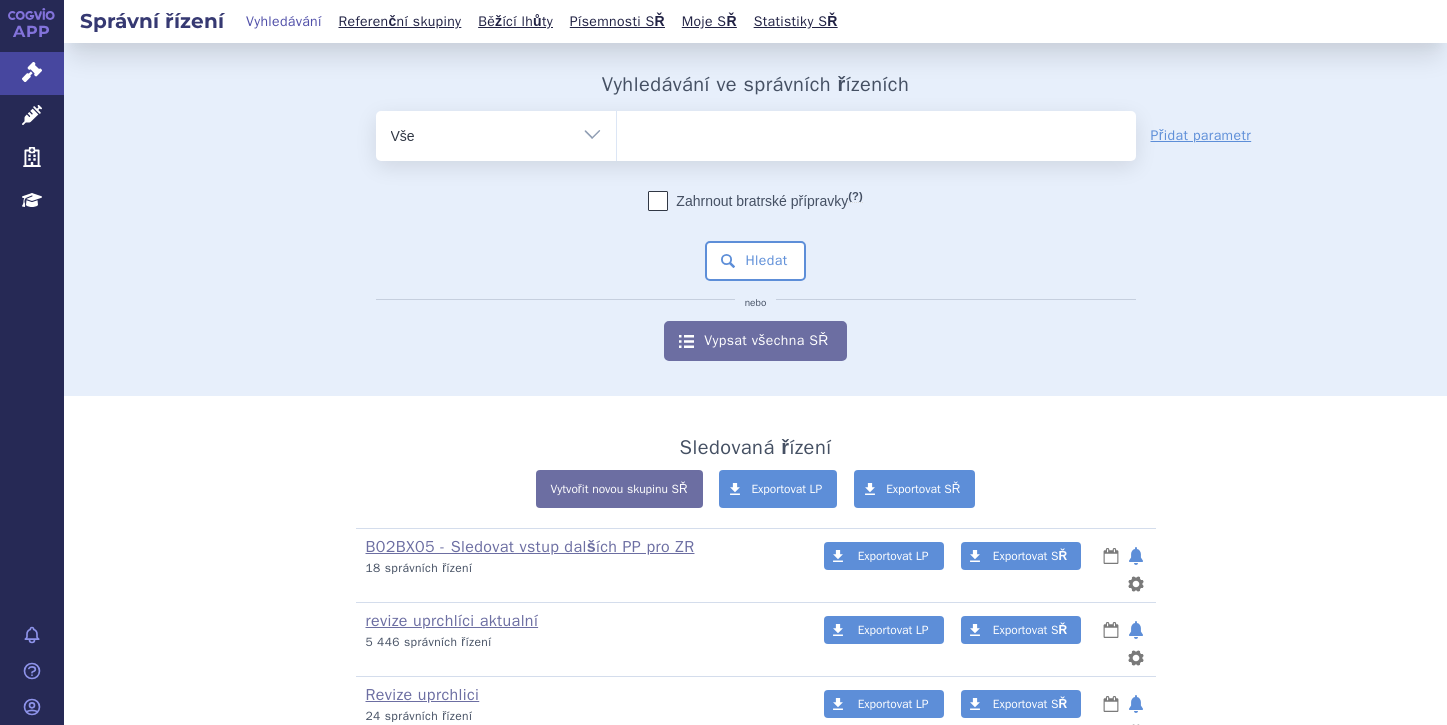 scroll, scrollTop: 0, scrollLeft: 0, axis: both 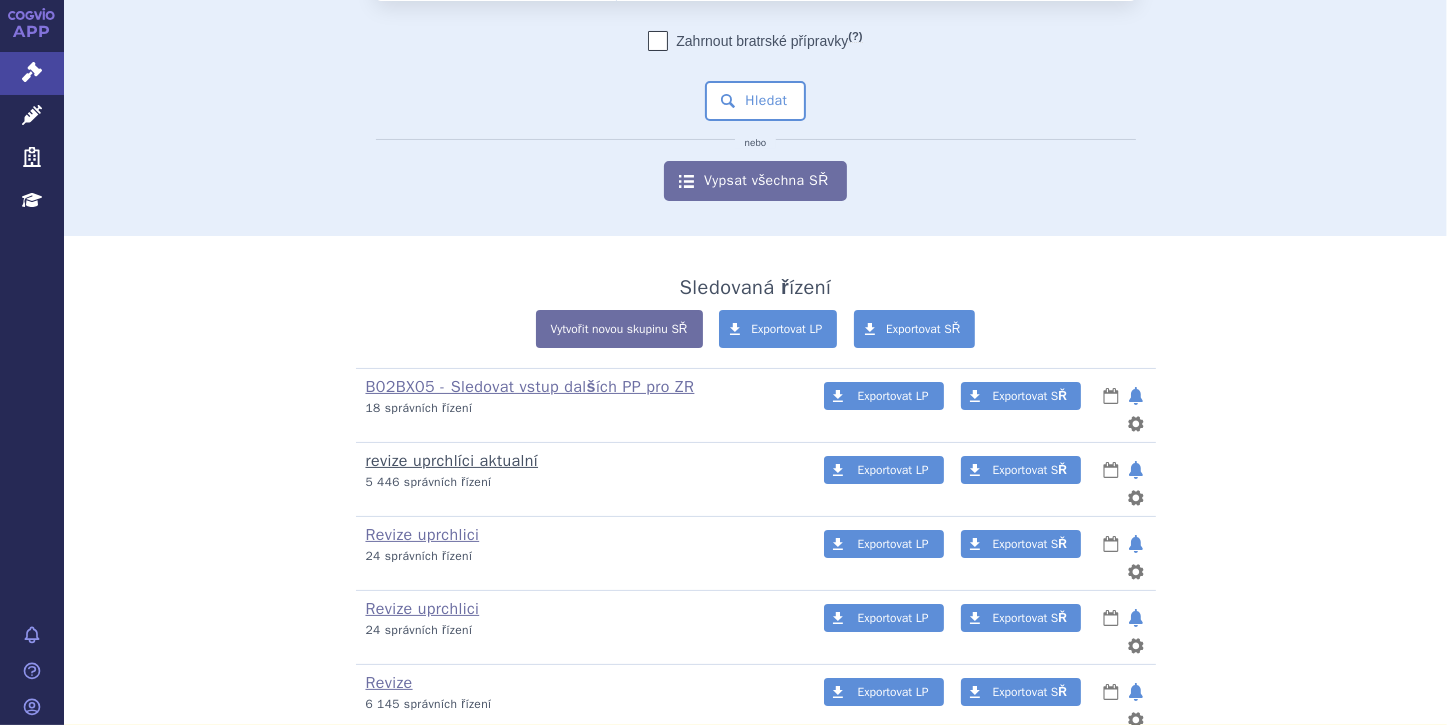 click on "revize uprchlíci aktualní" at bounding box center (452, 461) 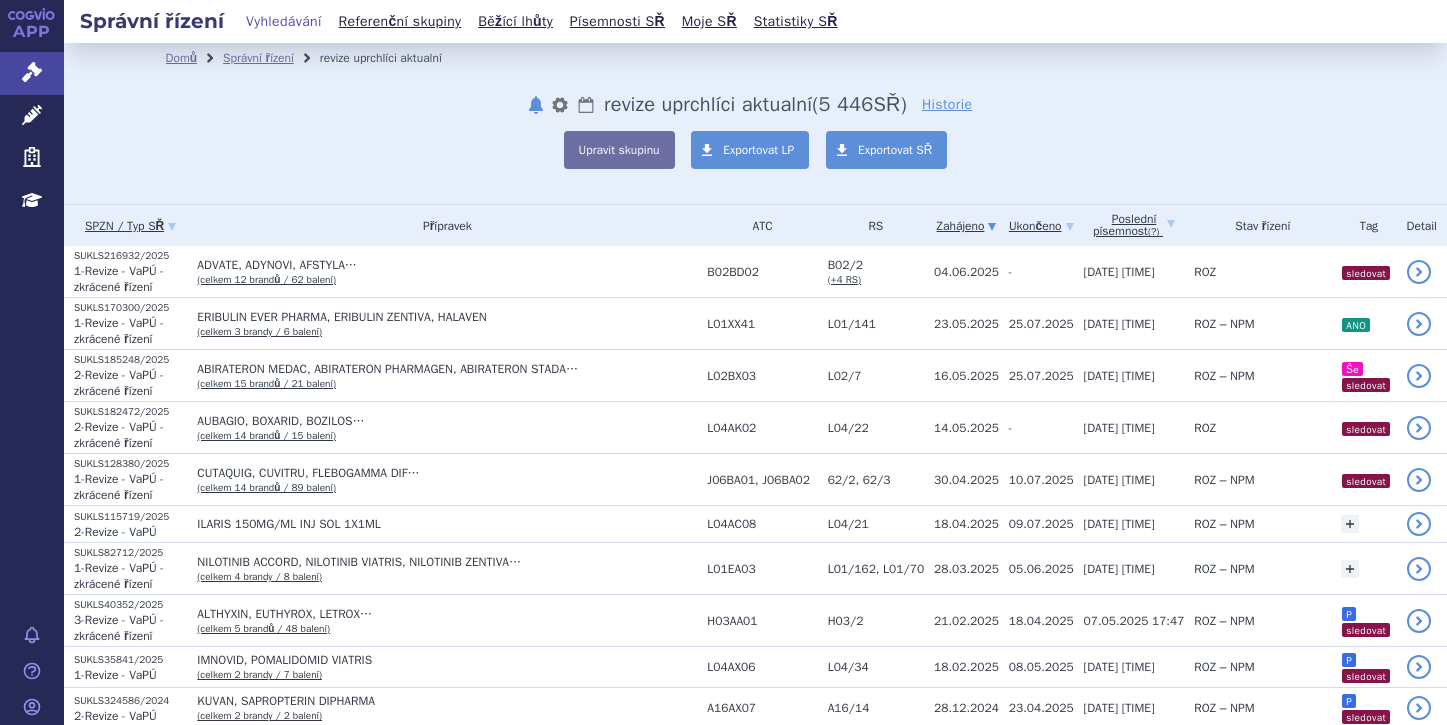 scroll, scrollTop: 0, scrollLeft: 0, axis: both 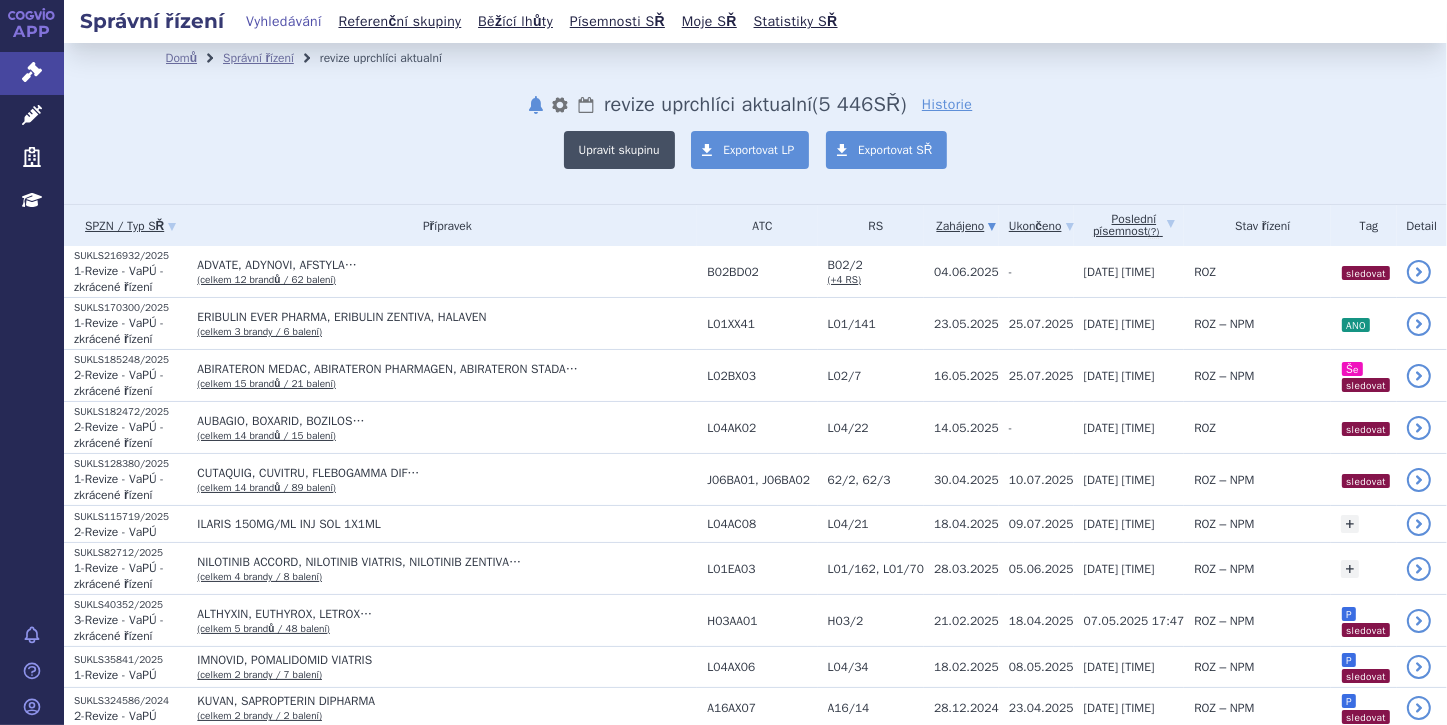 click on "Upravit skupinu" at bounding box center [619, 150] 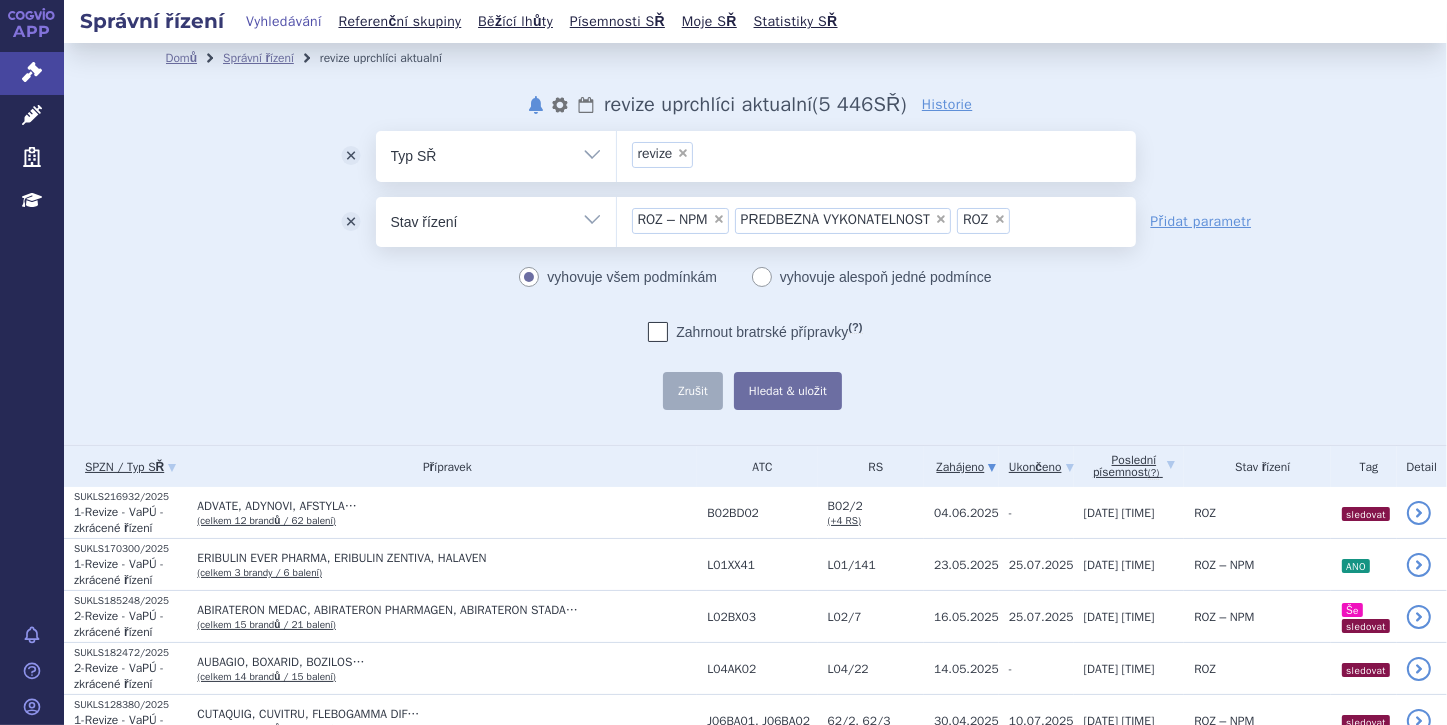 click on "vyhovuje všem podmínkám
vyhovuje alespoň jedné
podmínce
Zahrnout bratrské přípravky  (?)
* Pozor, hledání dle vyhledávacího parametru  Indikační omezení dle MeSH  právě prochází aktualizací, neboť bylo vydáno nové SCAU. Výsledek vašeho hledání může být mírně omezený. Všechna data budou opět k dispozici během několika dní.
Zrušit" at bounding box center (756, 336) 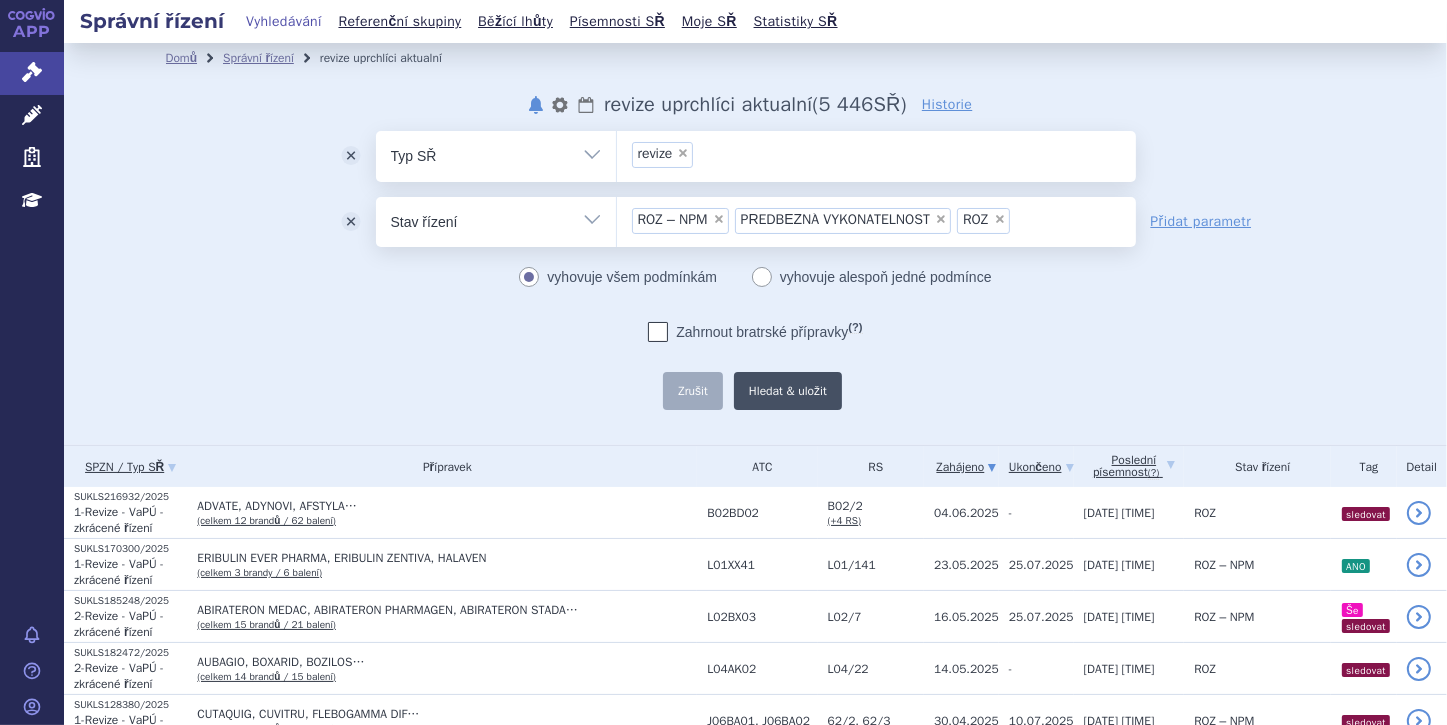 click on "Hledat & uložit" at bounding box center (788, 391) 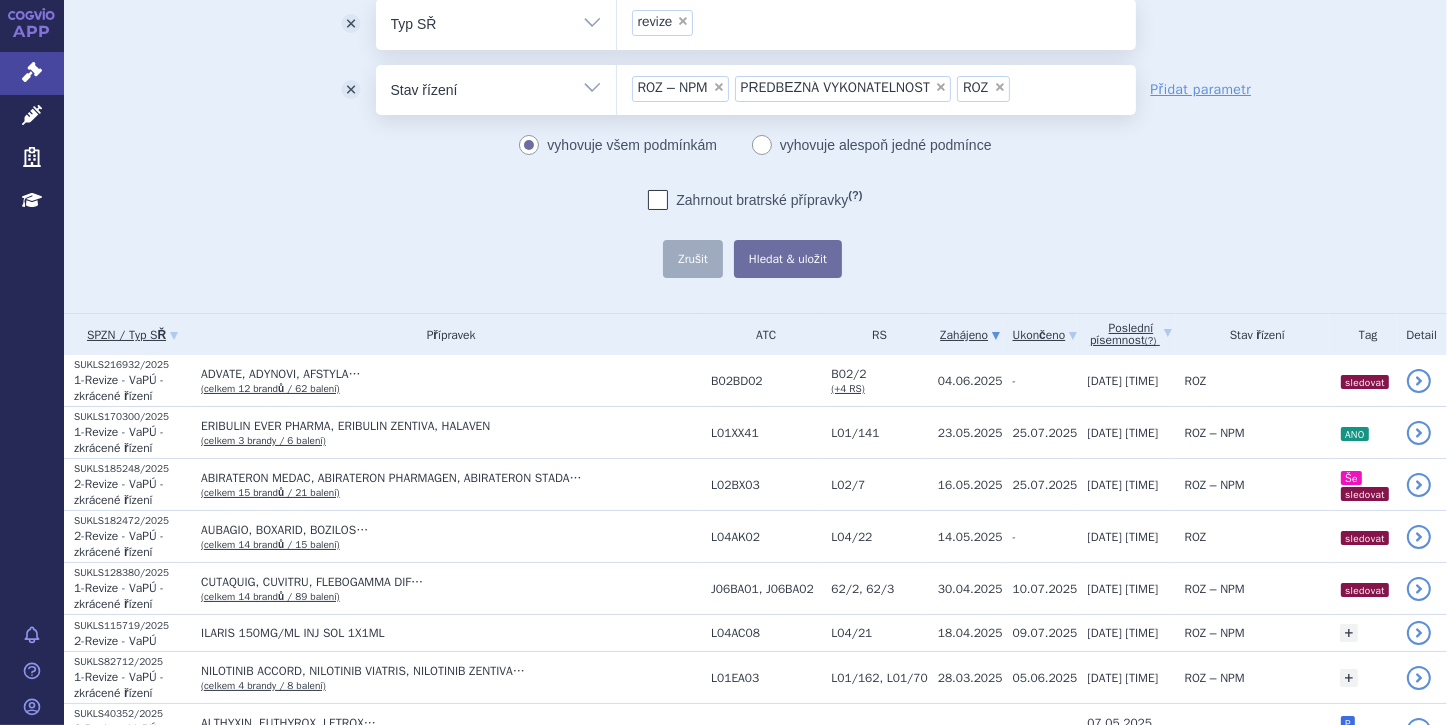 scroll, scrollTop: 160, scrollLeft: 0, axis: vertical 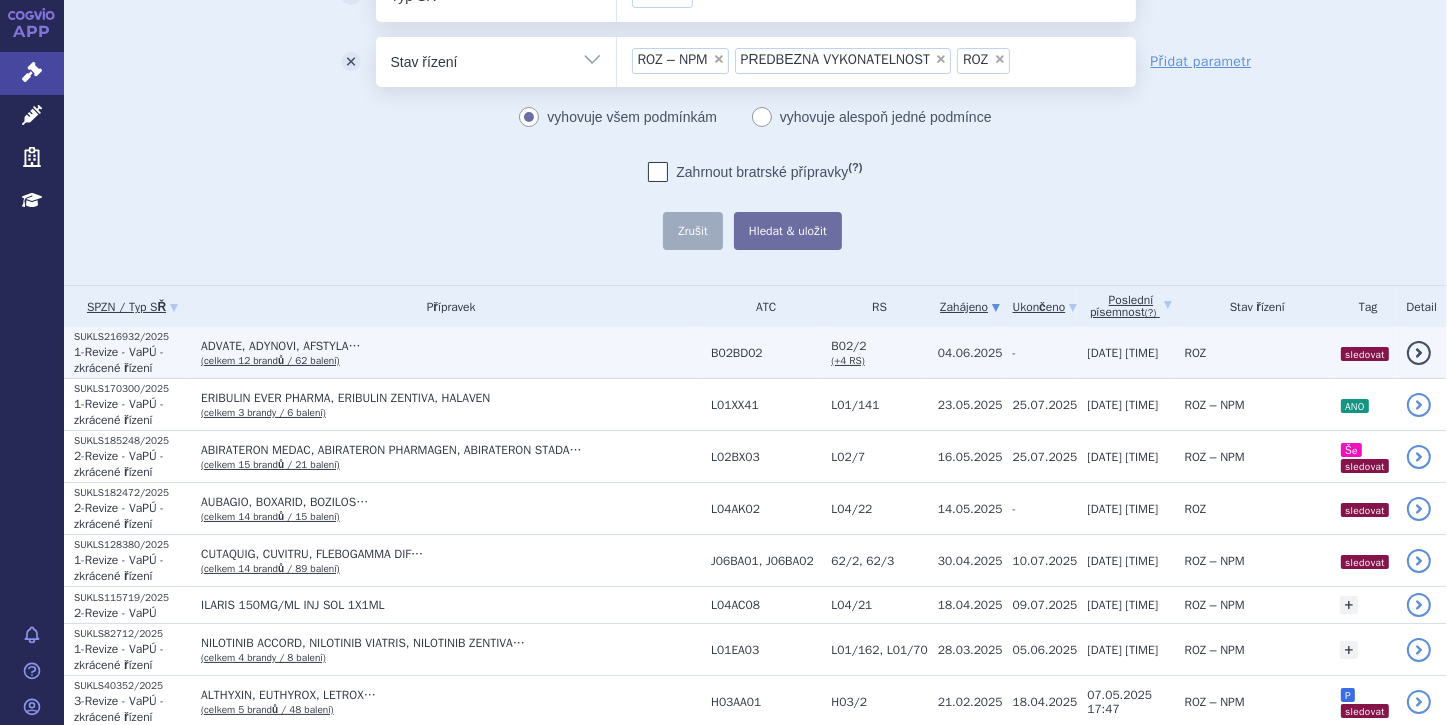click on "(celkem 12 brandů / 62 balení)" at bounding box center [270, 360] 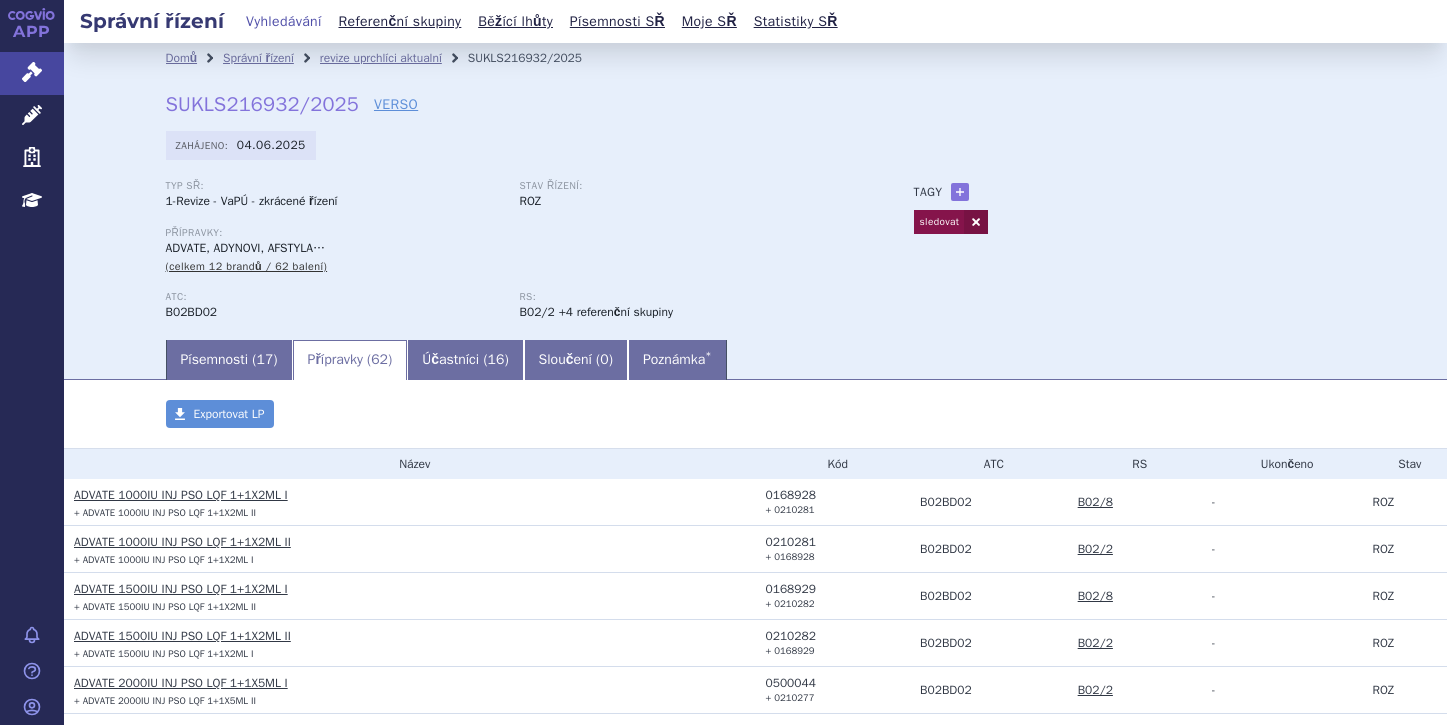 scroll, scrollTop: 0, scrollLeft: 0, axis: both 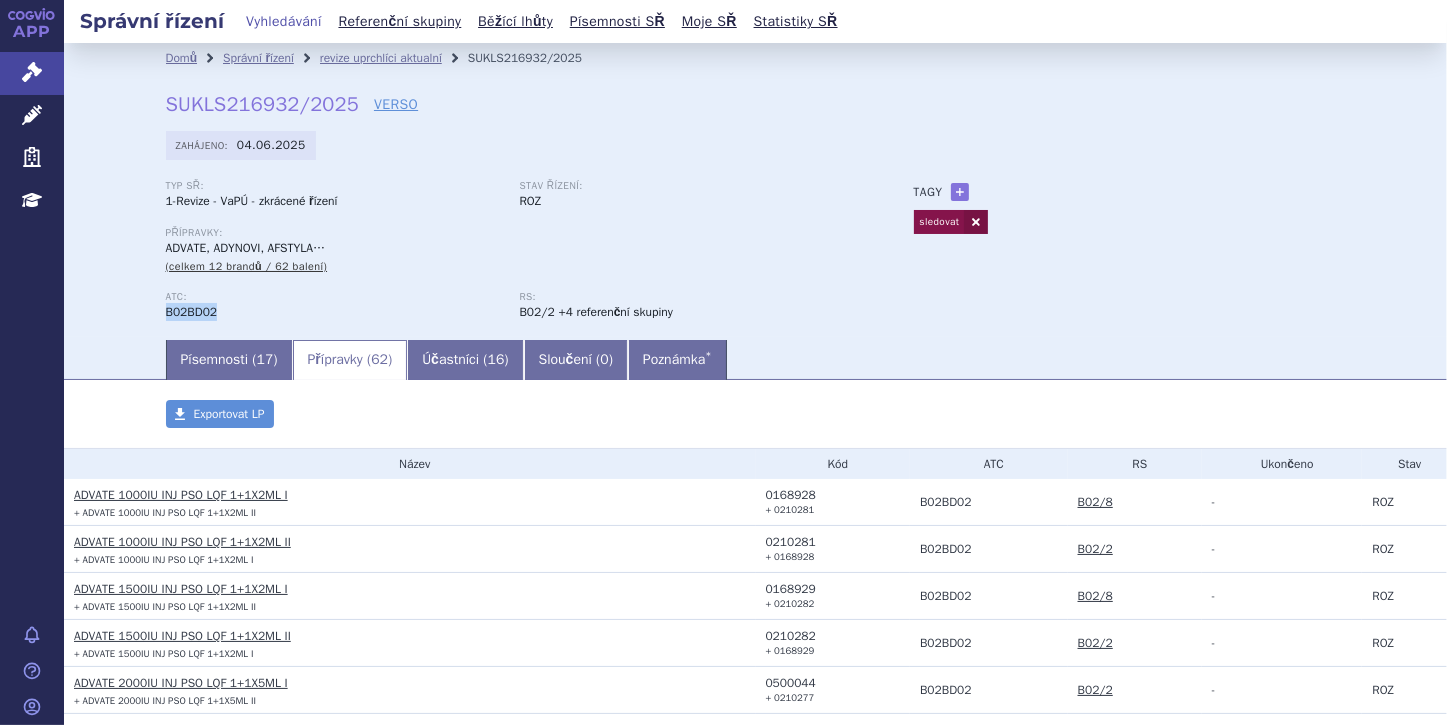 drag, startPoint x: 217, startPoint y: 316, endPoint x: 149, endPoint y: 309, distance: 68.359344 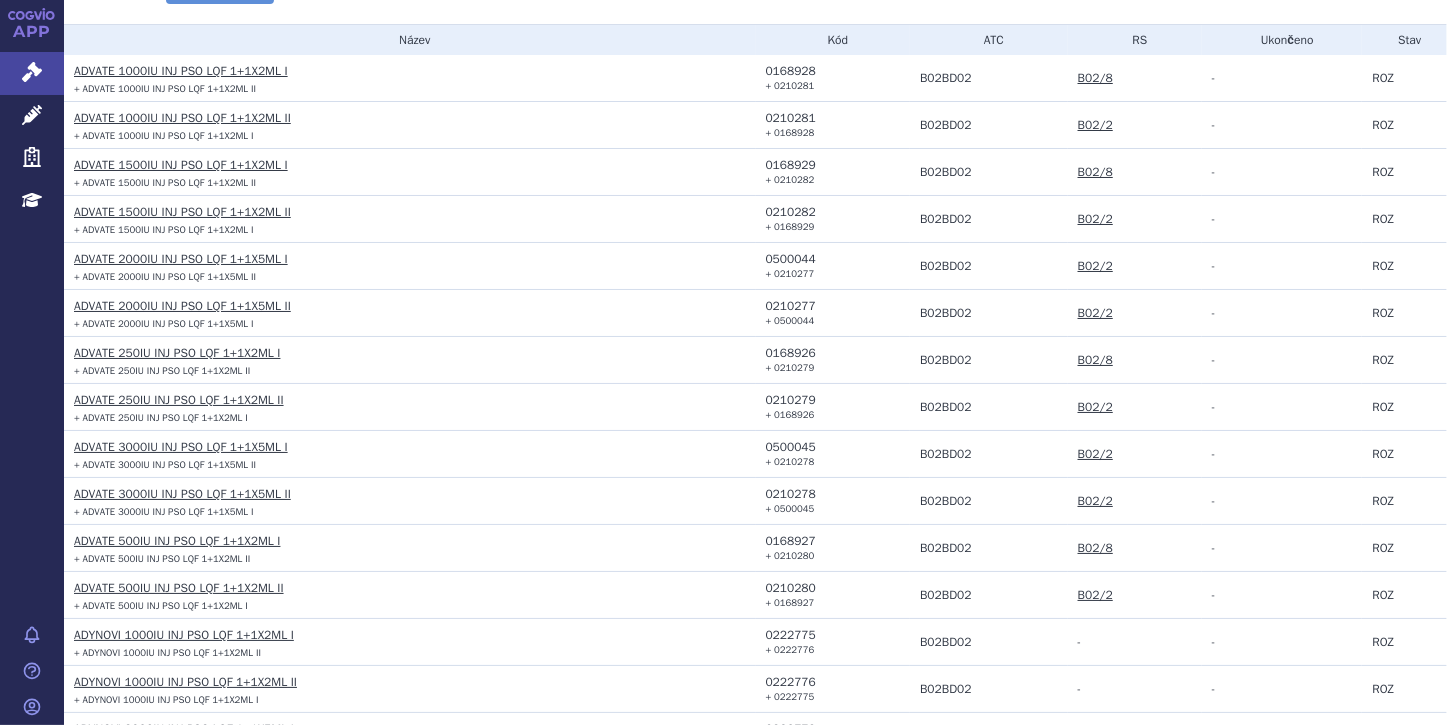 scroll, scrollTop: 292, scrollLeft: 0, axis: vertical 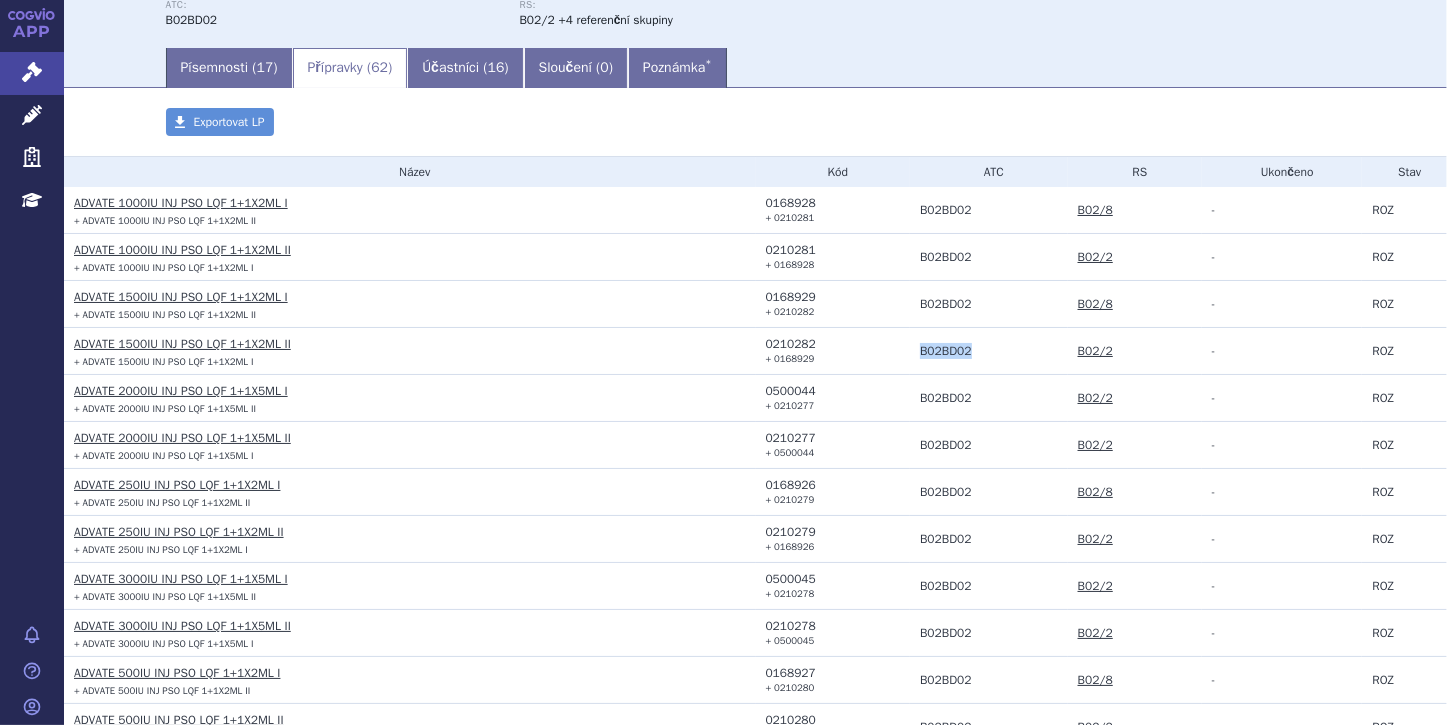 drag, startPoint x: 905, startPoint y: 351, endPoint x: 952, endPoint y: 345, distance: 47.38143 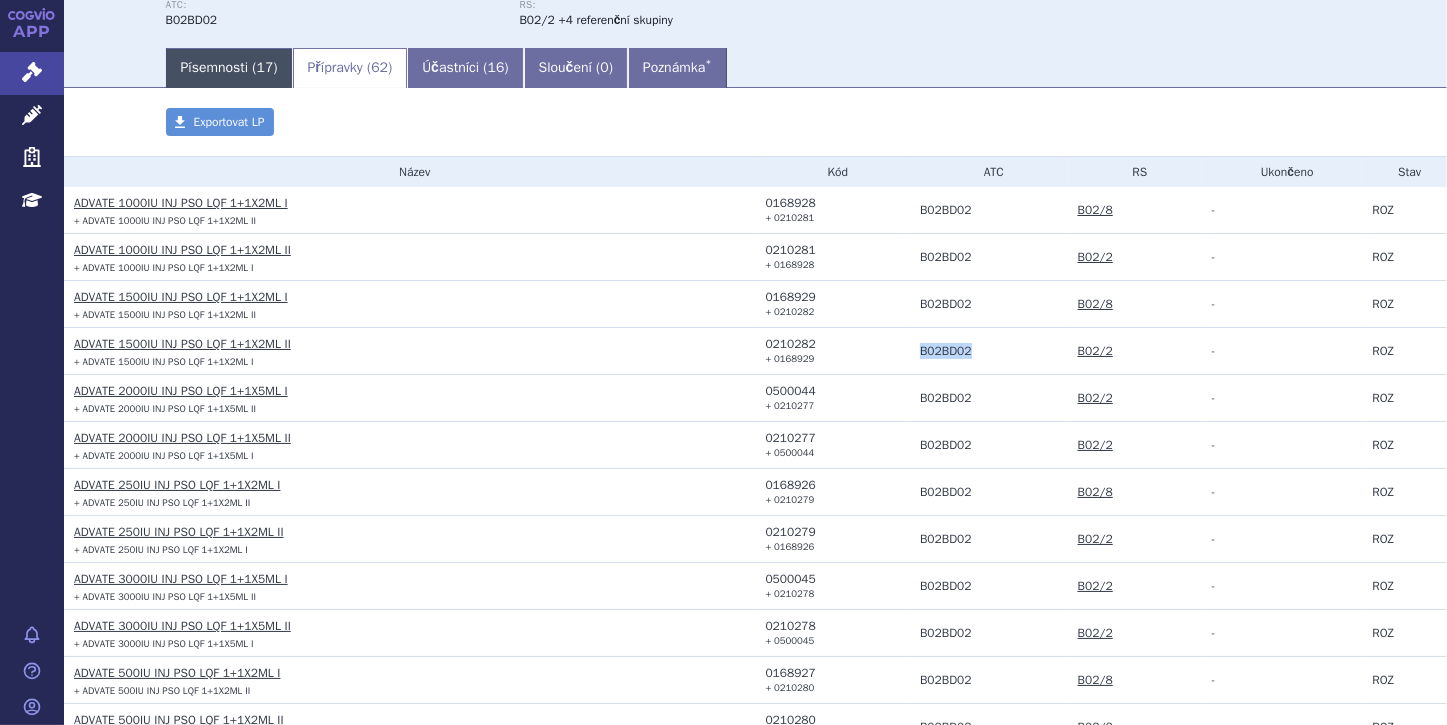 click on "Písemnosti ( 17 )" at bounding box center (229, 68) 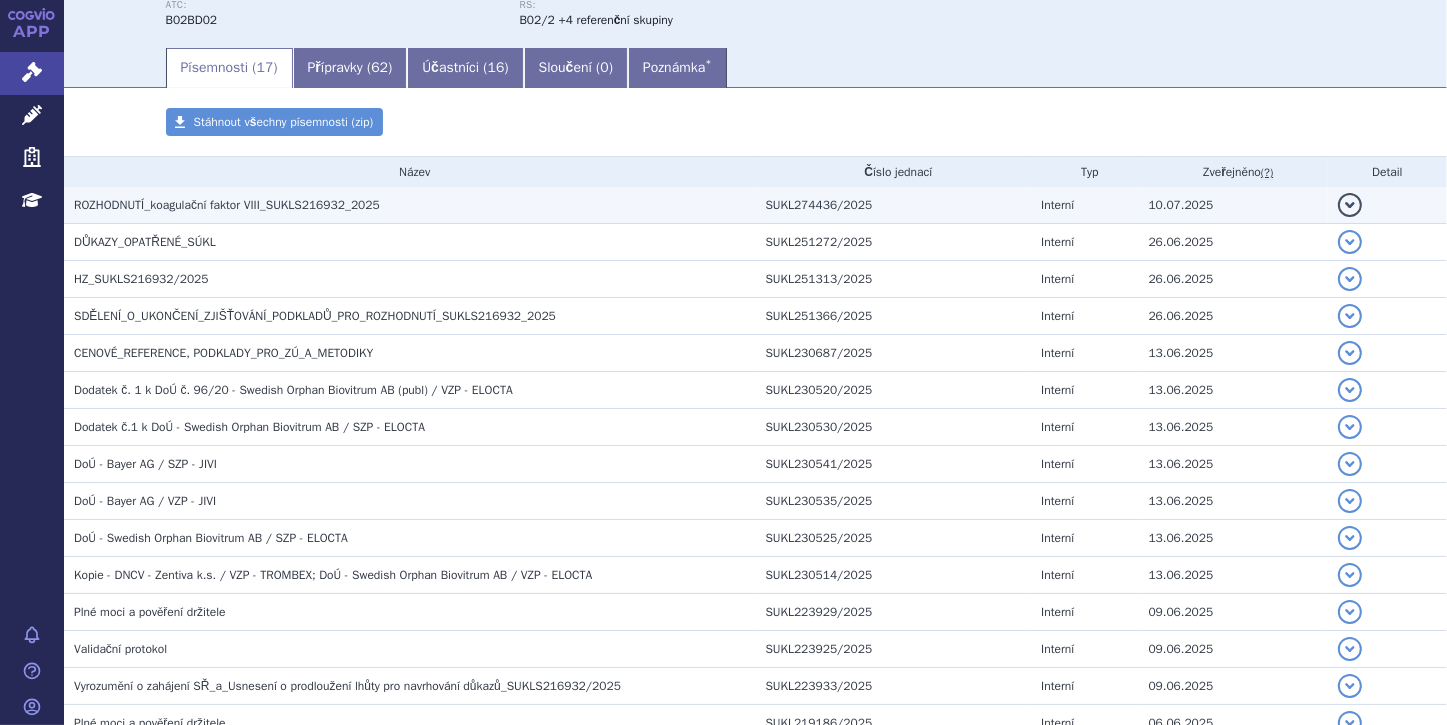 click on "detail" at bounding box center [1350, 205] 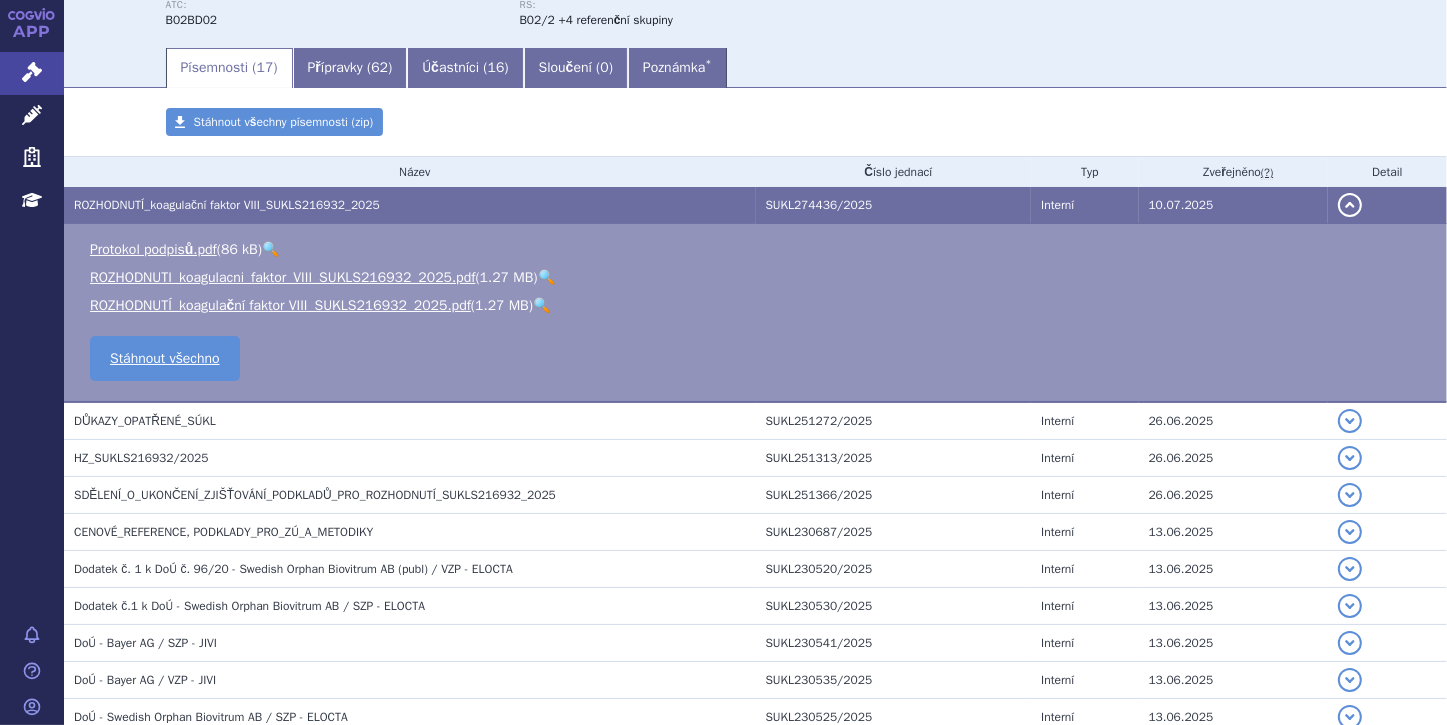 click on "🔍" at bounding box center [546, 277] 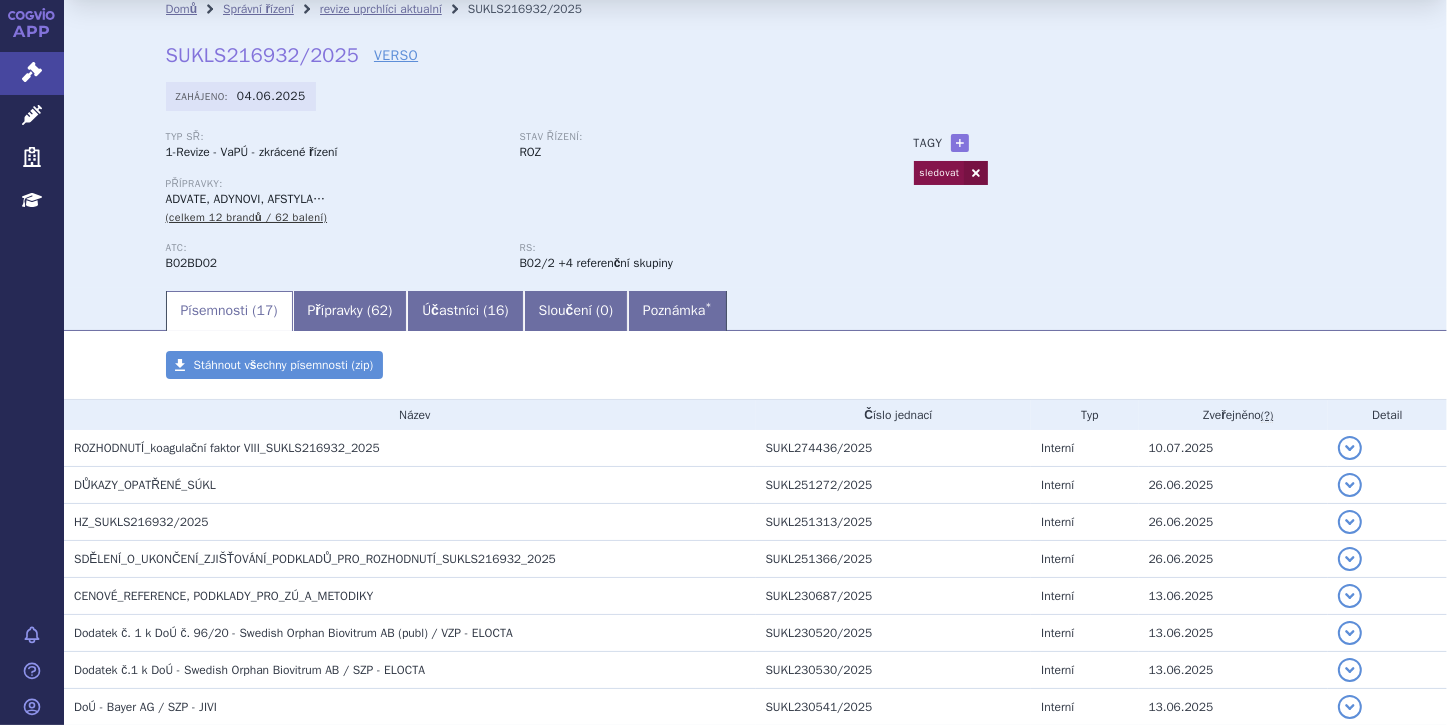 scroll, scrollTop: 2, scrollLeft: 0, axis: vertical 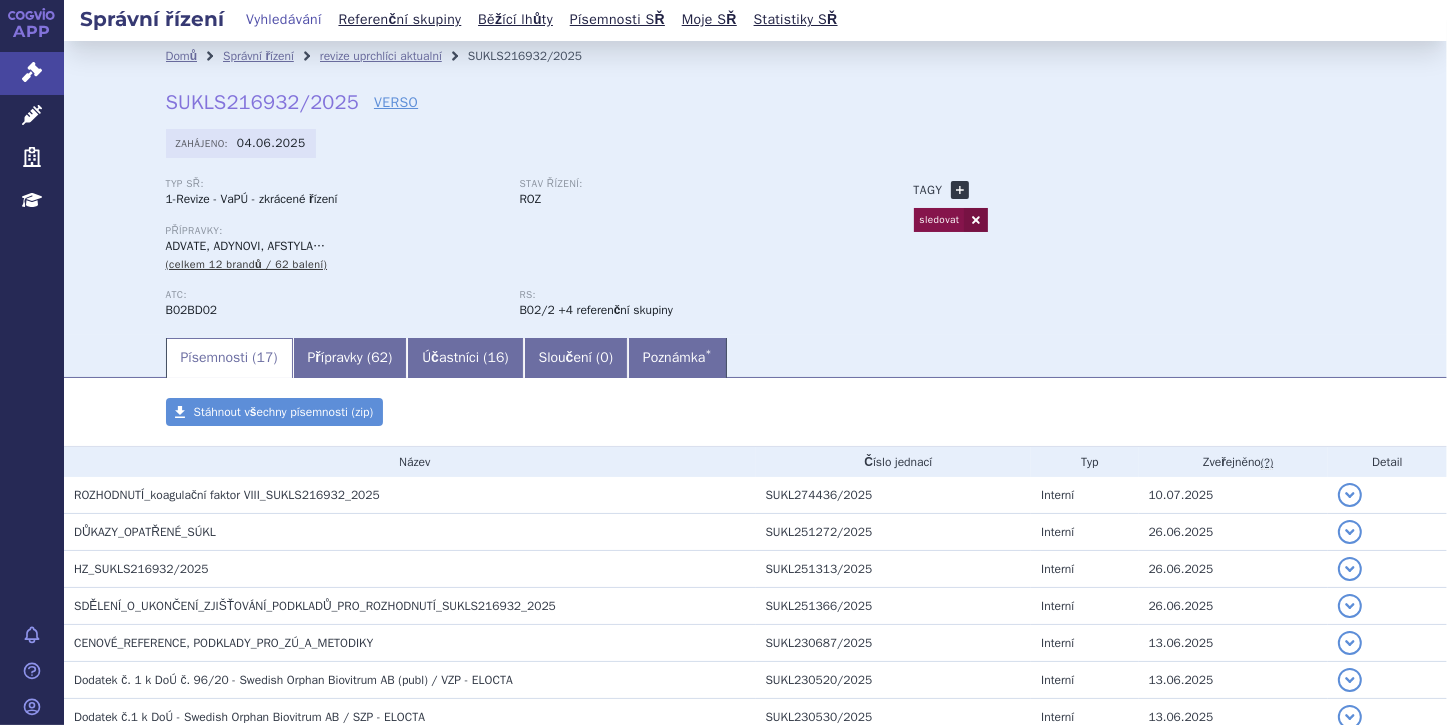 click on "+" at bounding box center (960, 190) 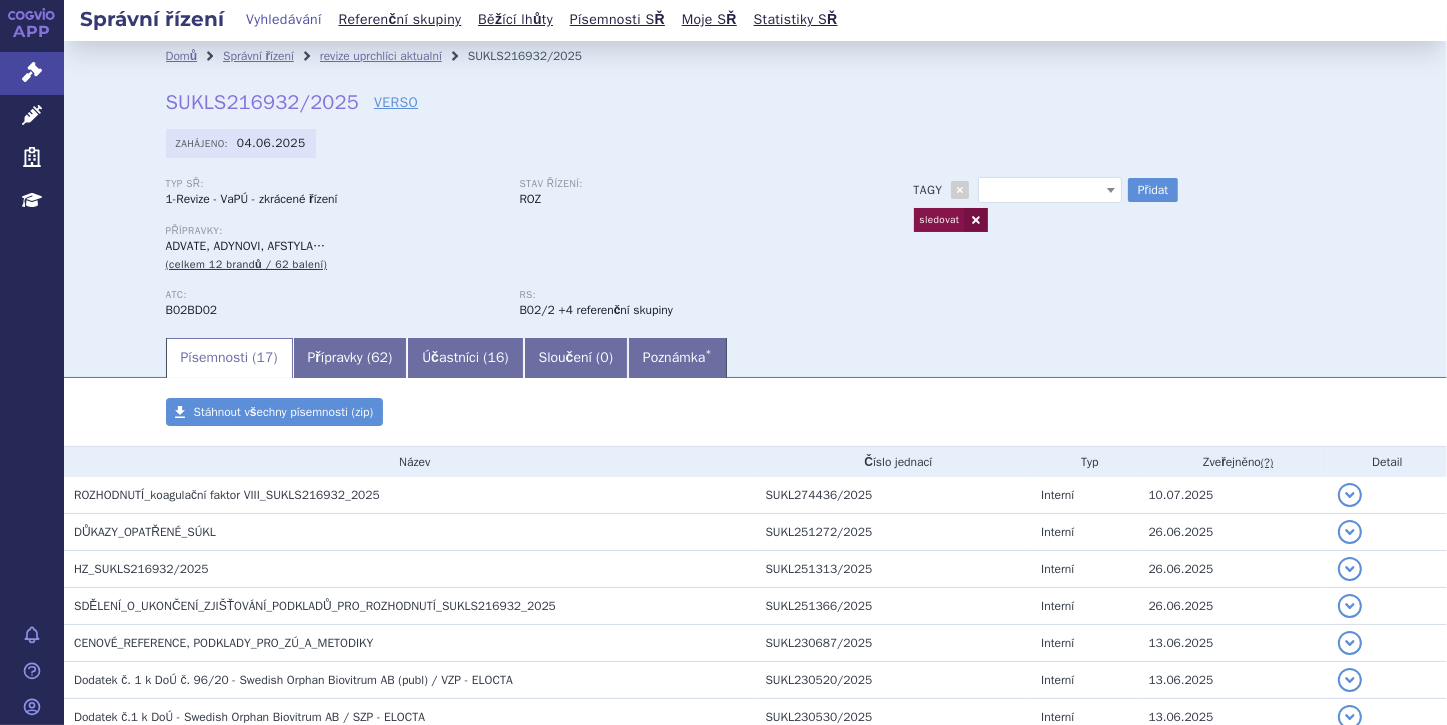 click at bounding box center (1111, 190) 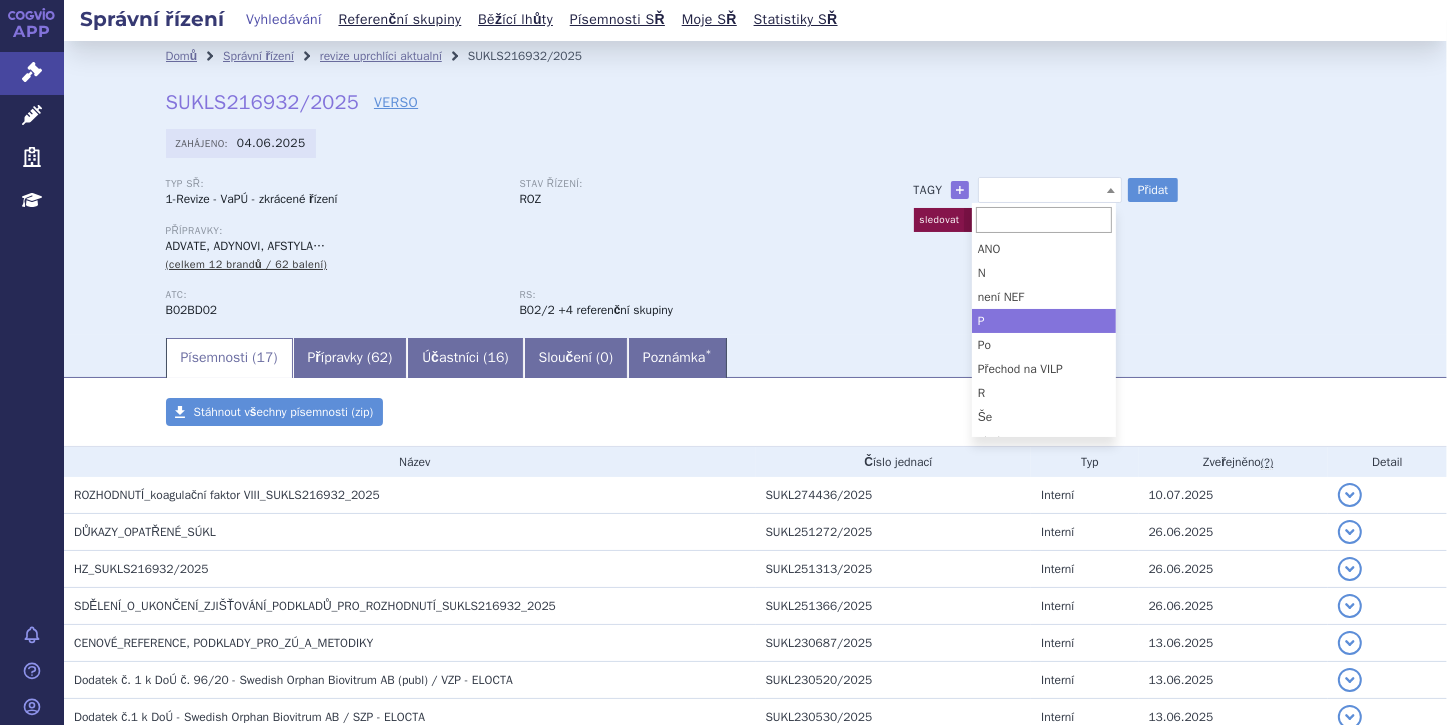 select on "P" 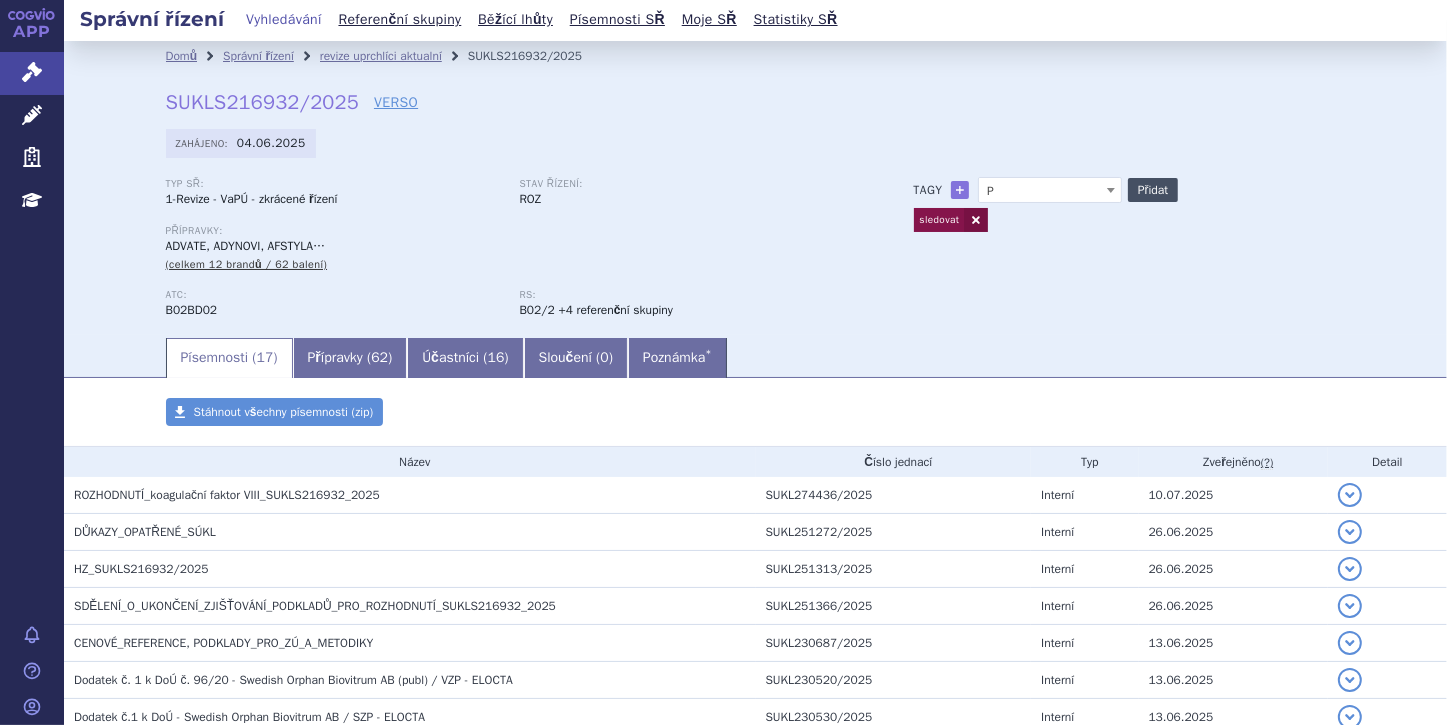 click on "Přidat" at bounding box center (1153, 190) 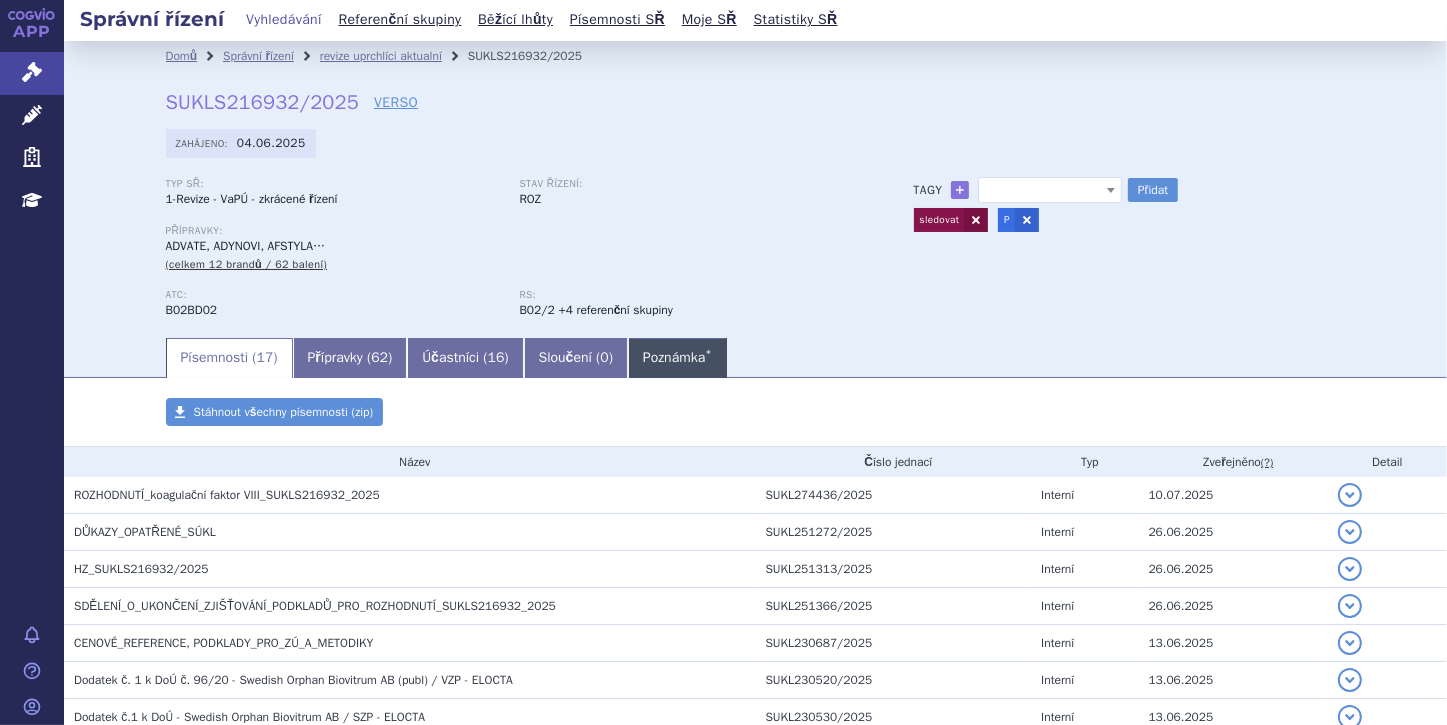click on "Poznámka
*" at bounding box center [677, 358] 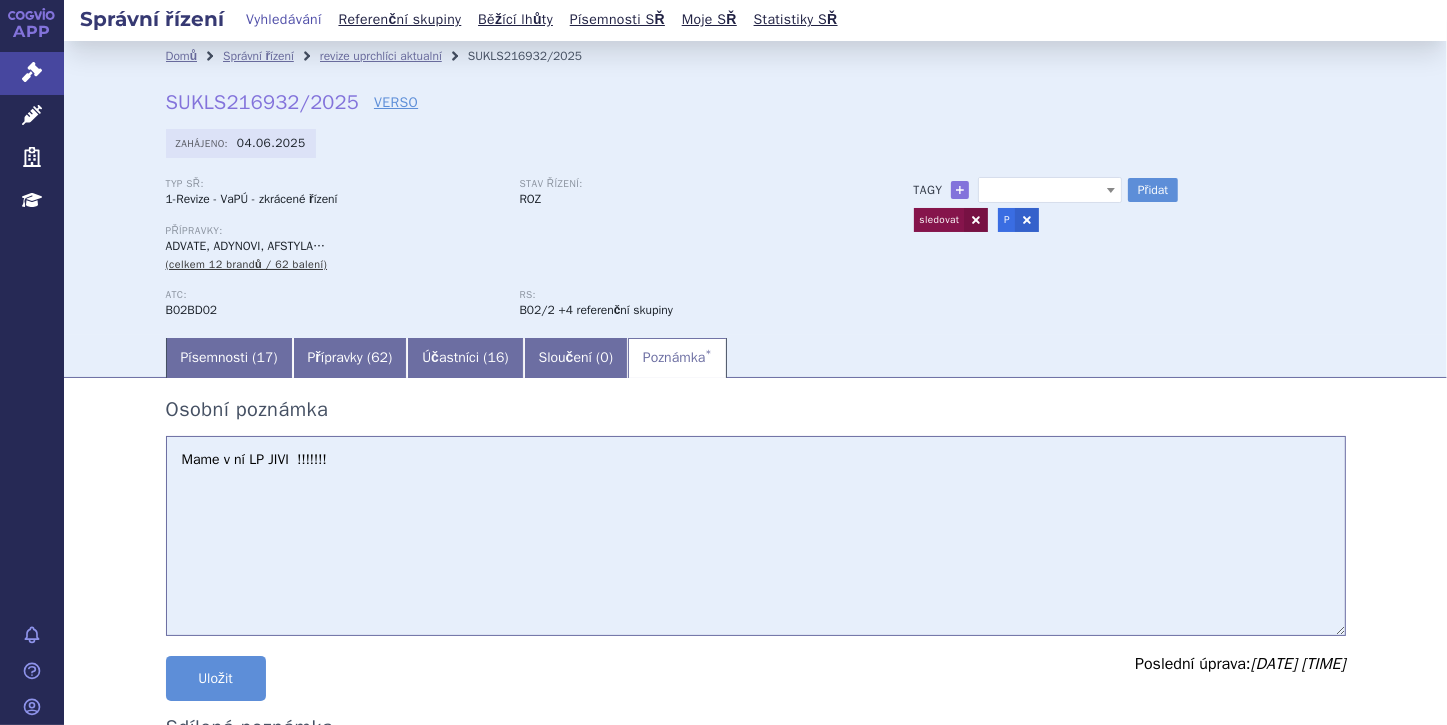 click on "Mame v ní LP JIVI  !!!!!!!" at bounding box center [756, 536] 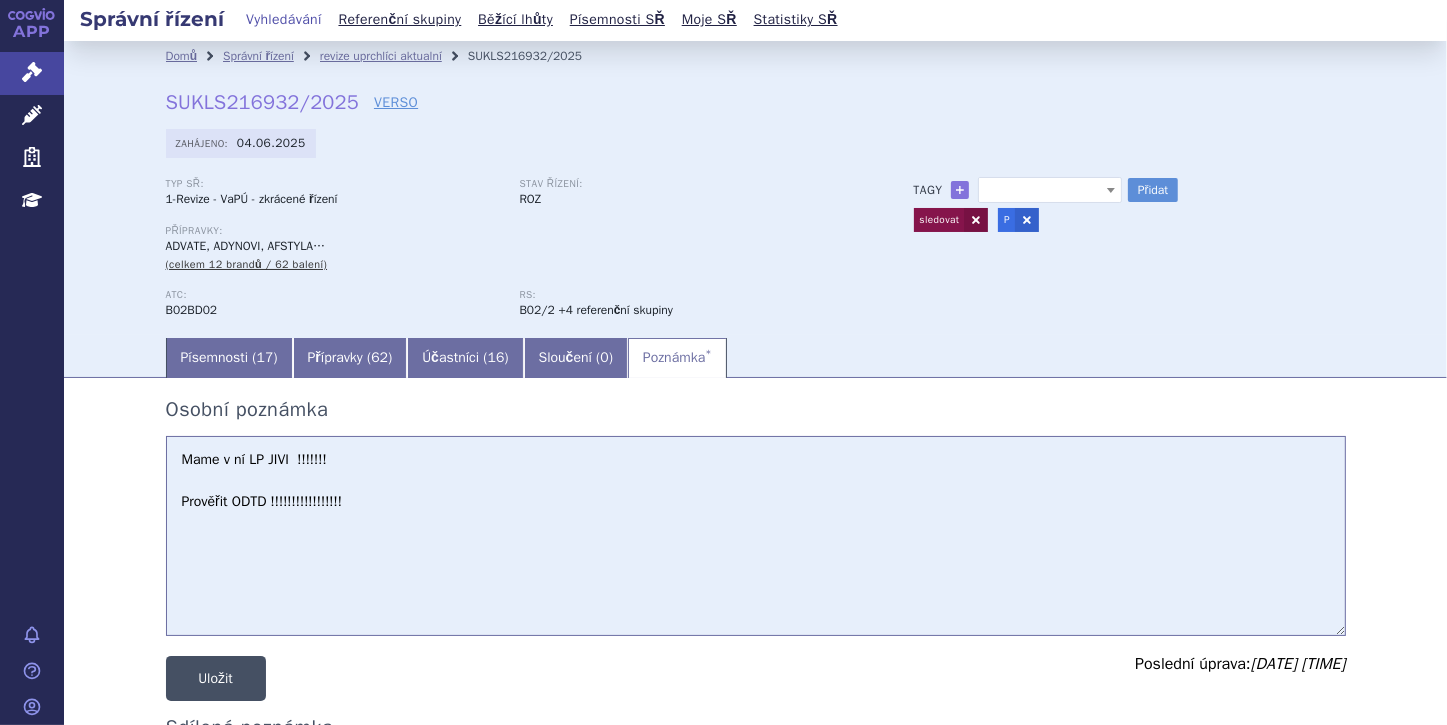 type on "Mame v ní LP JIVI  !!!!!!!
Prověřit ODTD !!!!!!!!!!!!!!!!!" 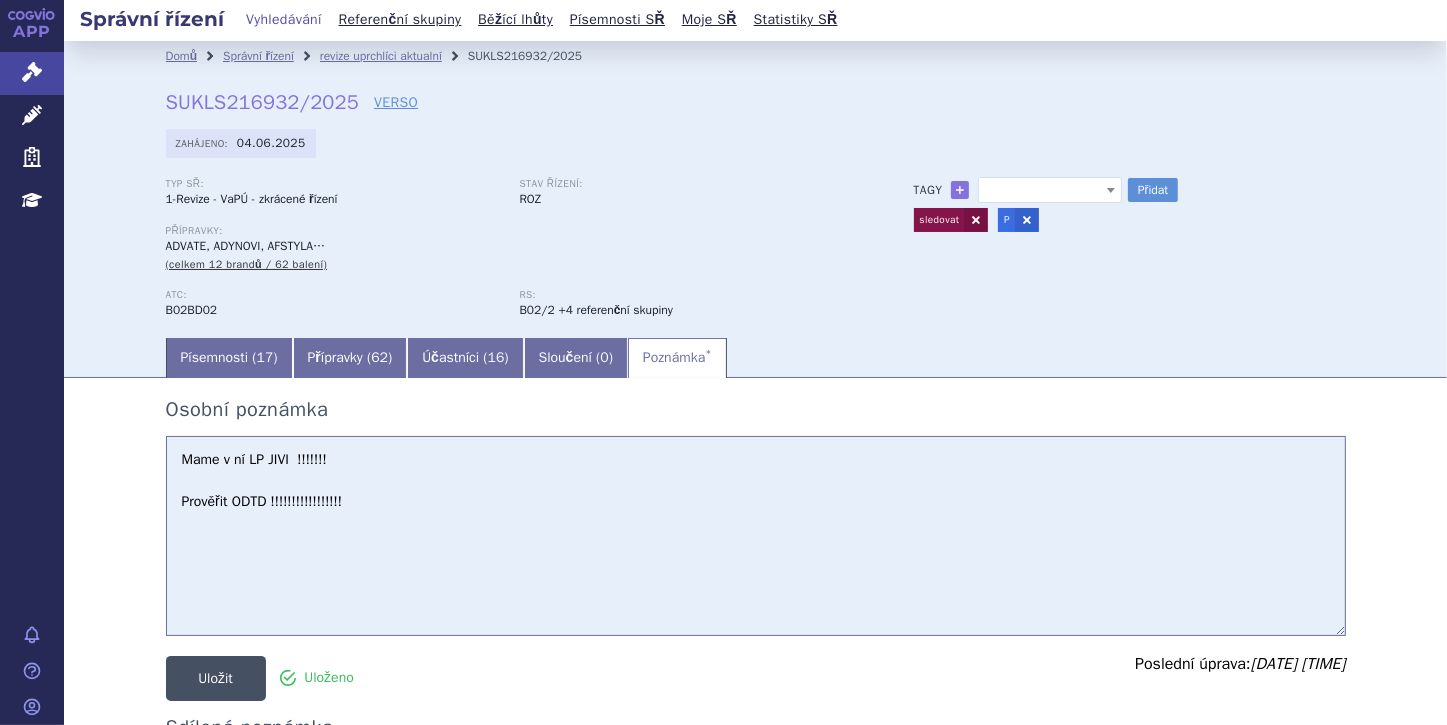 click on "Uložit" at bounding box center [216, 678] 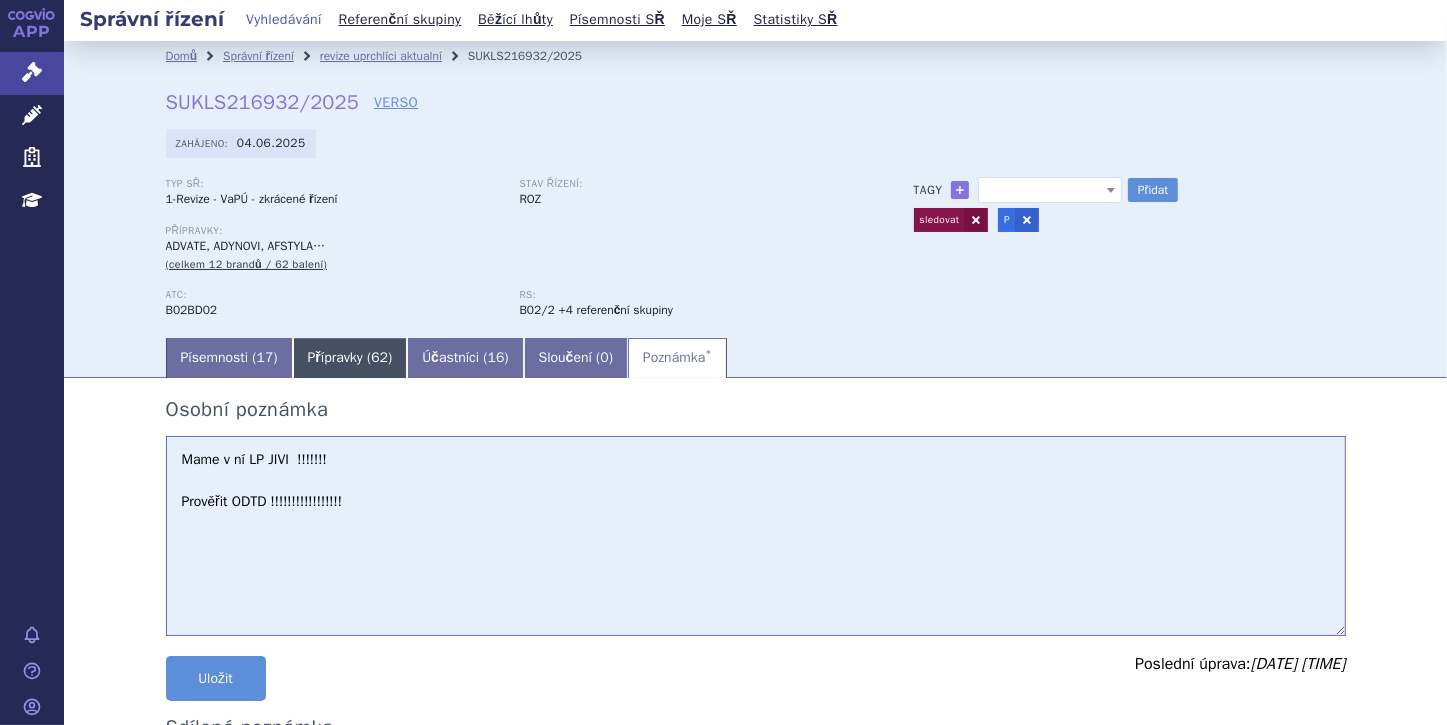 click on "Přípravky ( 62 )" at bounding box center [350, 358] 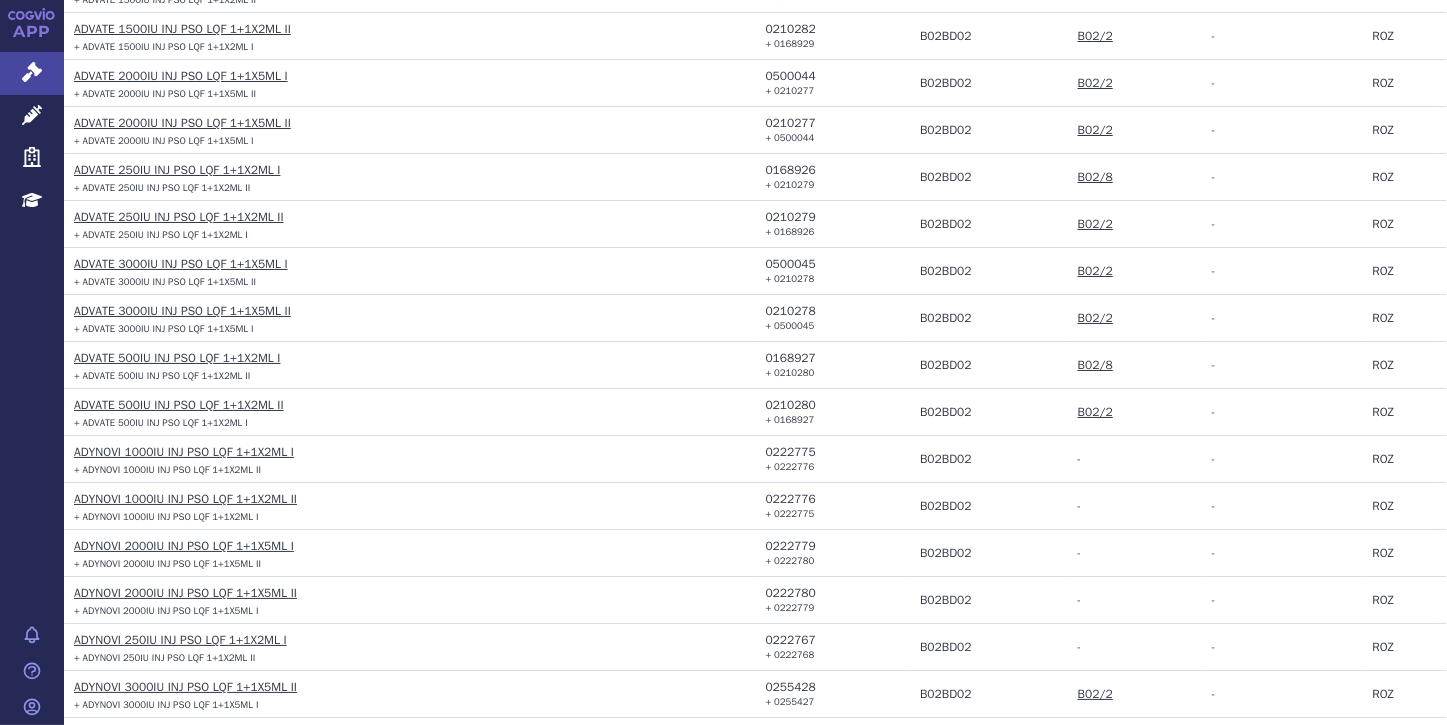 scroll, scrollTop: 292, scrollLeft: 0, axis: vertical 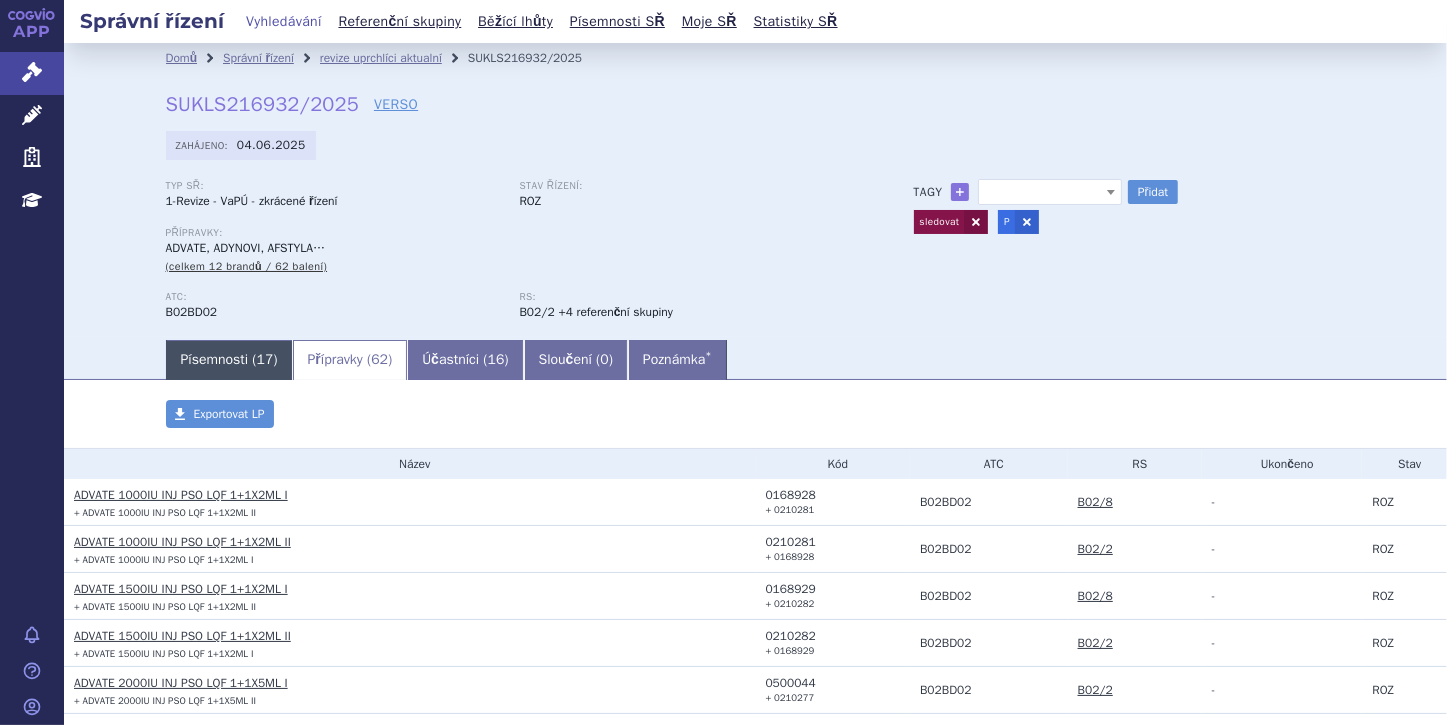 click on "Písemnosti ( 17 )" at bounding box center (229, 360) 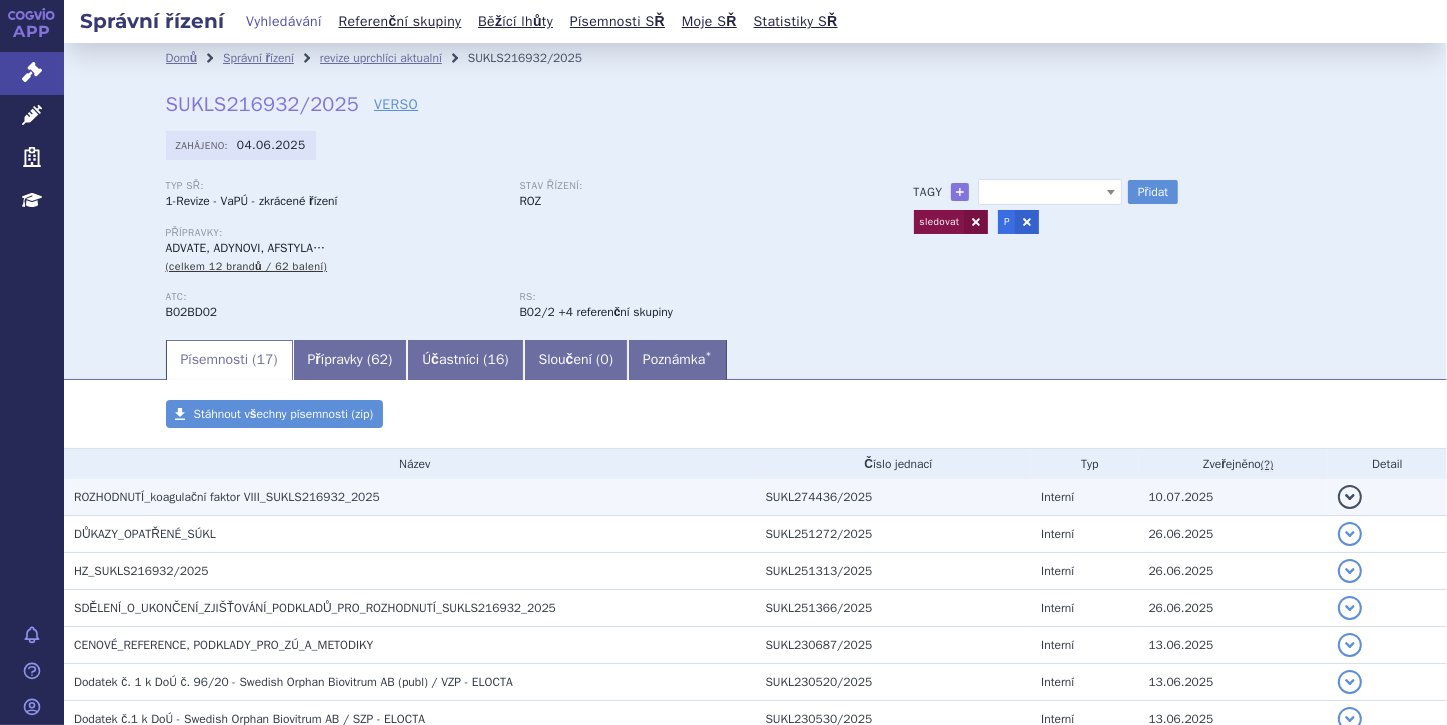 click on "ROZHODNUTÍ_koagulační faktor VIII_SUKLS216932_2025" at bounding box center (227, 497) 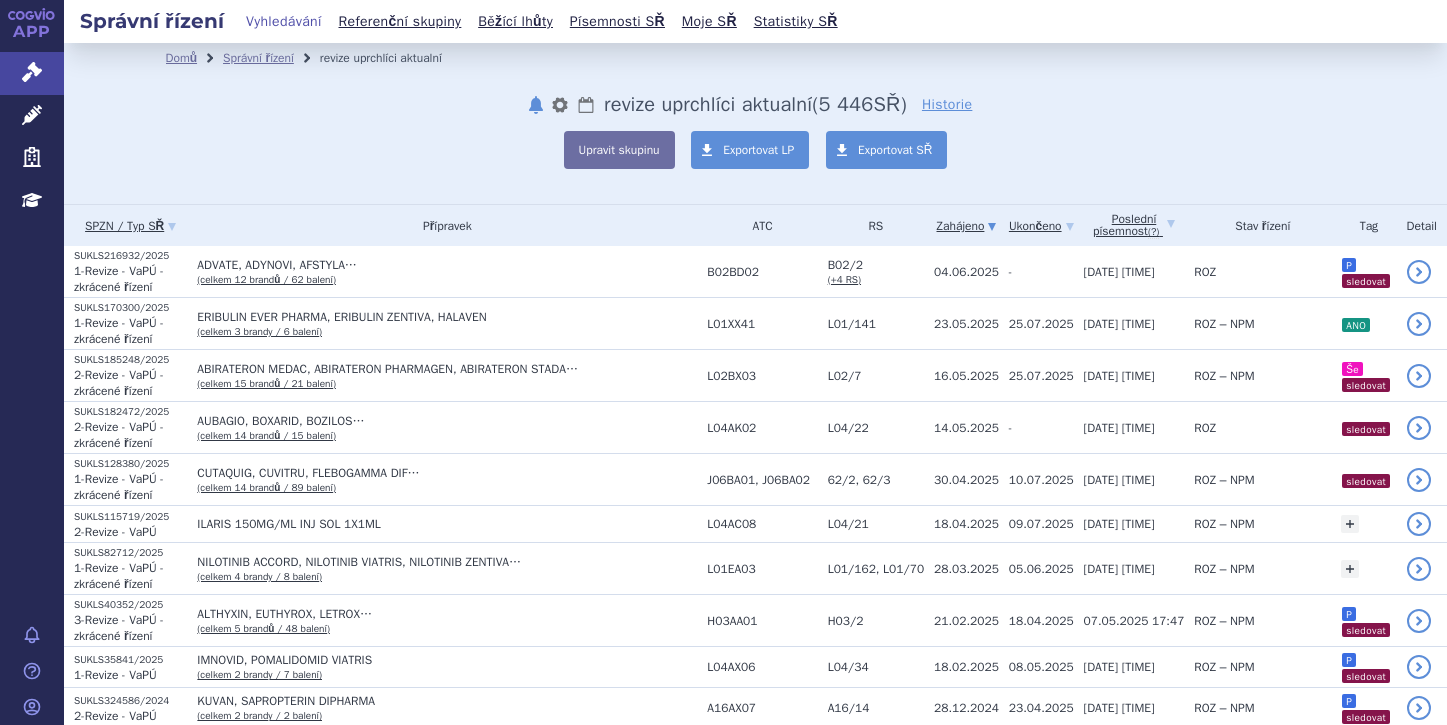 scroll, scrollTop: 0, scrollLeft: 0, axis: both 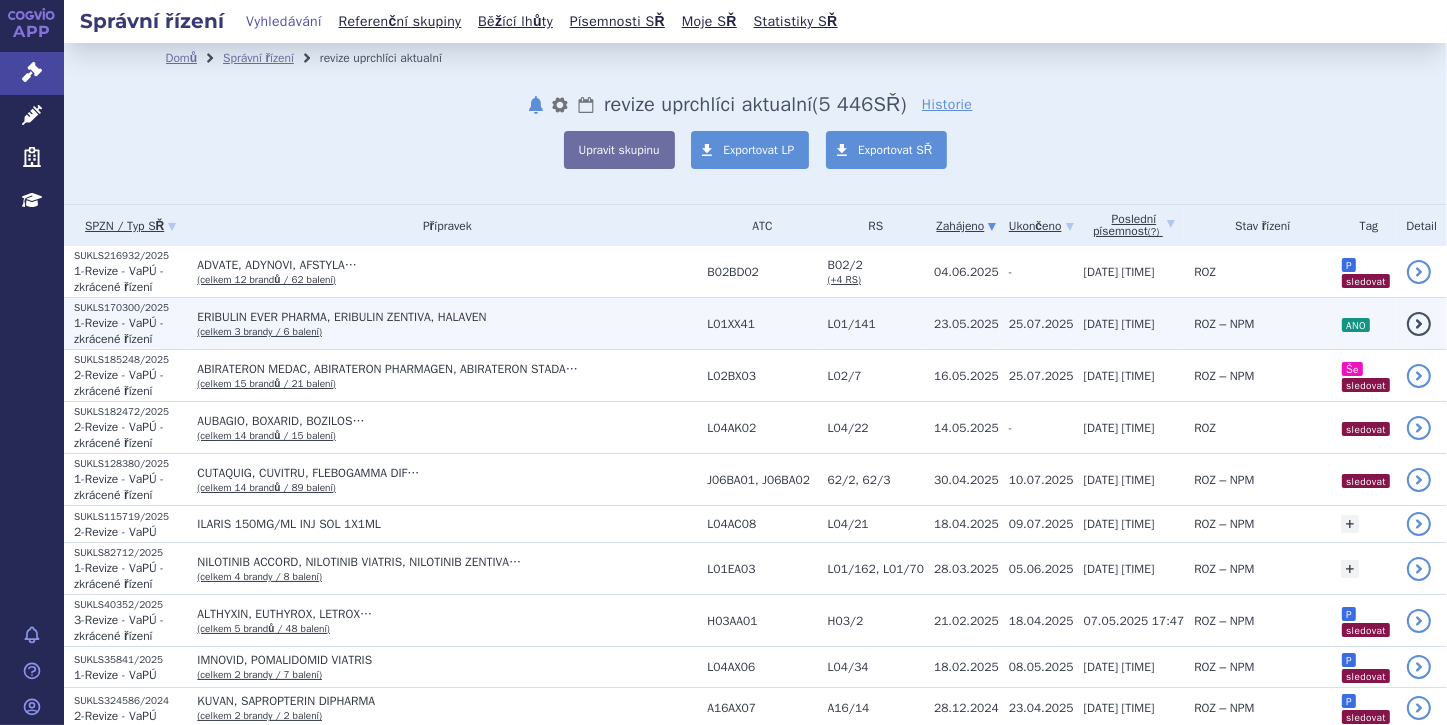 click on "1-Revize - VaPÚ - zkrácené řízení" at bounding box center [119, 331] 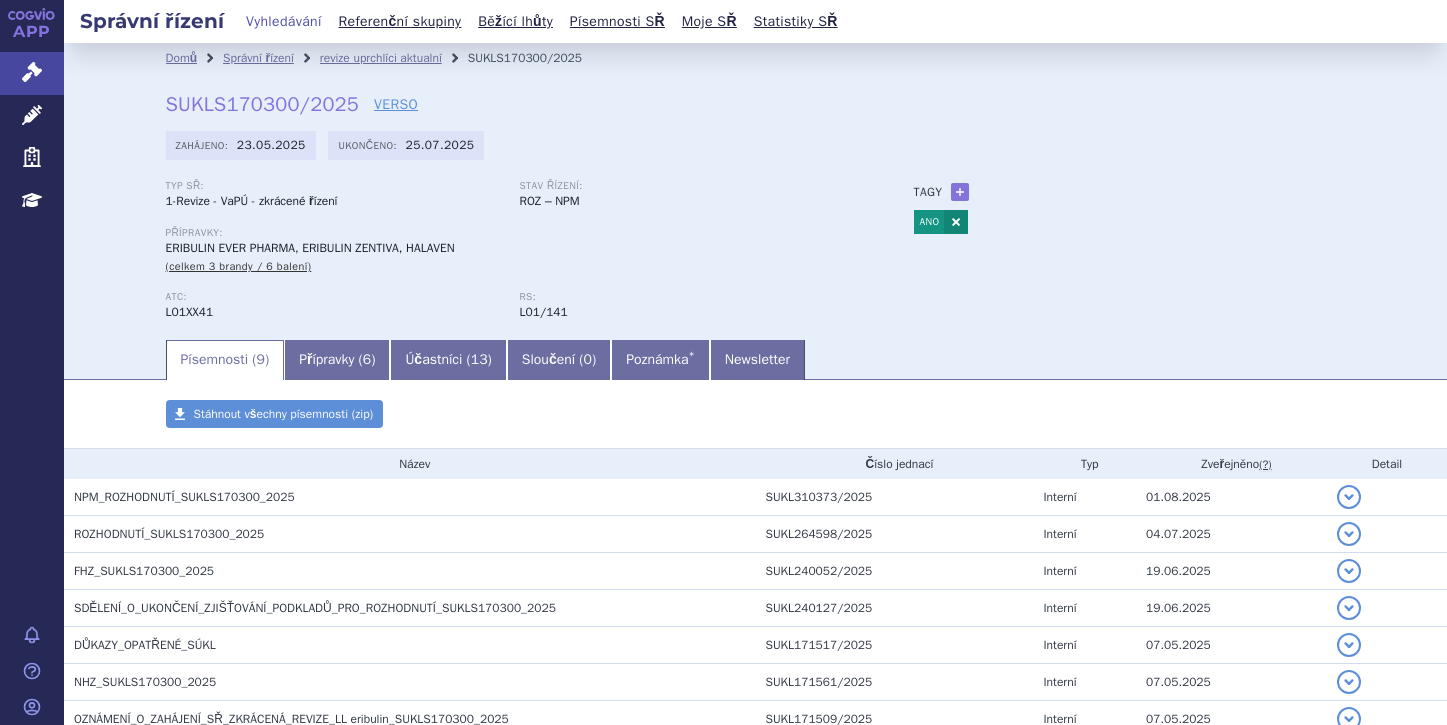 scroll, scrollTop: 0, scrollLeft: 0, axis: both 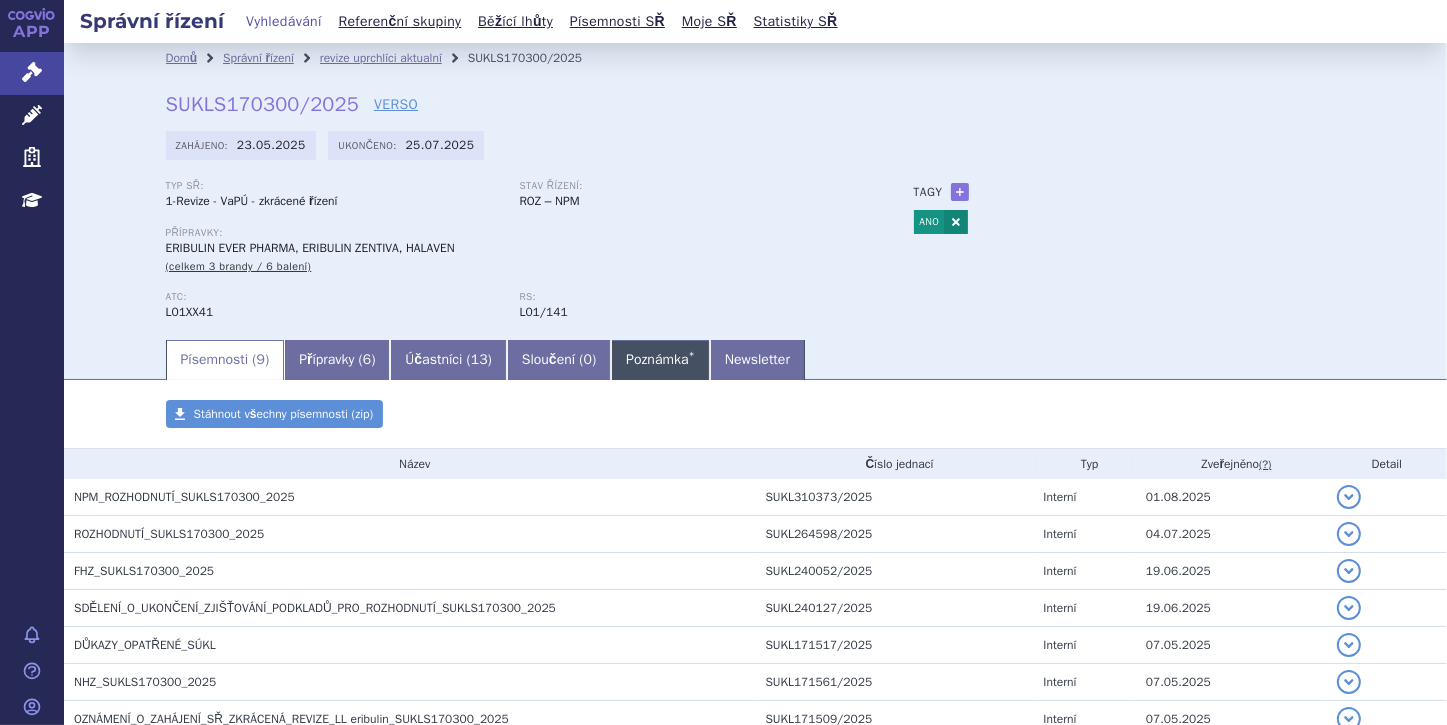 click on "Poznámka
*" at bounding box center [660, 360] 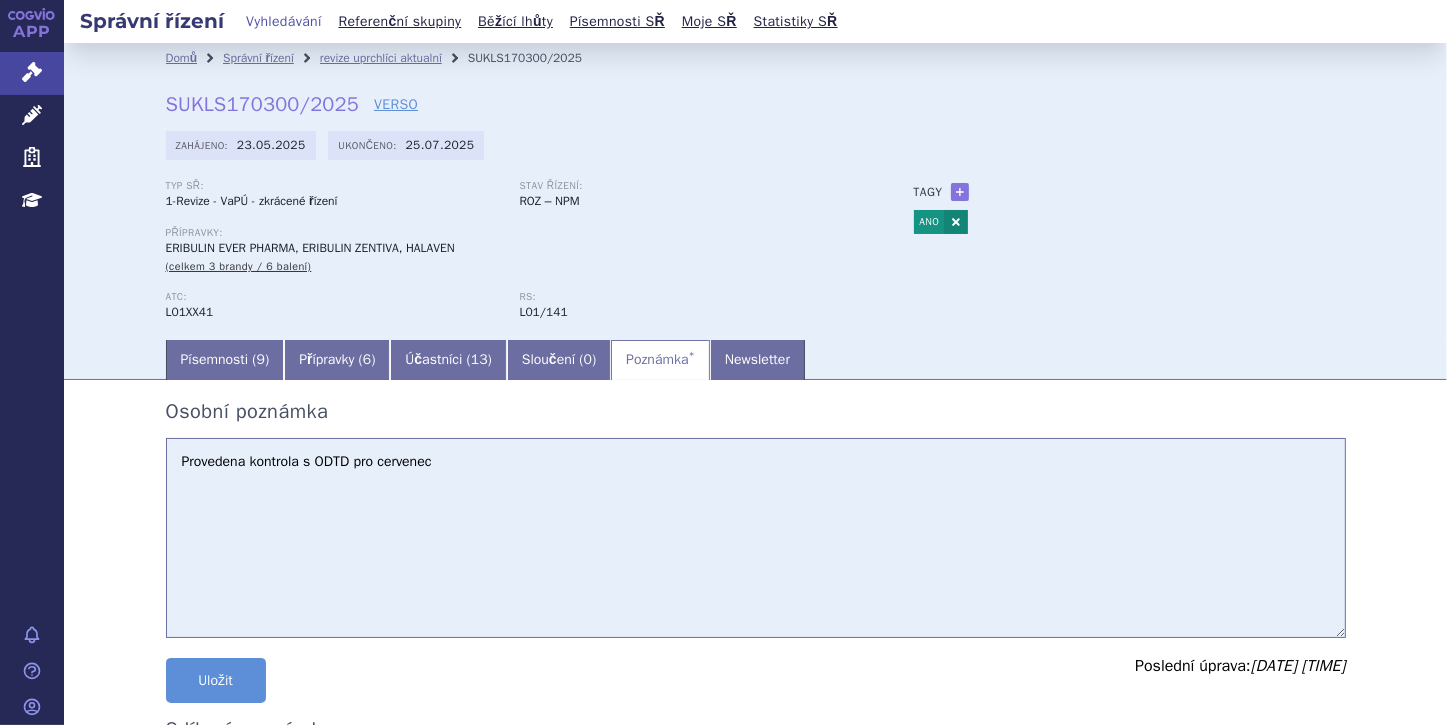 click on "Provedena kontrola s ODTD pro cervenec" at bounding box center (756, 538) 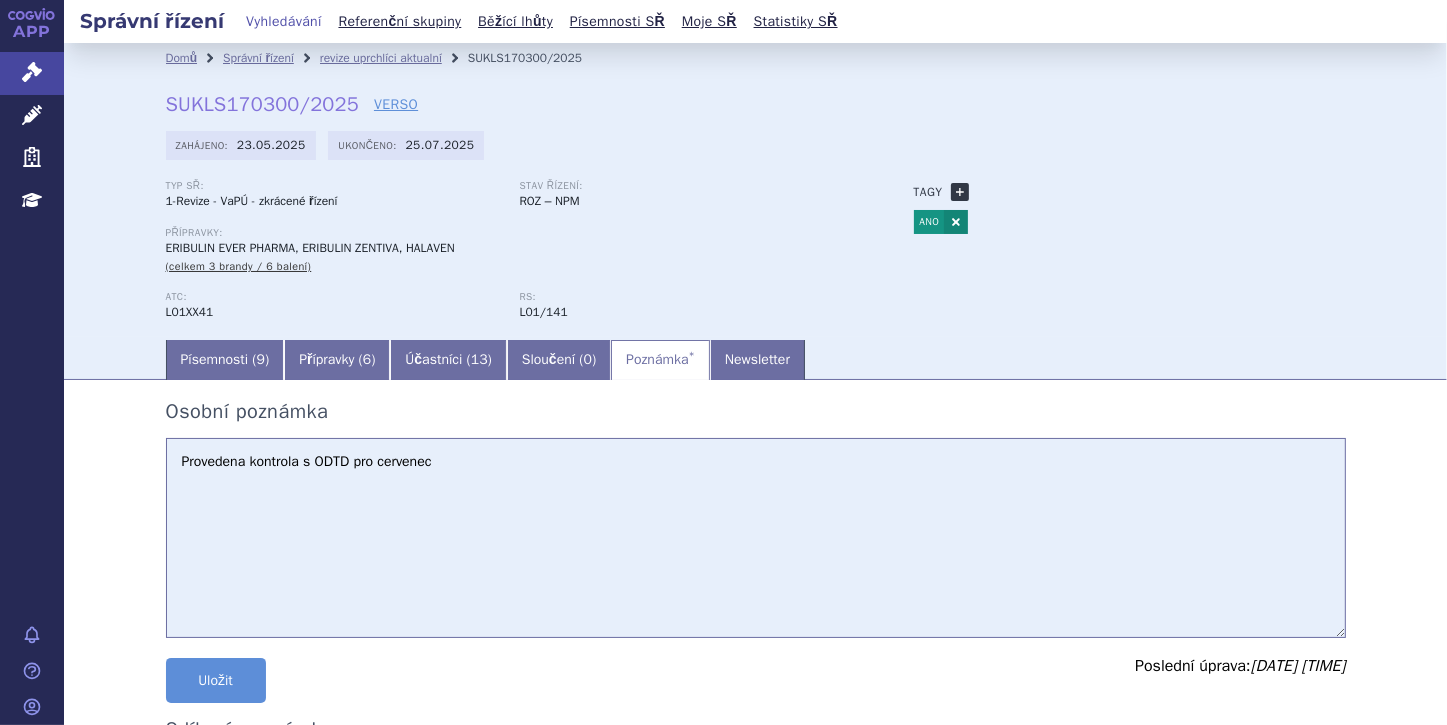 click on "+" at bounding box center [960, 192] 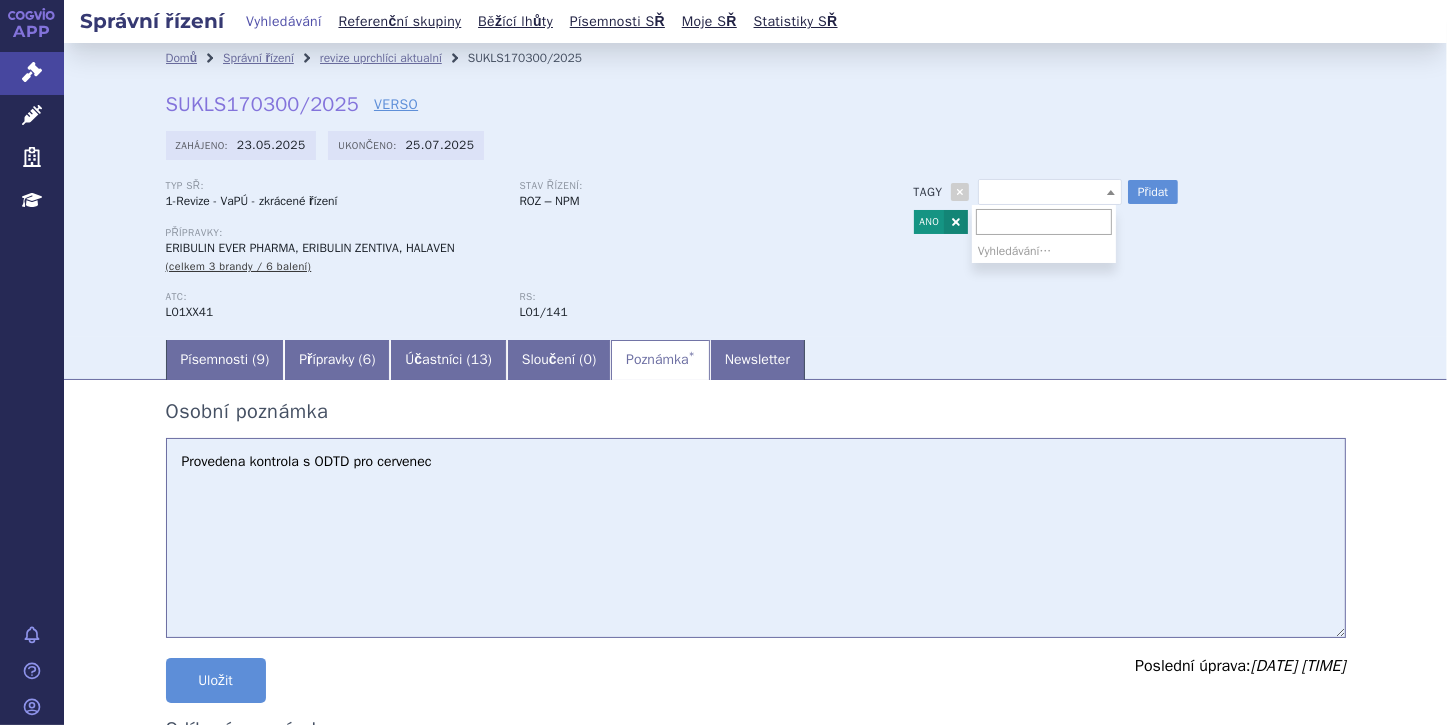 click at bounding box center [1111, 192] 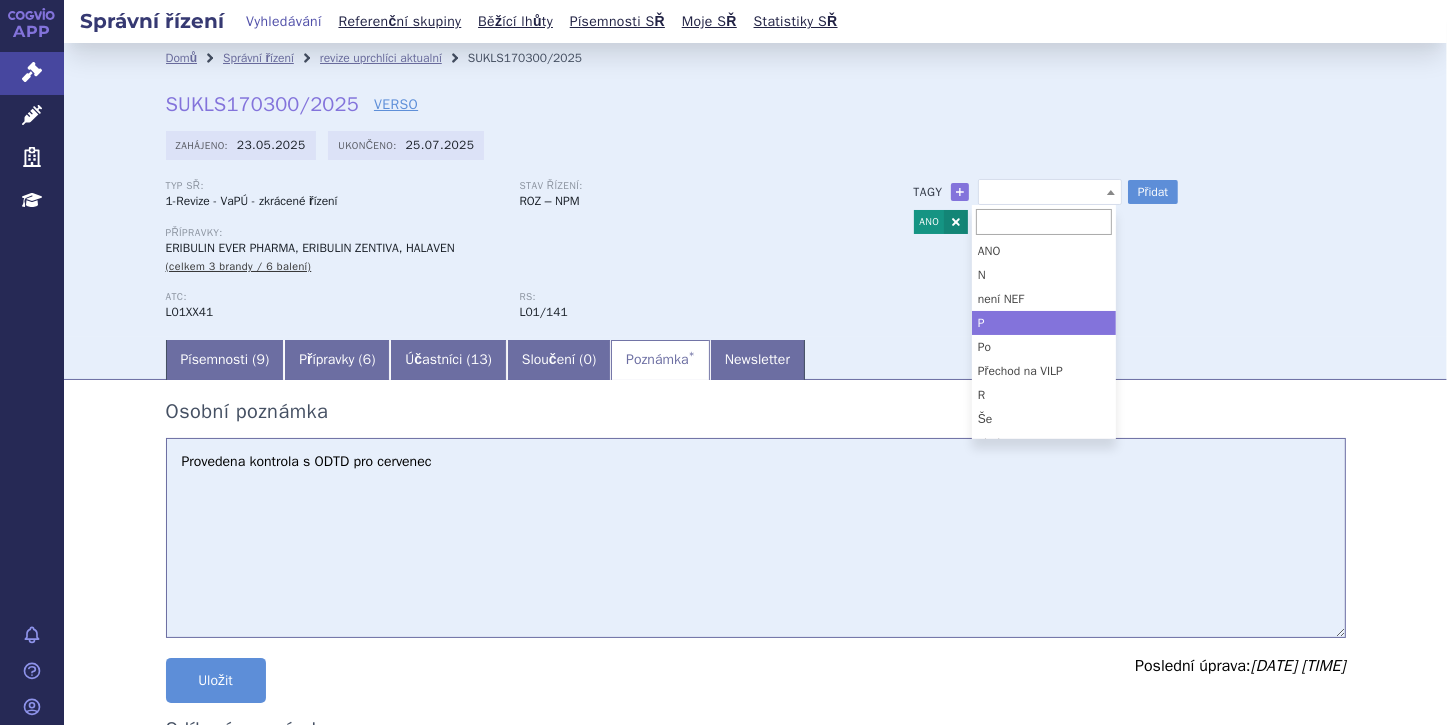 select on "P" 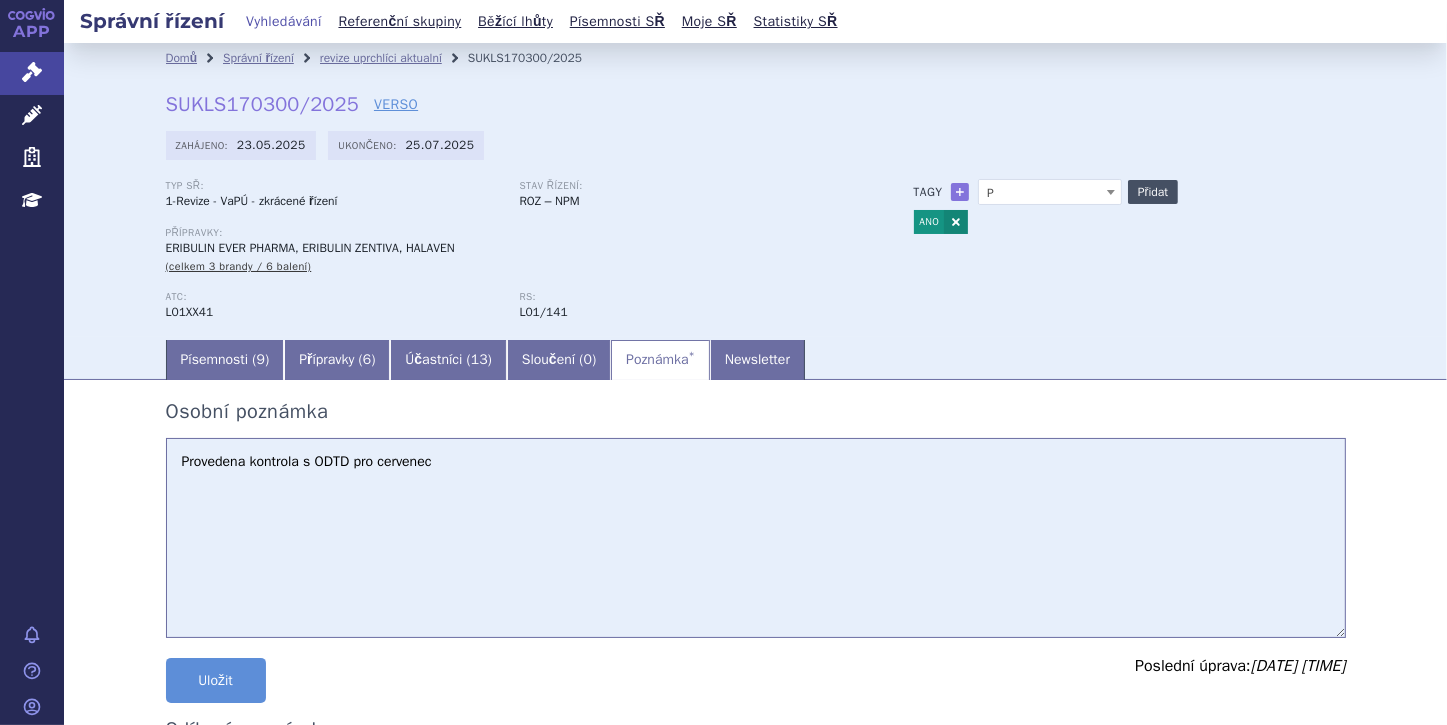 click on "Přidat" at bounding box center (1153, 192) 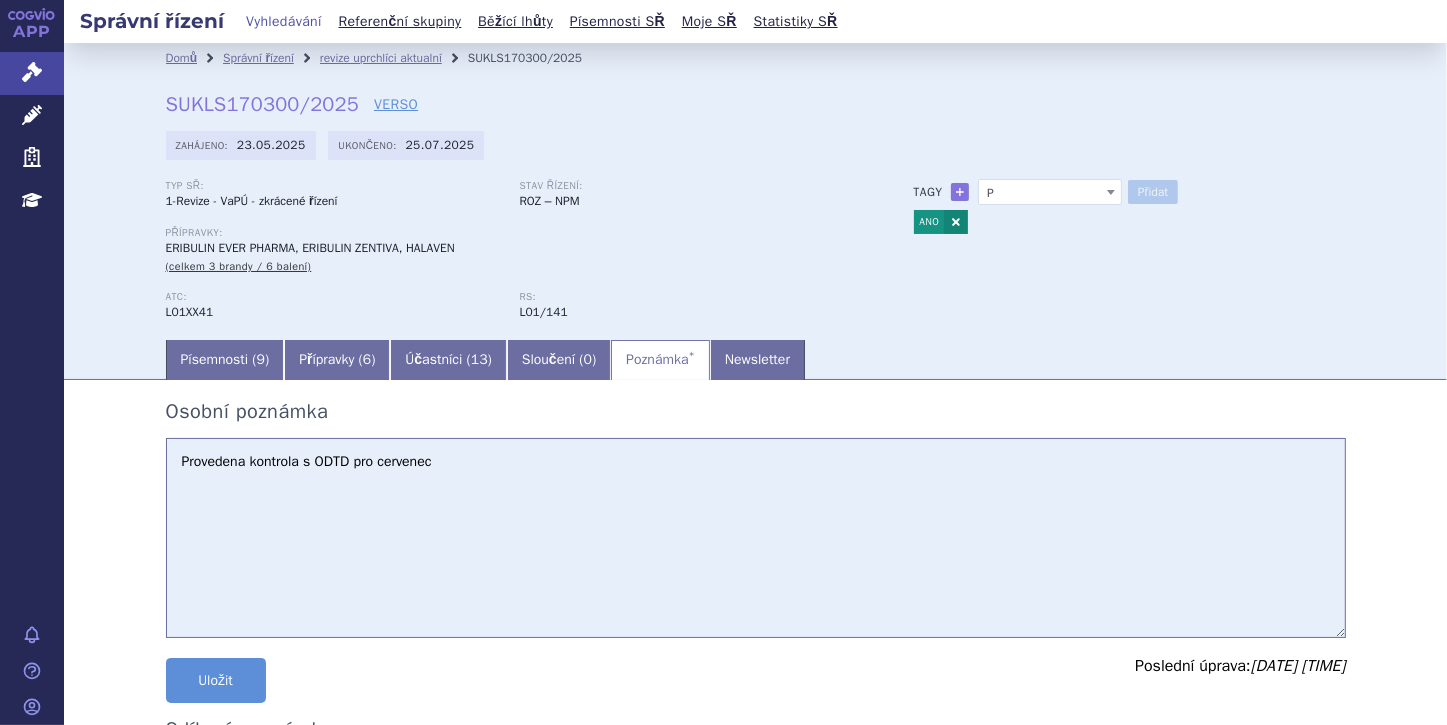 select 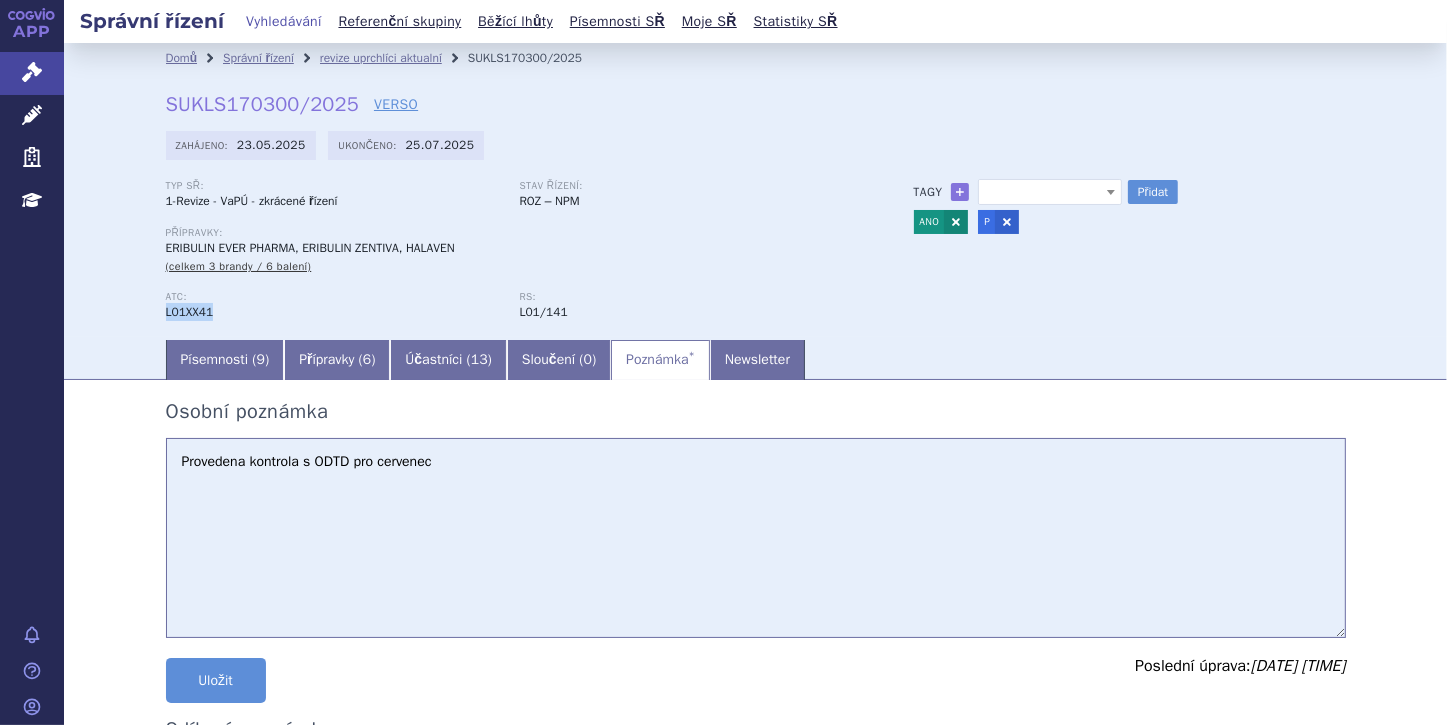 drag, startPoint x: 158, startPoint y: 312, endPoint x: 208, endPoint y: 315, distance: 50.08992 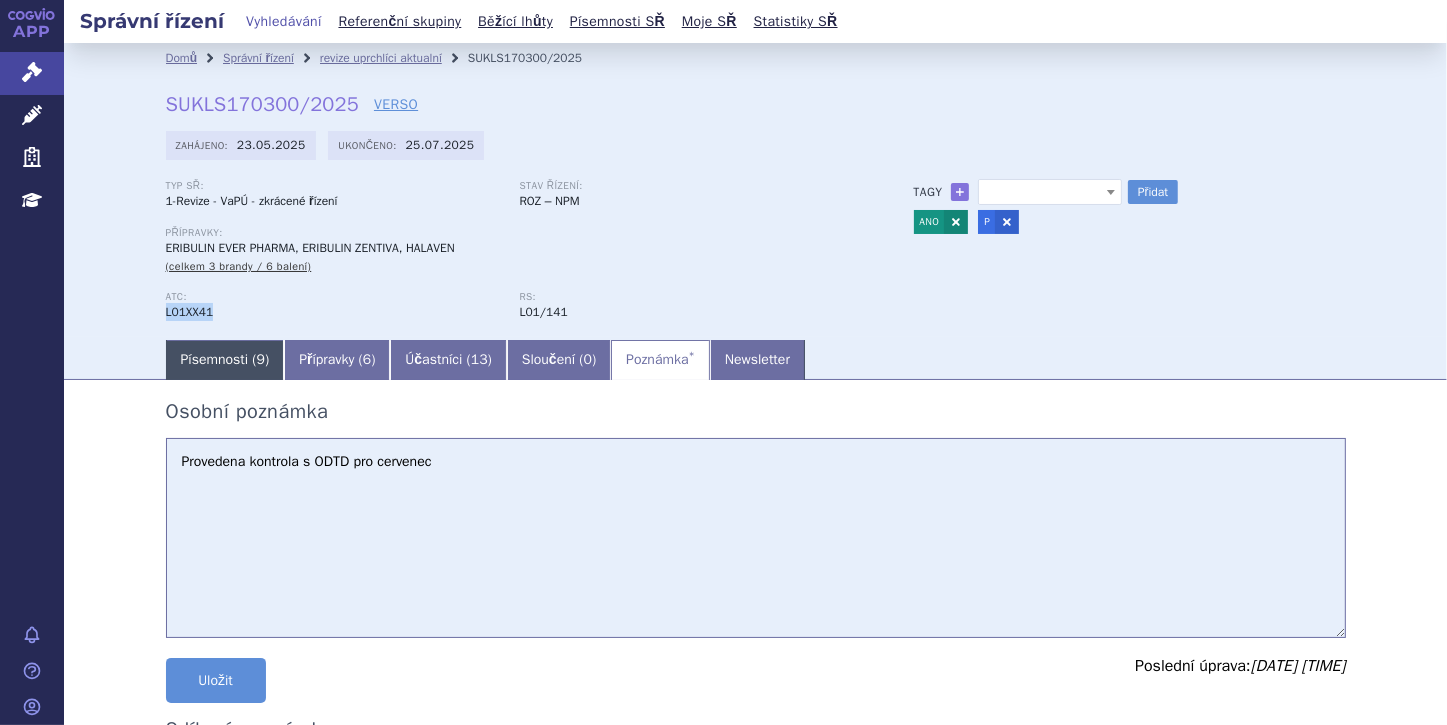 click on "Písemnosti ( 9 )" at bounding box center [225, 360] 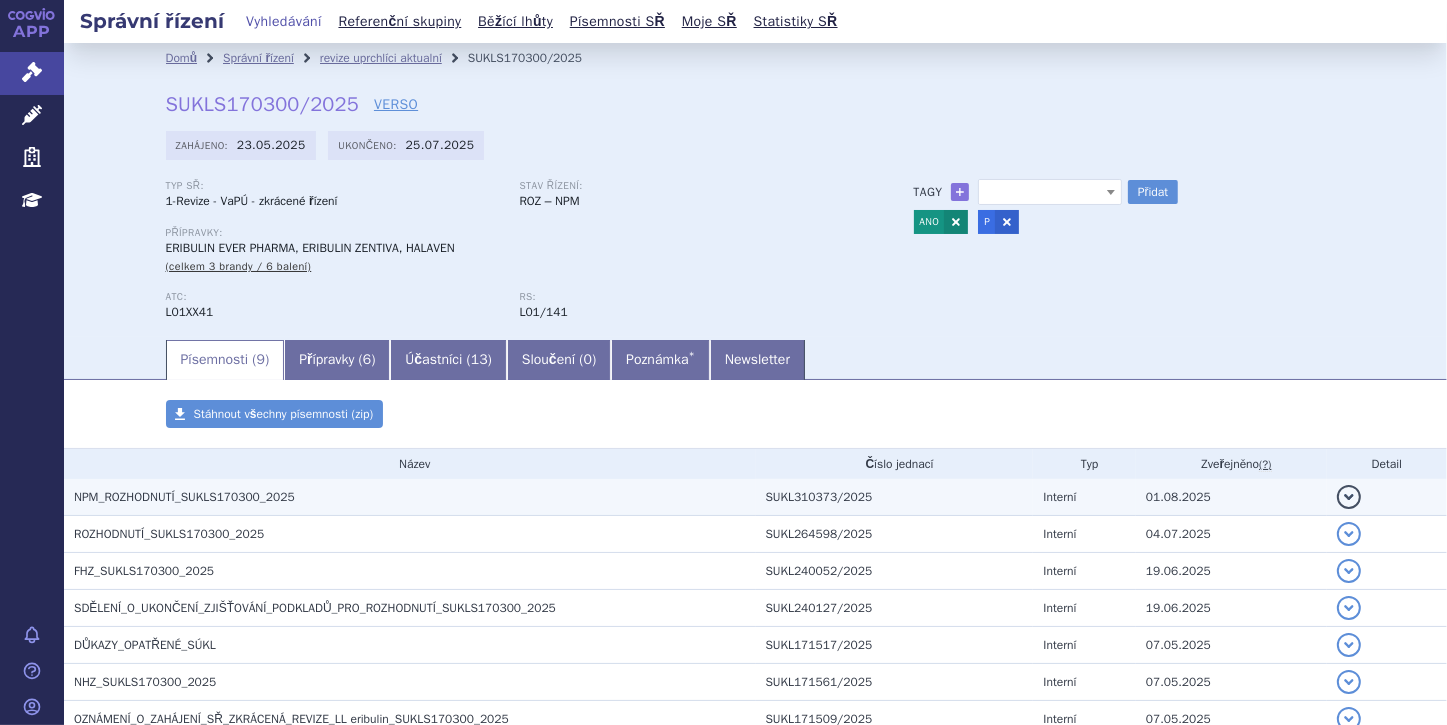 click on "NPM_ROZHODNUTÍ_SUKLS170300_2025" at bounding box center [184, 497] 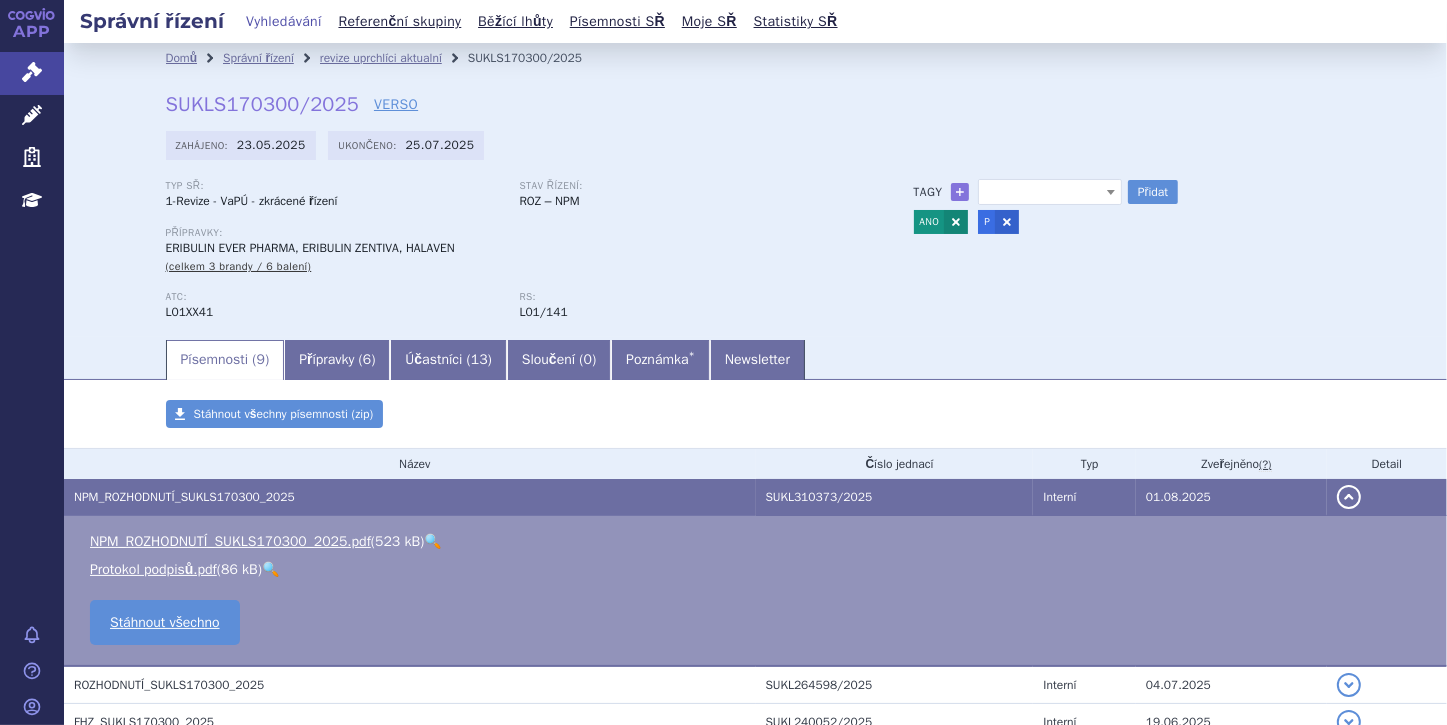 click on "🔍" at bounding box center [432, 541] 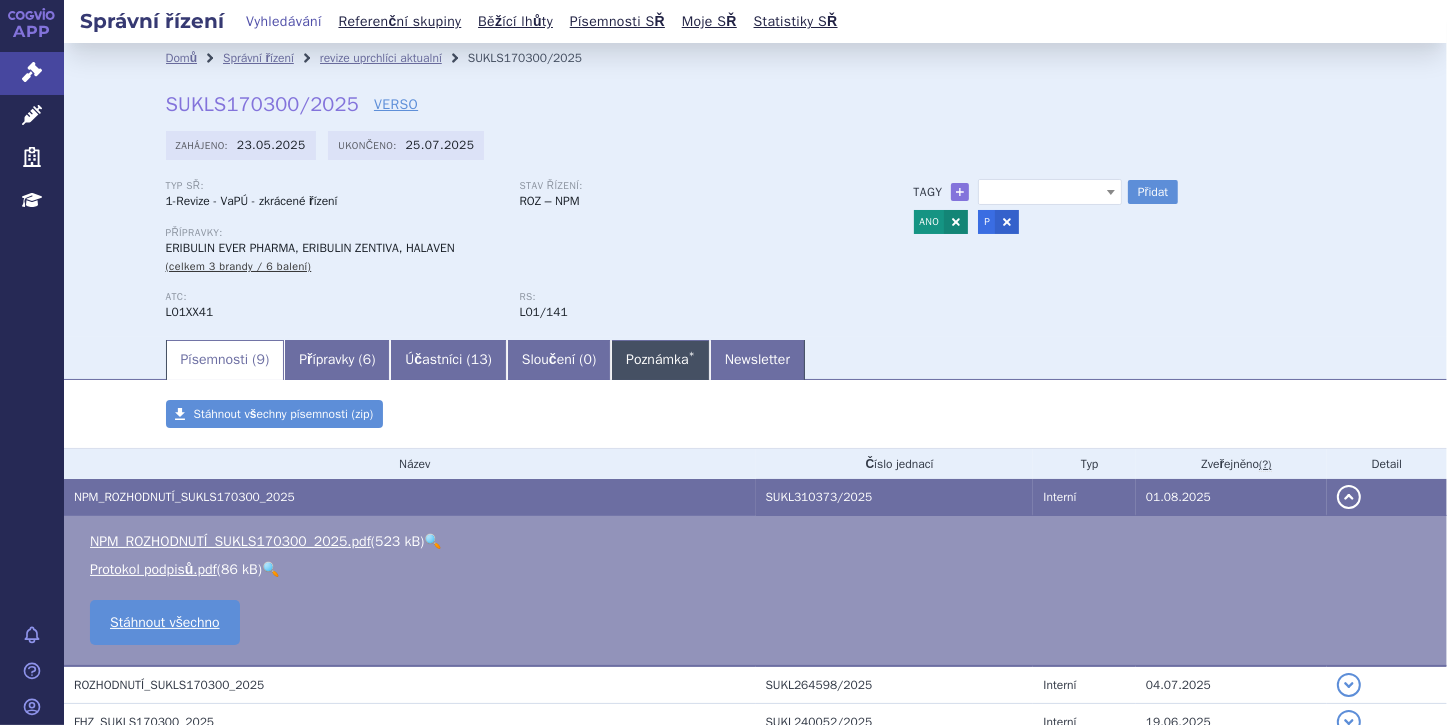 click on "Poznámka
*" at bounding box center (660, 360) 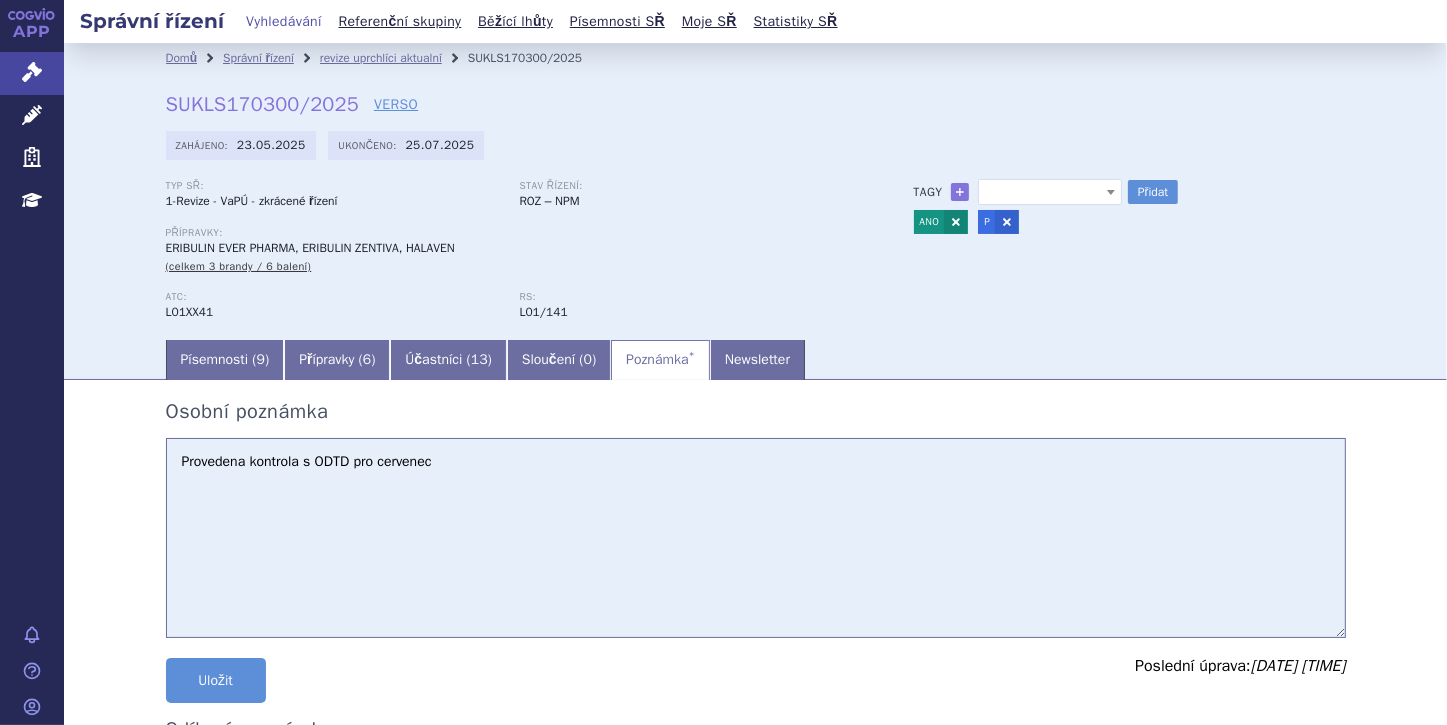 click on "Provedena kontrola s ODTD pro cervenec" at bounding box center [756, 538] 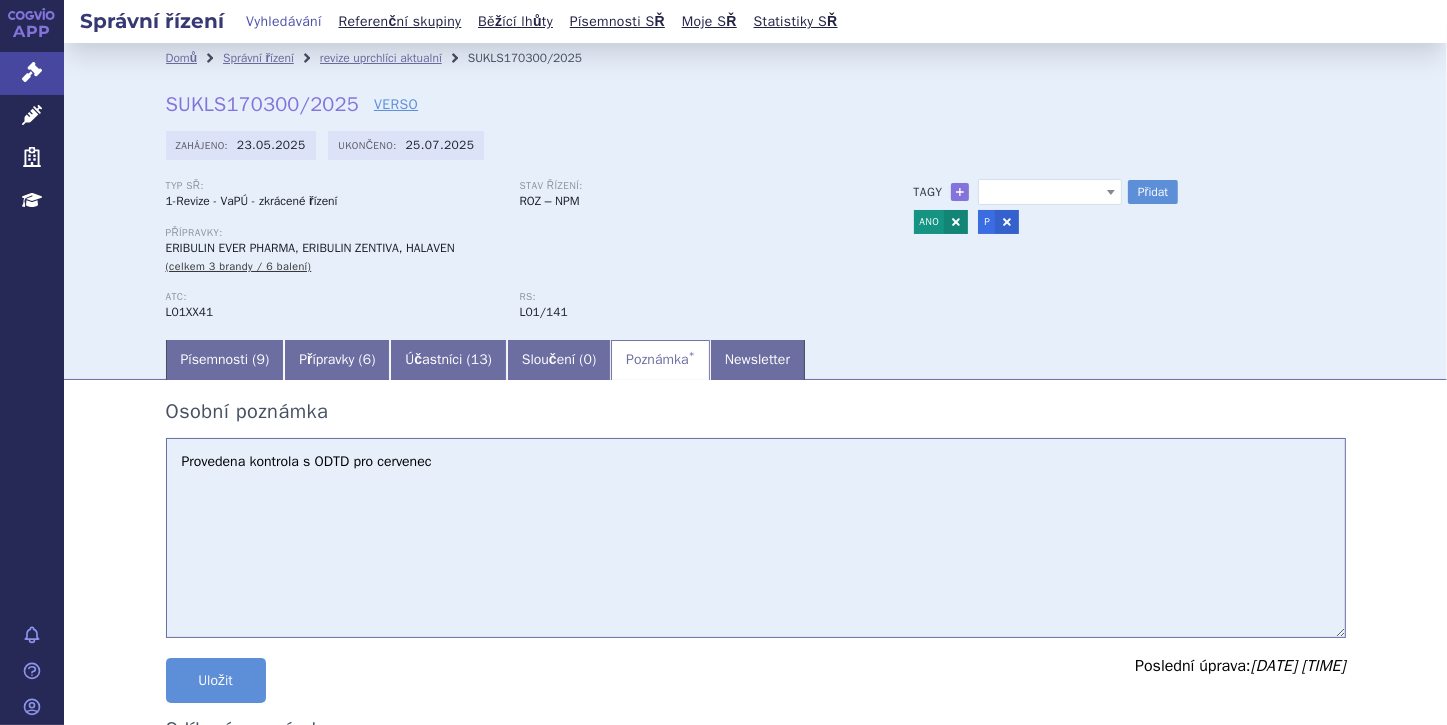 drag, startPoint x: 177, startPoint y: 460, endPoint x: 427, endPoint y: 472, distance: 250.28784 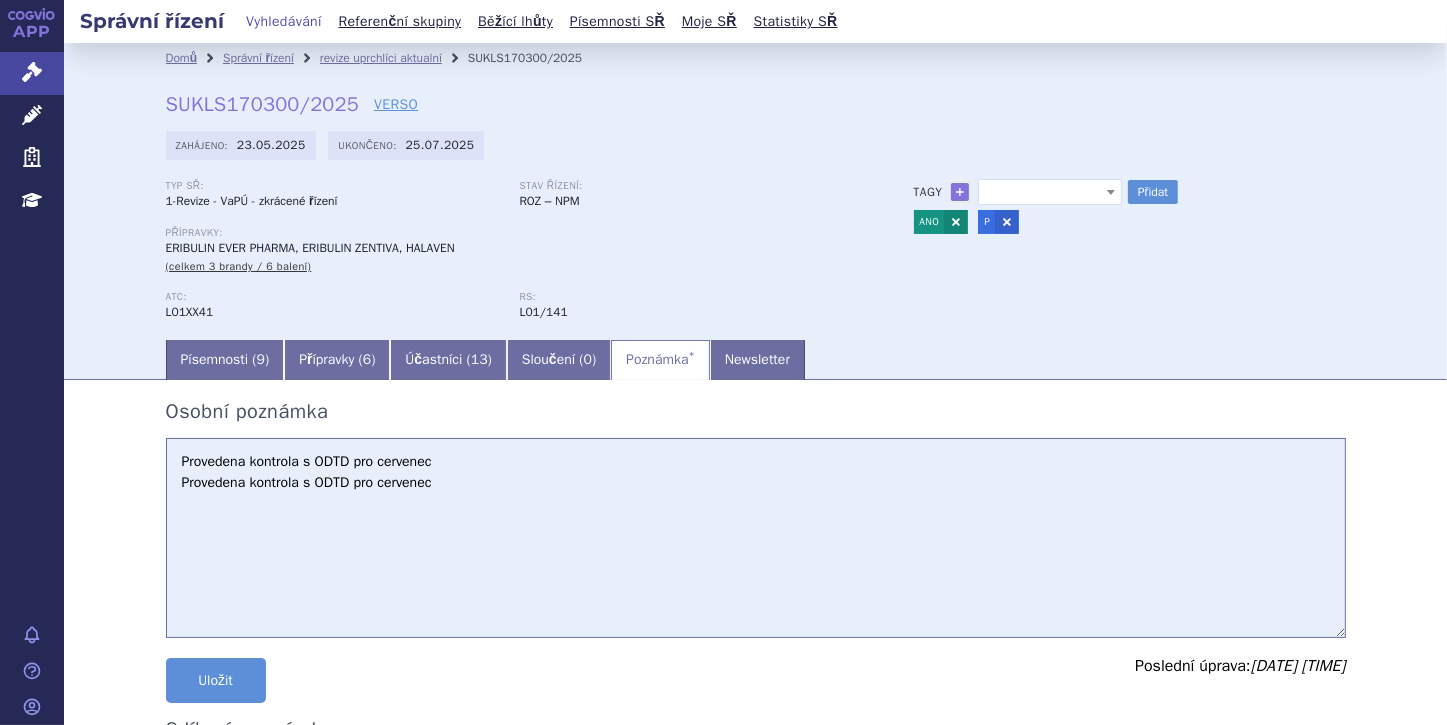 click on "Provedena kontrola s ODTD pro cervenec" at bounding box center (756, 538) 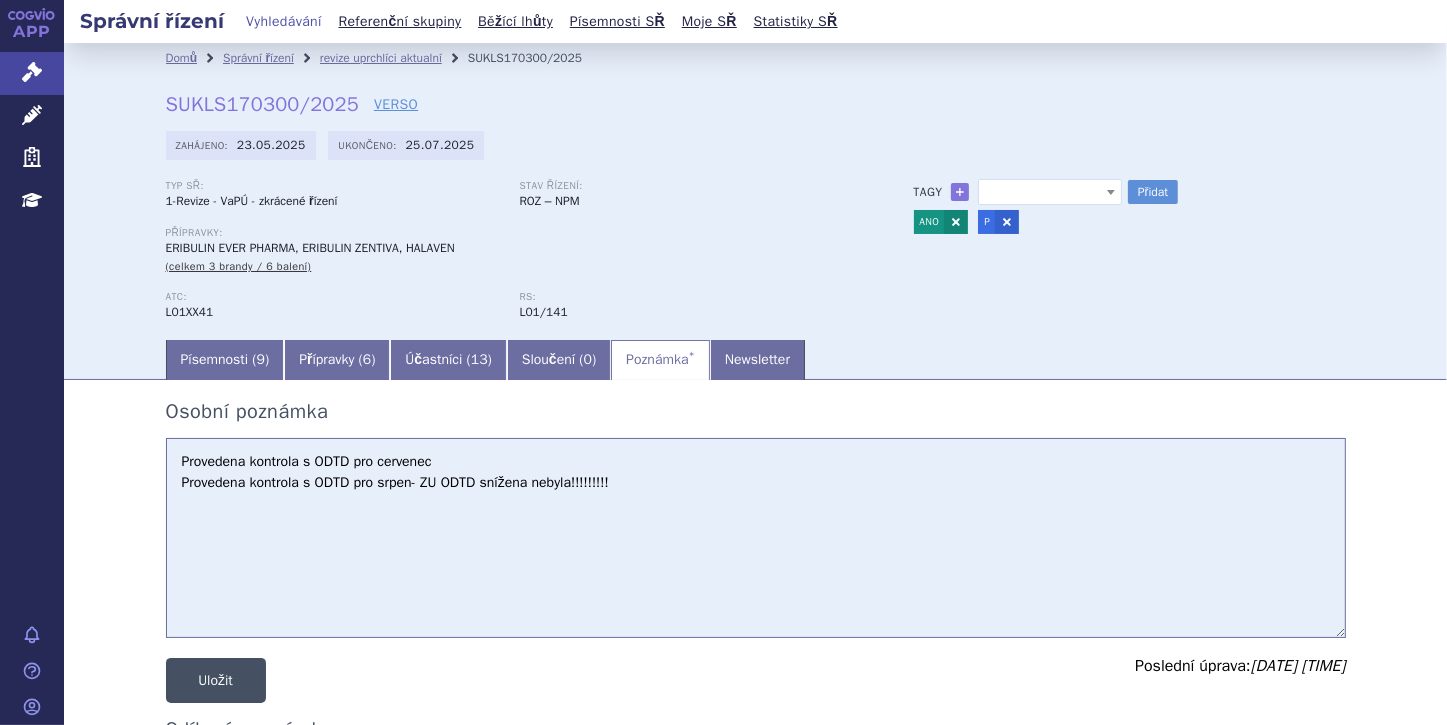 type on "Provedena kontrola s ODTD pro cervenec
Provedena kontrola s ODTD pro srpen- ZU ODTD snížena nebyla!!!!!!!!!" 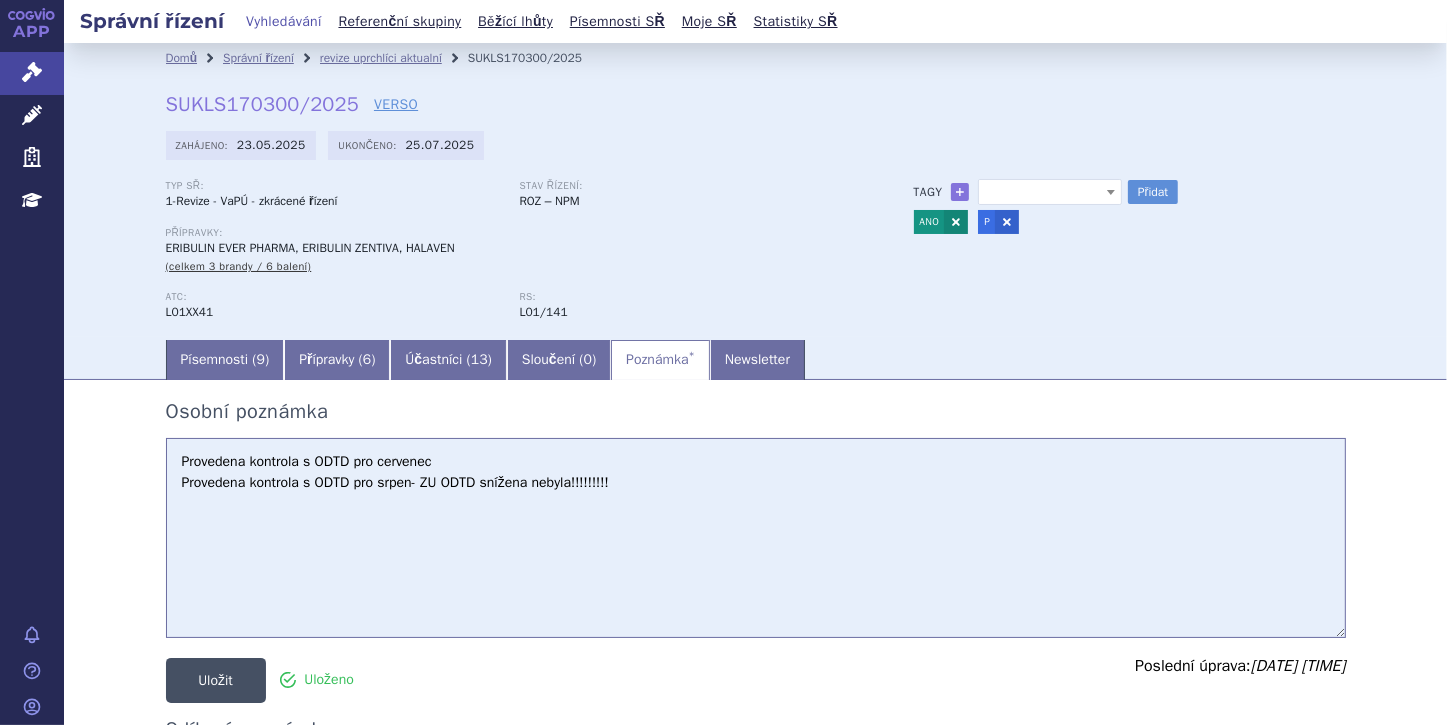 click on "Uložit" at bounding box center [216, 680] 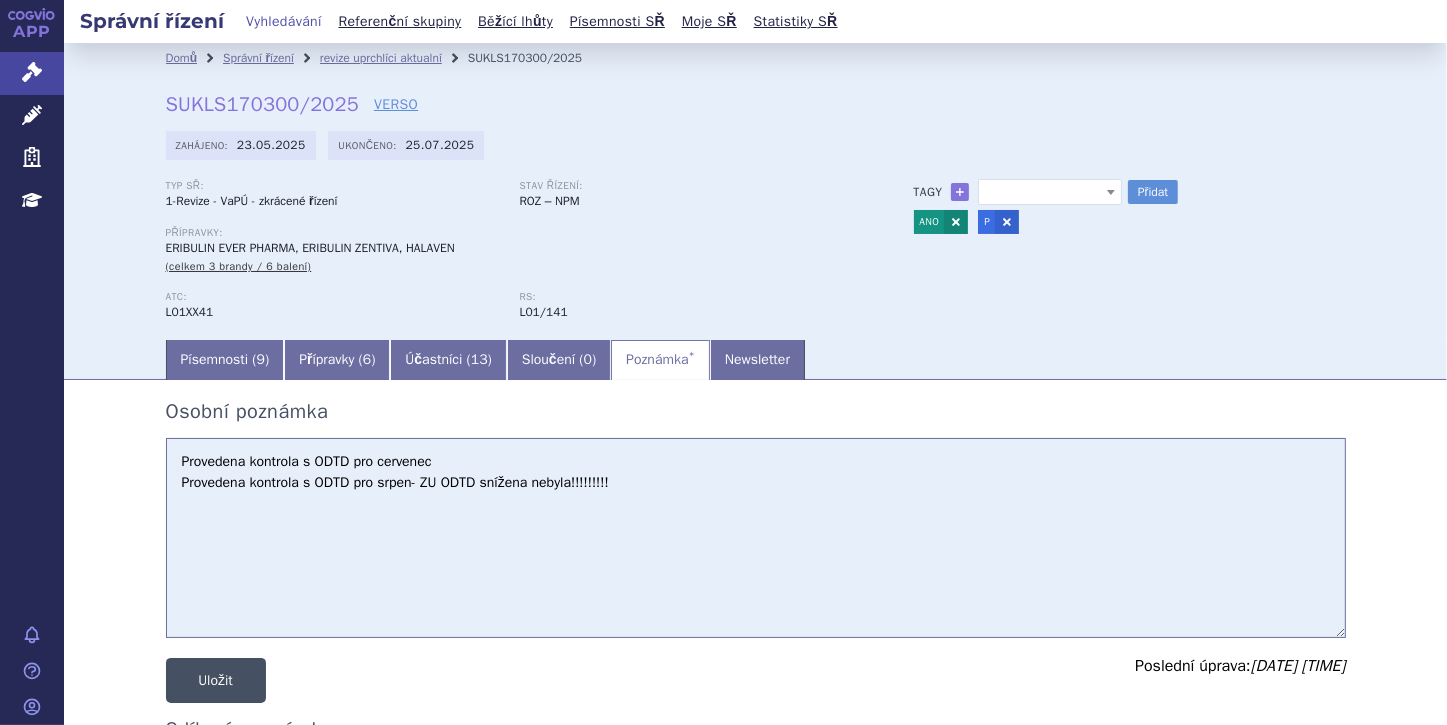 click on "Uložit" at bounding box center [216, 680] 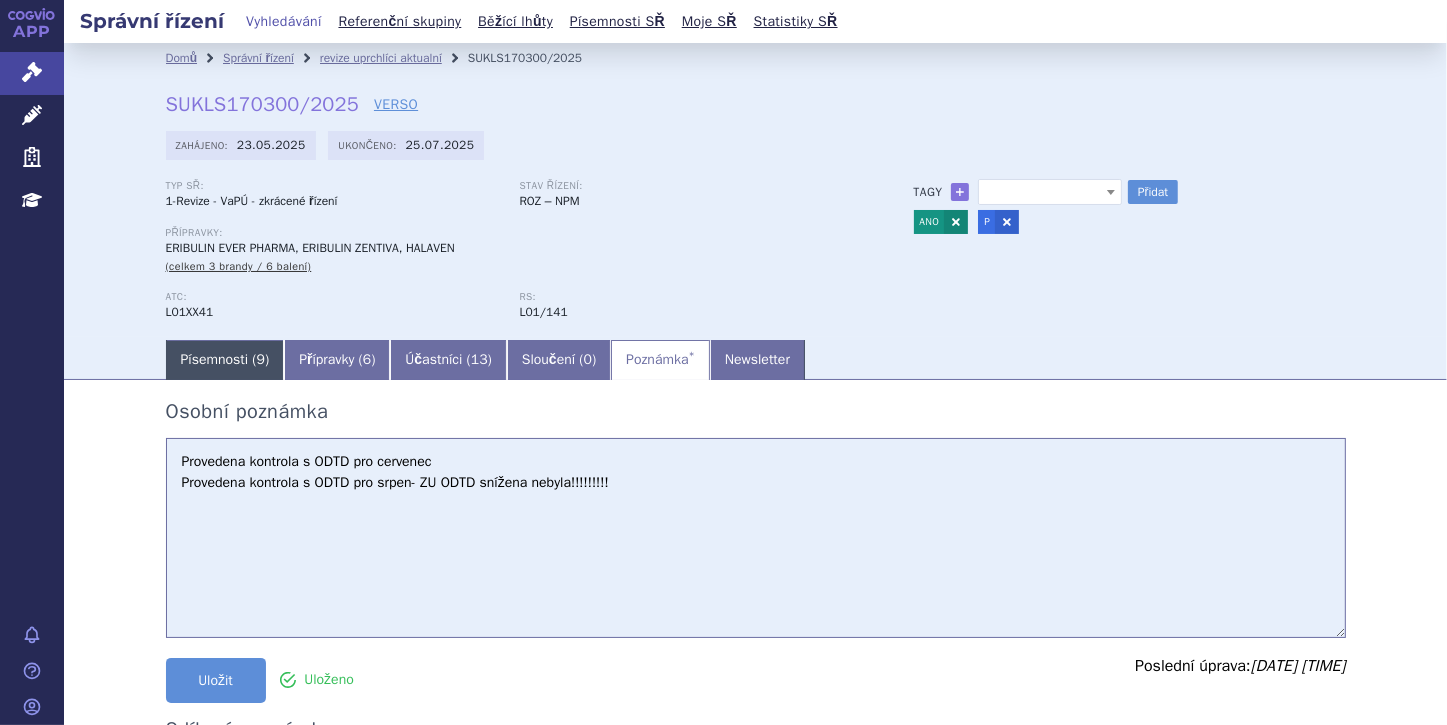click on "Písemnosti ( 9 )" at bounding box center [225, 360] 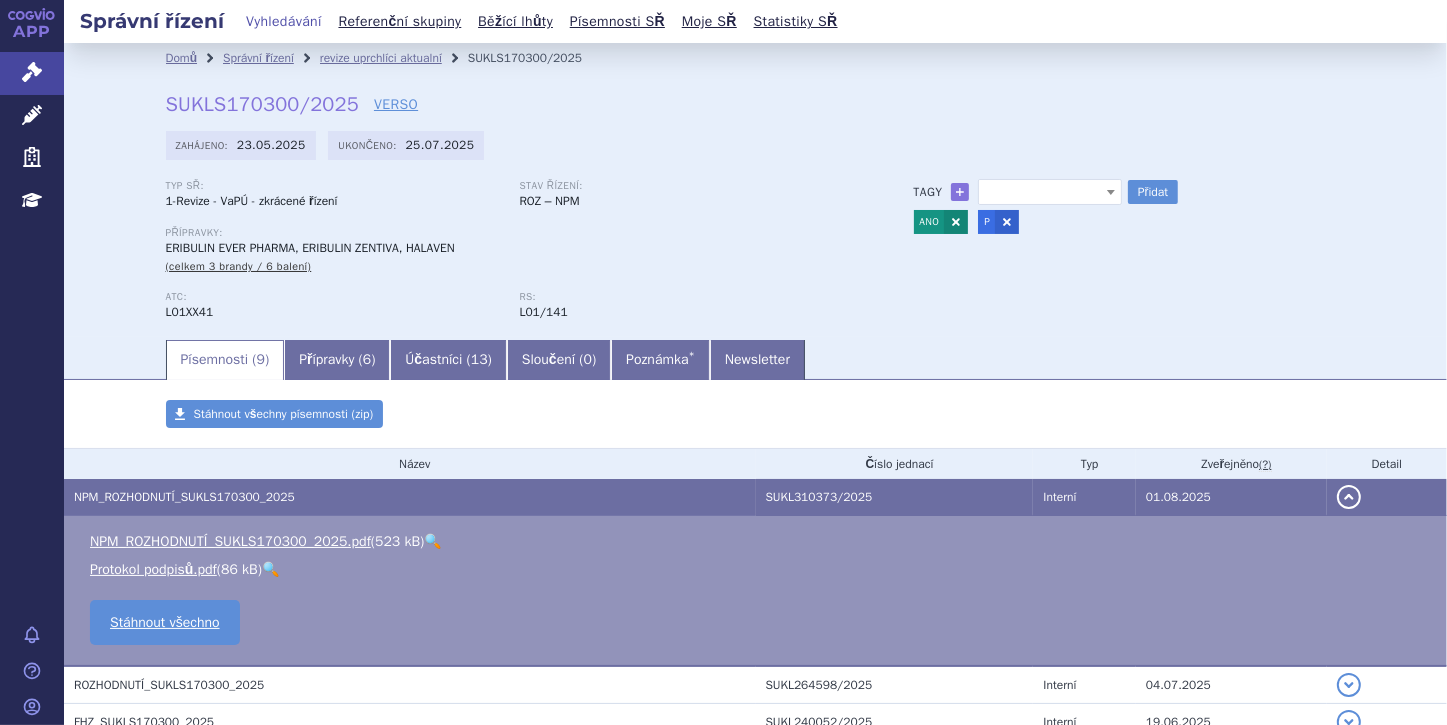 click on "detail" at bounding box center (1349, 497) 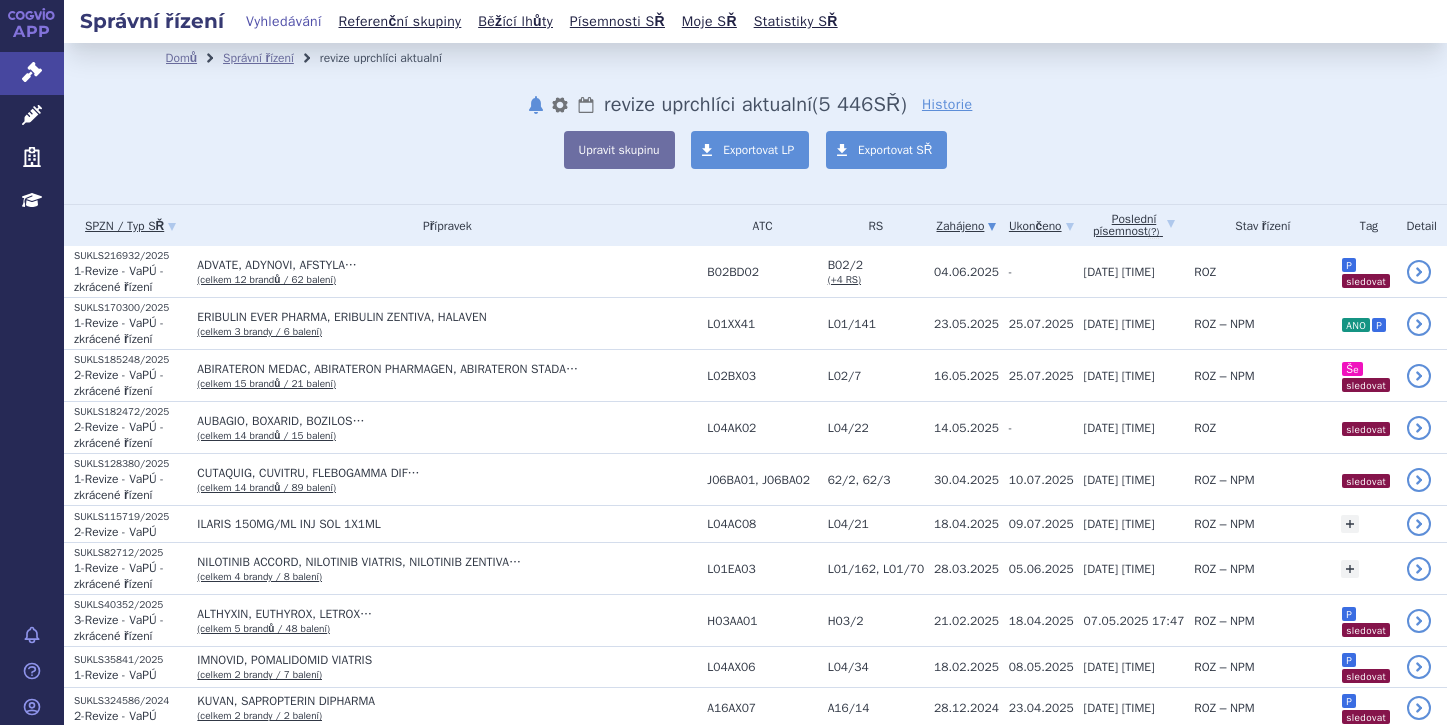 scroll, scrollTop: 0, scrollLeft: 0, axis: both 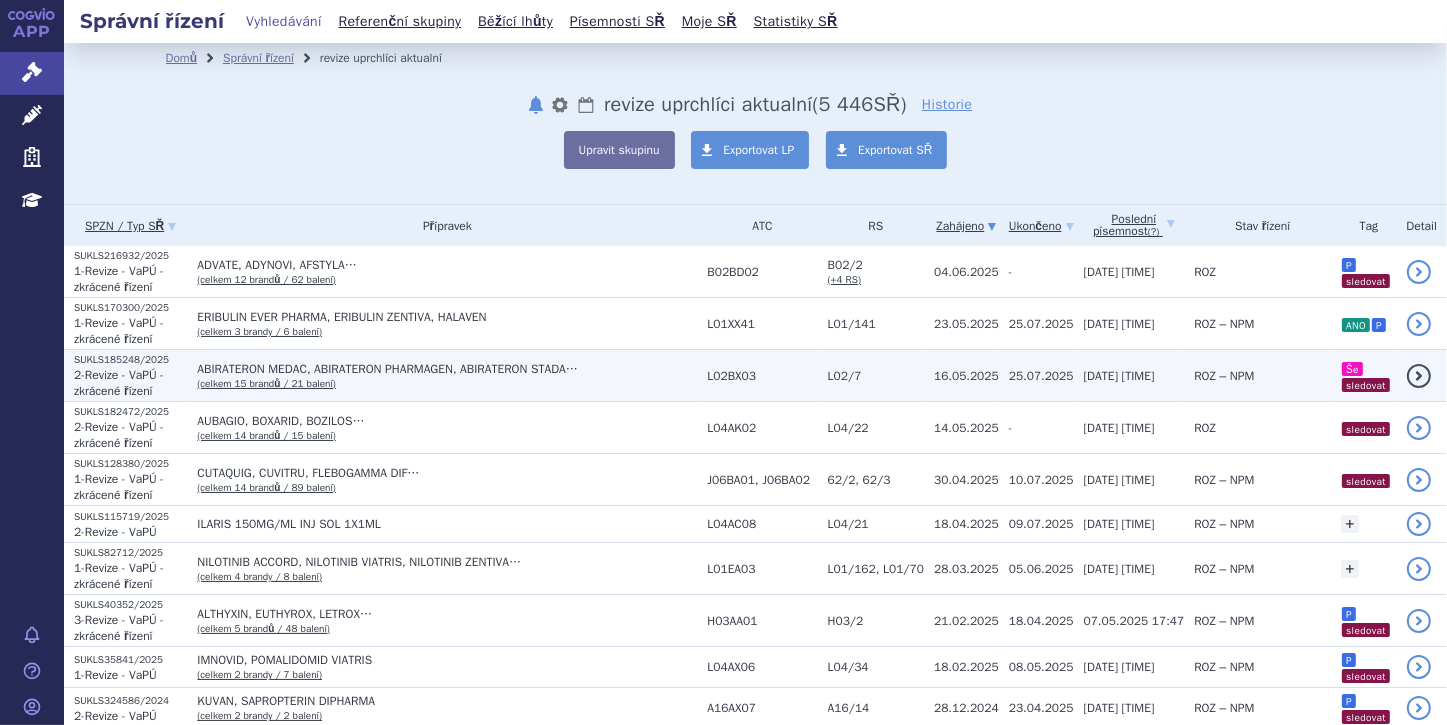 click on "2-Revize - VaPÚ - zkrácené řízení" at bounding box center (119, 383) 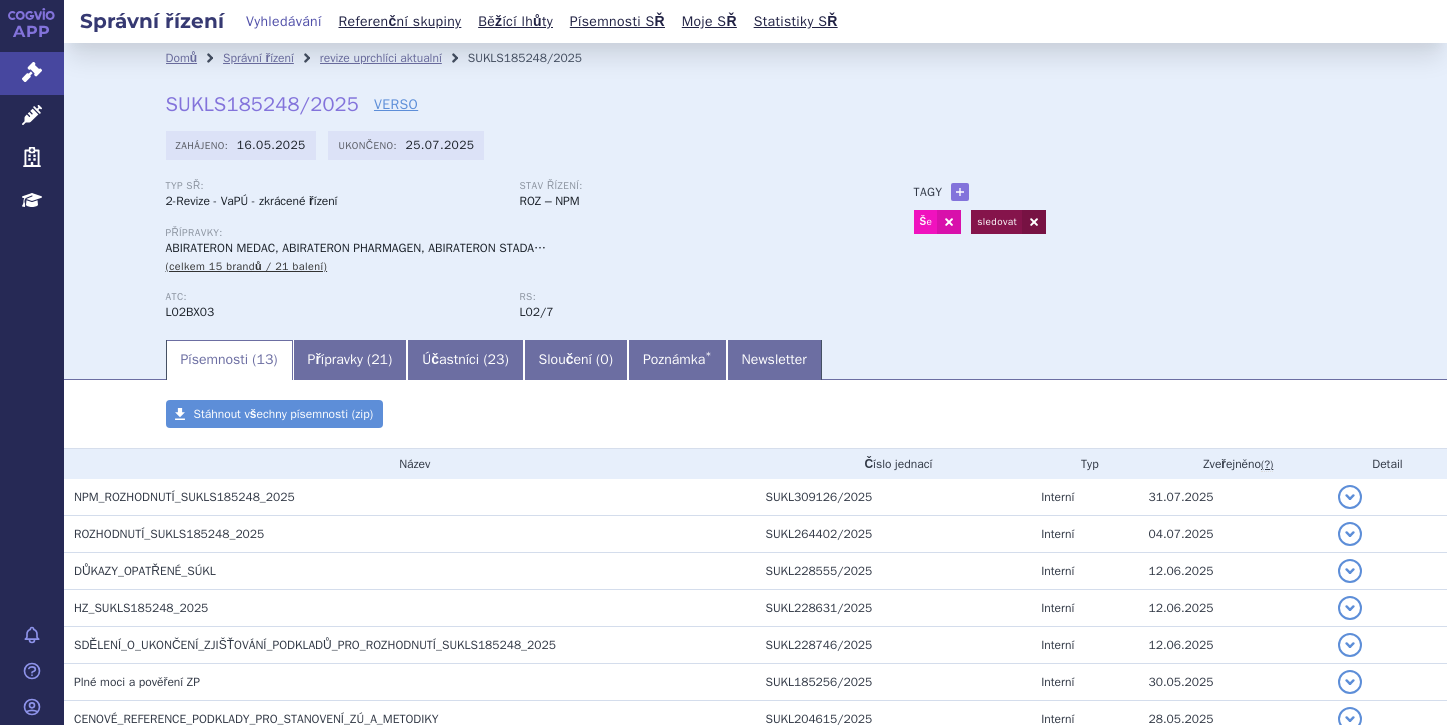 scroll, scrollTop: 0, scrollLeft: 0, axis: both 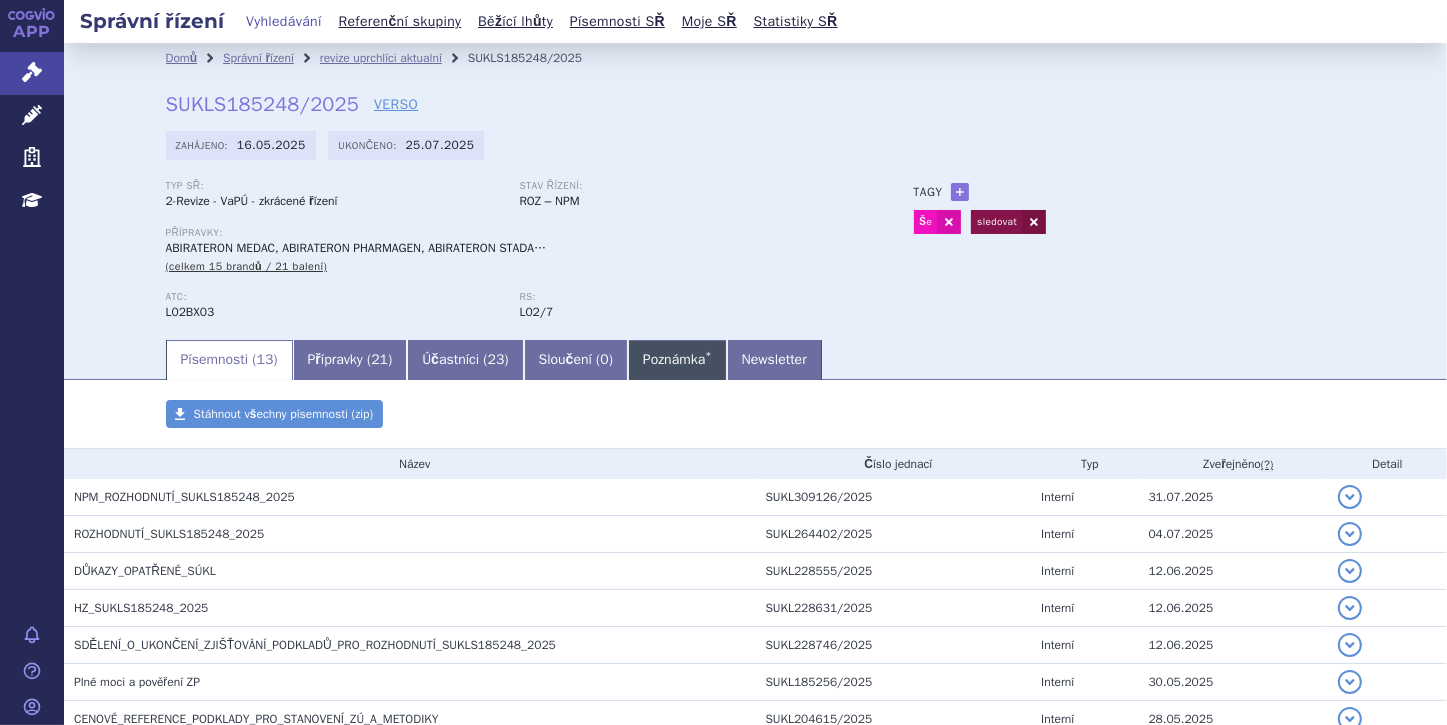 click on "Poznámka
*" at bounding box center [677, 360] 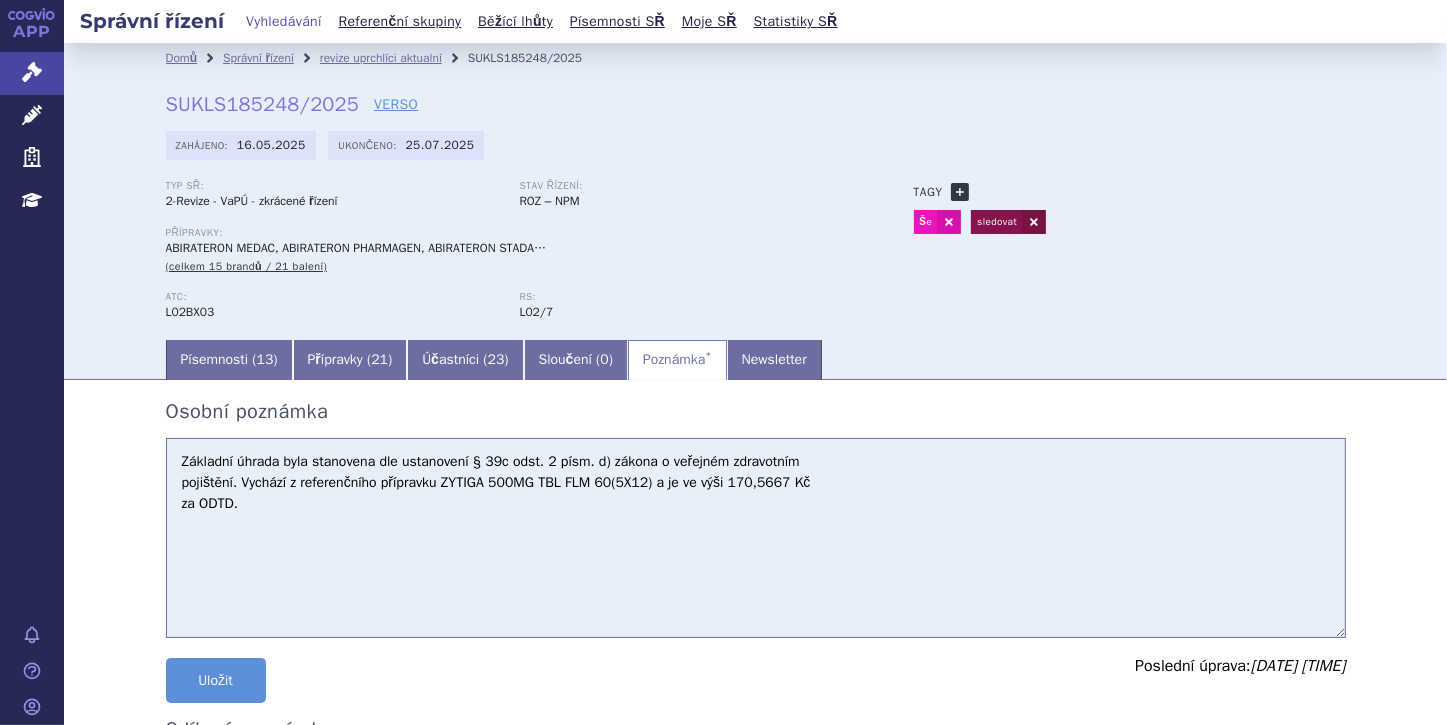 click on "+" at bounding box center (960, 192) 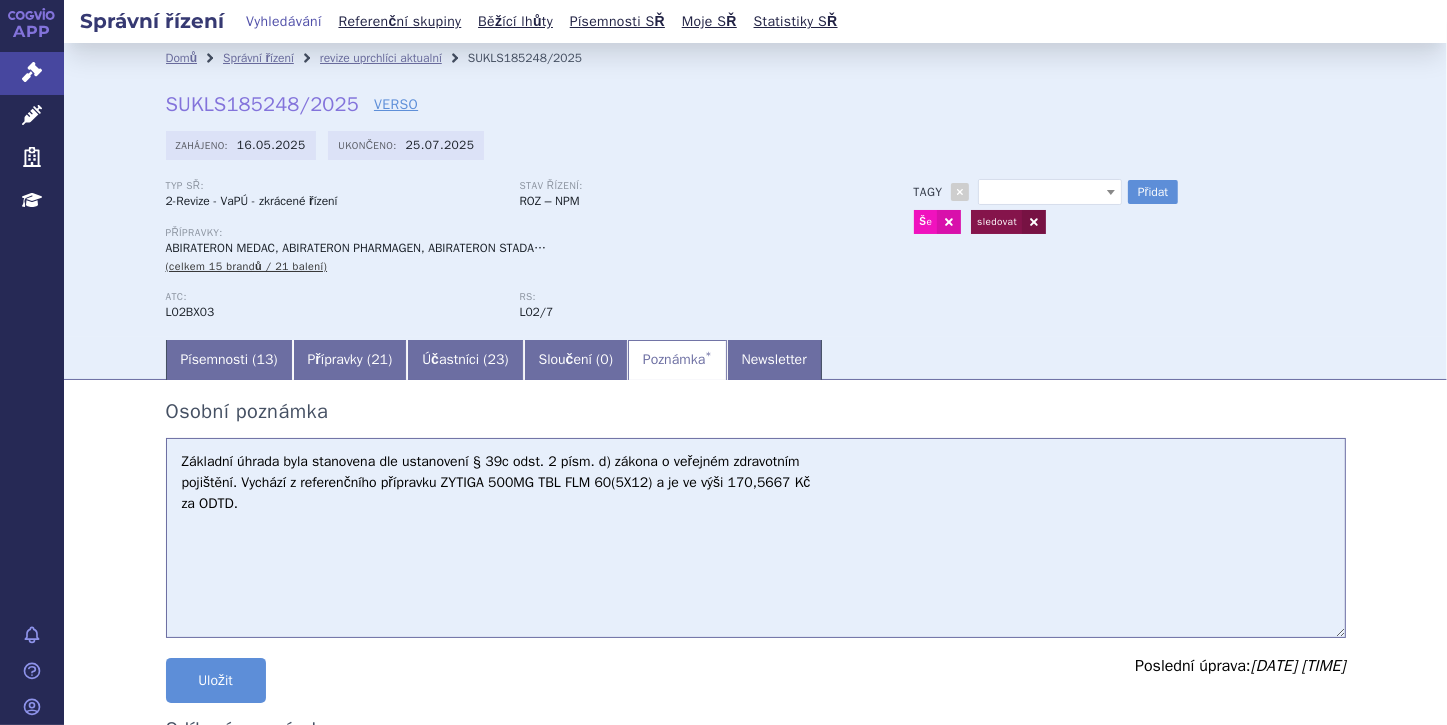 click at bounding box center (1111, 192) 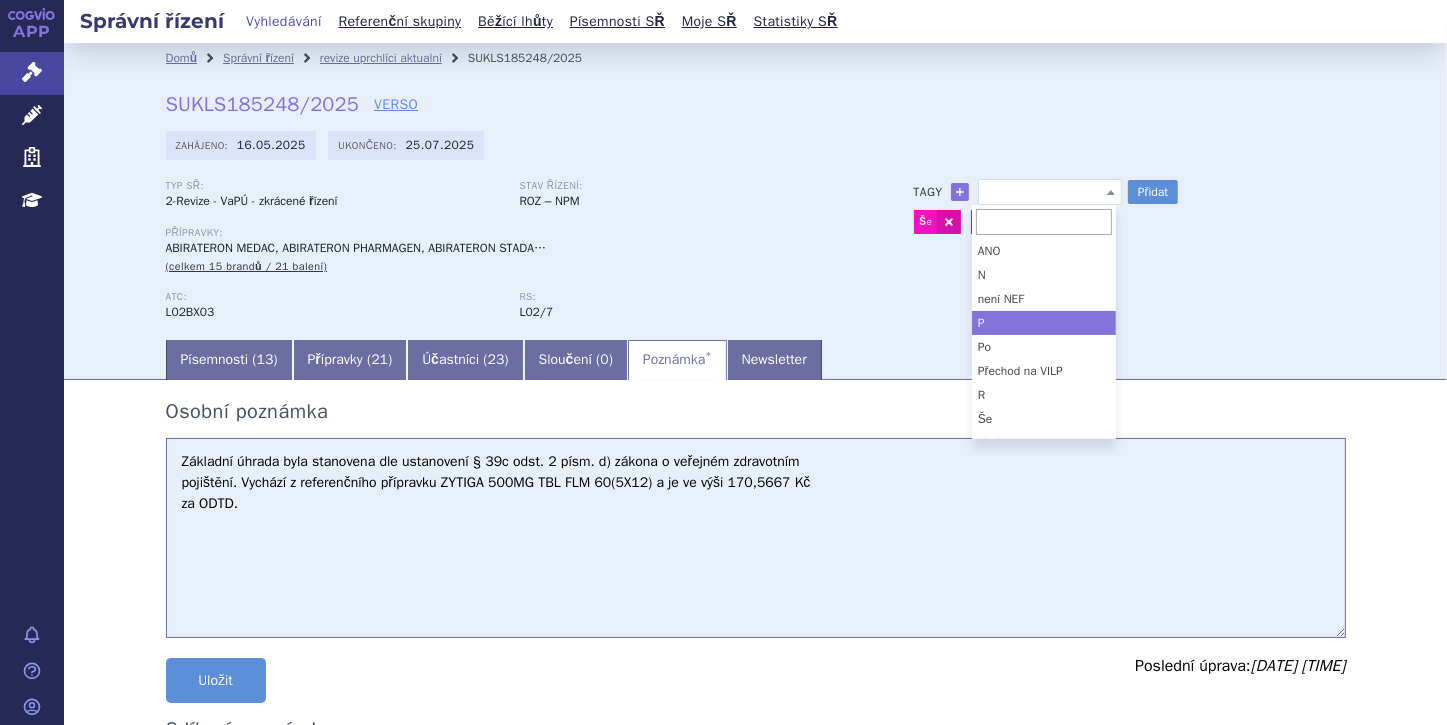select on "P" 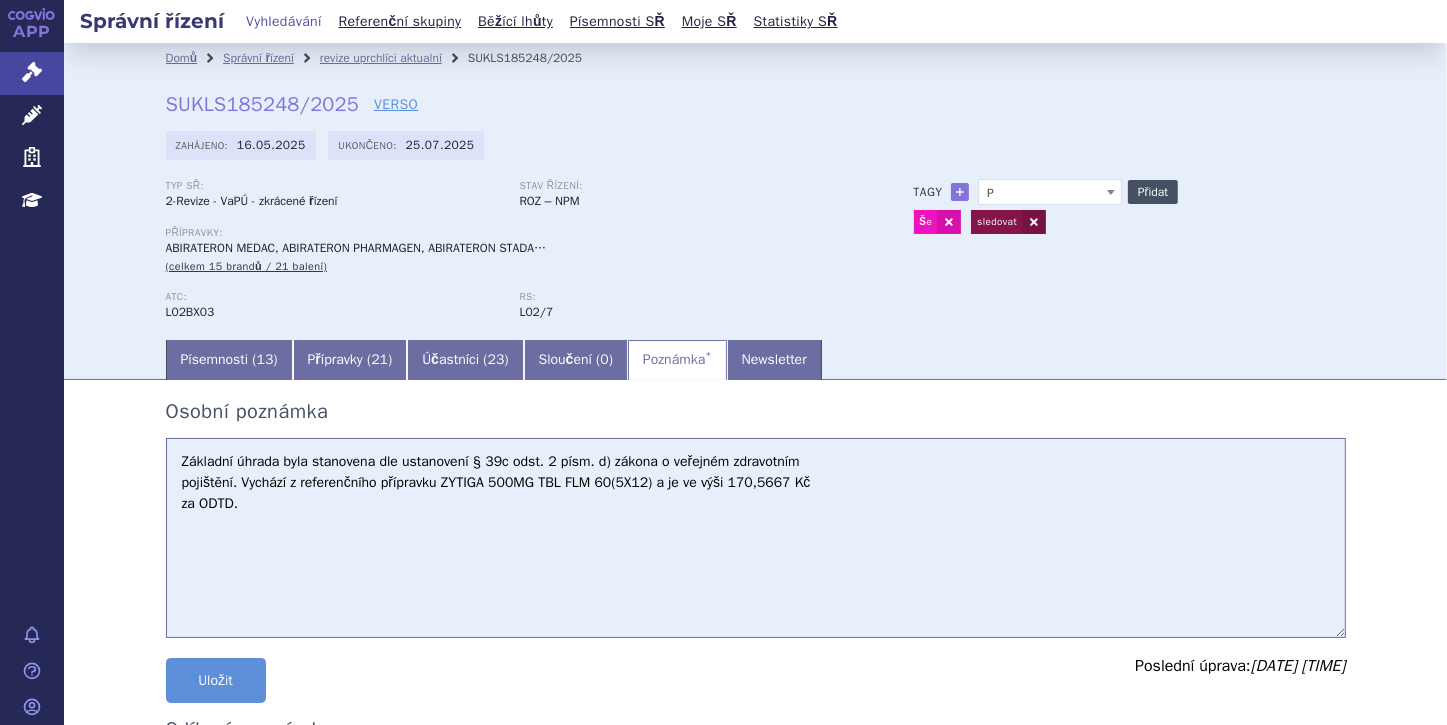 click on "Přidat" at bounding box center [1153, 192] 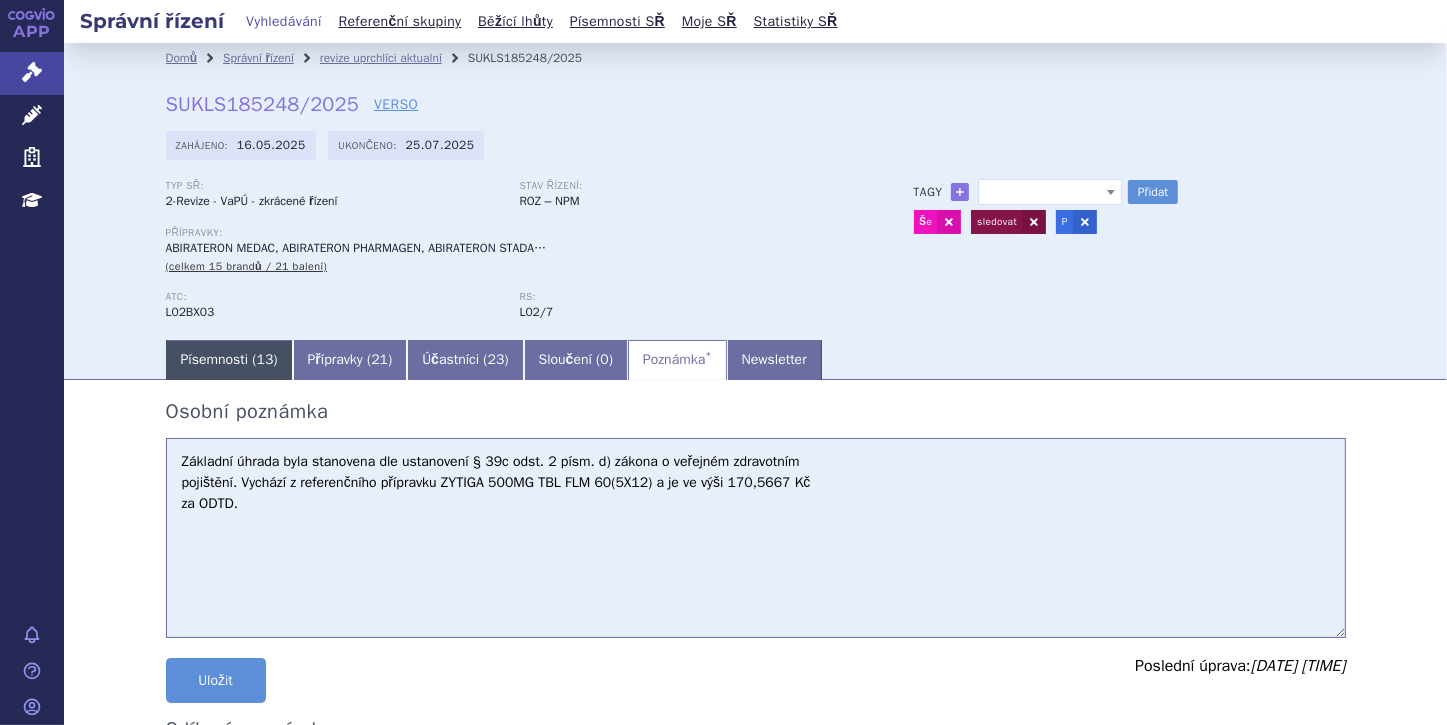 click on "Písemnosti ( 13 )" at bounding box center (229, 360) 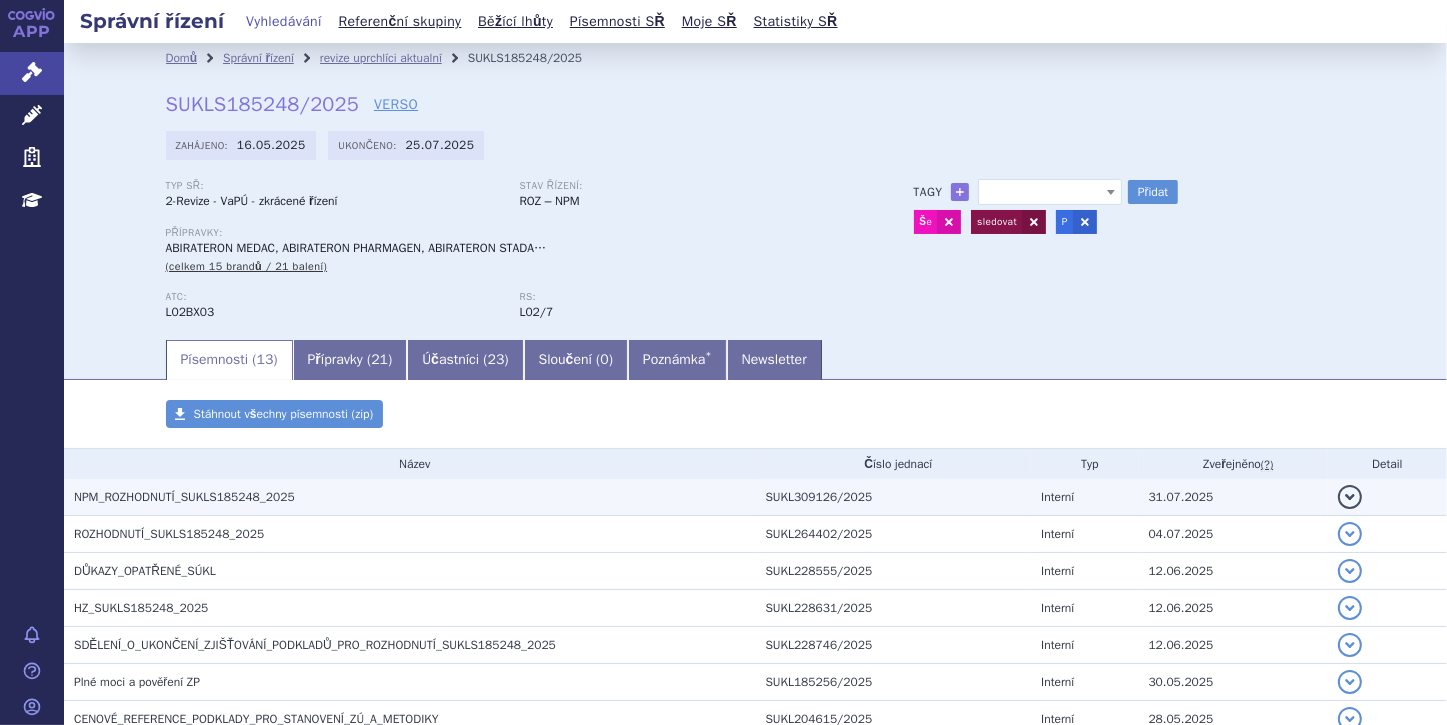 click on "NPM_ROZHODNUTÍ_SUKLS185248_2025" at bounding box center [415, 497] 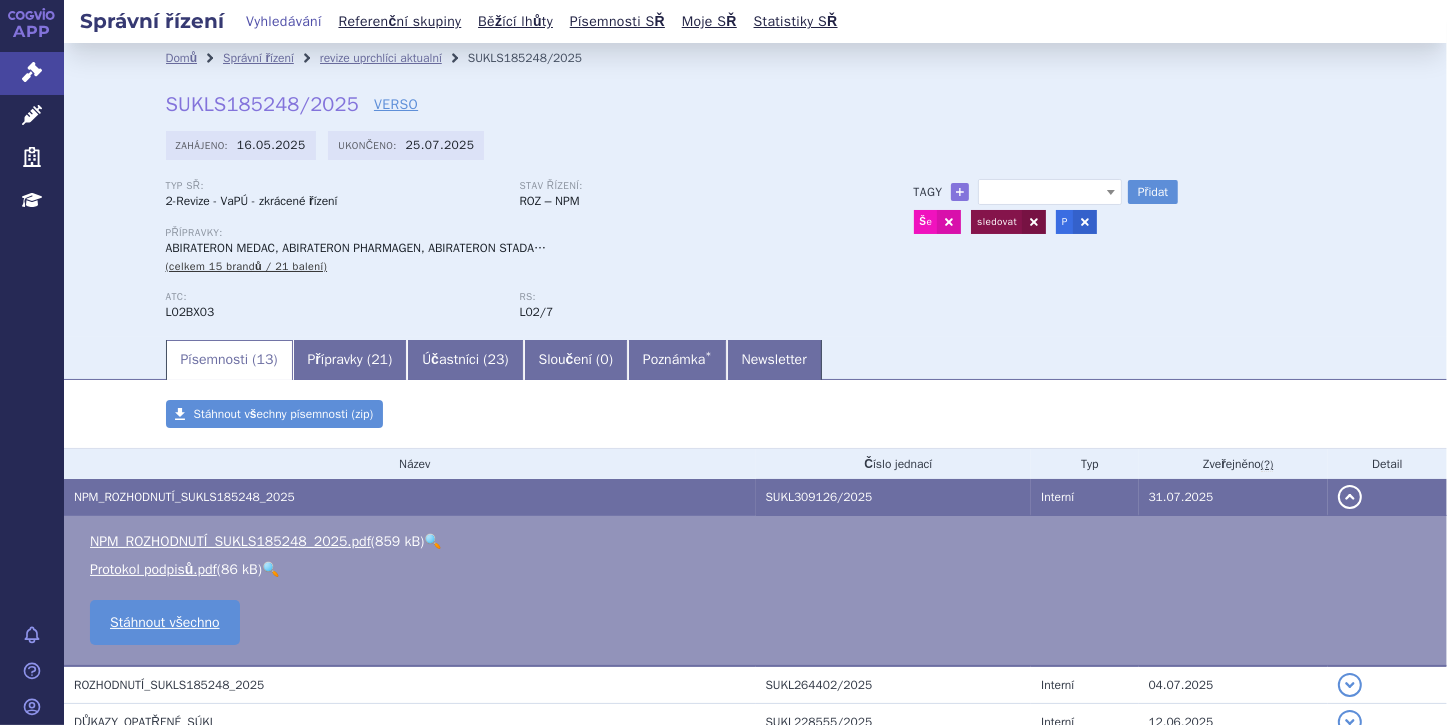 click on "🔍" at bounding box center [432, 541] 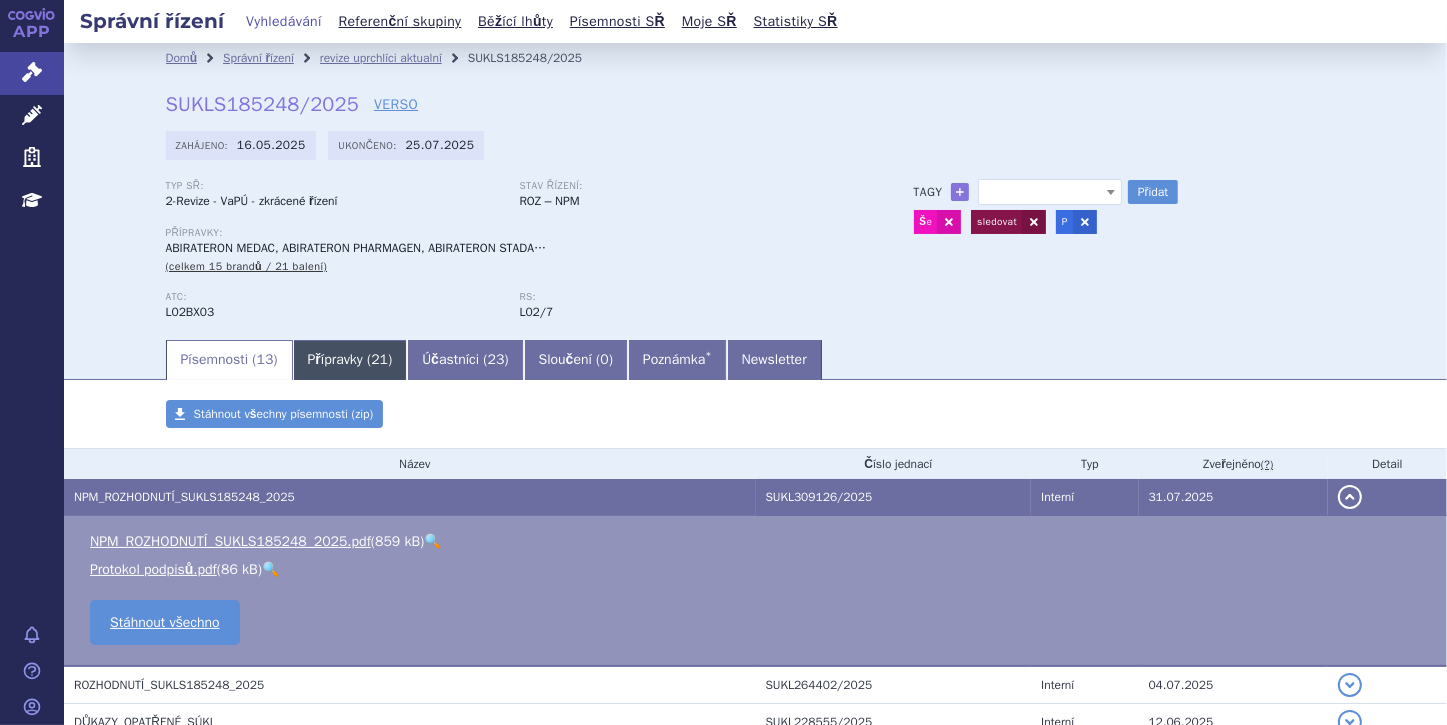 click on "Přípravky ( 21 )" at bounding box center [350, 360] 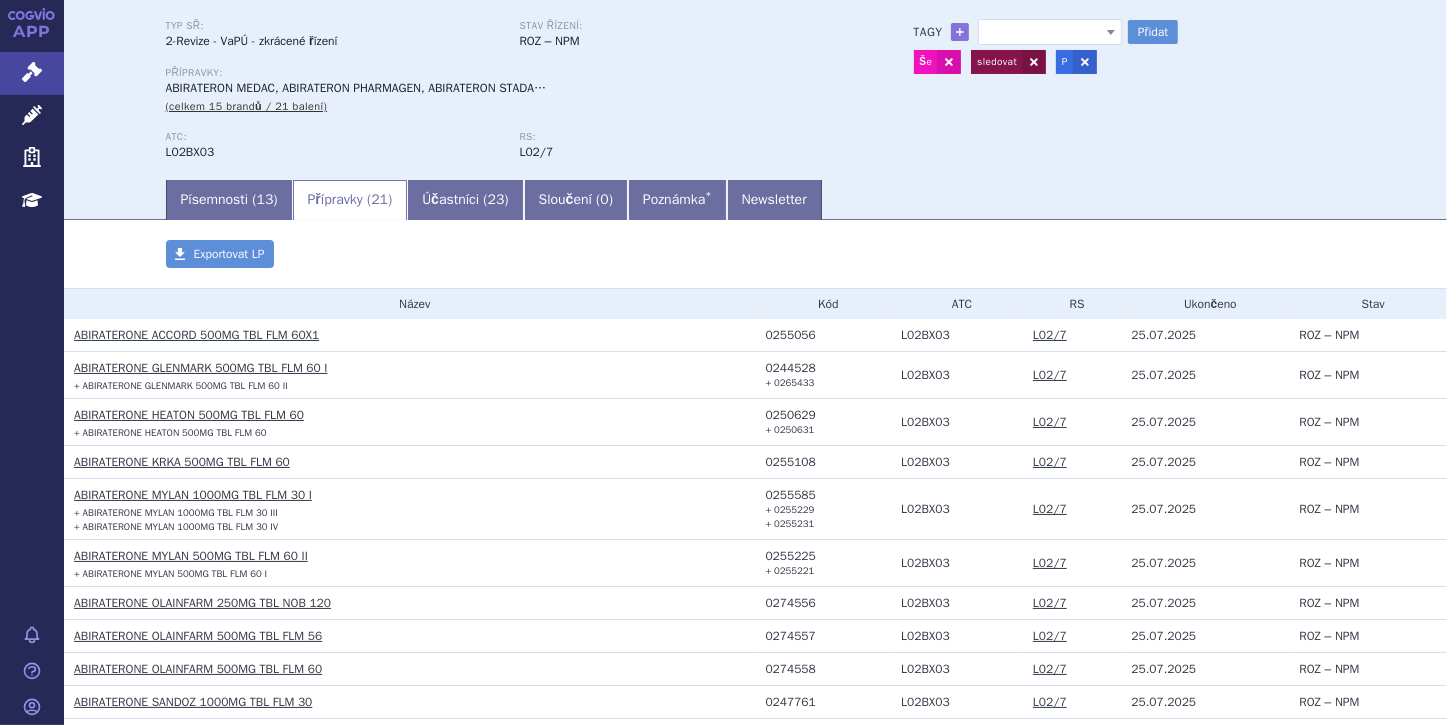 scroll, scrollTop: 0, scrollLeft: 0, axis: both 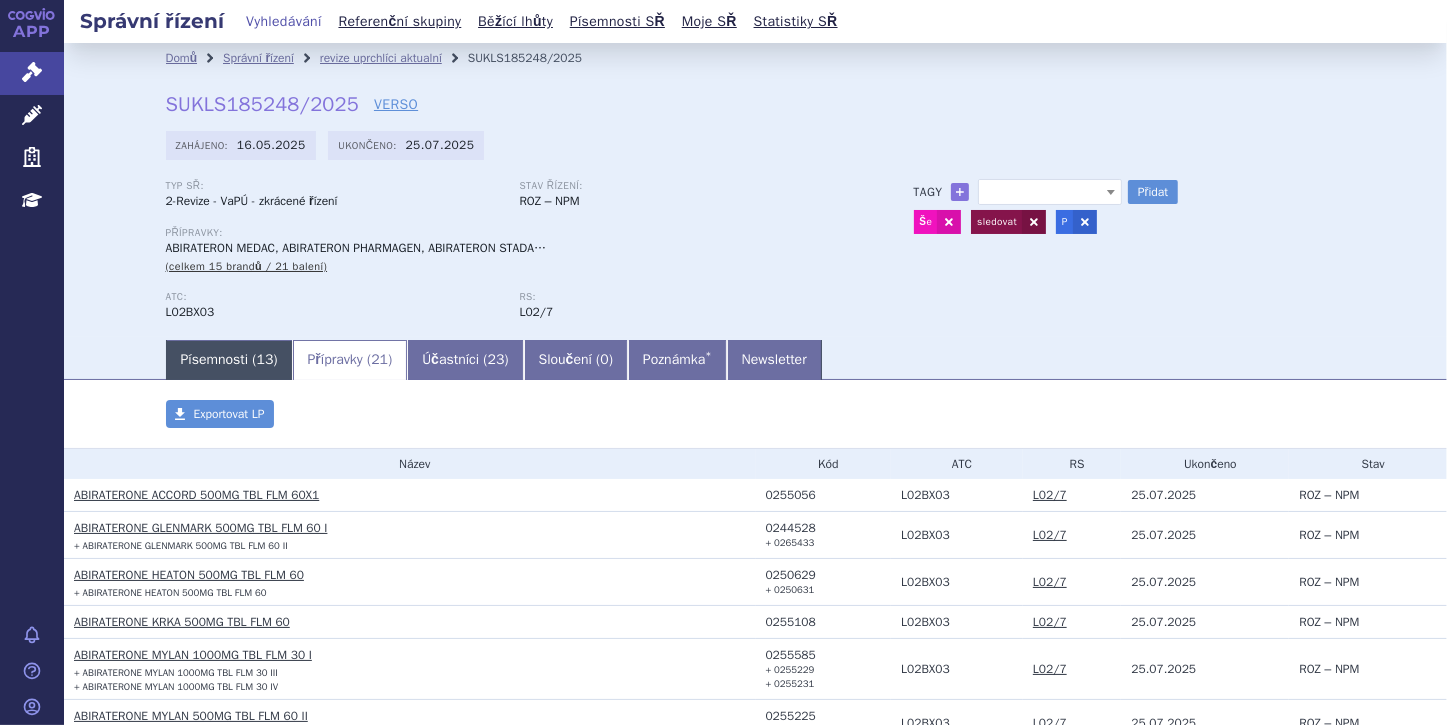 click on "Písemnosti ( 13 )" at bounding box center [229, 360] 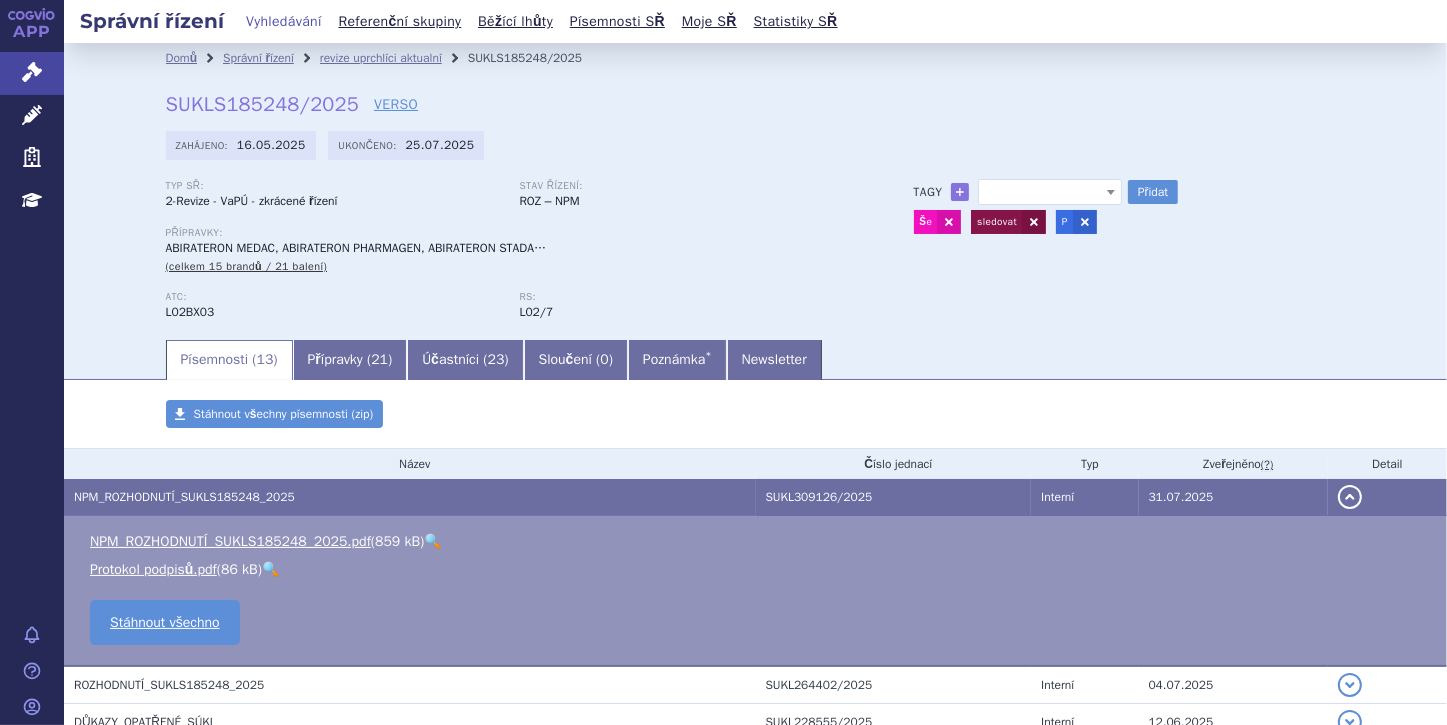 click on "🔍" at bounding box center (432, 541) 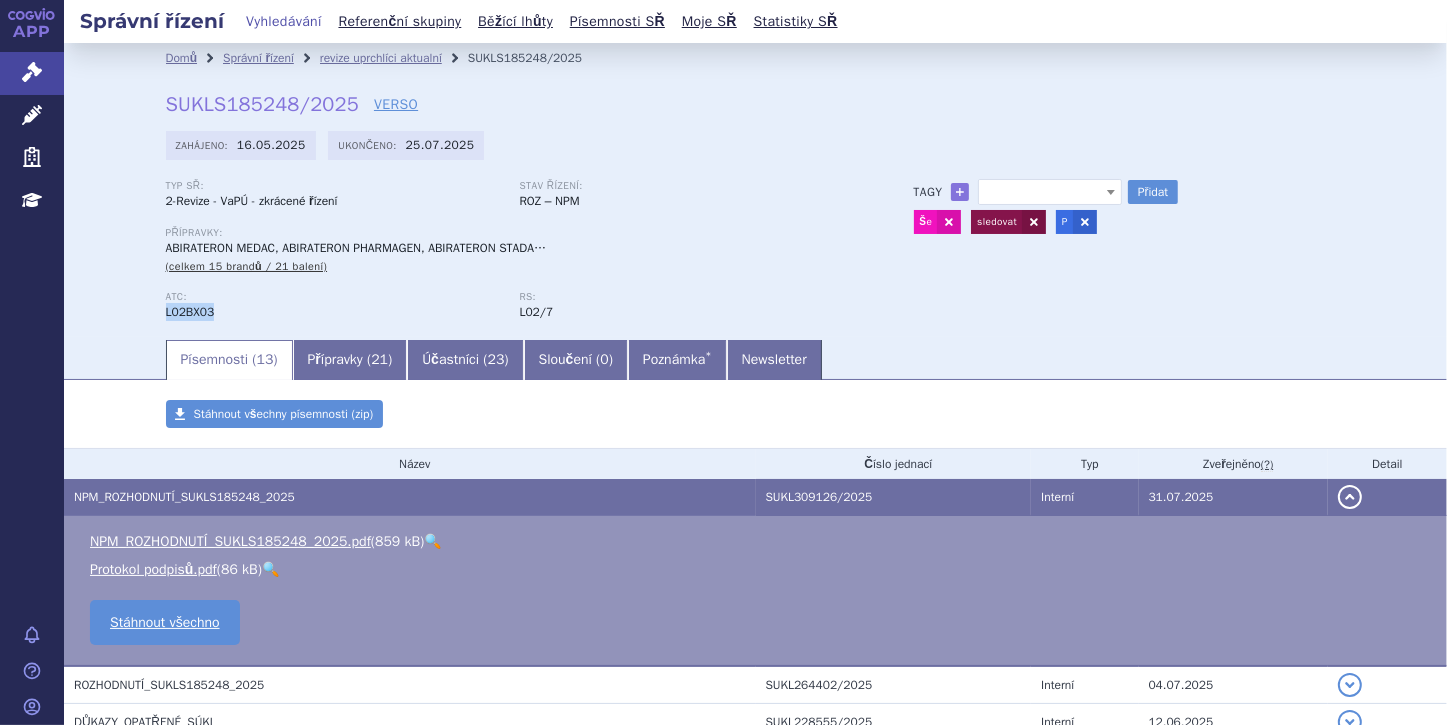 drag, startPoint x: 160, startPoint y: 315, endPoint x: 207, endPoint y: 315, distance: 47 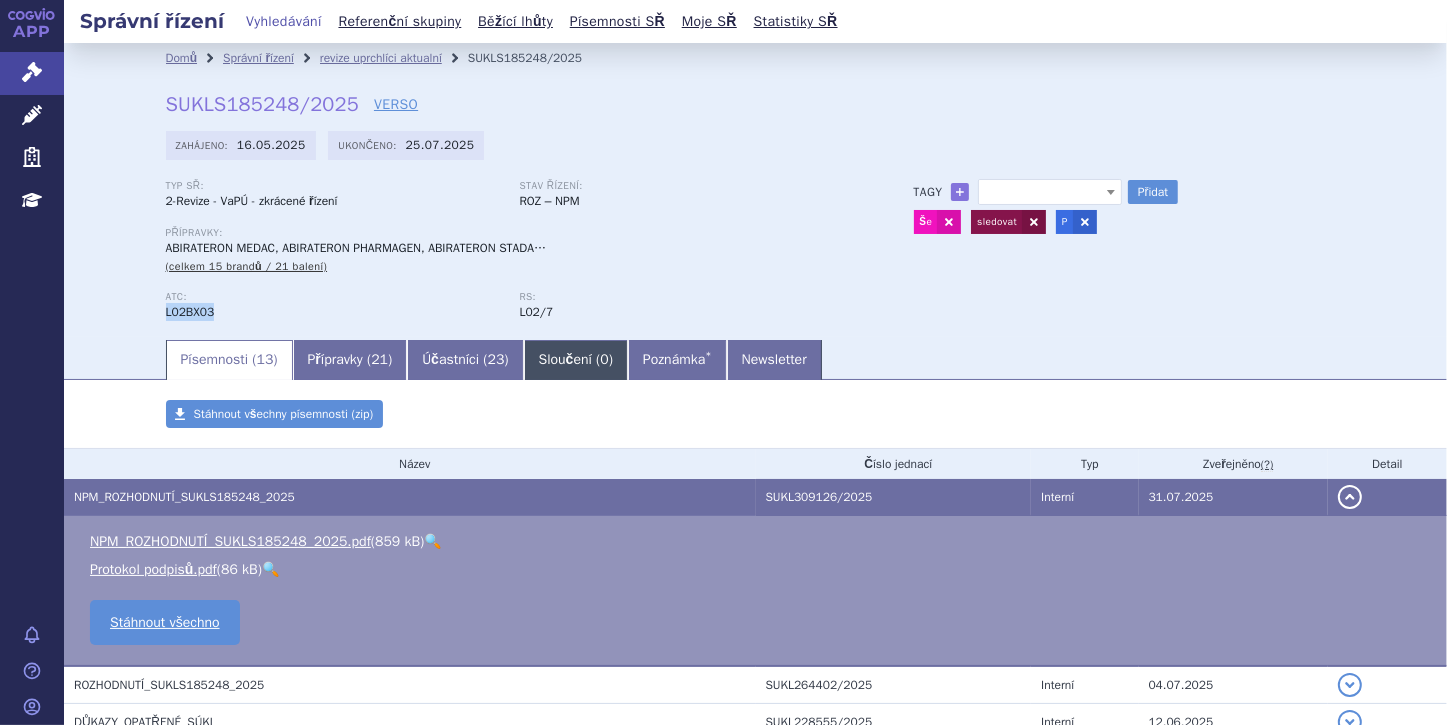 copy on "L02BX03" 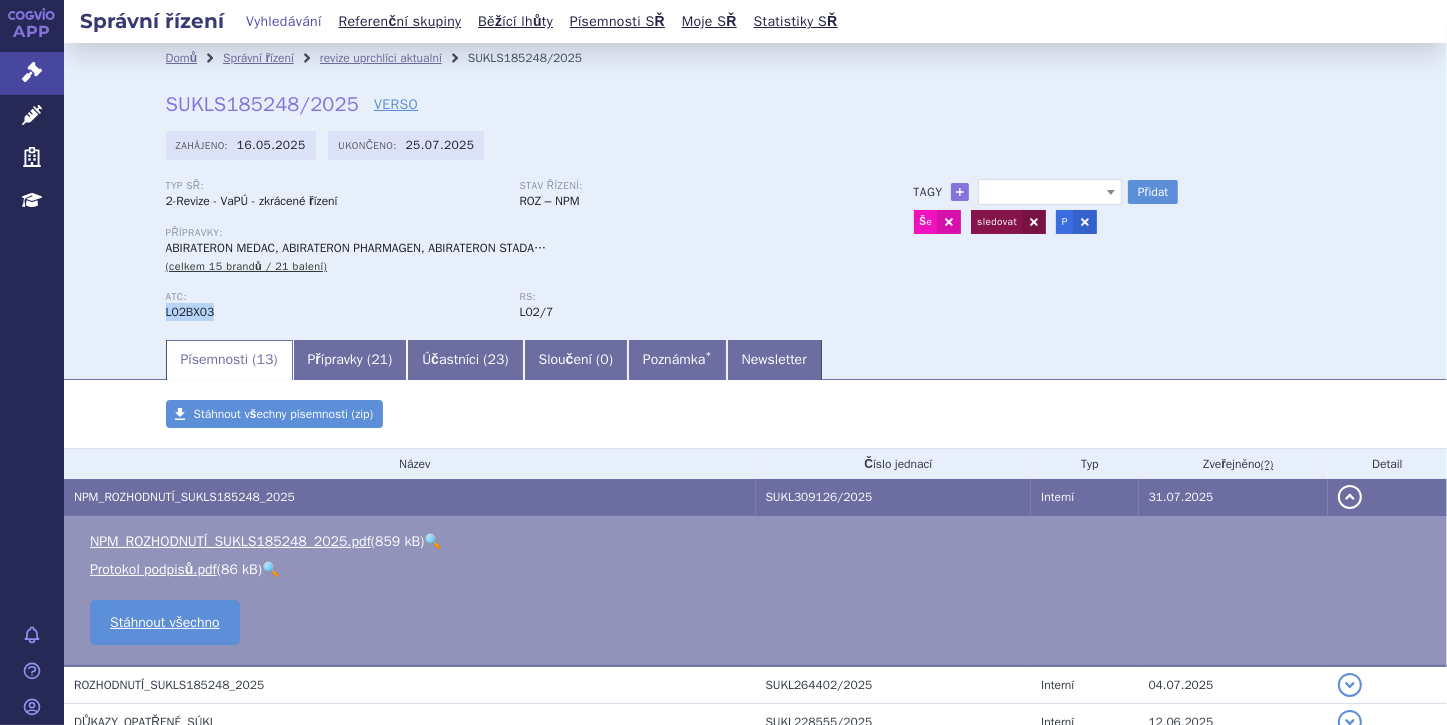 click on "ATC:
L02BX03" at bounding box center [343, 306] 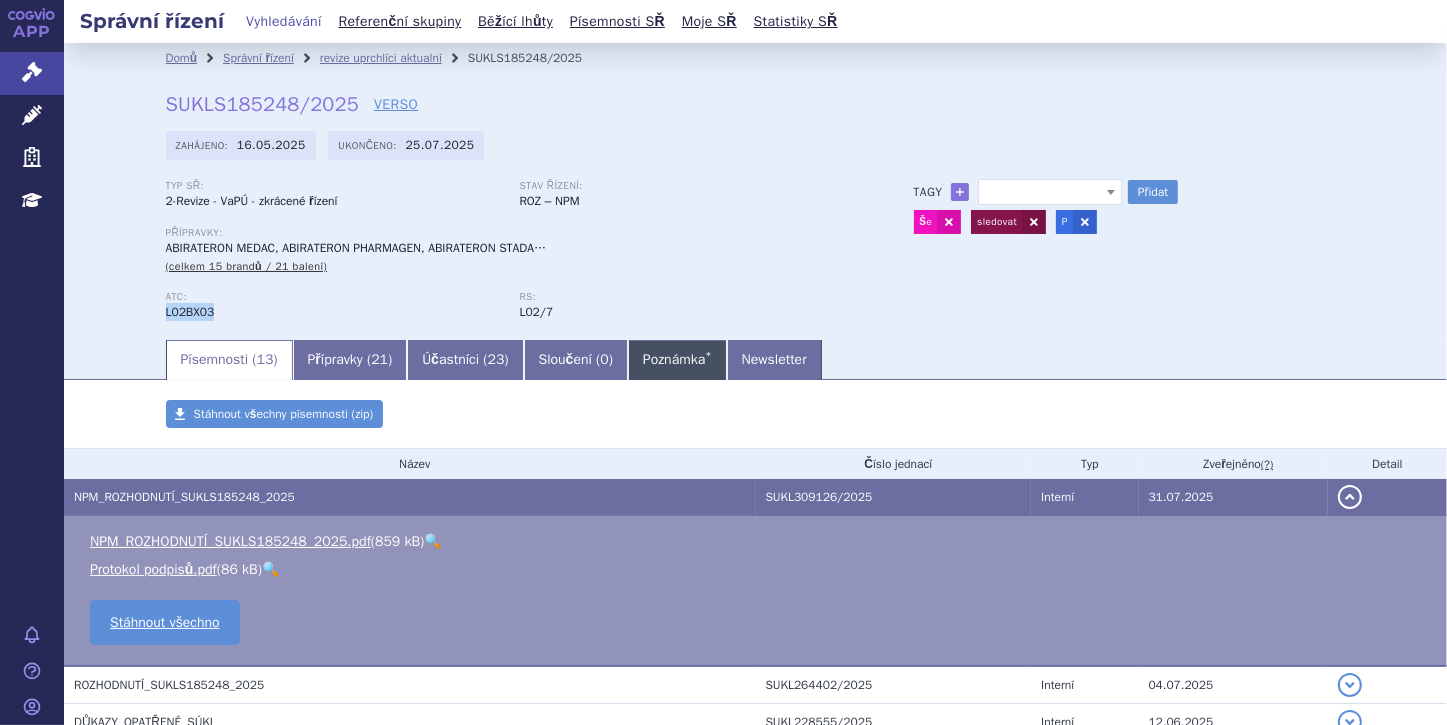click on "Poznámka
*" at bounding box center [677, 360] 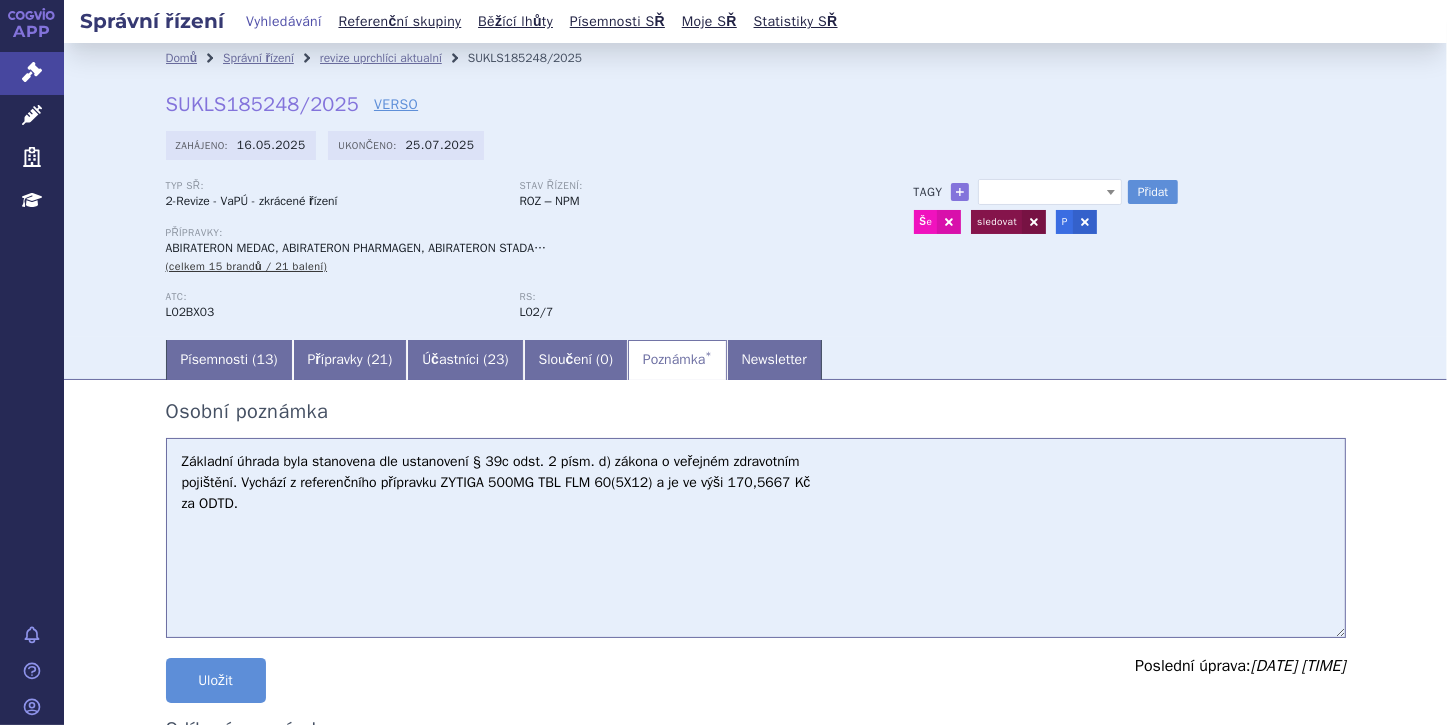 click on "Základní úhrada byla stanovena dle ustanovení § 39c odst. 2 písm. d) zákona o veřejném zdravotním
pojištění. Vychází z referenčního přípravku ZYTIGA 500MG TBL FLM 60(5X12) a je ve výši 170,5667 Kč
za ODTD." at bounding box center (756, 538) 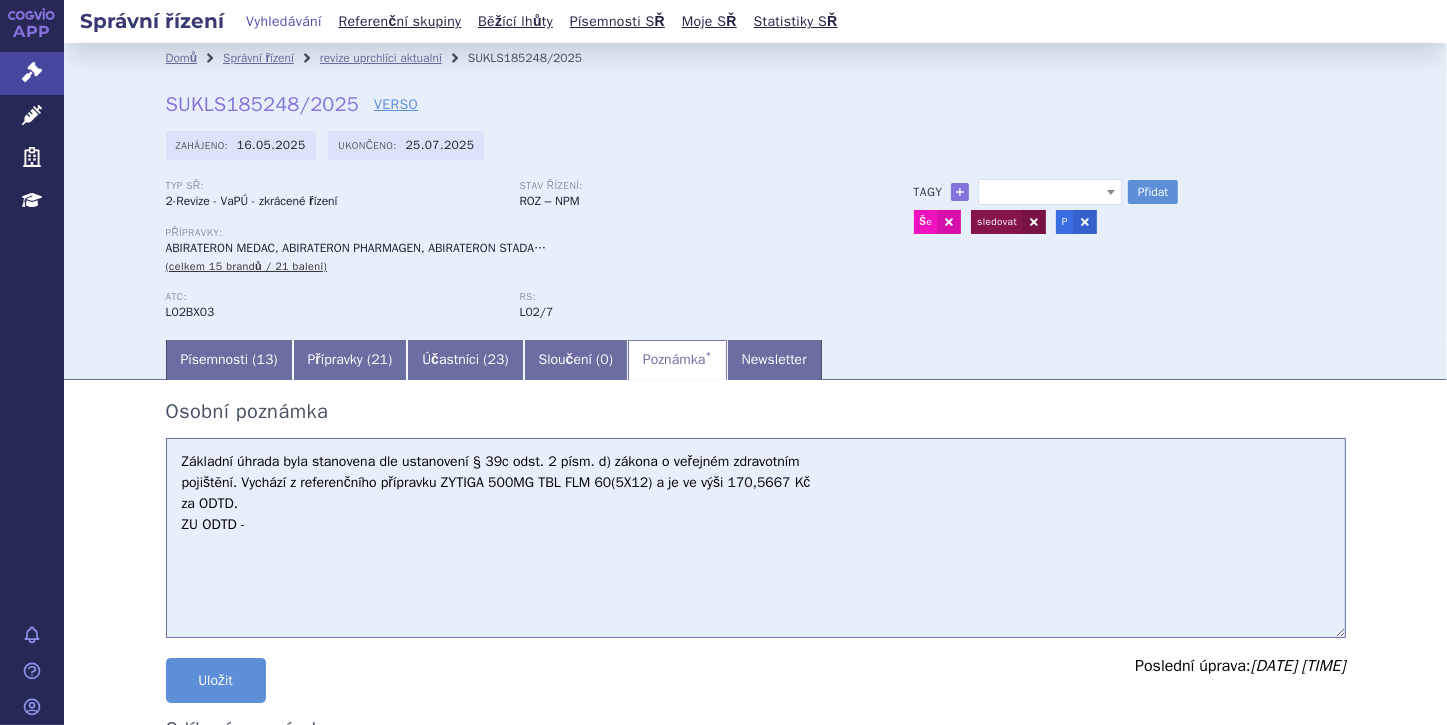paste on "170,5667 Kč" 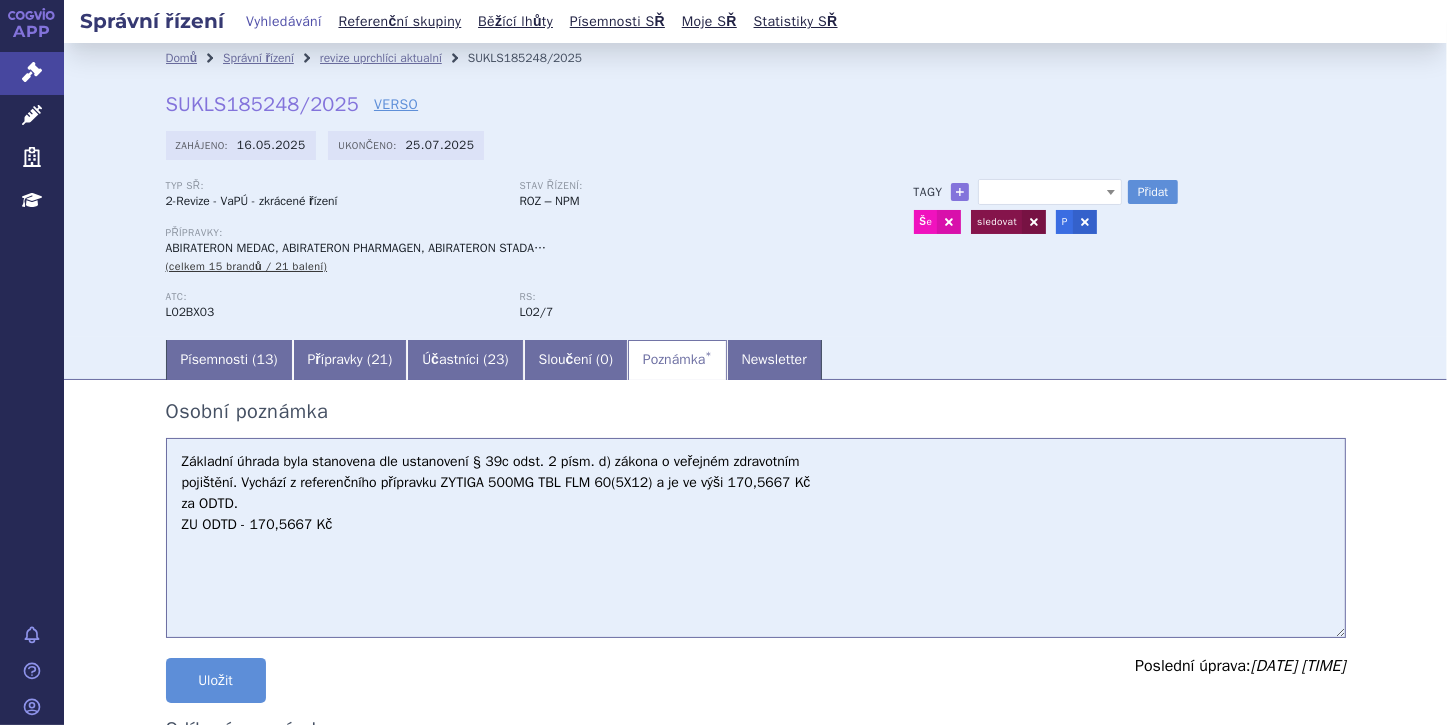 click on "Základní úhrada byla stanovena dle ustanovení § 39c odst. 2 písm. d) zákona o veřejném zdravotním
pojištění. Vychází z referenčního přípravku ZYTIGA 500MG TBL FLM 60(5X12) a je ve výši 170,5667 Kč
za ODTD." at bounding box center (756, 538) 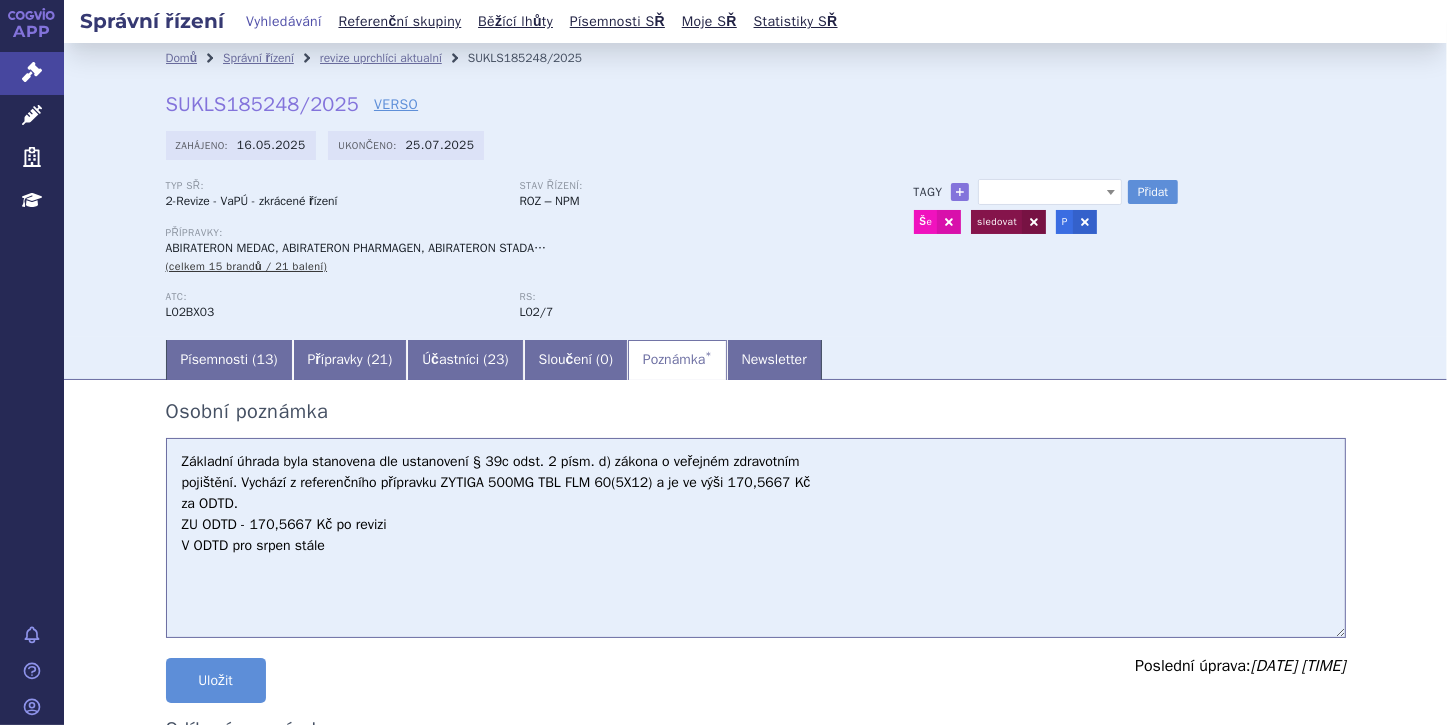 drag, startPoint x: 178, startPoint y: 518, endPoint x: 232, endPoint y: 523, distance: 54.230988 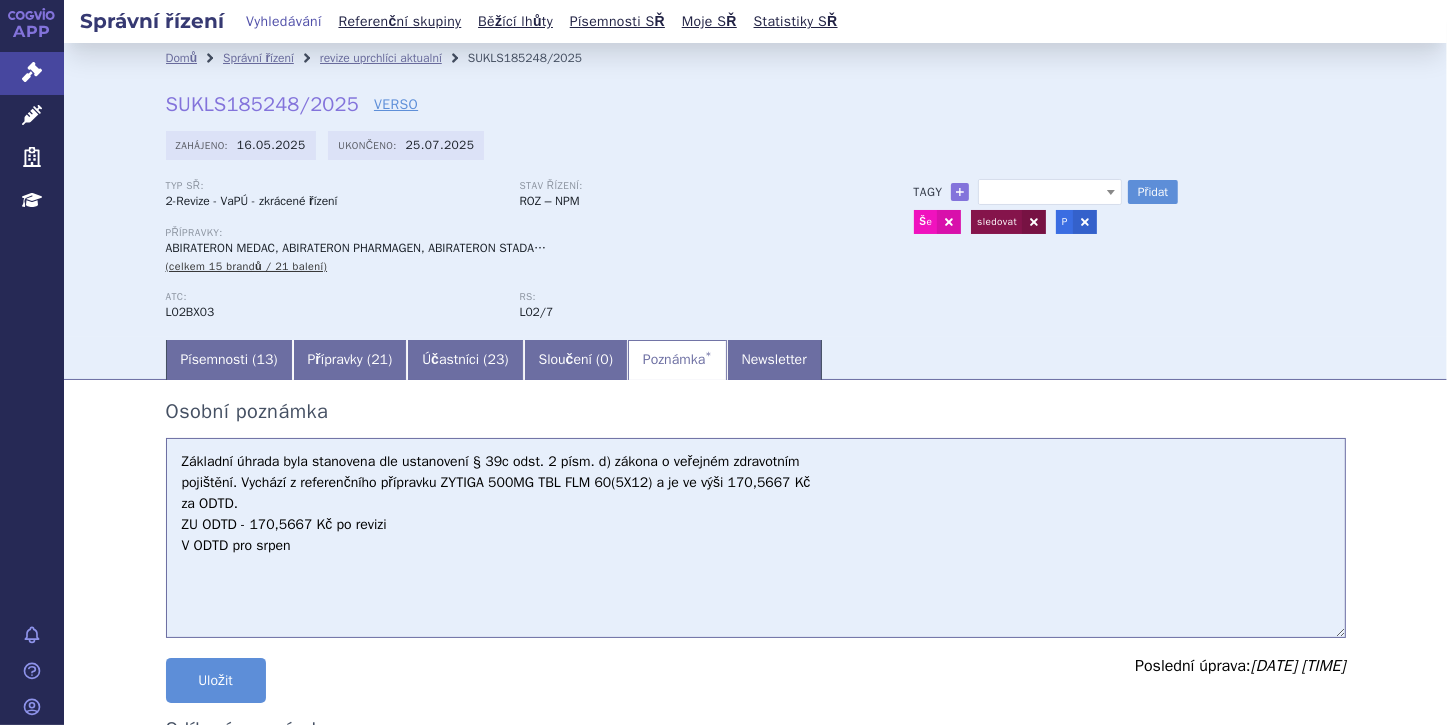 paste on "ZU ODTD" 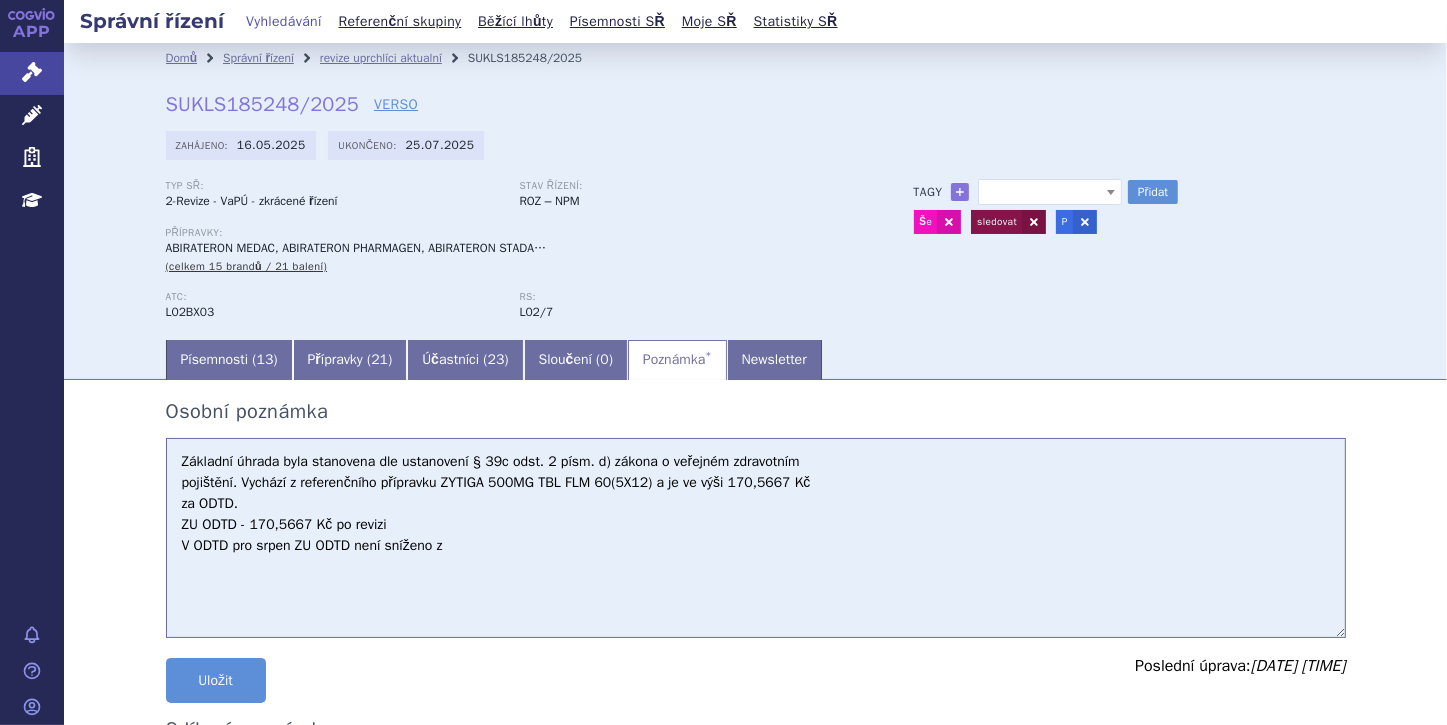 click on "Základní úhrada byla stanovena dle ustanovení § 39c odst. 2 písm. d) zákona o veřejném zdravotním
pojištění. Vychází z referenčního přípravku ZYTIGA 500MG TBL FLM 60(5X12) a je ve výši 170,5667 Kč
za ODTD." at bounding box center (756, 538) 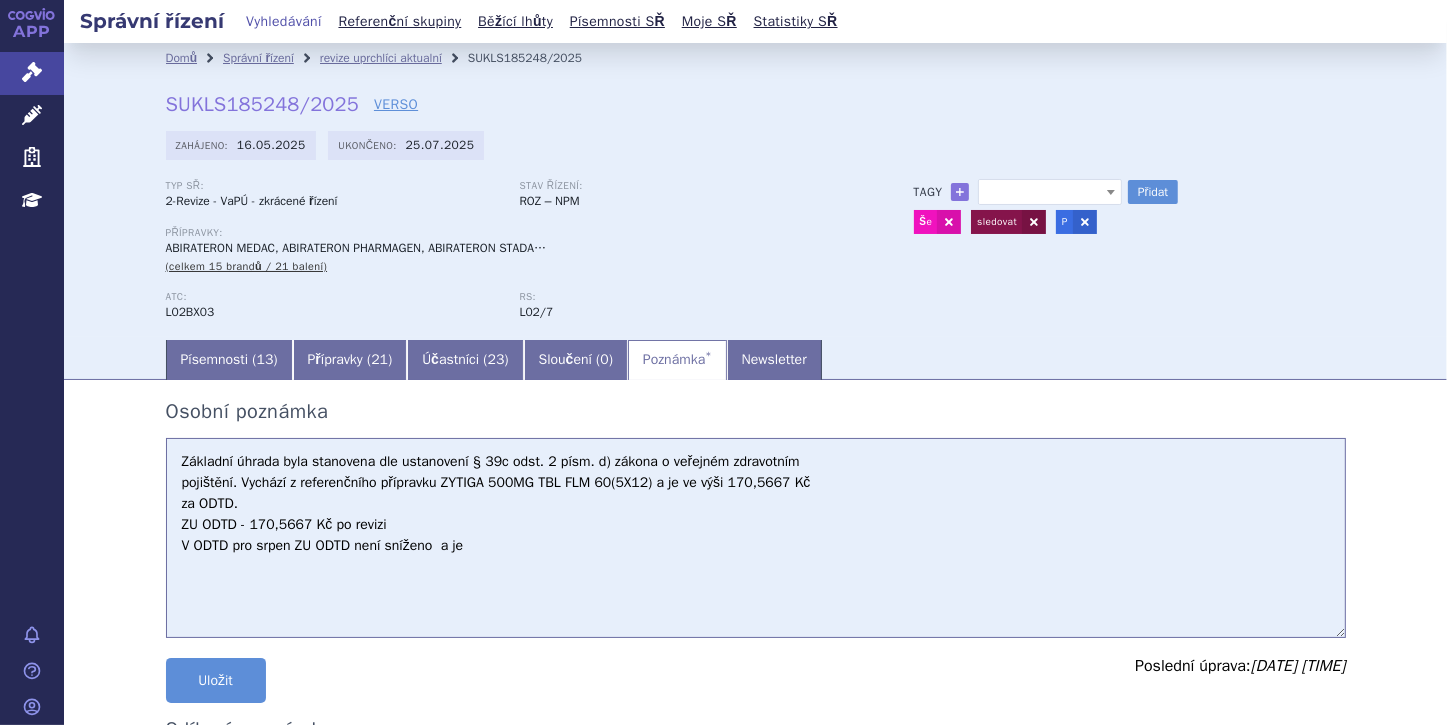 paste on "431,8645" 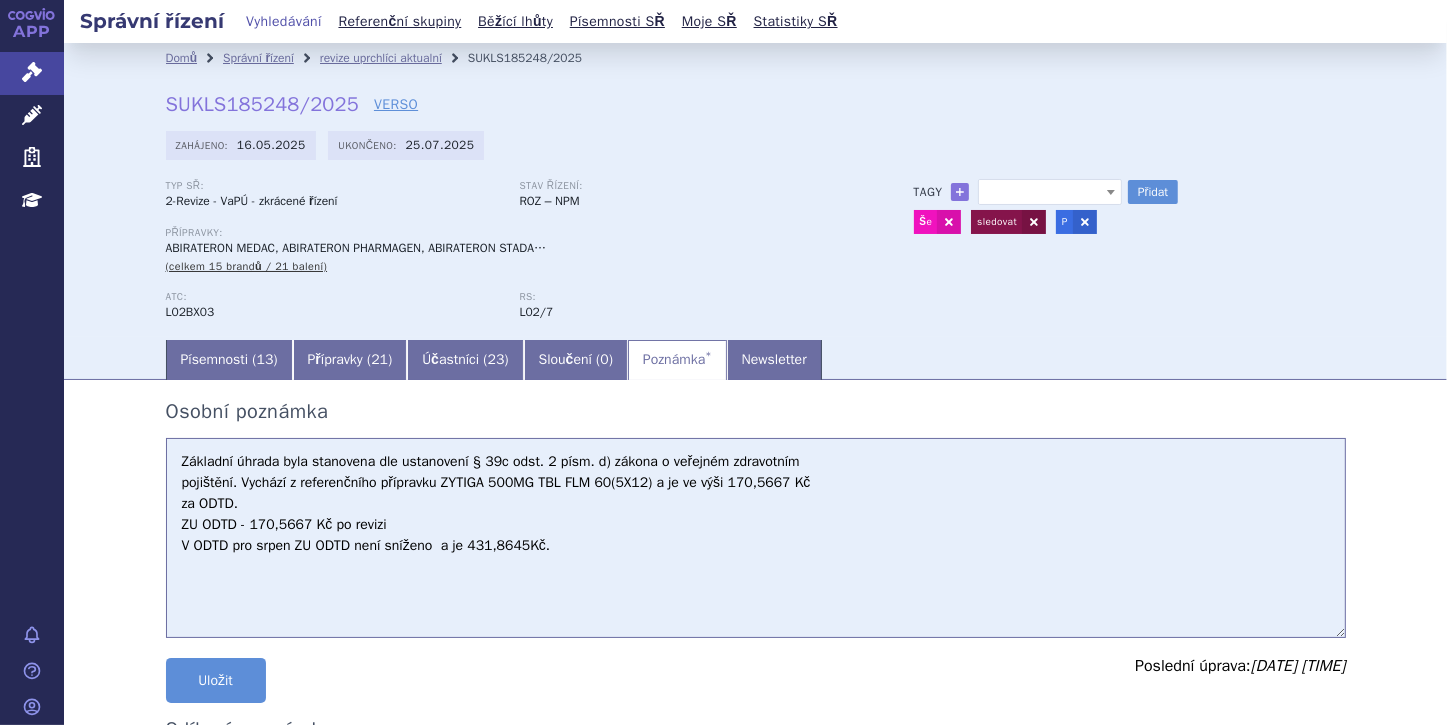 click on "Základní úhrada byla stanovena dle ustanovení § 39c odst. 2 písm. d) zákona o veřejném zdravotním
pojištění. Vychází z referenčního přípravku ZYTIGA 500MG TBL FLM 60(5X12) a je ve výši 170,5667 Kč
za ODTD." at bounding box center [756, 538] 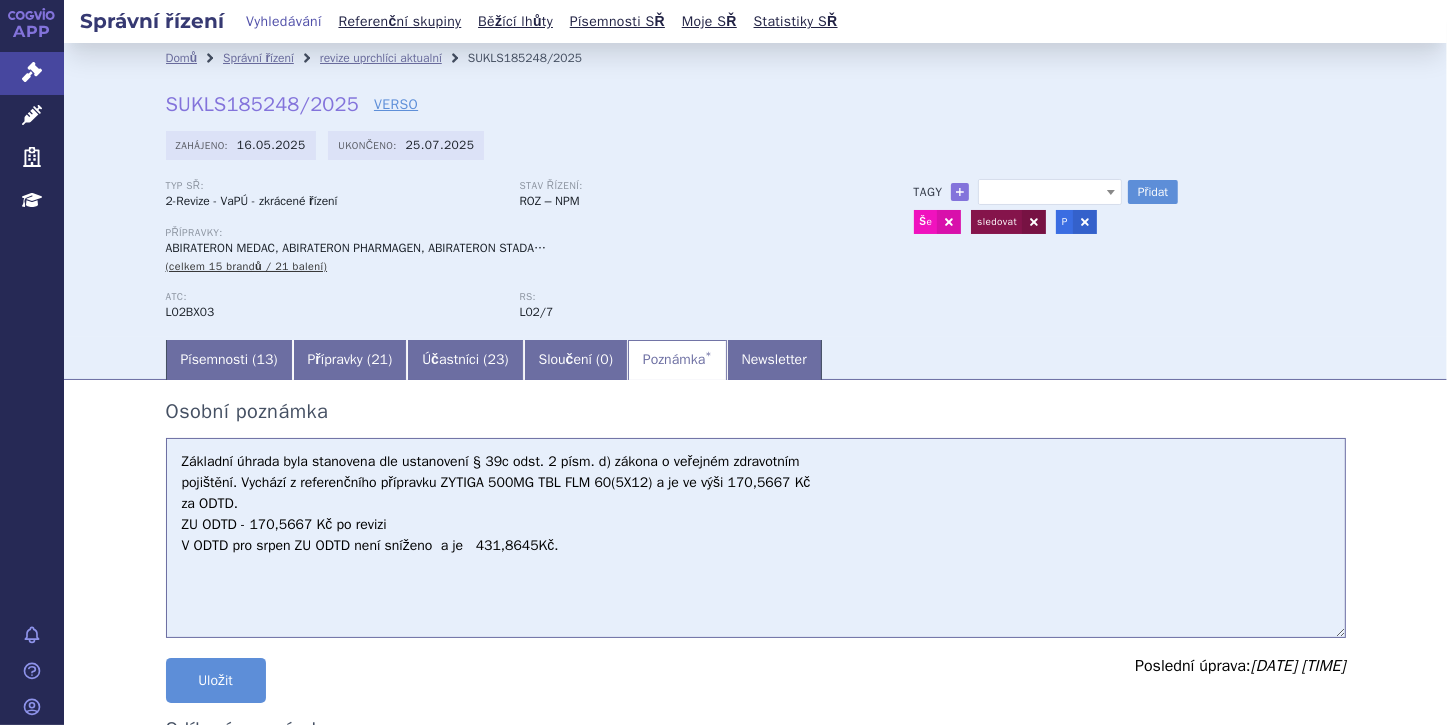 click on "Základní úhrada byla stanovena dle ustanovení § 39c odst. 2 písm. d) zákona o veřejném zdravotním
pojištění. Vychází z referenčního přípravku ZYTIGA 500MG TBL FLM 60(5X12) a je ve výši 170,5667 Kč
za ODTD." at bounding box center (756, 538) 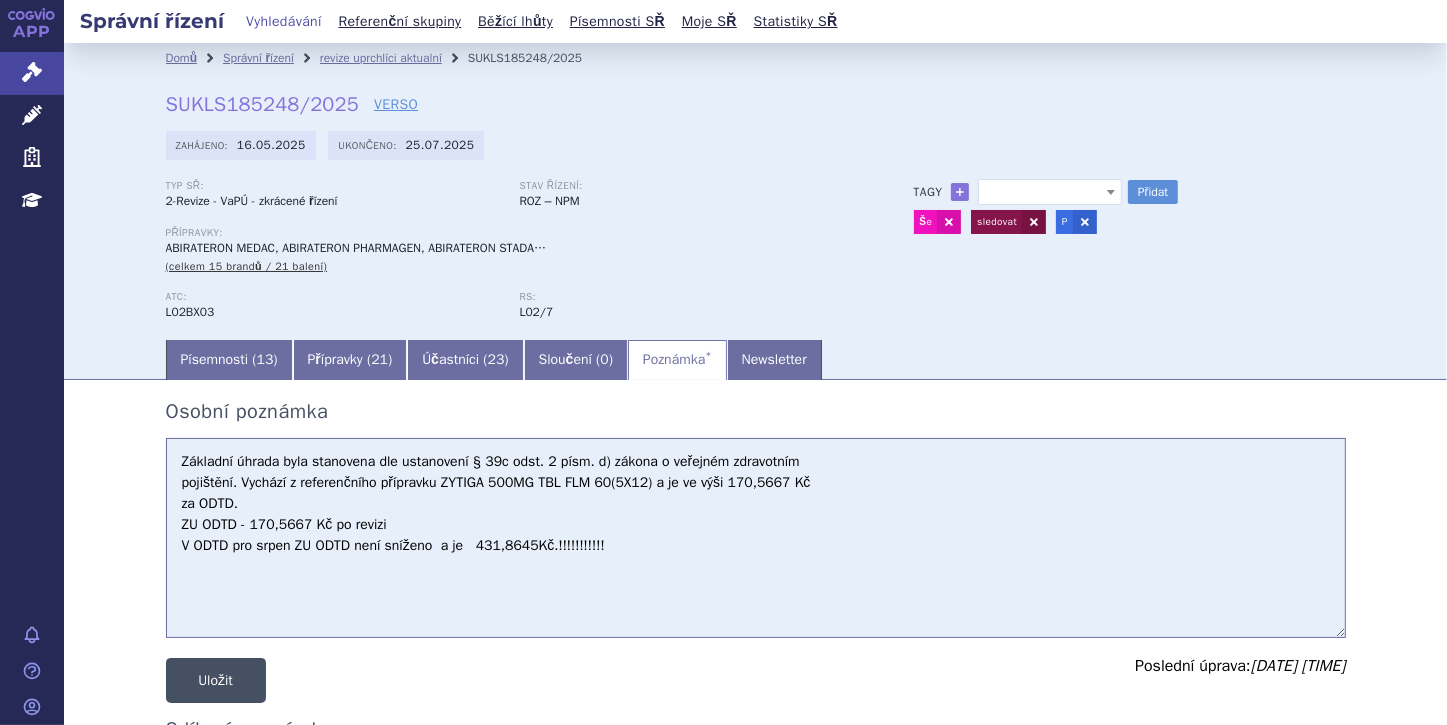 type on "Základní úhrada byla stanovena dle ustanovení § 39c odst. 2 písm. d) zákona o veřejném zdravotním
pojištění. Vychází z referenčního přípravku ZYTIGA 500MG TBL FLM 60(5X12) a je ve výši 170,5667 Kč
za ODTD.
ZU ODTD - 170,5667 Kč po revizi
V ODTD pro srpen ZU ODTD není sníženo  a je   431,8645Kč.!!!!!!!!!!!" 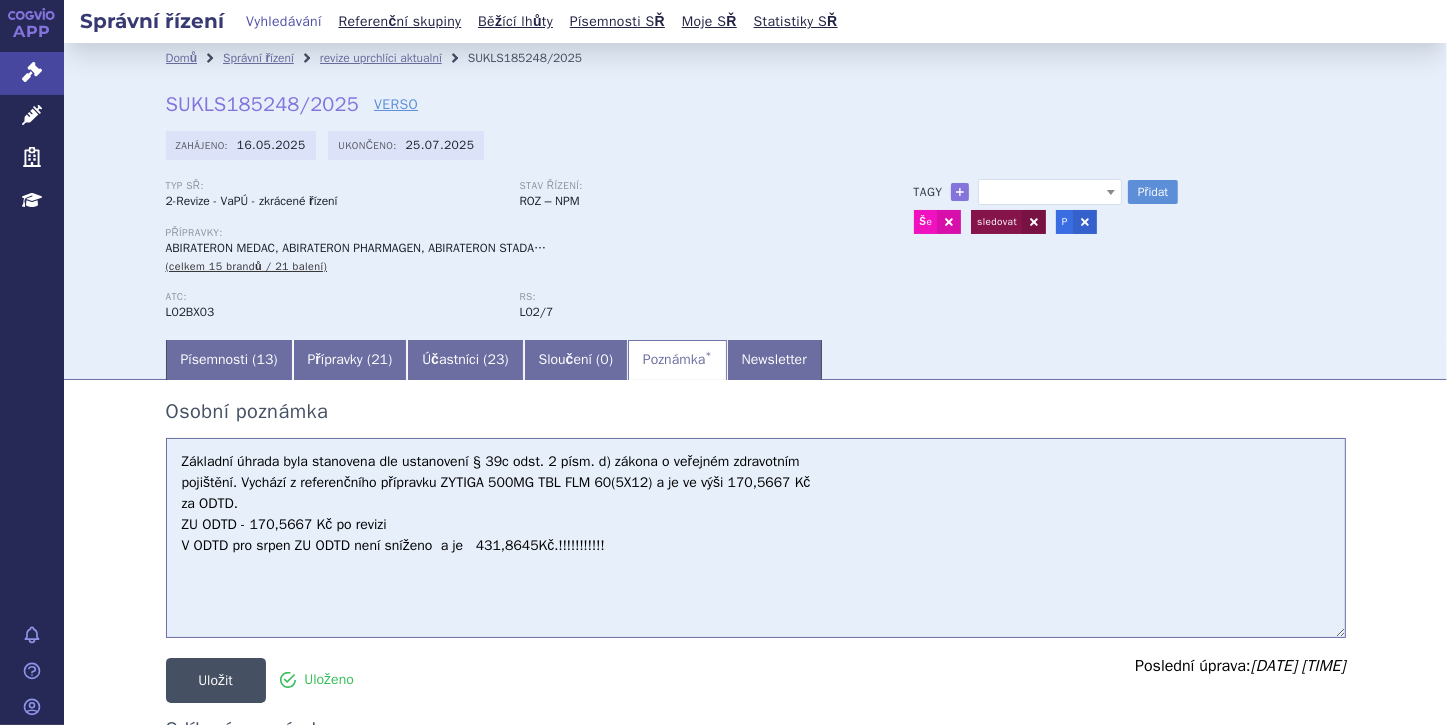 click on "Uložit" at bounding box center (216, 680) 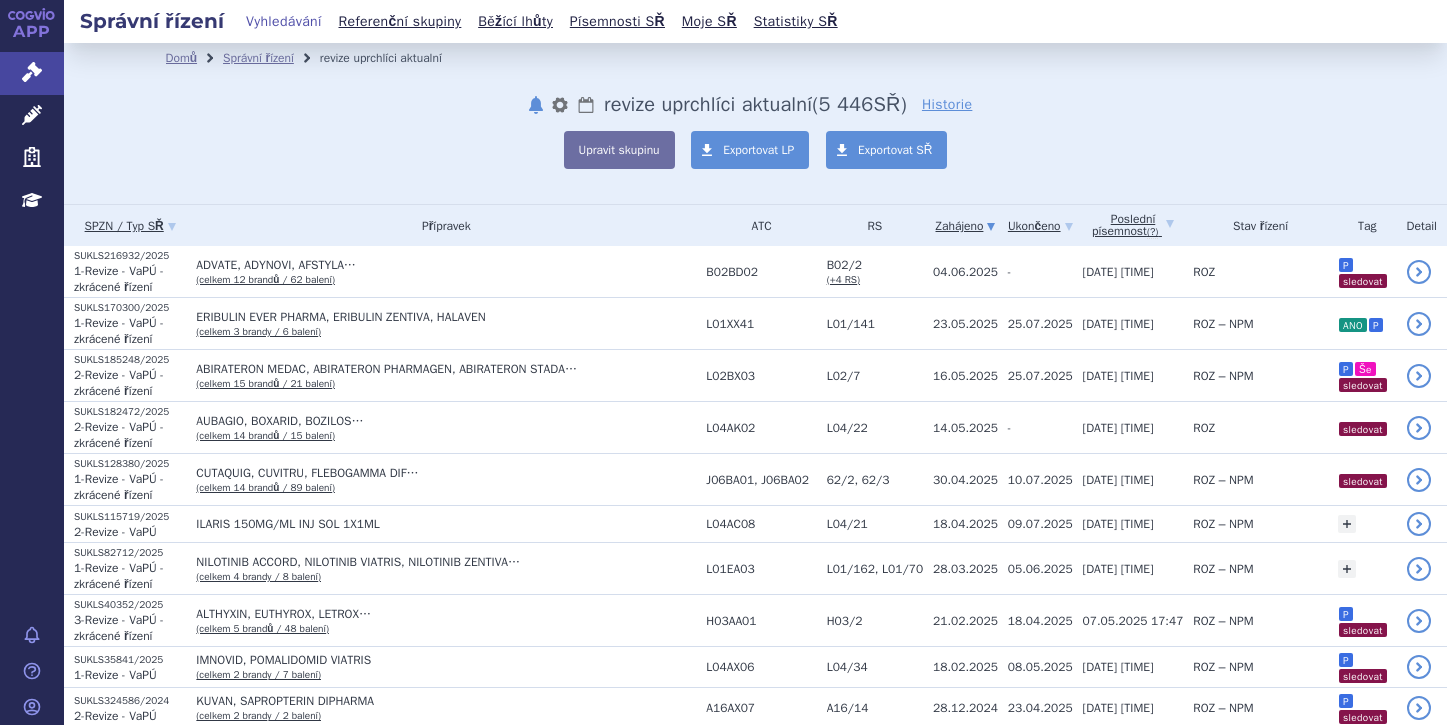 scroll, scrollTop: 0, scrollLeft: 0, axis: both 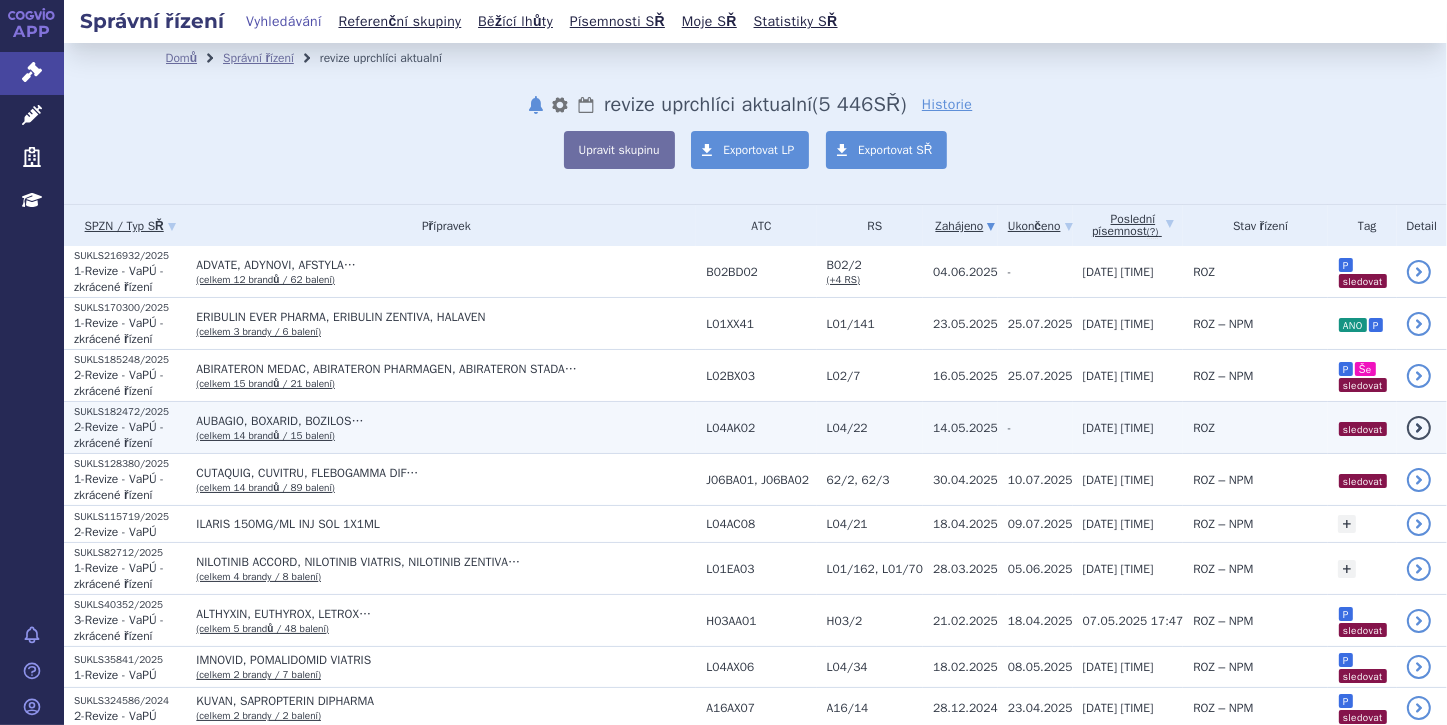 click on "2-Revize - VaPÚ - zkrácené řízení" at bounding box center (119, 435) 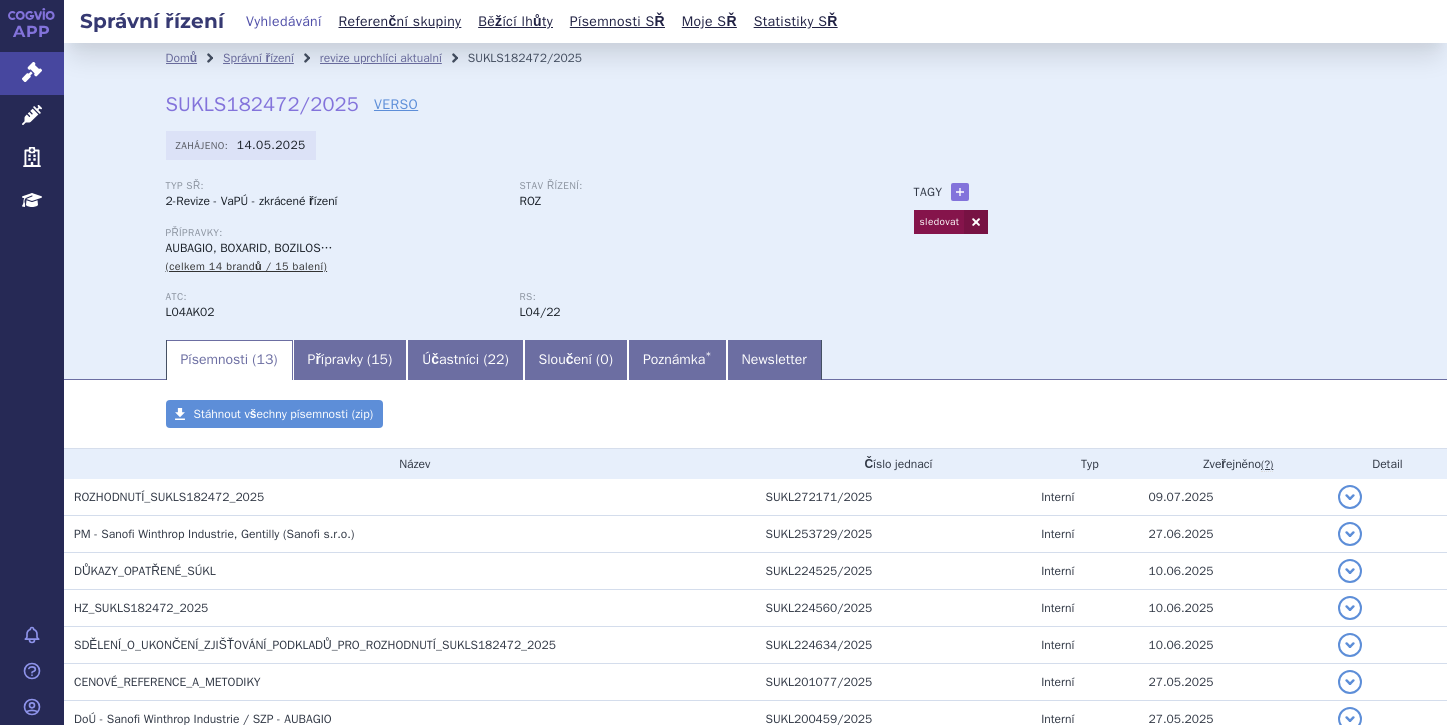 scroll, scrollTop: 0, scrollLeft: 0, axis: both 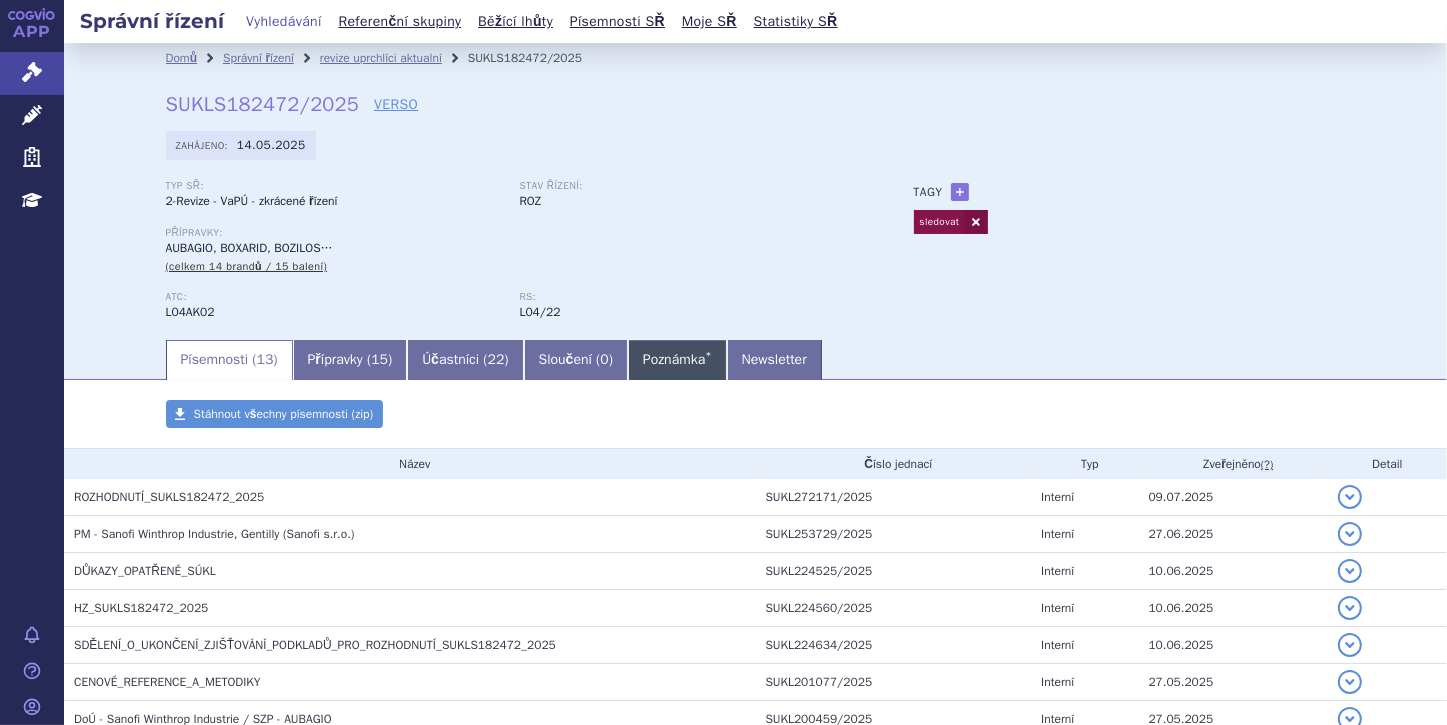 click on "Poznámka
*" at bounding box center [677, 360] 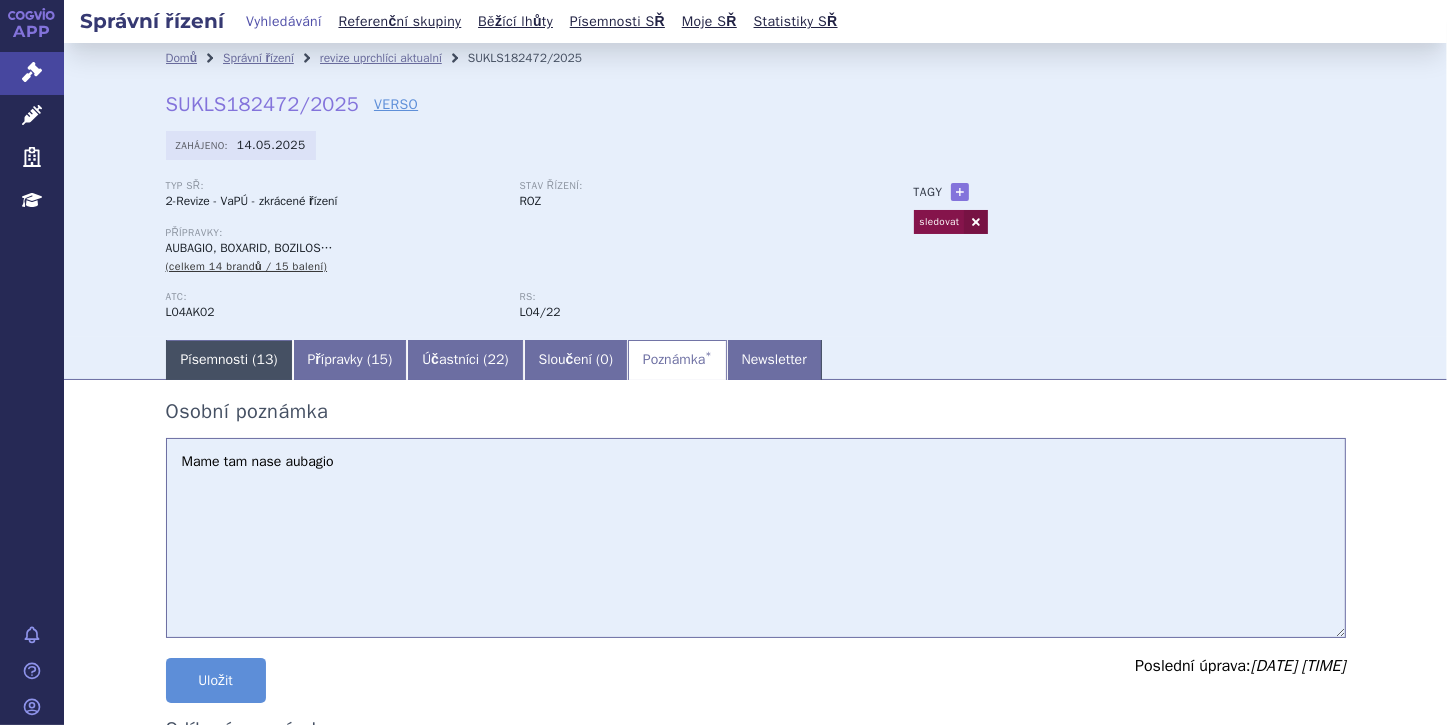 click on "Písemnosti ( 13 )" at bounding box center [229, 360] 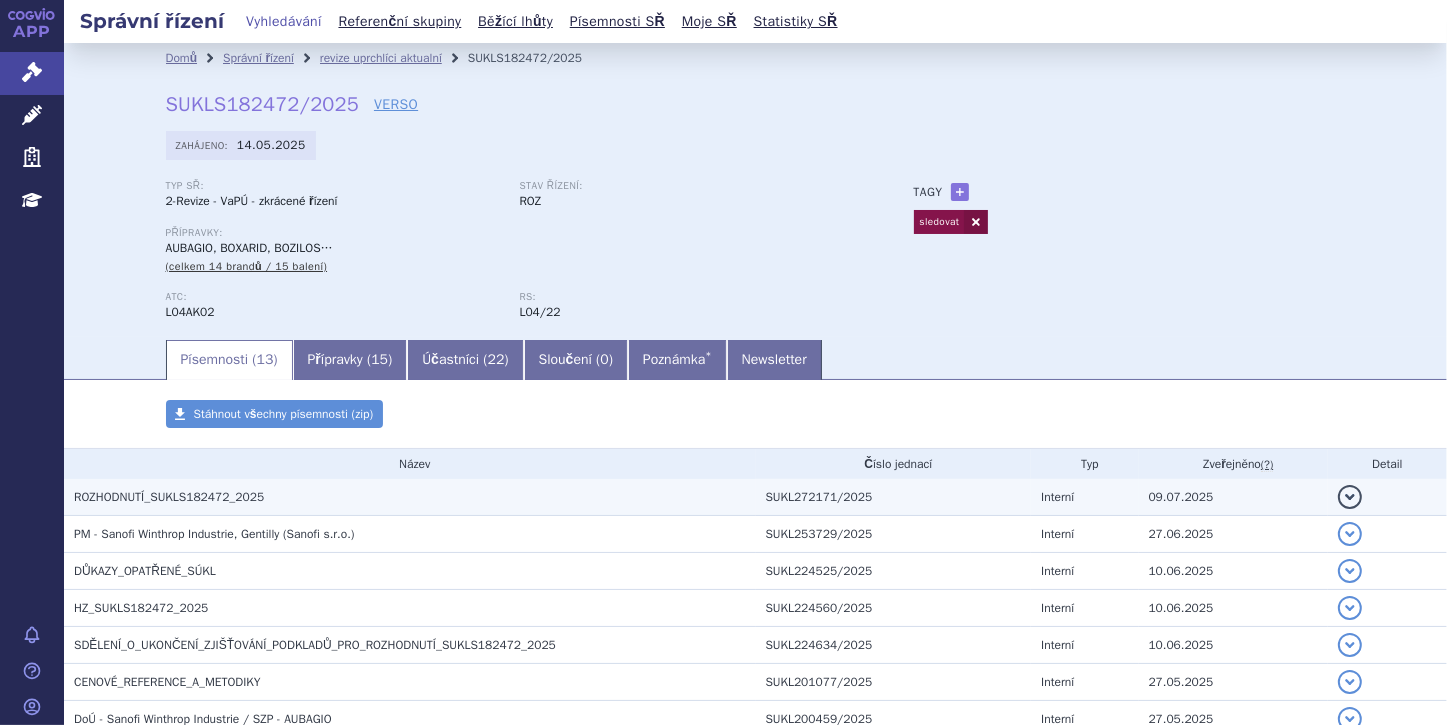 click on "ROZHODNUTÍ_SUKLS182472_2025" at bounding box center (169, 497) 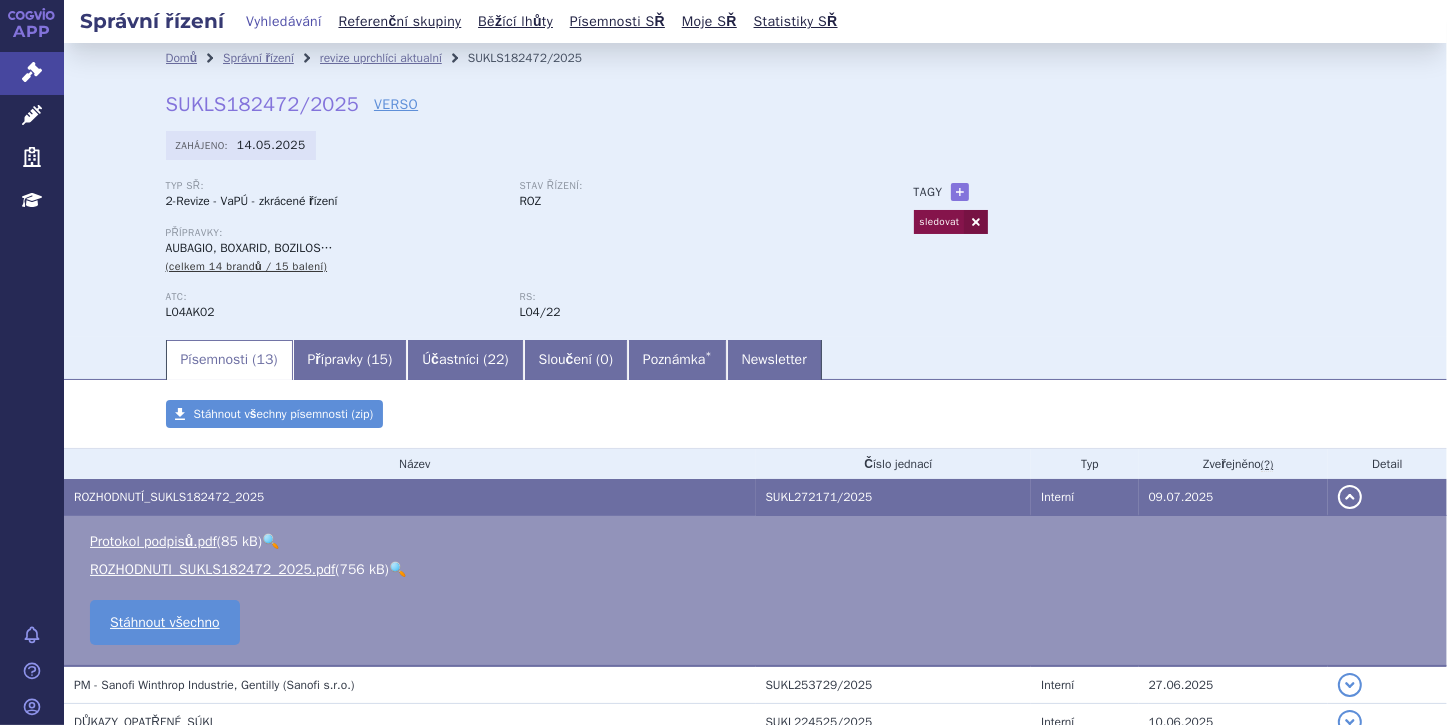 click on "🔍" at bounding box center (397, 569) 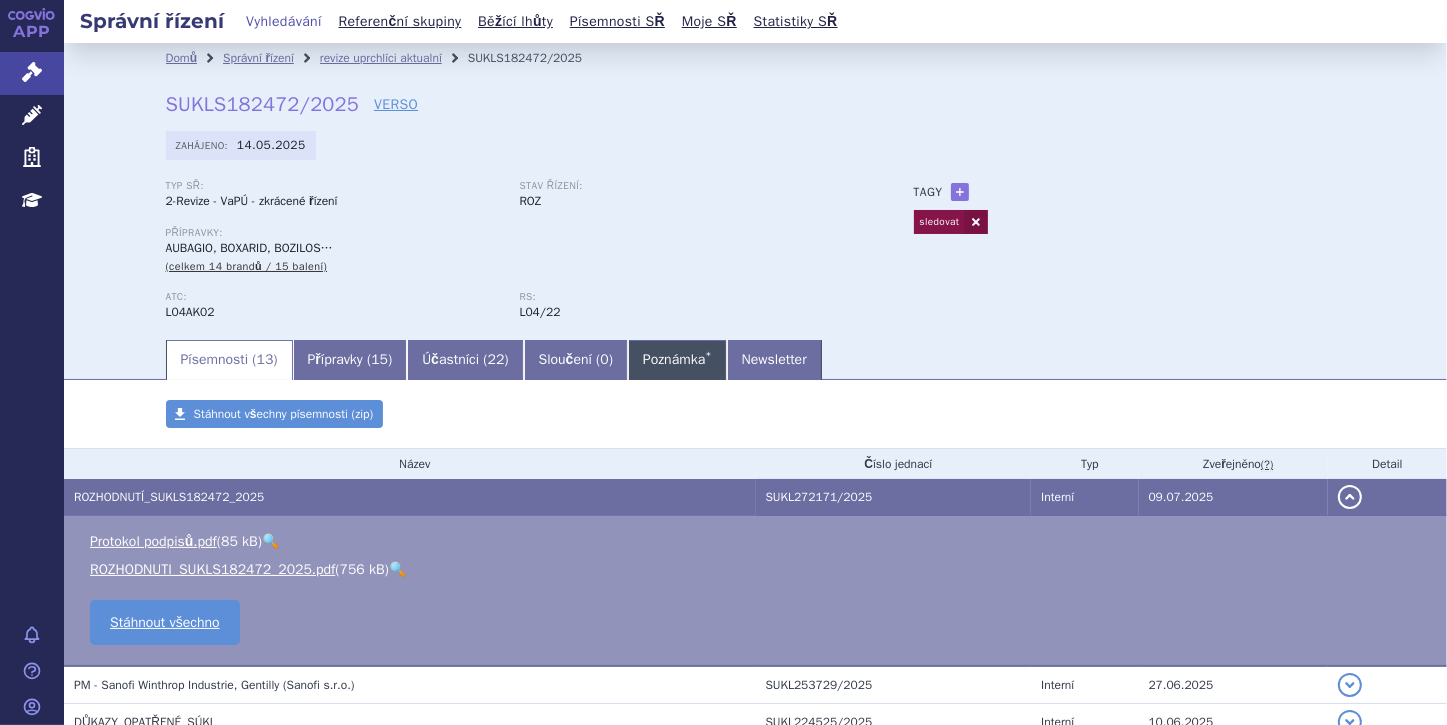 click on "Poznámka
*" at bounding box center [677, 360] 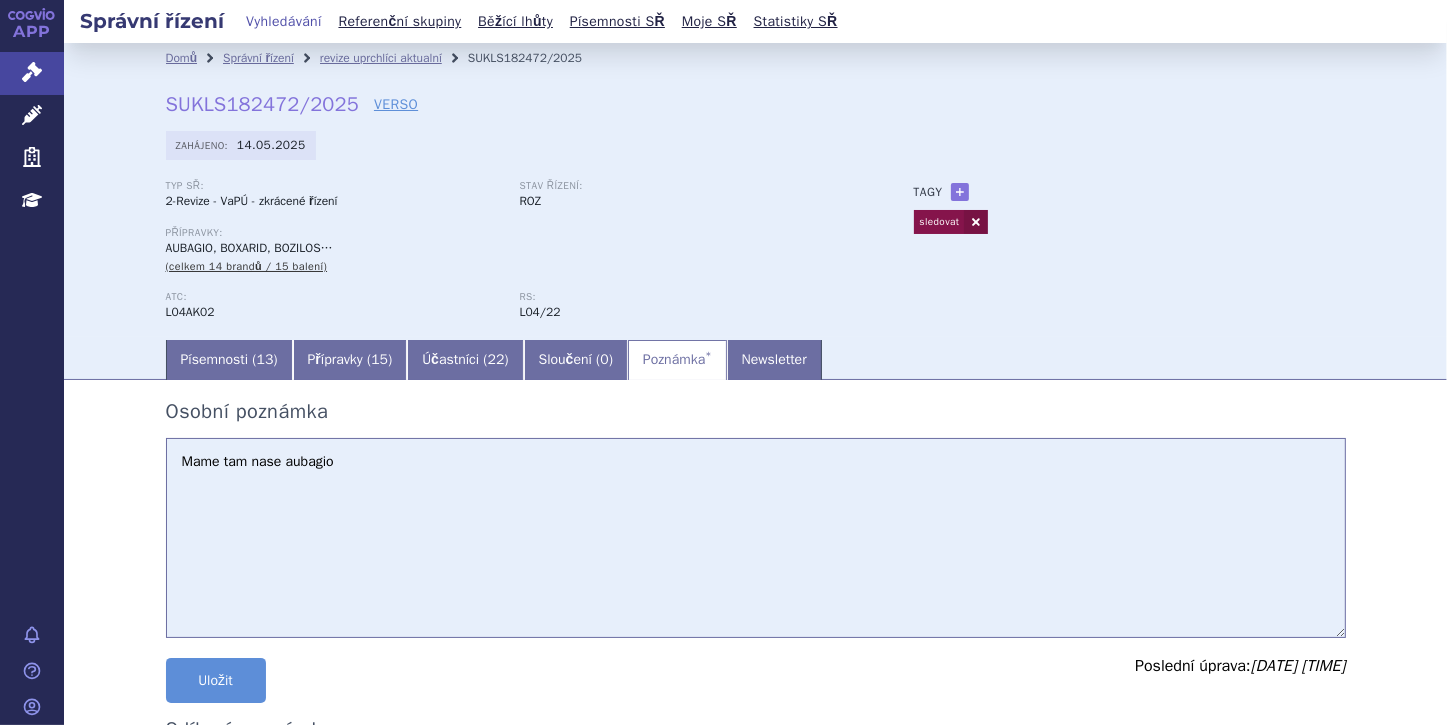 click on "Mame tam nase aubagio" at bounding box center (756, 538) 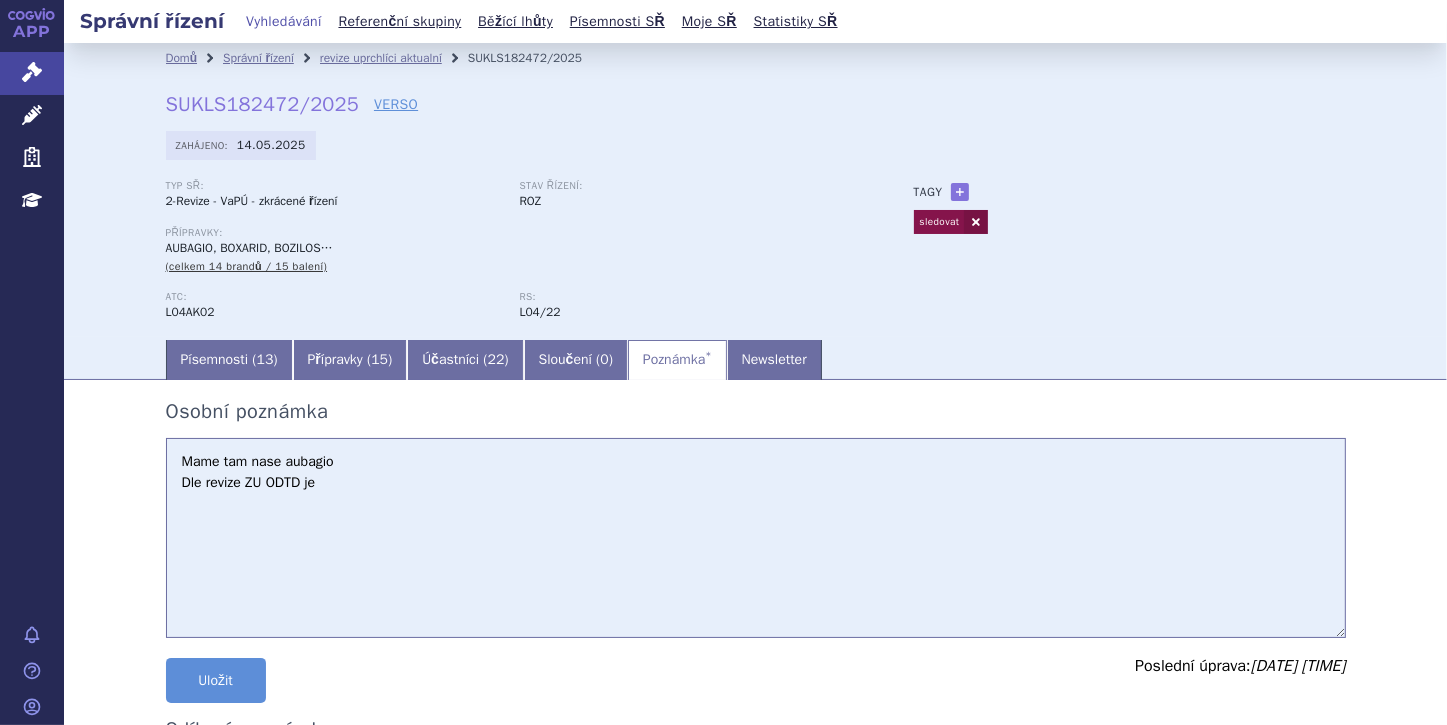 paste on "142,5061 Kč" 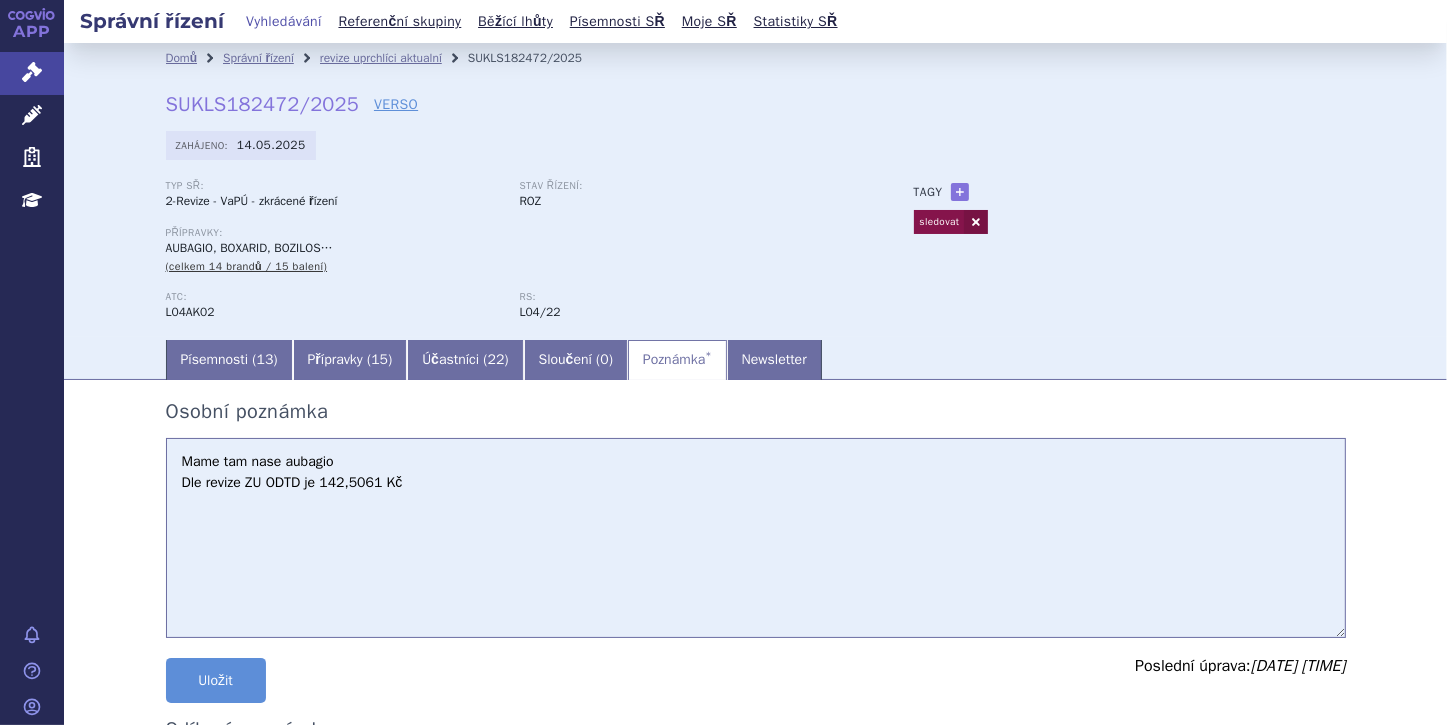 click on "Mame tam nase aubagio" at bounding box center [756, 538] 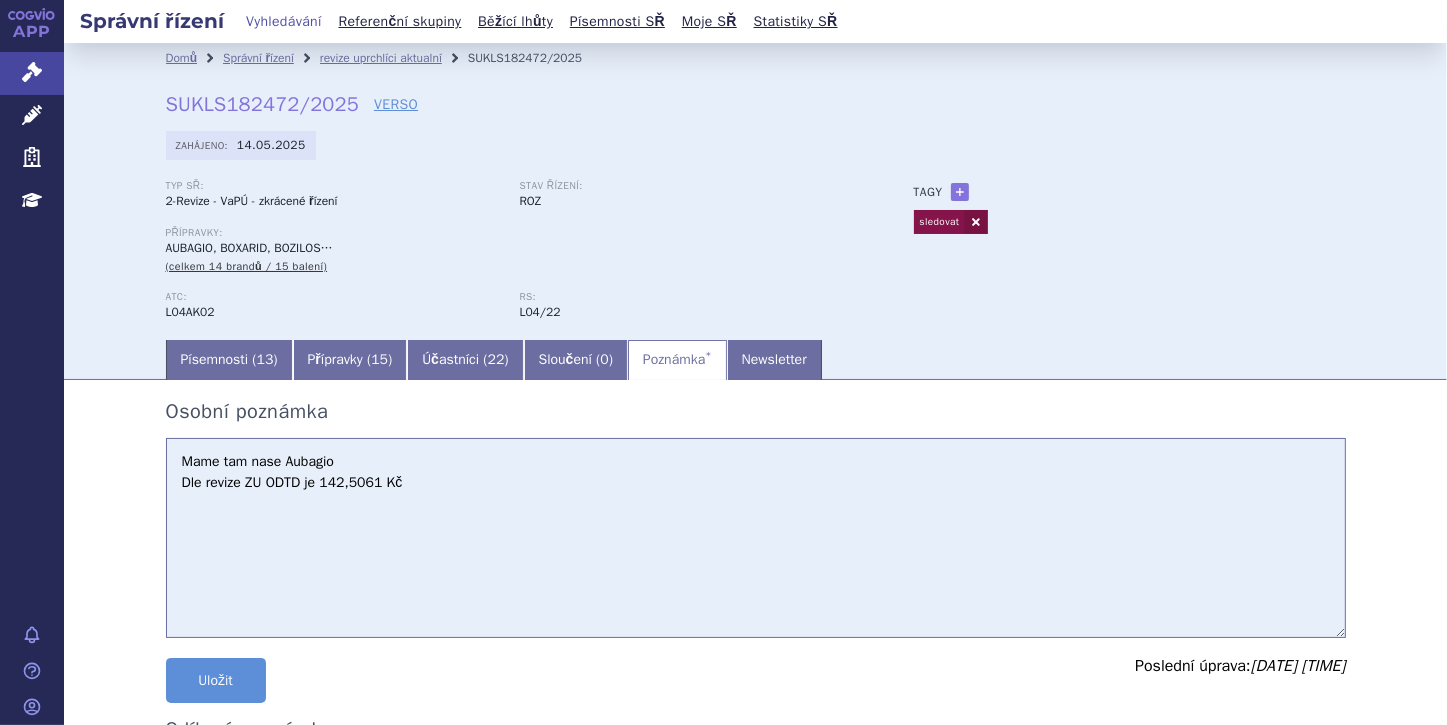 type on "Mame tam nase Aubagio
Dle revize ZU ODTD je 142,5061 Kč" 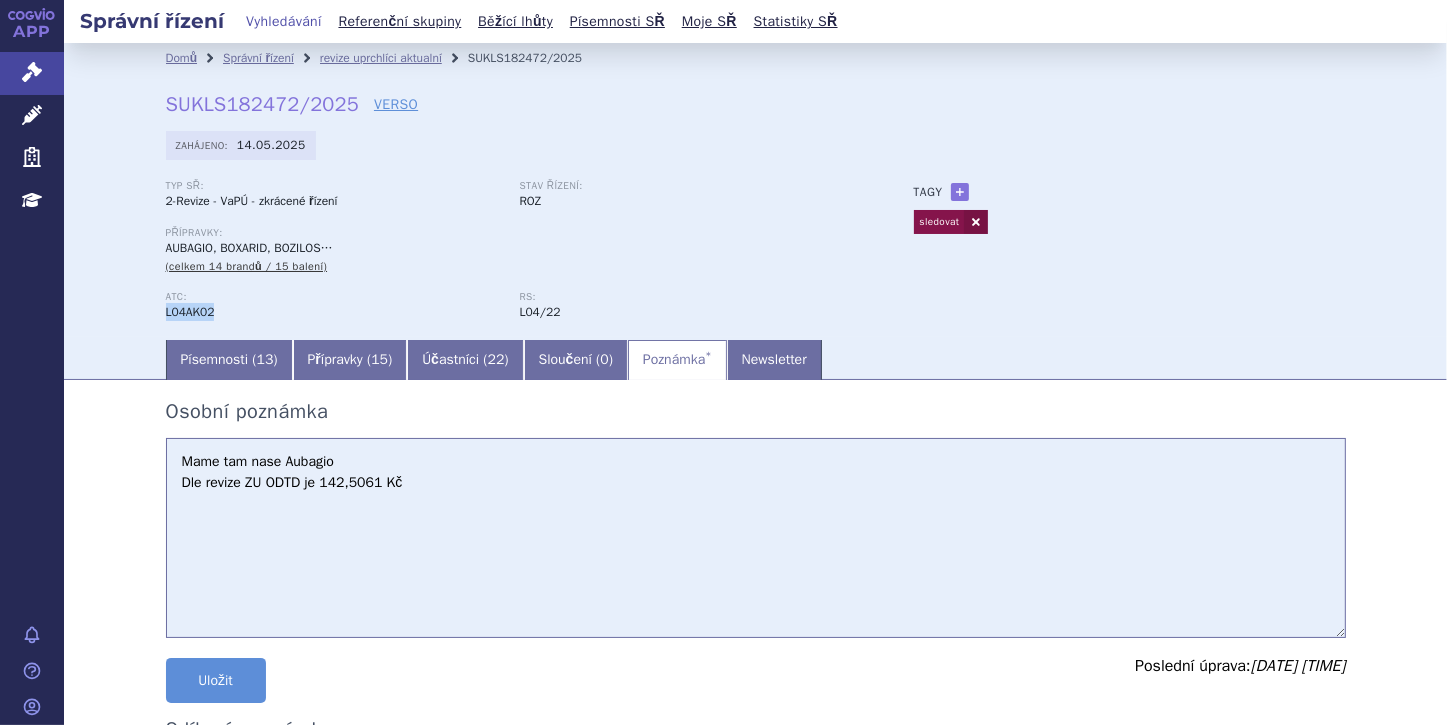 drag, startPoint x: 207, startPoint y: 316, endPoint x: 140, endPoint y: 316, distance: 67 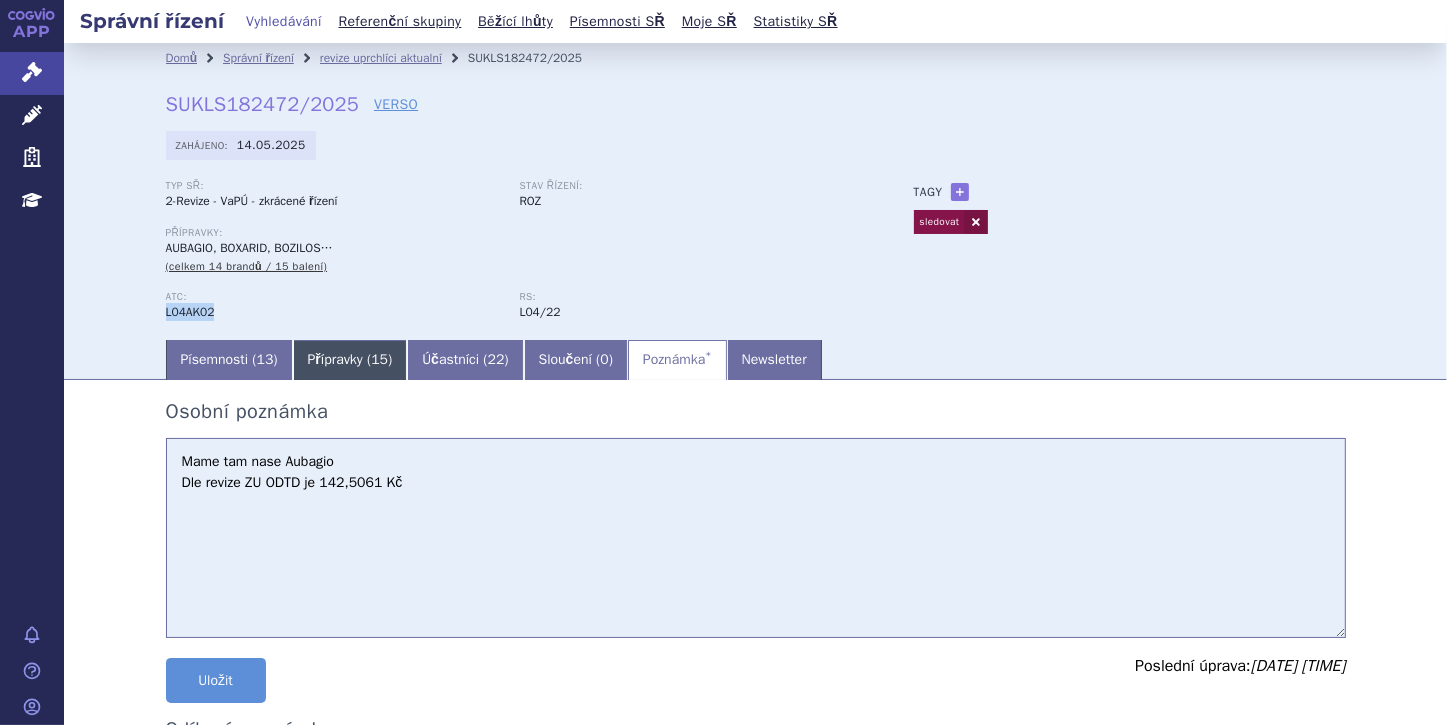 click on "Přípravky ( 15 )" at bounding box center [350, 360] 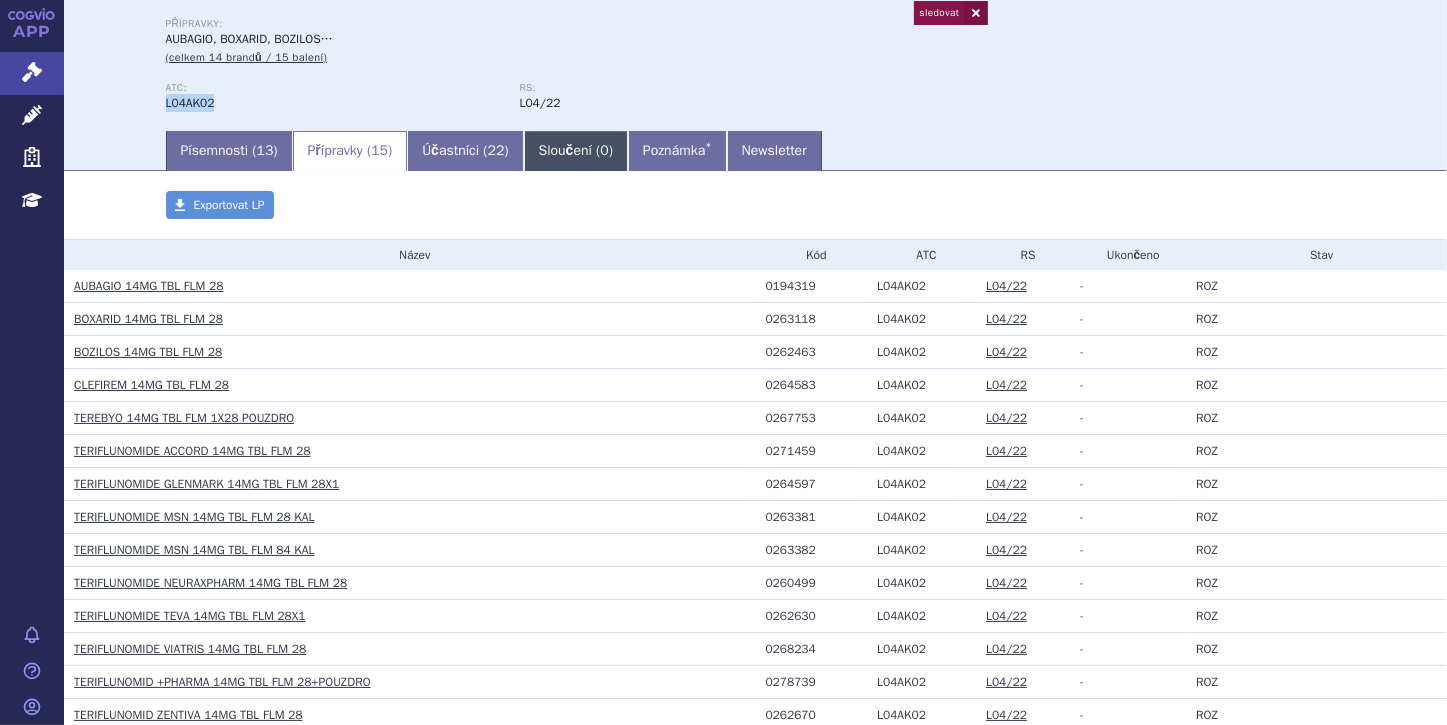 scroll, scrollTop: 320, scrollLeft: 0, axis: vertical 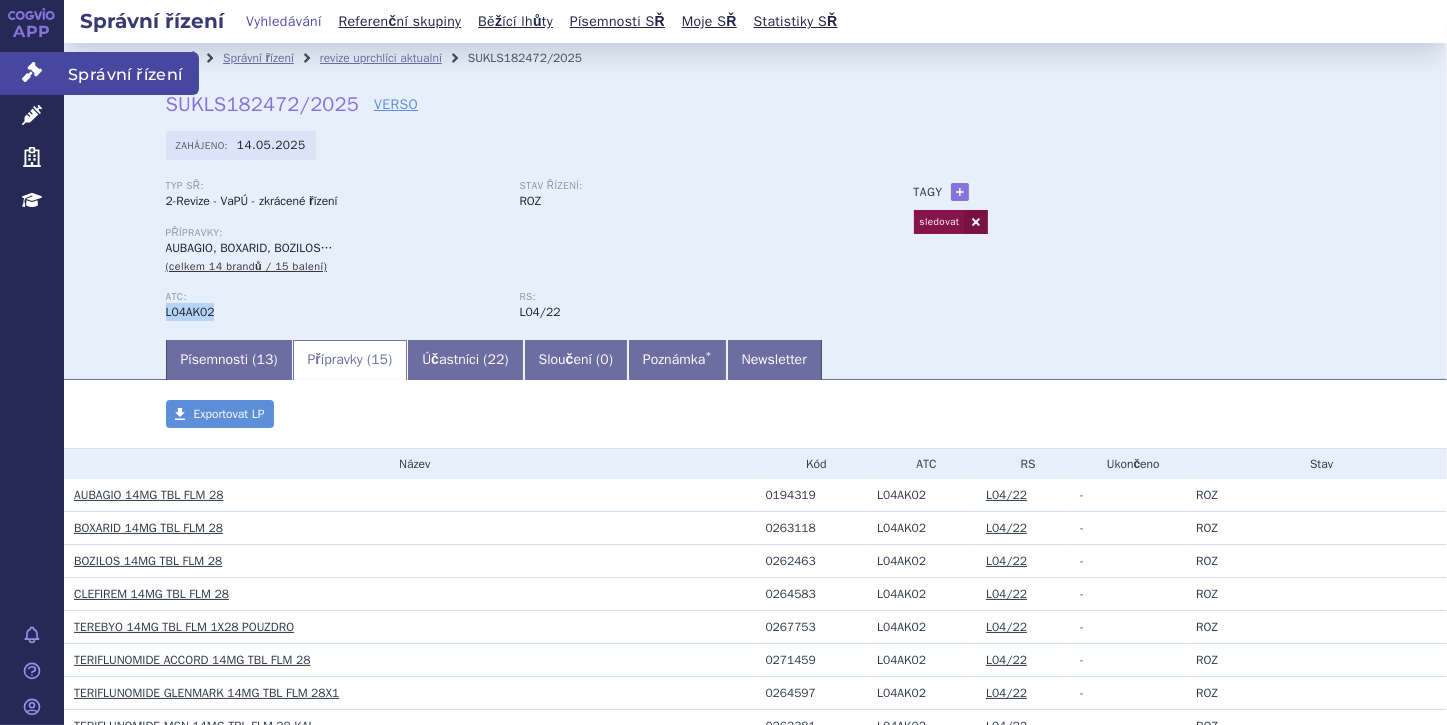click 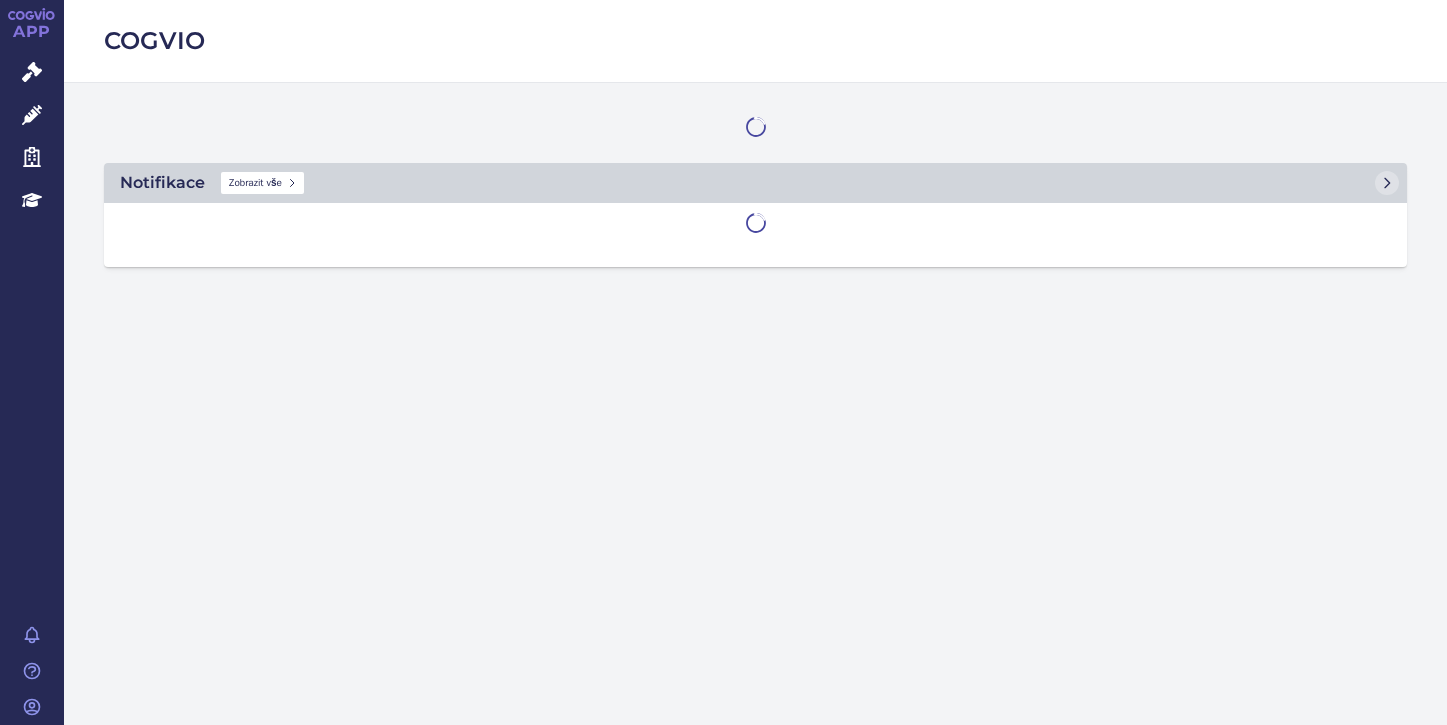 scroll, scrollTop: 0, scrollLeft: 0, axis: both 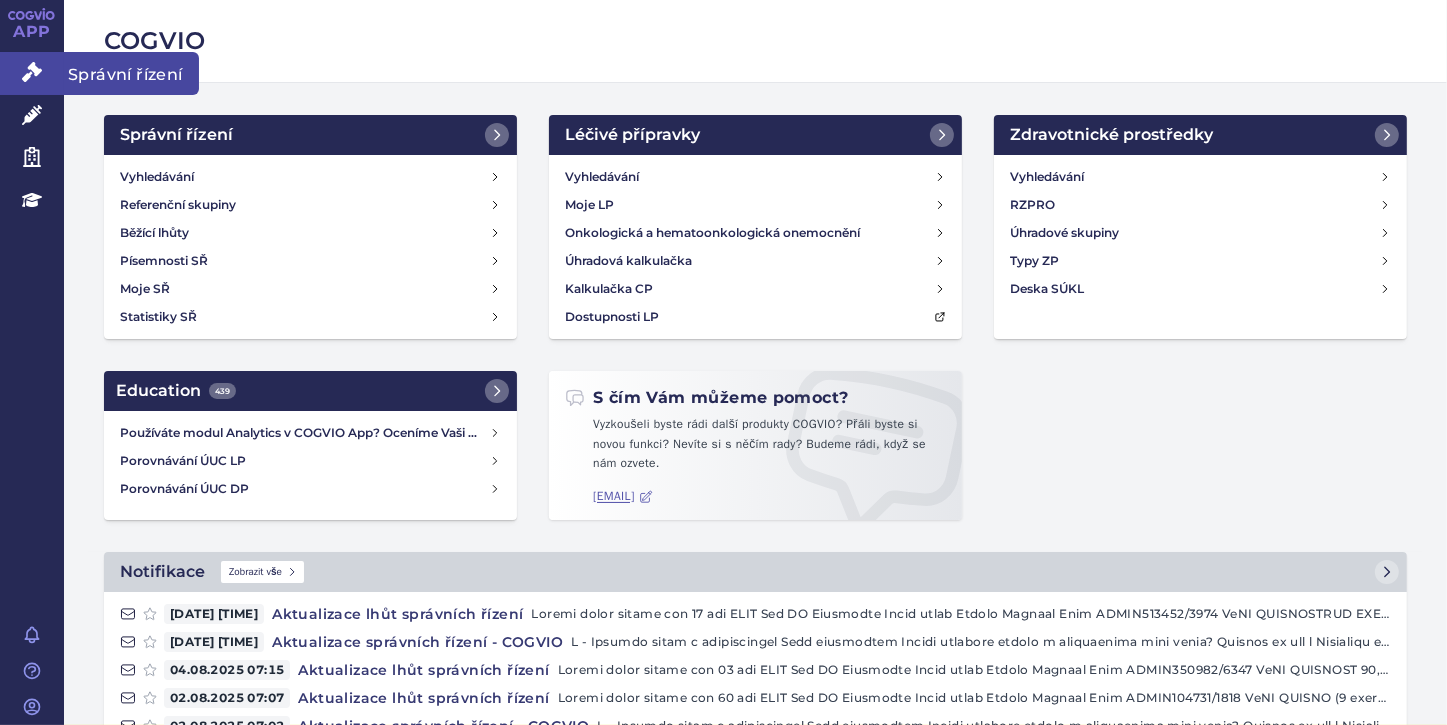 click 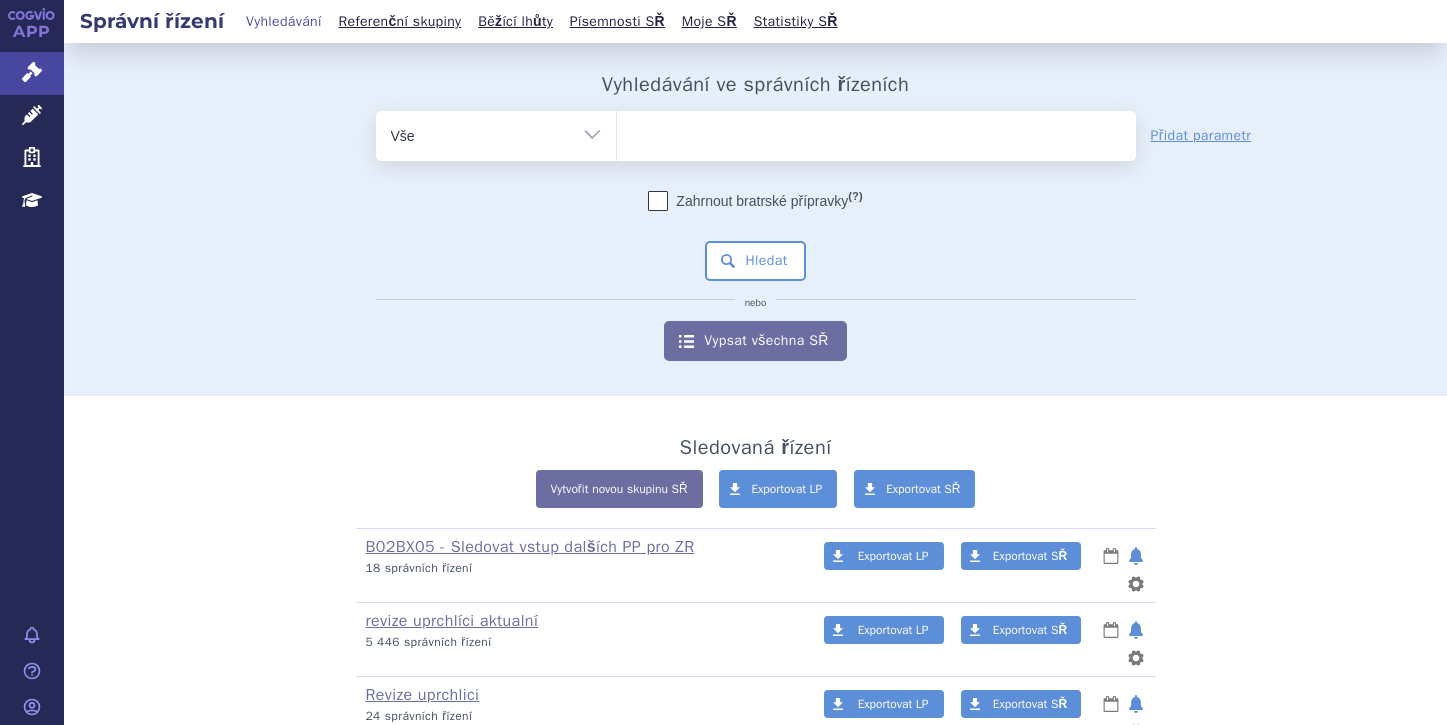 scroll, scrollTop: 0, scrollLeft: 0, axis: both 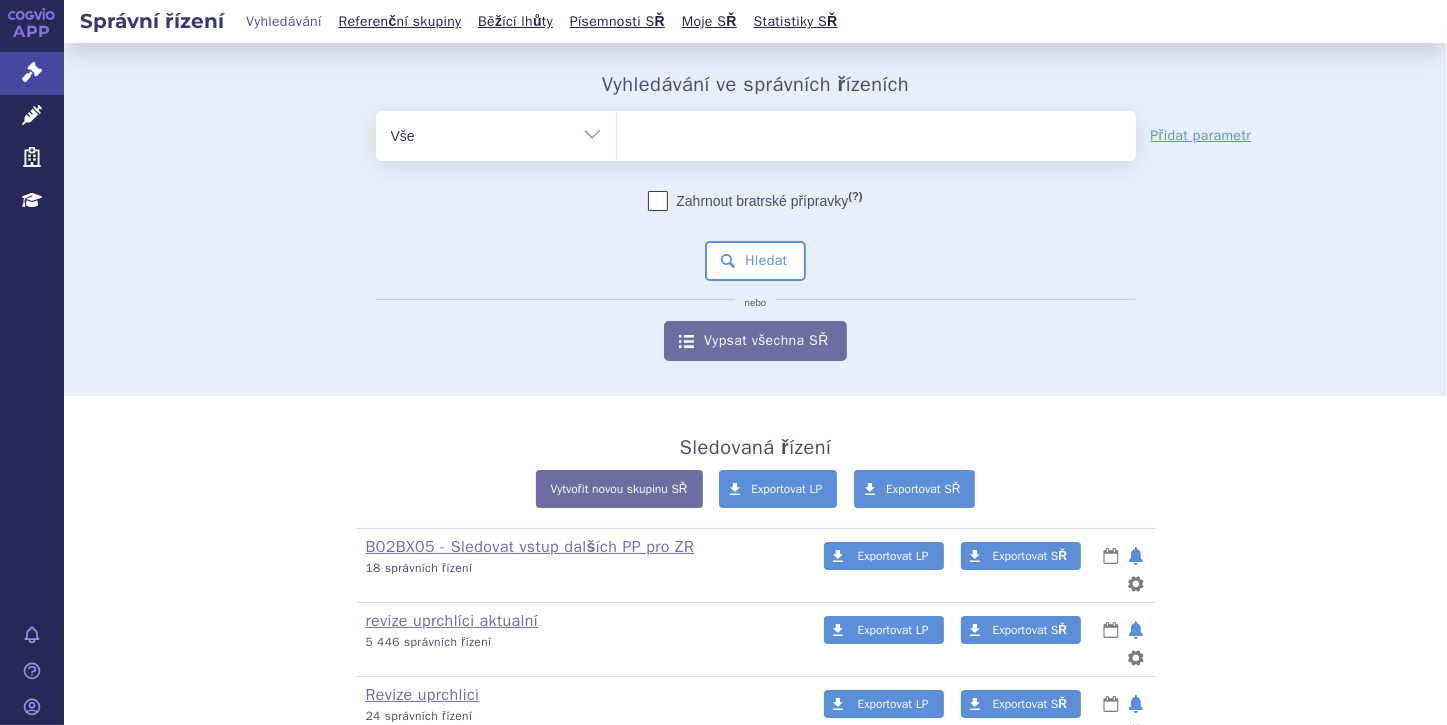 click at bounding box center [876, 132] 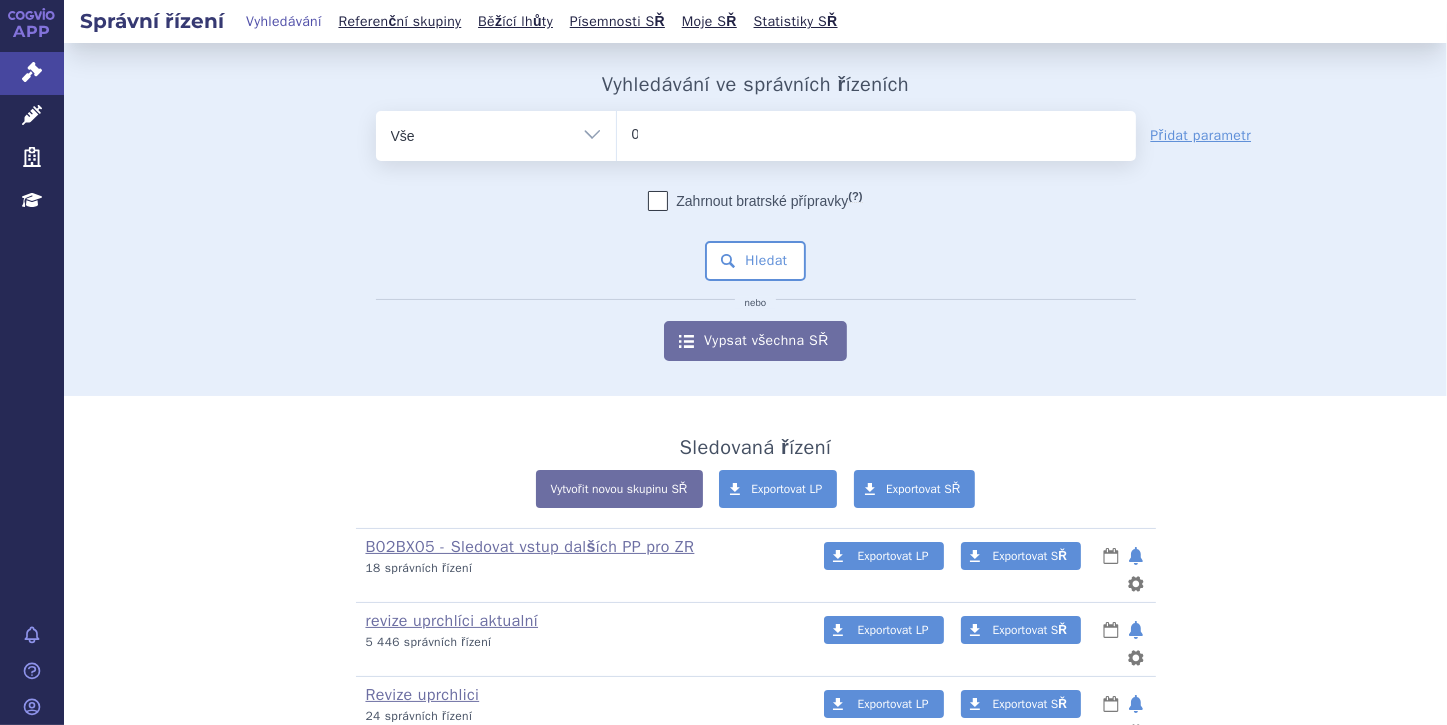 type 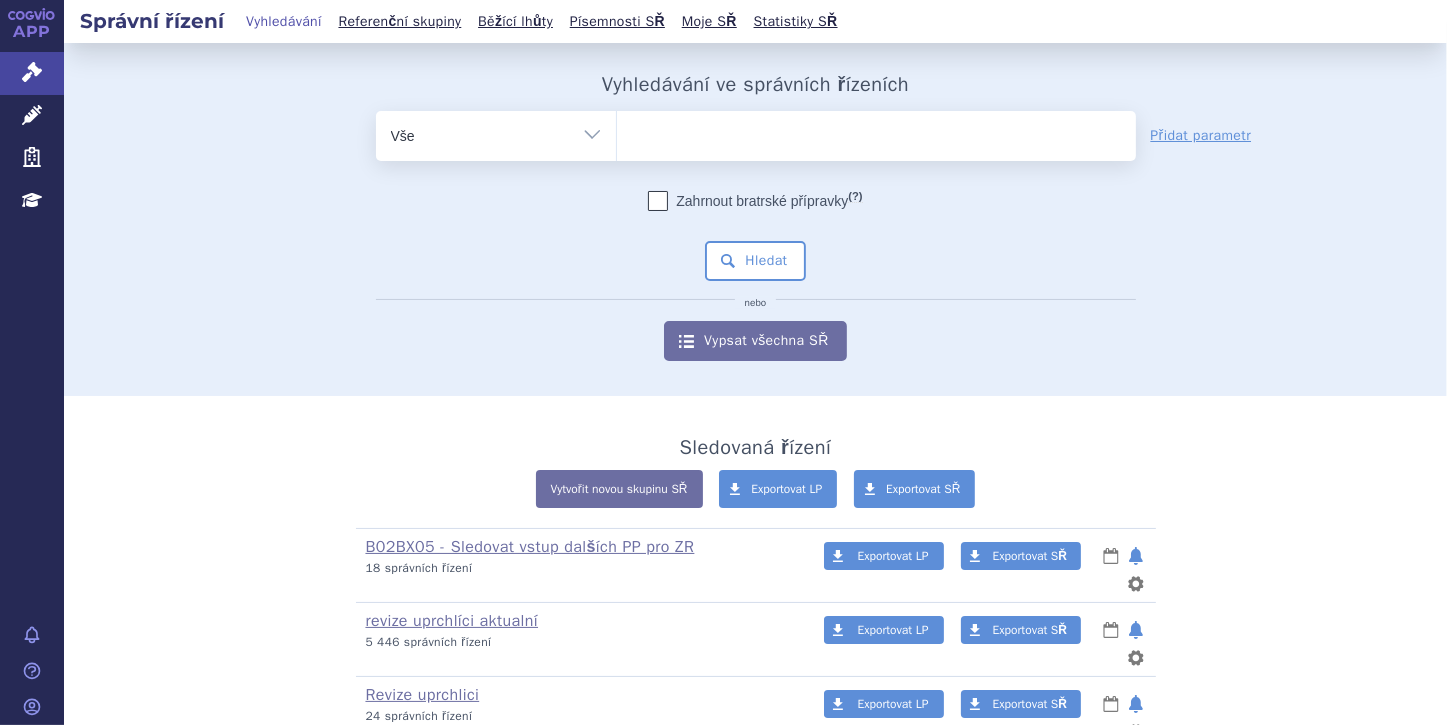 select on "0263118" 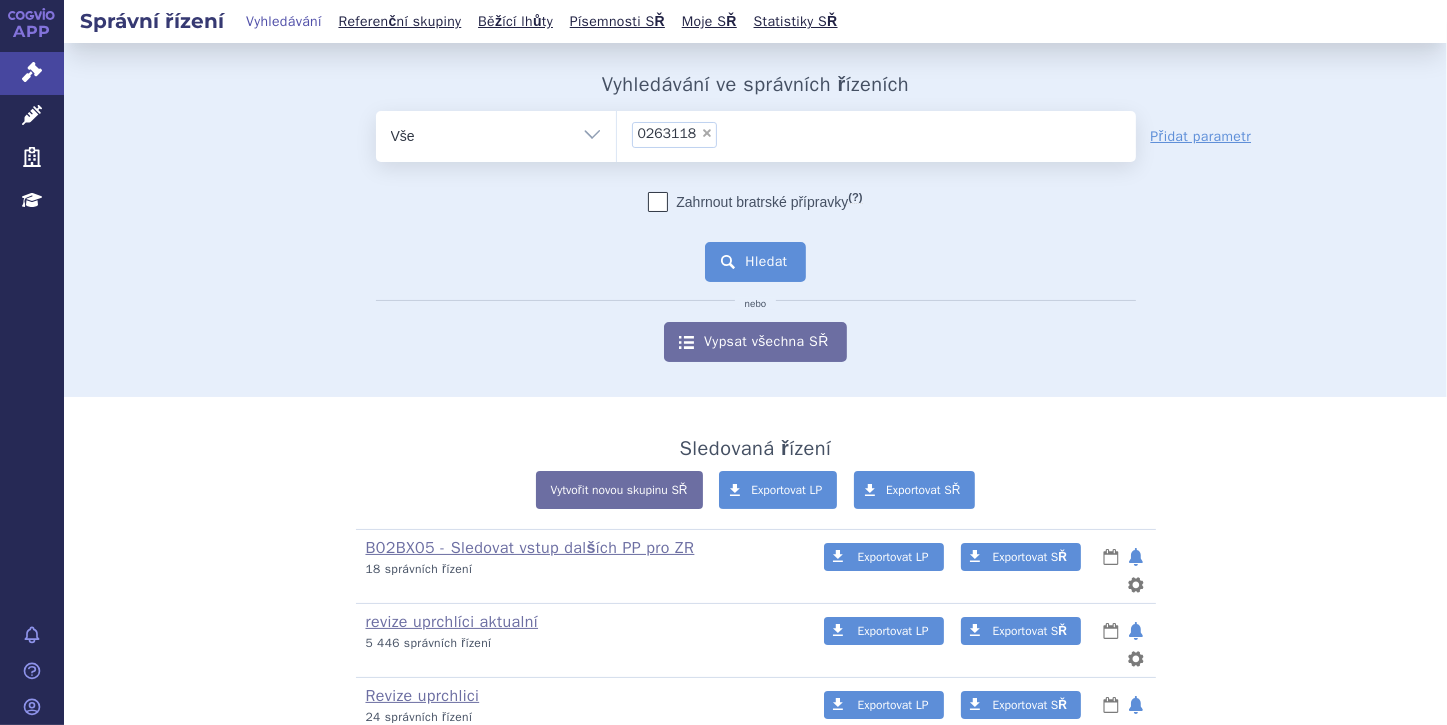 click on "Hledat" at bounding box center (755, 262) 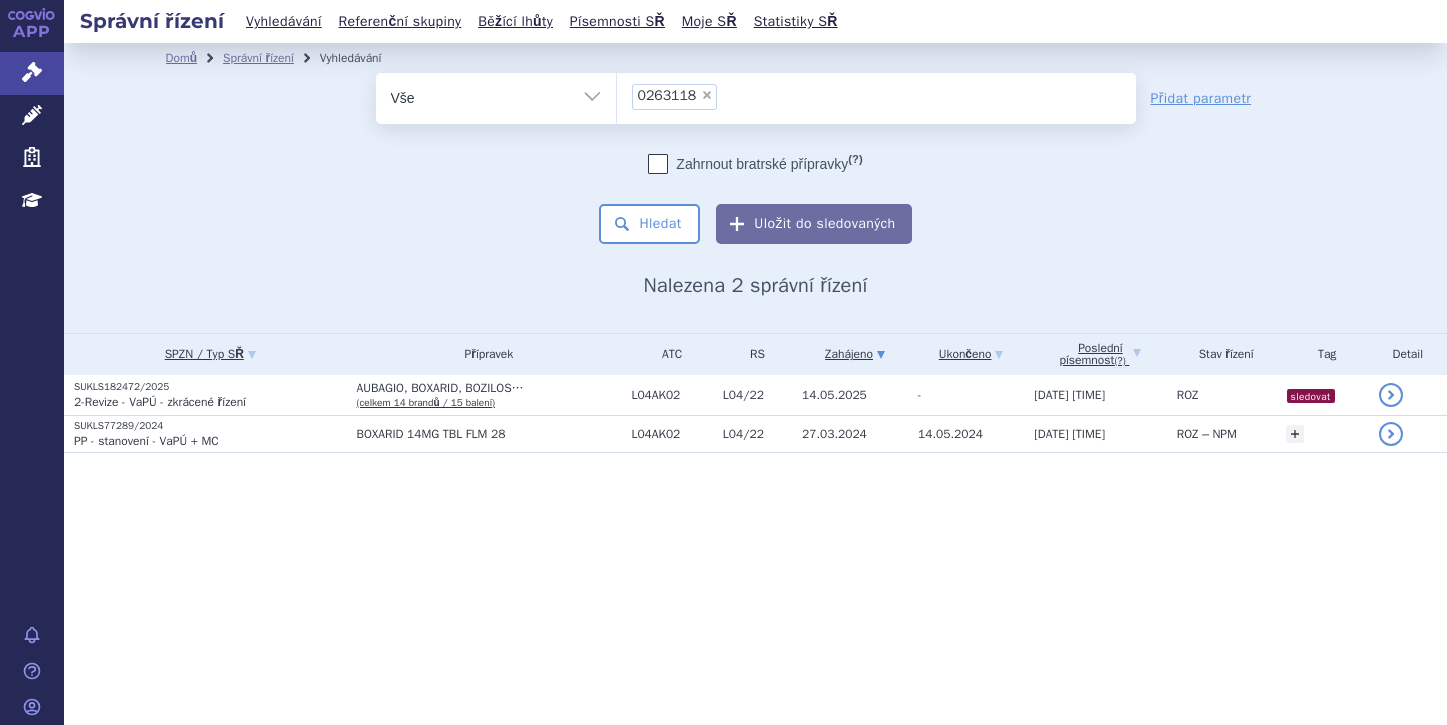 scroll, scrollTop: 0, scrollLeft: 0, axis: both 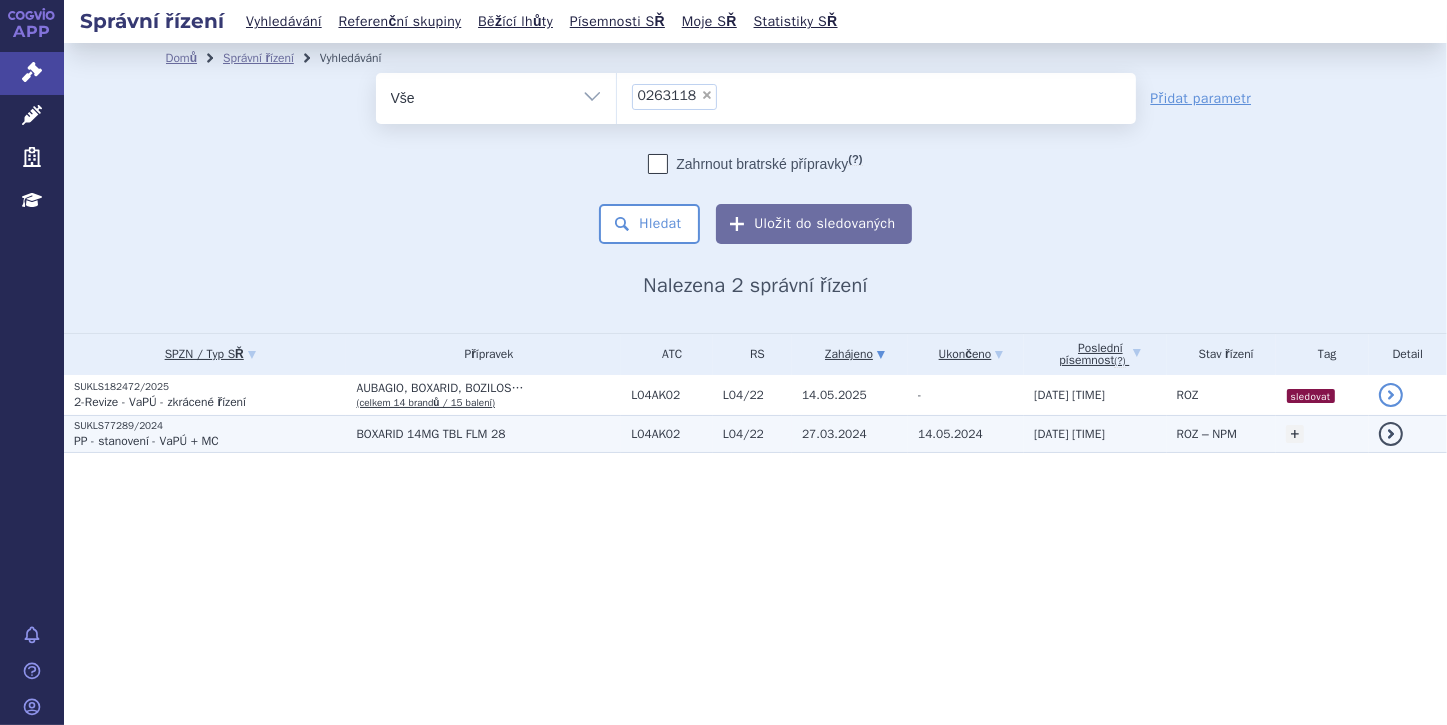 click on "PP - stanovení - VaPÚ + MC" at bounding box center [146, 441] 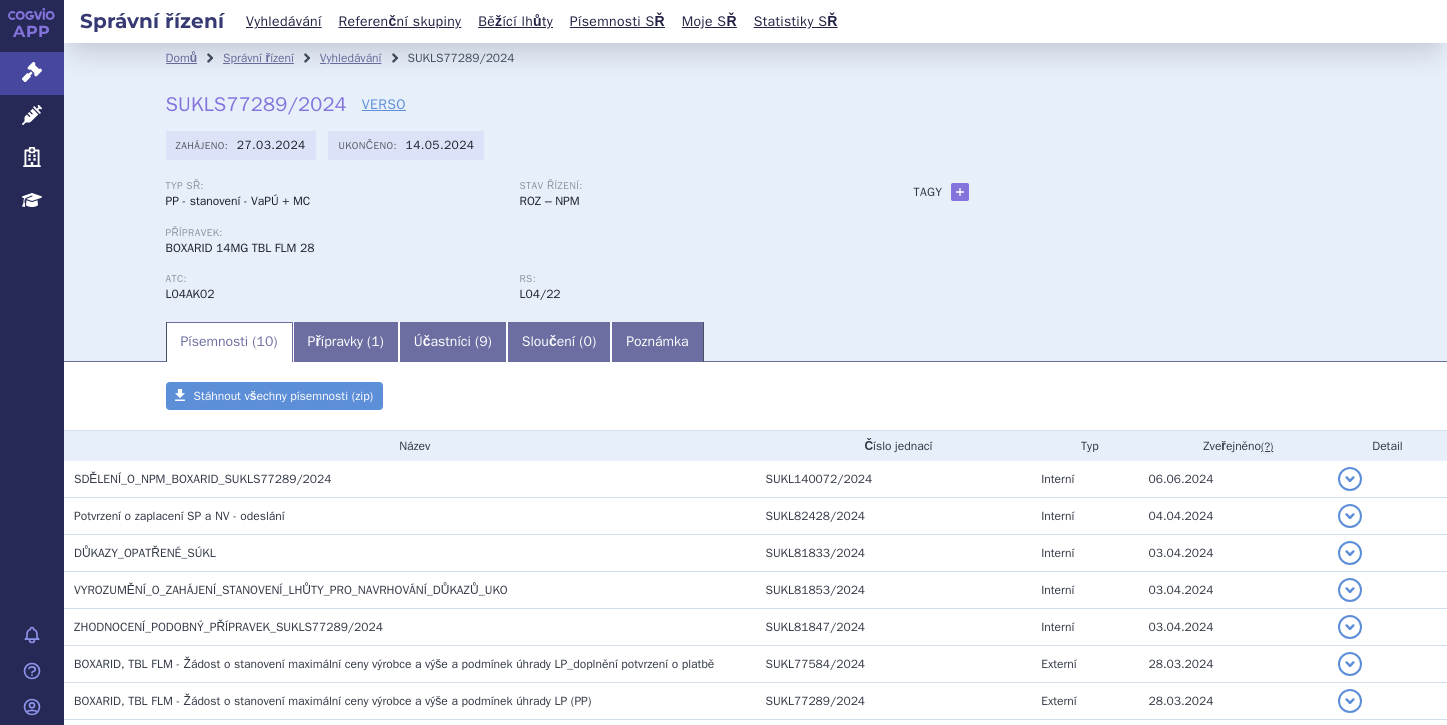 scroll, scrollTop: 0, scrollLeft: 0, axis: both 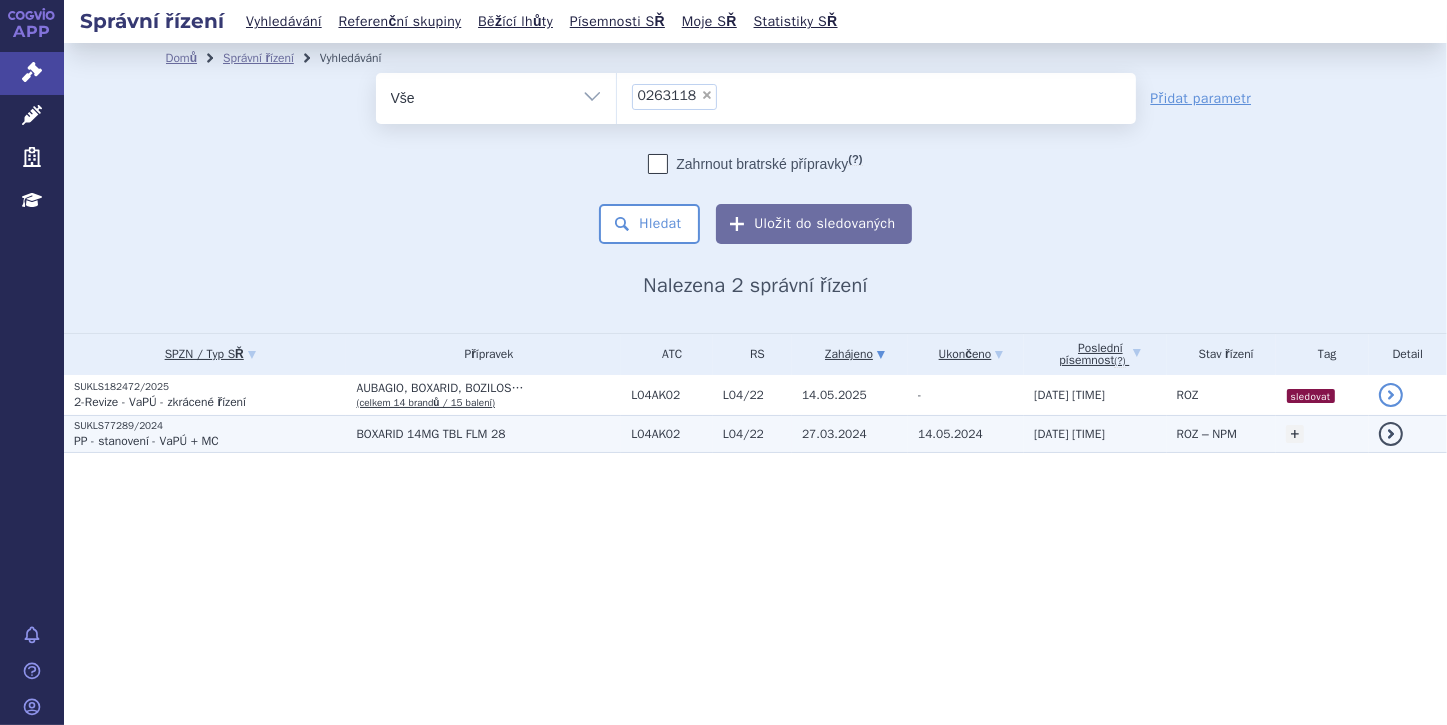 click on "PP - stanovení - VaPÚ + MC" at bounding box center [146, 441] 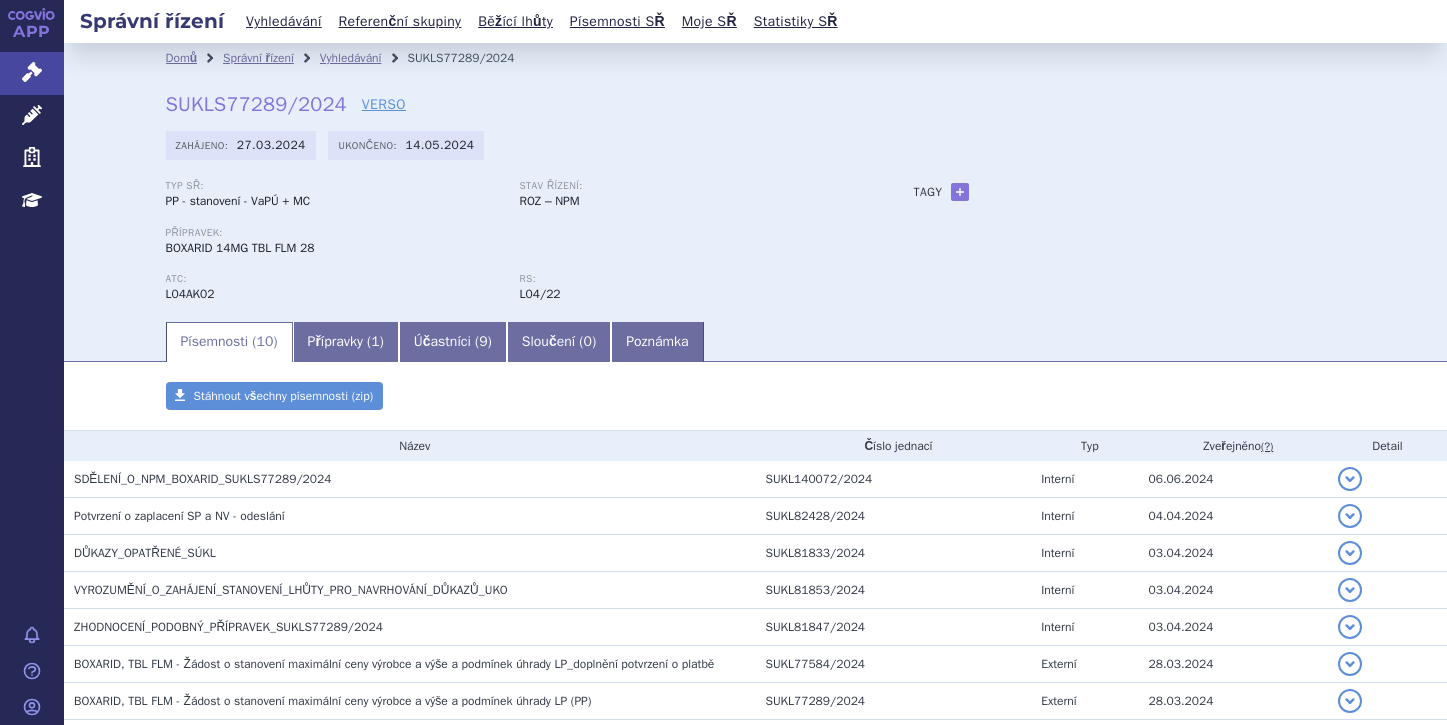 scroll, scrollTop: 0, scrollLeft: 0, axis: both 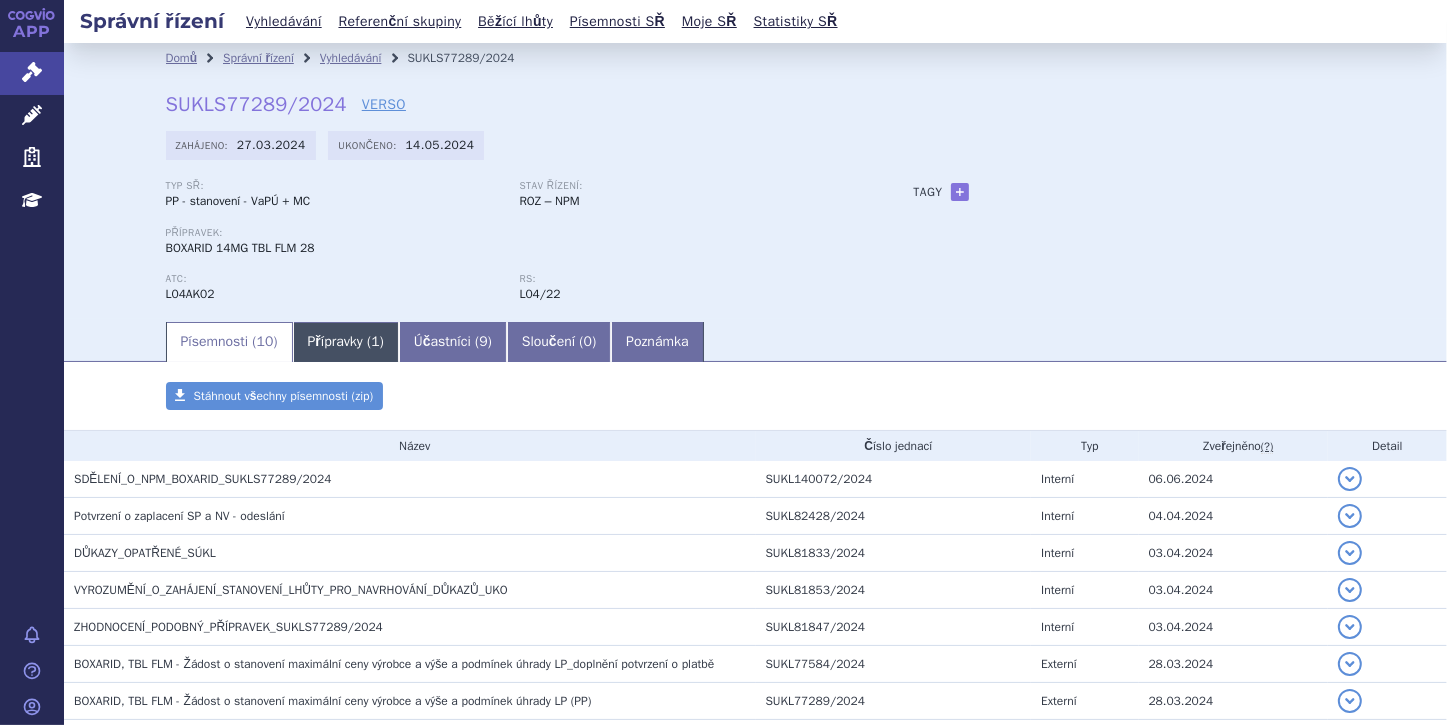 click on "Přípravky ( 1 )" at bounding box center [346, 342] 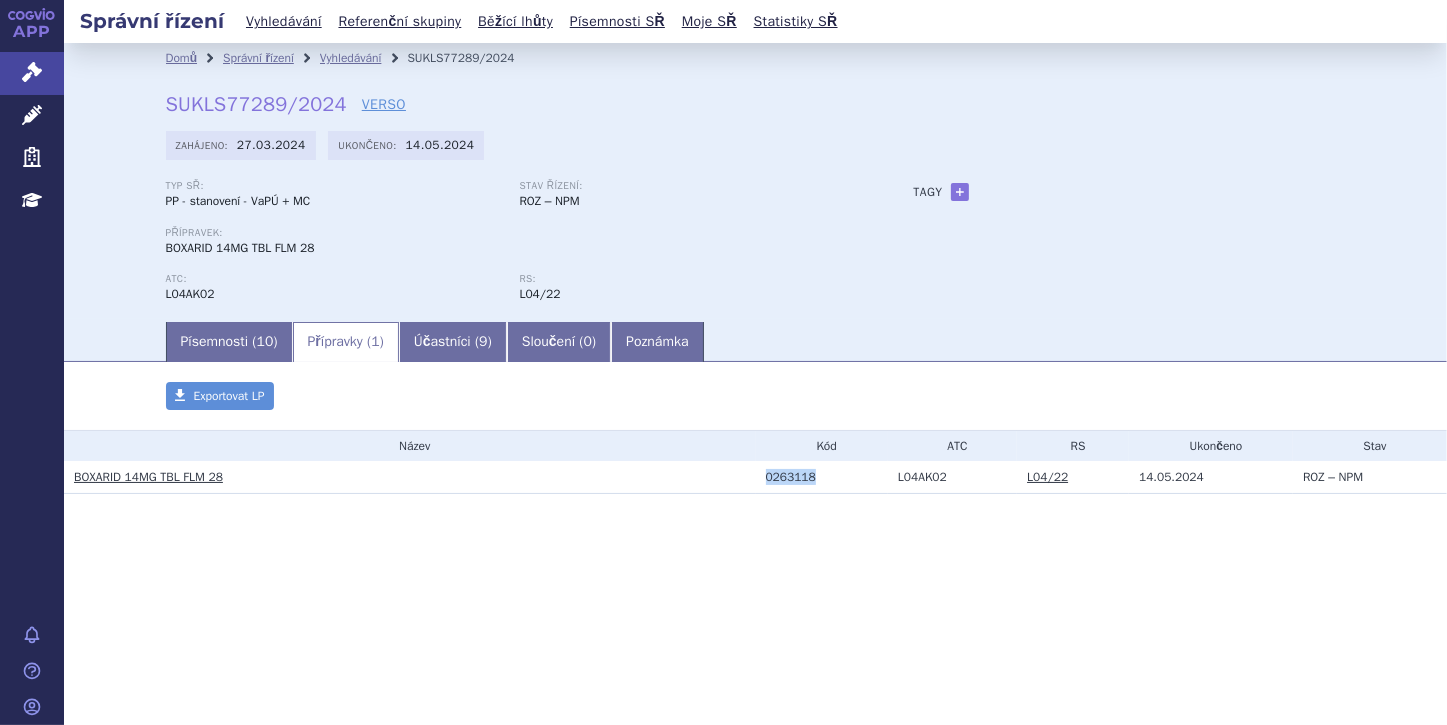 drag, startPoint x: 765, startPoint y: 479, endPoint x: 809, endPoint y: 479, distance: 44 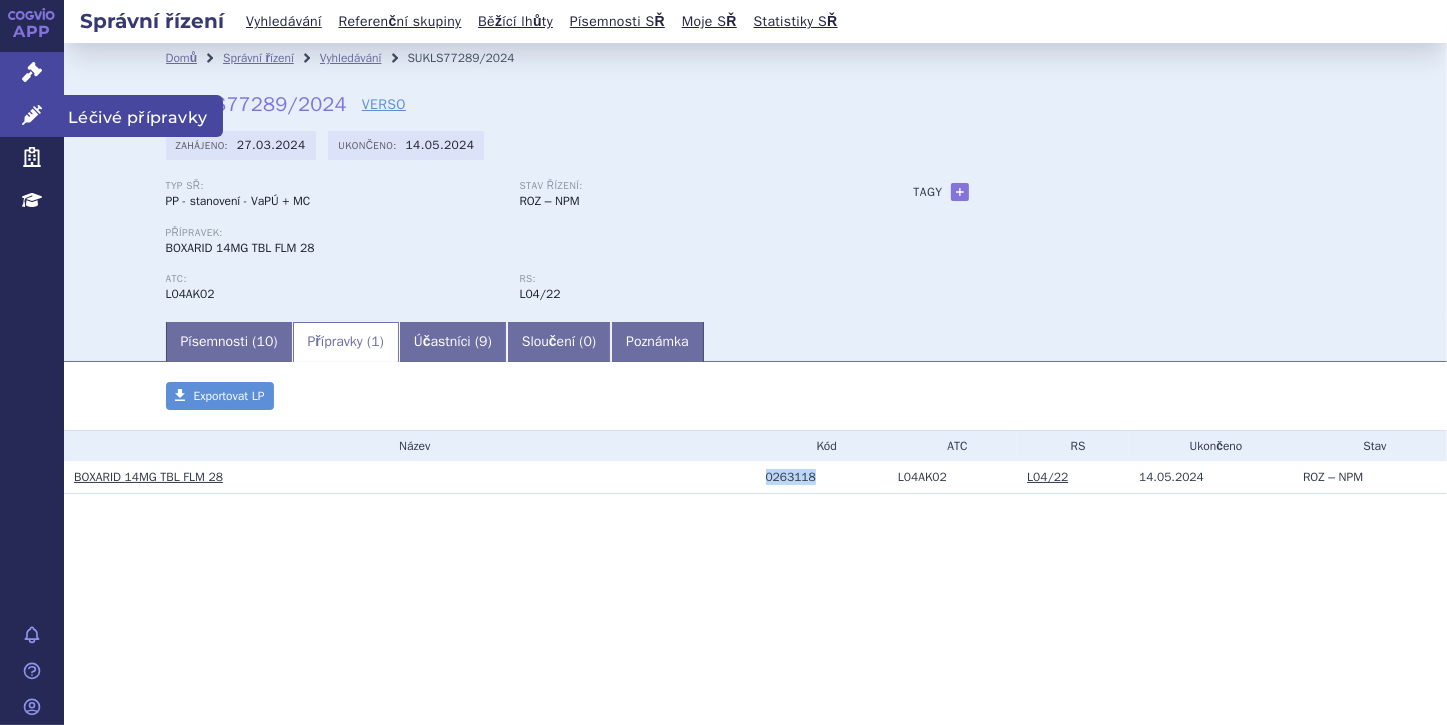 click 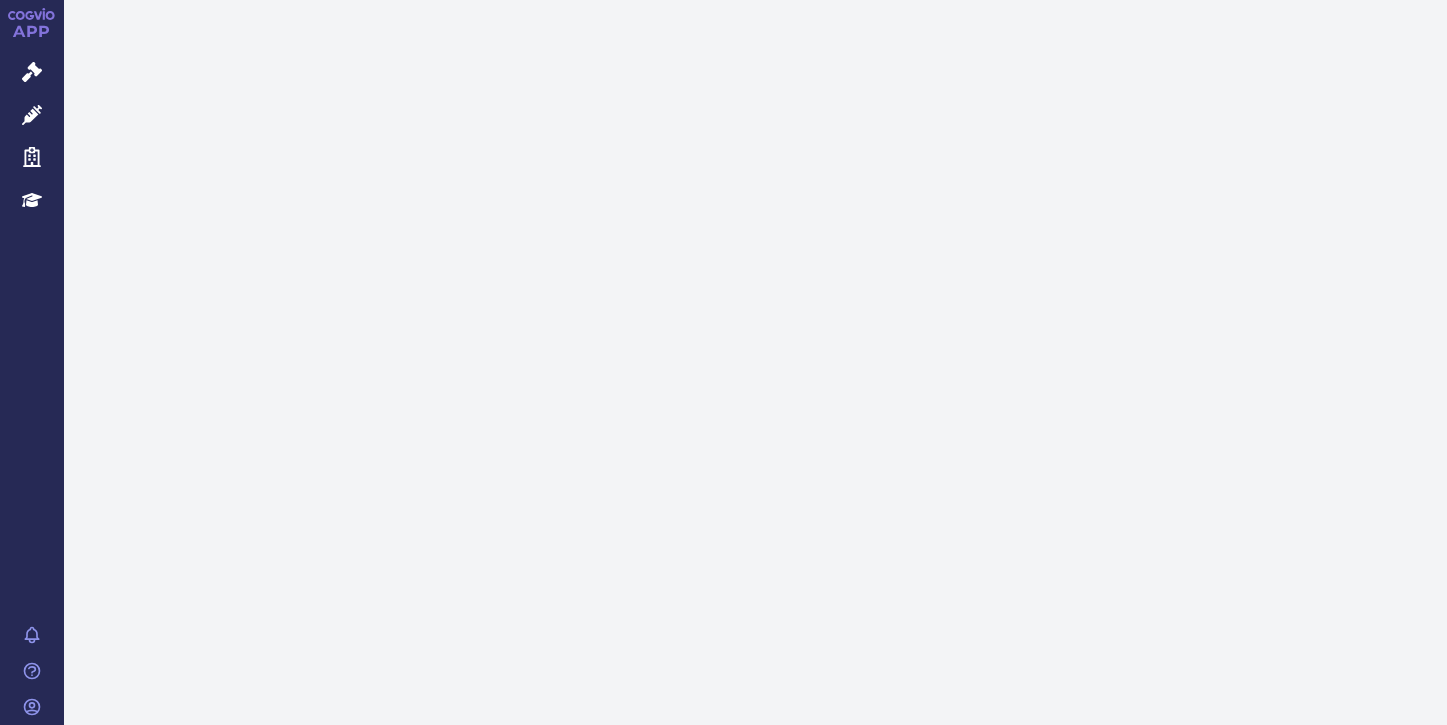 scroll, scrollTop: 0, scrollLeft: 0, axis: both 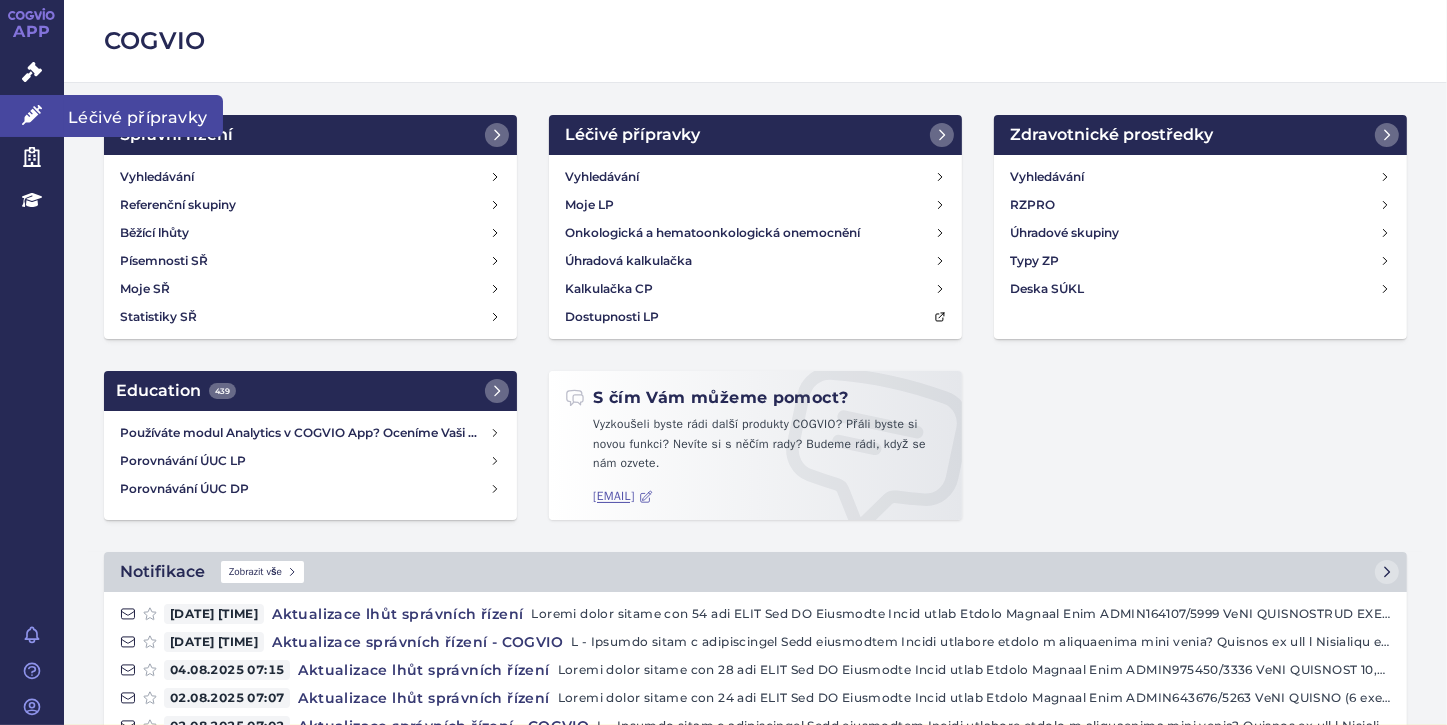 click 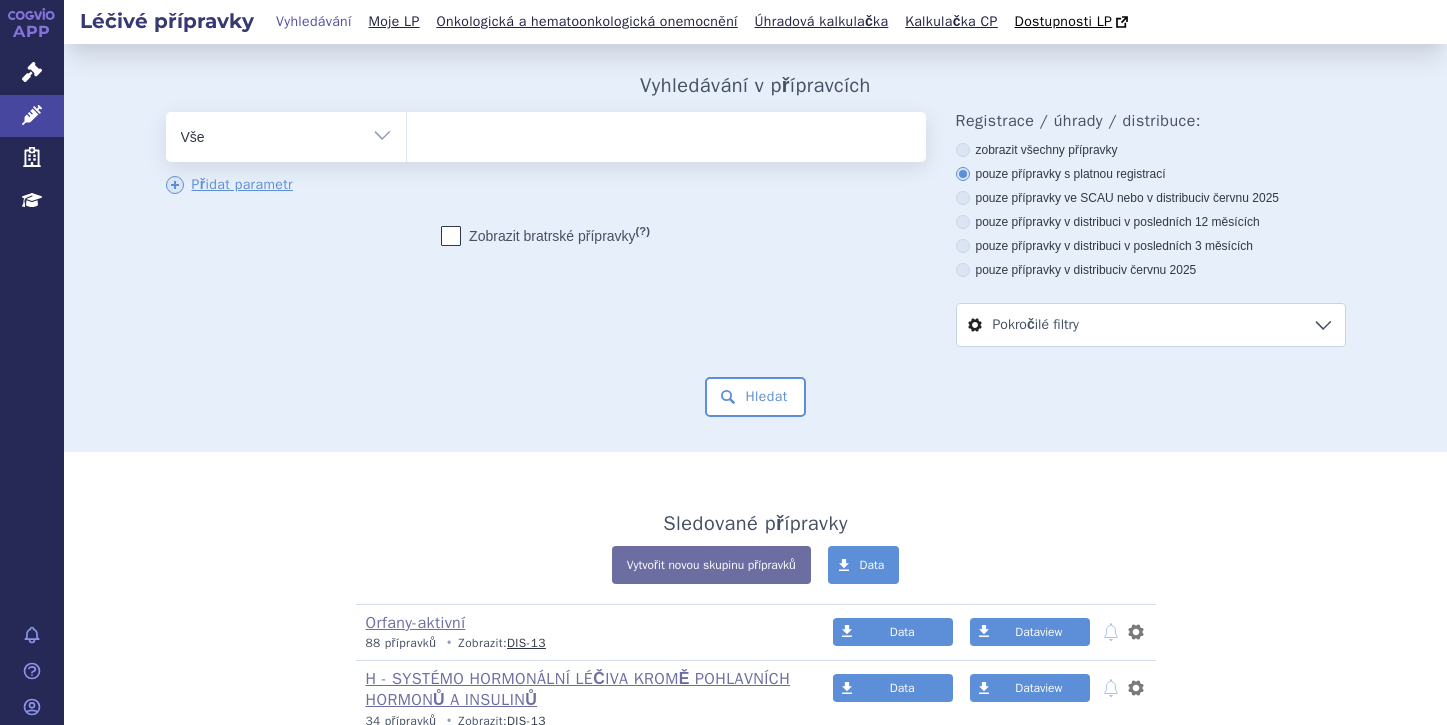 scroll, scrollTop: 0, scrollLeft: 0, axis: both 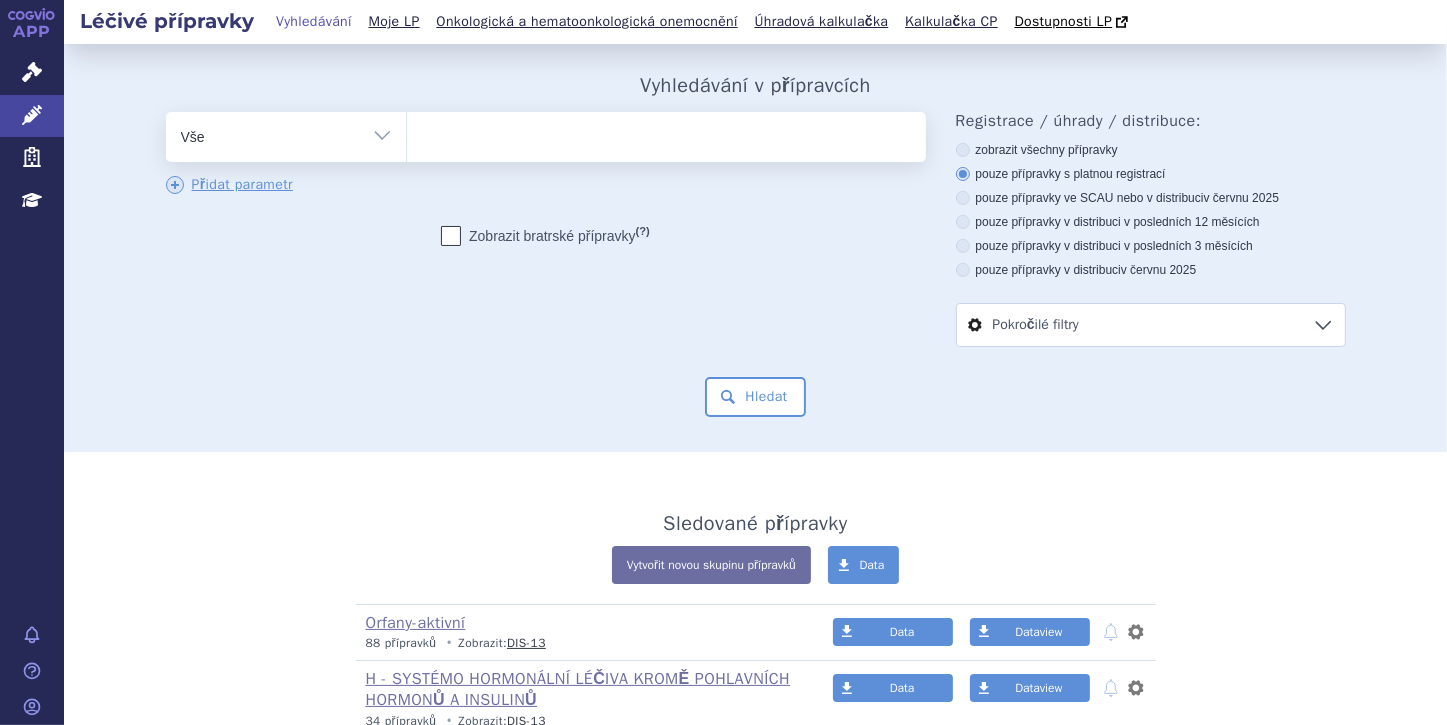 click at bounding box center [666, 133] 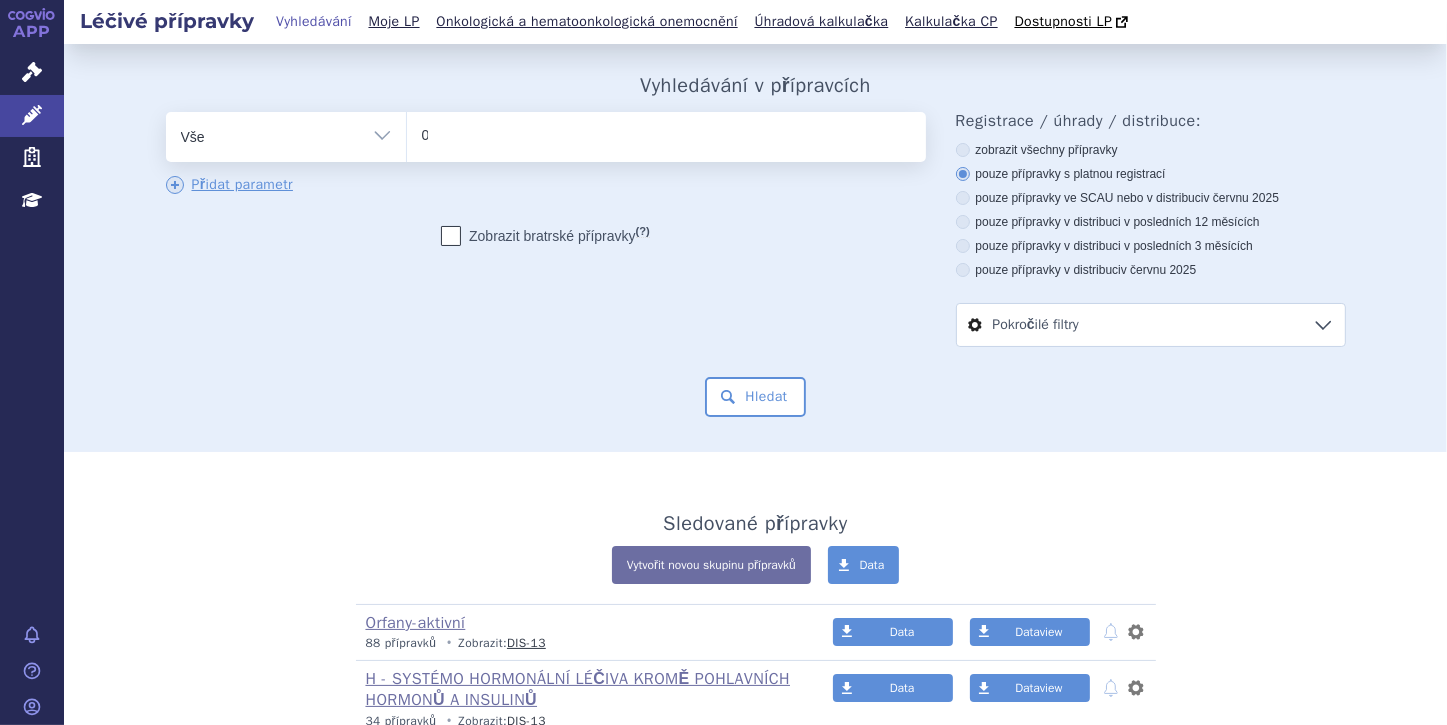 type 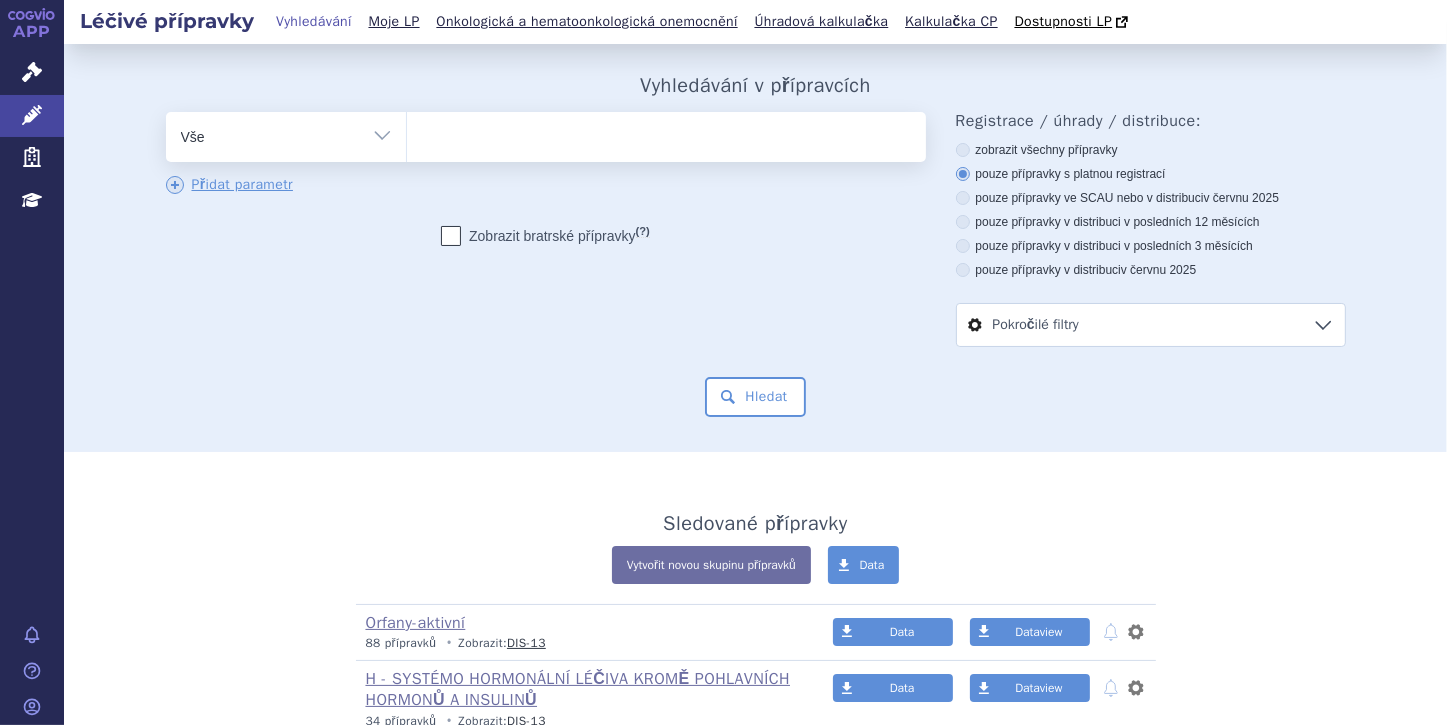 select on "0263118" 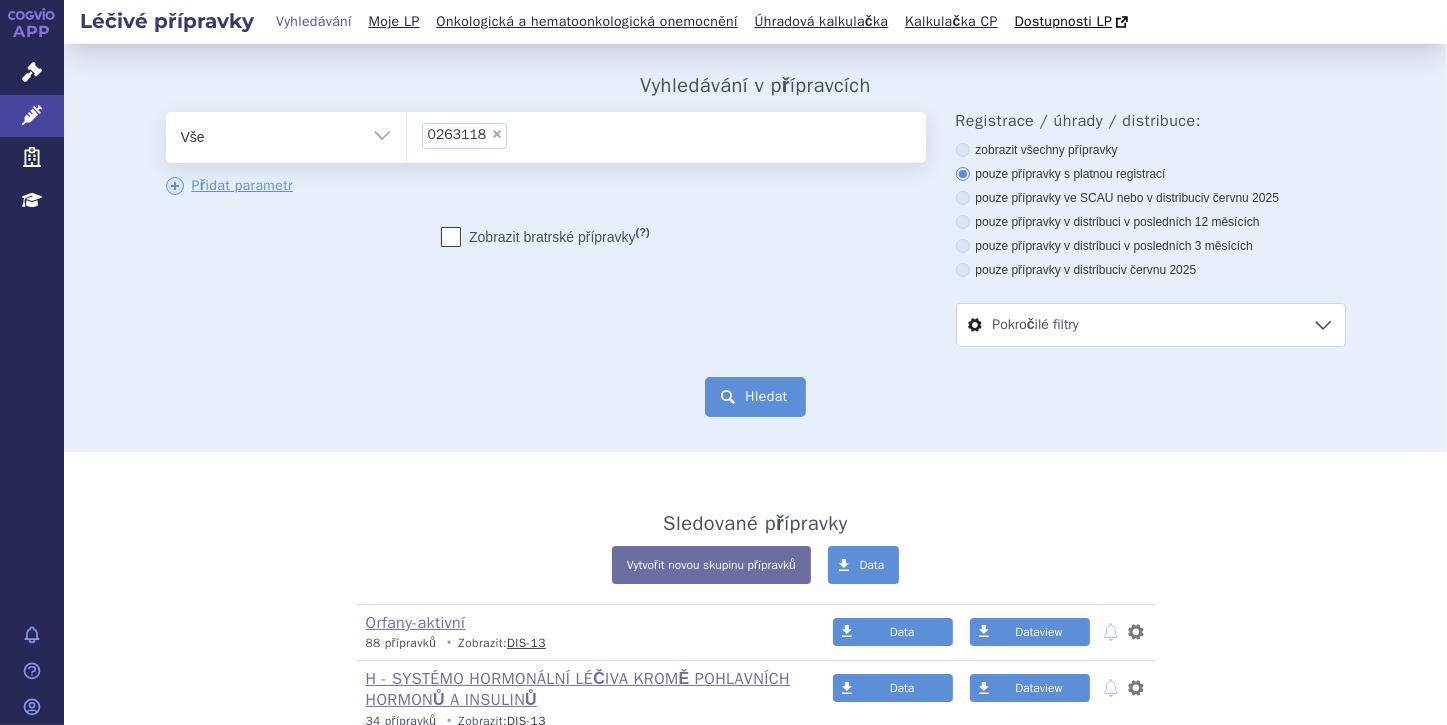 click on "Hledat" at bounding box center (755, 397) 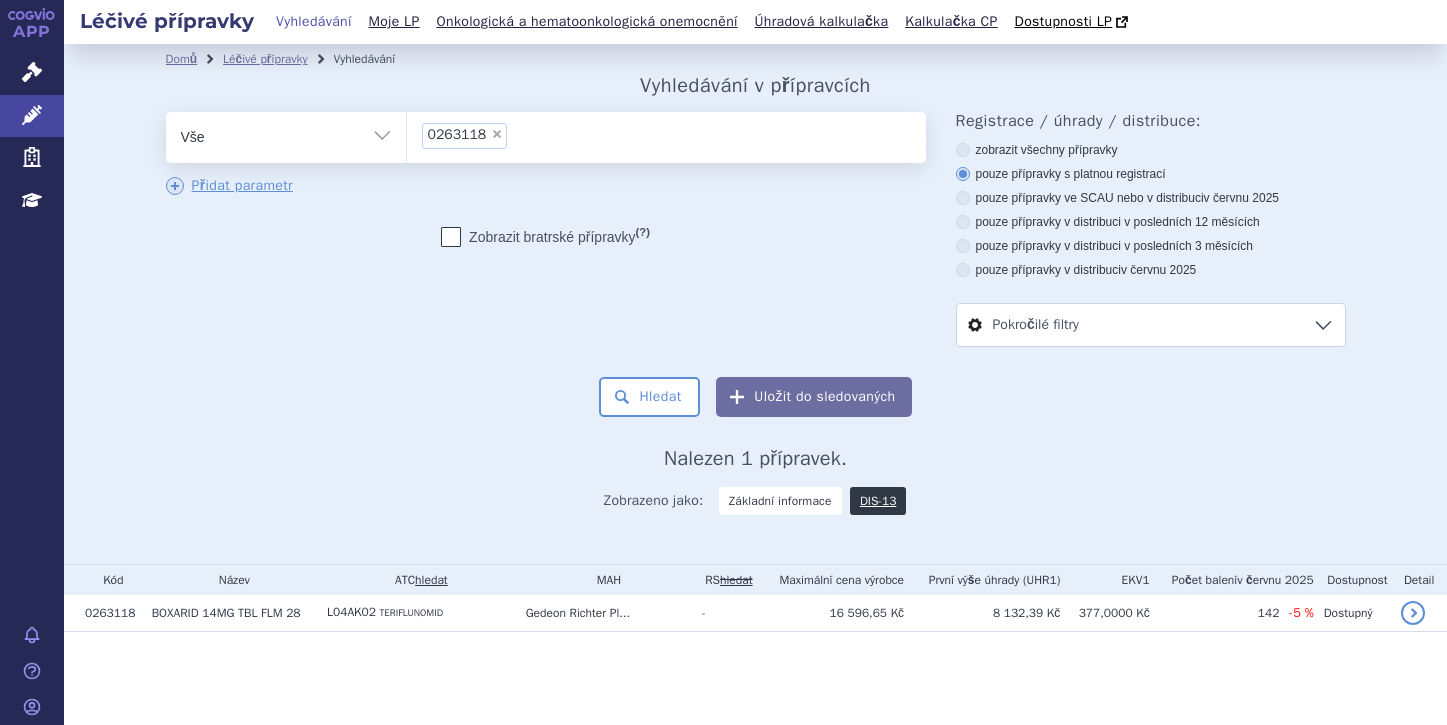 scroll, scrollTop: 0, scrollLeft: 0, axis: both 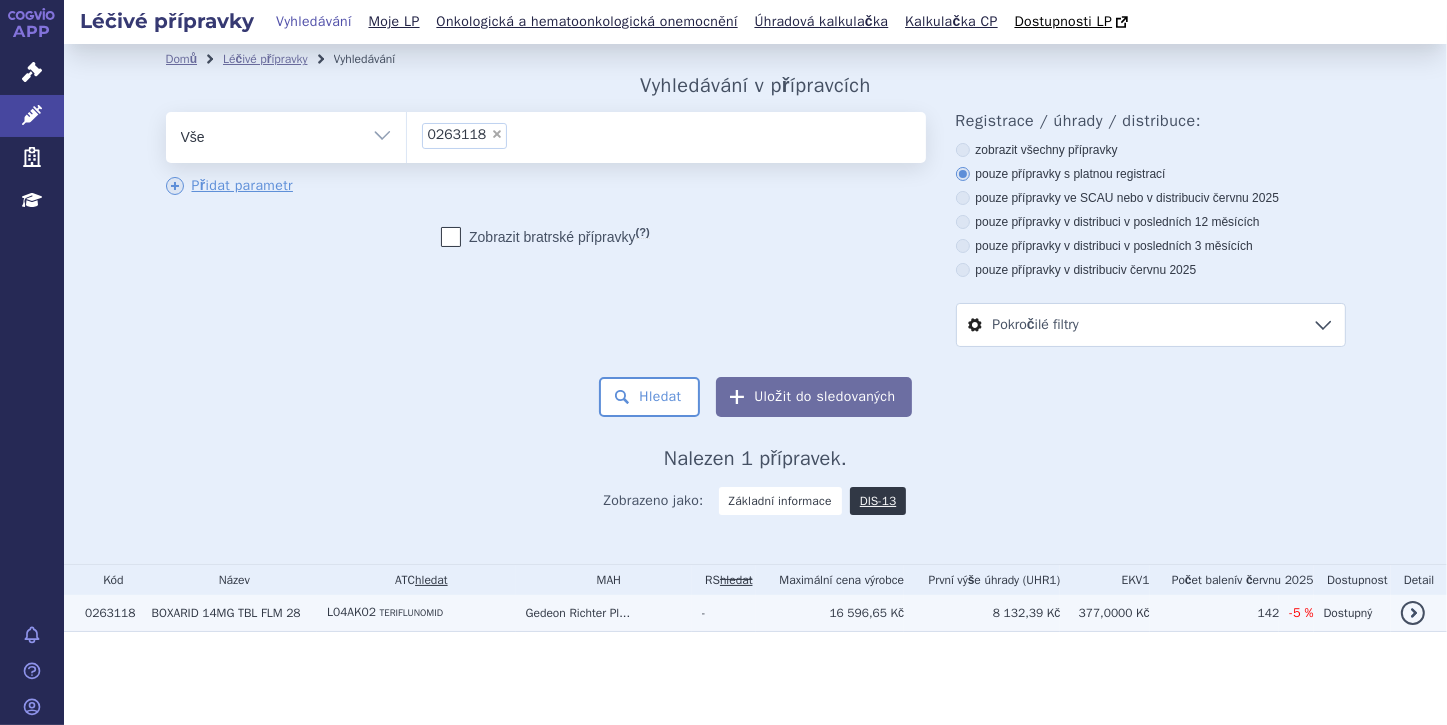 click on "BOXARID" at bounding box center (175, 613) 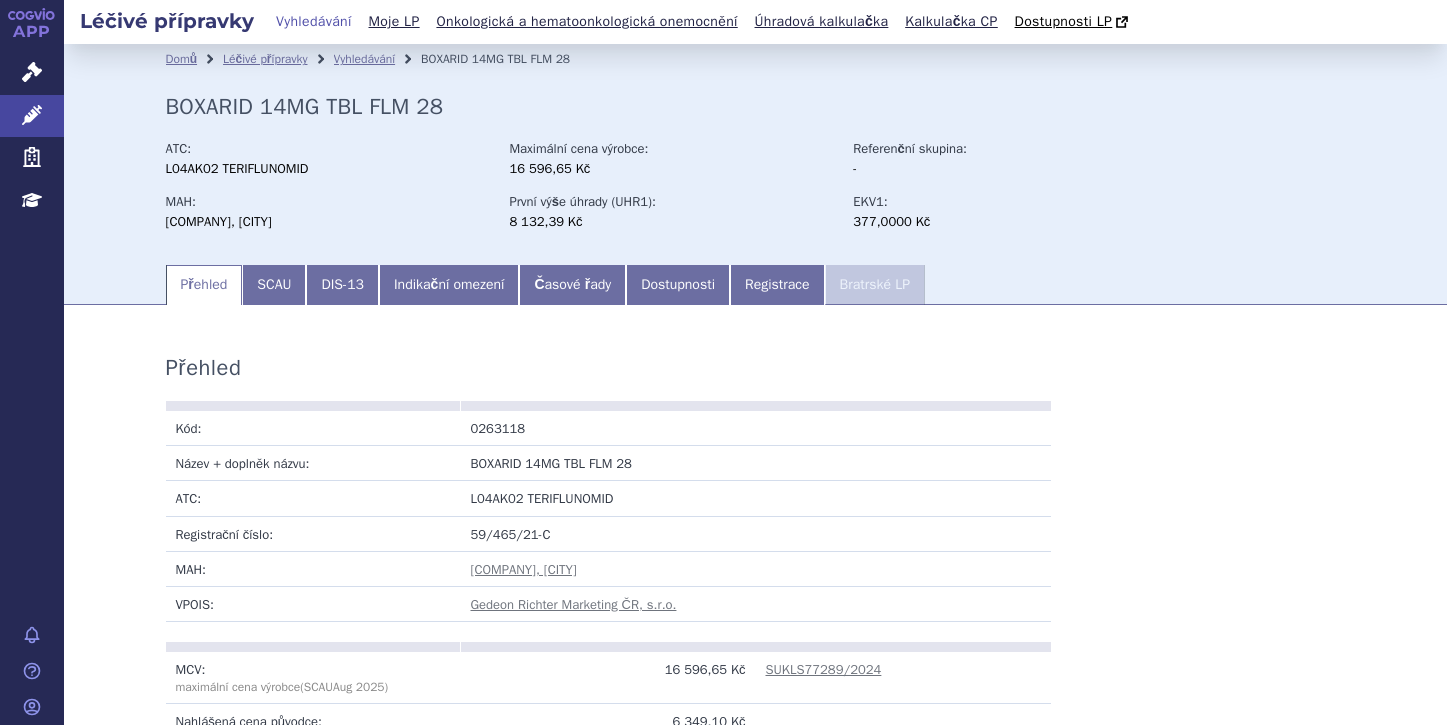 scroll, scrollTop: 0, scrollLeft: 0, axis: both 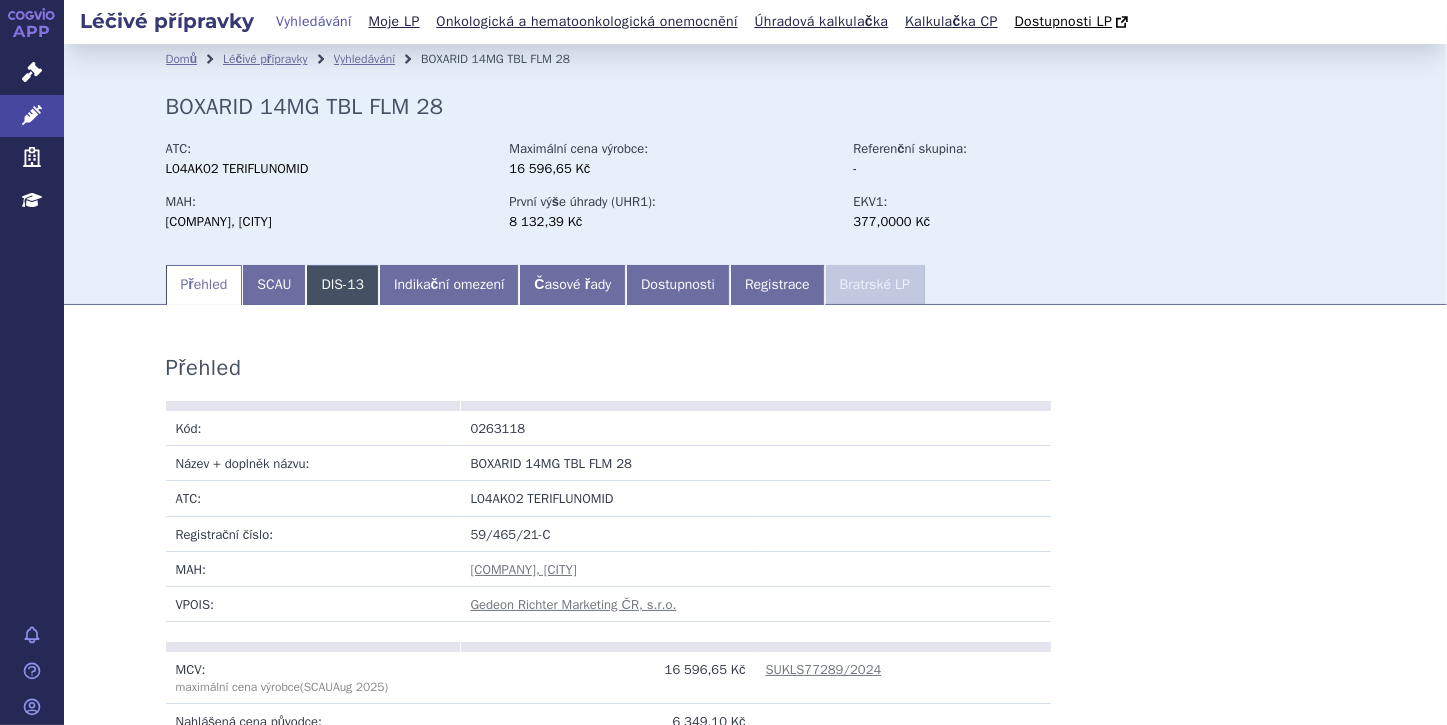 click on "DIS-13" at bounding box center [342, 285] 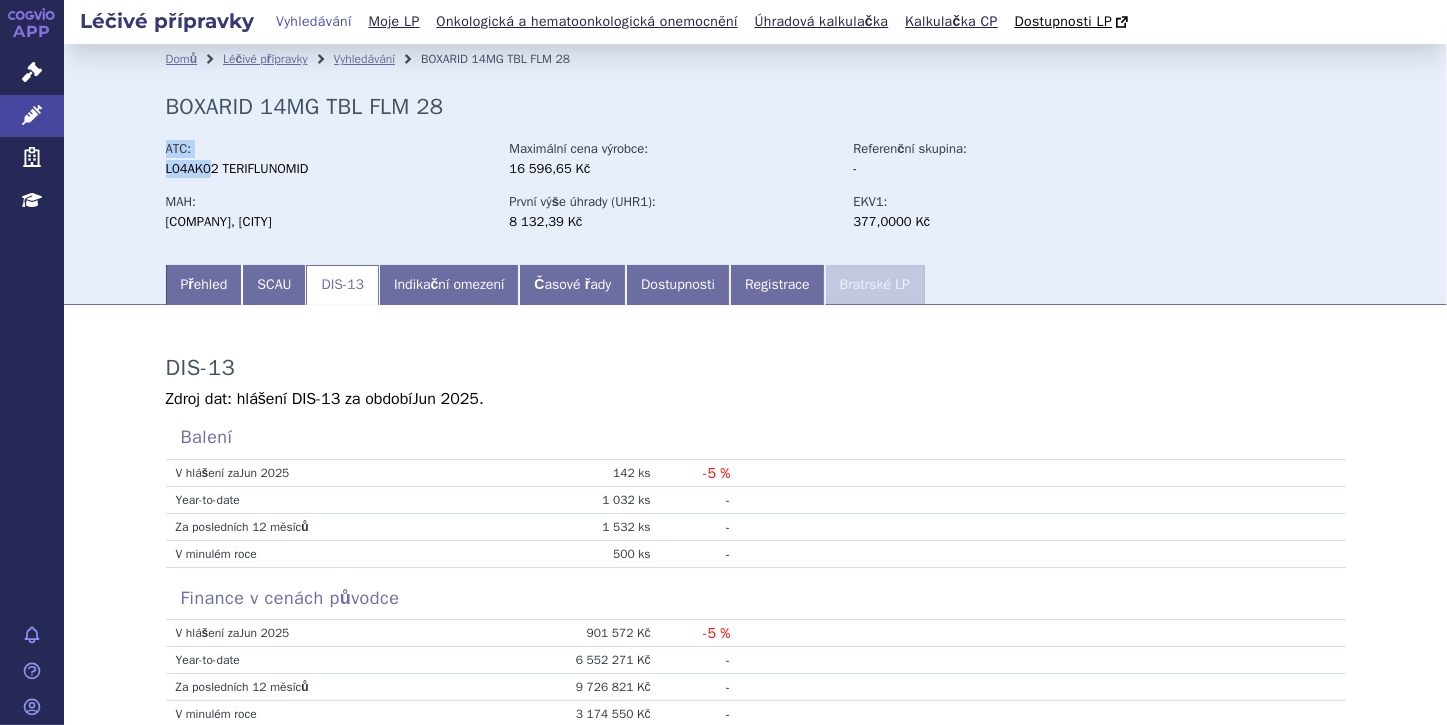 drag, startPoint x: 158, startPoint y: 173, endPoint x: 209, endPoint y: 172, distance: 51.009804 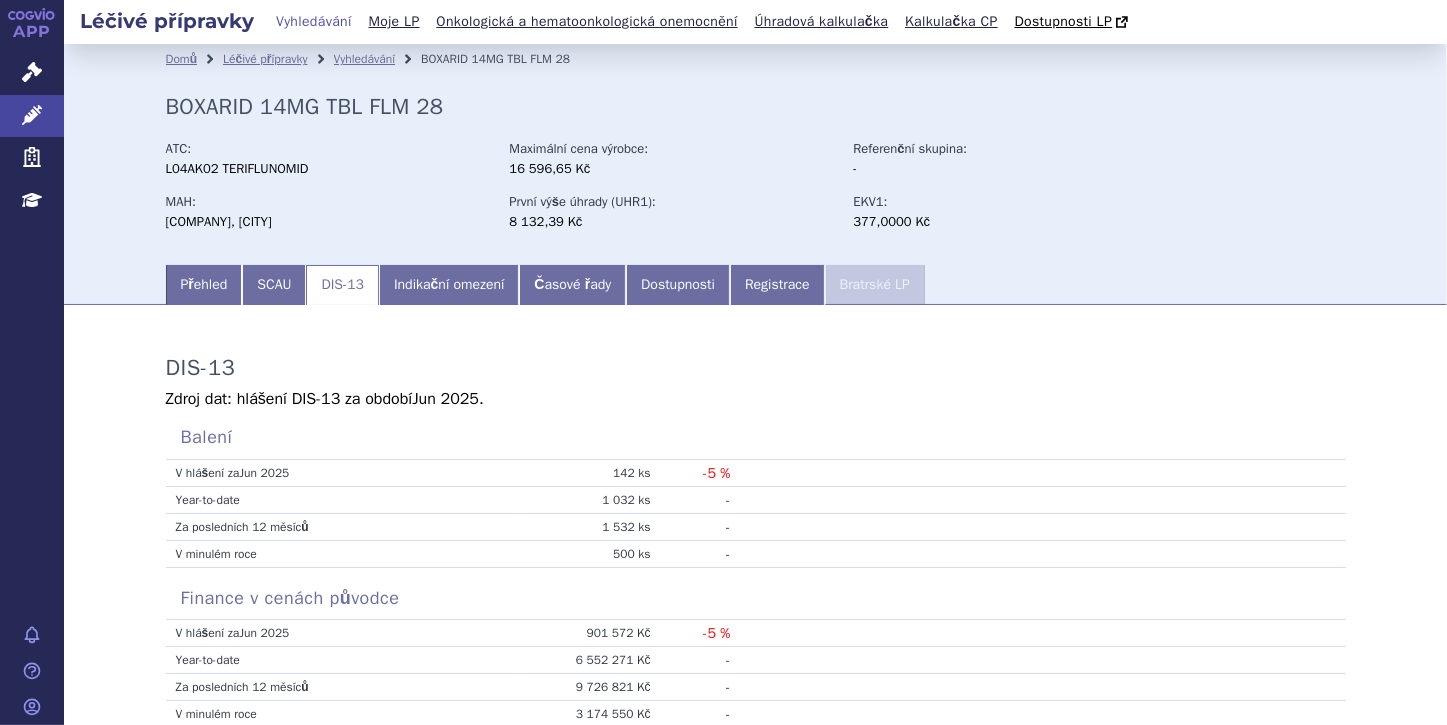 drag, startPoint x: 209, startPoint y: 172, endPoint x: 223, endPoint y: 192, distance: 24.41311 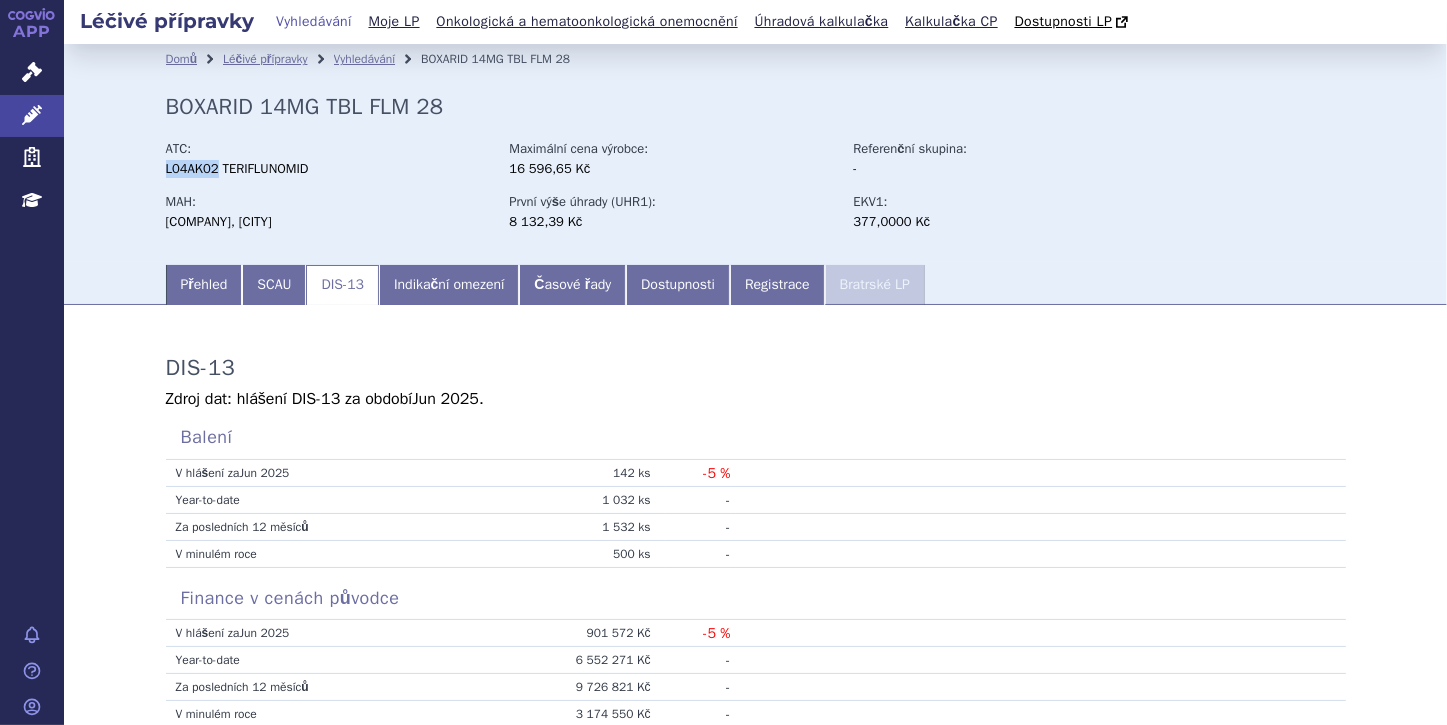 drag, startPoint x: 211, startPoint y: 172, endPoint x: 161, endPoint y: 177, distance: 50.24938 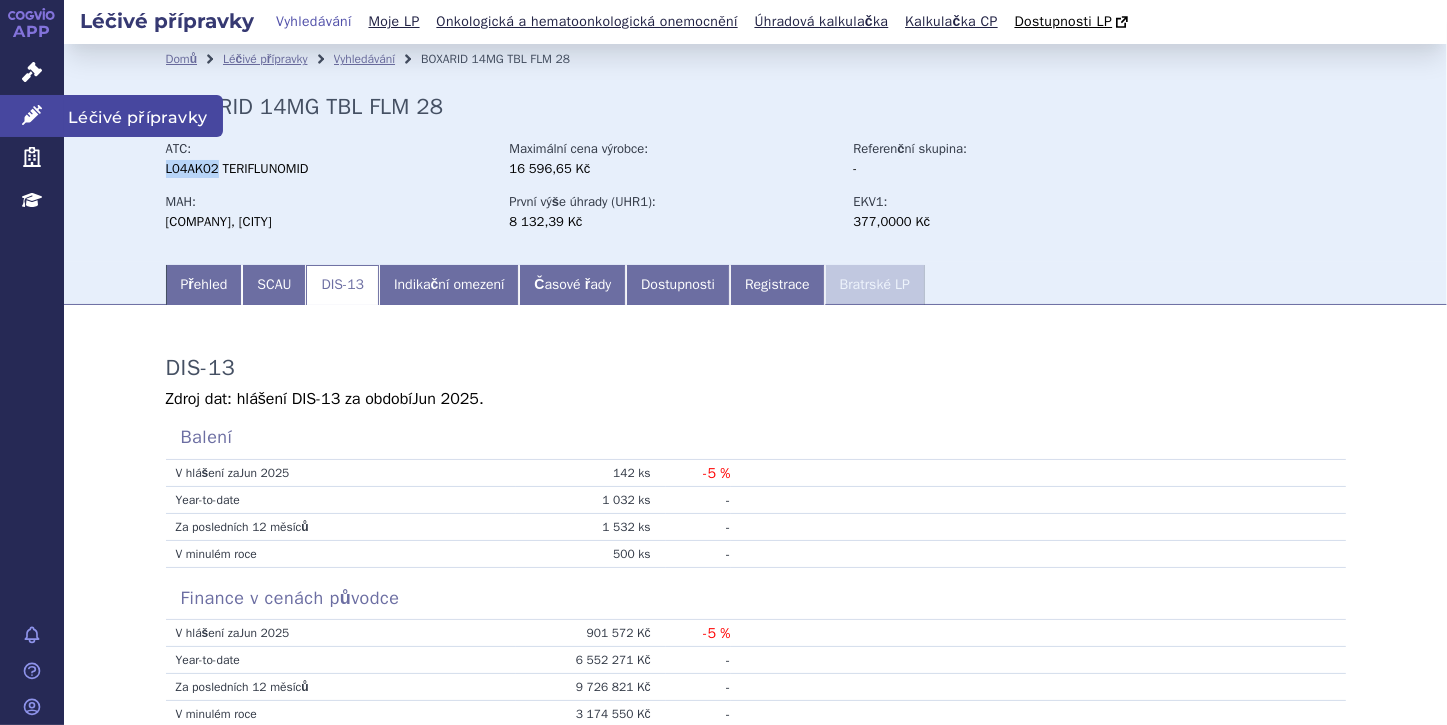 click 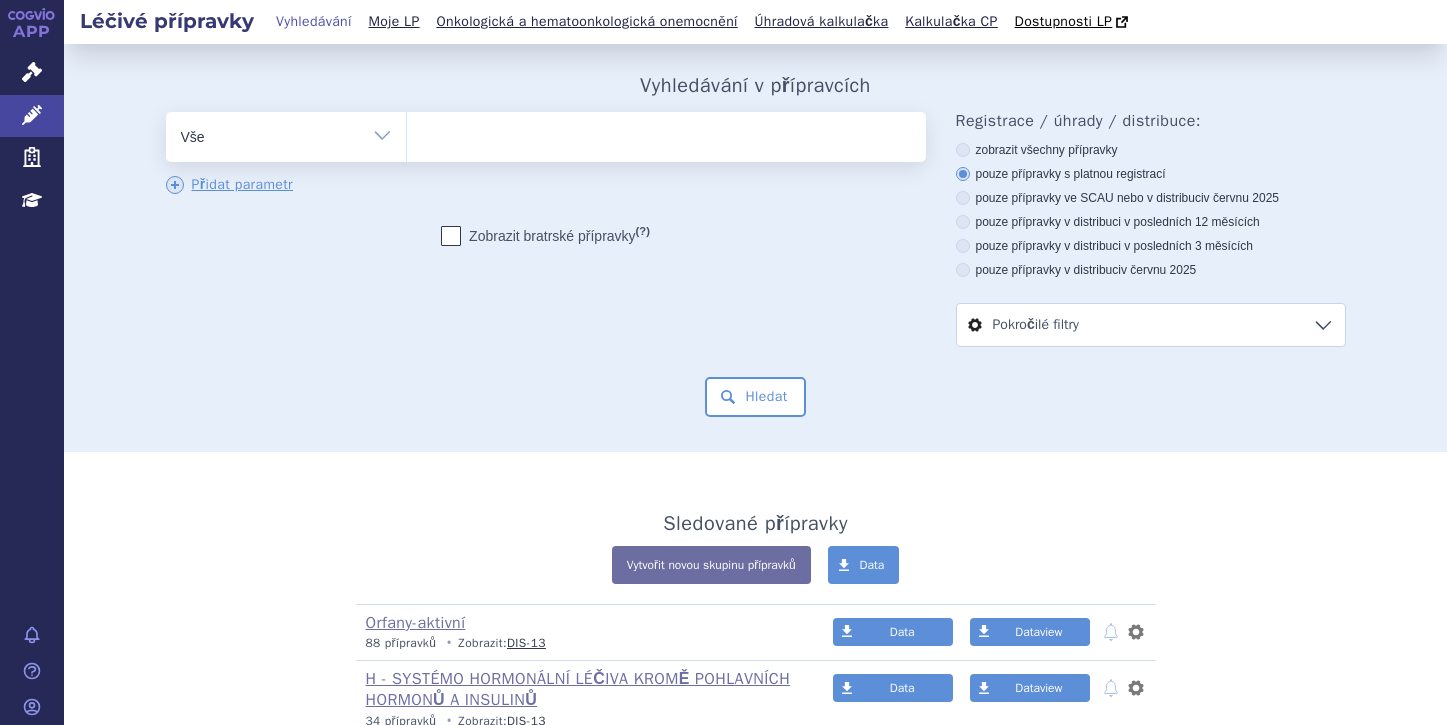 scroll, scrollTop: 0, scrollLeft: 0, axis: both 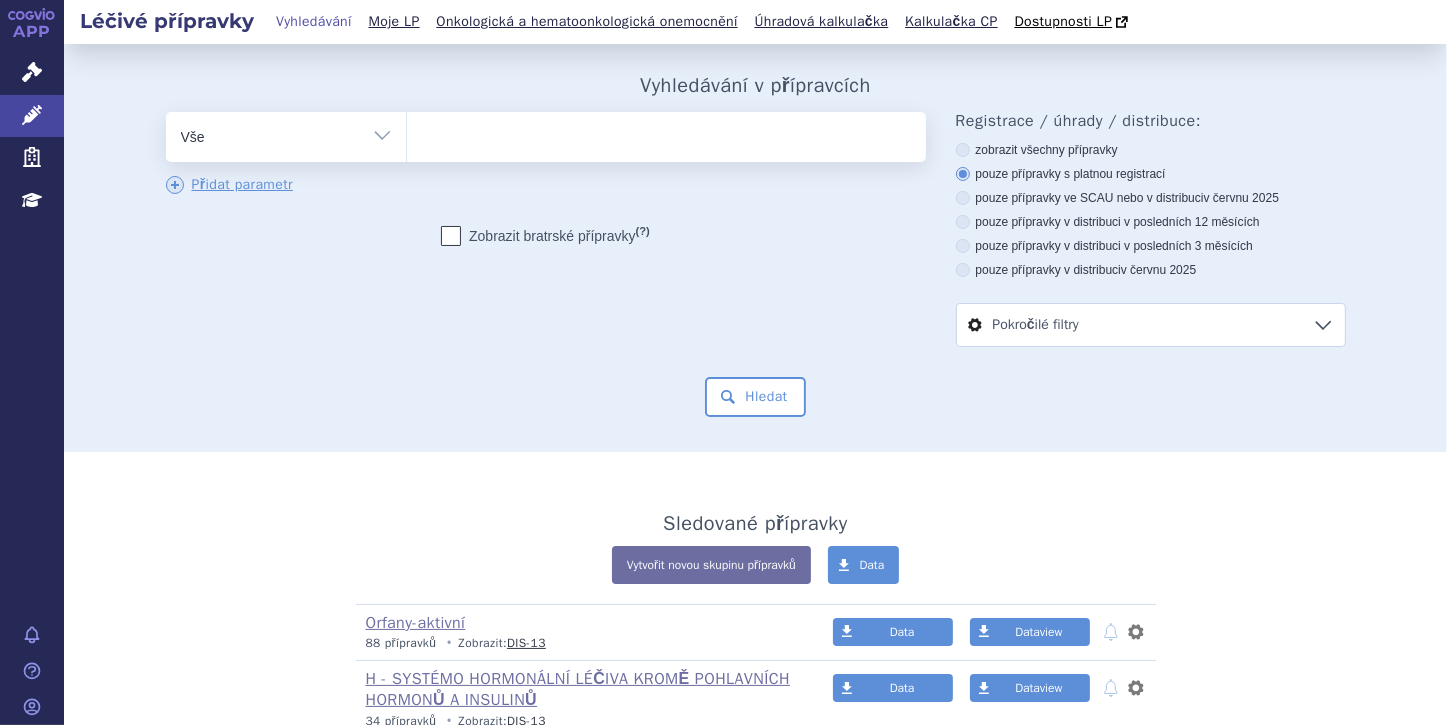 click on "Vše
Přípravek/SUKL kód
MAH
VPOIS
ATC/Aktivní látka
Léková forma
Síla" at bounding box center (286, 134) 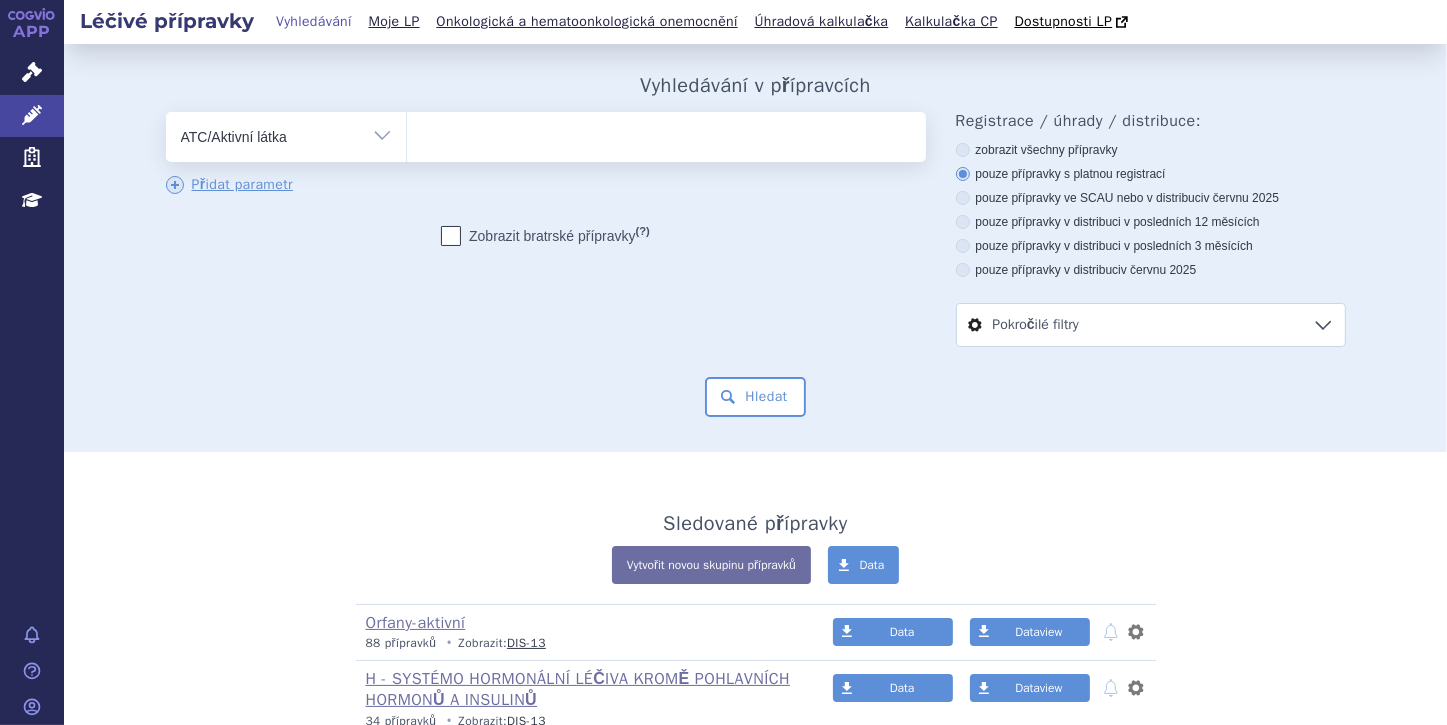 click on "Vše
Přípravek/SUKL kód
MAH
VPOIS
ATC/Aktivní látka
Léková forma
Síla" at bounding box center (286, 134) 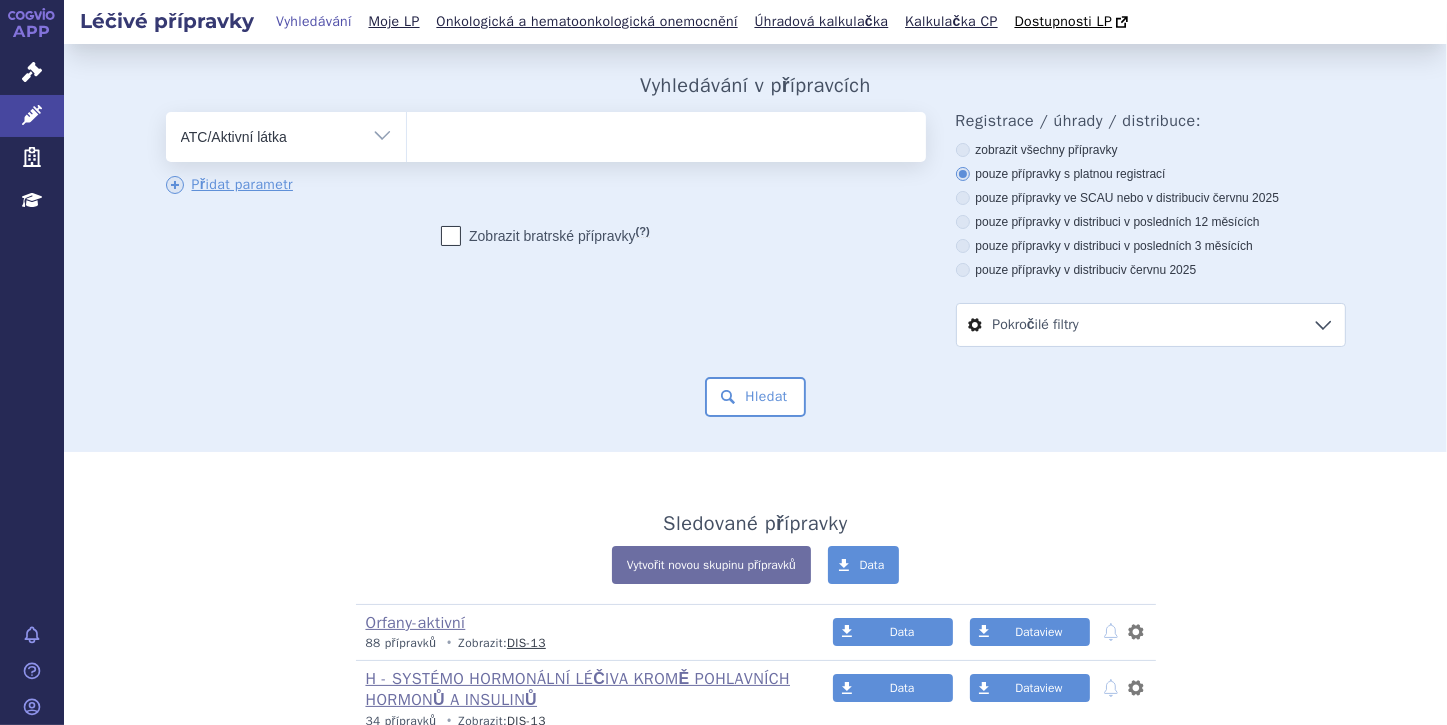 click at bounding box center [666, 133] 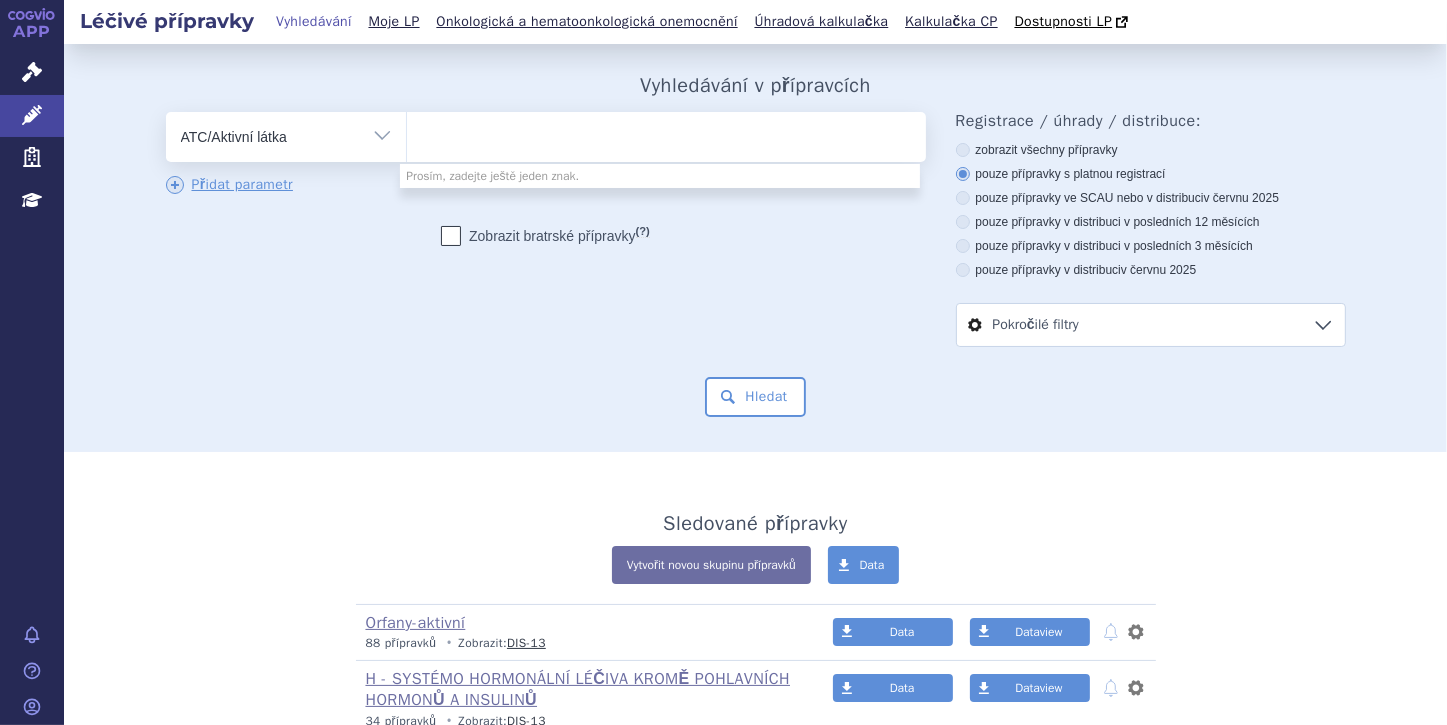 paste on "L04AK02" 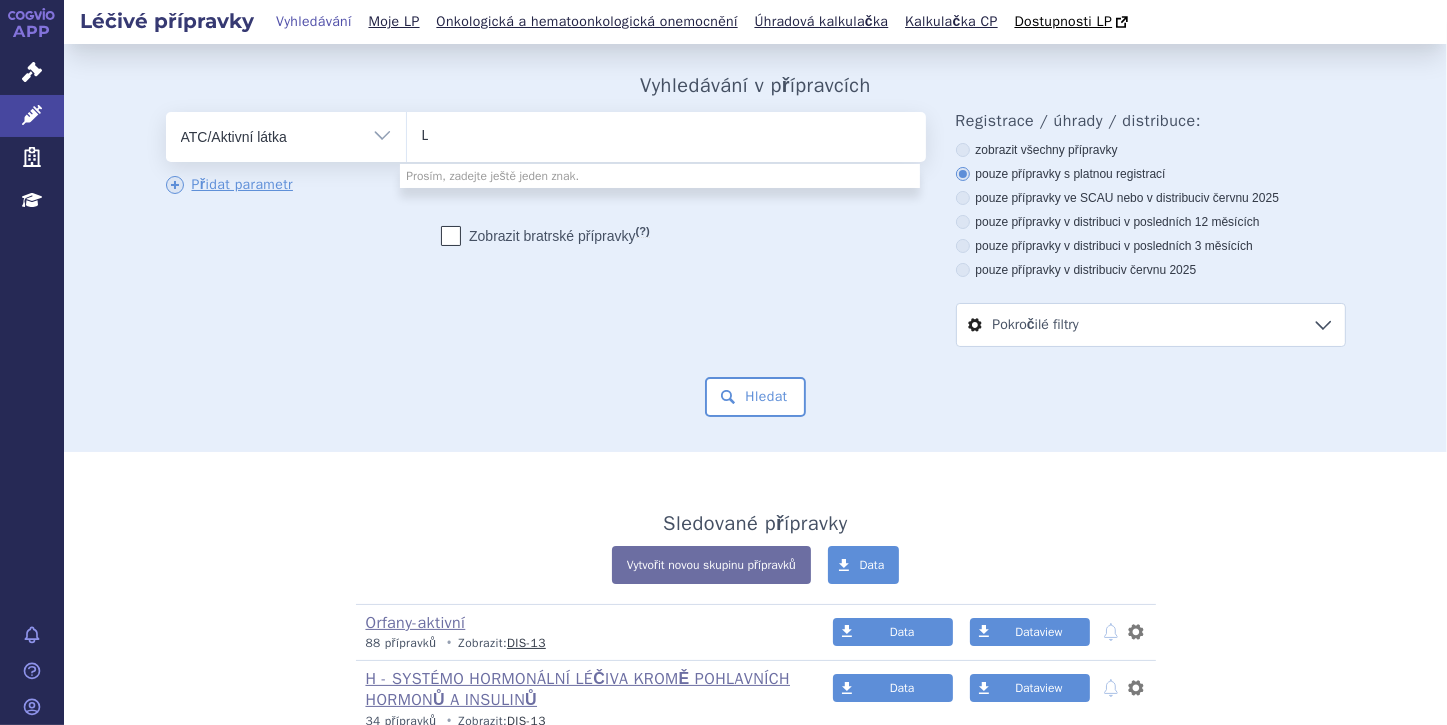 type 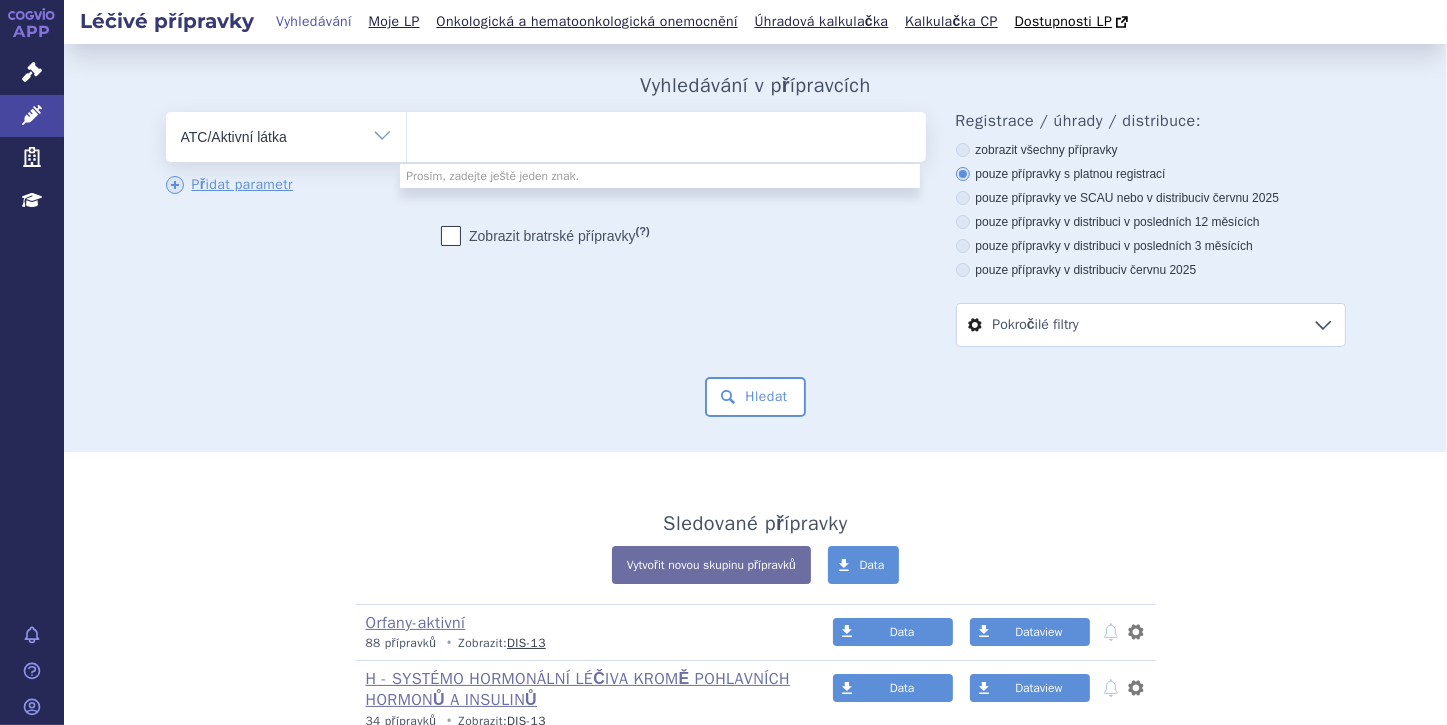 select on "L04AK02" 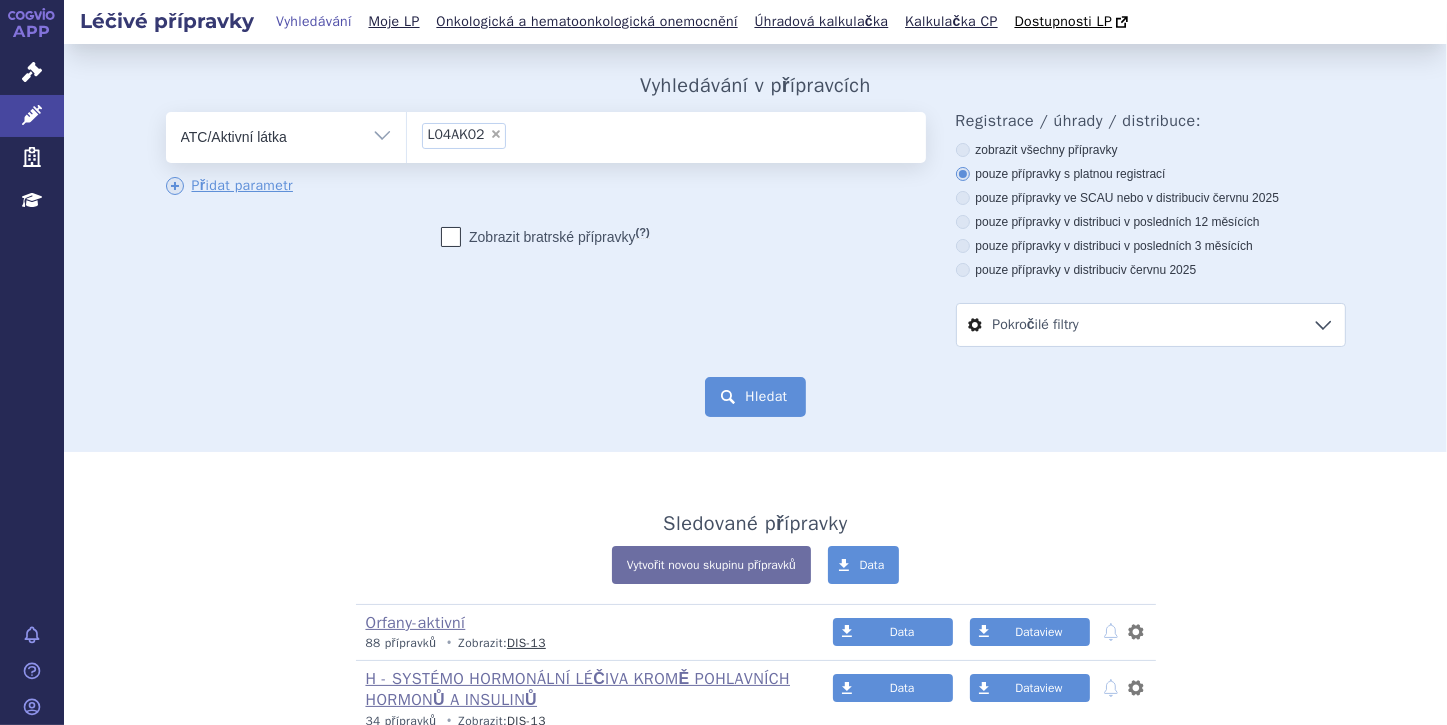click on "Hledat" at bounding box center (755, 397) 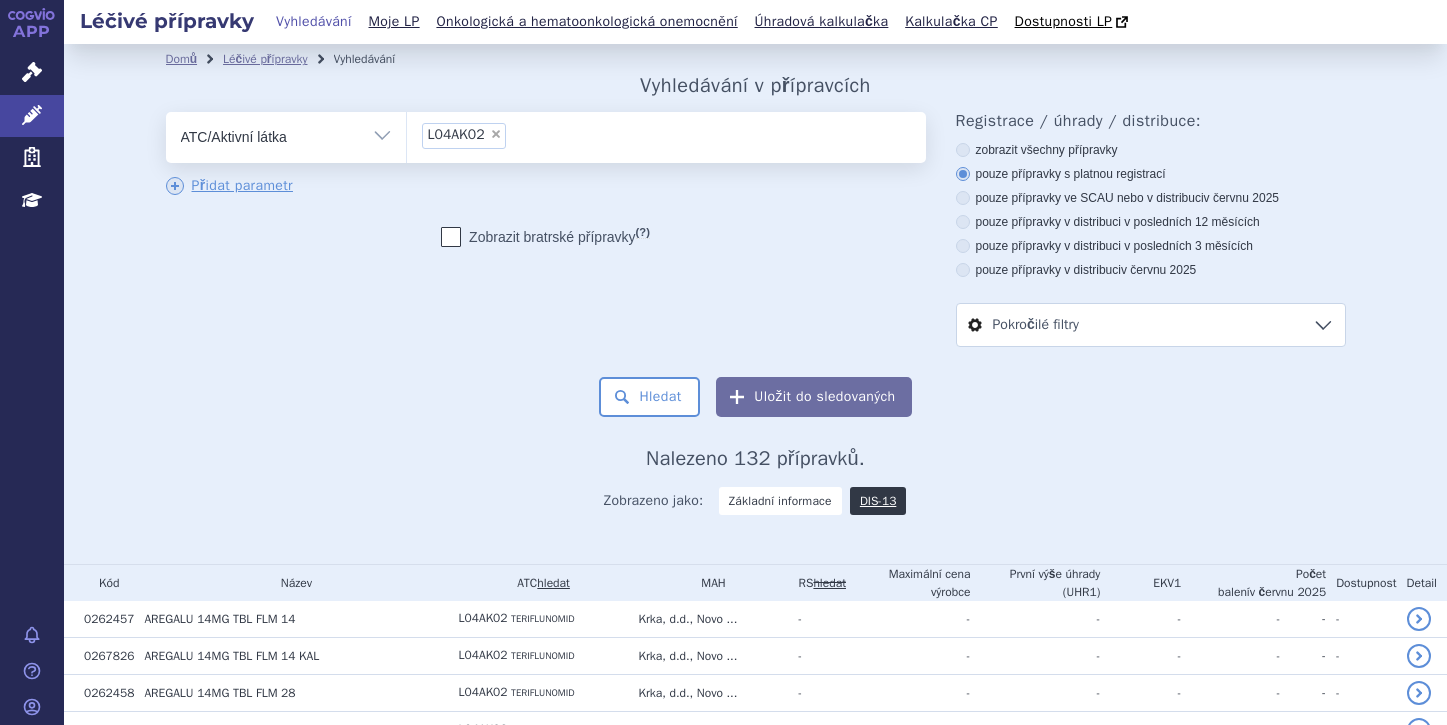 scroll, scrollTop: 0, scrollLeft: 0, axis: both 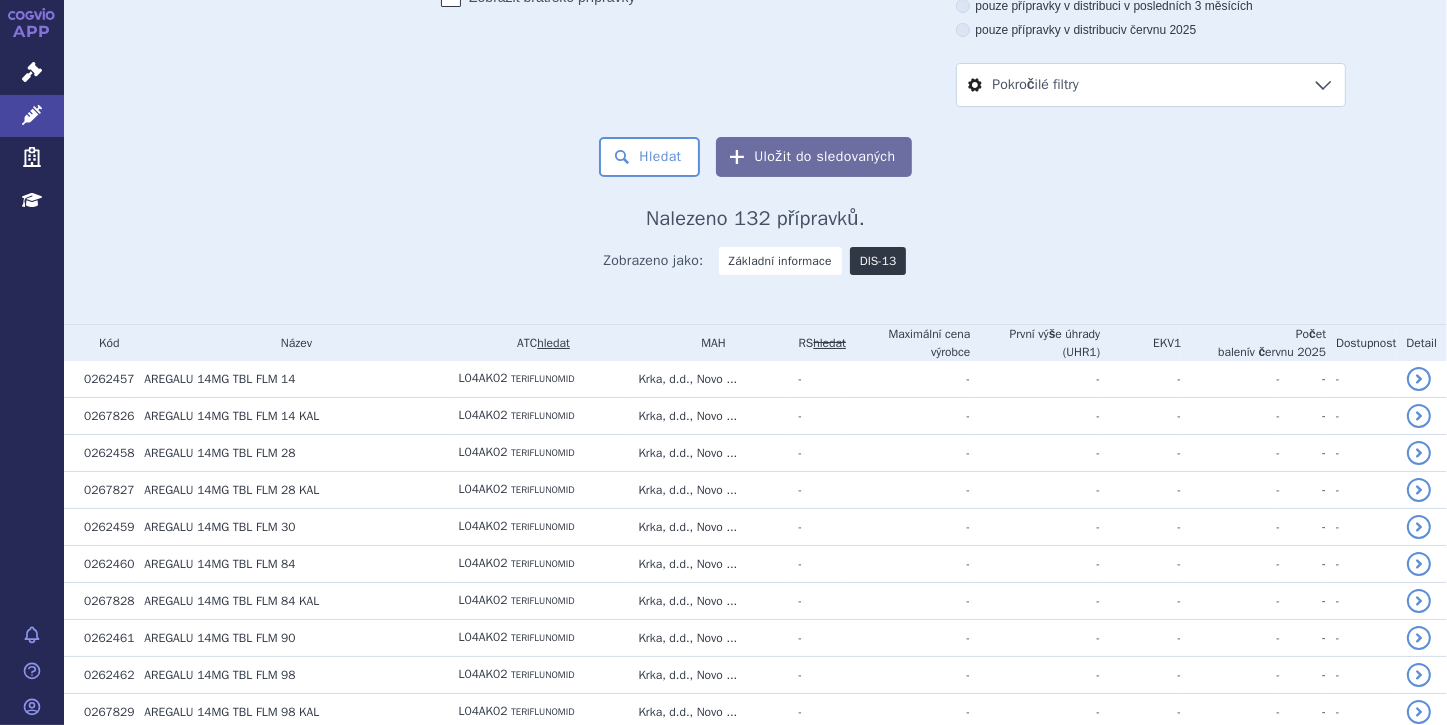 click on "DIS-13" at bounding box center (878, 261) 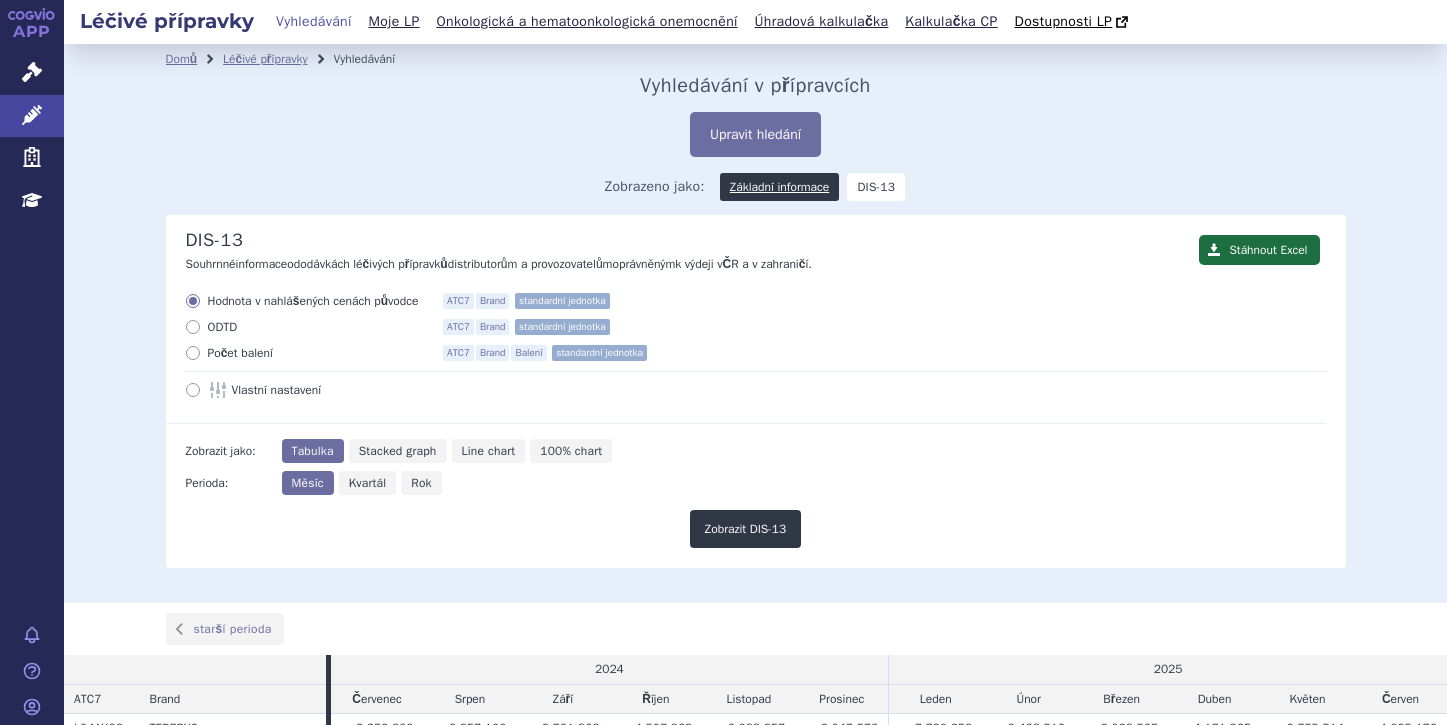 scroll, scrollTop: 0, scrollLeft: 0, axis: both 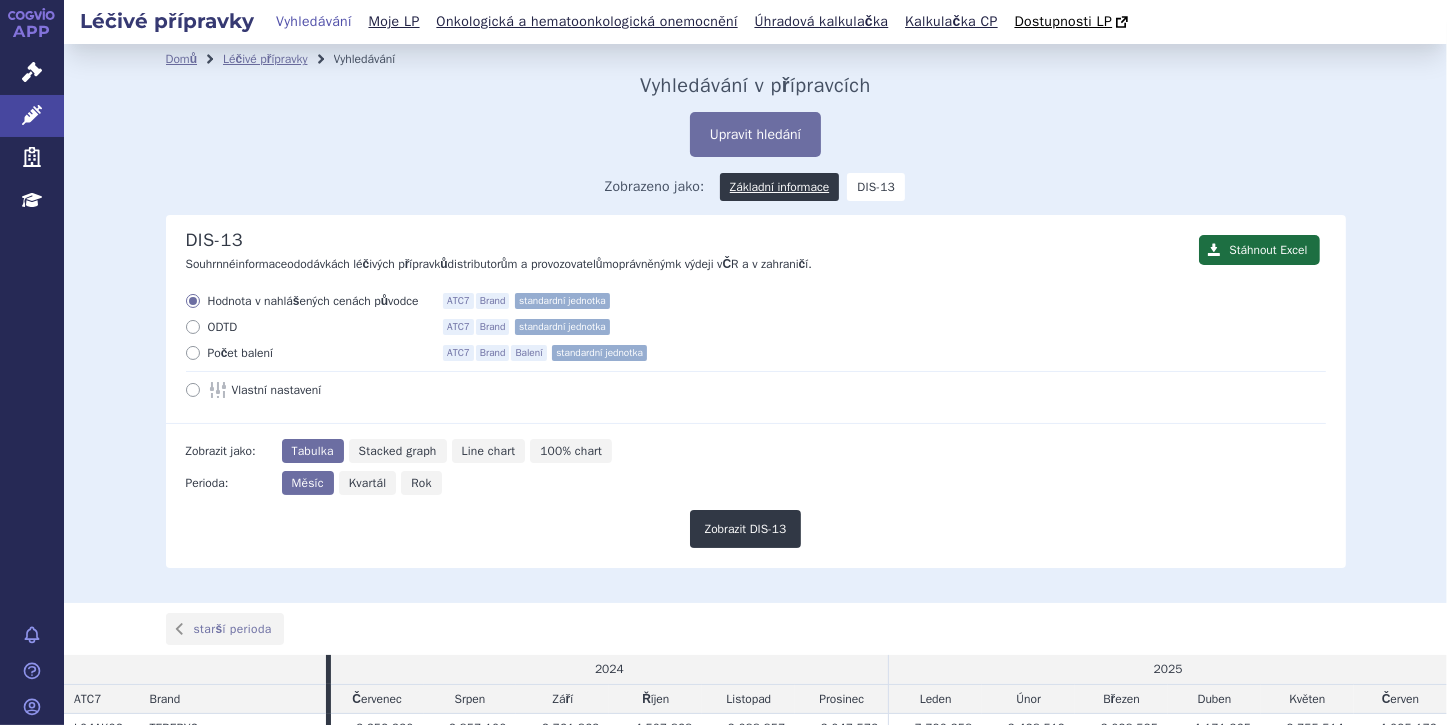 click at bounding box center [193, 327] 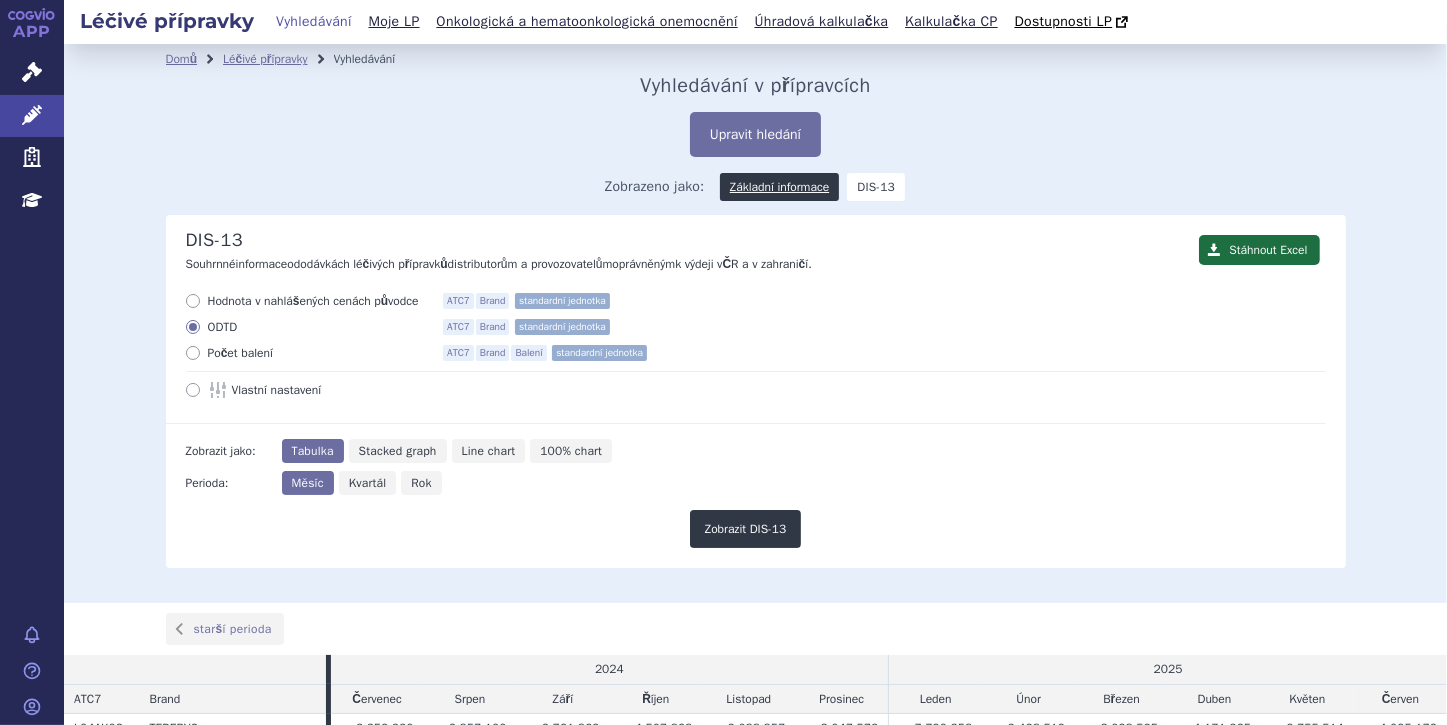 click on "Rok" at bounding box center (421, 483) 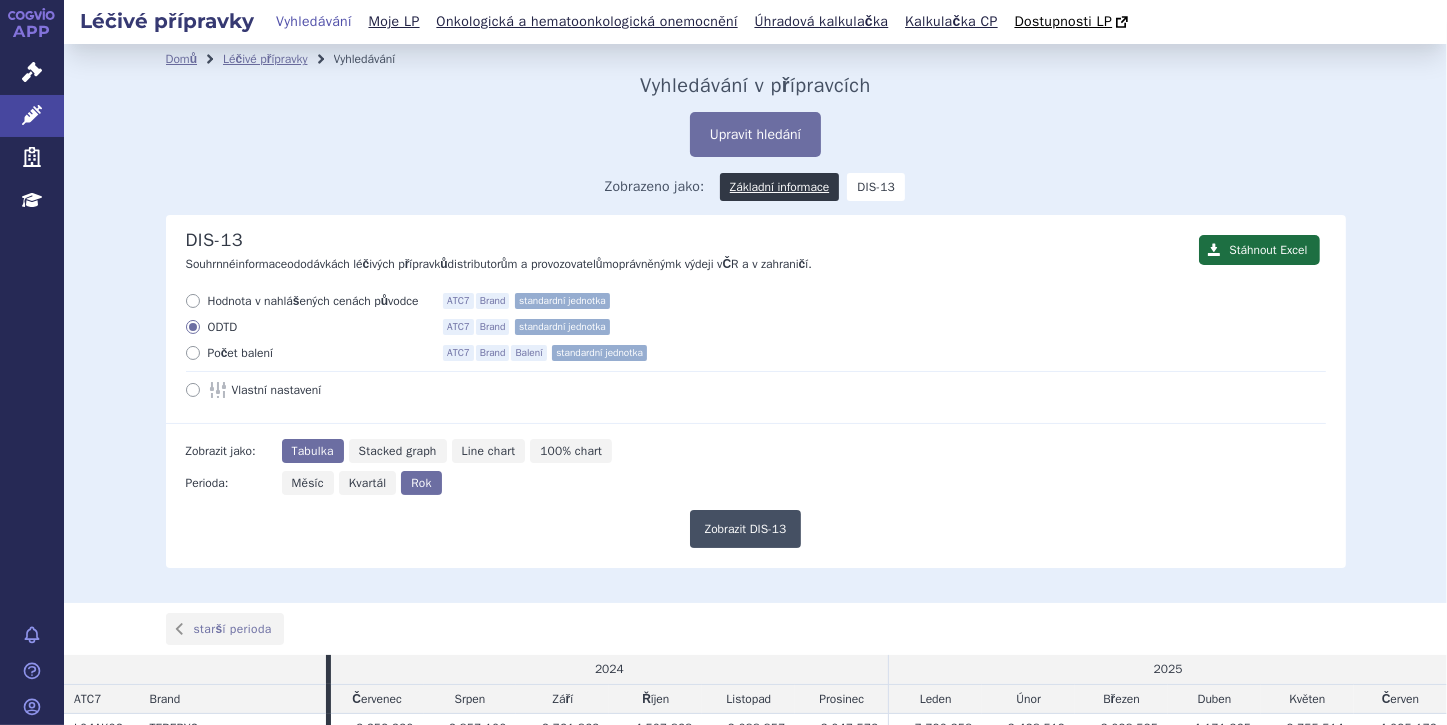 click on "Zobrazit DIS-13" at bounding box center (746, 529) 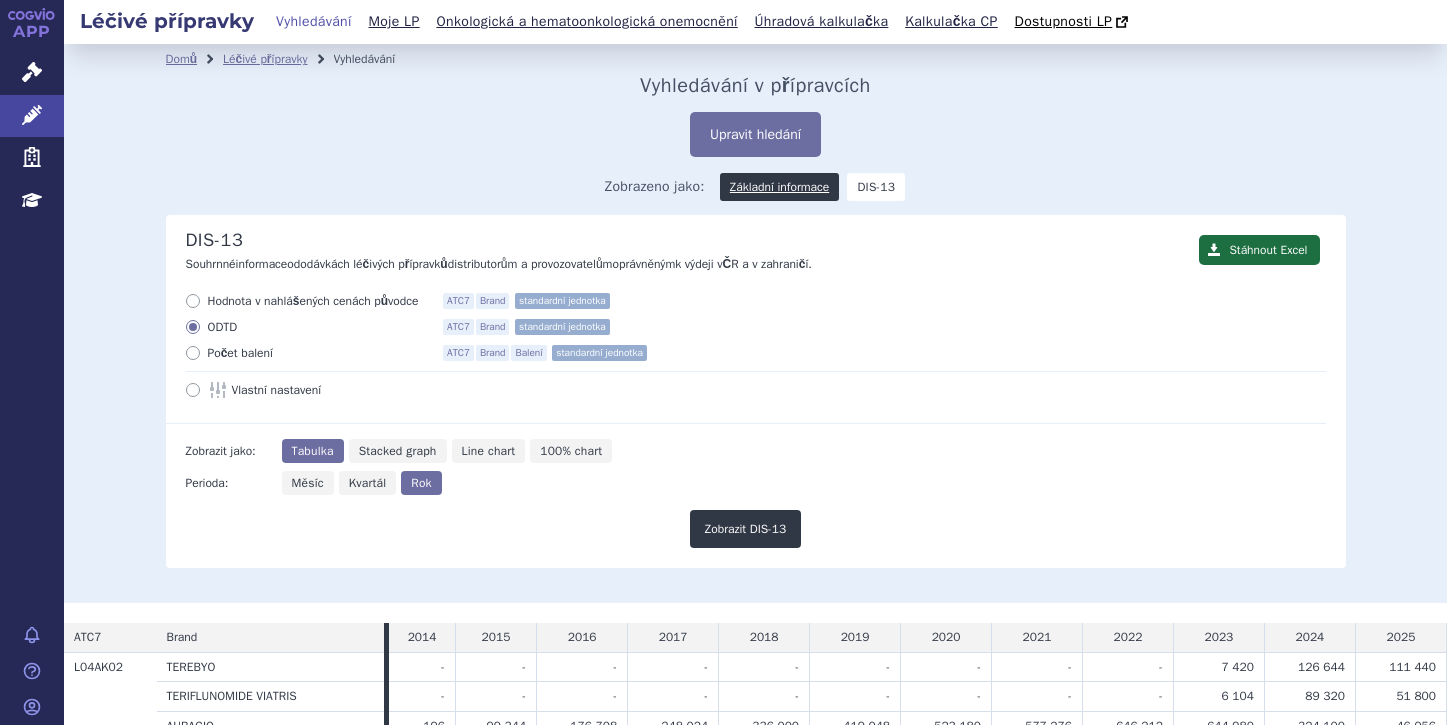 scroll, scrollTop: 0, scrollLeft: 0, axis: both 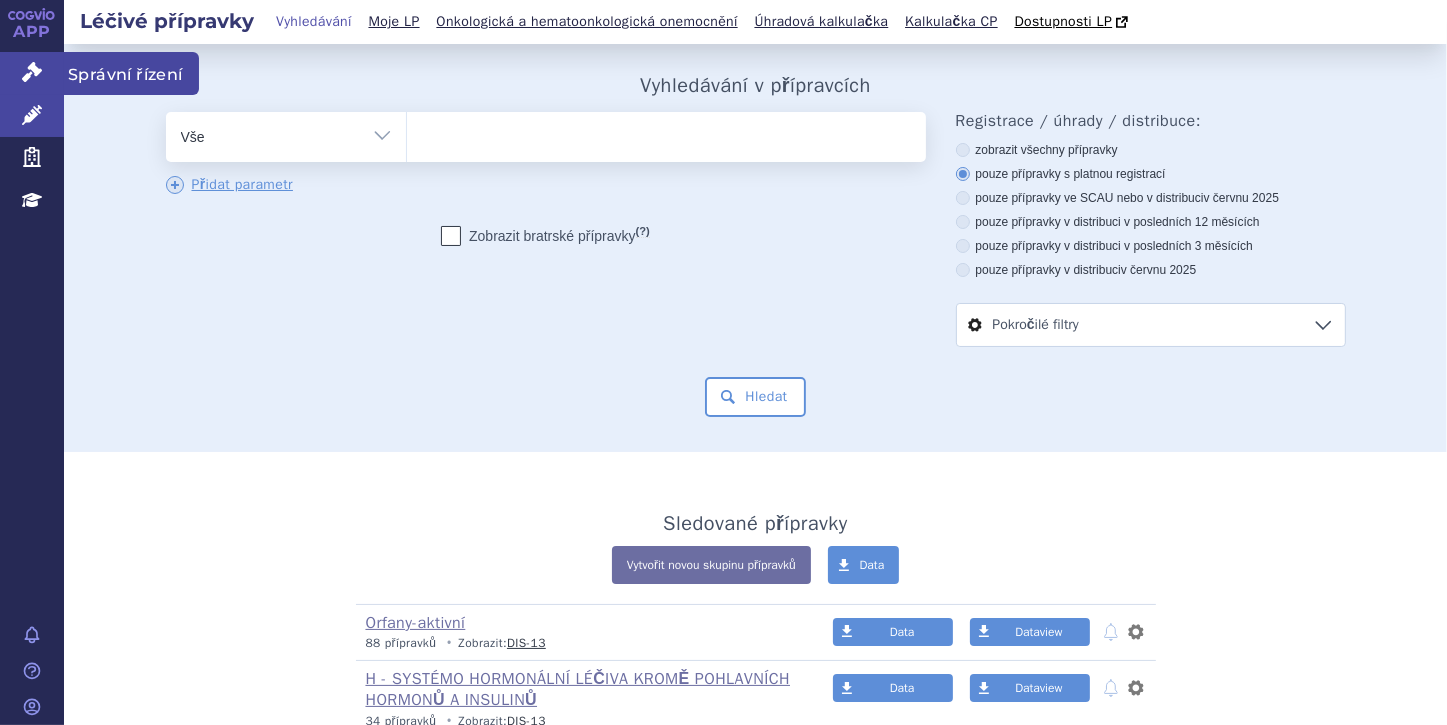 click 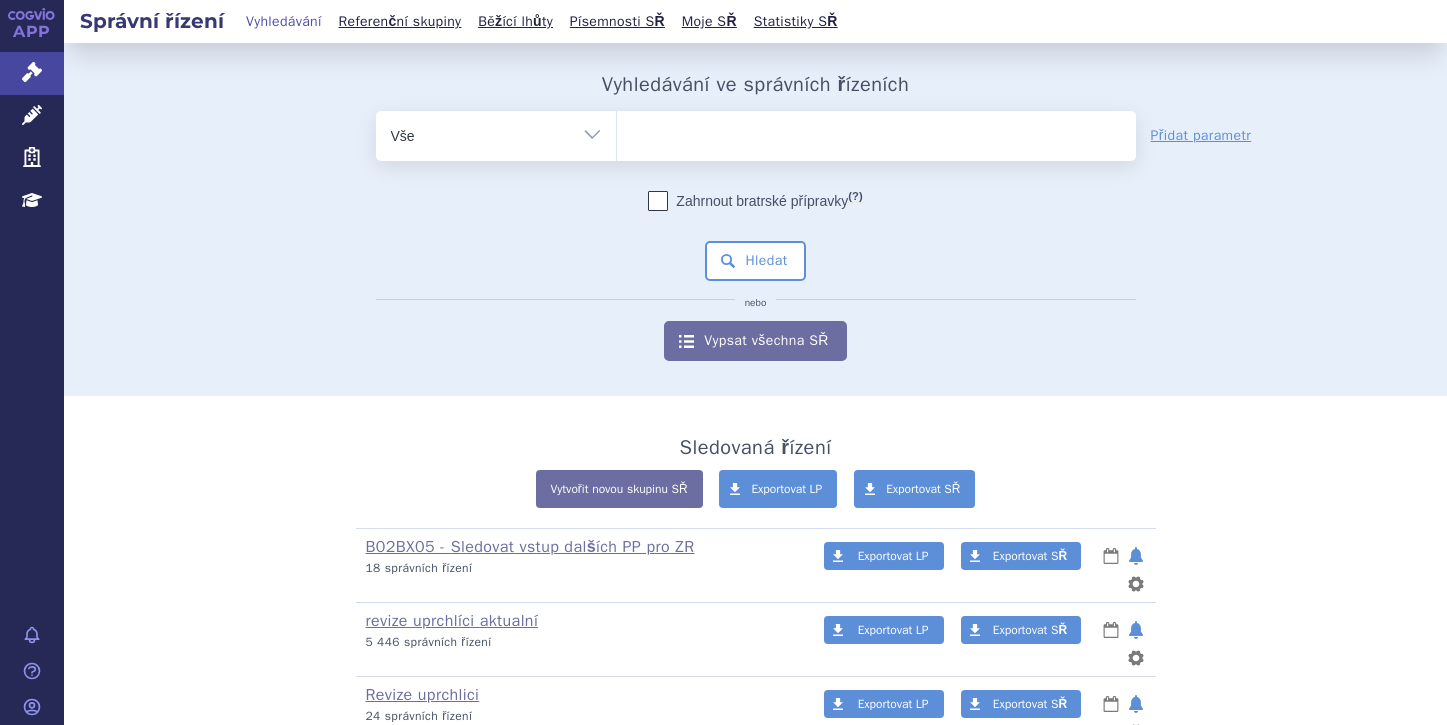 scroll, scrollTop: 0, scrollLeft: 0, axis: both 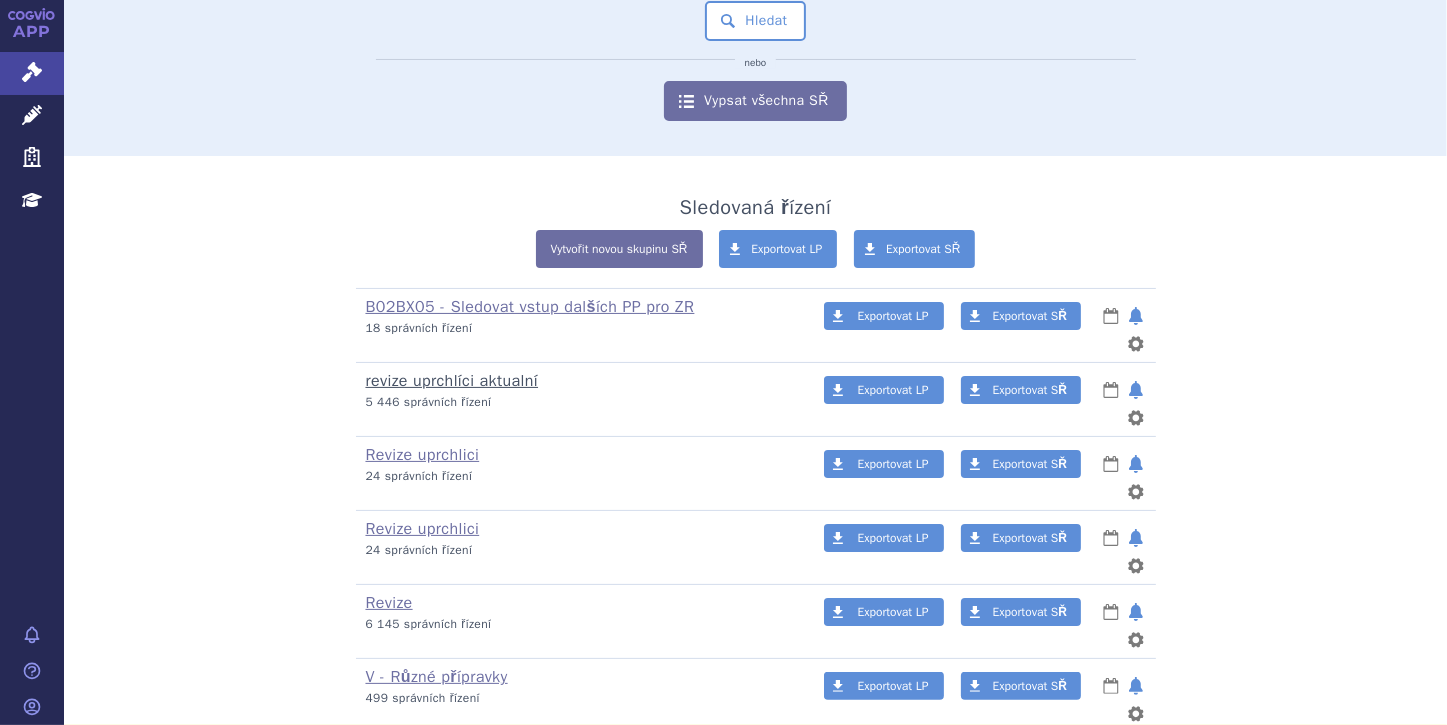 click on "revize uprchlíci aktualní" at bounding box center [452, 381] 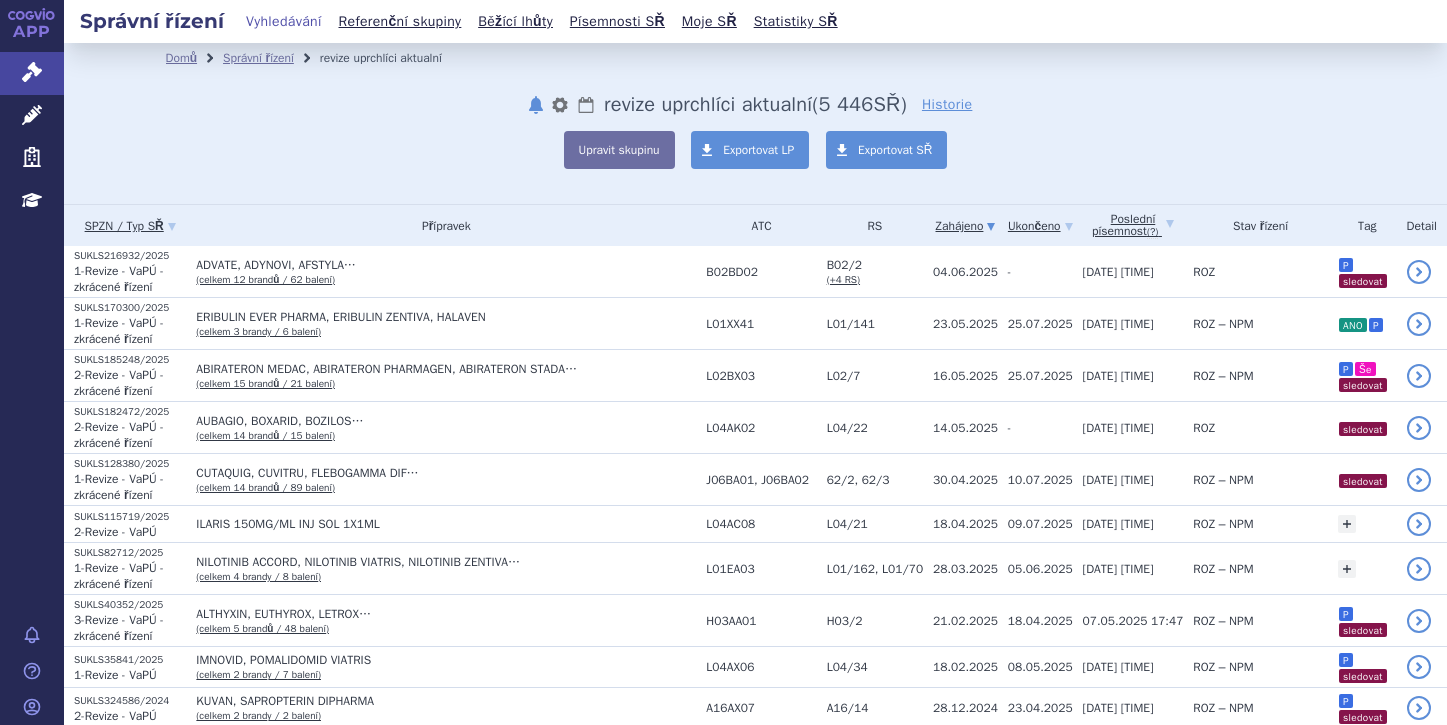 scroll, scrollTop: 0, scrollLeft: 0, axis: both 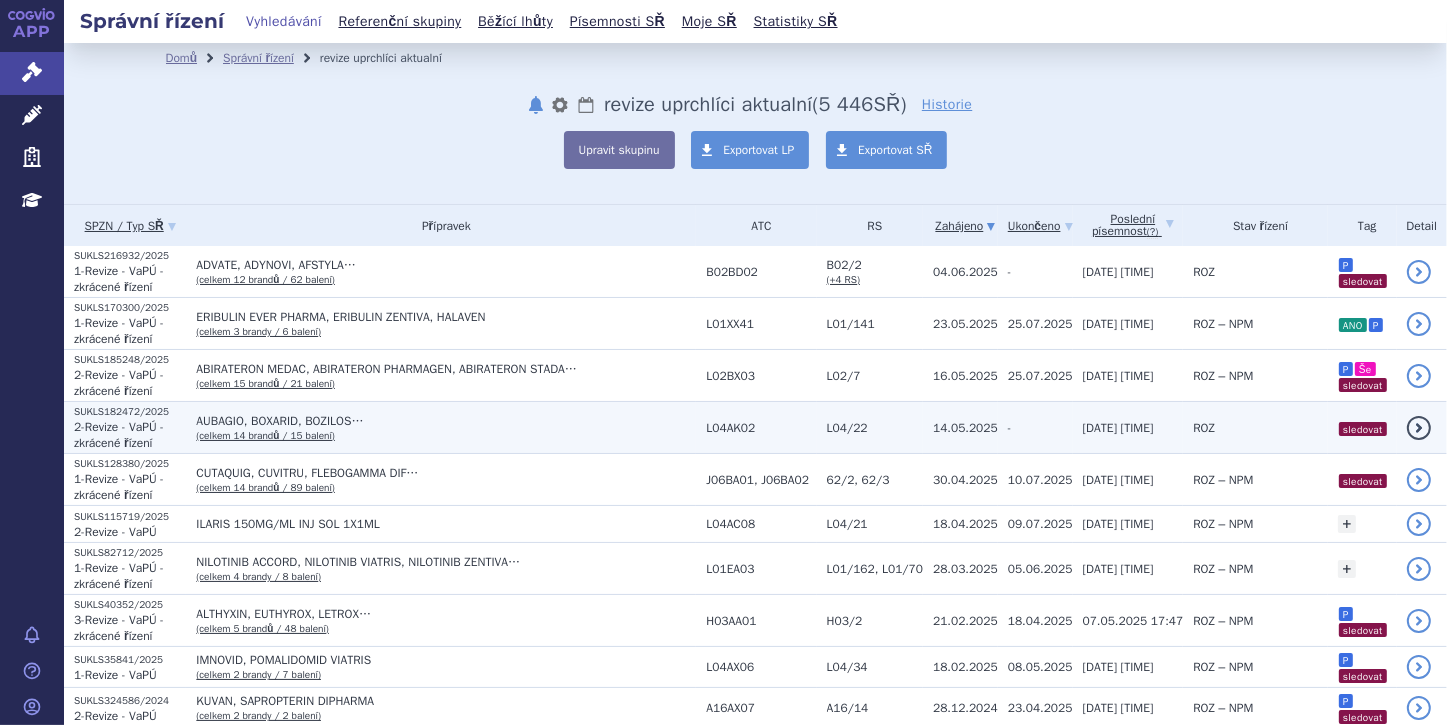 click on "AUBAGIO, BOXARID, BOZILOS…" at bounding box center (446, 421) 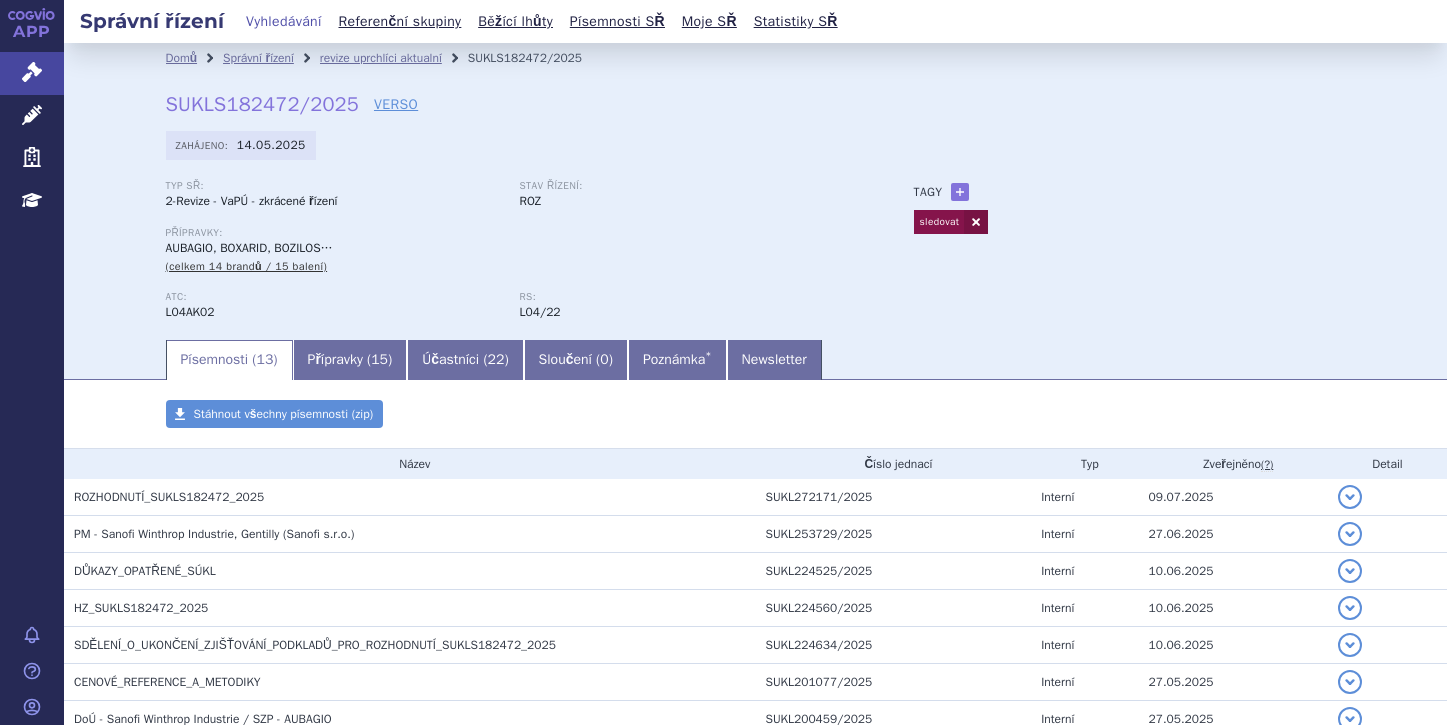scroll, scrollTop: 0, scrollLeft: 0, axis: both 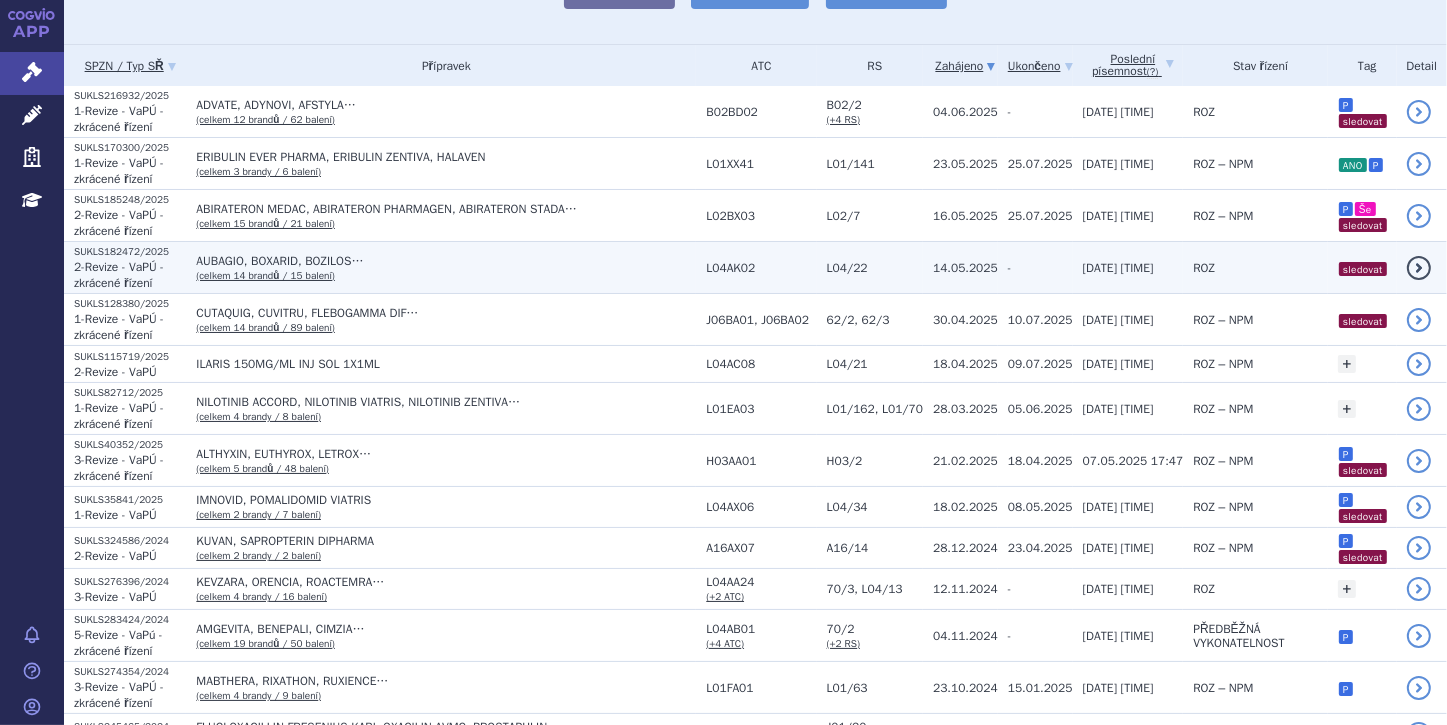 click on "2-Revize - VaPÚ - zkrácené řízení" at bounding box center [119, 275] 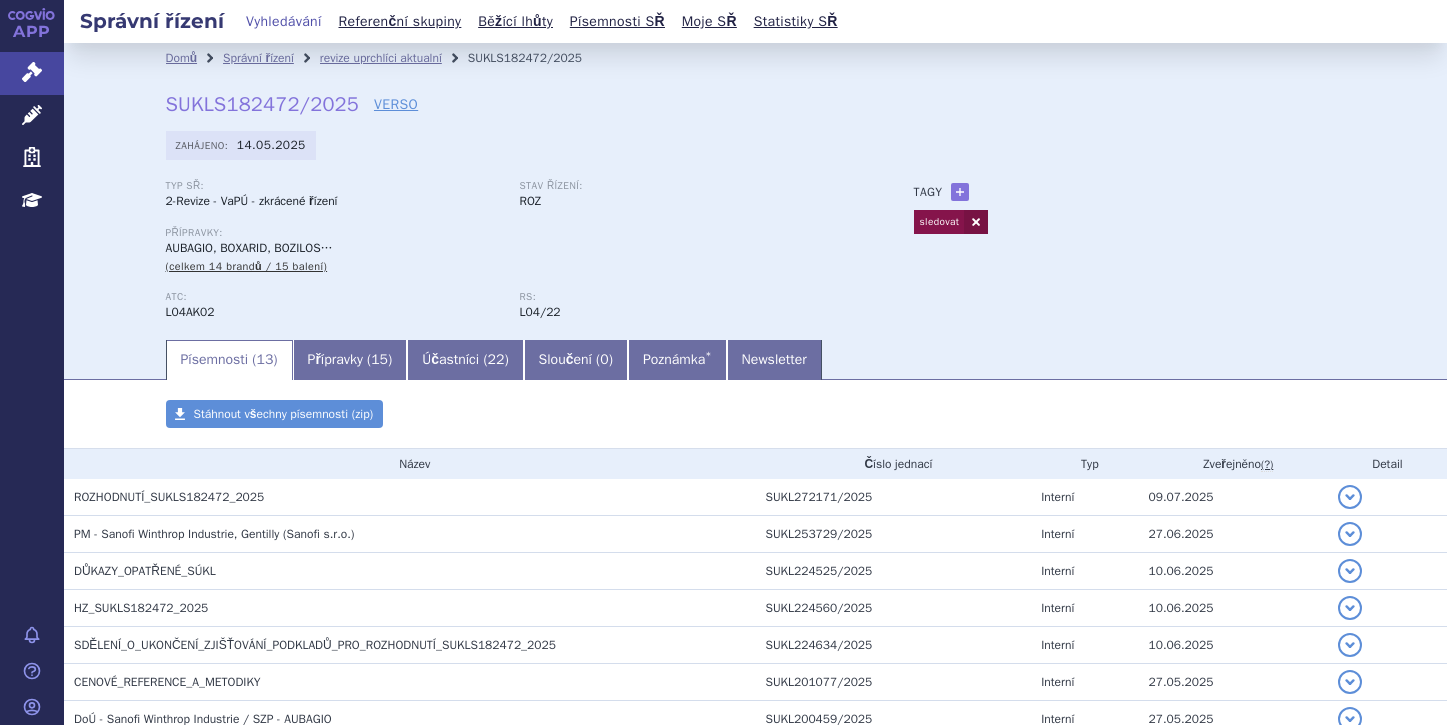 scroll, scrollTop: 0, scrollLeft: 0, axis: both 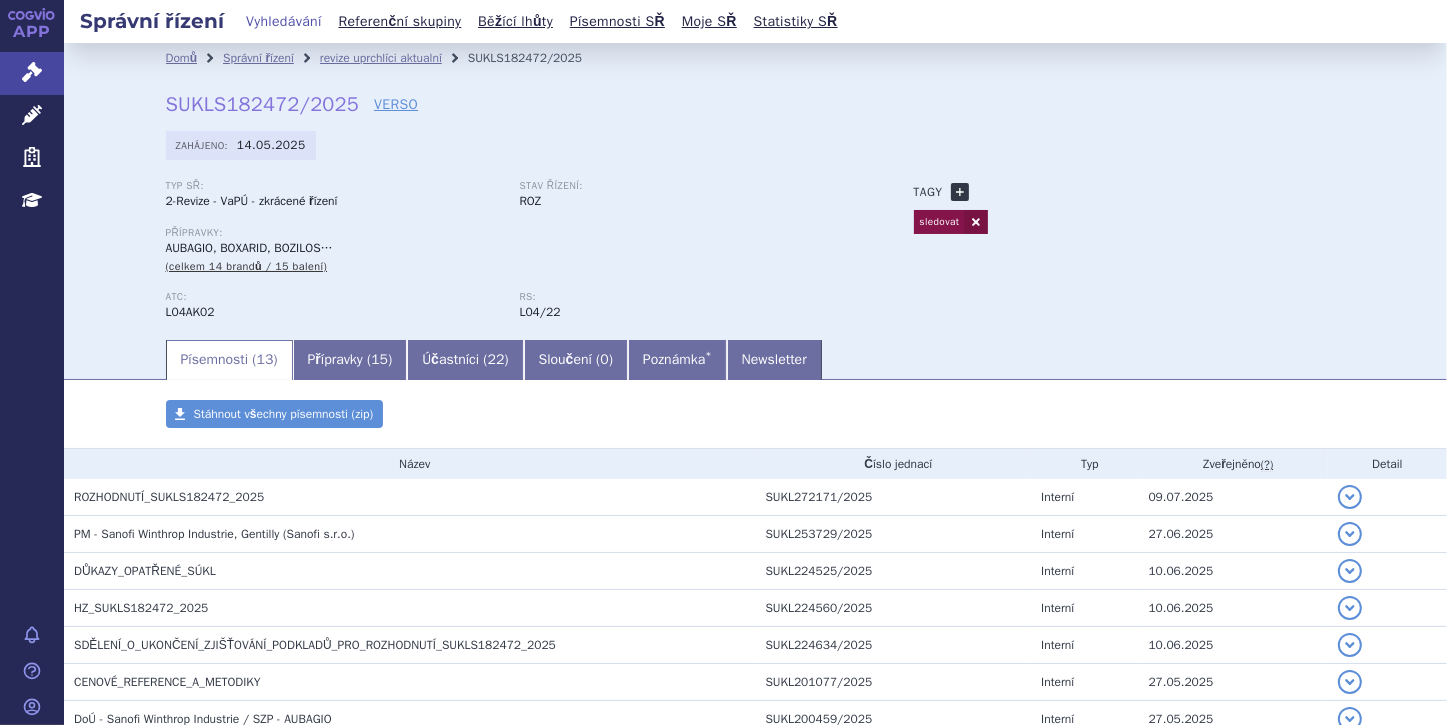 click on "+" at bounding box center [960, 192] 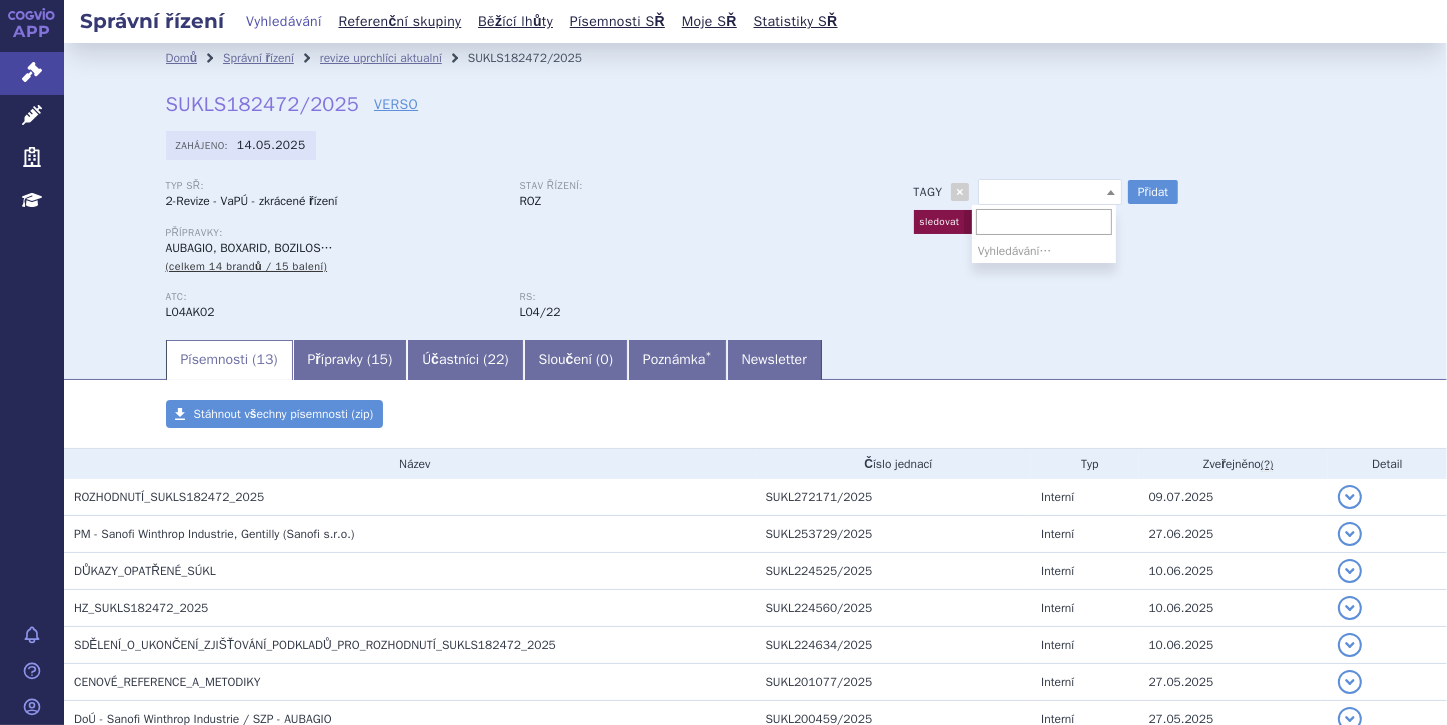 click at bounding box center (1111, 192) 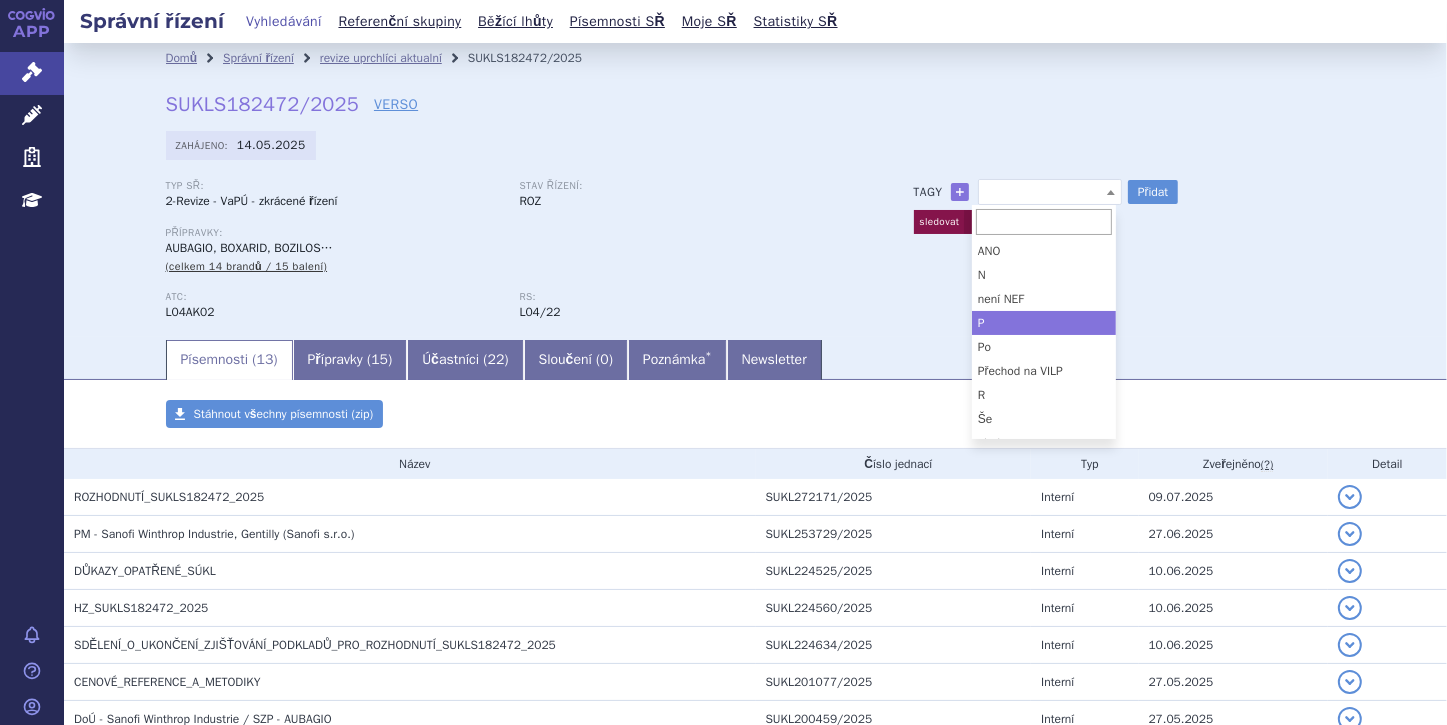 select on "P" 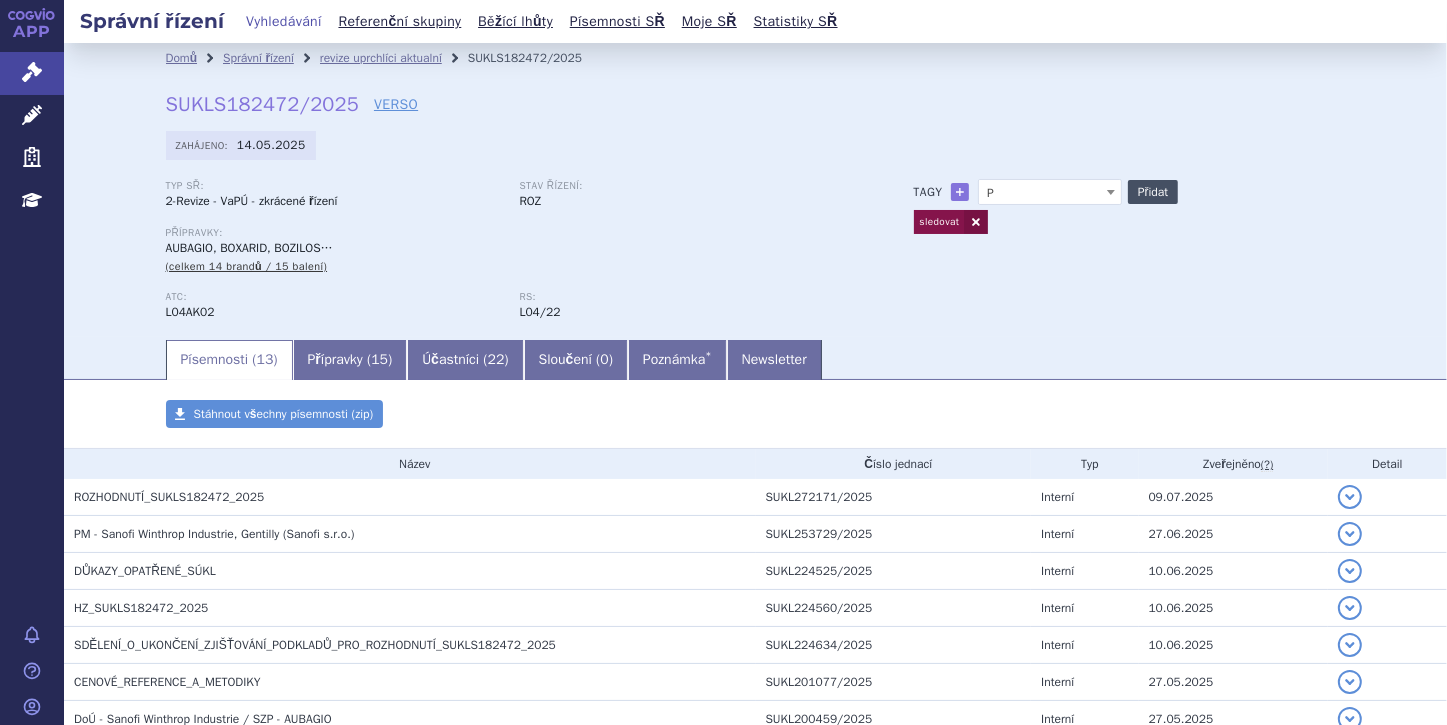 click on "Přidat" at bounding box center (1153, 192) 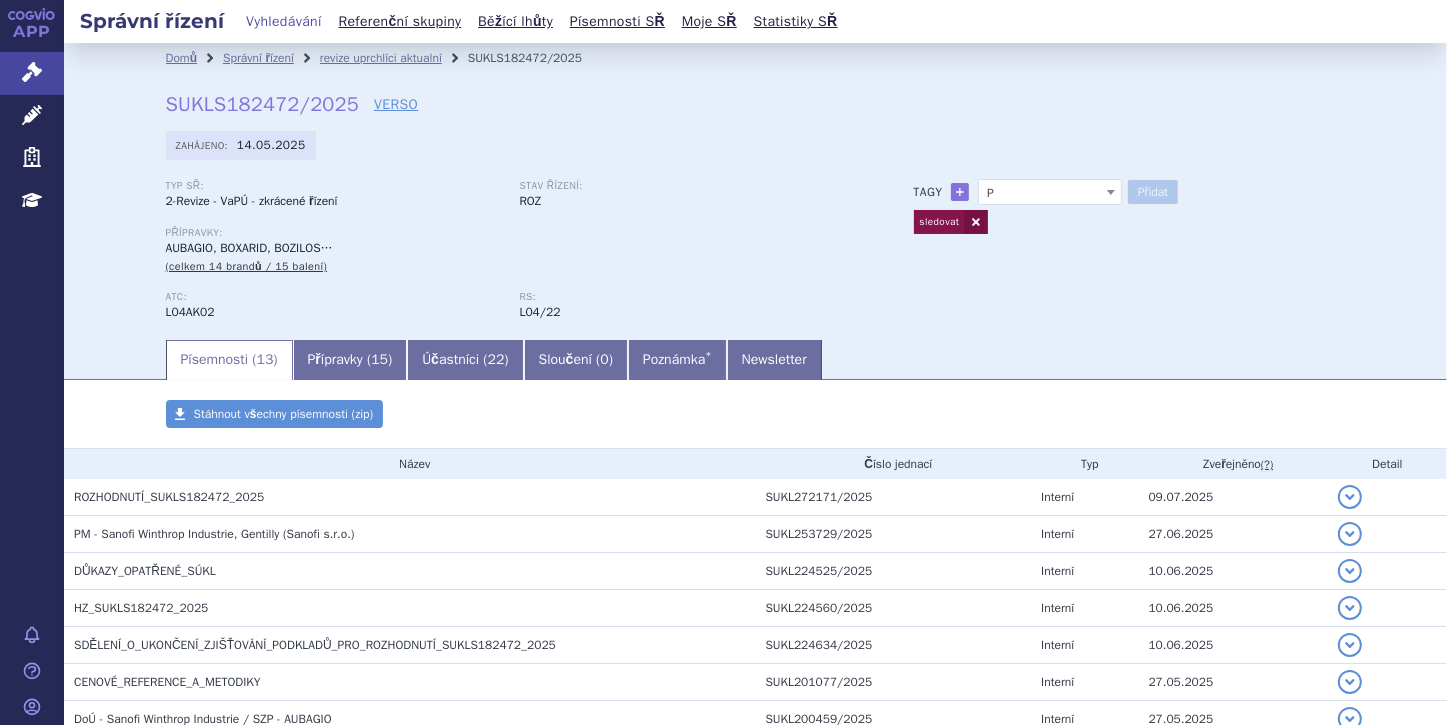 select 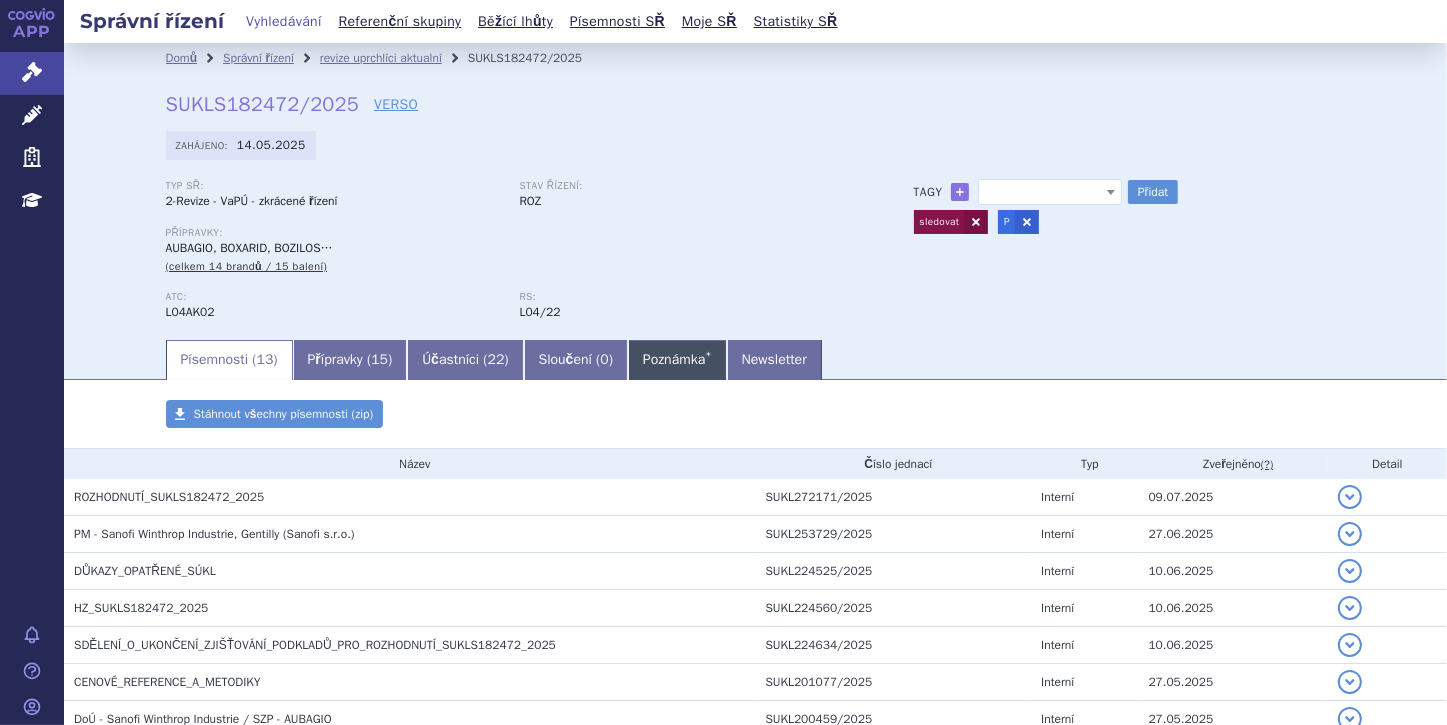click on "Poznámka
*" at bounding box center (677, 360) 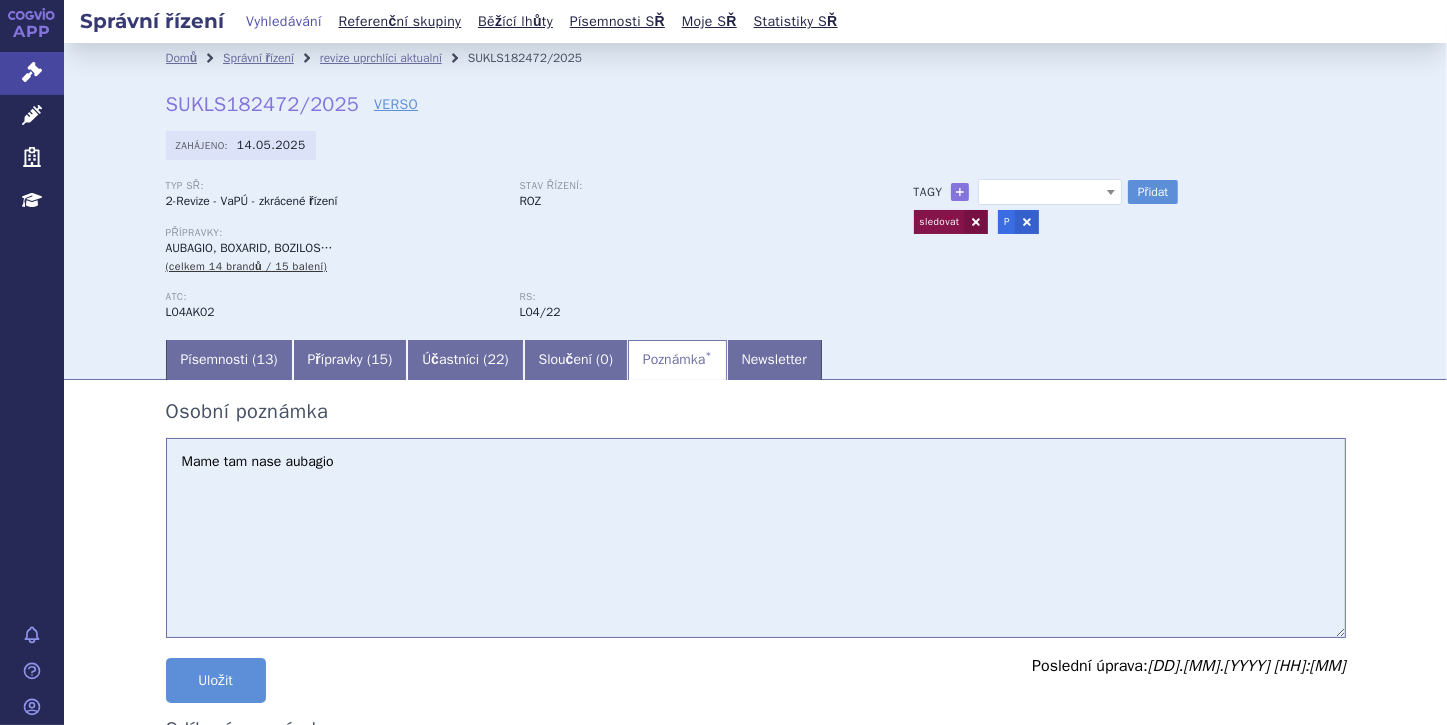 click on "Mame tam nase aubagio" at bounding box center [756, 538] 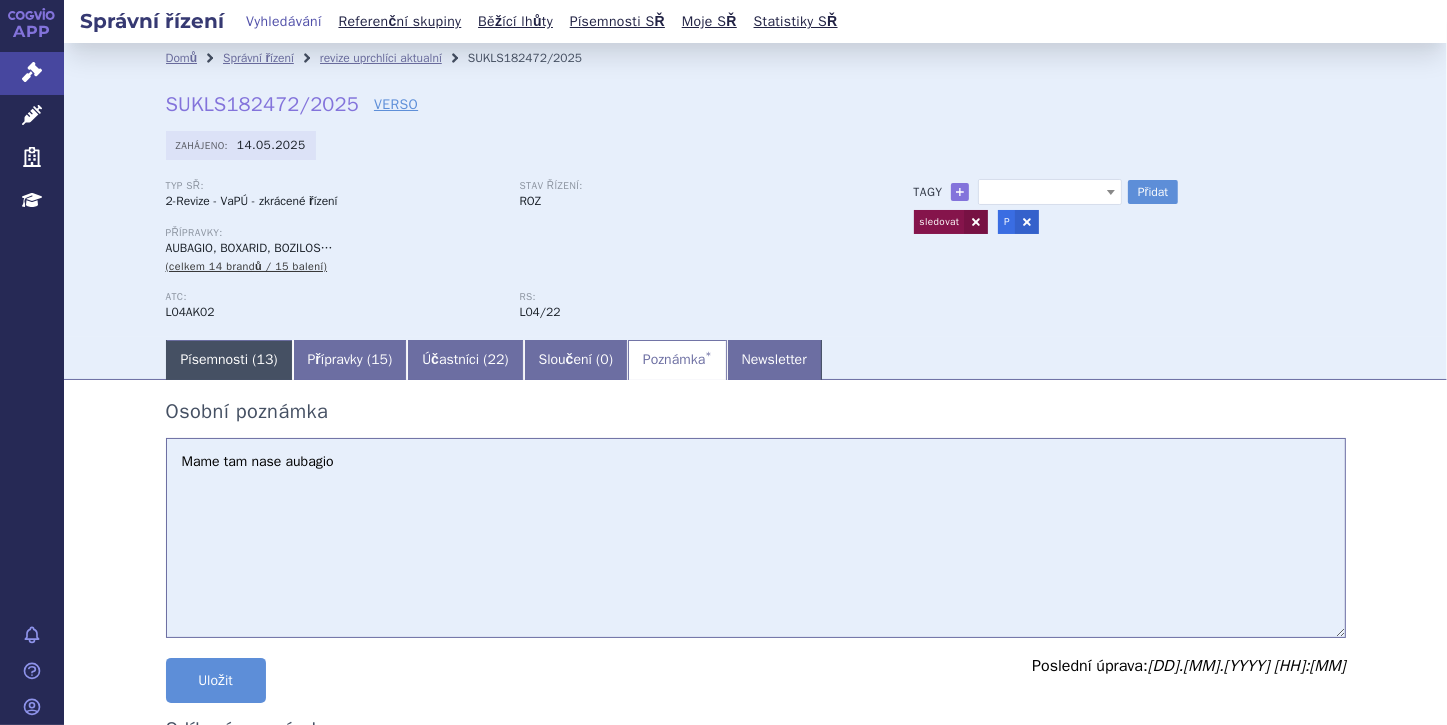 click on "Písemnosti ( 13 )" at bounding box center (229, 360) 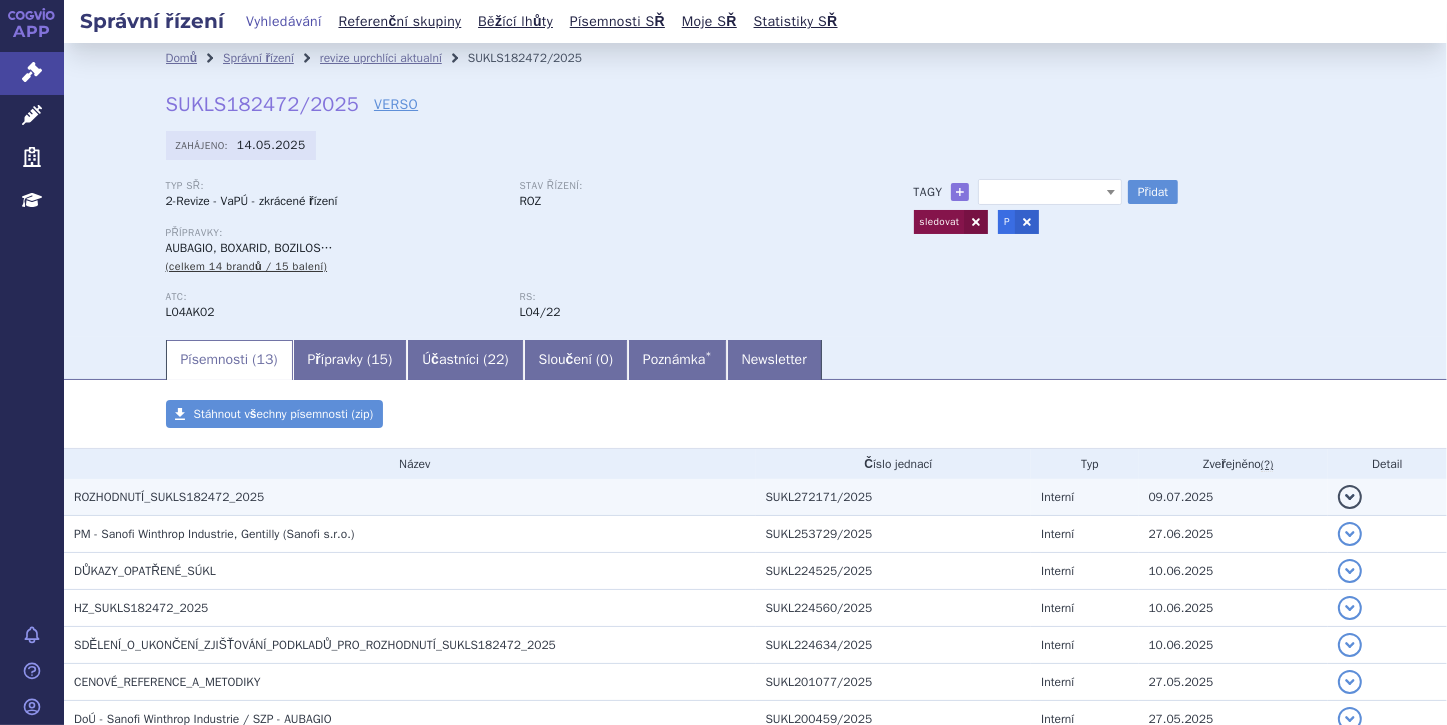 click on "ROZHODNUTÍ_SUKLS182472_2025" at bounding box center (169, 497) 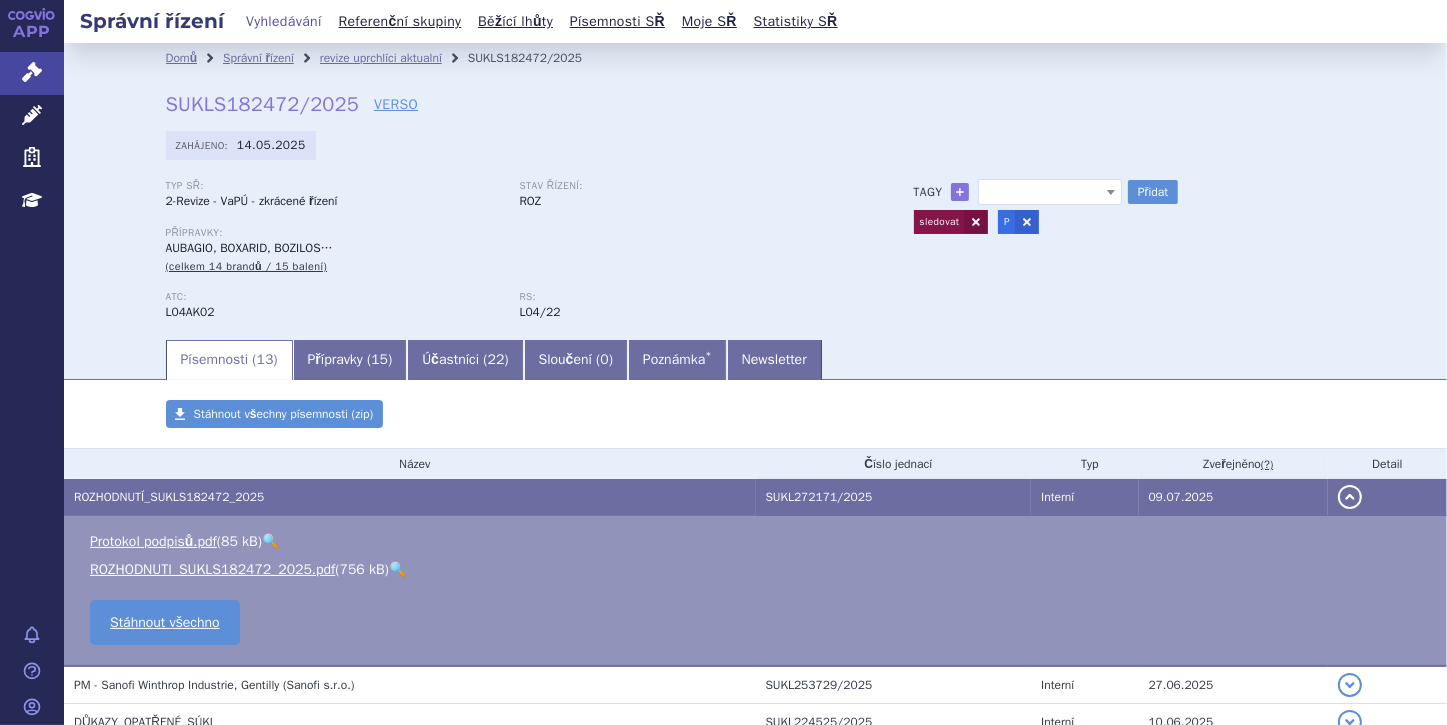 click on "🔍" at bounding box center (397, 569) 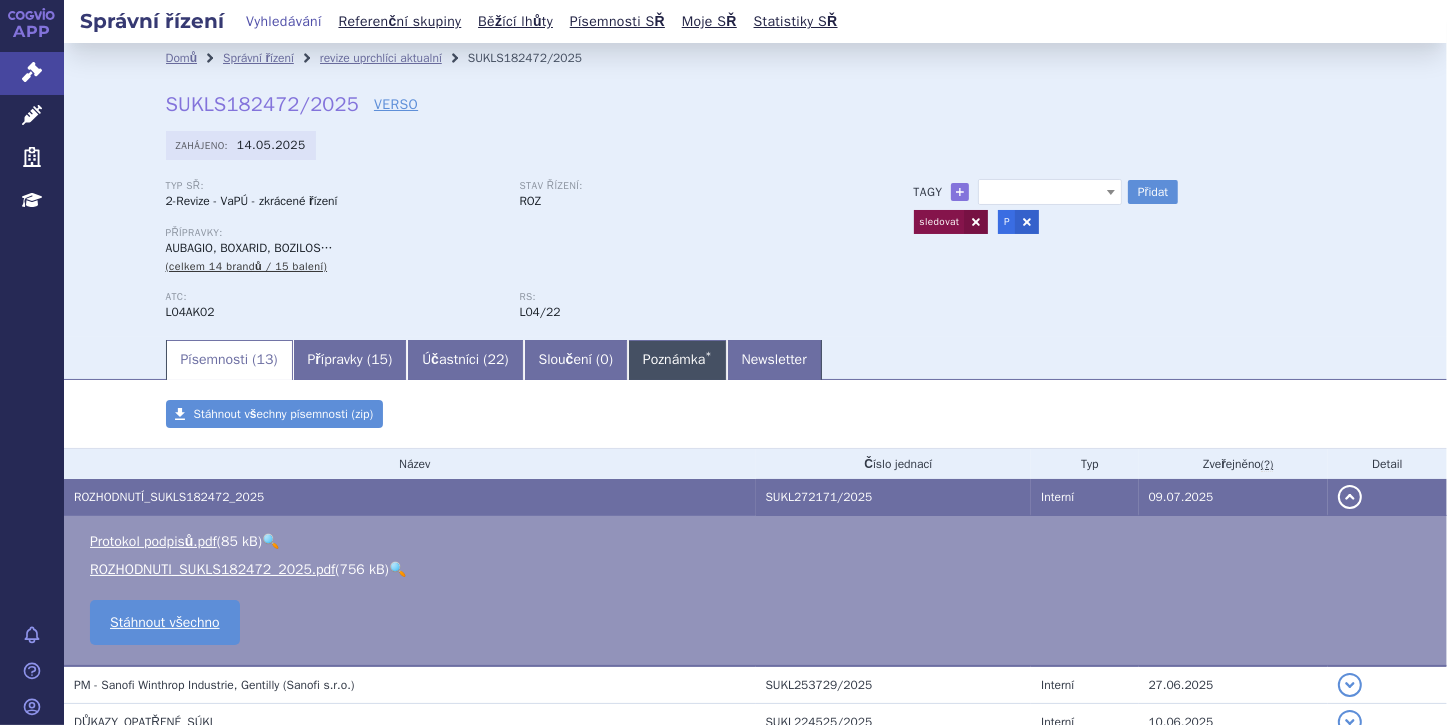 click on "Poznámka
*" at bounding box center [677, 360] 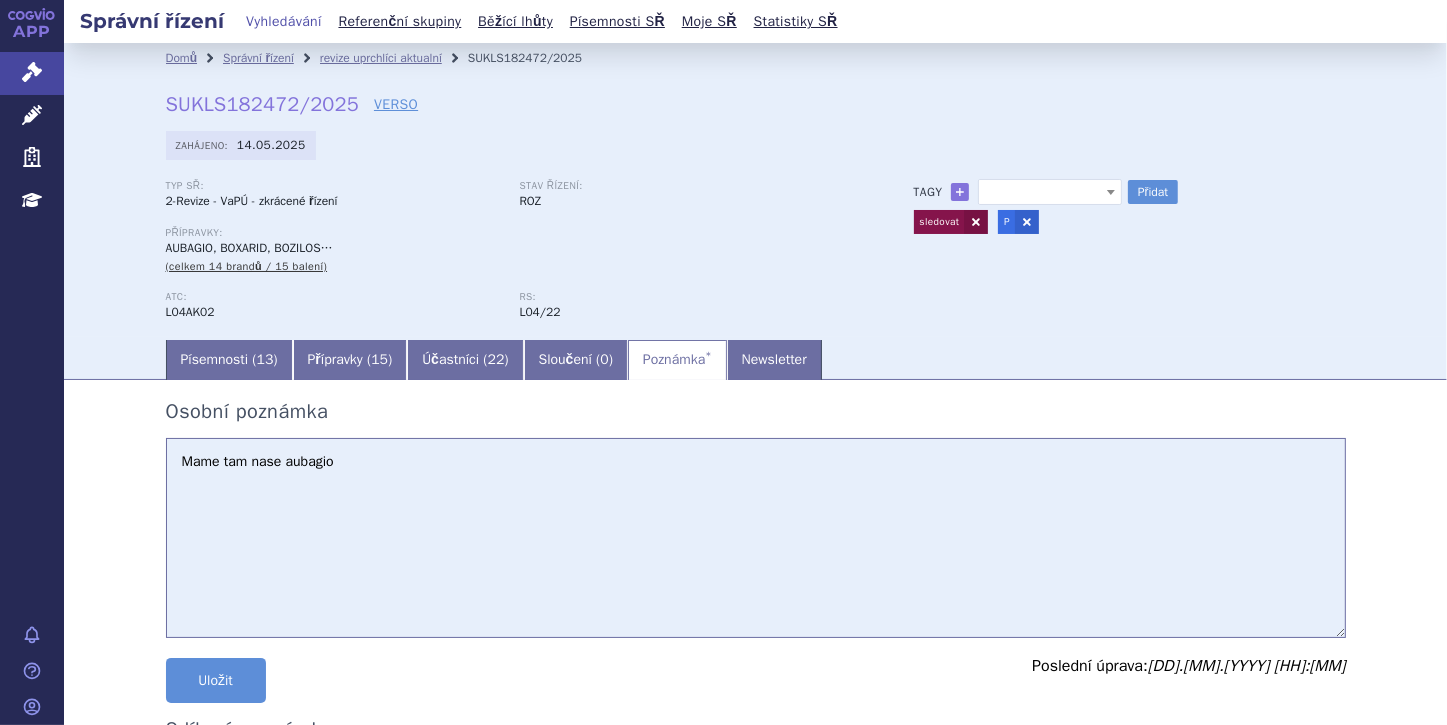 click on "Mame tam nase aubagio" at bounding box center (756, 538) 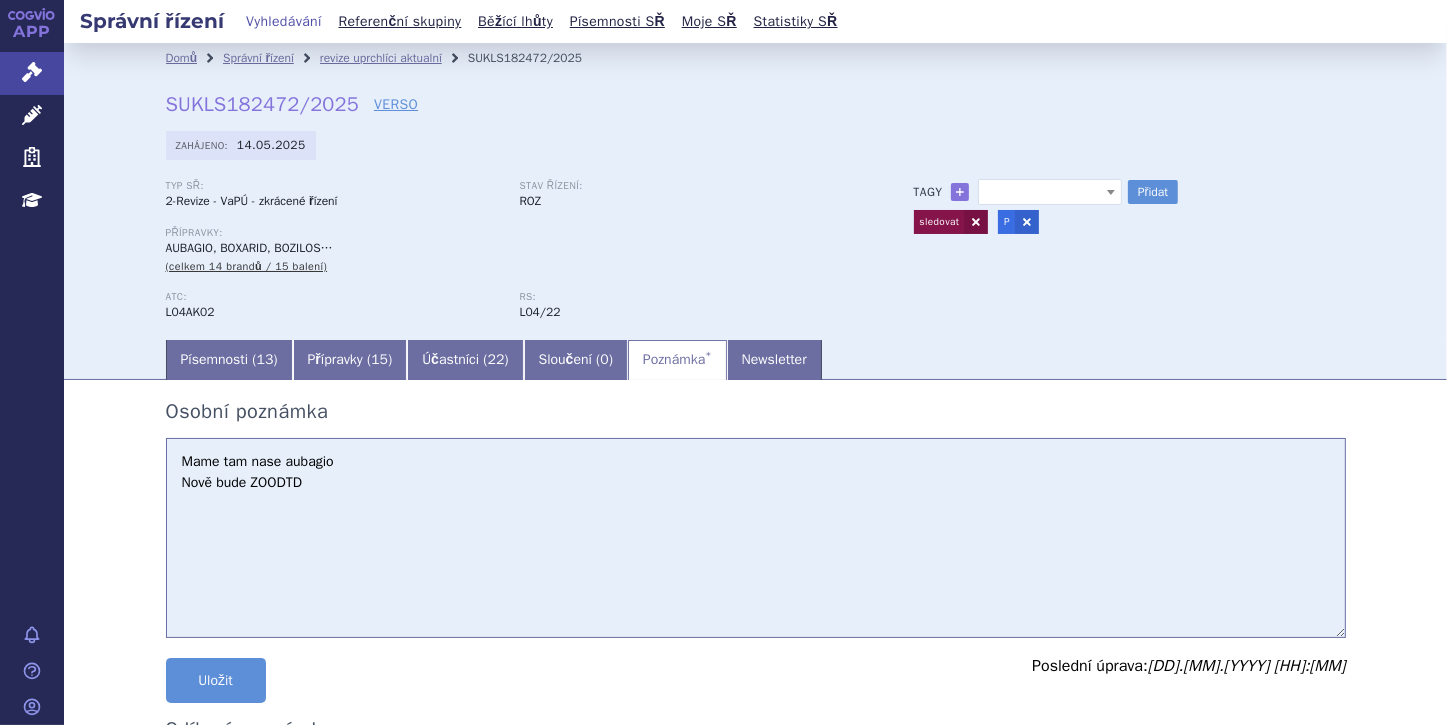 click on "Mame tam nase aubagio" at bounding box center [756, 538] 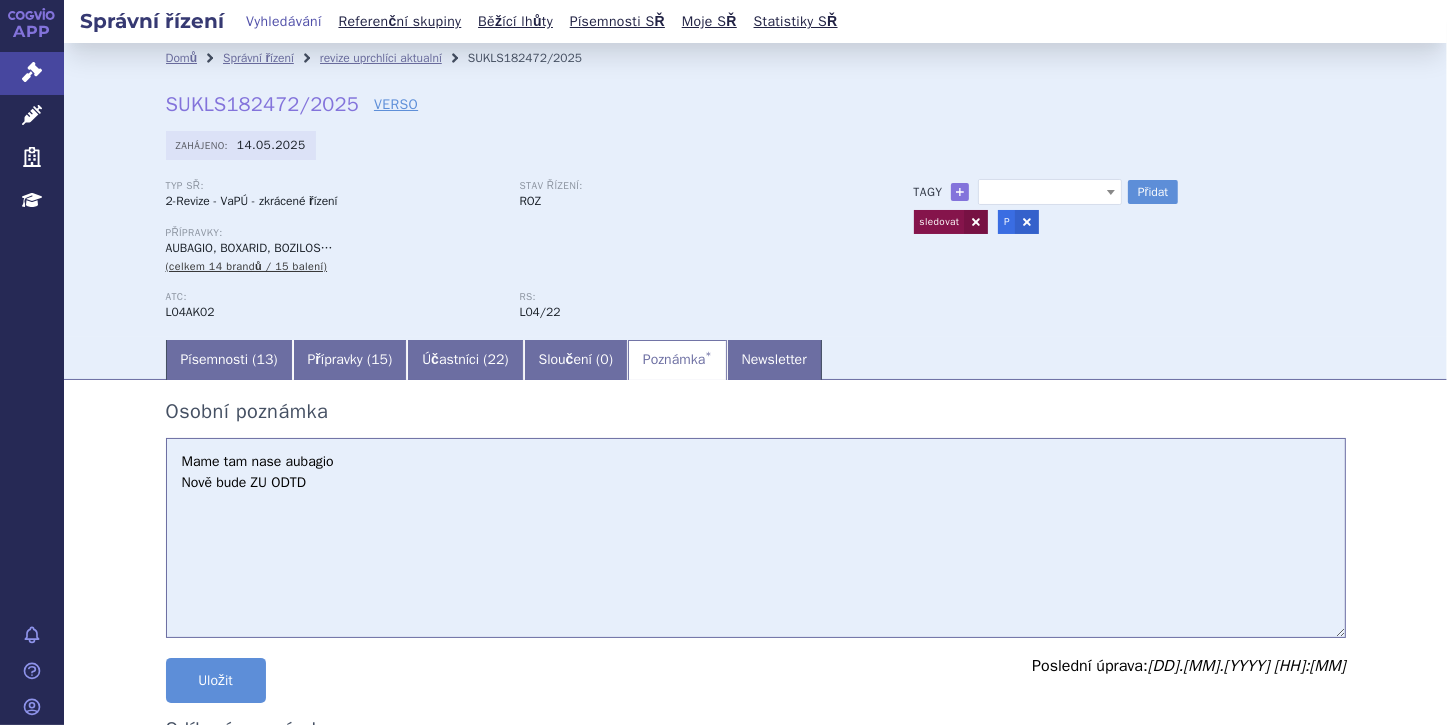 click on "Mame tam nase aubagio" at bounding box center (756, 538) 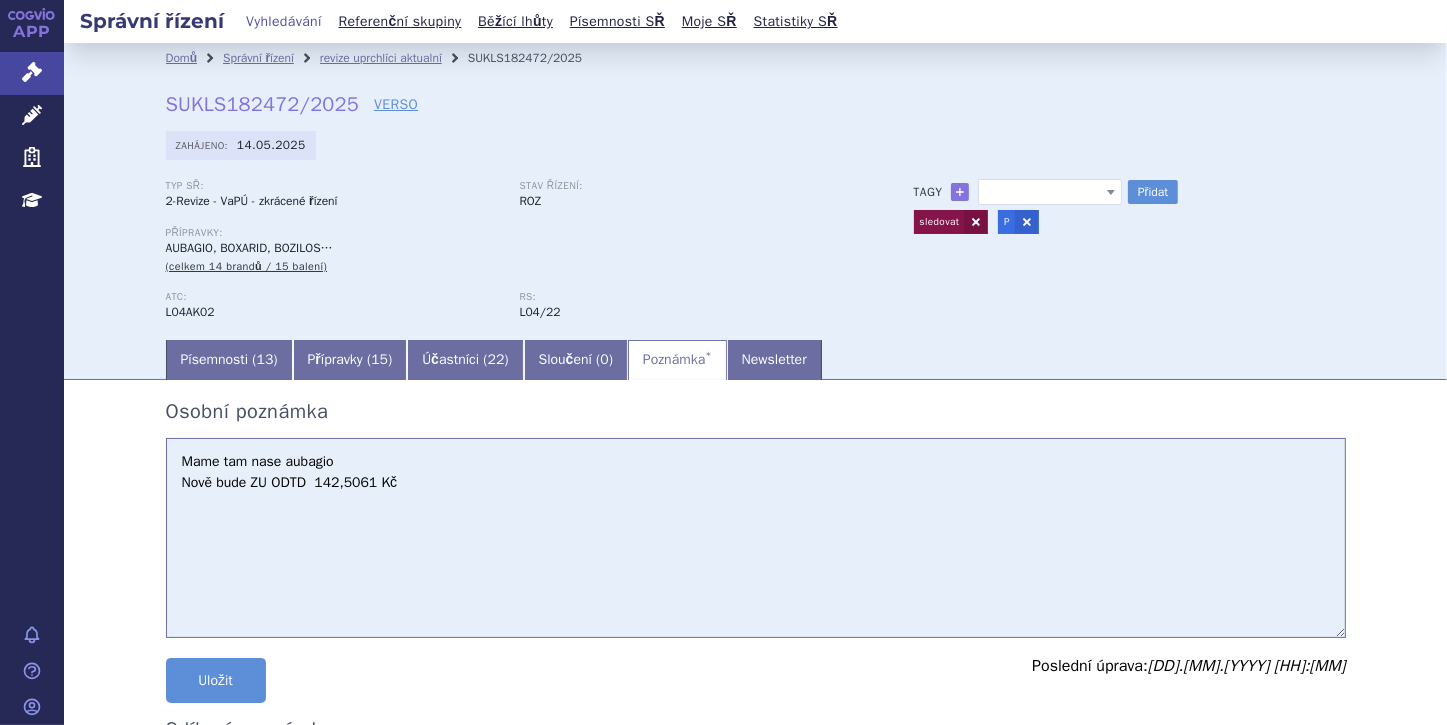 click on "Mame tam nase aubagio" at bounding box center (756, 538) 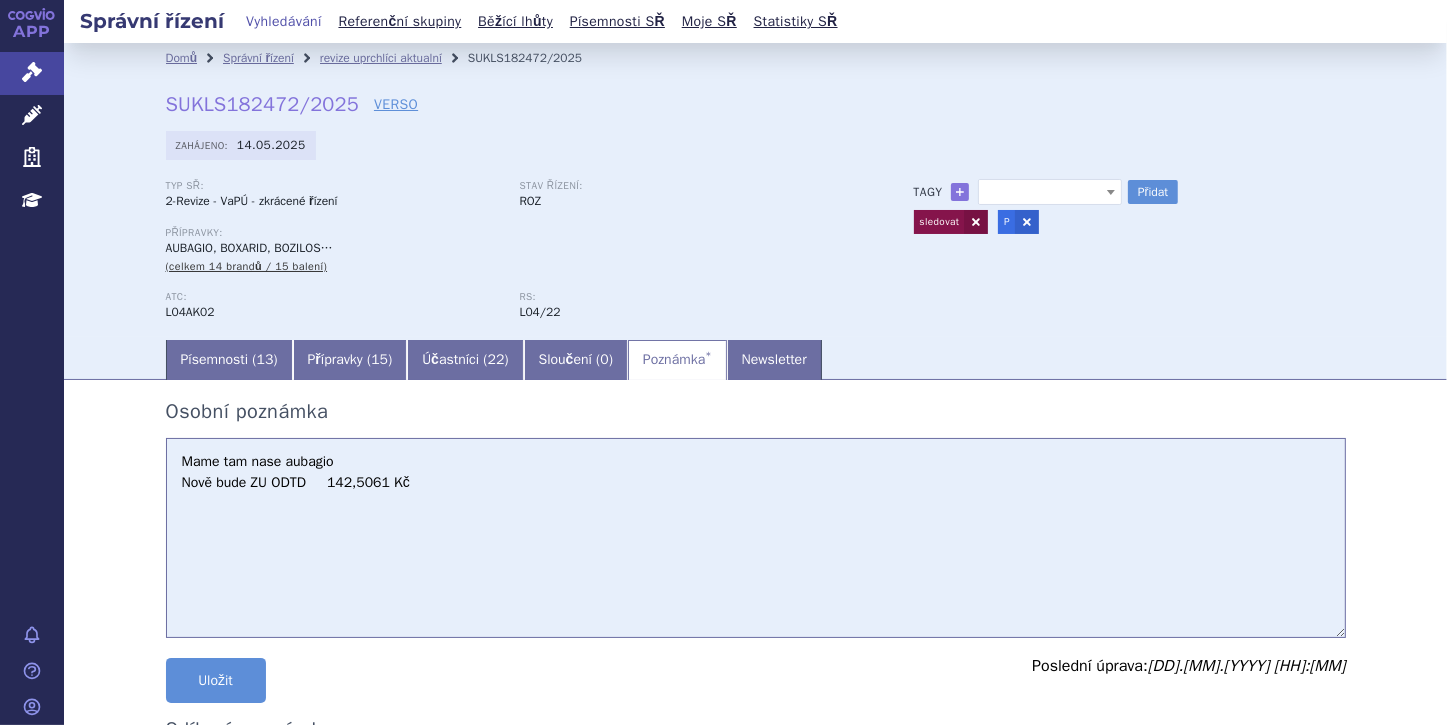 click on "Mame tam nase aubagio" at bounding box center [756, 538] 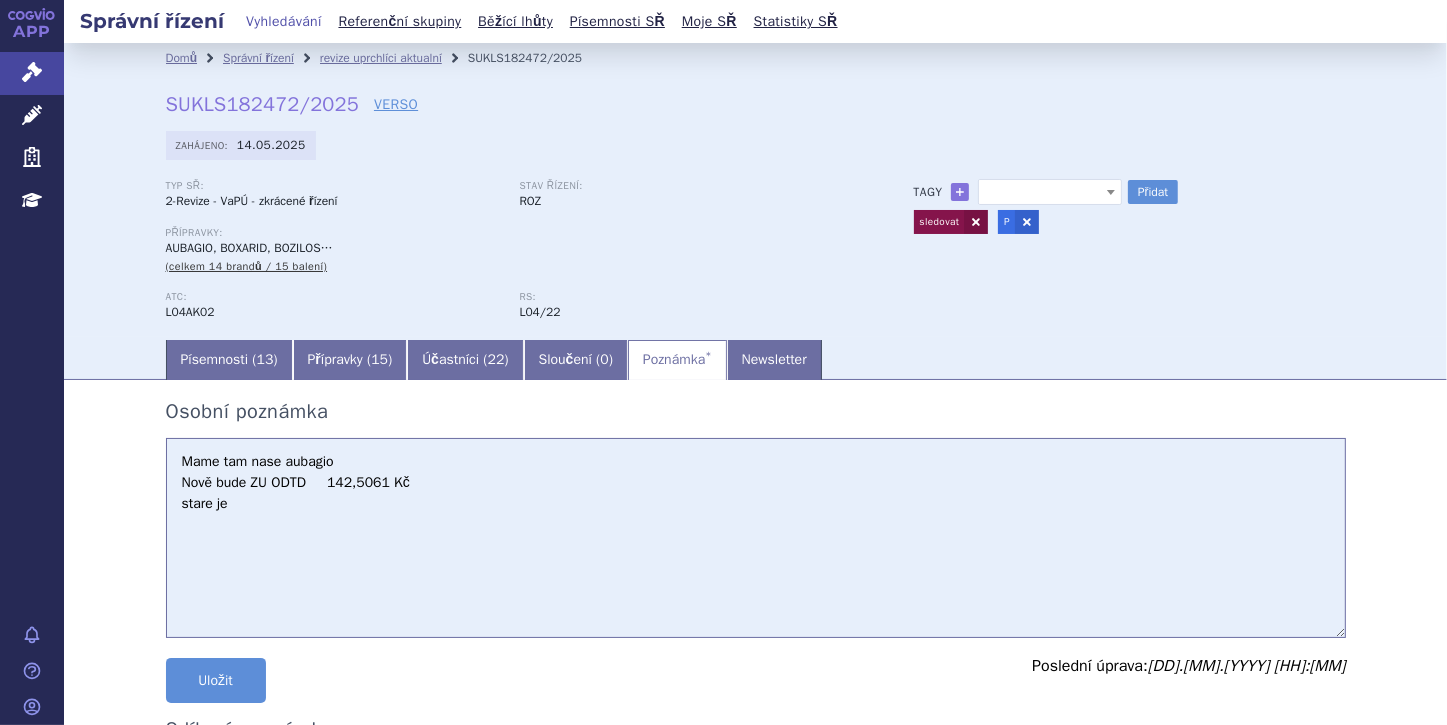 click on "Mame tam nase aubagio" at bounding box center [756, 538] 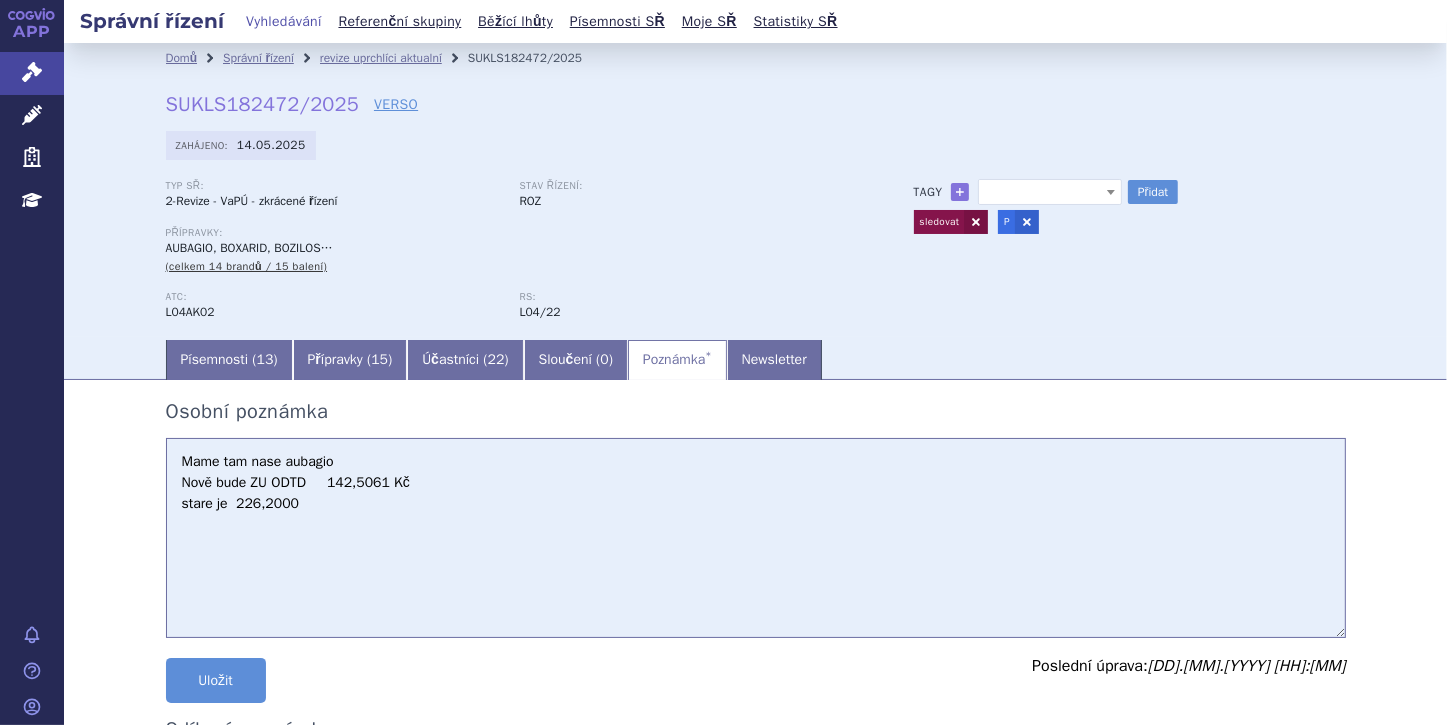 click on "Mame tam nase aubagio" at bounding box center [756, 538] 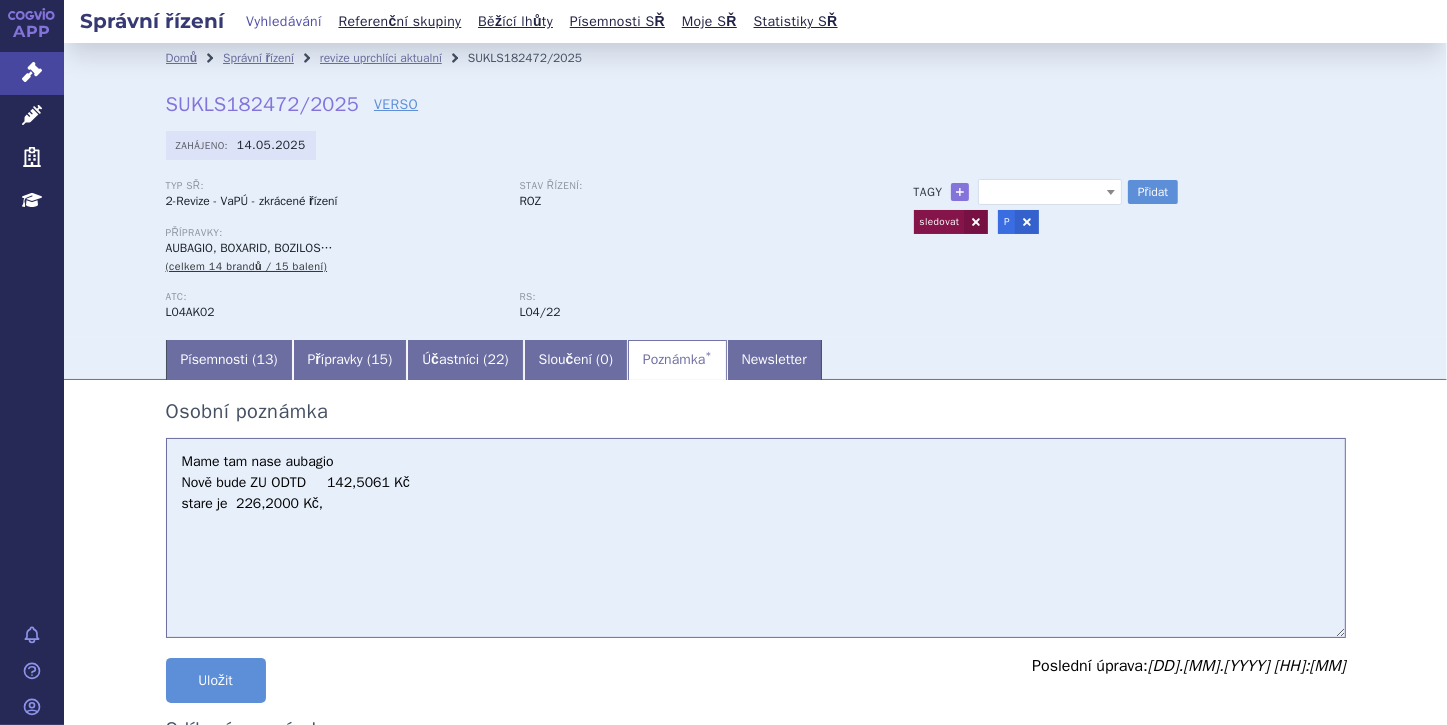 paste on "BOXARID" 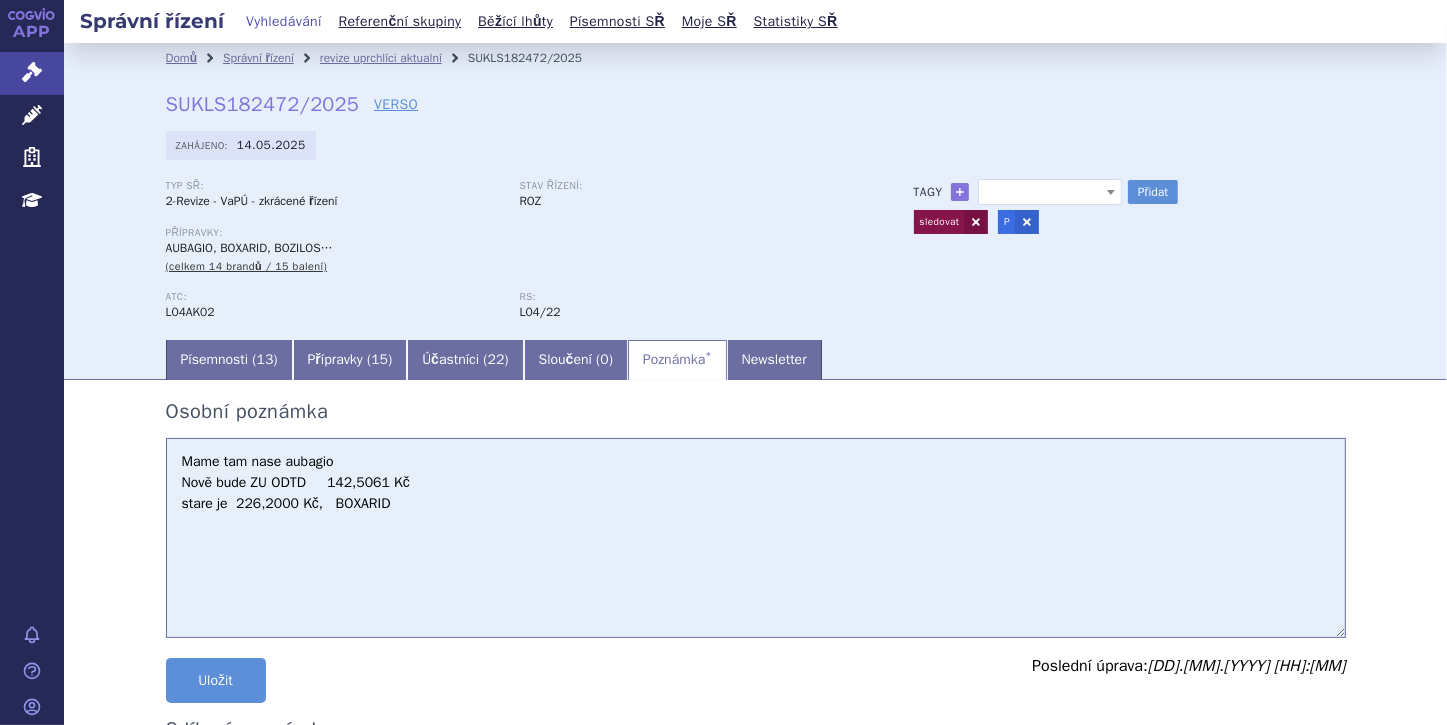click on "Mame tam nase aubagio" at bounding box center (756, 538) 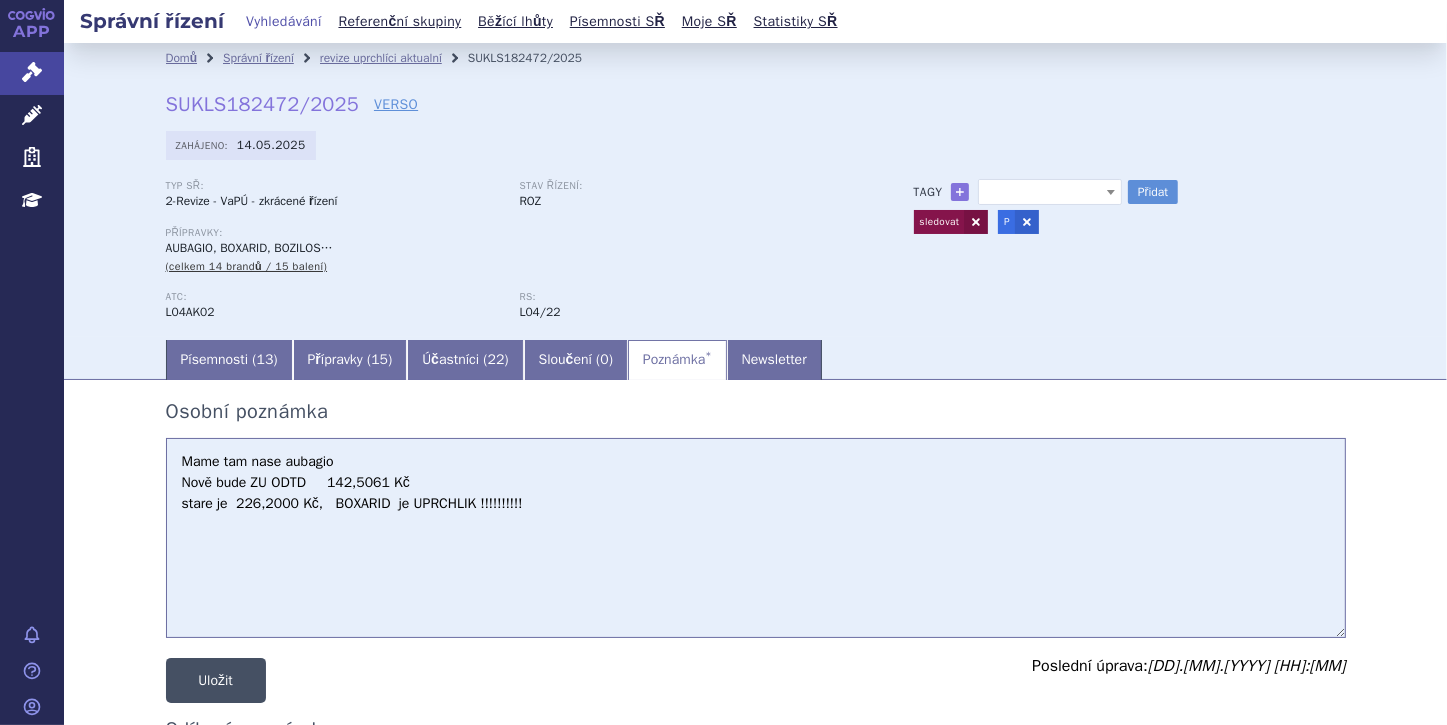 type on "Mame tam nase aubagio
Nově bude ZU ODTD     142,5061 Kč
stare je  226,2000 Kč,   BOXARID  je UPRCHLIK !!!!!!!!!!" 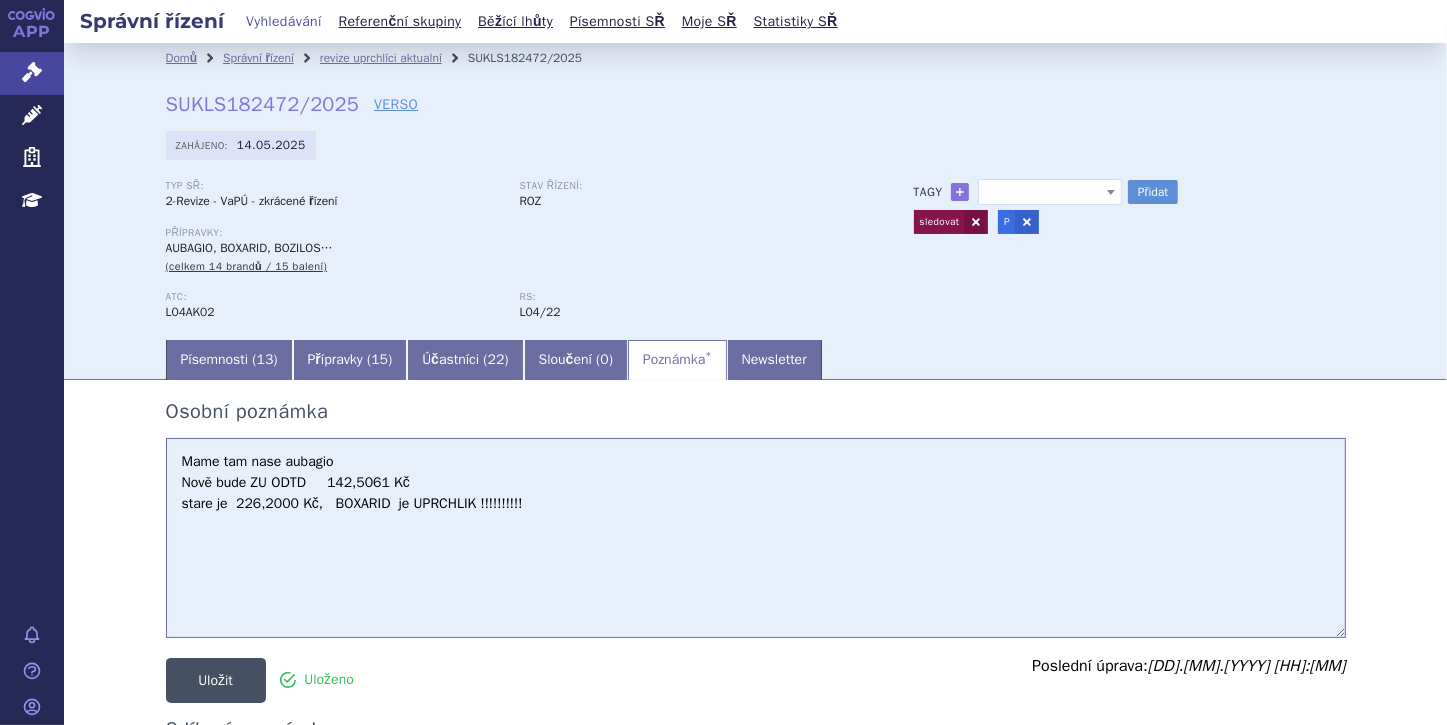 click on "Uložit" at bounding box center (216, 680) 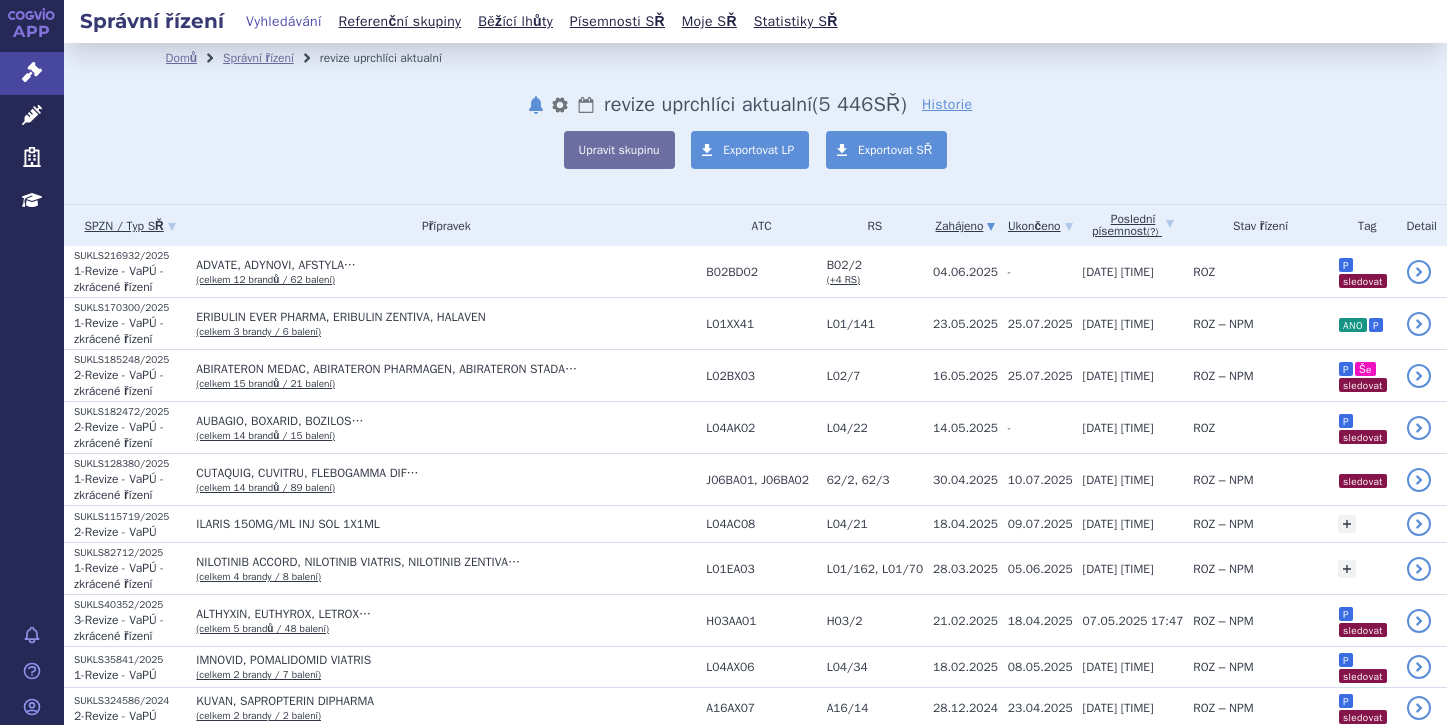 scroll, scrollTop: 0, scrollLeft: 0, axis: both 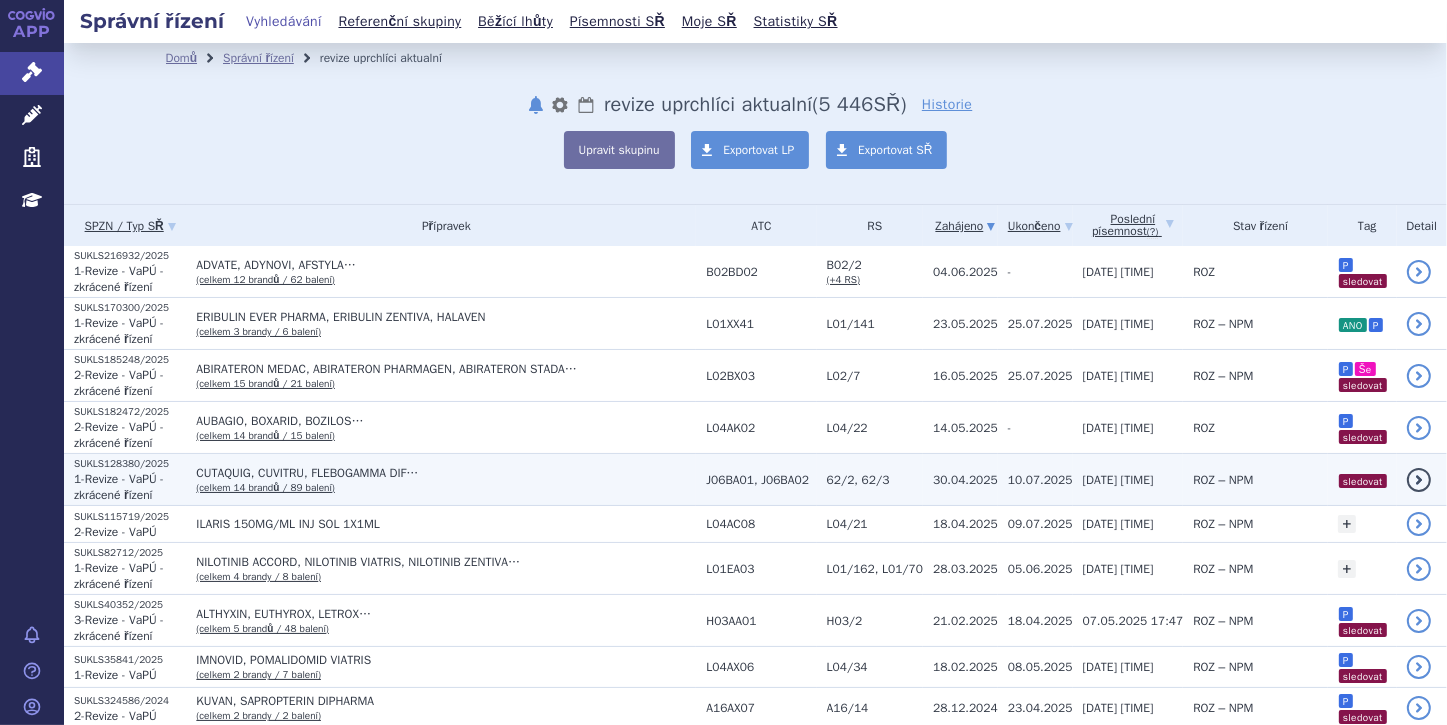 click on "1-Revize - VaPÚ - zkrácené řízení" at bounding box center (119, 487) 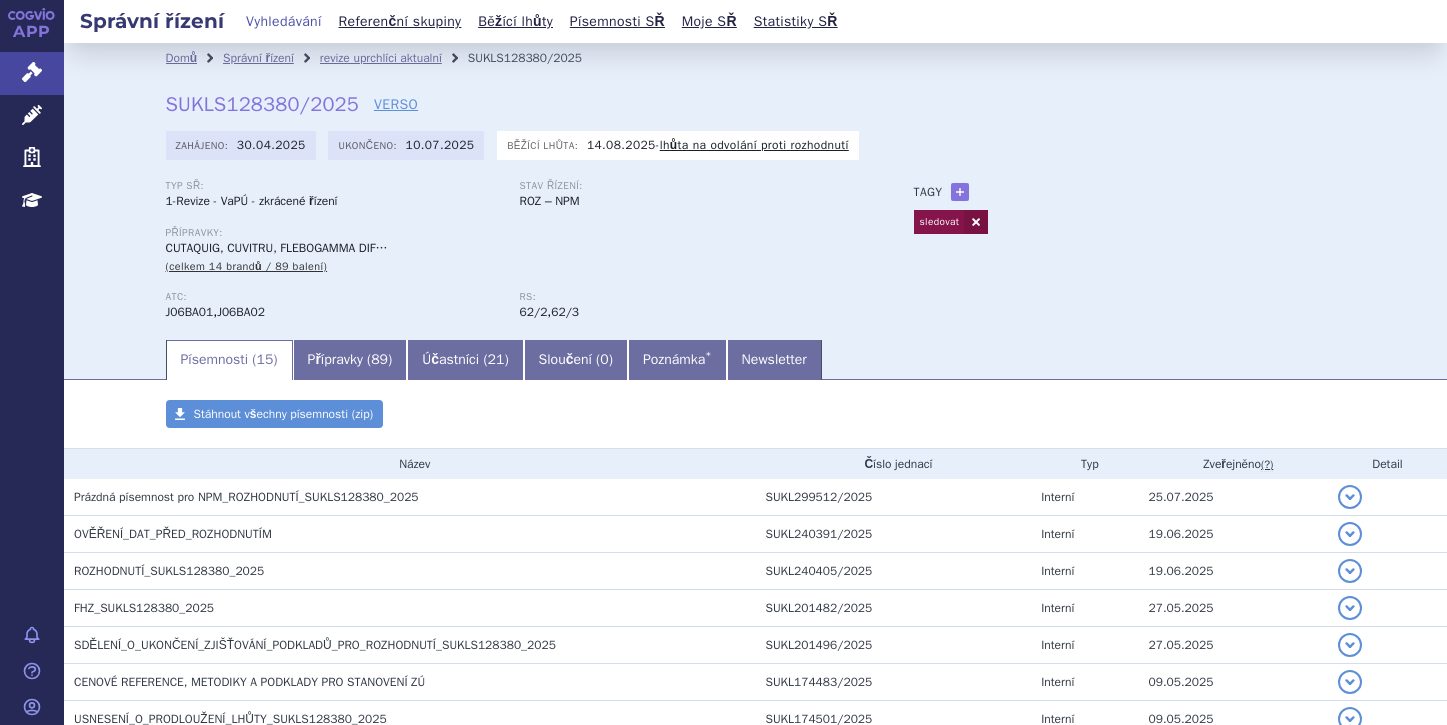 scroll, scrollTop: 0, scrollLeft: 0, axis: both 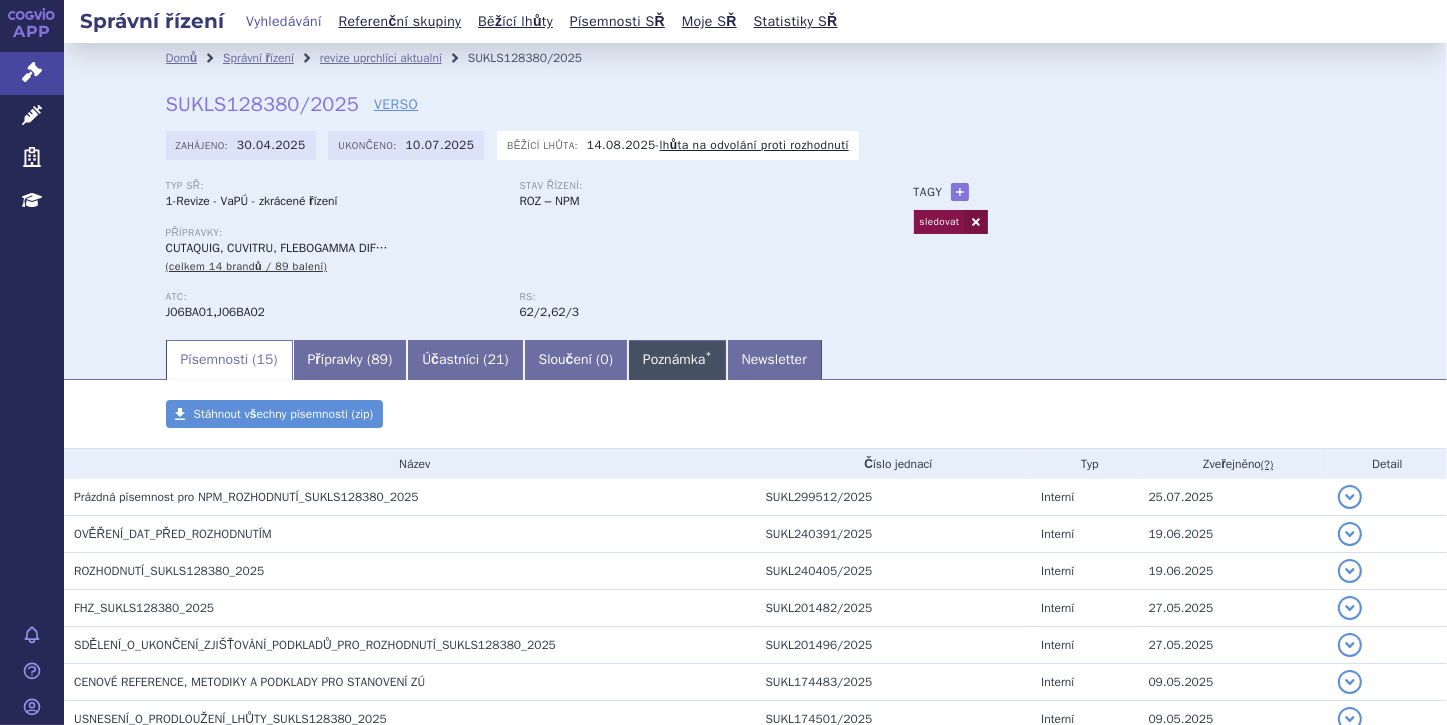 click on "Poznámka
*" at bounding box center (677, 360) 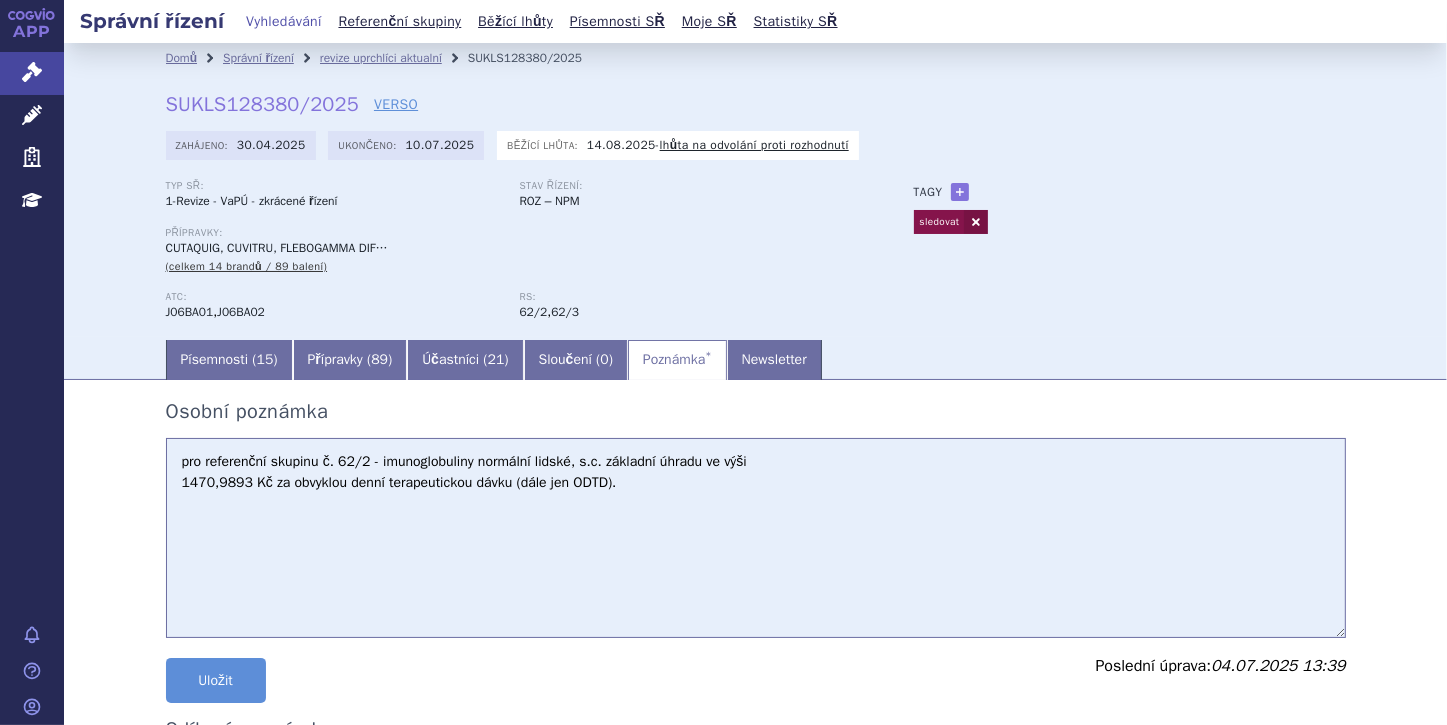click on "Domů
Správní řízení
revize uprchlíci aktualní
SUKLS128380/2025
SUKLS128380/2025
VERSO
Zahájeno:
30.04.2025
Ukončeno:
10.07.2025
Běžící lhůta:
14.08.2025 Typ SŘ: ATC: +" at bounding box center (756, 205) 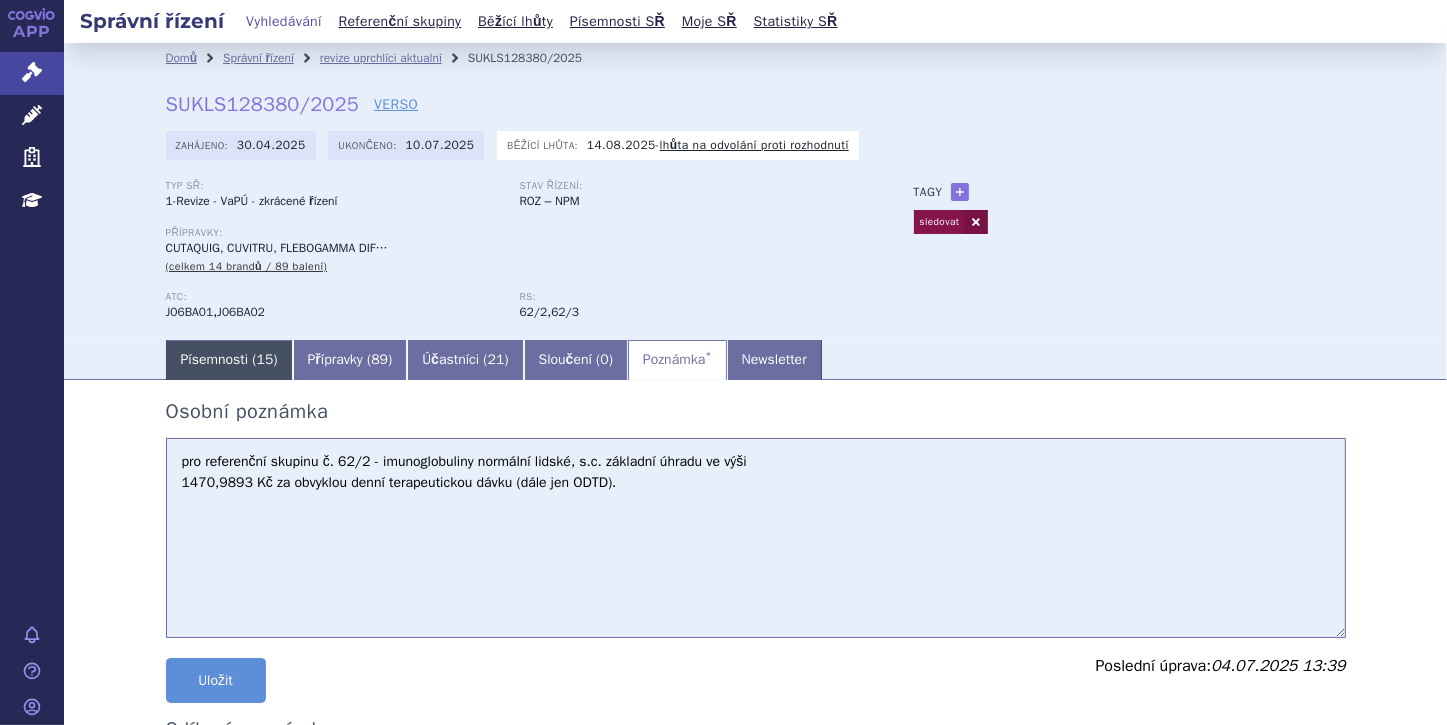 click on "Písemnosti ( 15 )" at bounding box center (229, 360) 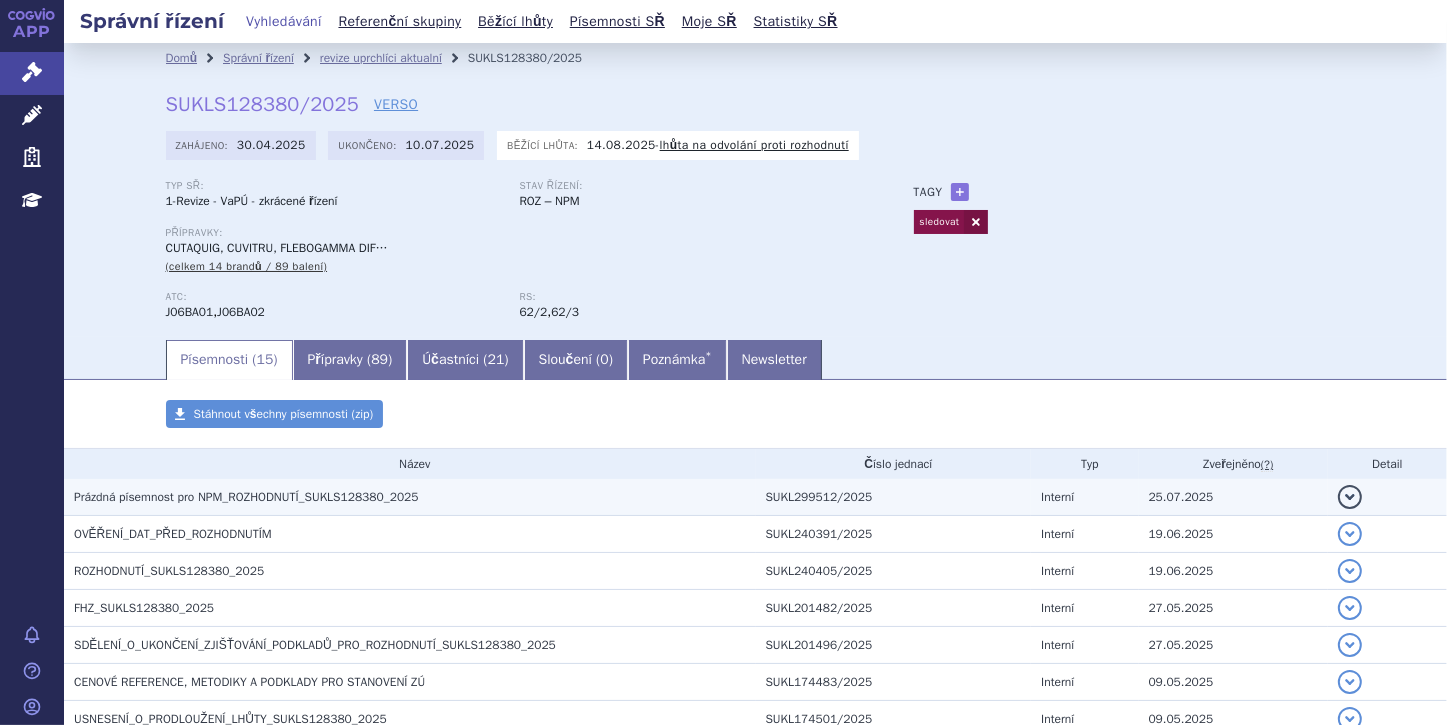click on "detail" at bounding box center [1350, 497] 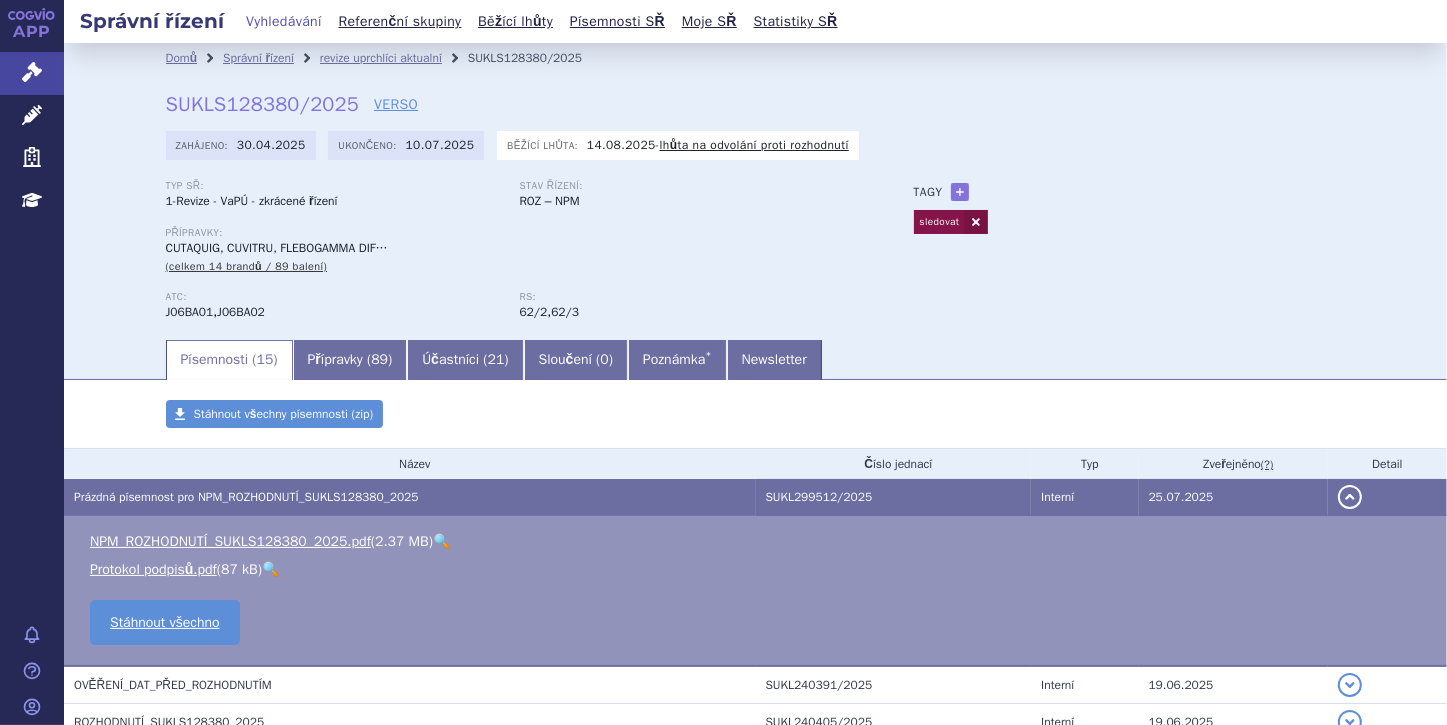 click on "🔍" at bounding box center [441, 541] 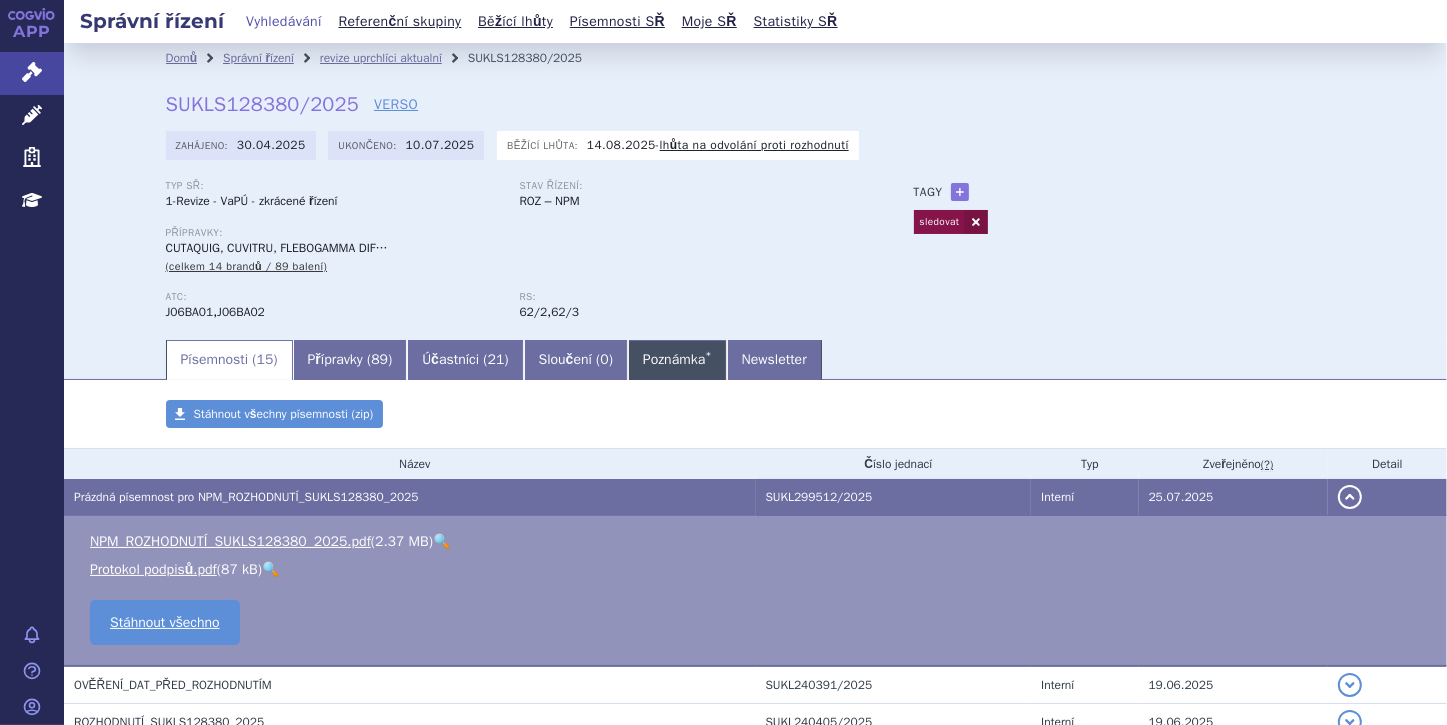 click on "Poznámka
*" at bounding box center [677, 360] 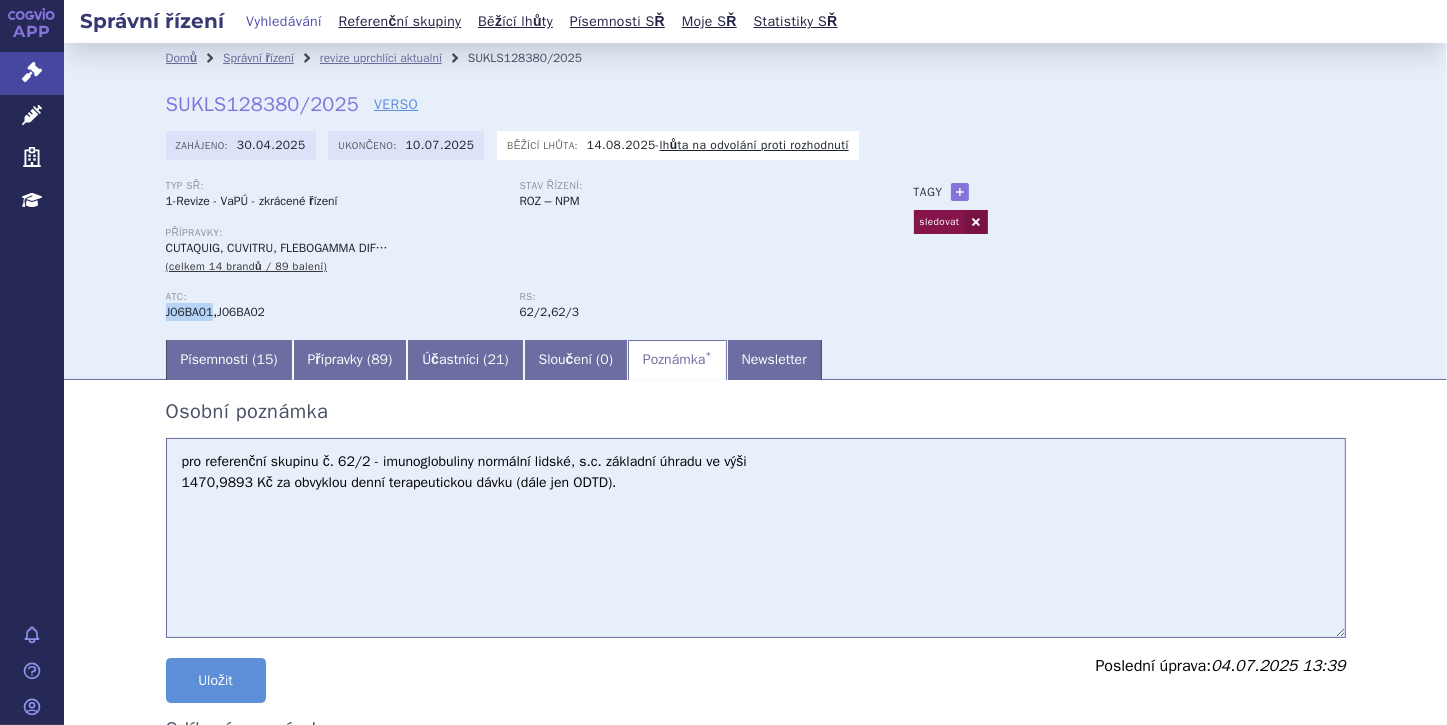 drag, startPoint x: 160, startPoint y: 315, endPoint x: 204, endPoint y: 311, distance: 44.181442 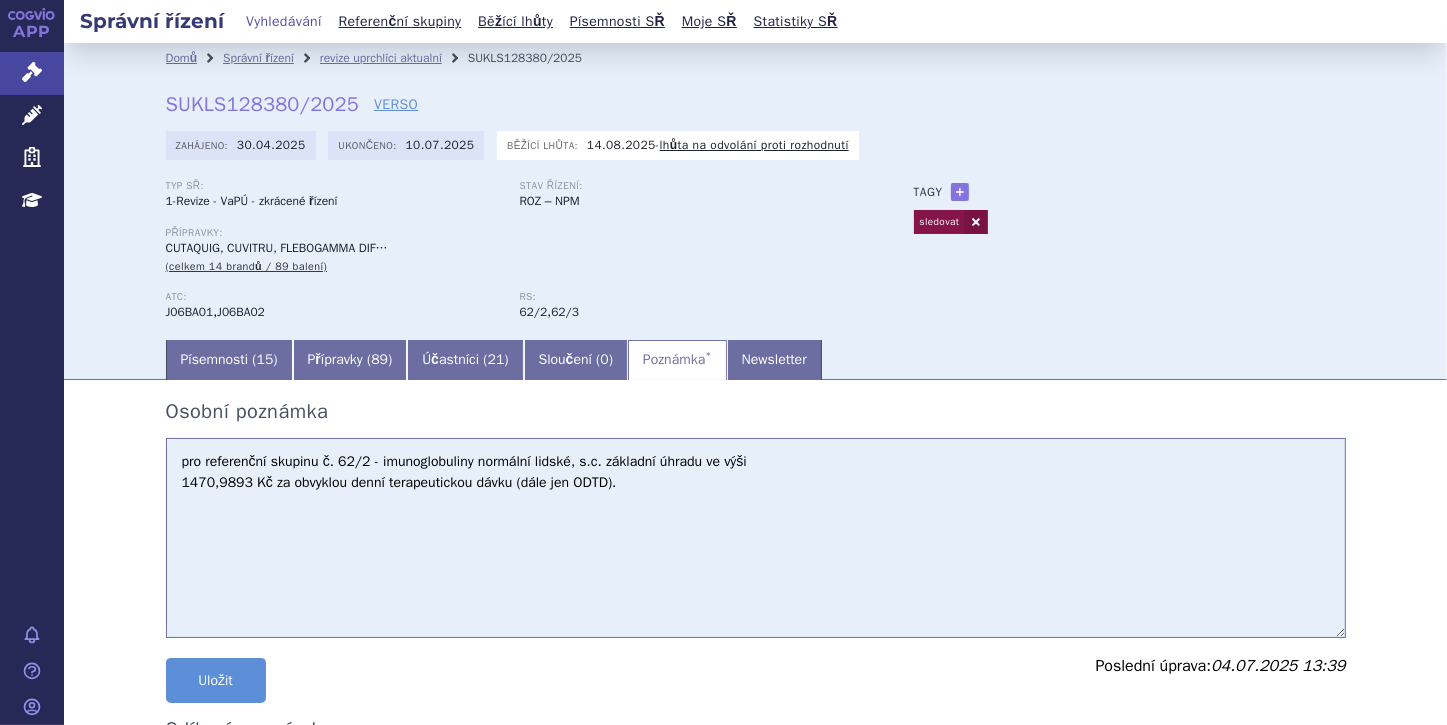 drag, startPoint x: 204, startPoint y: 311, endPoint x: 284, endPoint y: 301, distance: 80.622574 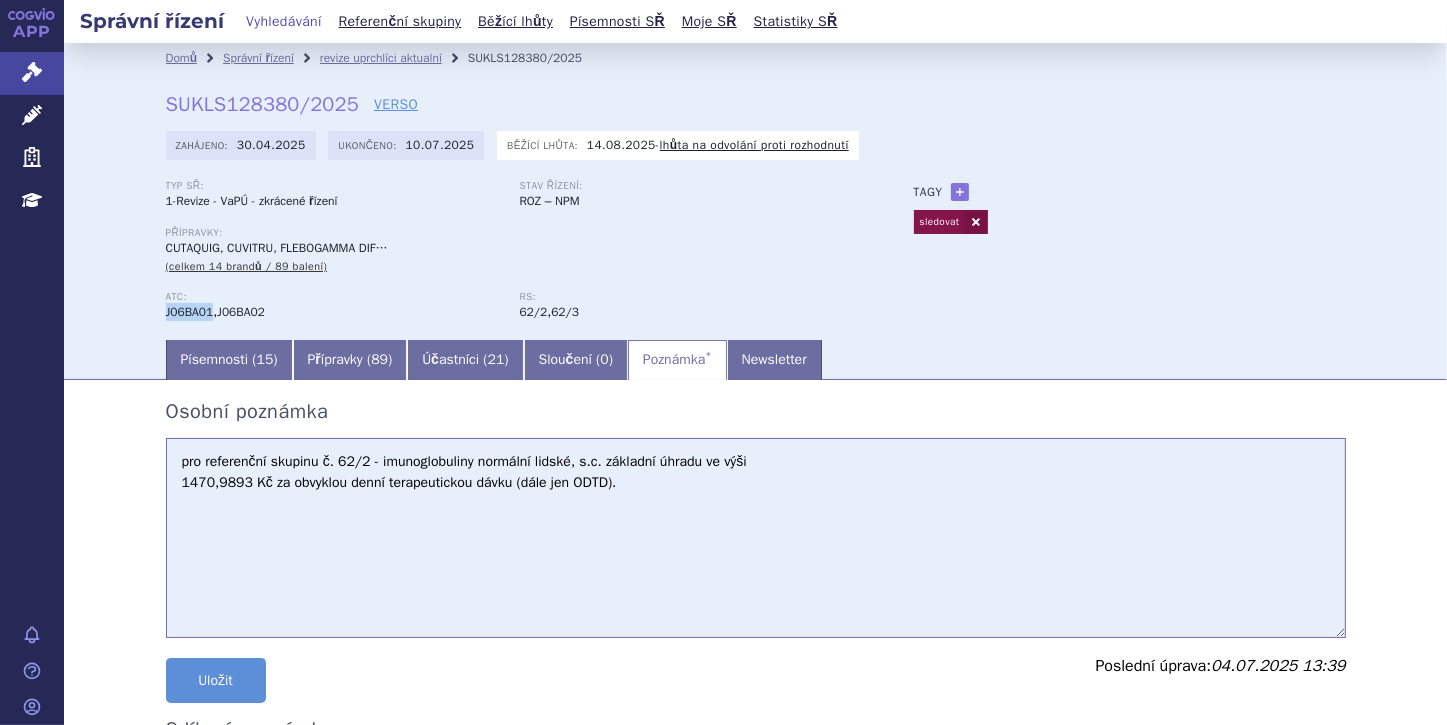 drag, startPoint x: 160, startPoint y: 316, endPoint x: 205, endPoint y: 313, distance: 45.099888 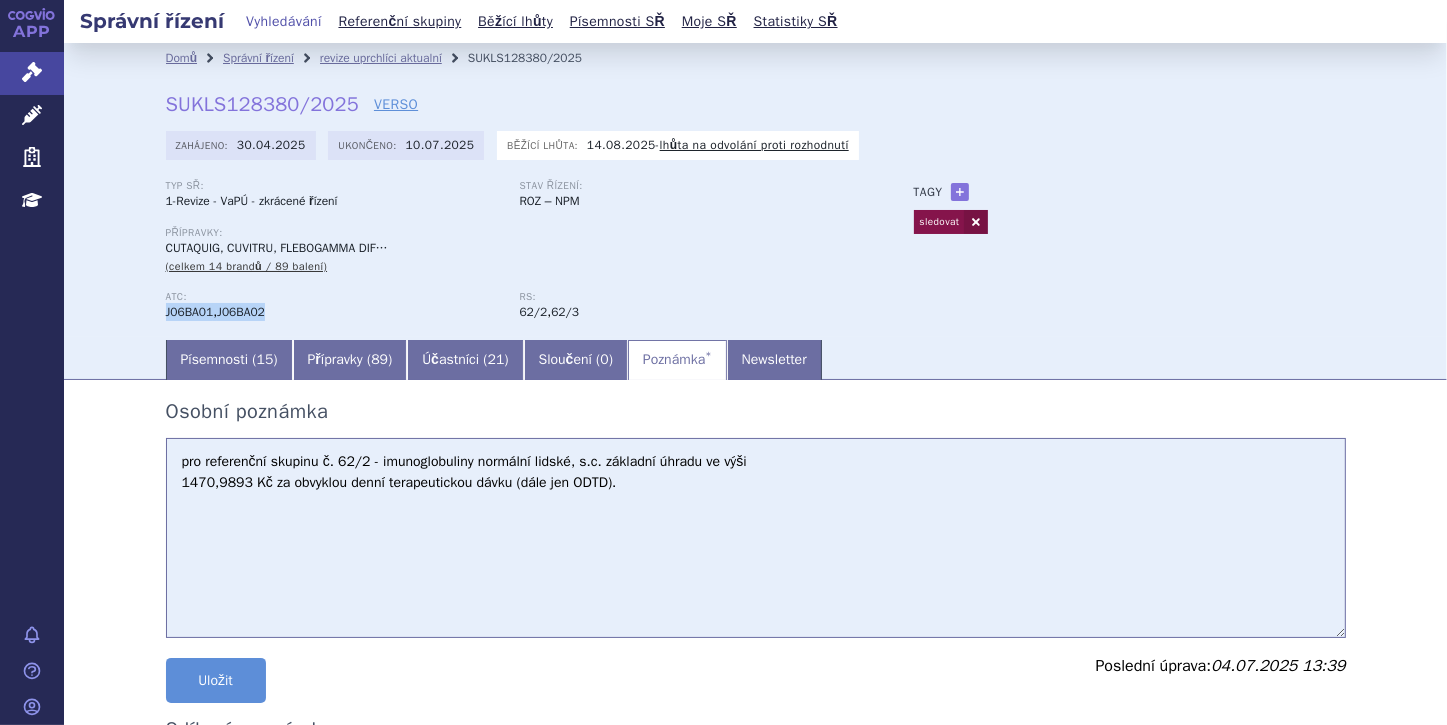 drag, startPoint x: 263, startPoint y: 313, endPoint x: 227, endPoint y: 304, distance: 37.107952 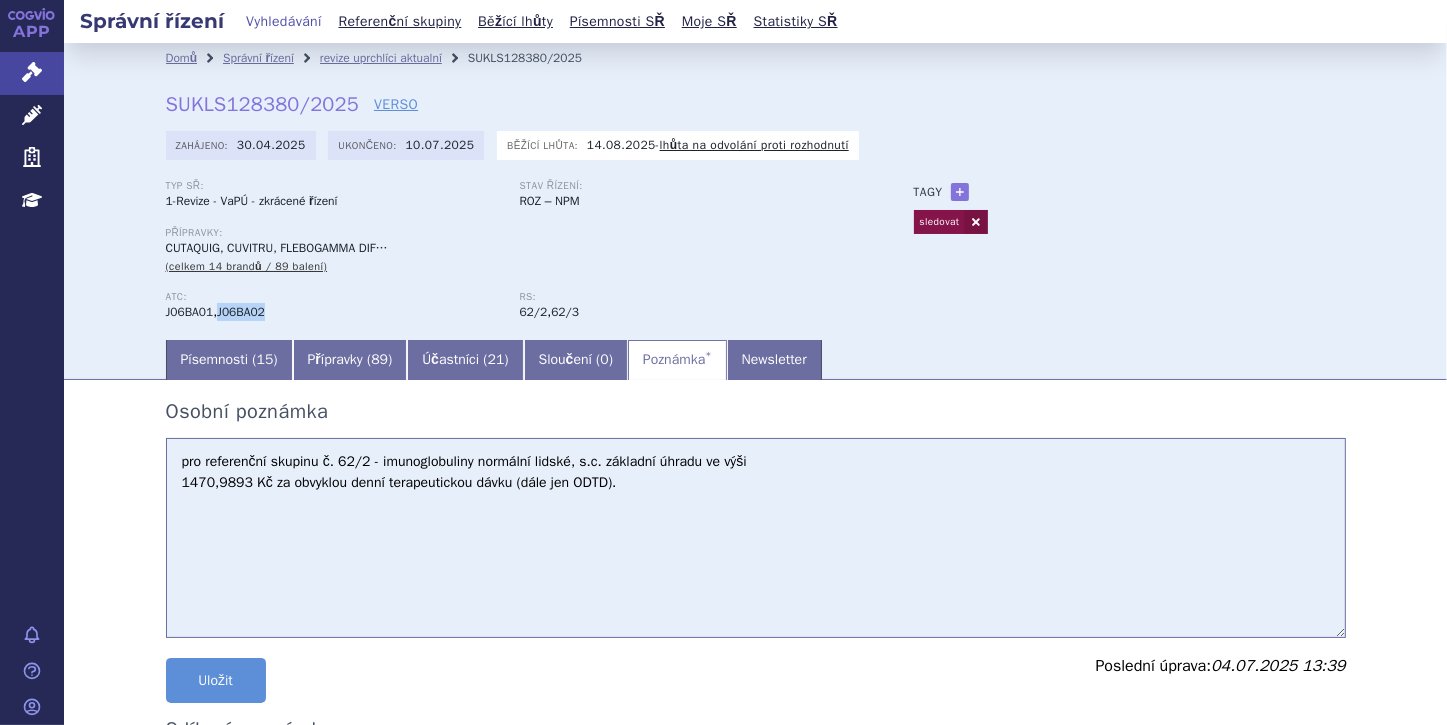 drag, startPoint x: 215, startPoint y: 311, endPoint x: 260, endPoint y: 310, distance: 45.01111 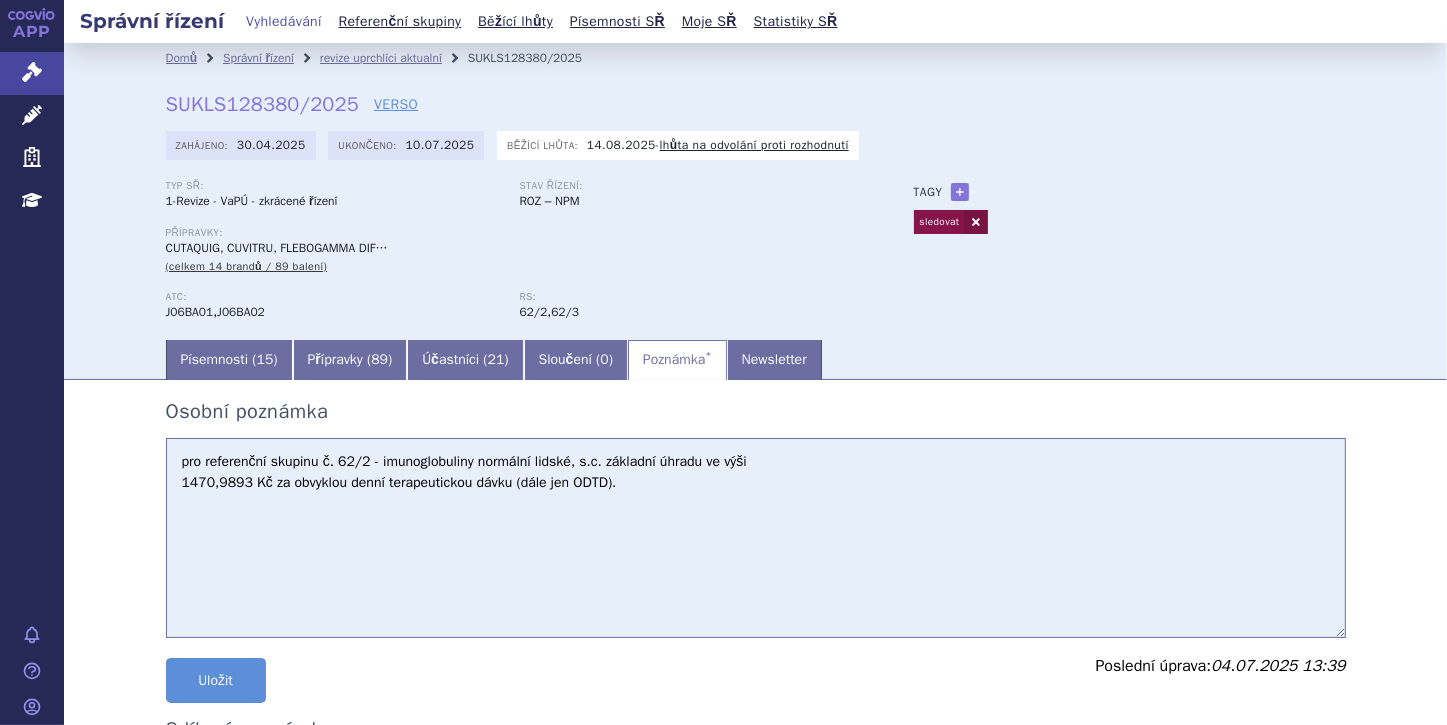click on "pro referenční skupinu č. 62/2 - imunoglobuliny normální lidské, s.c. základní úhradu ve výši
1470,9893 Kč za obvyklou denní terapeutickou dávku (dále jen ODTD)." at bounding box center (756, 538) 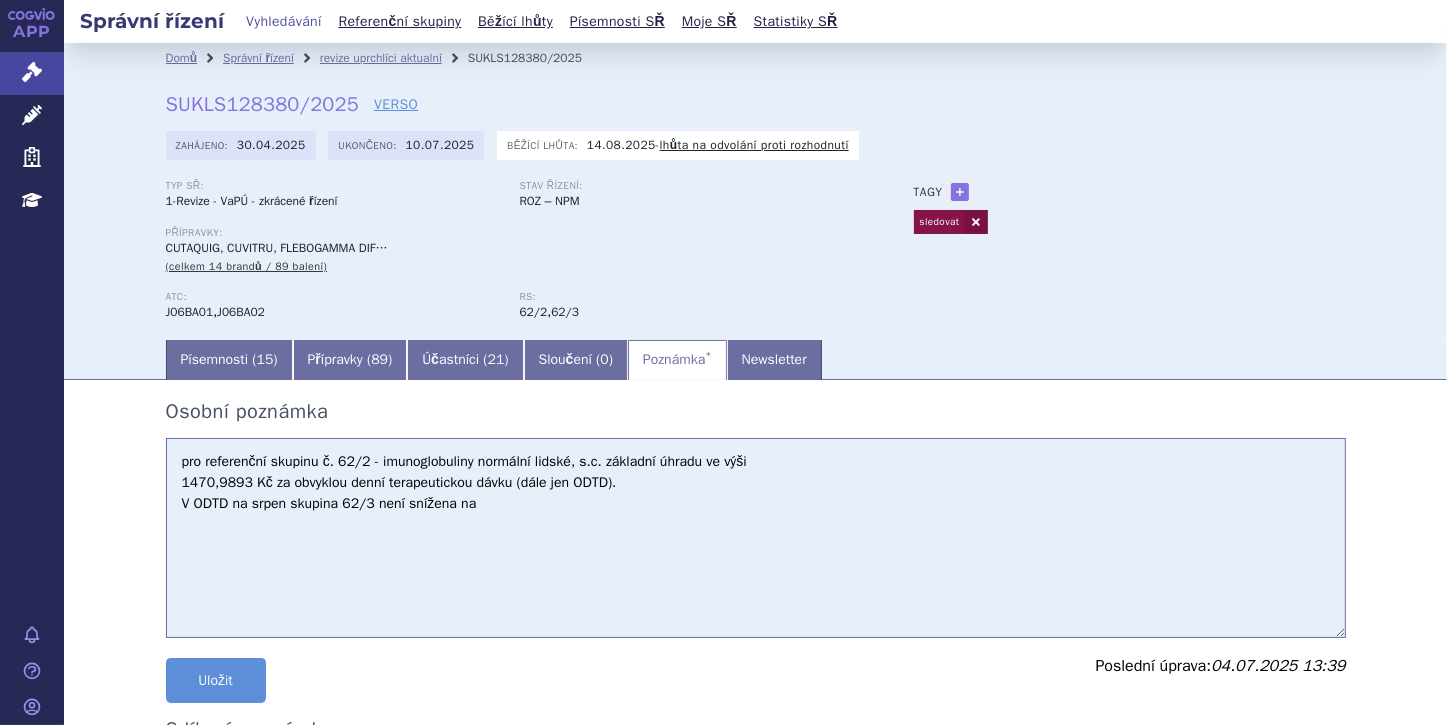 drag, startPoint x: 174, startPoint y: 481, endPoint x: 254, endPoint y: 480, distance: 80.00625 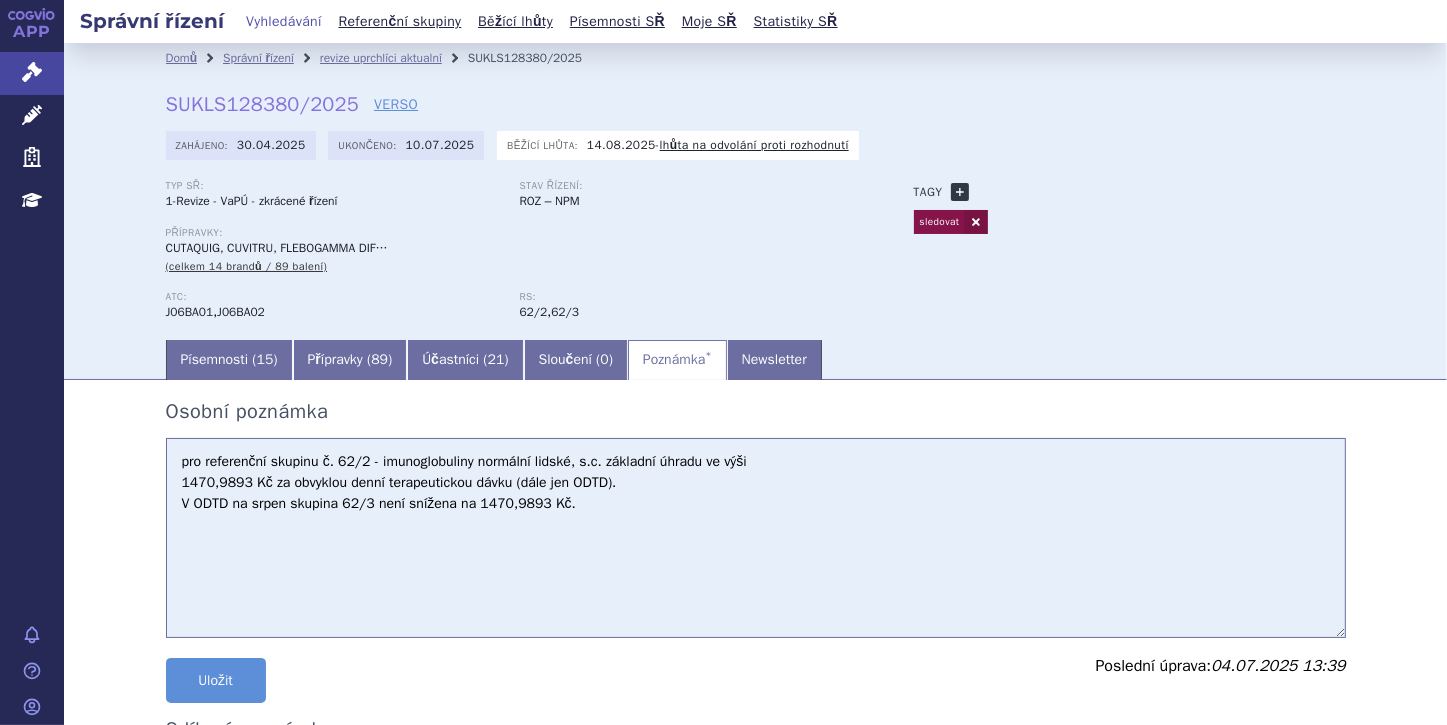 type on "pro referenční skupinu č. 62/2 - imunoglobuliny normální lidské, s.c. základní úhradu ve výši
1470,9893 Kč za obvyklou denní terapeutickou dávku (dále jen ODTD).
V ODTD na srpen skupina 62/3 není snížena na 1470,9893 Kč." 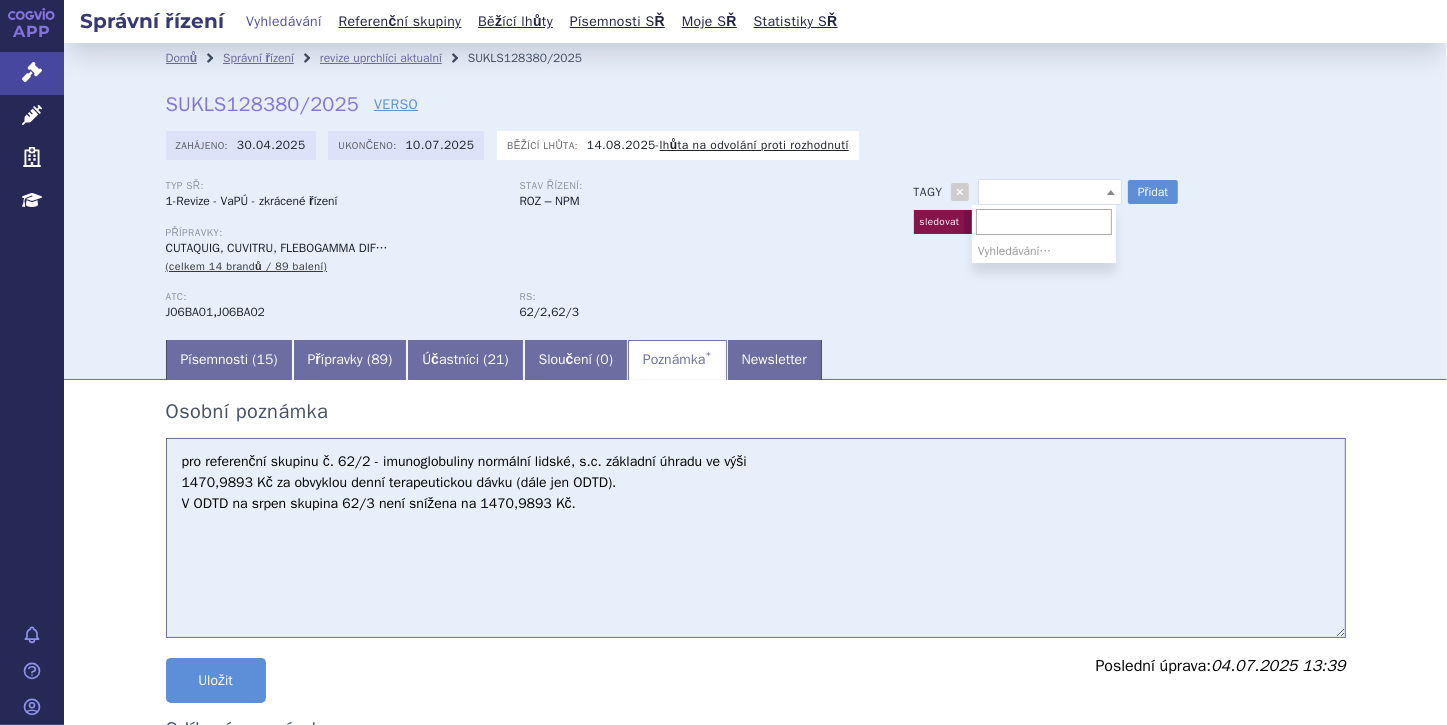 click at bounding box center [1111, 192] 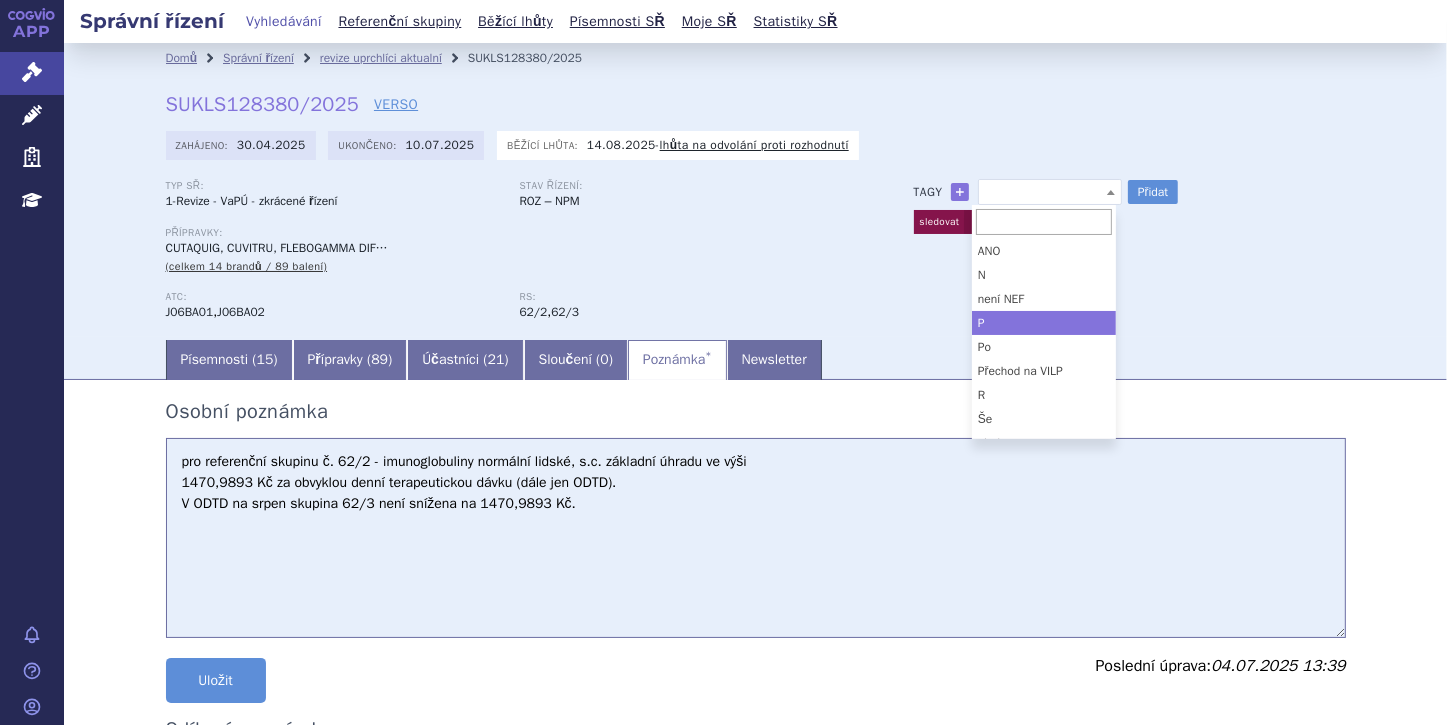 select on "P" 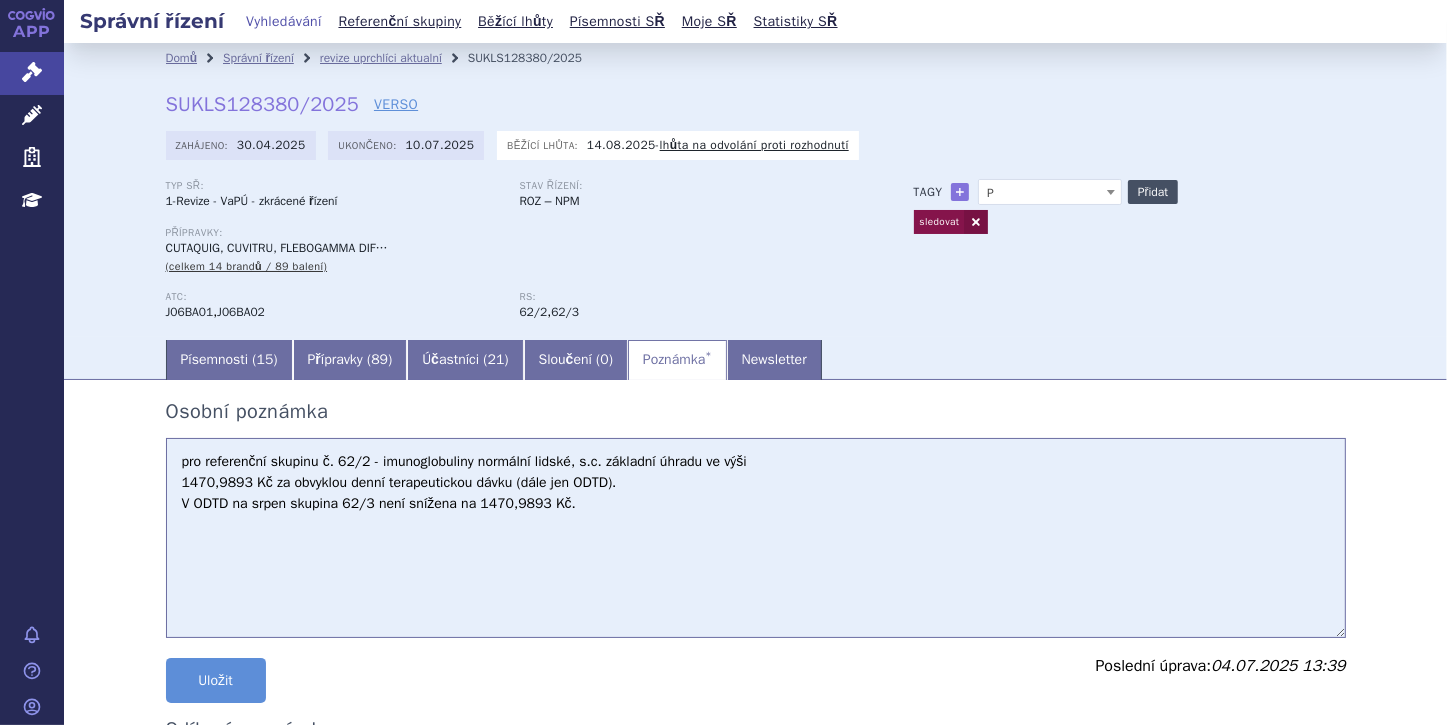 click on "Přidat" at bounding box center [1153, 192] 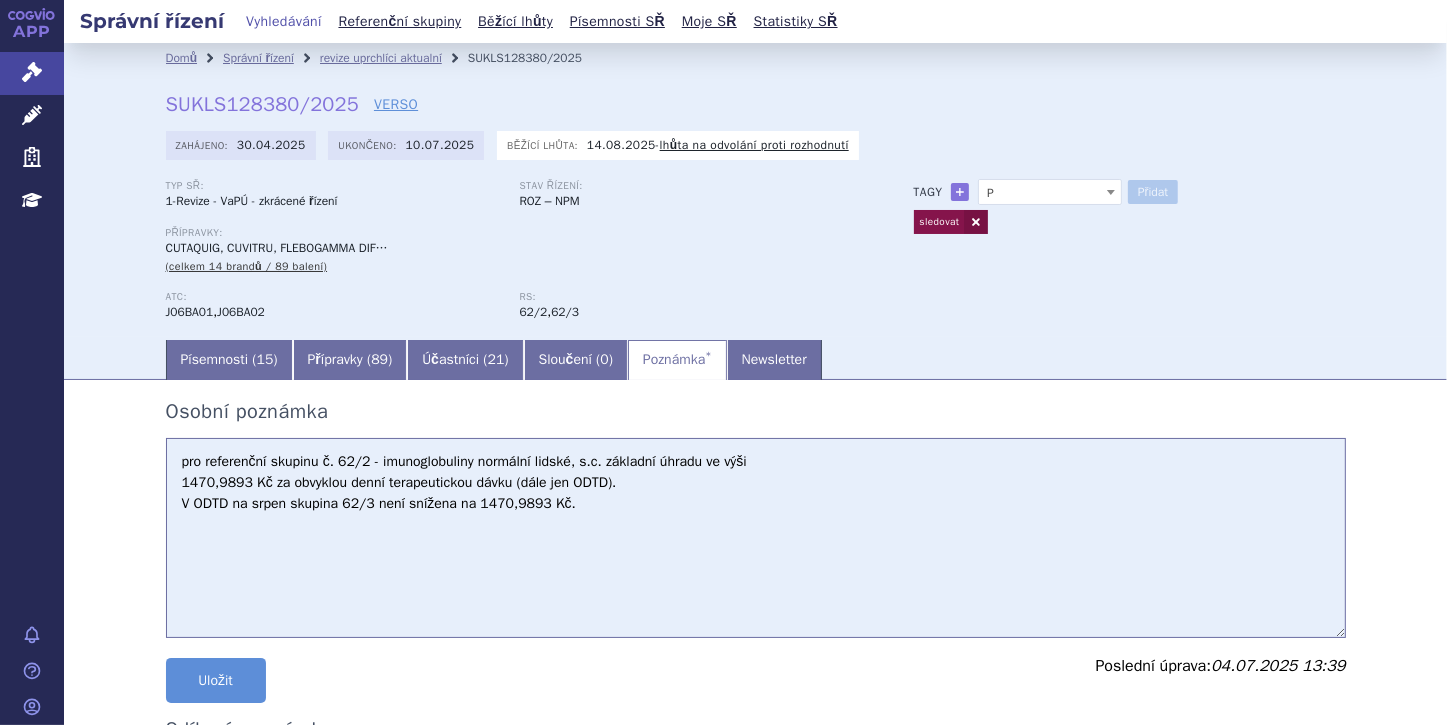 select 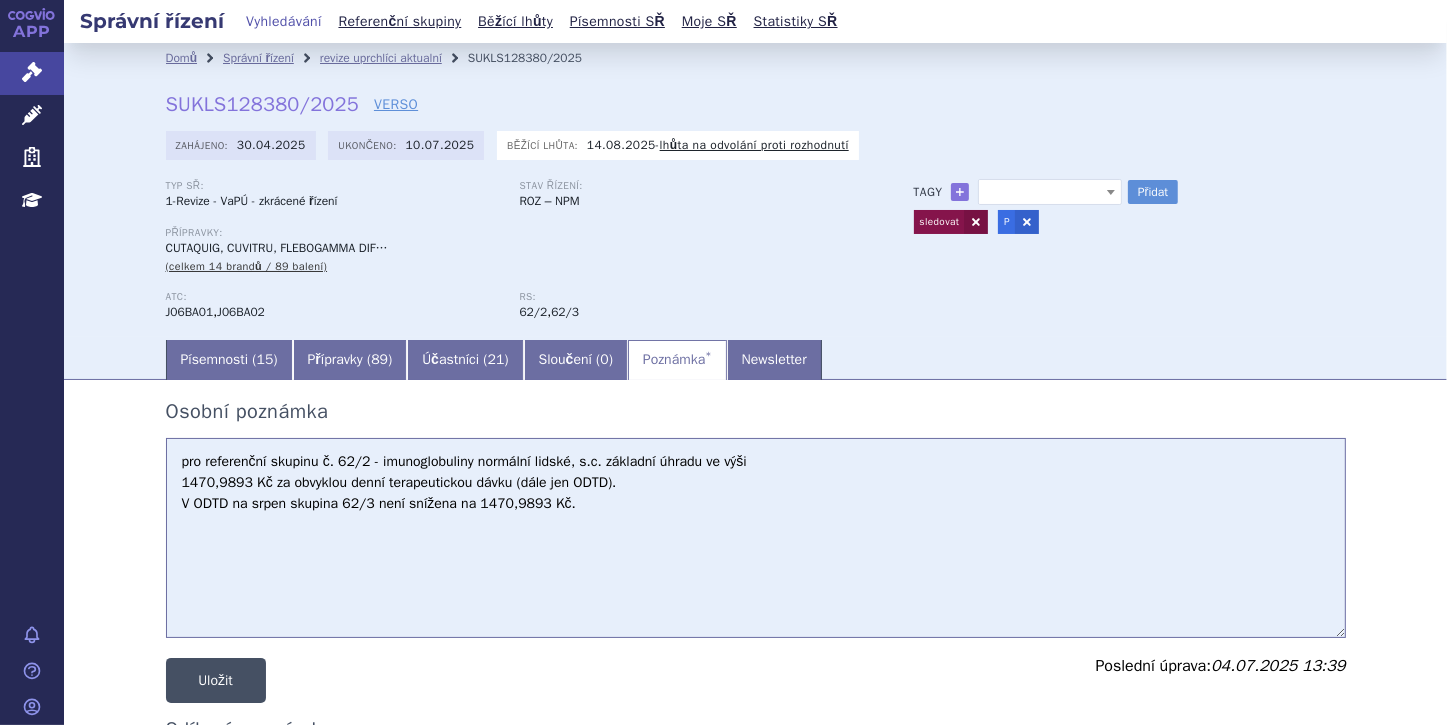 click on "Uložit" at bounding box center [216, 680] 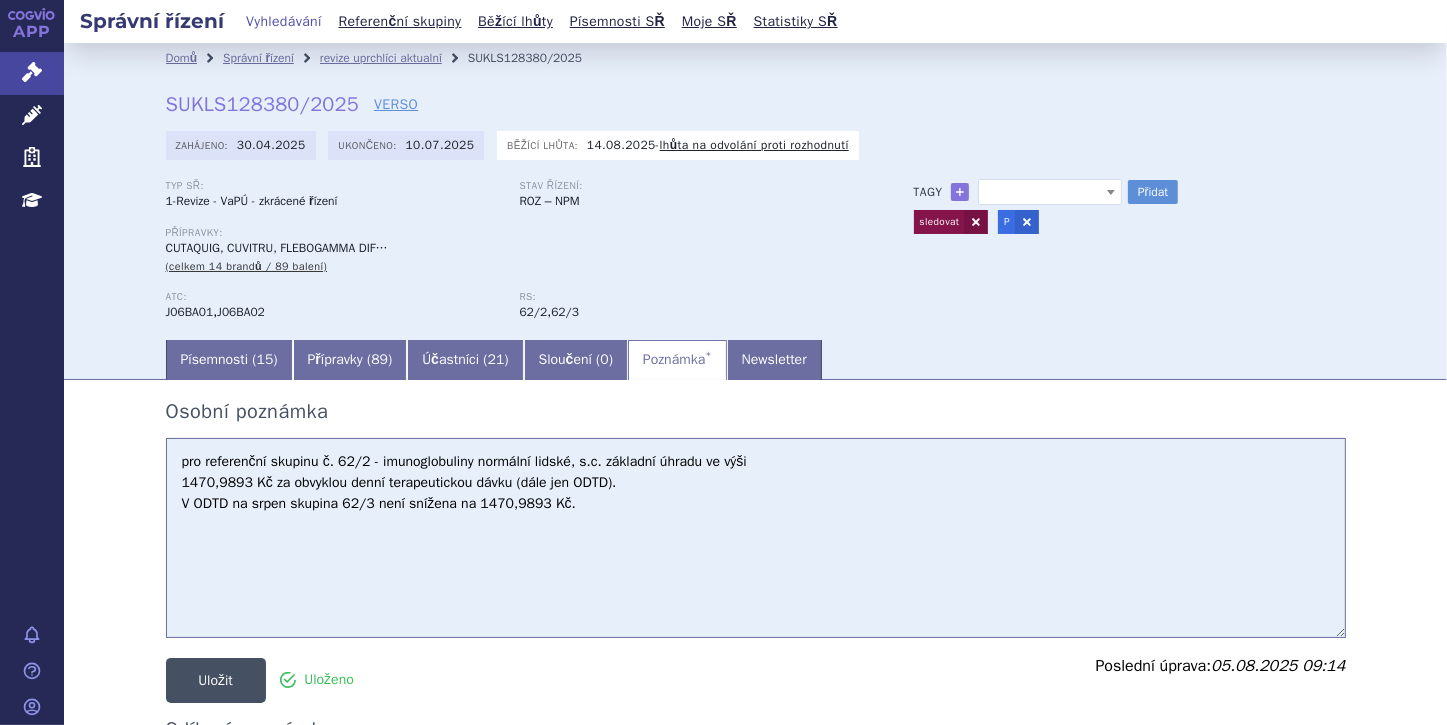 click on "Uložit" at bounding box center [216, 680] 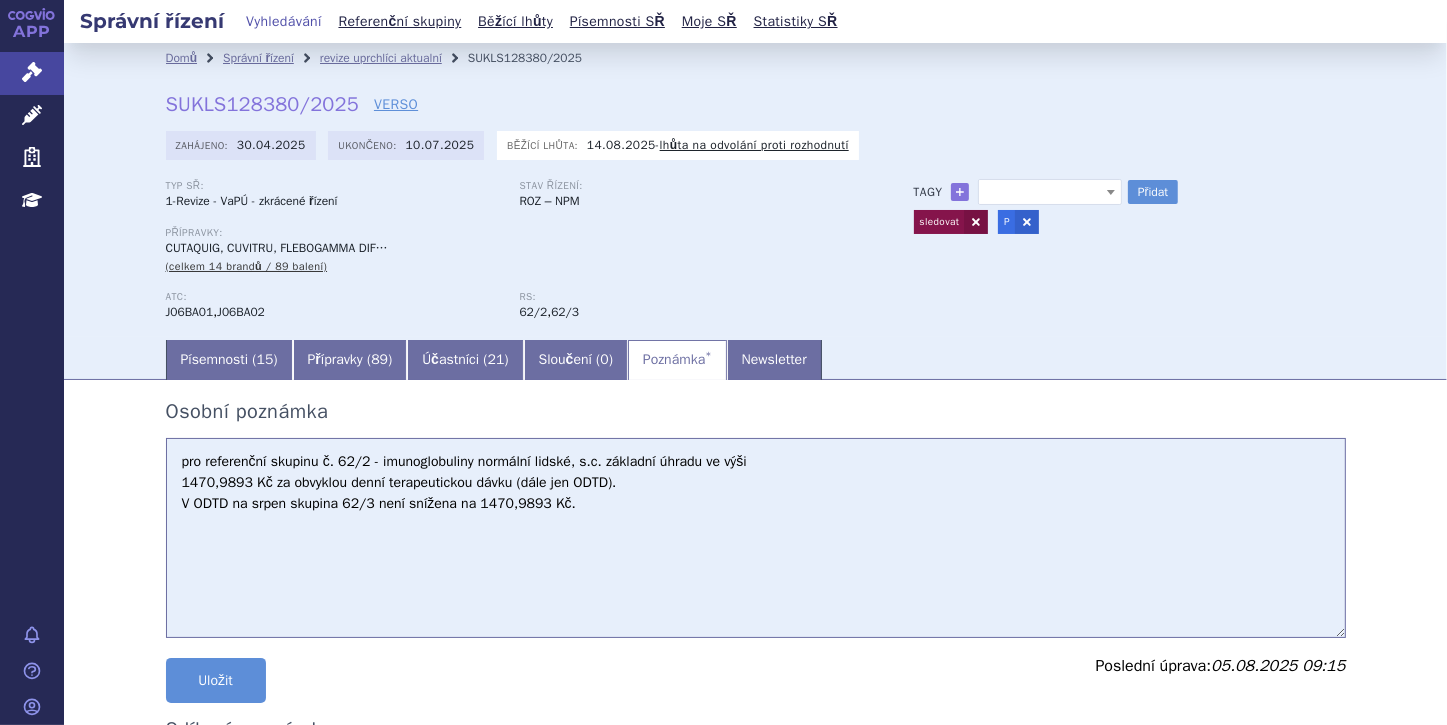 click on "pro referenční skupinu č. 62/2 - imunoglobuliny normální lidské, s.c. základní úhradu ve výši
1470,9893 Kč za obvyklou denní terapeutickou dávku (dále jen ODTD)." at bounding box center (756, 538) 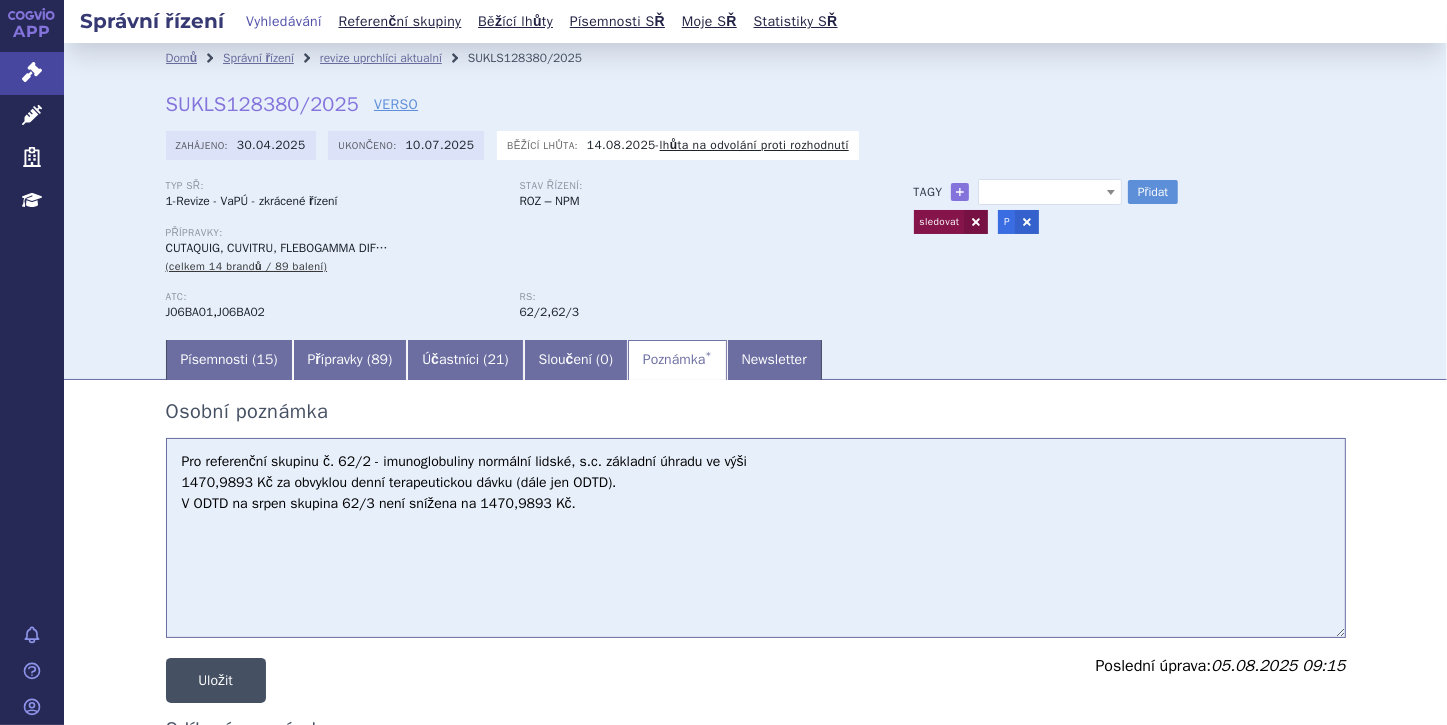 type on "Pro referenční skupinu č. 62/2 - imunoglobuliny normální lidské, s.c. základní úhradu ve výši
1470,9893 Kč za obvyklou denní terapeutickou dávku (dále jen ODTD).
V ODTD na srpen skupina 62/3 není snížena na 1470,9893 Kč." 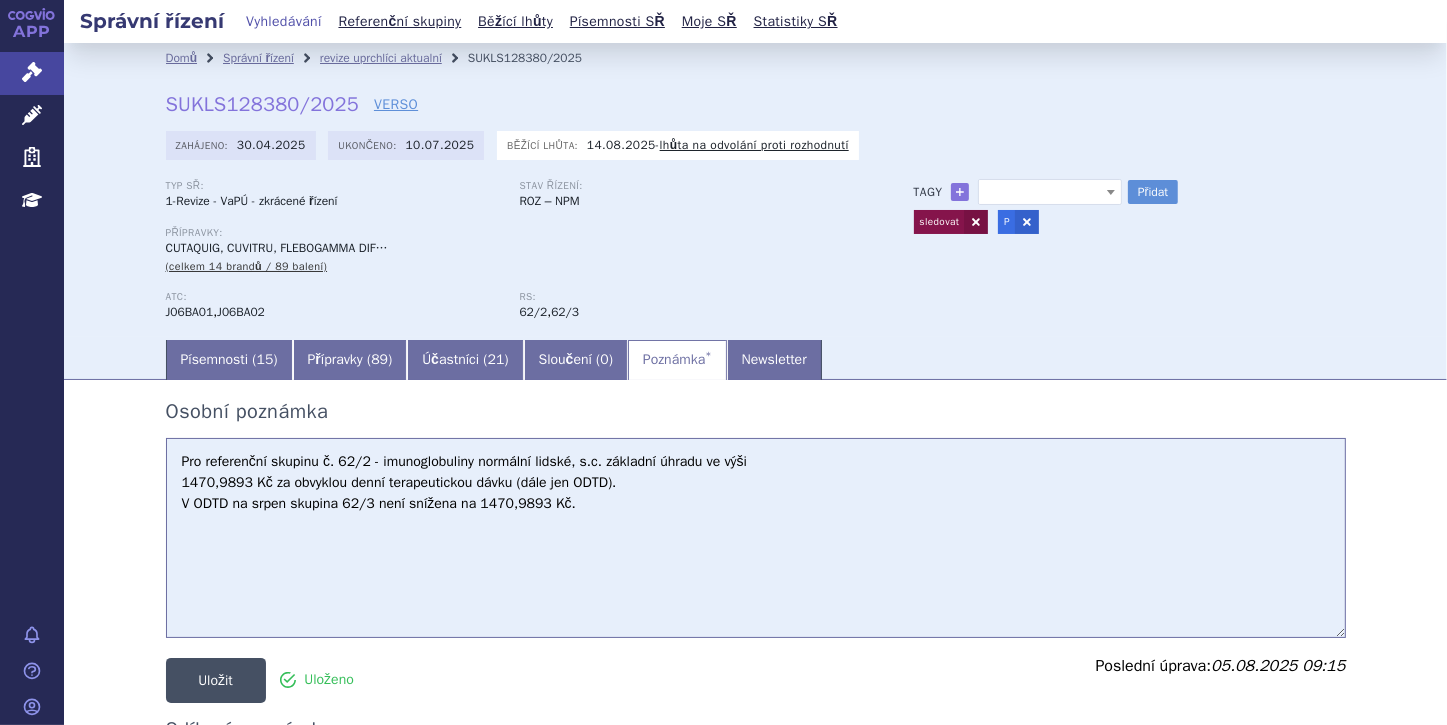 click on "Uložit" at bounding box center [216, 680] 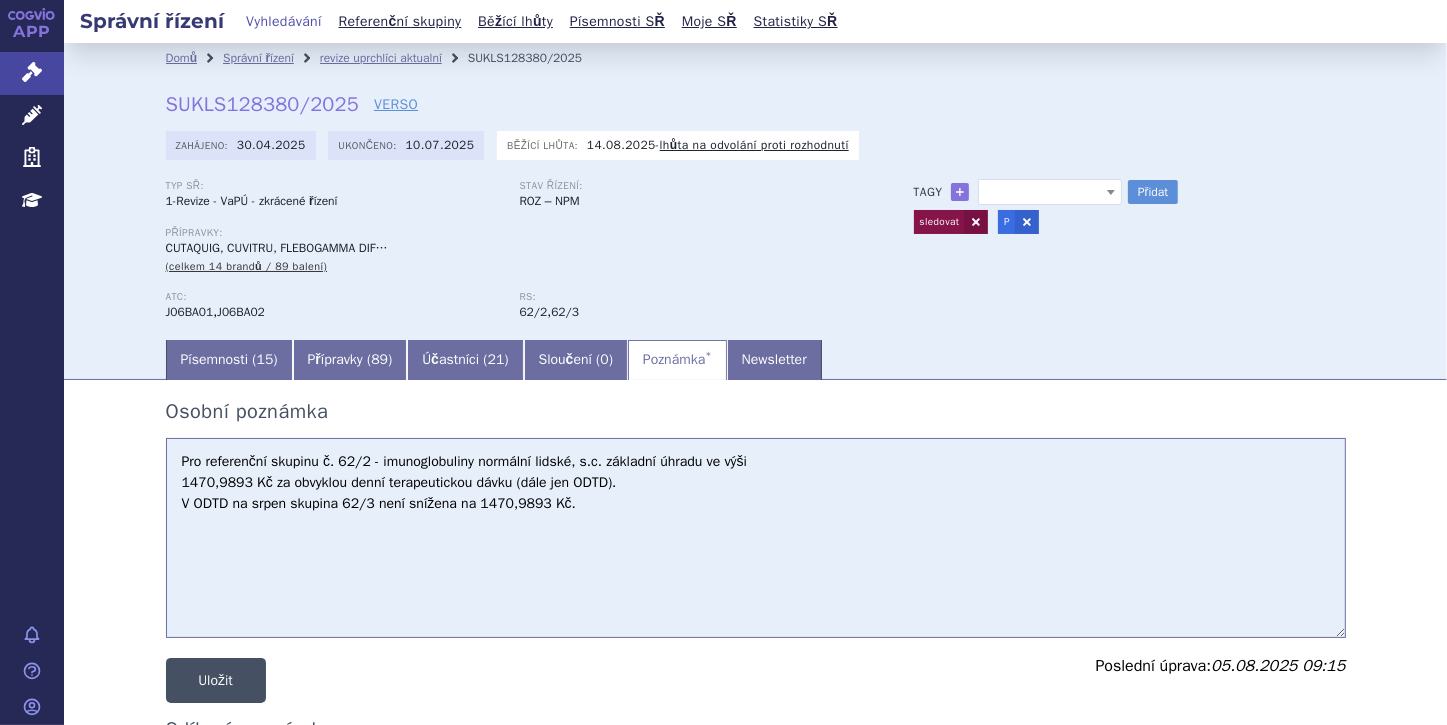 click on "Uložit" at bounding box center [216, 680] 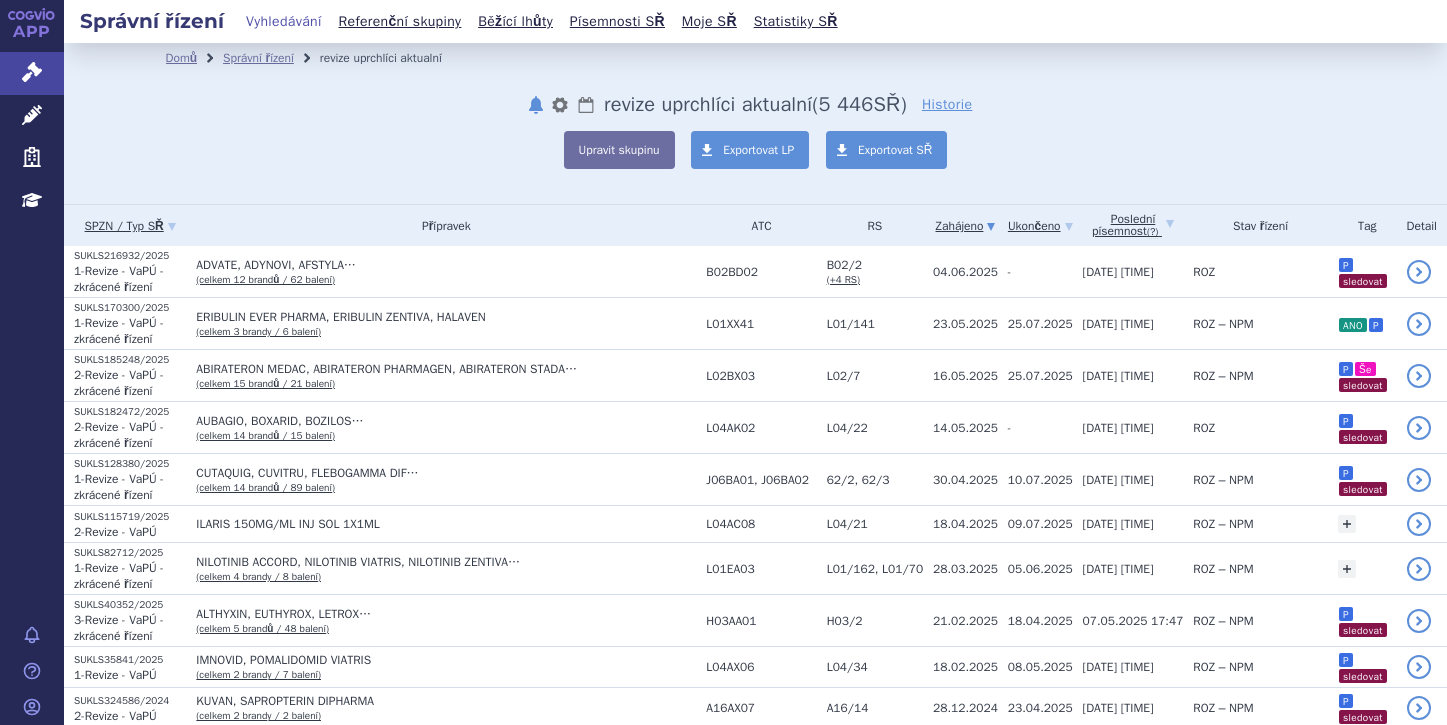 scroll, scrollTop: 0, scrollLeft: 0, axis: both 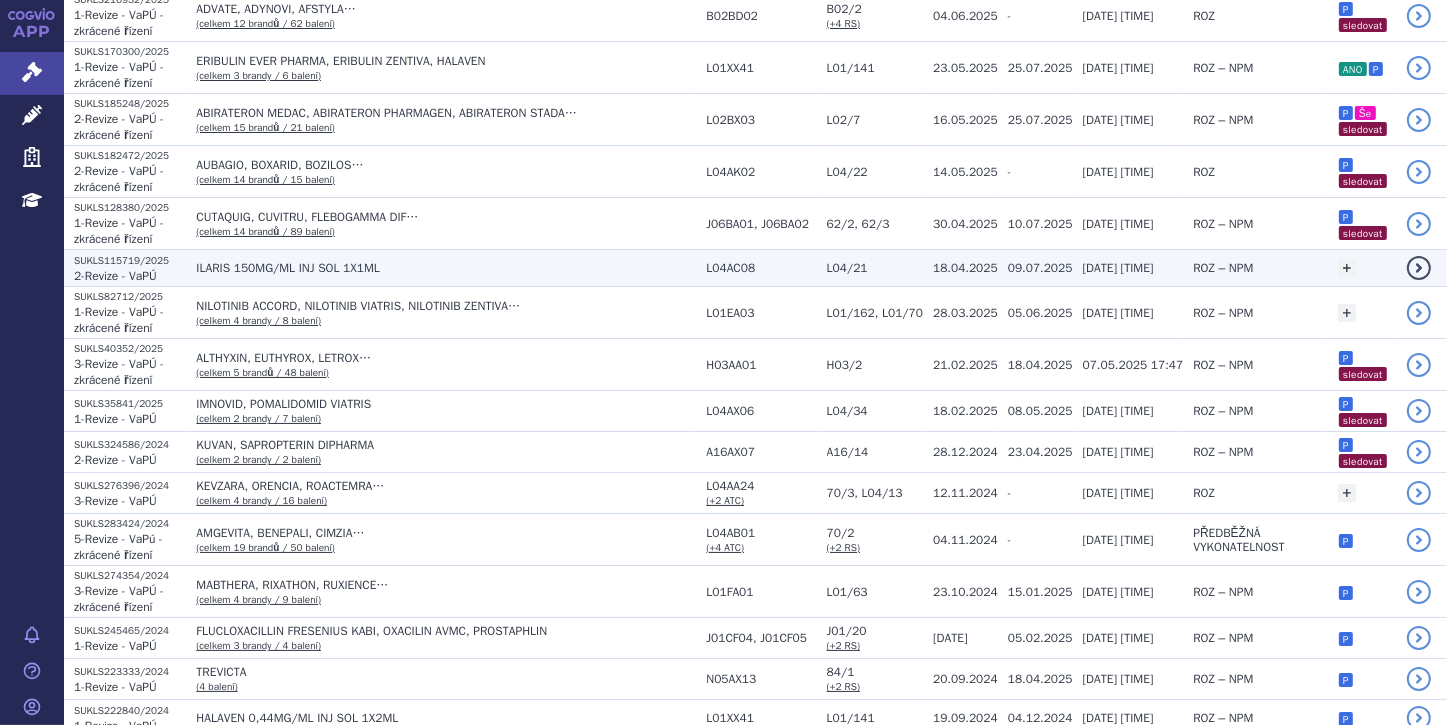 click on "2-Revize - VaPÚ" at bounding box center [115, 276] 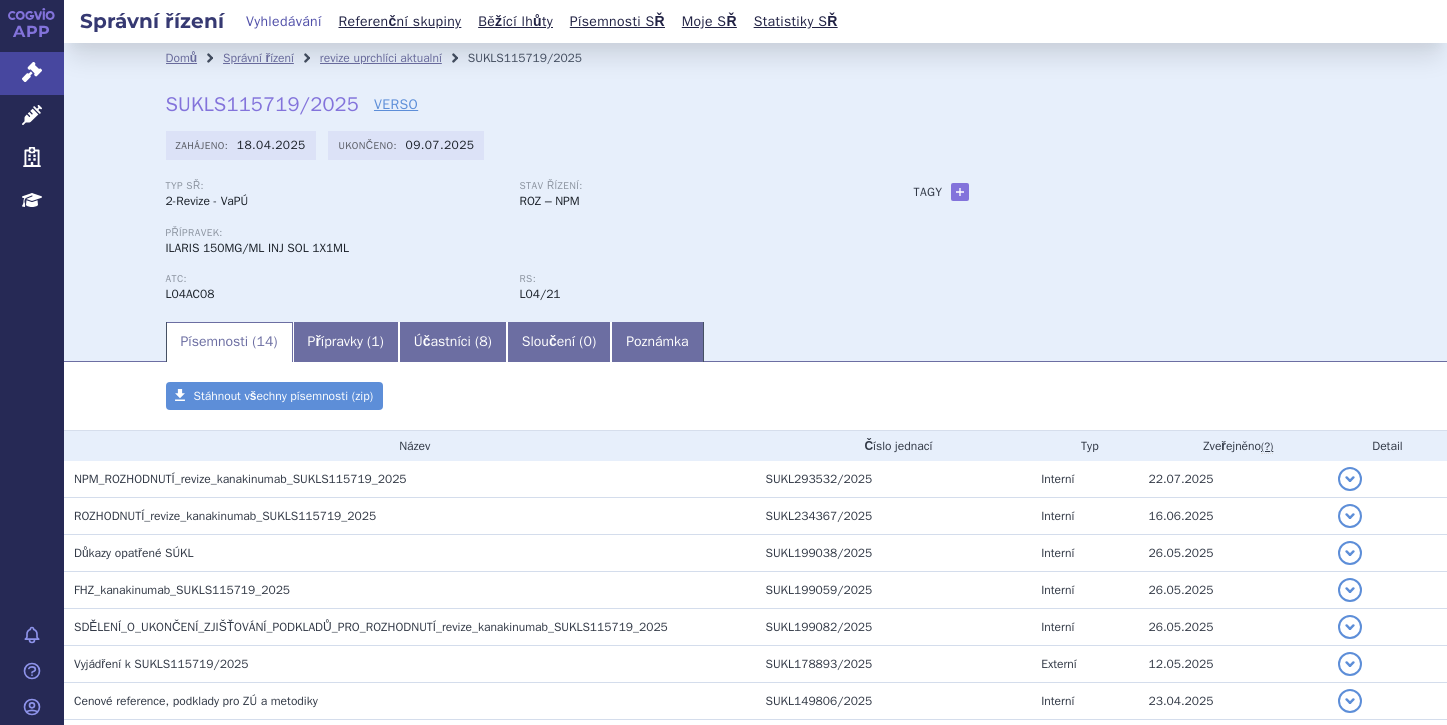 scroll, scrollTop: 0, scrollLeft: 0, axis: both 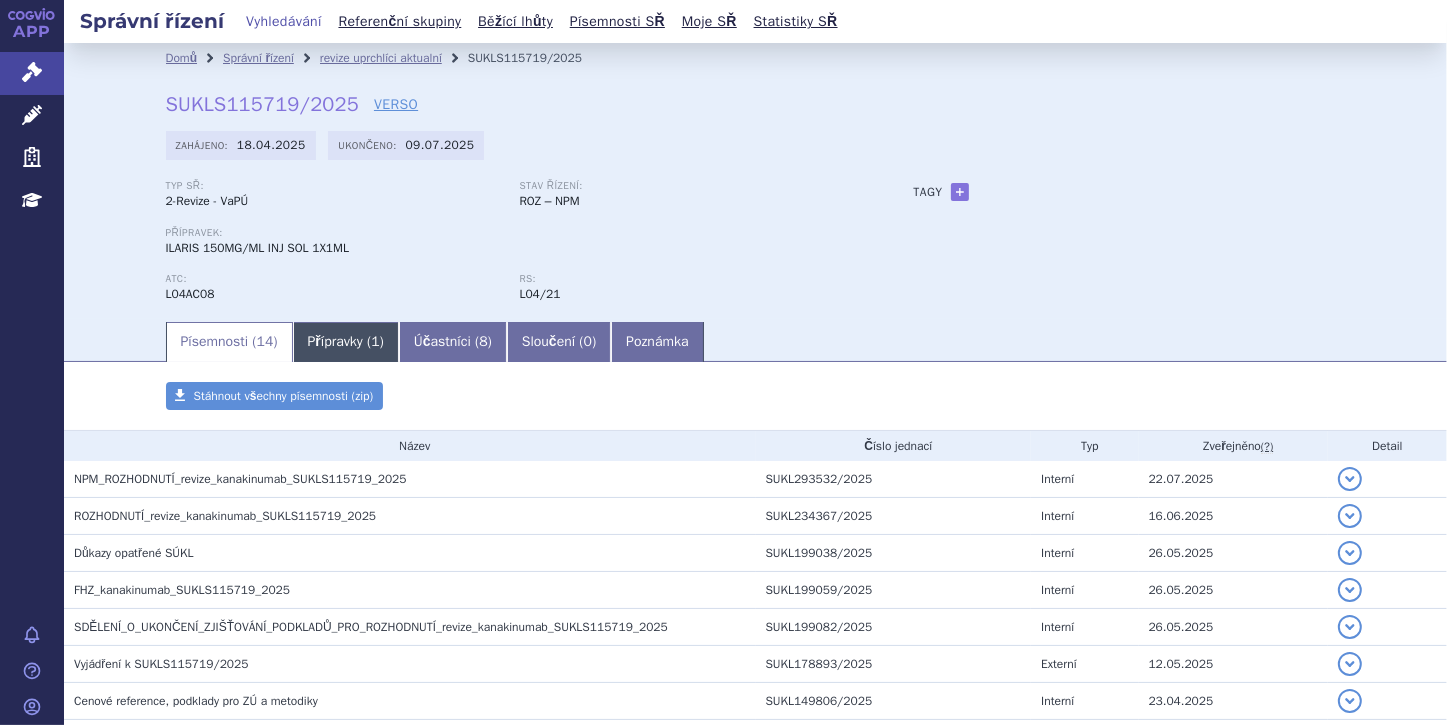 click on "Přípravky ( 1 )" at bounding box center (346, 342) 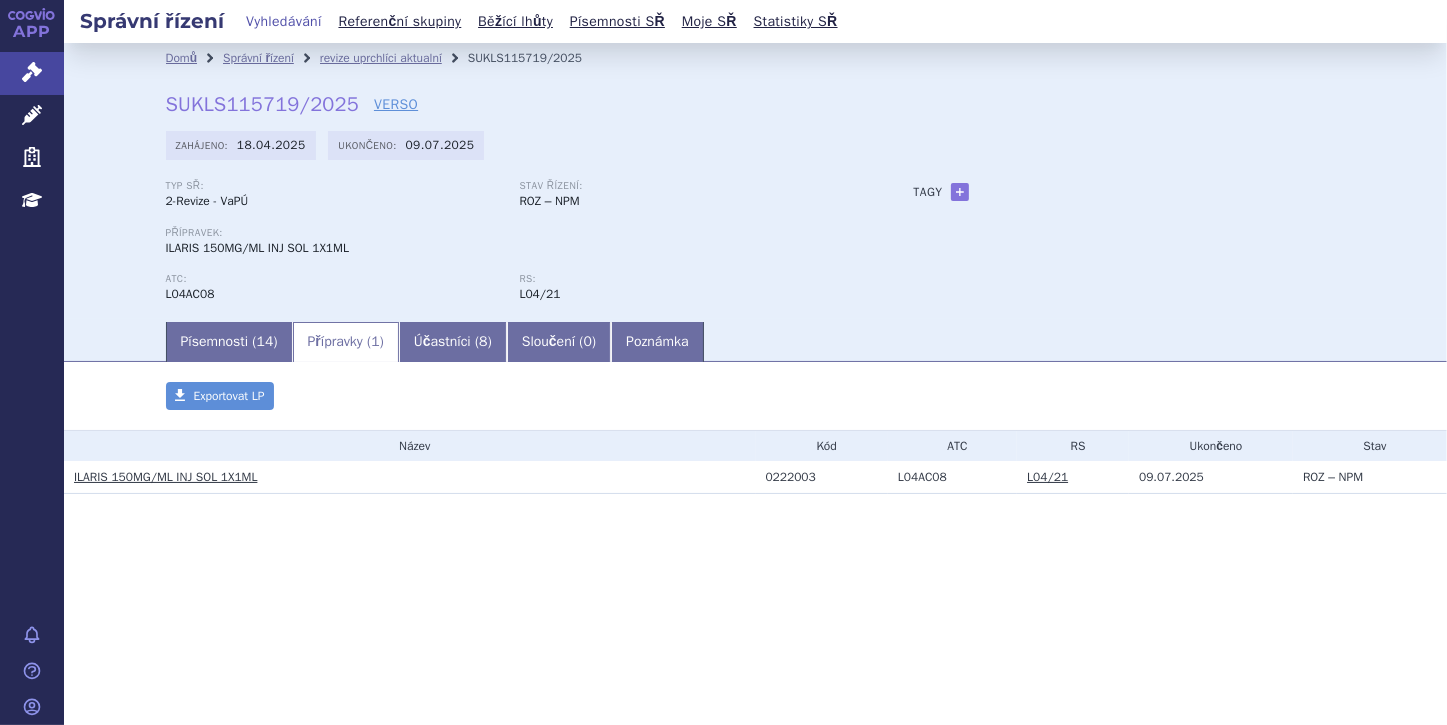click on "ATC:
L04AC08" at bounding box center (343, 288) 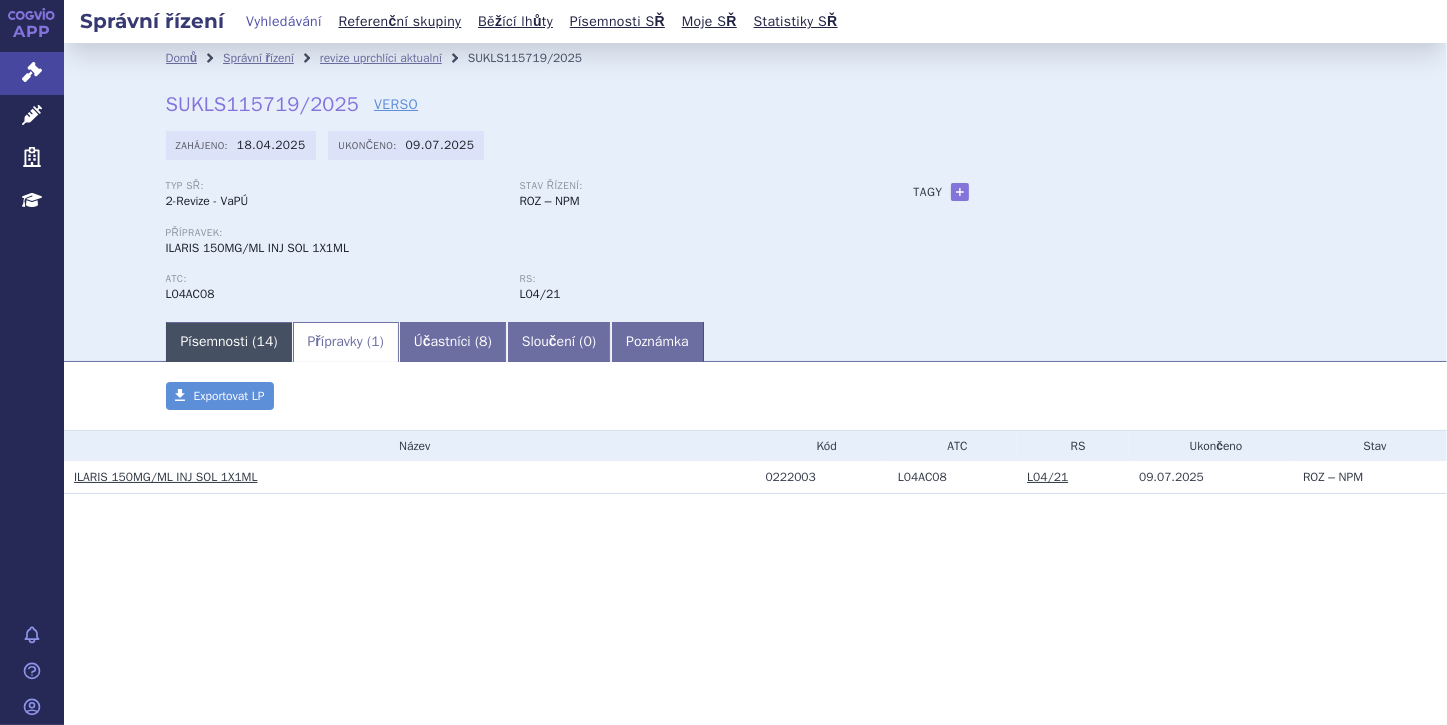 click on "Písemnosti ( 14 )" at bounding box center (229, 342) 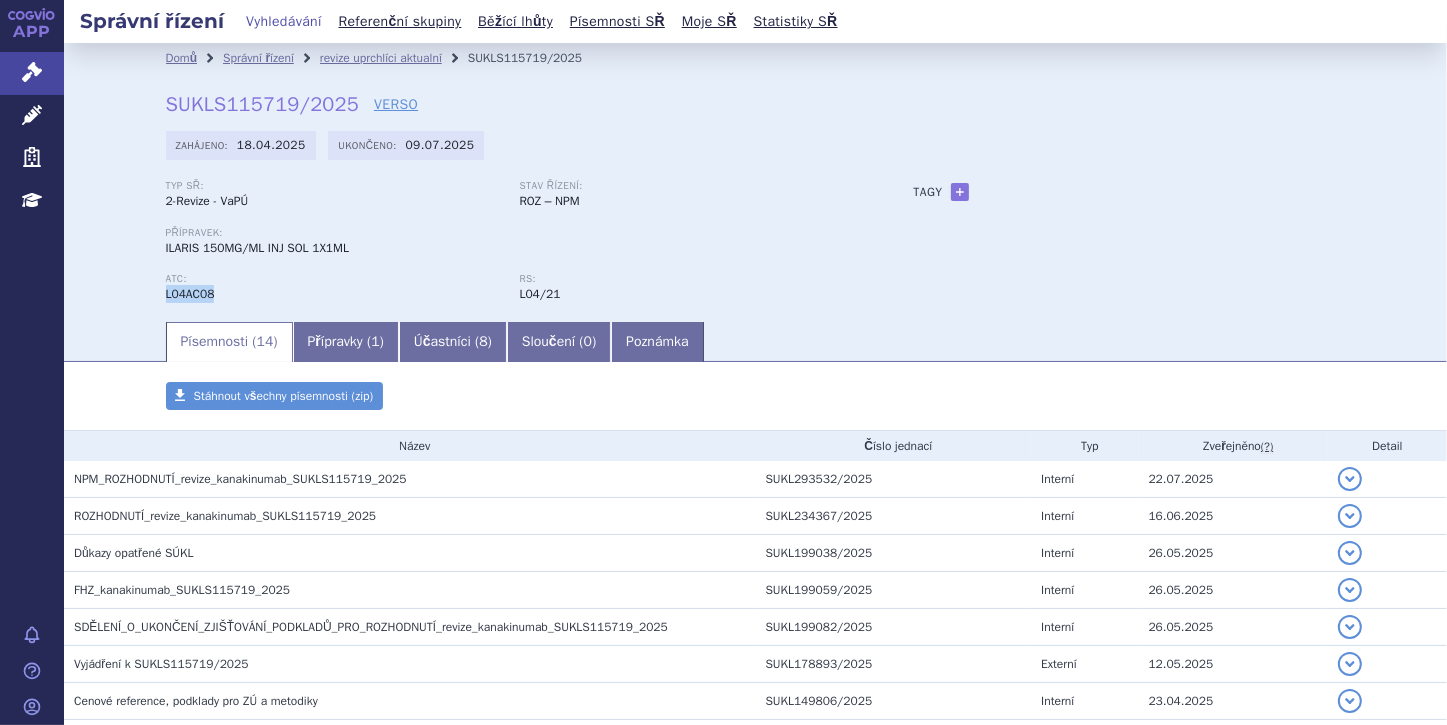 drag, startPoint x: 159, startPoint y: 300, endPoint x: 211, endPoint y: 301, distance: 52.009613 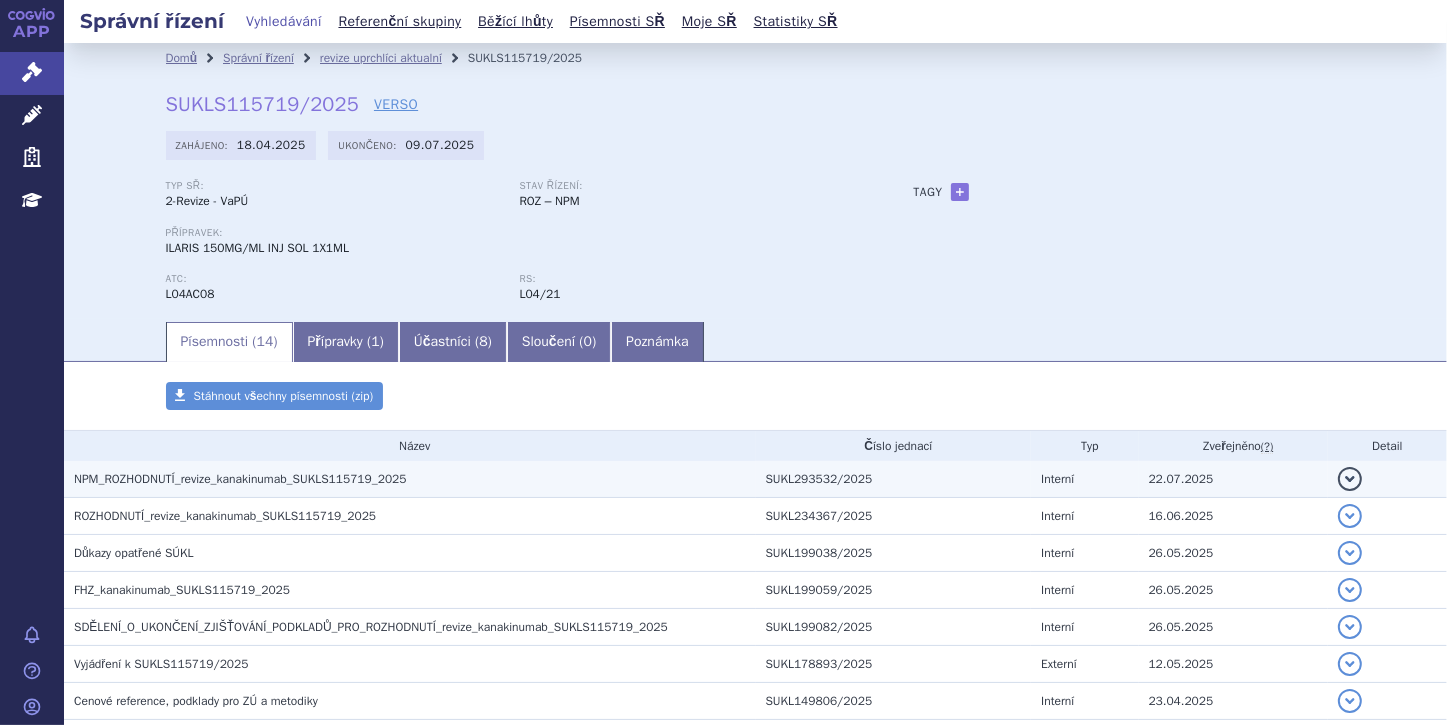 click on "NPM_ROZHODNUTÍ_revize_kanakinumab_SUKLS115719_2025" at bounding box center [240, 479] 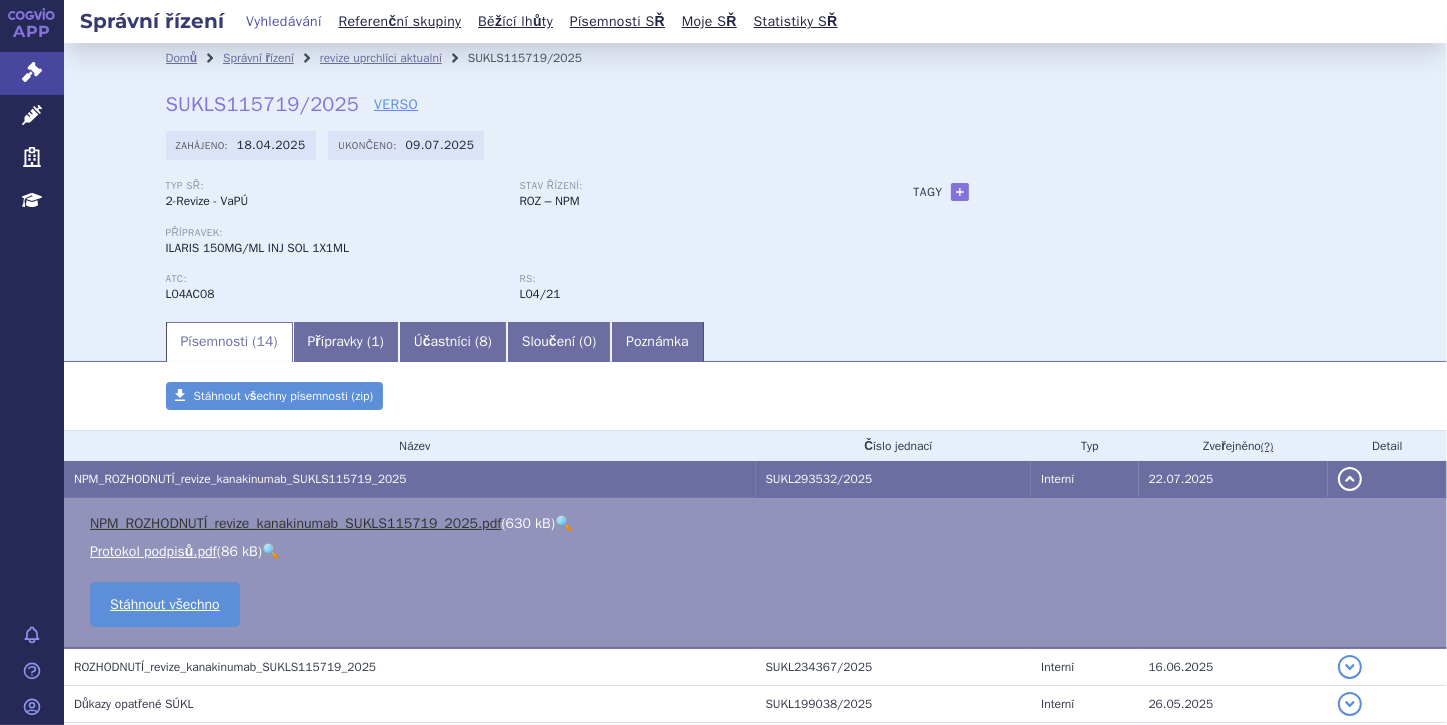 click on "NPM_ROZHODNUTÍ_revize_kanakinumab_SUKLS115719_2025.pdf" at bounding box center (295, 523) 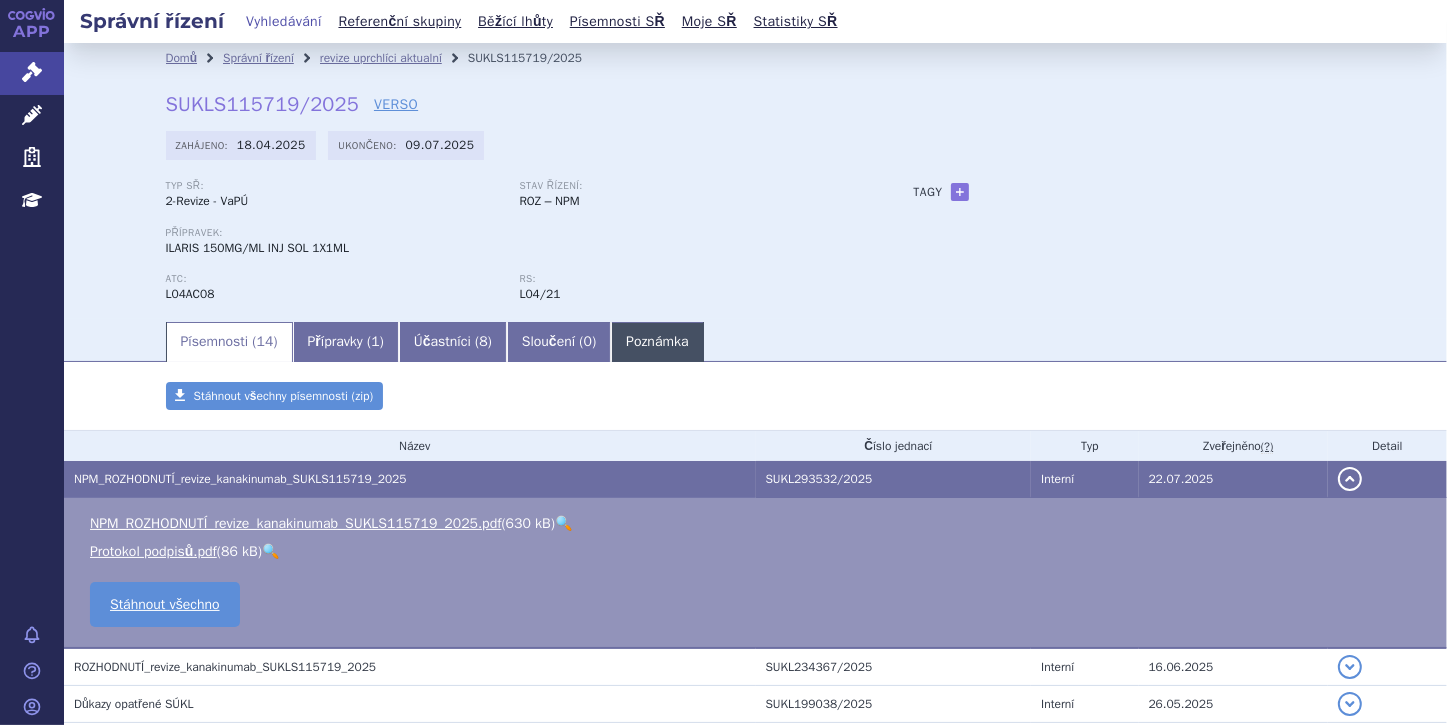 click on "Poznámka" at bounding box center [657, 342] 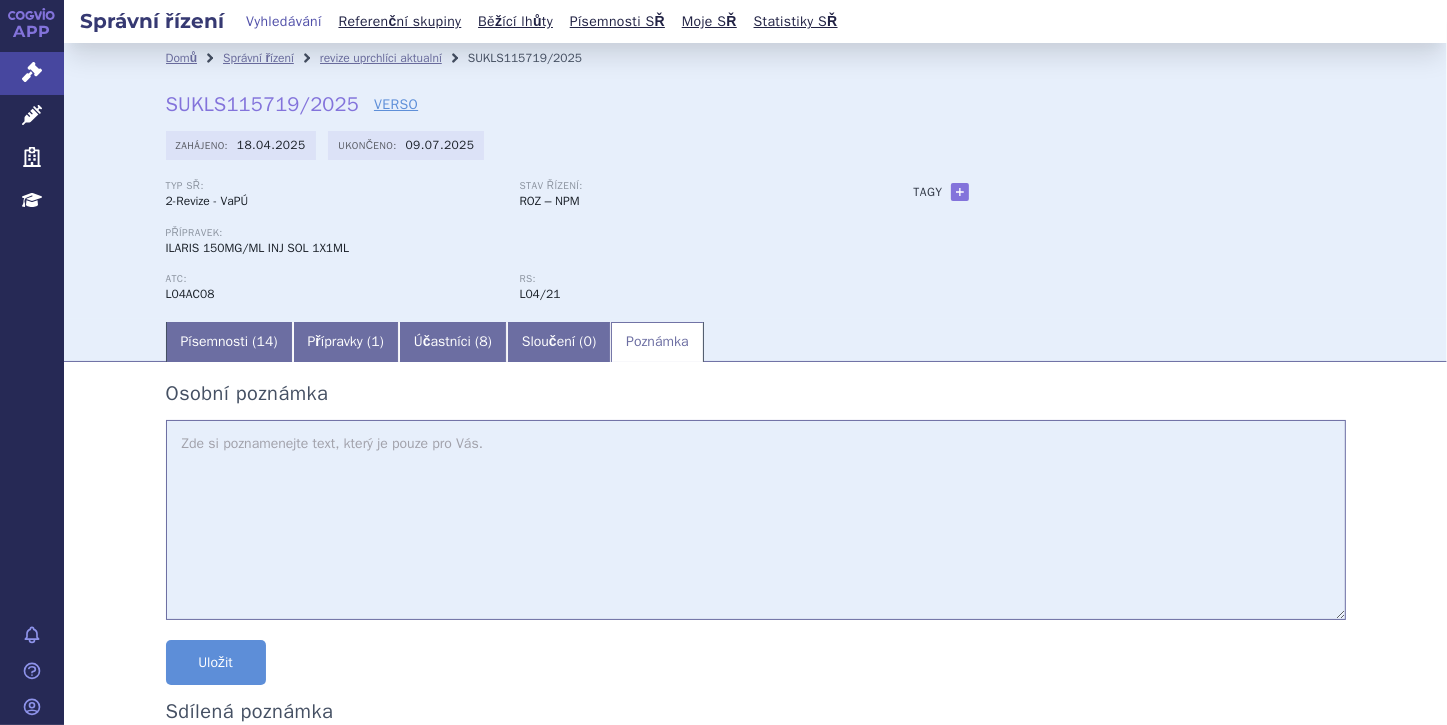 click at bounding box center [756, 520] 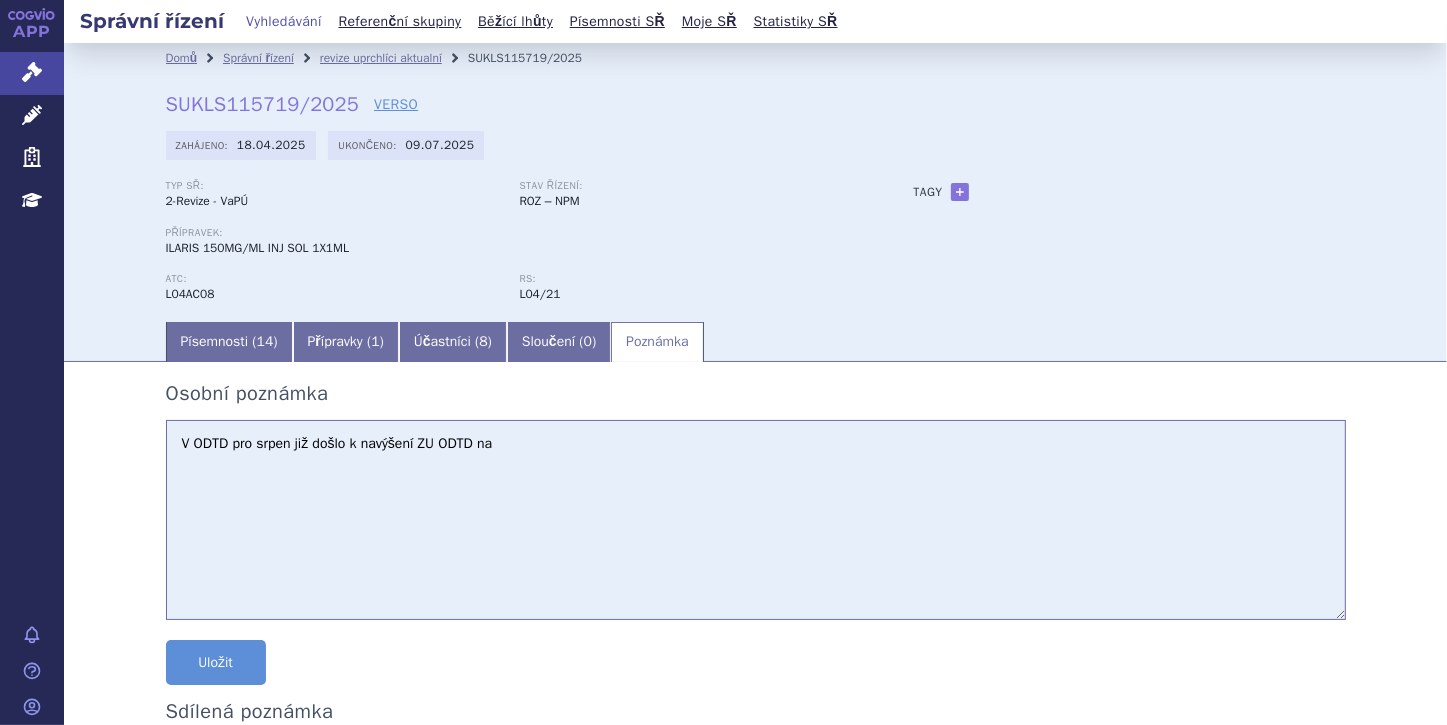 paste on "3448,8118" 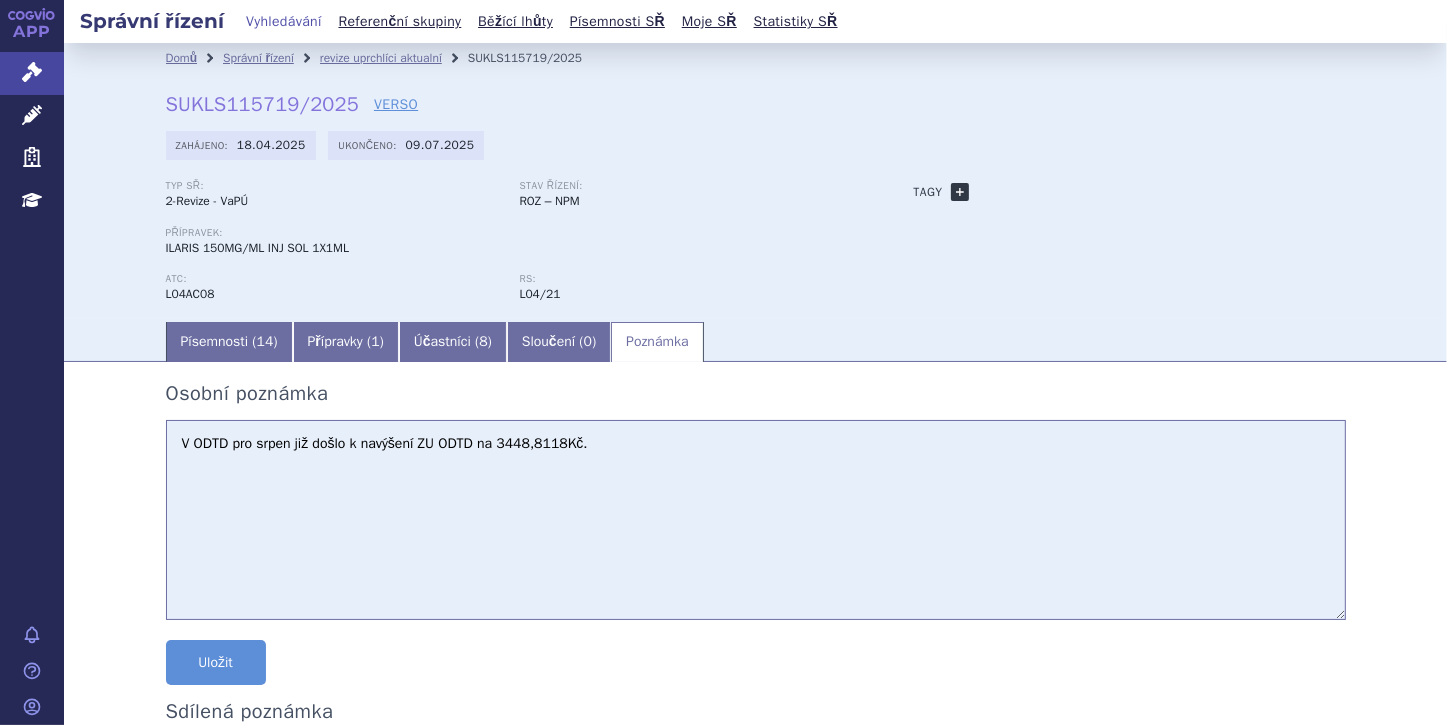 type on "V ODTD pro srpen již došlo k navýšení ZU ODTD na 3448,8118Kč." 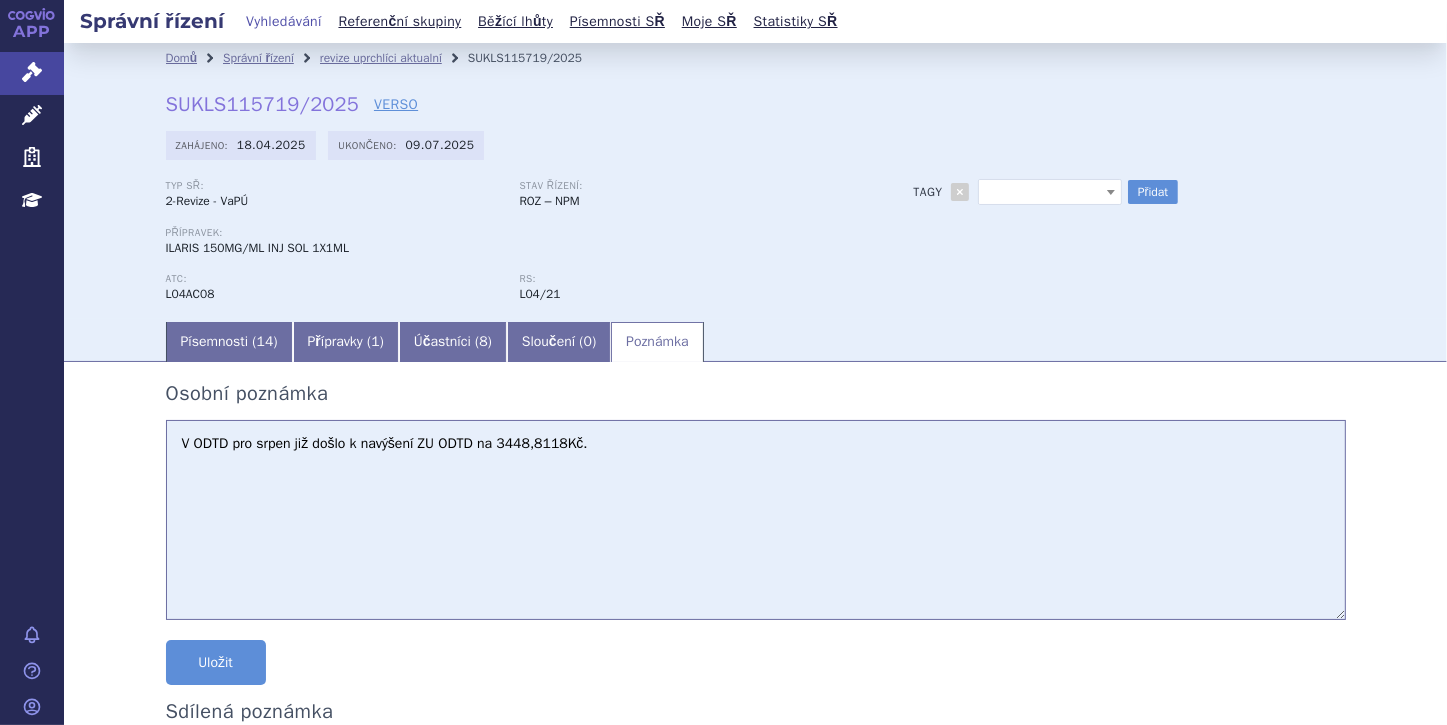 click at bounding box center (1111, 192) 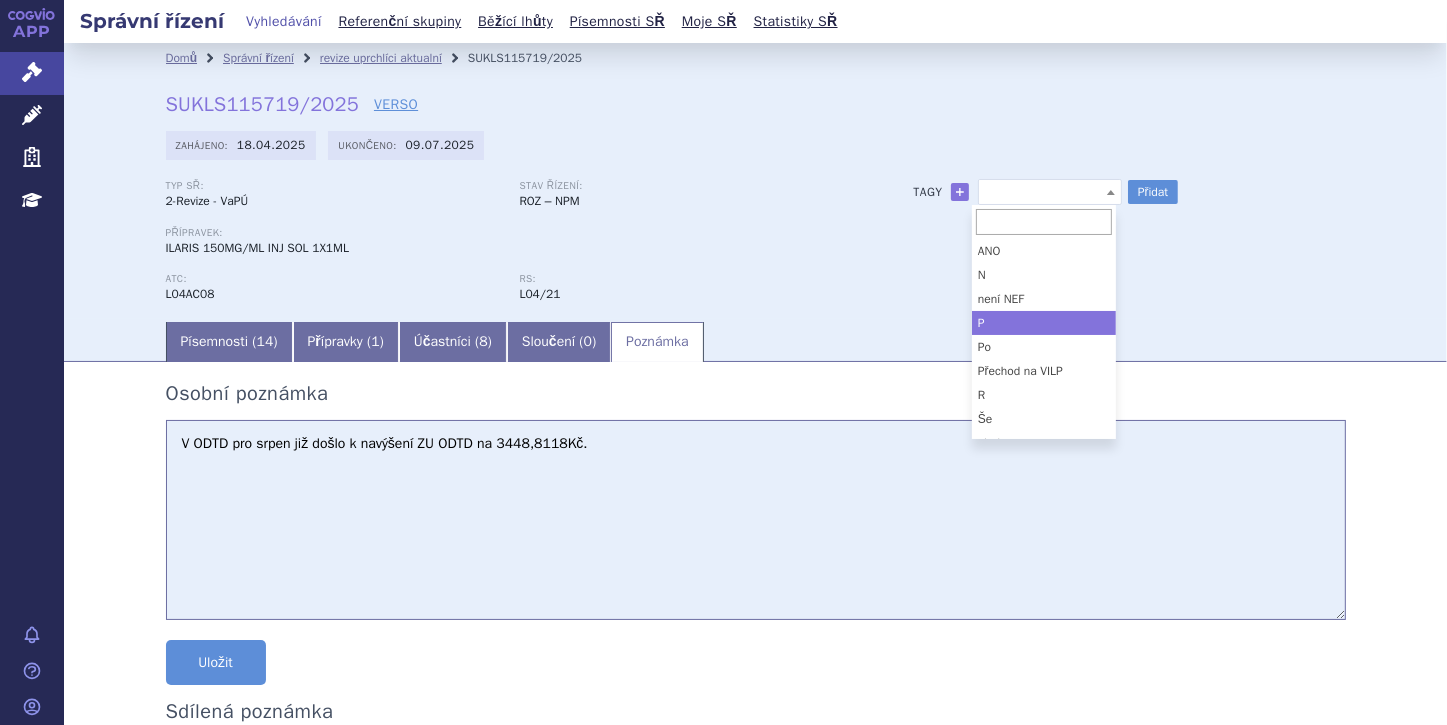 select on "P" 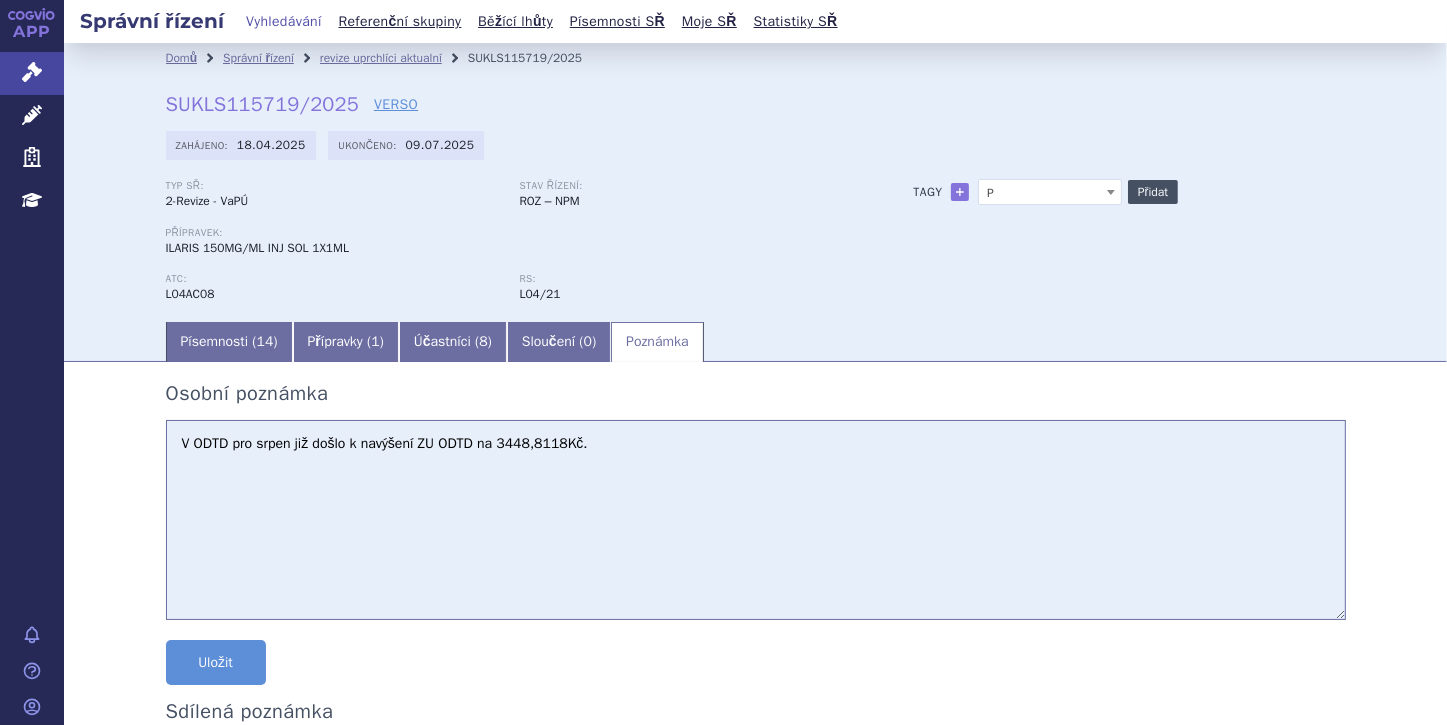 click on "Přidat" at bounding box center [1153, 192] 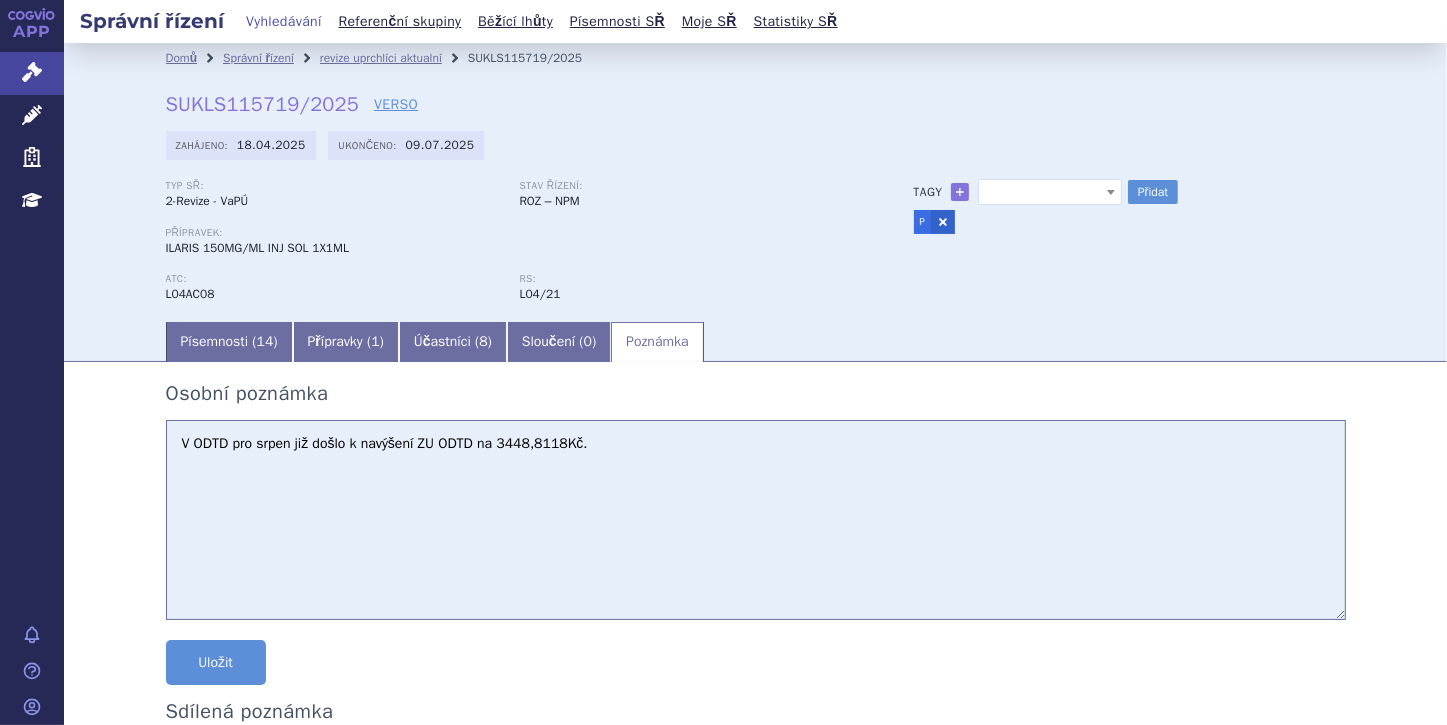 click on "V ODTD pro srpen již došlo k navýšení ZU ODTD na 3448,8118Kč." at bounding box center (756, 520) 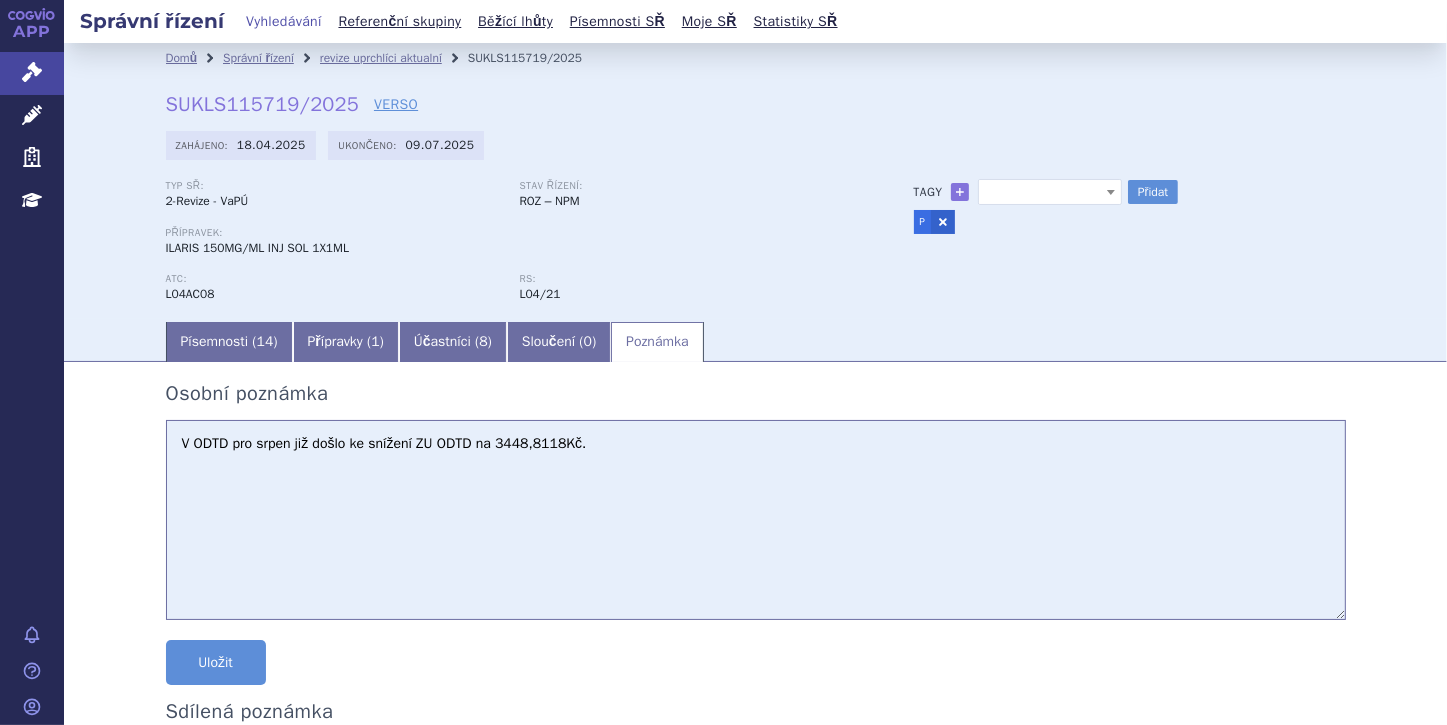 click on "V ODTD pro srpen již došlo ke snížení ZU ODTD na 3448,8118Kč." at bounding box center (756, 520) 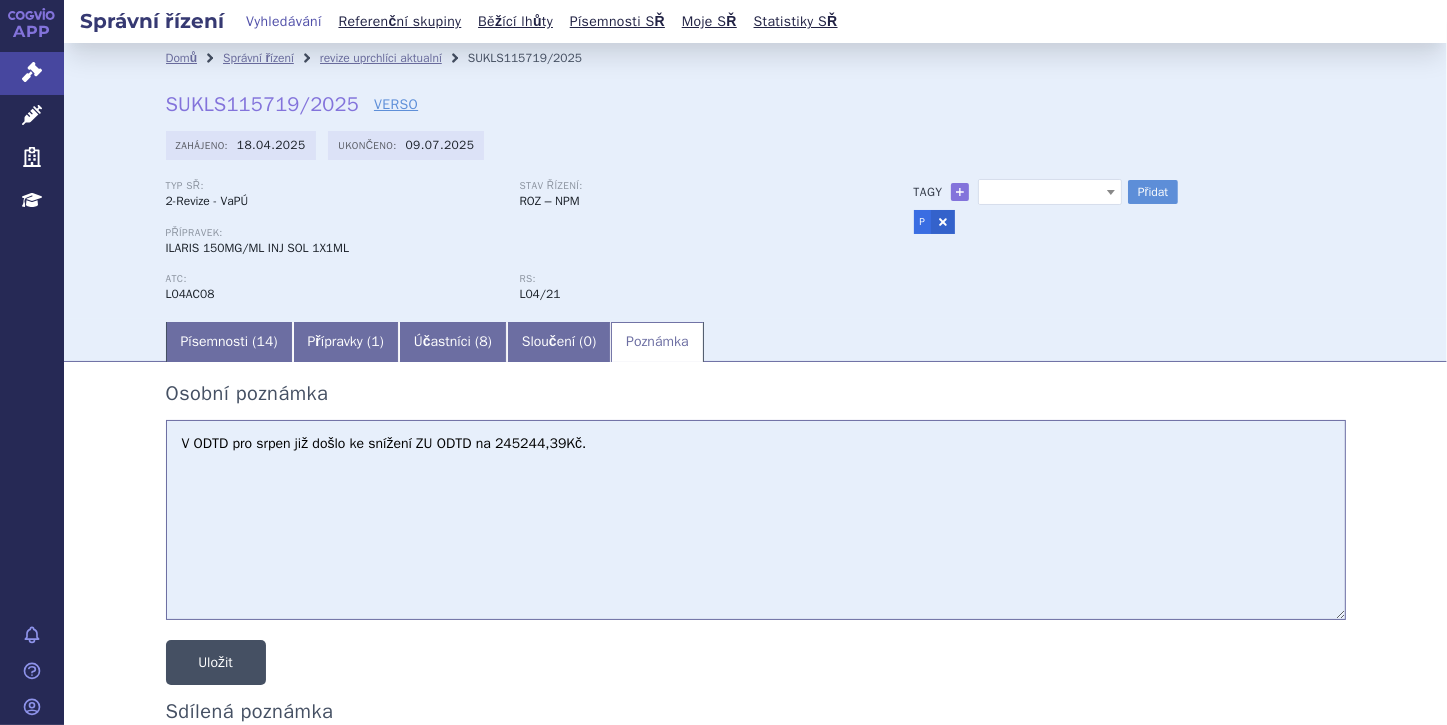 type on "V ODTD pro srpen již došlo ke snížení ZU ODTD na 245244,39Kč." 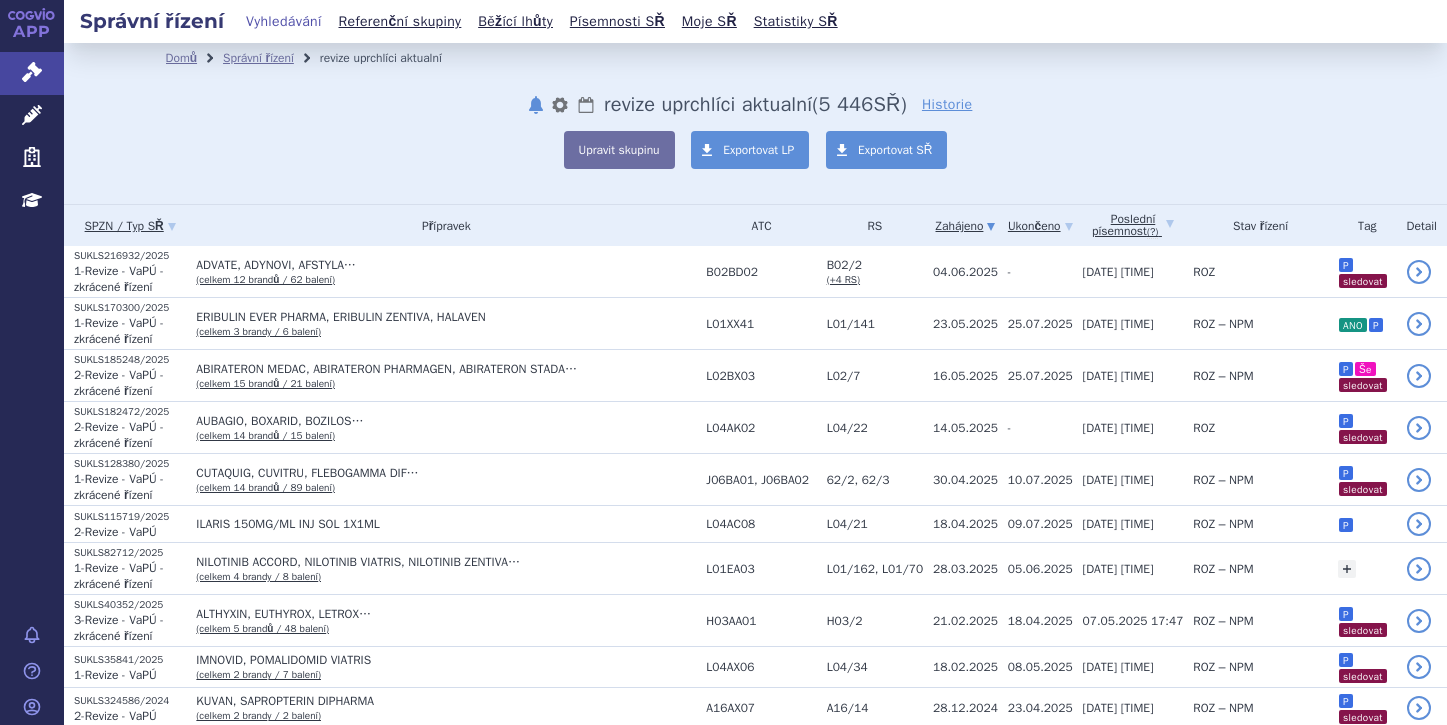 scroll, scrollTop: 0, scrollLeft: 0, axis: both 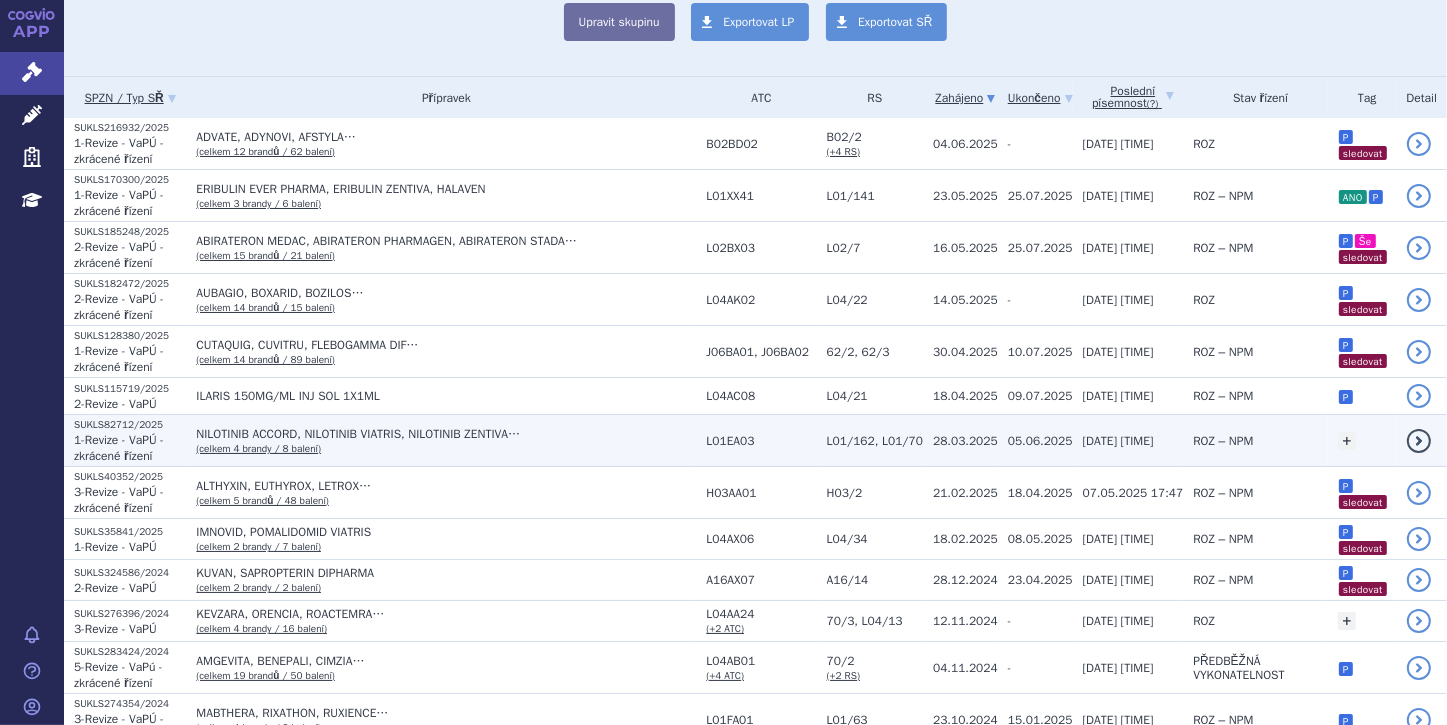 click on "1-Revize - VaPÚ - zkrácené řízení" at bounding box center (119, 448) 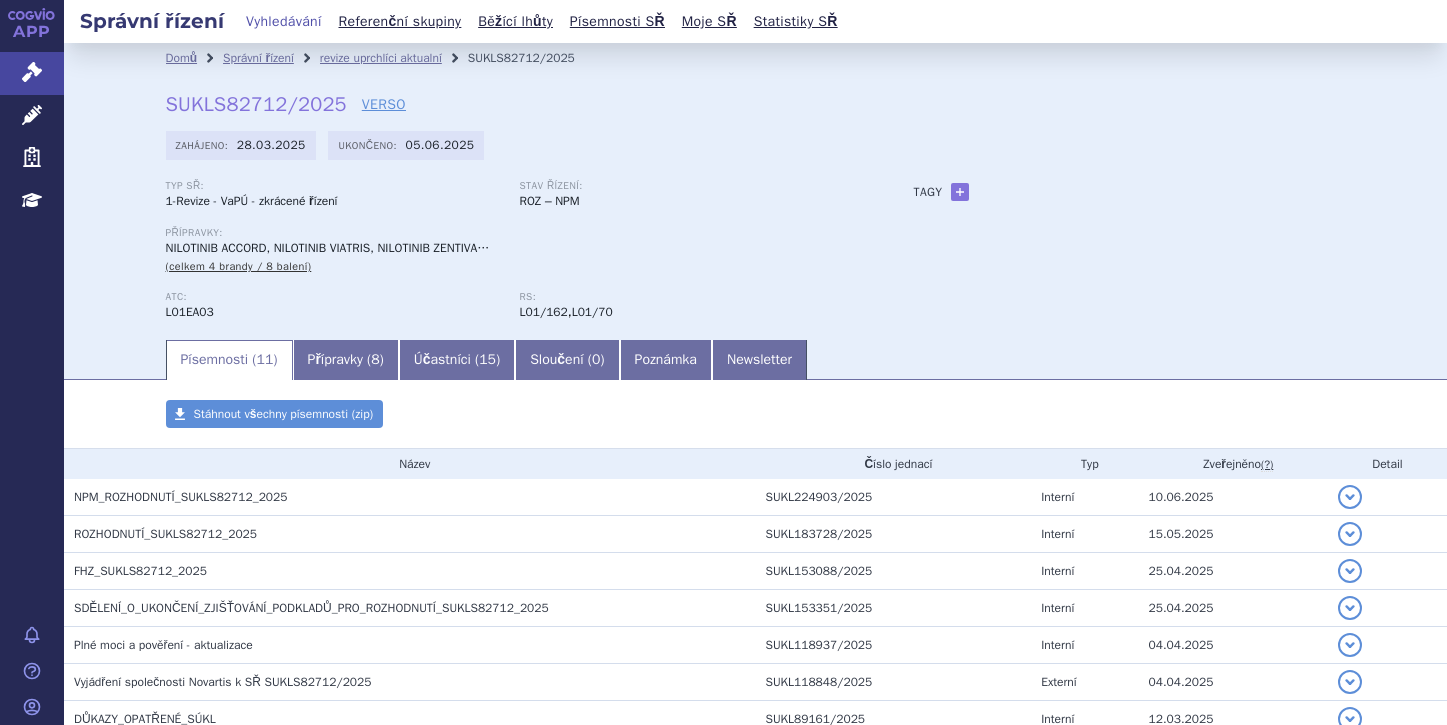 scroll, scrollTop: 0, scrollLeft: 0, axis: both 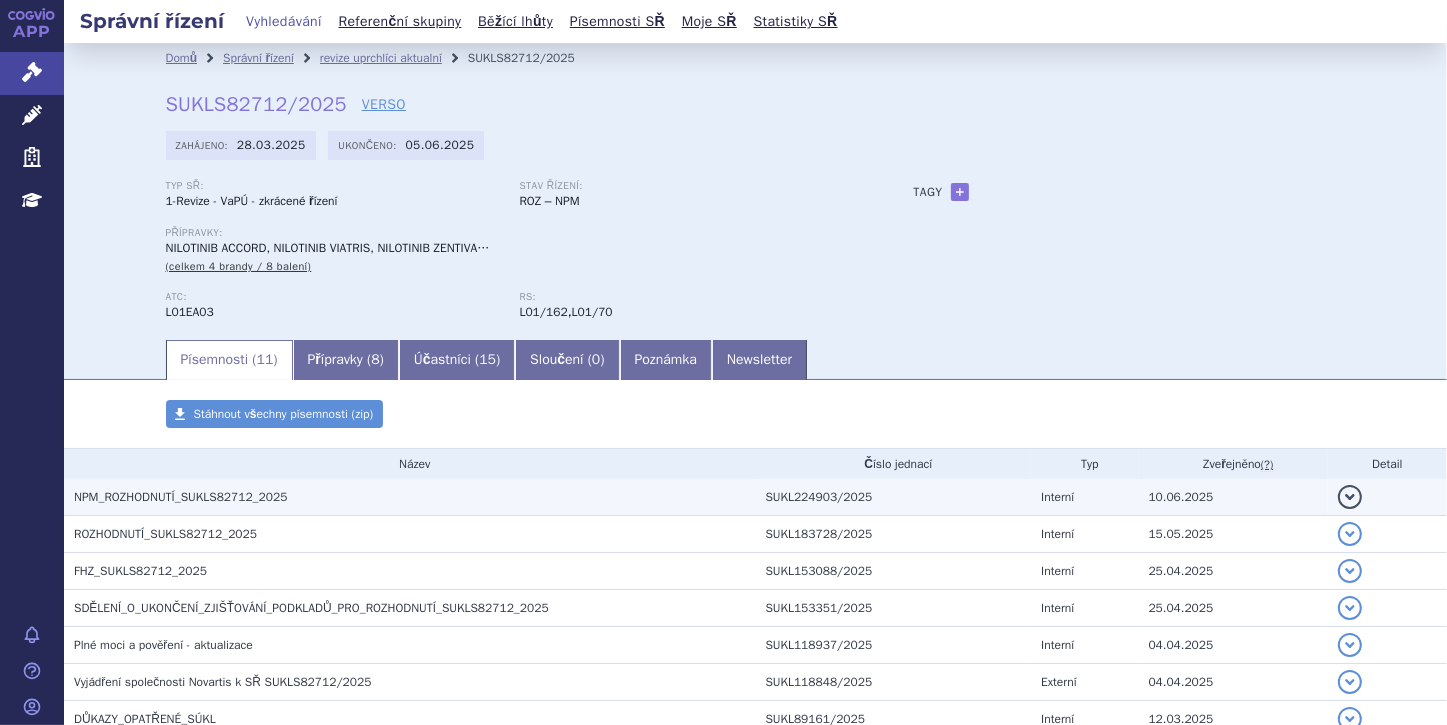 click on "NPM_ROZHODNUTÍ_SUKLS82712_2025" at bounding box center [180, 497] 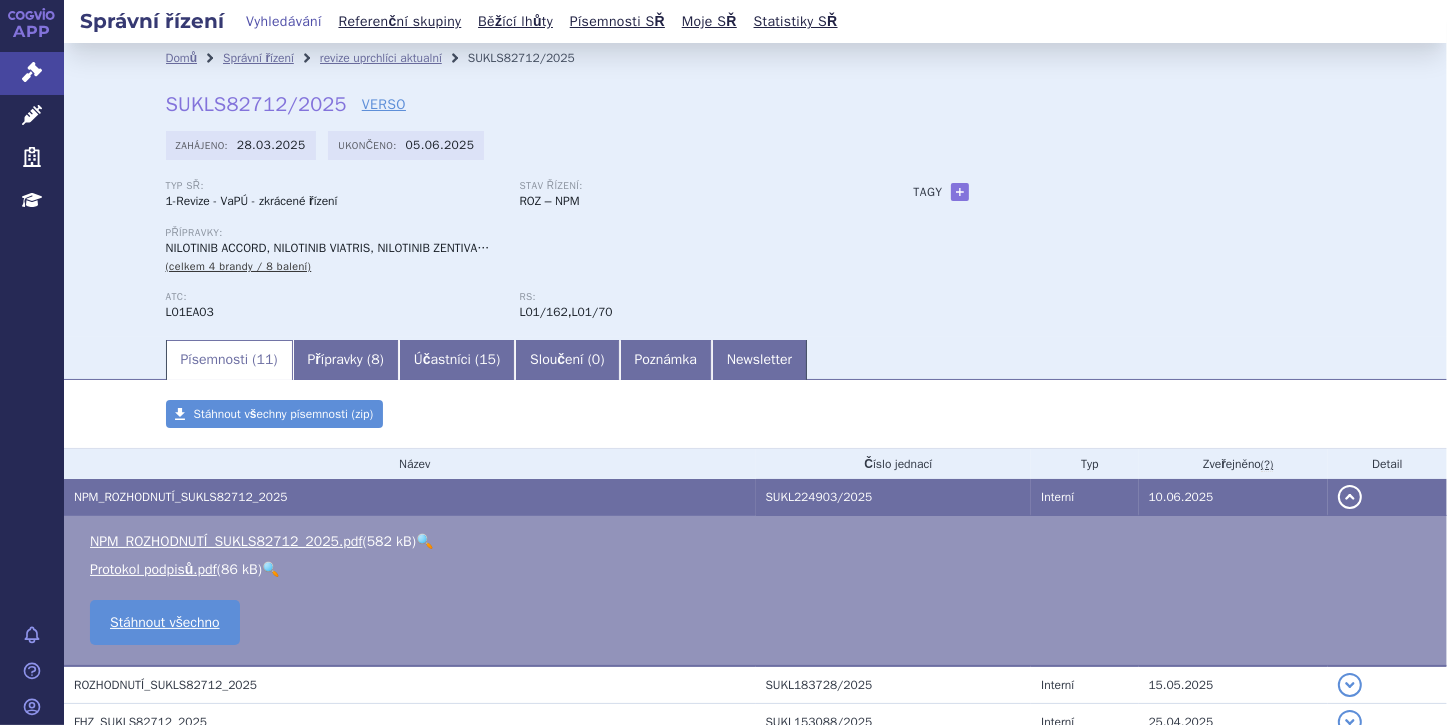 click on "🔍" at bounding box center [424, 541] 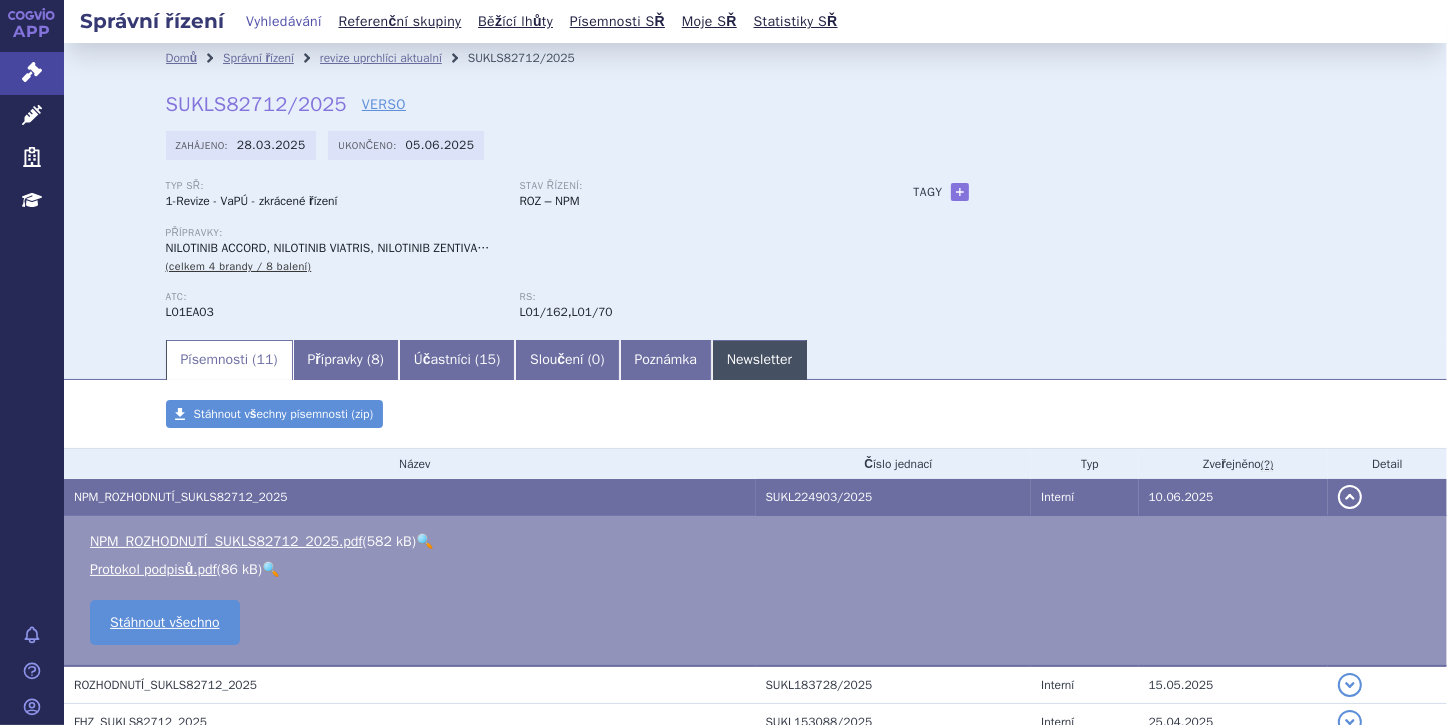 click on "Newsletter" at bounding box center [759, 360] 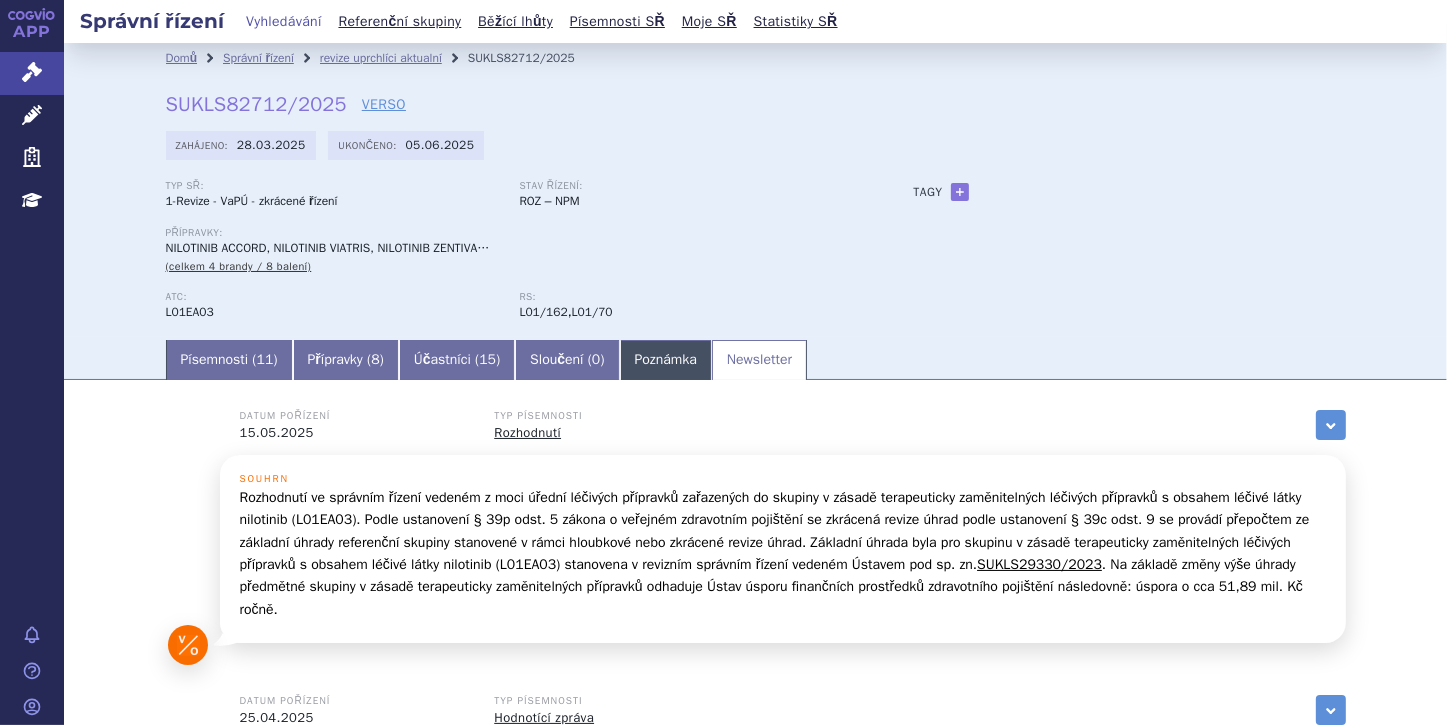click on "Poznámka" at bounding box center [666, 360] 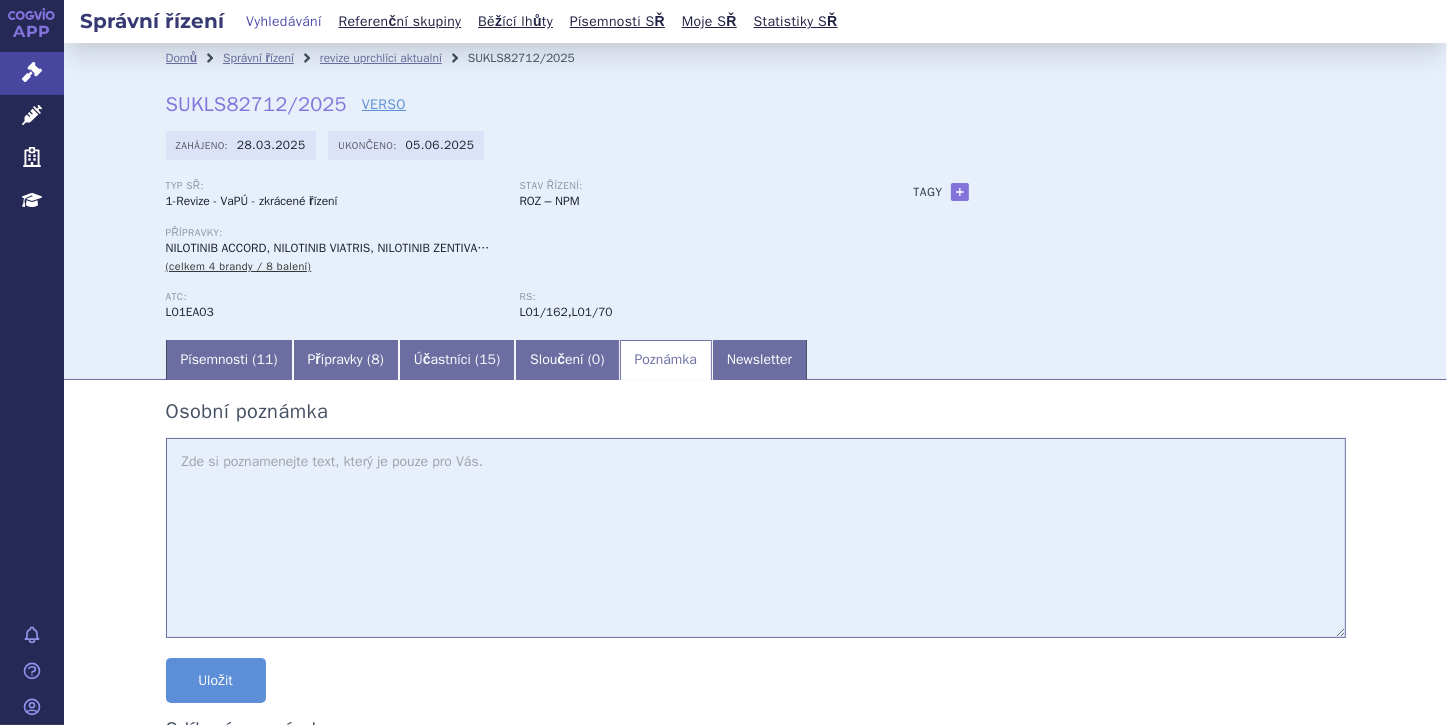 click at bounding box center (756, 538) 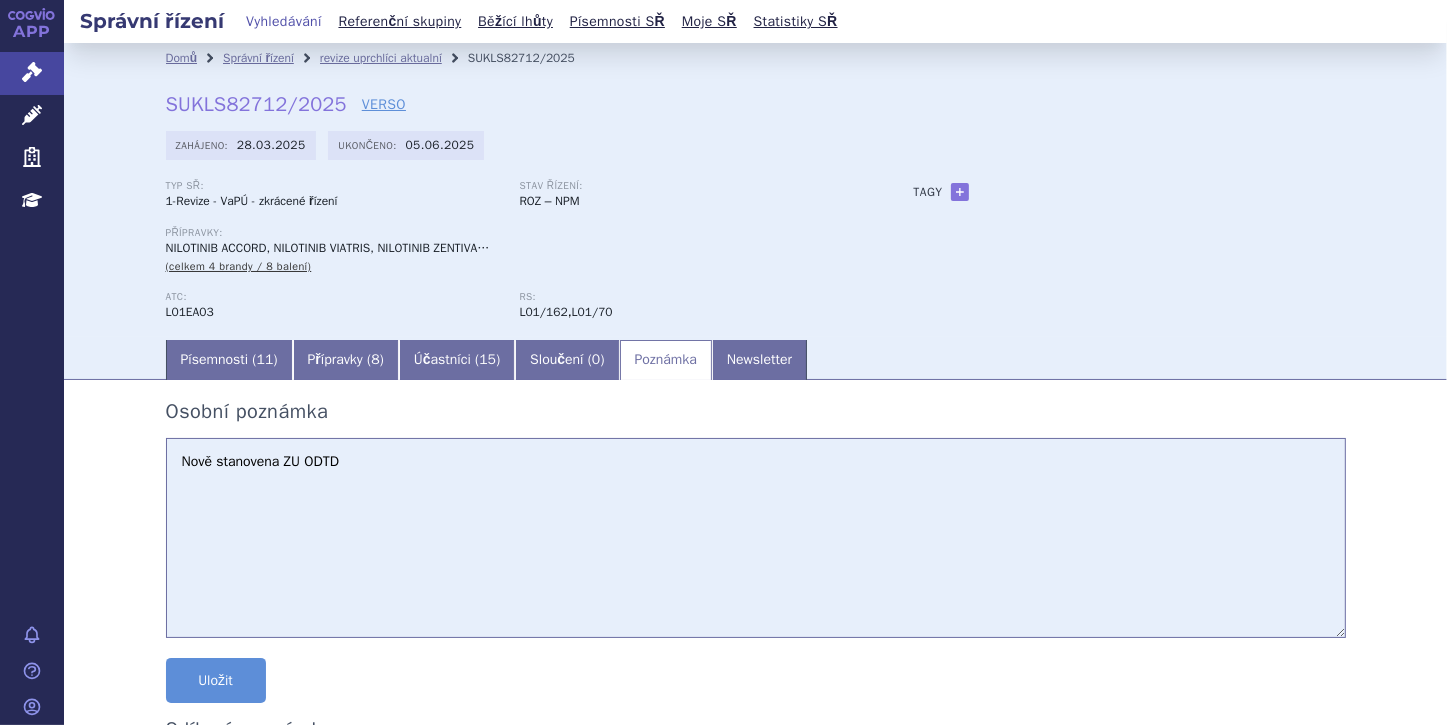 paste on "1 005,0061 Kč" 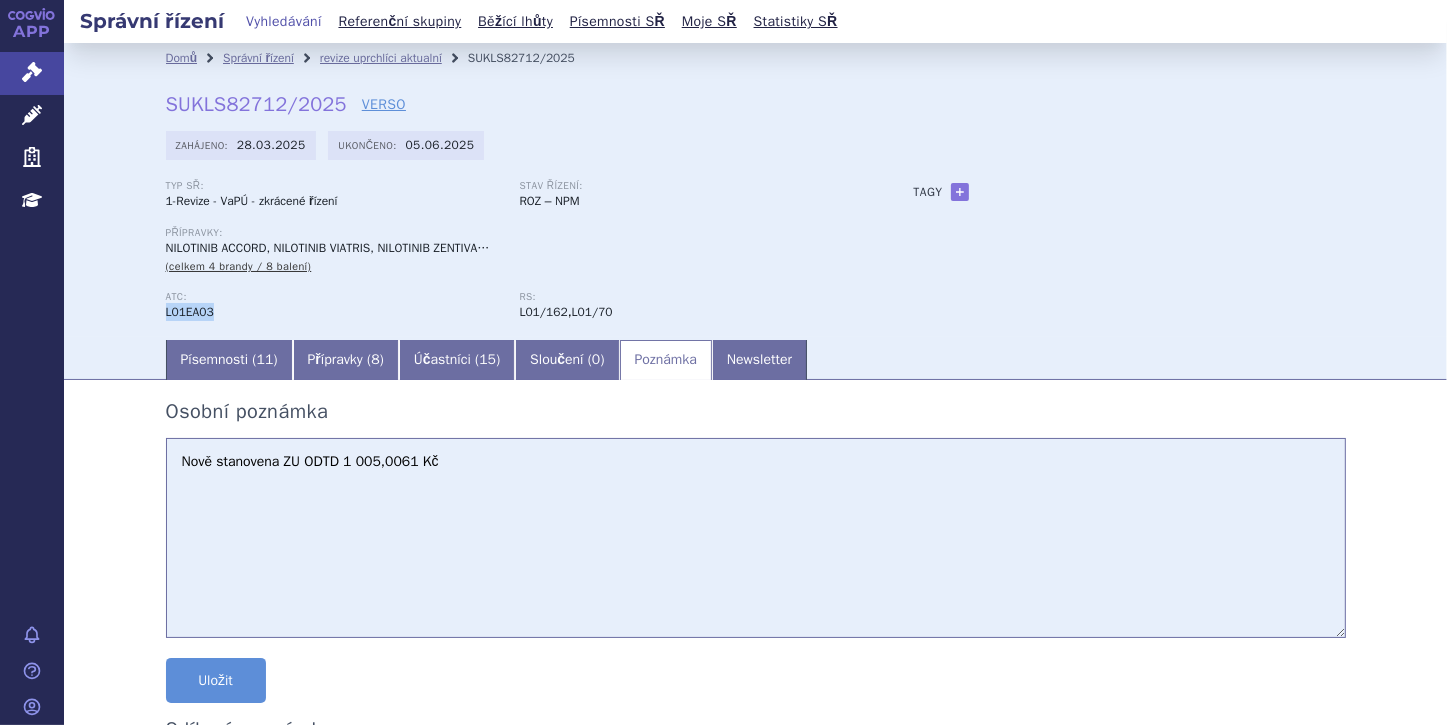 drag, startPoint x: 211, startPoint y: 315, endPoint x: 162, endPoint y: 312, distance: 49.09175 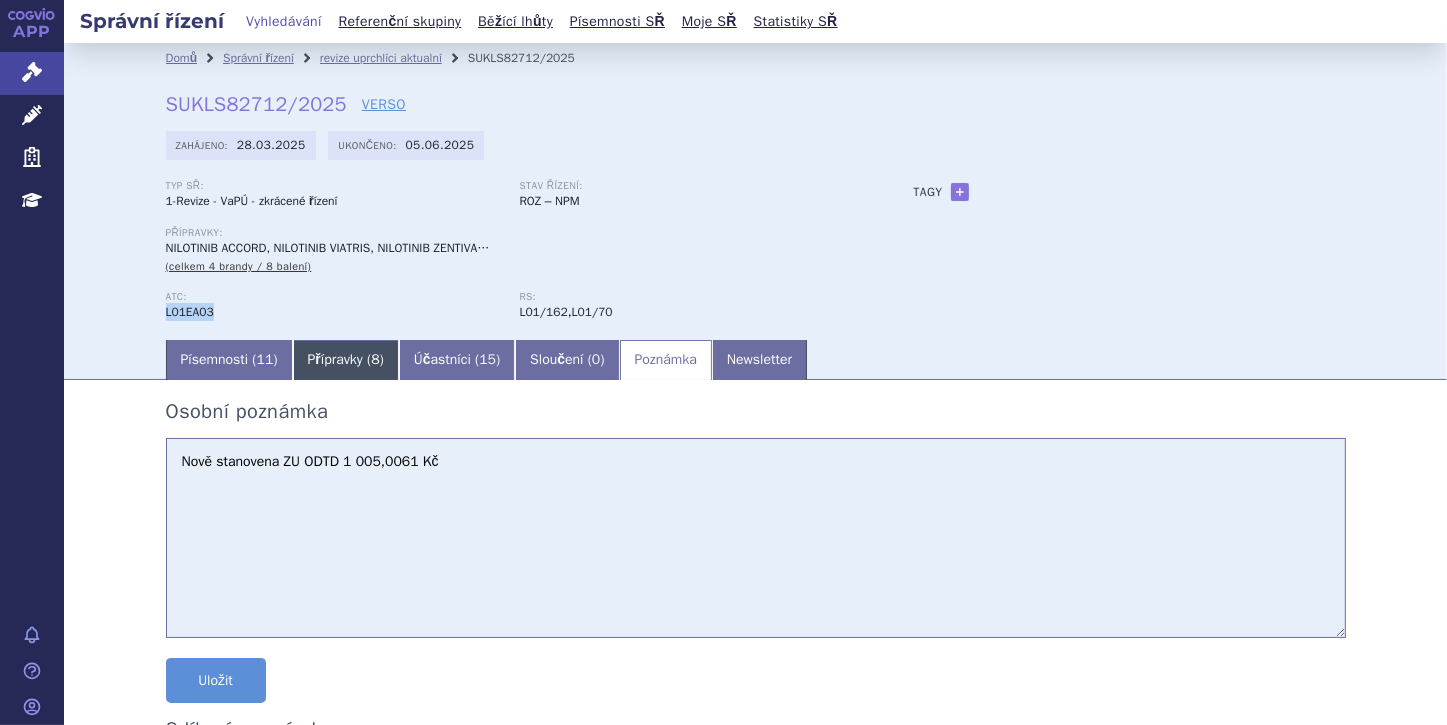 click on "Přípravky ( 8 )" at bounding box center (346, 360) 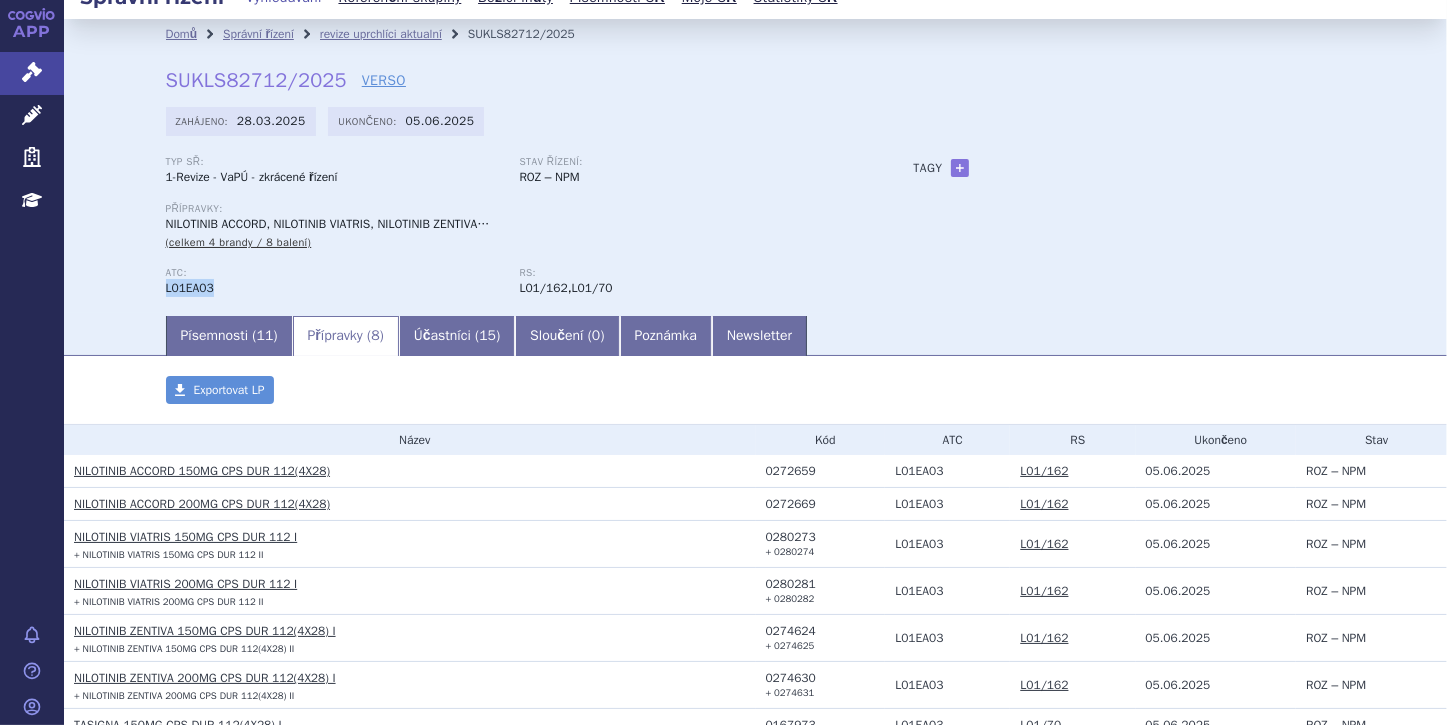 scroll, scrollTop: 0, scrollLeft: 0, axis: both 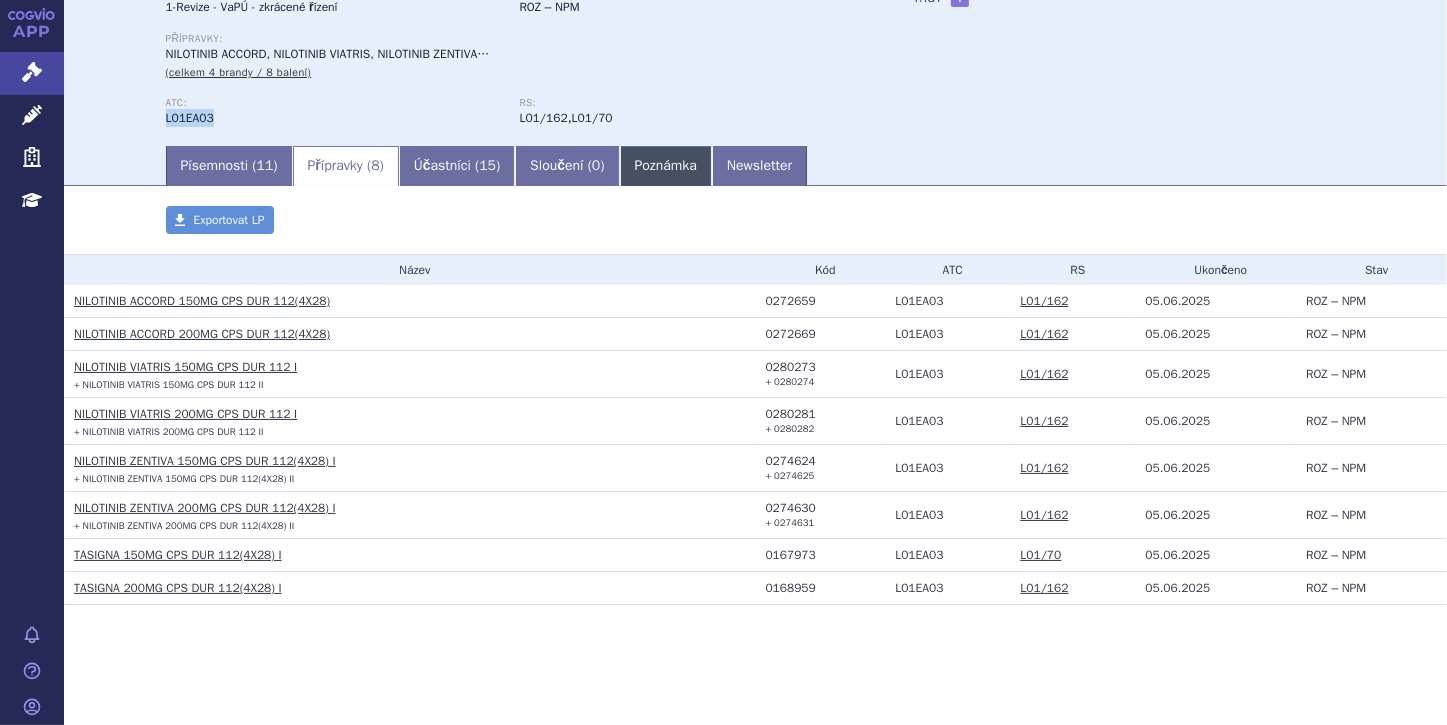 click on "Poznámka" at bounding box center [666, 166] 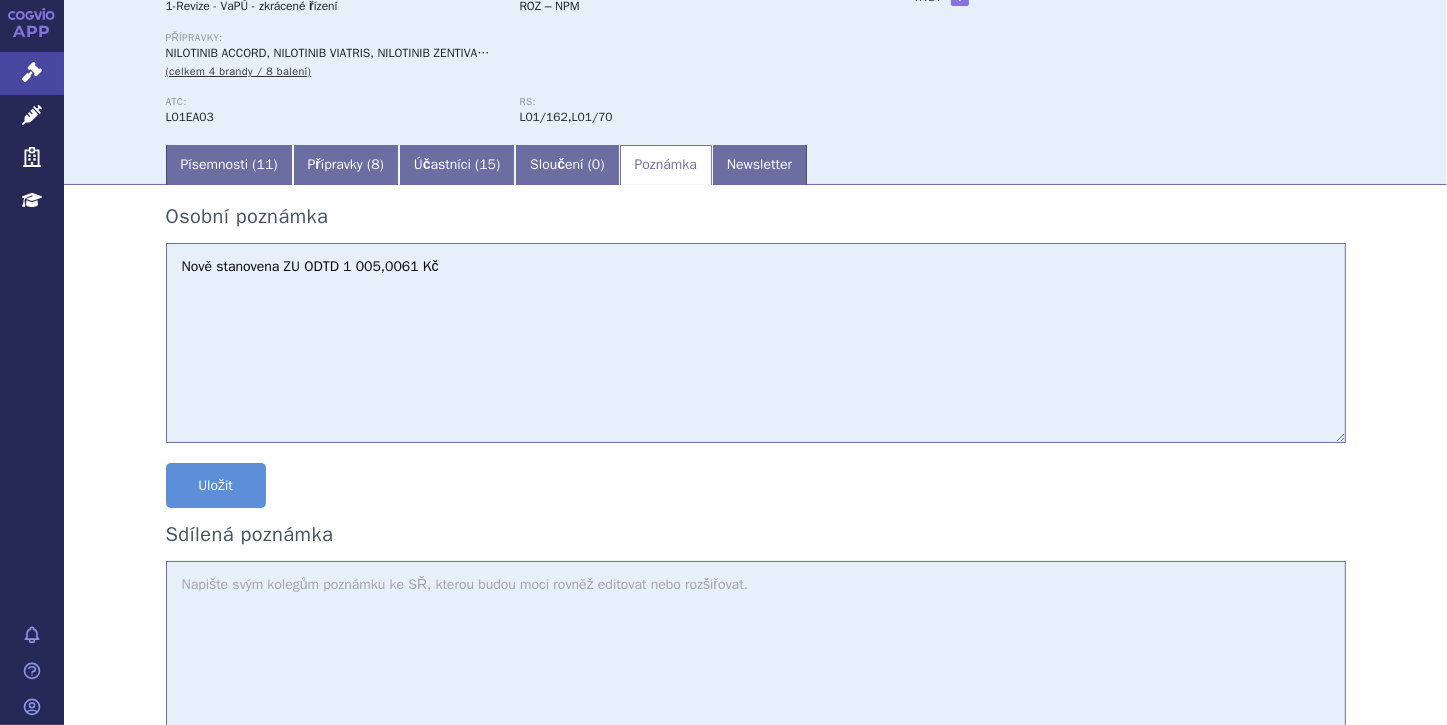 click on "Nově stanovena ZU ODTD 1 005,0061 Kč" at bounding box center [756, 343] 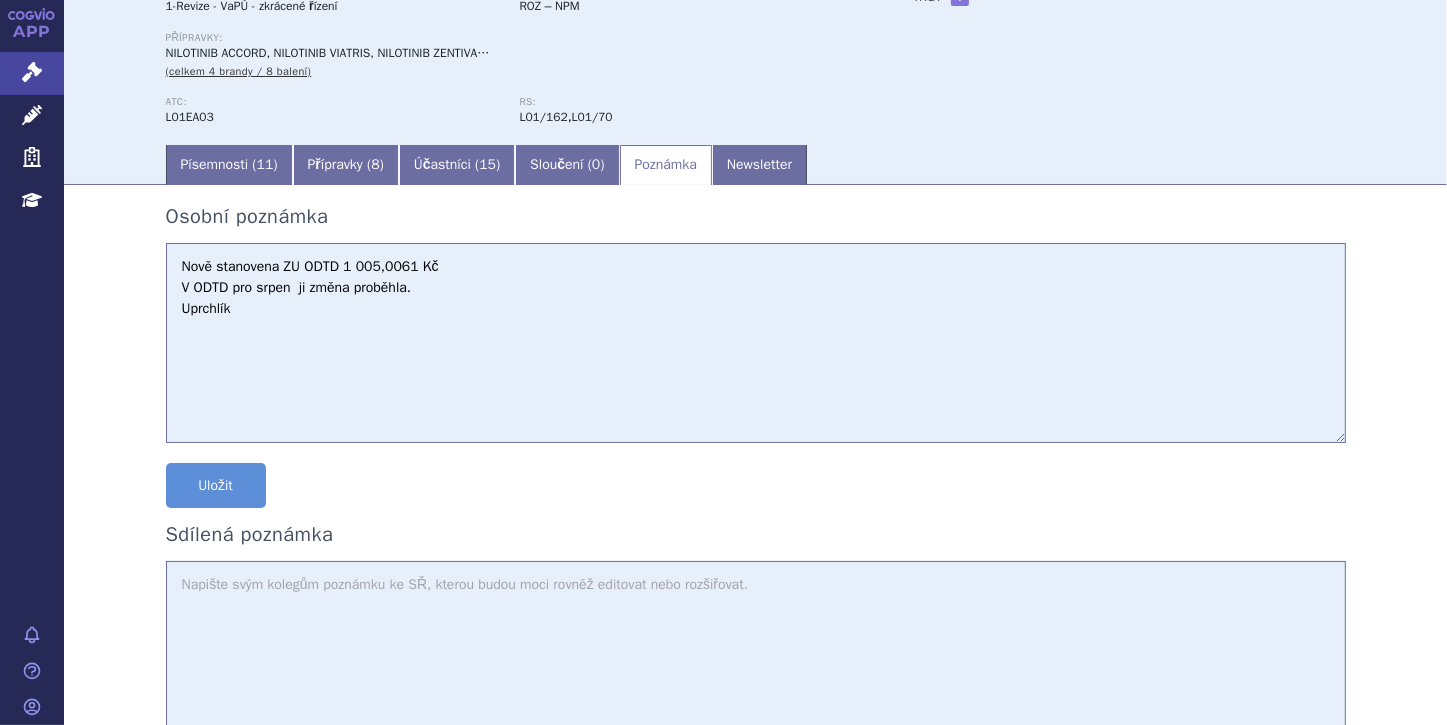 paste on "1 005,0061" 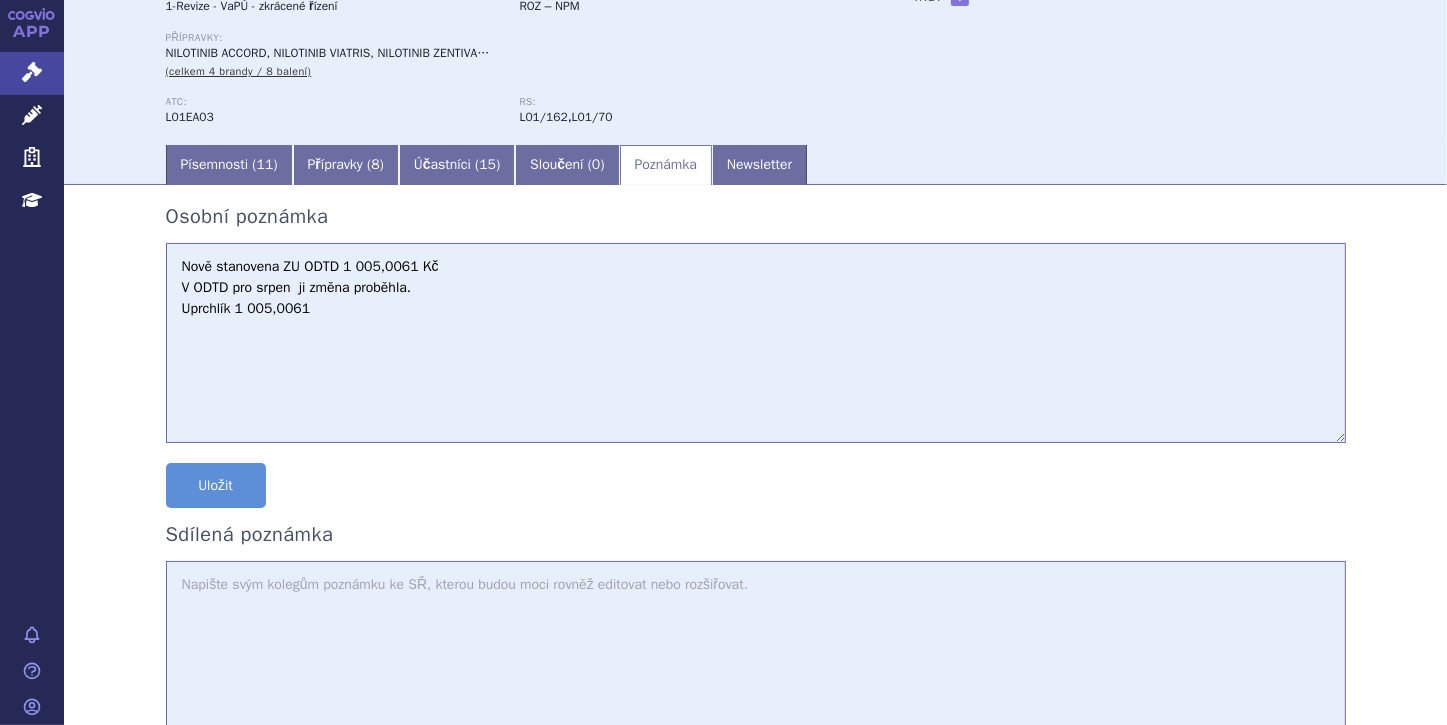 click on "Nově stanovena ZU ODTD 1 005,0061 Kč
V ODTD pro srpen  ji změna proběhla.
Uprchlík 1 005,0061" at bounding box center (756, 343) 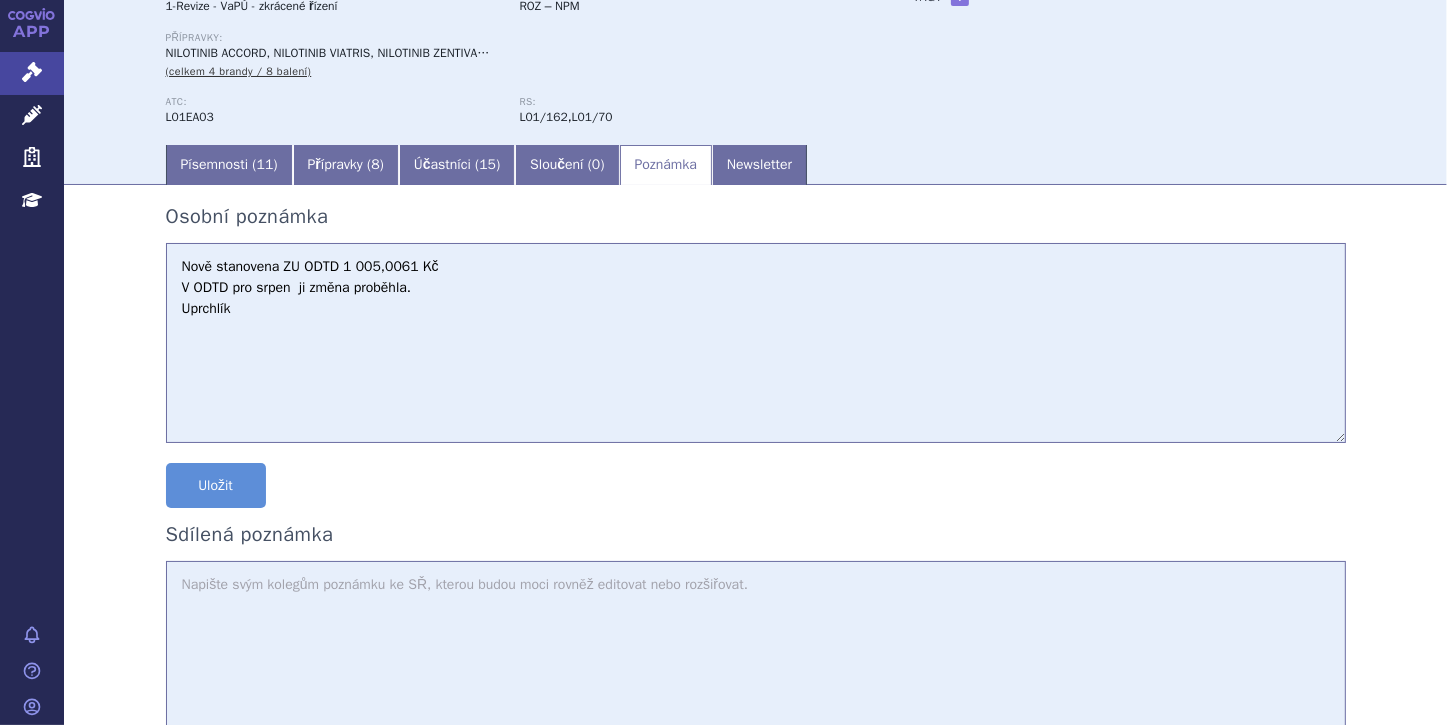 click on "Nově stanovena ZU ODTD 1 005,0061 Kč
V ODTD pro srpen  ji změna proběhla.
Uprchlík" at bounding box center [756, 343] 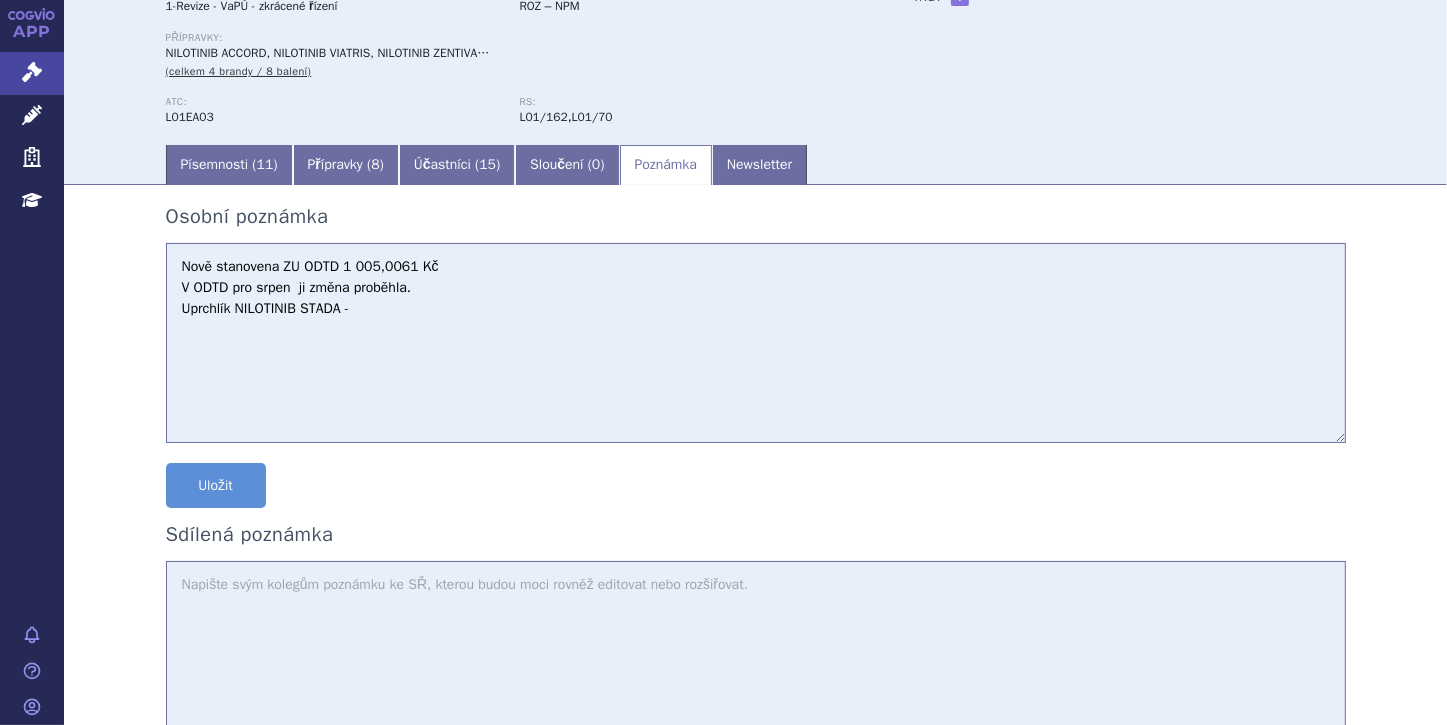 click on "Nově stanovena ZU ODTD 1 005,0061 Kč
V ODTD pro srpen  ji změna proběhla.
Uprchlík NILOTINIB STADA -" at bounding box center (756, 343) 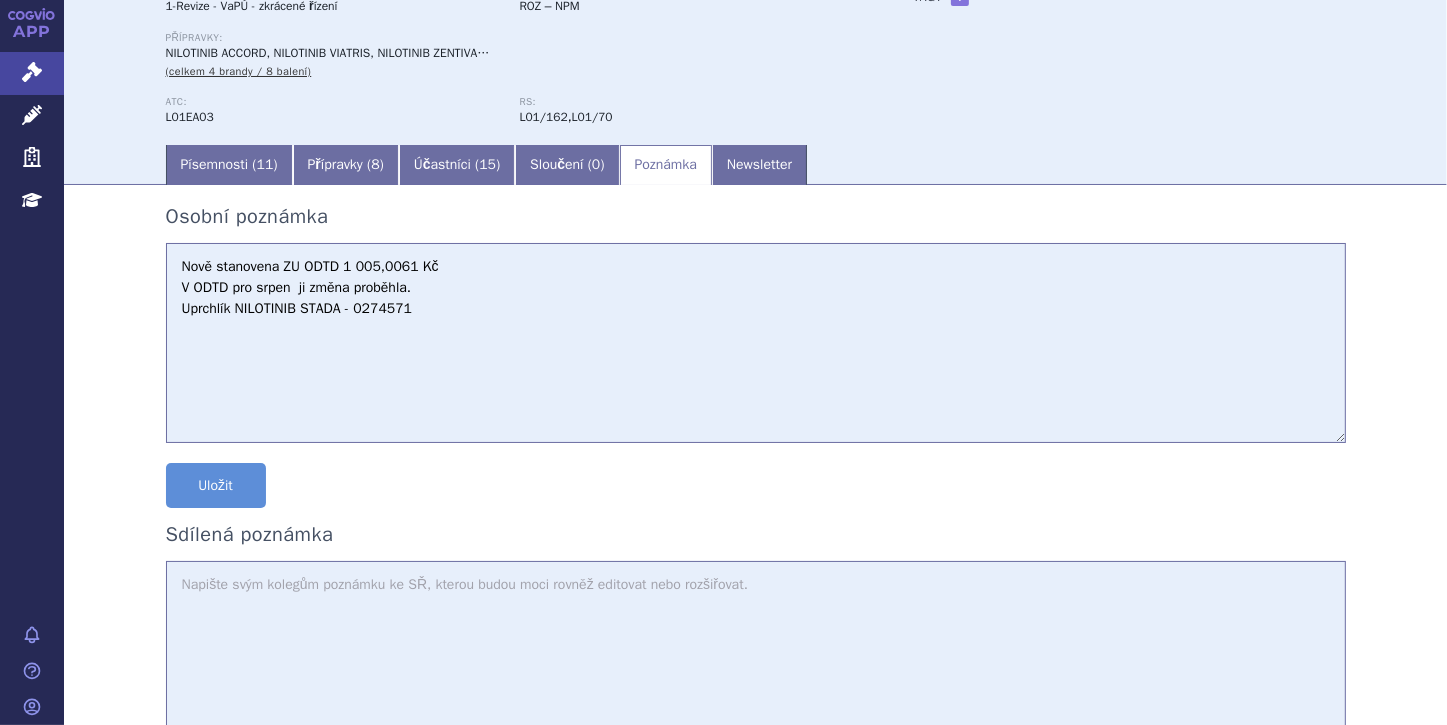 click on "Nově stanovena ZU ODTD 1 005,0061 Kč
V ODTD pro srpen  ji změna proběhla.
Uprchlík NILOTINIB STADA - 0274571" at bounding box center [756, 343] 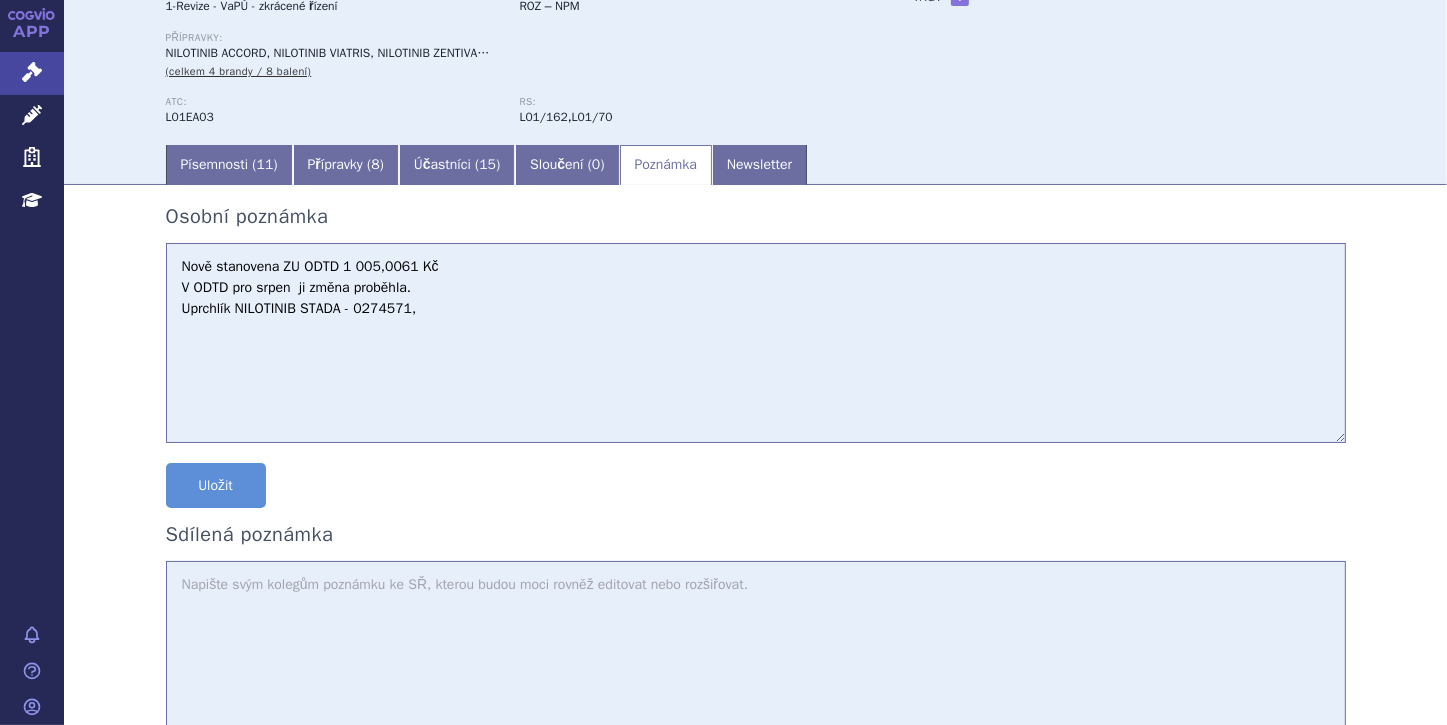 paste on "0274591" 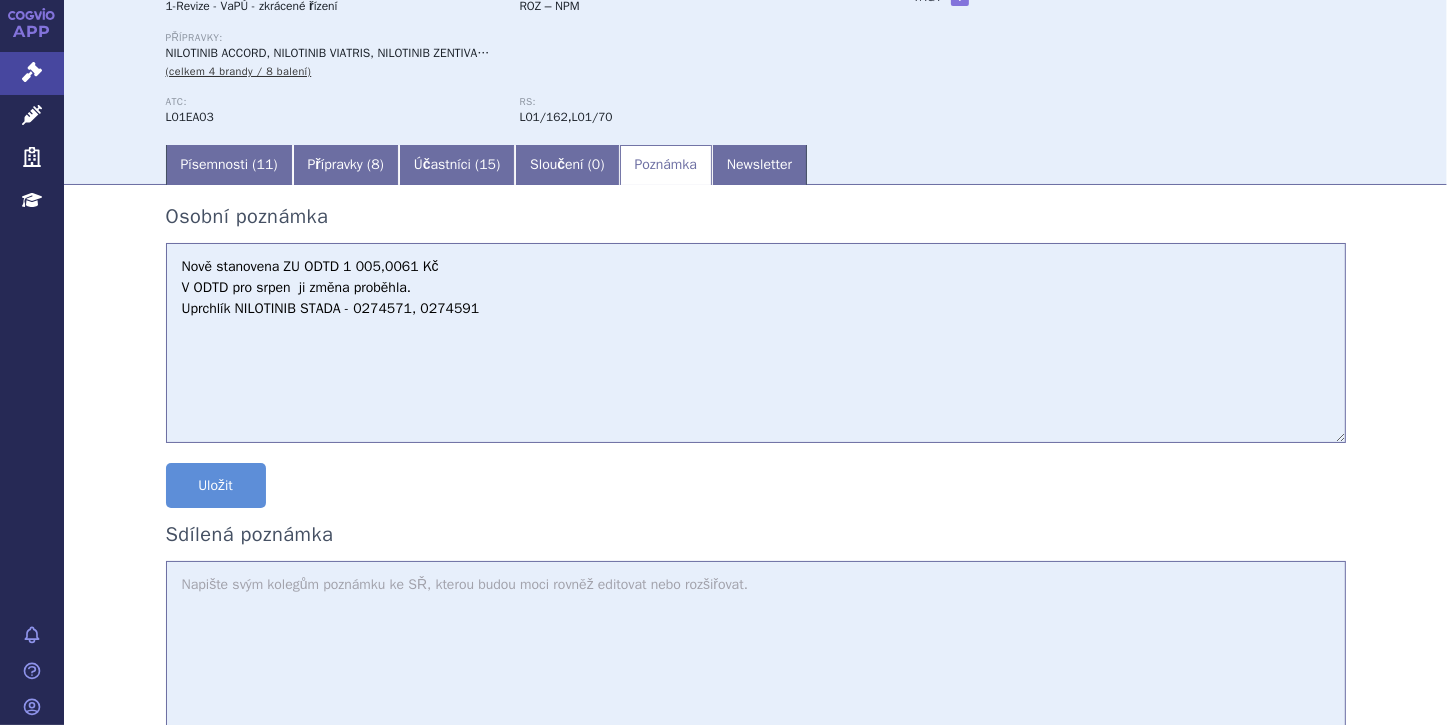 click on "Nově stanovena ZU ODTD 1 005,0061 Kč
V ODTD pro srpen  ji změna proběhla.
Uprchlík NILOTINIB STADA - 0274571, 0274591" at bounding box center [756, 343] 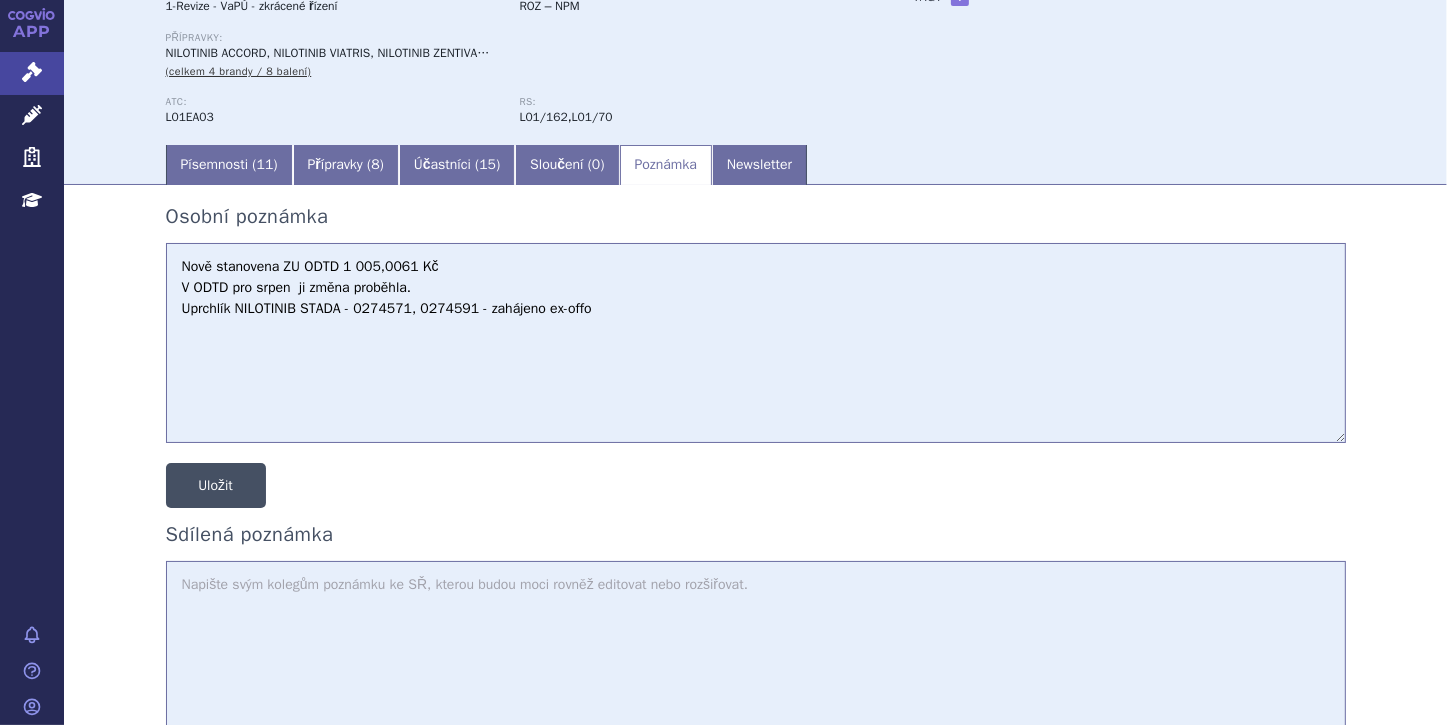 type on "Nově stanovena ZU ODTD 1 005,0061 Kč
V ODTD pro srpen  ji změna proběhla.
Uprchlík NILOTINIB STADA - 0274571, 0274591 - zahájeno ex-offo" 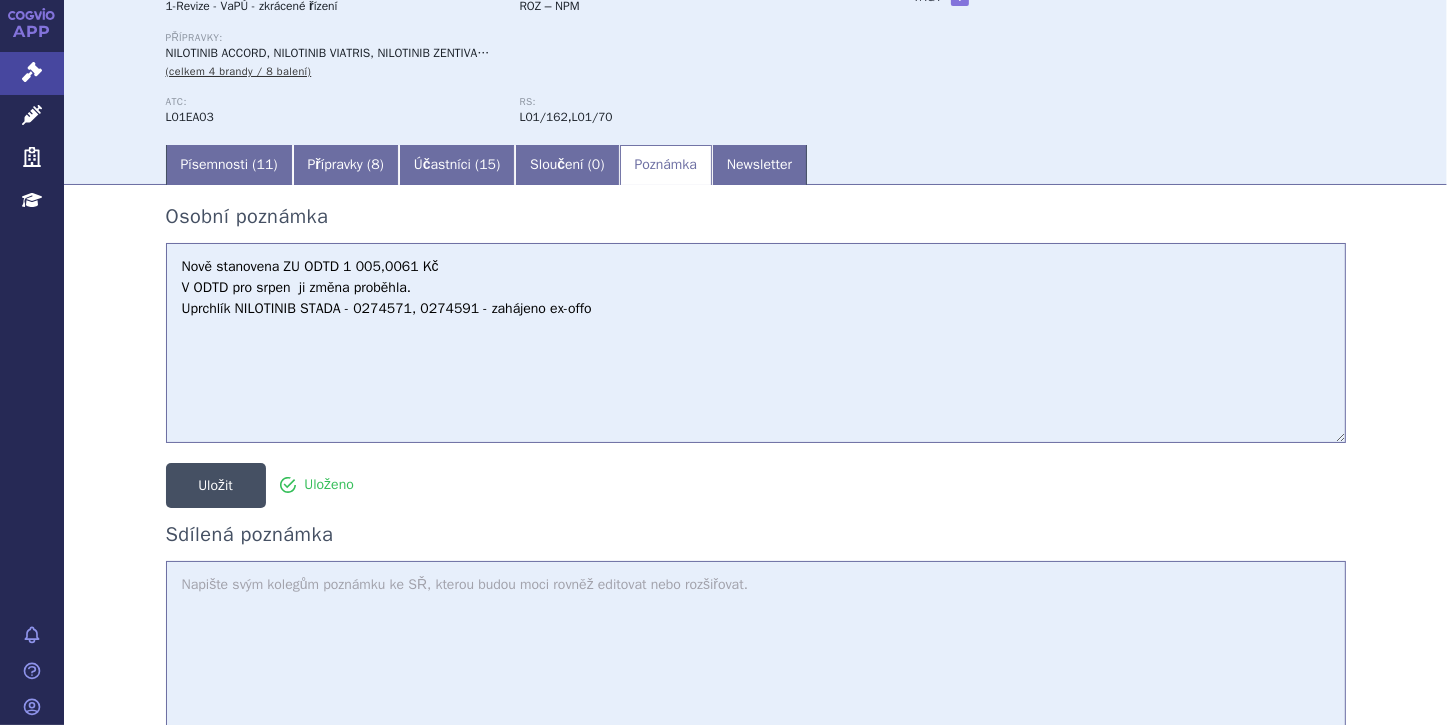 click on "Uložit" at bounding box center (216, 485) 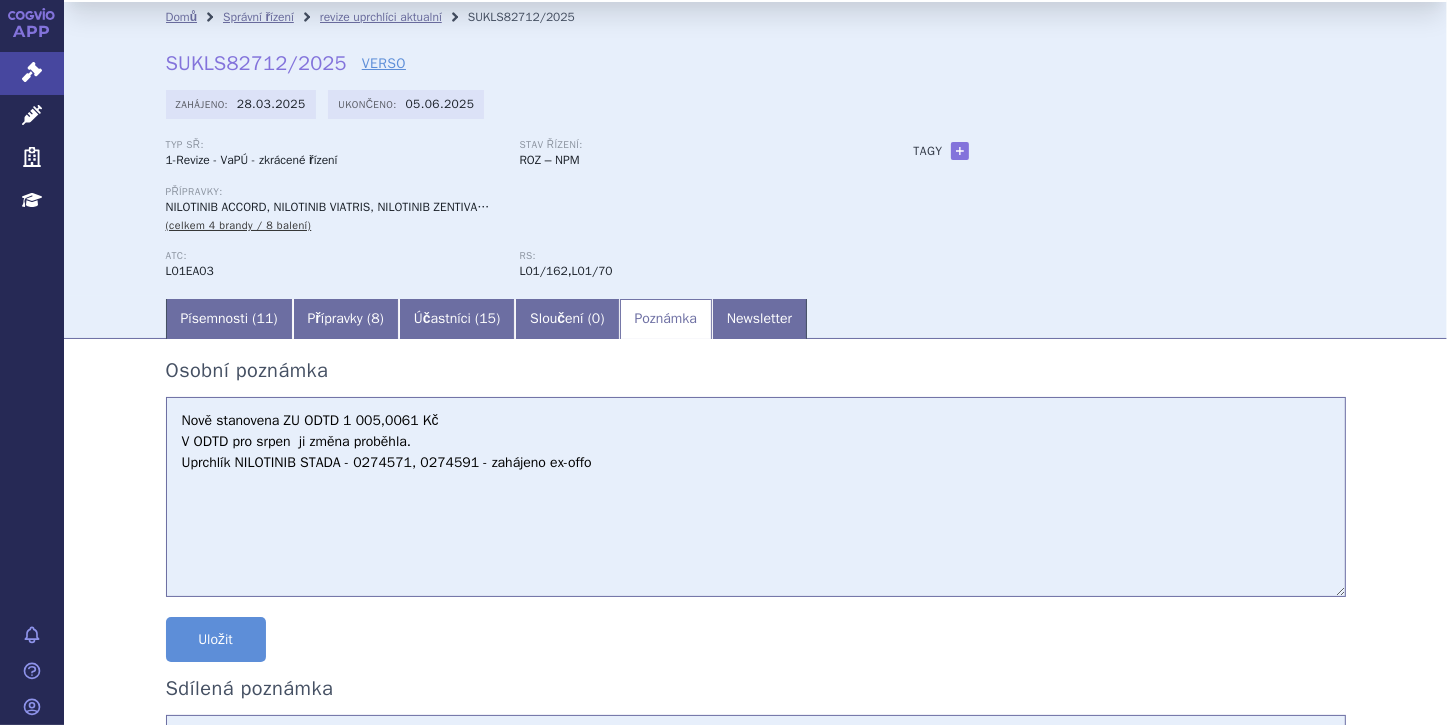scroll, scrollTop: 35, scrollLeft: 0, axis: vertical 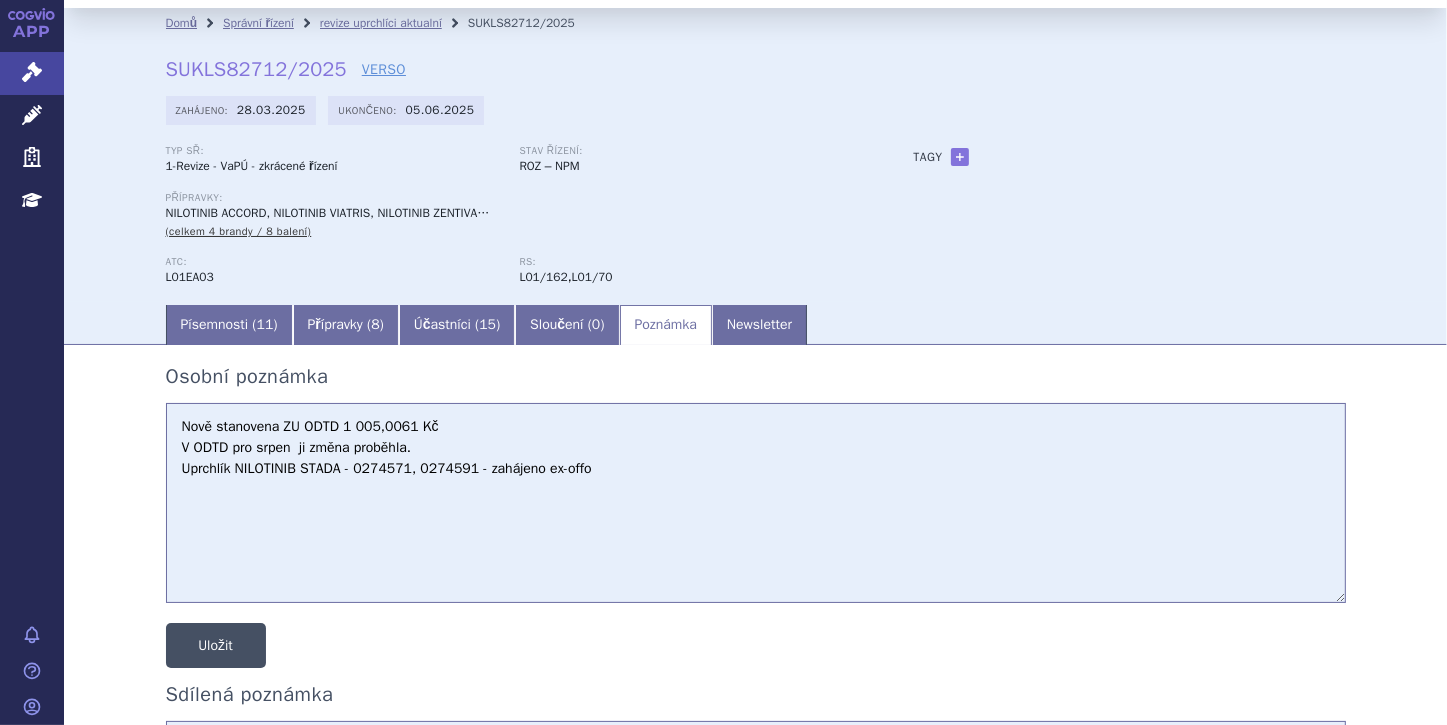 click on "Uložit" at bounding box center [216, 645] 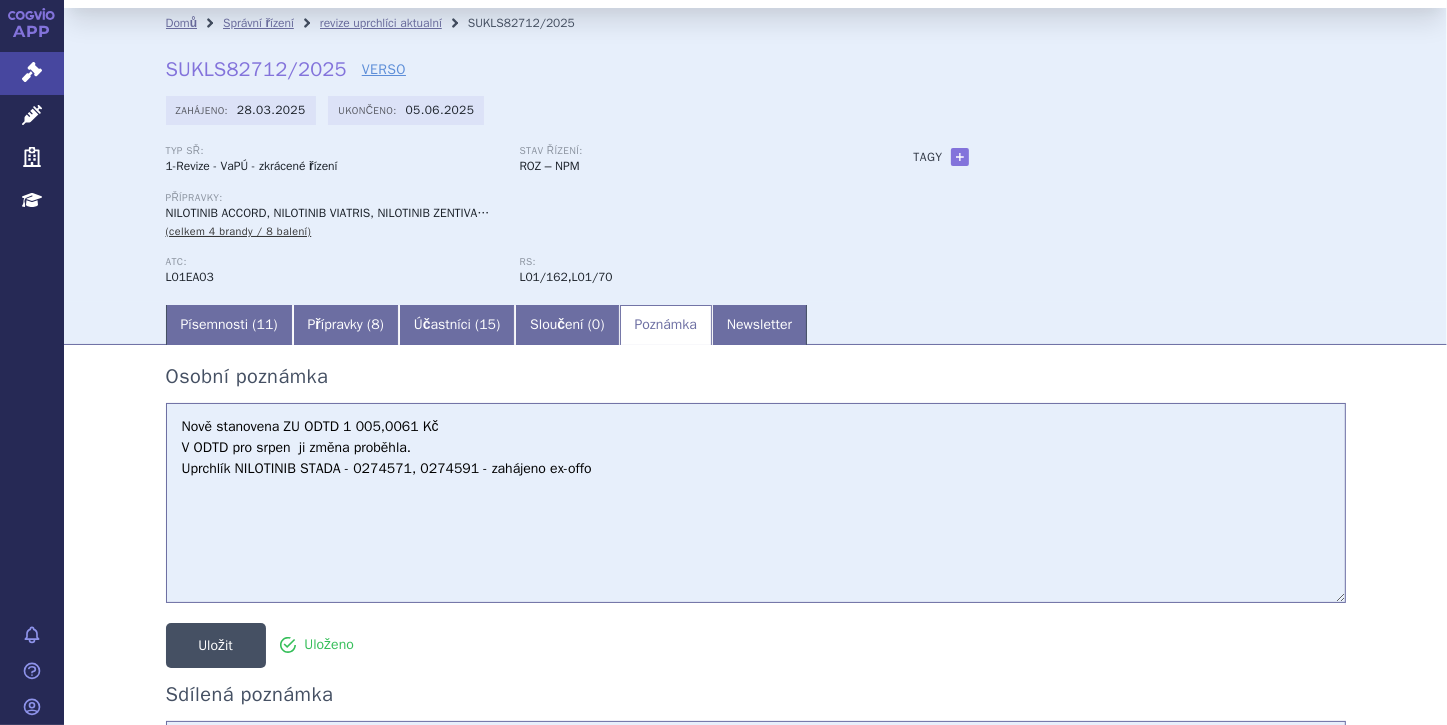 click on "Uložit" at bounding box center [216, 645] 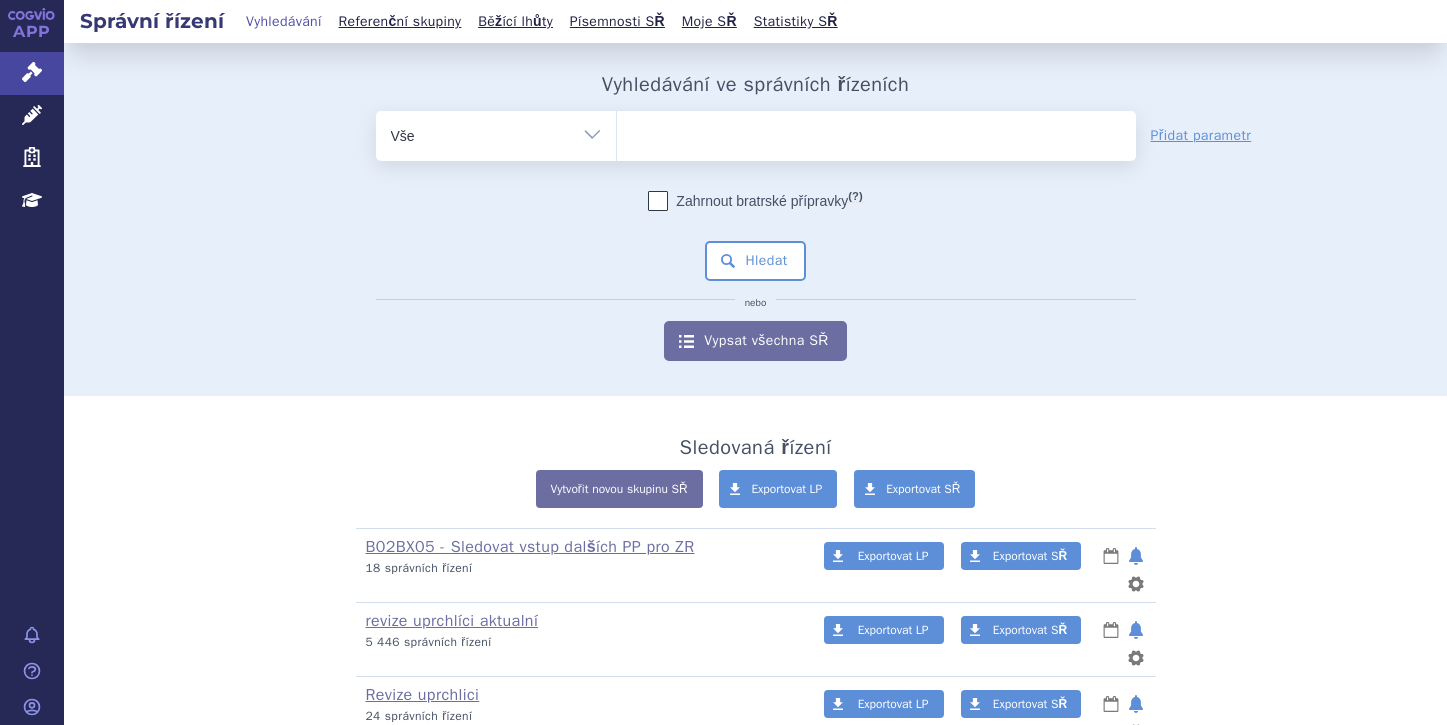 scroll, scrollTop: 0, scrollLeft: 0, axis: both 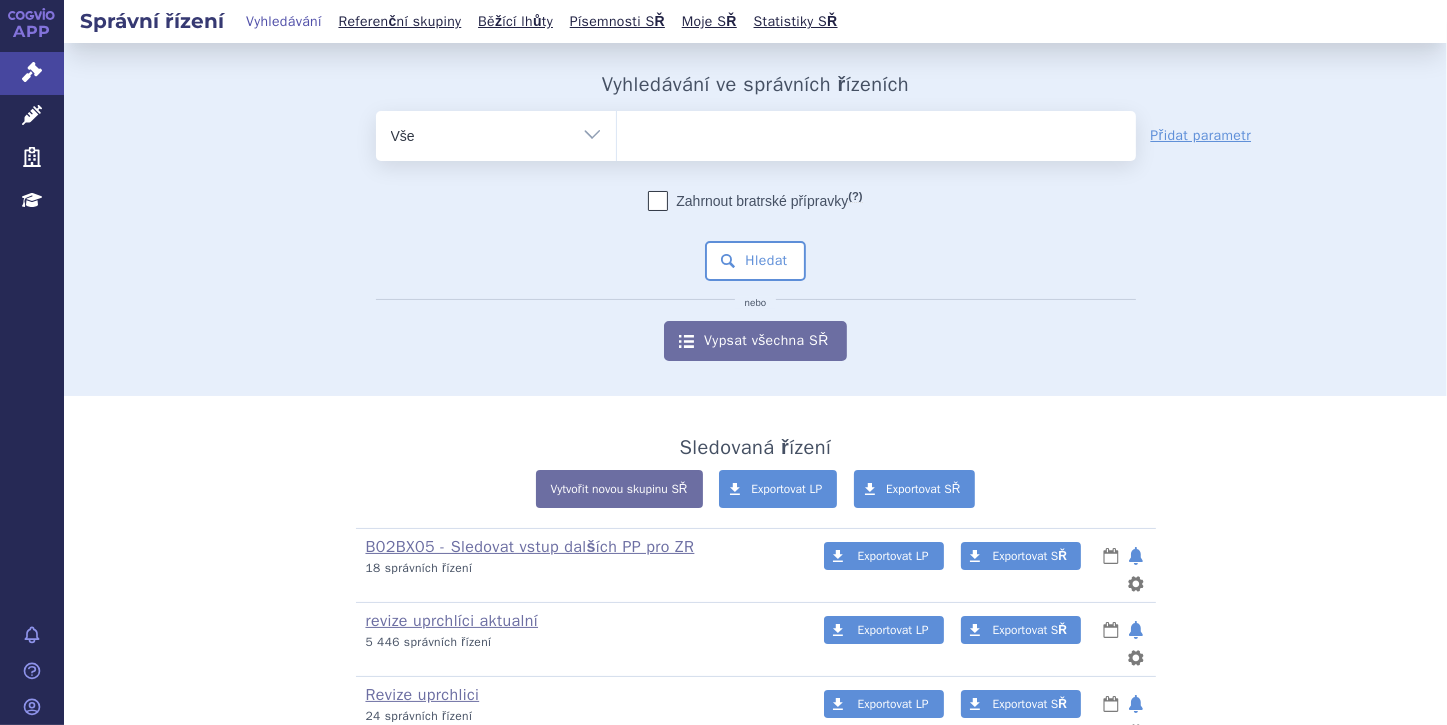 click at bounding box center [637, 133] 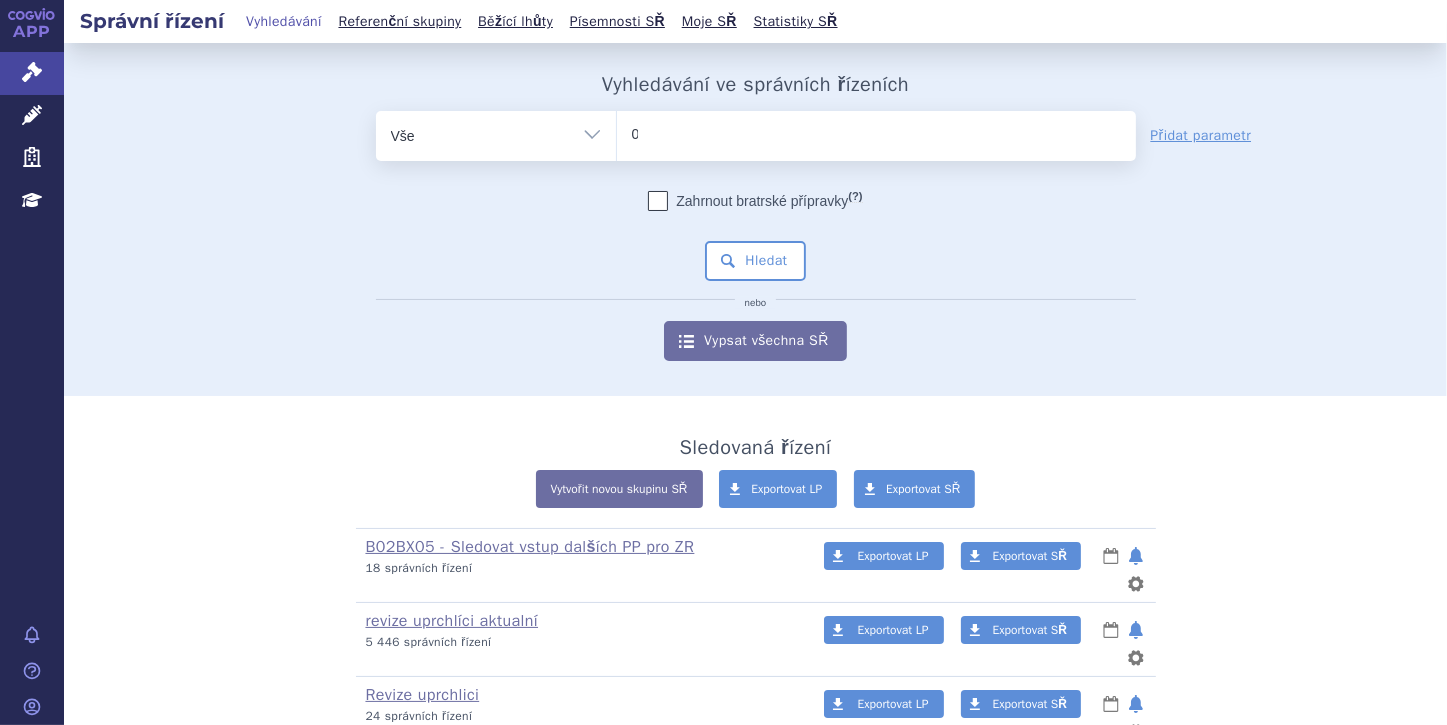 type 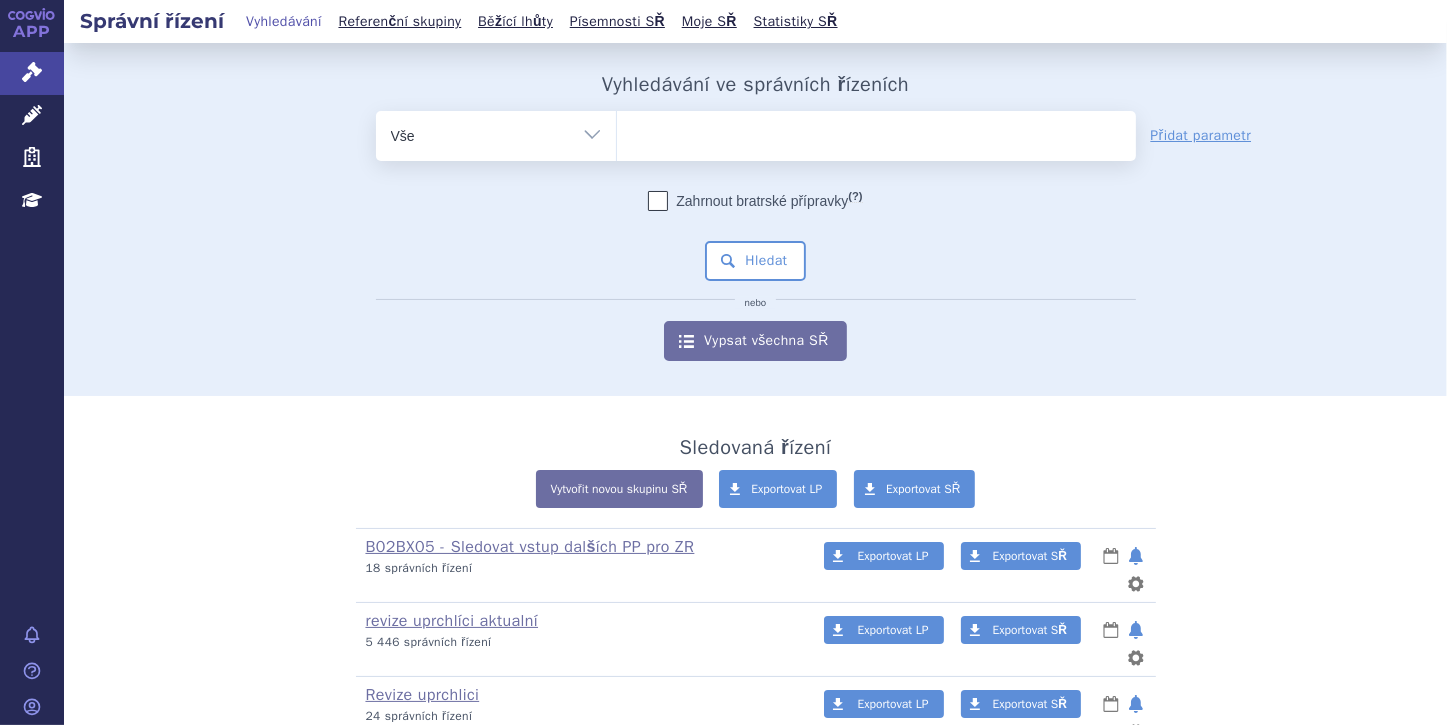 select on "0274571" 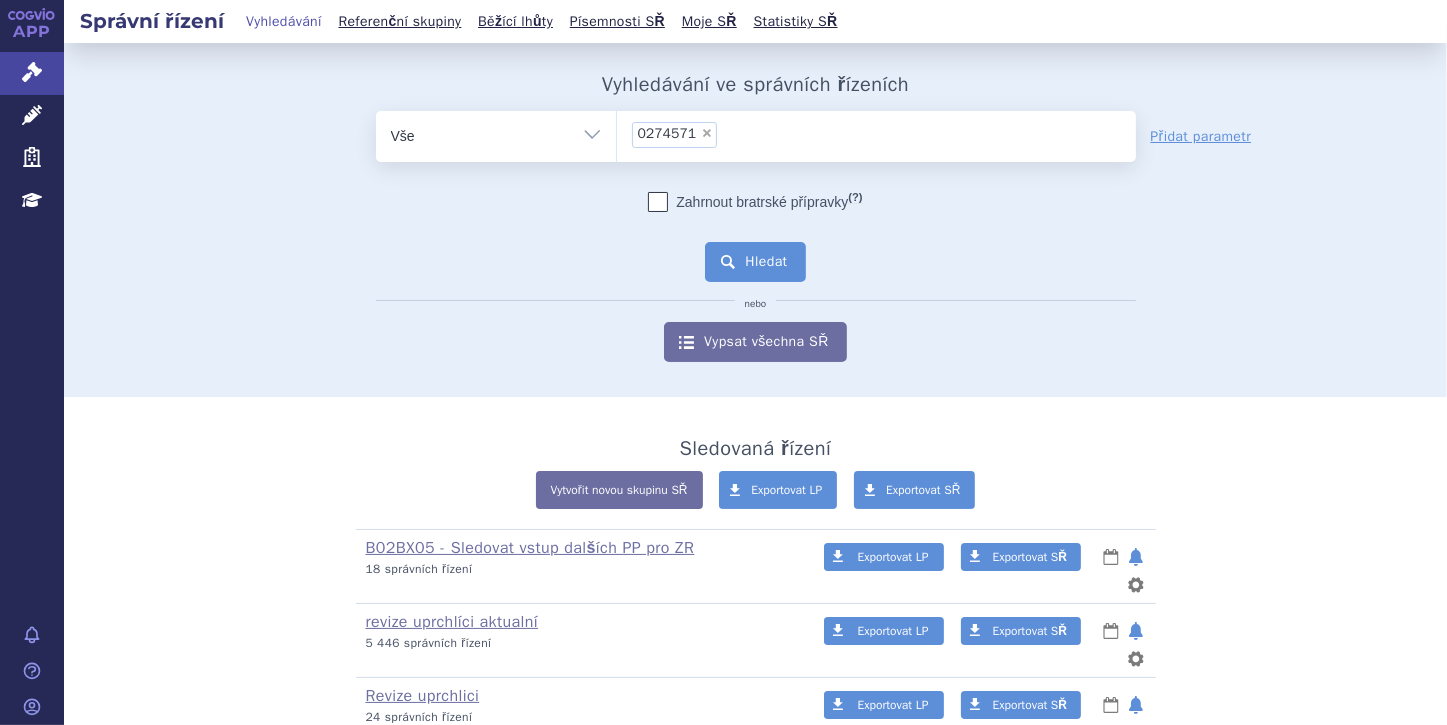 click on "Hledat" at bounding box center [755, 262] 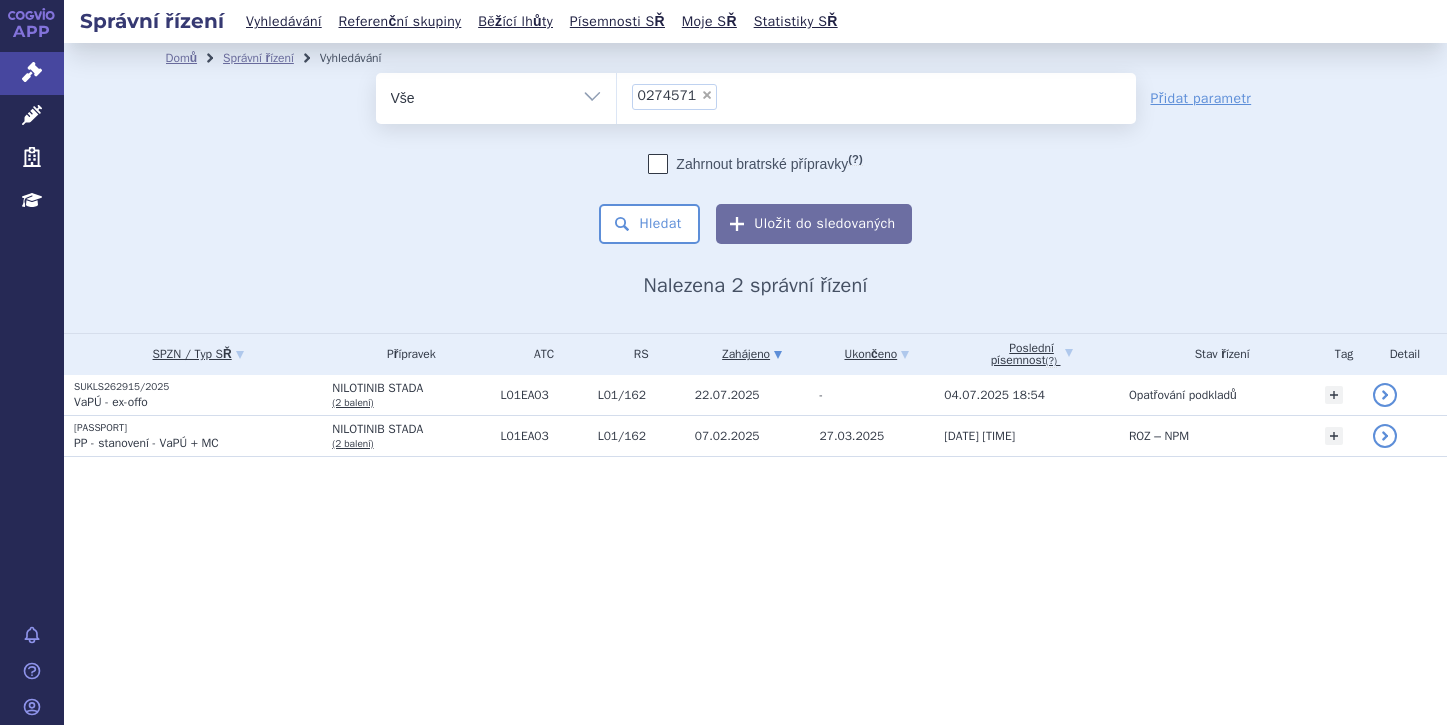 scroll, scrollTop: 0, scrollLeft: 0, axis: both 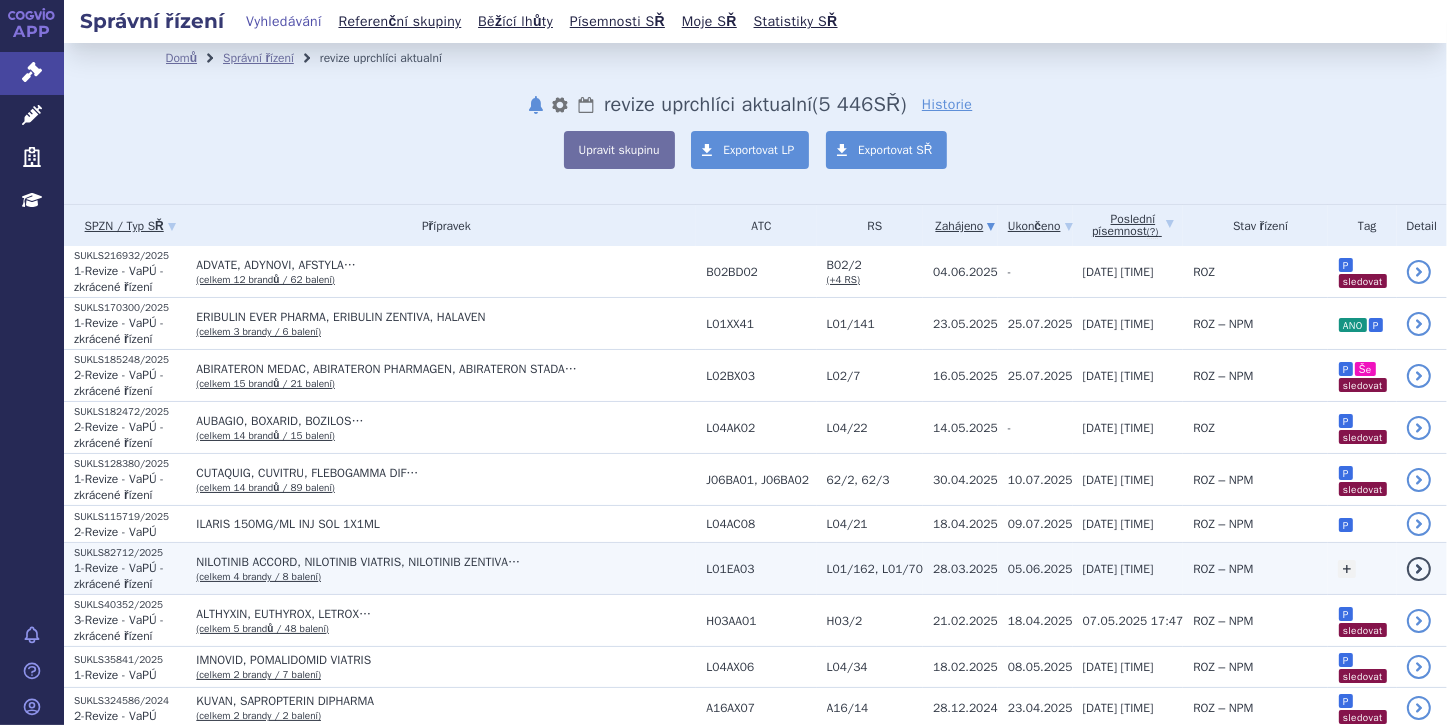 click on "1-Revize - VaPÚ - zkrácené řízení" at bounding box center (119, 576) 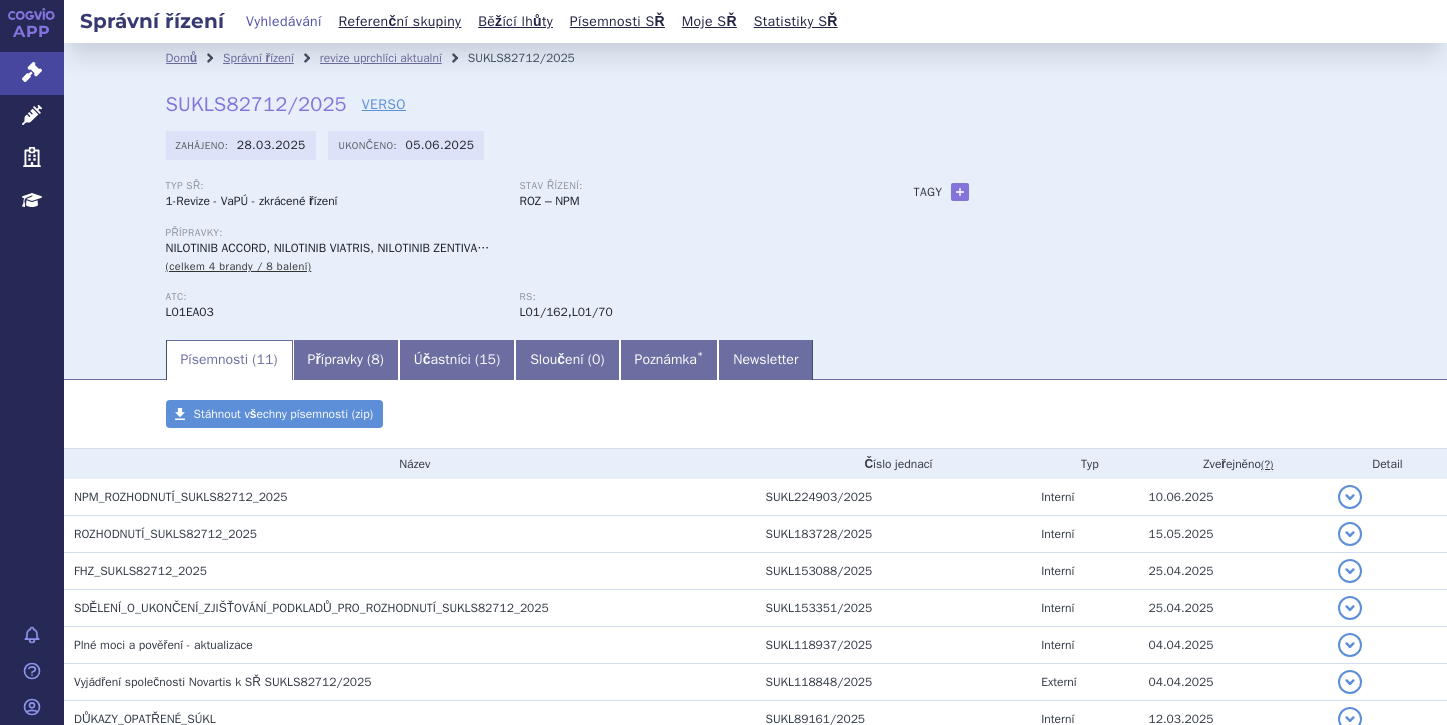 scroll, scrollTop: 0, scrollLeft: 0, axis: both 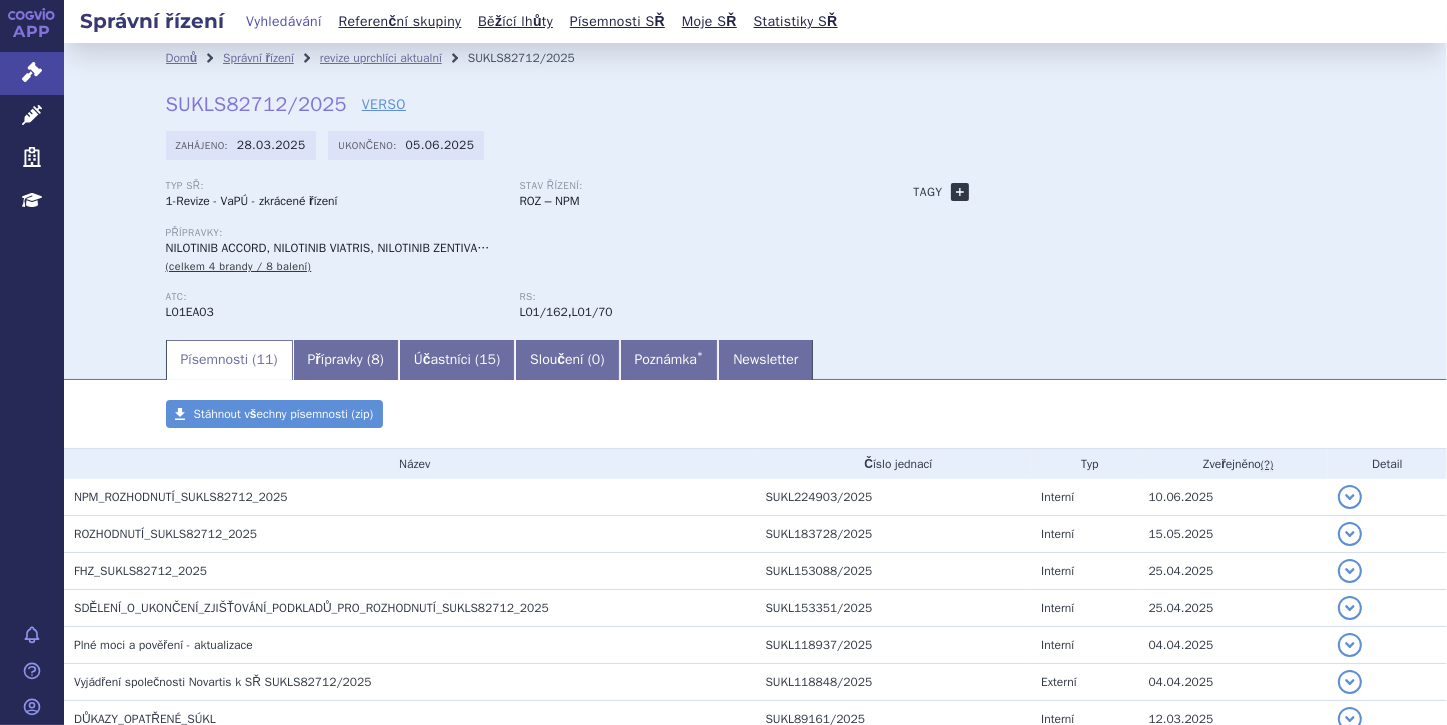 click on "+" at bounding box center [960, 192] 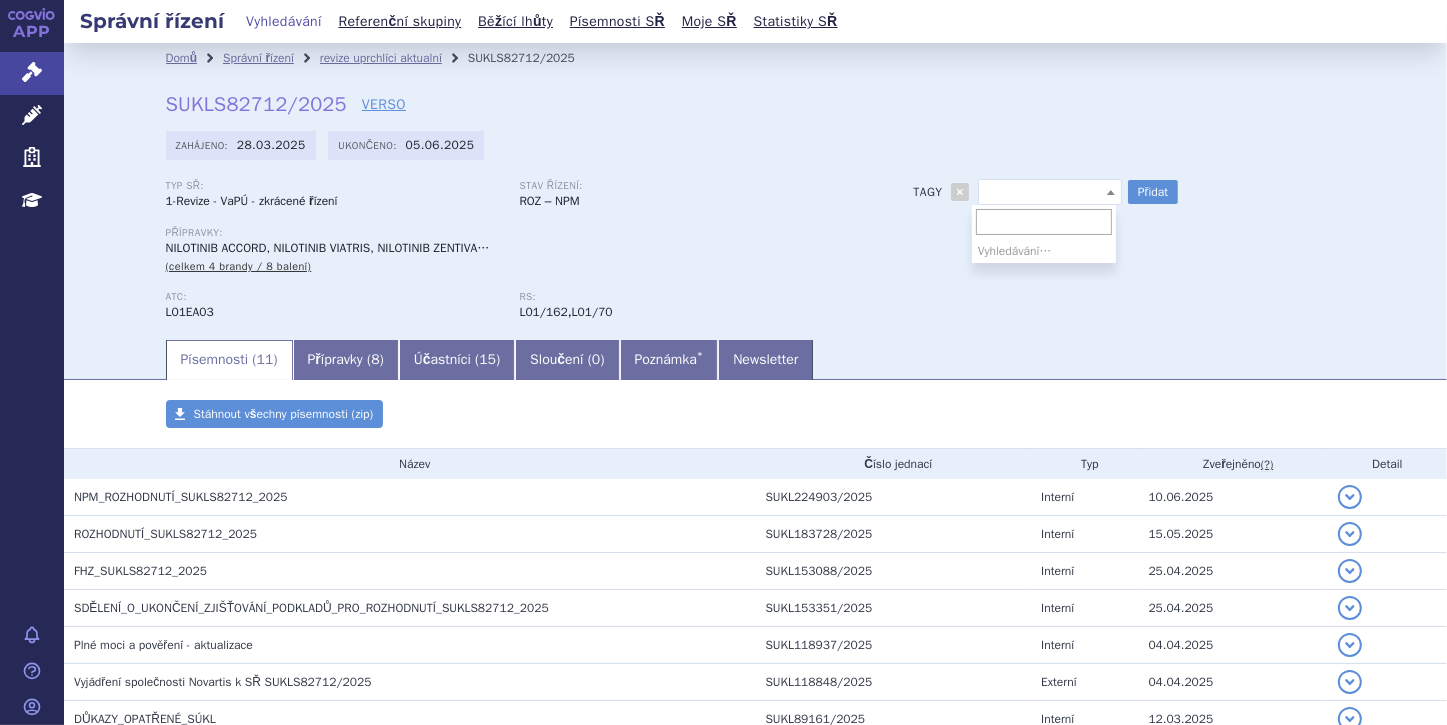 click at bounding box center [1111, 192] 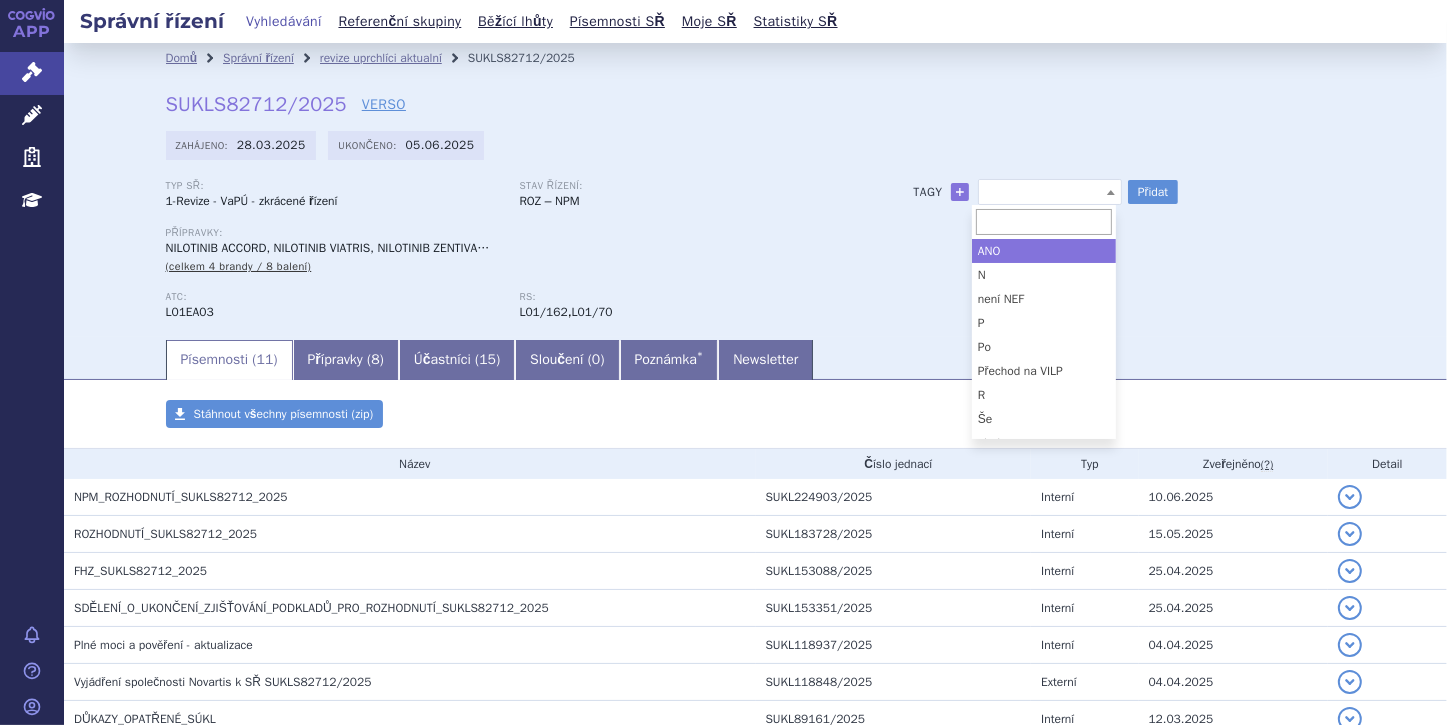 click at bounding box center (1044, 222) 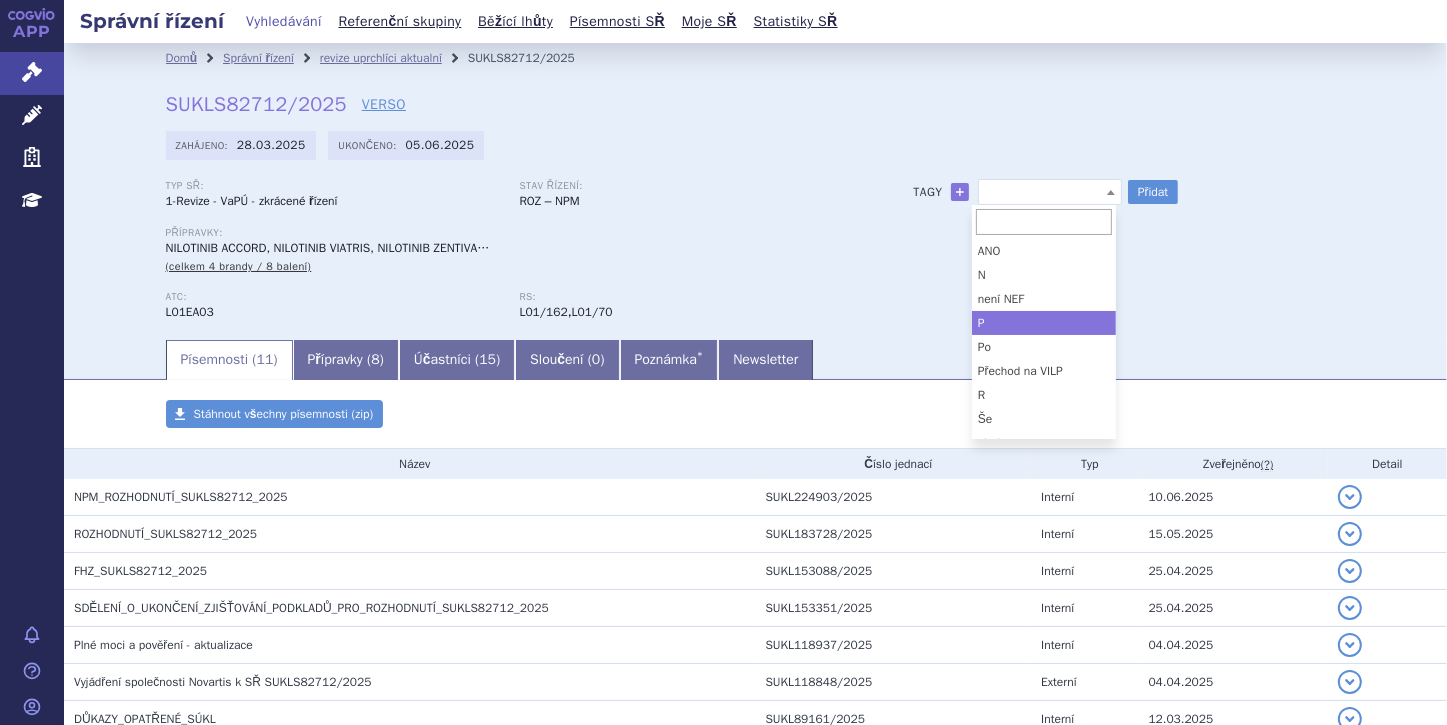 select on "P" 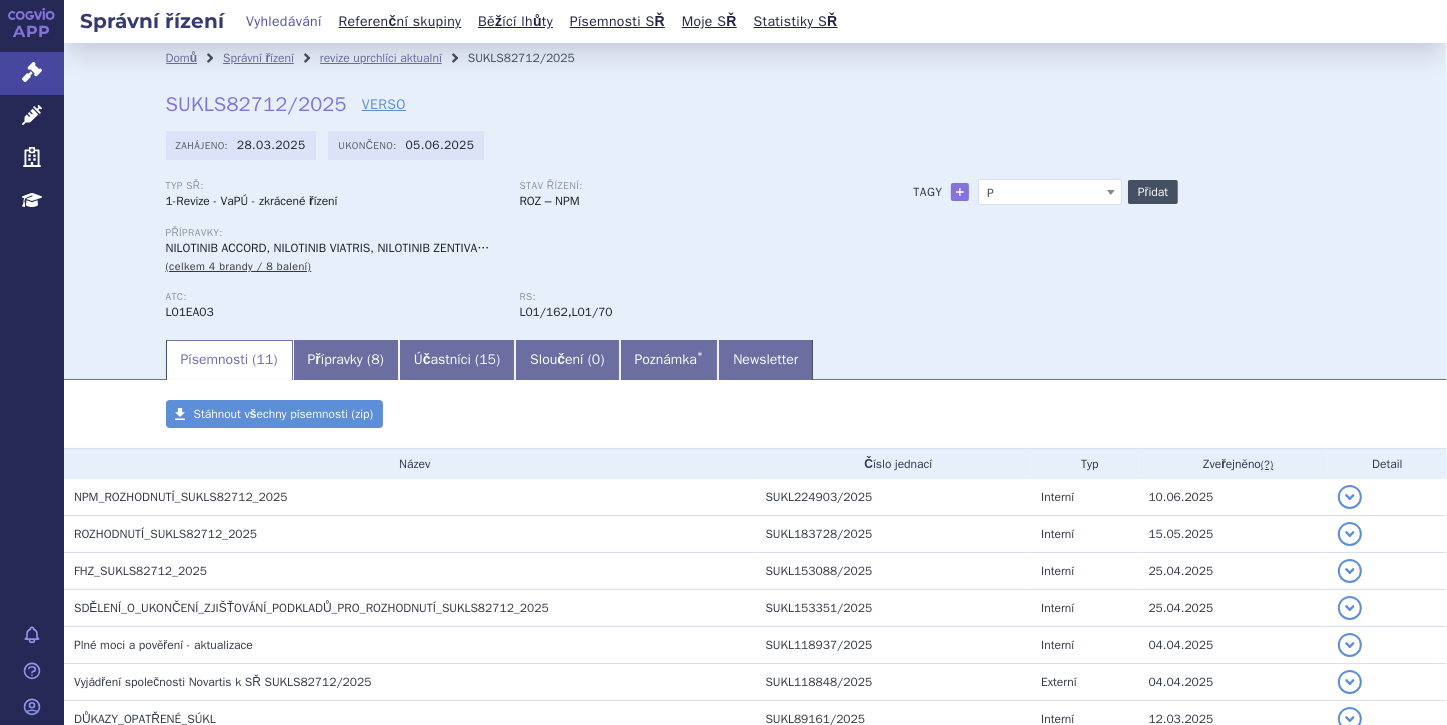click on "Přidat" at bounding box center [1153, 192] 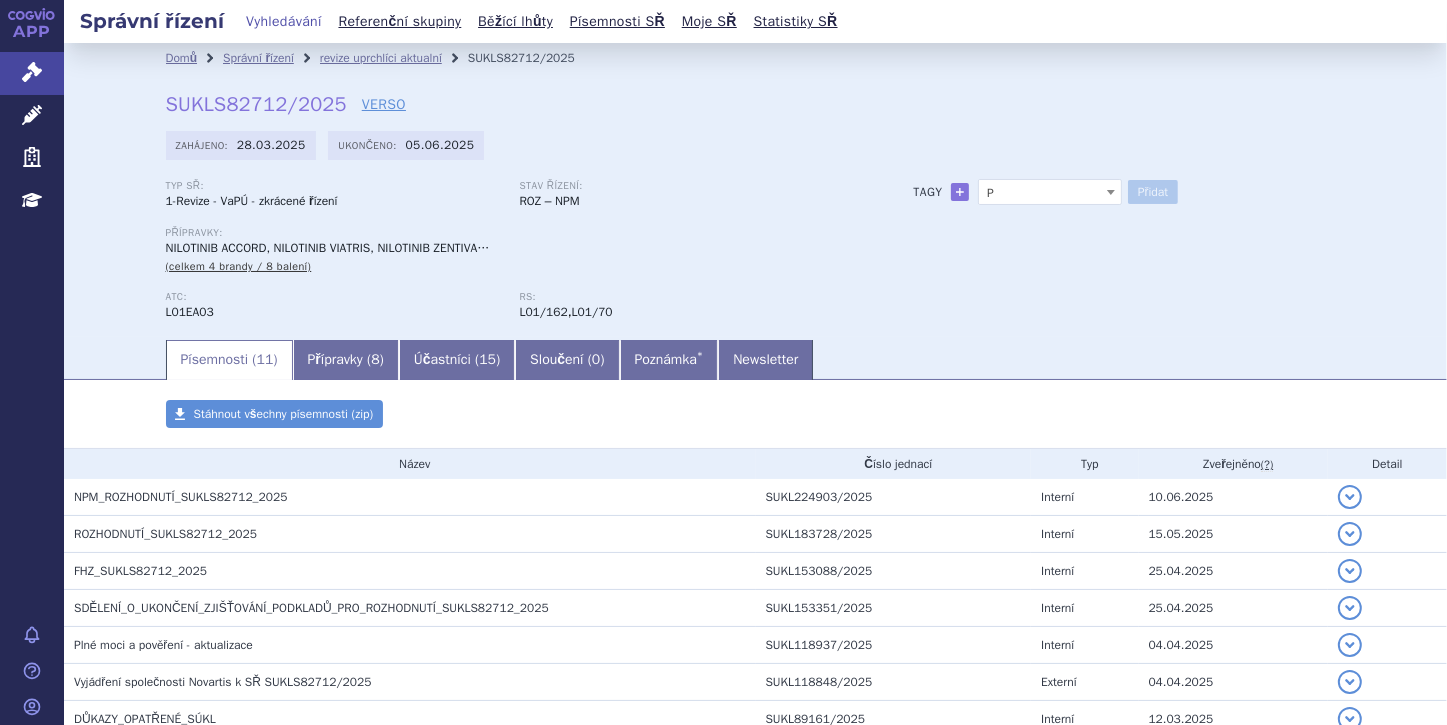 select 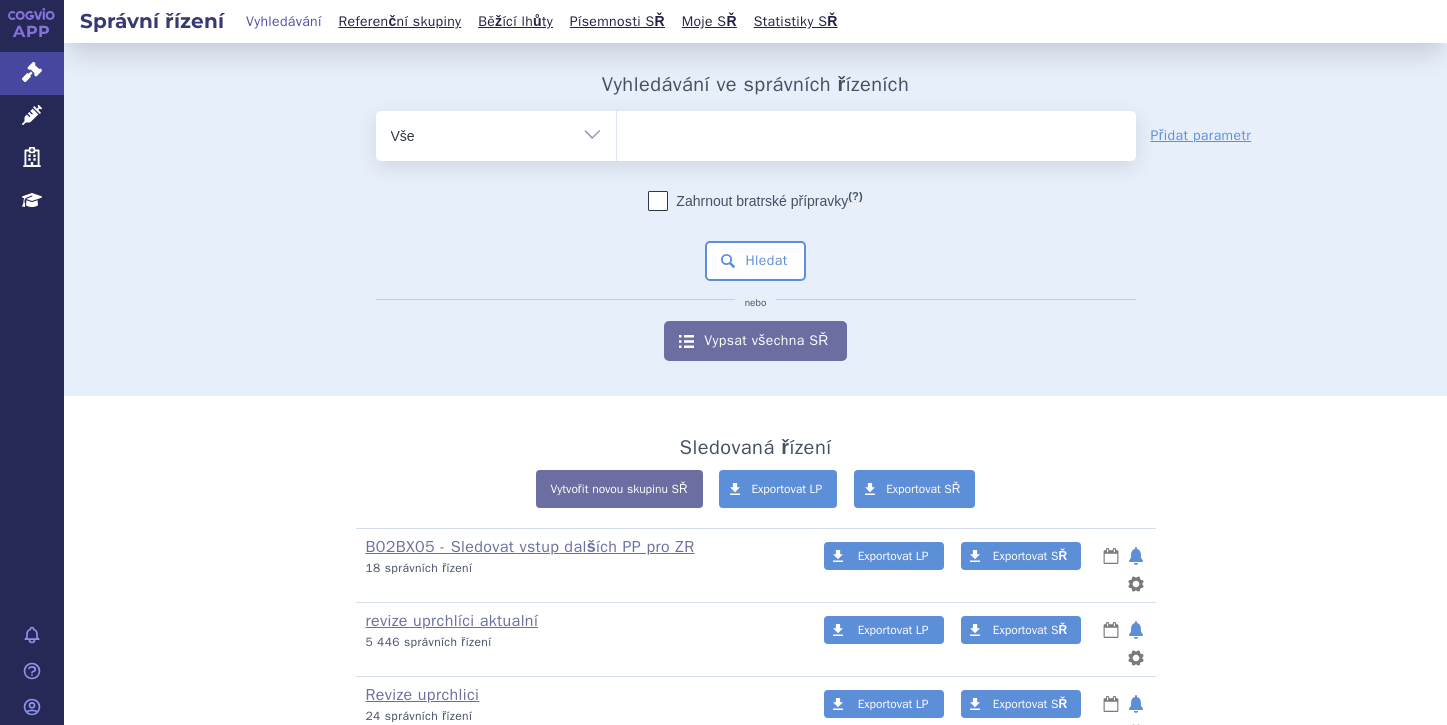 scroll, scrollTop: 0, scrollLeft: 0, axis: both 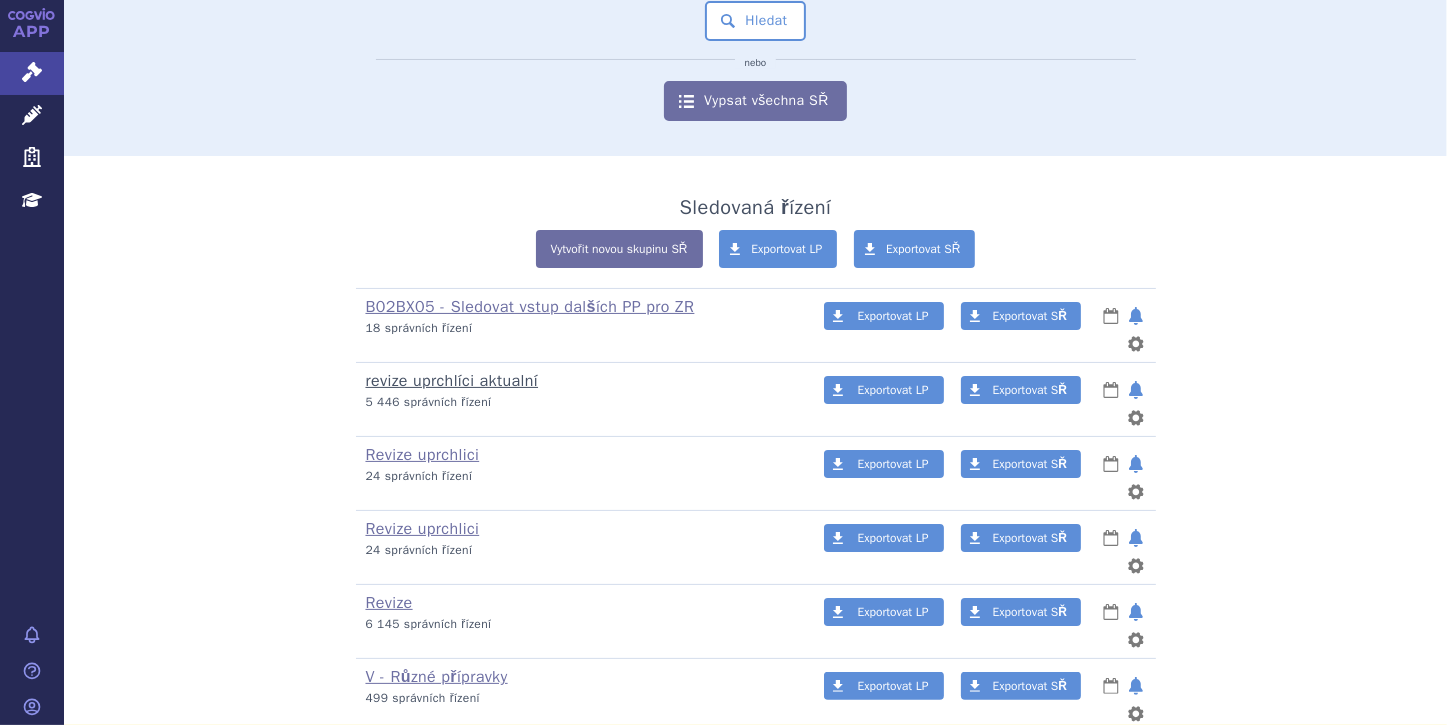 click on "revize uprchlíci aktualní" at bounding box center [452, 381] 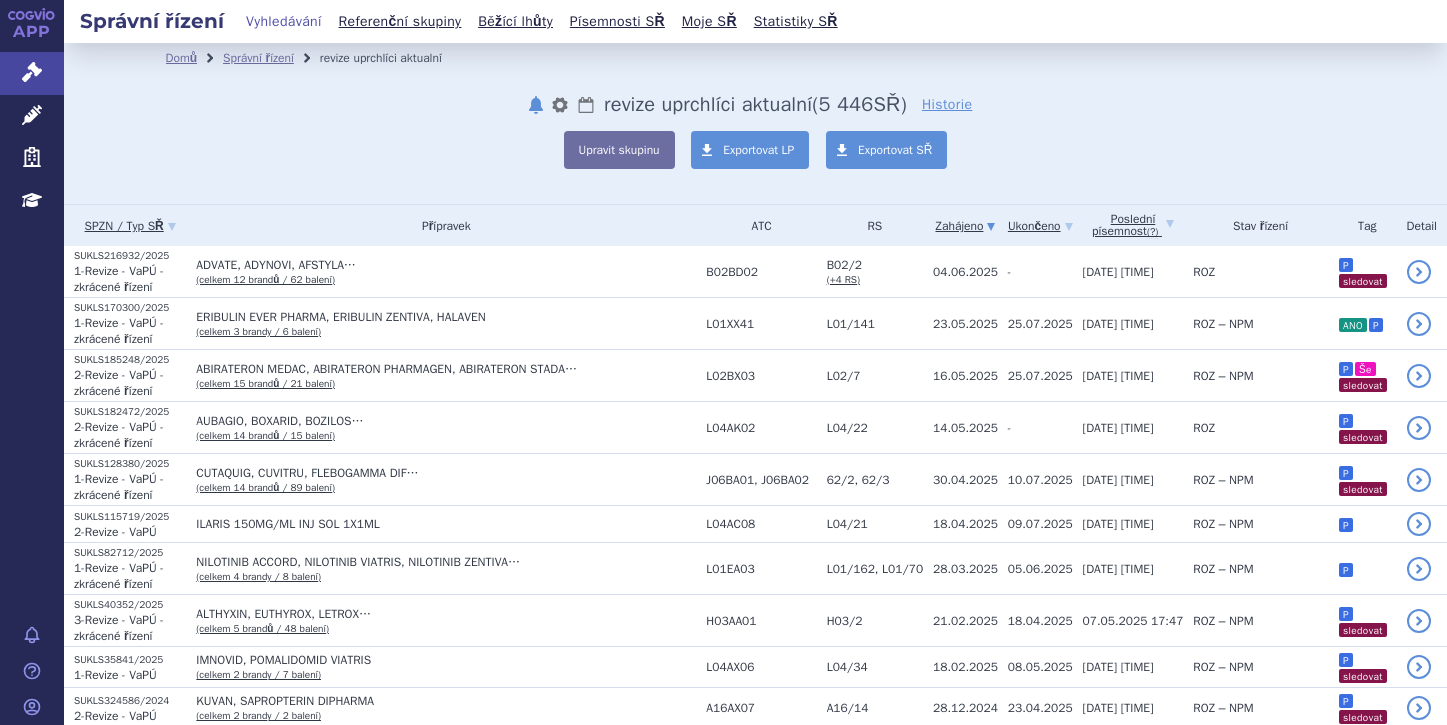 scroll, scrollTop: 0, scrollLeft: 0, axis: both 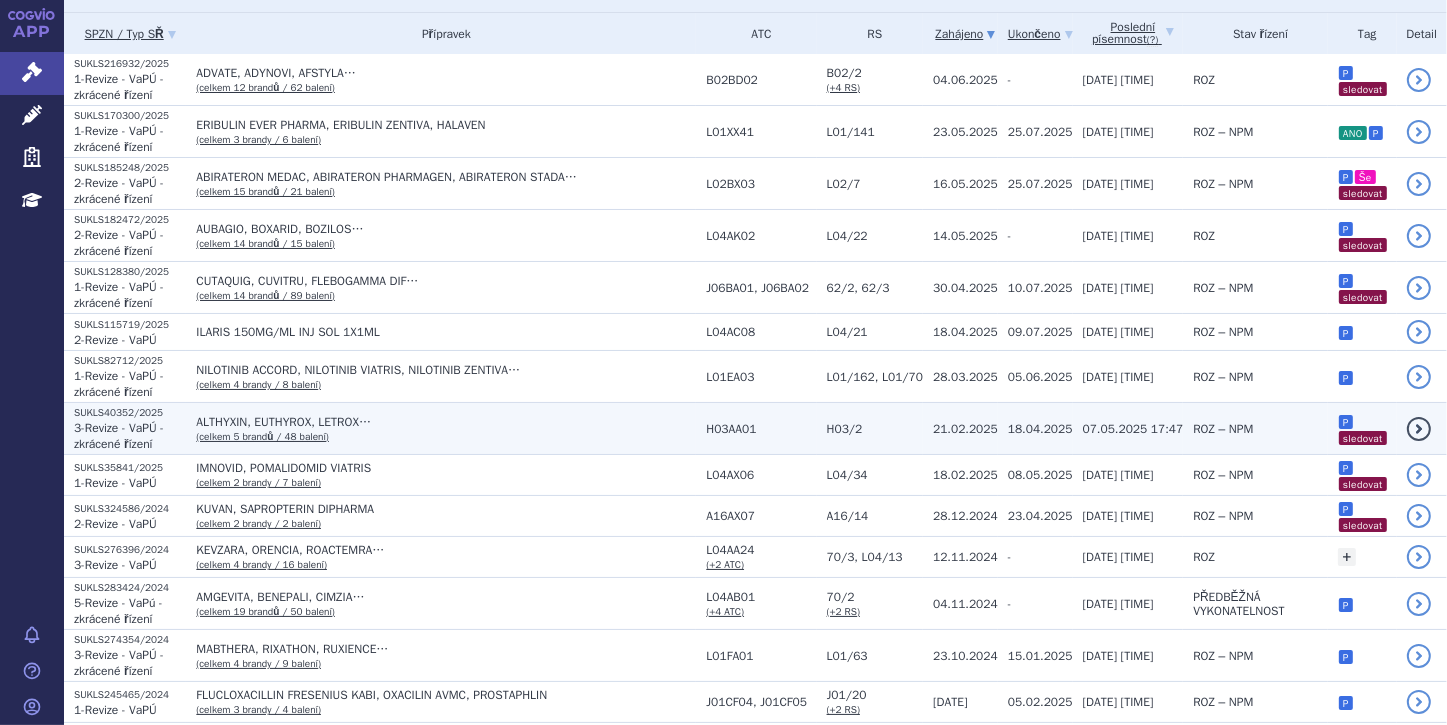click on "3-Revize - VaPÚ - zkrácené řízení" at bounding box center (119, 436) 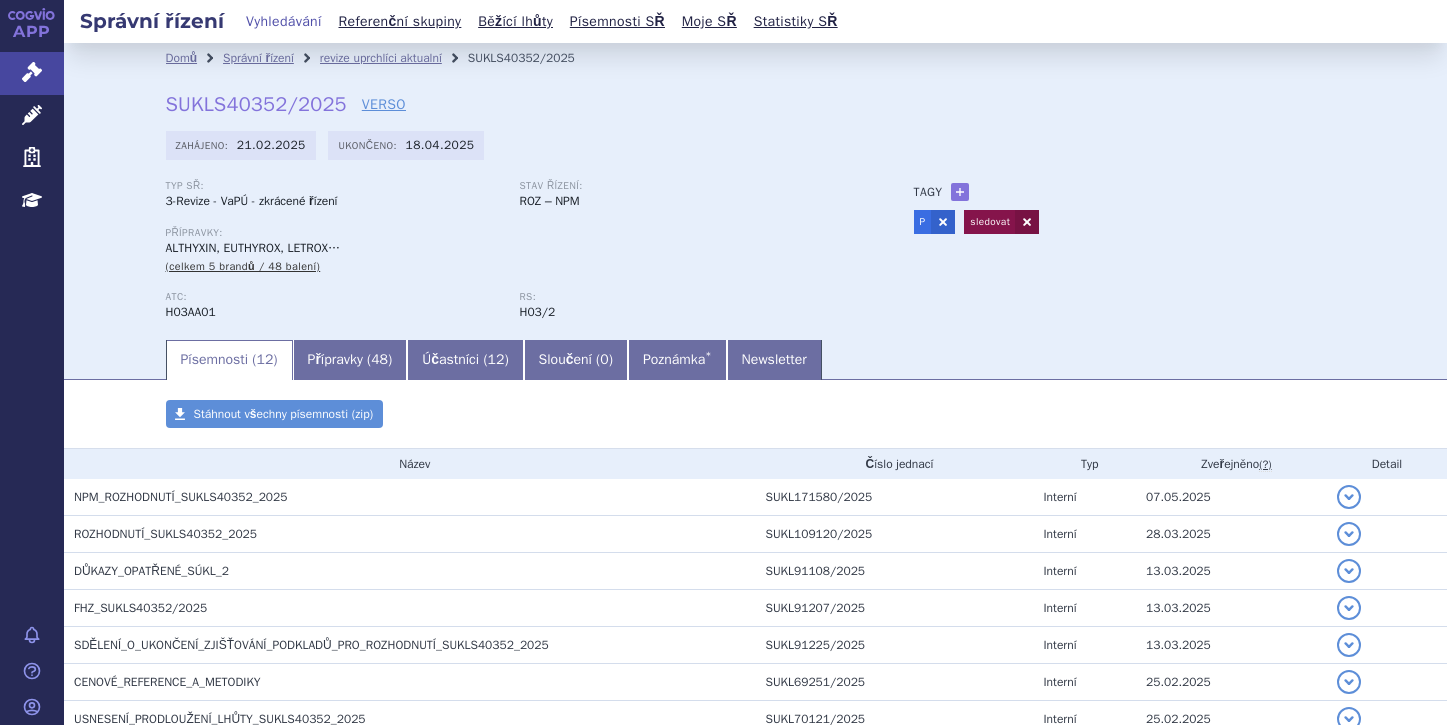 scroll, scrollTop: 0, scrollLeft: 0, axis: both 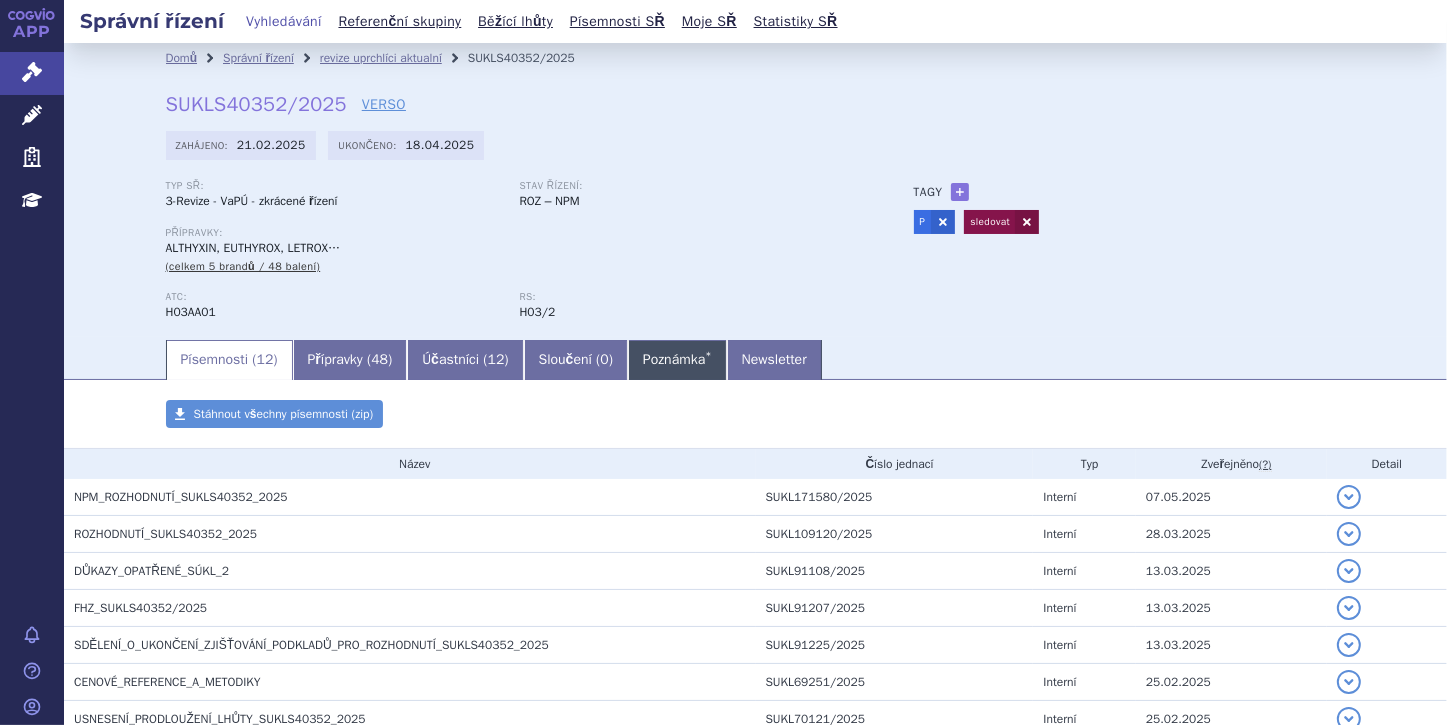 click on "Poznámka
*" at bounding box center [677, 360] 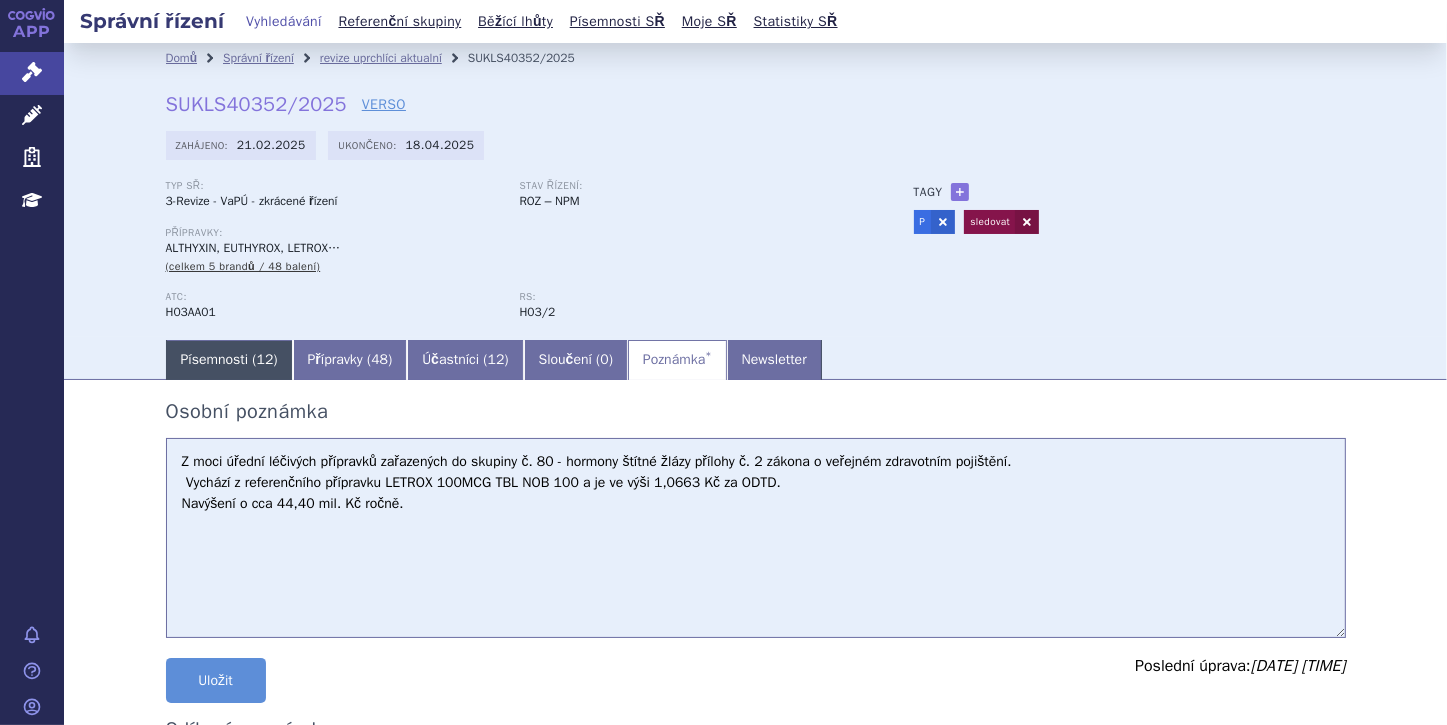 click on "Písemnosti ( 12 )" at bounding box center (229, 360) 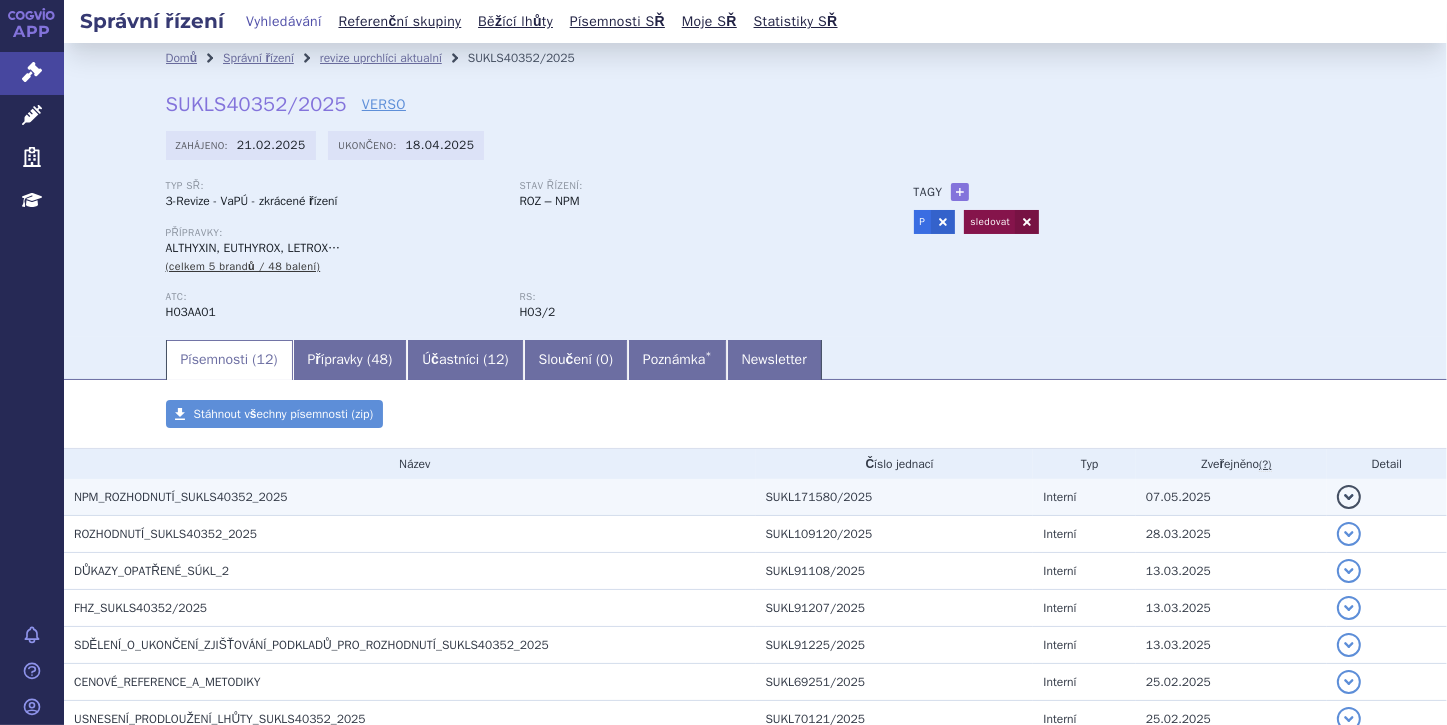 click on "NPM_ROZHODNUTÍ_SUKLS40352_2025" at bounding box center (180, 497) 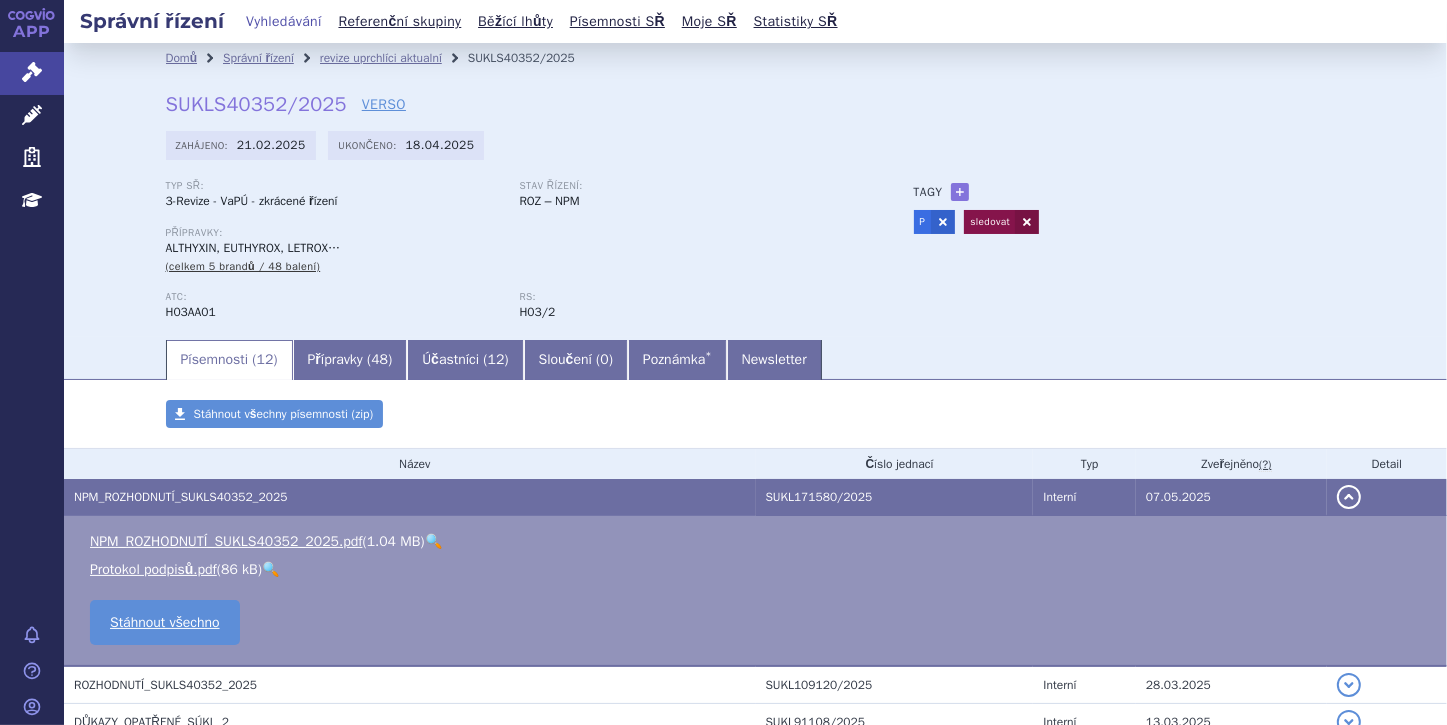 click on "🔍" at bounding box center (433, 541) 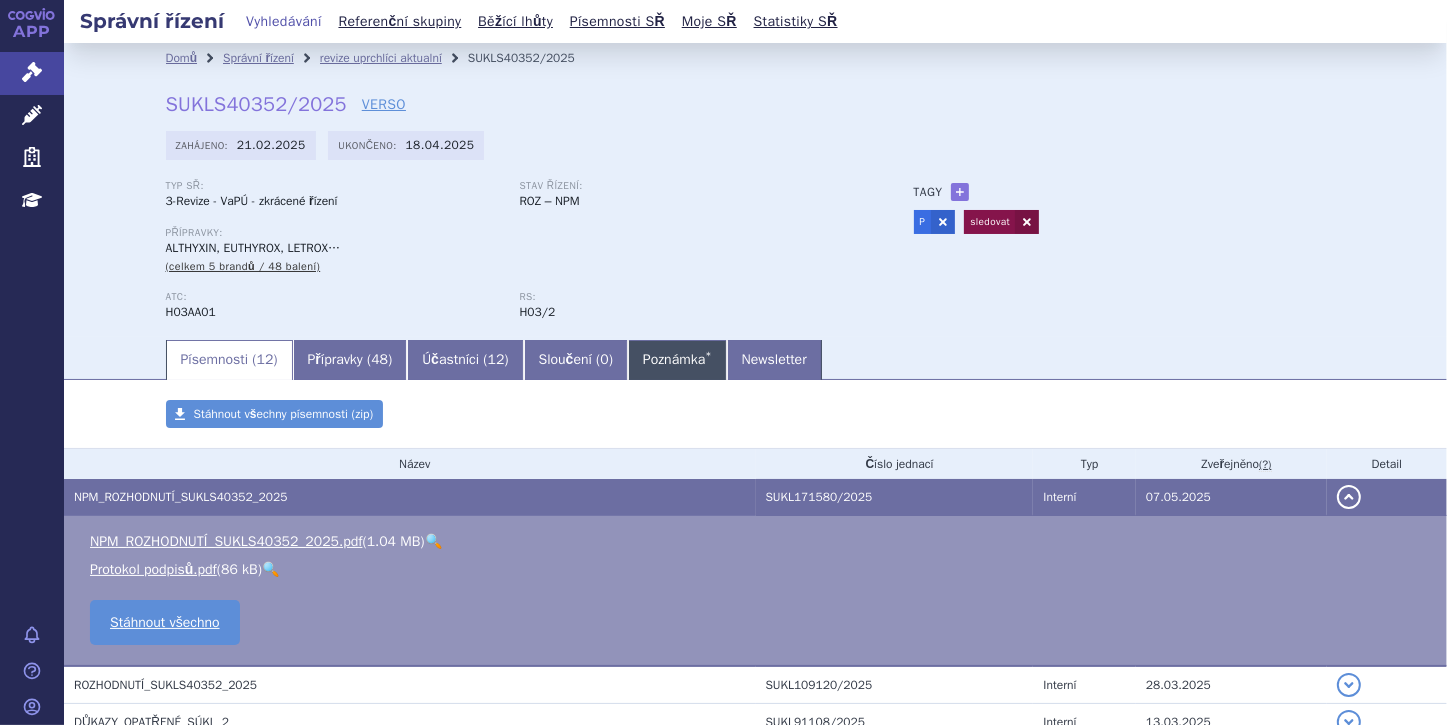 click on "Poznámka
*" at bounding box center (677, 360) 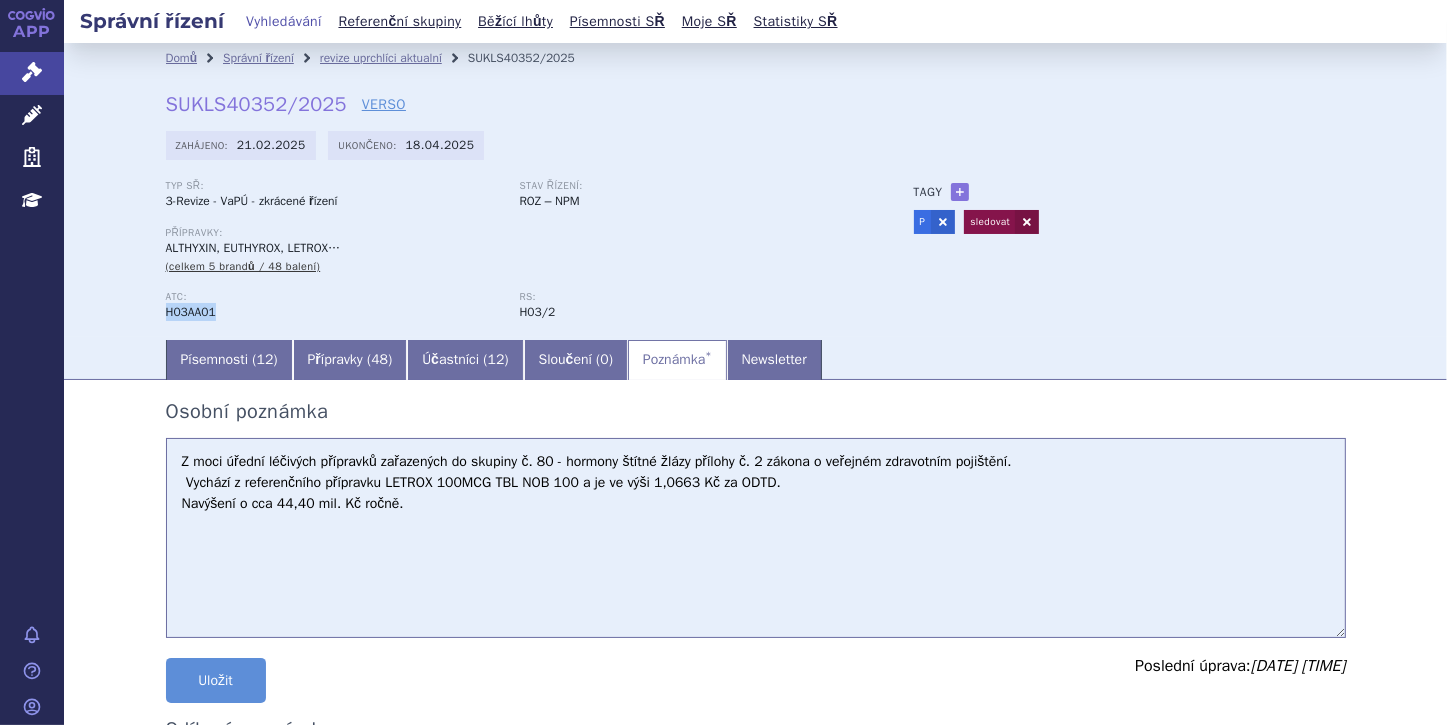 drag, startPoint x: 213, startPoint y: 312, endPoint x: 160, endPoint y: 317, distance: 53.235325 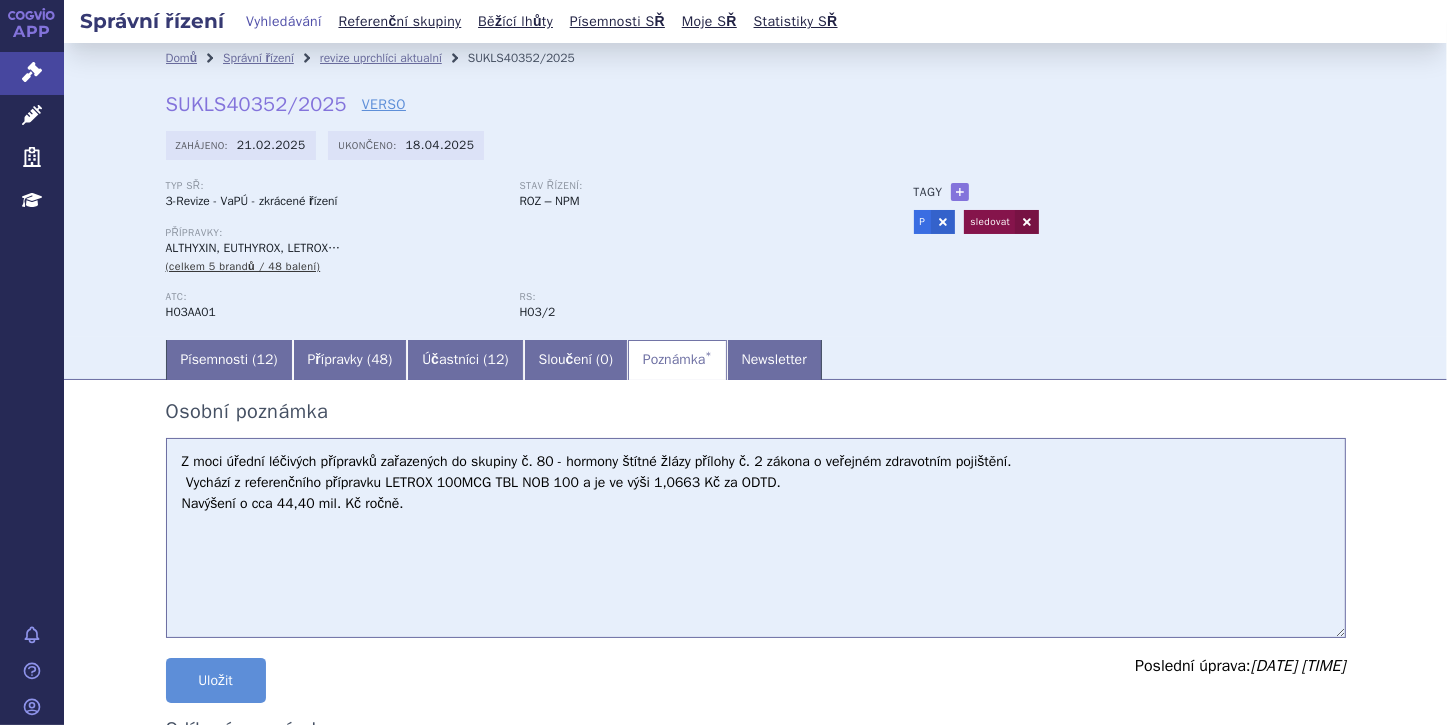 click on "Z moci úřední léčivých přípravků zařazených do skupiny č. 80 - hormony štítné žlázy přílohy č. 2 zákona o veřejném zdravotním pojištění.
Vychází z referenčního přípravku LETROX 100MCG TBL NOB 100 a je ve výši 1,0663 Kč za ODTD.
Navýšení o cca 44,40 mil. Kč ročně." at bounding box center [756, 538] 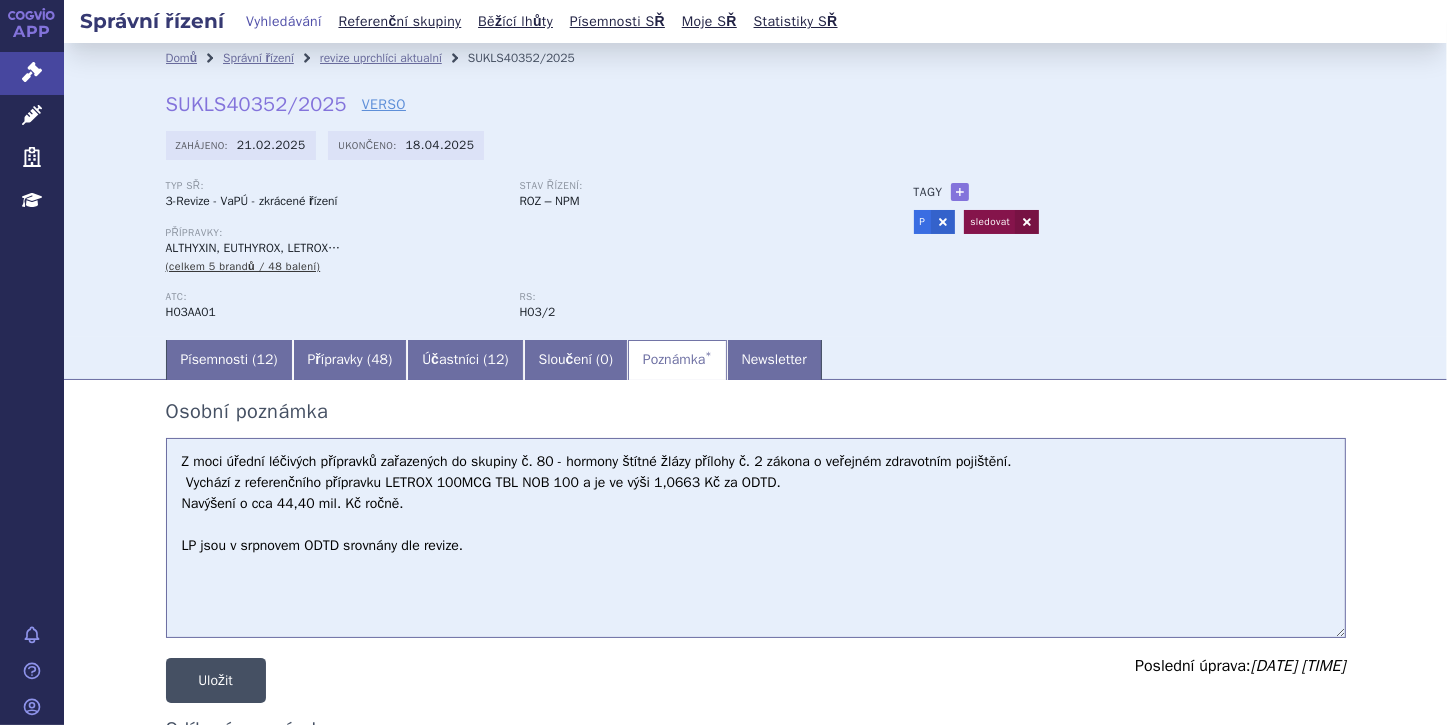 type on "Z moci úřední léčivých přípravků zařazených do skupiny č. 80 - hormony štítné žlázy přílohy č. 2 zákona o veřejném zdravotním pojištění.
Vychází z referenčního přípravku LETROX 100MCG TBL NOB 100 a je ve výši 1,0663 Kč za ODTD.
Navýšení o cca 44,40 mil. Kč ročně.
LP jsou v srpnovem ODTD srovnány dle revize." 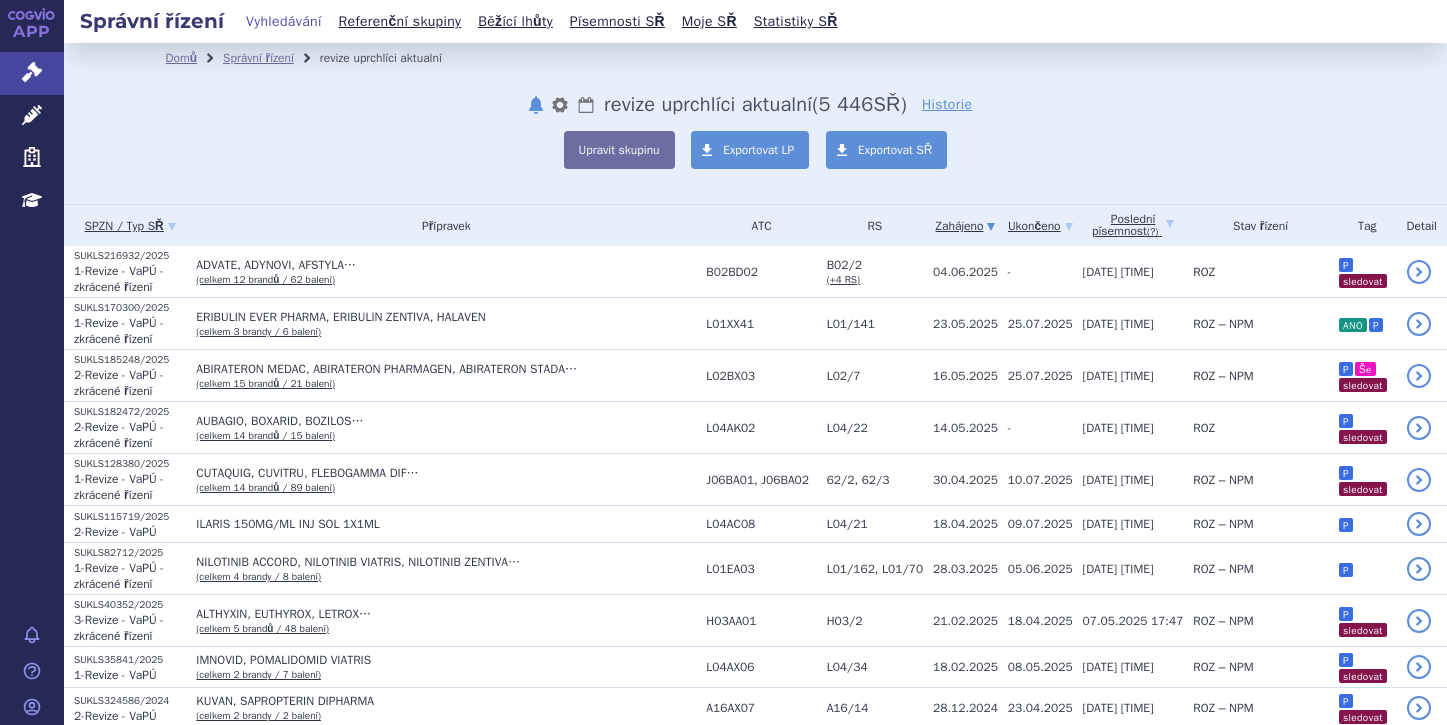 scroll, scrollTop: 0, scrollLeft: 0, axis: both 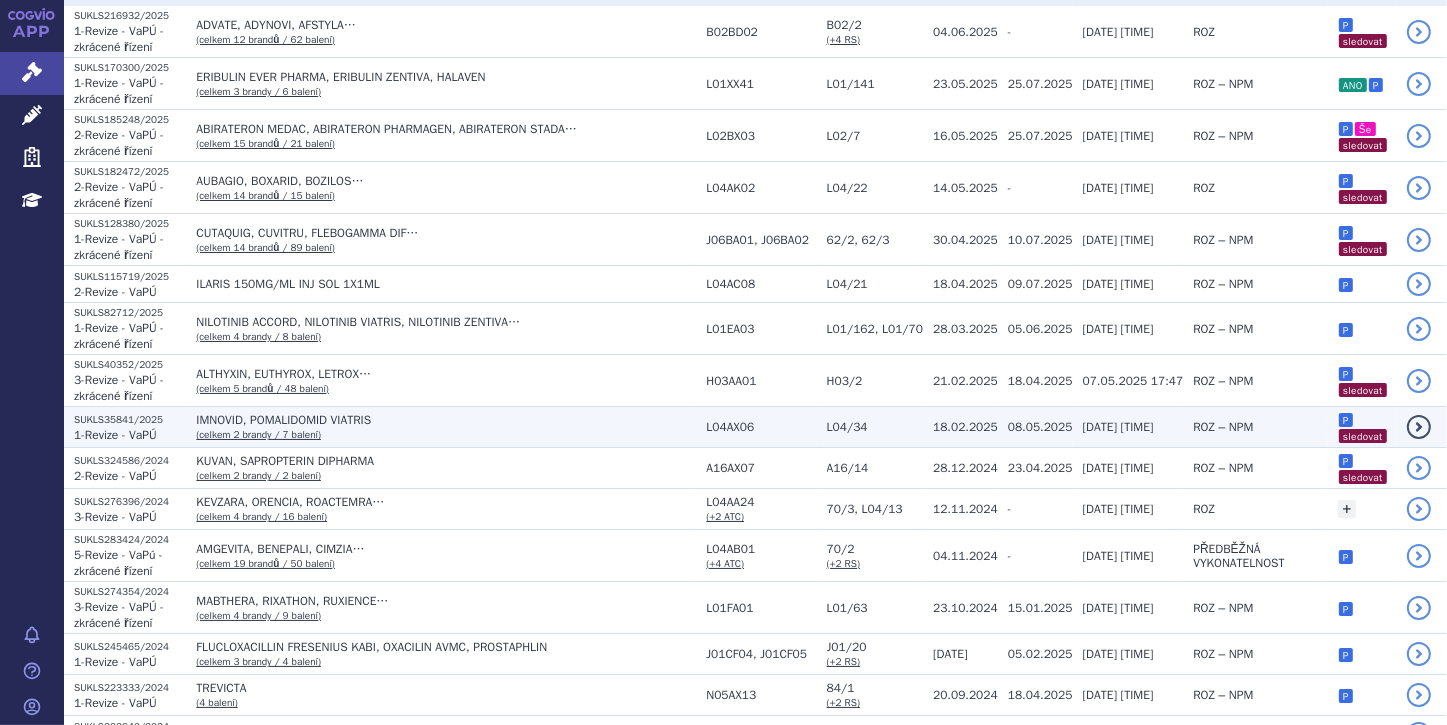 click on "IMNOVID, POMALIDOMID VIATRIS
(celkem 2 brandy / 7 balení)" at bounding box center (441, 427) 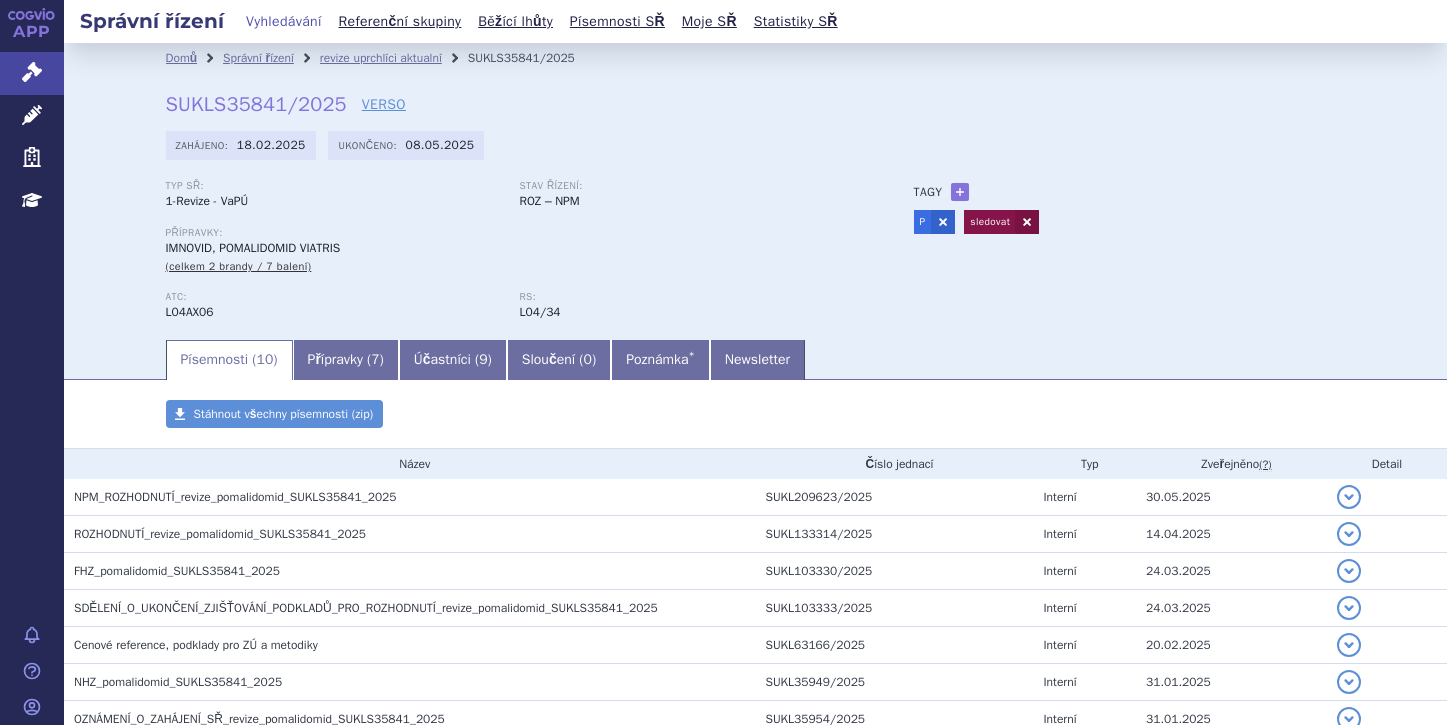 scroll, scrollTop: 0, scrollLeft: 0, axis: both 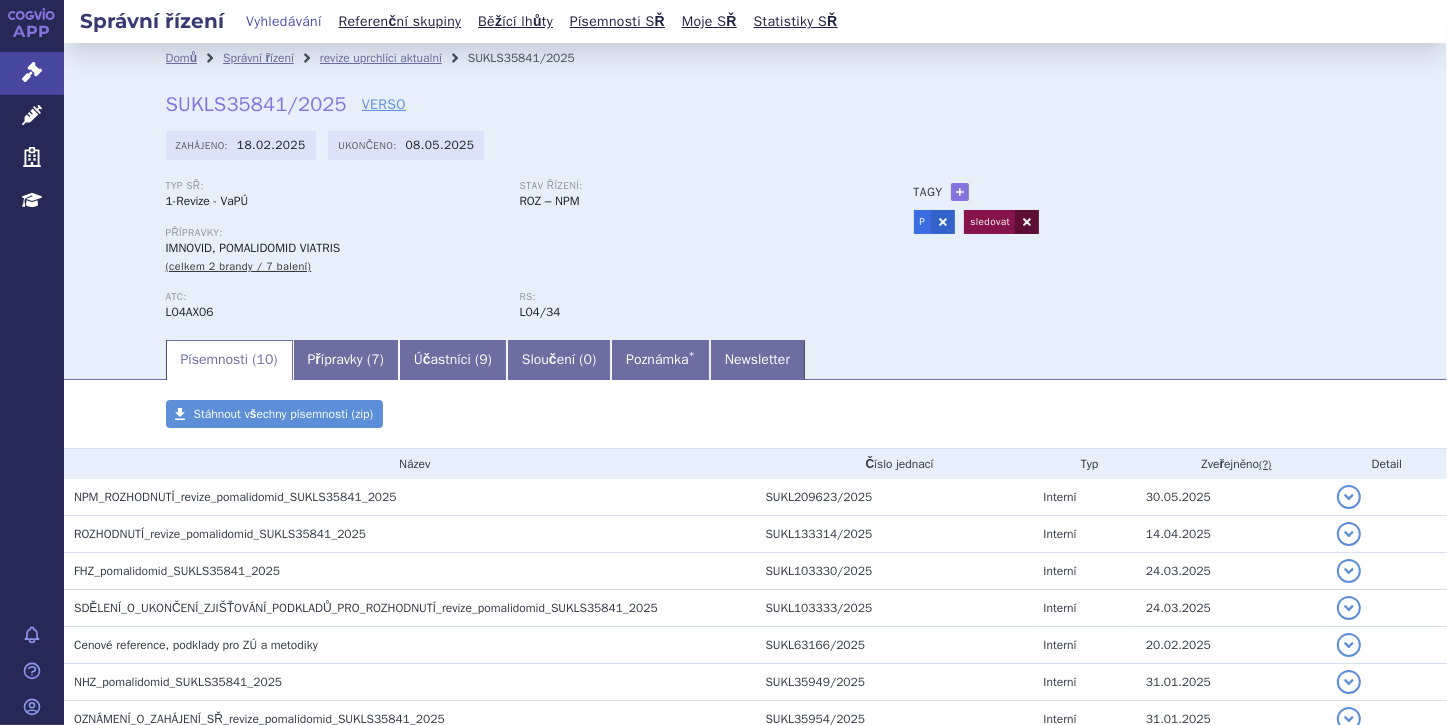 click at bounding box center (1027, 222) 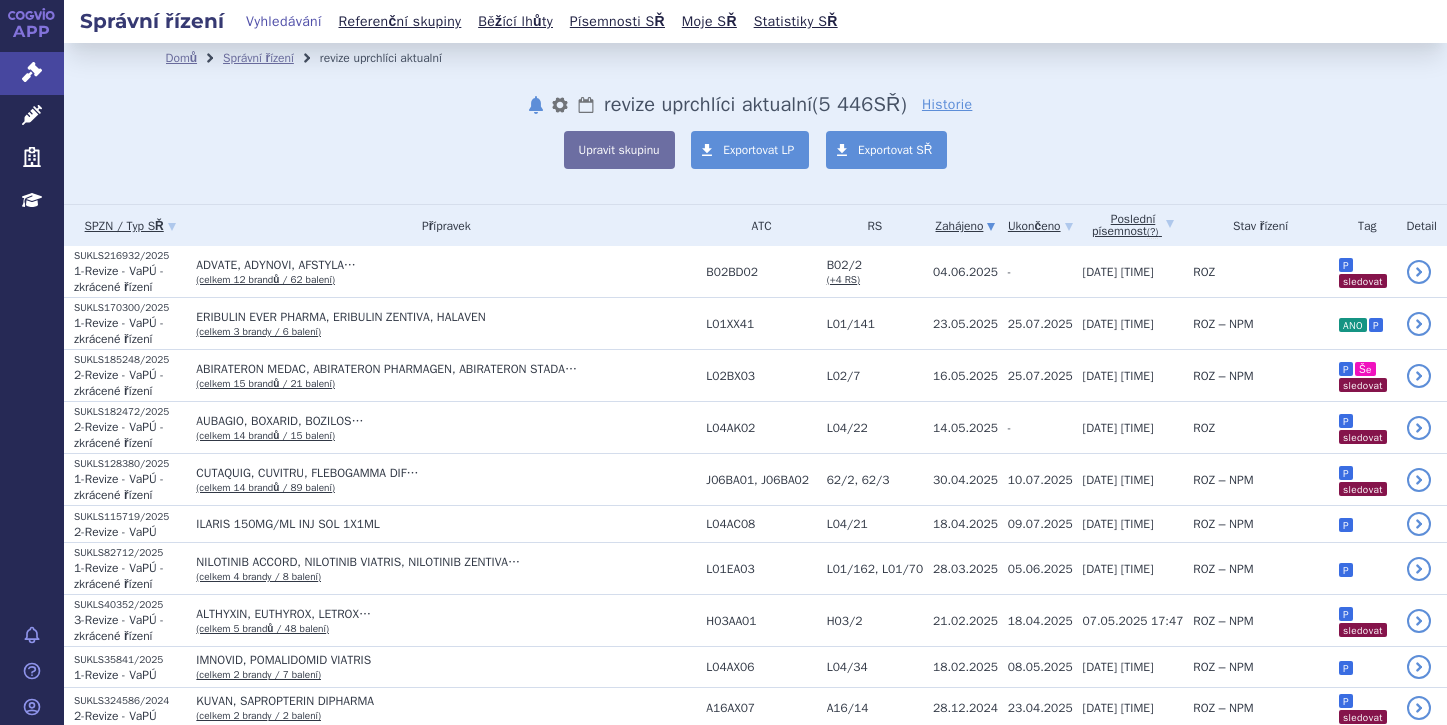 scroll, scrollTop: 0, scrollLeft: 0, axis: both 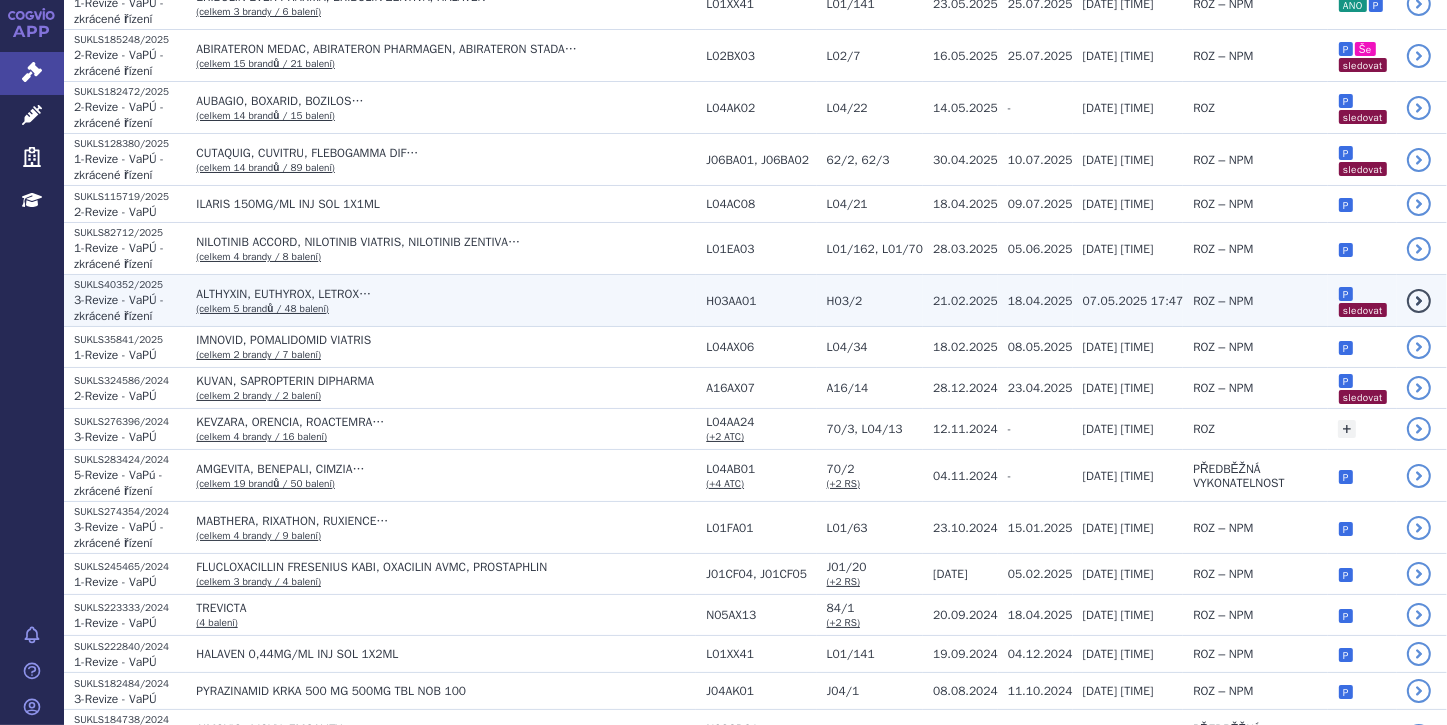 click on "ALTHYXIN, EUTHYROX, LETROX…
(celkem 5 brandů / 48 balení)" at bounding box center (441, 301) 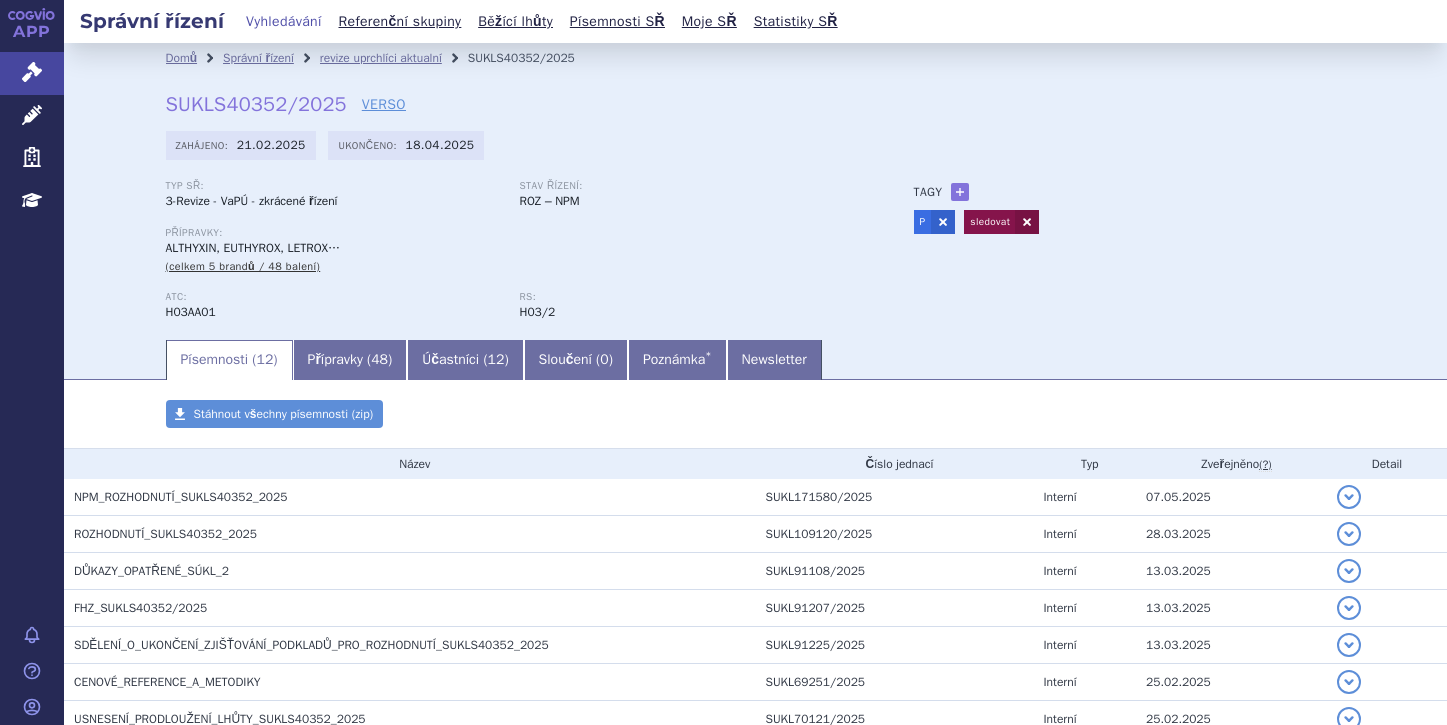 scroll, scrollTop: 0, scrollLeft: 0, axis: both 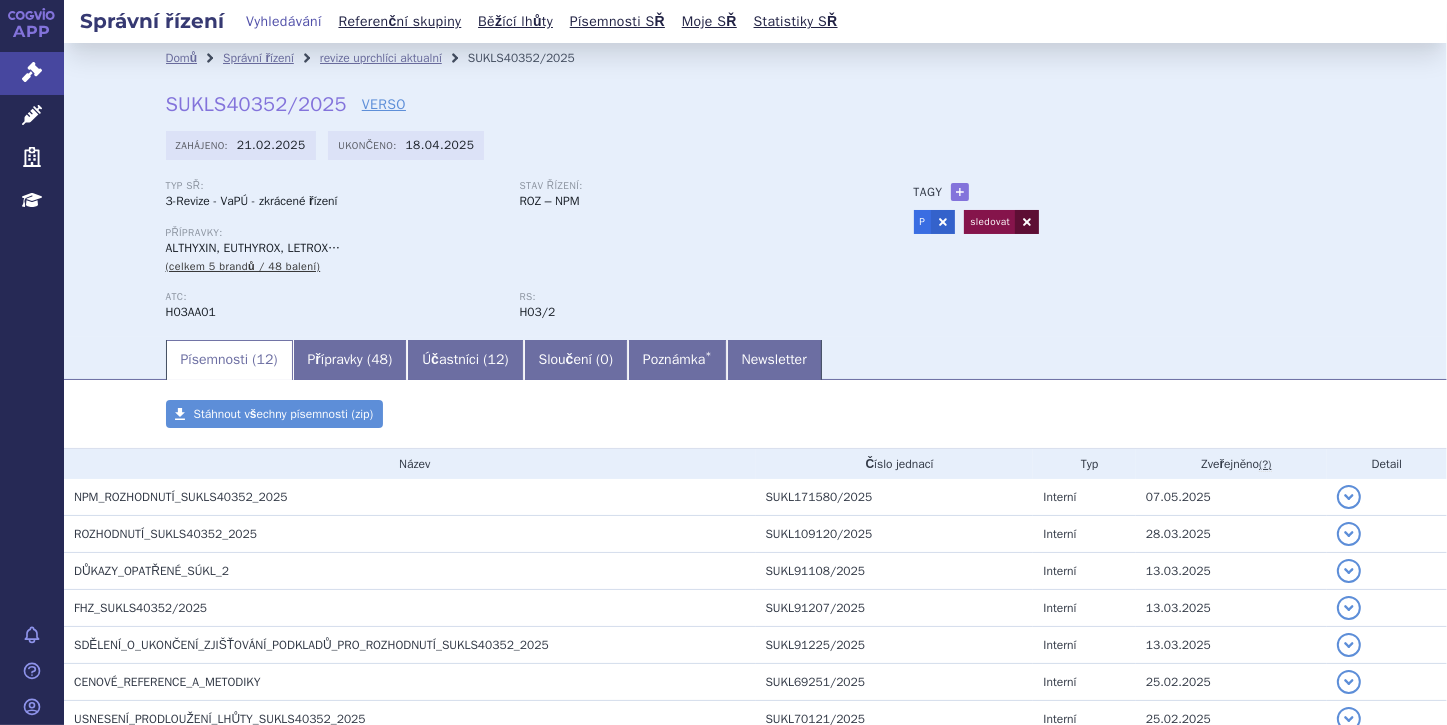 click at bounding box center [1027, 222] 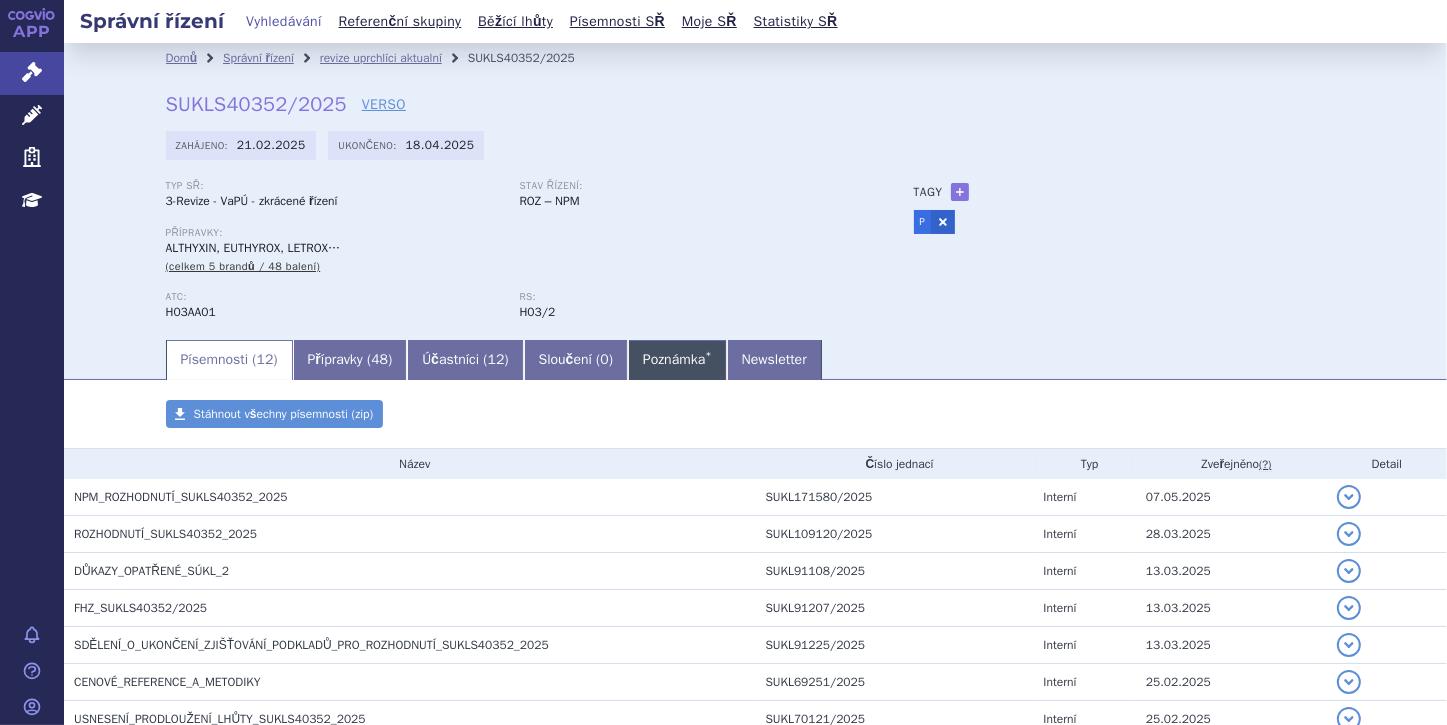 click on "Poznámka
*" at bounding box center [677, 360] 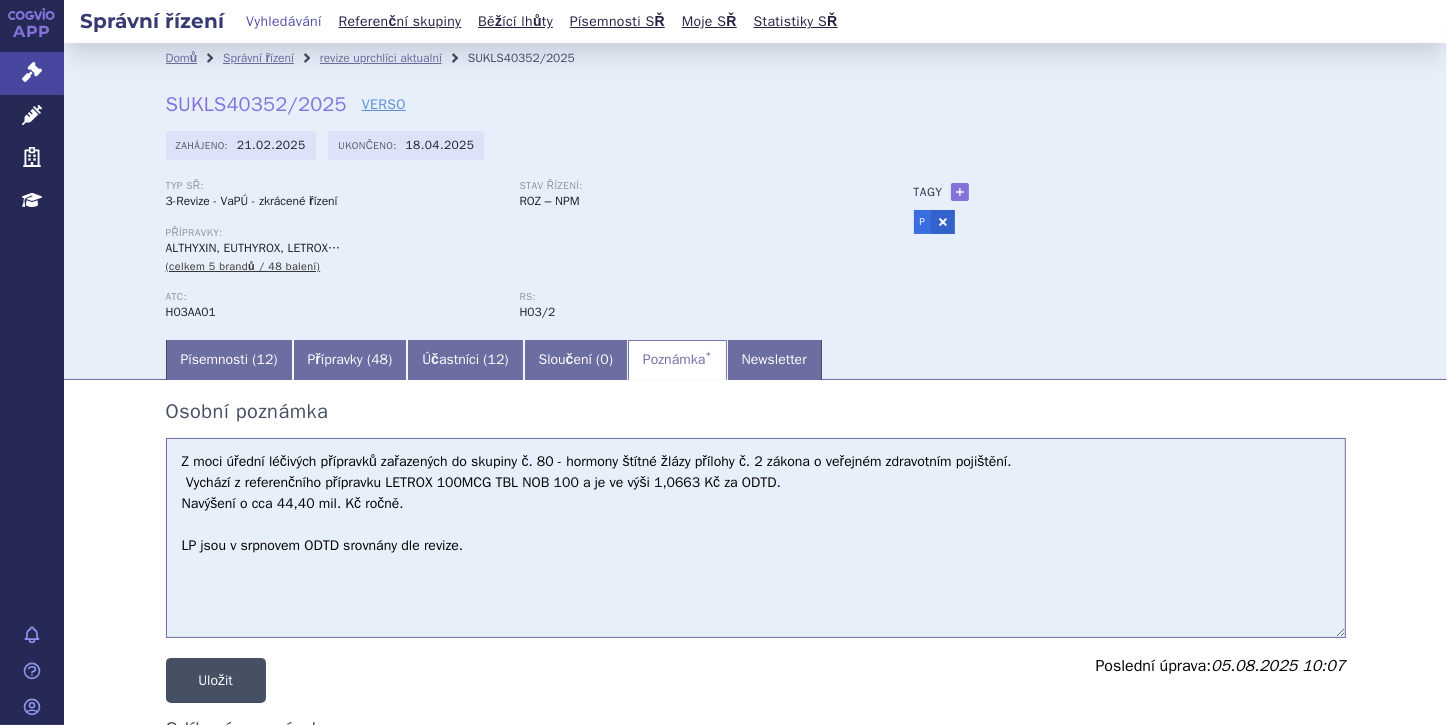 click on "Uložit" at bounding box center (216, 680) 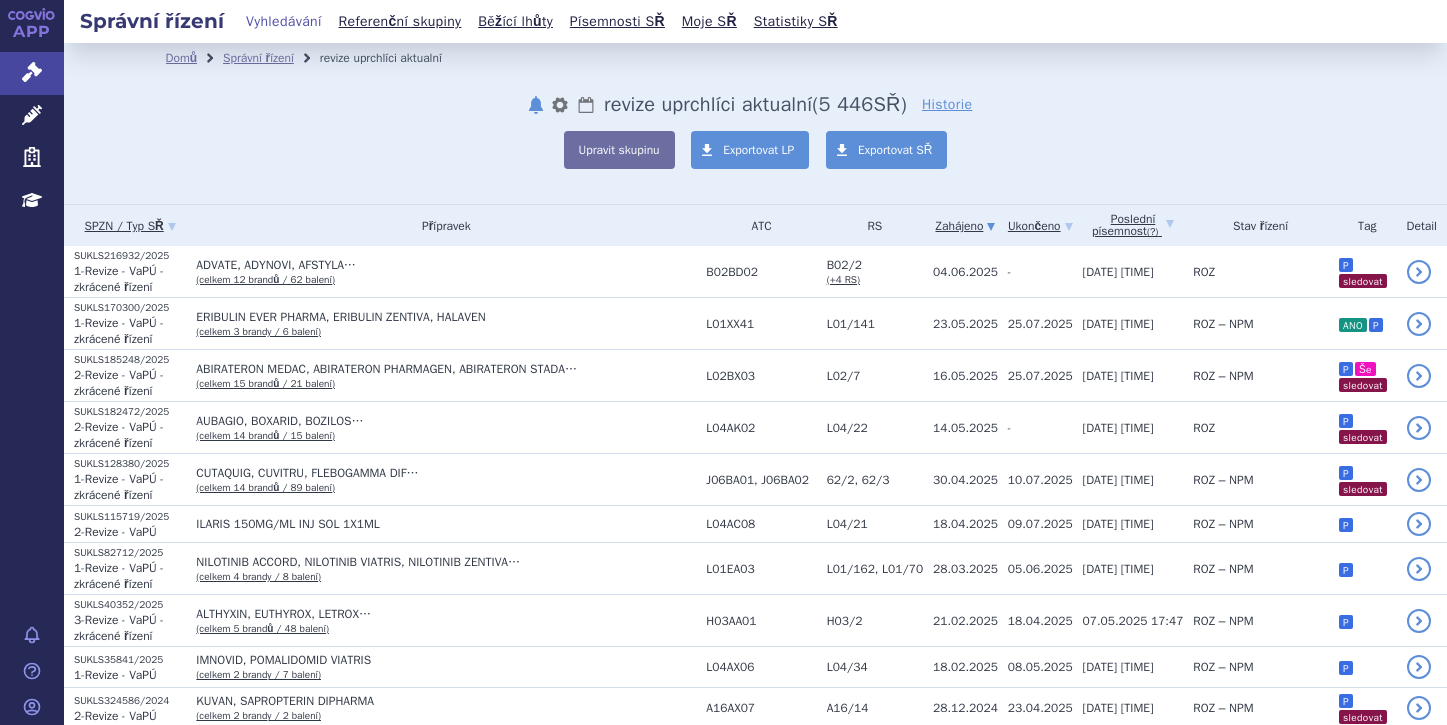 scroll, scrollTop: 0, scrollLeft: 0, axis: both 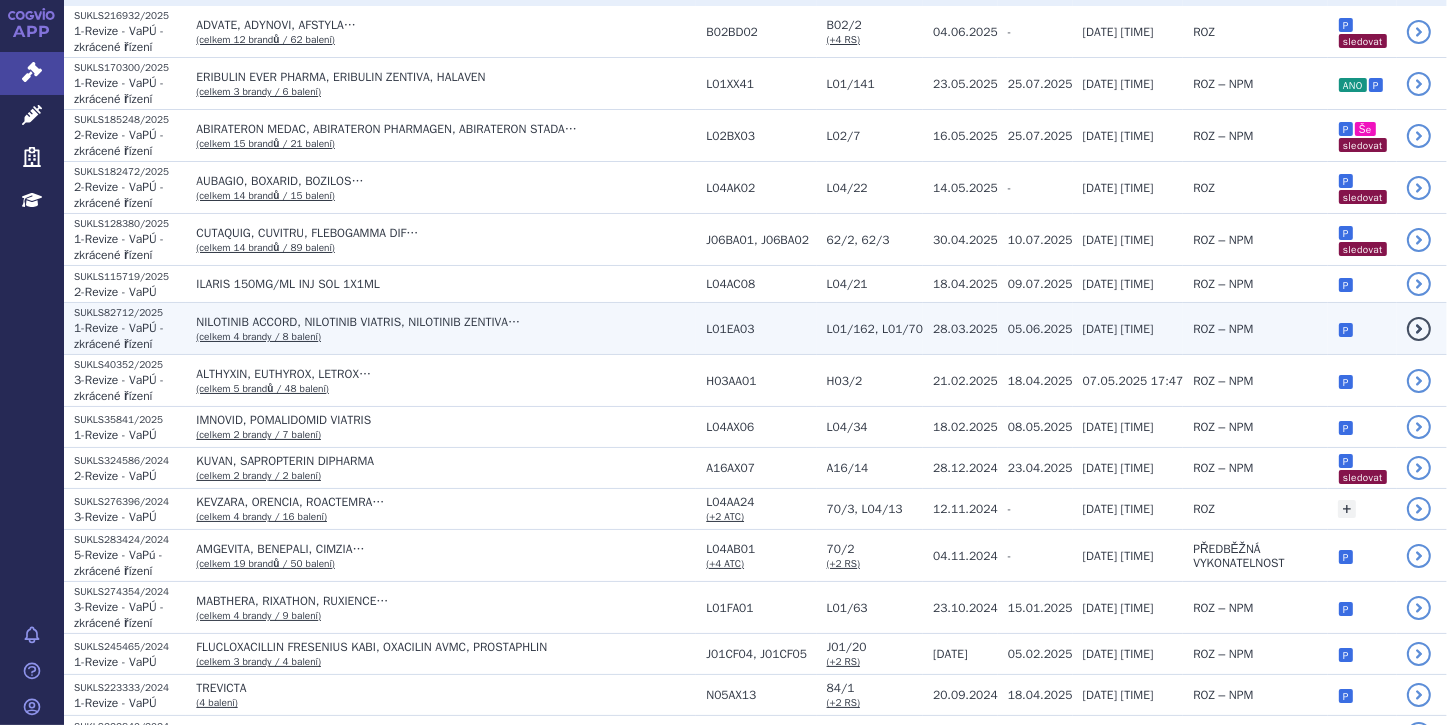 click on "NILOTINIB ACCORD, NILOTINIB VIATRIS, NILOTINIB ZENTIVA…" at bounding box center [446, 322] 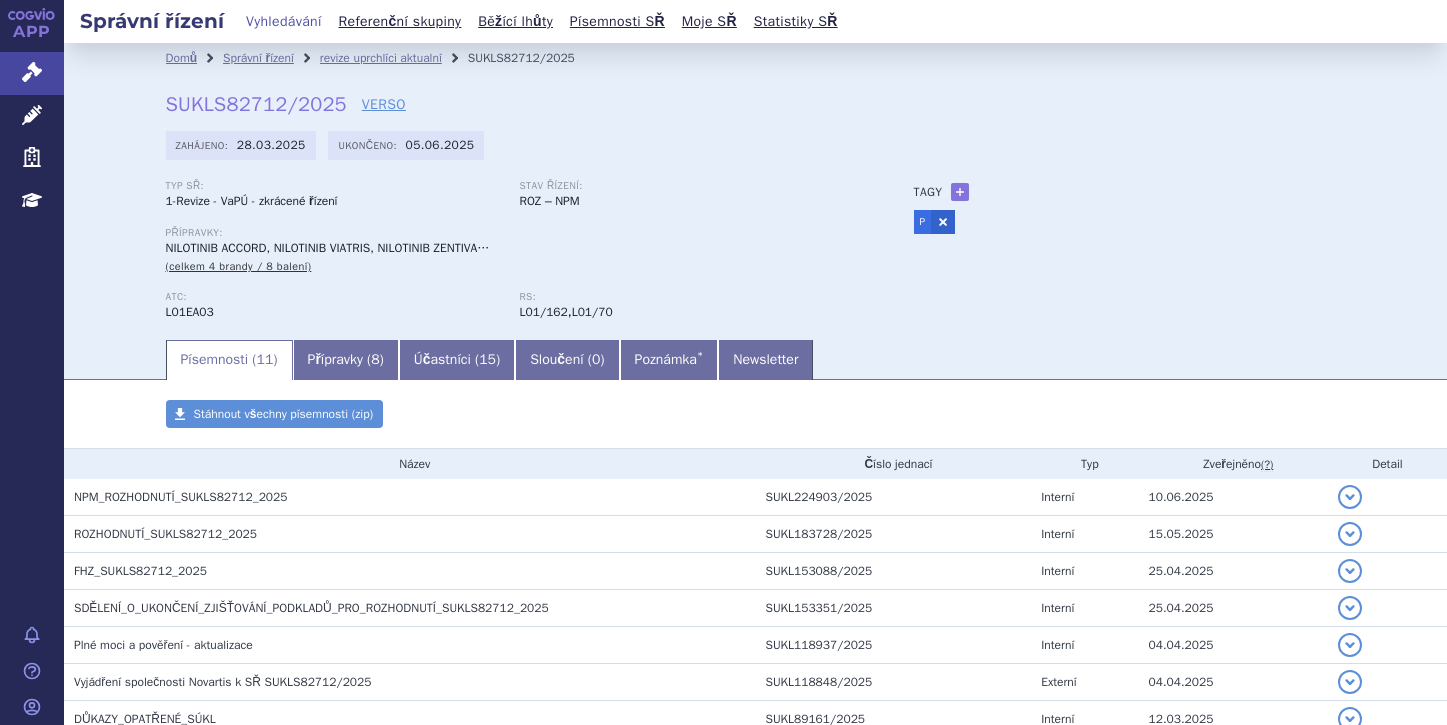 scroll, scrollTop: 0, scrollLeft: 0, axis: both 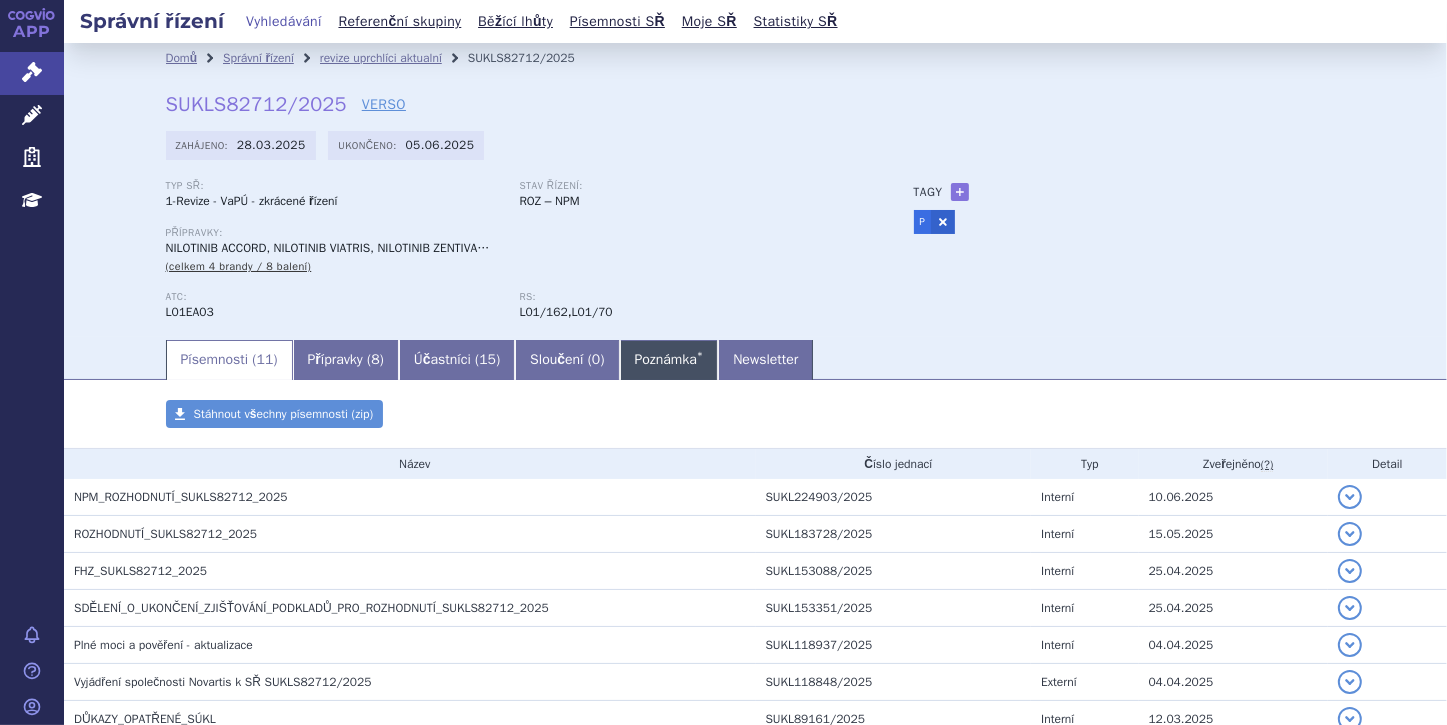 click on "Poznámka
*" at bounding box center (669, 360) 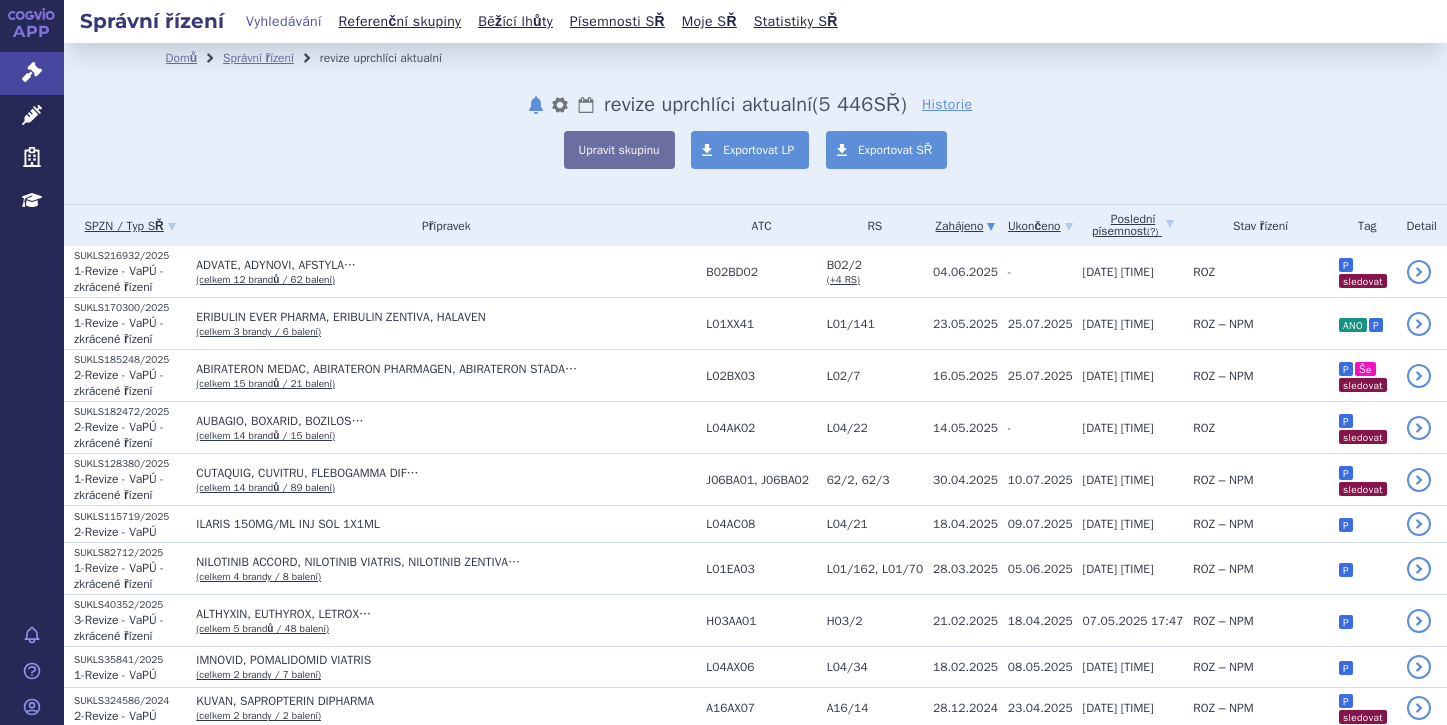 scroll, scrollTop: 0, scrollLeft: 0, axis: both 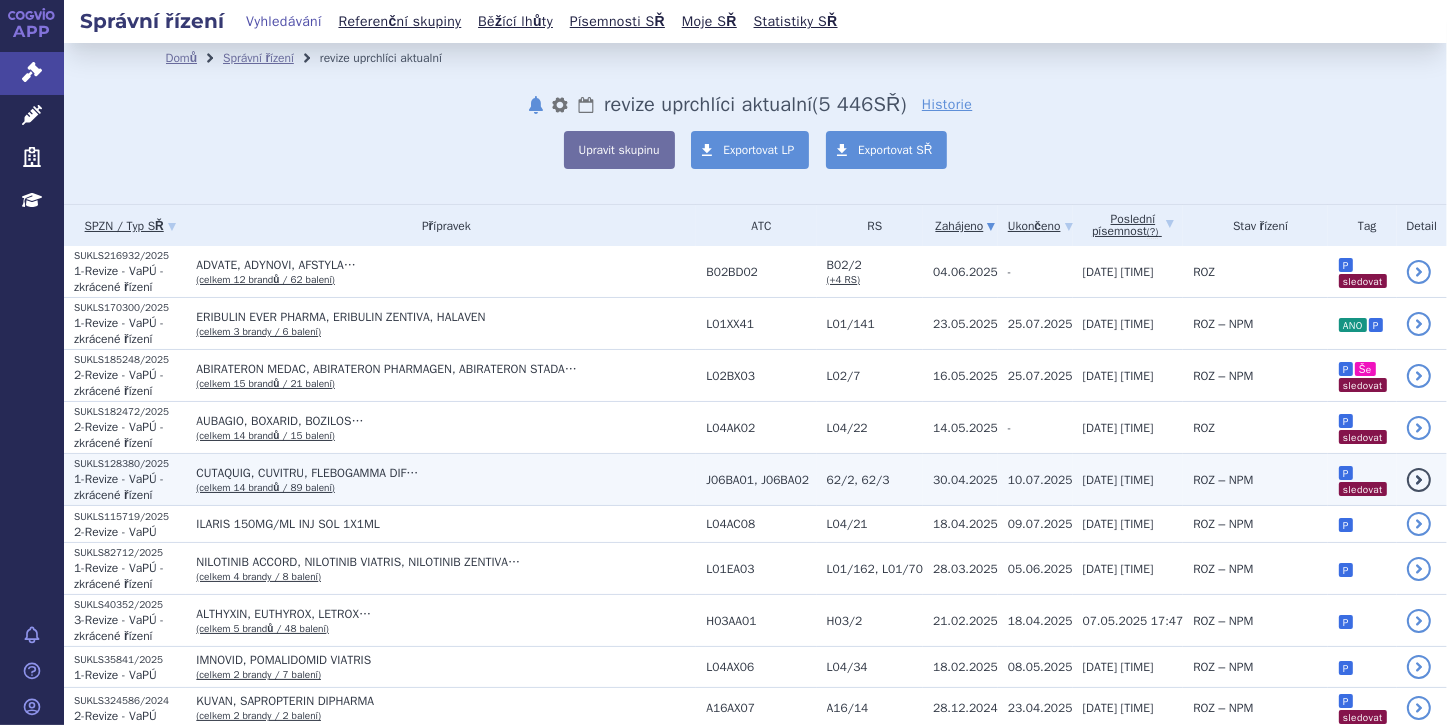 click on "1-Revize - VaPÚ - zkrácené řízení" at bounding box center (119, 487) 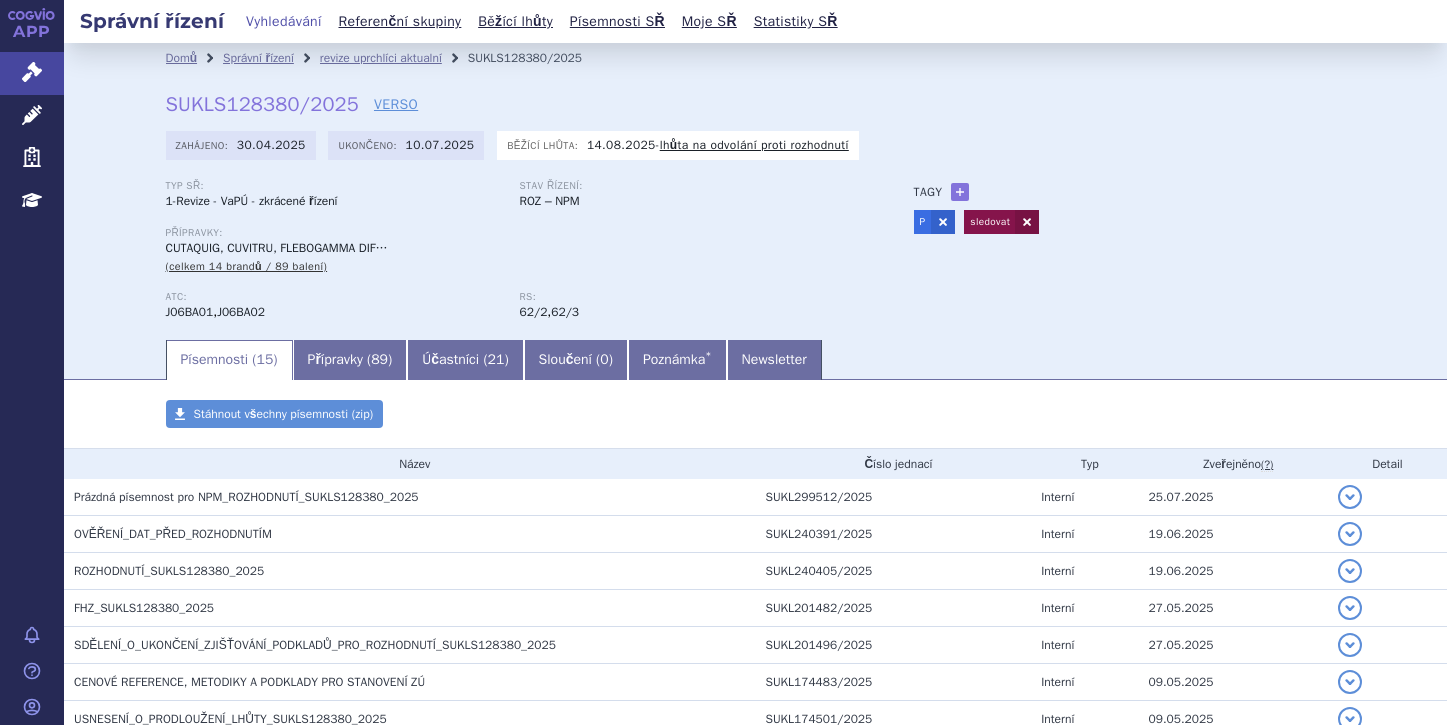 scroll, scrollTop: 0, scrollLeft: 0, axis: both 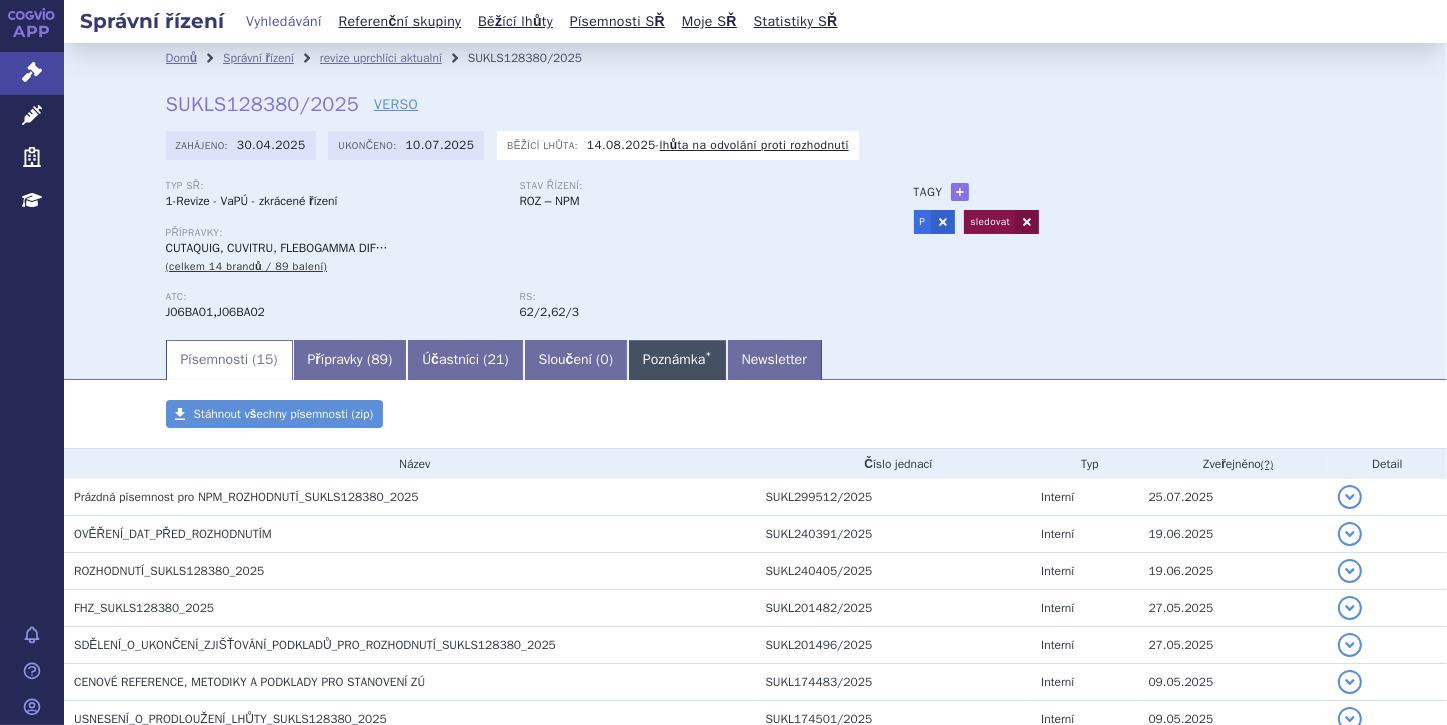 click on "Poznámka
*" at bounding box center (677, 360) 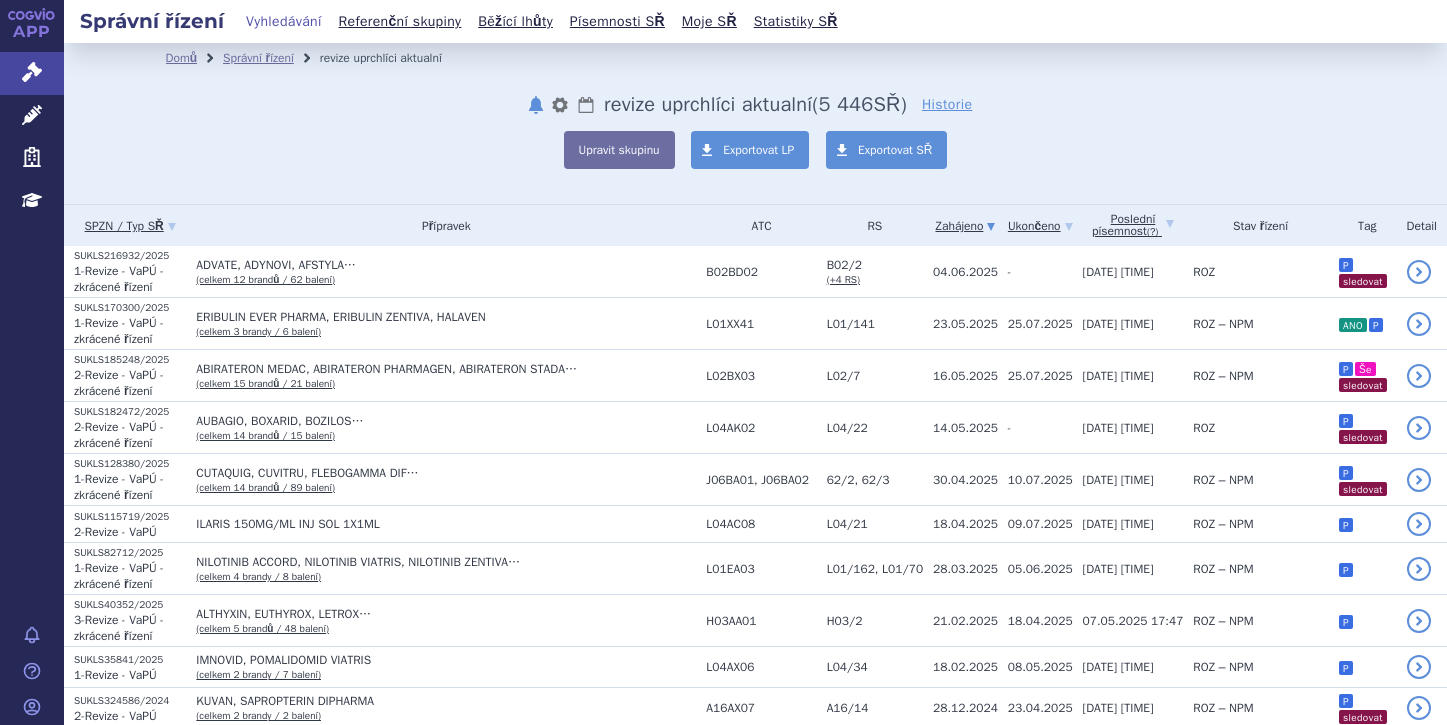 scroll, scrollTop: 0, scrollLeft: 0, axis: both 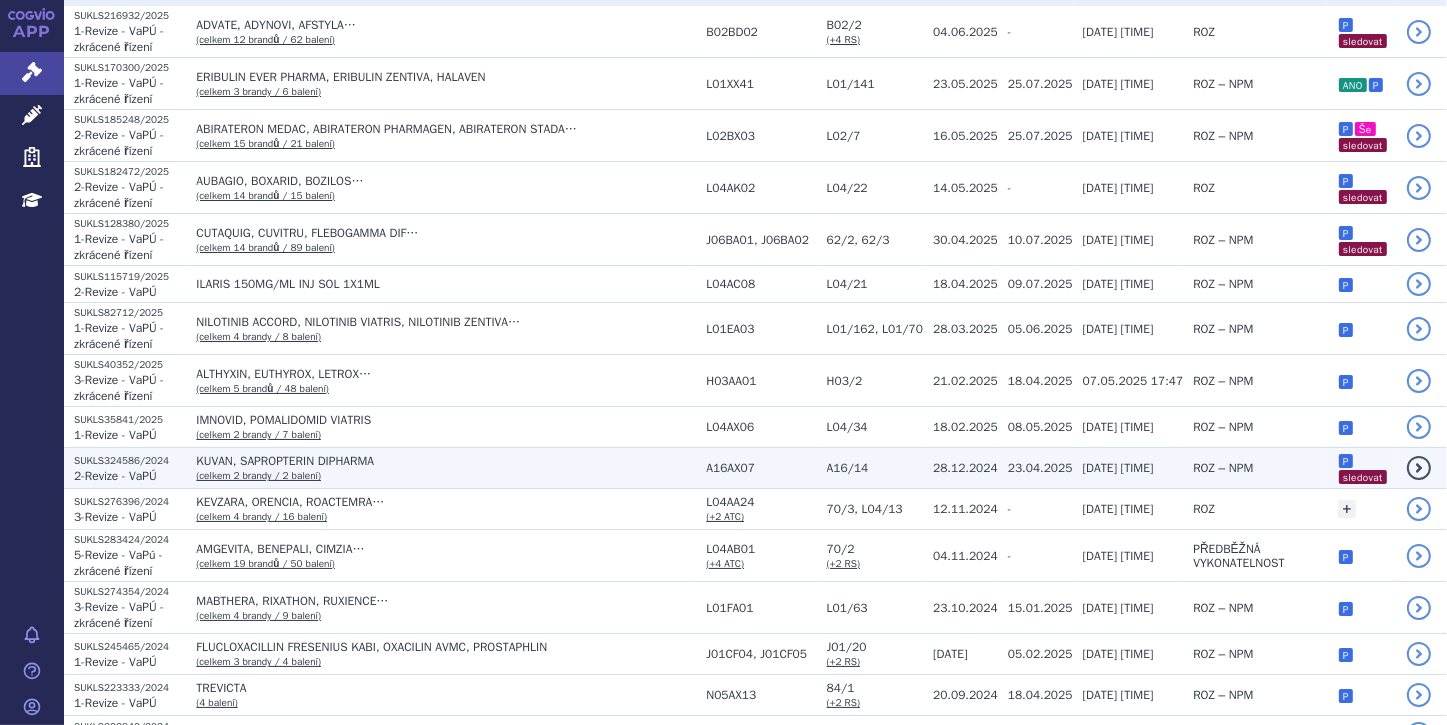 click on "KUVAN, SAPROPTERIN DIPHARMA" at bounding box center [446, 461] 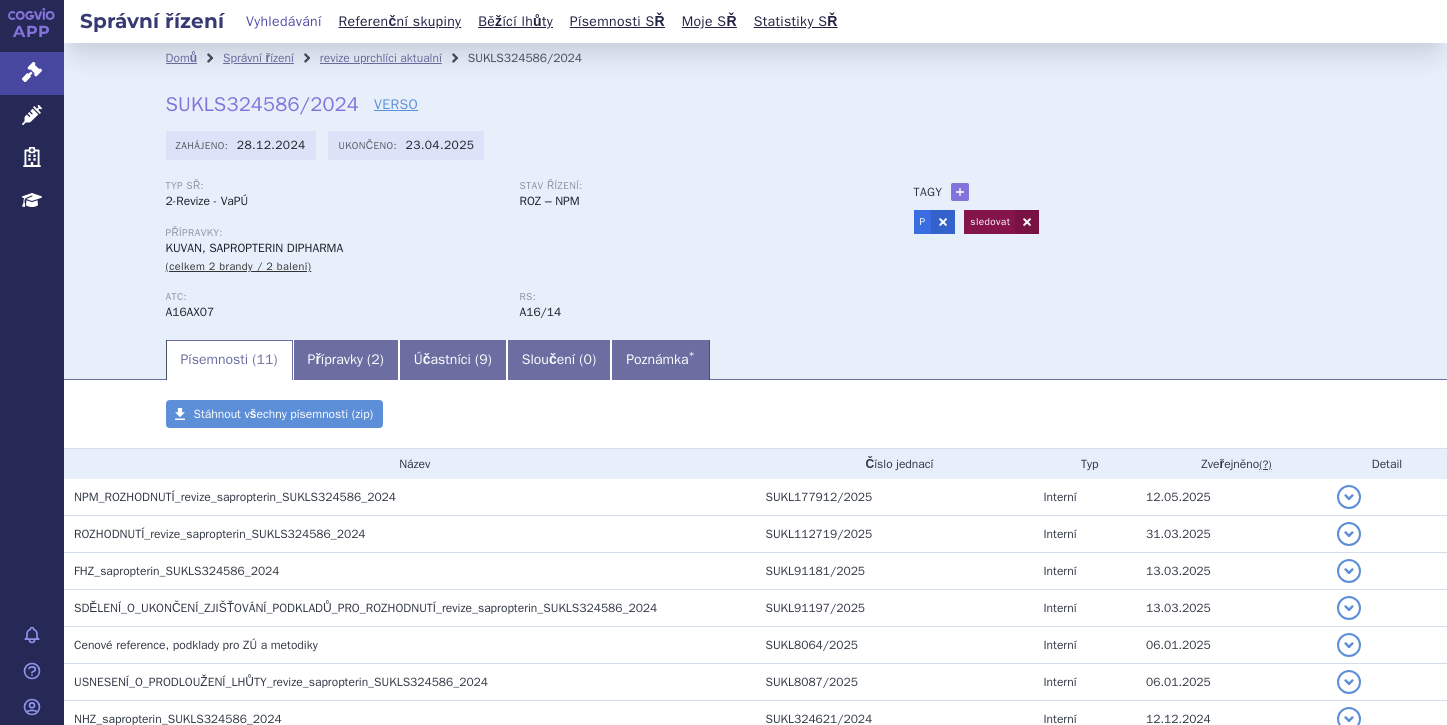 scroll, scrollTop: 0, scrollLeft: 0, axis: both 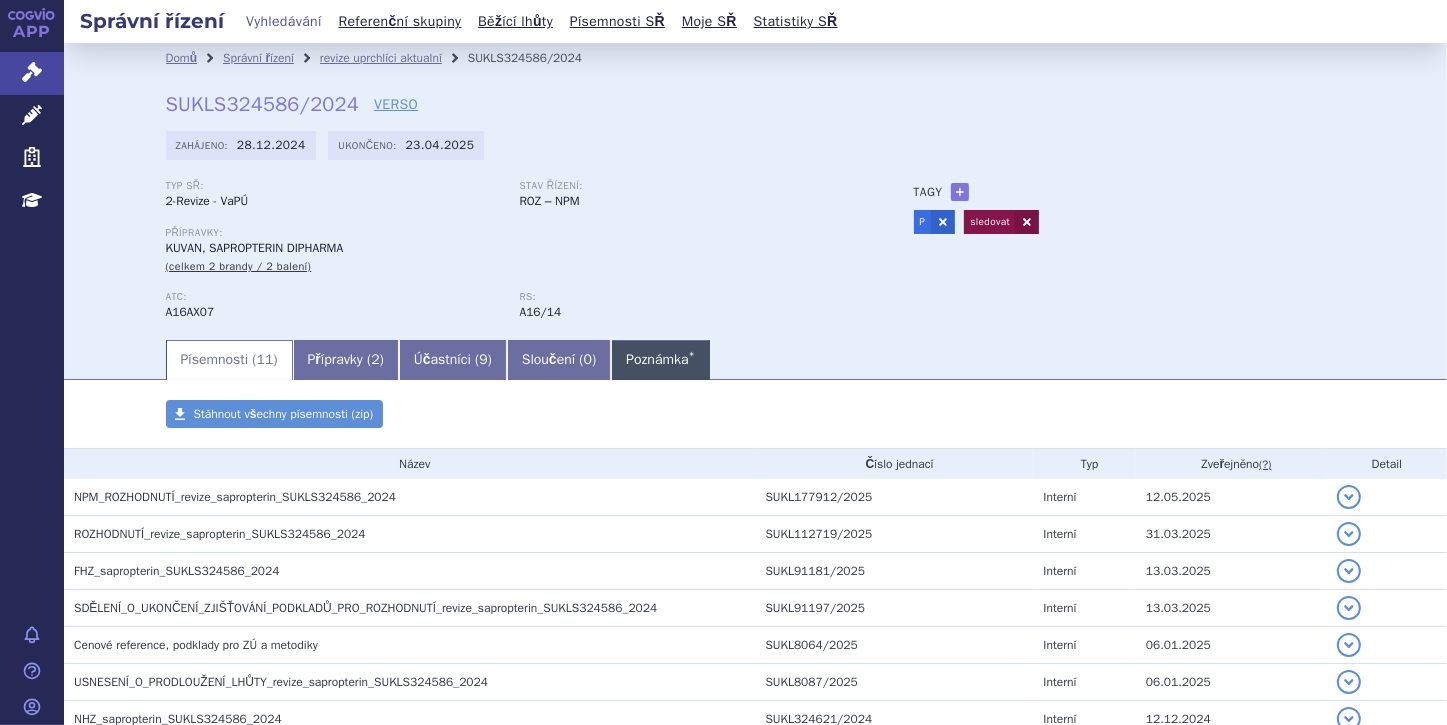 click on "Poznámka
*" at bounding box center (660, 360) 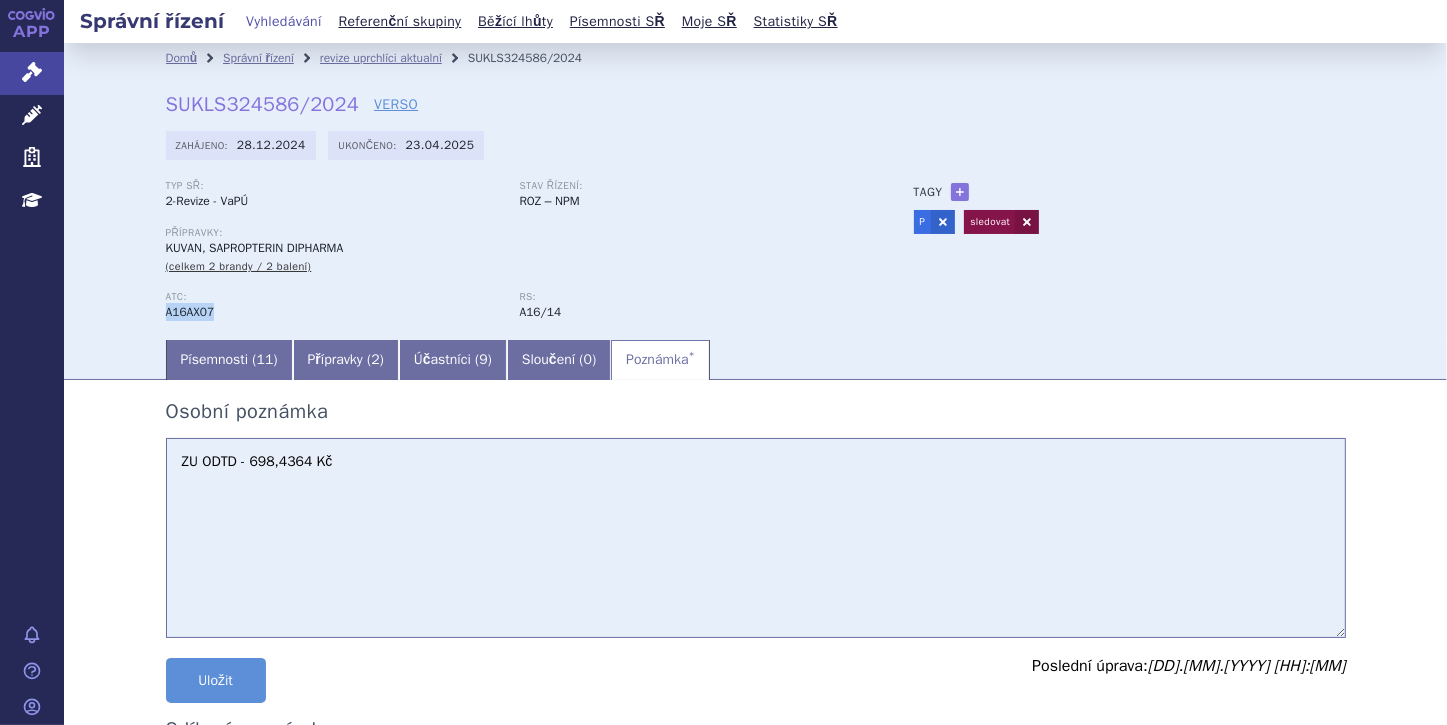 drag, startPoint x: 149, startPoint y: 317, endPoint x: 219, endPoint y: 312, distance: 70.178345 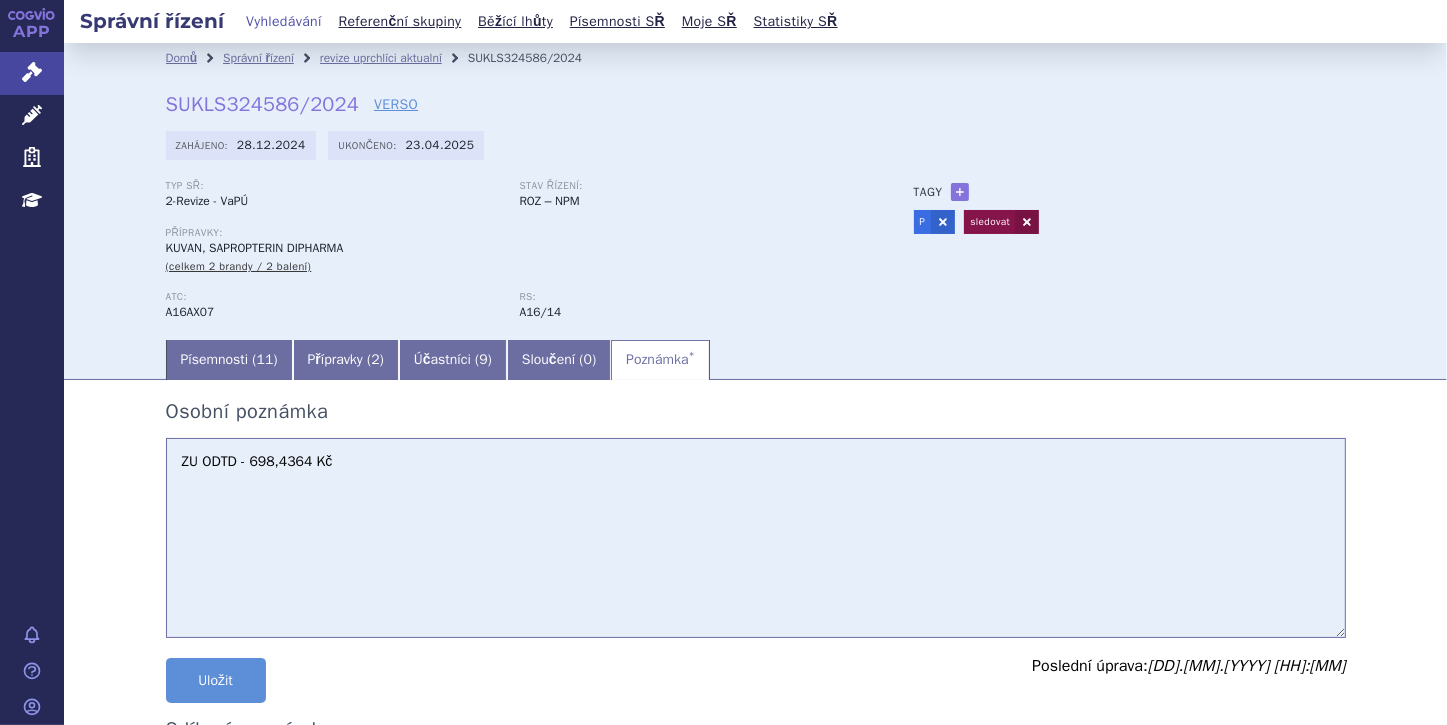 click on "ZU ODTD - 698,4364 Kč" at bounding box center [756, 538] 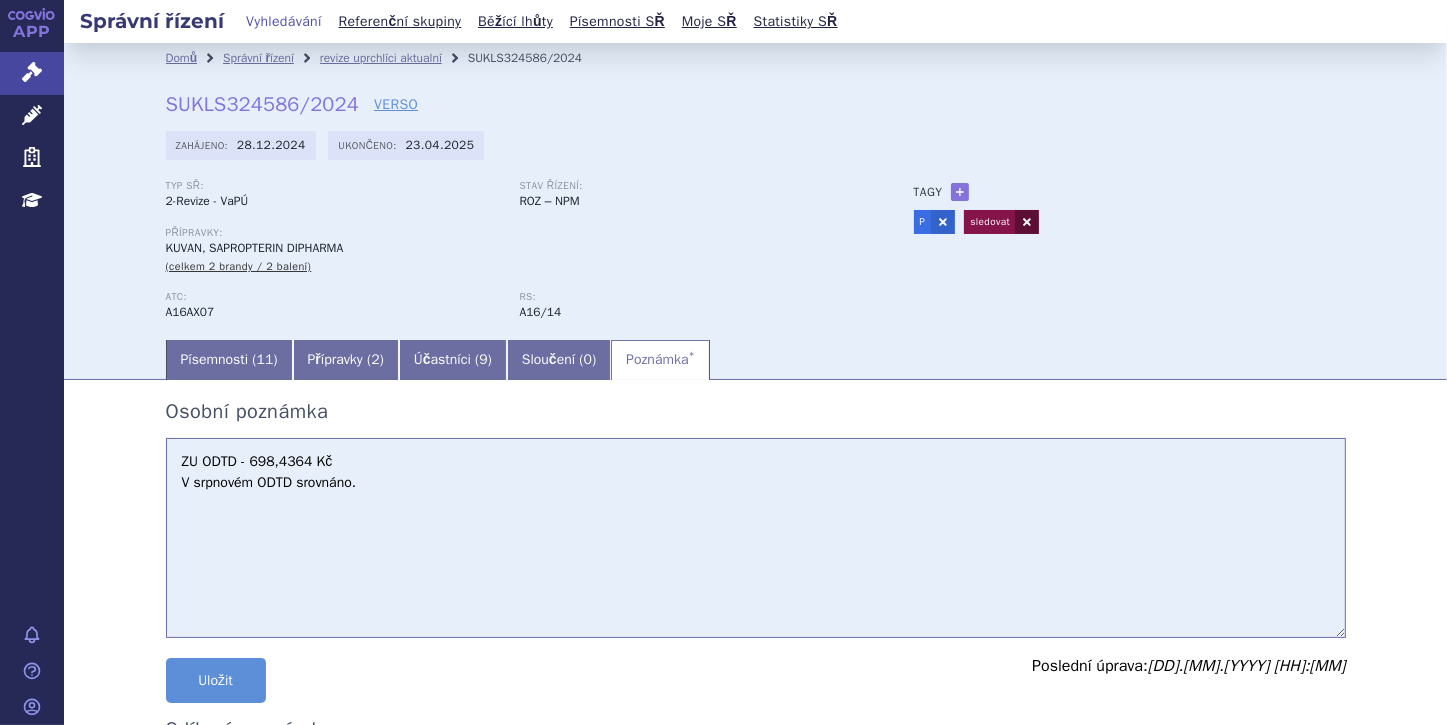 type on "ZU ODTD - 698,4364 Kč
V srpnovém ODTD srovnáno." 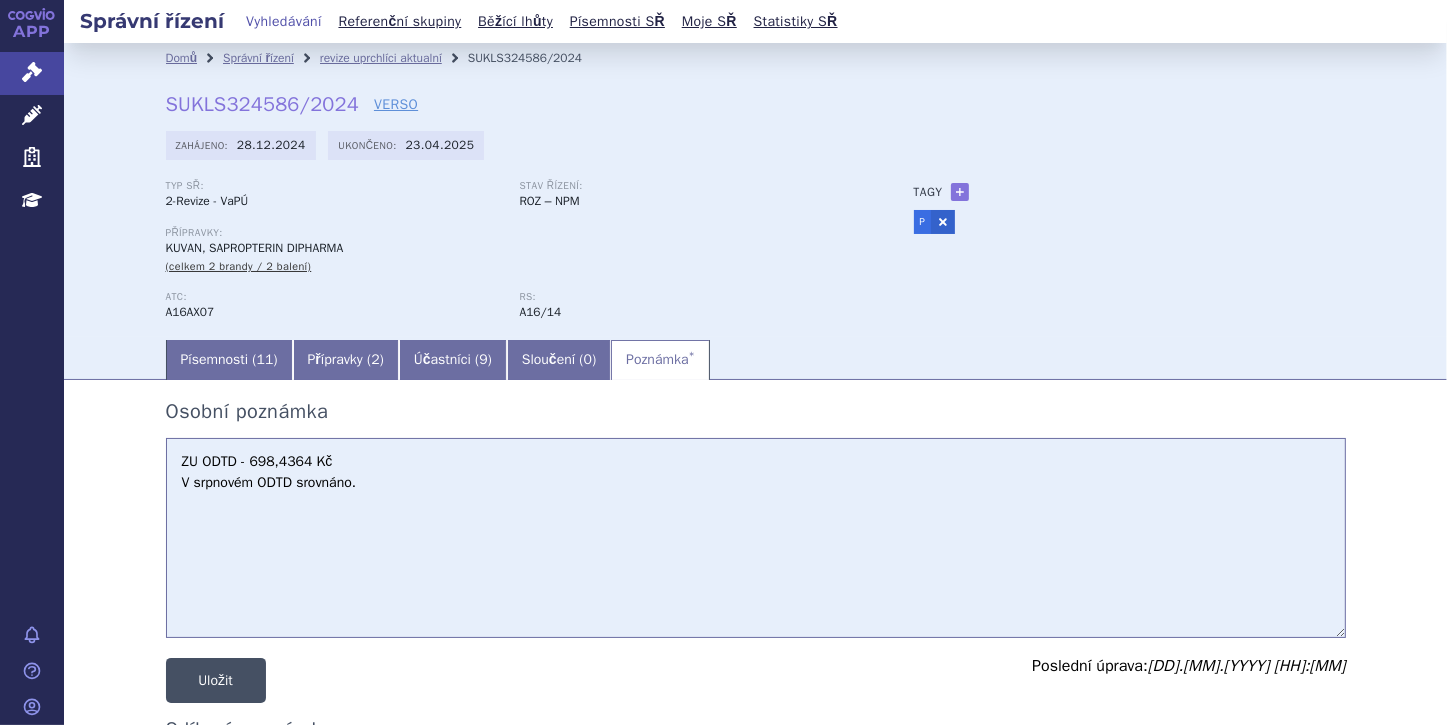 click on "Uložit" at bounding box center (216, 680) 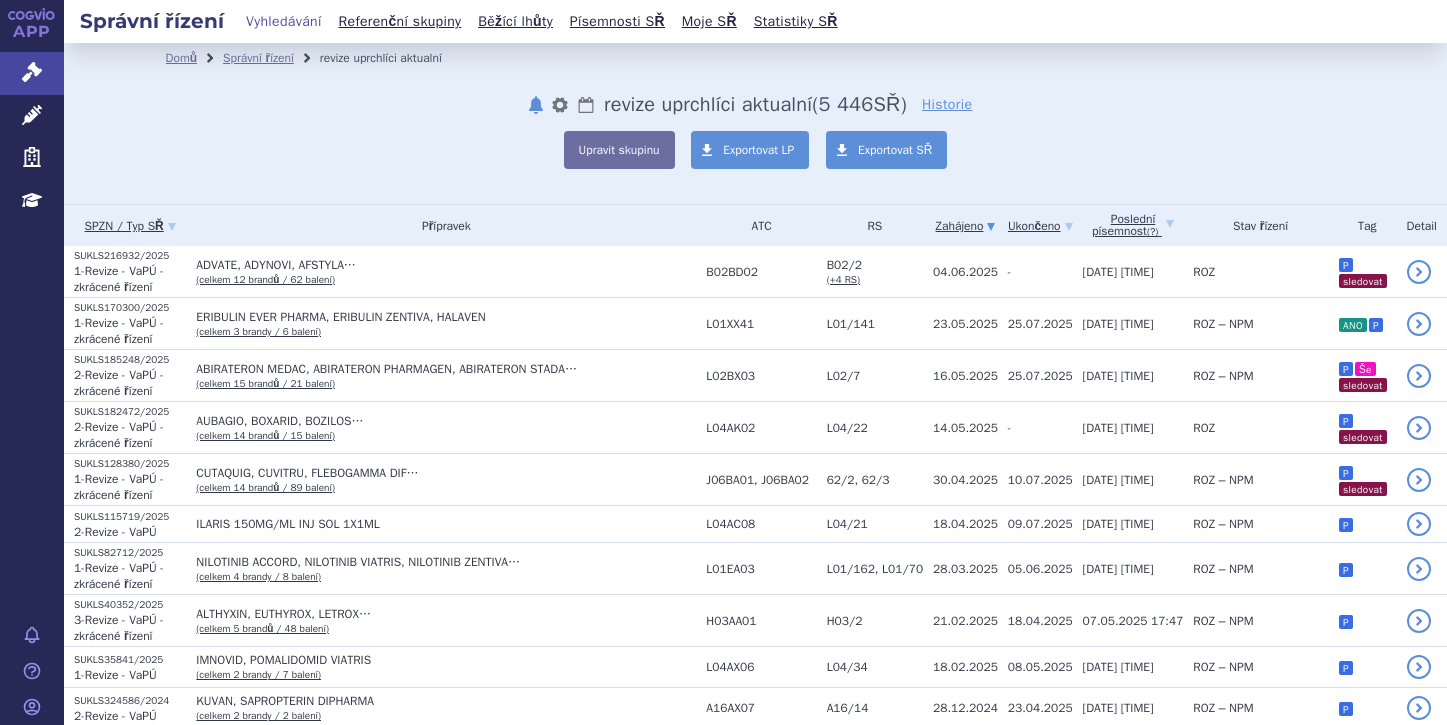 scroll, scrollTop: 0, scrollLeft: 0, axis: both 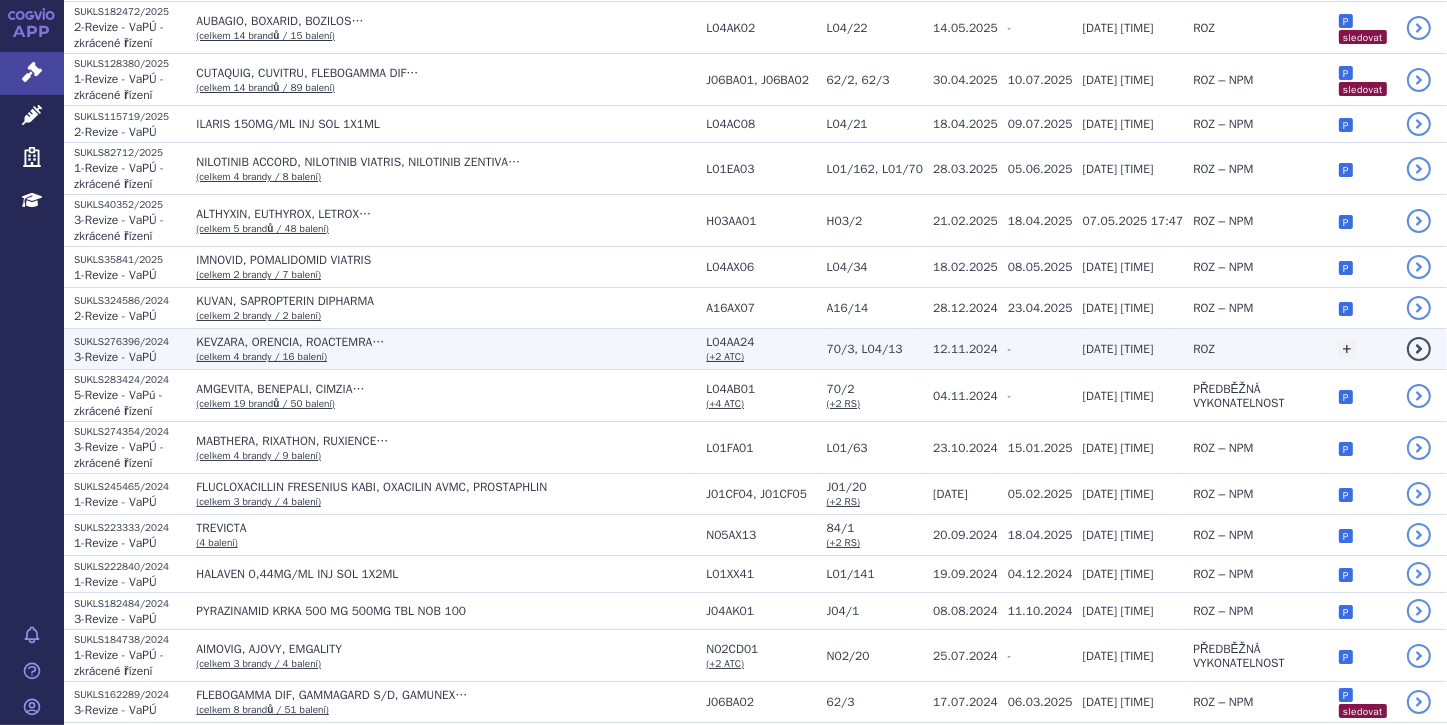click on "KEVZARA, ORENCIA, ROACTEMRA…" at bounding box center [446, 342] 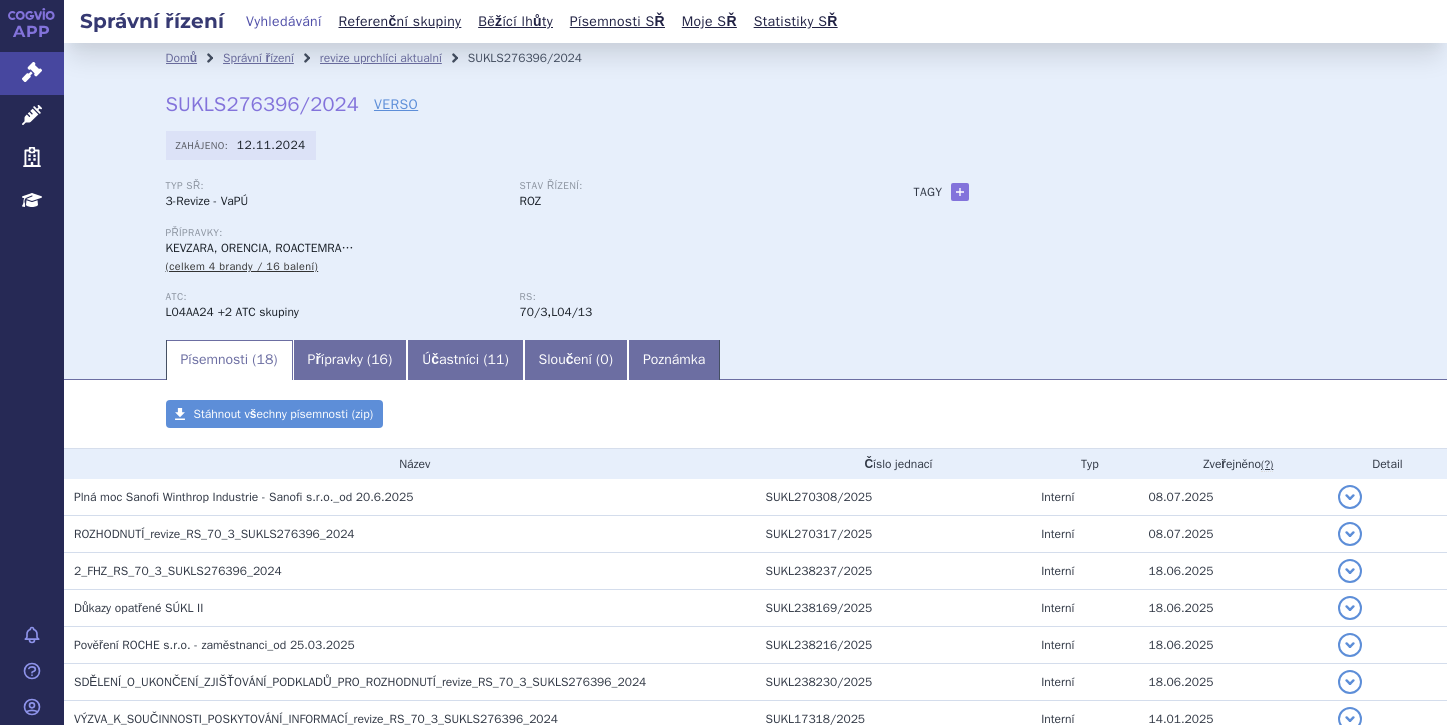scroll, scrollTop: 0, scrollLeft: 0, axis: both 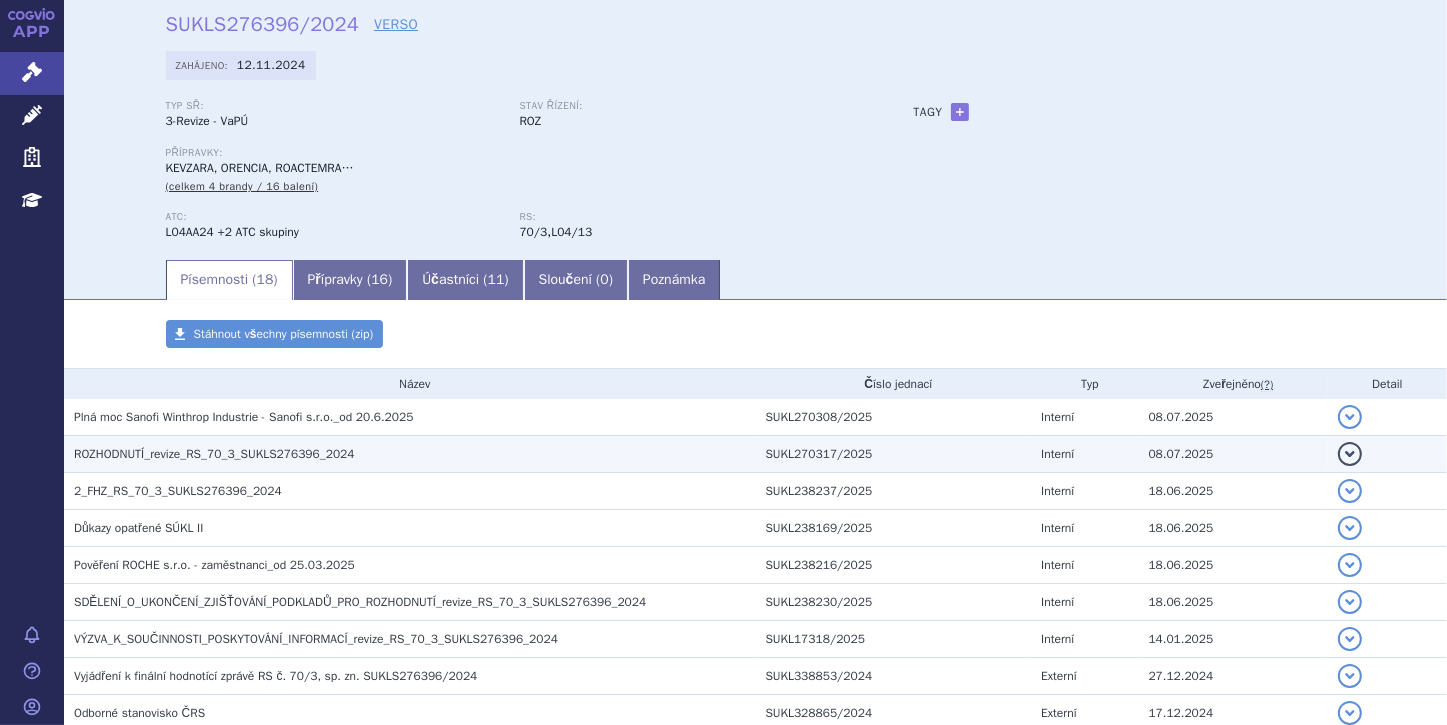 click on "ROZHODNUTÍ_revize_RS_70_3_SUKLS276396_2024" at bounding box center [214, 454] 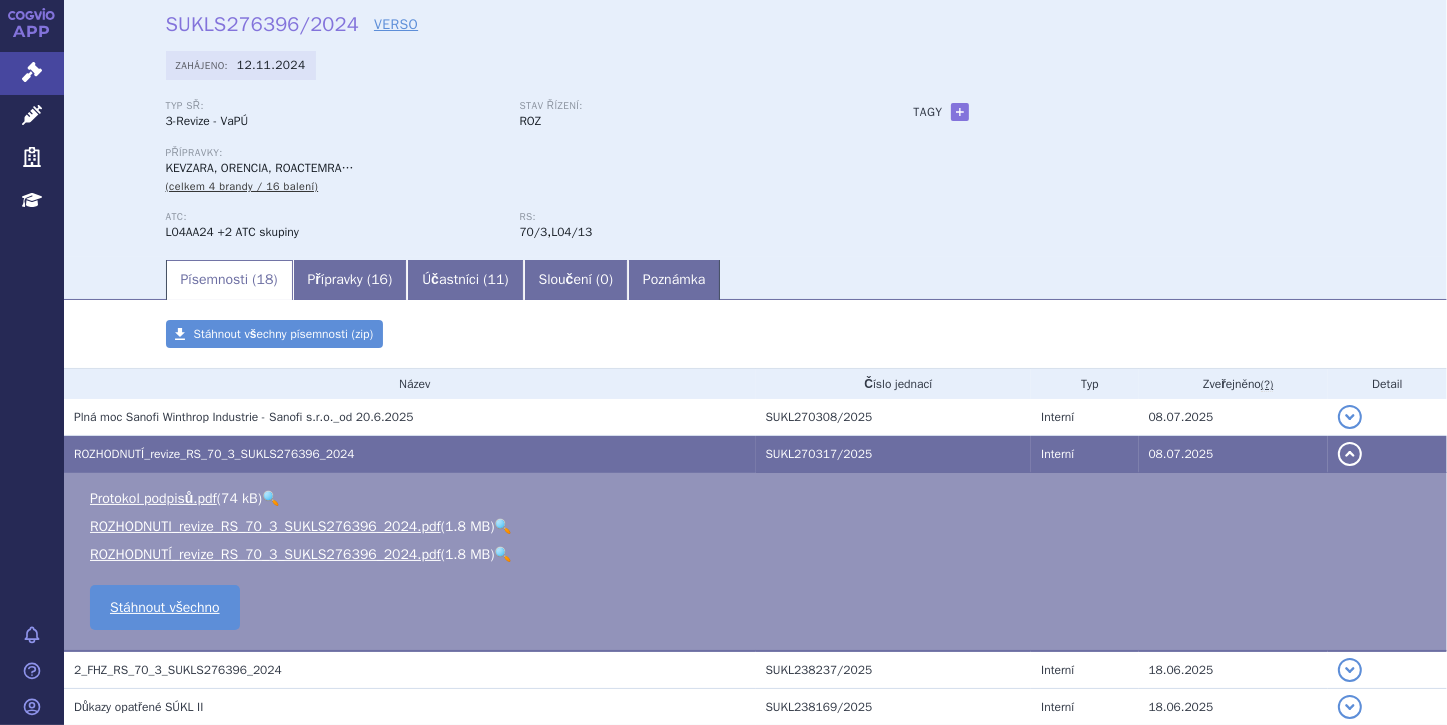 click on "🔍" at bounding box center [503, 526] 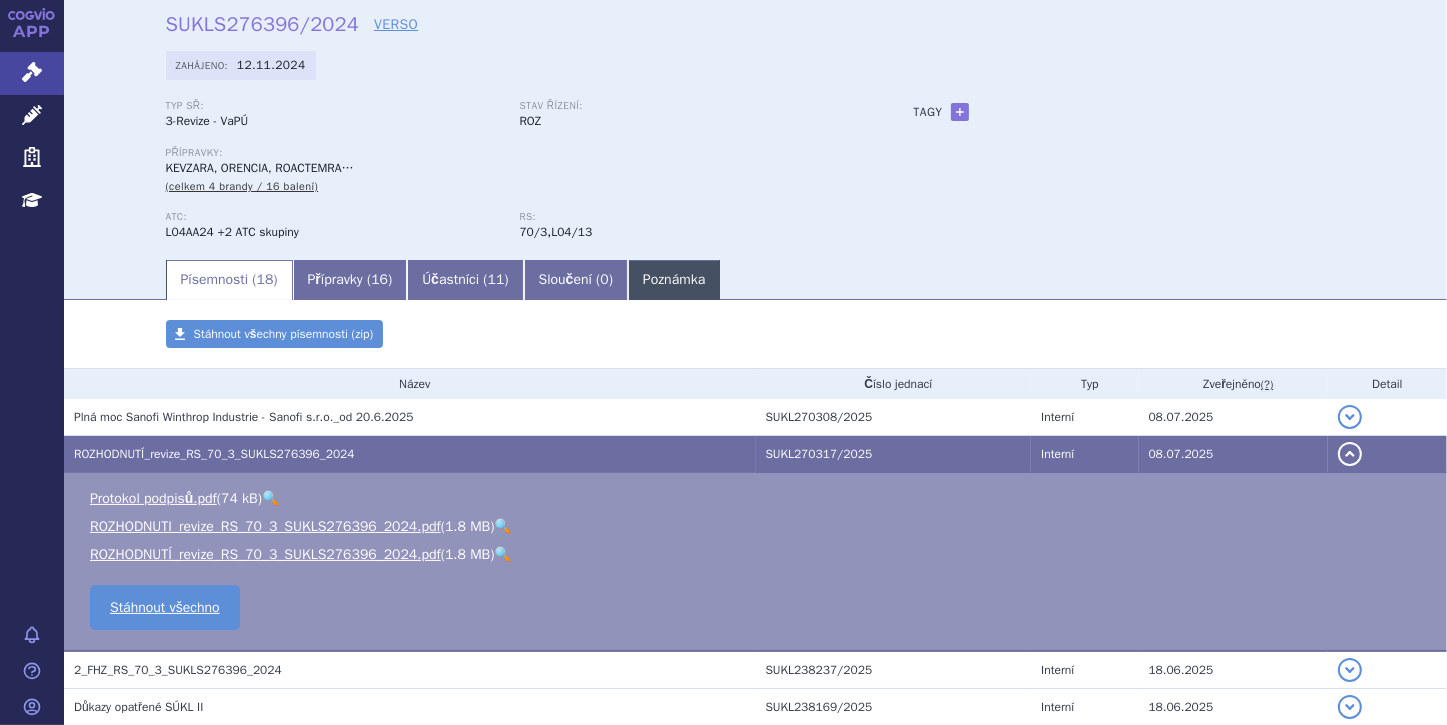 click on "Poznámka" at bounding box center (674, 280) 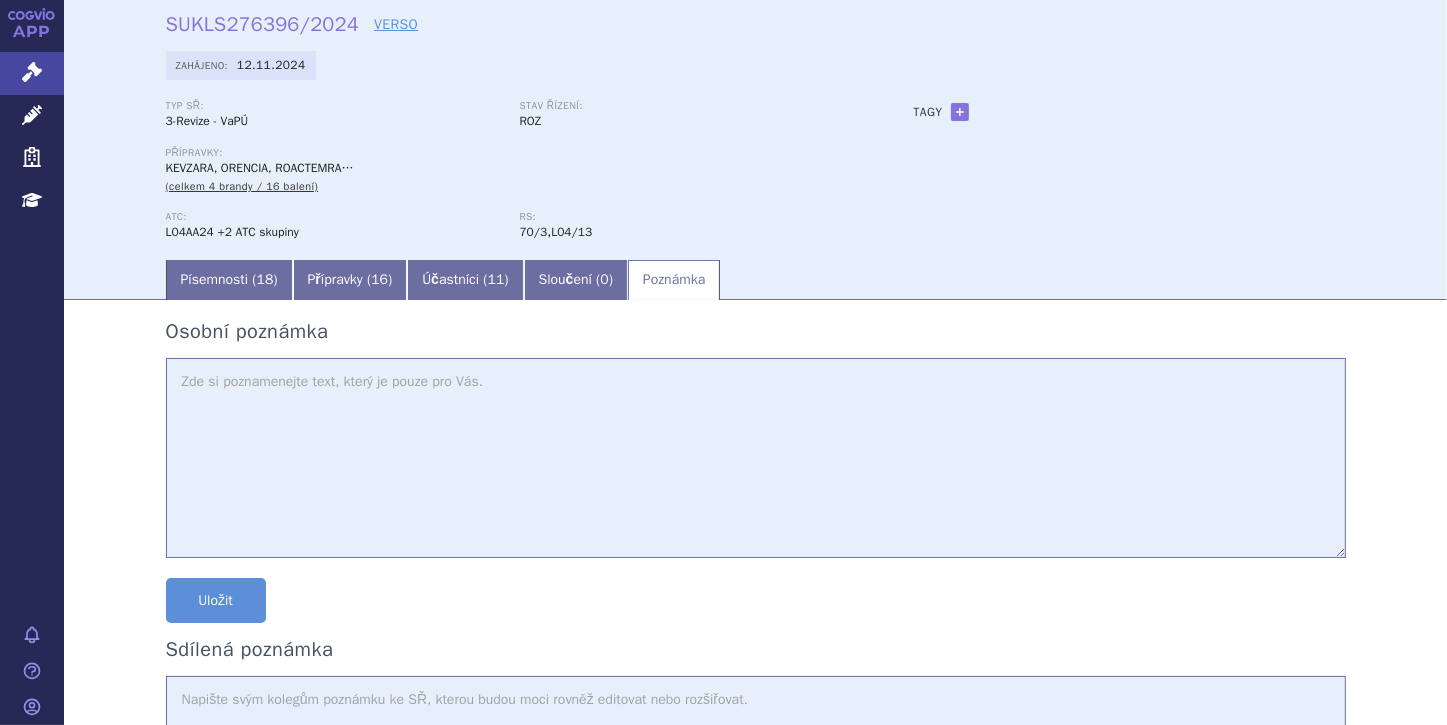click at bounding box center [756, 458] 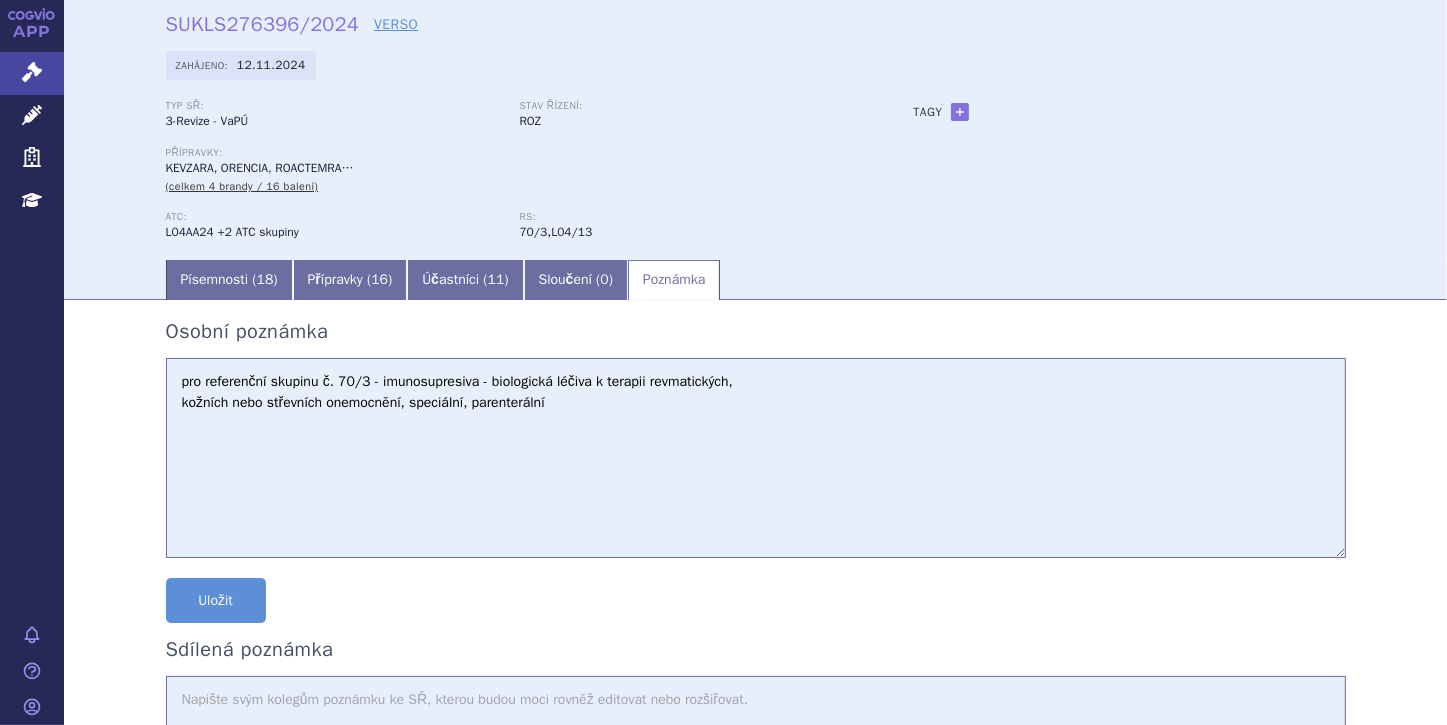 click on "pro referenční skupinu č. 70/3 - imunosupresiva - biologická léčiva k terapii revmatických,
kožních nebo střevních onemocnění, speciální, parenterální" at bounding box center [756, 458] 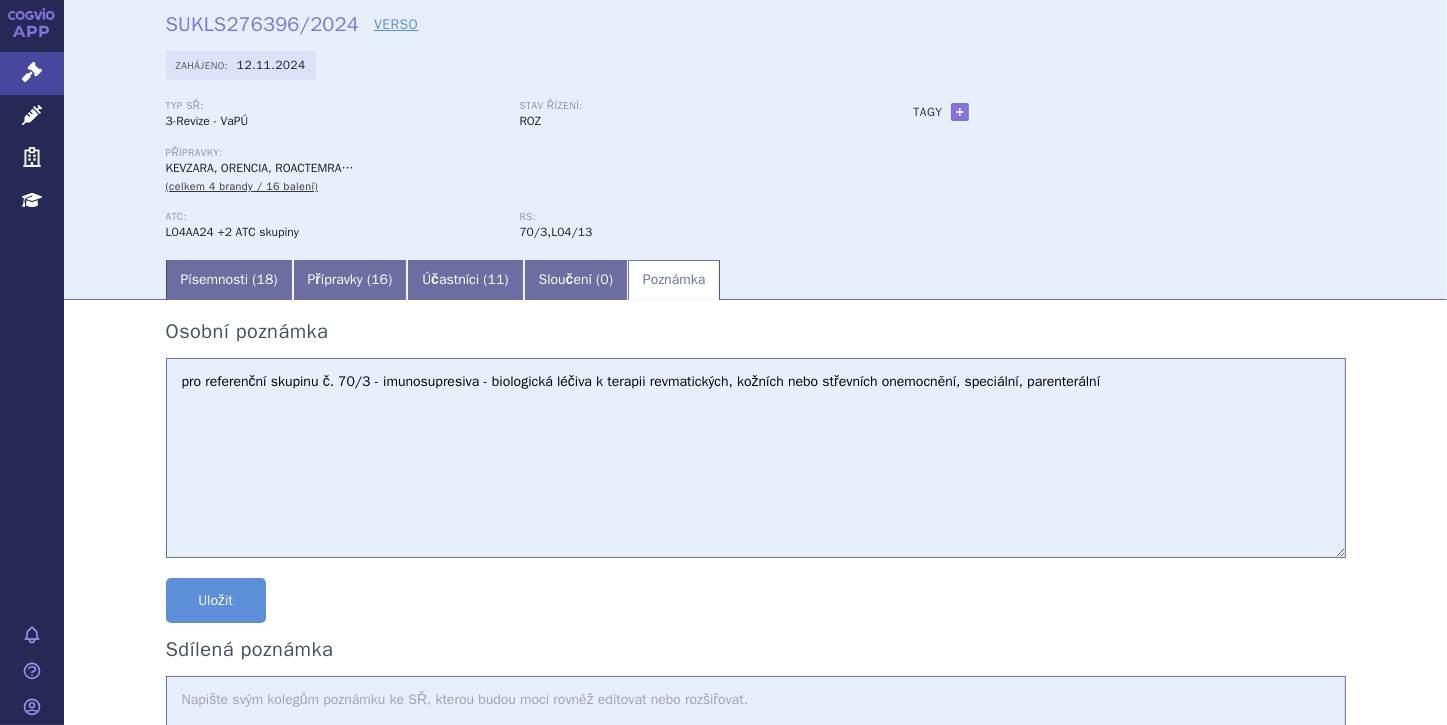 click on "pro referenční skupinu č. 70/3 - imunosupresiva - biologická léčiva k terapii revmatických, kožních nebo střevních onemocnění, speciální, parenterální" at bounding box center [756, 458] 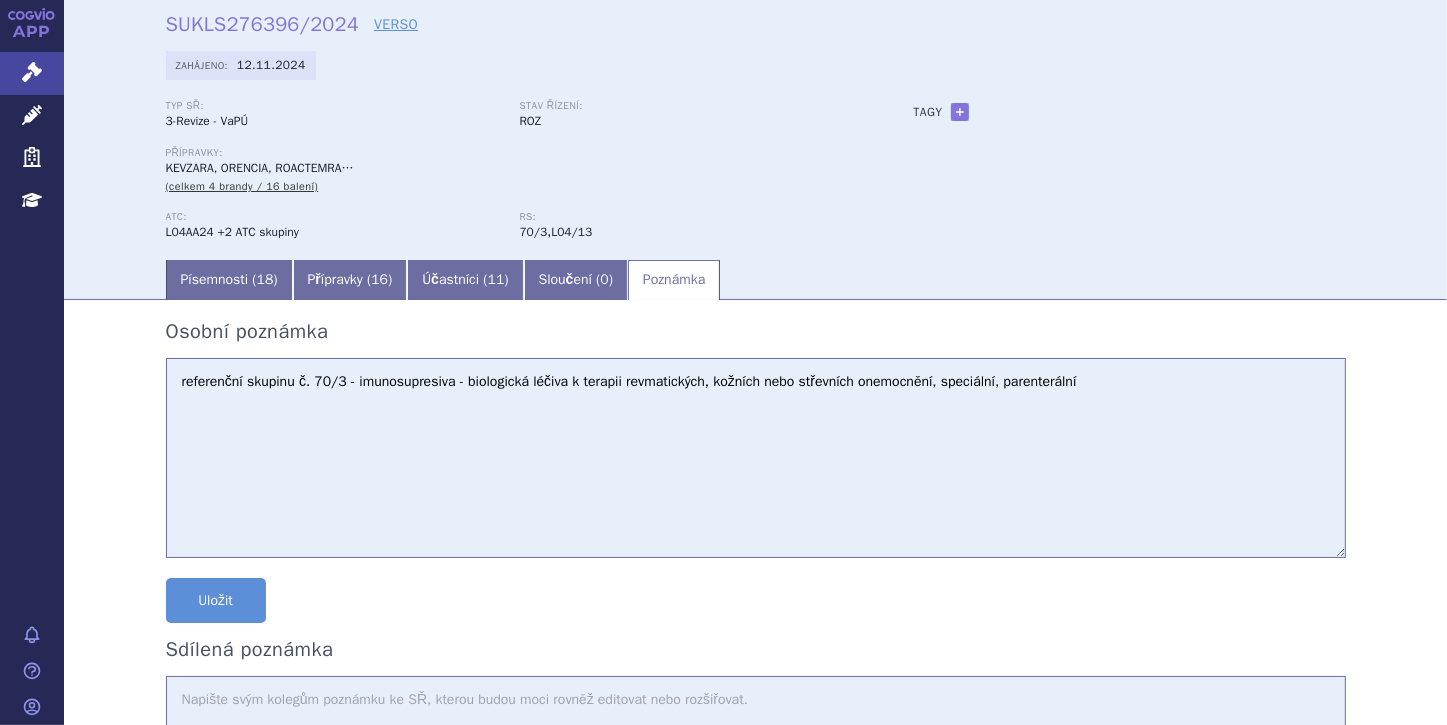click on "referenční skupinu č. 70/3 - imunosupresiva - biologická léčiva k terapii revmatických, kožních nebo střevních onemocnění, speciální, parenterální" at bounding box center (756, 458) 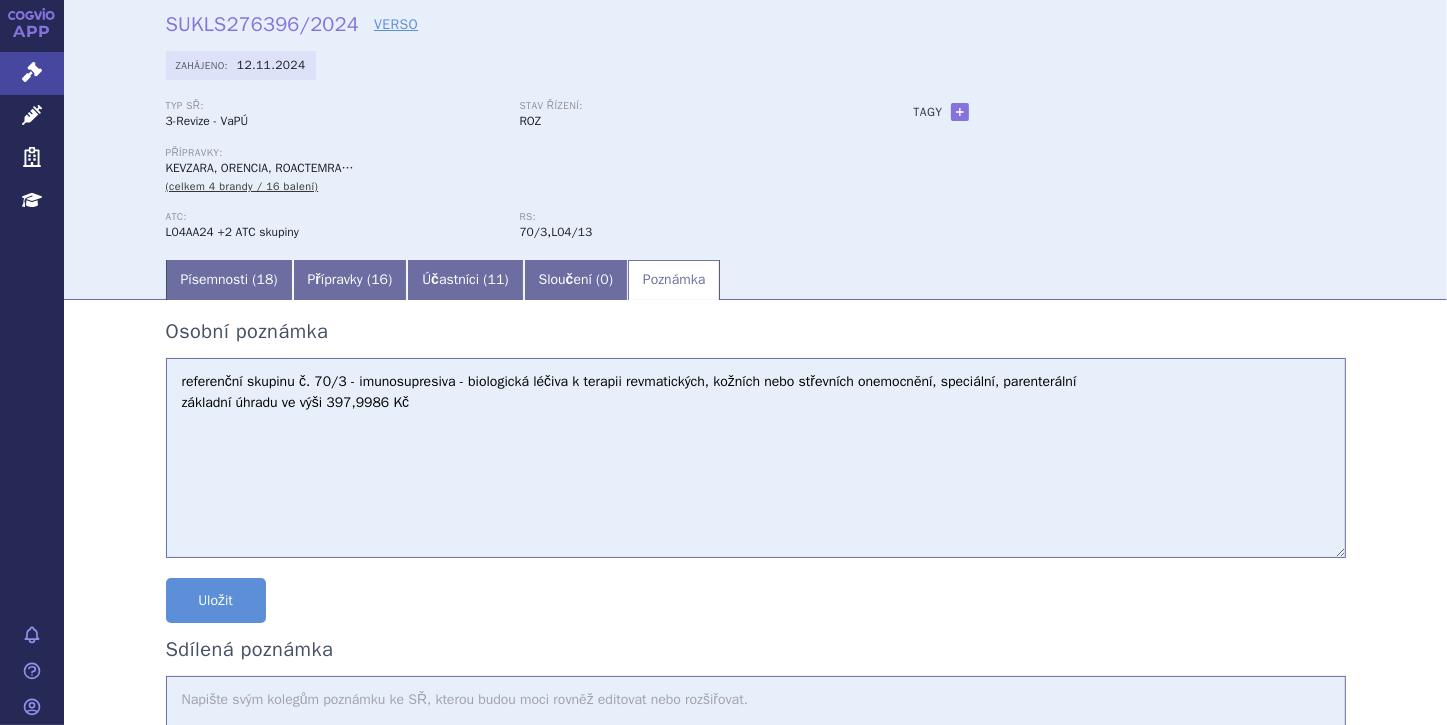click on "referenční skupinu č. 70/3 - imunosupresiva - biologická léčiva k terapii revmatických, kožních nebo střevních onemocnění, speciální, parenterální
základní úhradu ve výši 397,9986 Kč" at bounding box center (756, 458) 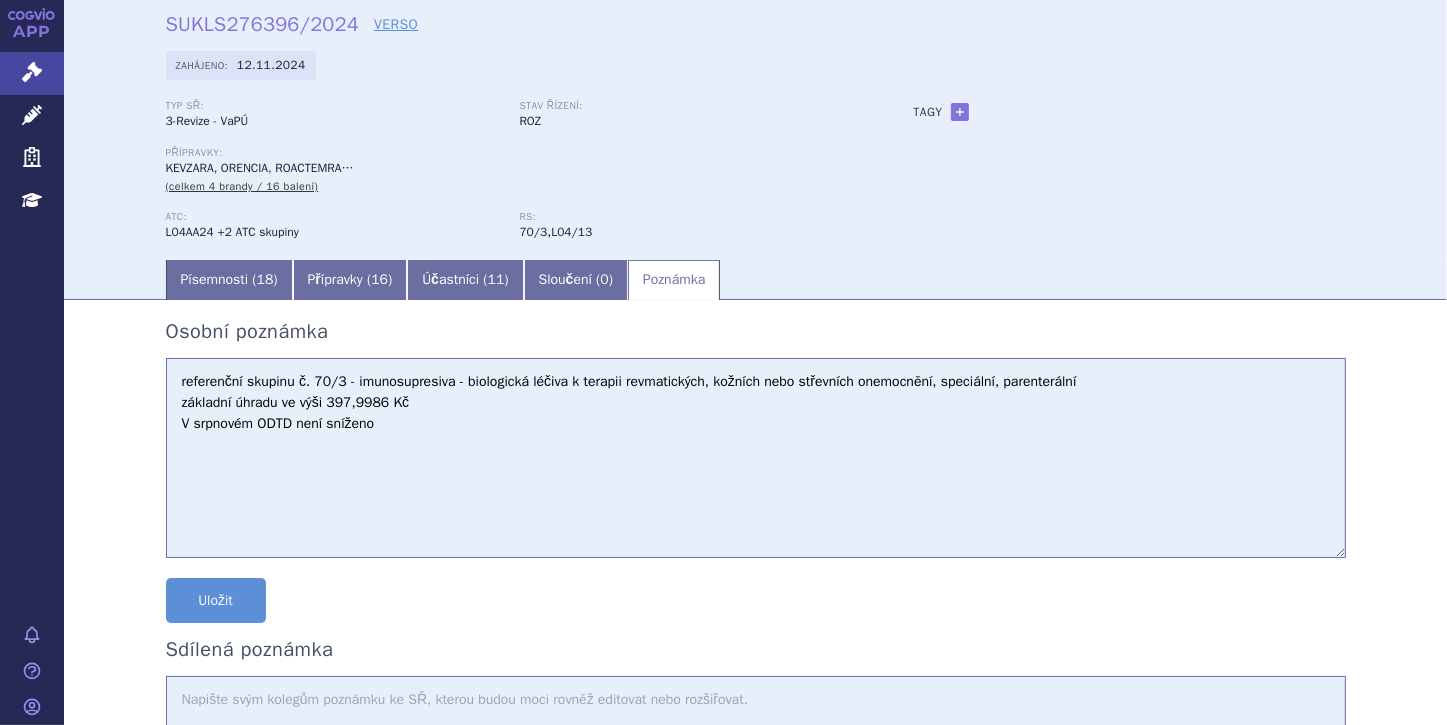 paste on "581,6861" 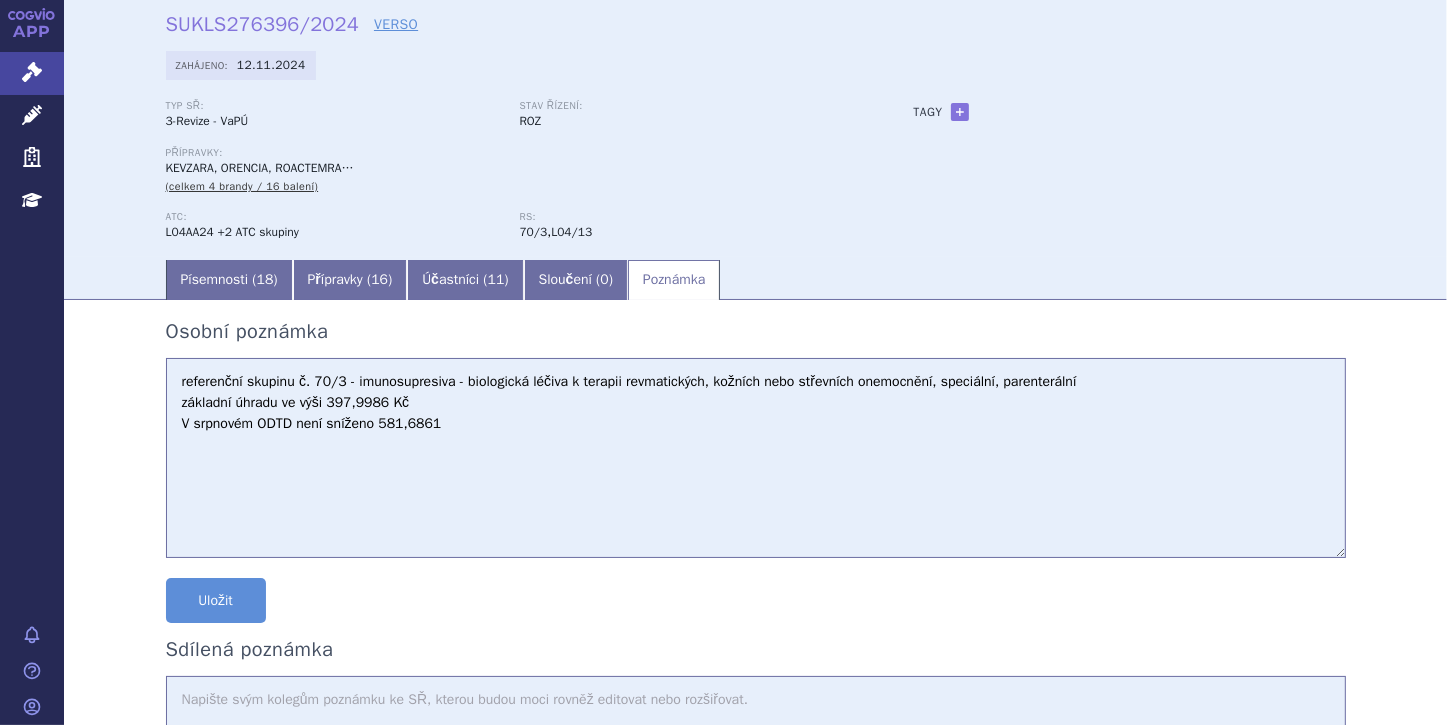 click on "referenční skupinu č. 70/3 - imunosupresiva - biologická léčiva k terapii revmatických, kožních nebo střevních onemocnění, speciální, parenterální
základní úhradu ve výši 397,9986 Kč
V srpnovém ODTD není sníženo 581,6861" at bounding box center (756, 458) 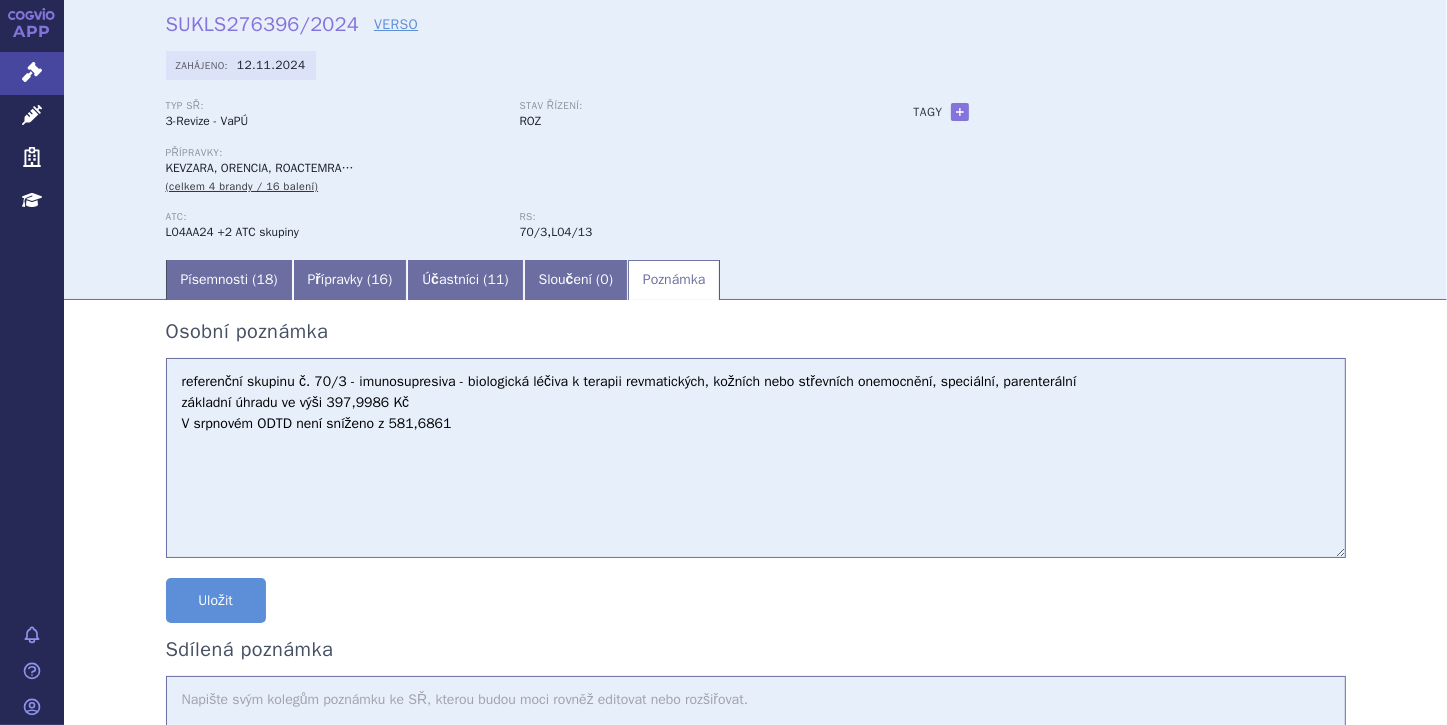 click on "referenční skupinu č. 70/3 - imunosupresiva - biologická léčiva k terapii revmatických, kožních nebo střevních onemocnění, speciální, parenterální
základní úhradu ve výši 397,9986 Kč
V srpnovém ODTD není sníženo z 581,6861" at bounding box center [756, 458] 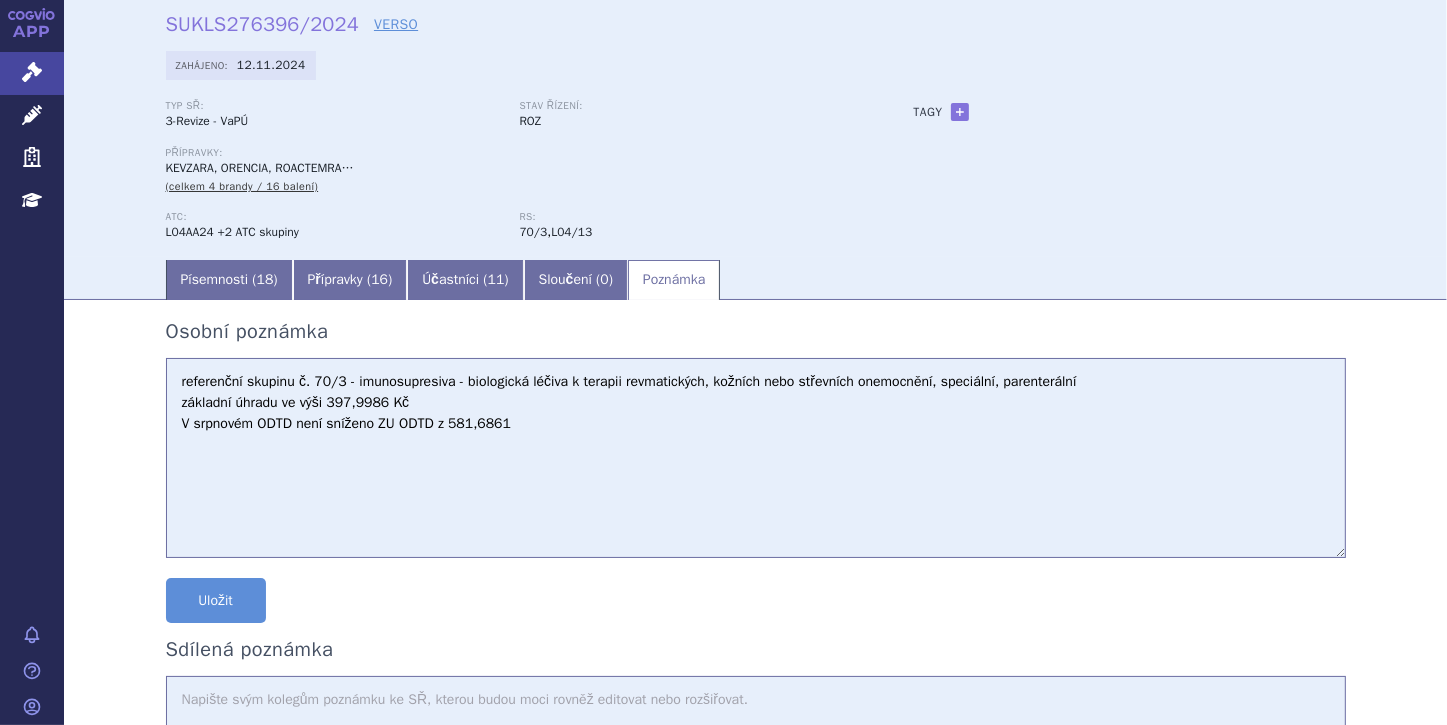 click on "referenční skupinu č. 70/3 - imunosupresiva - biologická léčiva k terapii revmatických, kožních nebo střevních onemocnění, speciální, parenterální
základní úhradu ve výši 397,9986 Kč
V srpnovém ODTD není sníženo ZU ODTD z 581,6861" at bounding box center (756, 458) 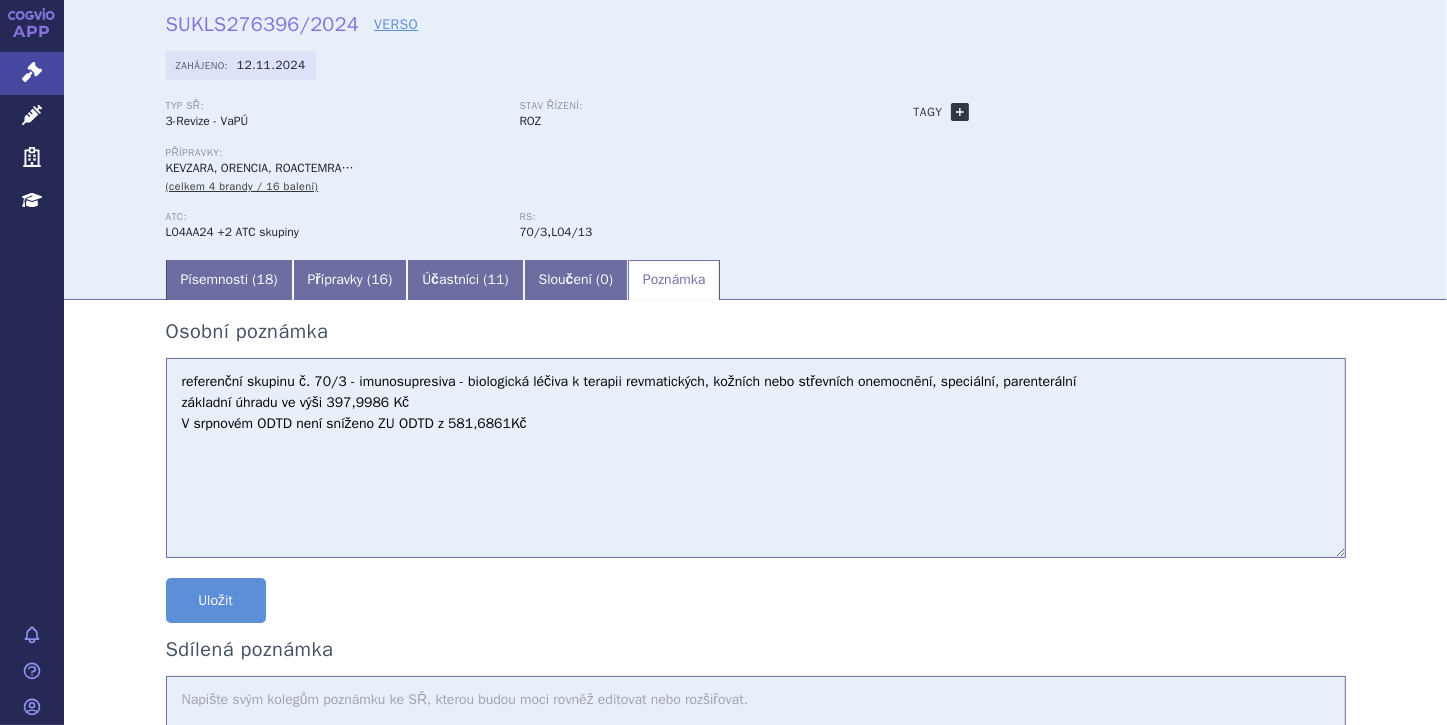 type on "referenční skupinu č. 70/3 - imunosupresiva - biologická léčiva k terapii revmatických, kožních nebo střevních onemocnění, speciální, parenterální
základní úhradu ve výši 397,9986 Kč
V srpnovém ODTD není sníženo ZU ODTD z 581,6861Kč" 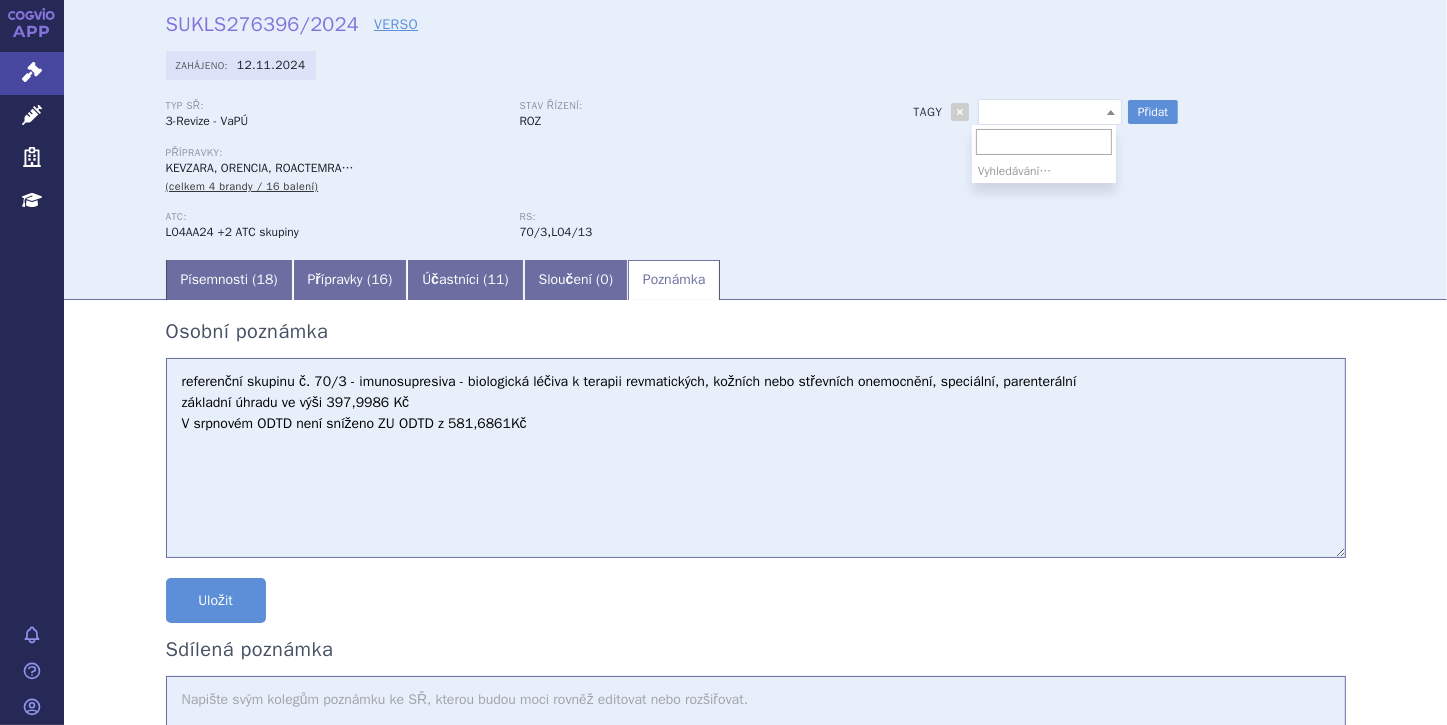 click at bounding box center (1111, 112) 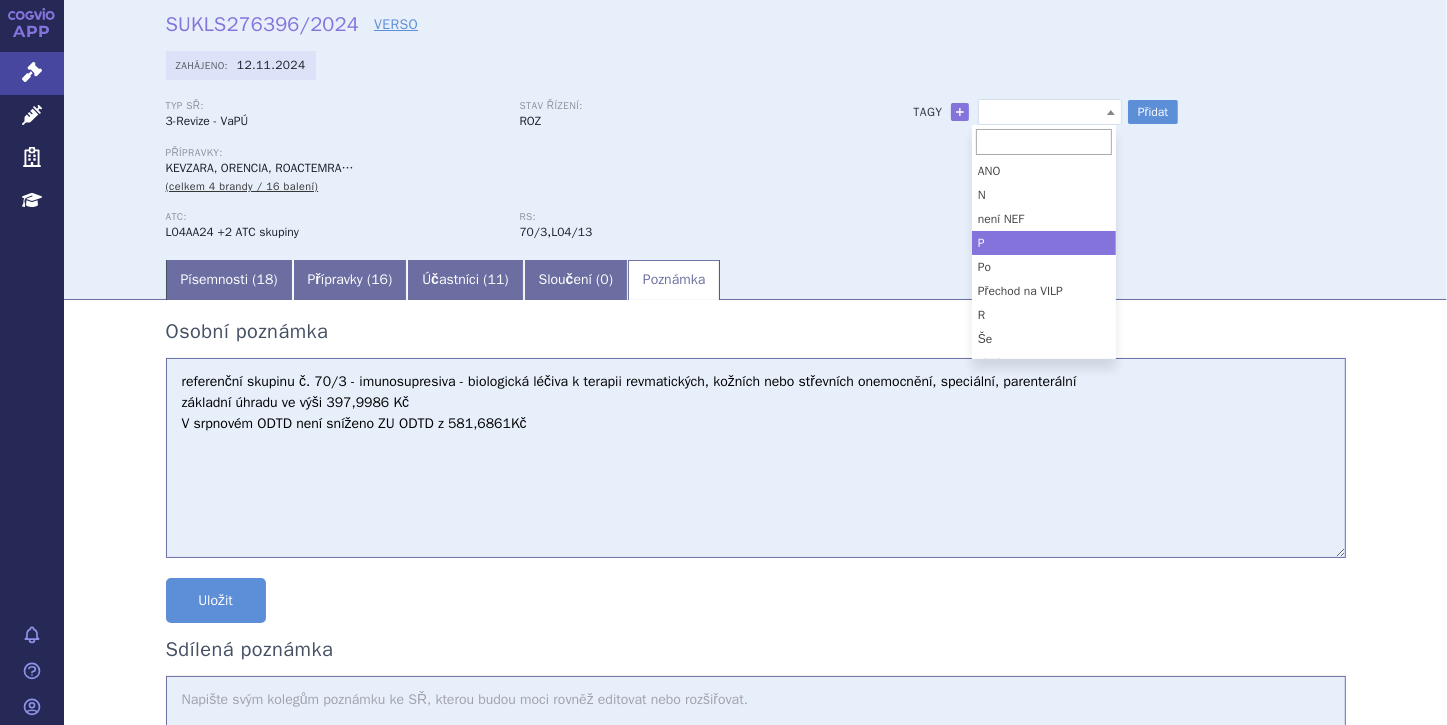 select on "P" 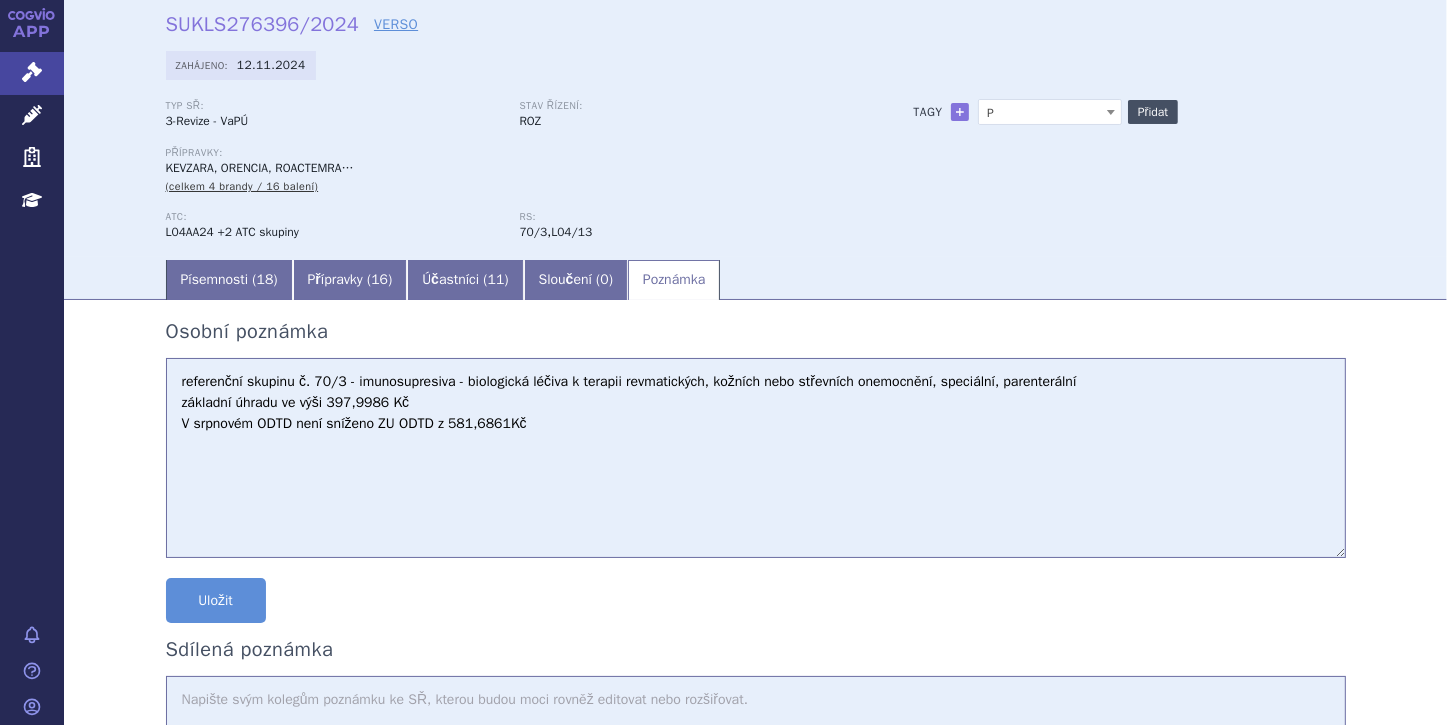 click on "Přidat" at bounding box center (1153, 112) 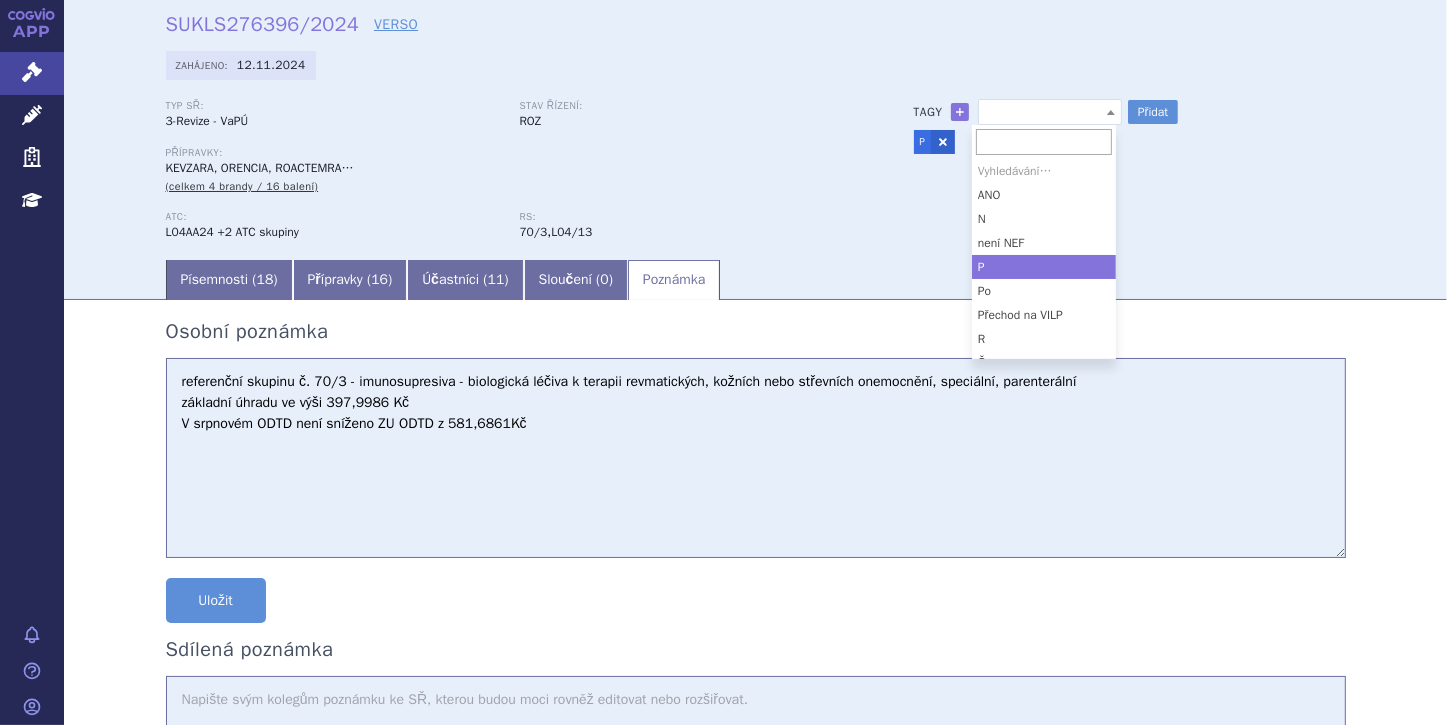 click at bounding box center [1111, 112] 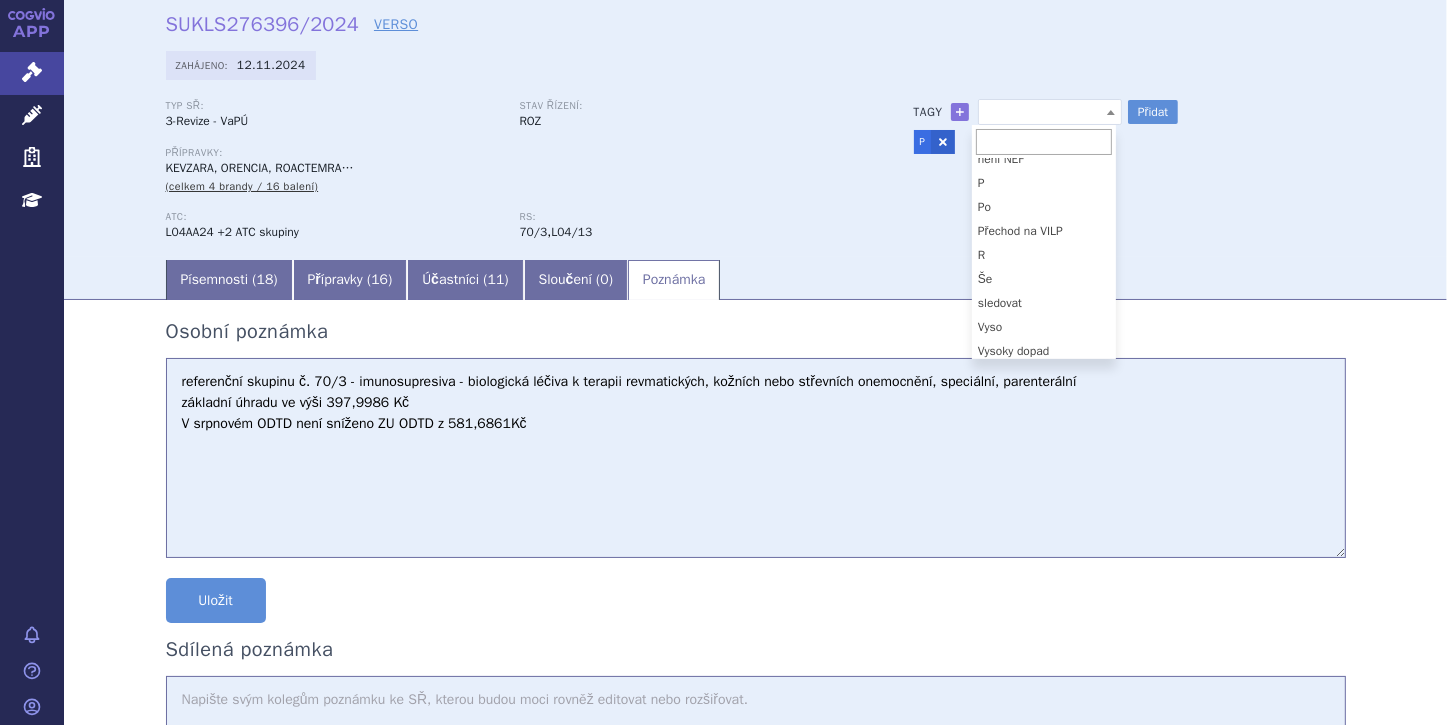 scroll, scrollTop: 69, scrollLeft: 0, axis: vertical 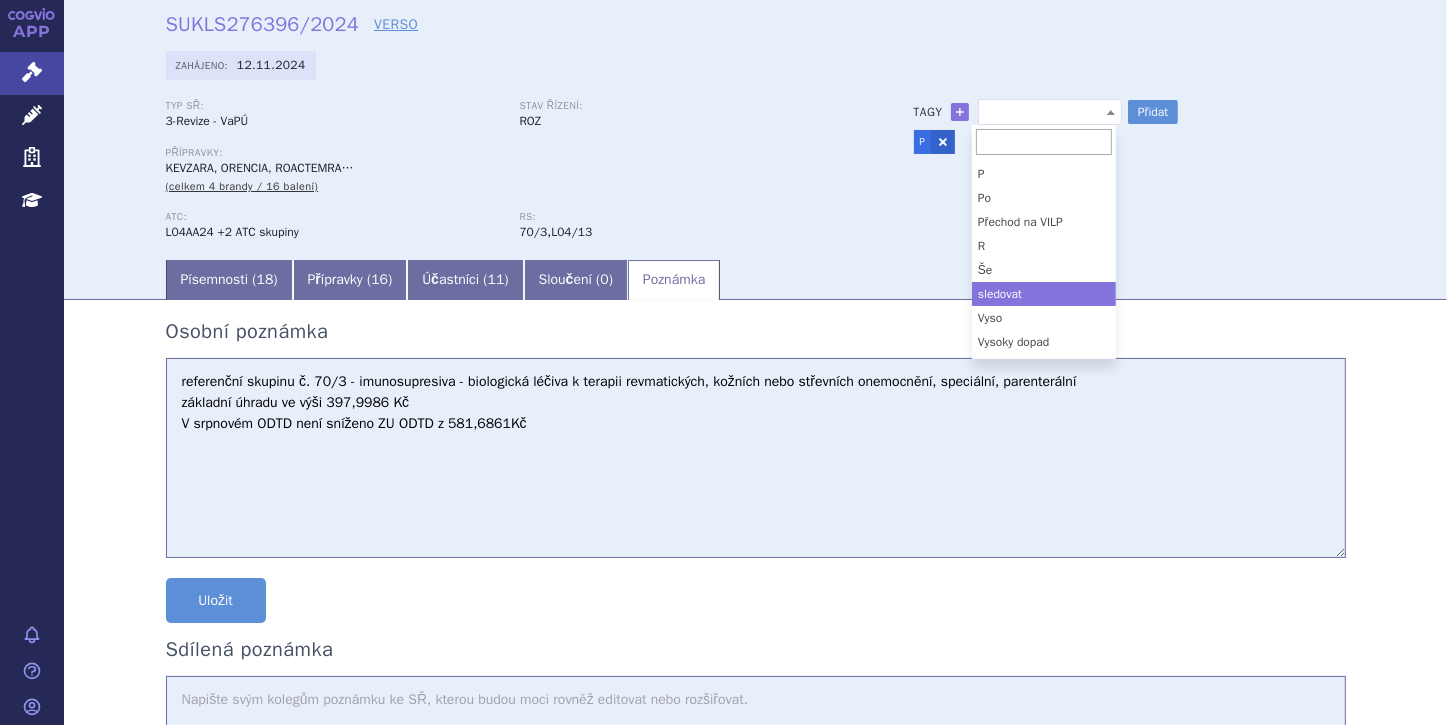 select on "sledovat" 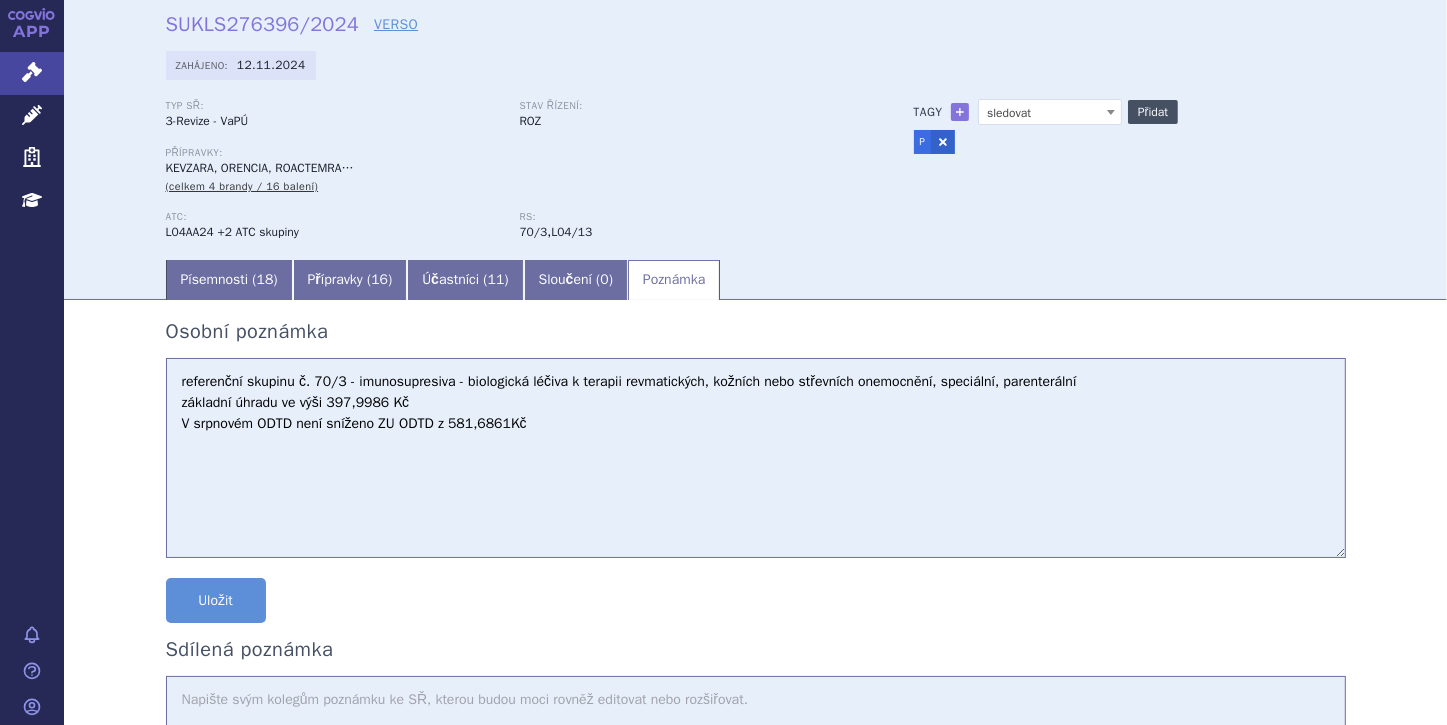 click on "Přidat" at bounding box center [1153, 112] 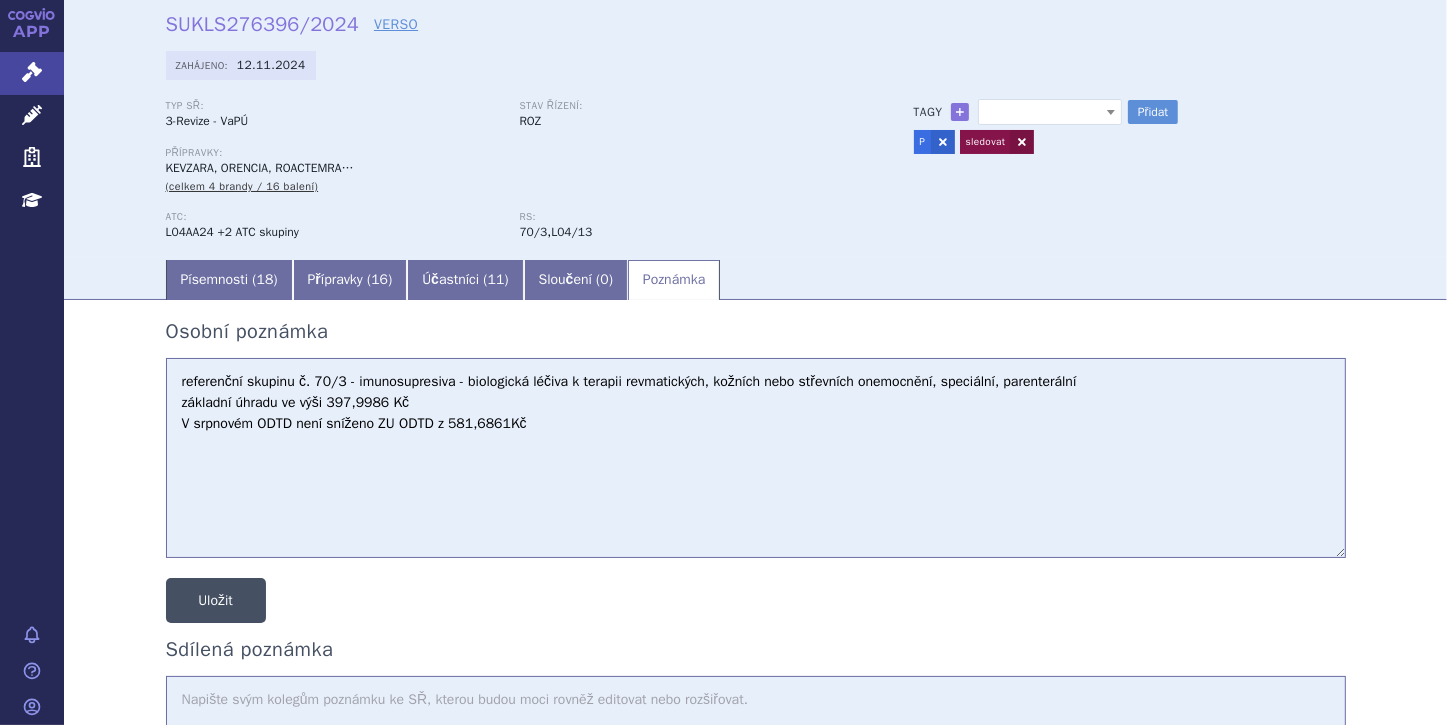 click on "Uložit" at bounding box center (216, 600) 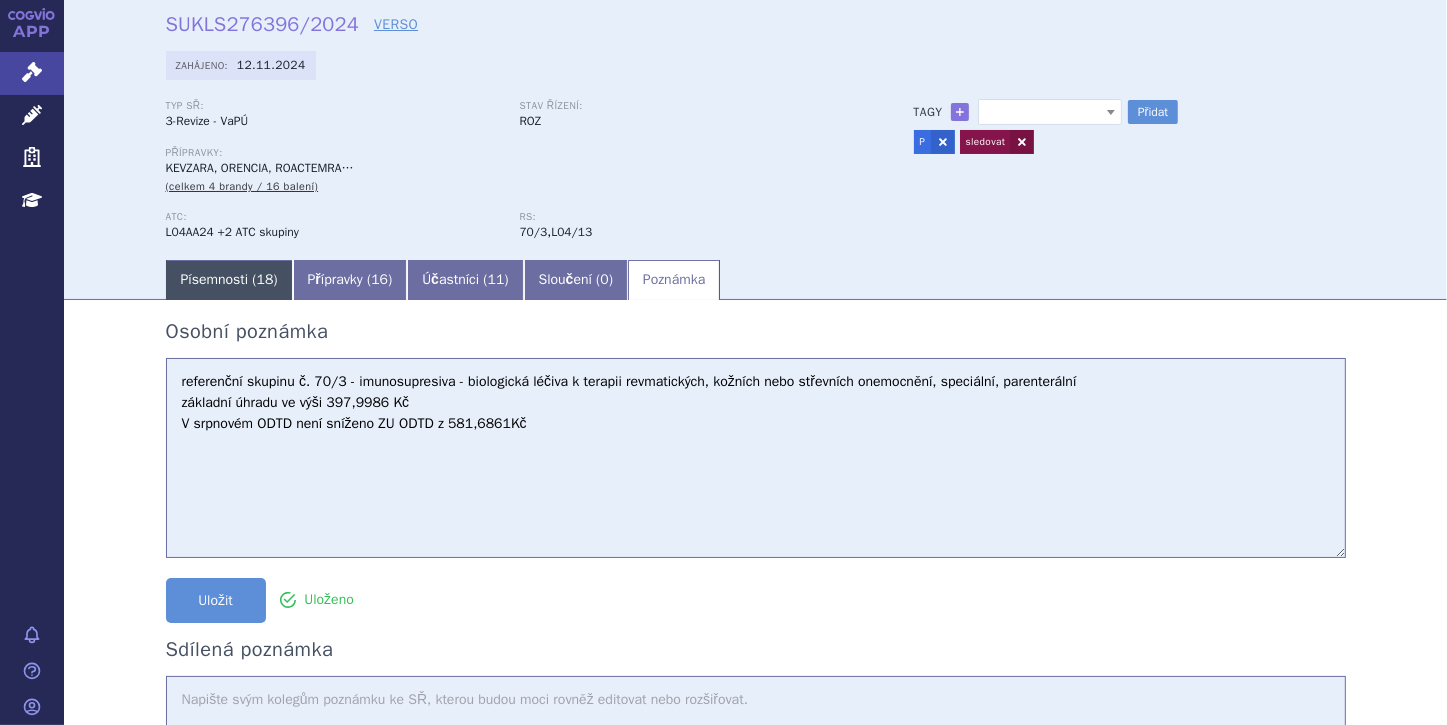 click on "Písemnosti ( 18 )" at bounding box center (229, 280) 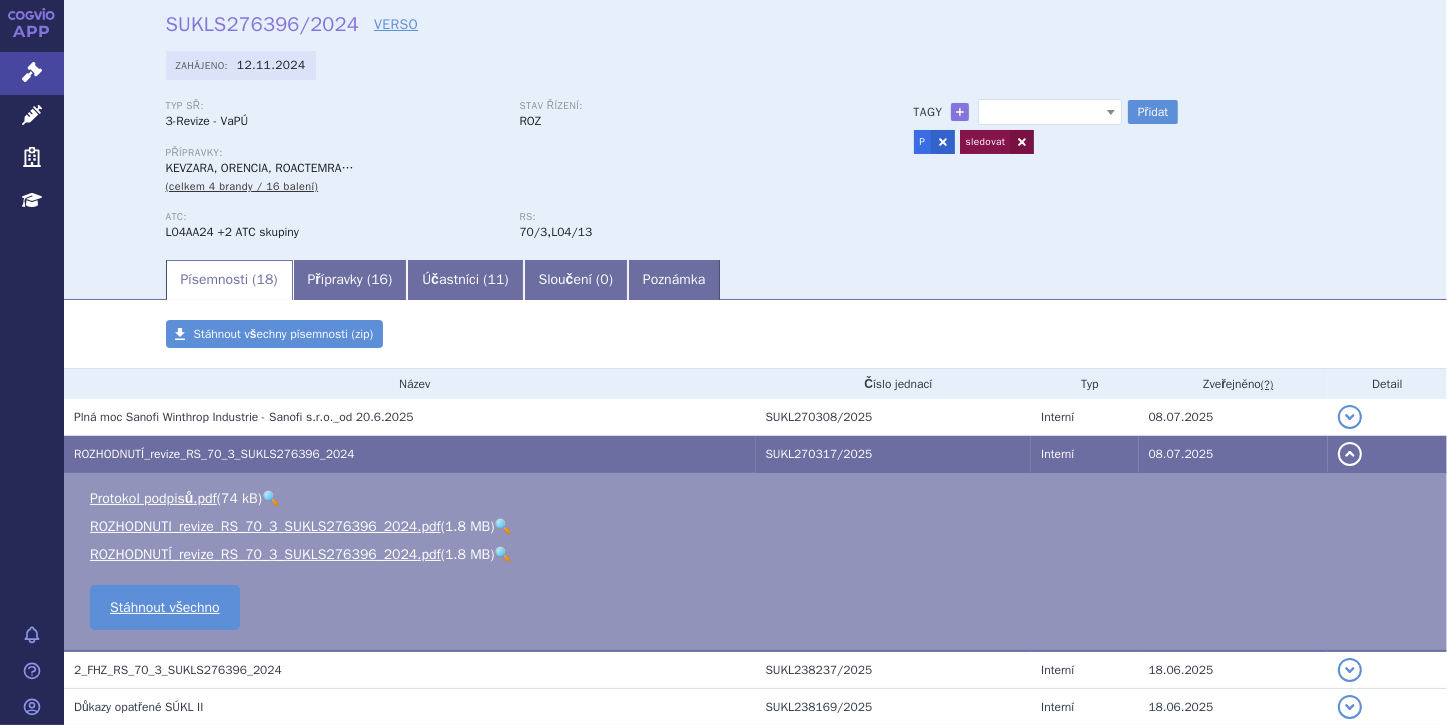 click on "detail" at bounding box center (1350, 454) 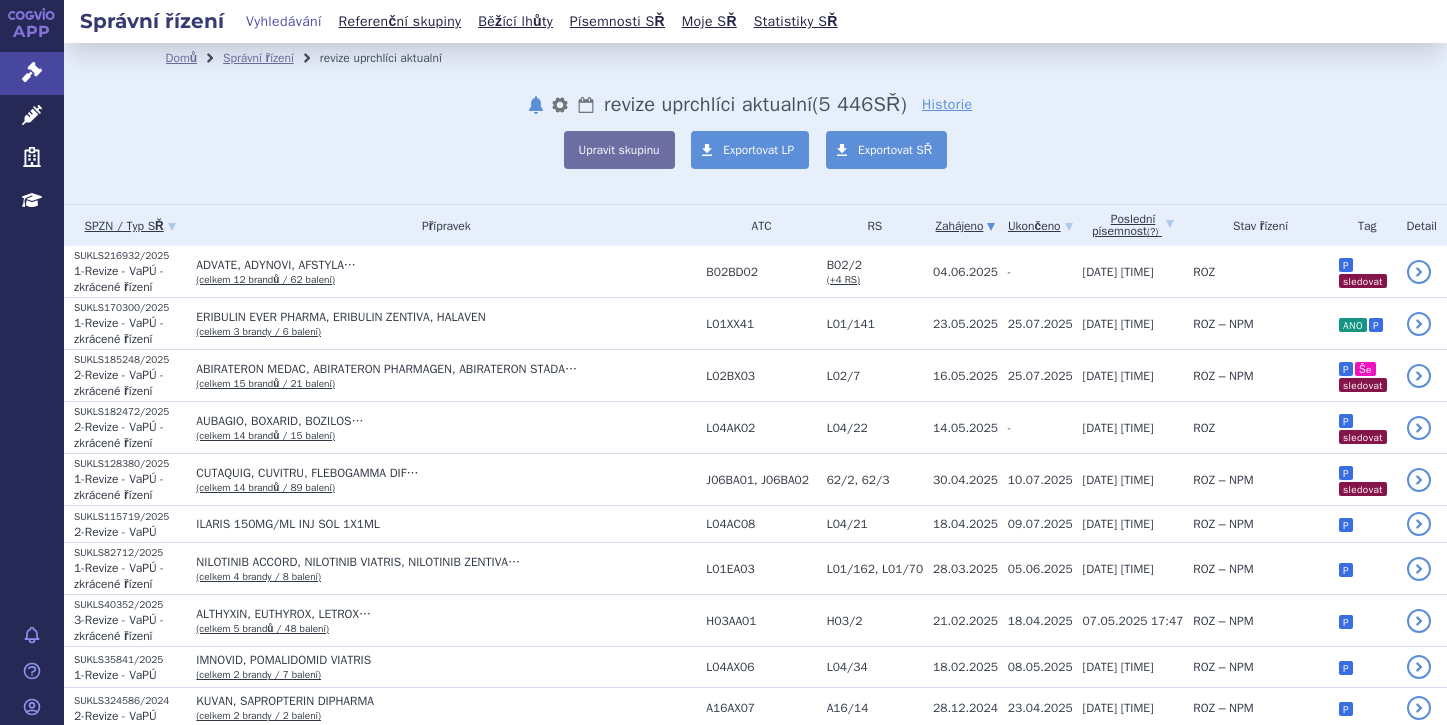 scroll, scrollTop: 0, scrollLeft: 0, axis: both 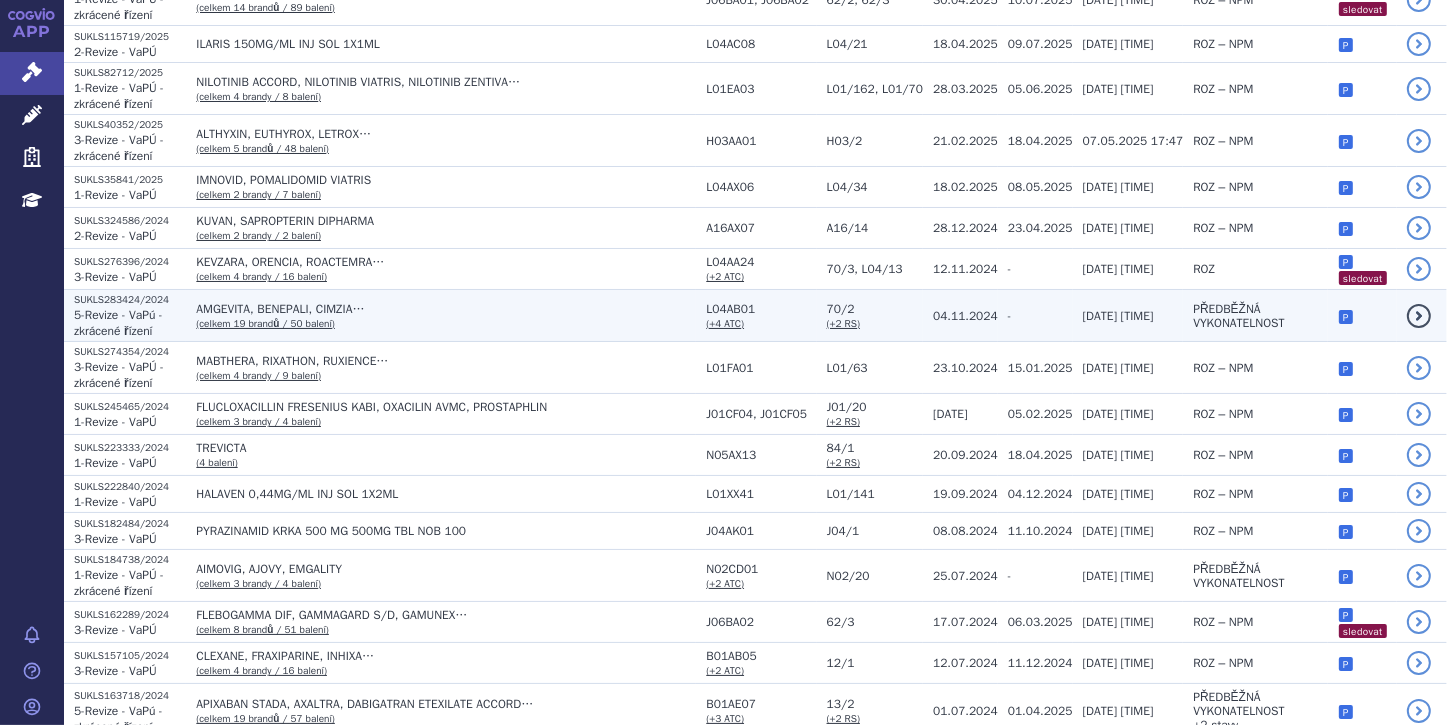 click on "AMGEVITA, BENEPALI, CIMZIA…
(celkem 19 brandů / 50 balení)" at bounding box center [441, 316] 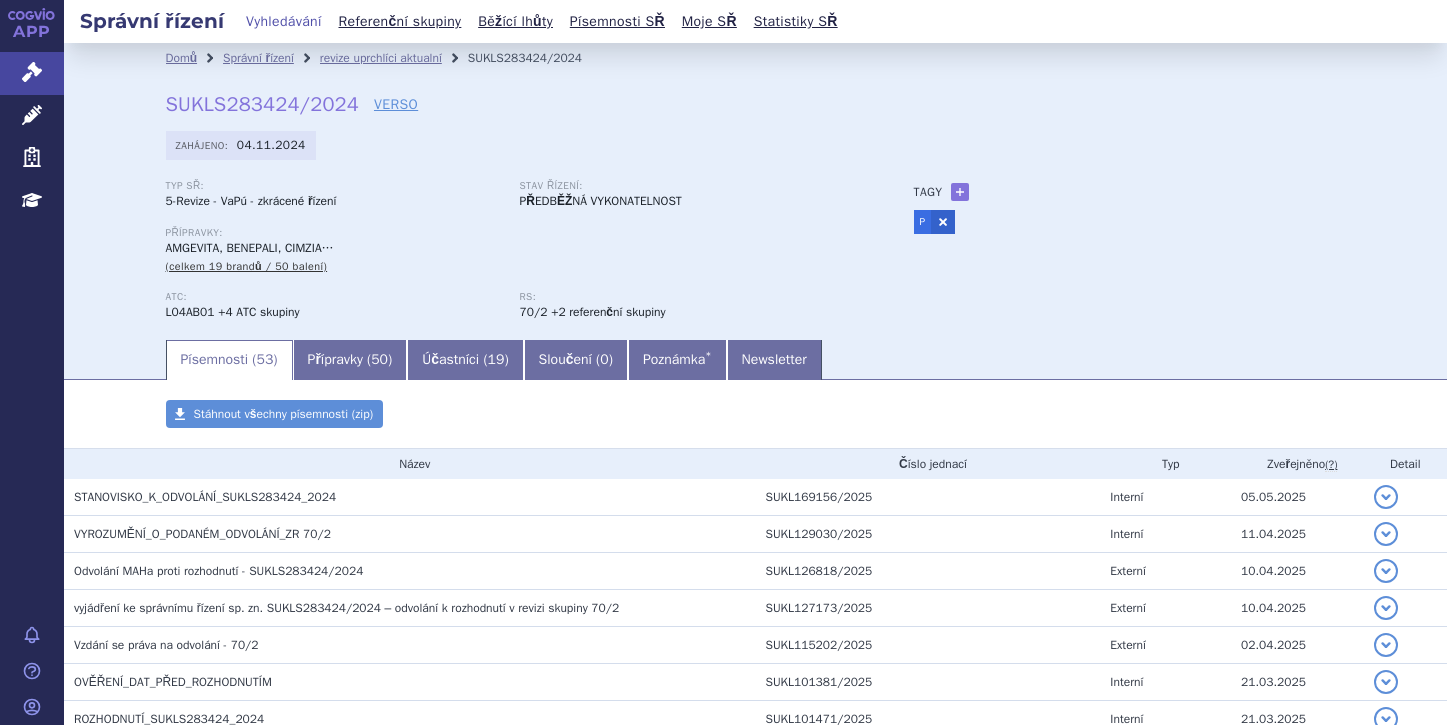 scroll, scrollTop: 0, scrollLeft: 0, axis: both 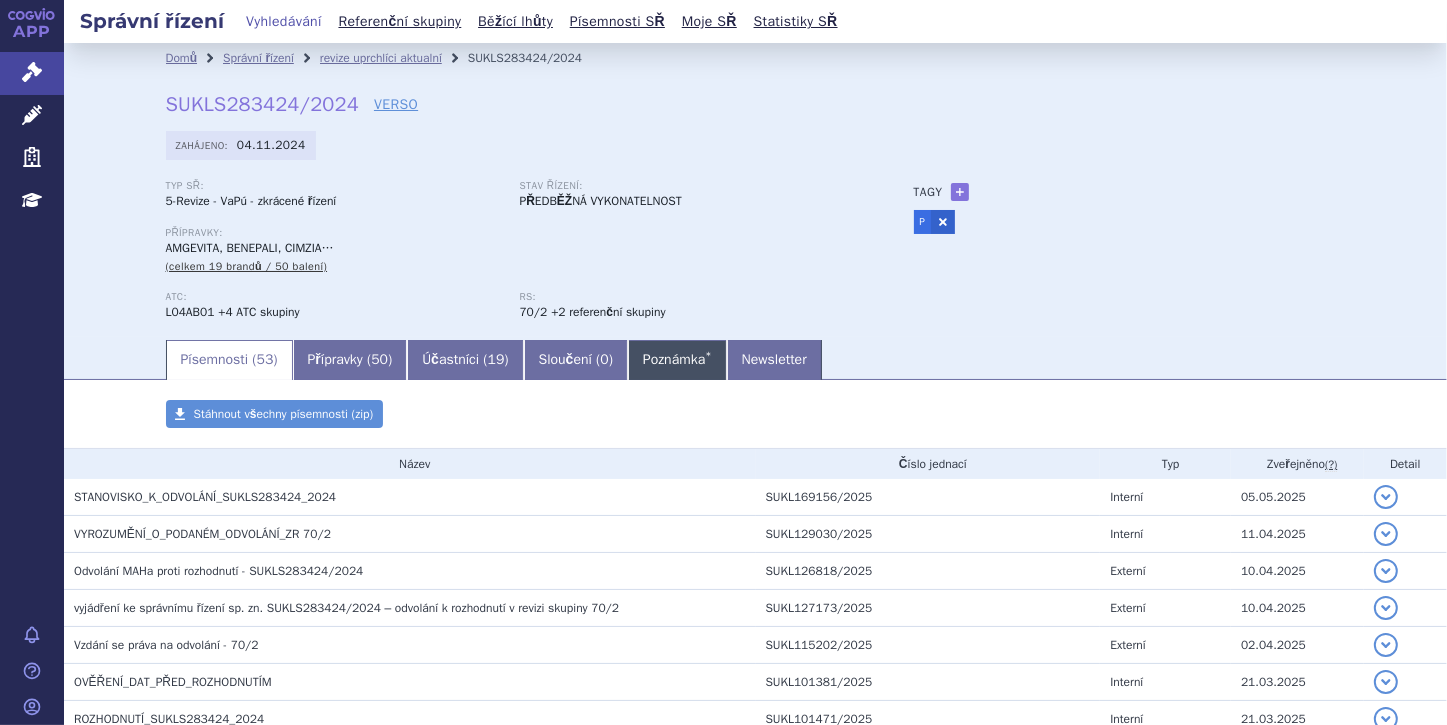 click on "Poznámka
*" at bounding box center [677, 360] 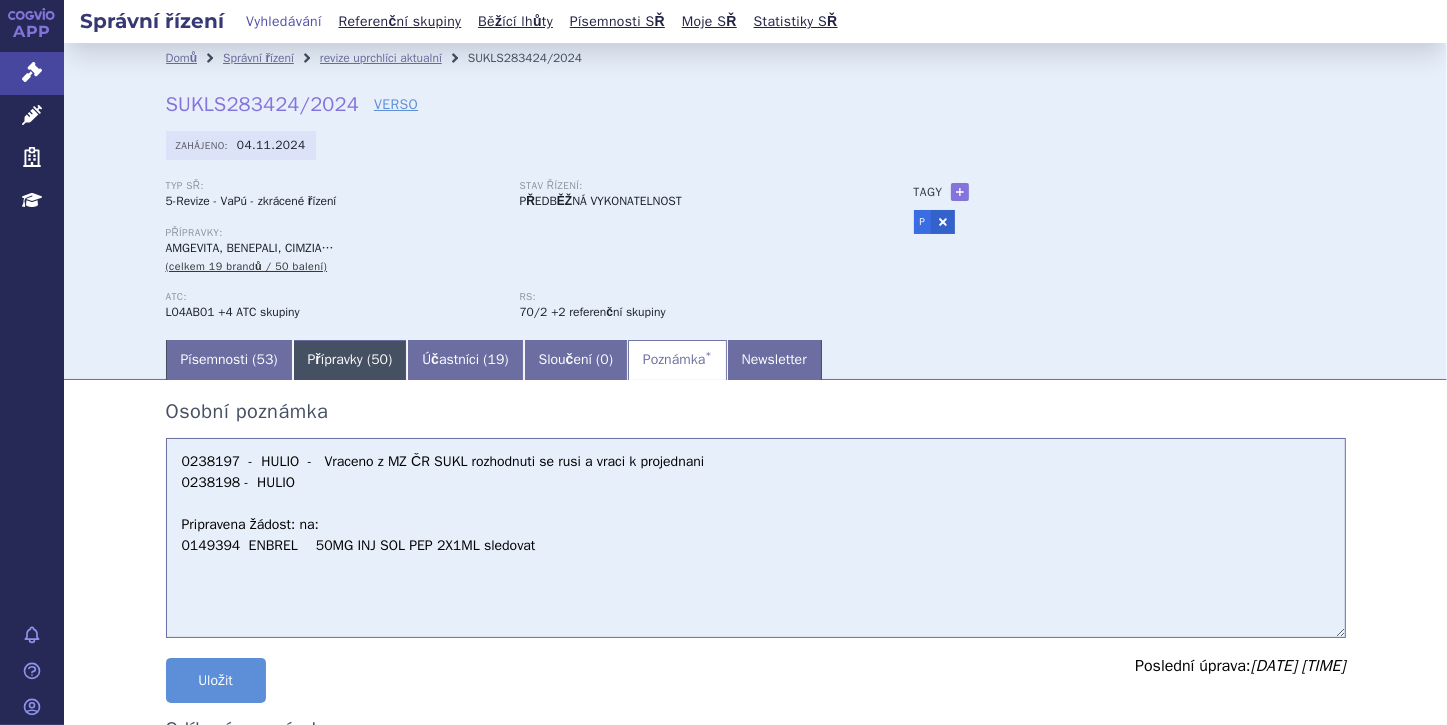 click on "Přípravky ( 50 )" at bounding box center (350, 360) 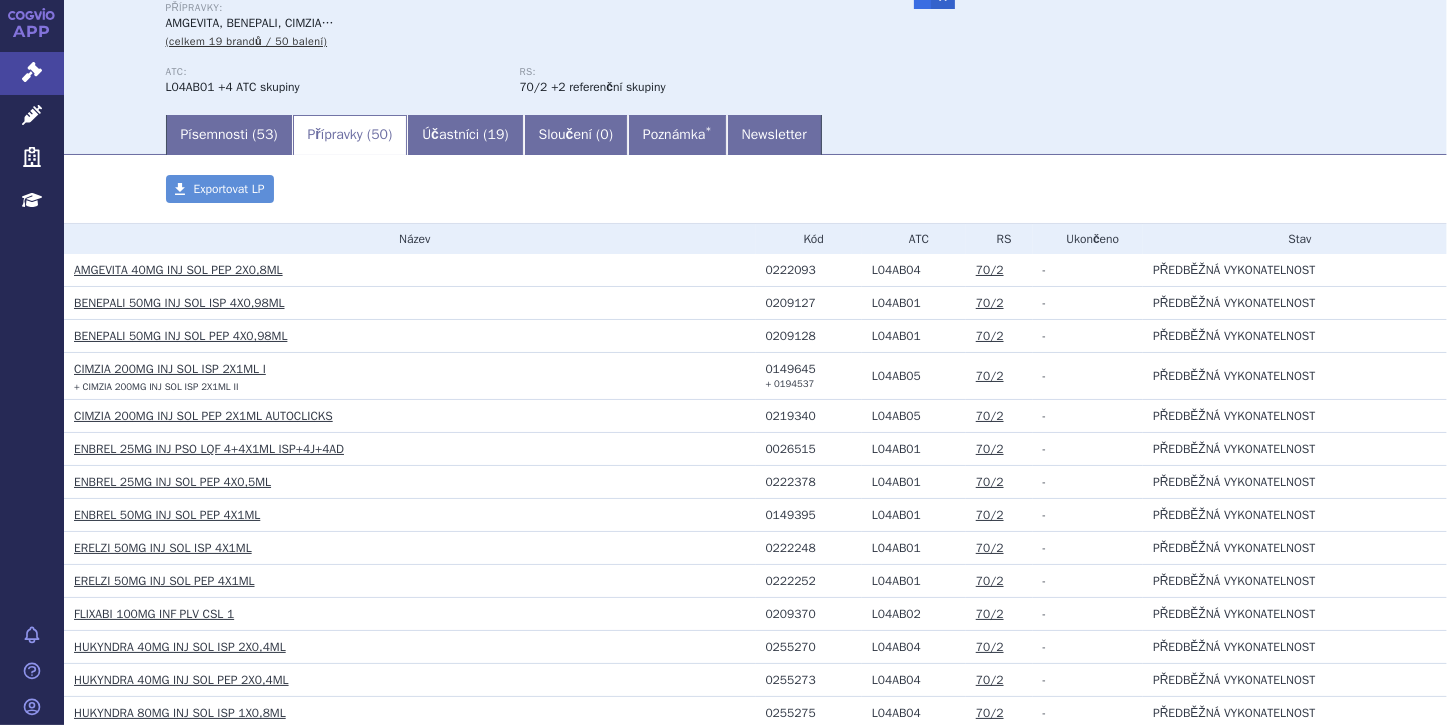 scroll, scrollTop: 0, scrollLeft: 0, axis: both 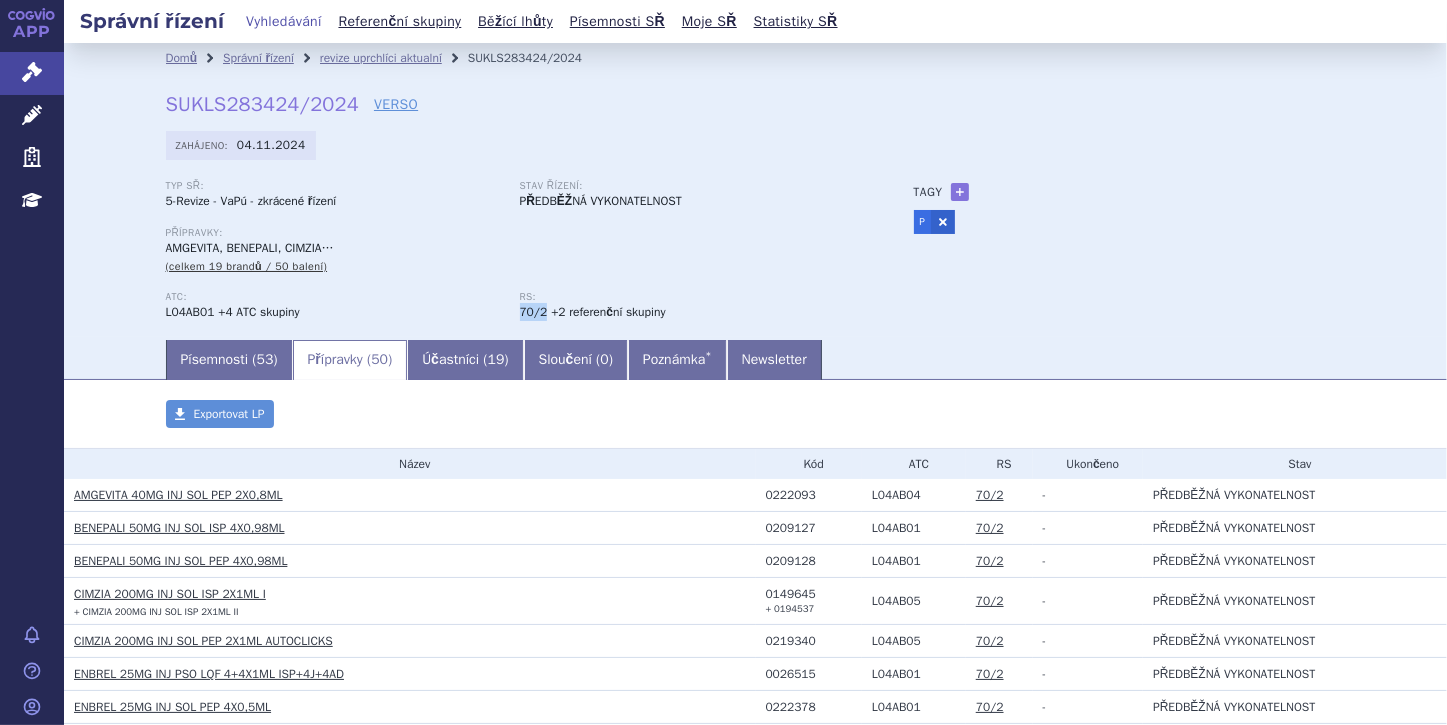 drag, startPoint x: 516, startPoint y: 313, endPoint x: 538, endPoint y: 312, distance: 22.022715 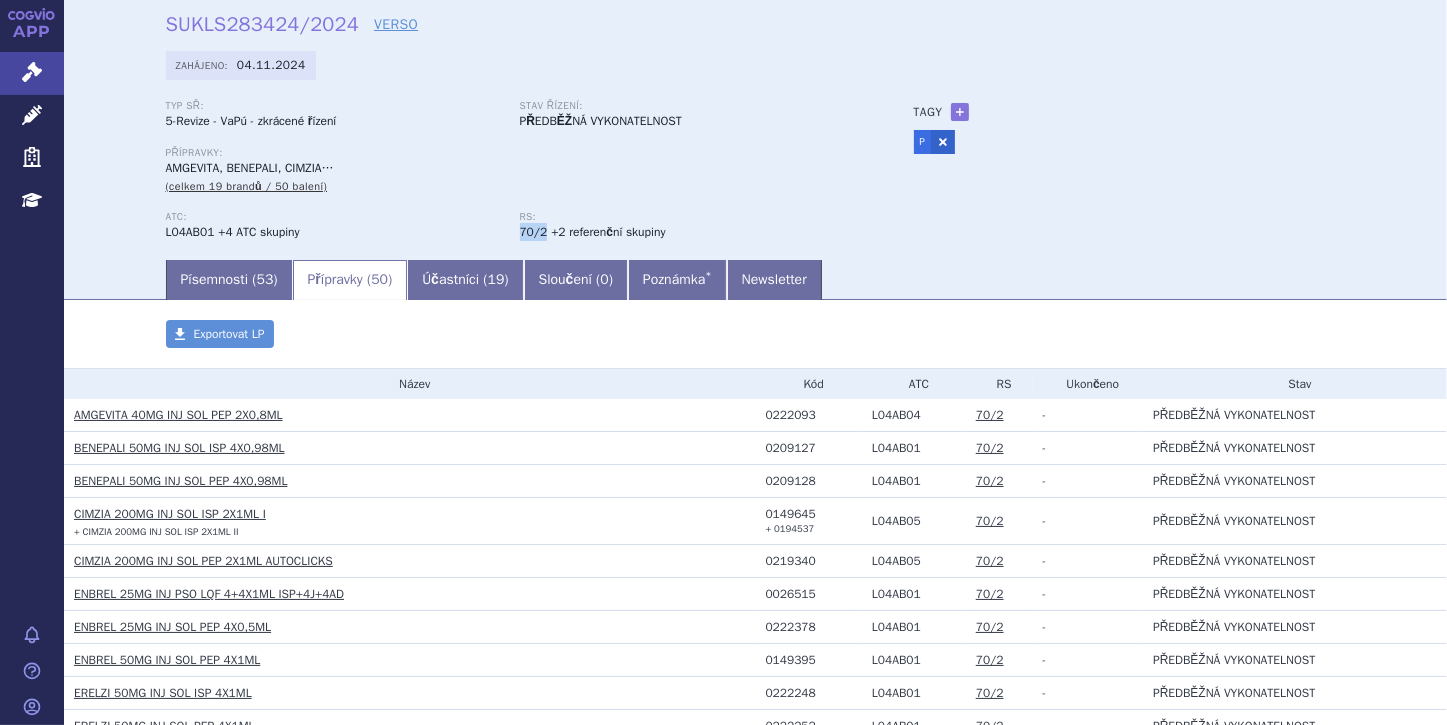 scroll, scrollTop: 160, scrollLeft: 0, axis: vertical 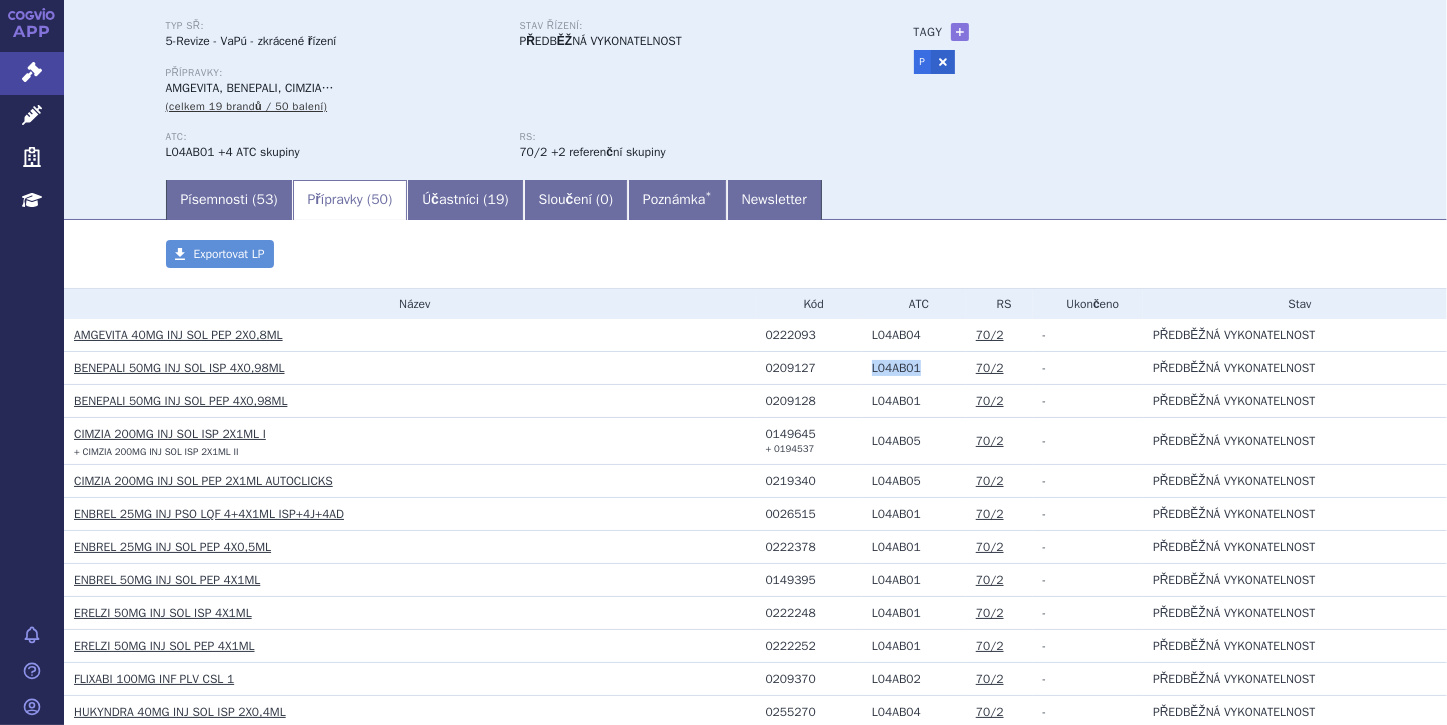 drag, startPoint x: 859, startPoint y: 370, endPoint x: 903, endPoint y: 367, distance: 44.102154 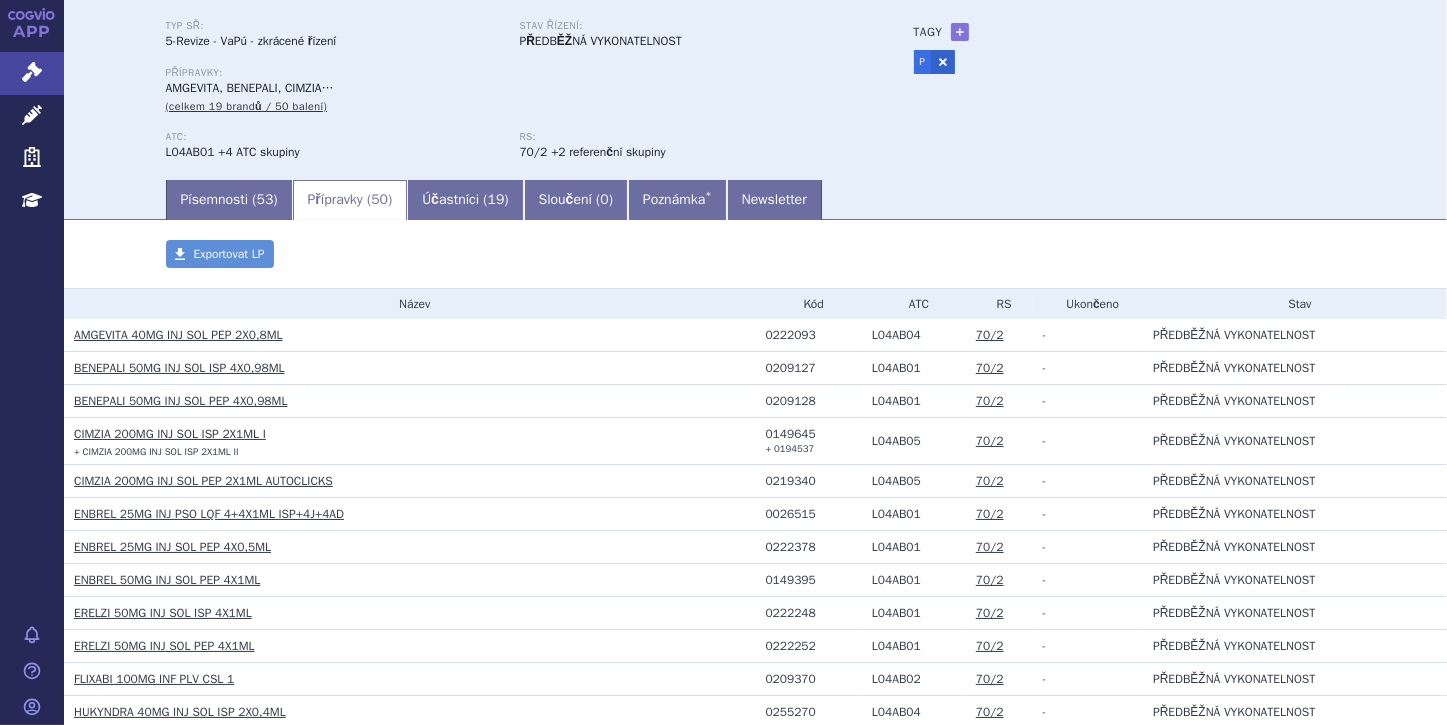 click on "ENBREL 25MG INJ PSO LQF 4+4X1ML ISP+4J+4AD" at bounding box center [410, 514] 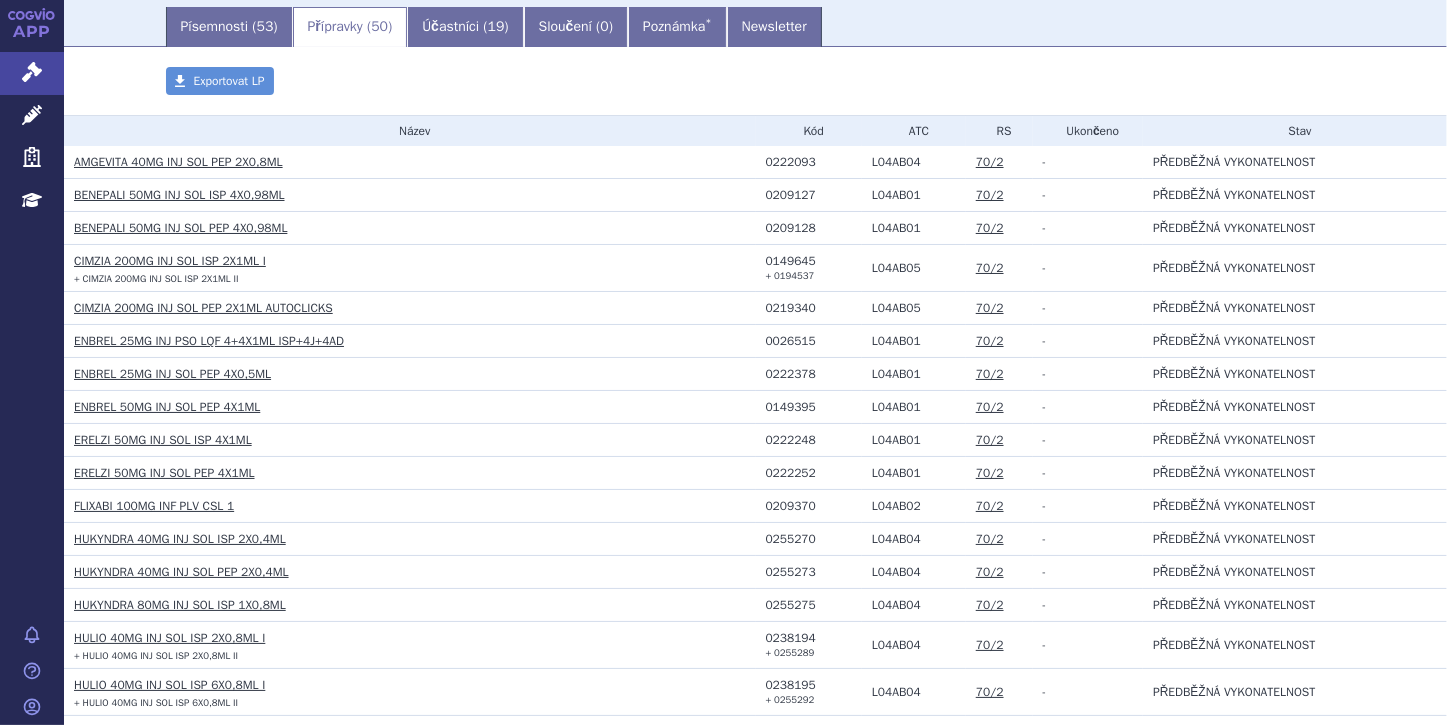 scroll, scrollTop: 320, scrollLeft: 0, axis: vertical 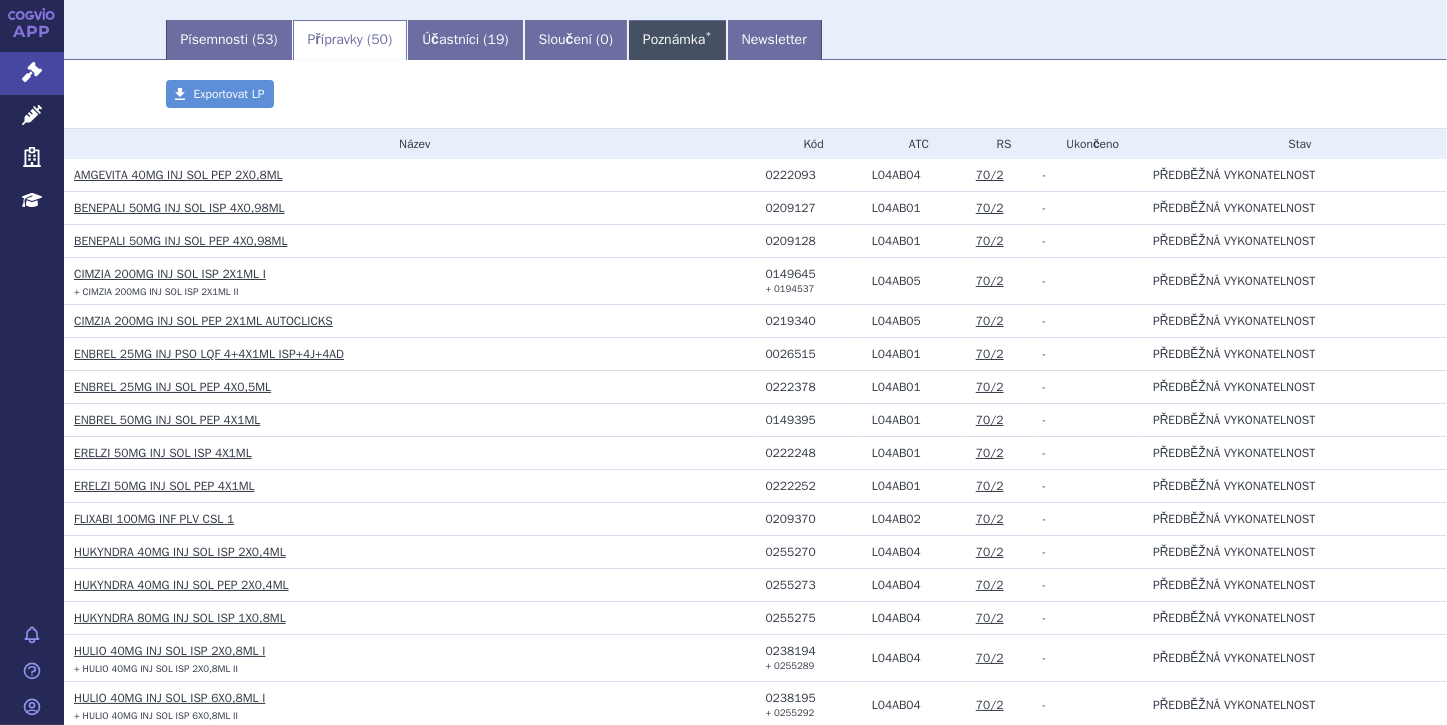 click on "Poznámka
*" at bounding box center (677, 40) 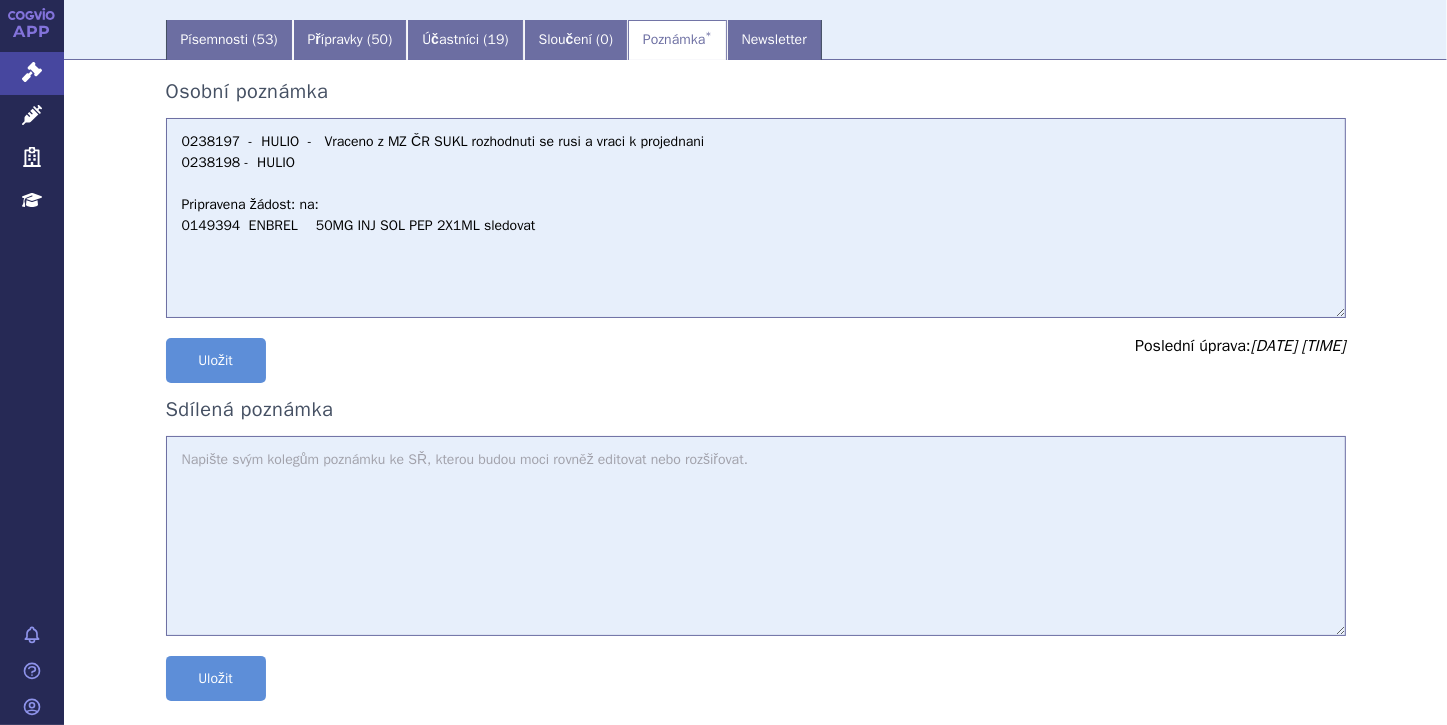 click on "0238197  -  HULIO  -   Vraceno z MZ ČR SUKL rozhodnuti se rusi a vraci k projednani
0238198 -  HULIO
Pripravena žádost: na:
0149394	ENBREL	50MG INJ SOL PEP 2X1ML sledovat" at bounding box center [756, 218] 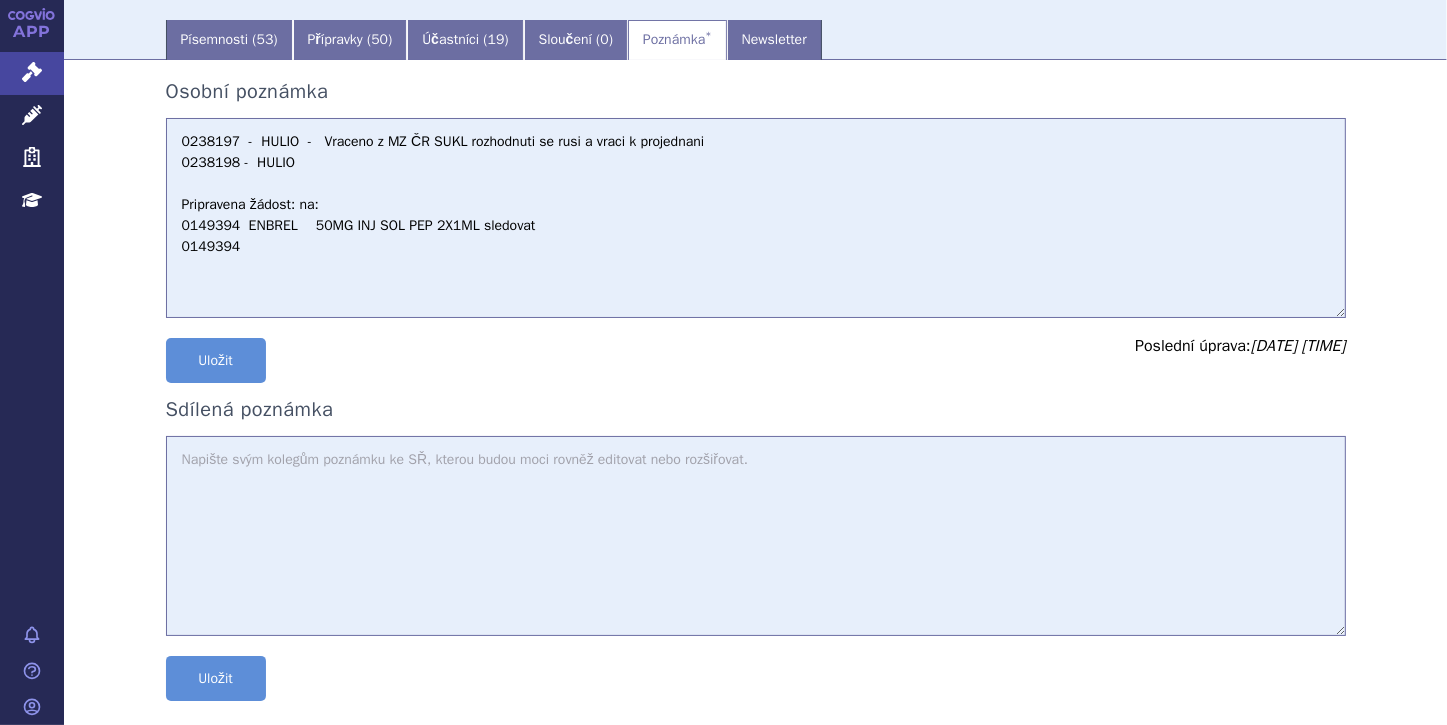 click on "0238197  -  HULIO  -   Vraceno z MZ ČR SUKL rozhodnuti se rusi a vraci k projednani
0238198 -  HULIO
Pripravena žádost: na:
0149394	ENBREL	50MG INJ SOL PEP 2X1ML sledovat" at bounding box center [756, 218] 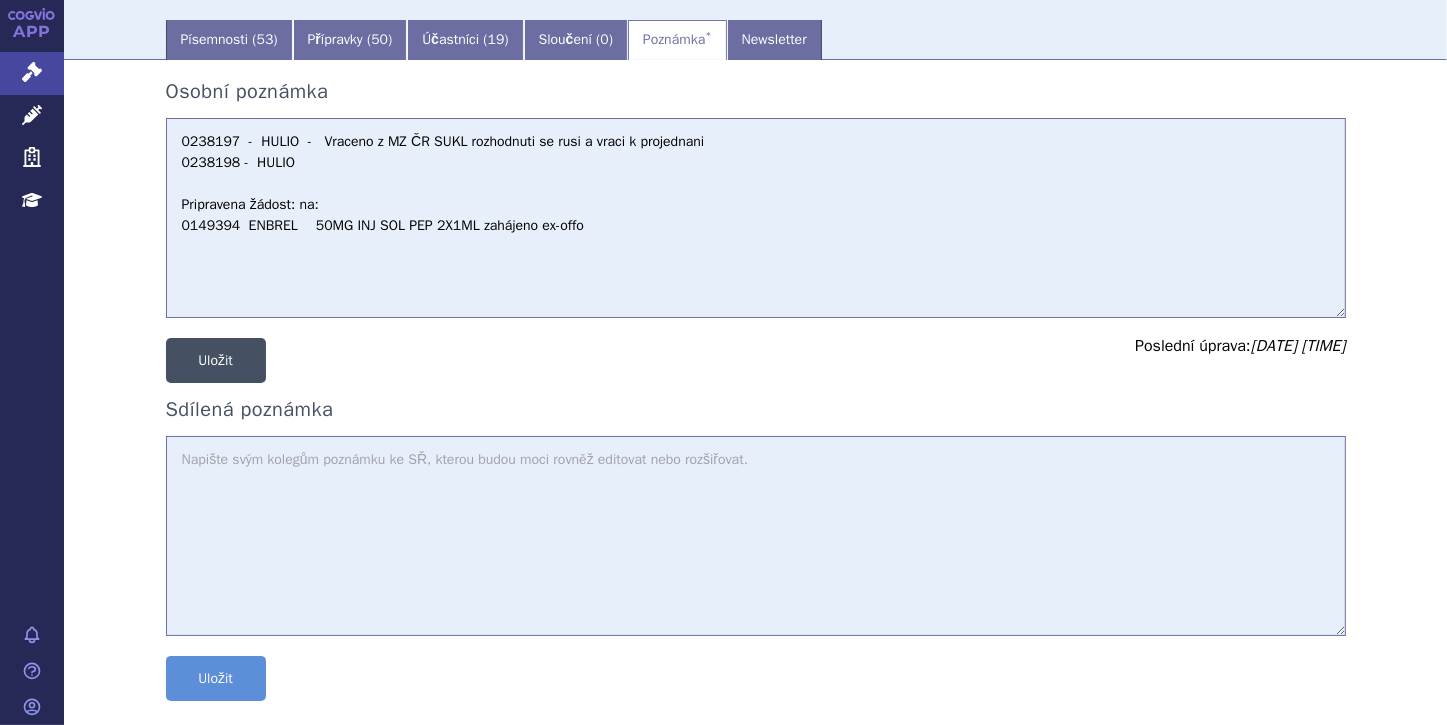 click on "Uložit" at bounding box center [216, 360] 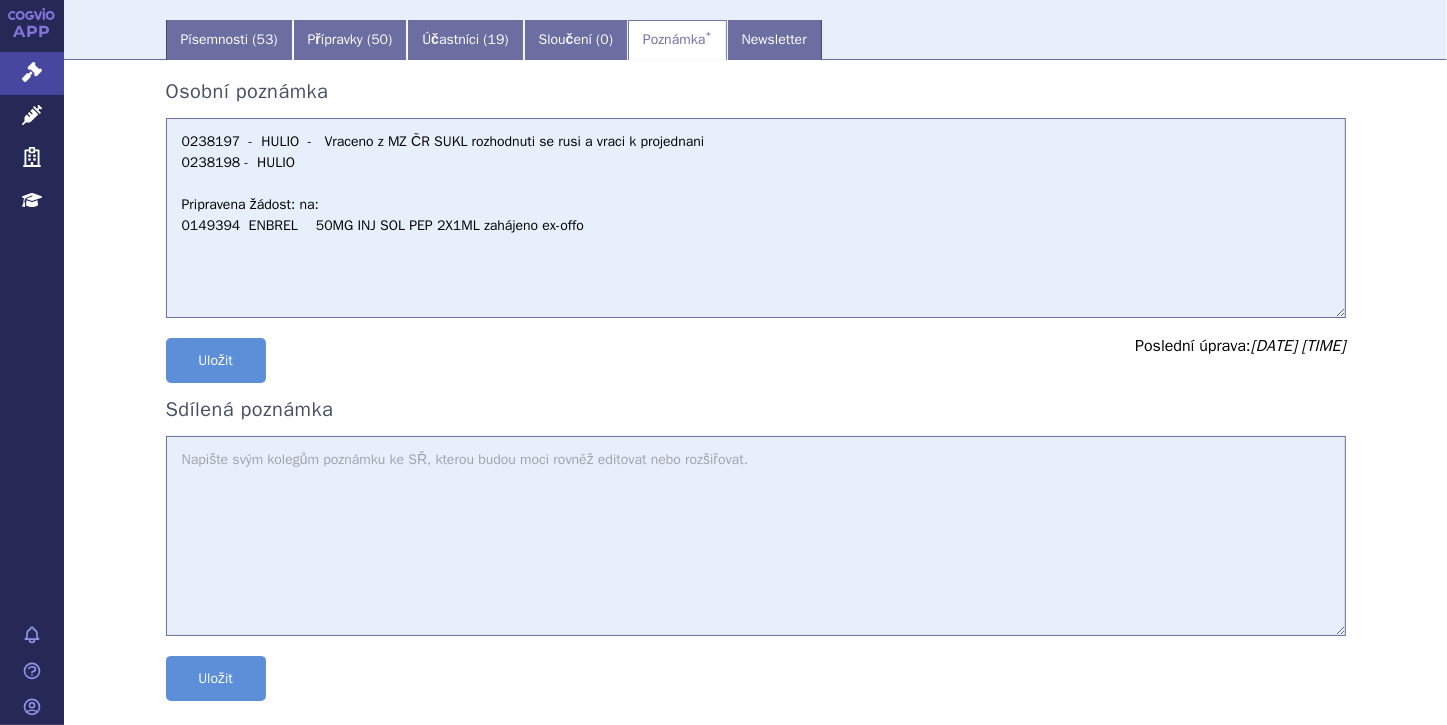 scroll, scrollTop: 80, scrollLeft: 0, axis: vertical 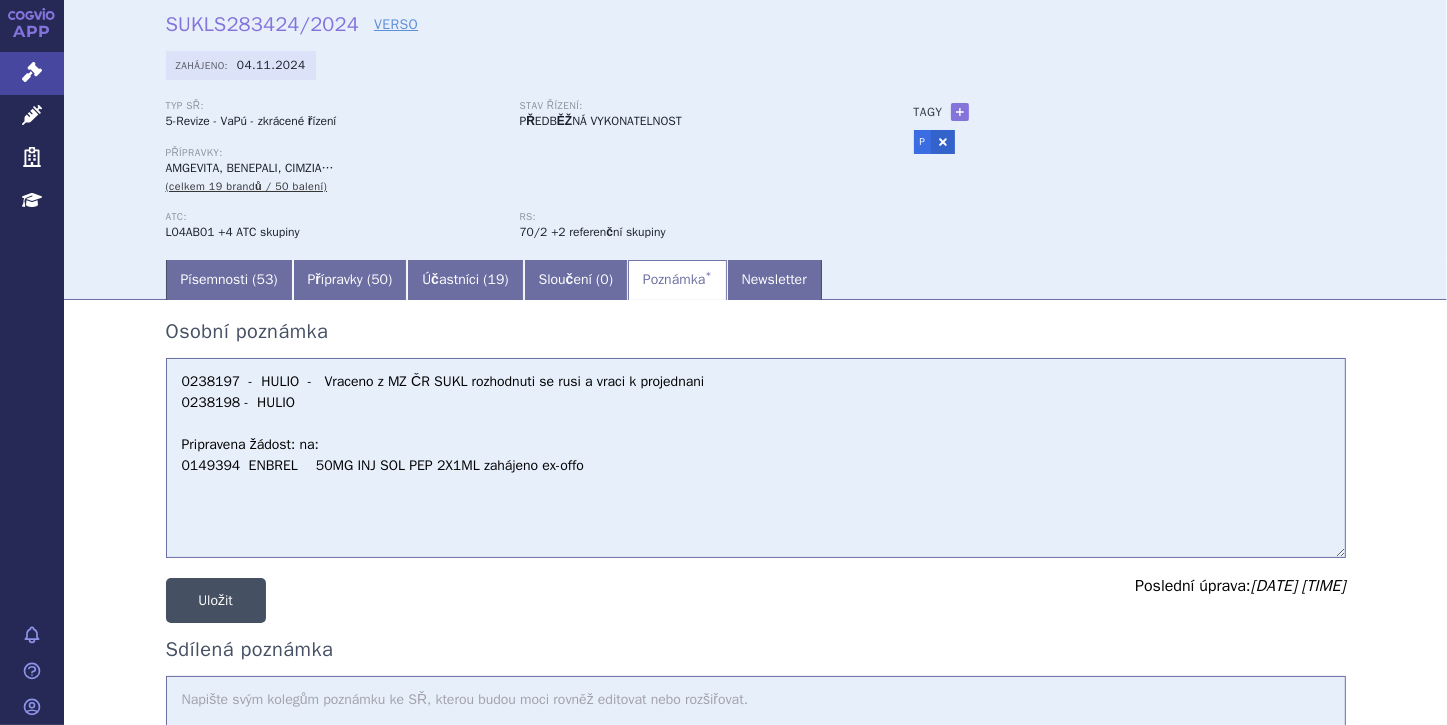 click on "Uložit" at bounding box center (216, 600) 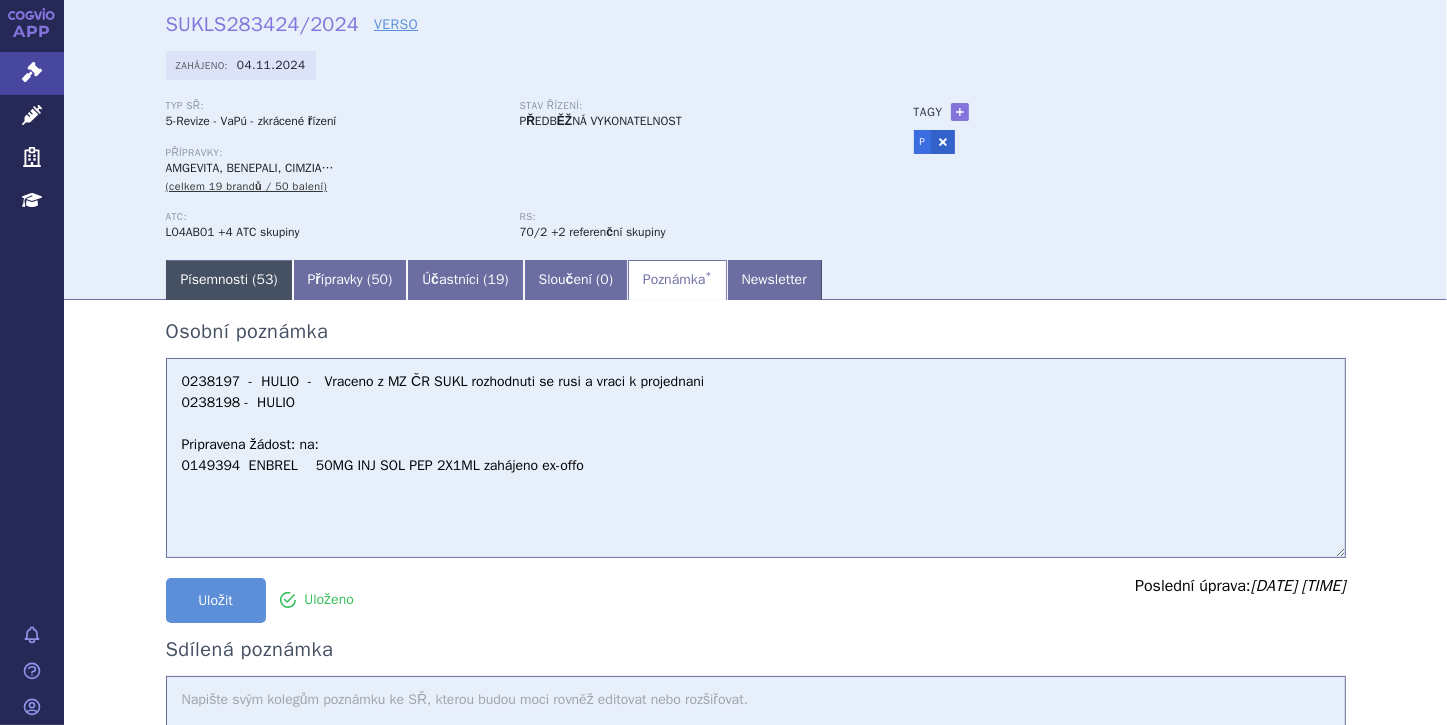 click on "Písemnosti ( 53 )" at bounding box center (229, 280) 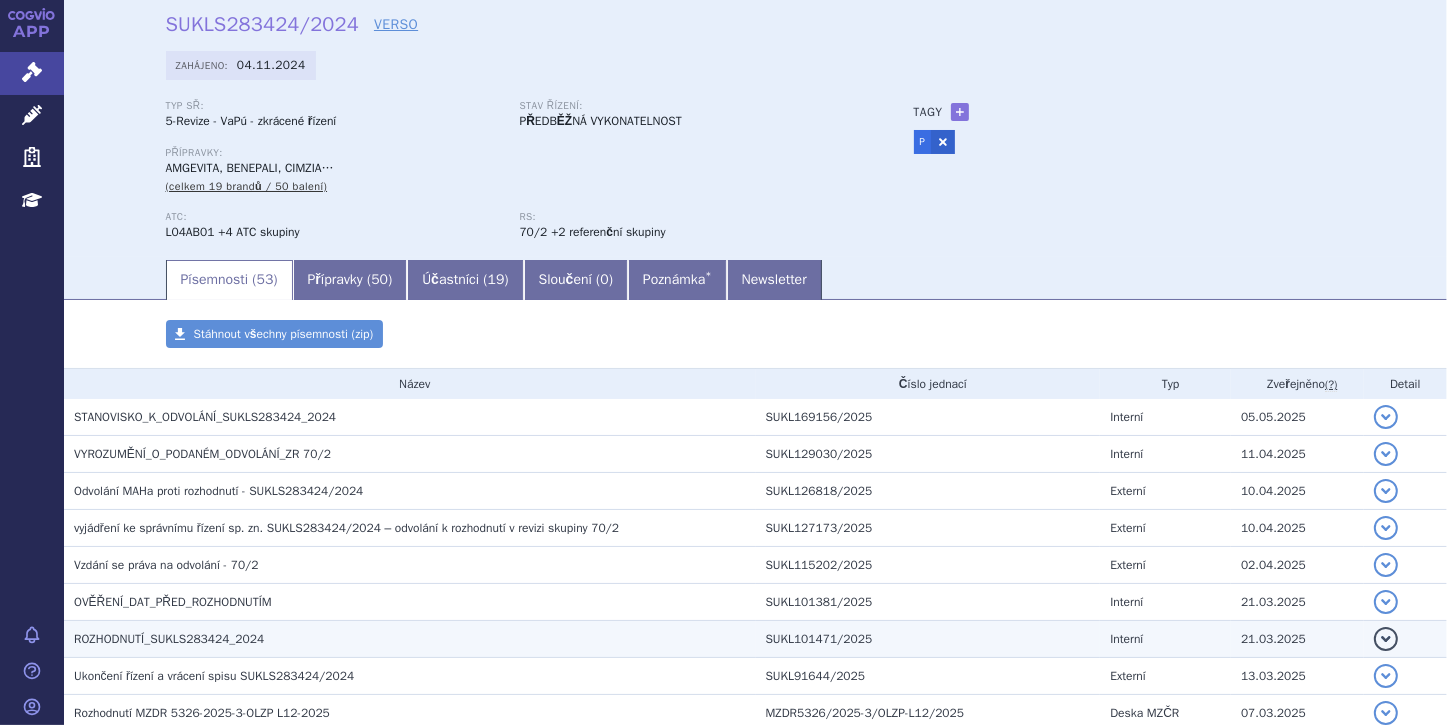 click on "ROZHODNUTÍ_SUKLS283424_2024" at bounding box center [415, 639] 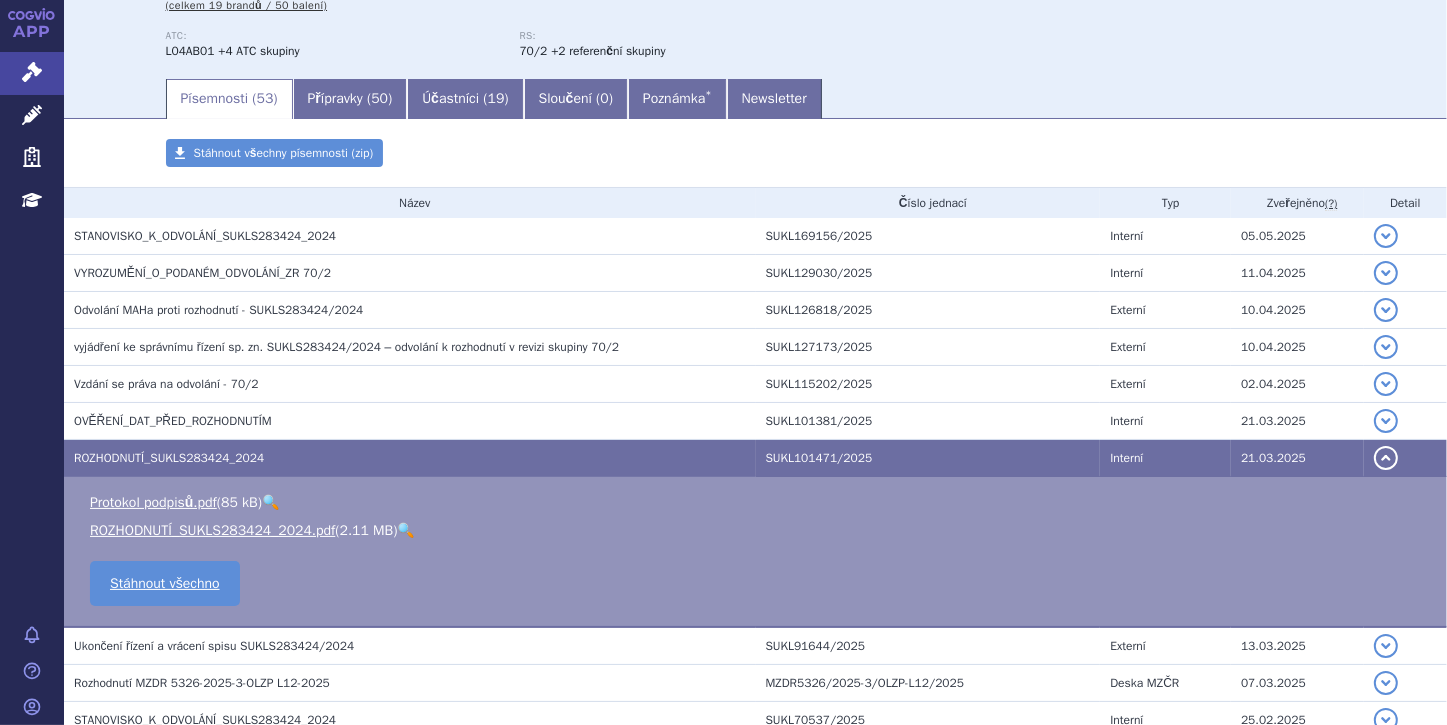 scroll, scrollTop: 320, scrollLeft: 0, axis: vertical 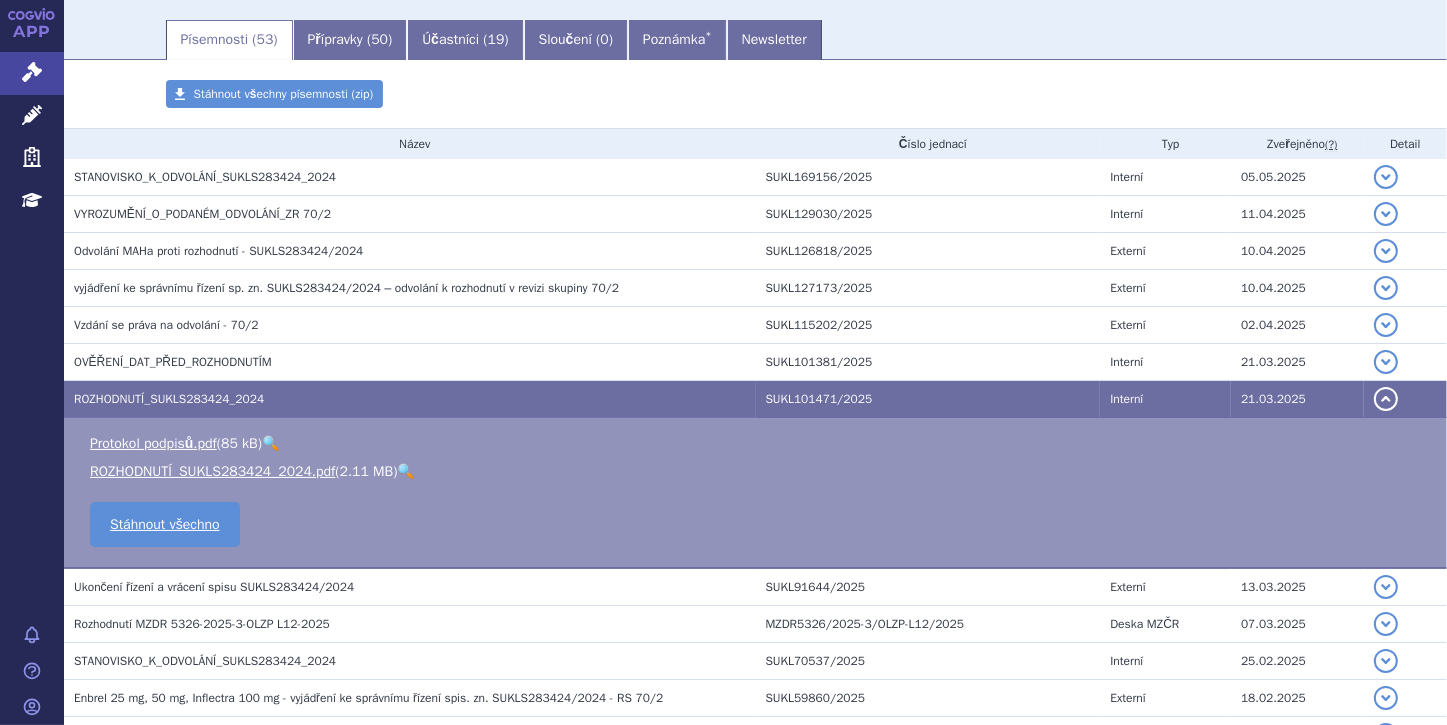 click on "🔍" at bounding box center (405, 471) 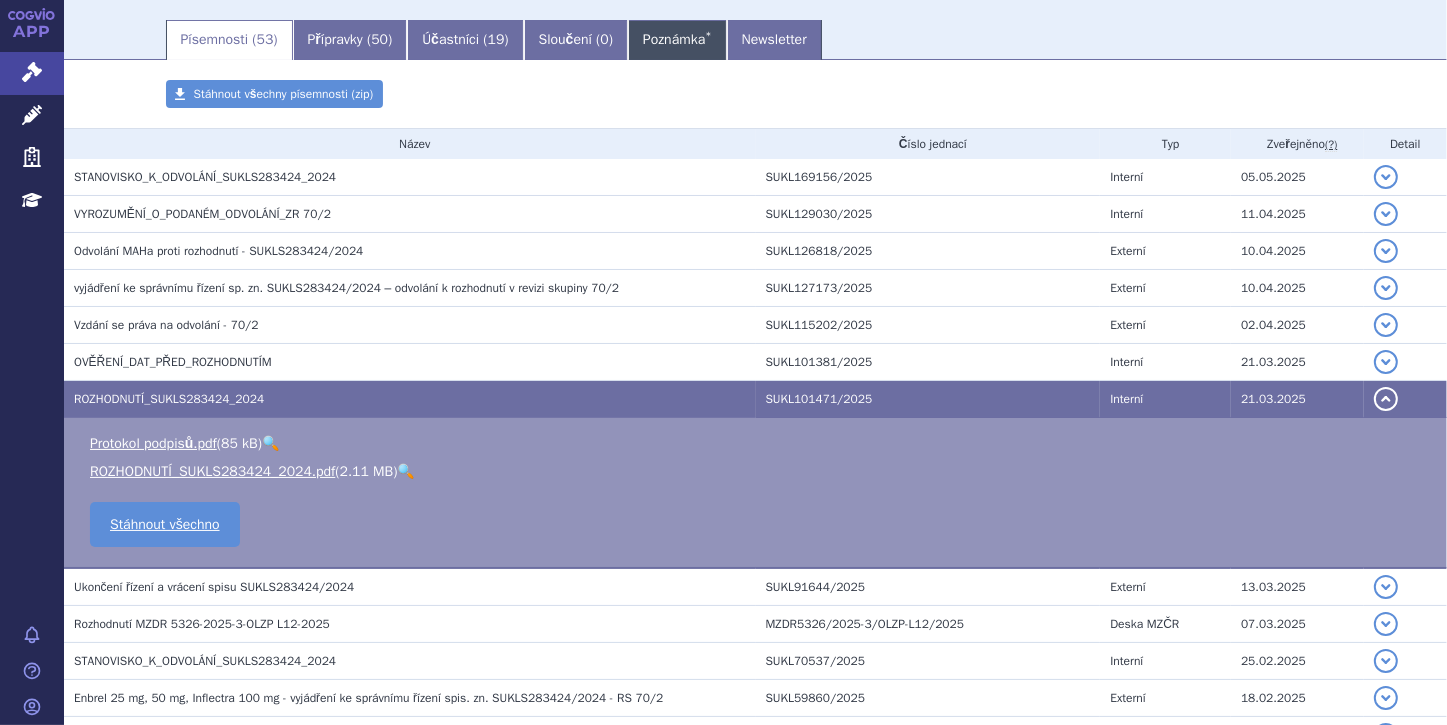 click on "Poznámka
*" at bounding box center (677, 40) 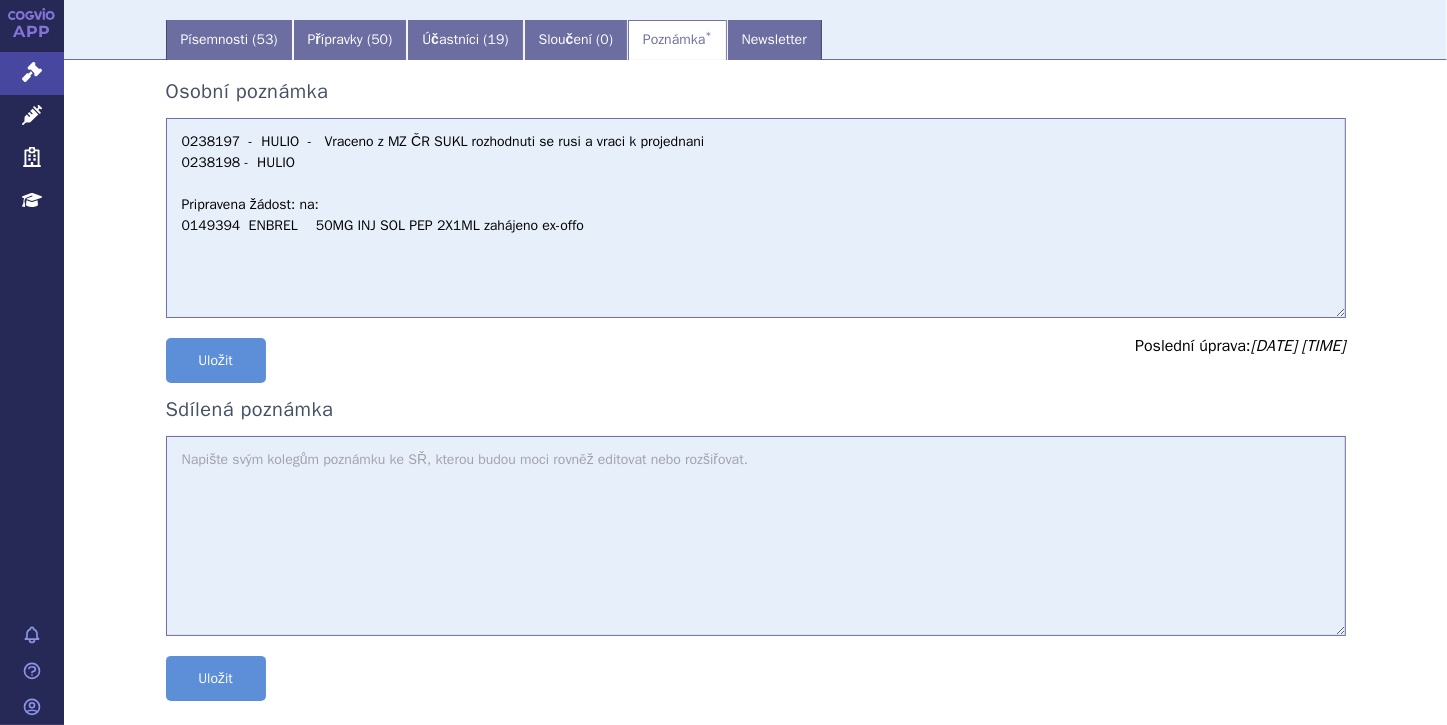 click on "0238197  -  HULIO  -   Vraceno z MZ ČR SUKL rozhodnuti se rusi a vraci k projednani
0238198 -  HULIO
Pripravena žádost: na:
0149394	ENBREL	50MG INJ SOL PEP 2X1ML sledovat" at bounding box center (756, 218) 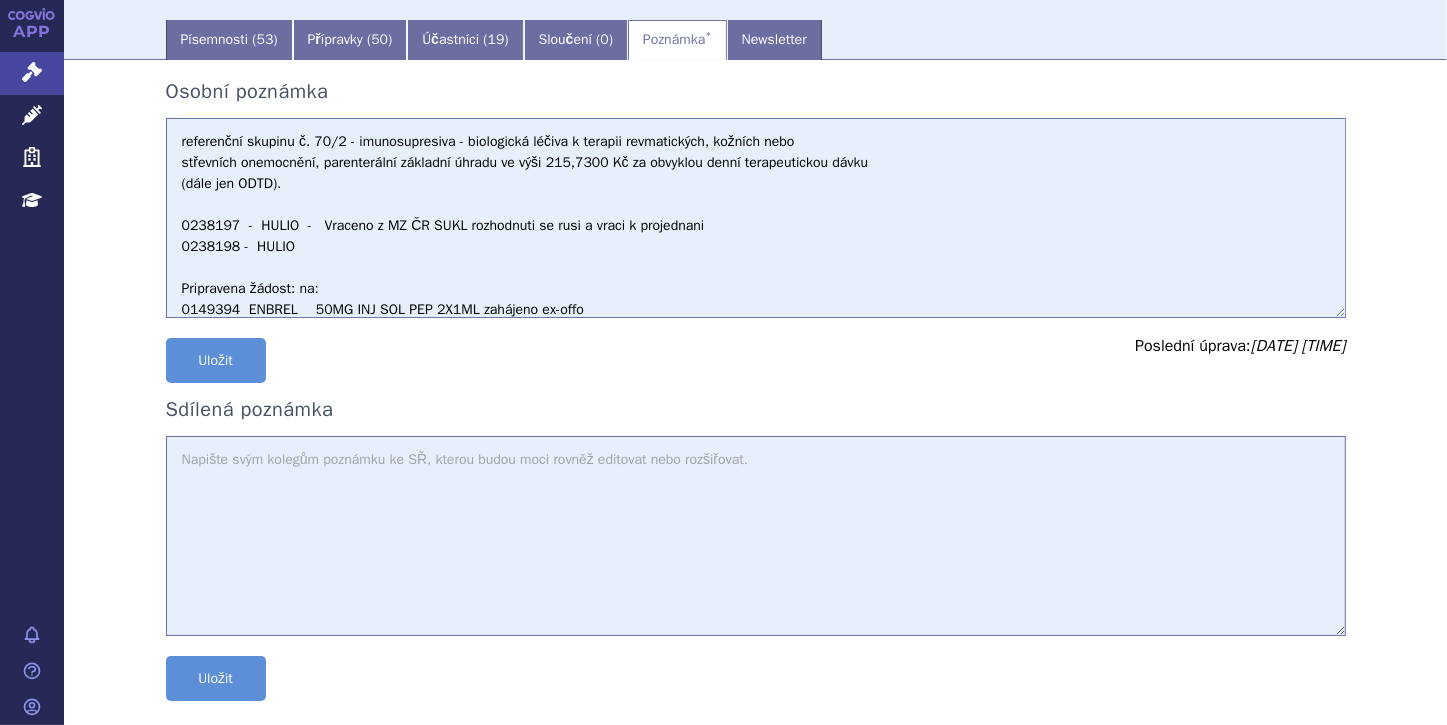 click on "0238197  -  HULIO  -   Vraceno z MZ ČR SUKL rozhodnuti se rusi a vraci k projednani
0238198 -  HULIO
Pripravena žádost: na:
0149394	ENBREL	50MG INJ SOL PEP 2X1ML sledovat" at bounding box center (756, 218) 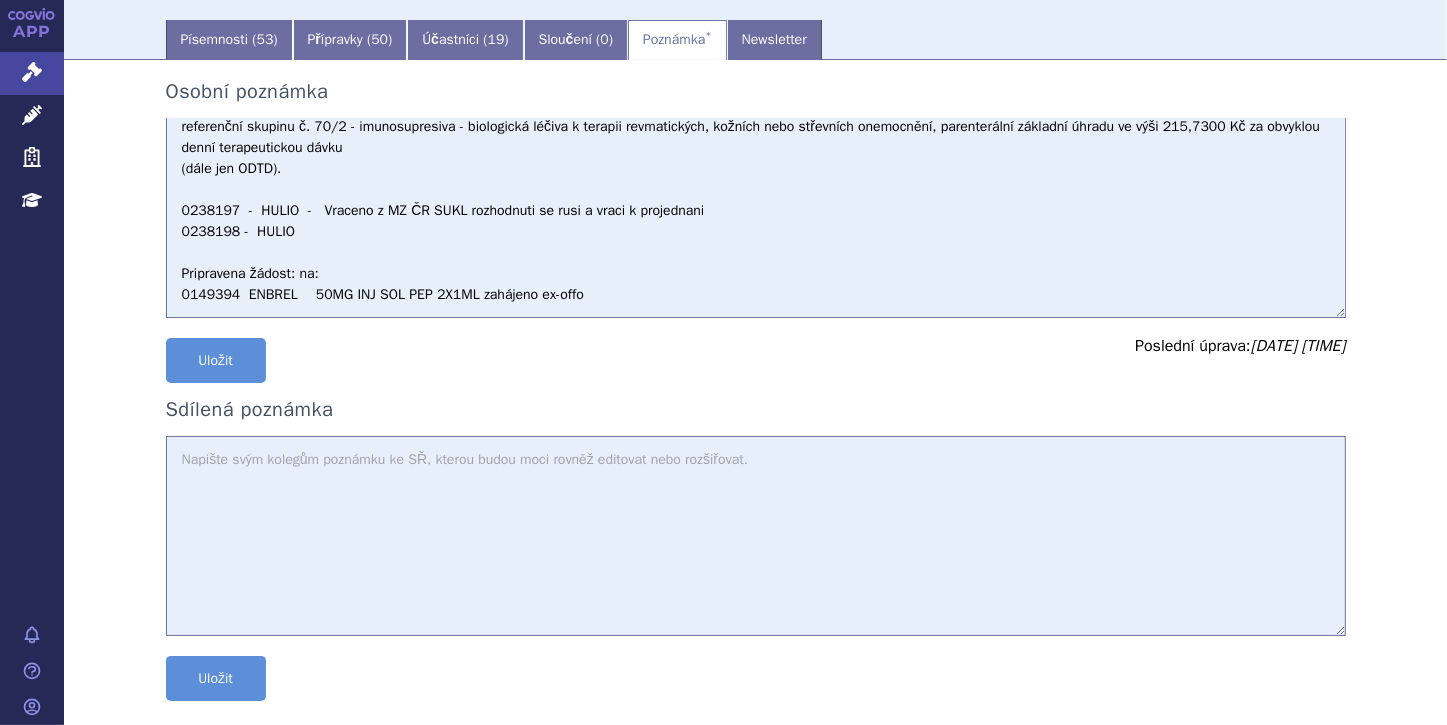 scroll, scrollTop: 35, scrollLeft: 0, axis: vertical 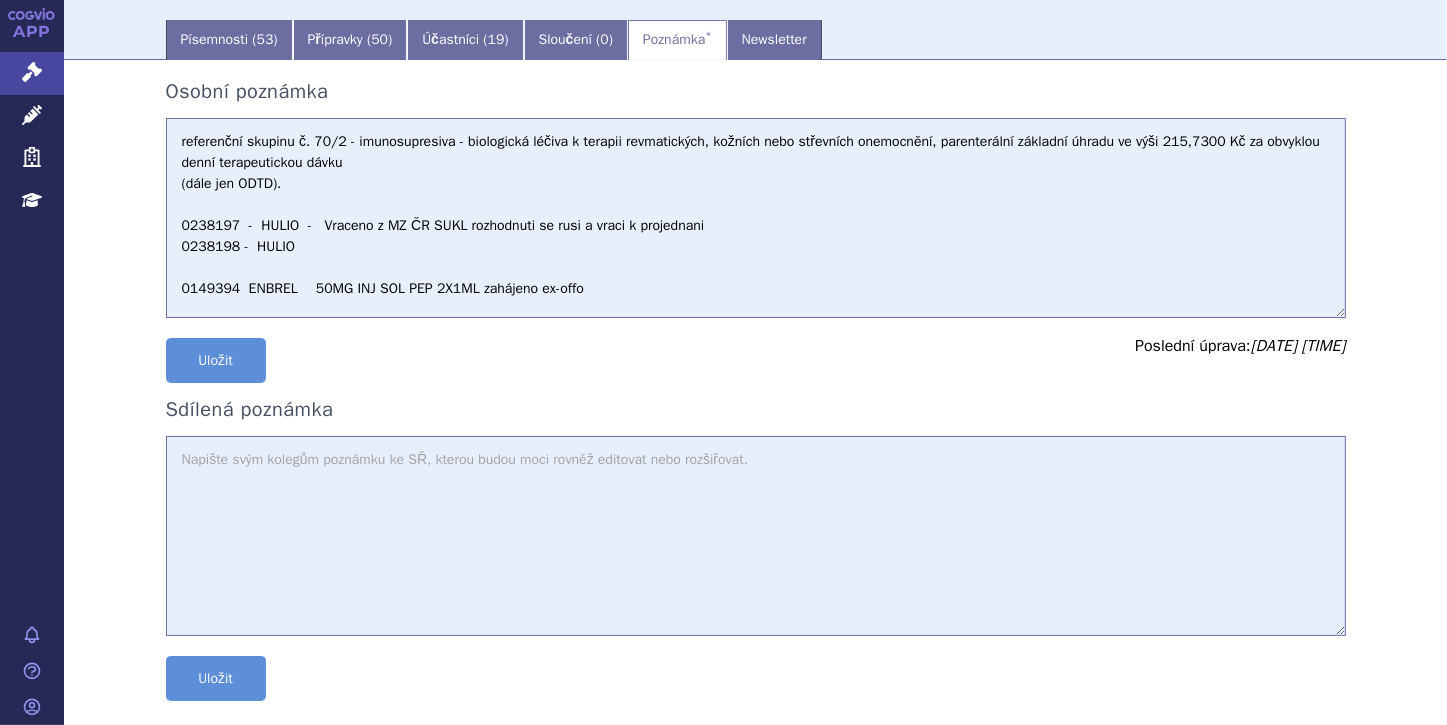 click on "0238197  -  HULIO  -   Vraceno z MZ ČR SUKL rozhodnuti se rusi a vraci k projednani
0238198 -  HULIO
Pripravena žádost: na:
0149394	ENBREL	50MG INJ SOL PEP 2X1ML sledovat" at bounding box center [756, 218] 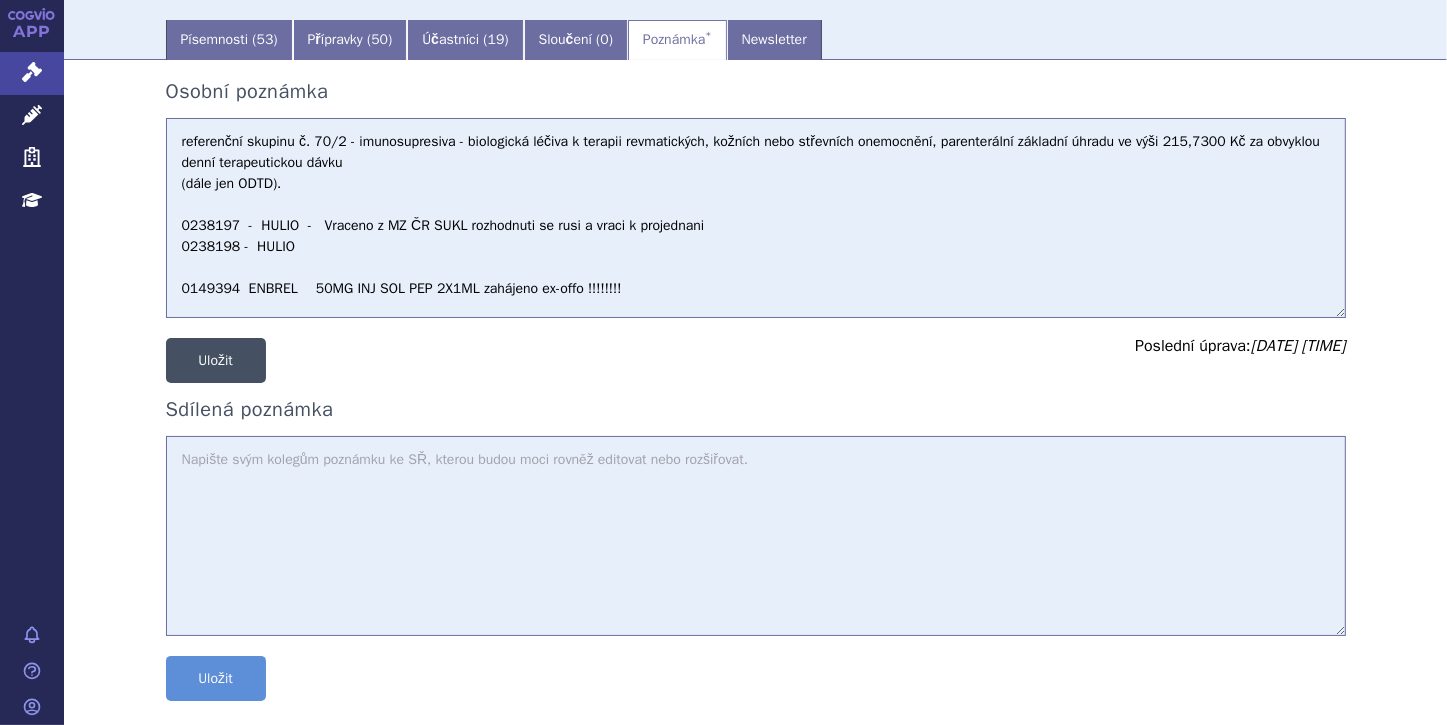 type on "referenční skupinu č. 70/2 - imunosupresiva - biologická léčiva k terapii revmatických, kožních nebo střevních onemocnění, parenterální základní úhradu ve výši 215,7300 Kč za obvyklou denní terapeutickou dávku
(dále jen ODTD).
0238197  -  HULIO  -   Vraceno z MZ ČR SUKL rozhodnuti se rusi a vraci k projednani
0238198 -  HULIO
0149394	ENBREL	50MG INJ SOL PEP 2X1ML zahájeno ex-offo !!!!!!!!" 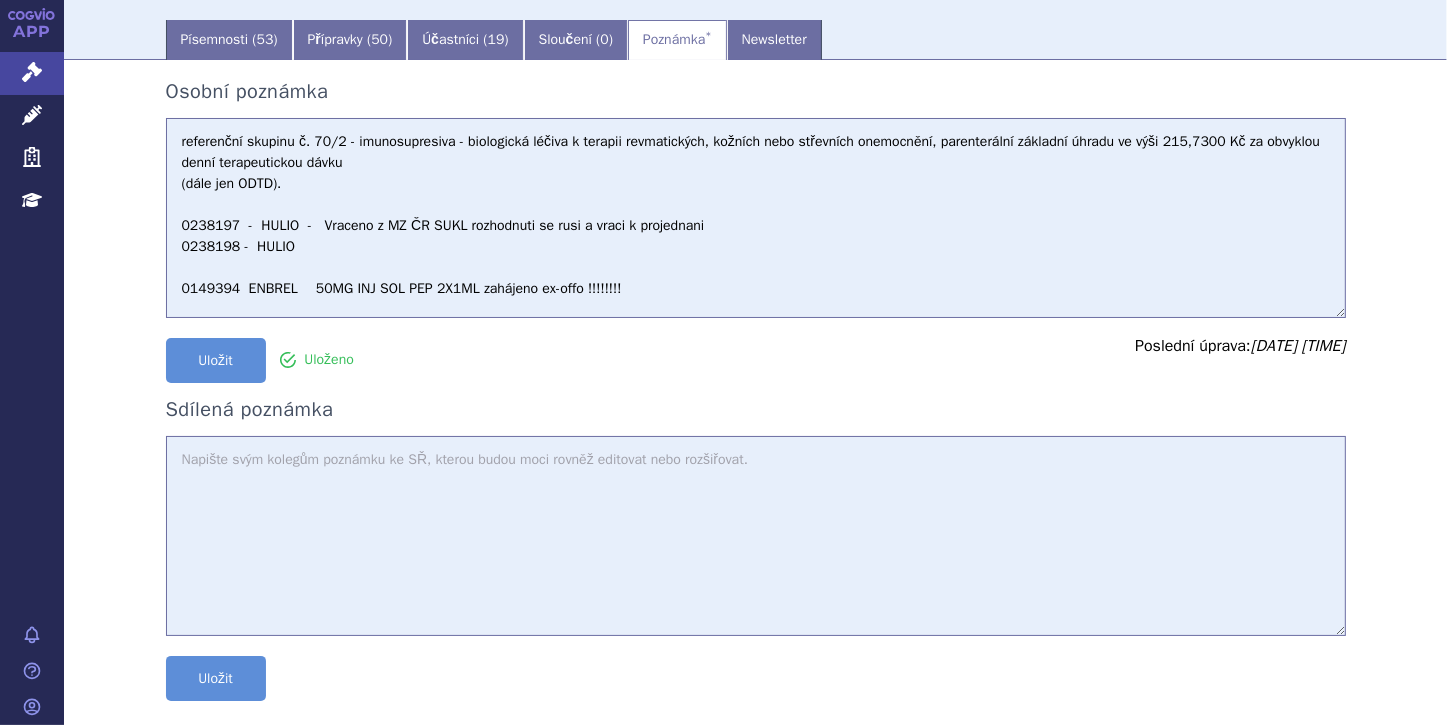 scroll, scrollTop: 0, scrollLeft: 0, axis: both 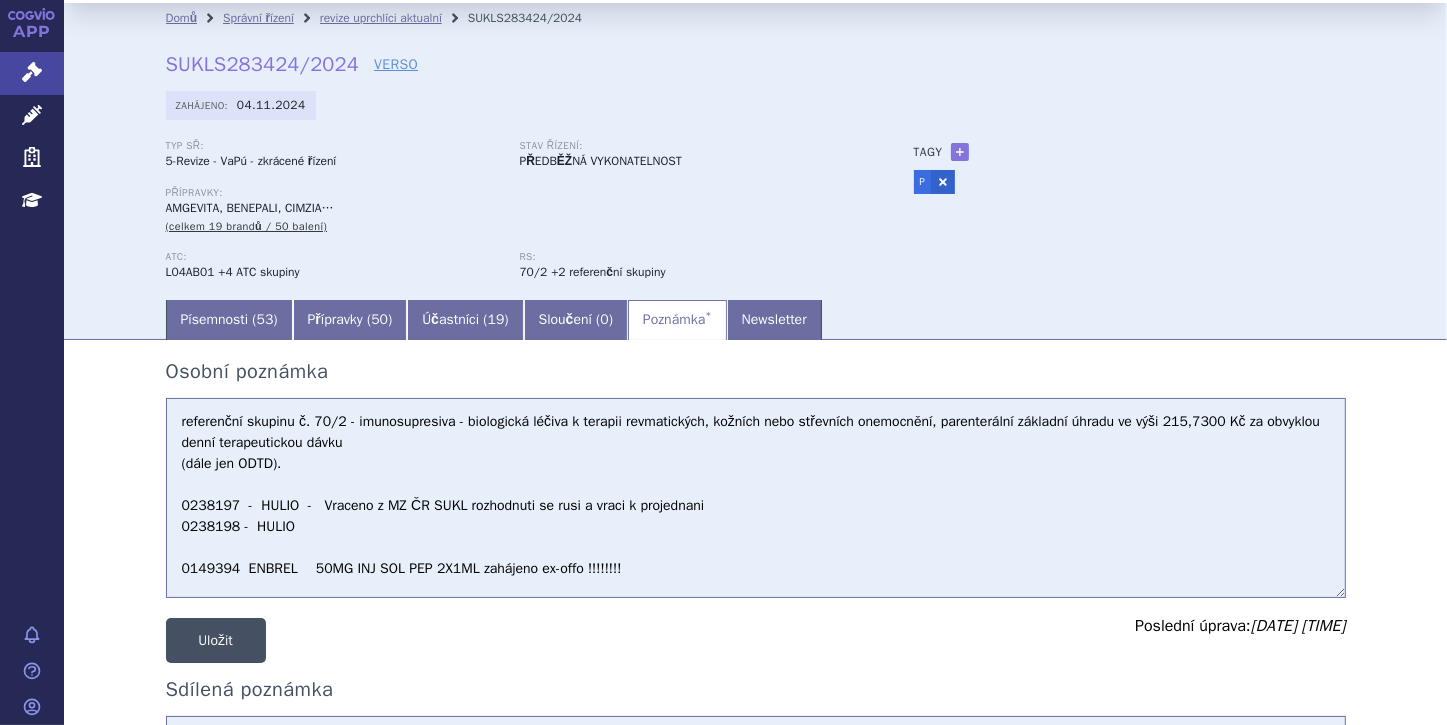 click on "Uložit" at bounding box center (216, 640) 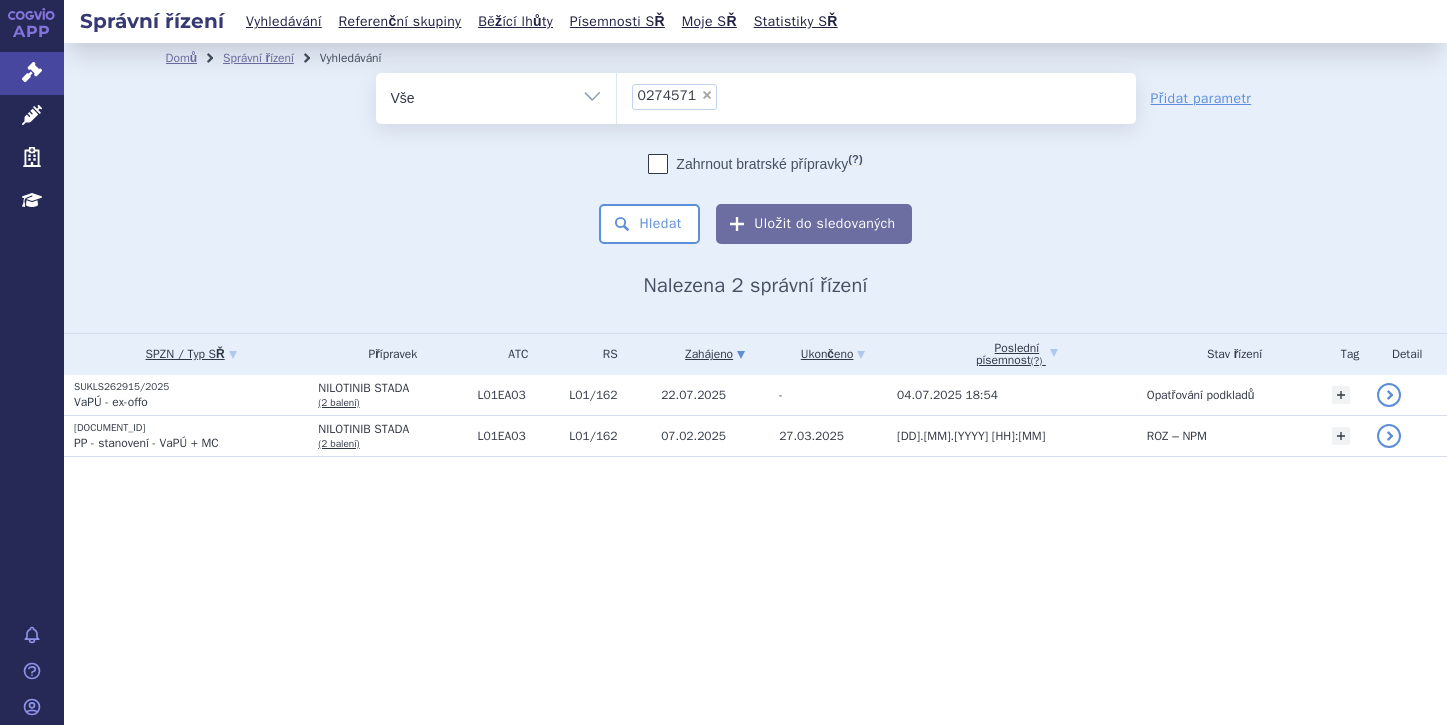 scroll, scrollTop: 0, scrollLeft: 0, axis: both 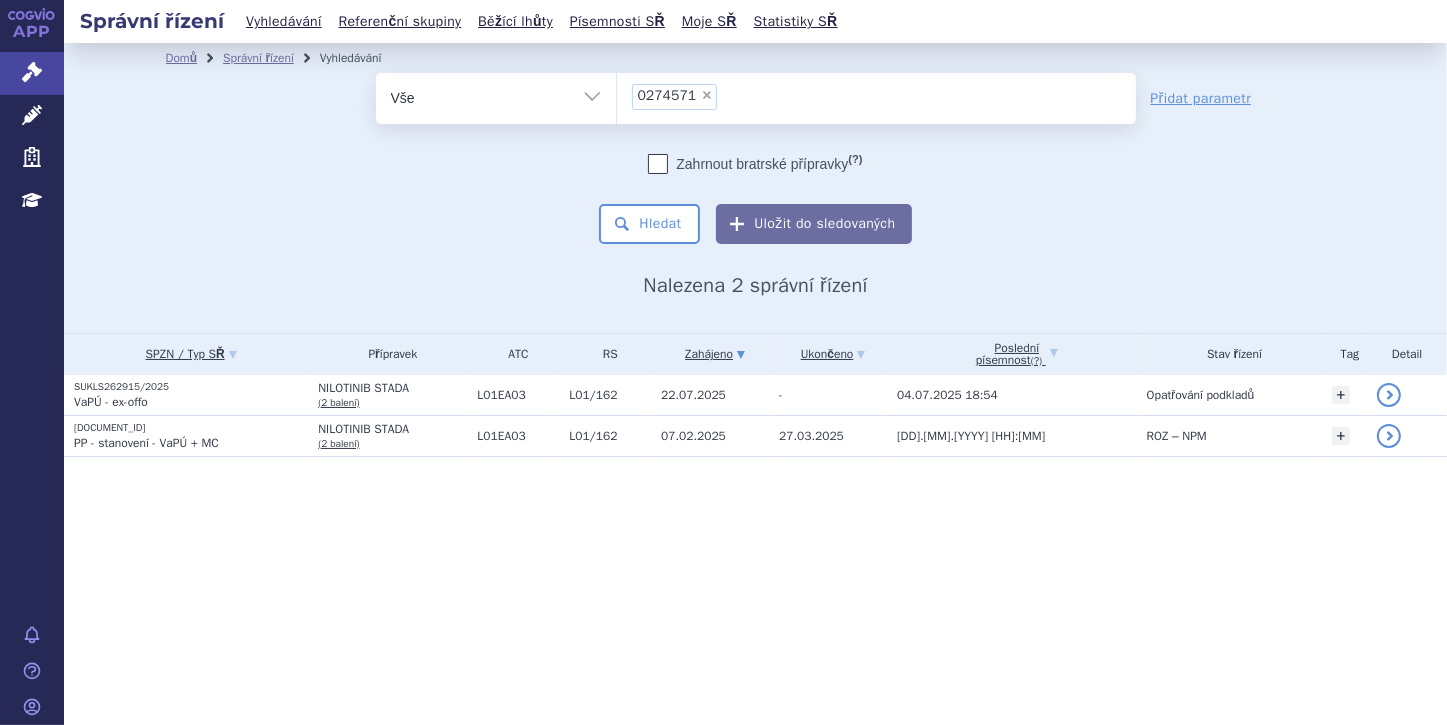 click on "×" at bounding box center [707, 95] 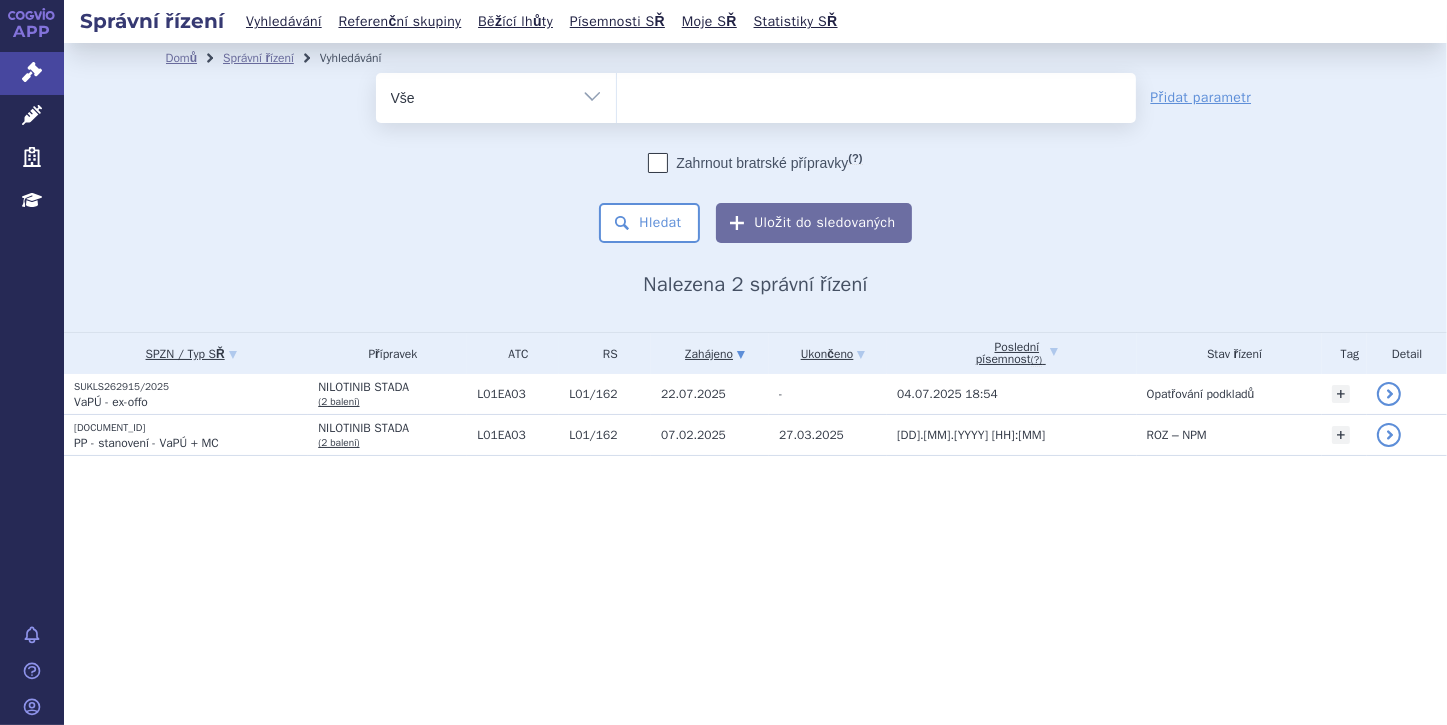 type on "0149394" 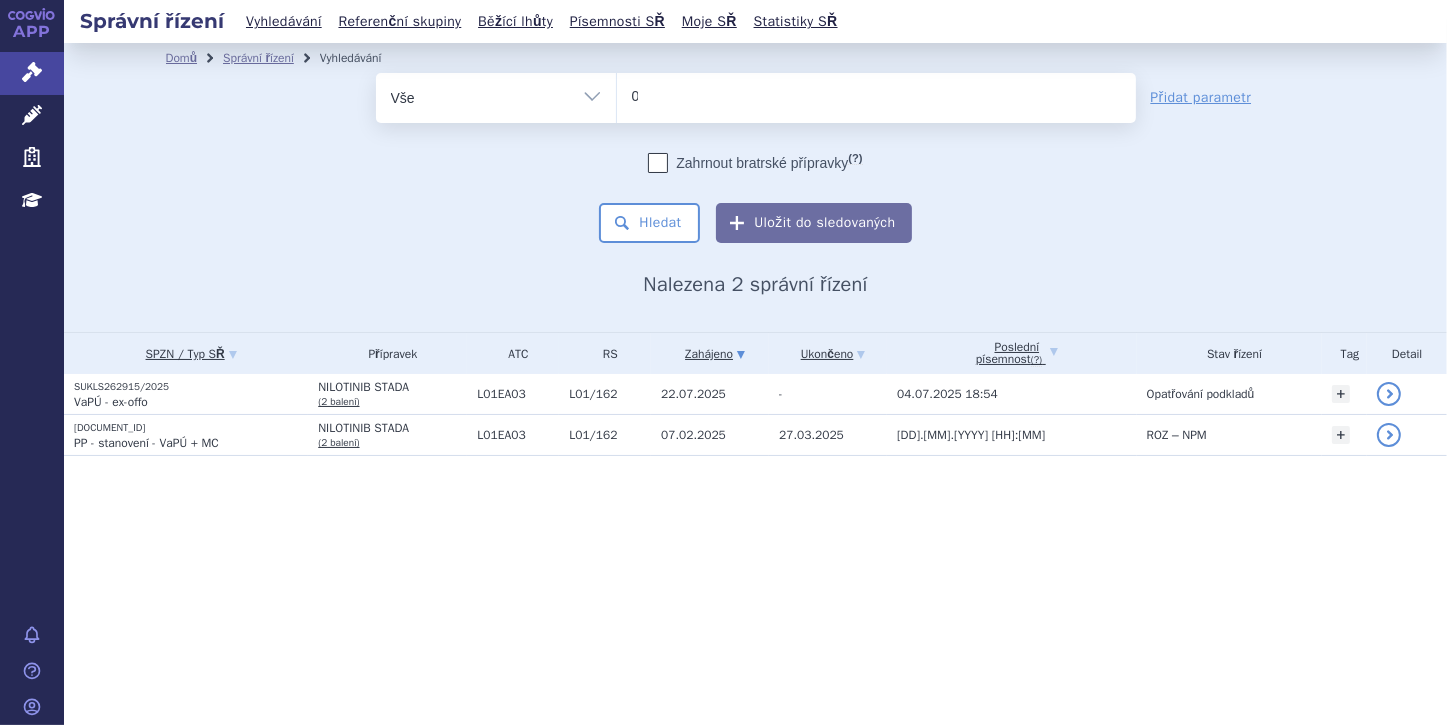 type 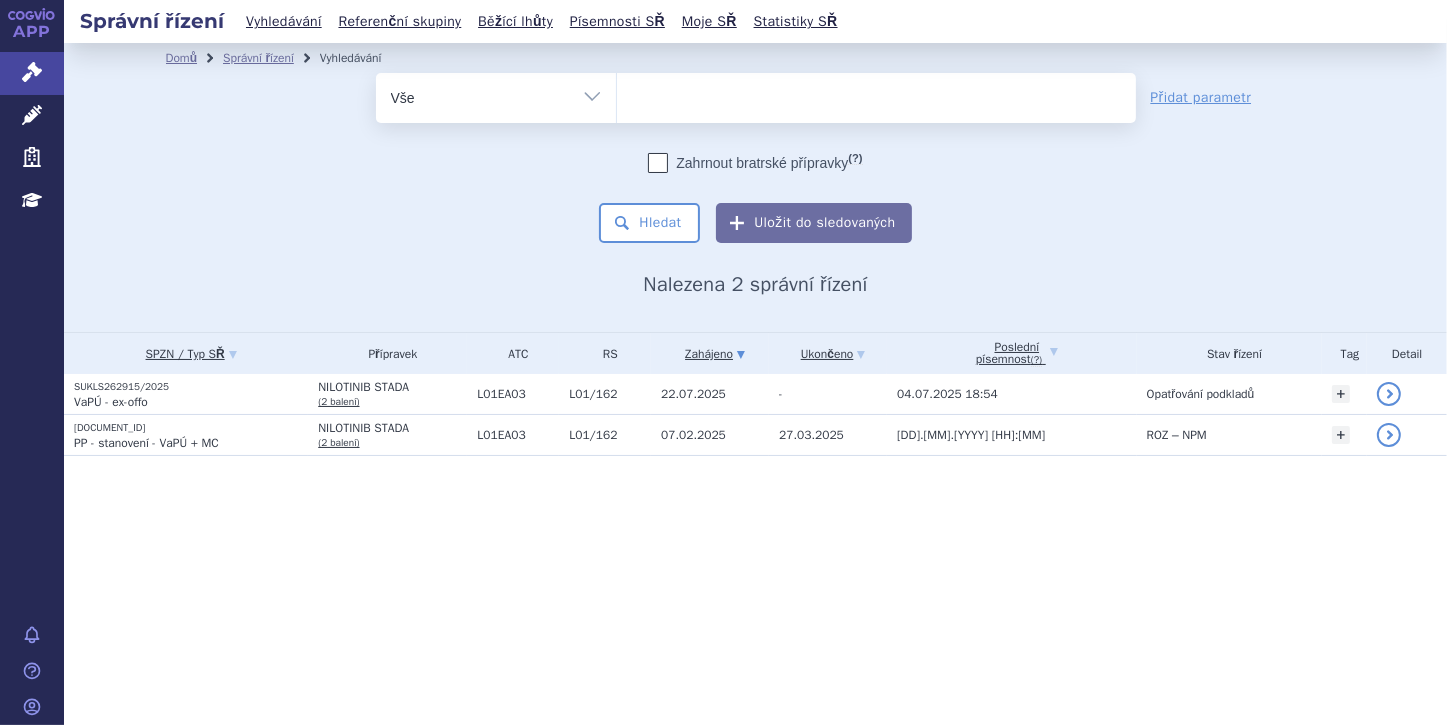 select on "0149394" 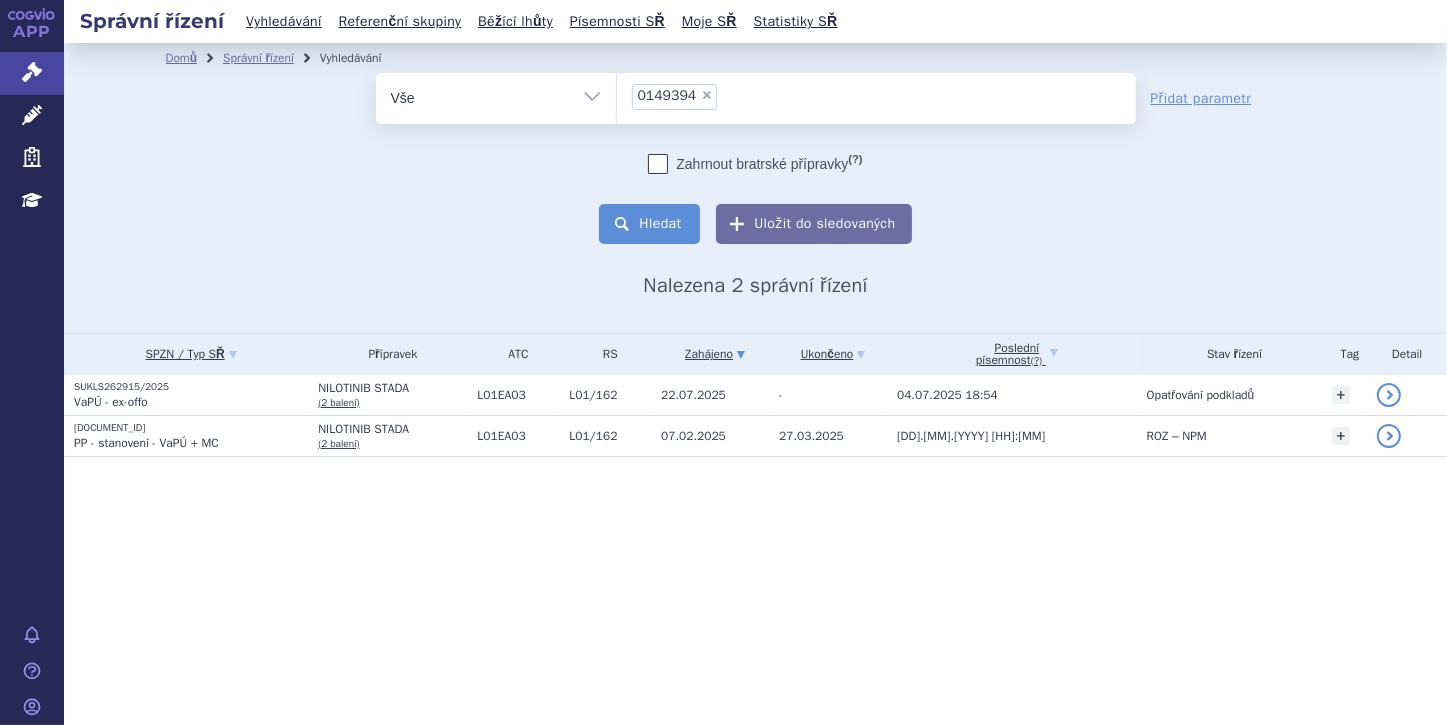 click on "Hledat" at bounding box center (649, 224) 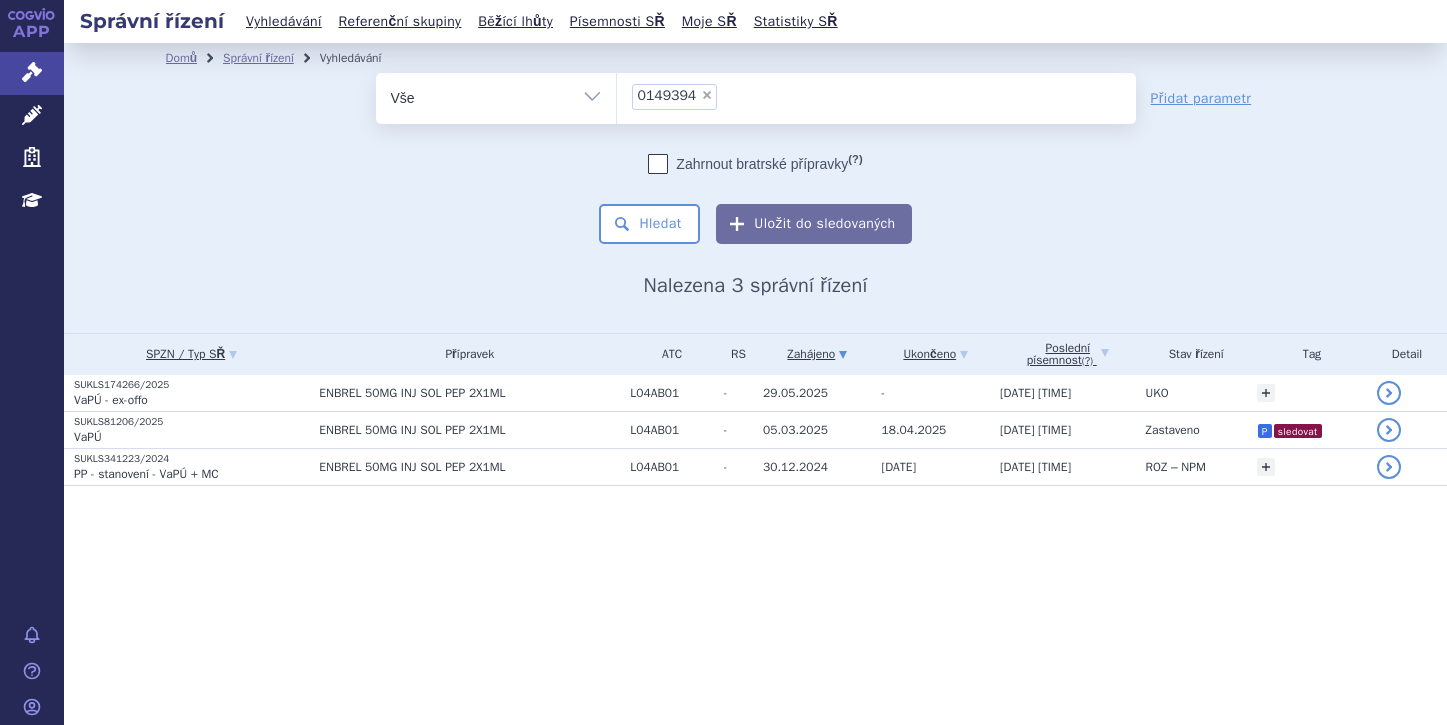 scroll, scrollTop: 0, scrollLeft: 0, axis: both 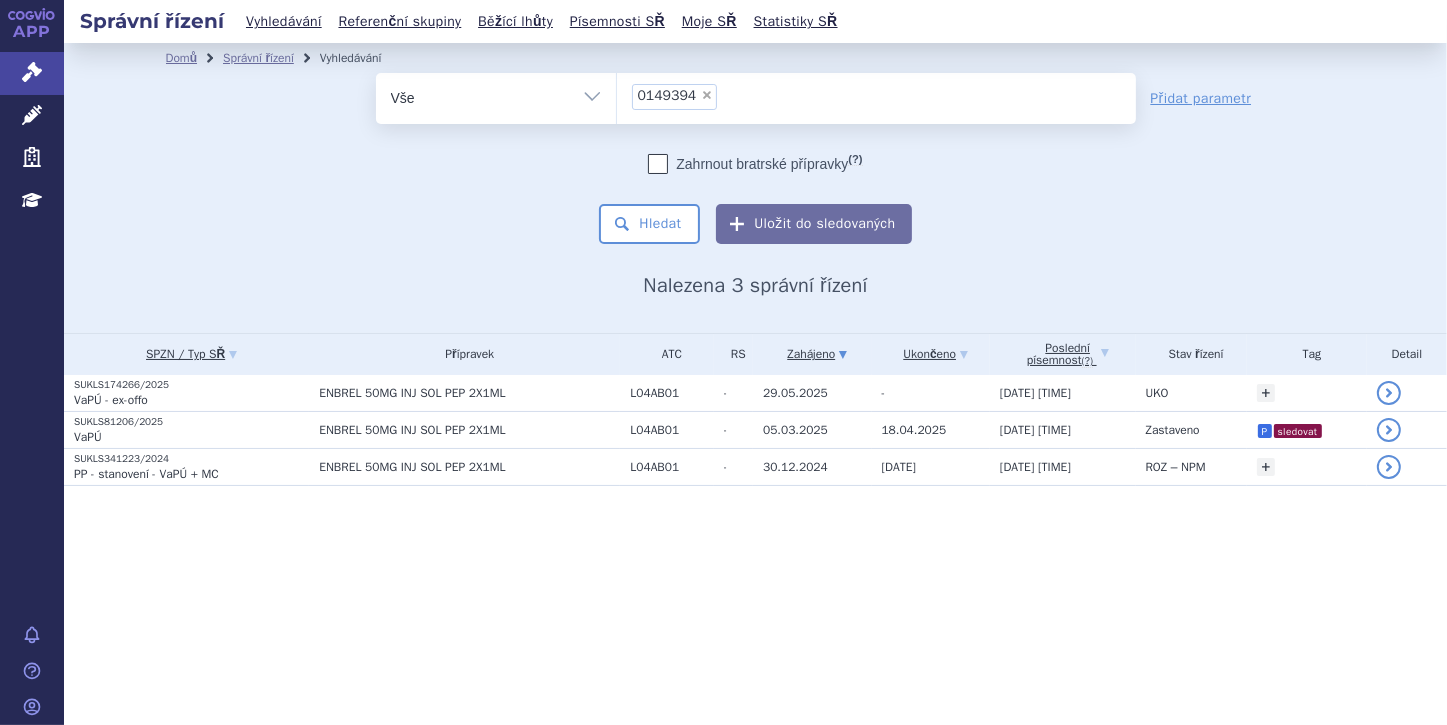 click on "×" at bounding box center [707, 95] 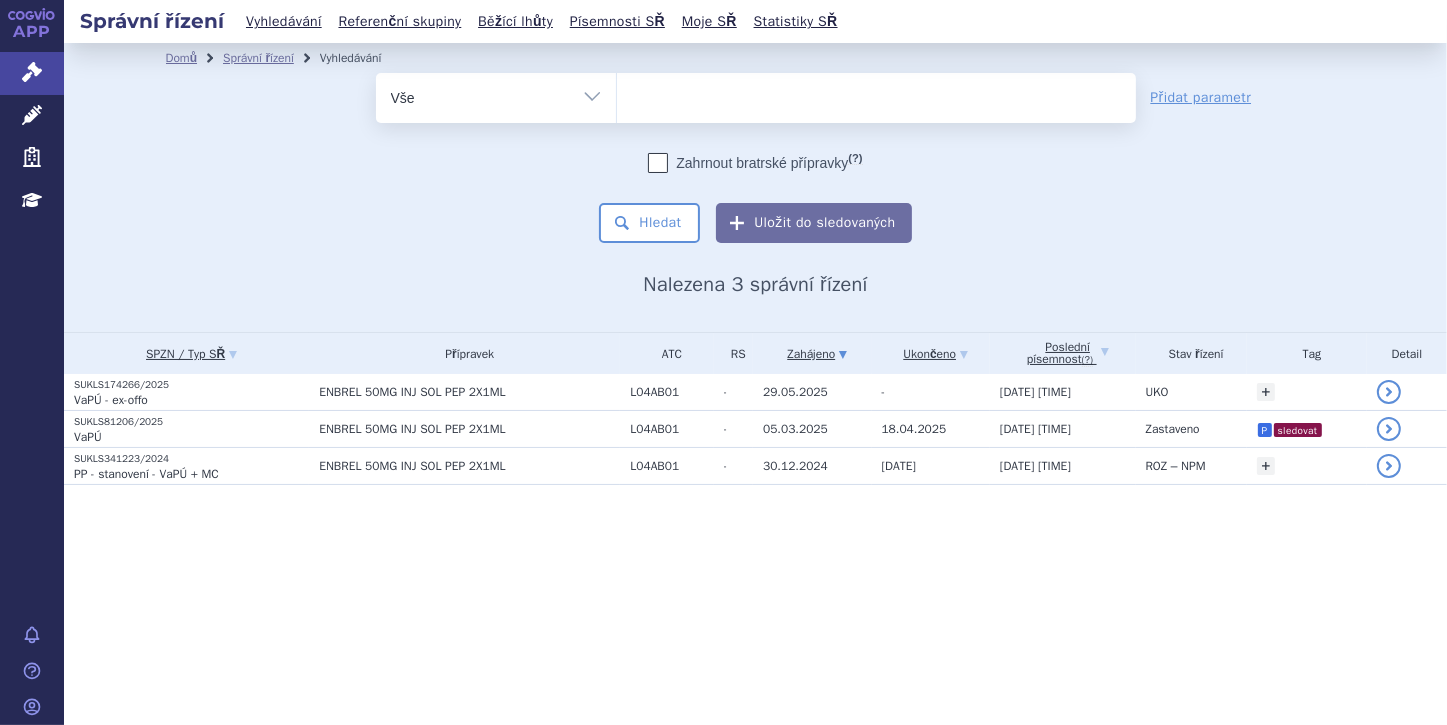type on "0209354" 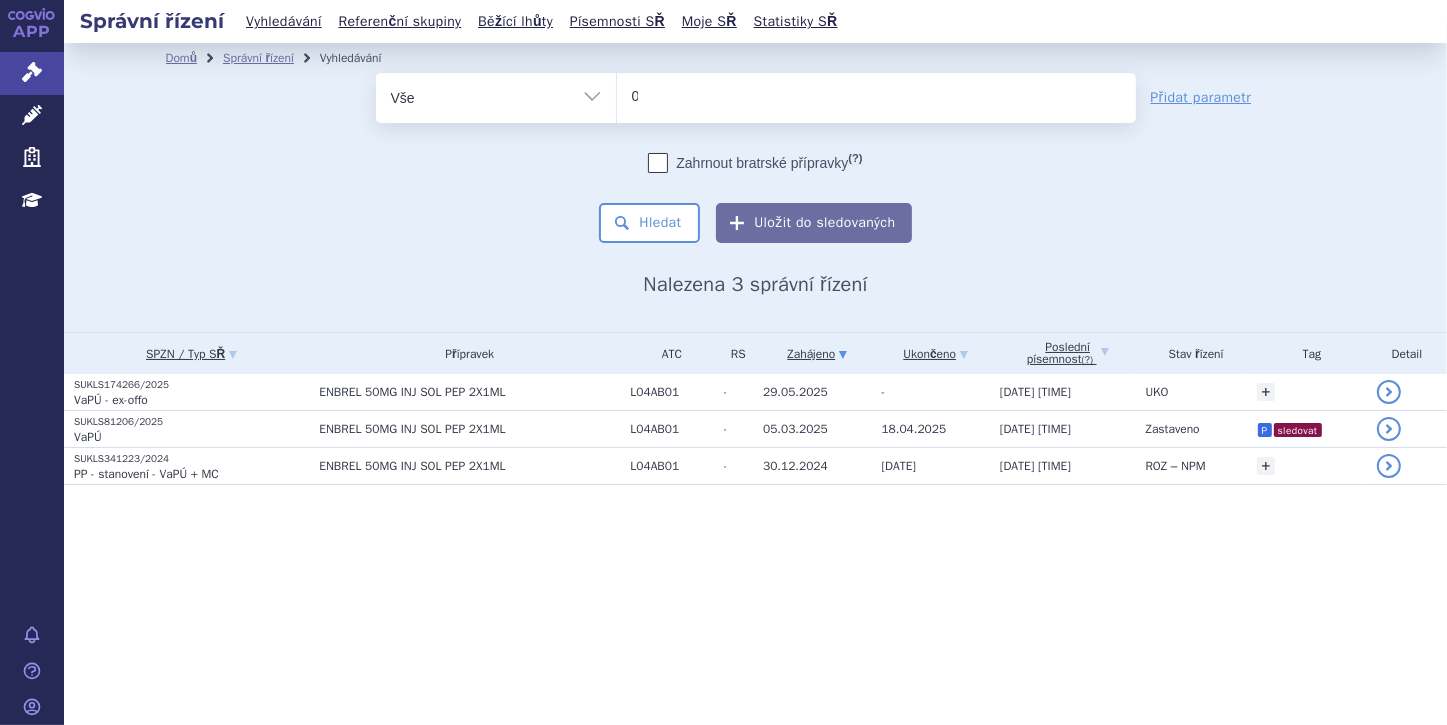 type 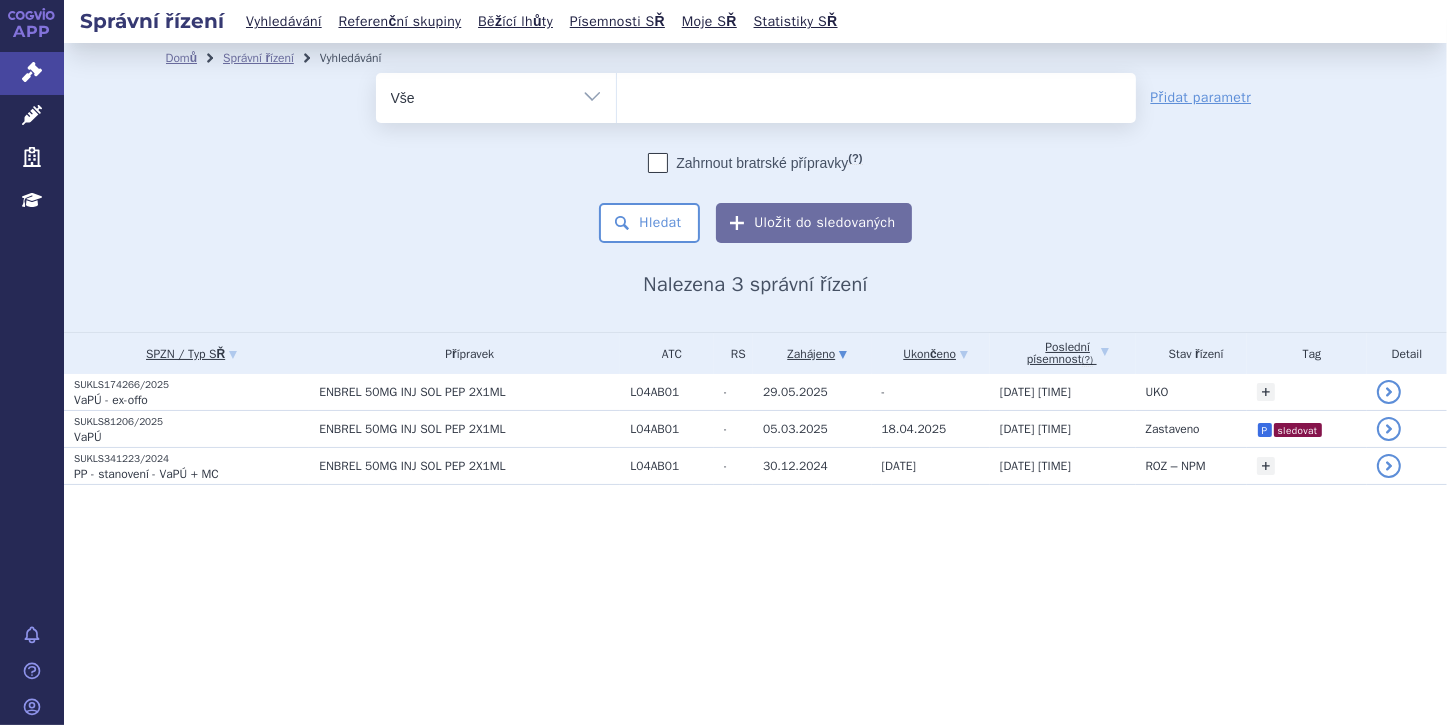 select on "0209354" 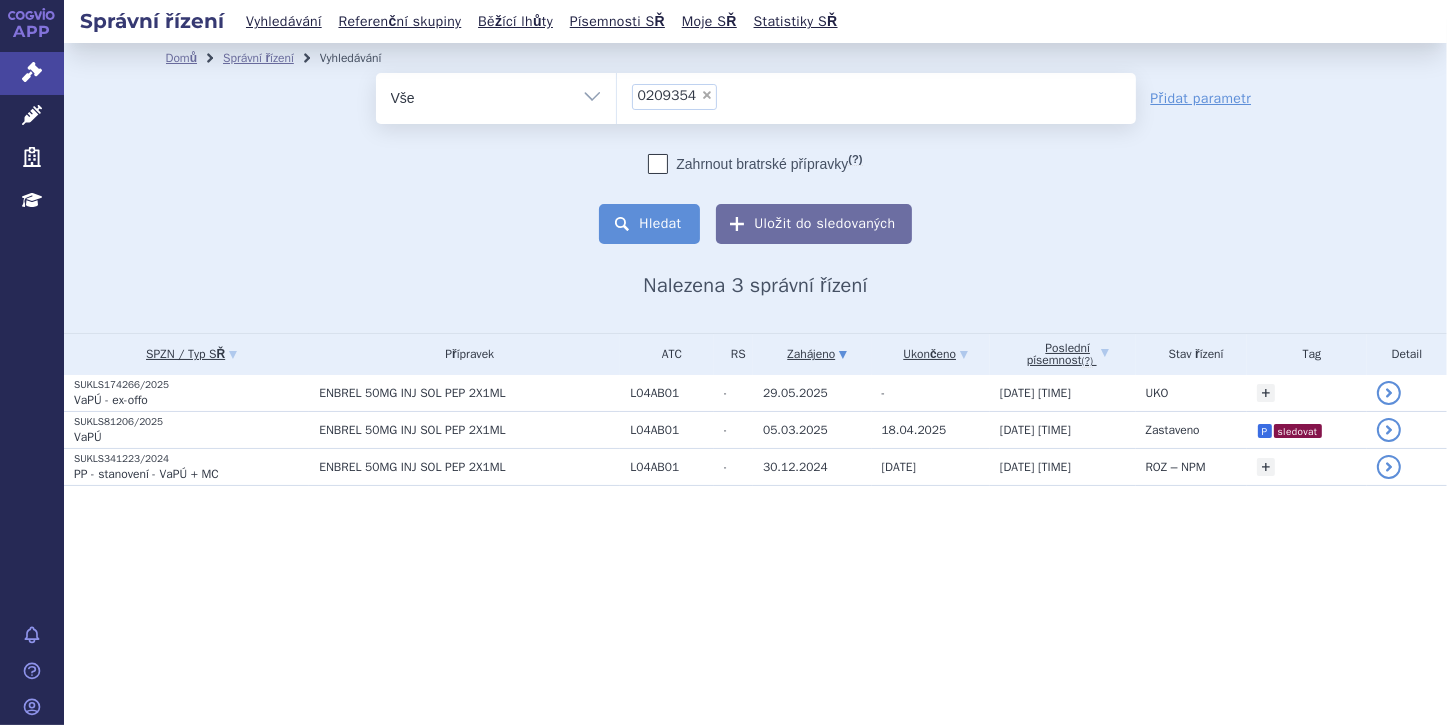 click on "Hledat" at bounding box center [649, 224] 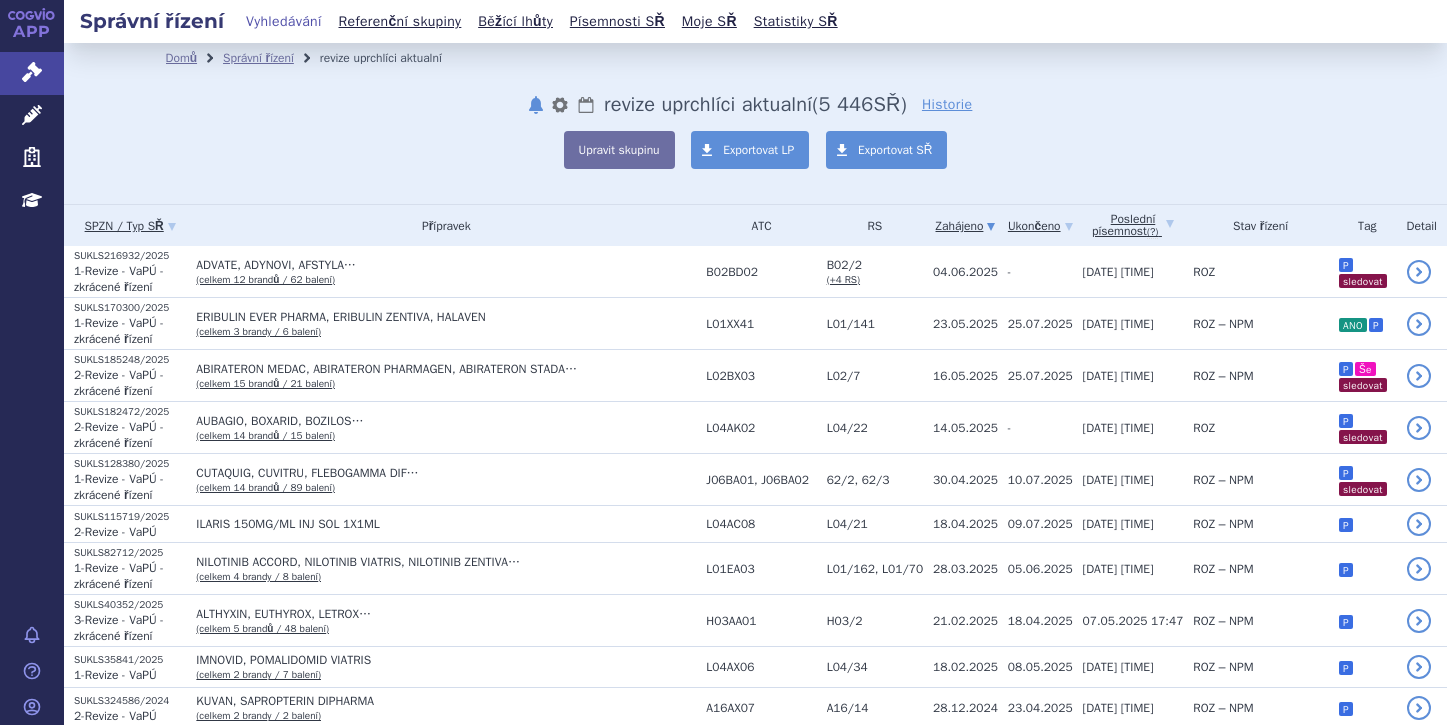 scroll, scrollTop: 0, scrollLeft: 0, axis: both 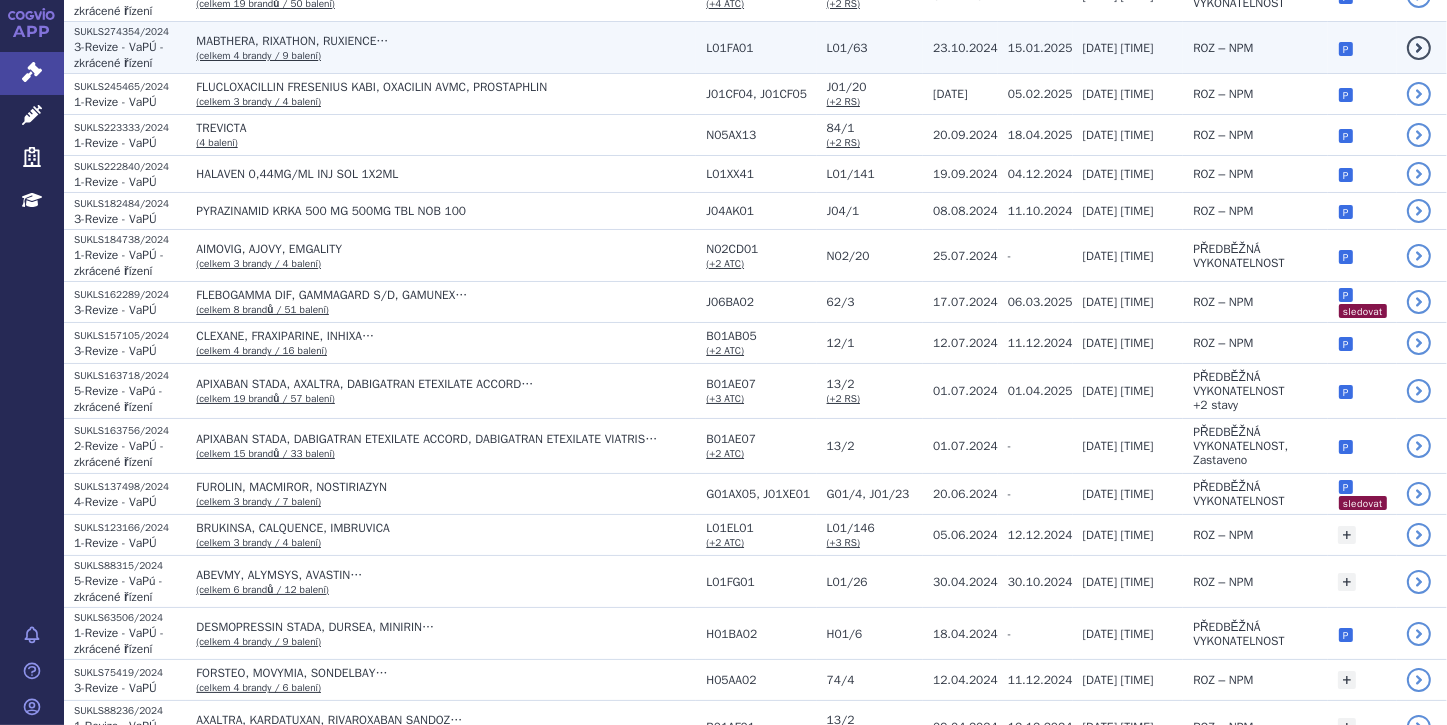 click on "MABTHERA, RIXATHON, RUXIENCE…" at bounding box center (446, 41) 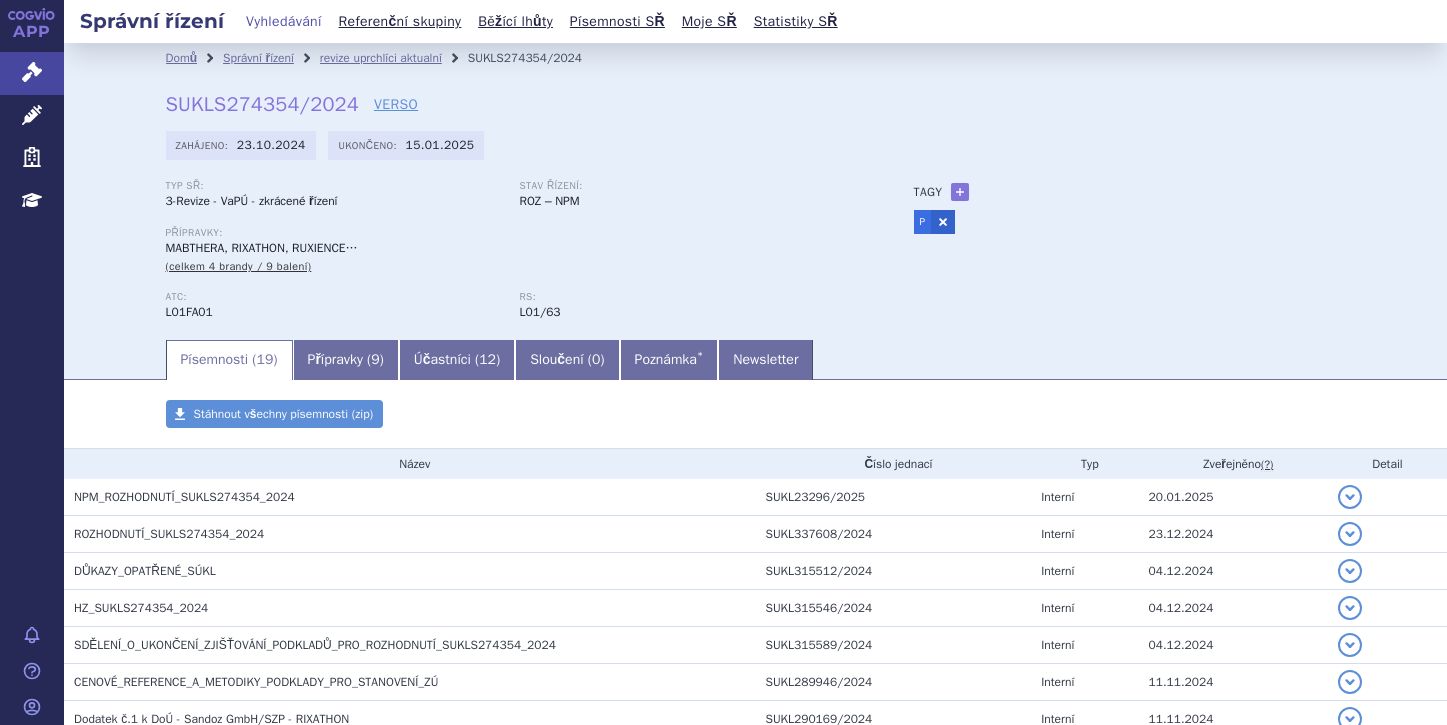 scroll, scrollTop: 0, scrollLeft: 0, axis: both 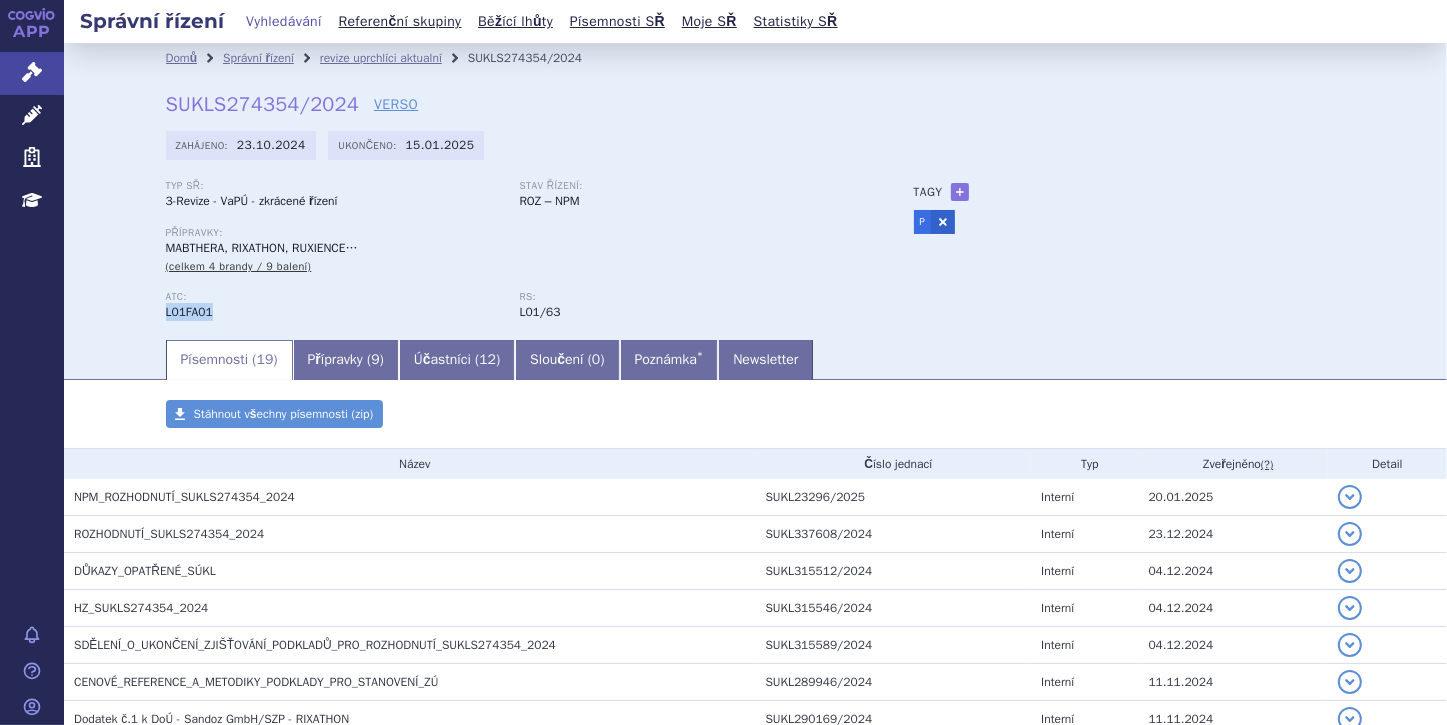 drag, startPoint x: 152, startPoint y: 316, endPoint x: 208, endPoint y: 316, distance: 56 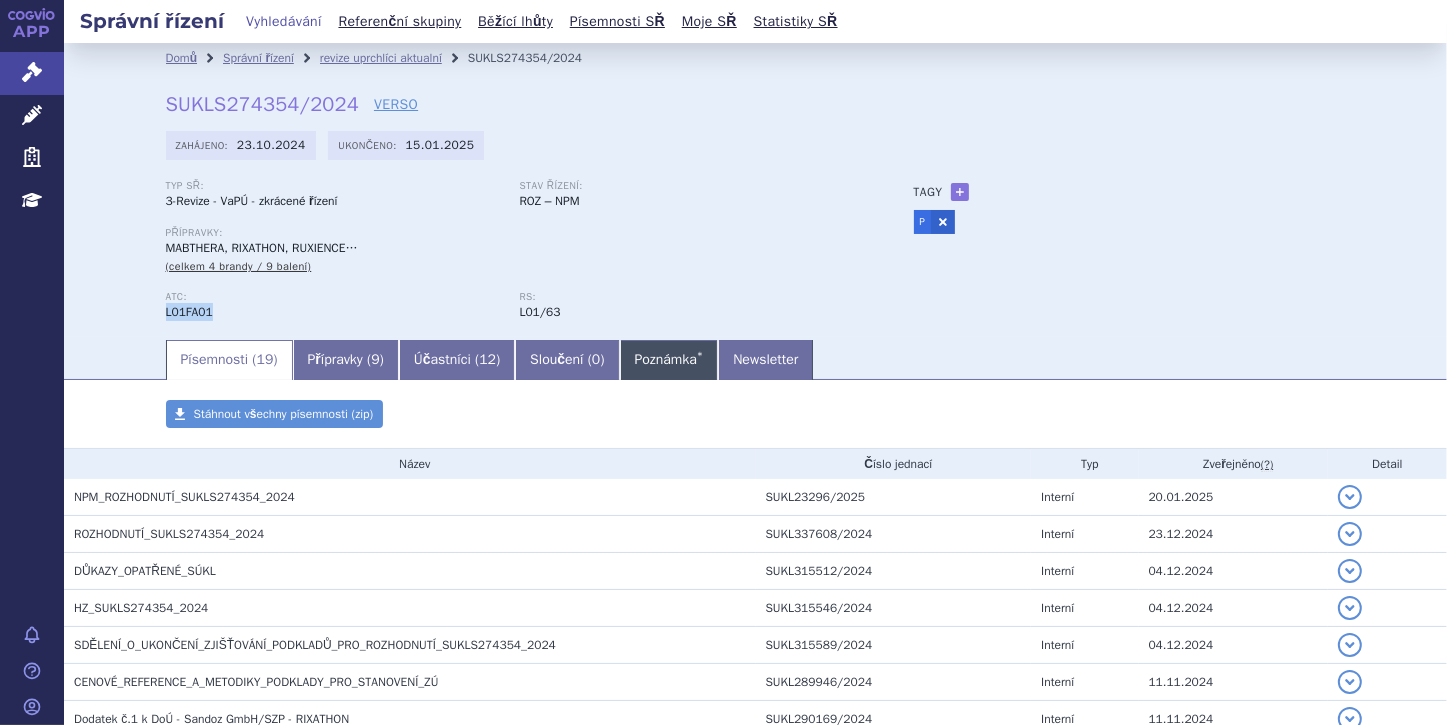 click on "Poznámka
*" at bounding box center [669, 360] 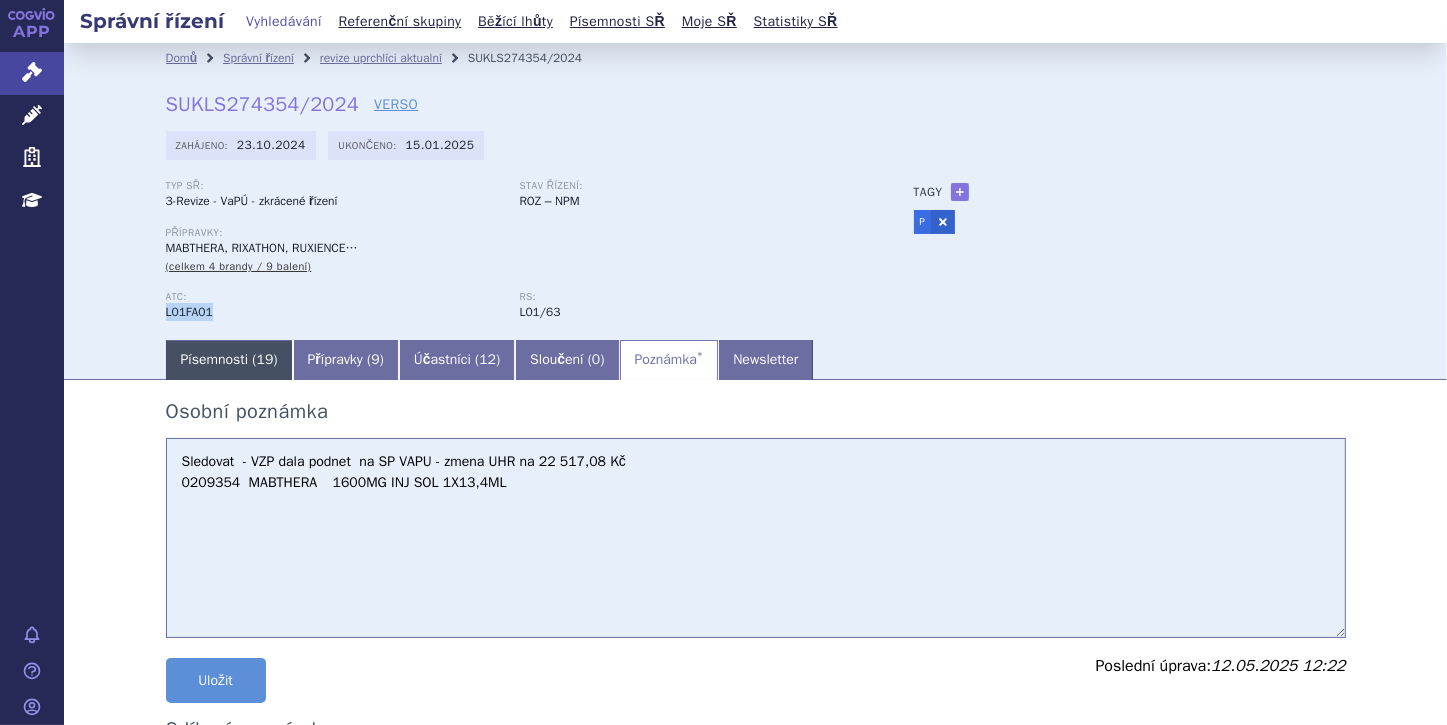 click on "Písemnosti ( 19 )" at bounding box center (229, 360) 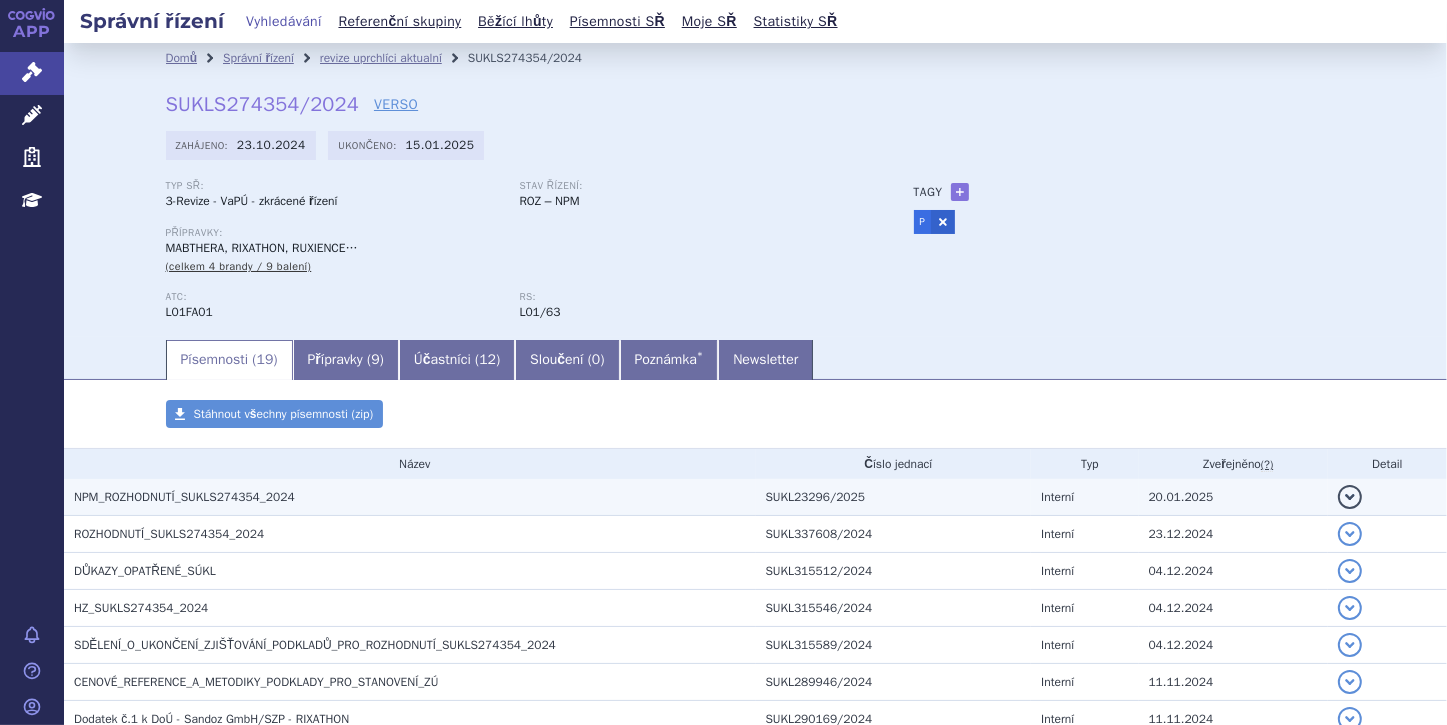 click on "NPM_ROZHODNUTÍ_SUKLS274354_2024" at bounding box center (184, 497) 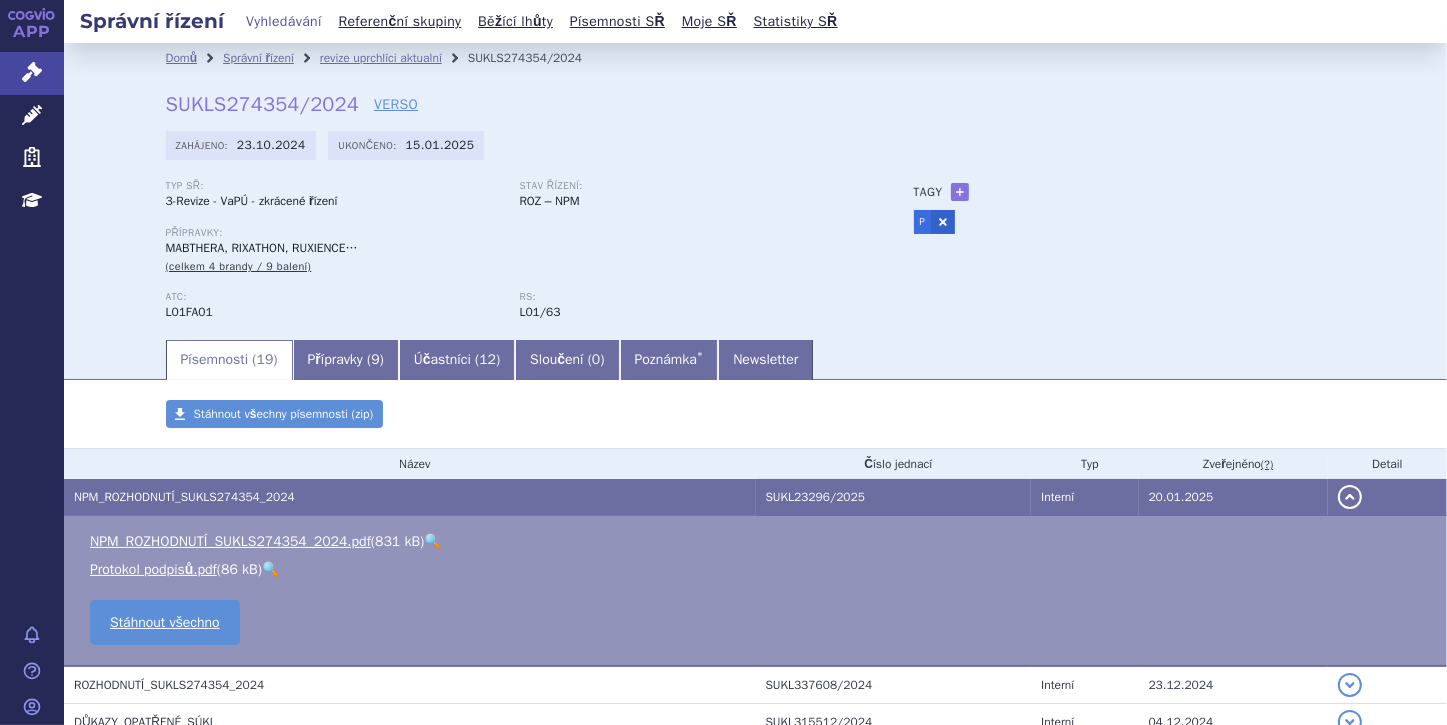 click on "🔍" at bounding box center (432, 541) 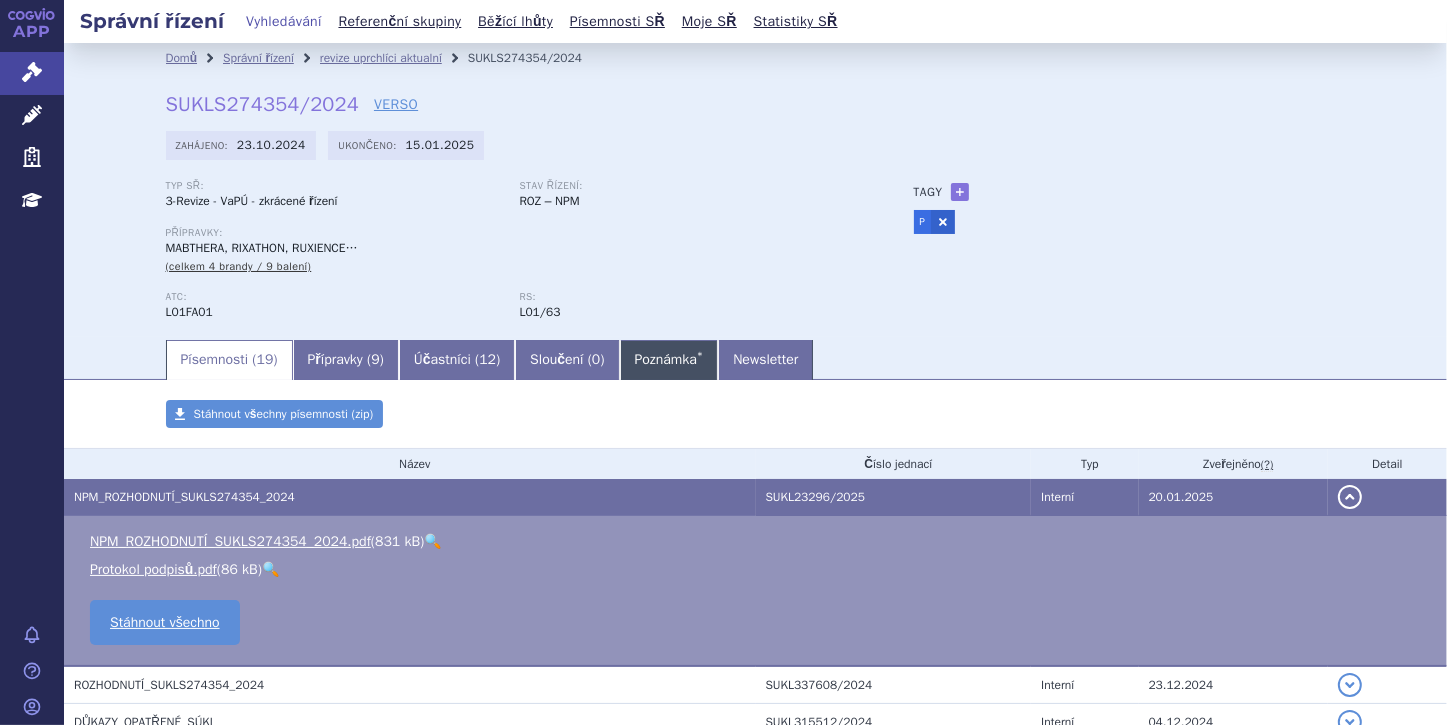 click on "Poznámka
*" at bounding box center [669, 360] 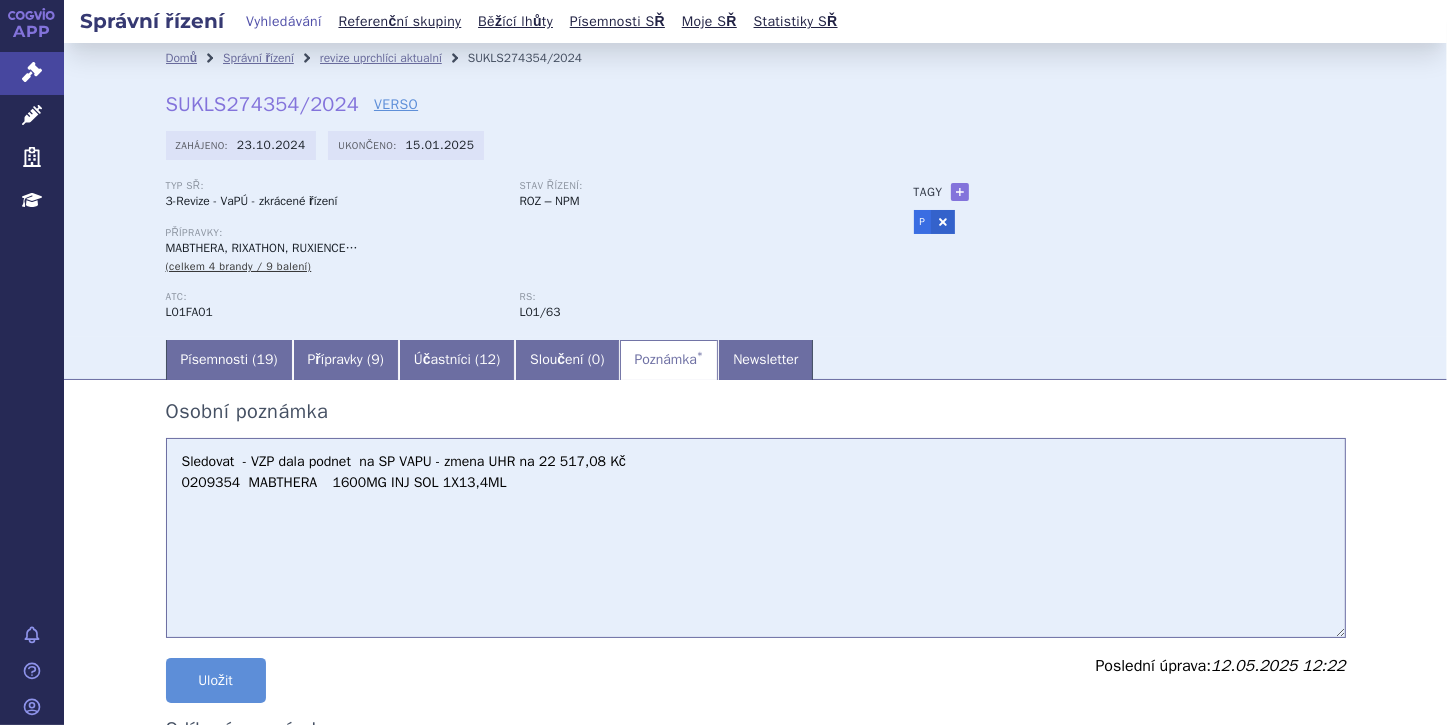 click on "Sledovat  - VZP dala podnet  na SP VAPU - zmena UHR na 22 517,08 Kč
0209354	MABTHERA	1600MG INJ SOL 1X13,4ML" at bounding box center (756, 538) 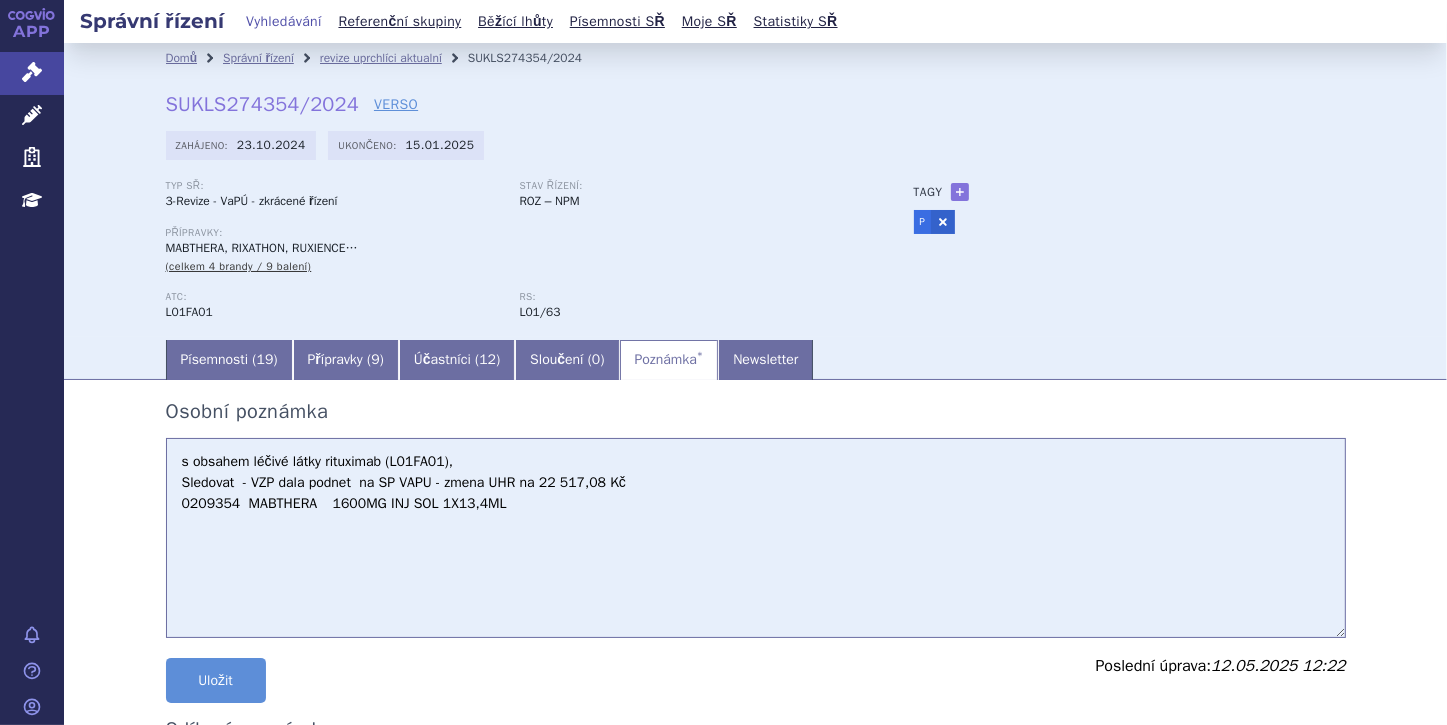 click on "Sledovat  - VZP dala podnet  na SP VAPU - zmena UHR na 22 517,08 Kč
0209354	MABTHERA	1600MG INJ SOL 1X13,4ML" at bounding box center [756, 538] 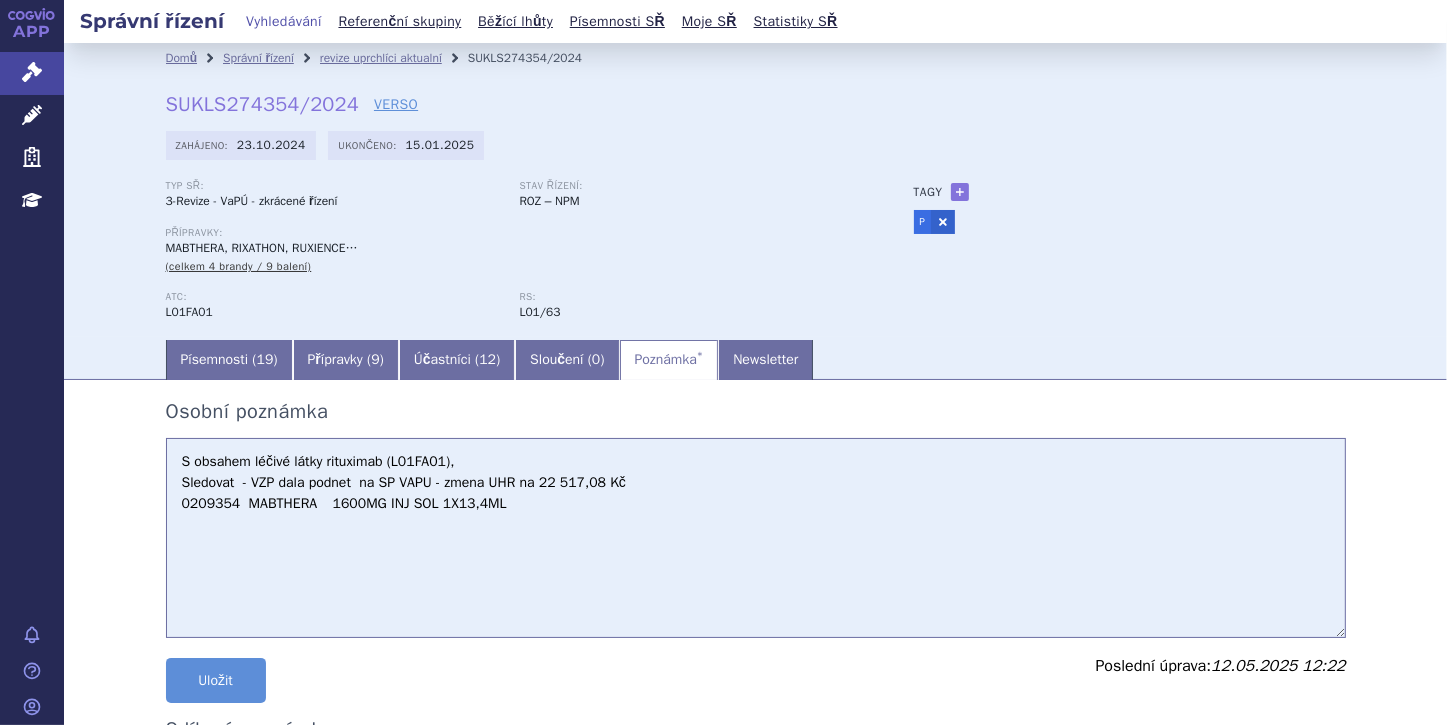 click on "Sledovat  - VZP dala podnet  na SP VAPU - zmena UHR na 22 517,08 Kč
0209354	MABTHERA	1600MG INJ SOL 1X13,4ML" at bounding box center [756, 538] 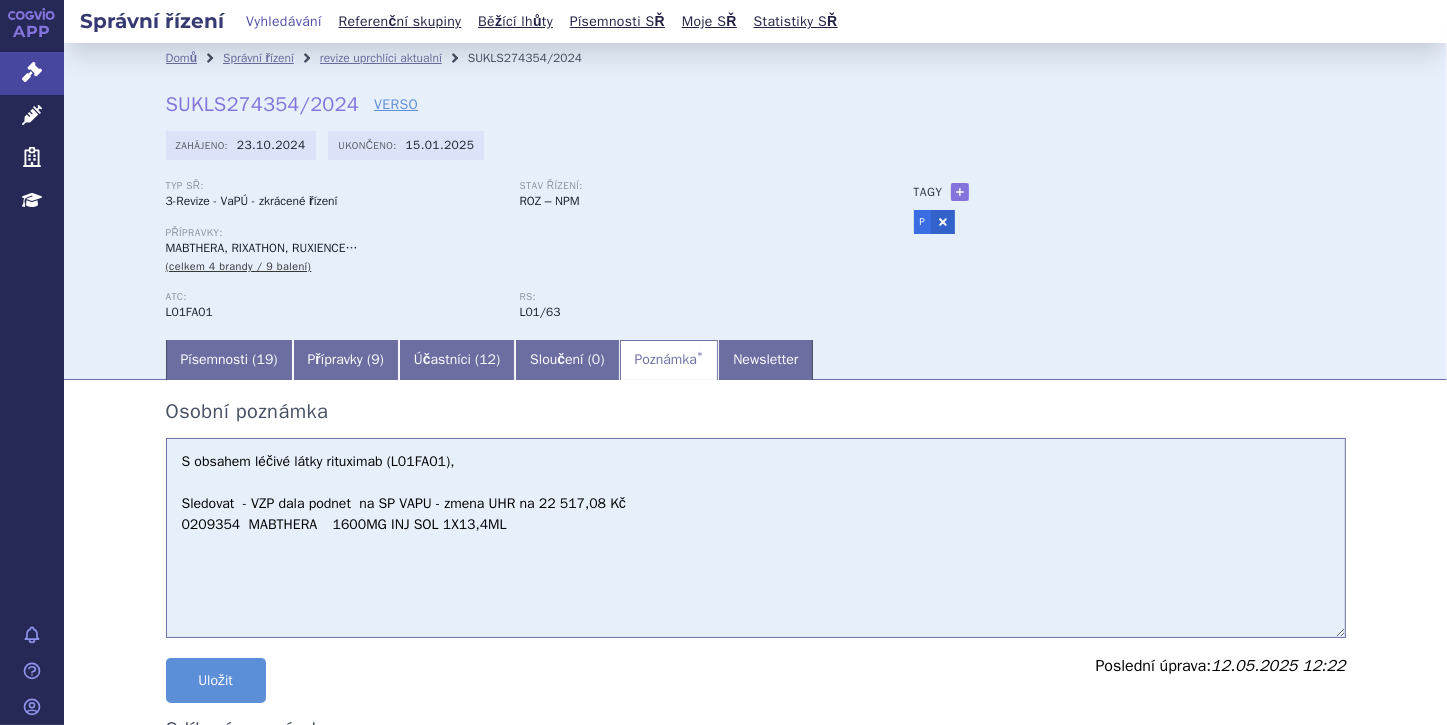 paste on "úhradu ve výši 15 761,9561 Kč za obvyklou terapeutickou dávku (dále jen OTD)." 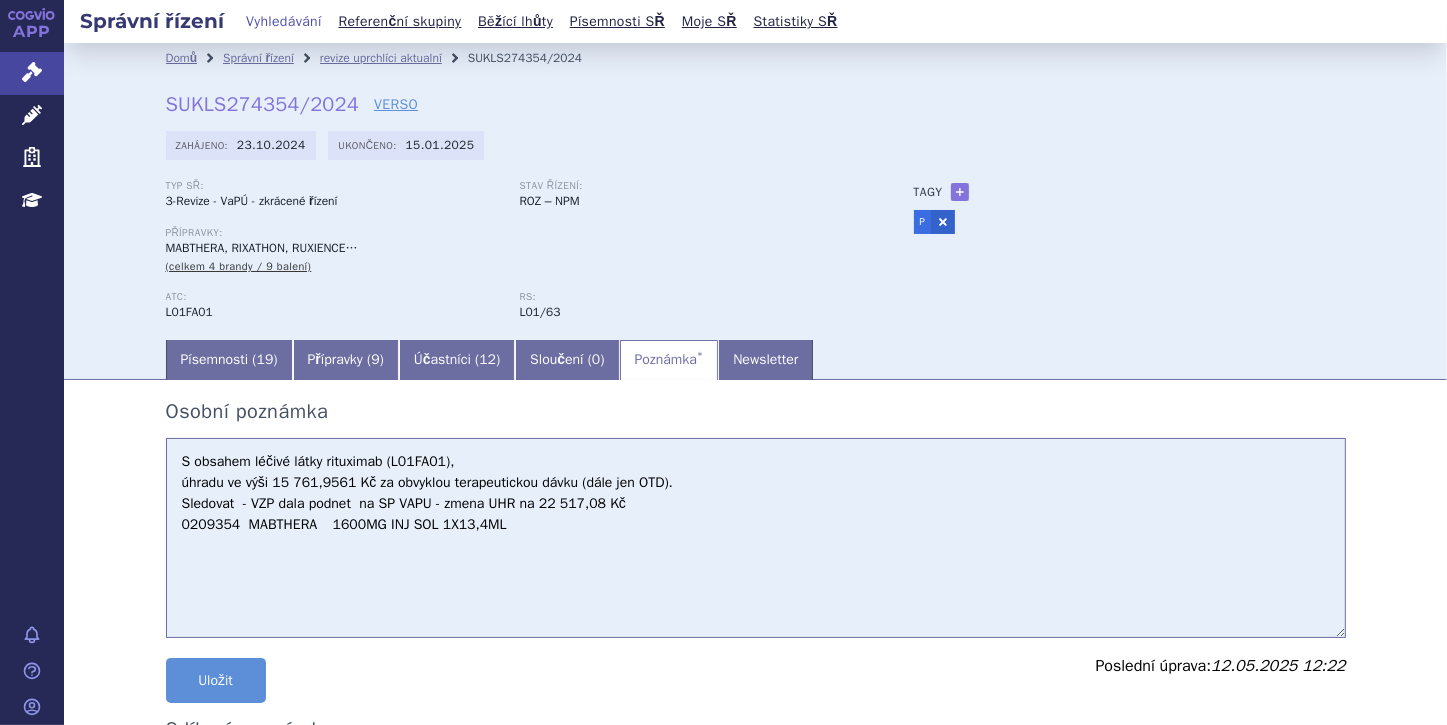 click on "Sledovat  - VZP dala podnet  na SP VAPU - zmena UHR na 22 517,08 Kč
0209354	MABTHERA	1600MG INJ SOL 1X13,4ML" at bounding box center (756, 538) 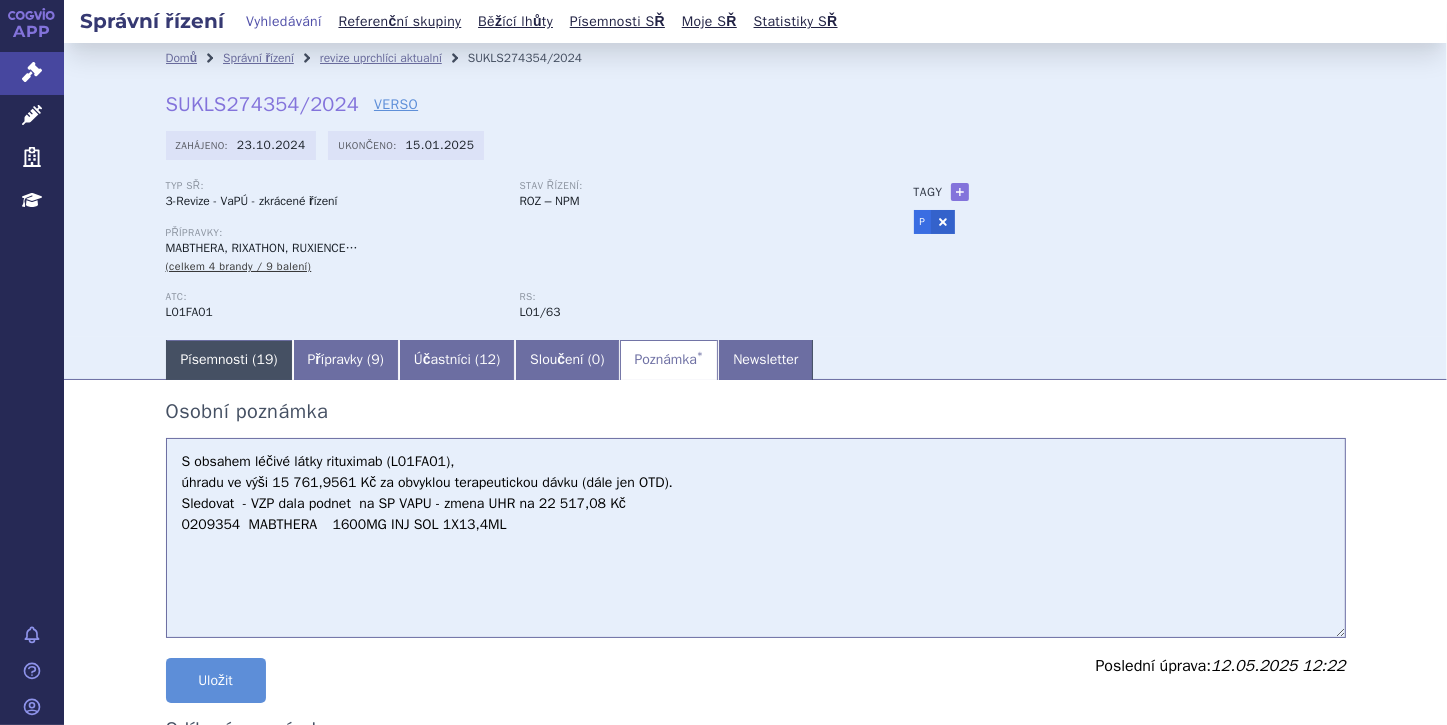 click on "Písemnosti ( 19 )" at bounding box center (229, 360) 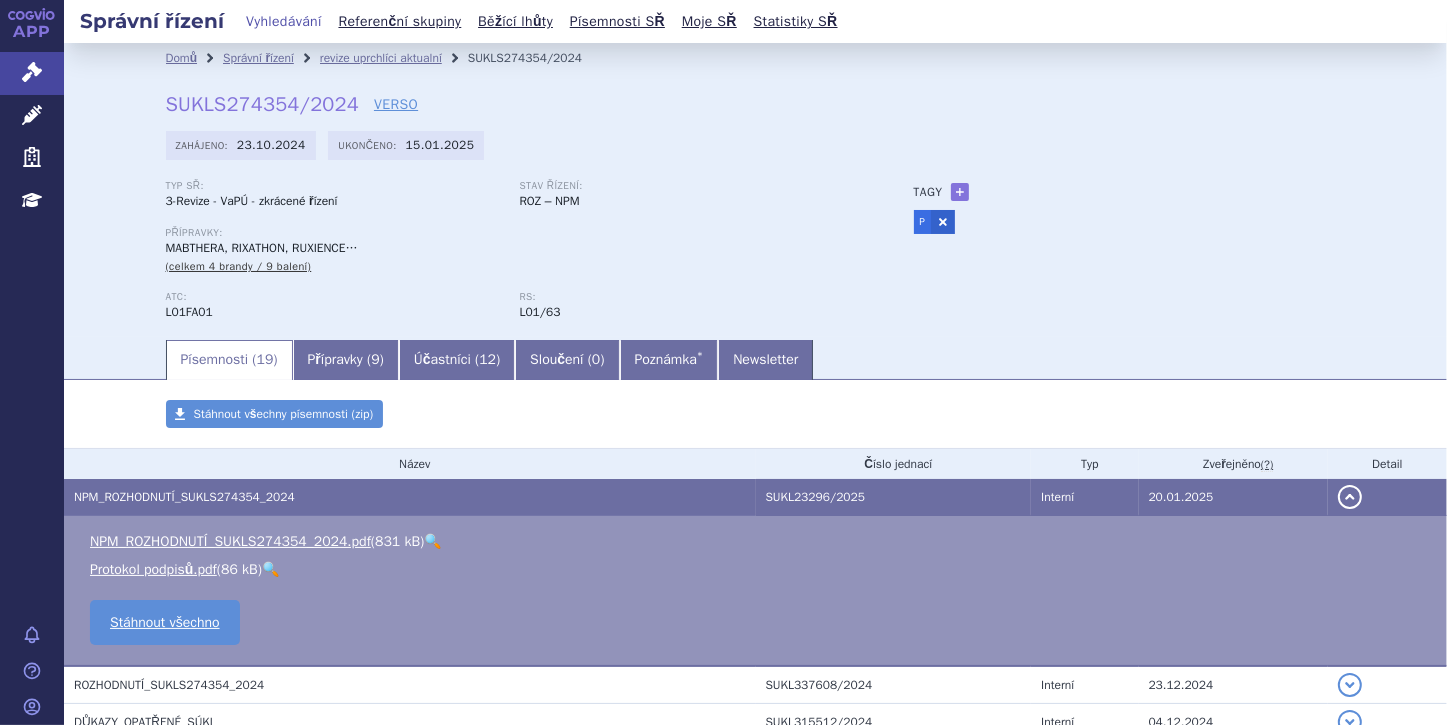click on "🔍" at bounding box center (432, 541) 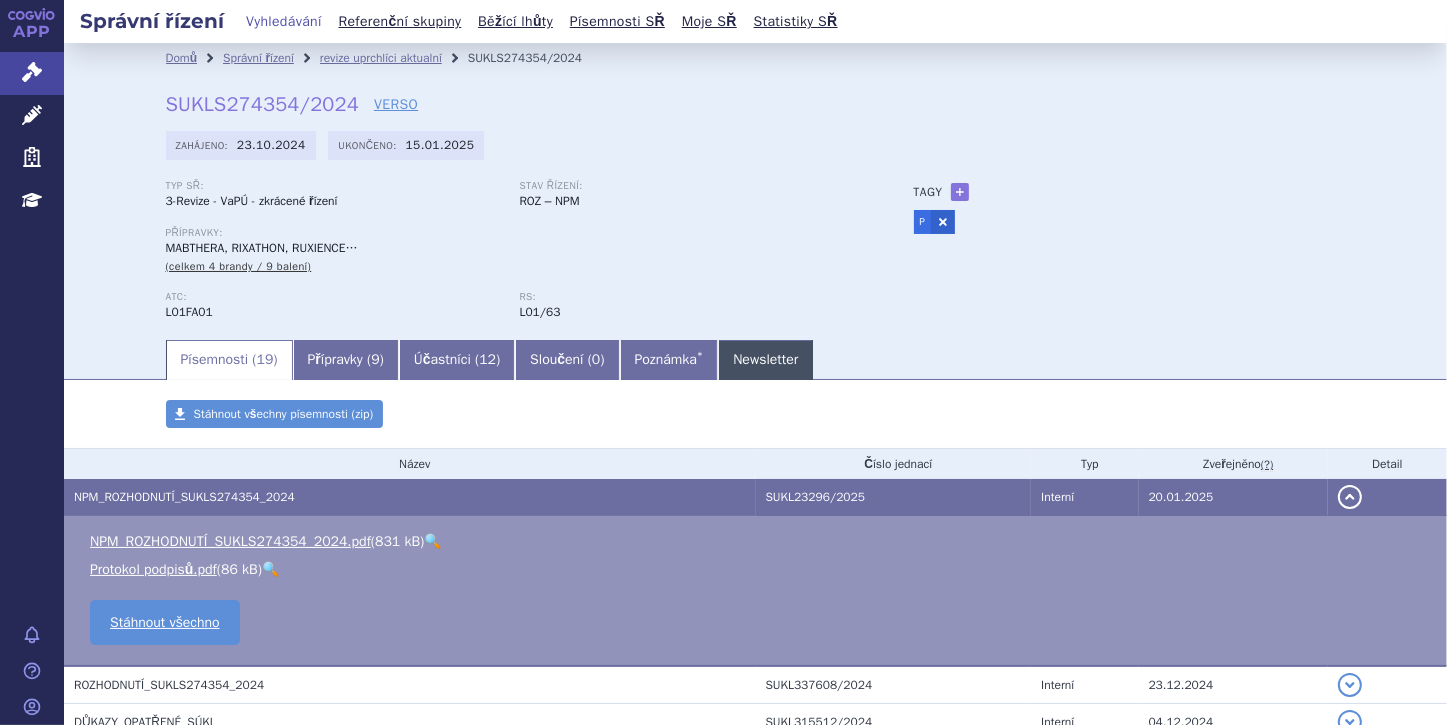click on "Newsletter" at bounding box center (765, 360) 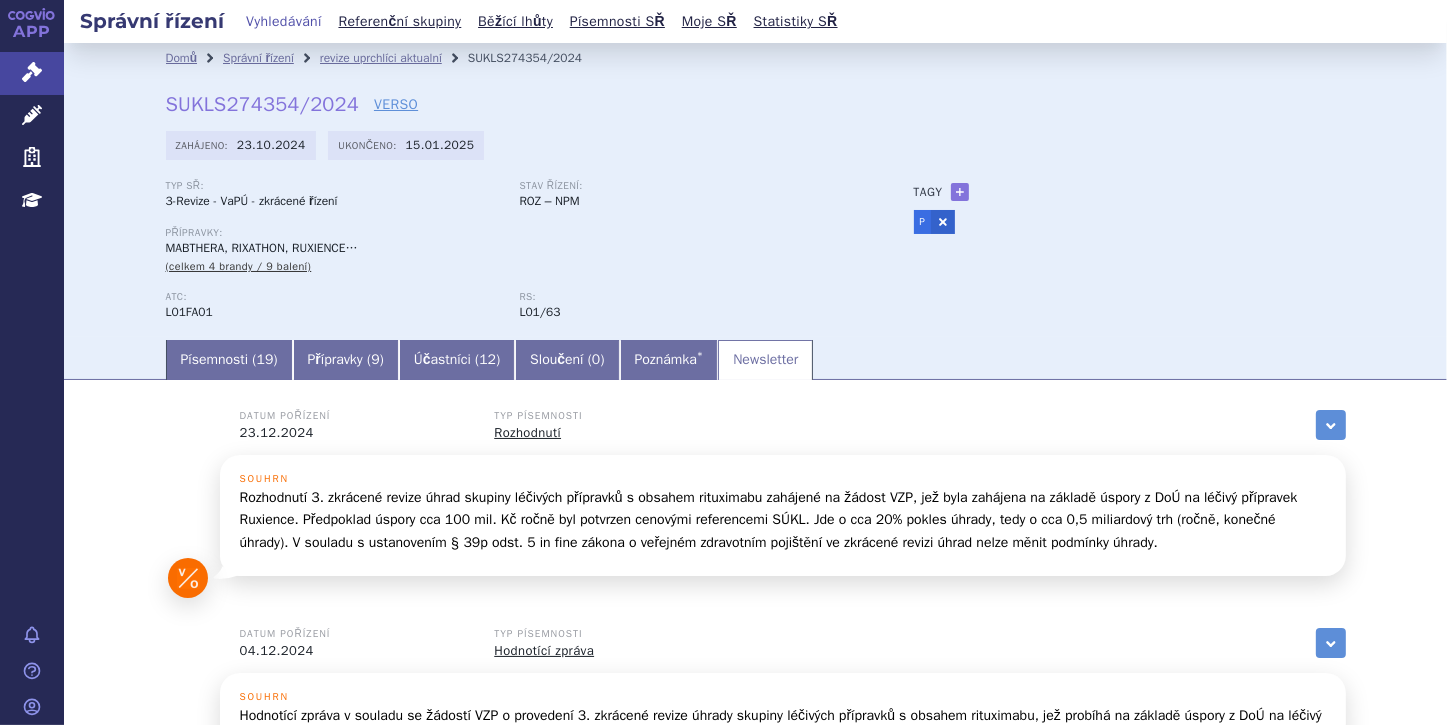 drag, startPoint x: 164, startPoint y: 104, endPoint x: 347, endPoint y: 107, distance: 183.02458 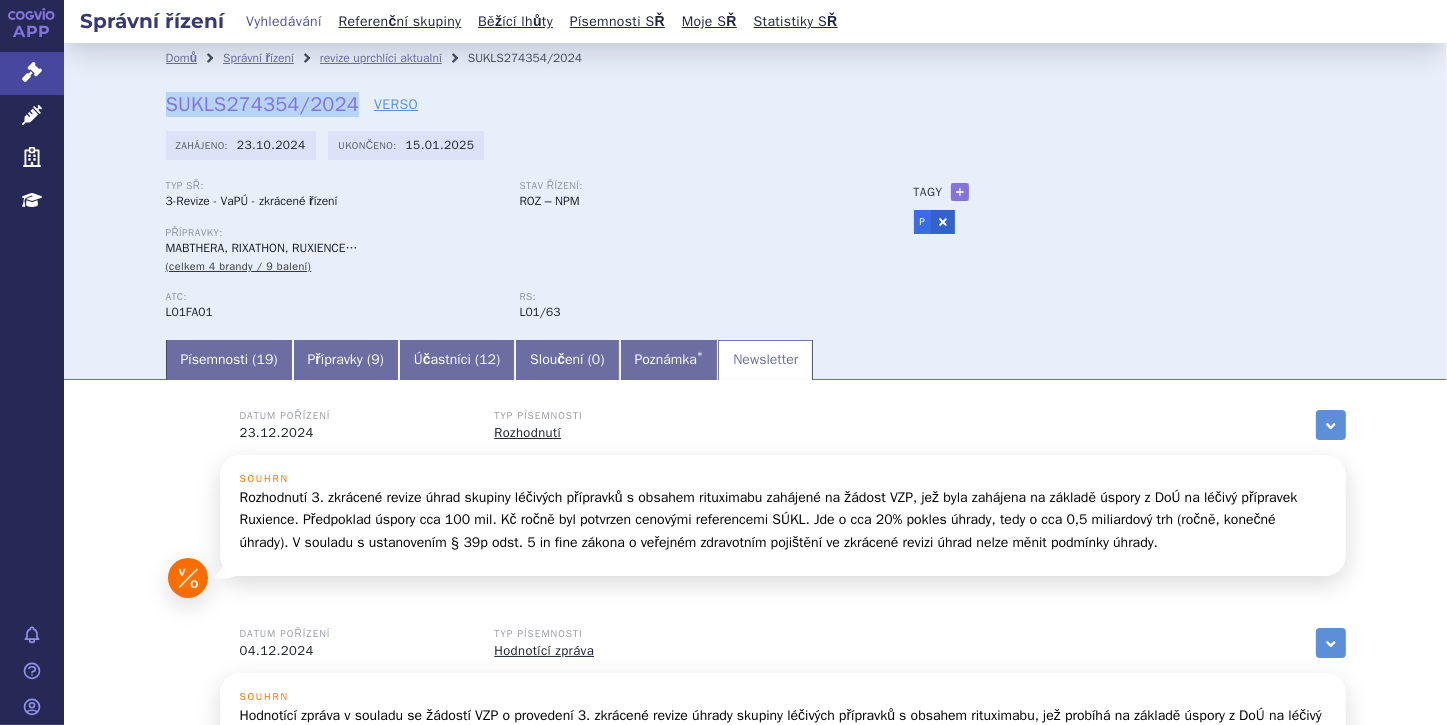 drag, startPoint x: 160, startPoint y: 104, endPoint x: 344, endPoint y: 104, distance: 184 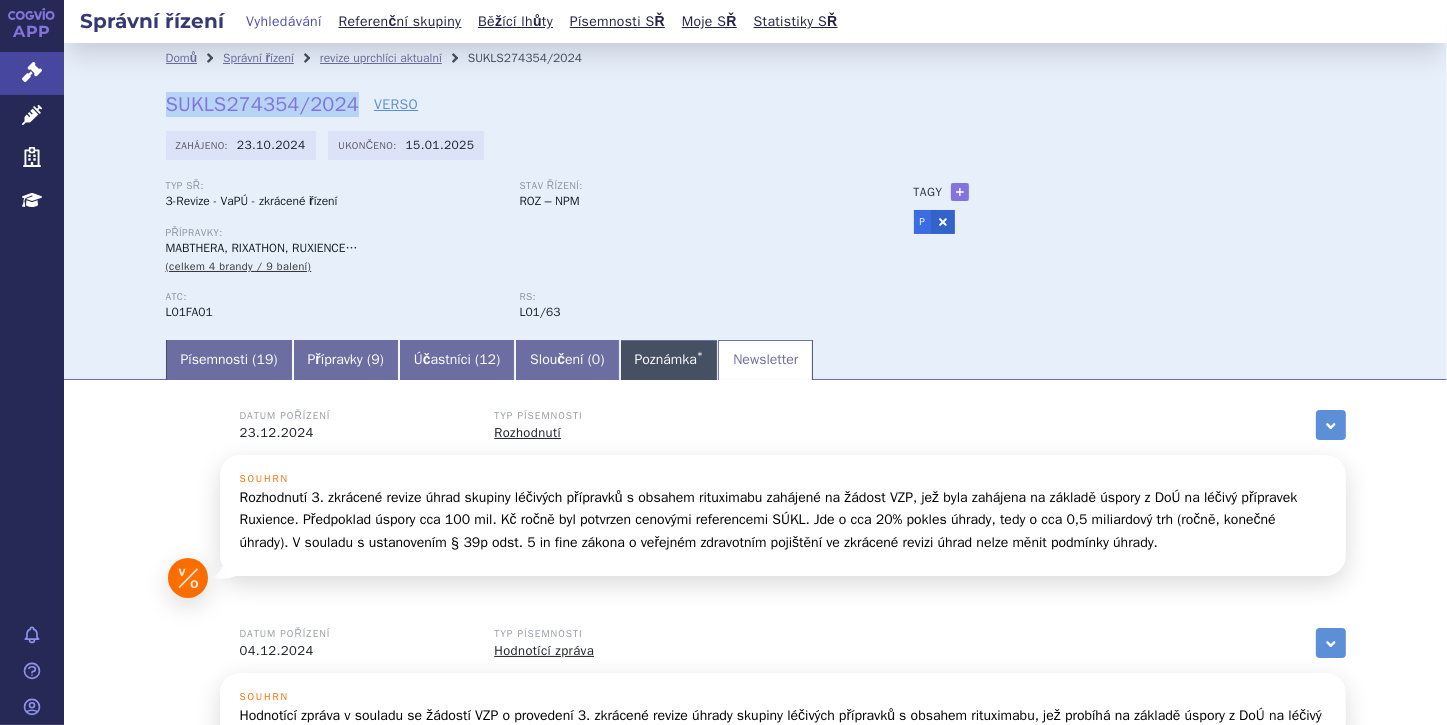 click on "Poznámka
*" at bounding box center [669, 360] 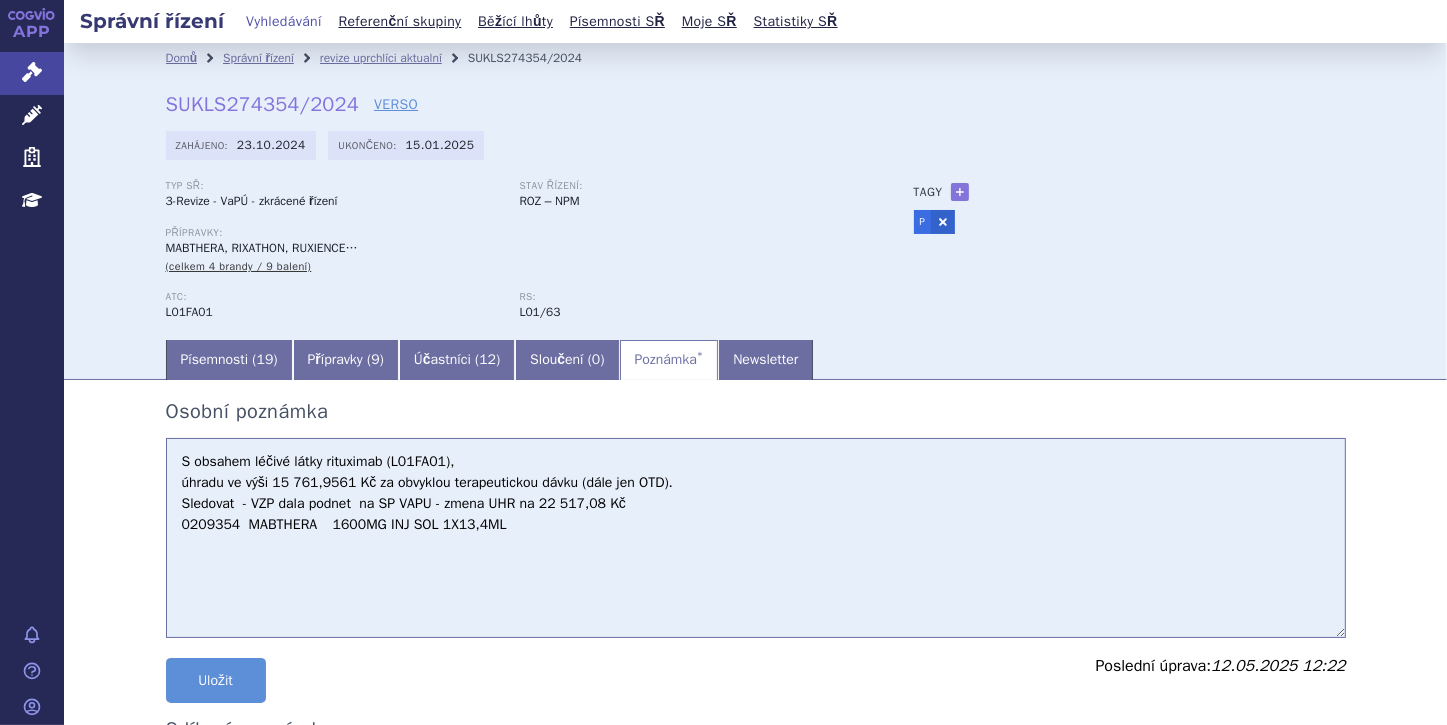 click on "Sledovat  - VZP dala podnet  na SP VAPU - zmena UHR na 22 517,08 Kč
0209354	MABTHERA	1600MG INJ SOL 1X13,4ML" at bounding box center (756, 538) 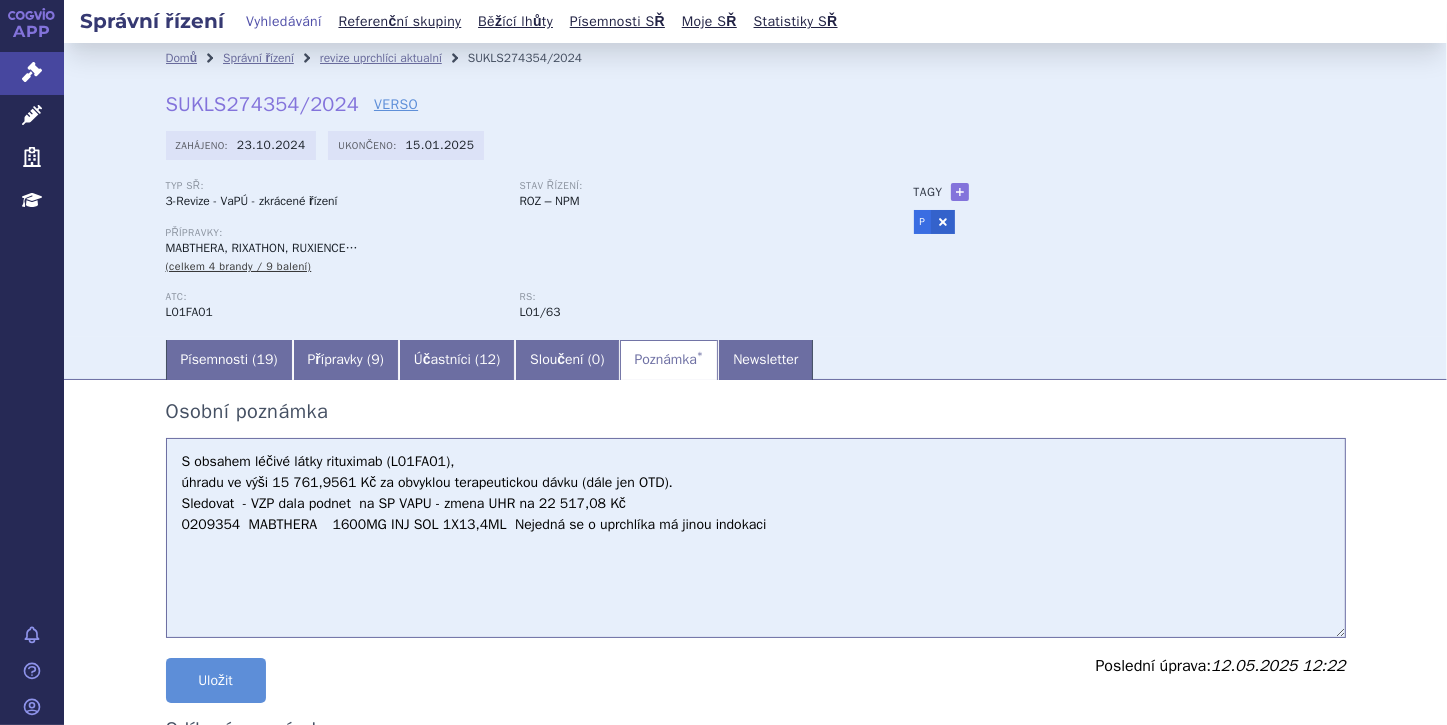 click on "Sledovat  - VZP dala podnet  na SP VAPU - zmena UHR na 22 517,08 Kč
0209354	MABTHERA	1600MG INJ SOL 1X13,4ML" at bounding box center (756, 538) 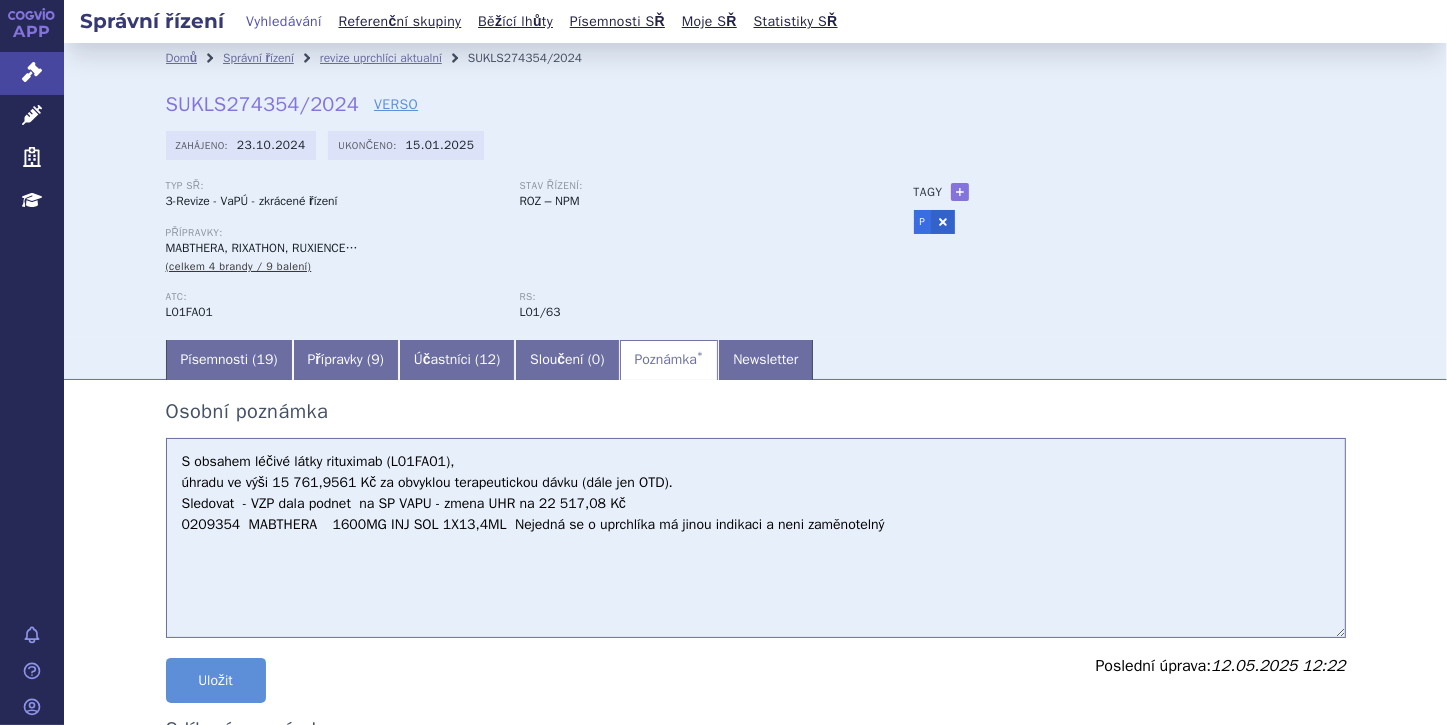 click on "Sledovat  - VZP dala podnet  na SP VAPU - zmena UHR na 22 517,08 Kč
0209354	MABTHERA	1600MG INJ SOL 1X13,4ML" at bounding box center [756, 538] 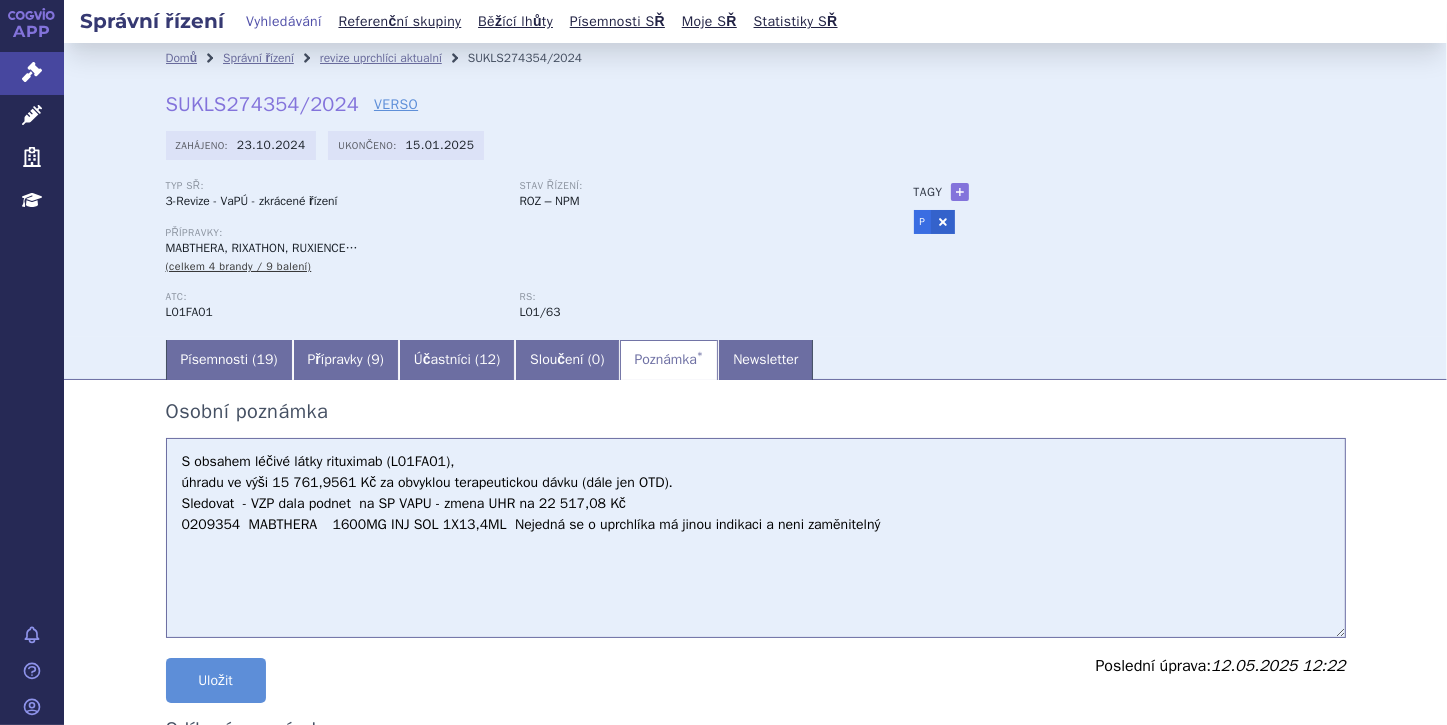 click on "Sledovat  - VZP dala podnet  na SP VAPU - zmena UHR na 22 517,08 Kč
0209354	MABTHERA	1600MG INJ SOL 1X13,4ML" at bounding box center [756, 538] 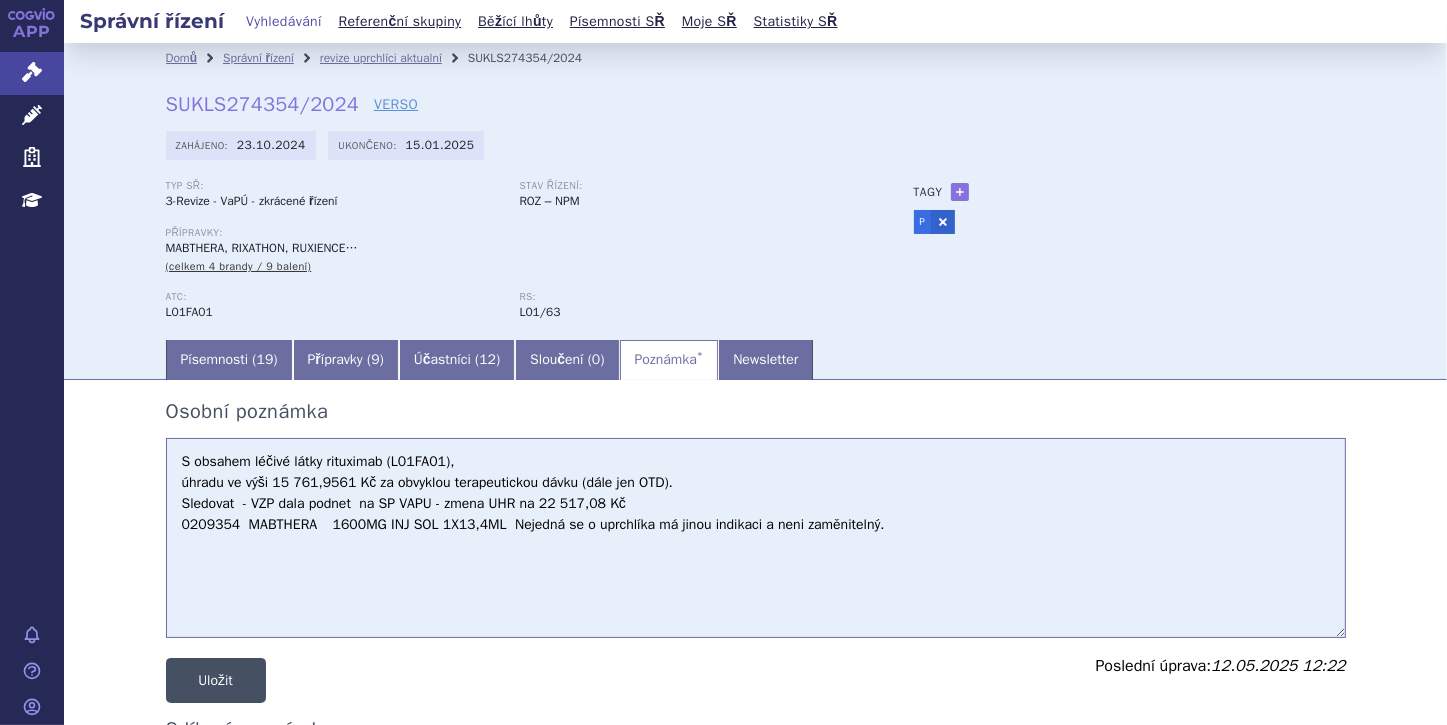 type on "S obsahem léčivé látky rituximab (L01FA01),
úhradu ve výši 15 761,9561 Kč za obvyklou terapeutickou dávku (dále jen OTD).
Sledovat  - VZP dala podnet  na SP VAPU - zmena UHR na 22 517,08 Kč
0209354	MABTHERA	1600MG INJ SOL 1X13,4ML  Nejedná se o uprchlíka má jinou indikaci a neni zaměnitelný." 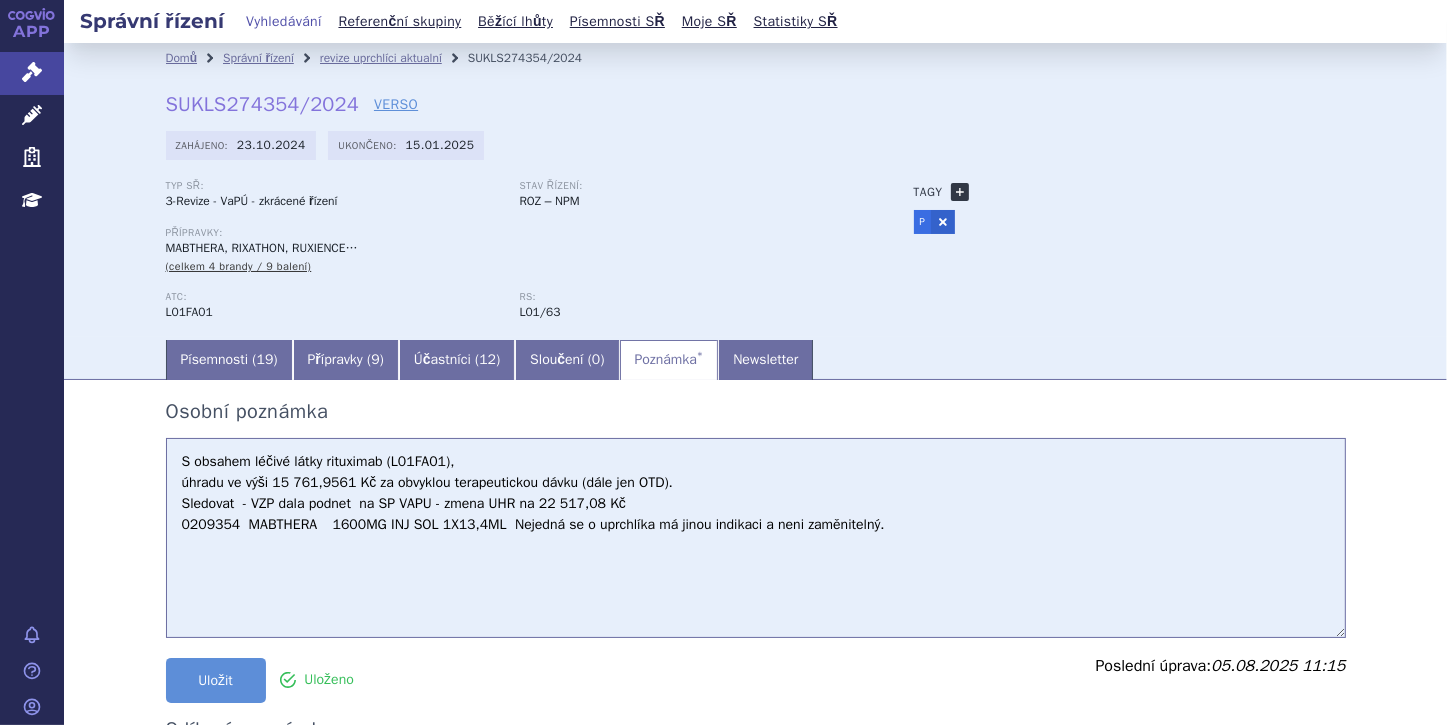 click on "+" at bounding box center (960, 192) 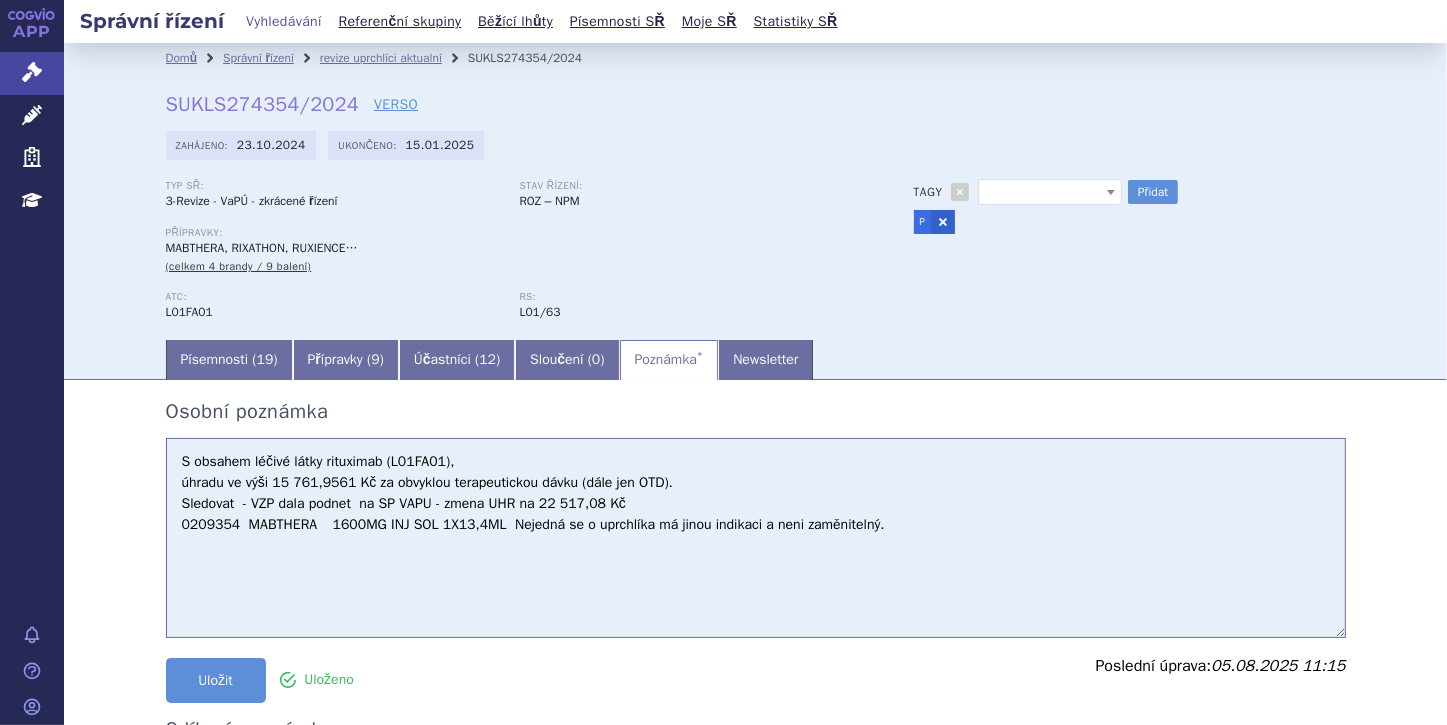 click at bounding box center [1111, 192] 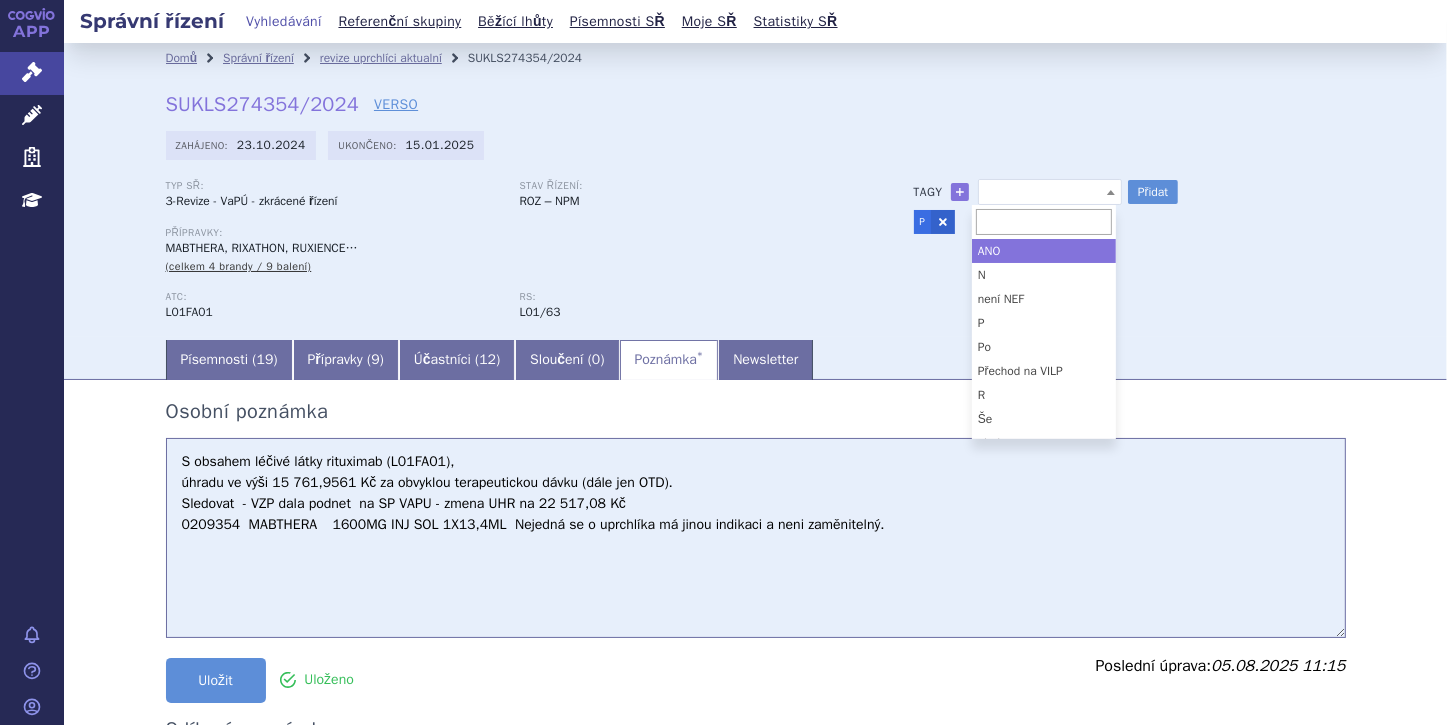scroll, scrollTop: 88, scrollLeft: 0, axis: vertical 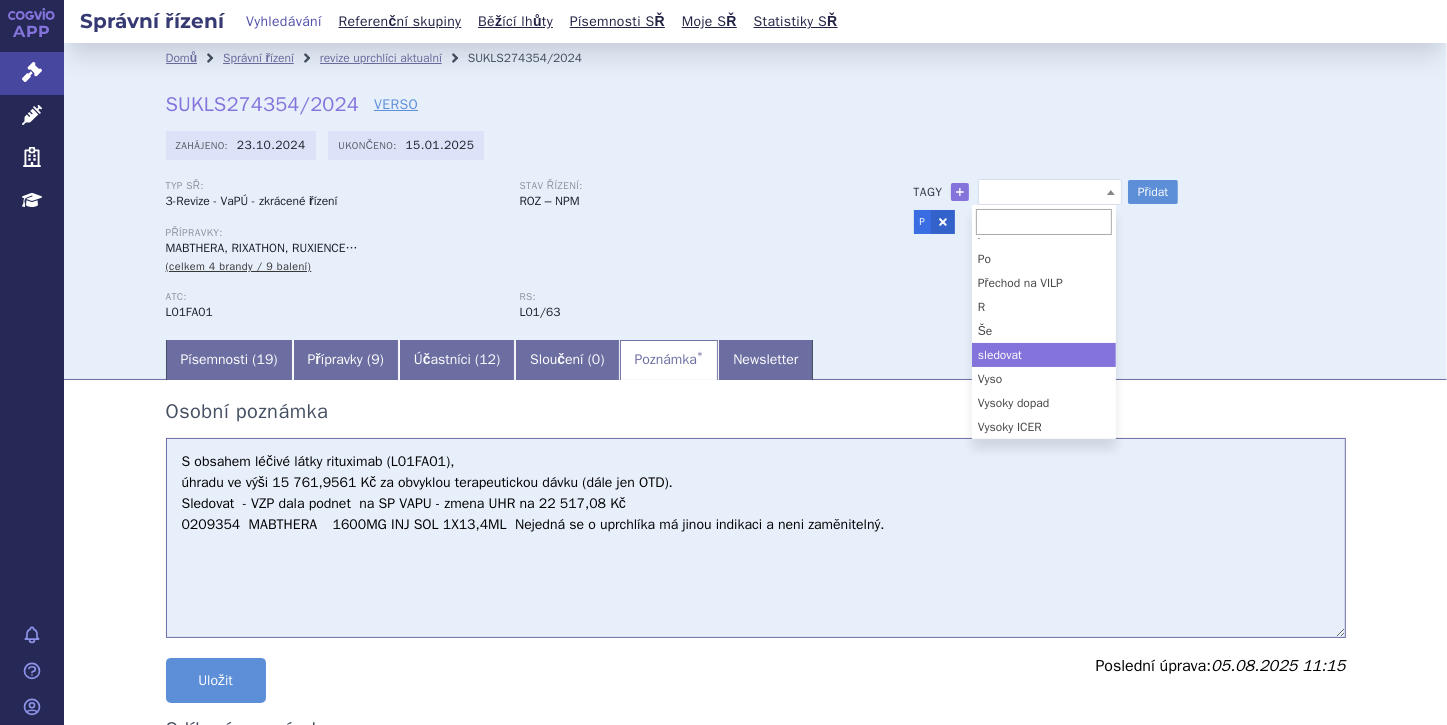 select on "sledovat" 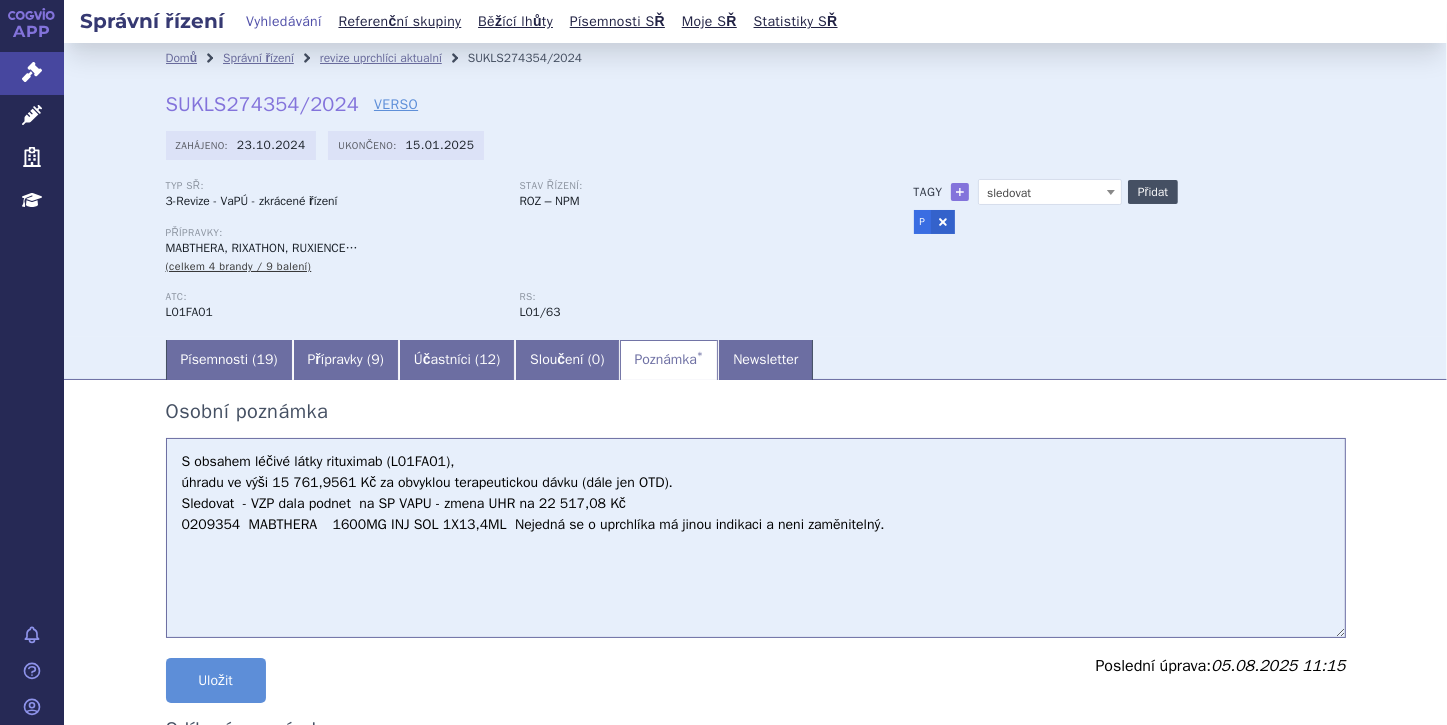 click on "Přidat" at bounding box center [1153, 192] 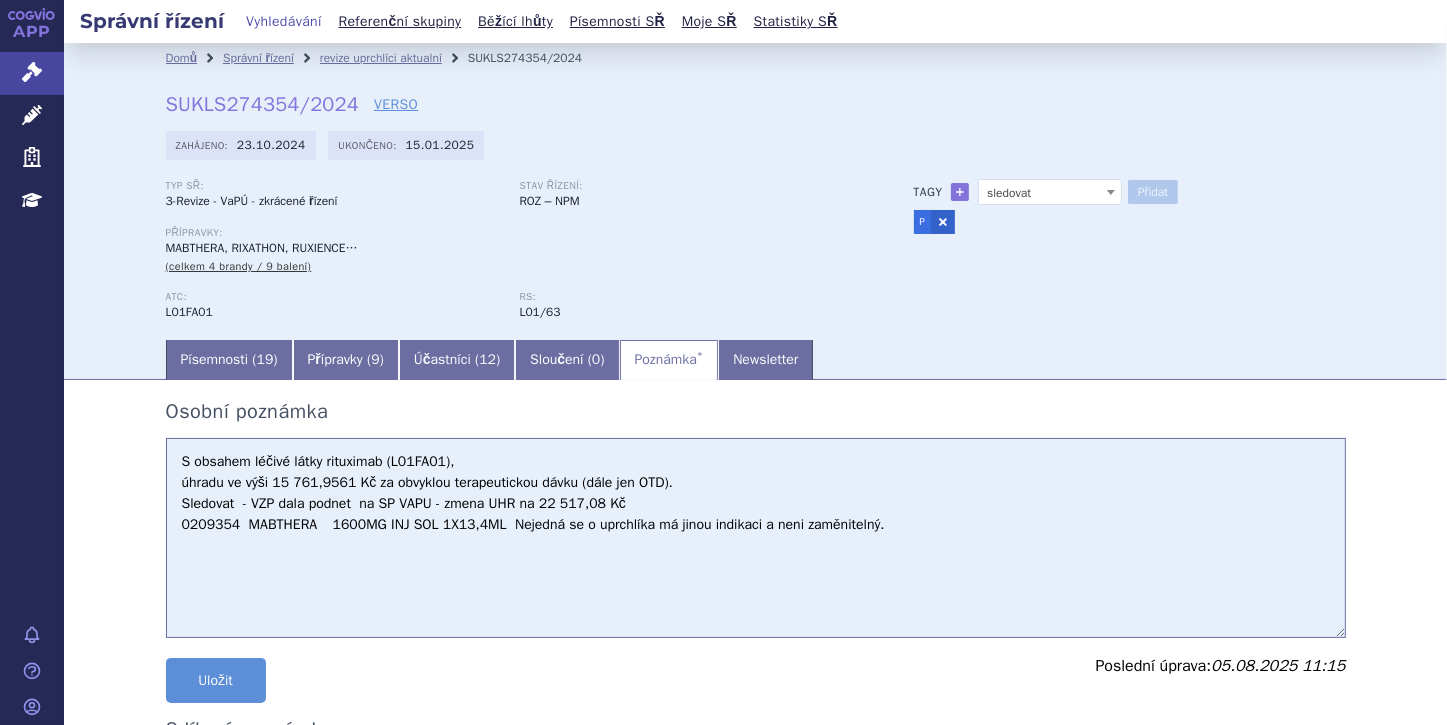 select 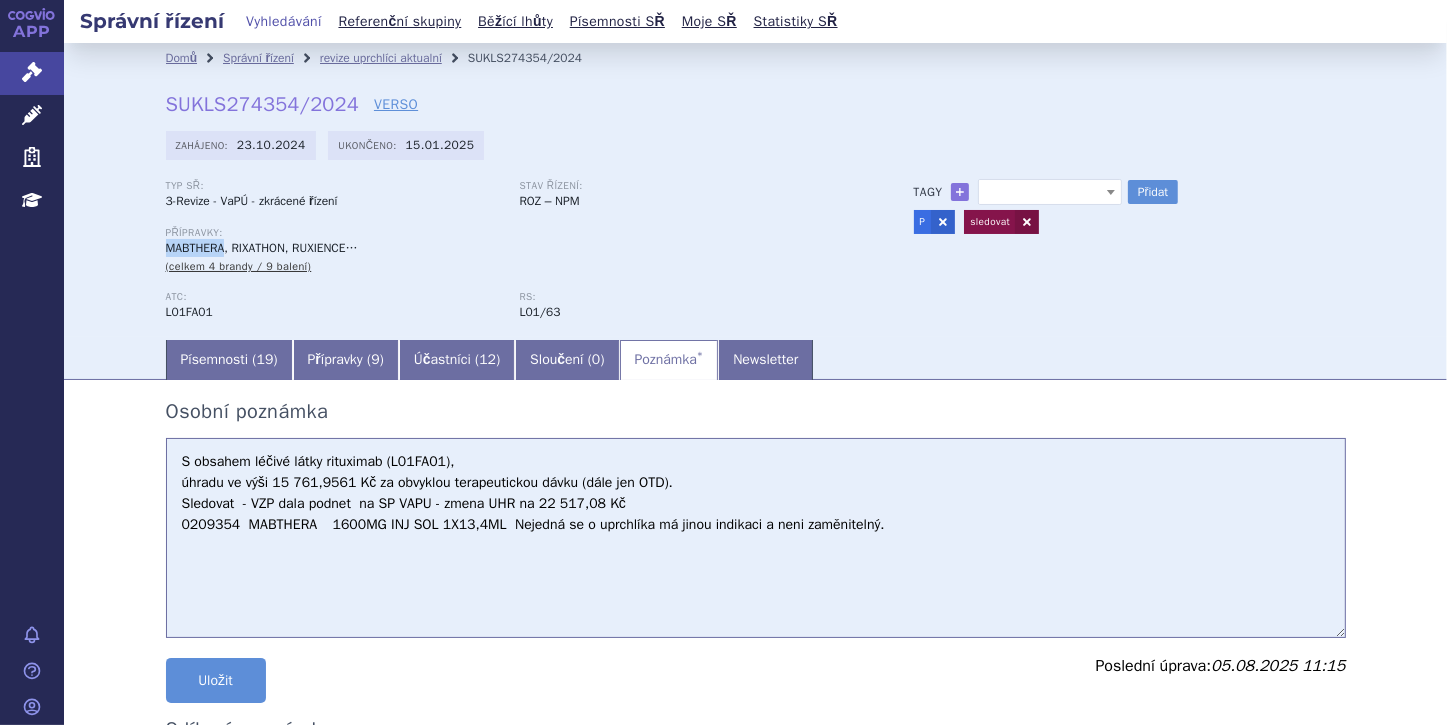 drag, startPoint x: 163, startPoint y: 248, endPoint x: 223, endPoint y: 245, distance: 60.074955 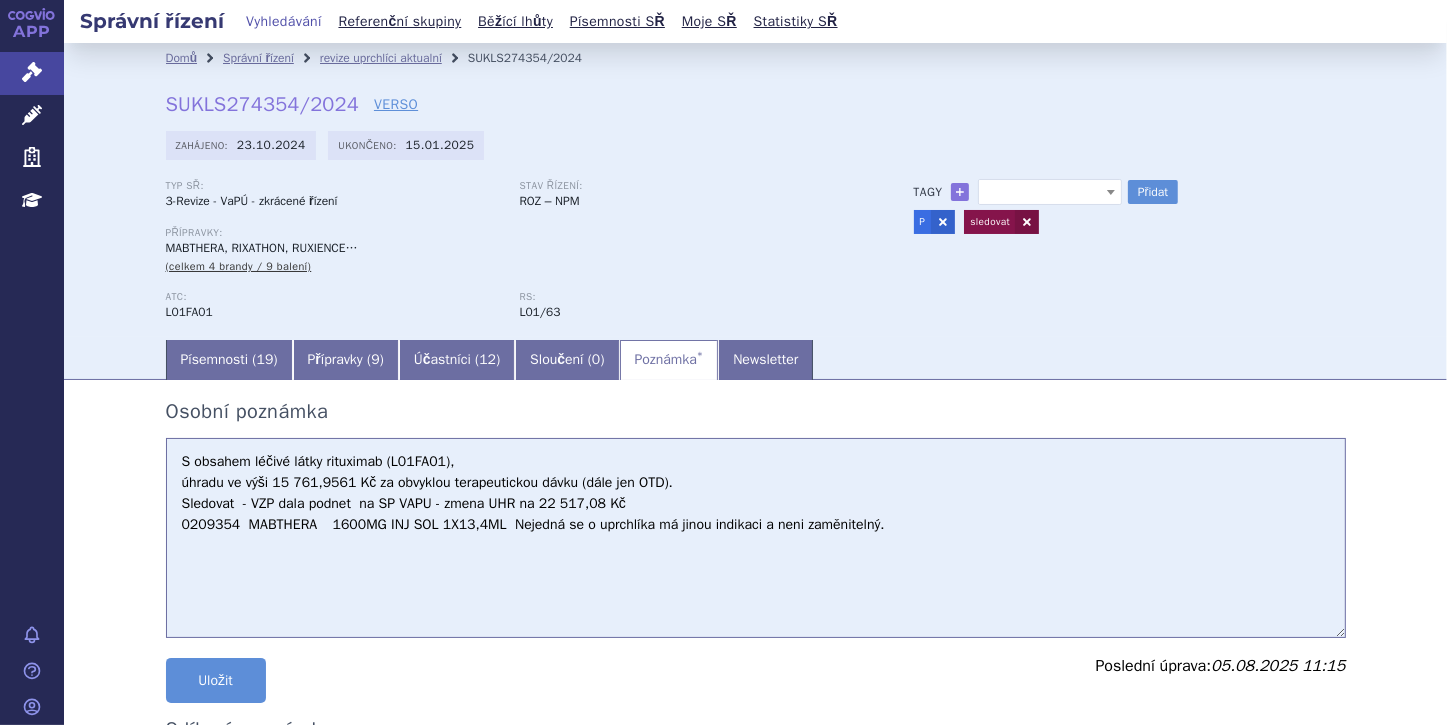 click on "Sledovat  - VZP dala podnet  na SP VAPU - zmena UHR na 22 517,08 Kč
0209354	MABTHERA	1600MG INJ SOL 1X13,4ML" at bounding box center [756, 538] 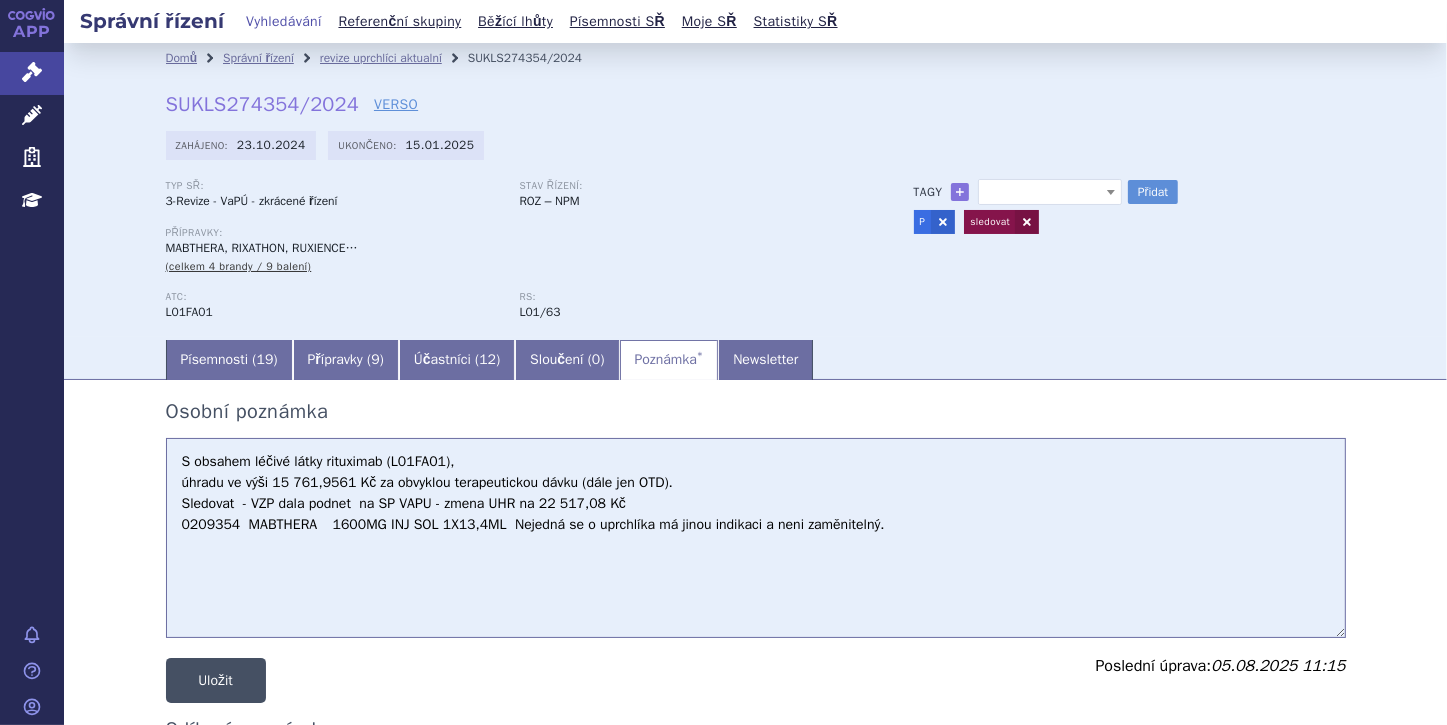 click on "Uložit" at bounding box center (216, 680) 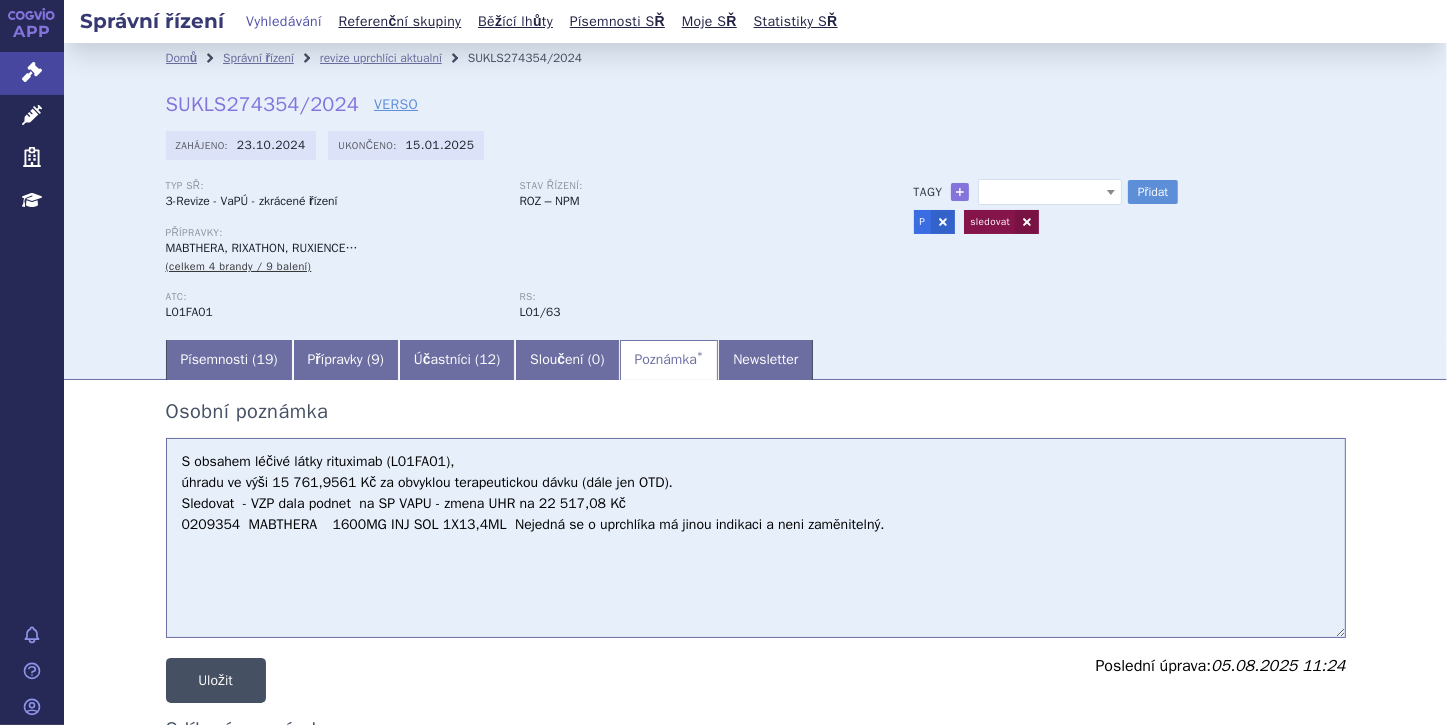 click on "Uložit" at bounding box center [216, 680] 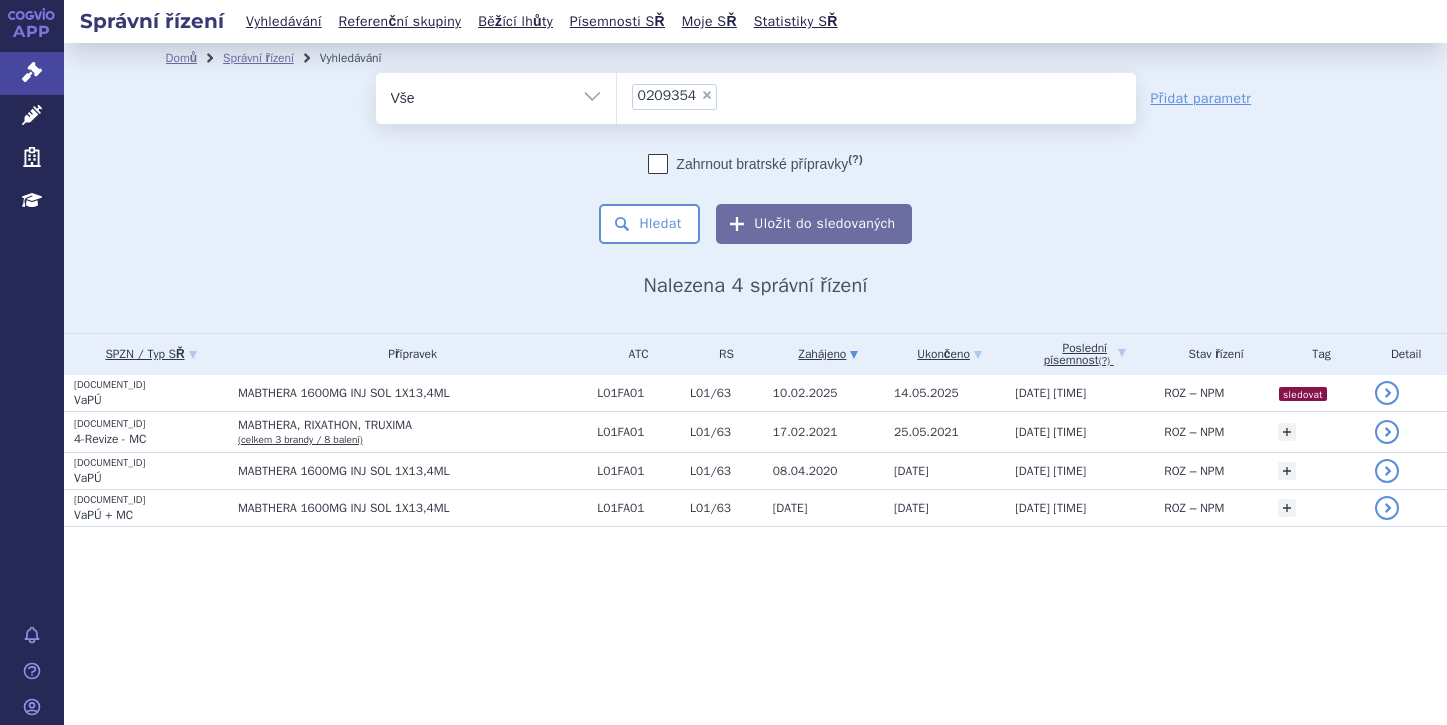 scroll, scrollTop: 0, scrollLeft: 0, axis: both 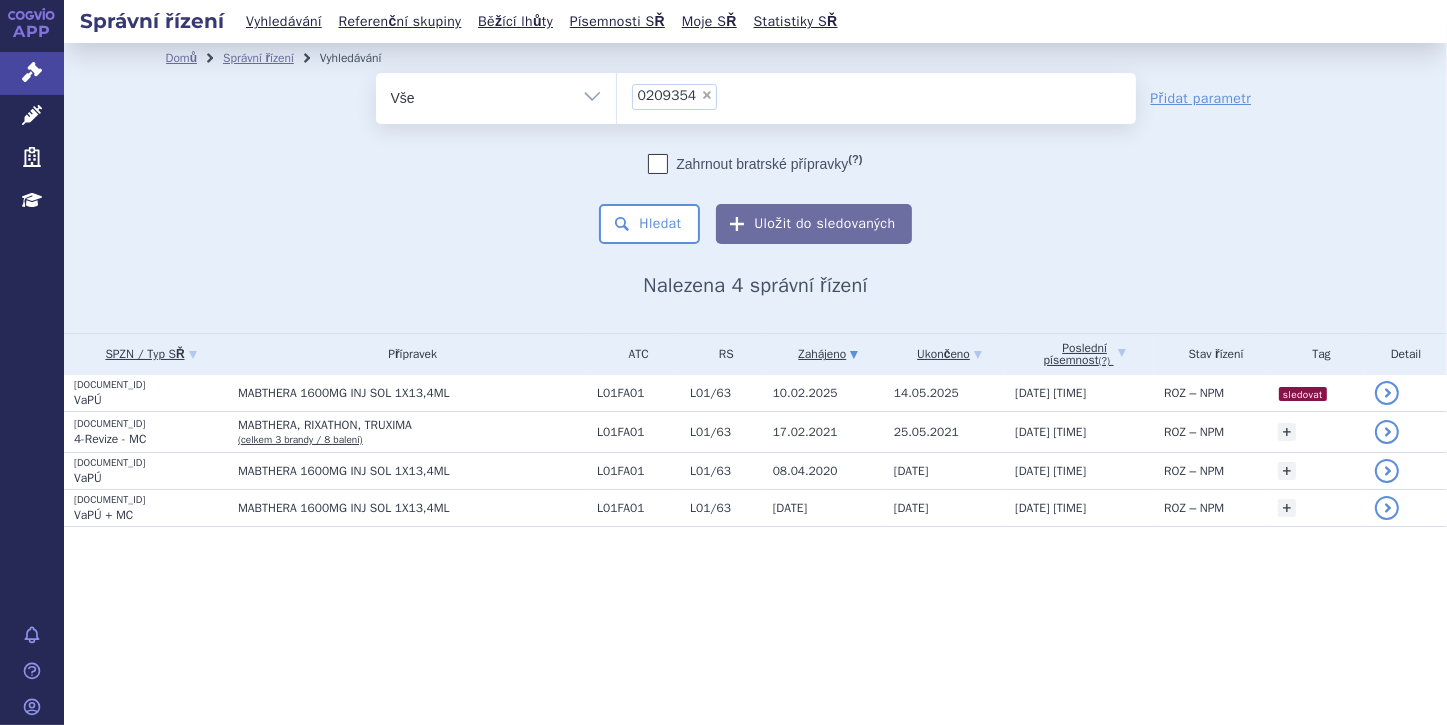 click on "×" at bounding box center [707, 95] 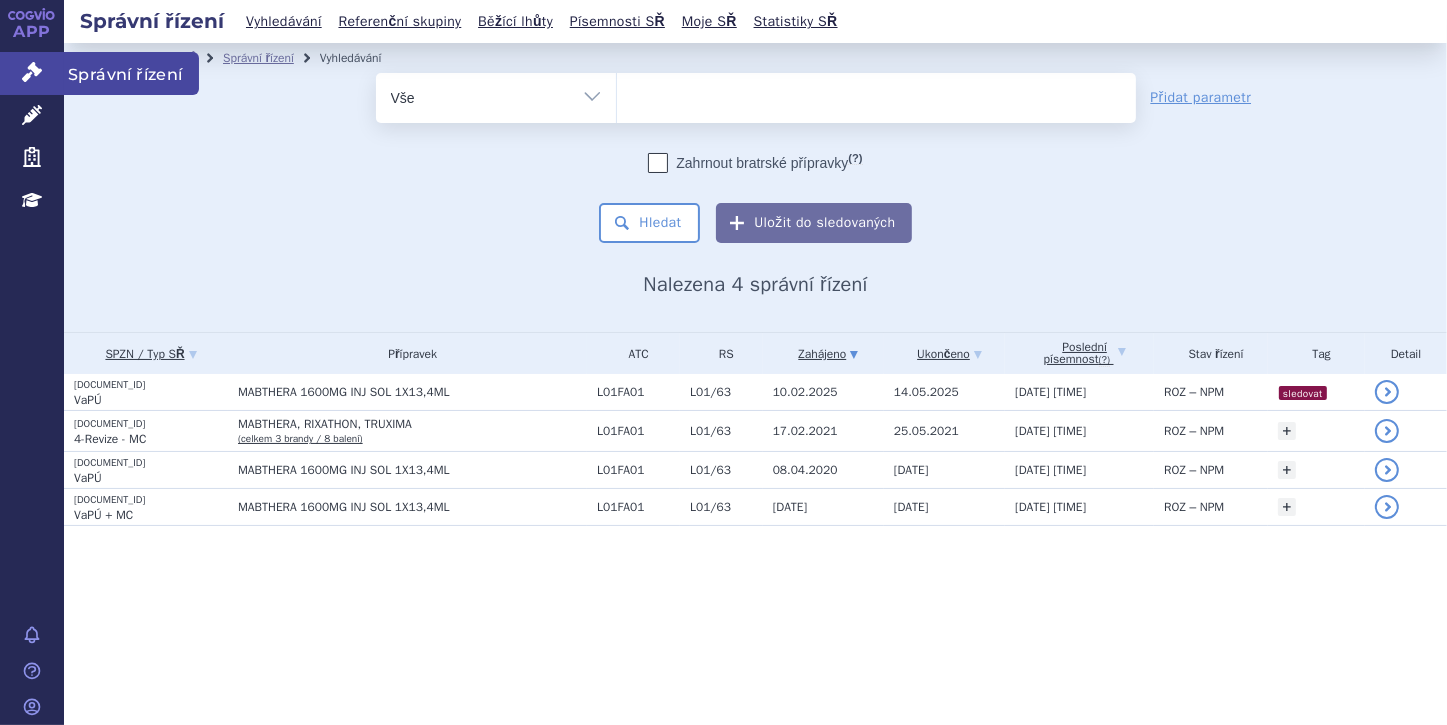 click 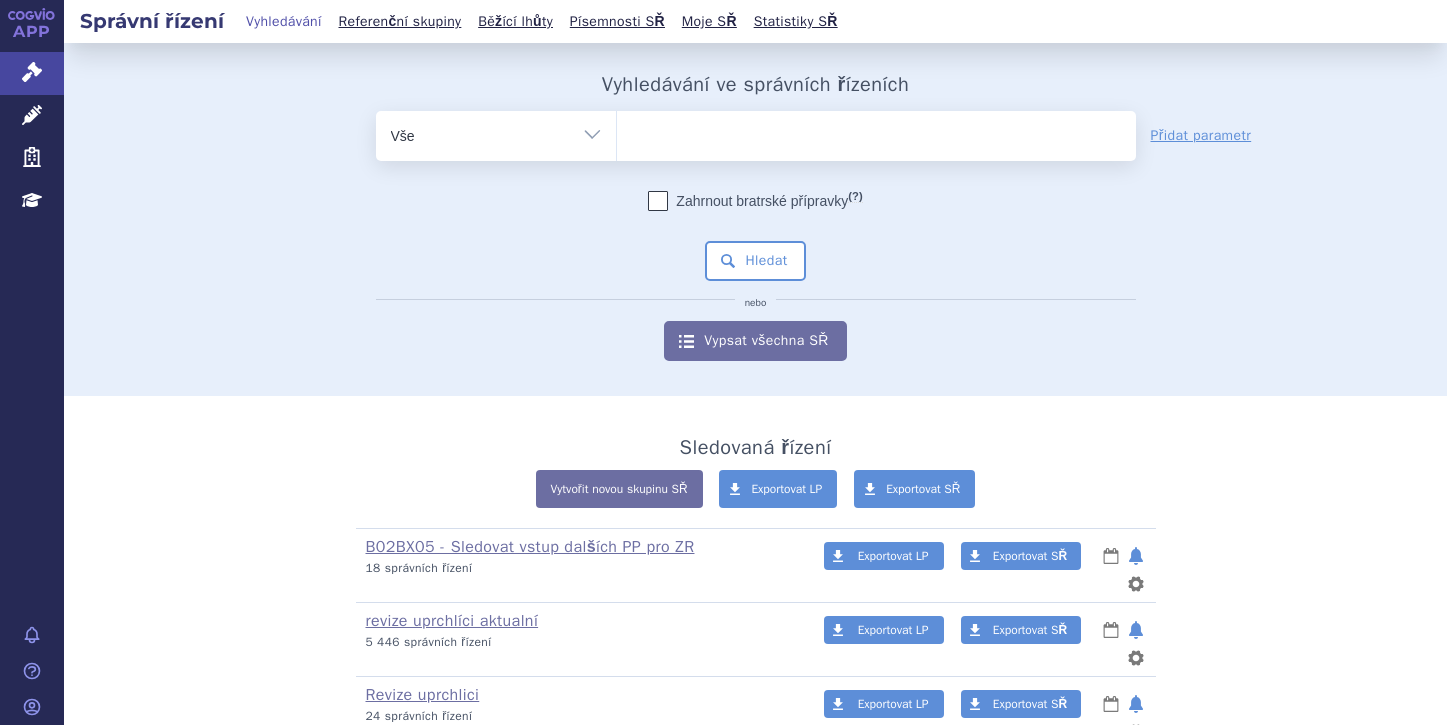 scroll, scrollTop: 0, scrollLeft: 0, axis: both 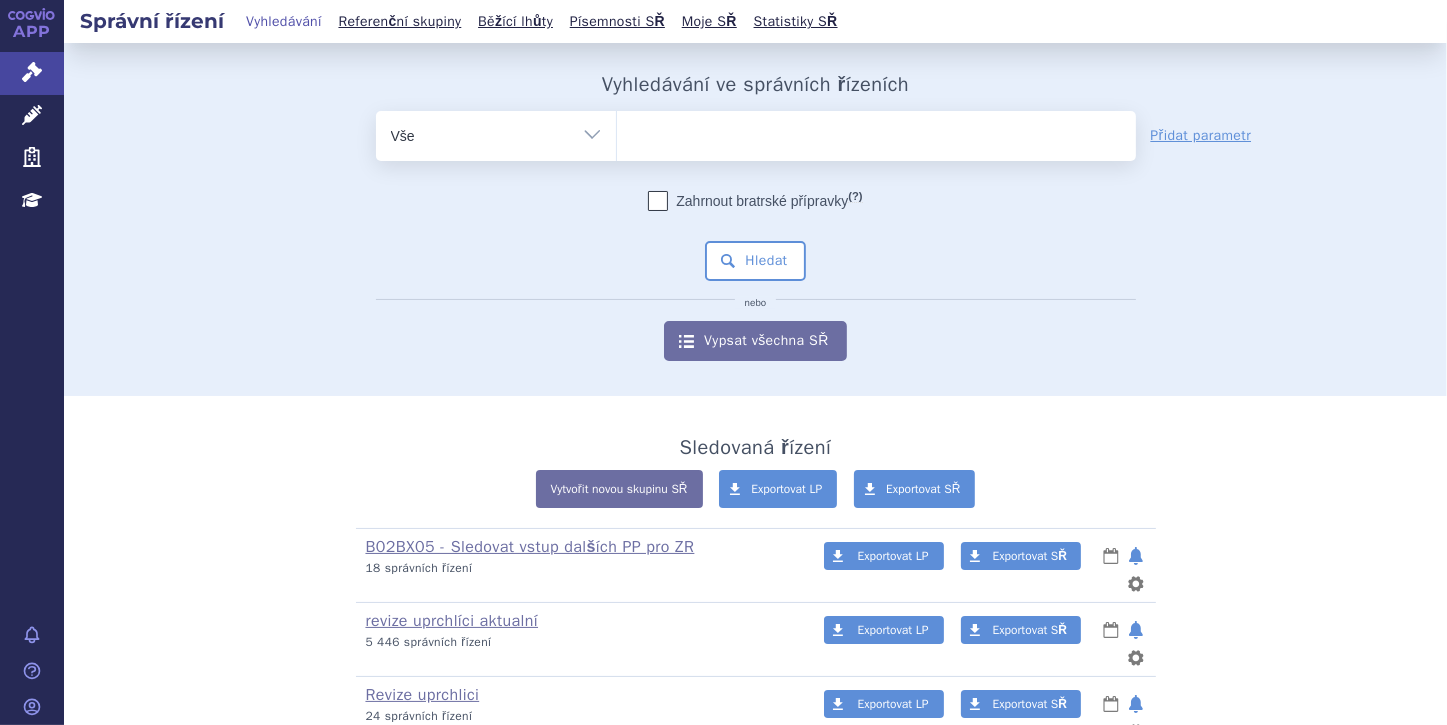 click at bounding box center (876, 132) 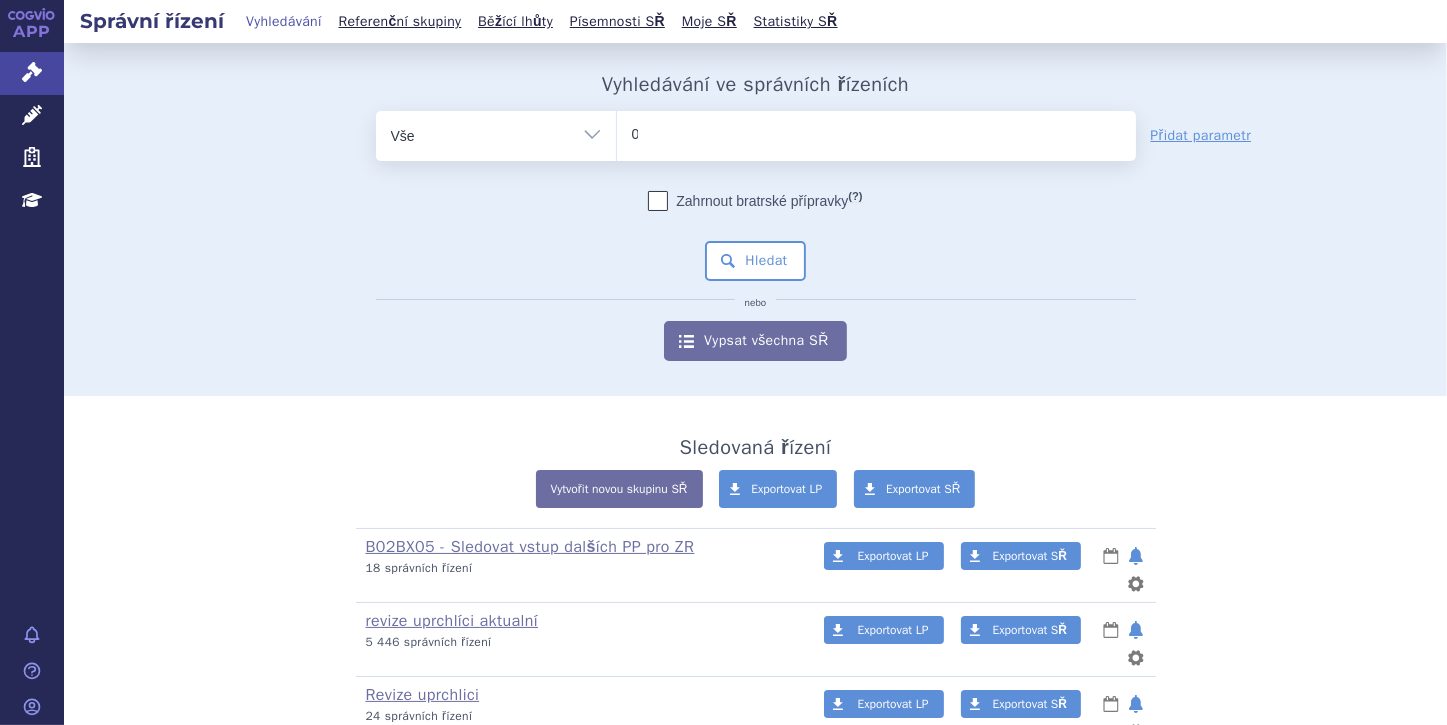 type 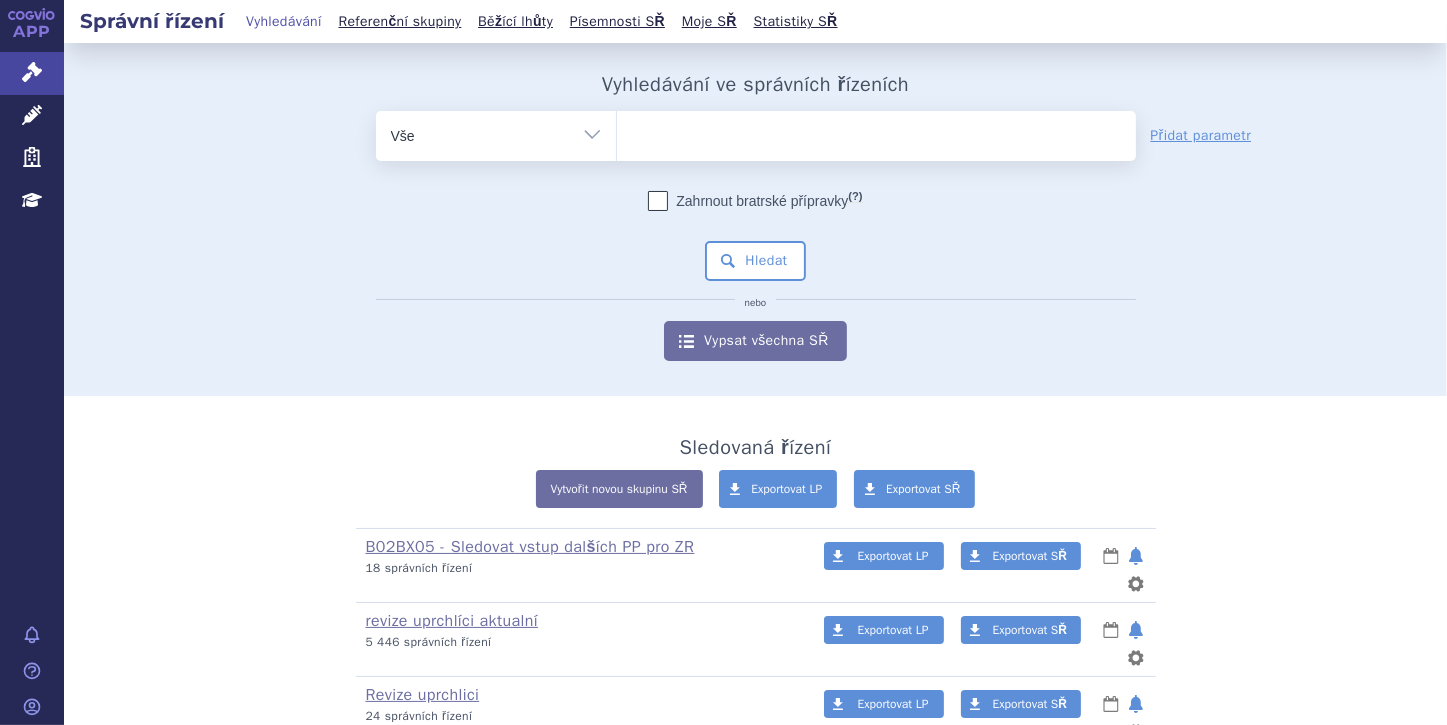 select on "0209354" 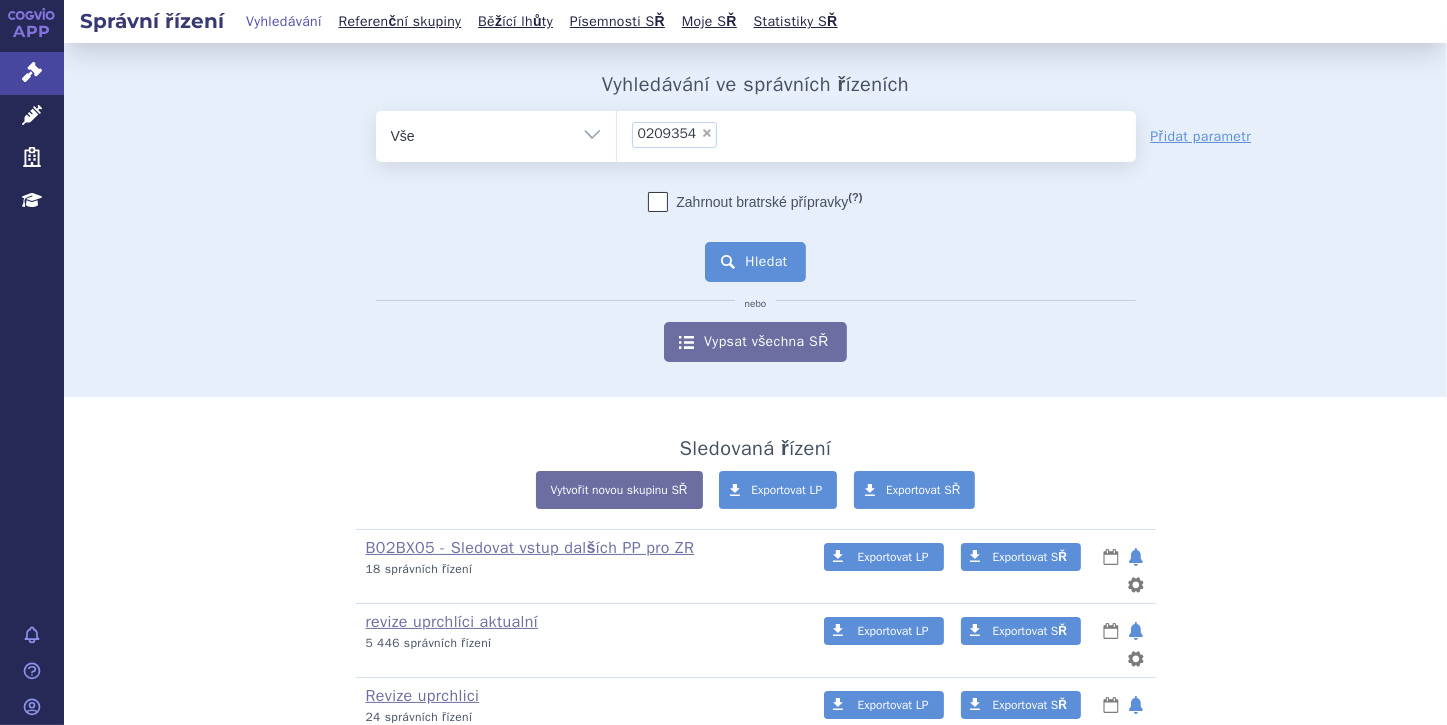click on "Hledat" at bounding box center (755, 262) 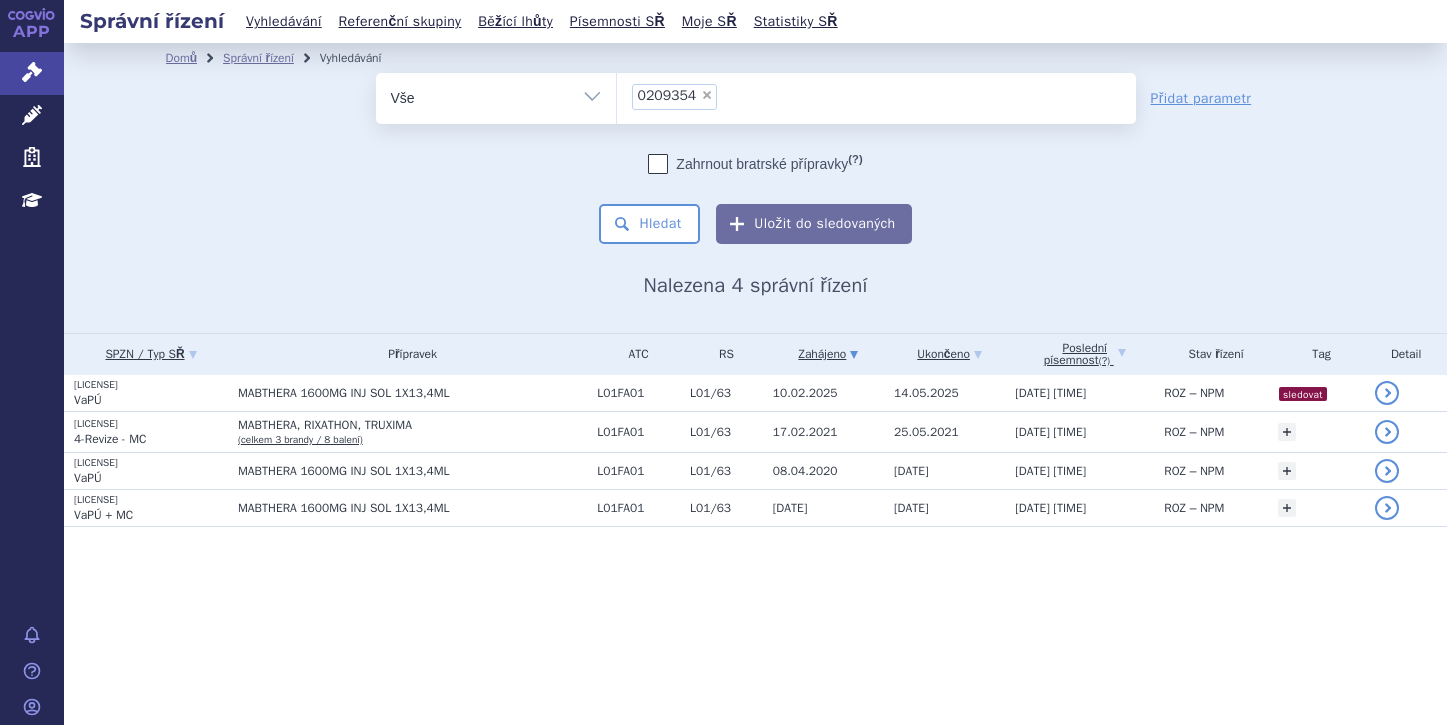 scroll, scrollTop: 0, scrollLeft: 0, axis: both 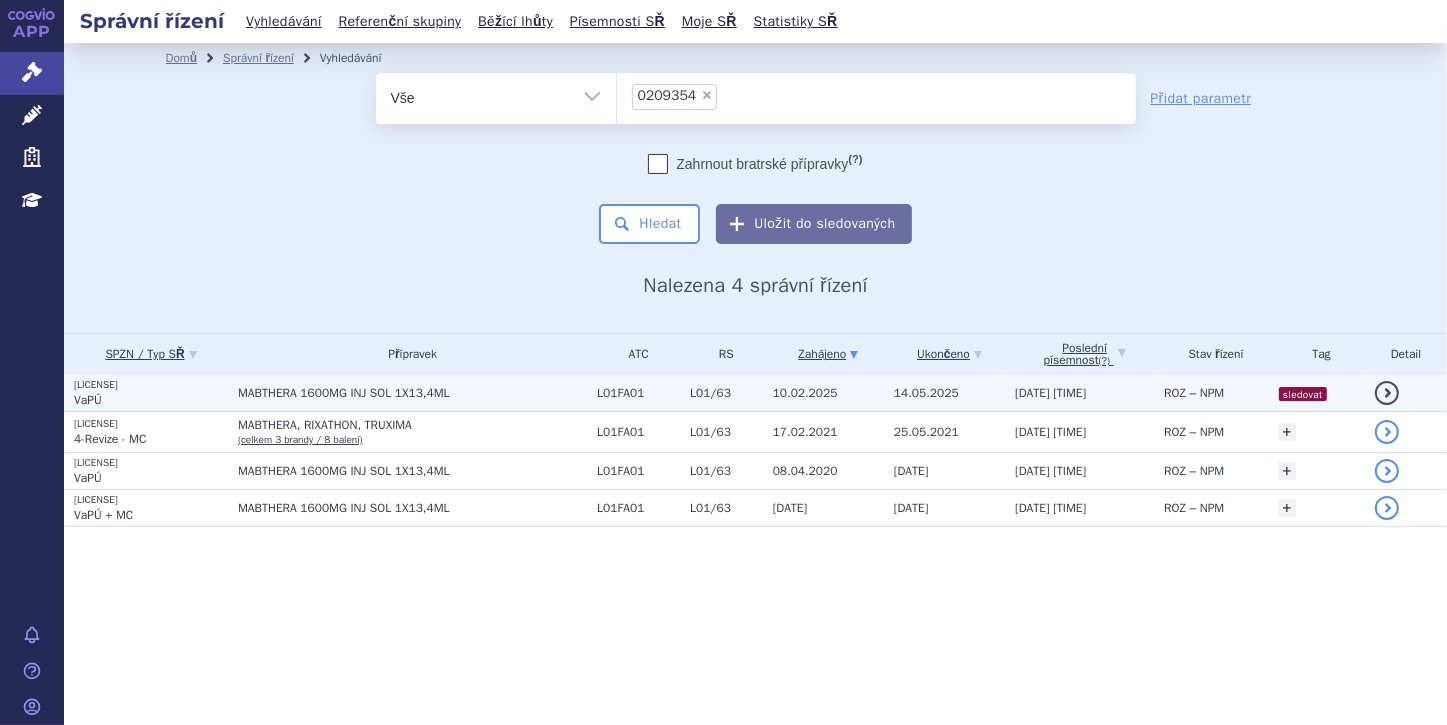 click on "VaPÚ" at bounding box center (151, 400) 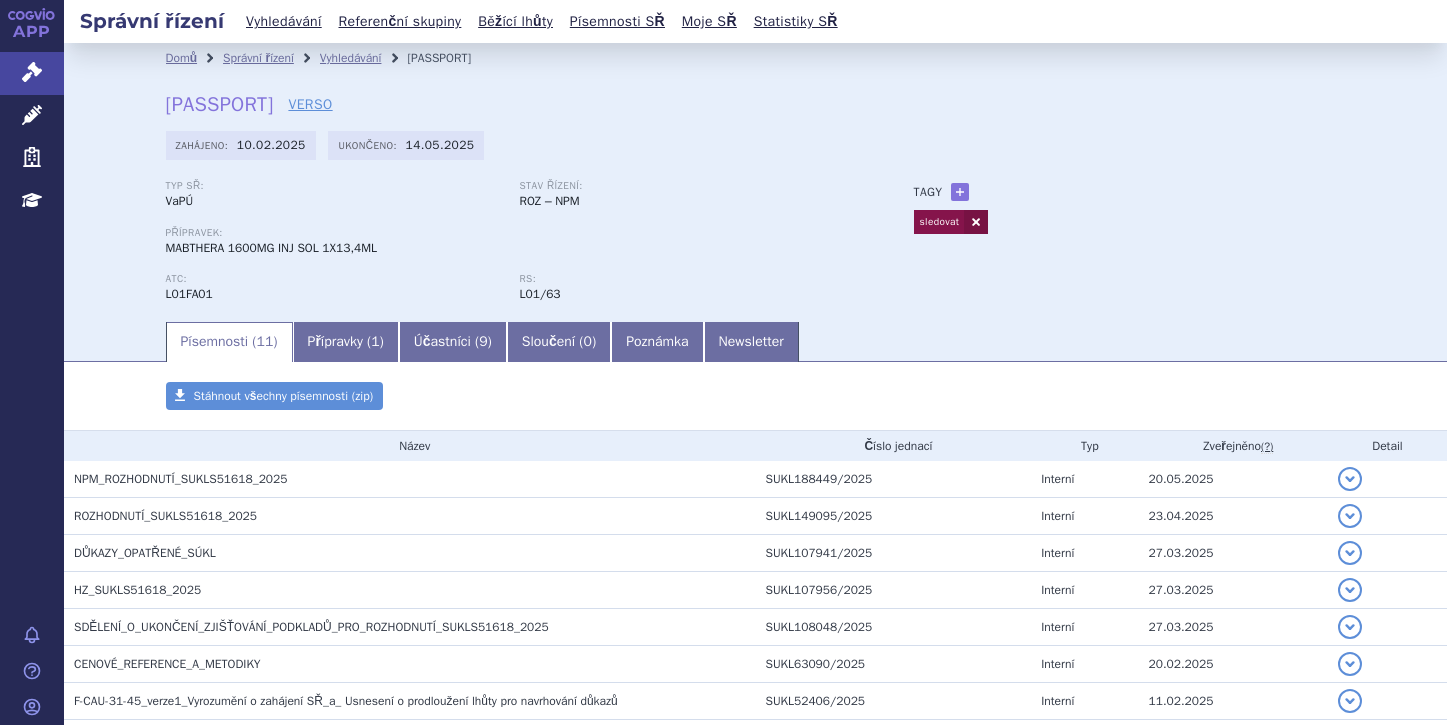 scroll, scrollTop: 0, scrollLeft: 0, axis: both 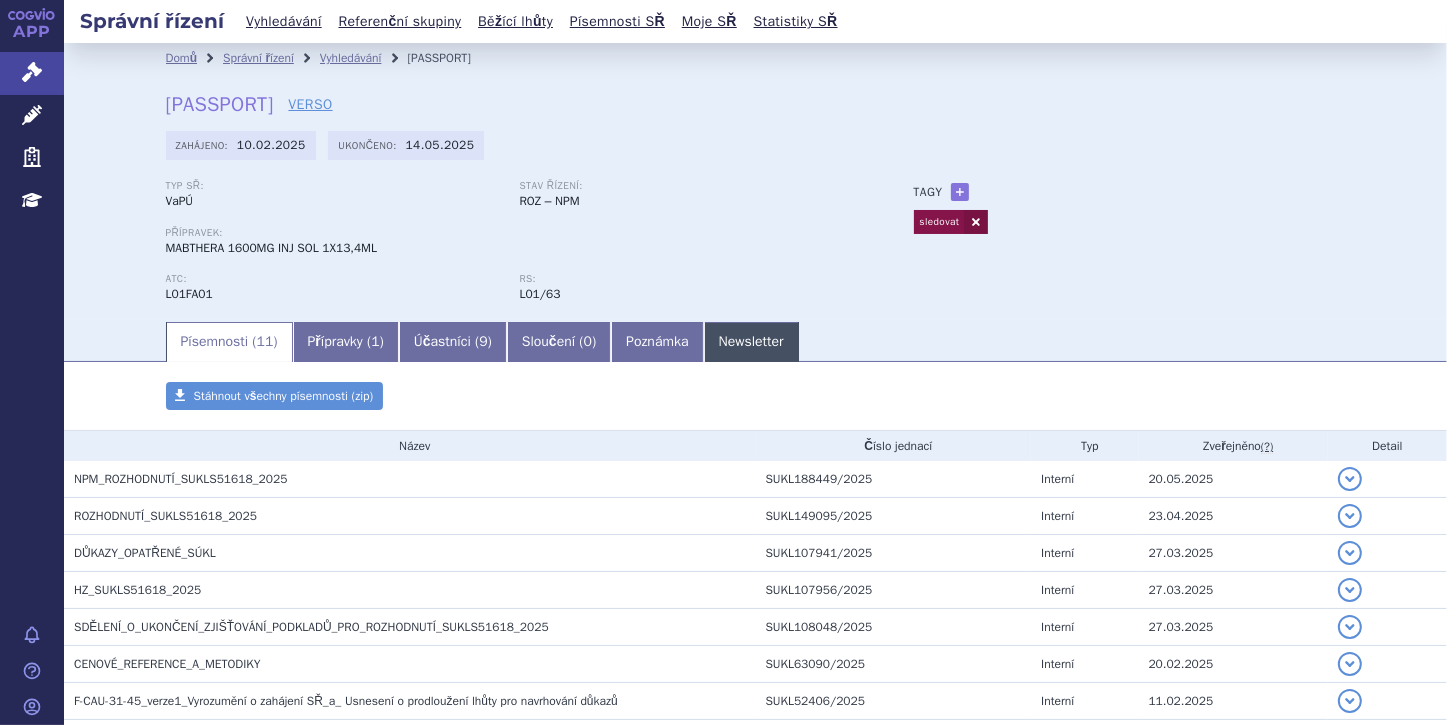 click on "Newsletter" at bounding box center (751, 342) 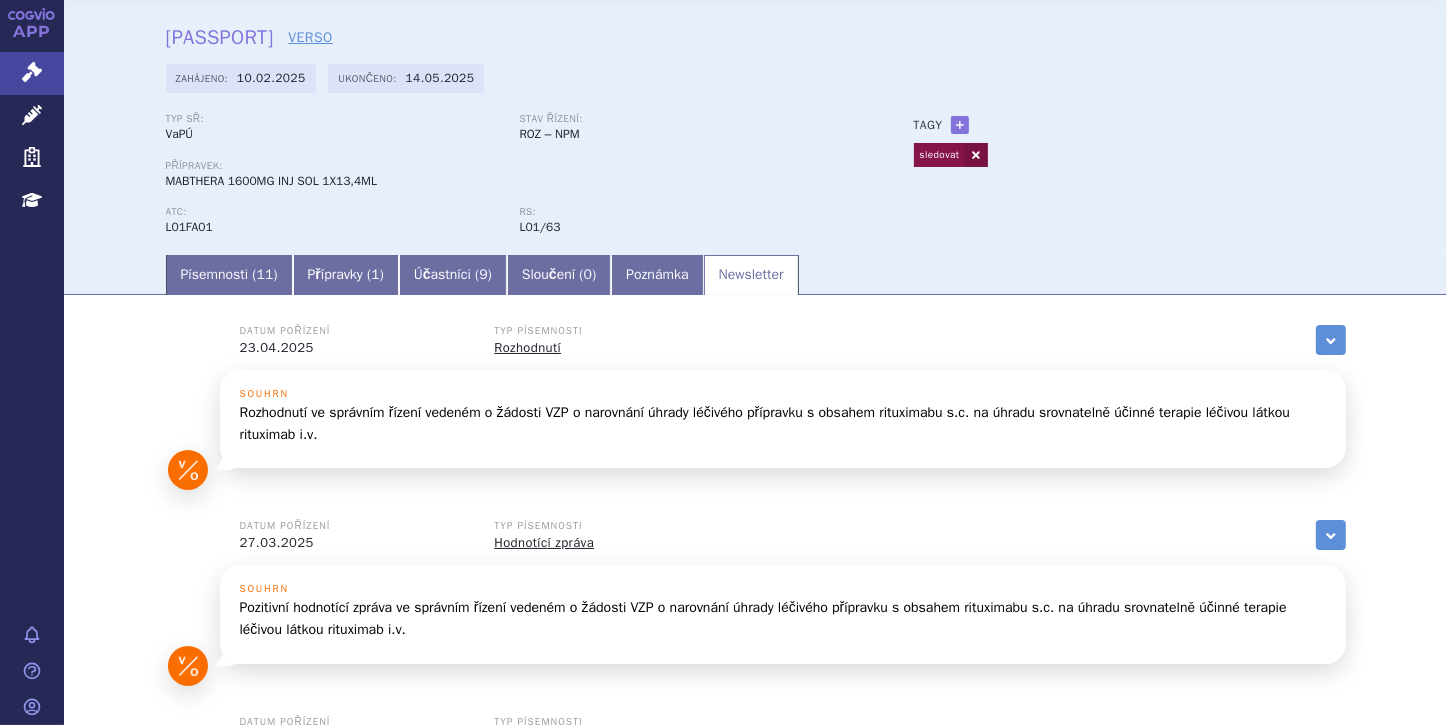 scroll, scrollTop: 0, scrollLeft: 0, axis: both 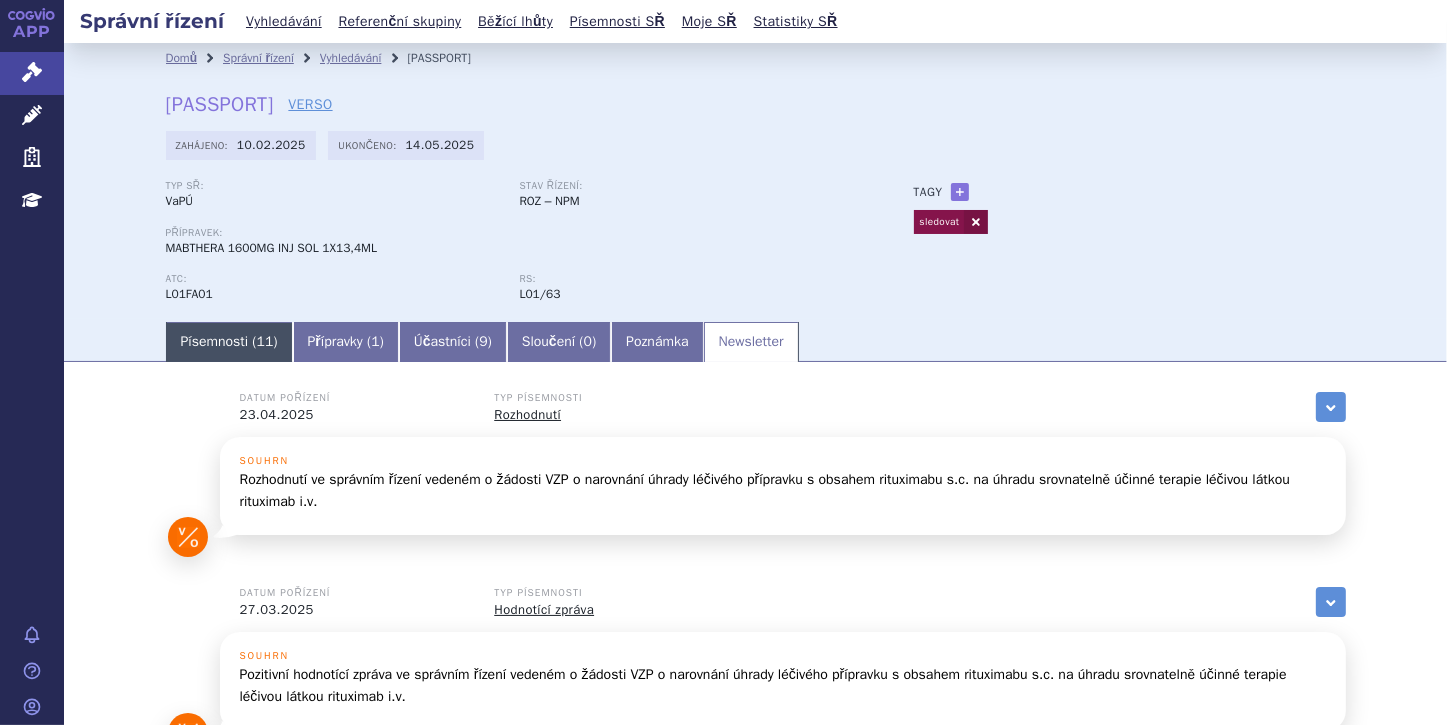 click on "Písemnosti ( 11 )" at bounding box center (229, 342) 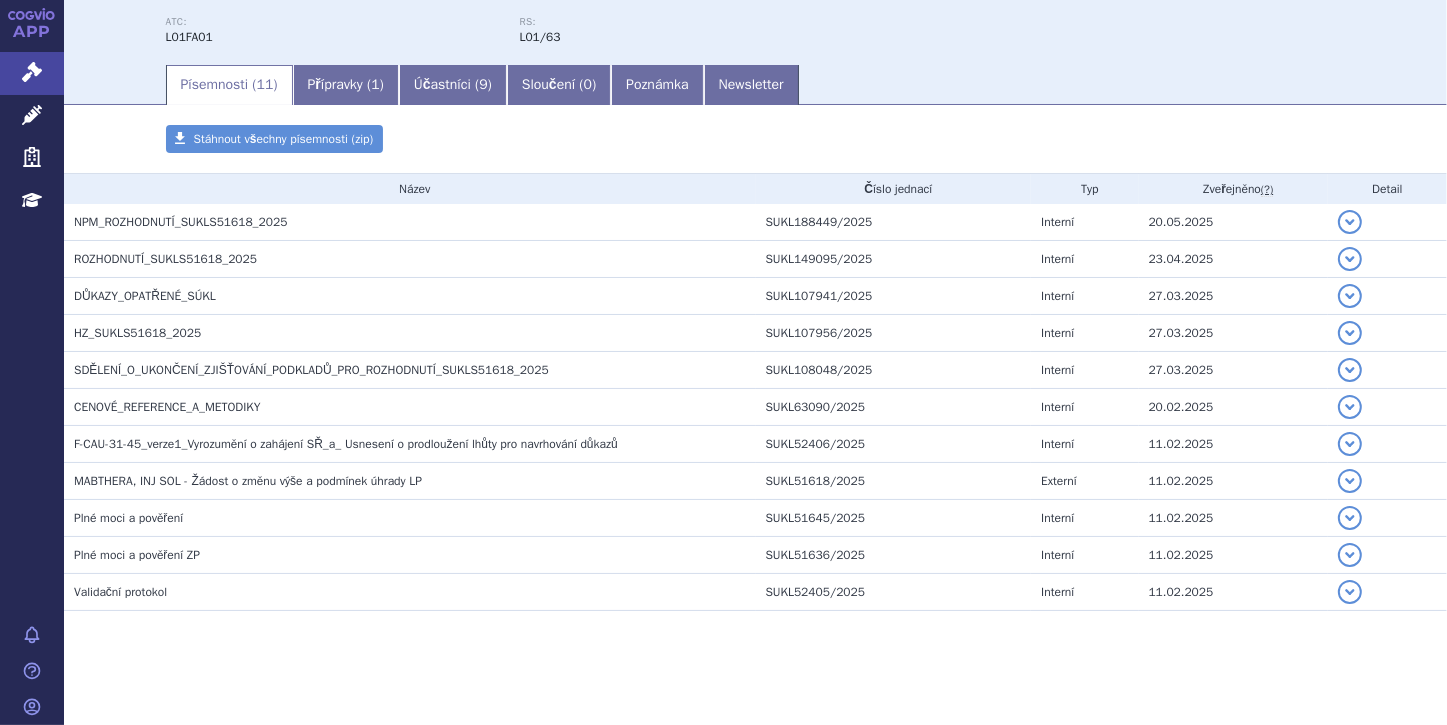 scroll, scrollTop: 262, scrollLeft: 0, axis: vertical 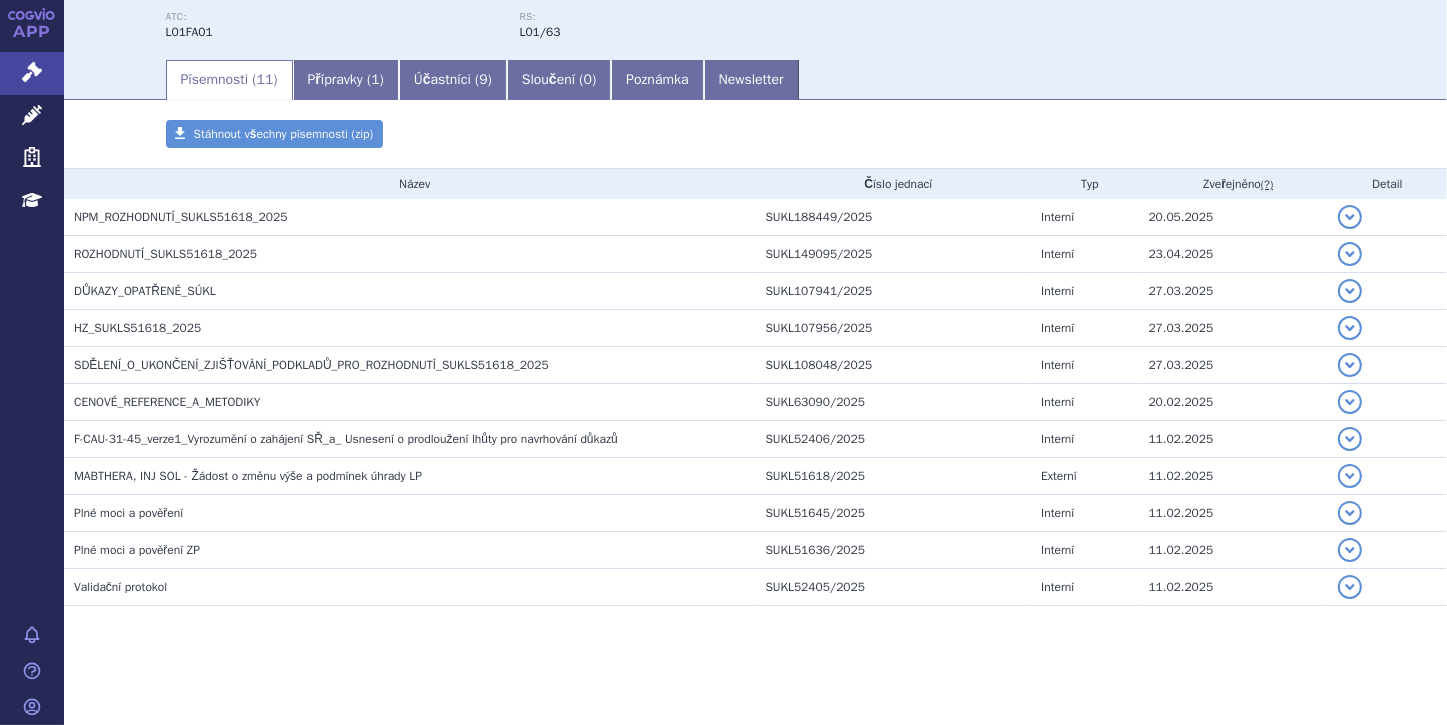 click on "Písemnosti ( 11 )" at bounding box center [229, 80] 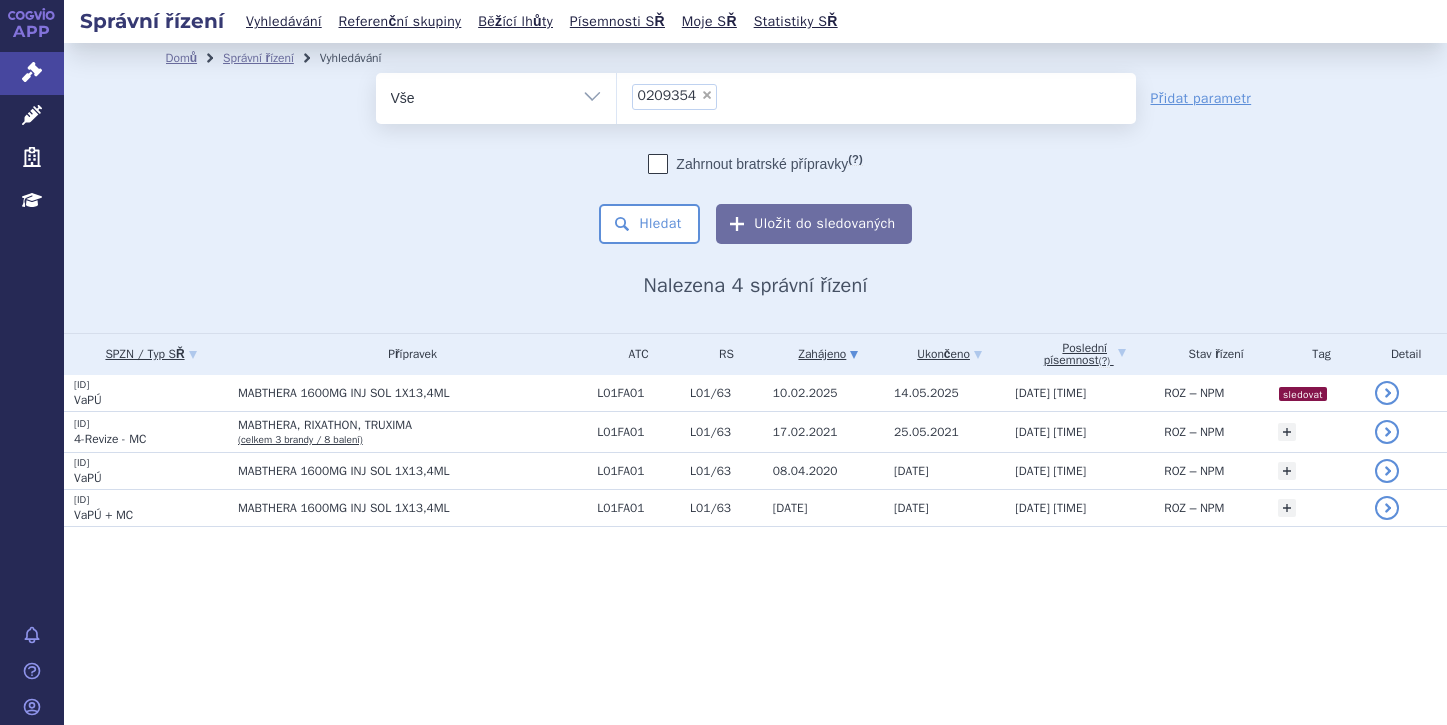 scroll, scrollTop: 0, scrollLeft: 0, axis: both 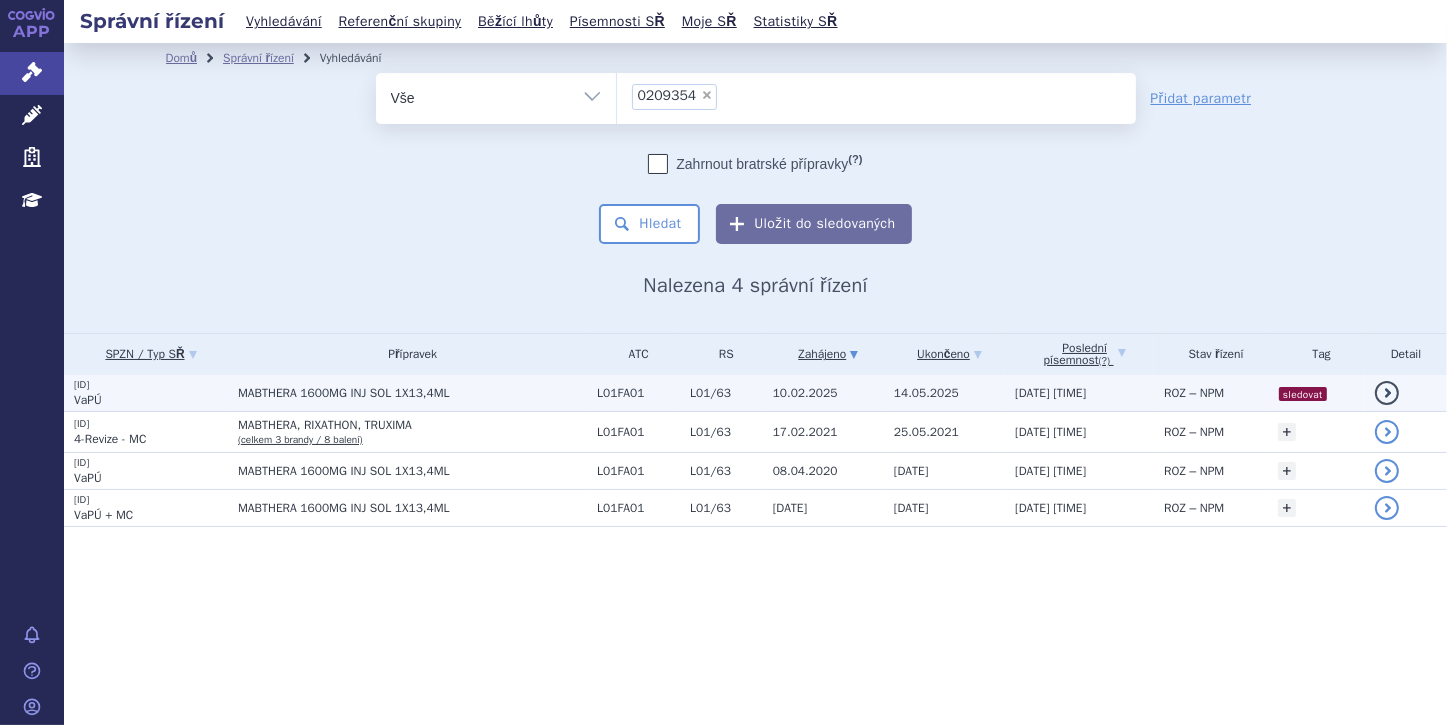click on "VaPÚ" at bounding box center [88, 400] 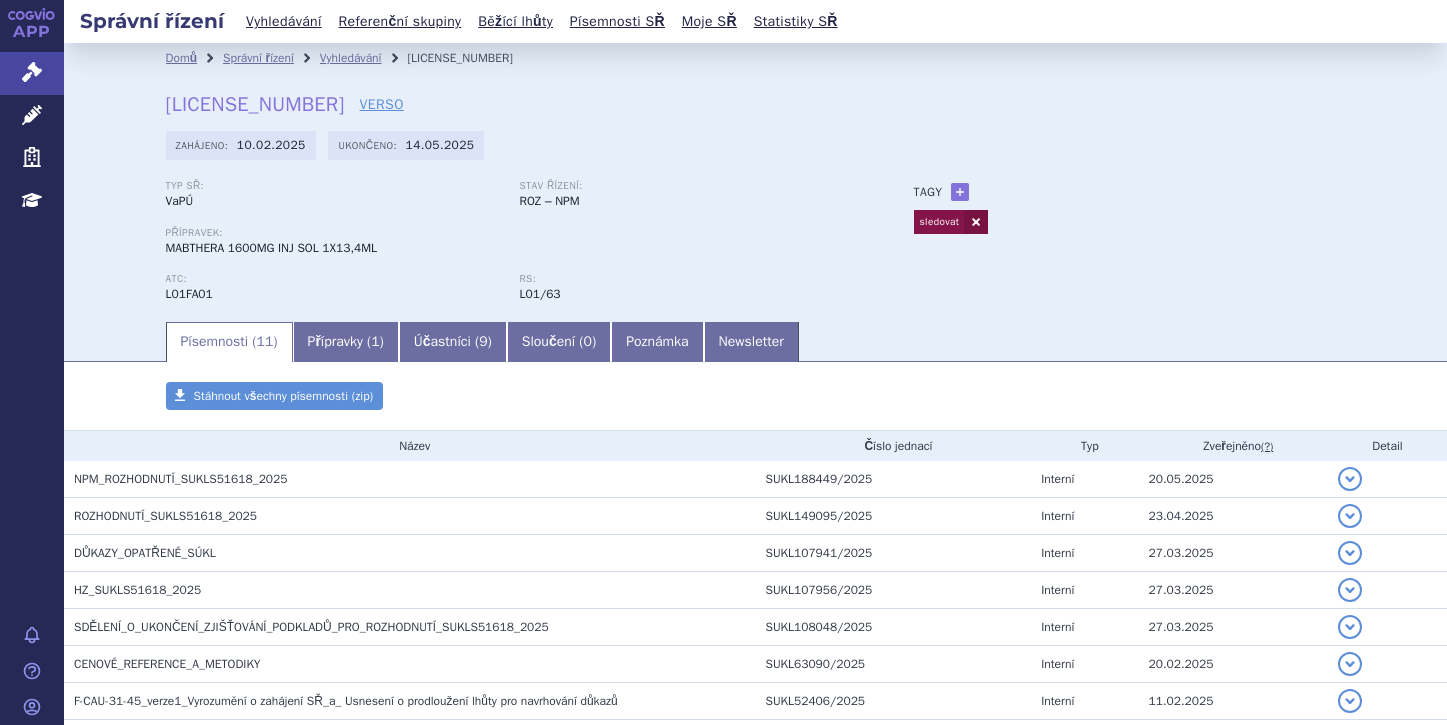 scroll, scrollTop: 0, scrollLeft: 0, axis: both 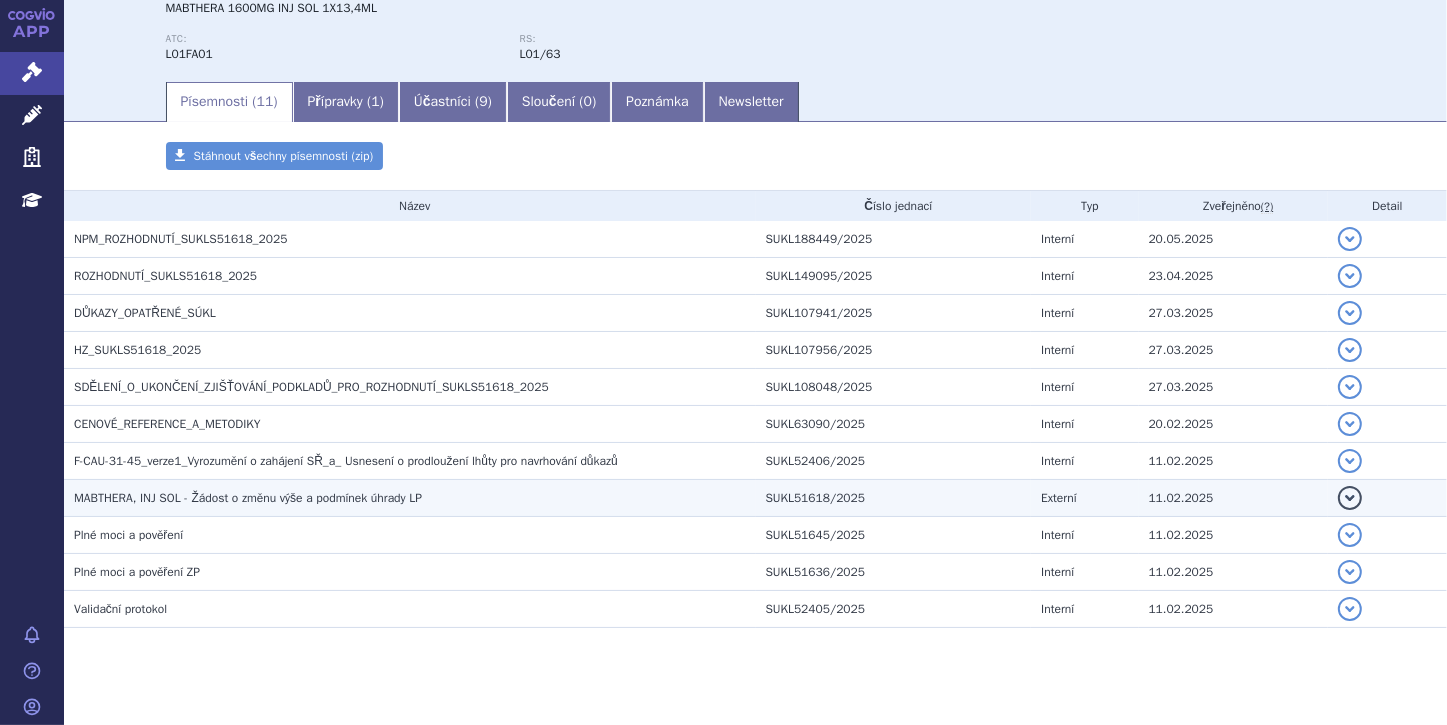 click on "MABTHERA, INJ SOL - Žádost o změnu výše a podmínek úhrady LP" at bounding box center (248, 498) 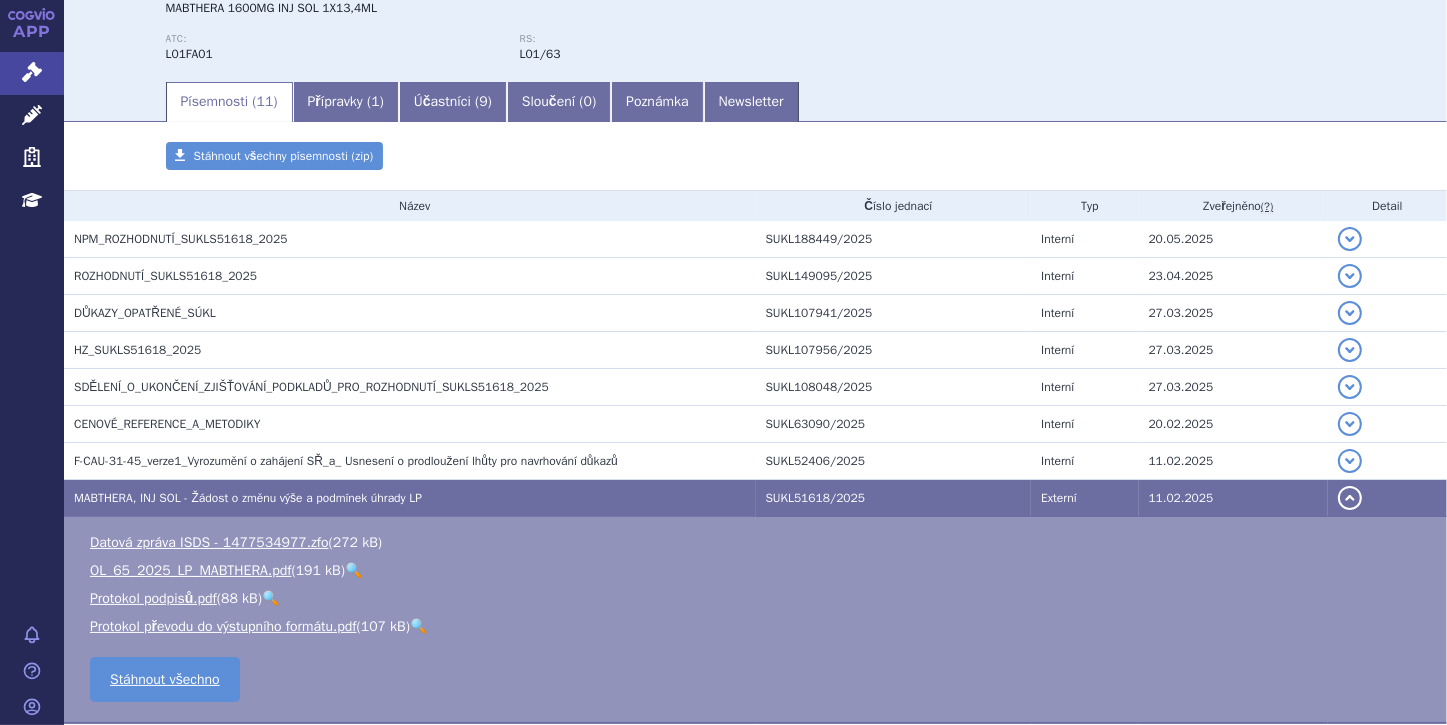click on "🔍" at bounding box center [353, 570] 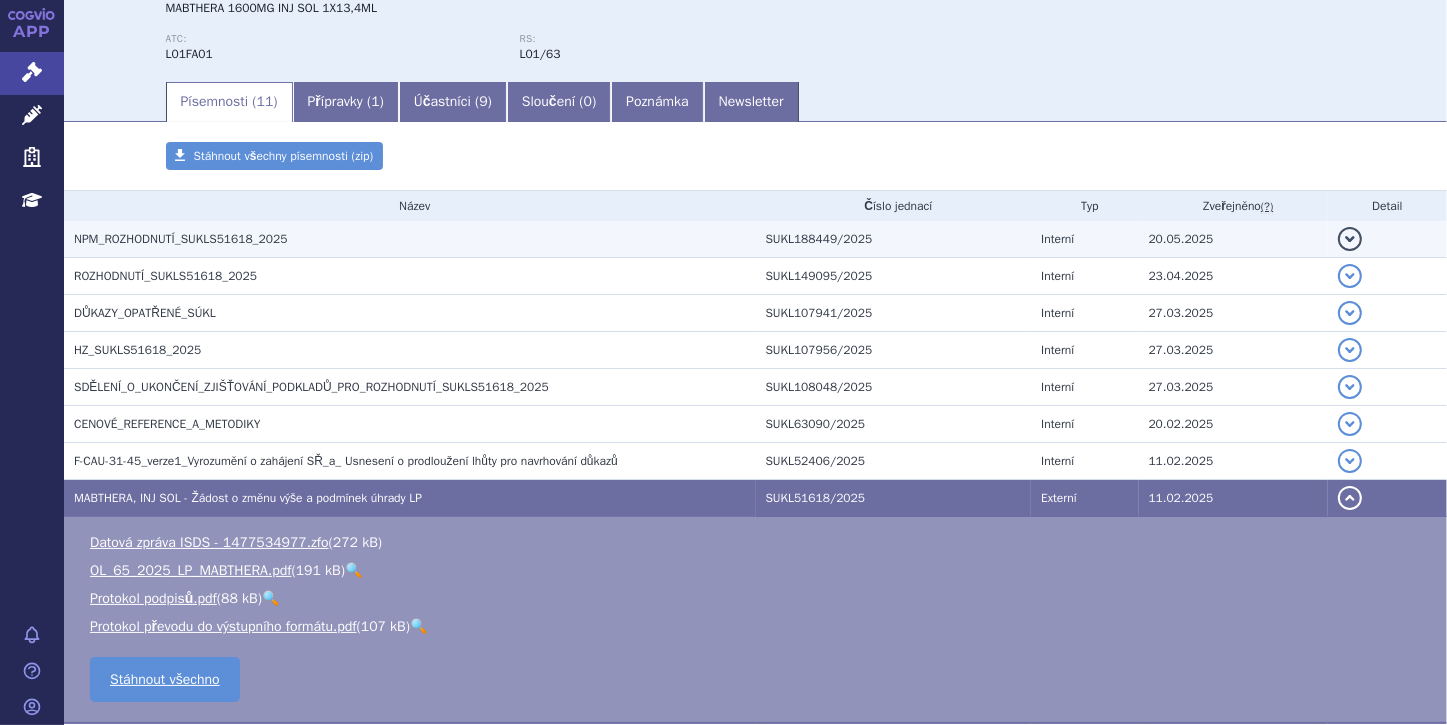 click on "NPM_ROZHODNUTÍ_SUKLS51618_2025" at bounding box center (415, 239) 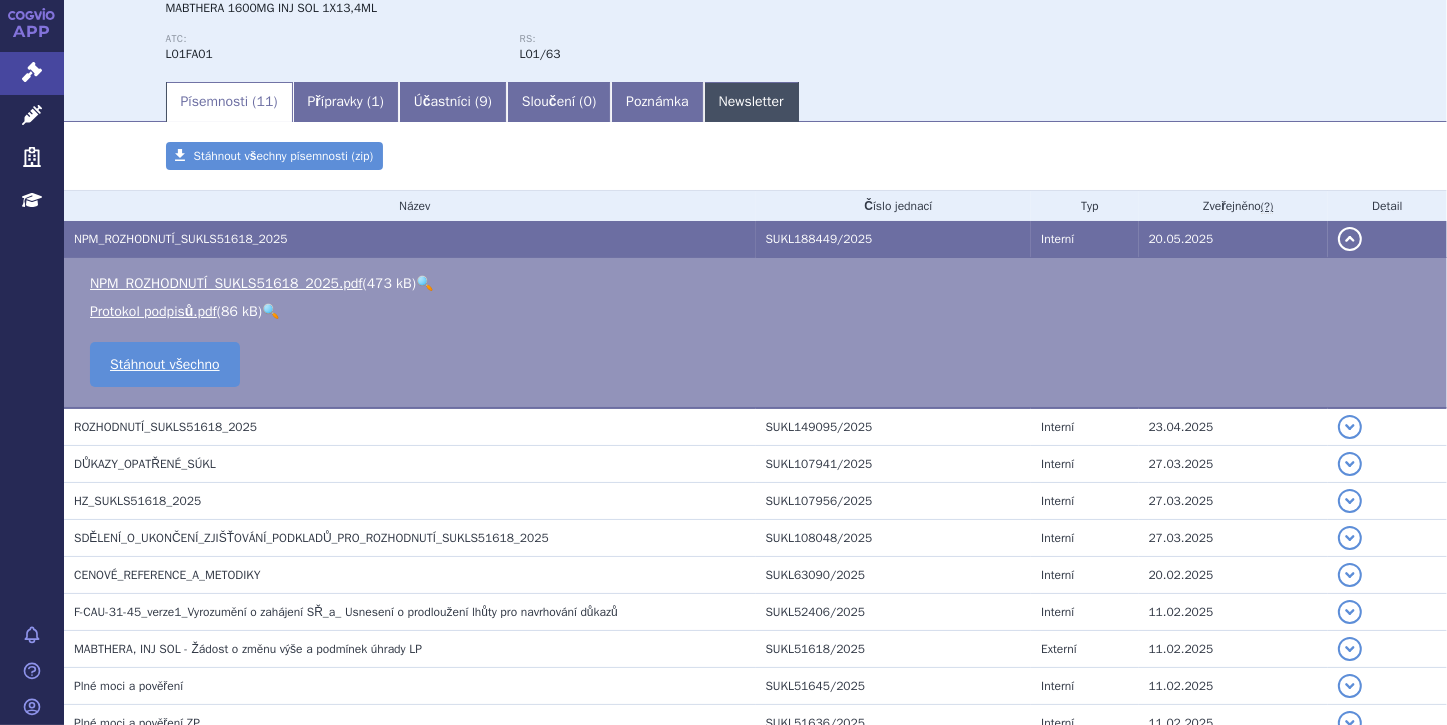click on "Newsletter" at bounding box center (751, 102) 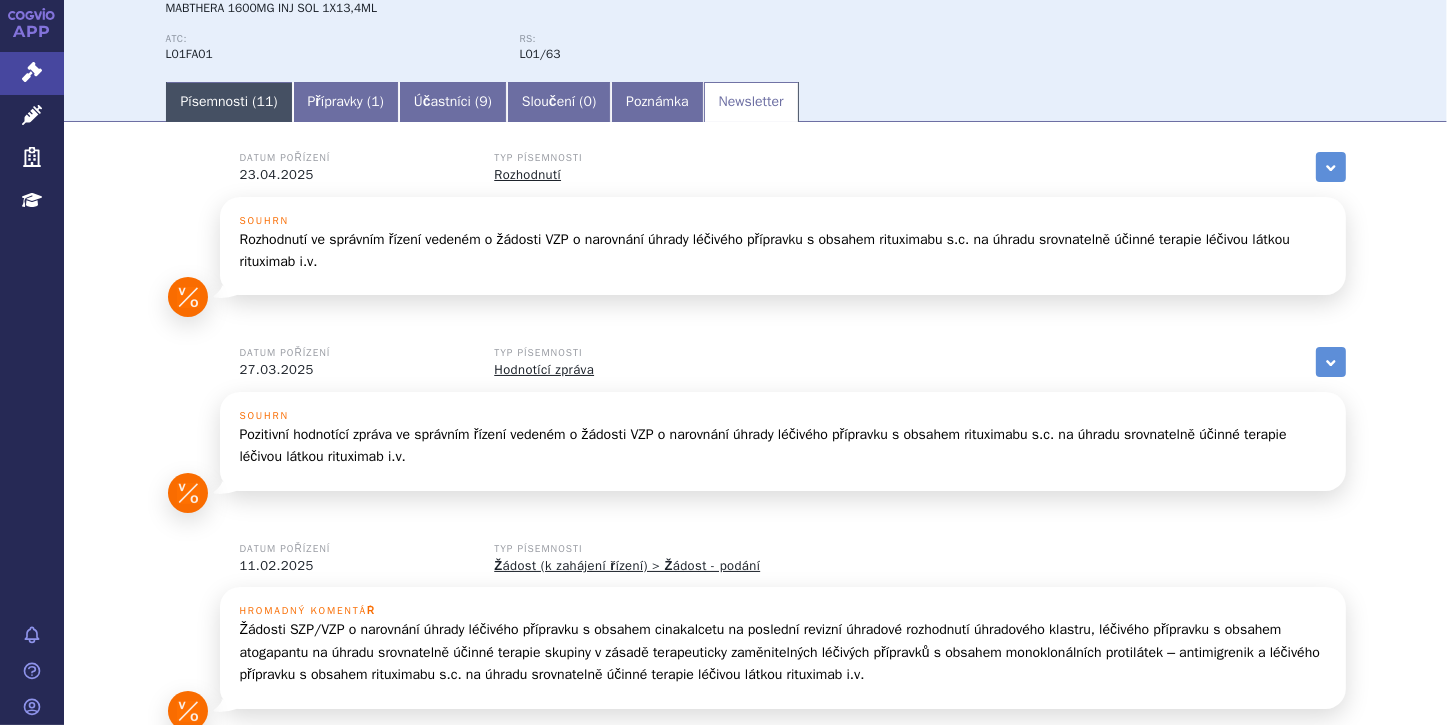 click on "Písemnosti ( 11 )" at bounding box center [229, 102] 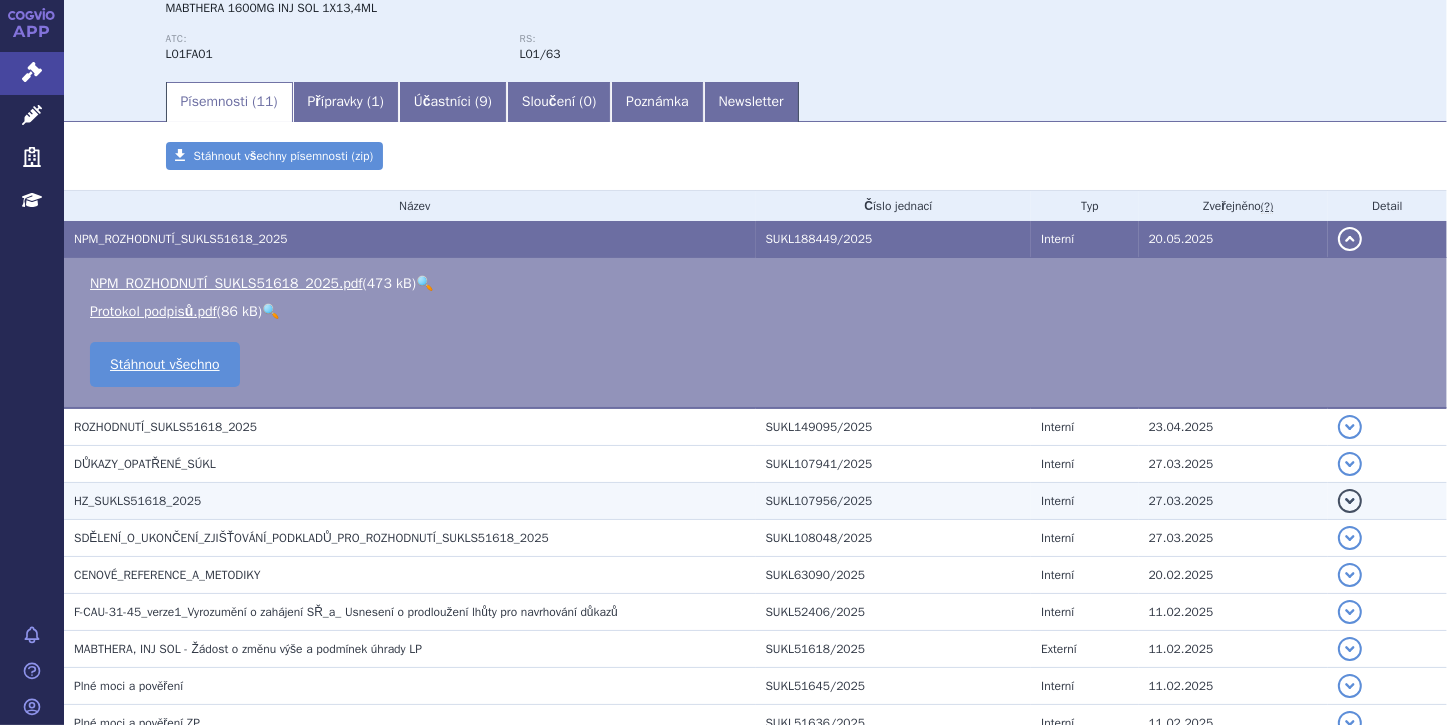 click on "HZ_SUKLS51618_2025" at bounding box center (415, 501) 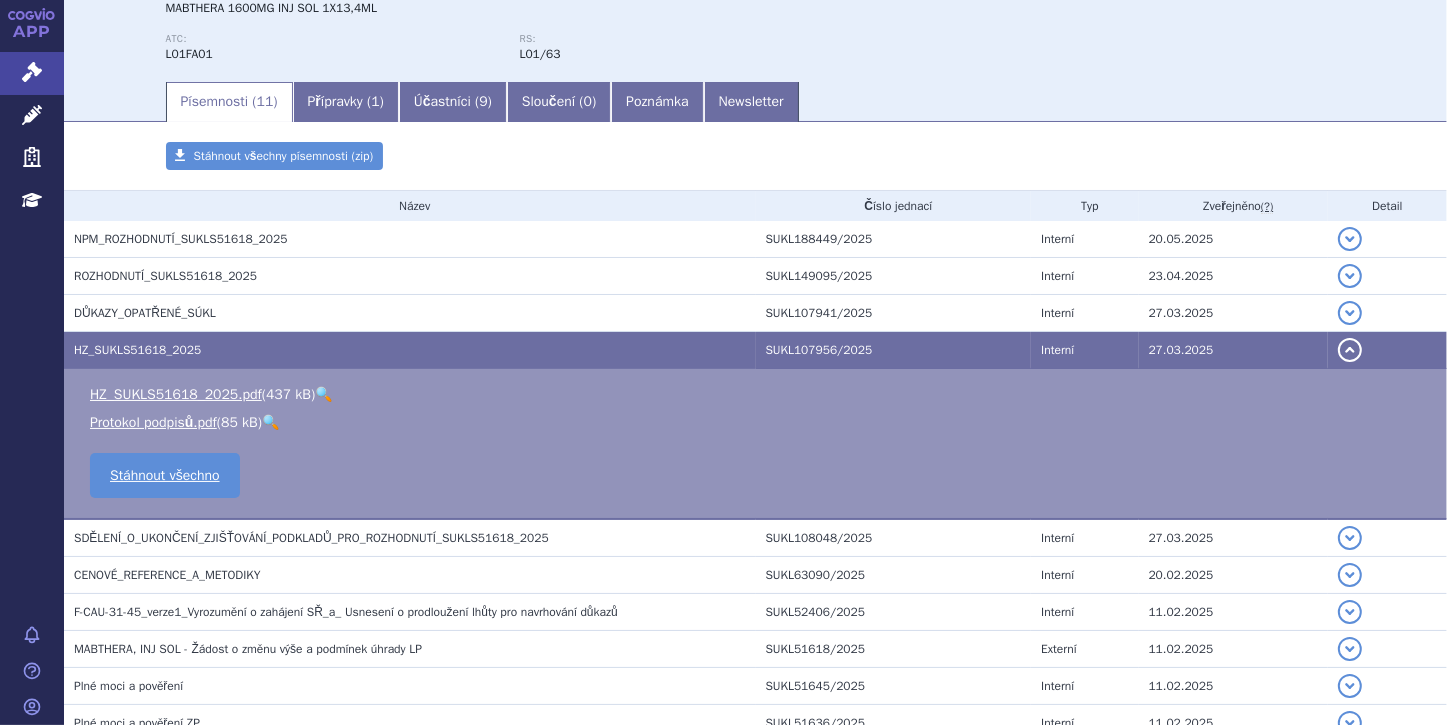 click on "🔍" at bounding box center (323, 394) 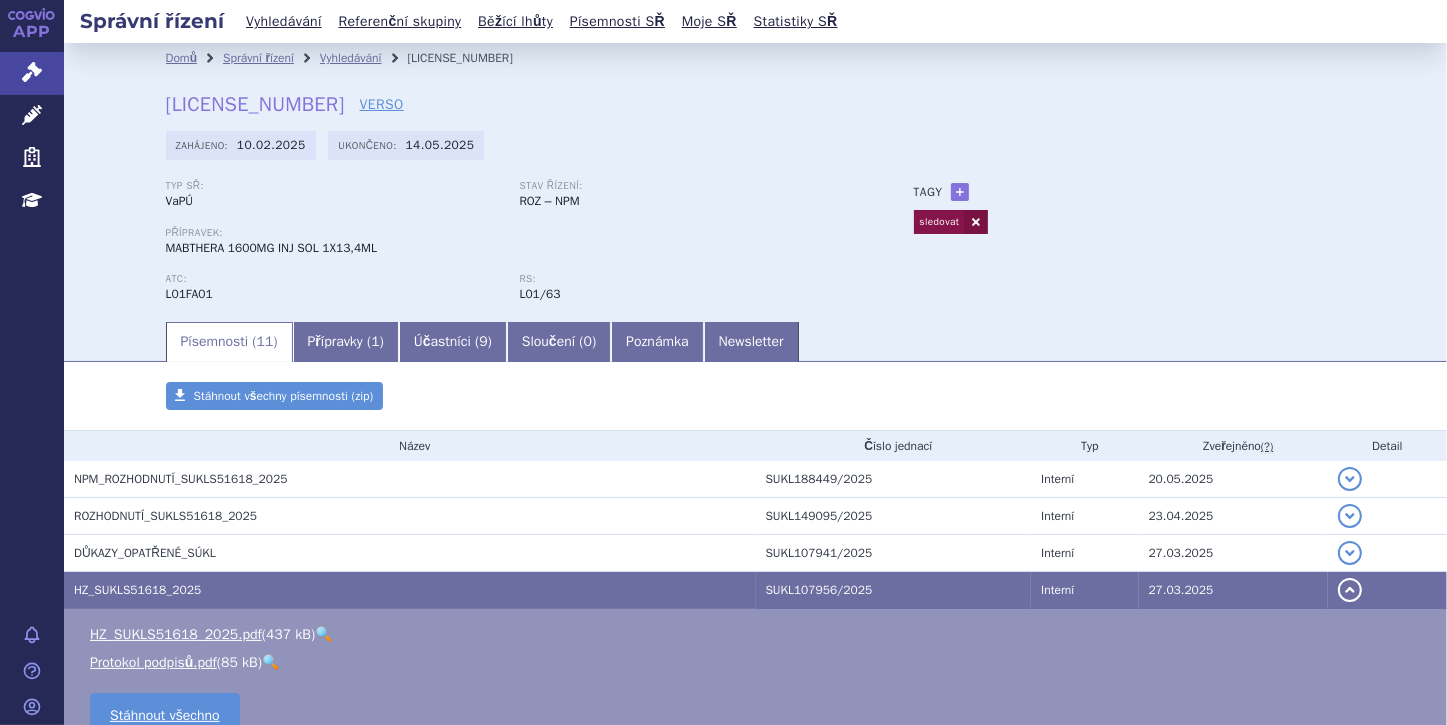 scroll, scrollTop: 0, scrollLeft: 0, axis: both 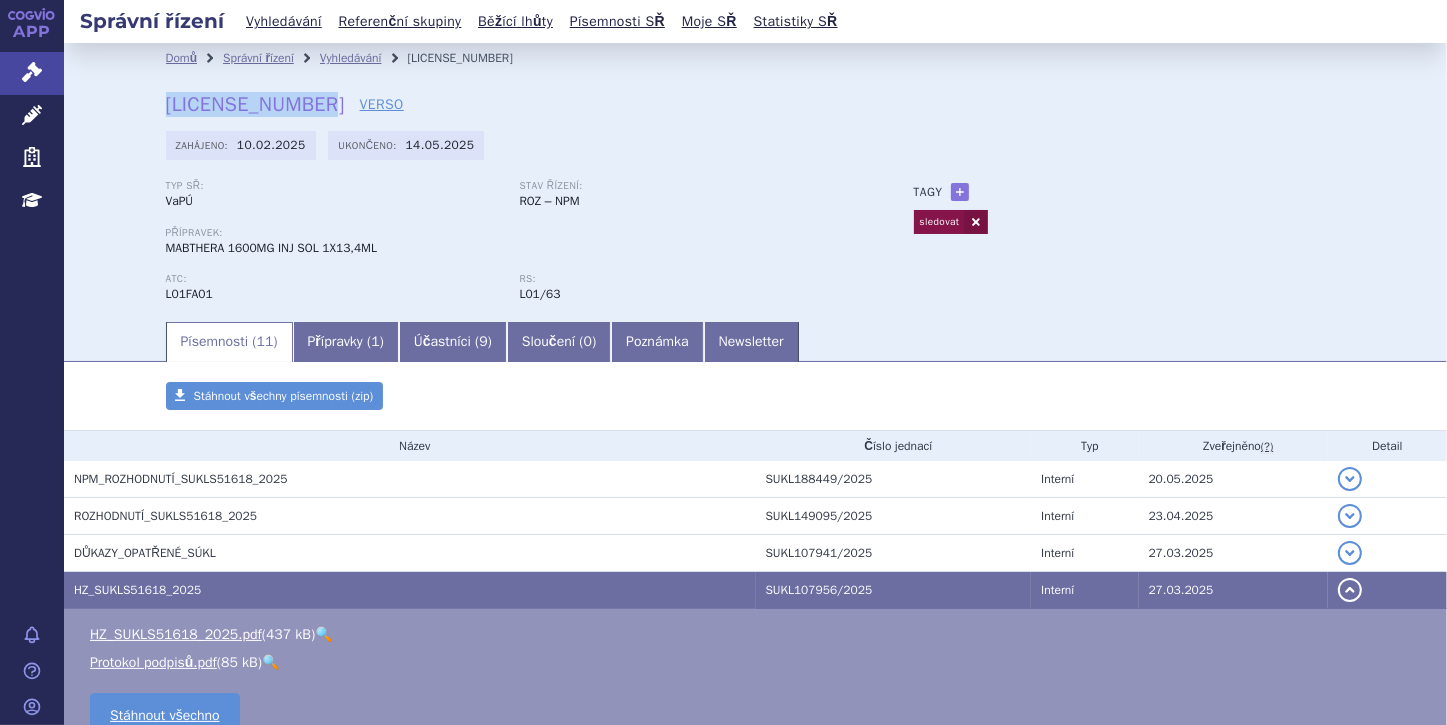 drag, startPoint x: 162, startPoint y: 104, endPoint x: 331, endPoint y: 100, distance: 169.04733 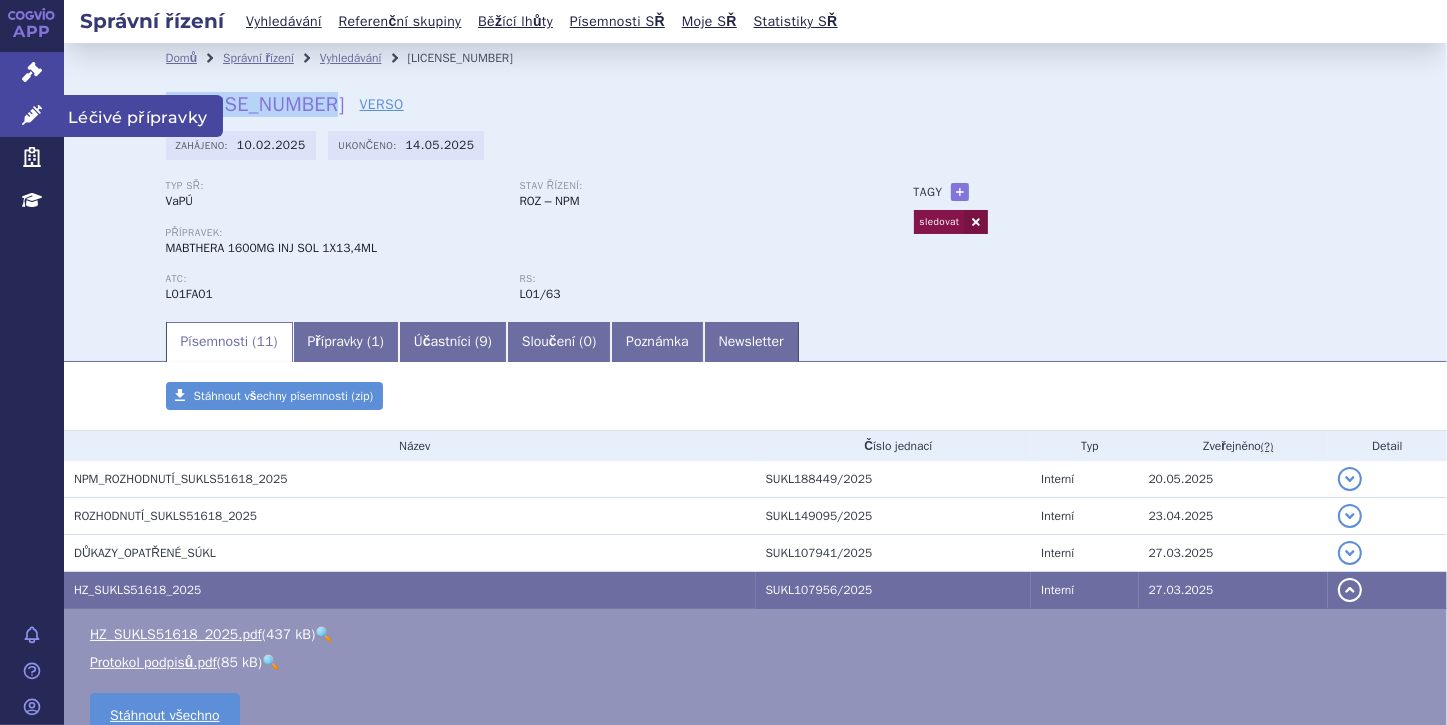 click on "Léčivé přípravky" at bounding box center [32, 116] 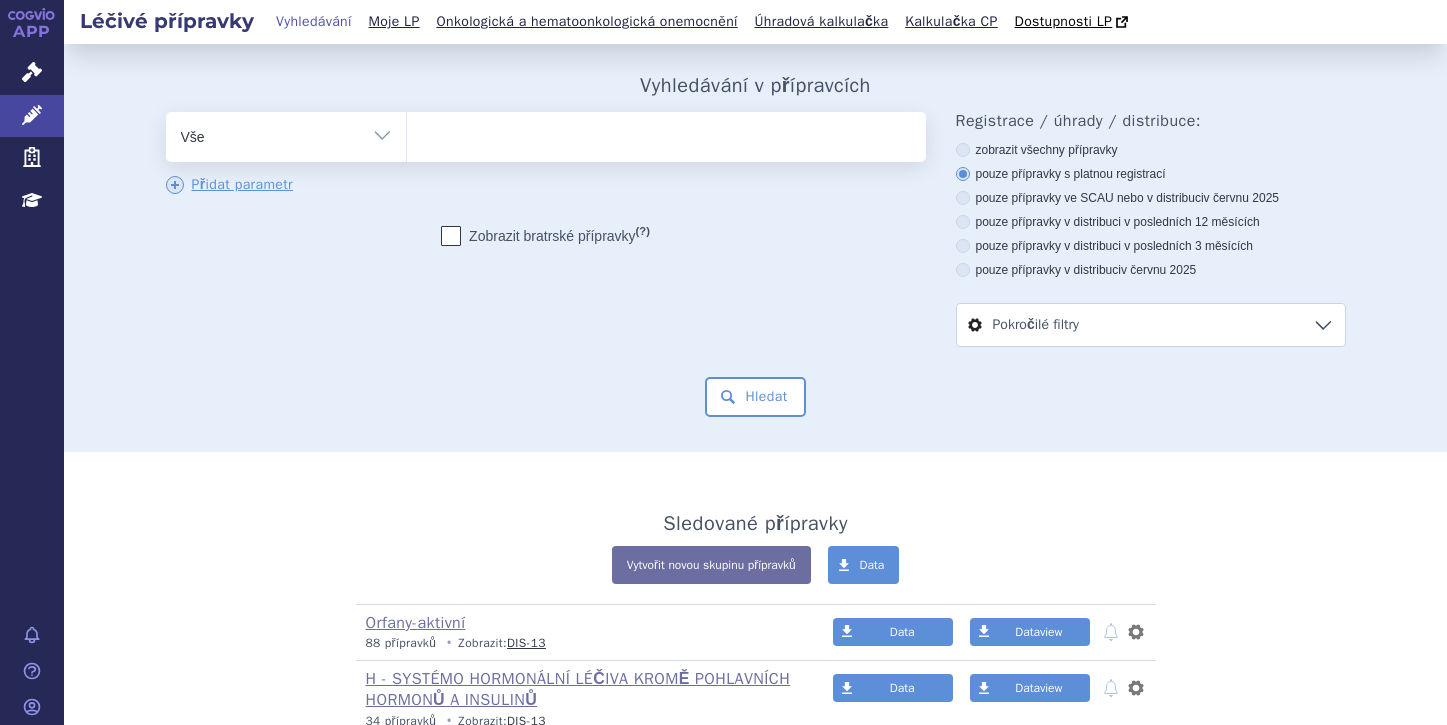 scroll, scrollTop: 0, scrollLeft: 0, axis: both 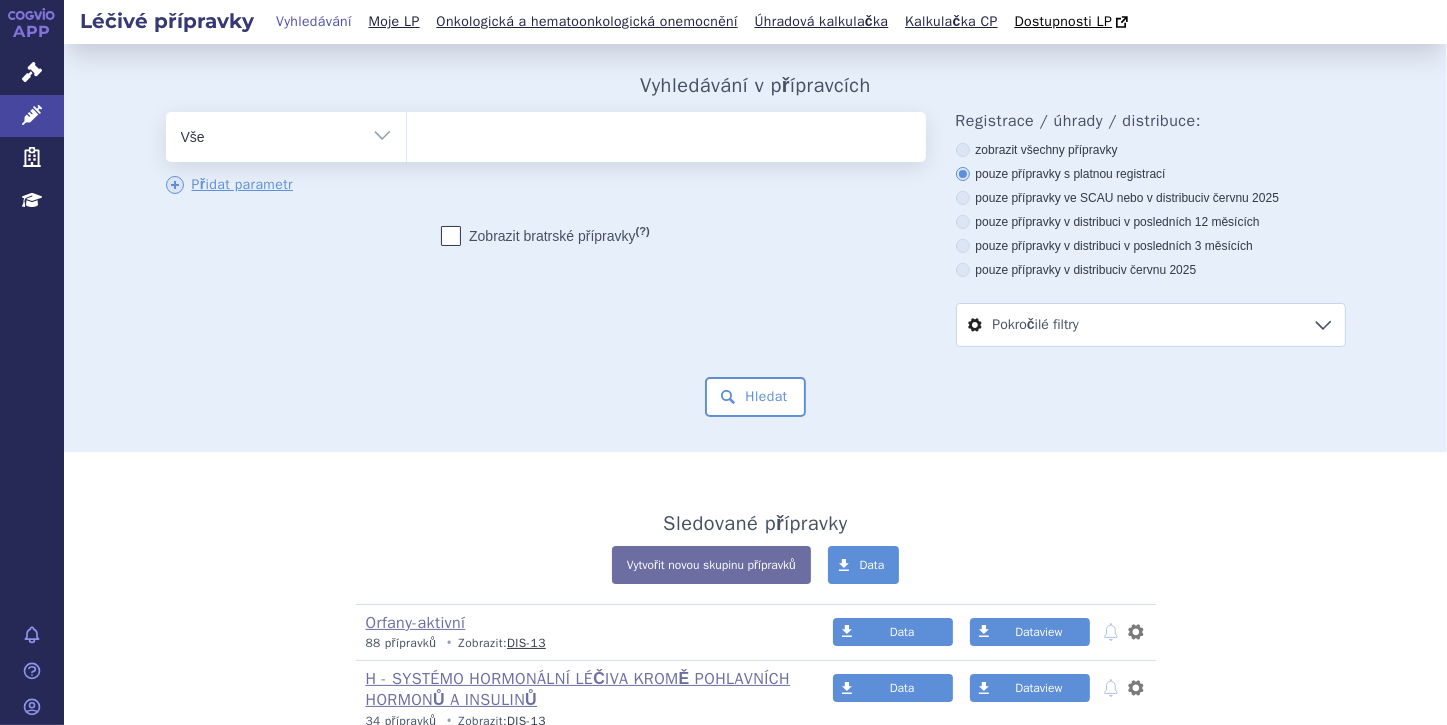 click at bounding box center (666, 133) 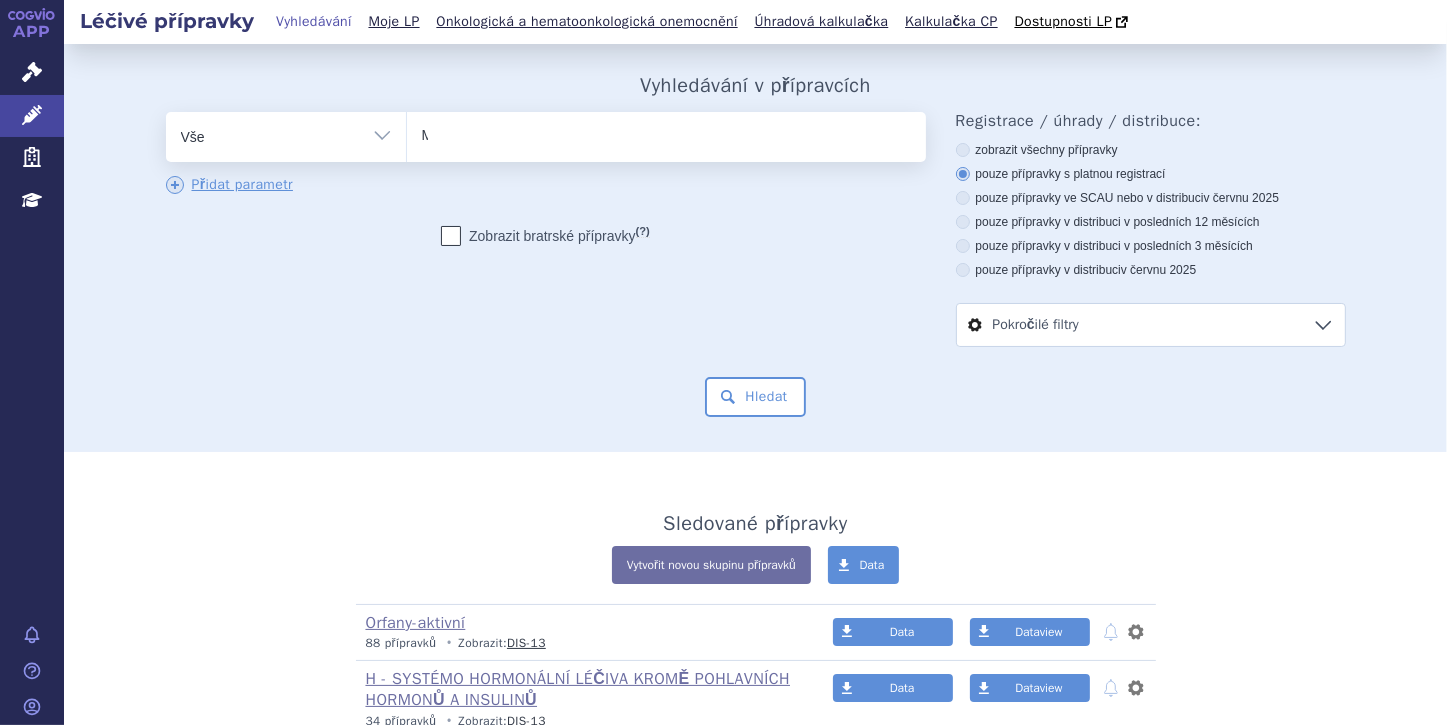 type 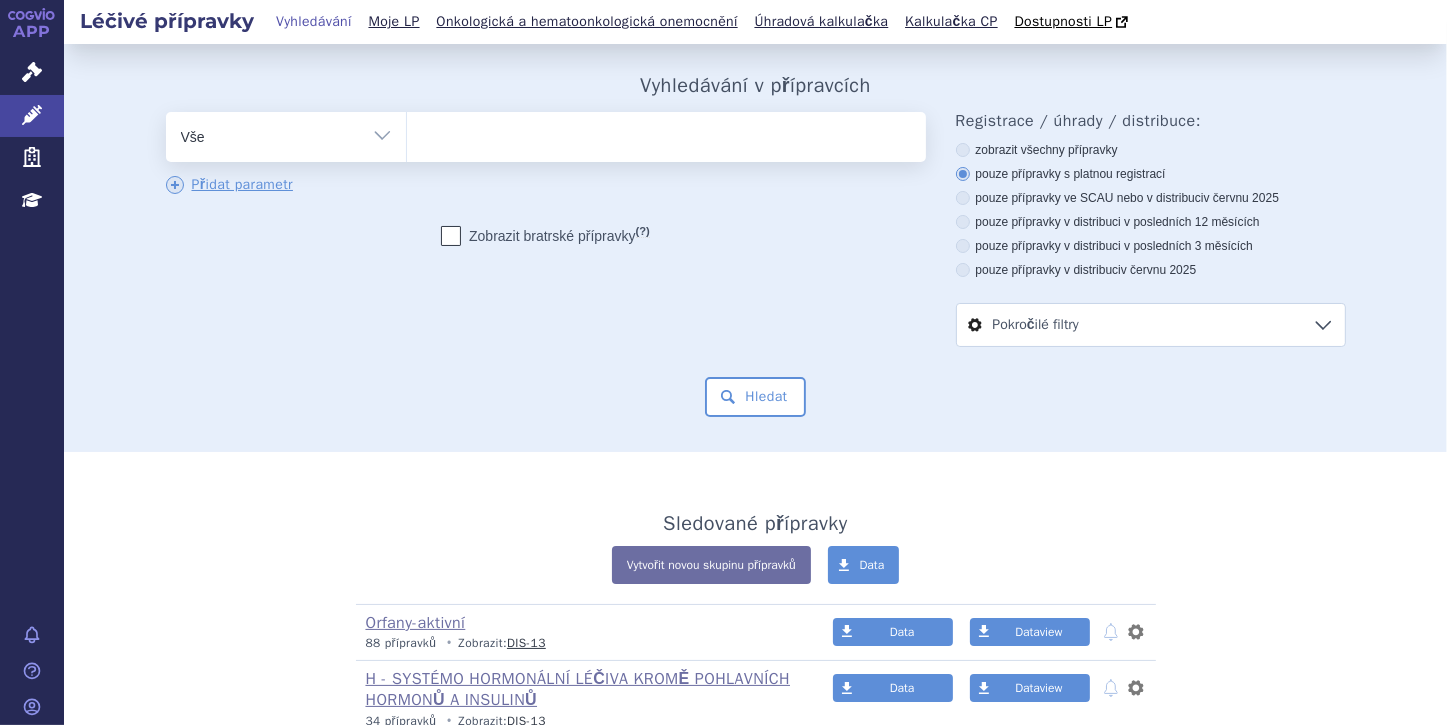 select on "MABTHERA" 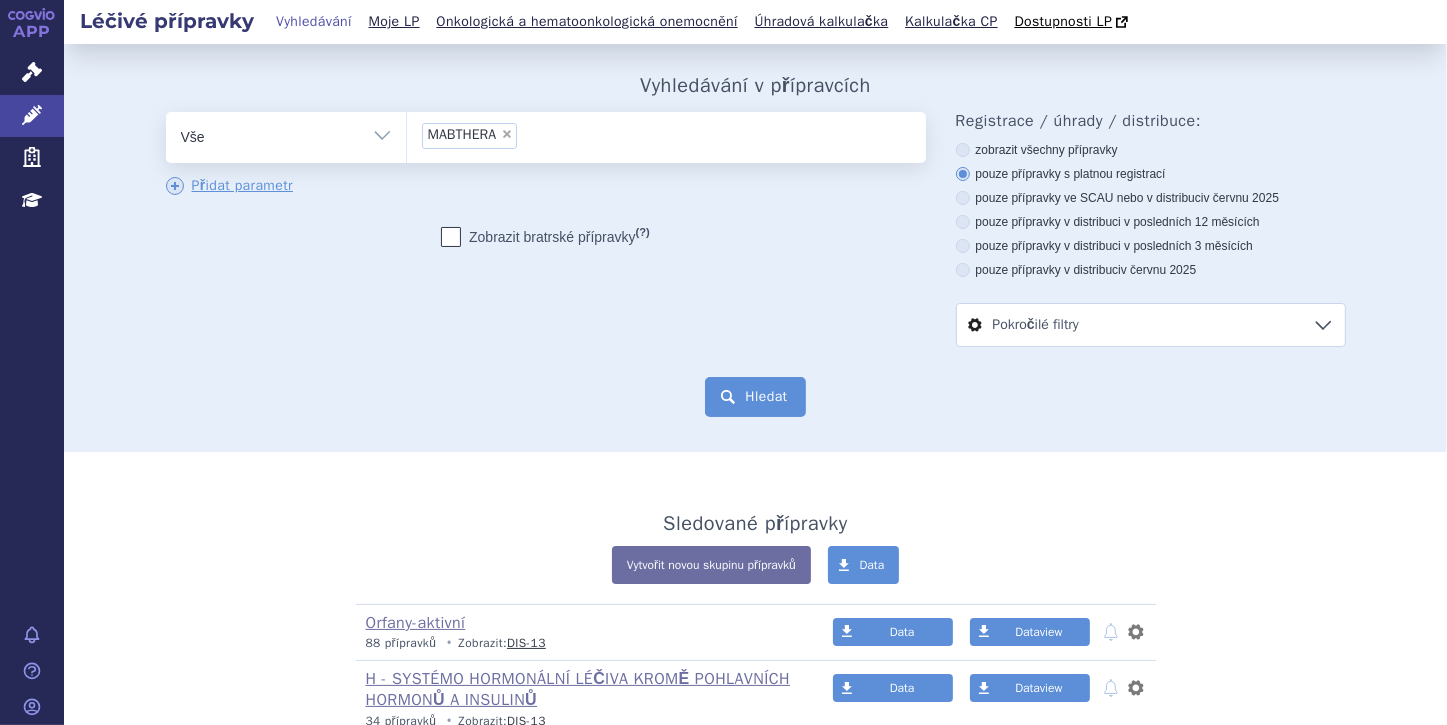 click on "Hledat" at bounding box center (755, 397) 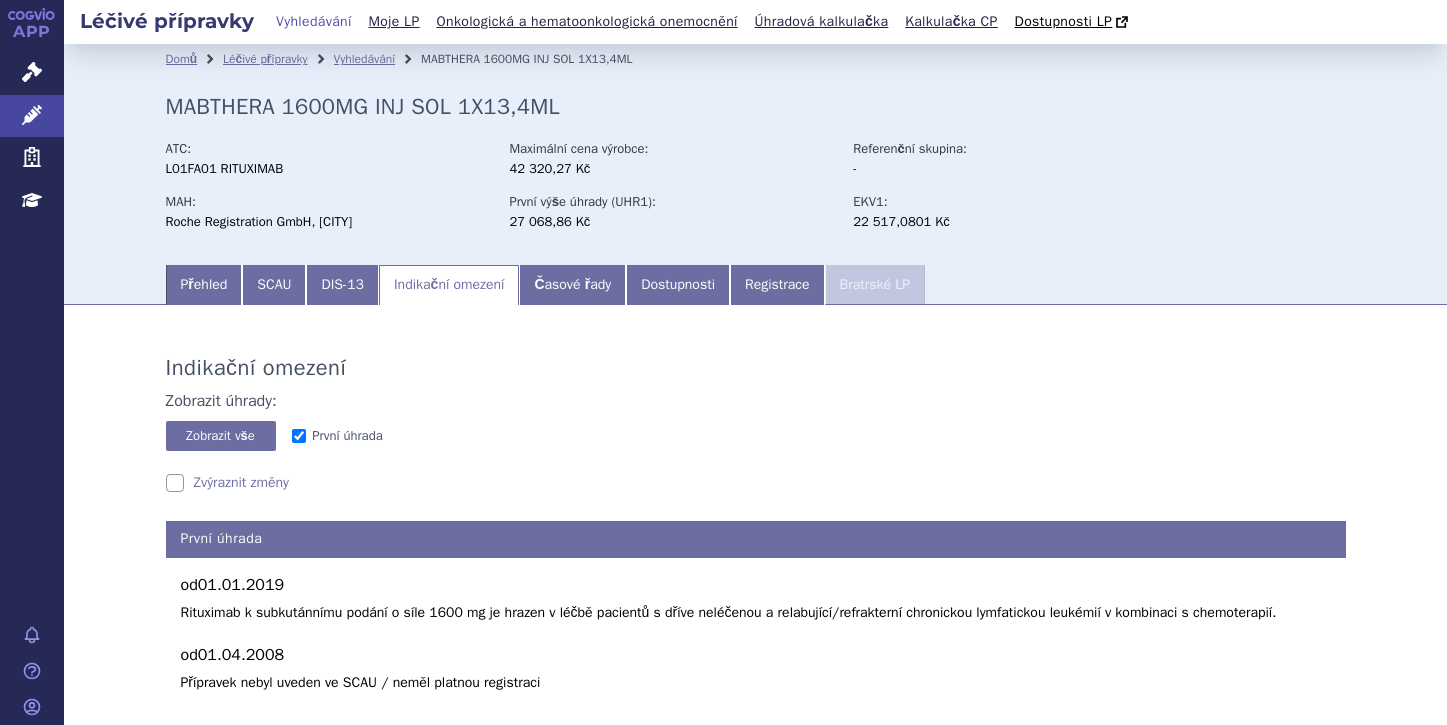 scroll, scrollTop: 0, scrollLeft: 0, axis: both 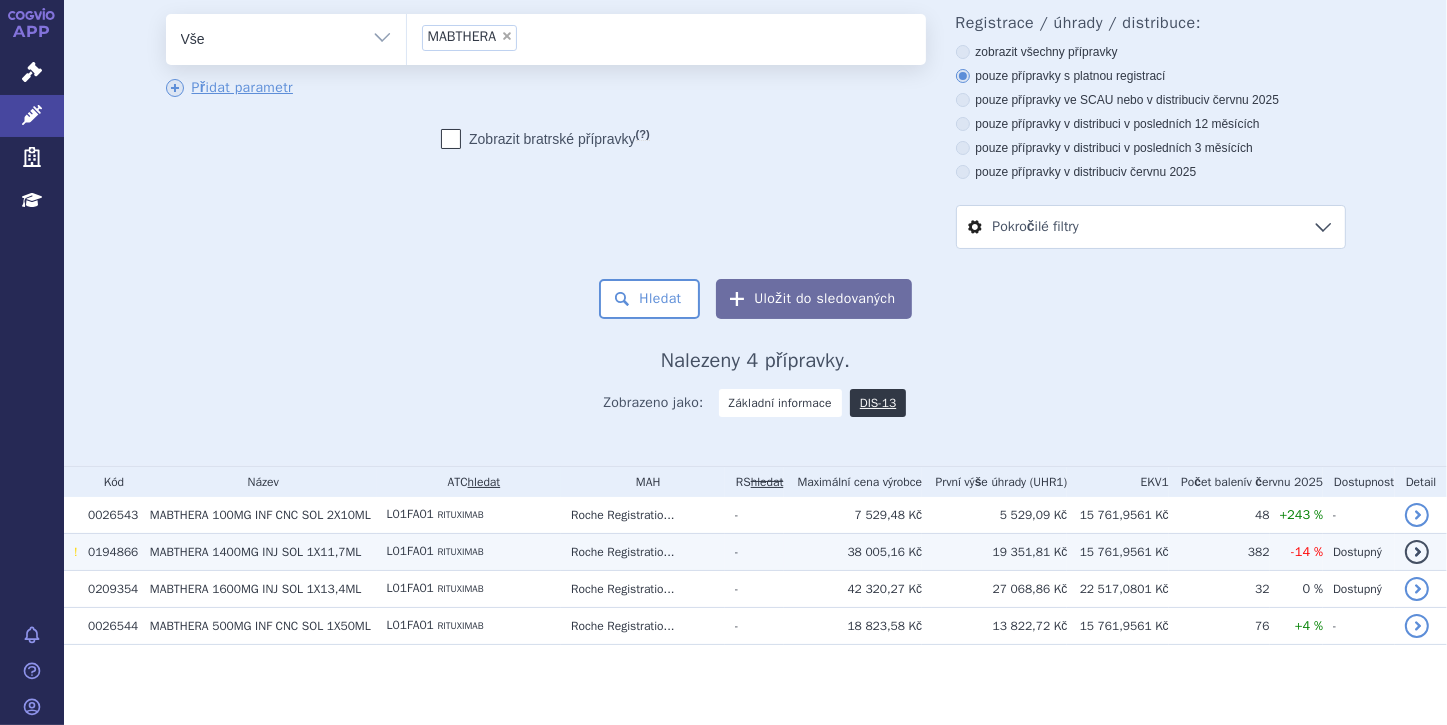 click on "MABTHERA" at bounding box center [179, 552] 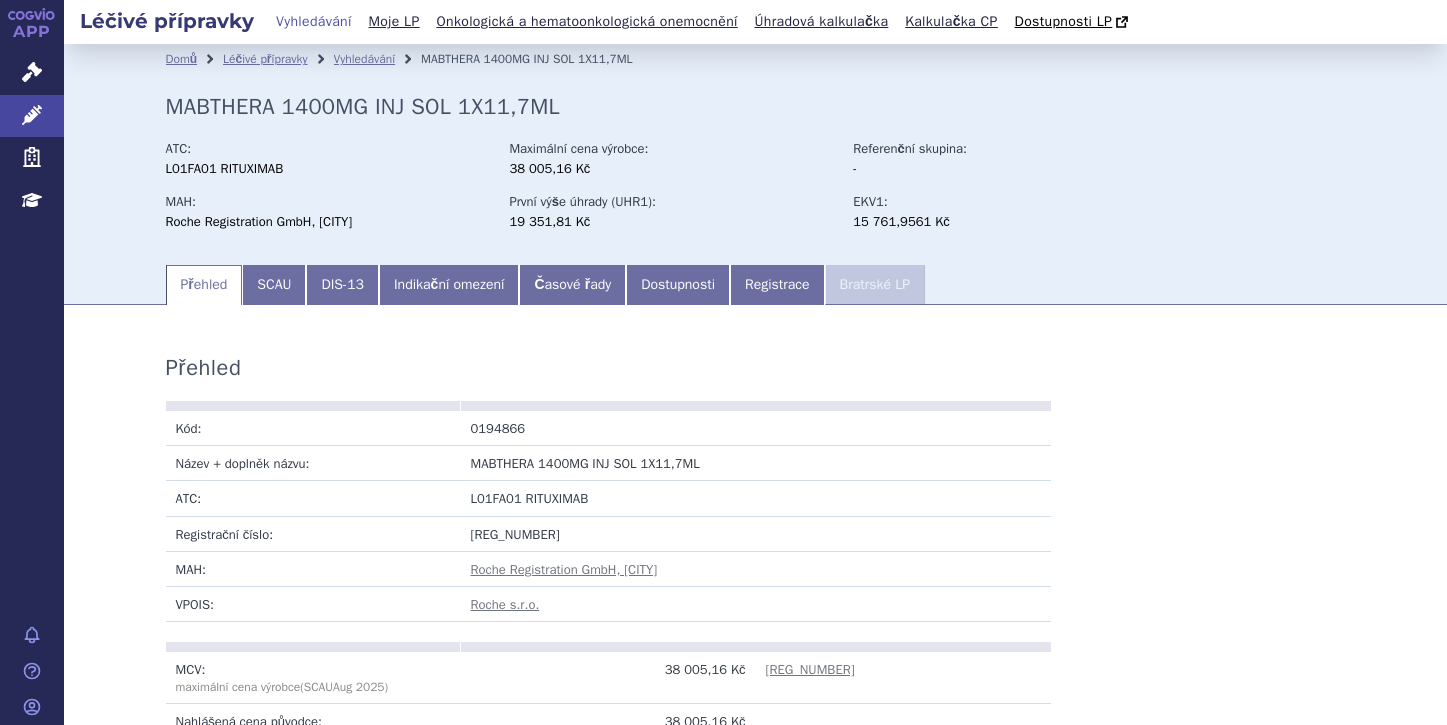 scroll, scrollTop: 0, scrollLeft: 0, axis: both 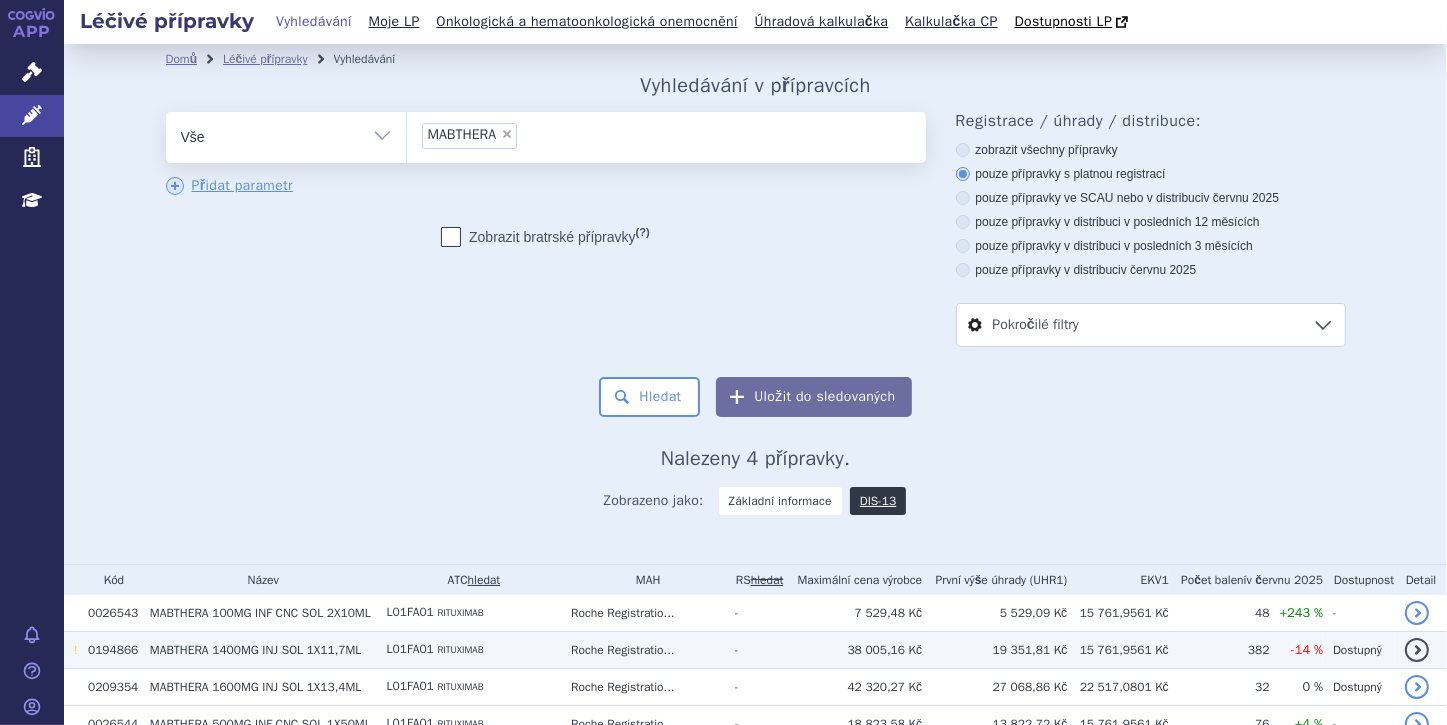 click on "1400MG INJ SOL 1X11,7ML" at bounding box center (286, 650) 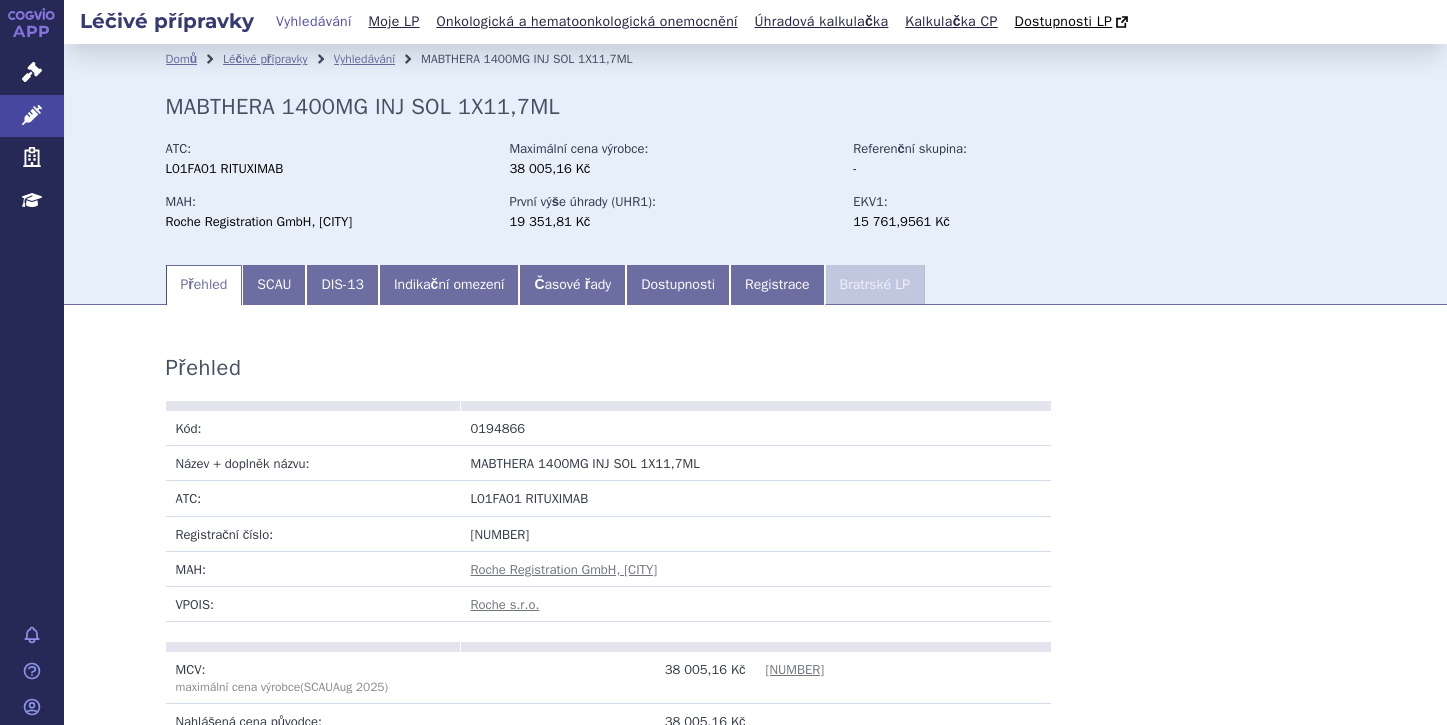 scroll, scrollTop: 0, scrollLeft: 0, axis: both 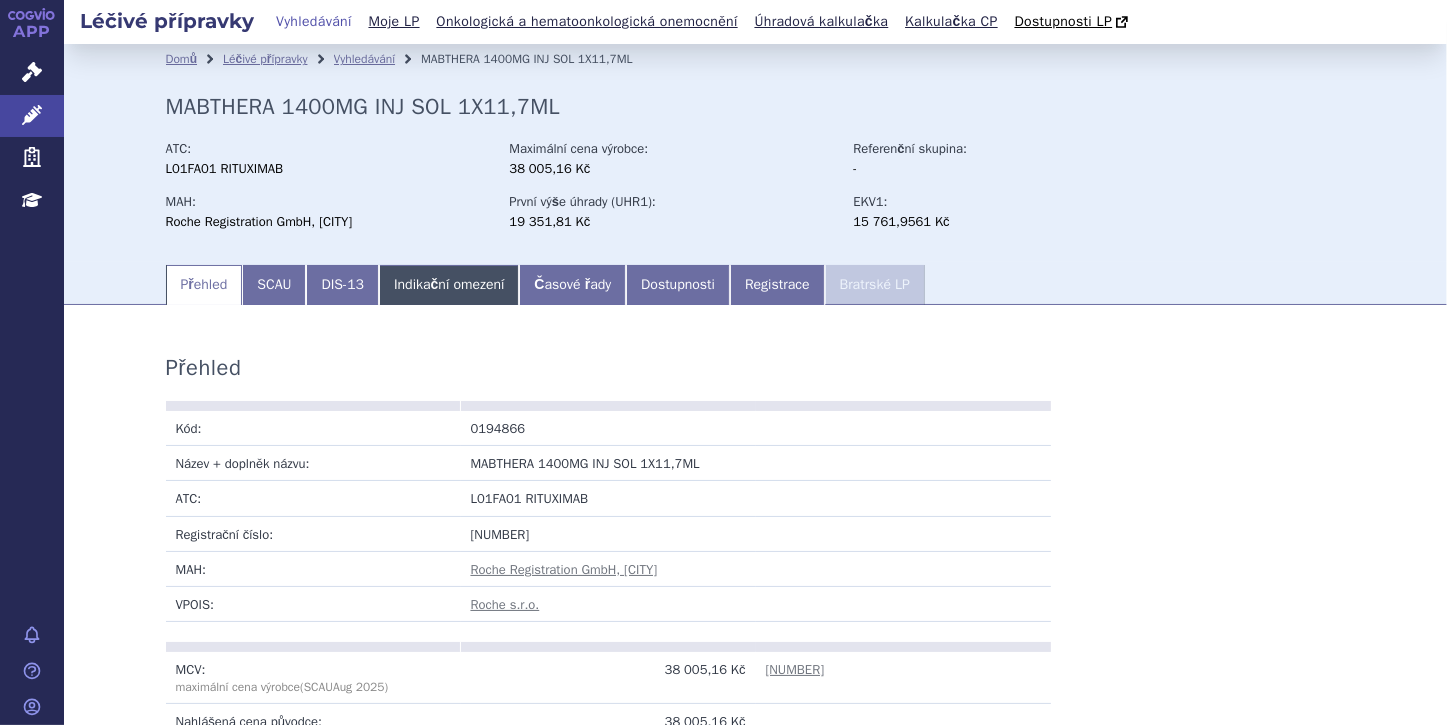 click on "Indikační omezení" at bounding box center [449, 285] 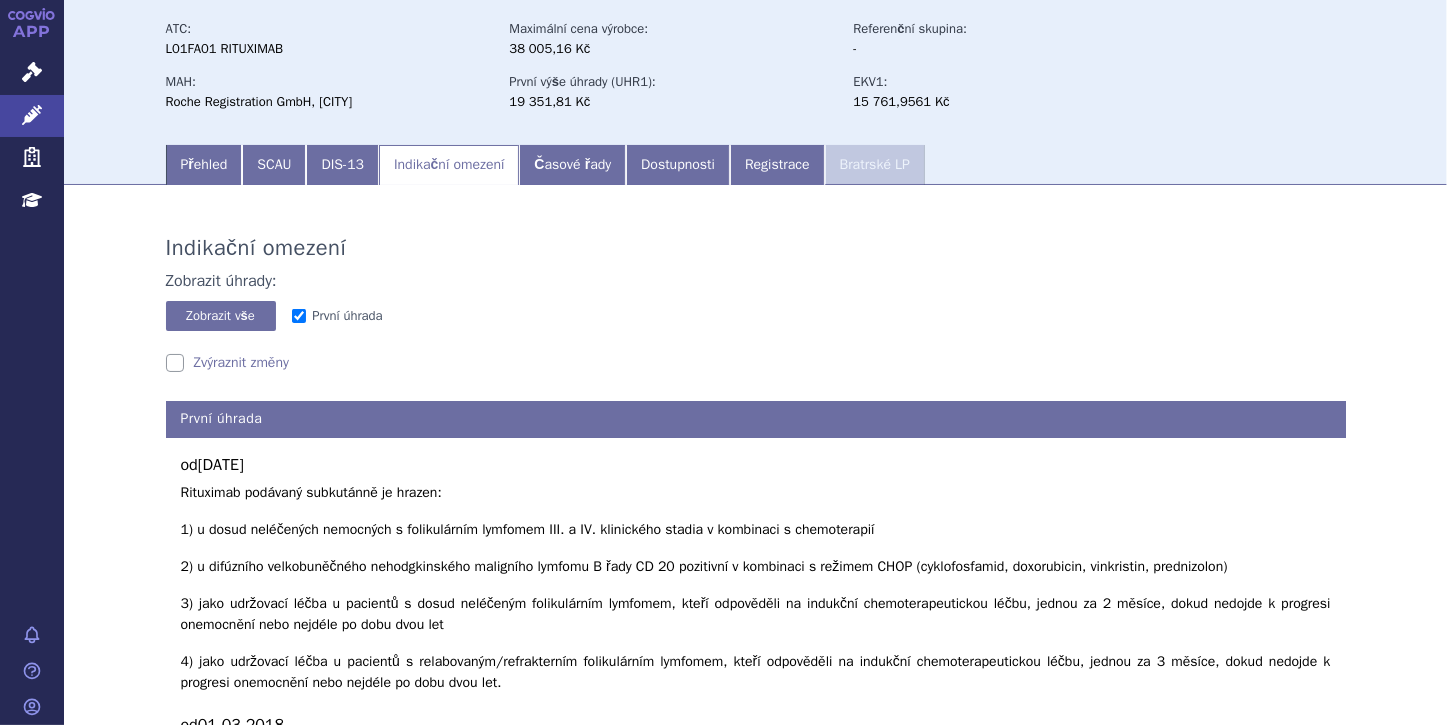 scroll, scrollTop: 160, scrollLeft: 0, axis: vertical 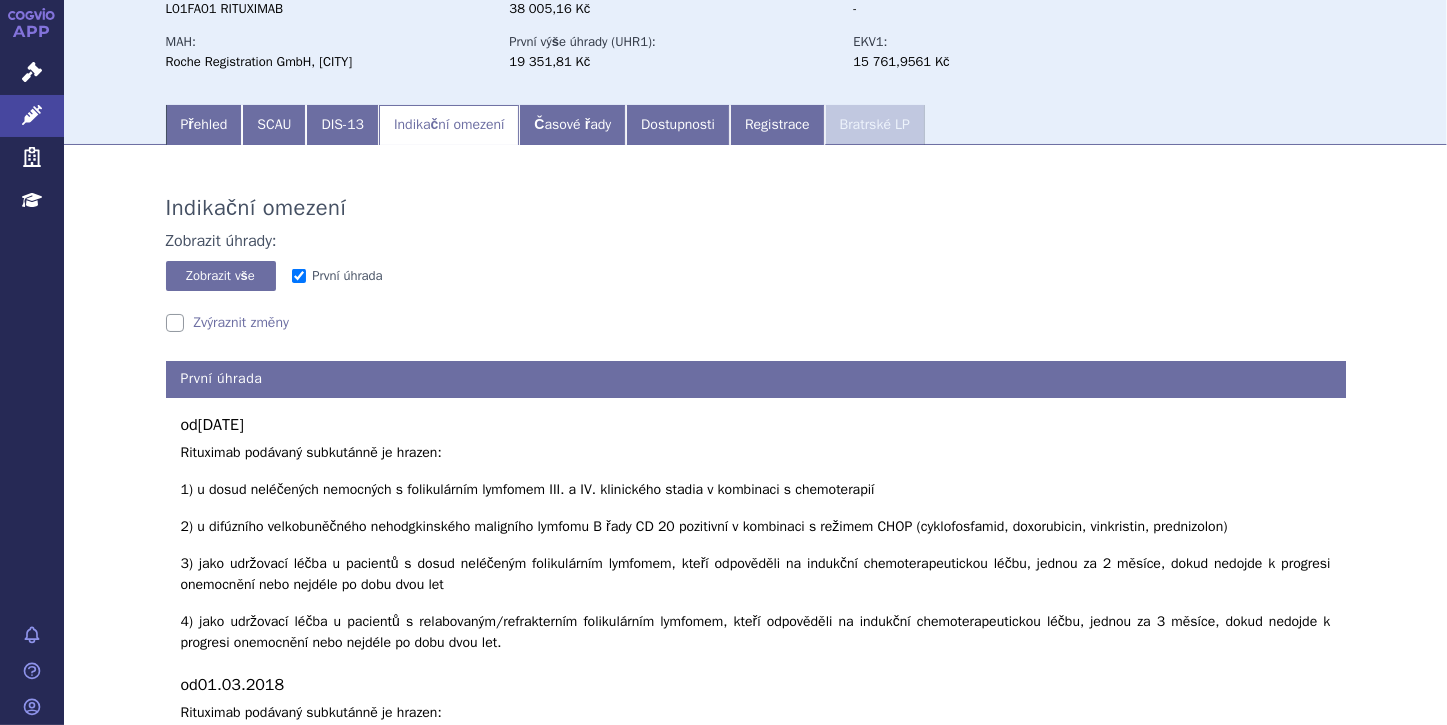 click on "Zvýraznit změny" at bounding box center [227, 323] 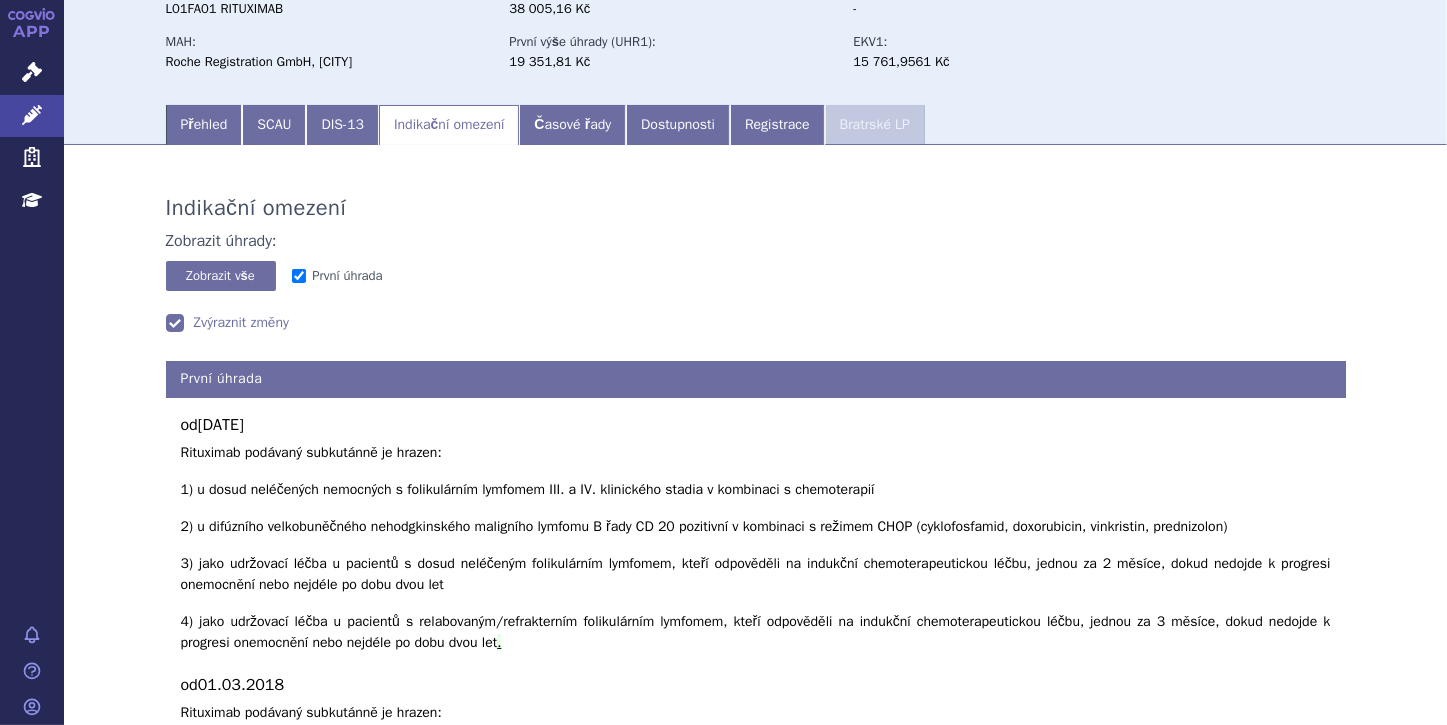 click on "Zvýraznit změny" at bounding box center (227, 323) 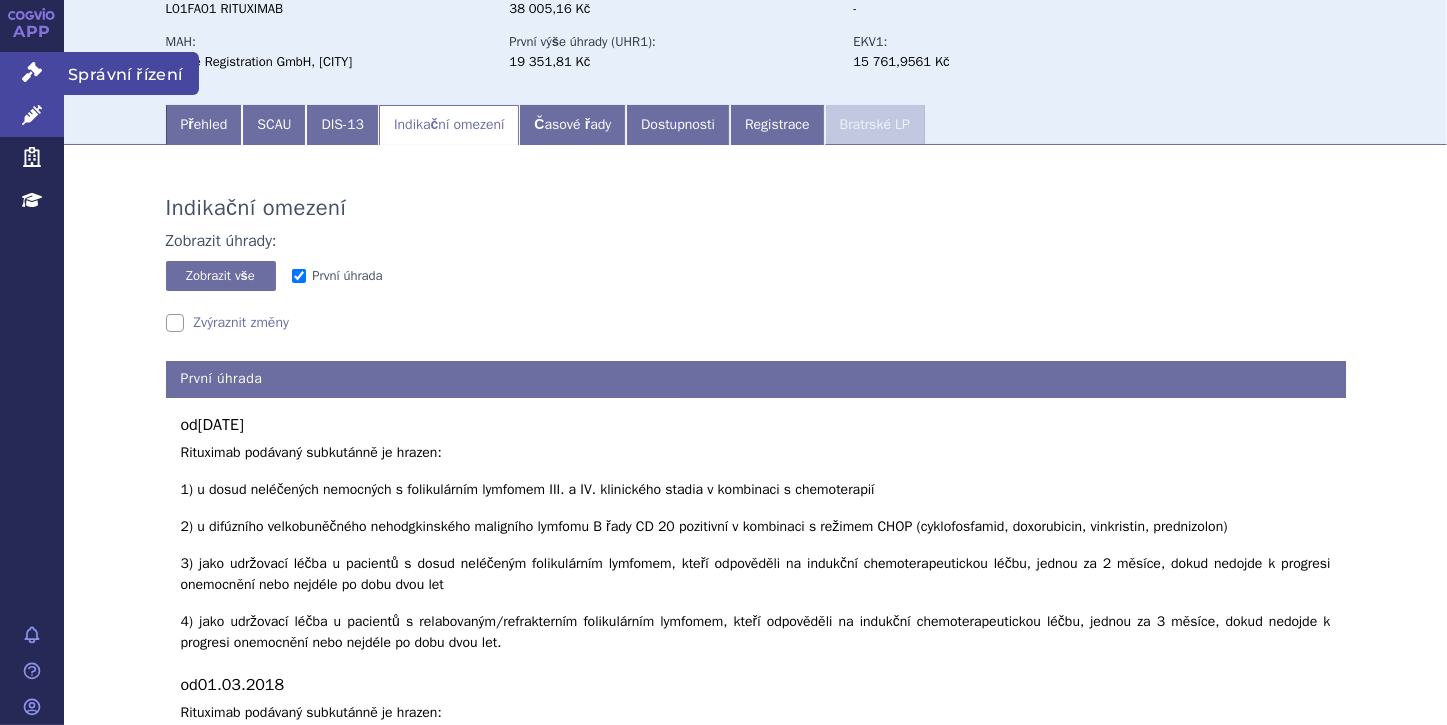 click on "Správní řízení" at bounding box center (32, 73) 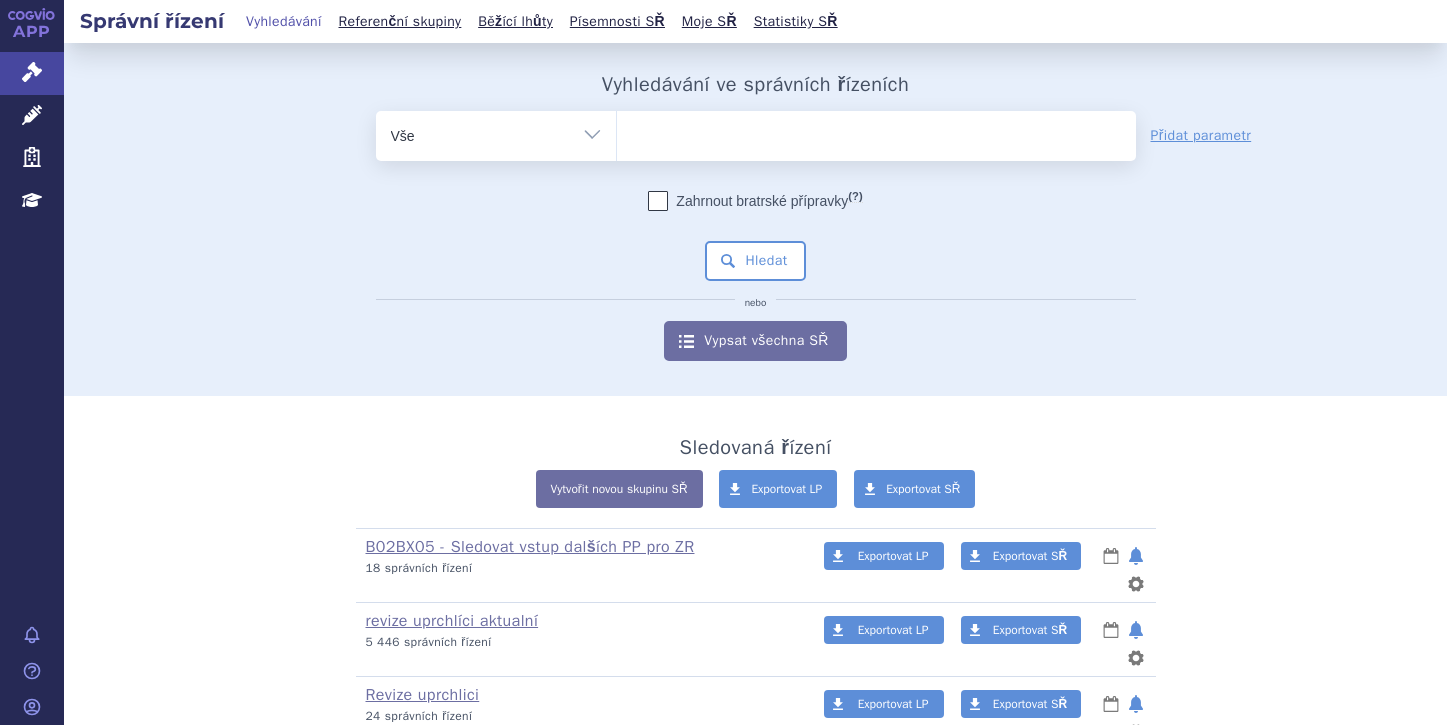 scroll, scrollTop: 0, scrollLeft: 0, axis: both 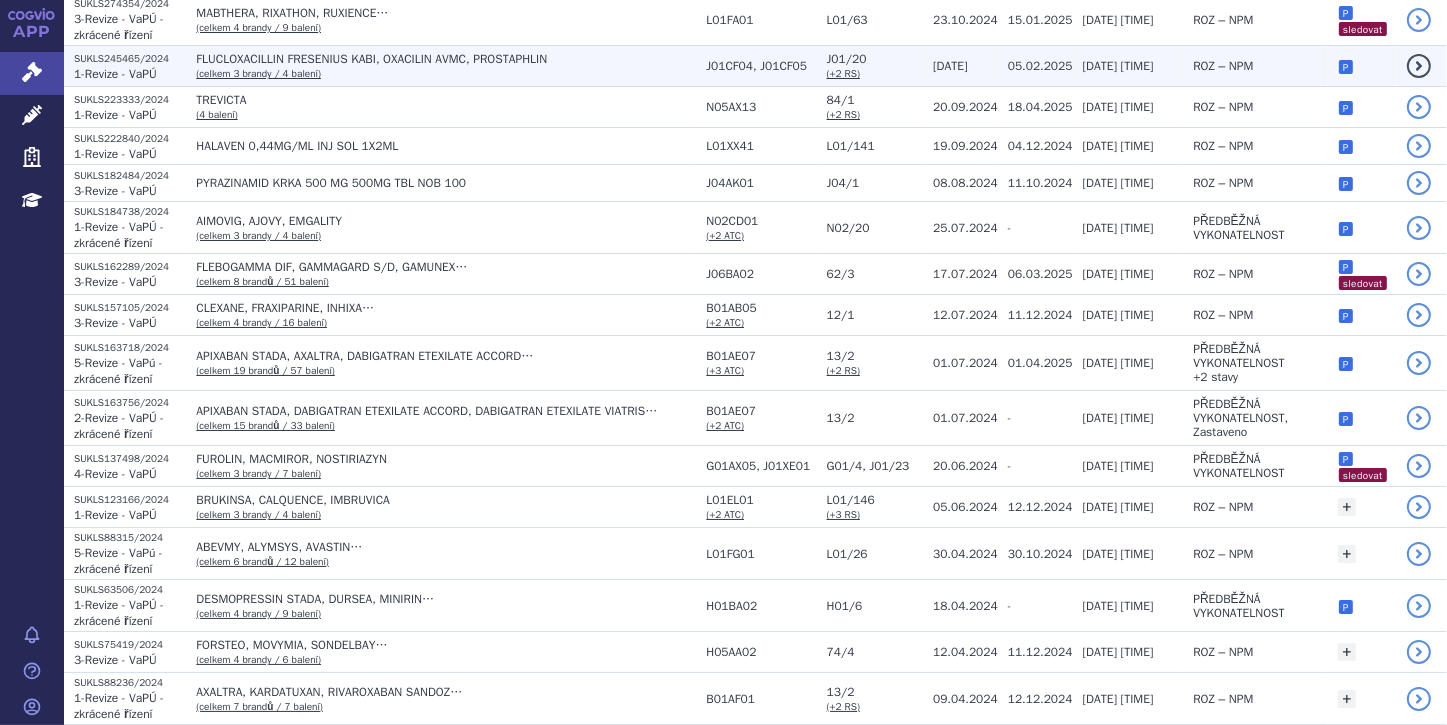 click on "SUKLS245465/2024" at bounding box center [130, 59] 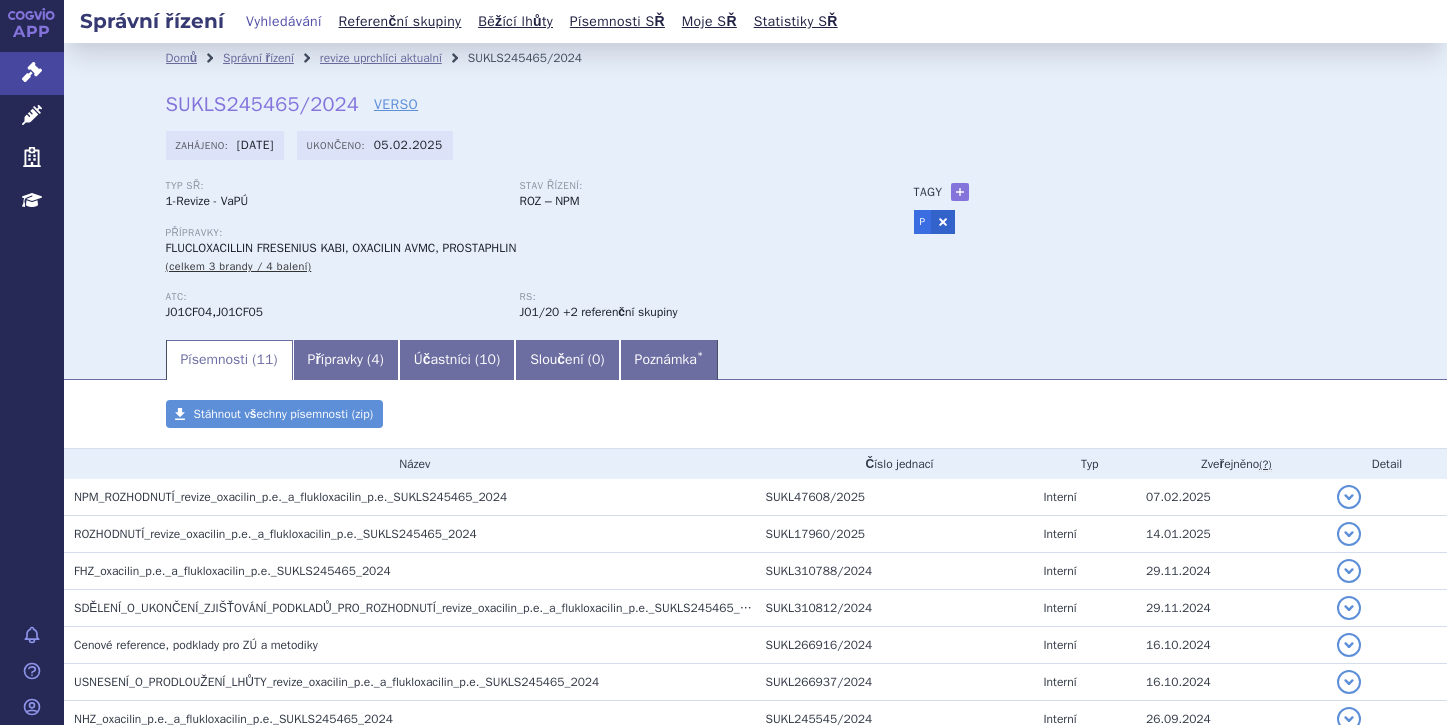 scroll, scrollTop: 0, scrollLeft: 0, axis: both 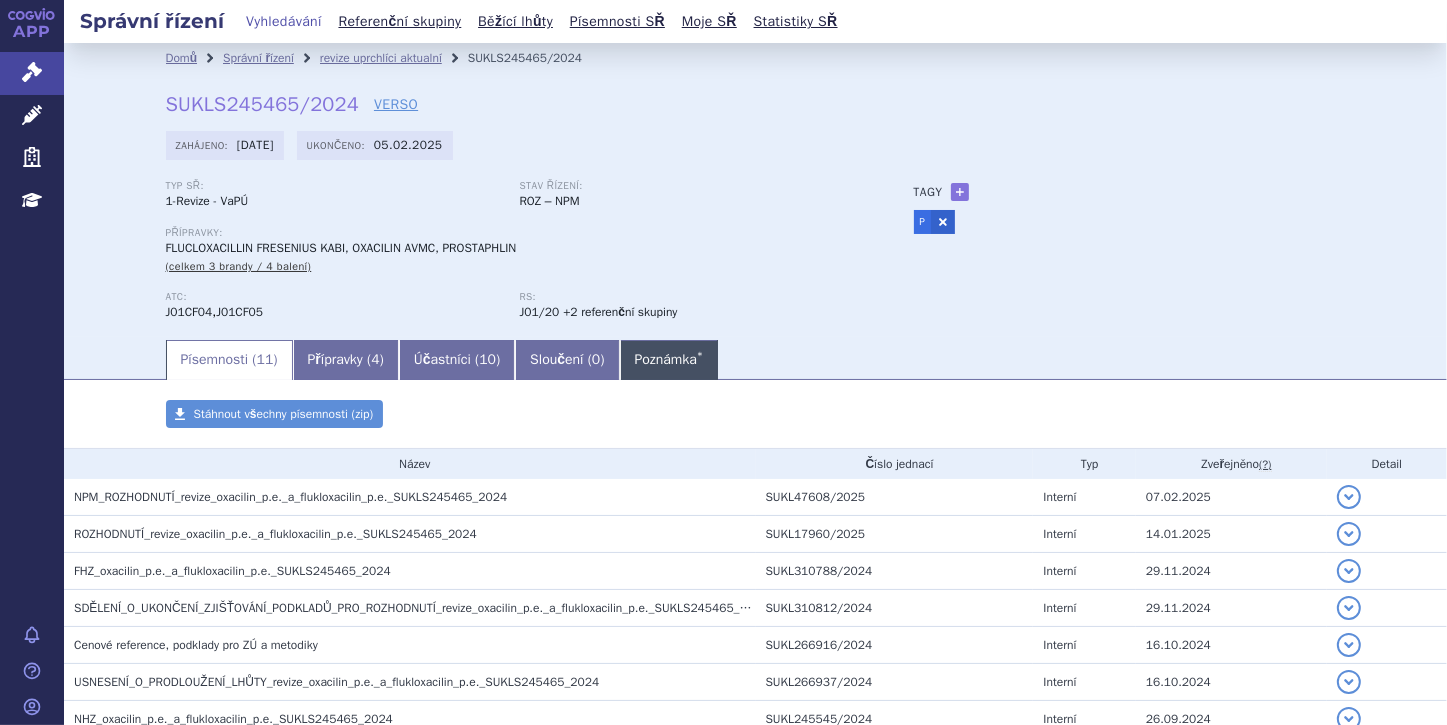 click on "Poznámka
*" at bounding box center [669, 360] 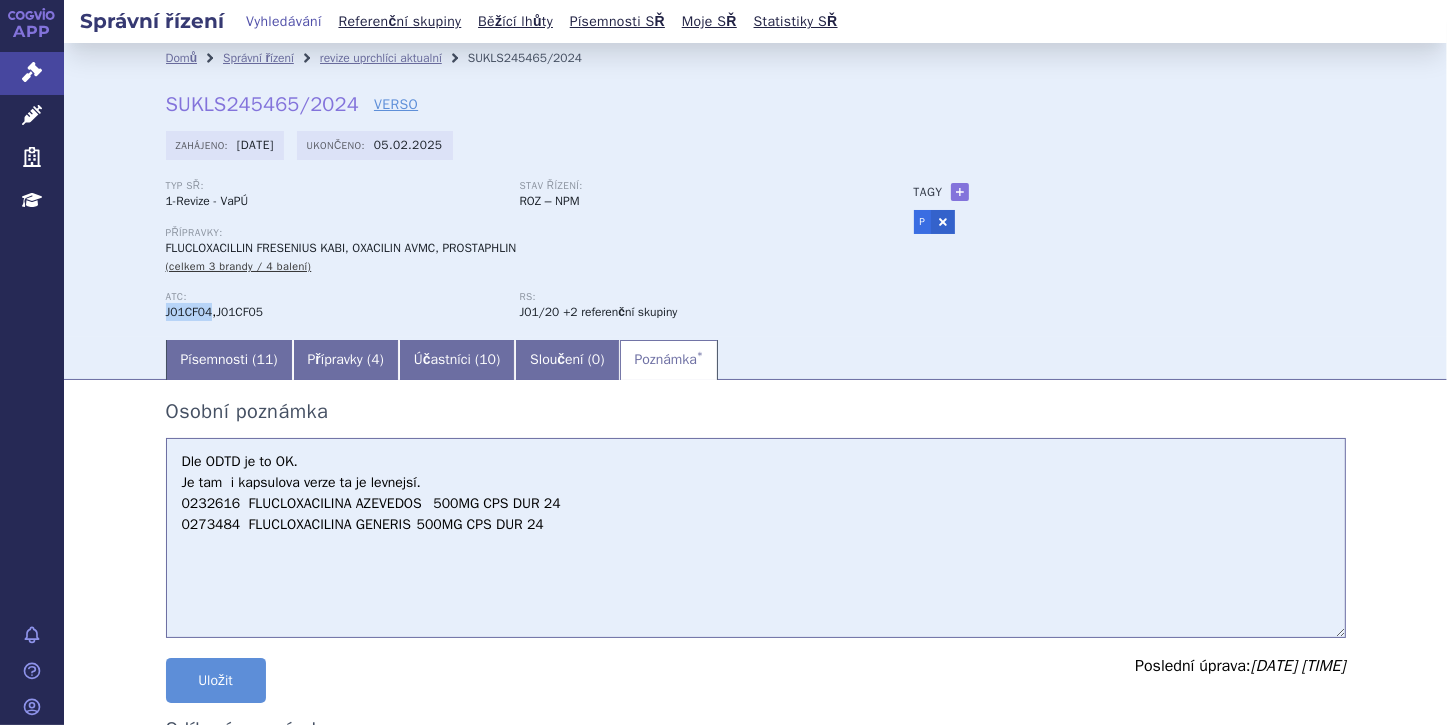 drag, startPoint x: 152, startPoint y: 317, endPoint x: 207, endPoint y: 314, distance: 55.081757 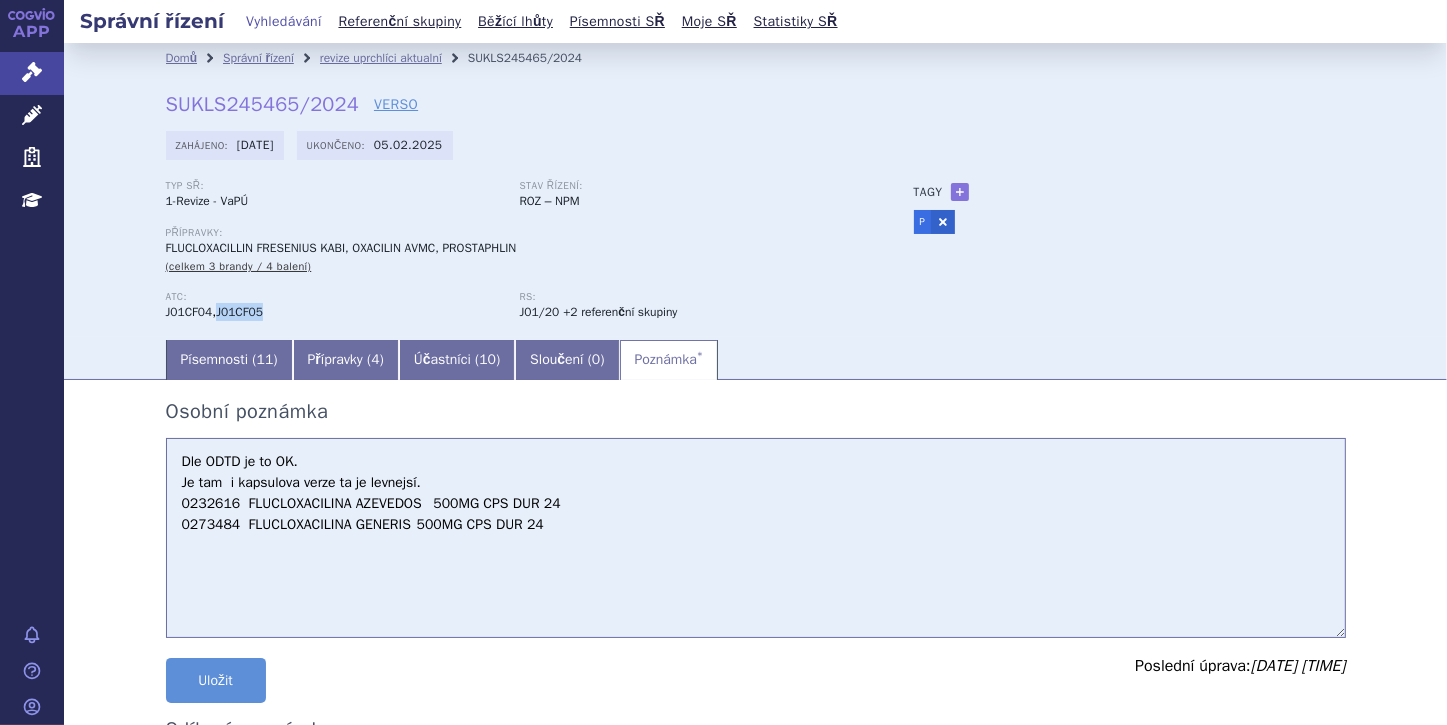 drag, startPoint x: 212, startPoint y: 312, endPoint x: 256, endPoint y: 309, distance: 44.102154 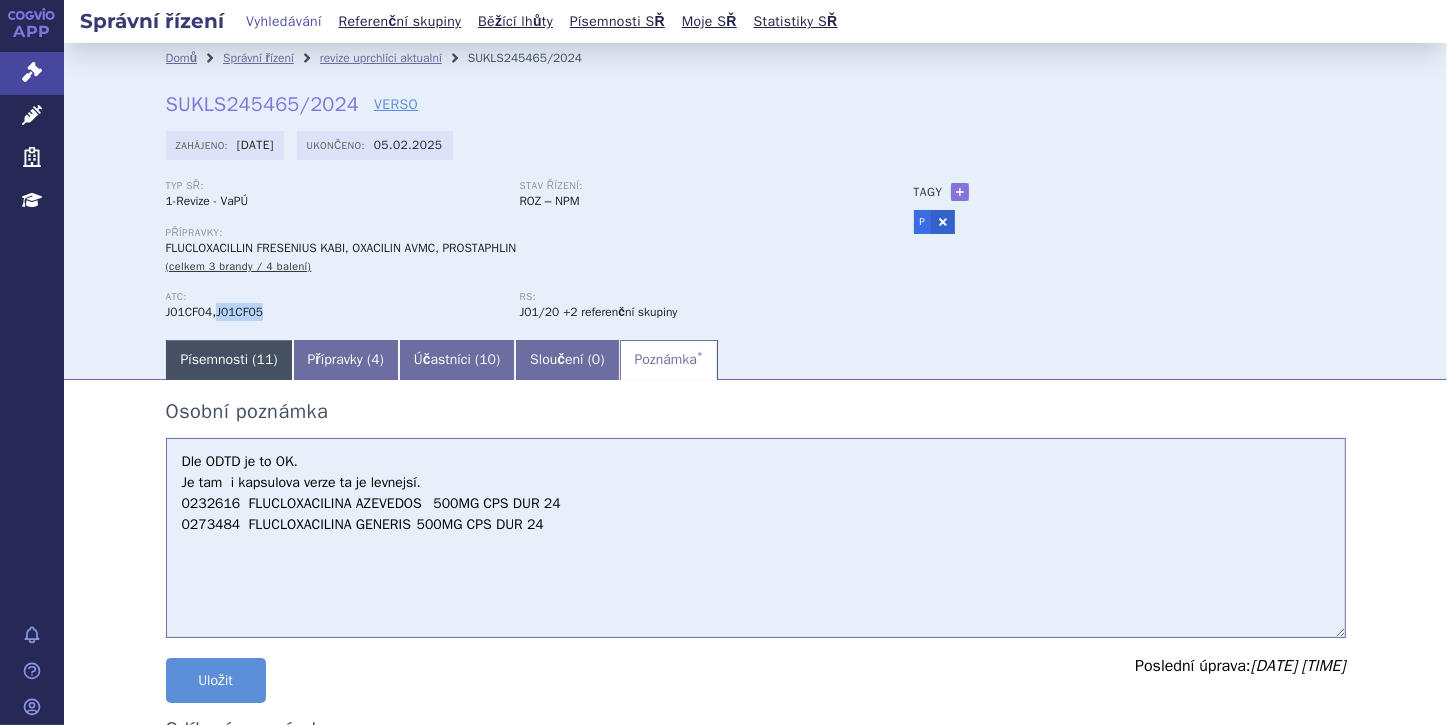 click on "Písemnosti ( 11 )" at bounding box center [229, 360] 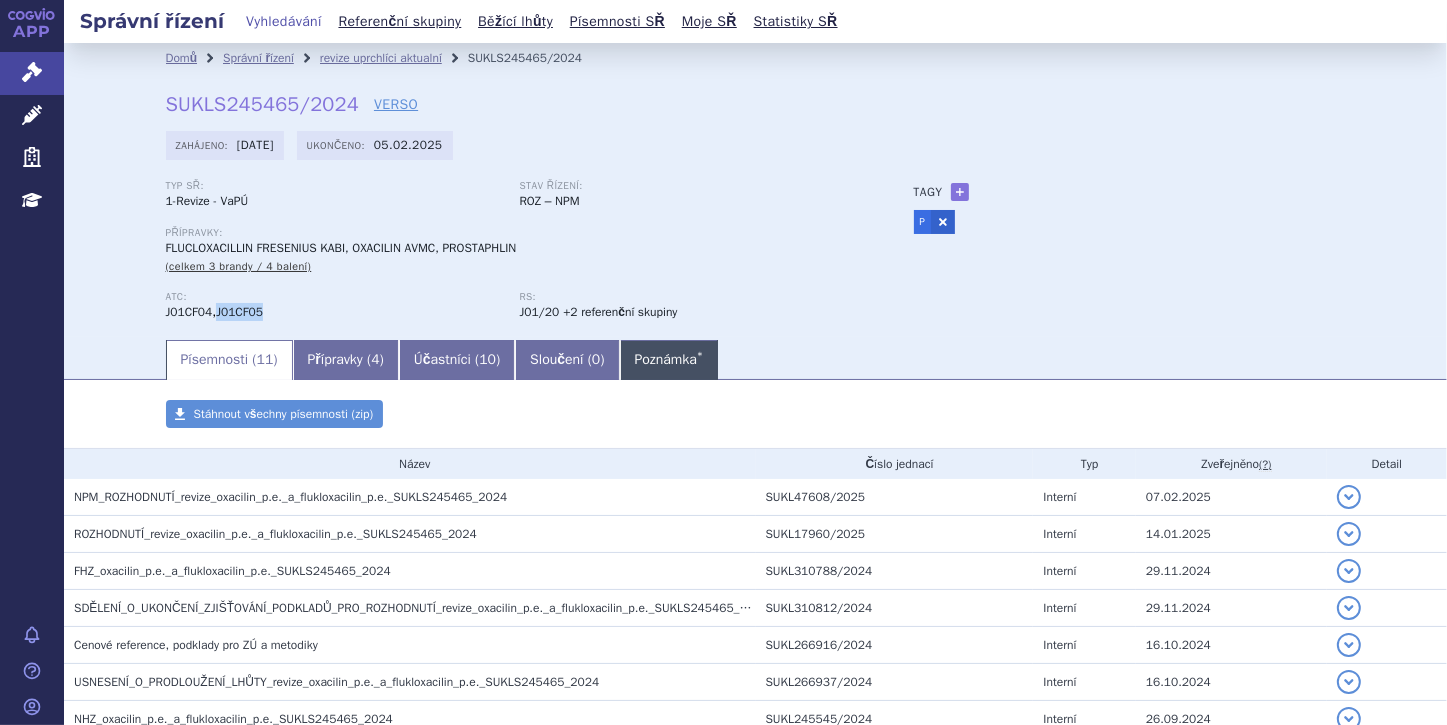 click on "Poznámka
*" at bounding box center (669, 360) 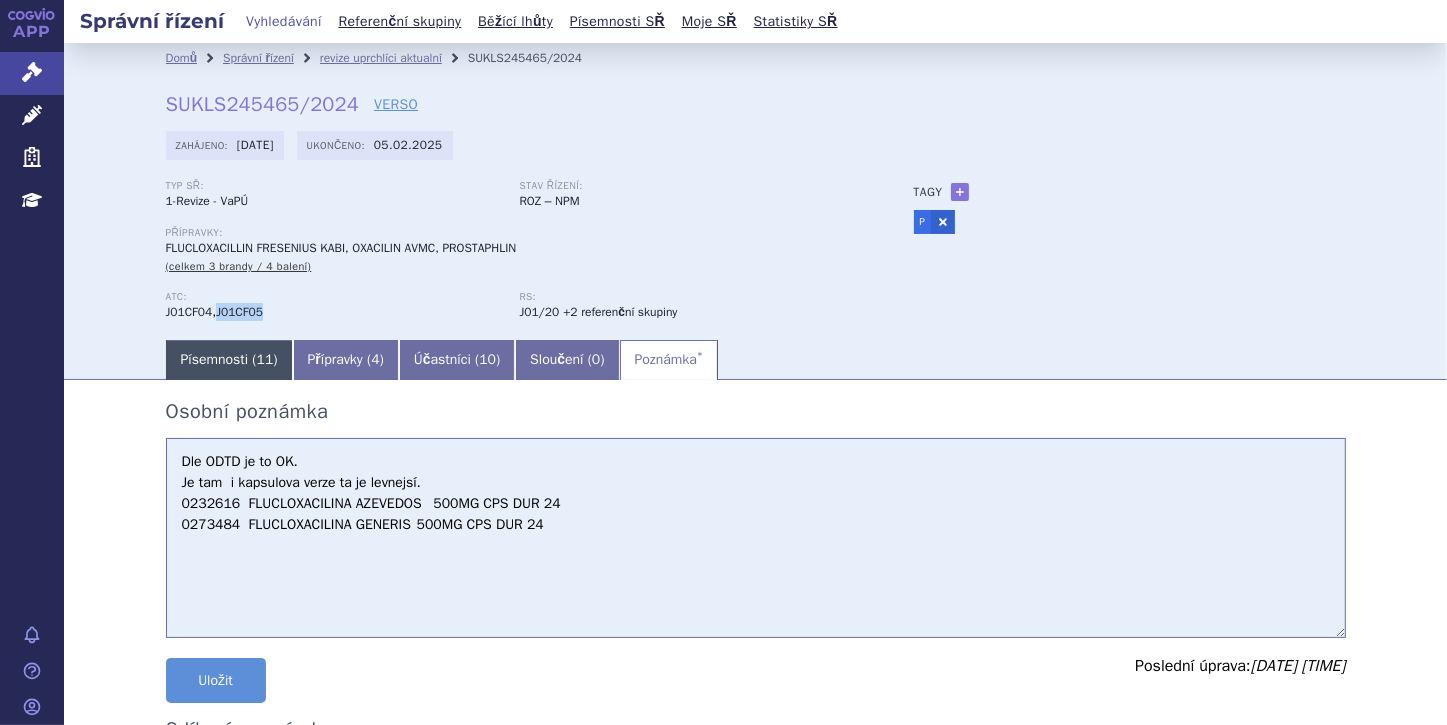 click on "Písemnosti ( 11 )" at bounding box center (229, 360) 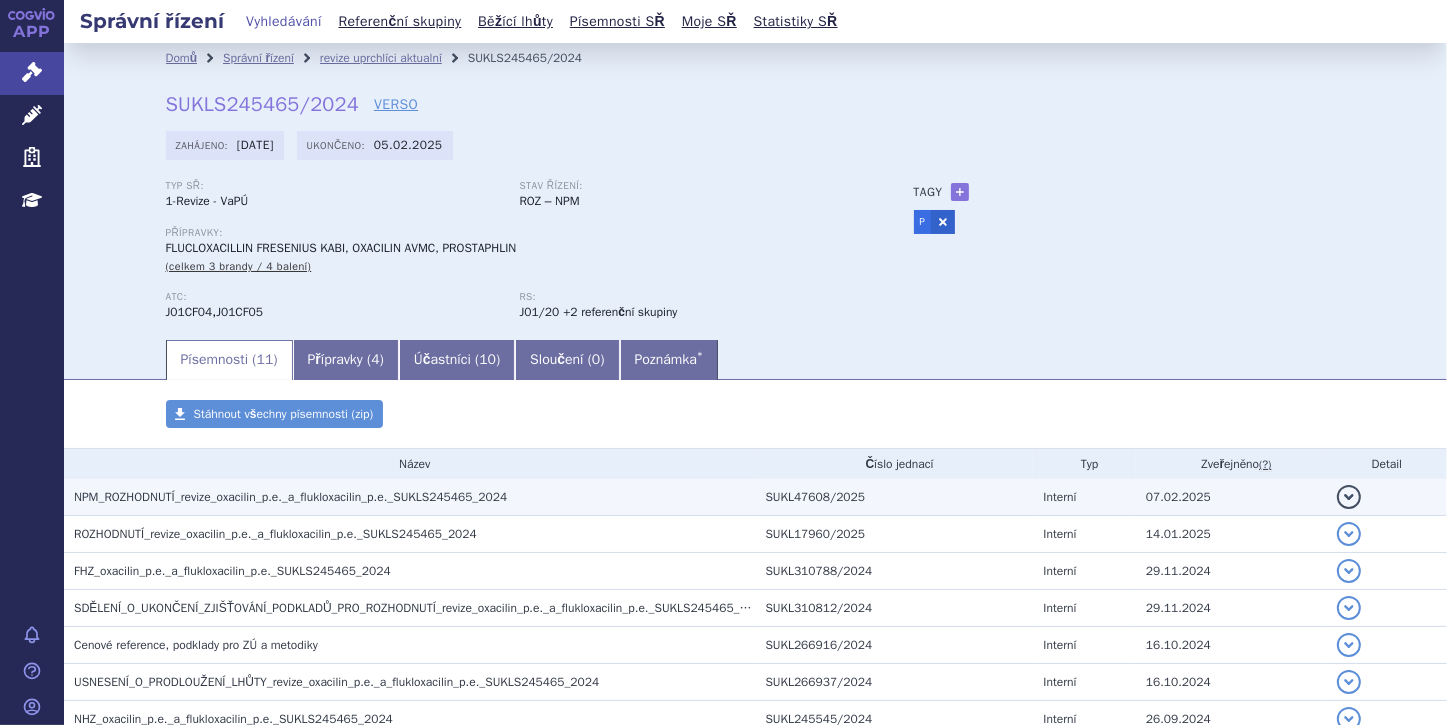 click on "NPM_ROZHODNUTÍ_revize_oxacilin_p.e._a_flukloxacilin_p.e._SUKLS245465_2024" at bounding box center [290, 497] 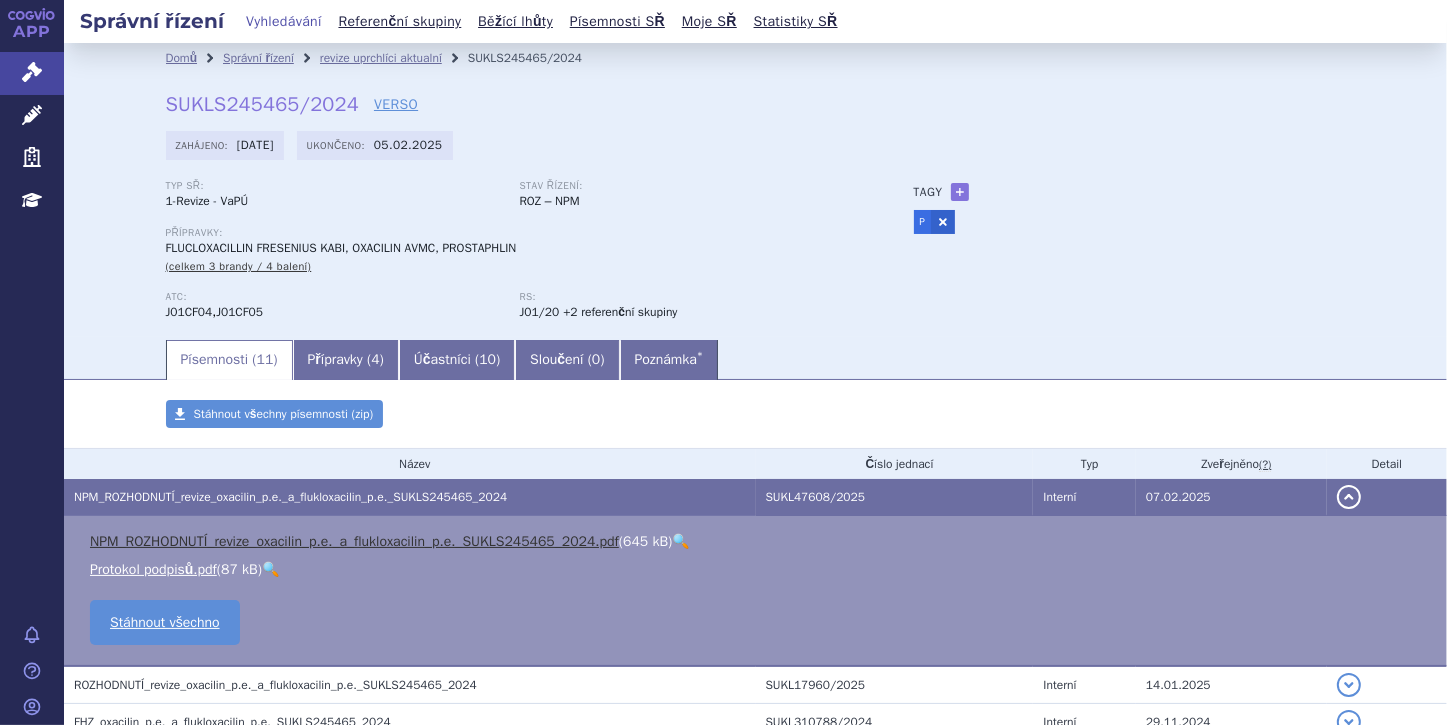 click on "NPM_ROZHODNUTÍ_revize_oxacilin_p.e._a_flukloxacilin_p.e._SUKLS245465_2024.pdf" at bounding box center [354, 541] 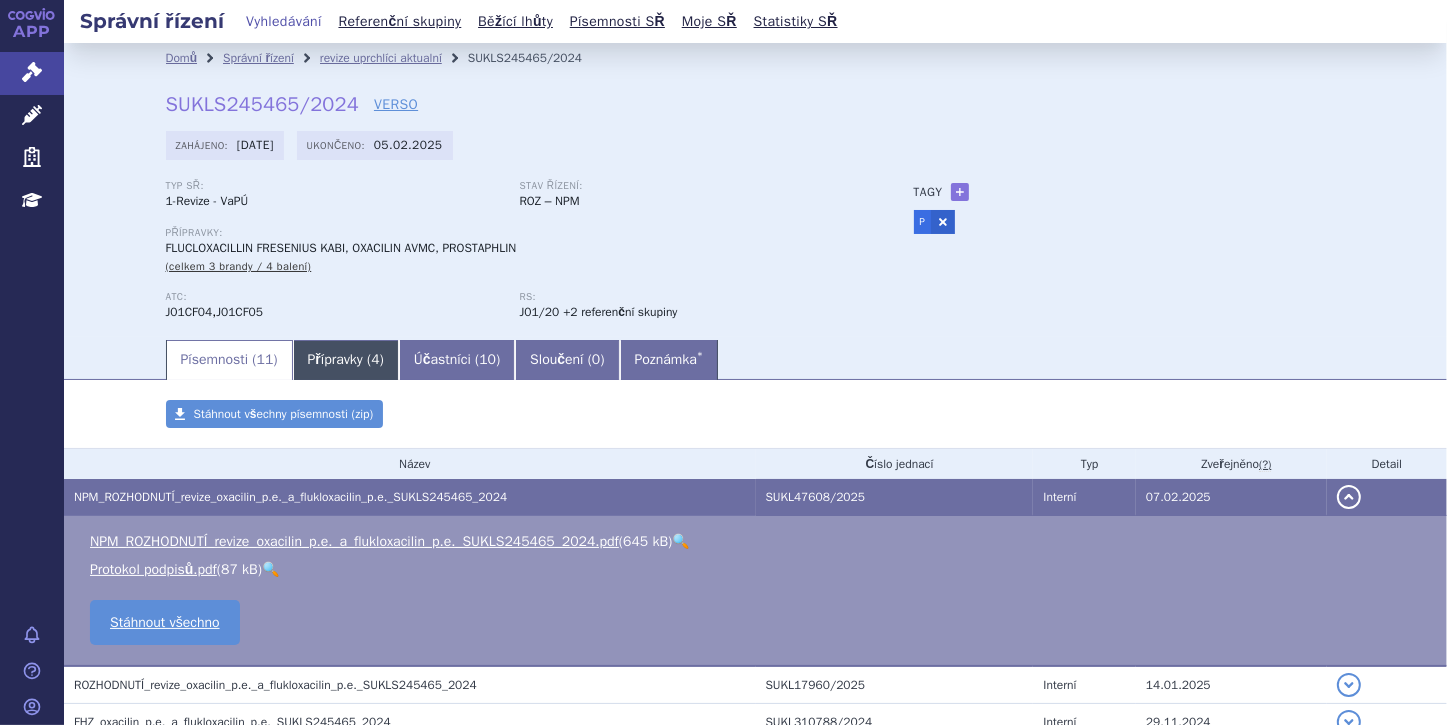 click on "Přípravky ( 4 )" at bounding box center (346, 360) 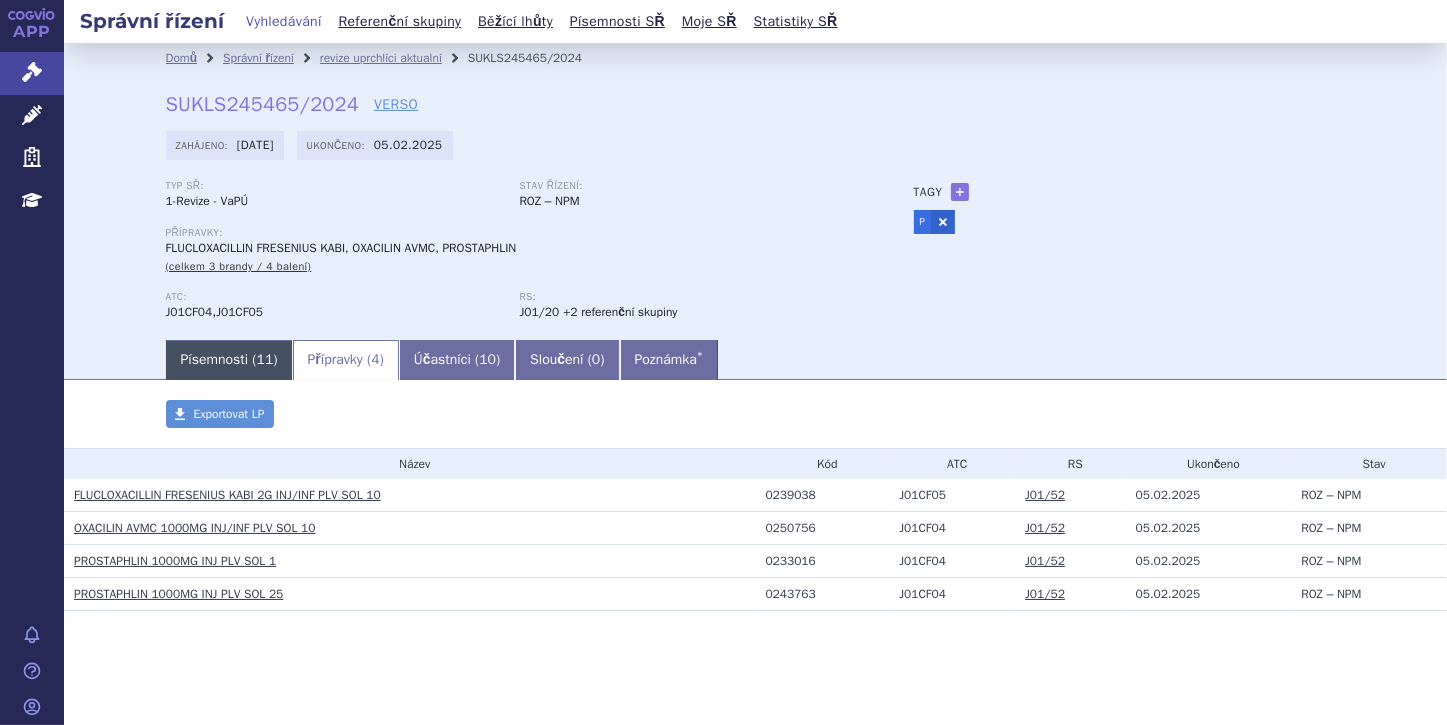 click on "Písemnosti ( 11 )" at bounding box center (229, 360) 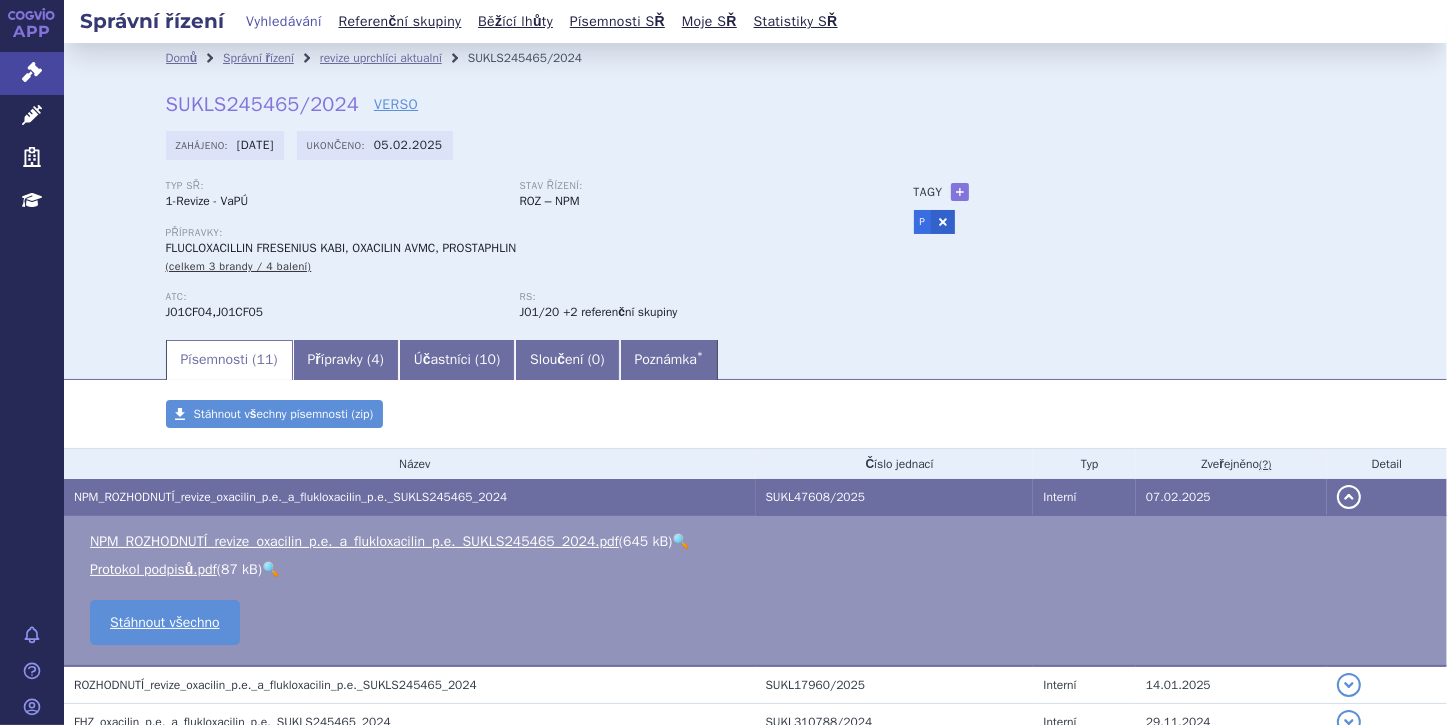 click on "🔍" at bounding box center (680, 541) 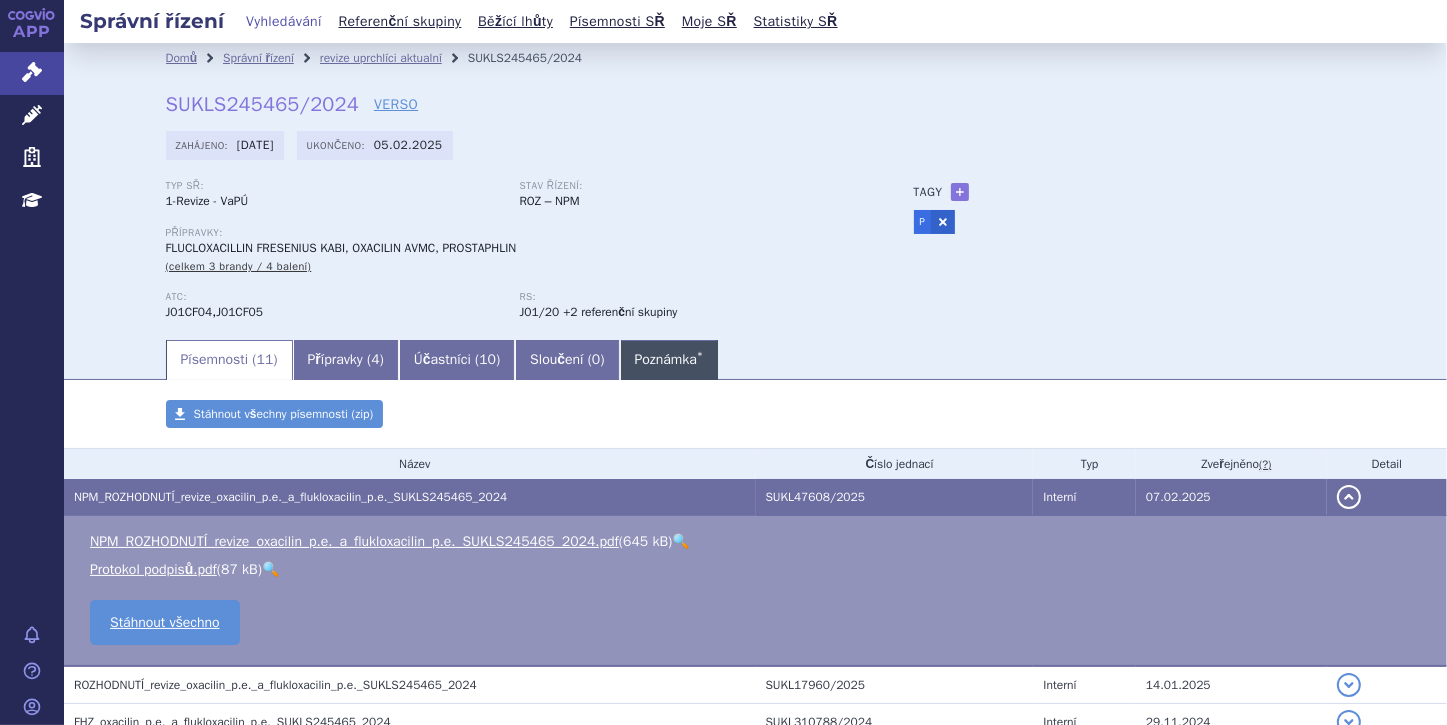 click on "Poznámka
*" at bounding box center (669, 360) 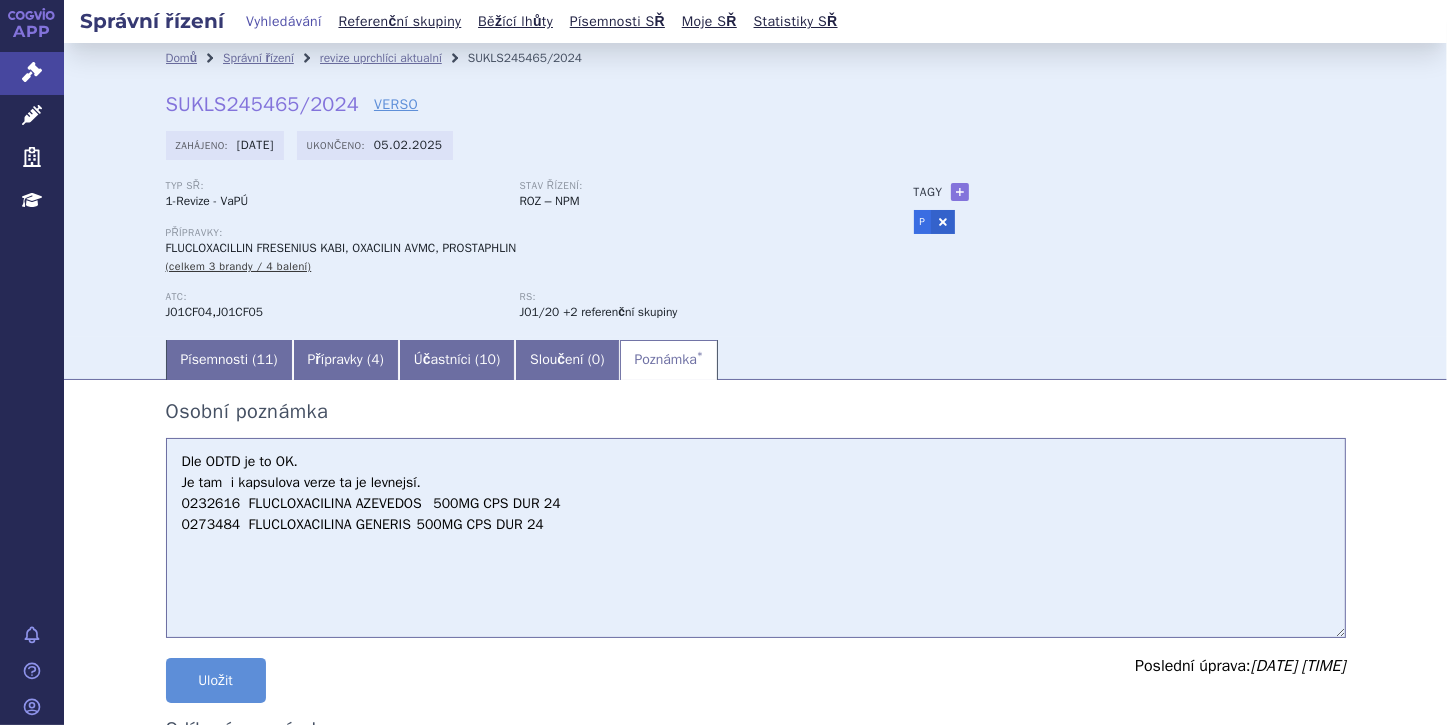 click on "Dle ODTD je to OK.
Je tam  i kapsulova verze ta je levnejsí.
0232616	FLUCLOXACILINA AZEVEDOS	500MG CPS DUR 24
0273484	FLUCLOXACILINA GENERIS	500MG CPS DUR 24" at bounding box center (756, 538) 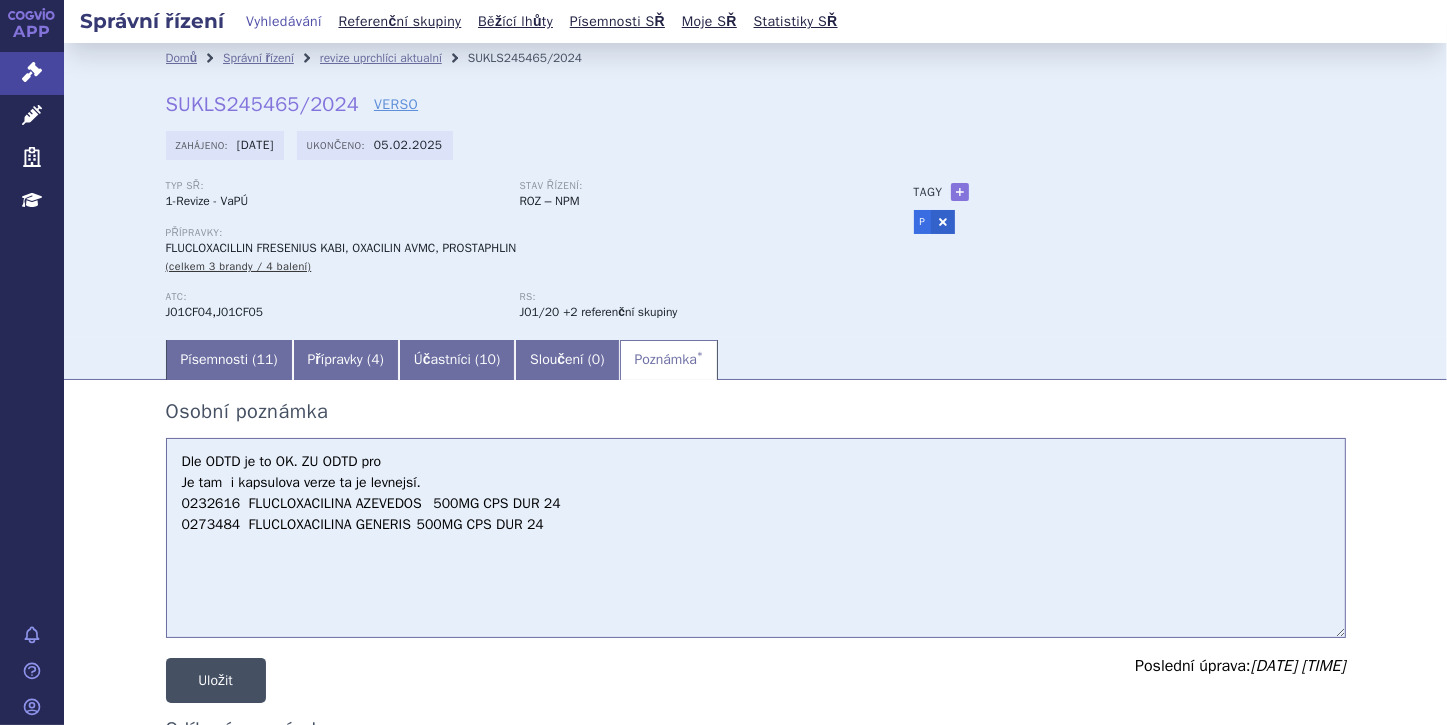 click on "Uložit" at bounding box center [216, 680] 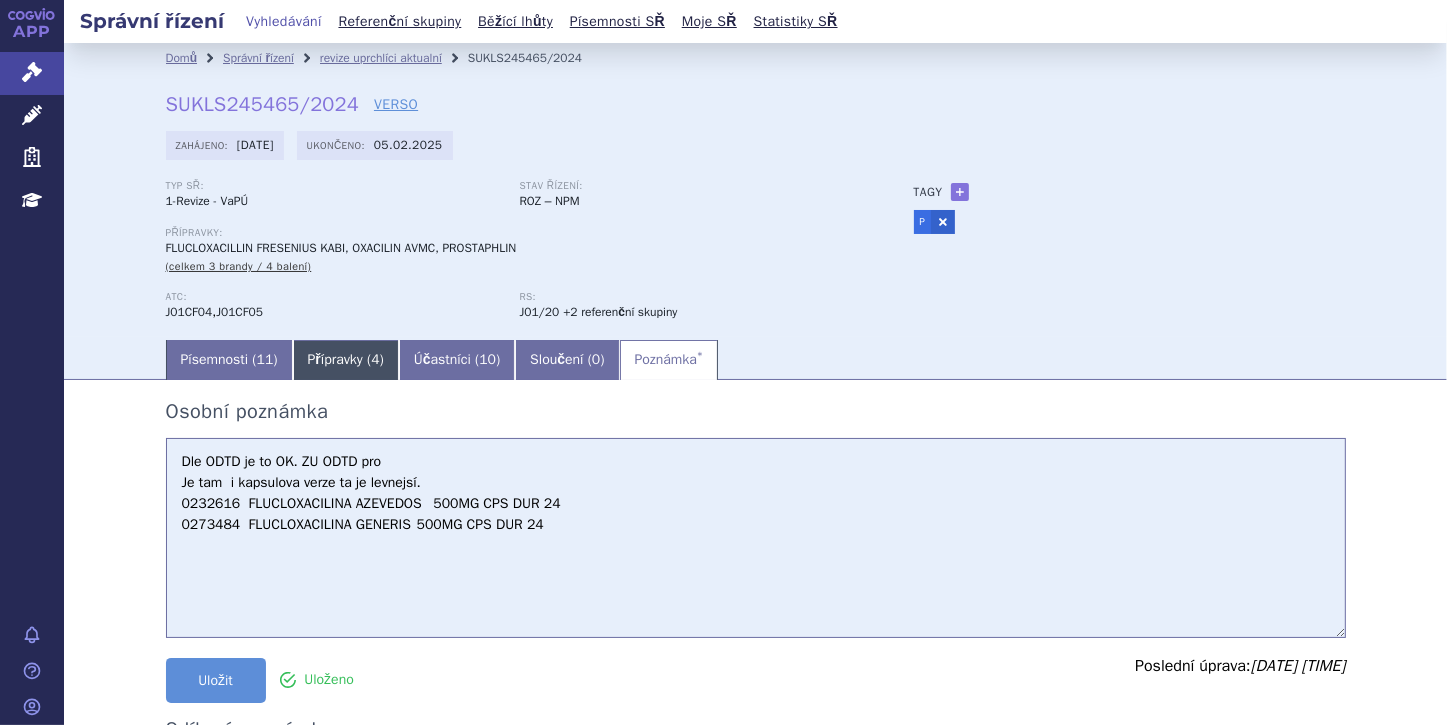 click on "Přípravky ( 4 )" at bounding box center [346, 360] 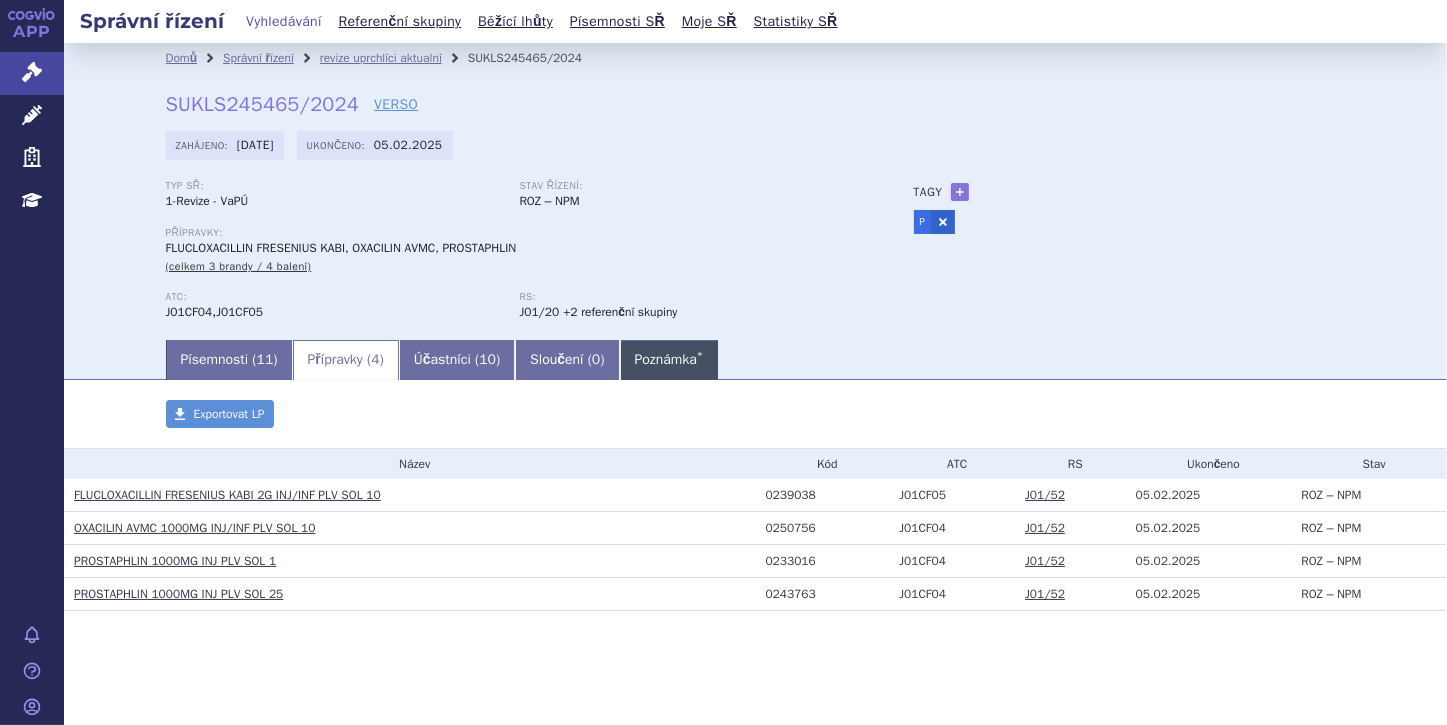 click on "Poznámka
*" at bounding box center (669, 360) 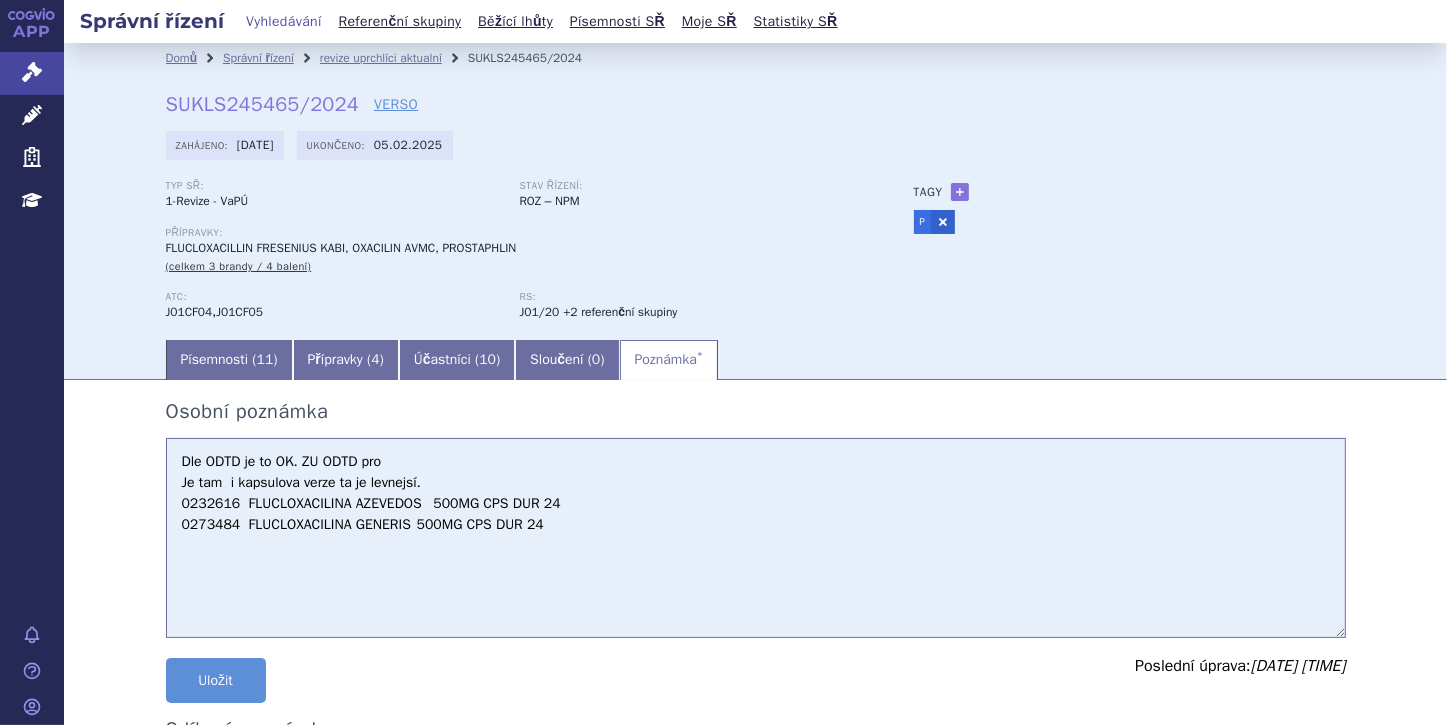 click on "Dle ODTD je to OK.
Je tam  i kapsulova verze ta je levnejsí.
0232616	FLUCLOXACILINA AZEVEDOS	500MG CPS DUR 24
0273484	FLUCLOXACILINA GENERIS	500MG CPS DUR 24" at bounding box center (756, 538) 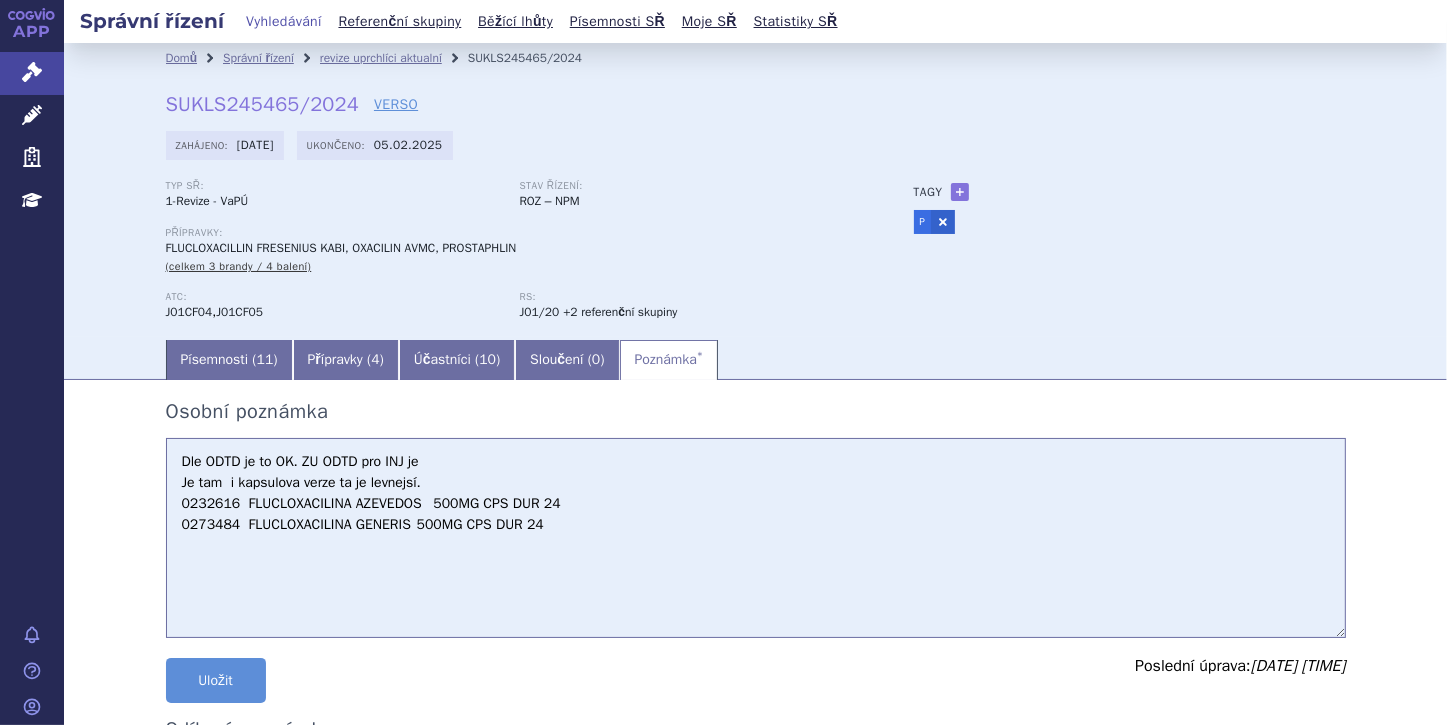 click on "Dle ODTD je to OK.
Je tam  i kapsulova verze ta je levnejsí.
0232616	FLUCLOXACILINA AZEVEDOS	500MG CPS DUR 24
0273484	FLUCLOXACILINA GENERIS	500MG CPS DUR 24" at bounding box center [756, 538] 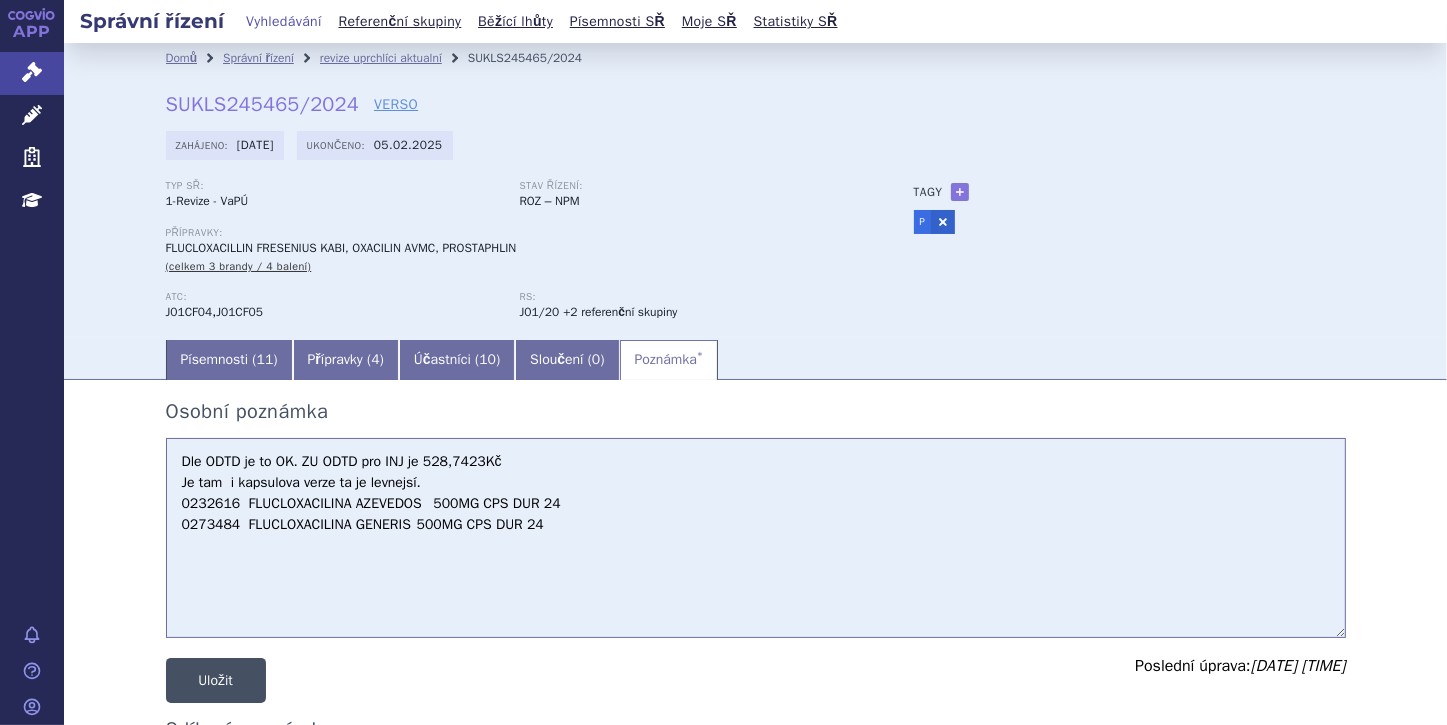 type on "Dle ODTD je to OK. ZU ODTD pro INJ je 528,7423Kč
Je tam  i kapsulova verze ta je levnejsí.
0232616	FLUCLOXACILINA AZEVEDOS	500MG CPS DUR 24
0273484	FLUCLOXACILINA GENERIS	500MG CPS DUR 24" 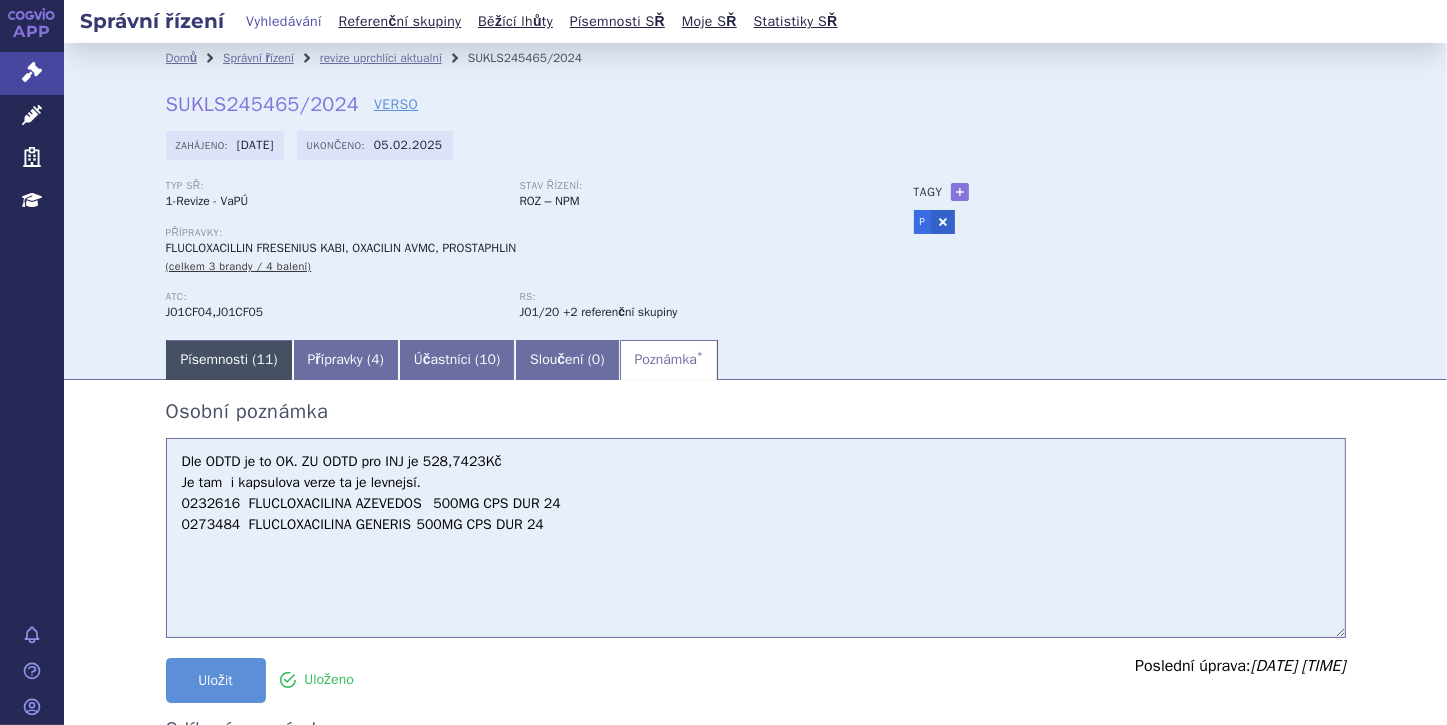 click on "Písemnosti ( 11 )" at bounding box center [229, 360] 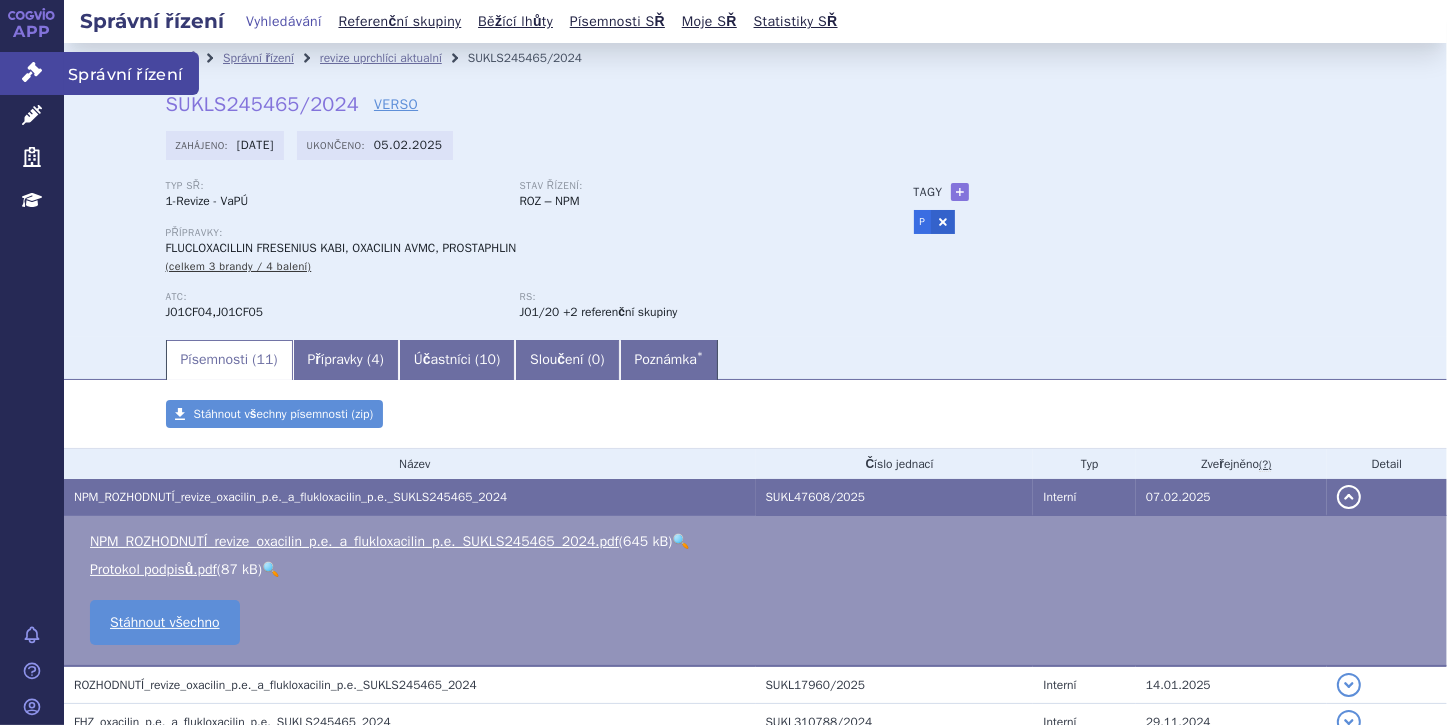 click 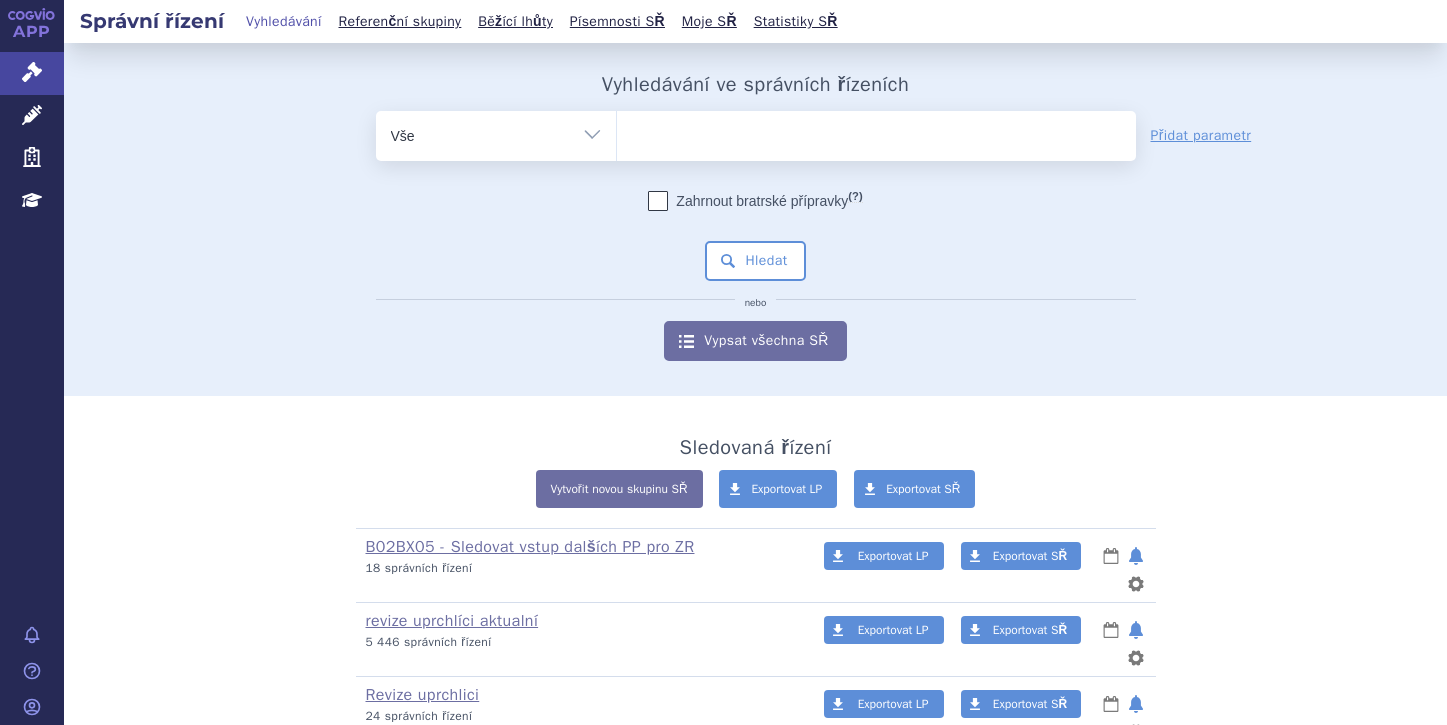 scroll, scrollTop: 0, scrollLeft: 0, axis: both 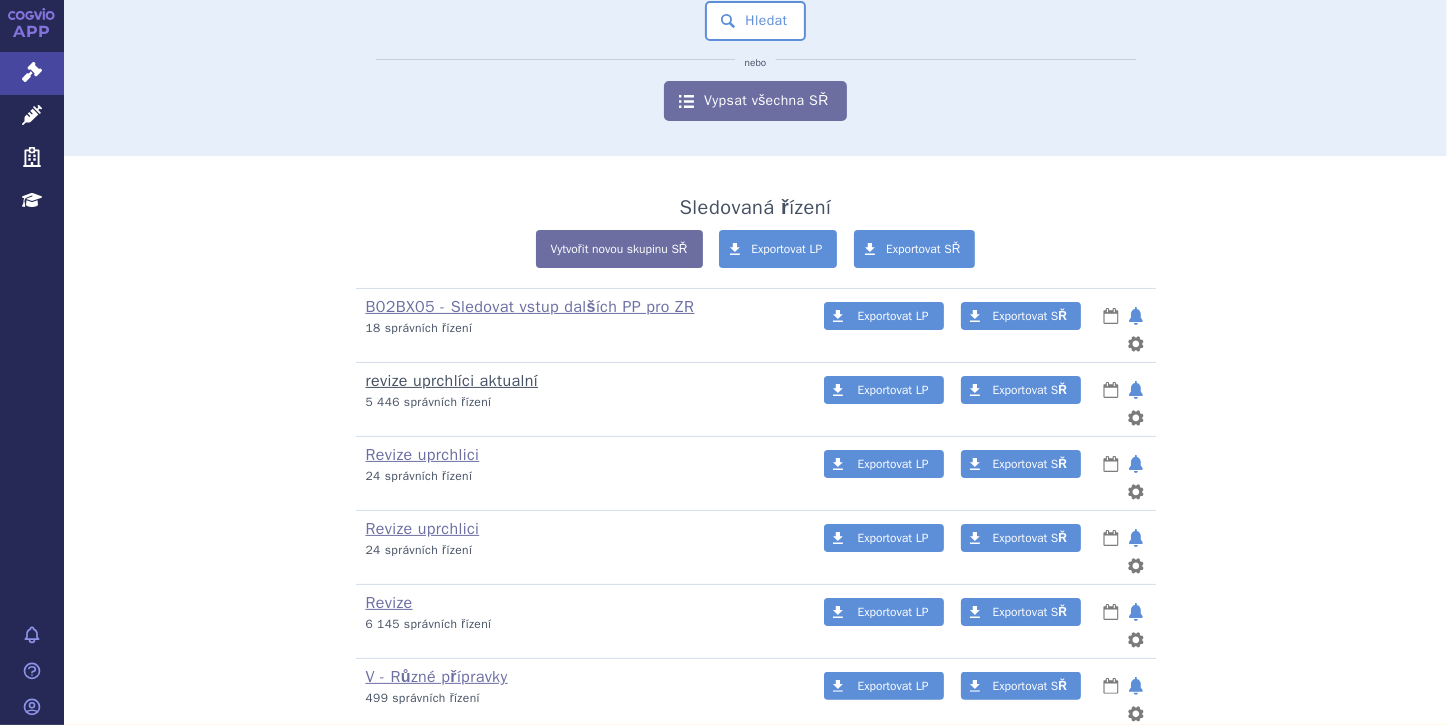 click on "revize uprchlíci aktualní" at bounding box center [452, 381] 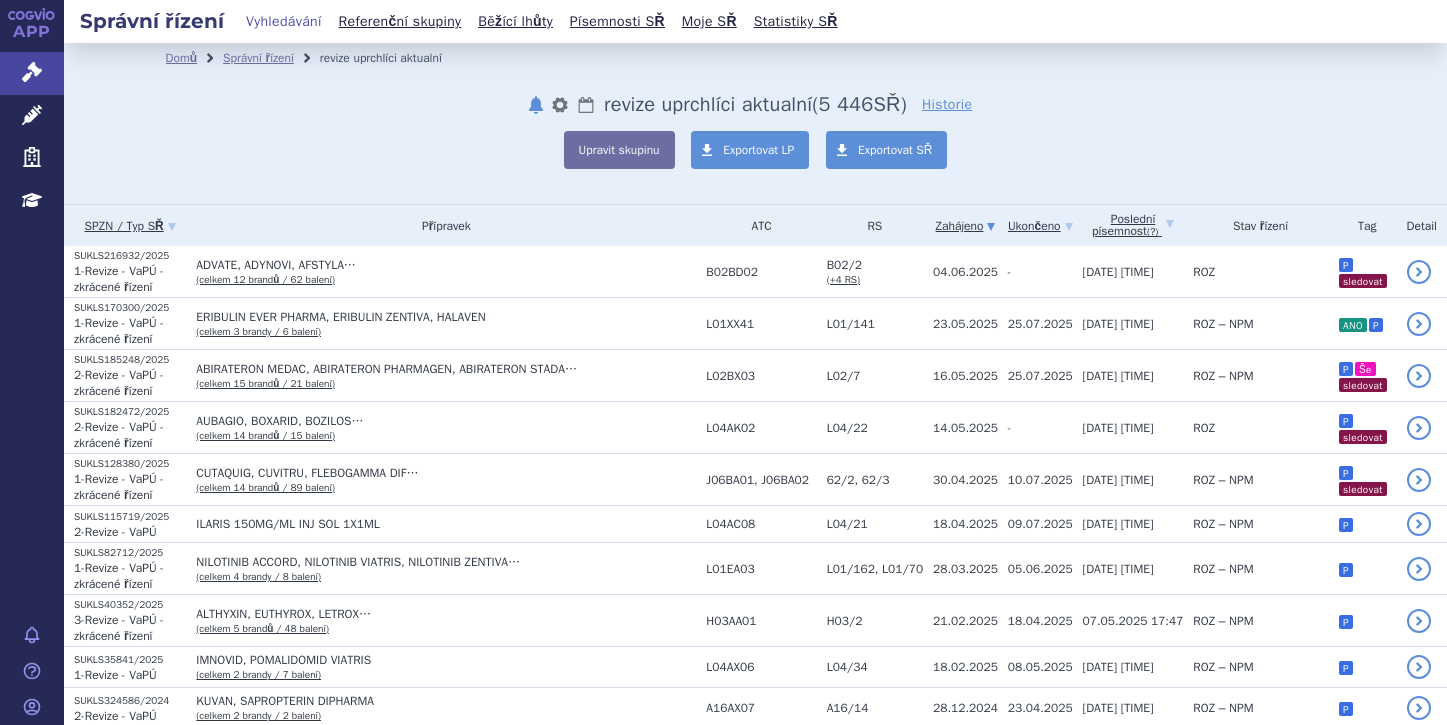 scroll, scrollTop: 0, scrollLeft: 0, axis: both 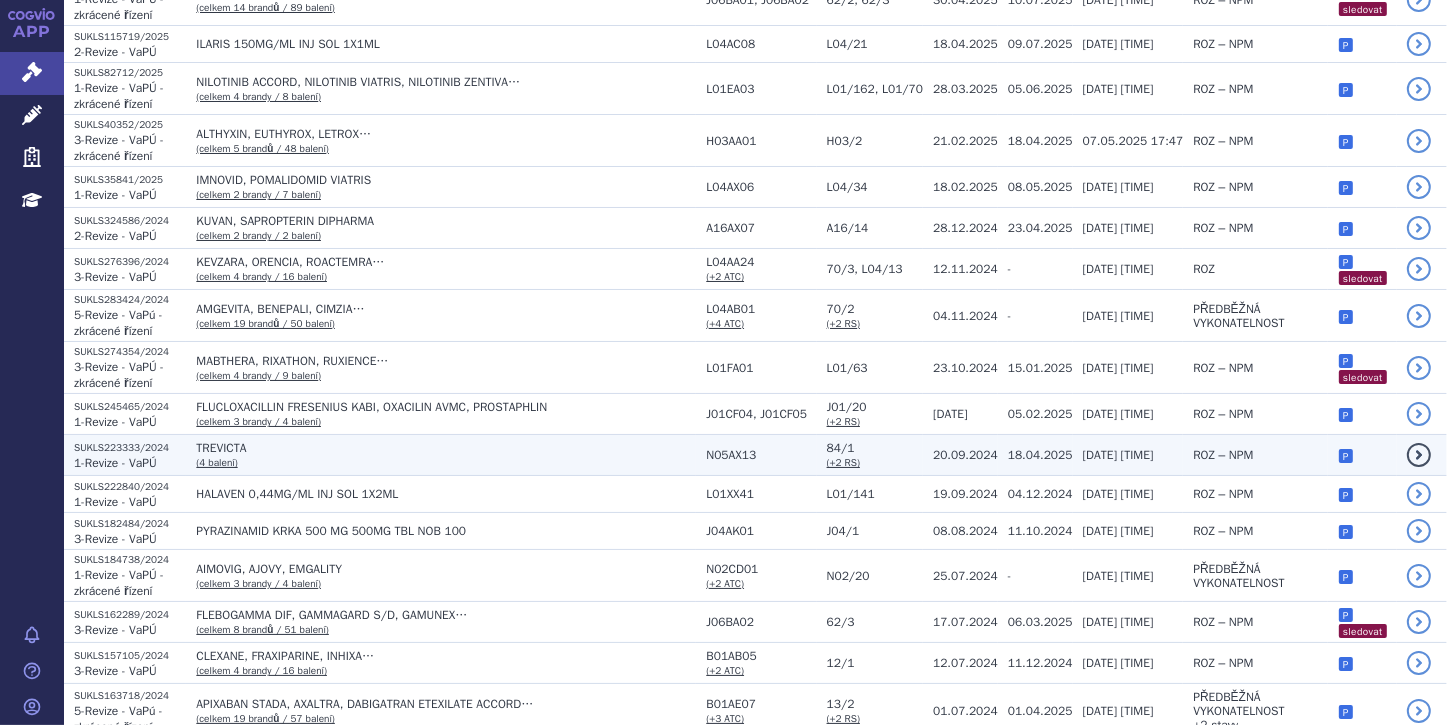 click on "TREVICTA
(4 balení)" at bounding box center [441, 455] 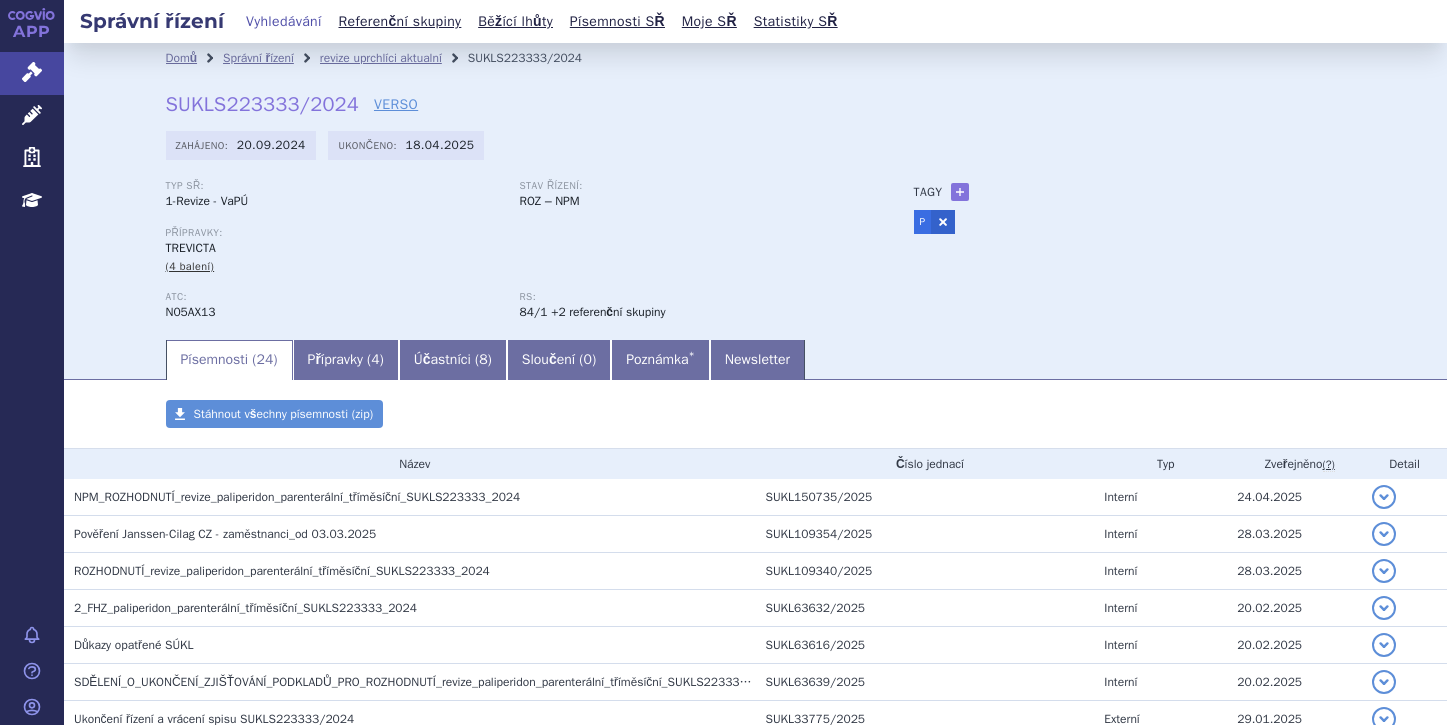 scroll, scrollTop: 0, scrollLeft: 0, axis: both 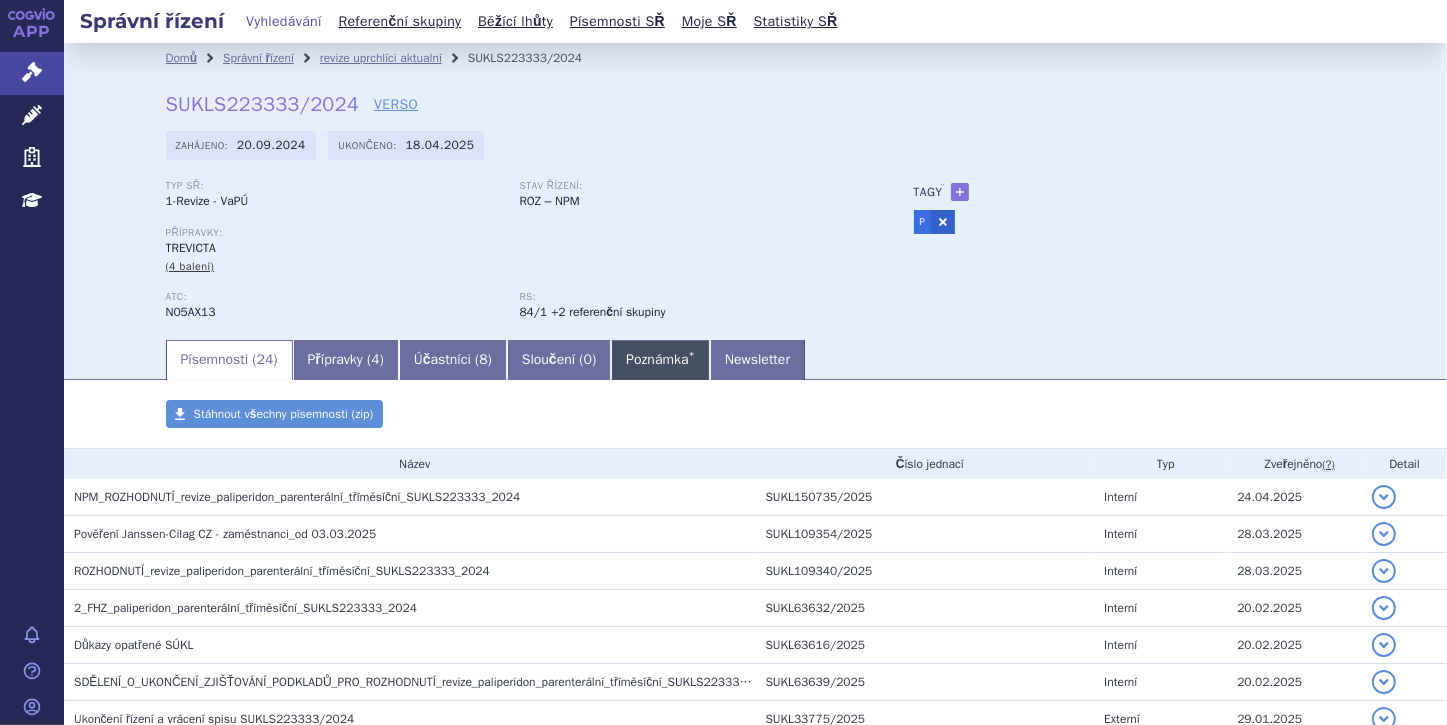 click on "Poznámka
*" at bounding box center (660, 360) 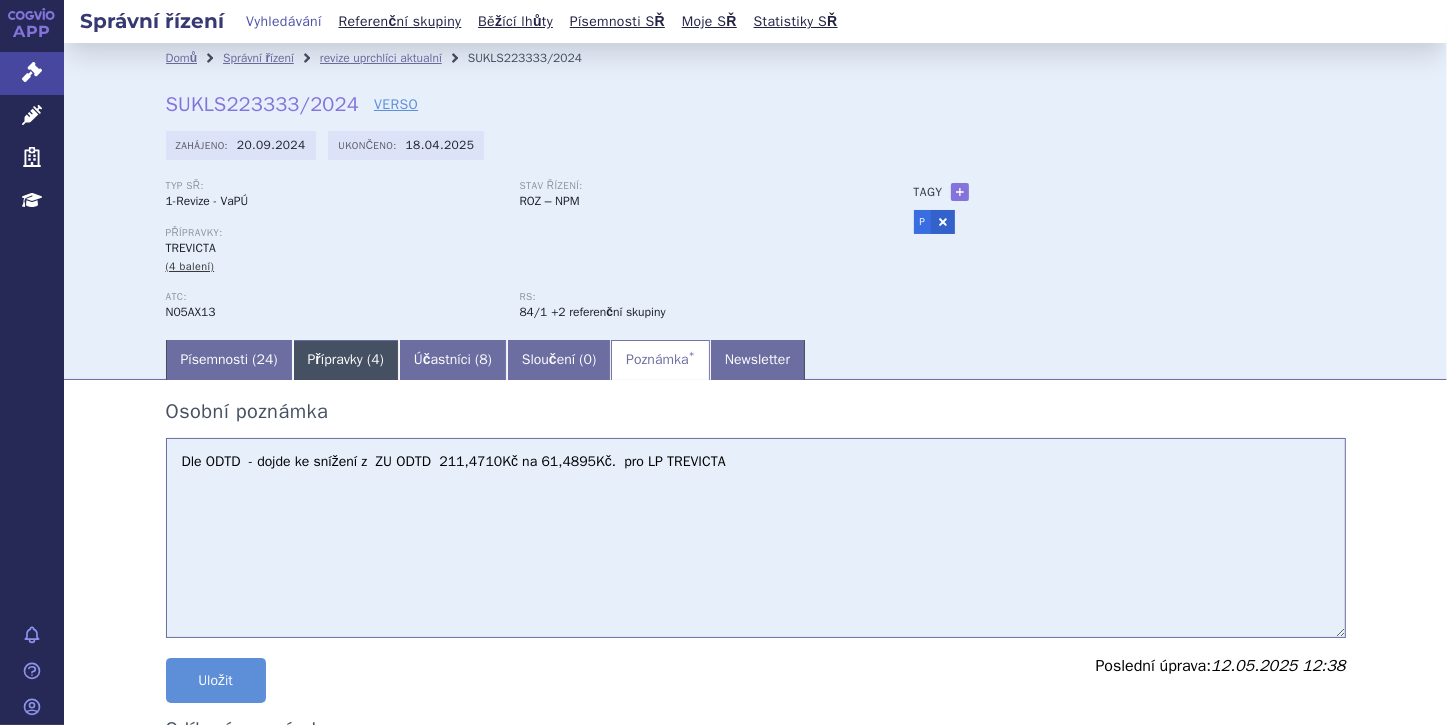 click on "Přípravky ( 4 )" at bounding box center (346, 360) 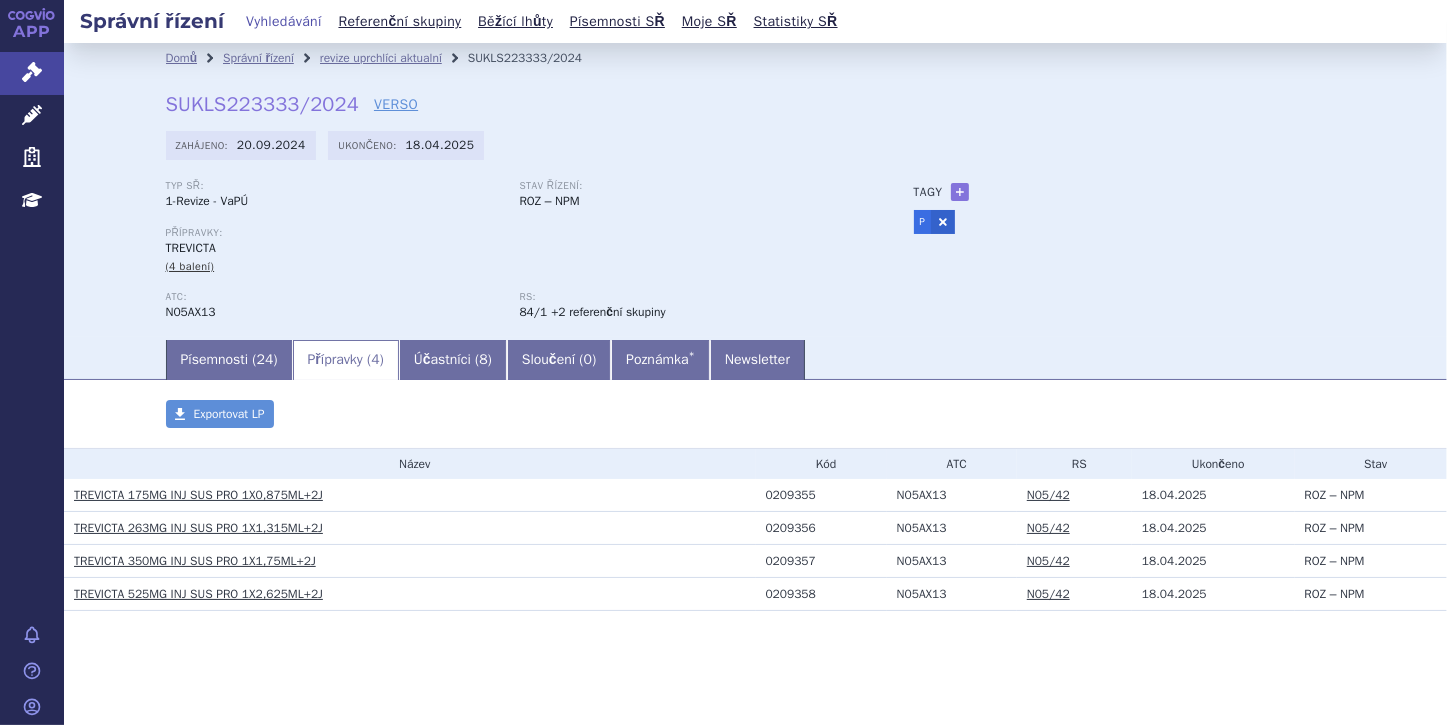 click on "Přípravky ( 4 )" at bounding box center [346, 360] 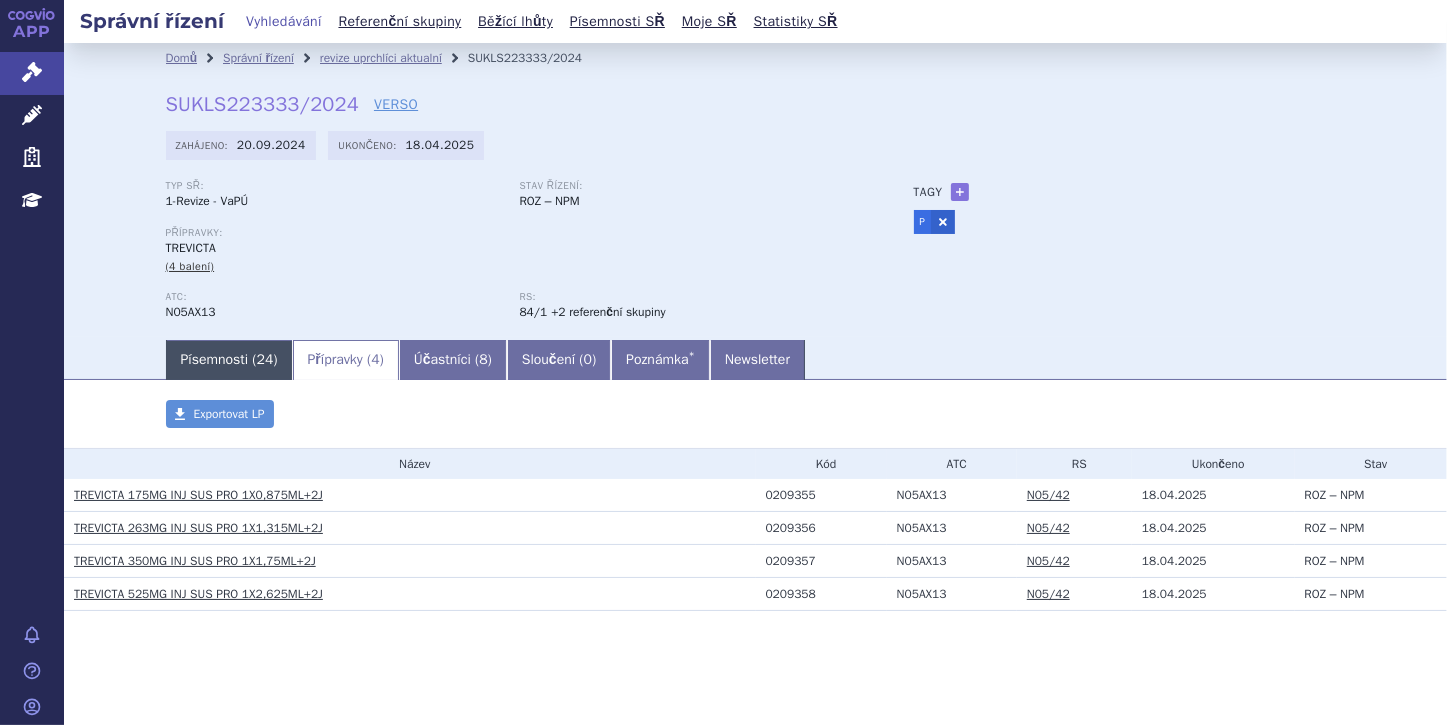 click on "Písemnosti ( 24 )" at bounding box center [229, 360] 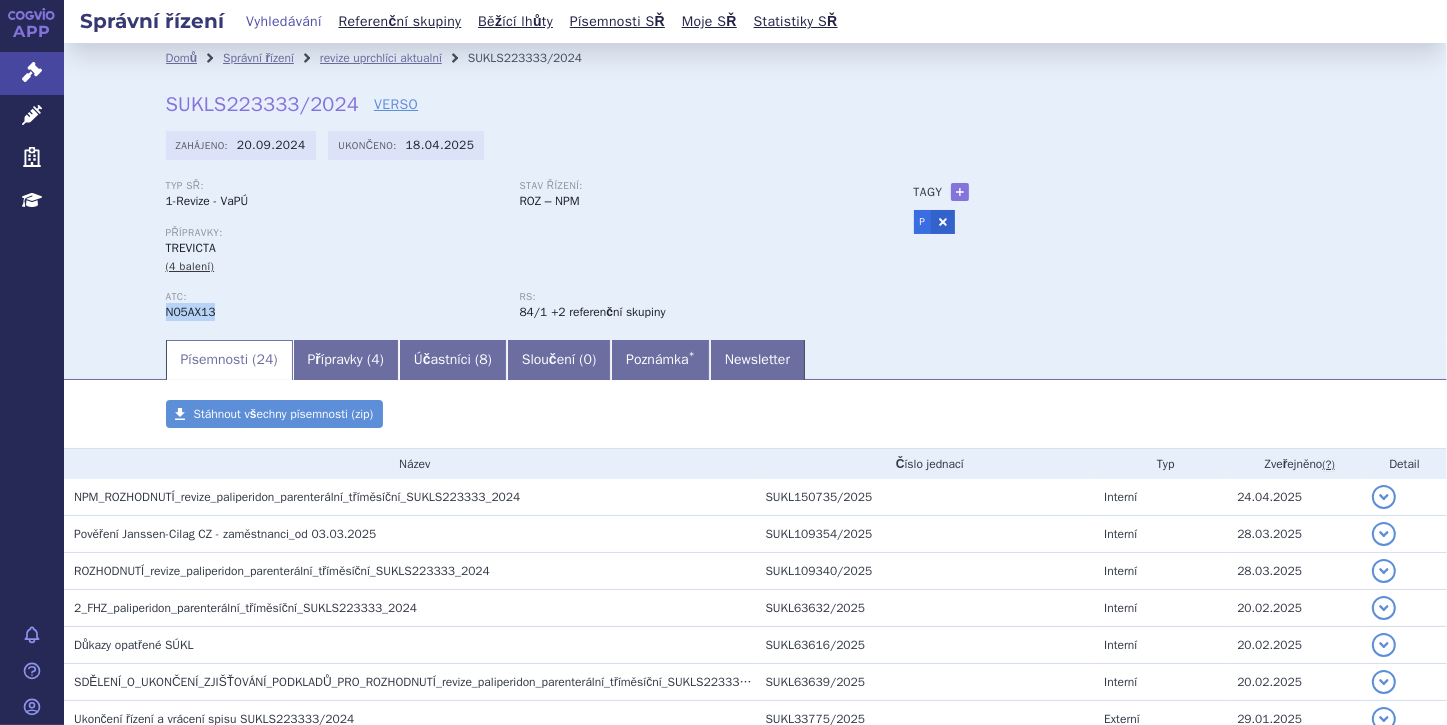 drag, startPoint x: 160, startPoint y: 316, endPoint x: 212, endPoint y: 313, distance: 52.086468 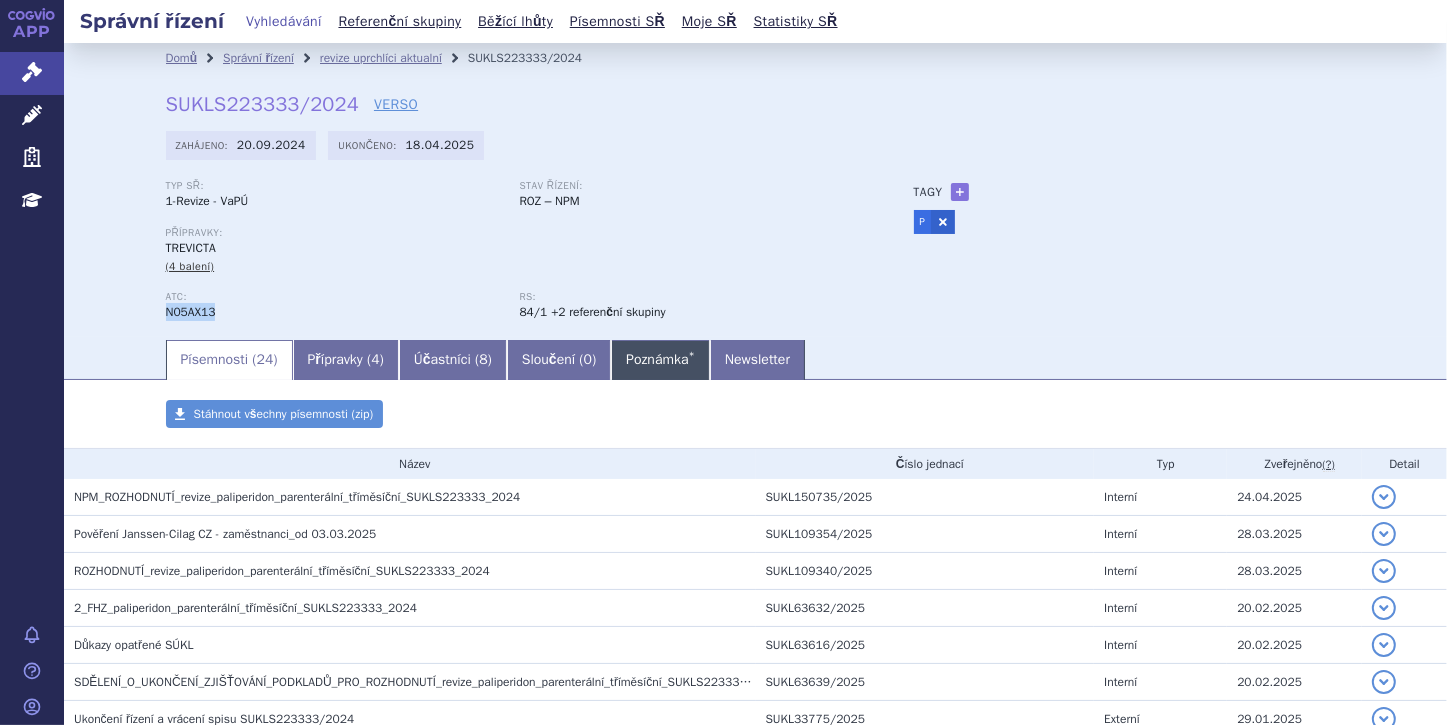 click on "Poznámka
*" at bounding box center (660, 360) 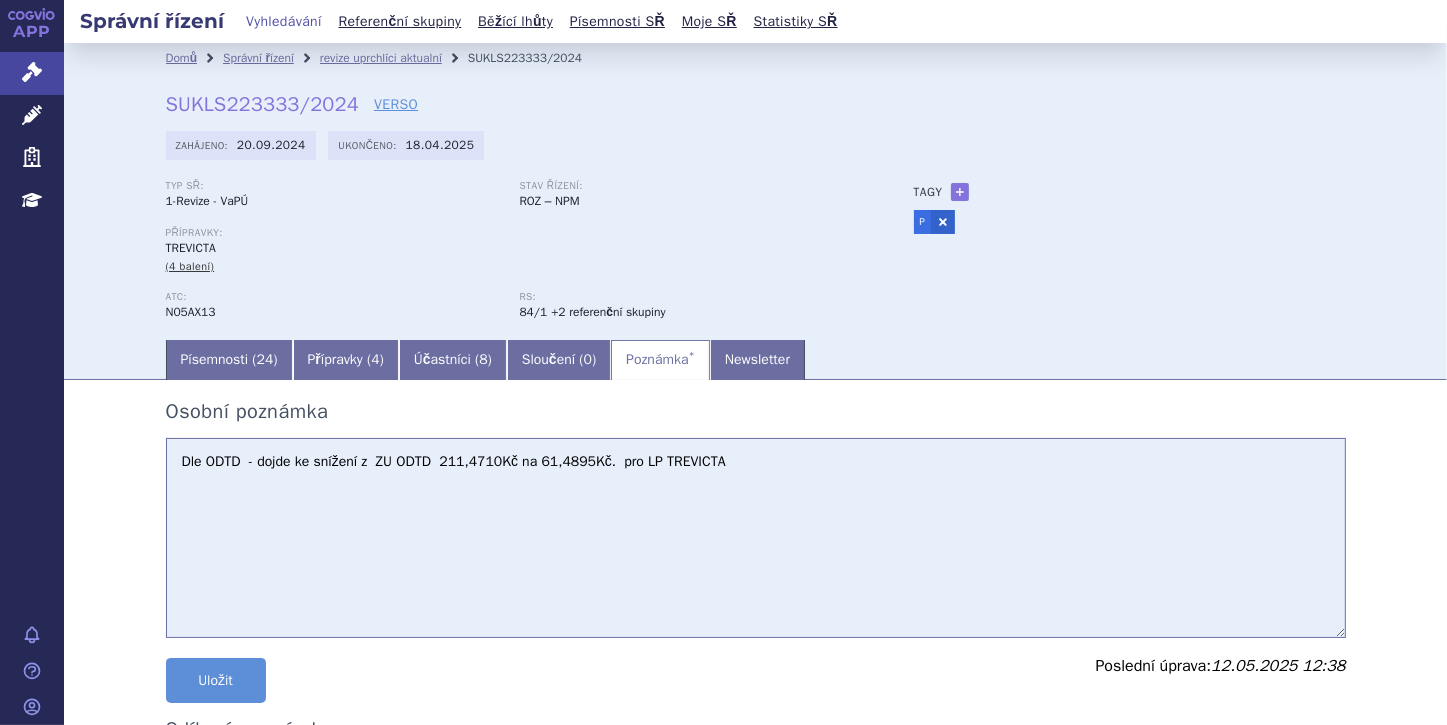 click on "Dle ODTD  - dojde ke snížení z  ZU ODTD  211,4710Kč na 61,4895Kč.  pro LP TREVICTA" at bounding box center (756, 538) 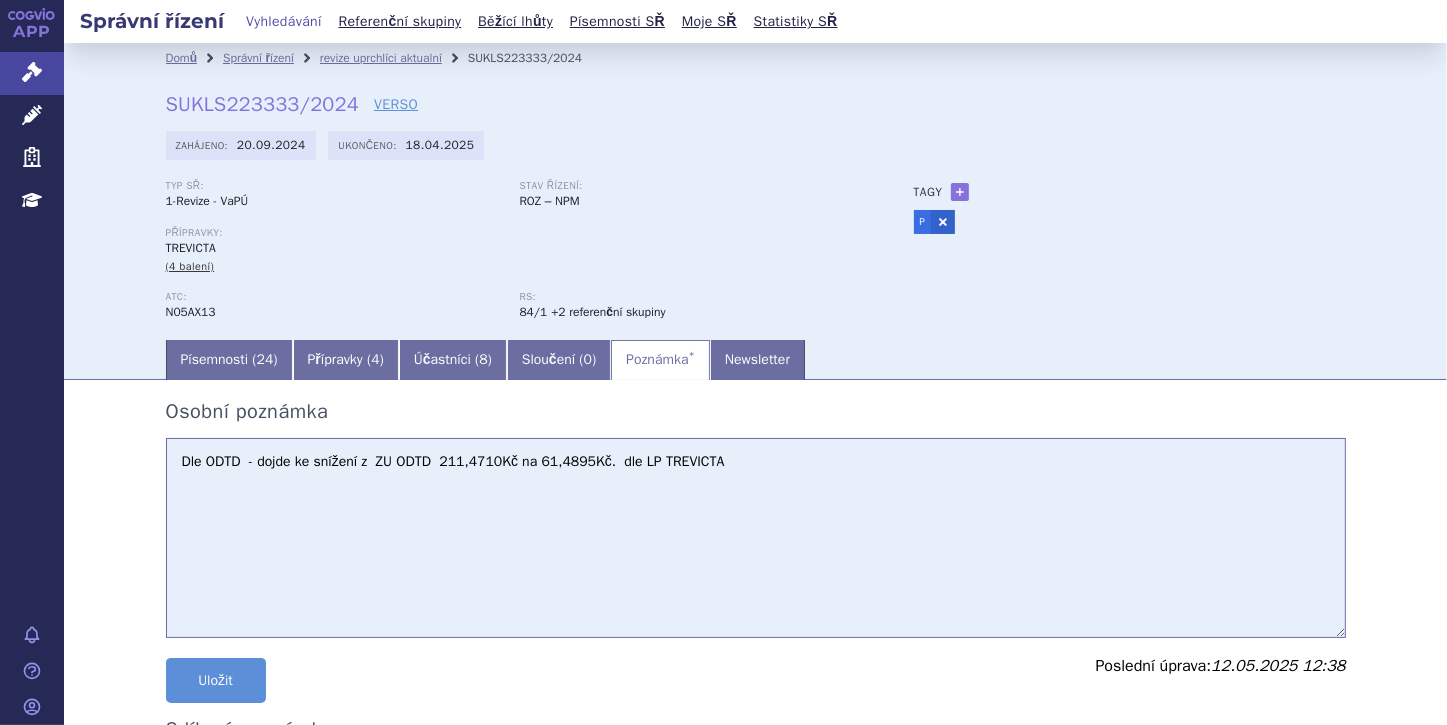 click on "Dle ODTD  - dojde ke snížení z  ZU ODTD  211,4710Kč na 61,4895Kč.  pro LP TREVICTA" at bounding box center [756, 538] 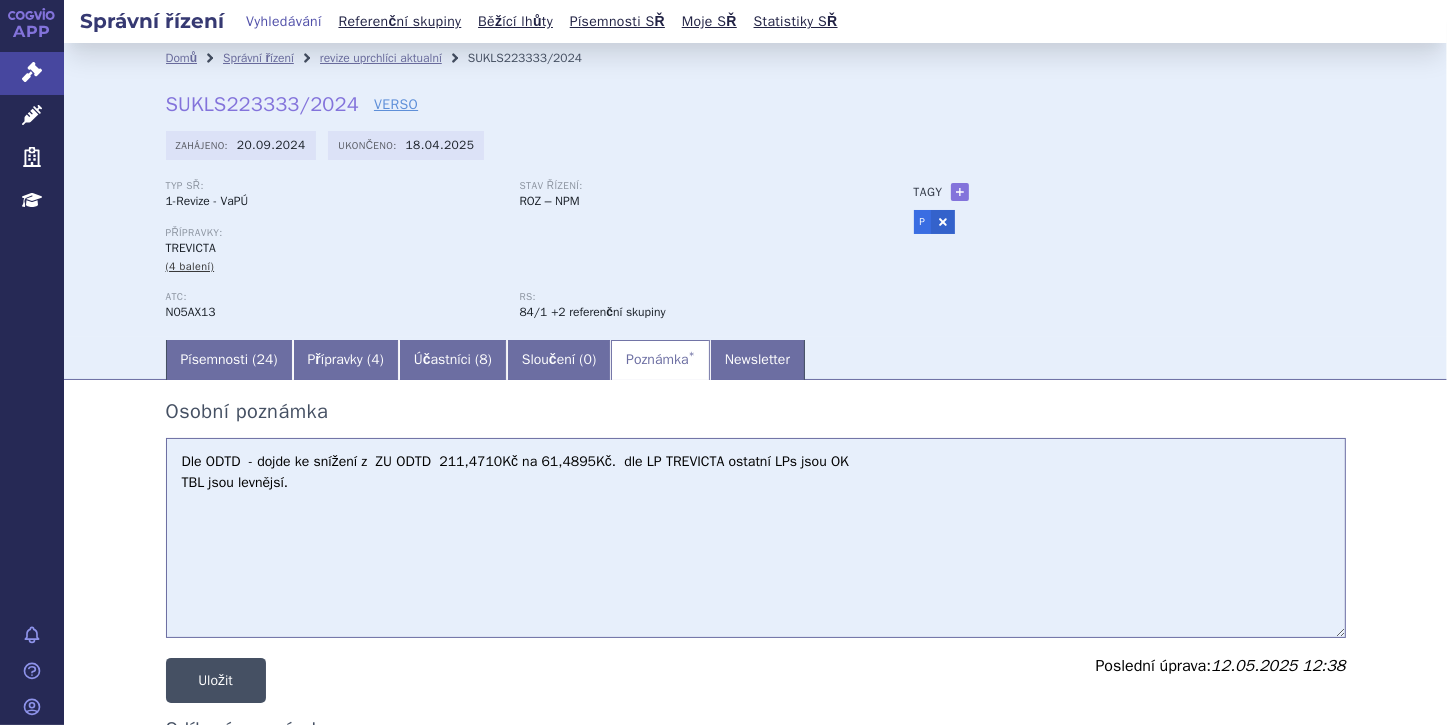 type on "Dle ODTD  - dojde ke snížení z  ZU ODTD  211,4710Kč na 61,4895Kč.  dle LP TREVICTA ostatní LPs jsou OK
TBL jsou levnějsí." 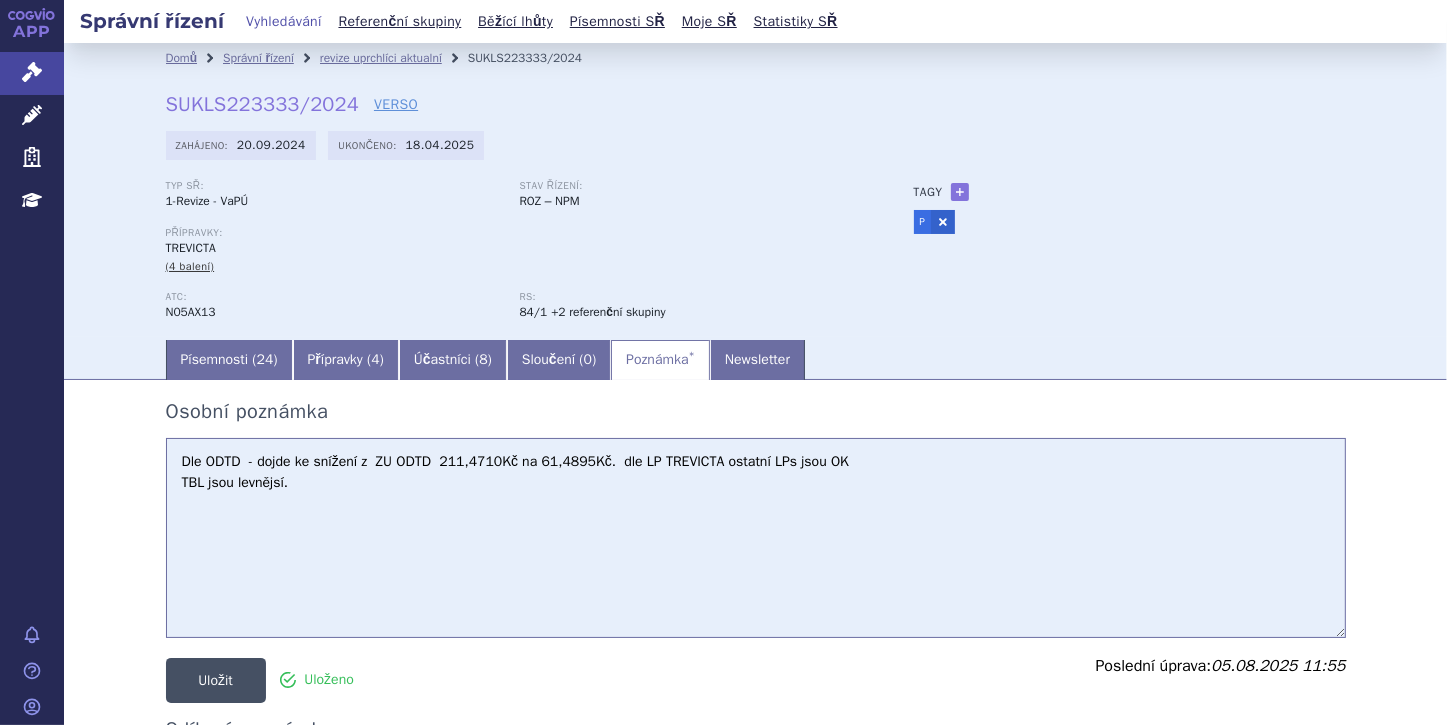 click on "Uložit" at bounding box center (216, 680) 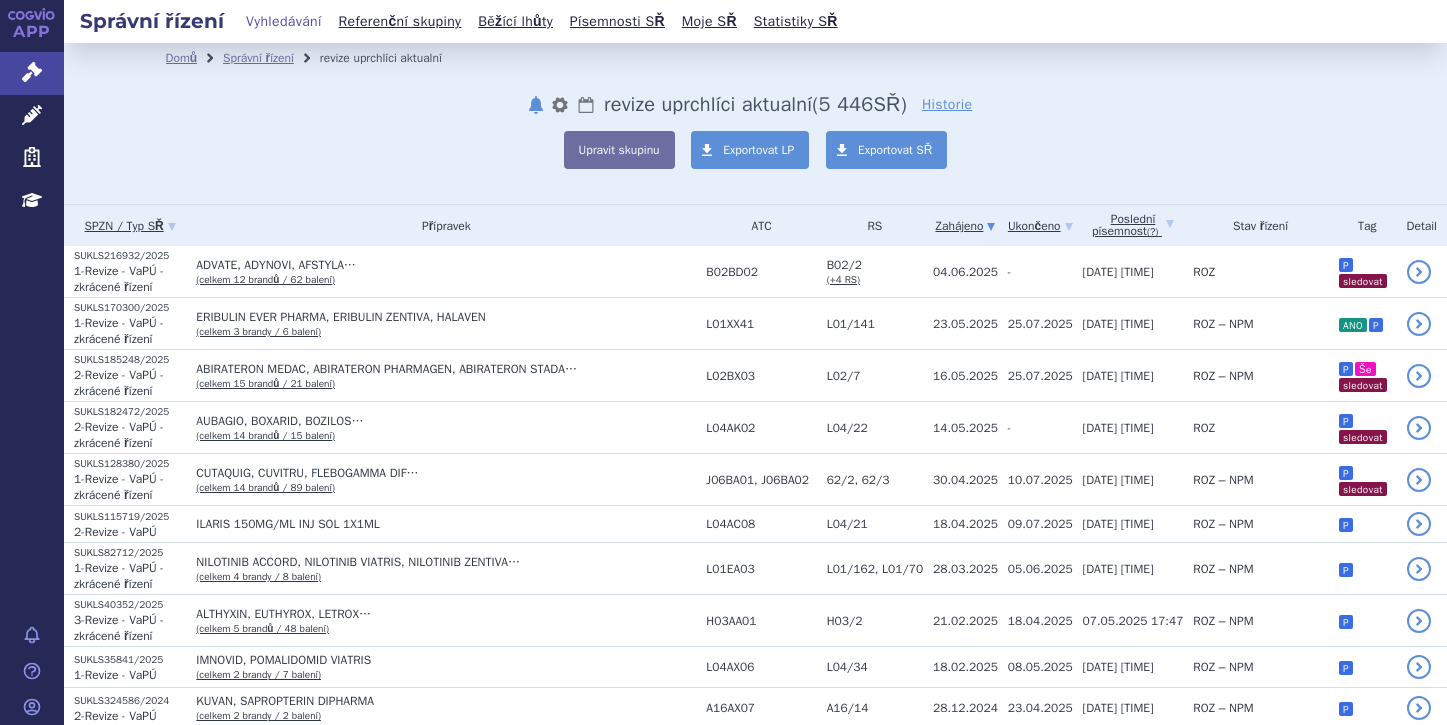 scroll, scrollTop: 0, scrollLeft: 0, axis: both 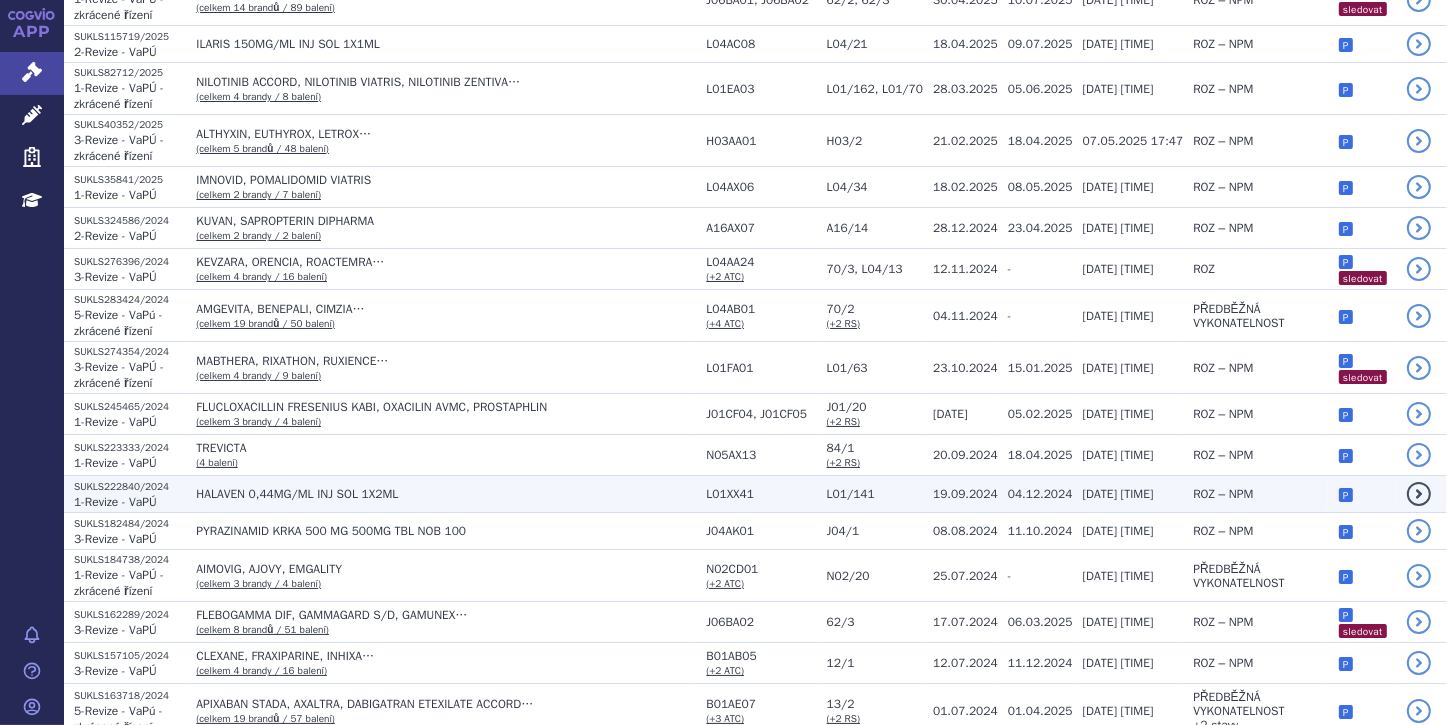 click on "HALAVEN 0,44MG/ML INJ SOL 1X2ML" at bounding box center (446, 494) 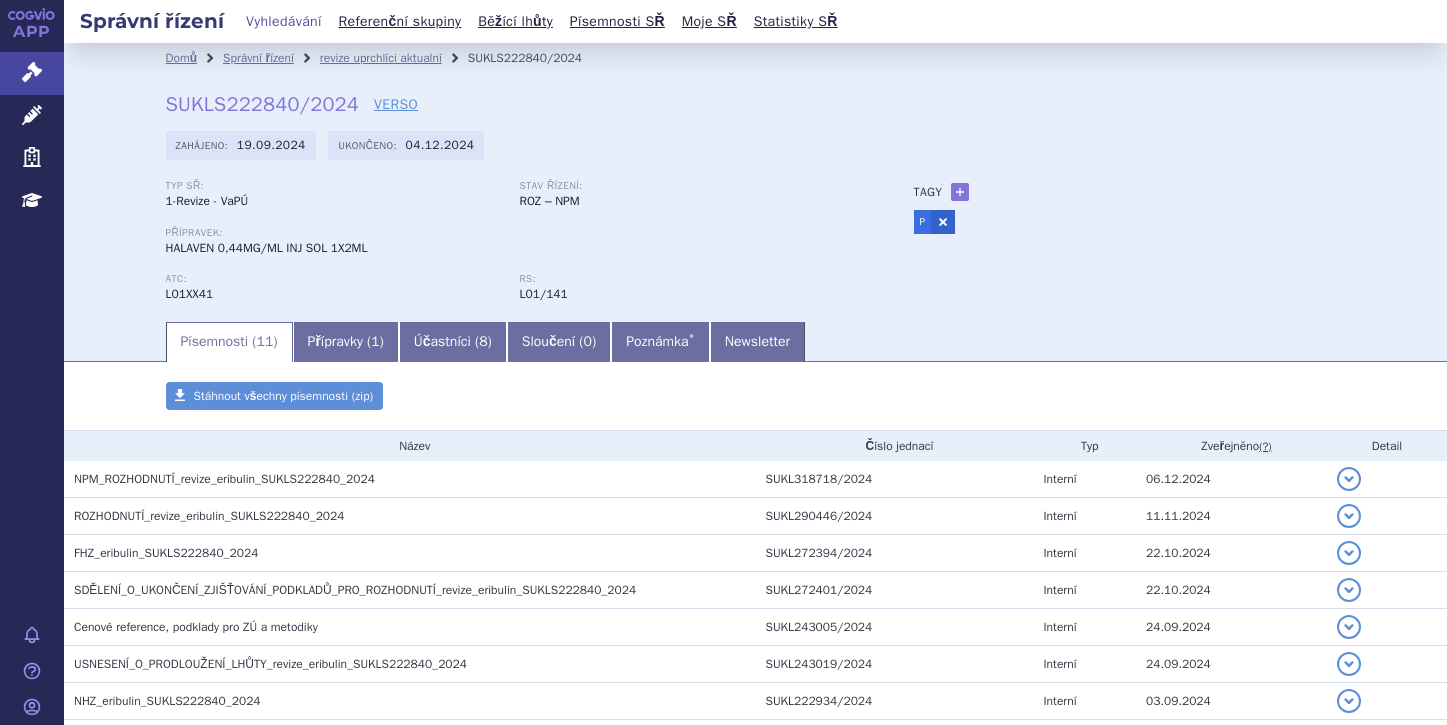 scroll, scrollTop: 0, scrollLeft: 0, axis: both 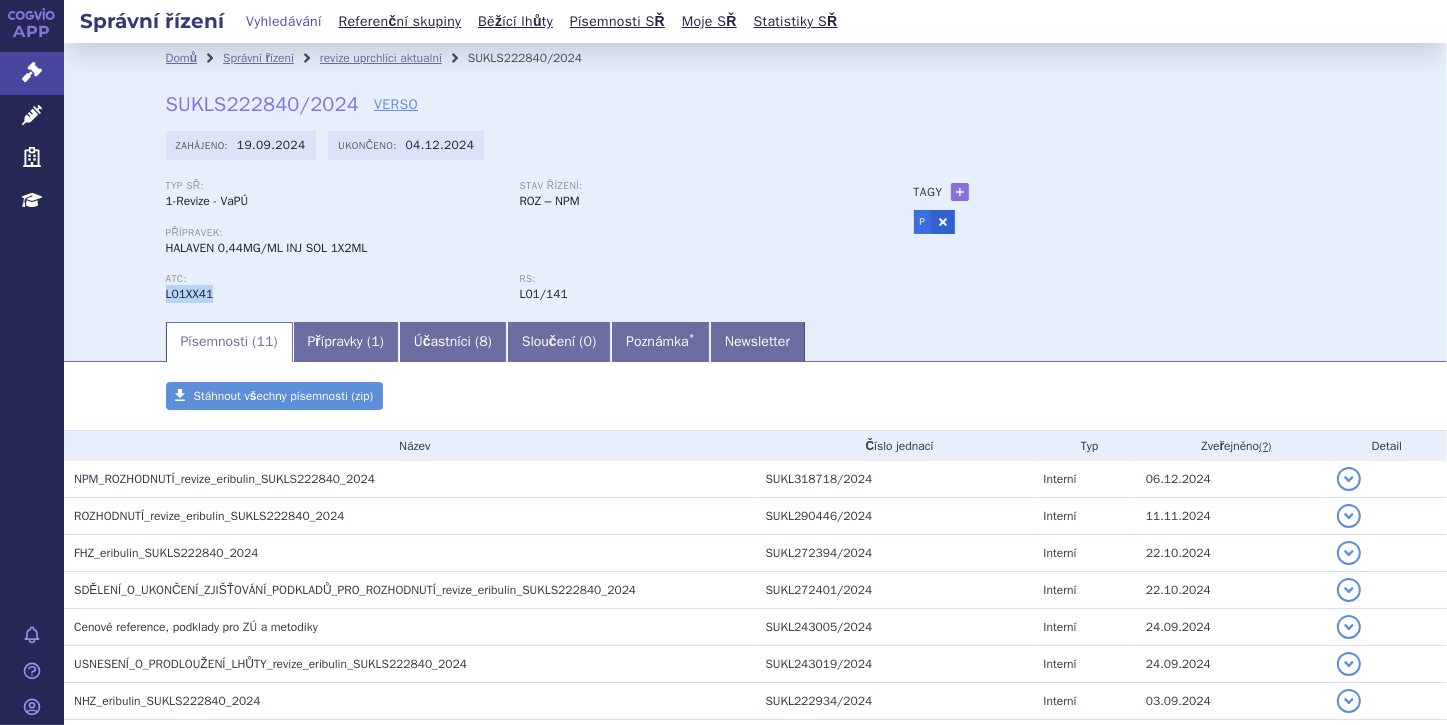 drag, startPoint x: 152, startPoint y: 292, endPoint x: 216, endPoint y: 296, distance: 64.12488 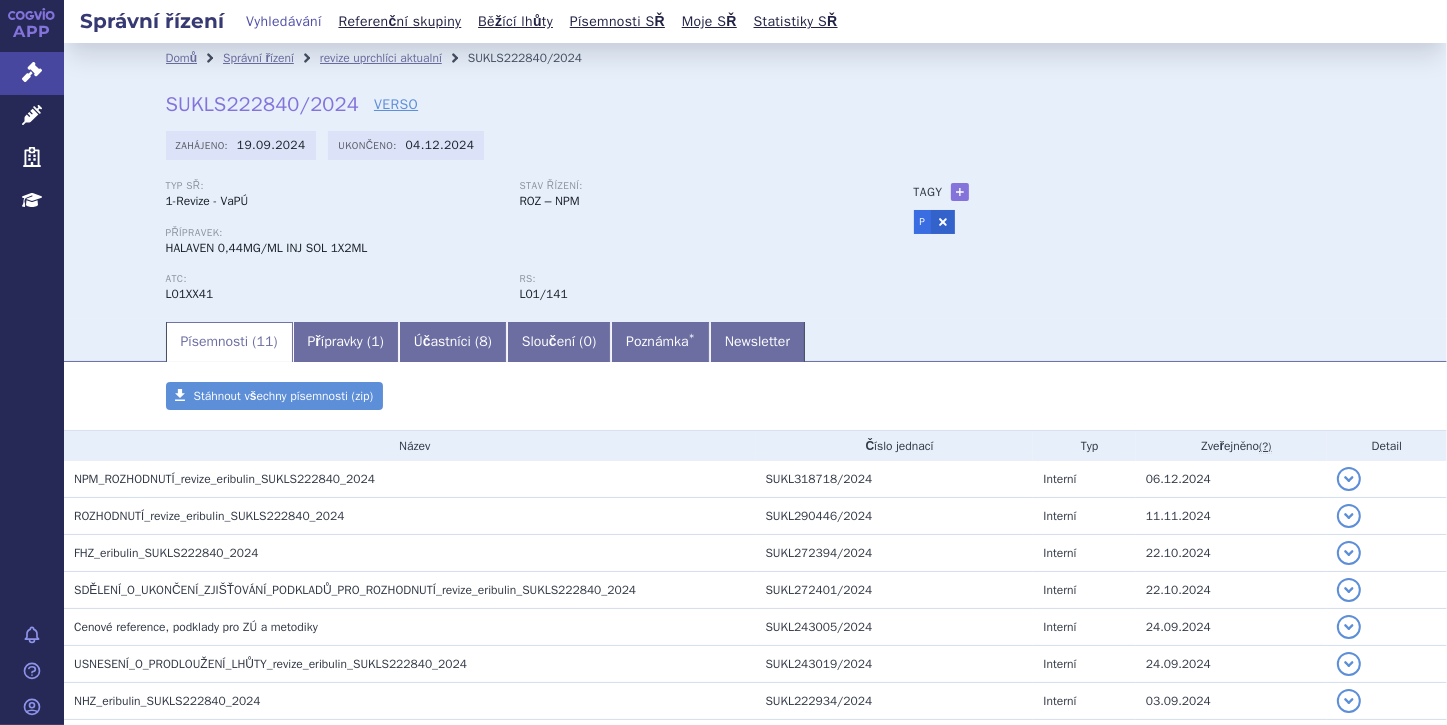drag, startPoint x: 216, startPoint y: 296, endPoint x: 329, endPoint y: 280, distance: 114.12712 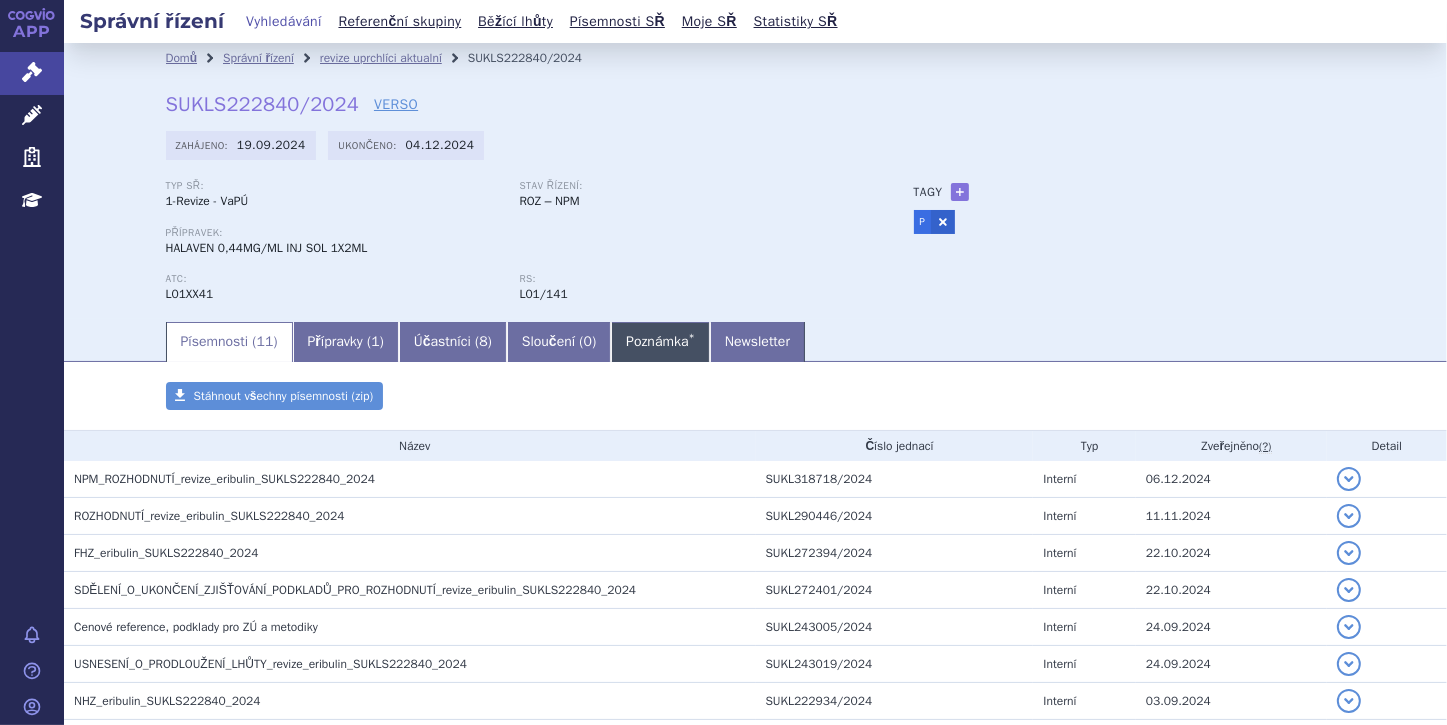 click on "Poznámka
*" at bounding box center (660, 342) 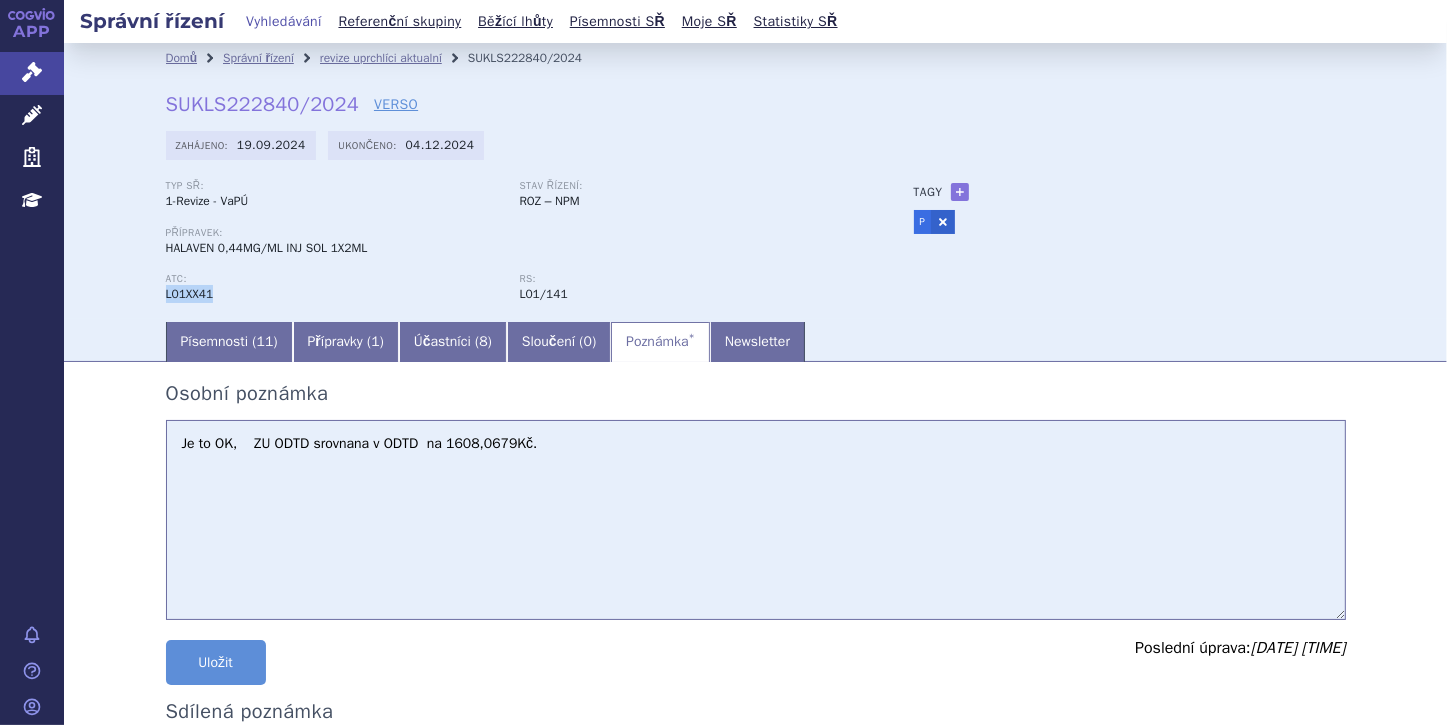 drag, startPoint x: 156, startPoint y: 297, endPoint x: 212, endPoint y: 297, distance: 56 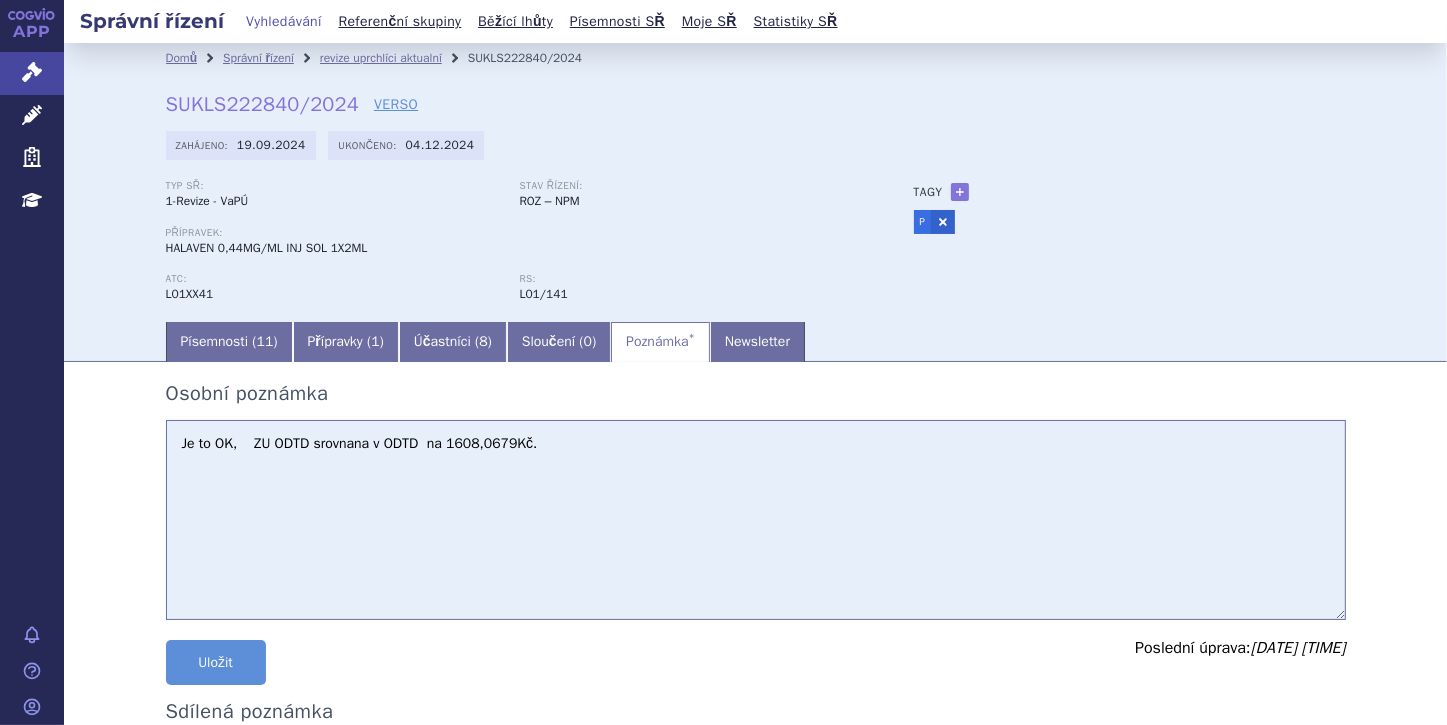 click on "Je to OK,    ZU ODTD srovnana v ODTD  na 1608,0679Kč." at bounding box center [756, 520] 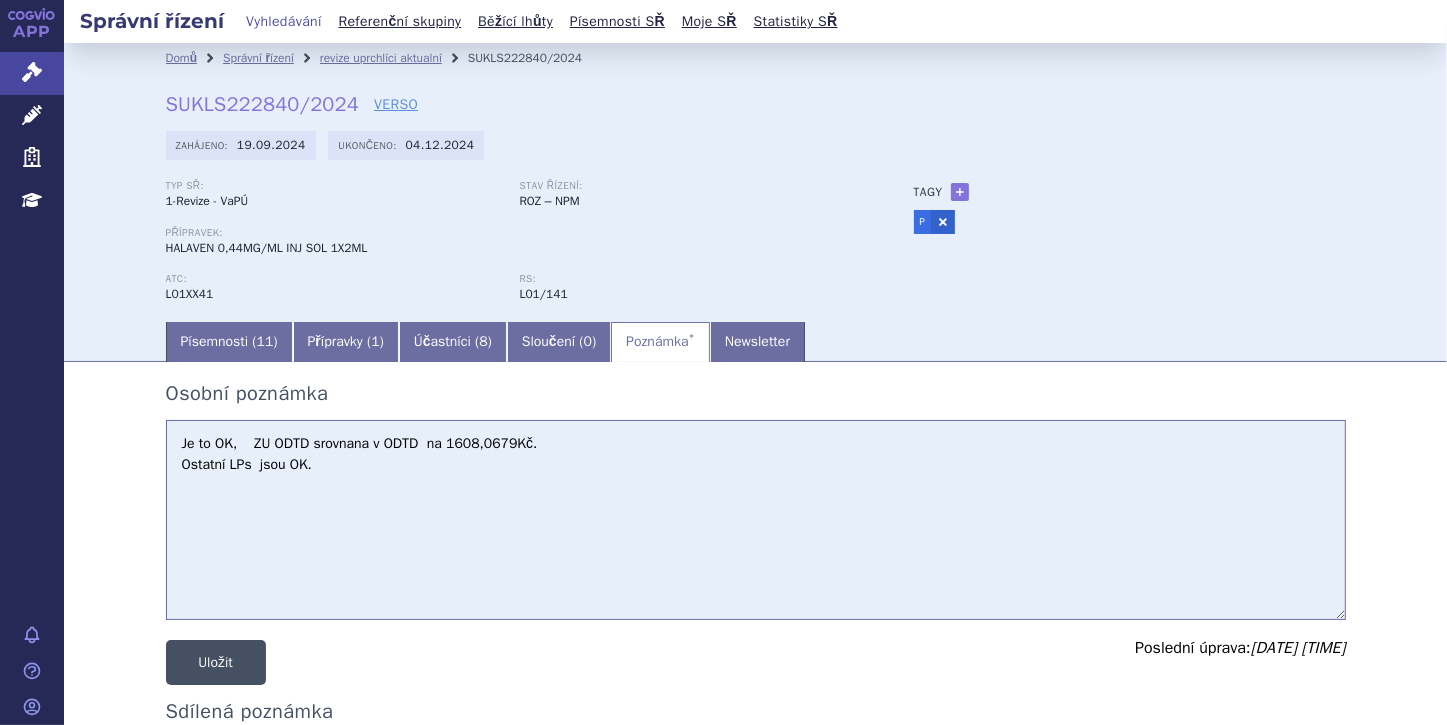 type on "Je to OK,    ZU ODTD srovnana v ODTD  na 1608,0679Kč.
Ostatní LPs  jsou OK." 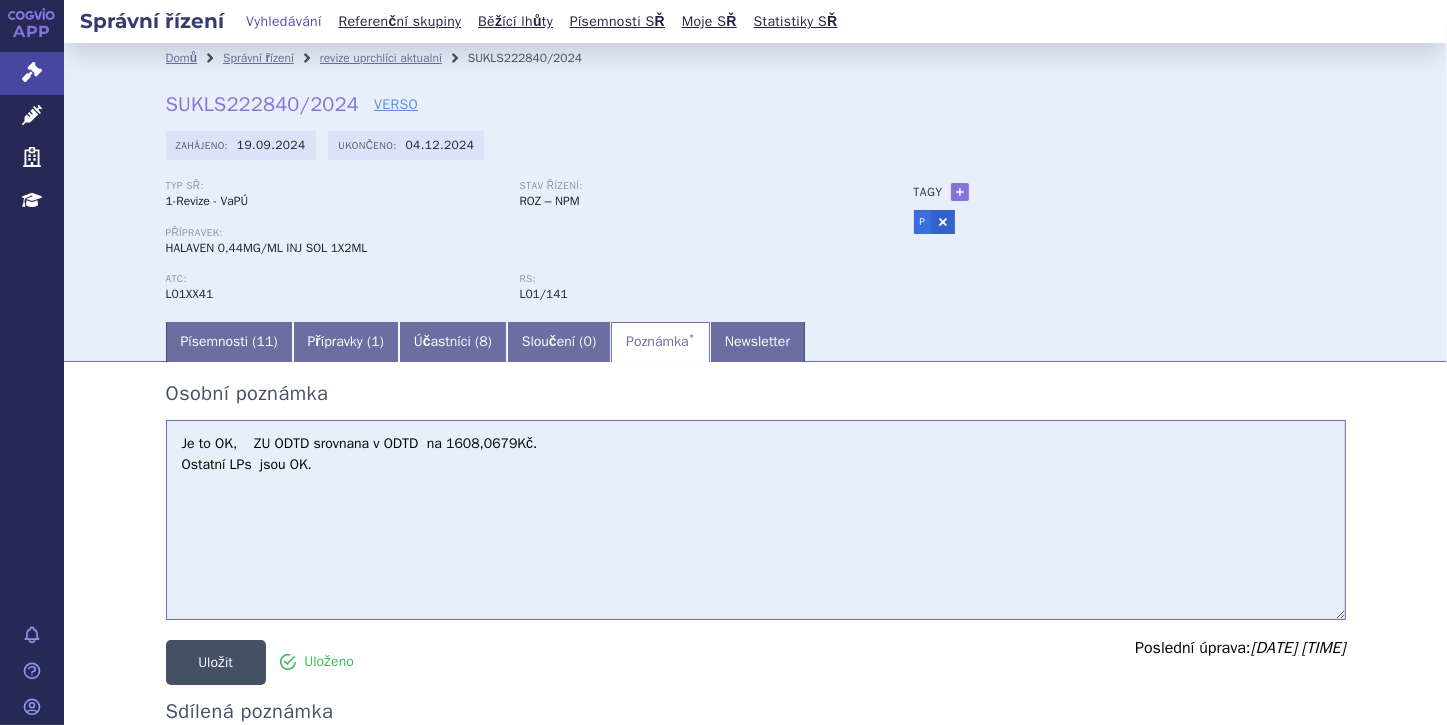 click on "Uložit" at bounding box center (216, 662) 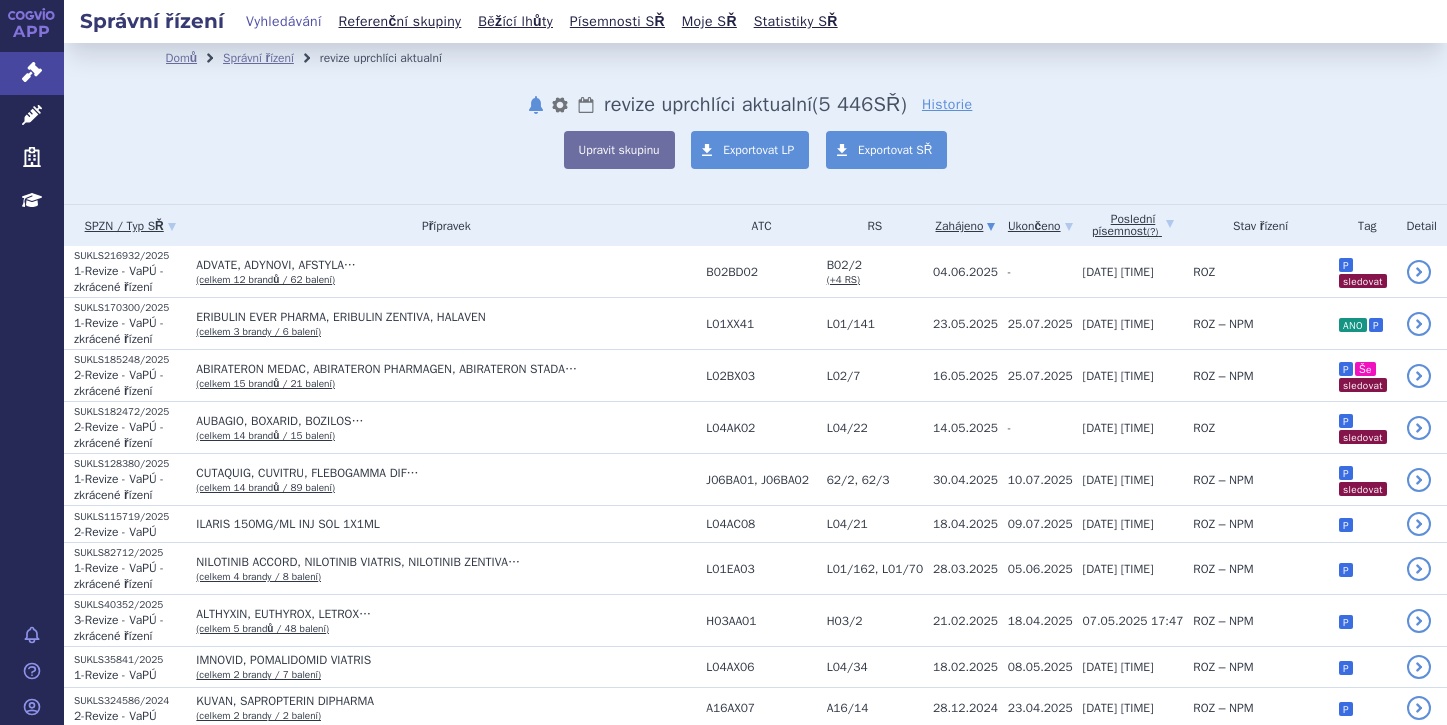 scroll, scrollTop: 0, scrollLeft: 0, axis: both 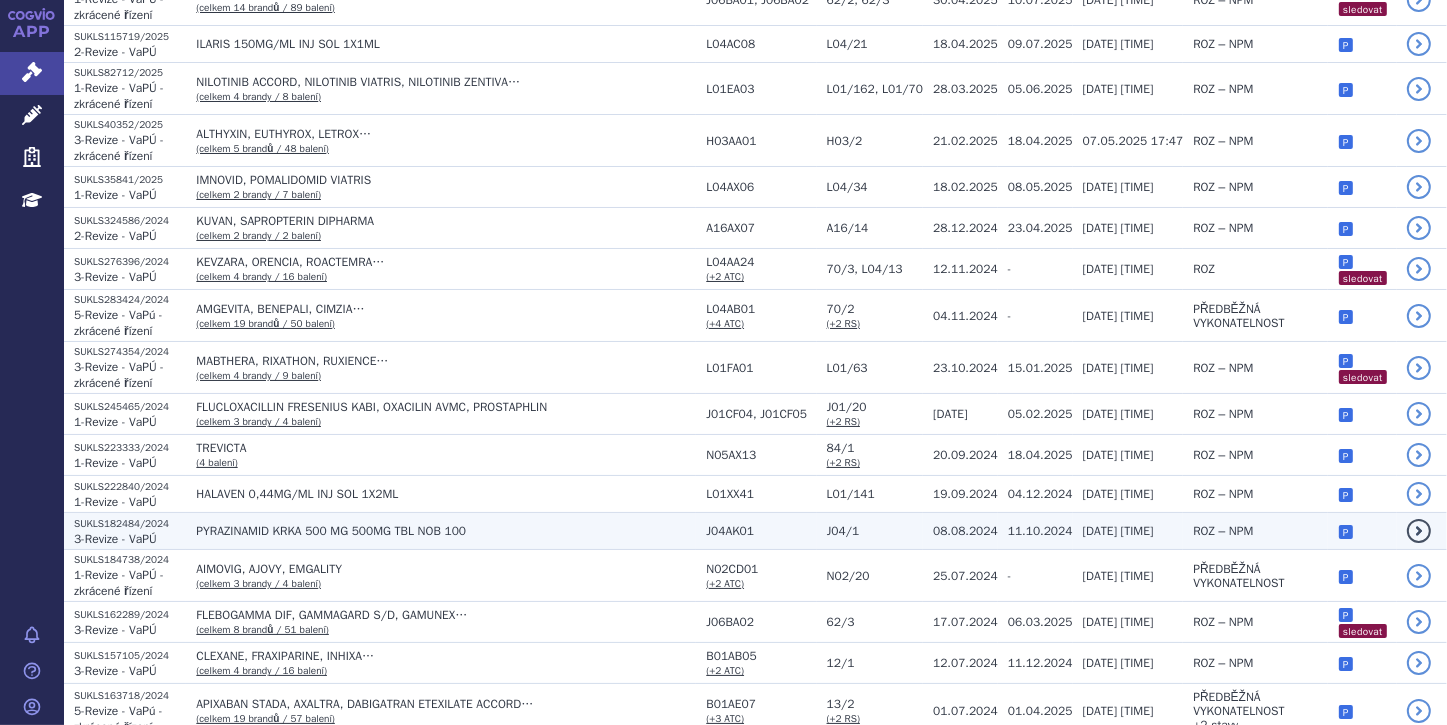 click on "PYRAZINAMID KRKA 500 MG 500MG TBL NOB 100" at bounding box center [446, 531] 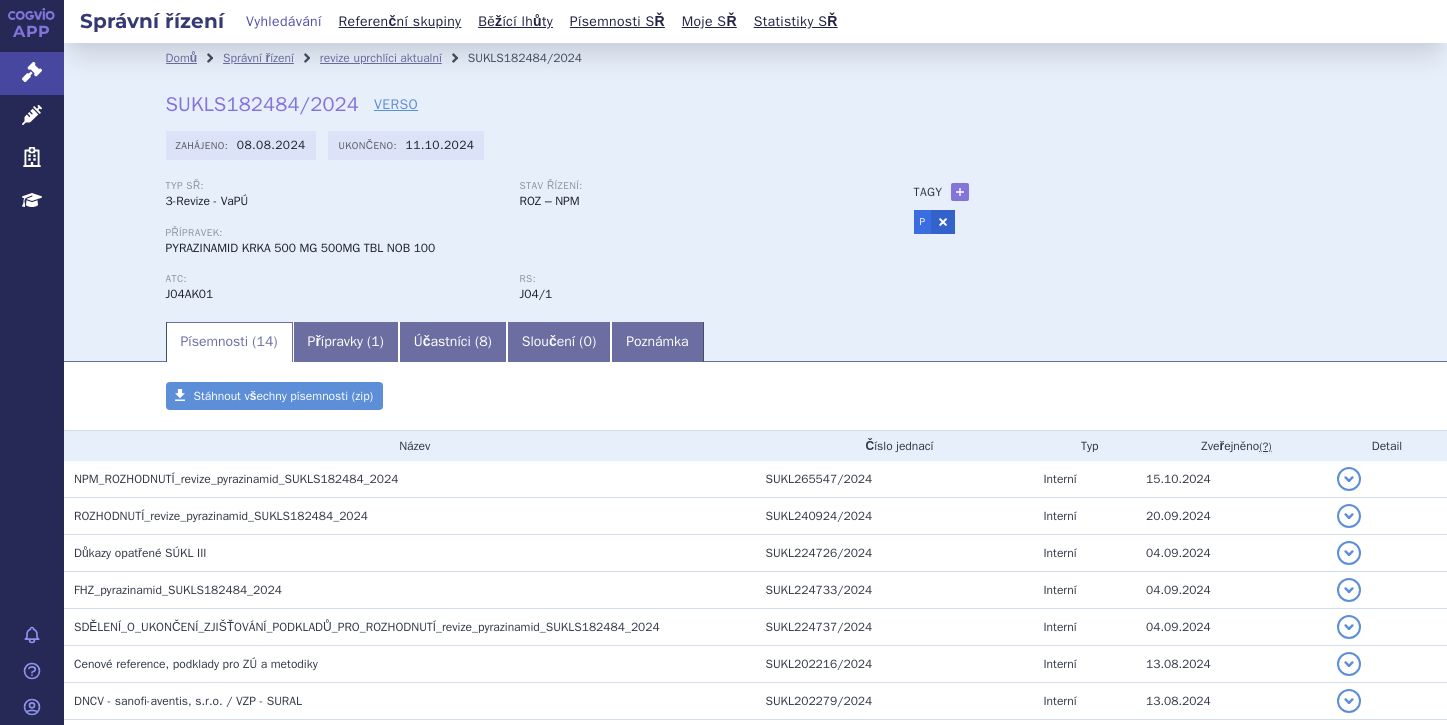 scroll, scrollTop: 0, scrollLeft: 0, axis: both 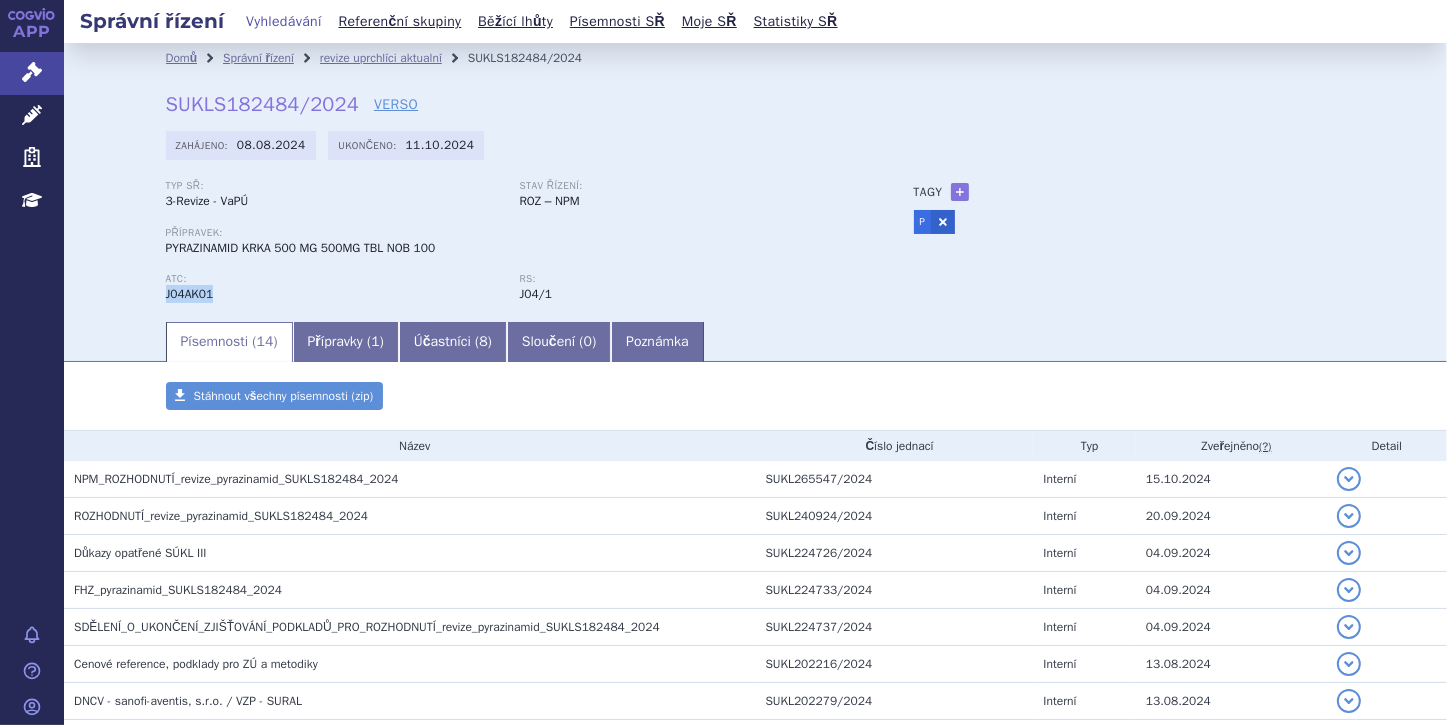 drag, startPoint x: 156, startPoint y: 299, endPoint x: 208, endPoint y: 296, distance: 52.086468 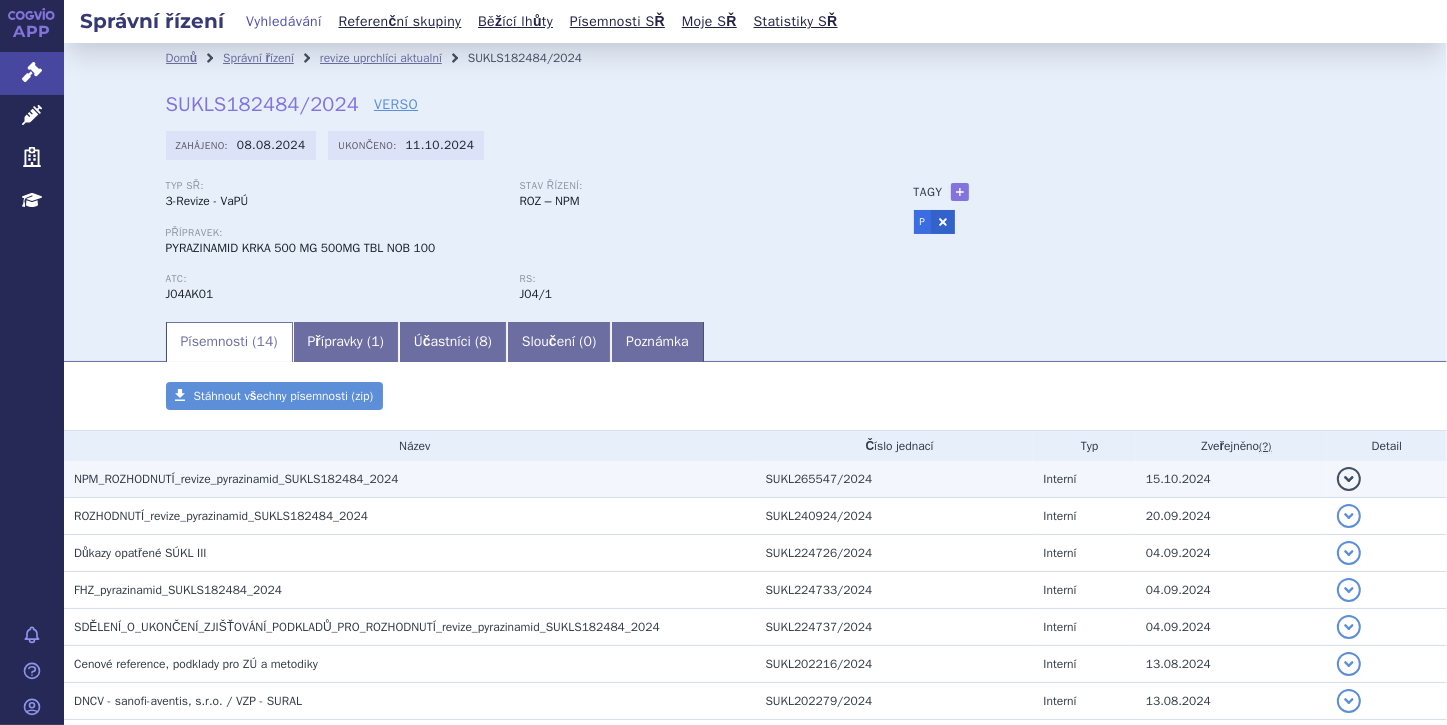 click on "NPM_ROZHODNUTÍ_revize_pyrazinamid_SUKLS182484_2024" at bounding box center [236, 479] 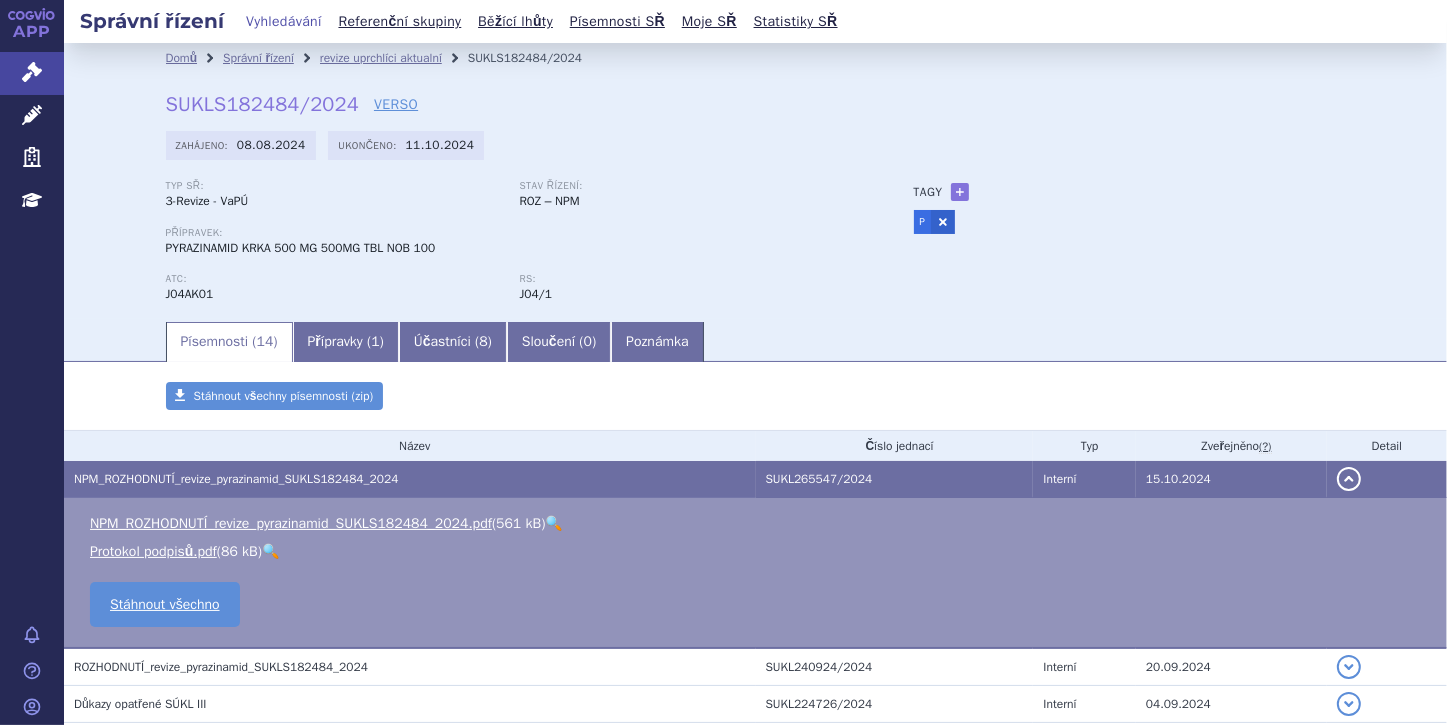 click on "🔍" at bounding box center (553, 523) 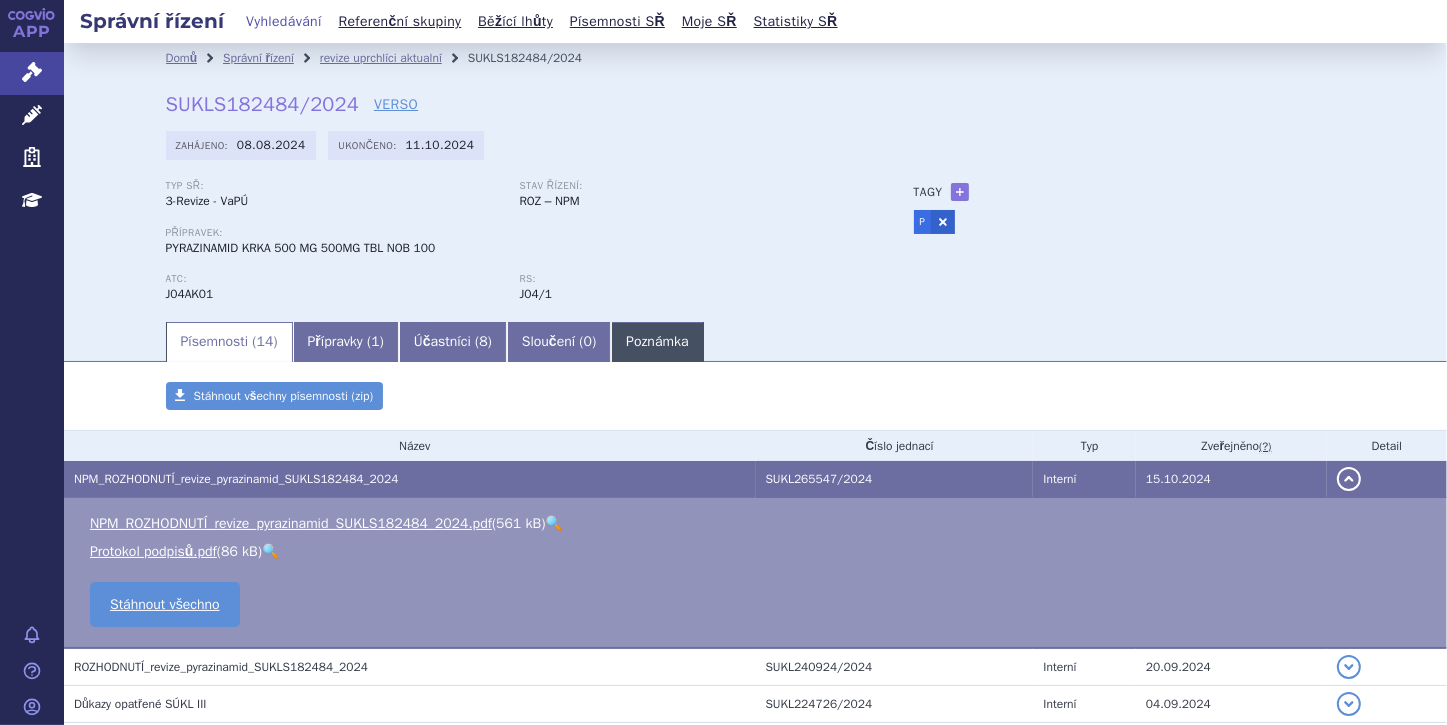 click on "Poznámka" at bounding box center (657, 342) 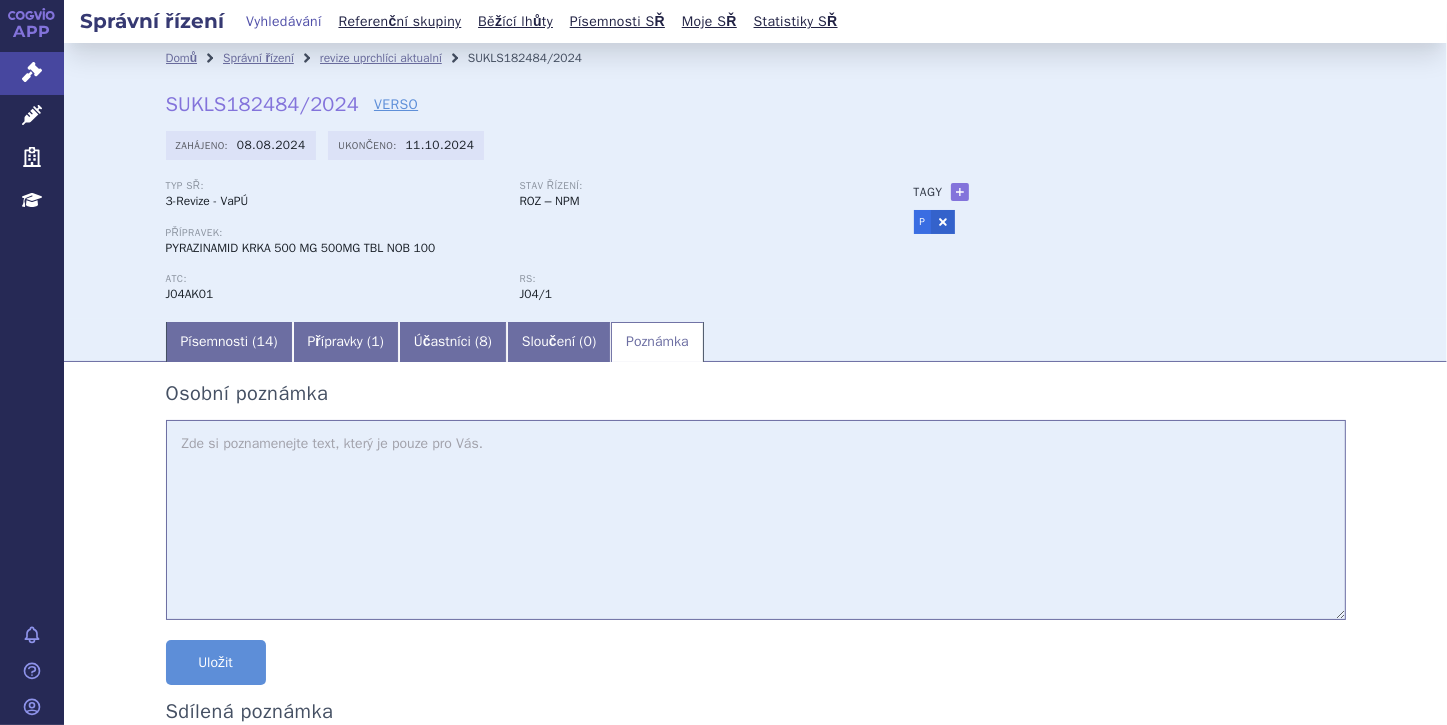 click at bounding box center (756, 520) 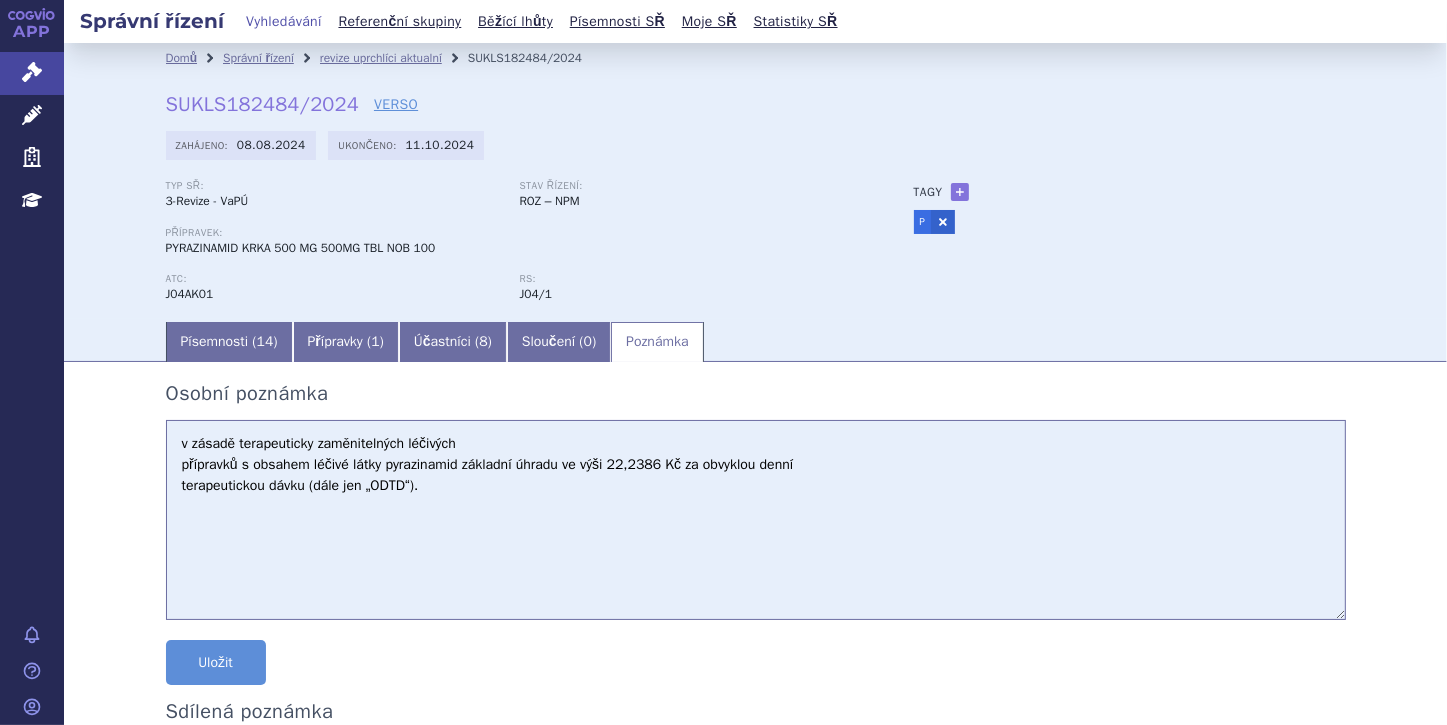 click on "v zásadě terapeuticky zaměnitelných léčivých
přípravků s obsahem léčivé látky pyrazinamid základní úhradu ve výši 22,2386 Kč za obvyklou denní
terapeutickou dávku (dále jen „ODTD“)." at bounding box center (756, 520) 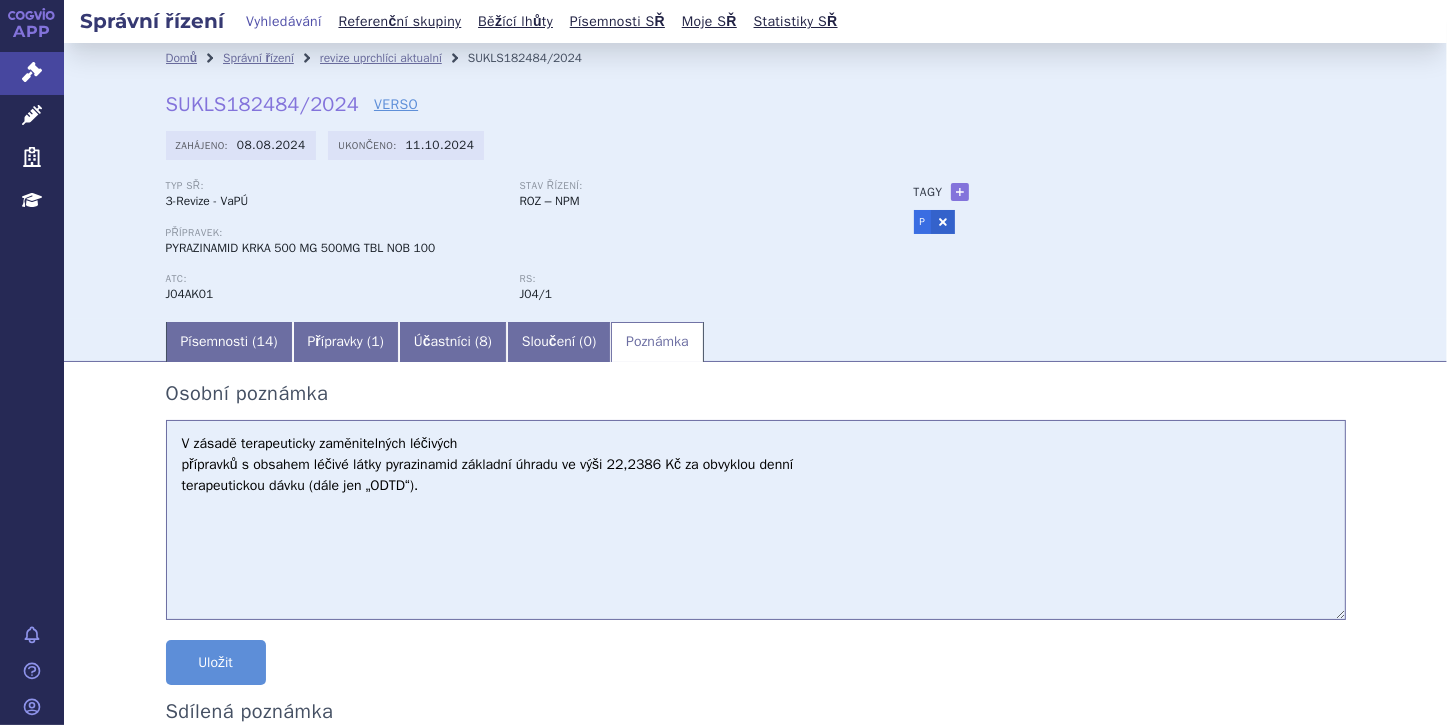 click on "V zásadě terapeuticky zaměnitelných léčivých
přípravků s obsahem léčivé látky pyrazinamid základní úhradu ve výši 22,2386 Kč za obvyklou denní
terapeutickou dávku (dále jen „ODTD“)." at bounding box center [756, 520] 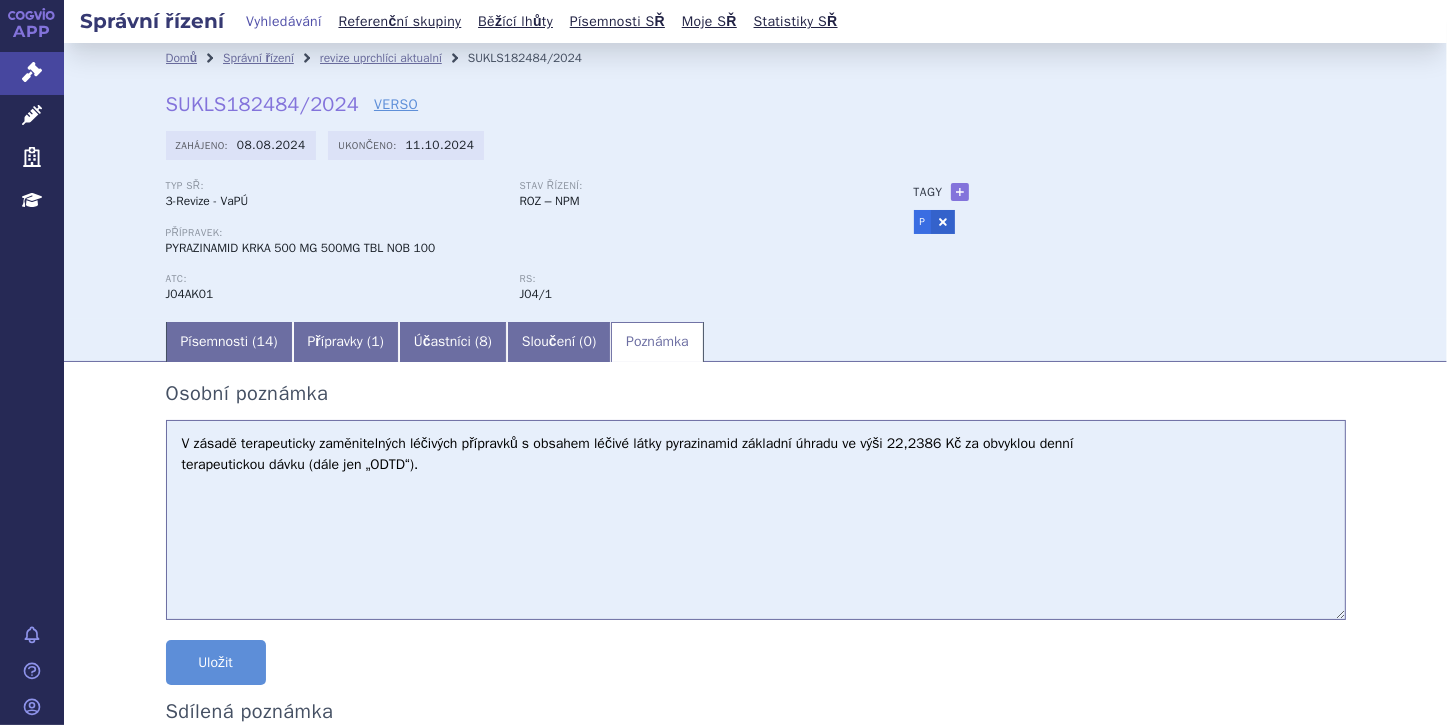 click on "V zásadě terapeuticky zaměnitelných léčivých přípravků s obsahem léčivé látky pyrazinamid základní úhradu ve výši 22,2386 Kč za obvyklou denní
terapeutickou dávku (dále jen „ODTD“)." at bounding box center [756, 520] 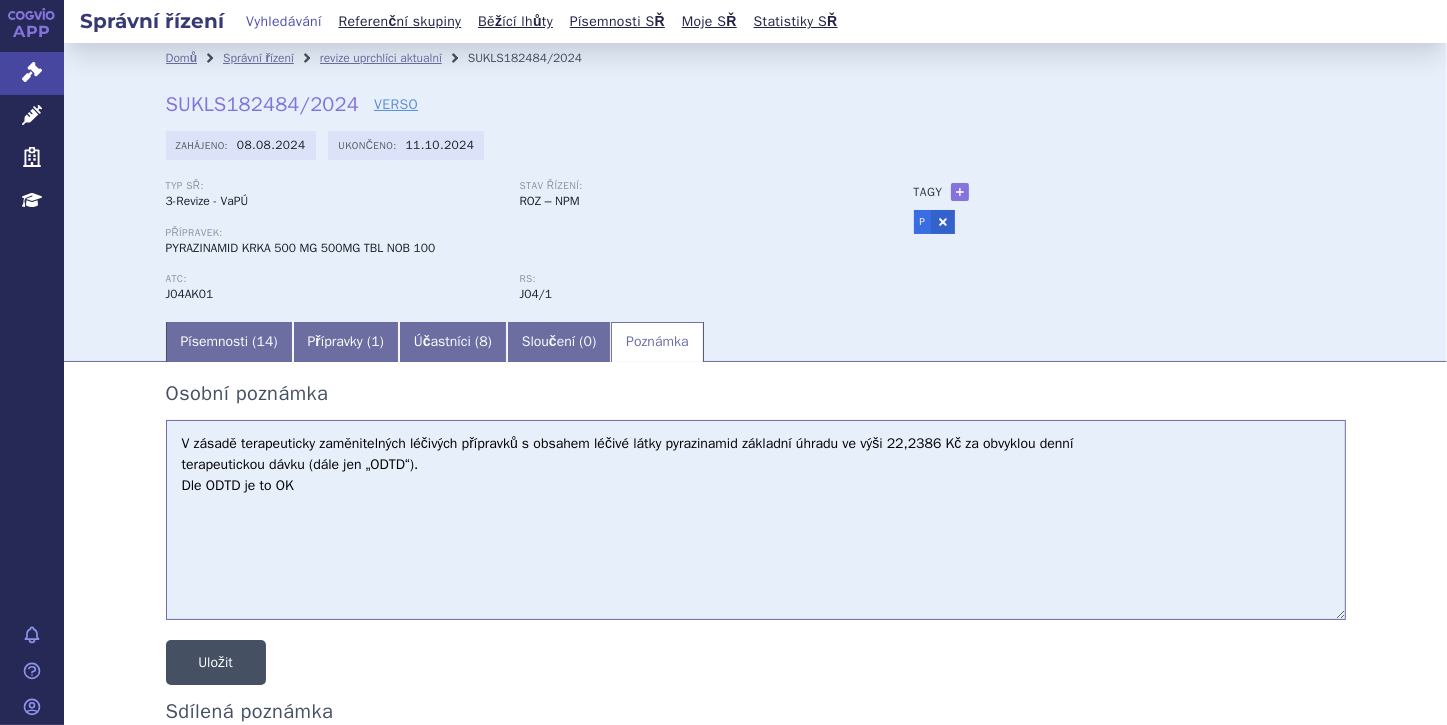 type on "V zásadě terapeuticky zaměnitelných léčivých přípravků s obsahem léčivé látky pyrazinamid základní úhradu ve výši 22,2386 Kč za obvyklou denní
terapeutickou dávku (dále jen „ODTD“).
Dle ODTD je to OK" 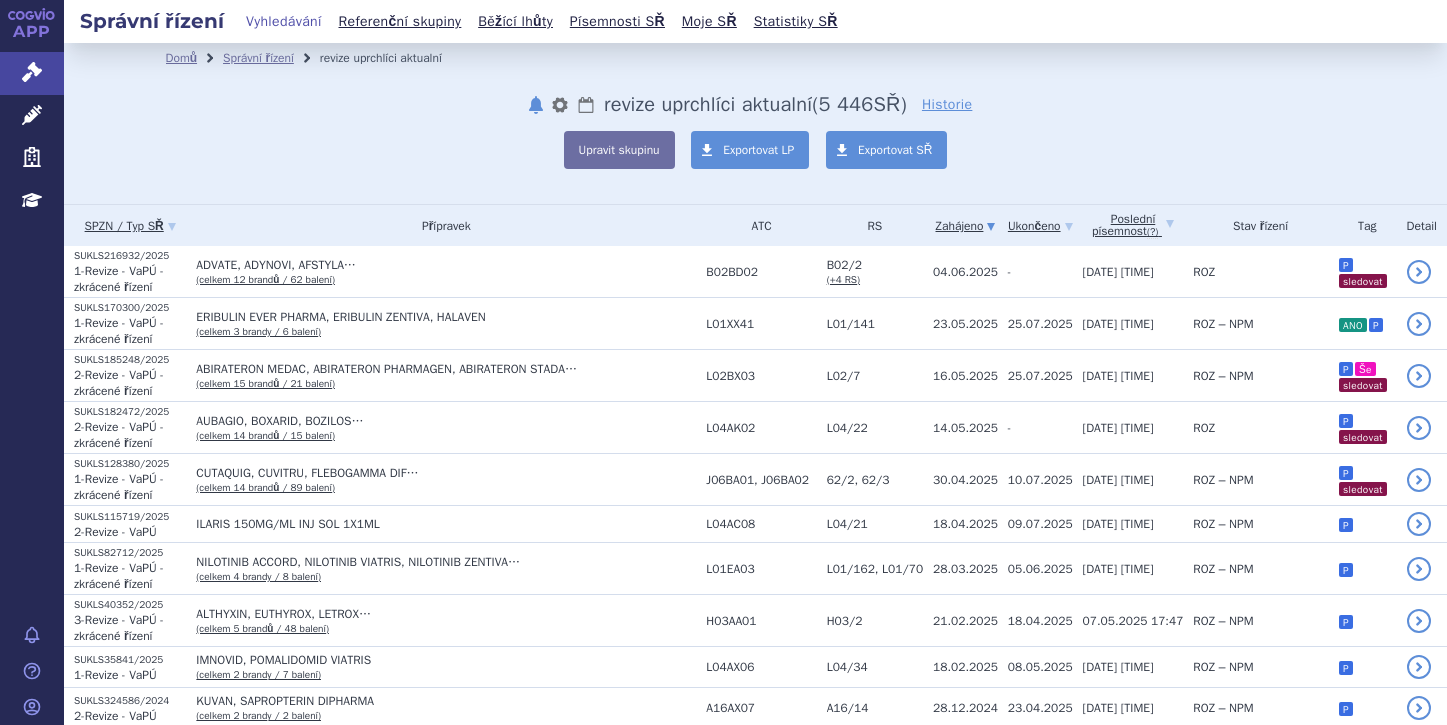scroll, scrollTop: 0, scrollLeft: 0, axis: both 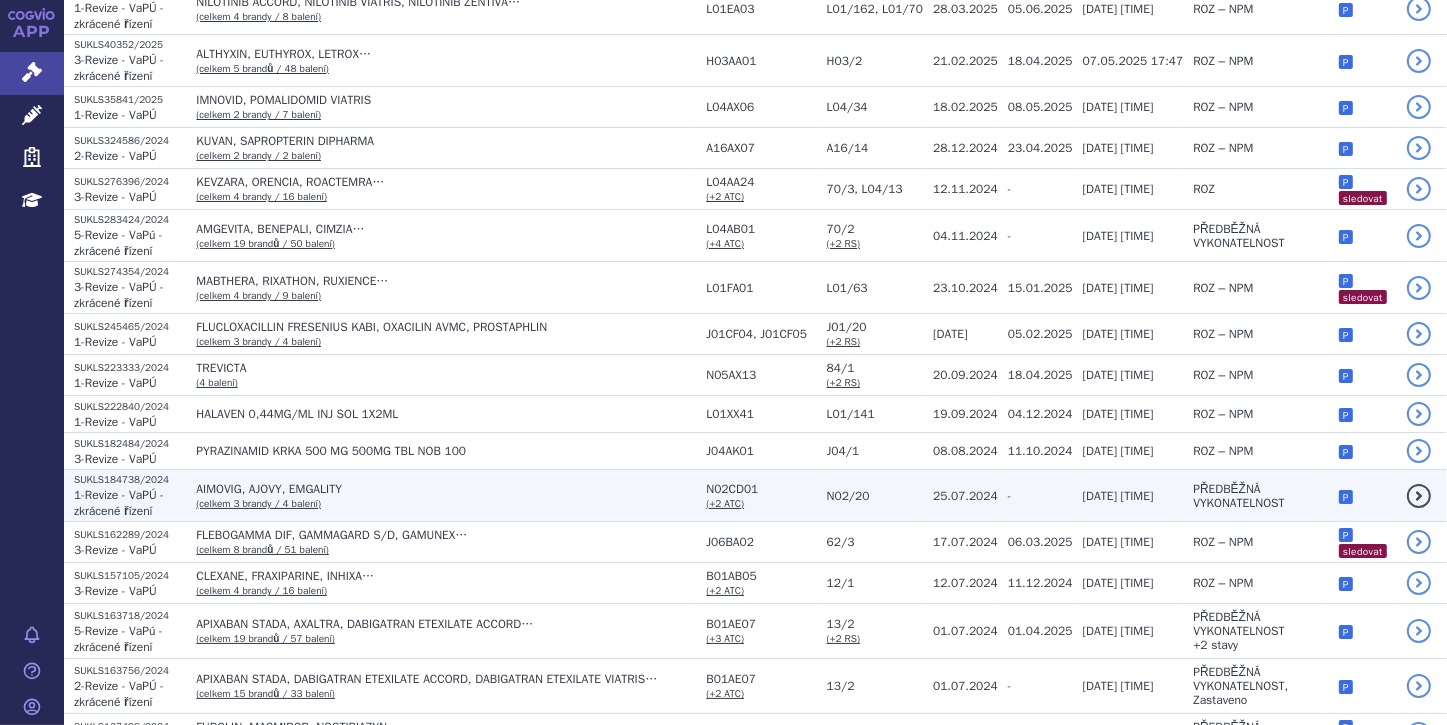 click on "AIMOVIG, AJOVY, EMGALITY
(celkem 3 brandy / 4 balení)" at bounding box center (441, 496) 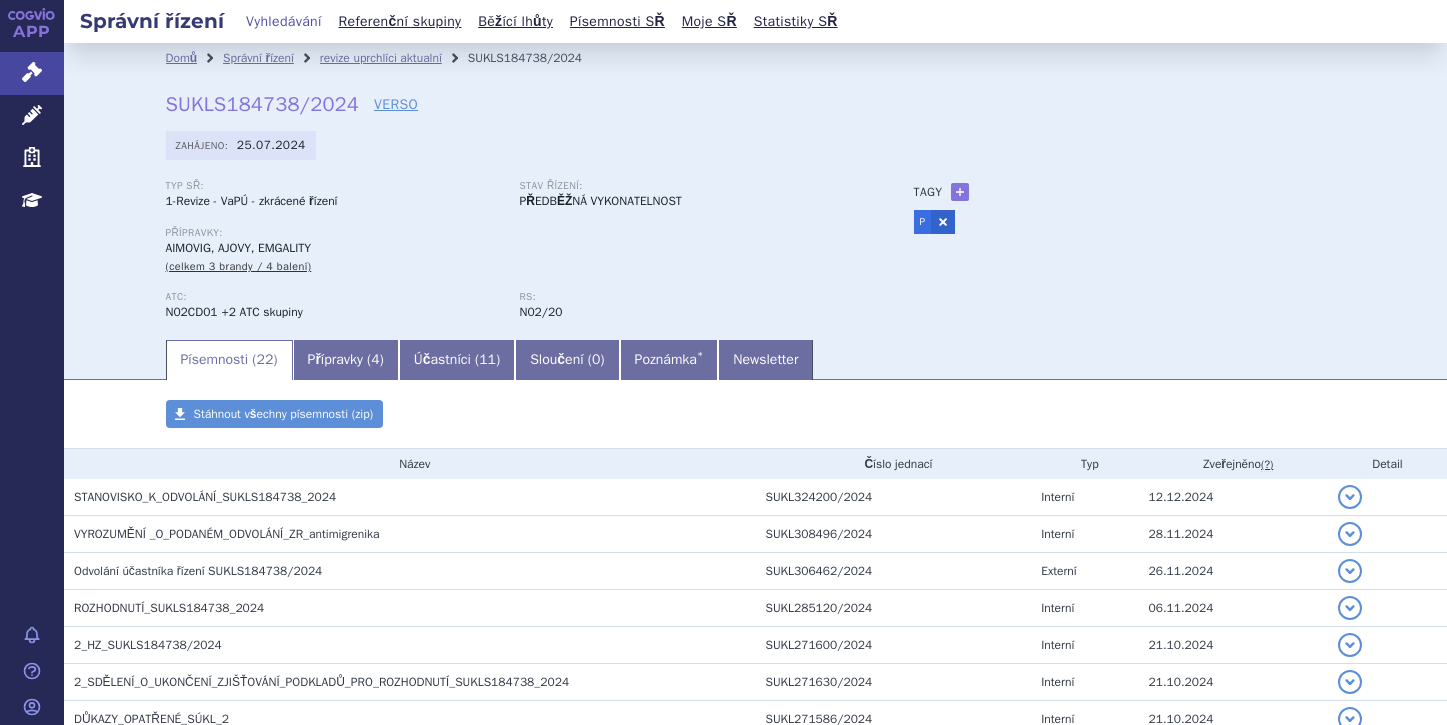 scroll, scrollTop: 0, scrollLeft: 0, axis: both 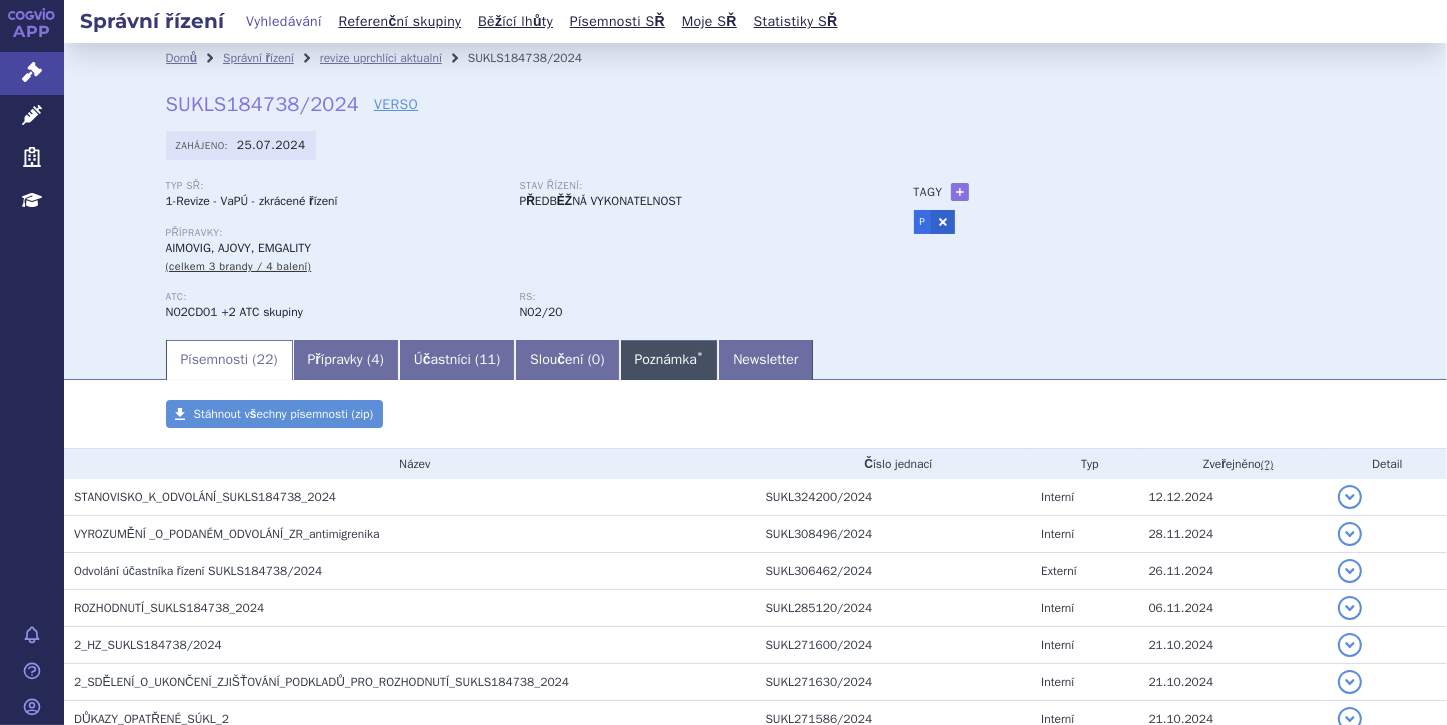 click on "Poznámka
*" at bounding box center [669, 360] 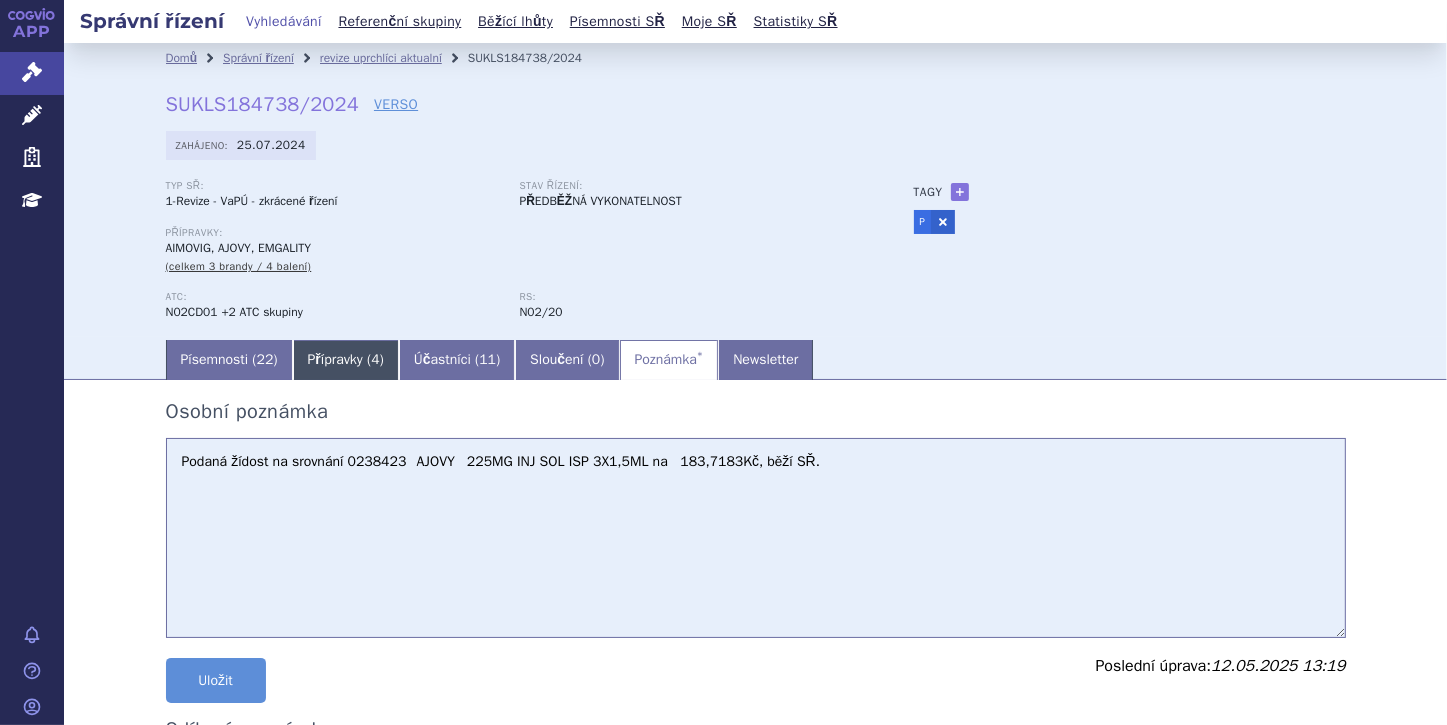 click on "Přípravky ( 4 )" at bounding box center [346, 360] 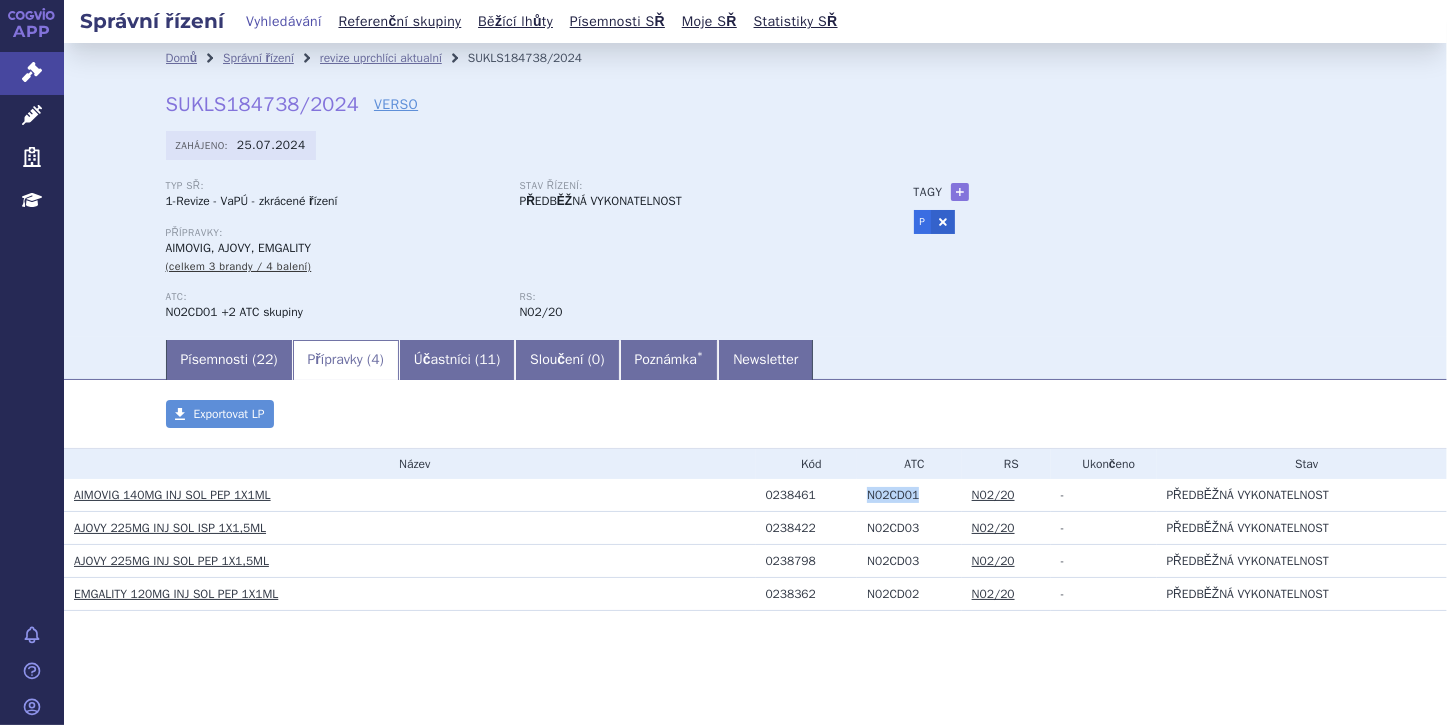 drag, startPoint x: 851, startPoint y: 495, endPoint x: 908, endPoint y: 496, distance: 57.00877 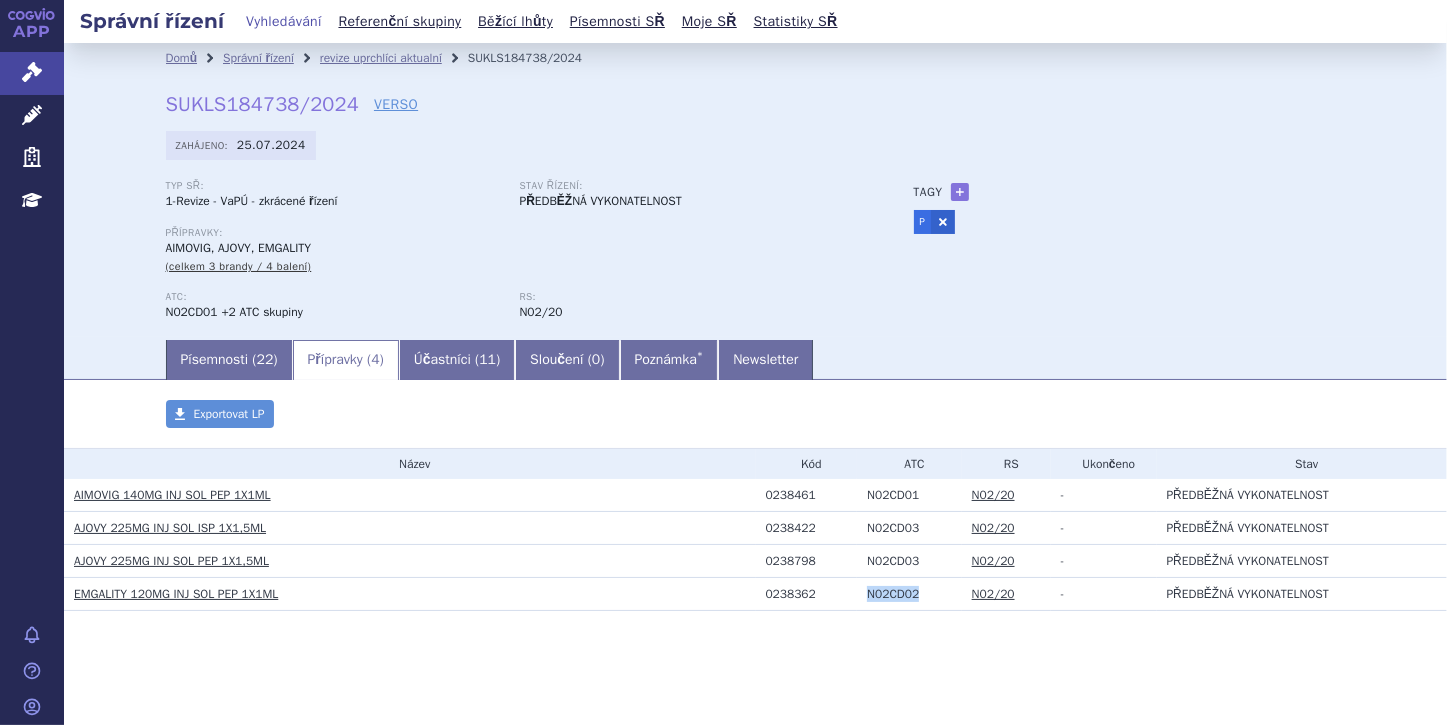 drag, startPoint x: 855, startPoint y: 593, endPoint x: 900, endPoint y: 592, distance: 45.01111 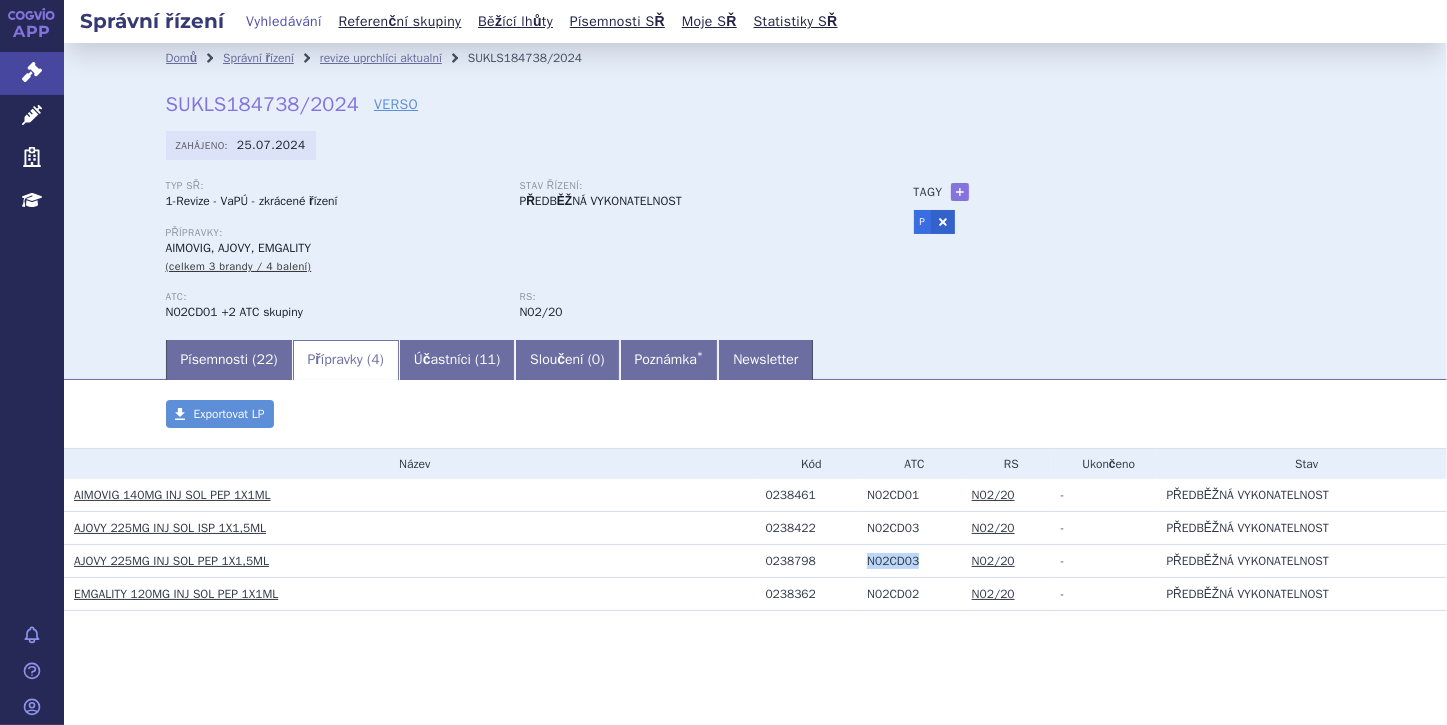 drag, startPoint x: 854, startPoint y: 563, endPoint x: 908, endPoint y: 563, distance: 54 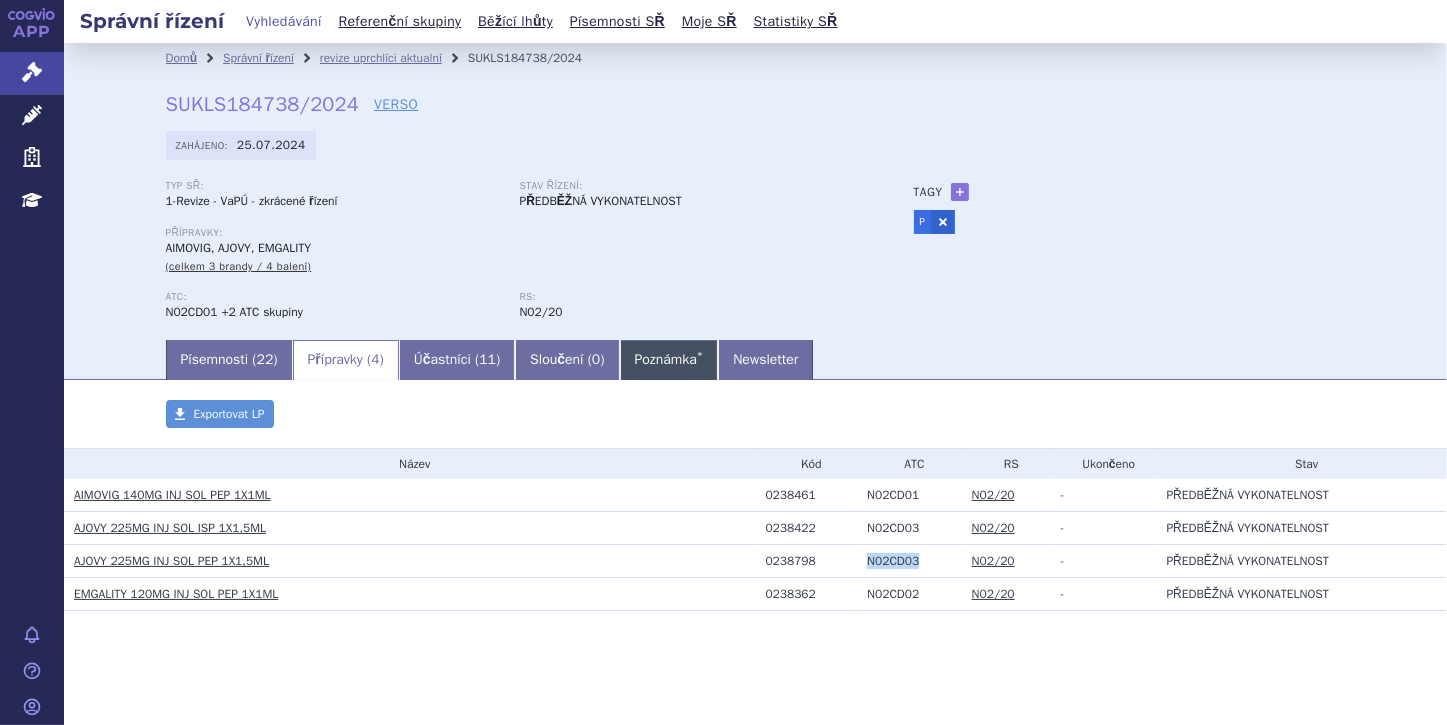 click on "Poznámka
*" at bounding box center [669, 360] 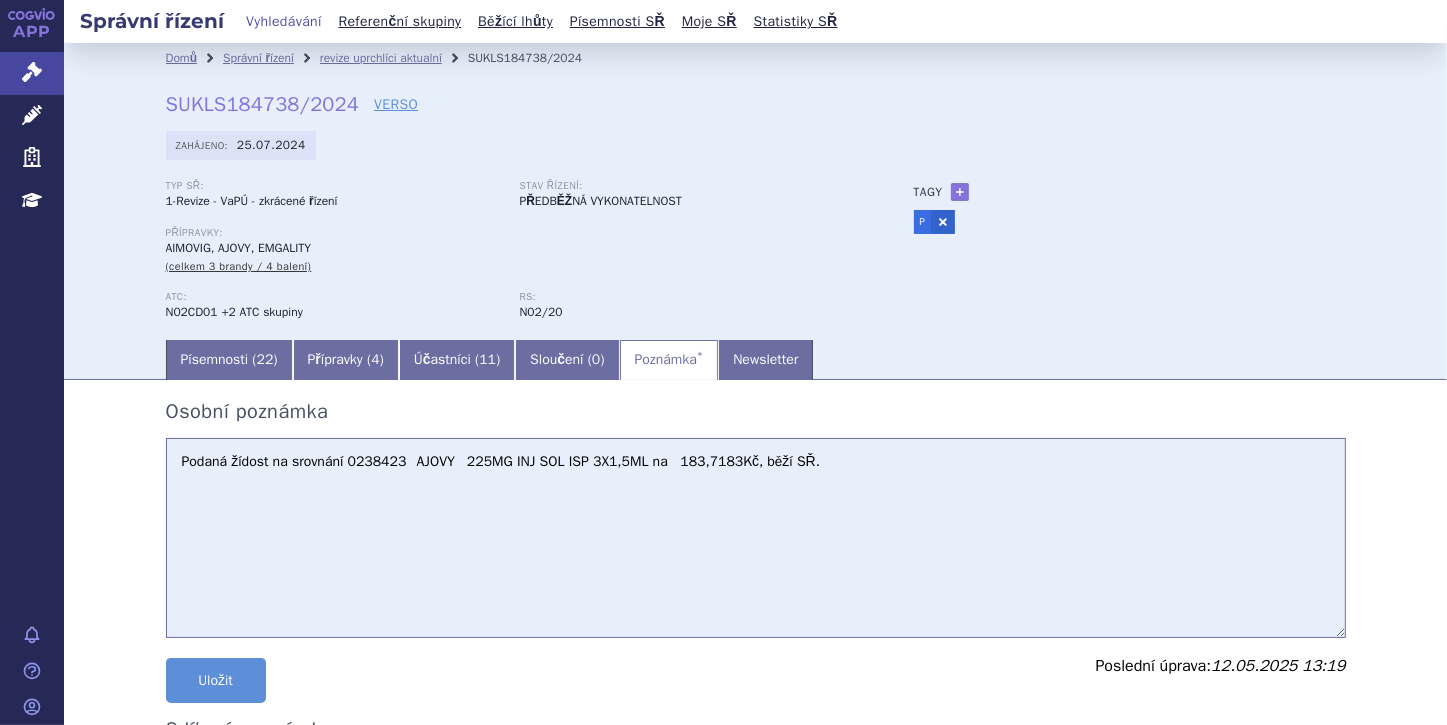 click on "Podaná žídost na srovnání 0238423	AJOVY	225MG INJ SOL ISP 3X1,5ML na   183,7183Kč, běží SŘ." at bounding box center [756, 538] 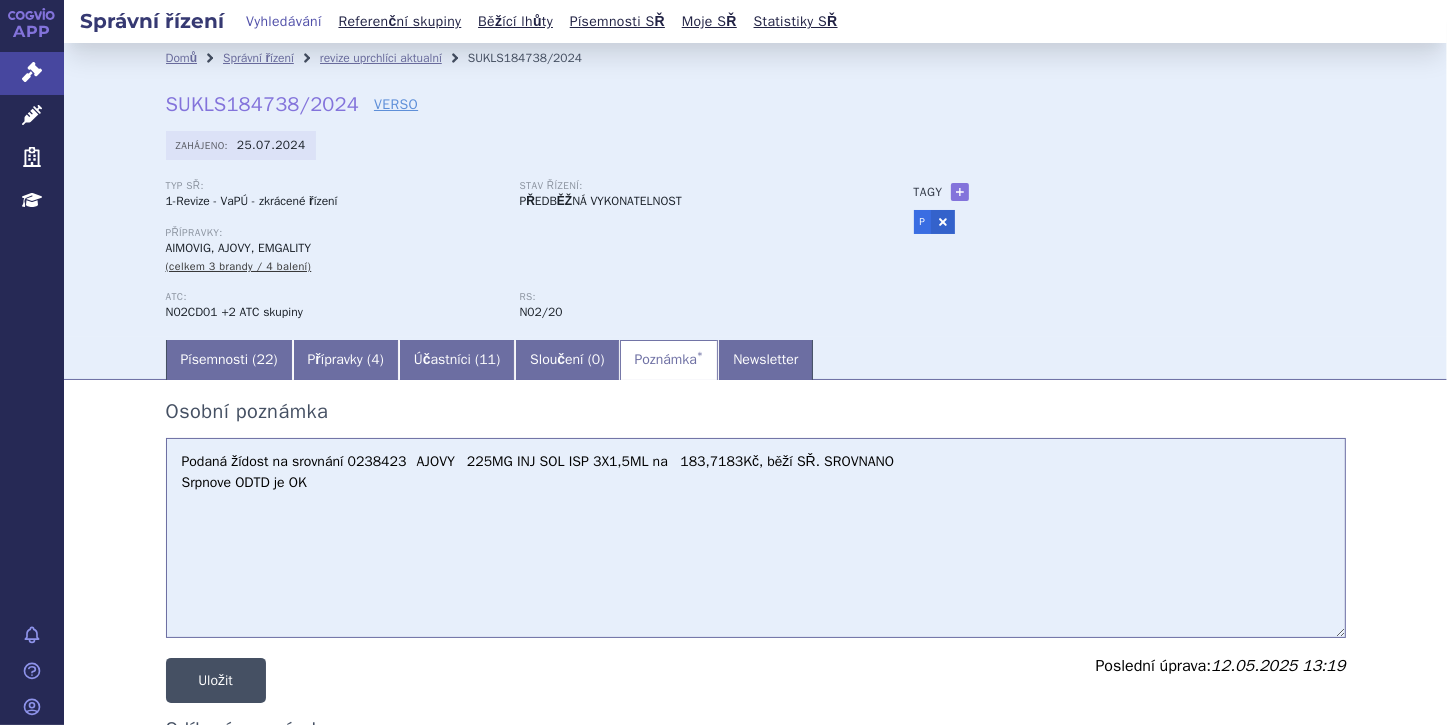 click on "Uložit" at bounding box center (216, 680) 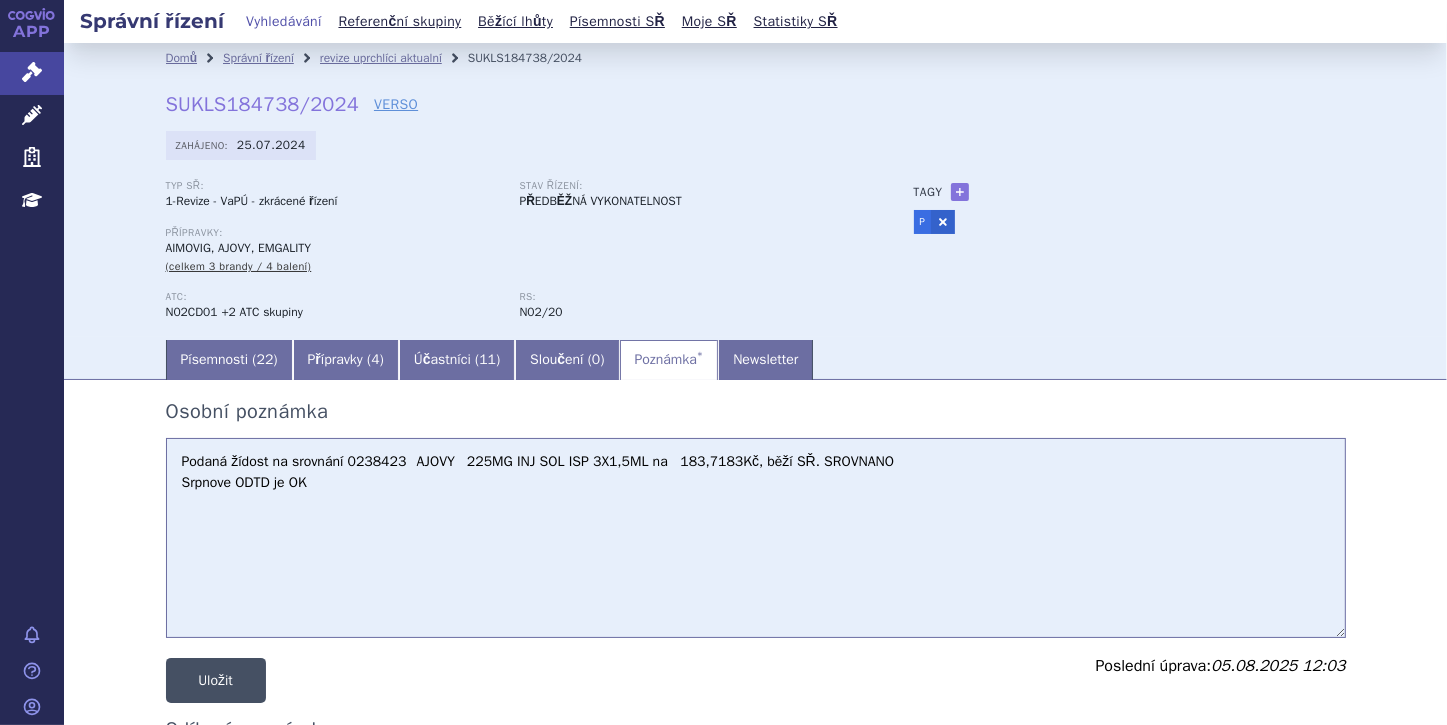 click on "Uložit" at bounding box center [216, 680] 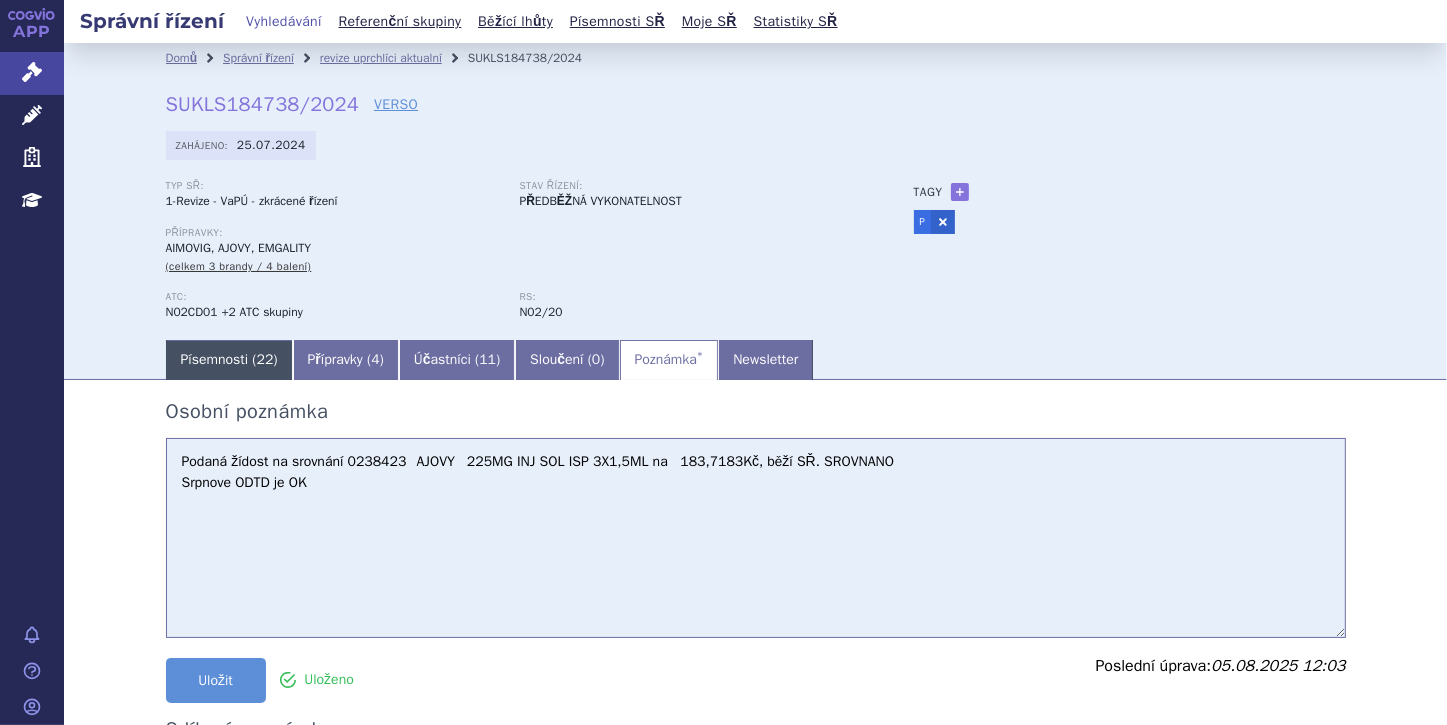 click on "Písemnosti ( 22 )" at bounding box center (229, 360) 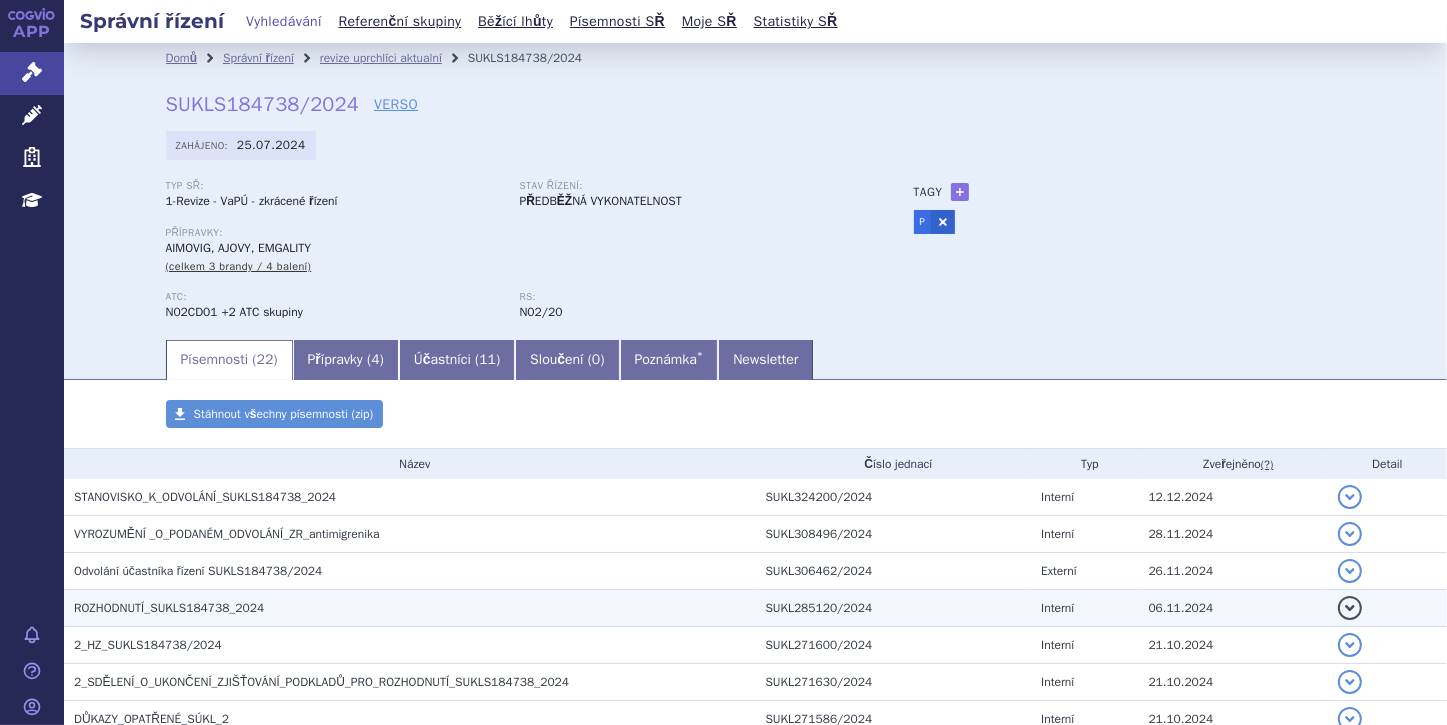 click on "ROZHODNUTÍ_SUKLS184738_2024" at bounding box center (415, 608) 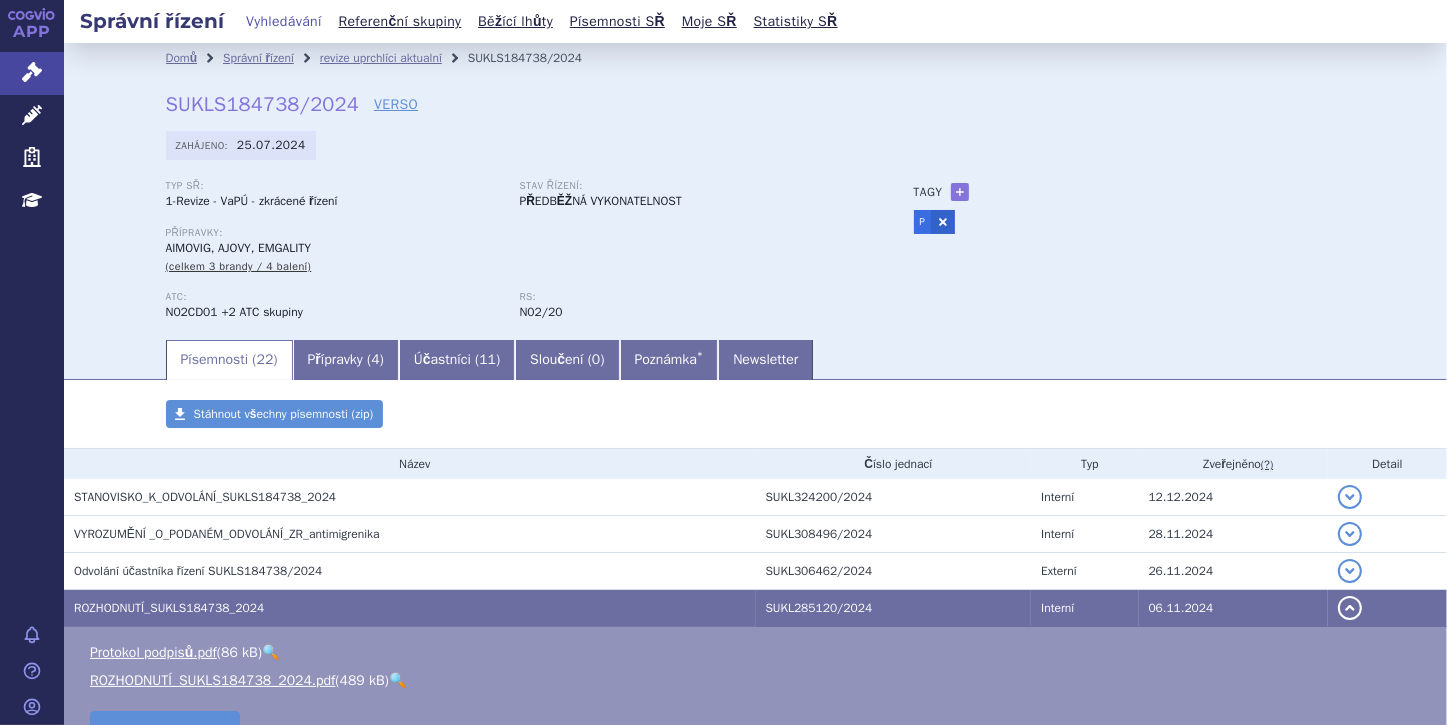 click on "🔍" at bounding box center (397, 680) 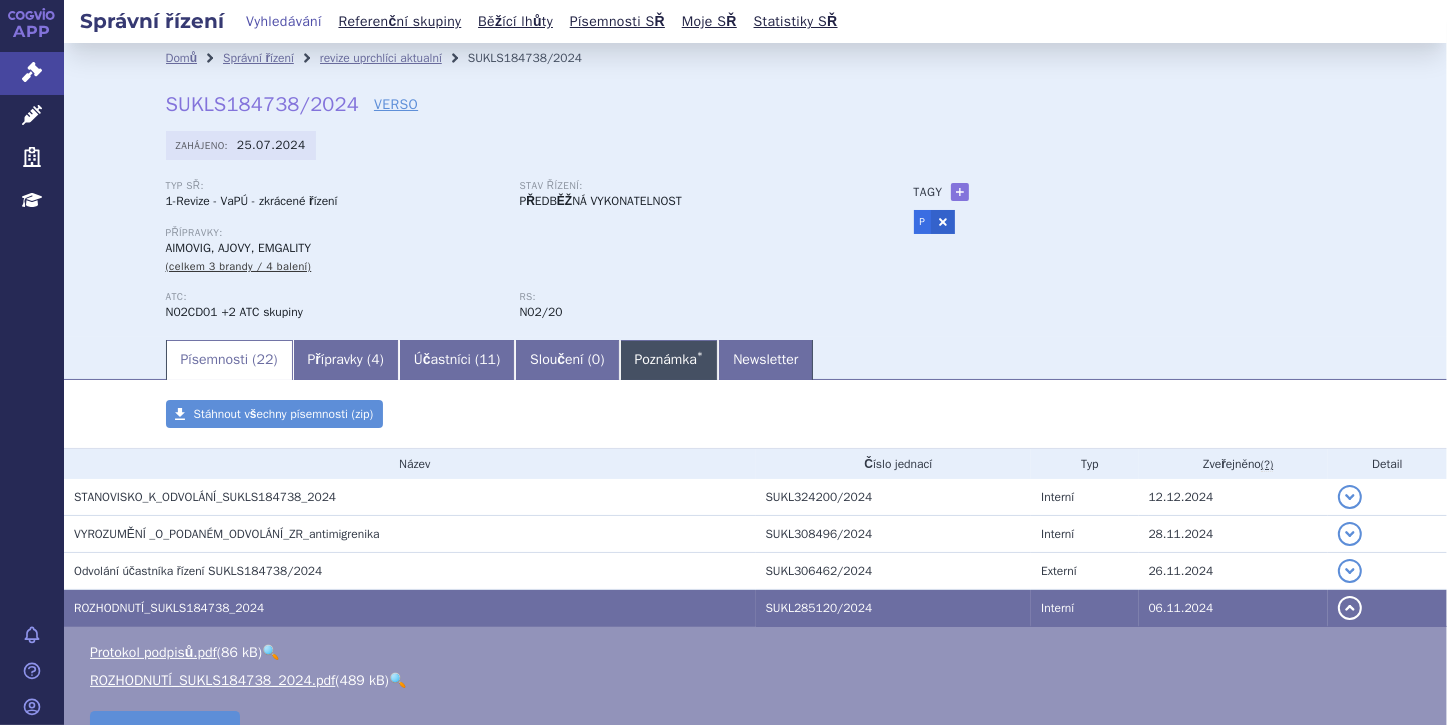 click on "Poznámka
*" at bounding box center [669, 360] 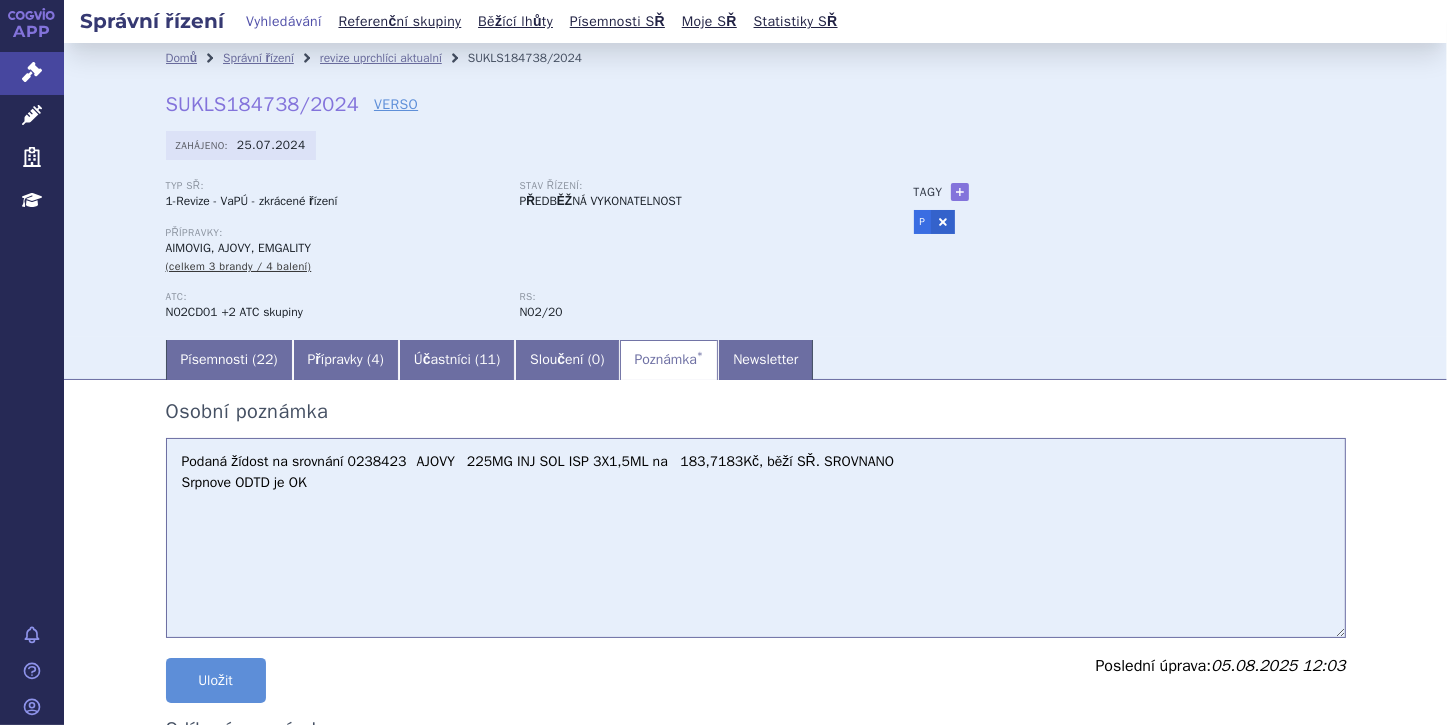 click on "Podaná žídost na srovnání 0238423	AJOVY	225MG INJ SOL ISP 3X1,5ML na   183,7183Kč, běží SŘ." at bounding box center [756, 538] 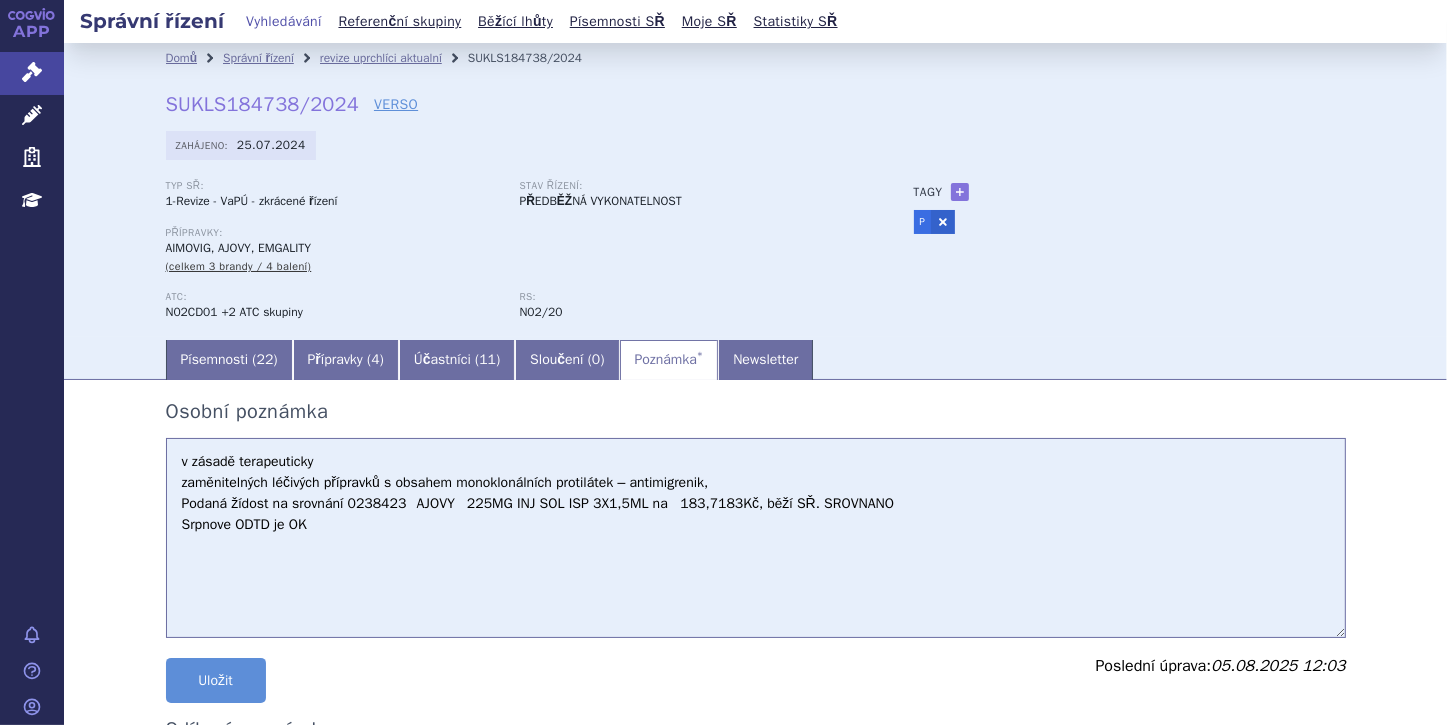 click on "Podaná žídost na srovnání 0238423	AJOVY	225MG INJ SOL ISP 3X1,5ML na   183,7183Kč, běží SŘ." at bounding box center [756, 538] 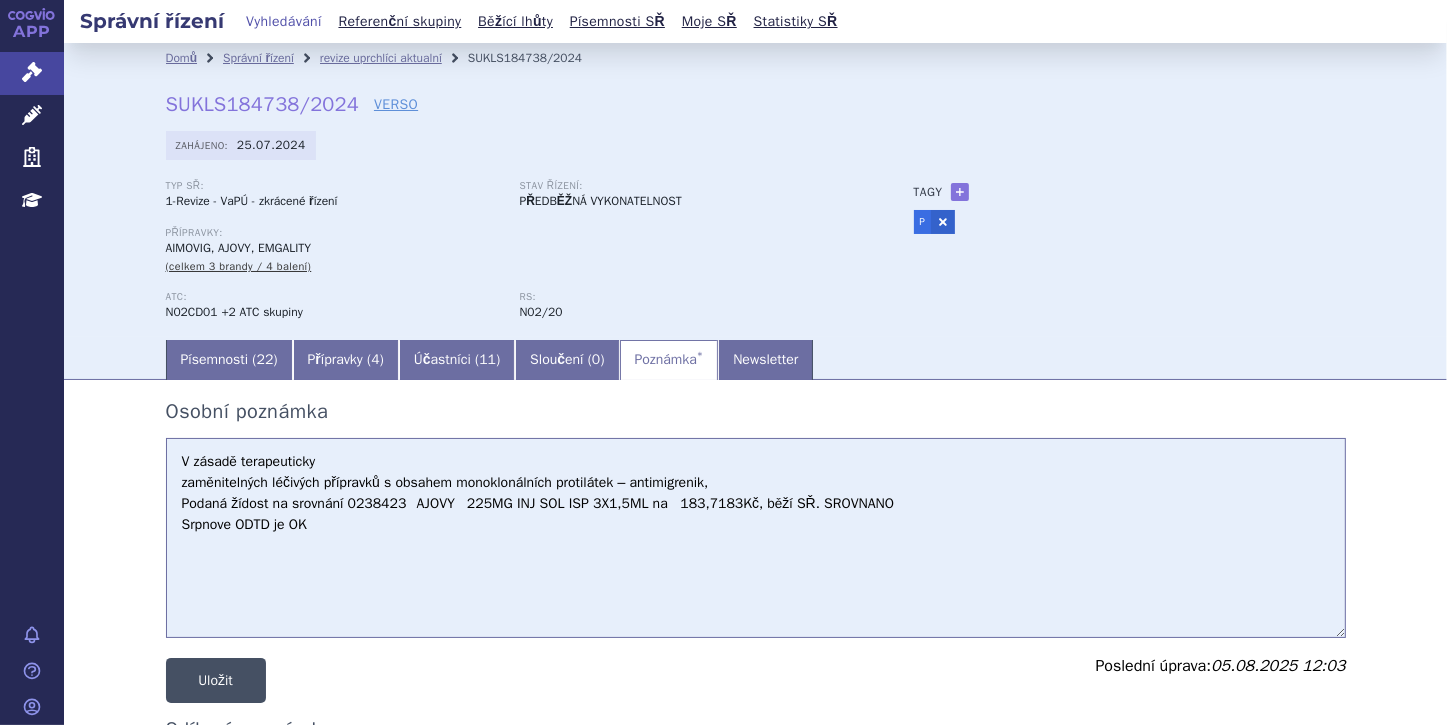 type on "V zásadě terapeuticky
zaměnitelných léčivých přípravků s obsahem monoklonálních protilátek – antimigrenik,
Podaná žídost na srovnání 0238423	AJOVY	225MG INJ SOL ISP 3X1,5ML na   183,7183Kč, běží SŘ. SROVNANO
Srpnove ODTD je OK" 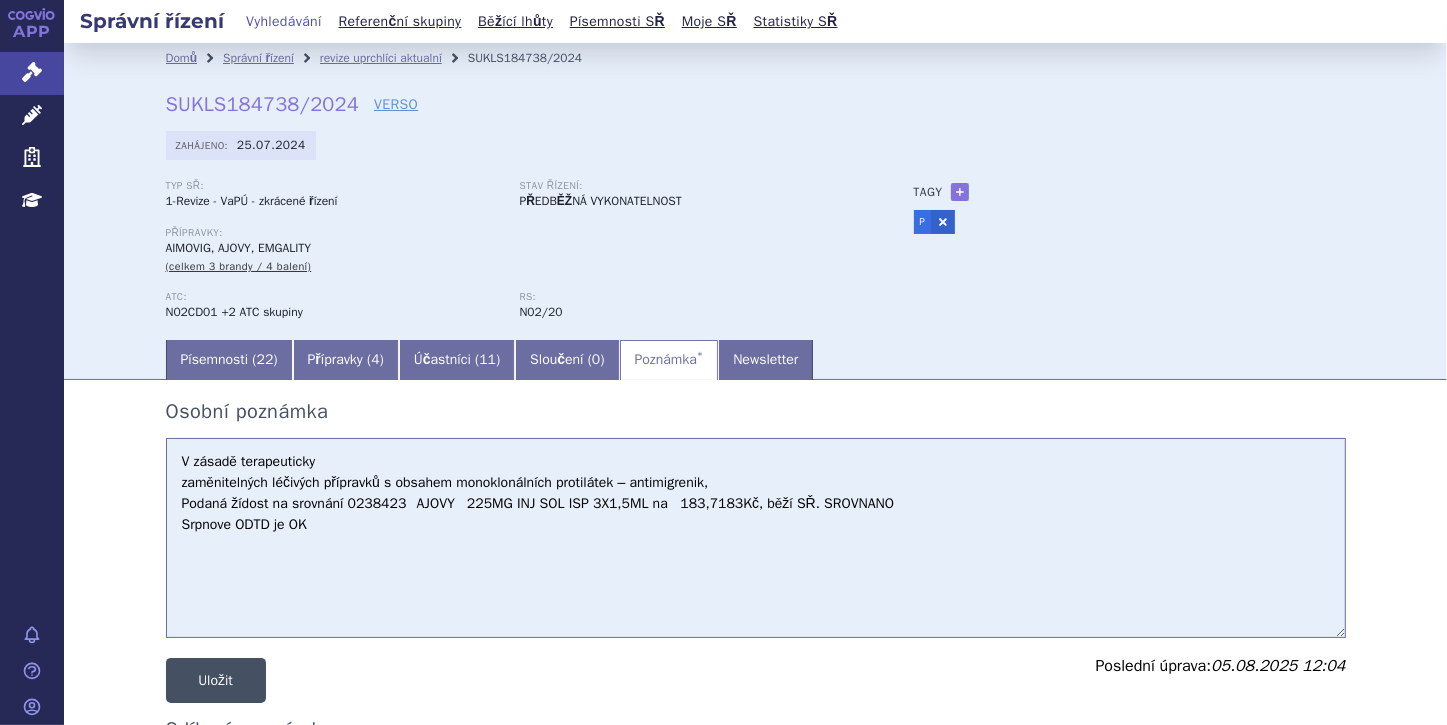 click on "Uložit" at bounding box center (216, 680) 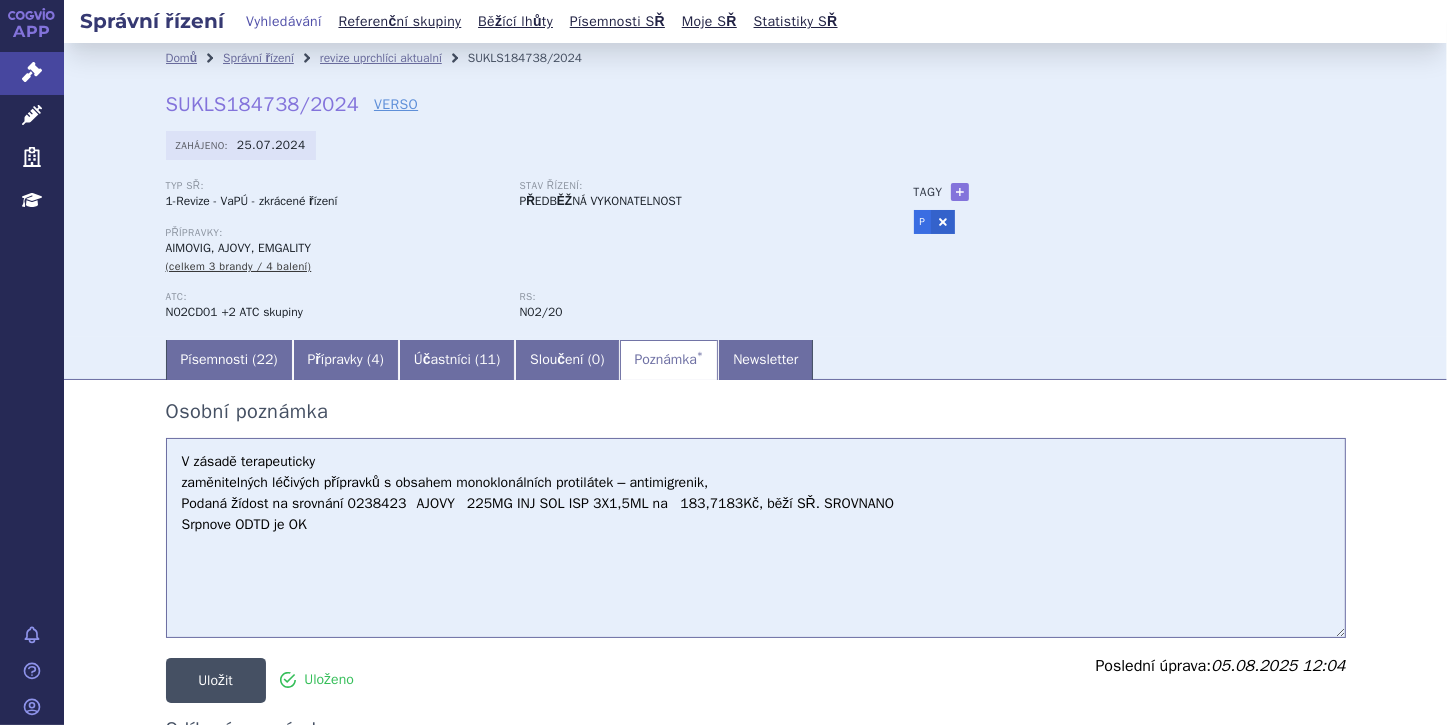 click on "Uložit" at bounding box center (216, 680) 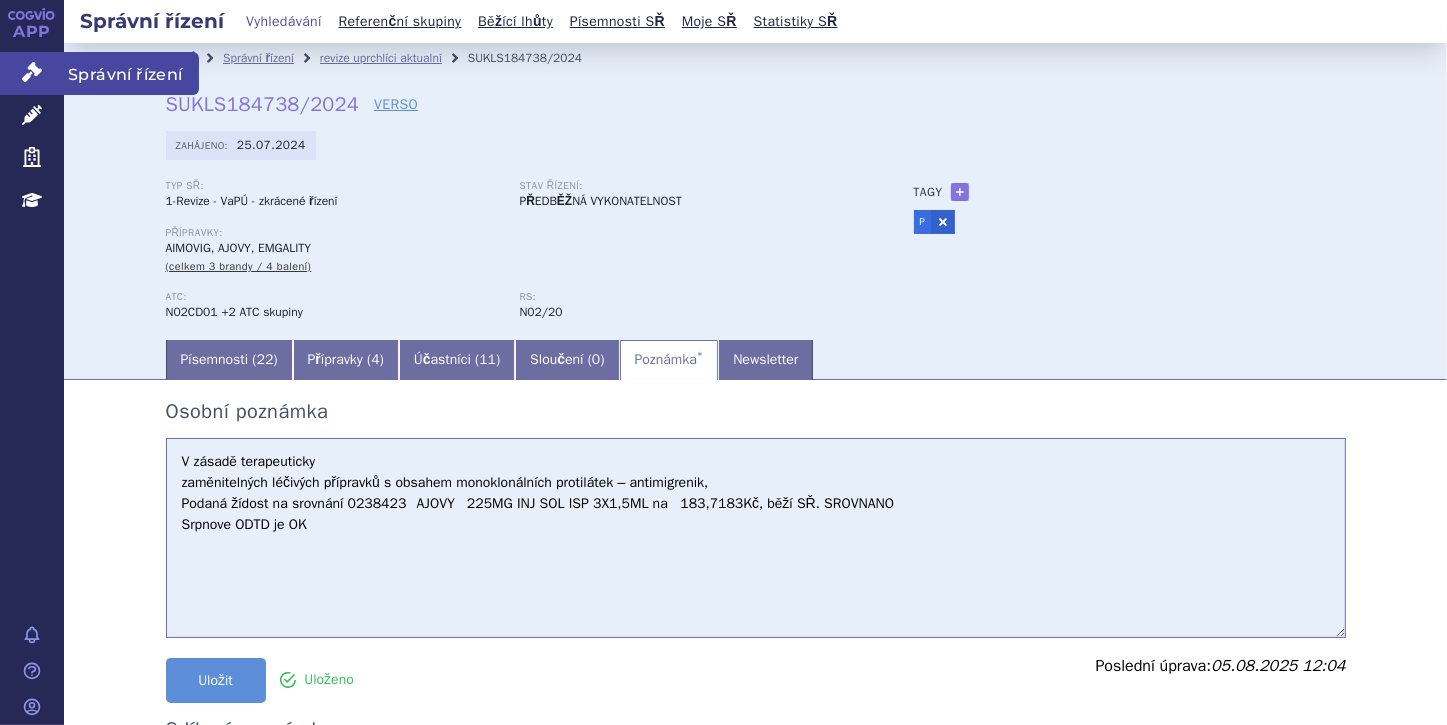click 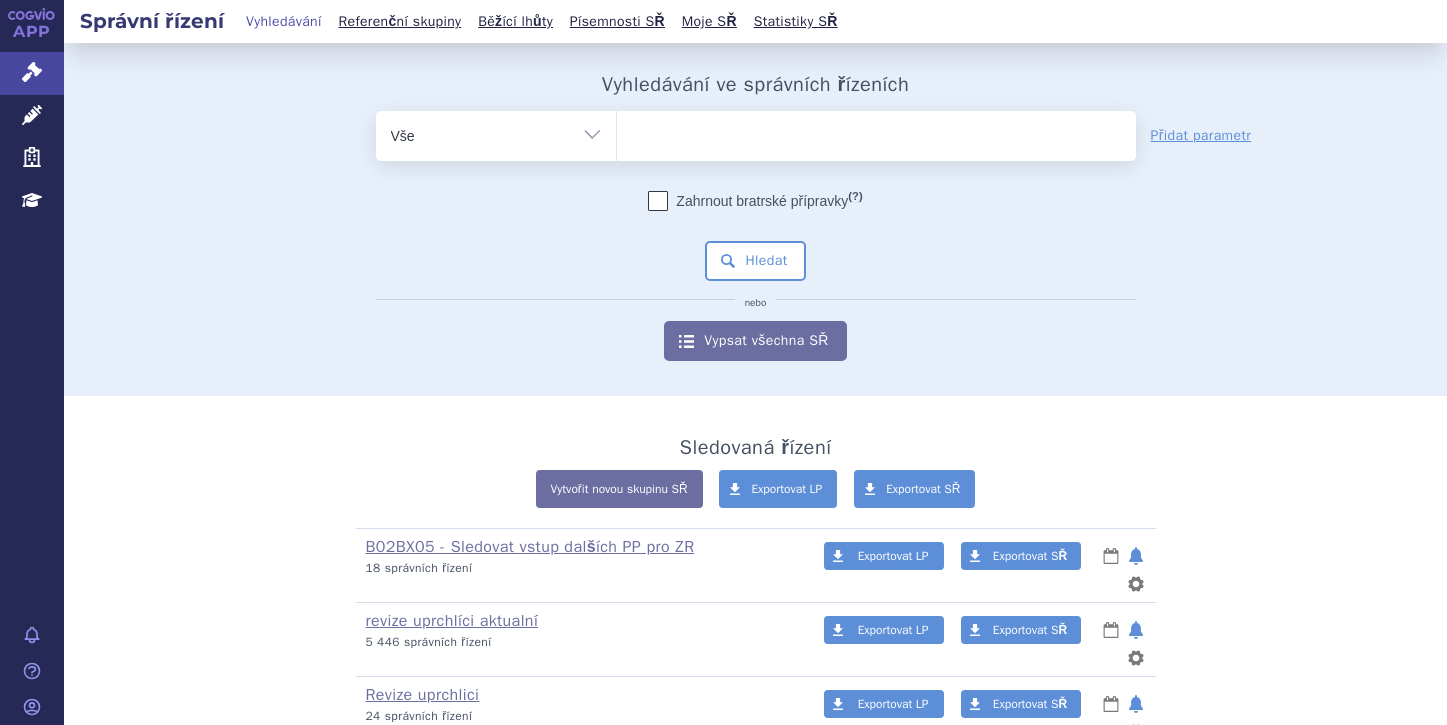 scroll, scrollTop: 0, scrollLeft: 0, axis: both 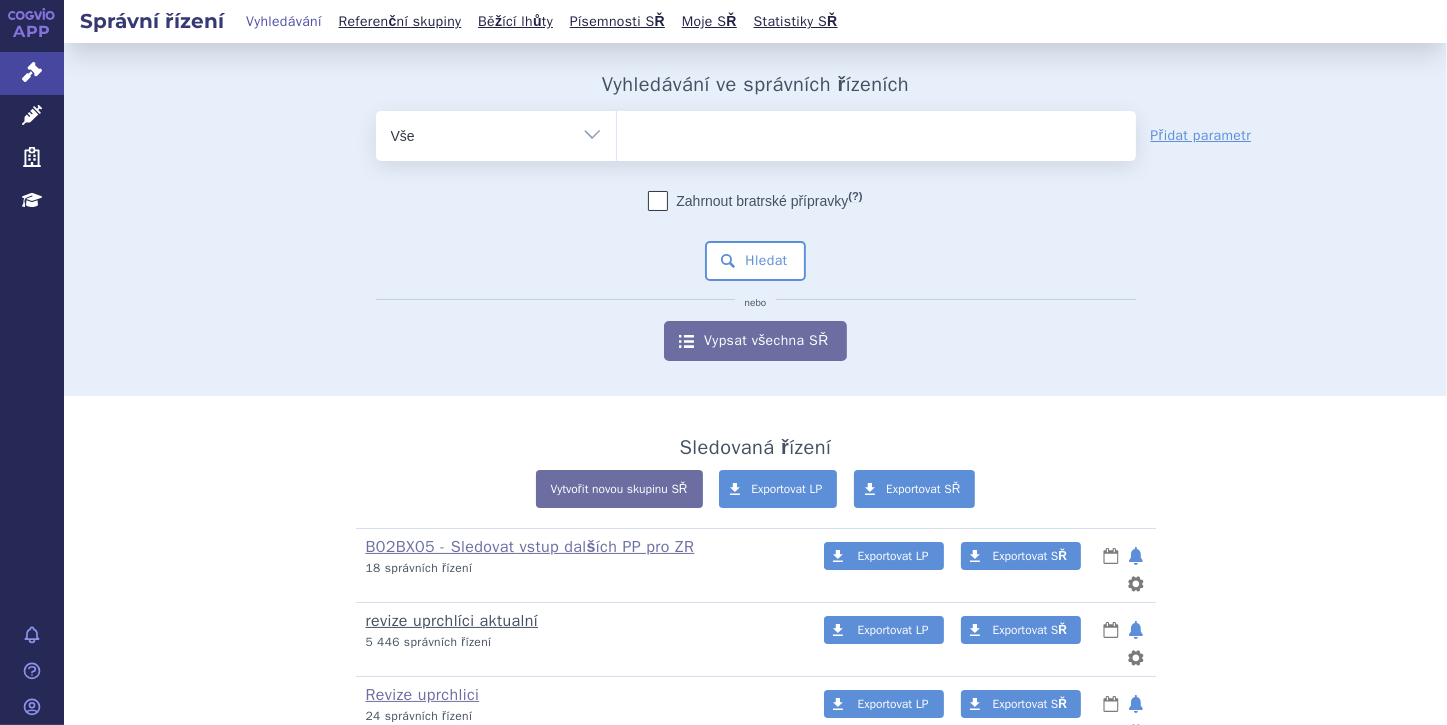 click on "revize uprchlíci aktualní" at bounding box center (452, 621) 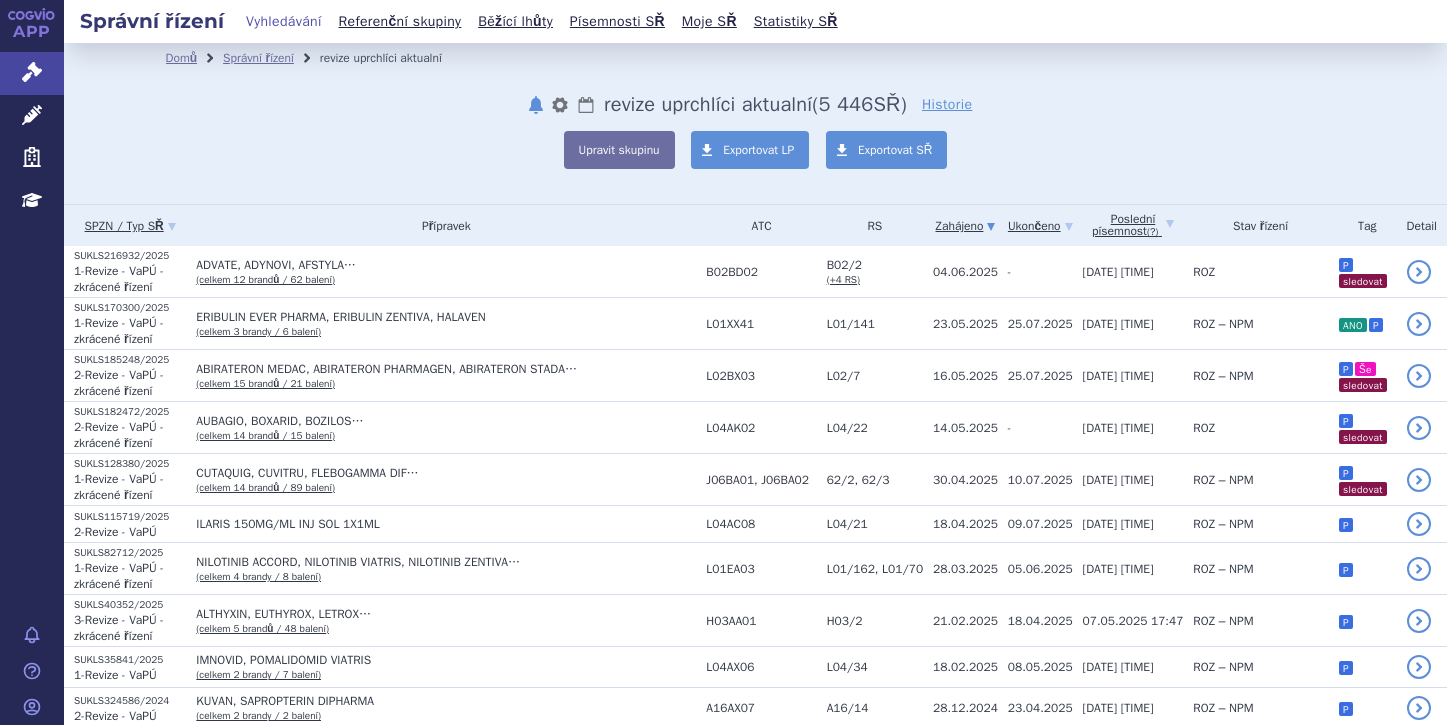 scroll, scrollTop: 0, scrollLeft: 0, axis: both 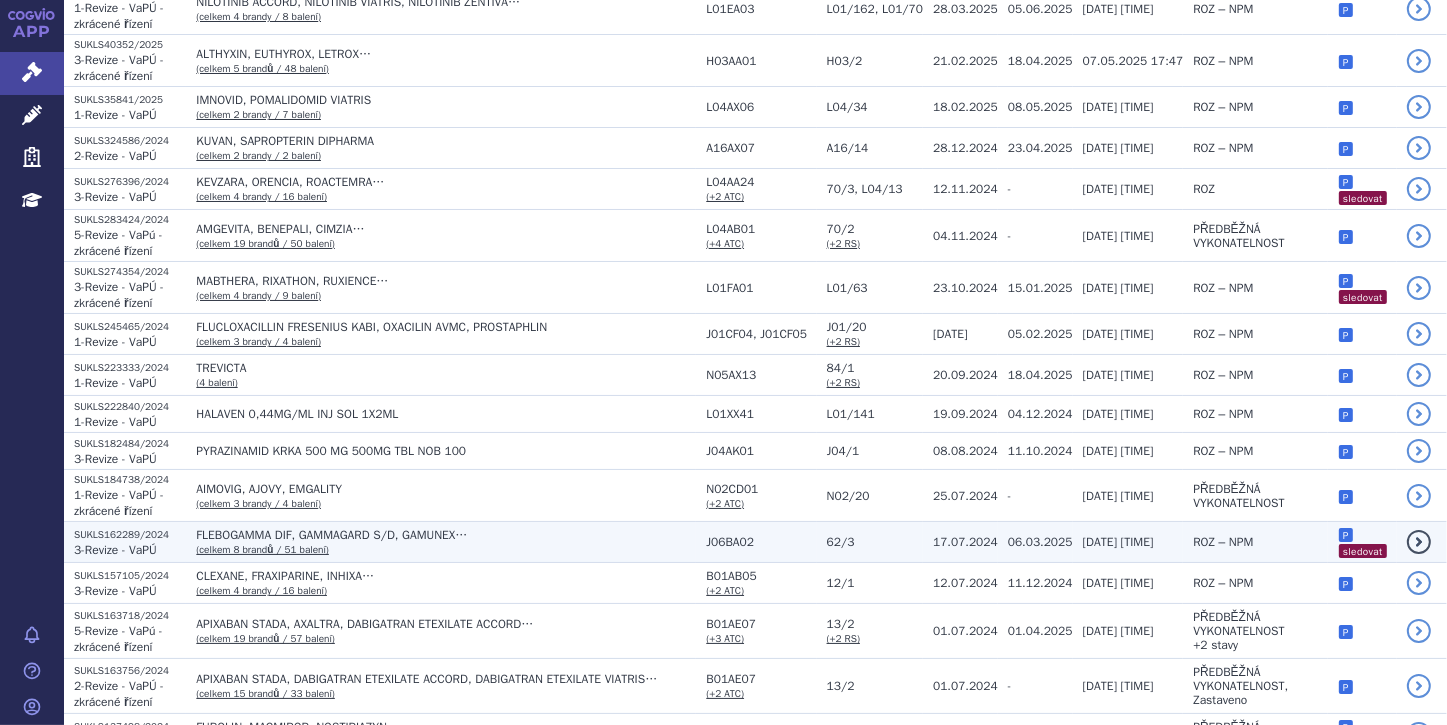 click on "FLEBOGAMMA DIF, GAMMAGARD S/D, GAMUNEX…" at bounding box center (446, 535) 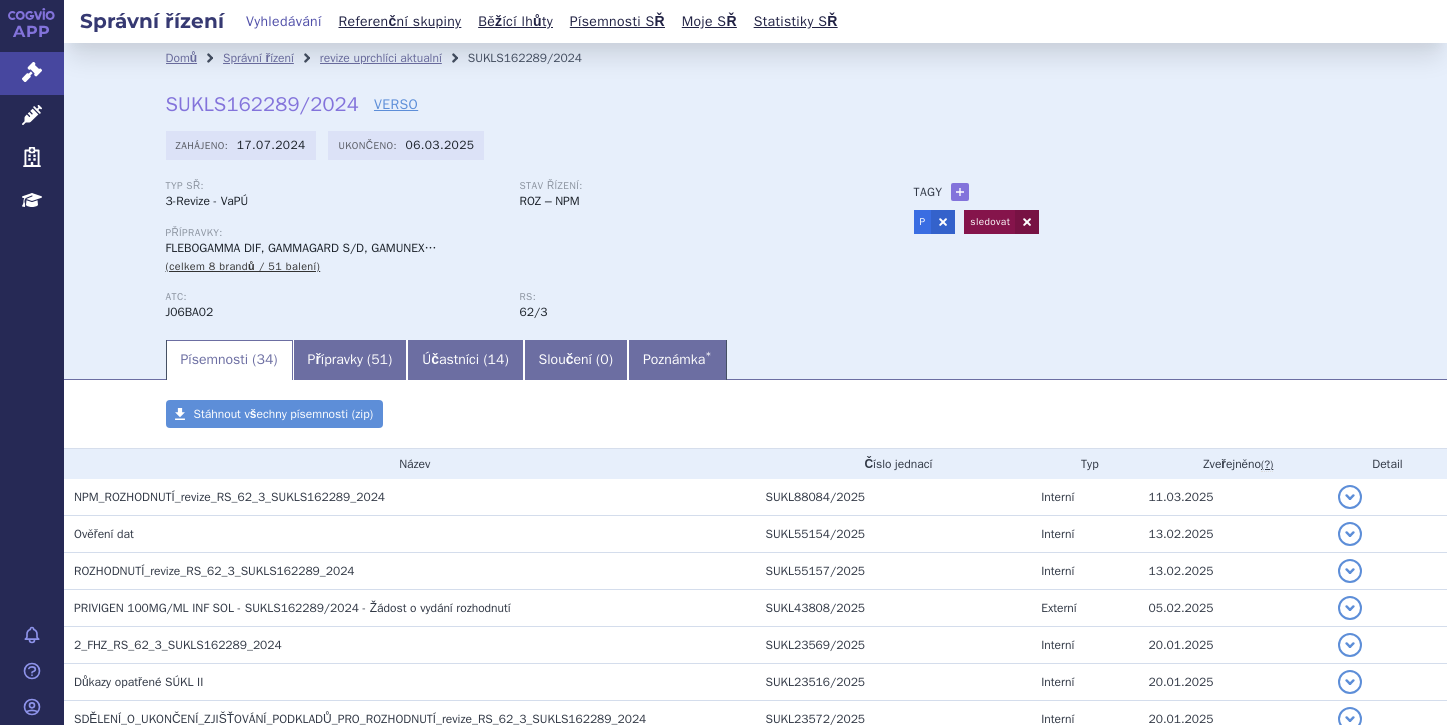 scroll, scrollTop: 0, scrollLeft: 0, axis: both 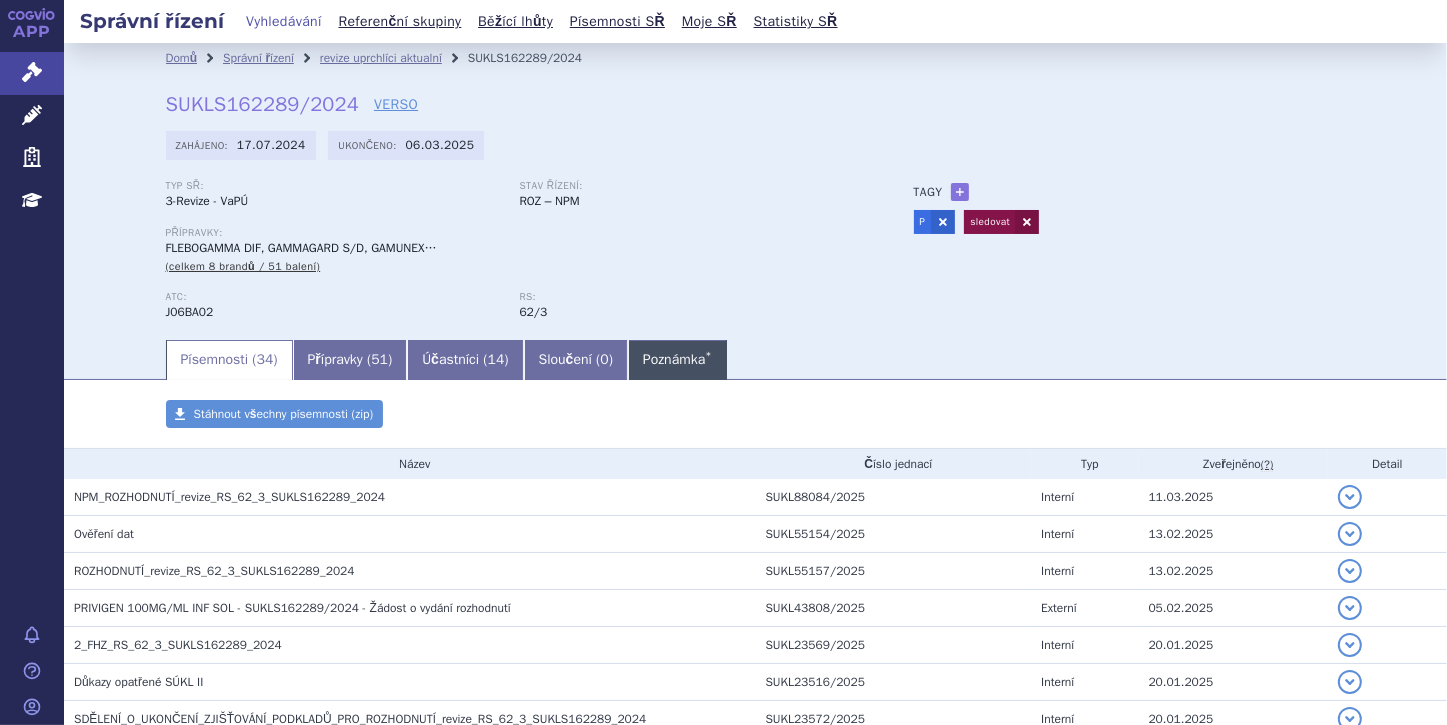 click on "Poznámka
*" at bounding box center (677, 360) 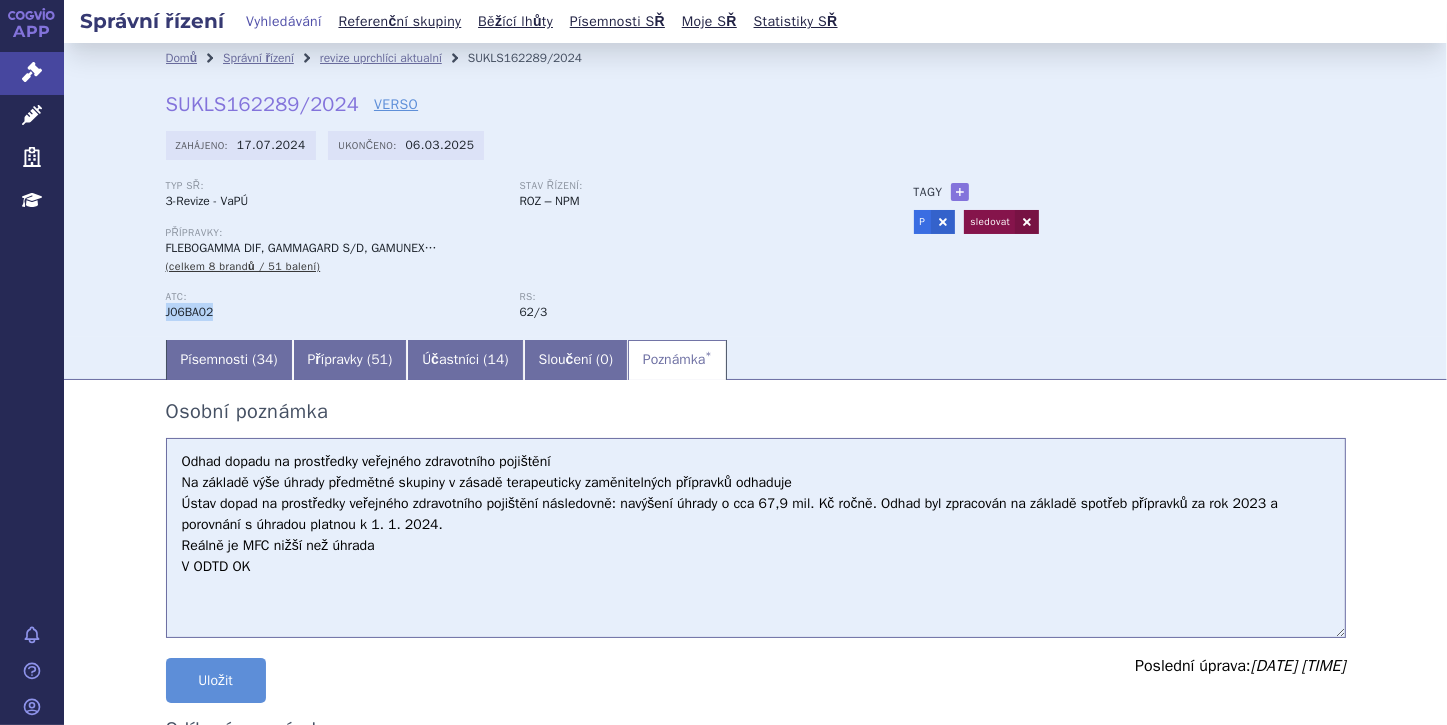 drag, startPoint x: 158, startPoint y: 318, endPoint x: 208, endPoint y: 314, distance: 50.159744 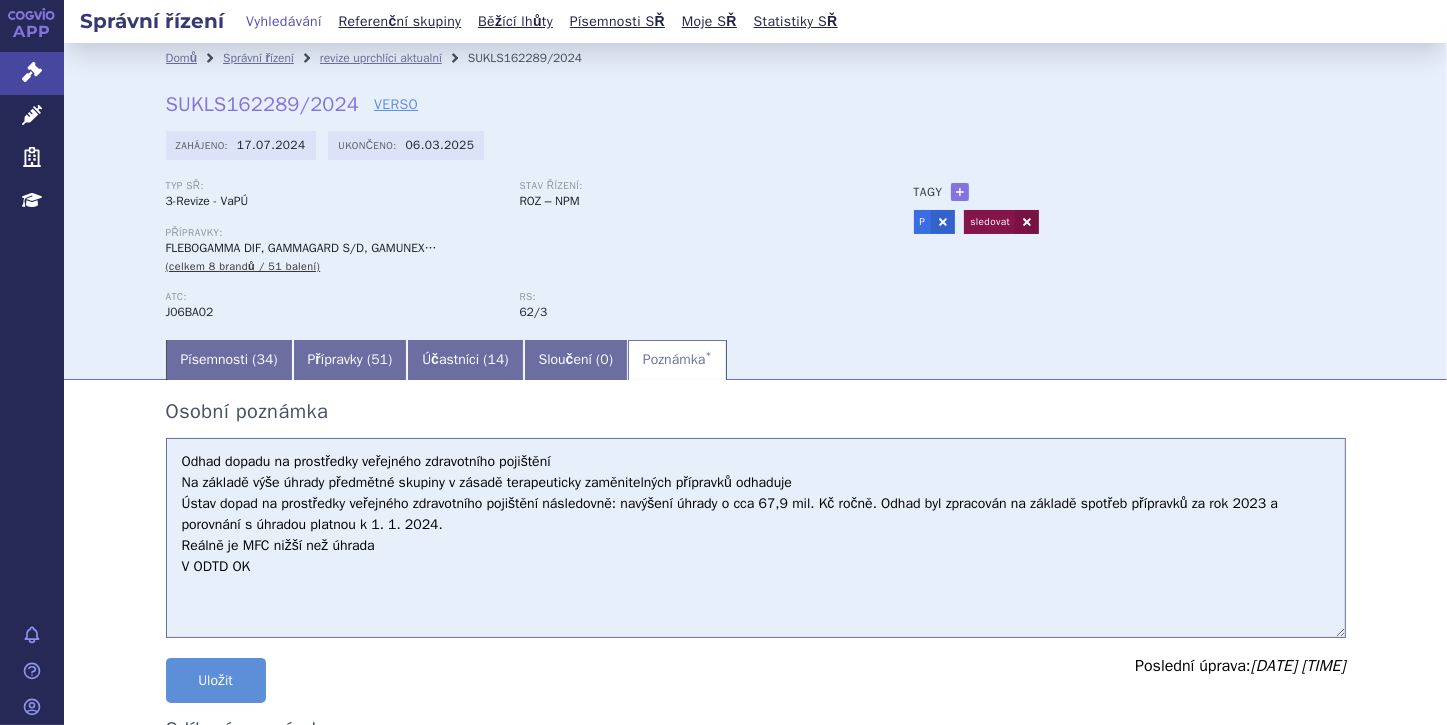 click on "Odhad dopadu na prostředky veřejného zdravotního pojištění
Na základě výše úhrady předmětné skupiny v zásadě terapeuticky zaměnitelných přípravků odhaduje
Ústav dopad na prostředky veřejného zdravotního pojištění následovně: navýšení úhrady o cca 67,9 mil. Kč ročně. Odhad byl zpracován na základě spotřeb přípravků za rok 2023 a porovnání s úhradou platnou k 1. 1. 2024.
Reálně je MFC nižší než úhrada
V ODTD OK" at bounding box center (756, 538) 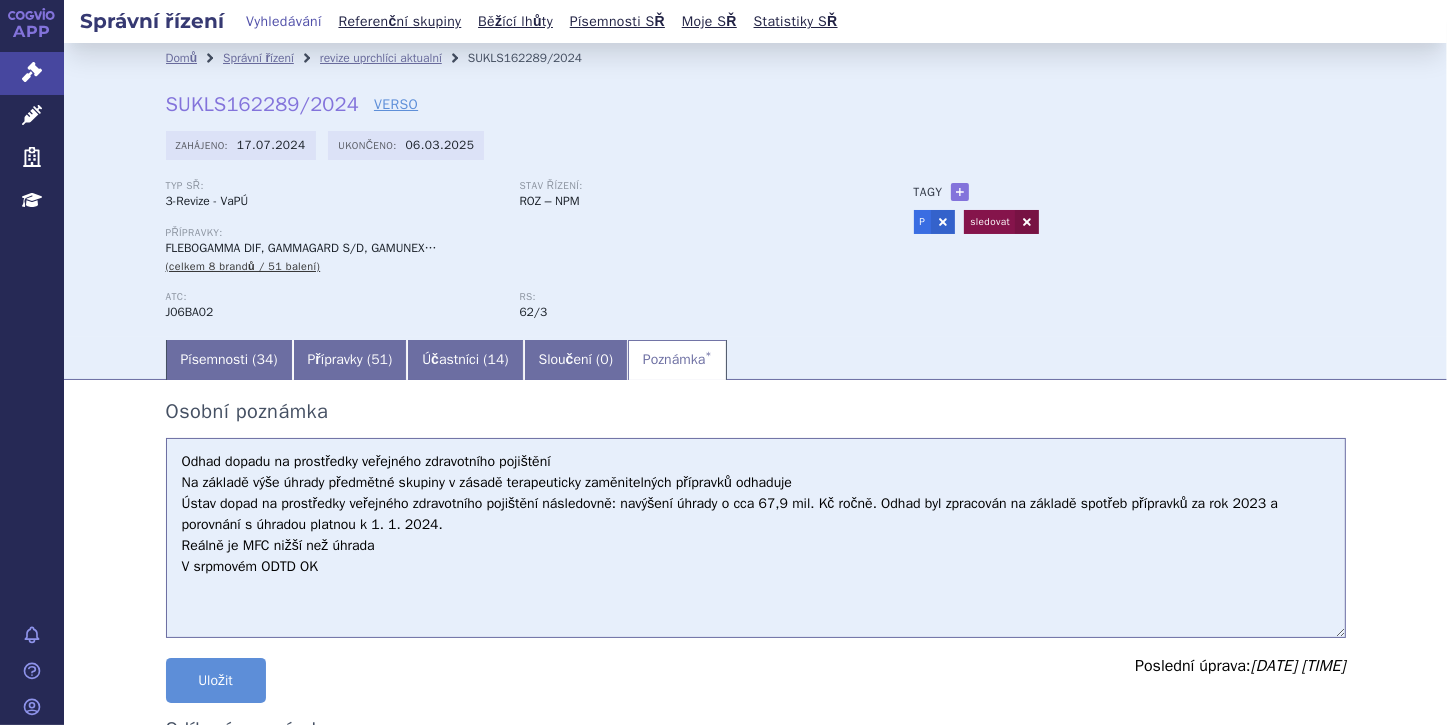 click on "Odhad dopadu na prostředky veřejného zdravotního pojištění
Na základě výše úhrady předmětné skupiny v zásadě terapeuticky zaměnitelných přípravků odhaduje
Ústav dopad na prostředky veřejného zdravotního pojištění následovně: navýšení úhrady o cca 67,9 mil. Kč ročně. Odhad byl zpracován na základě spotřeb přípravků za rok 2023 a porovnání s úhradou platnou k 1. 1. 2024.
Reálně je MFC nižší než úhrada
V ODTD OK" at bounding box center (756, 538) 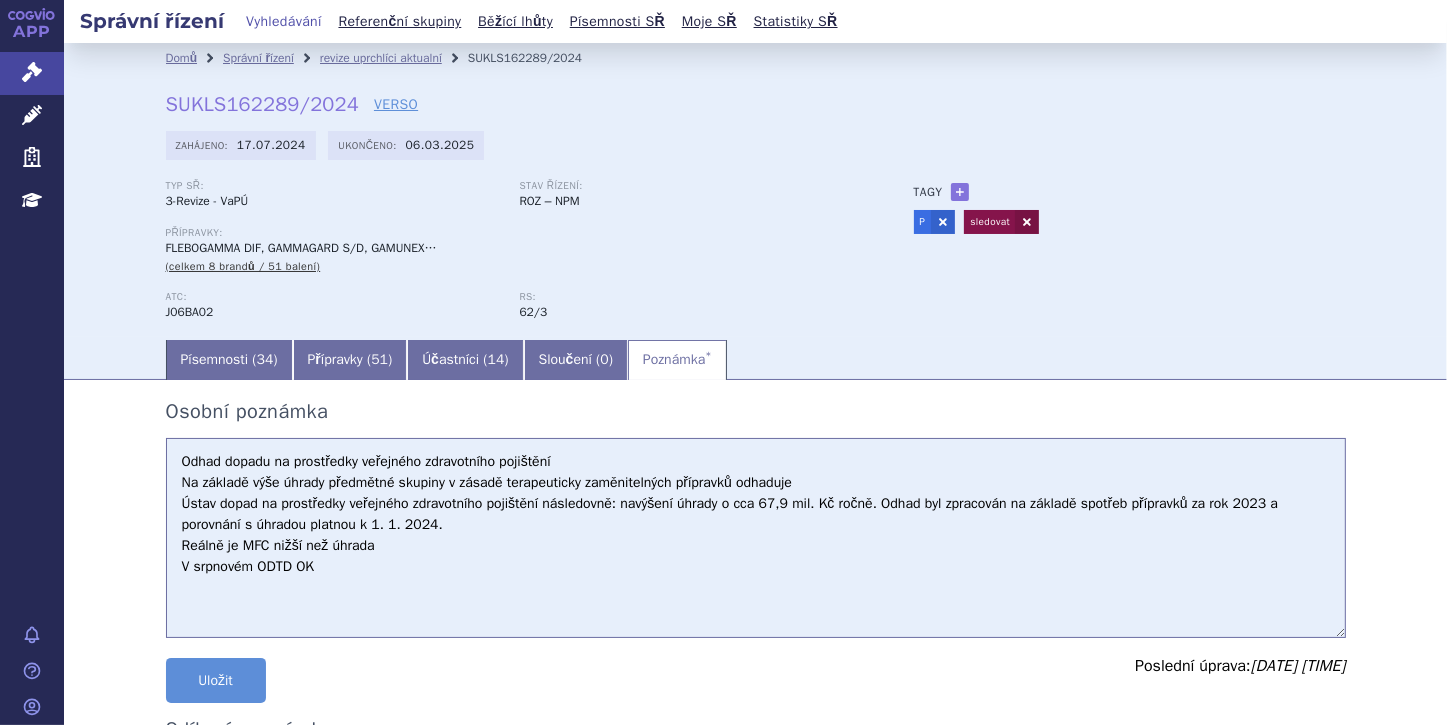 click on "Odhad dopadu na prostředky veřejného zdravotního pojištění
Na základě výše úhrady předmětné skupiny v zásadě terapeuticky zaměnitelných přípravků odhaduje
Ústav dopad na prostředky veřejného zdravotního pojištění následovně: navýšení úhrady o cca 67,9 mil. Kč ročně. Odhad byl zpracován na základě spotřeb přípravků za rok 2023 a porovnání s úhradou platnou k 1. 1. 2024.
Reálně je MFC nižší než úhrada
V ODTD OK" at bounding box center (756, 538) 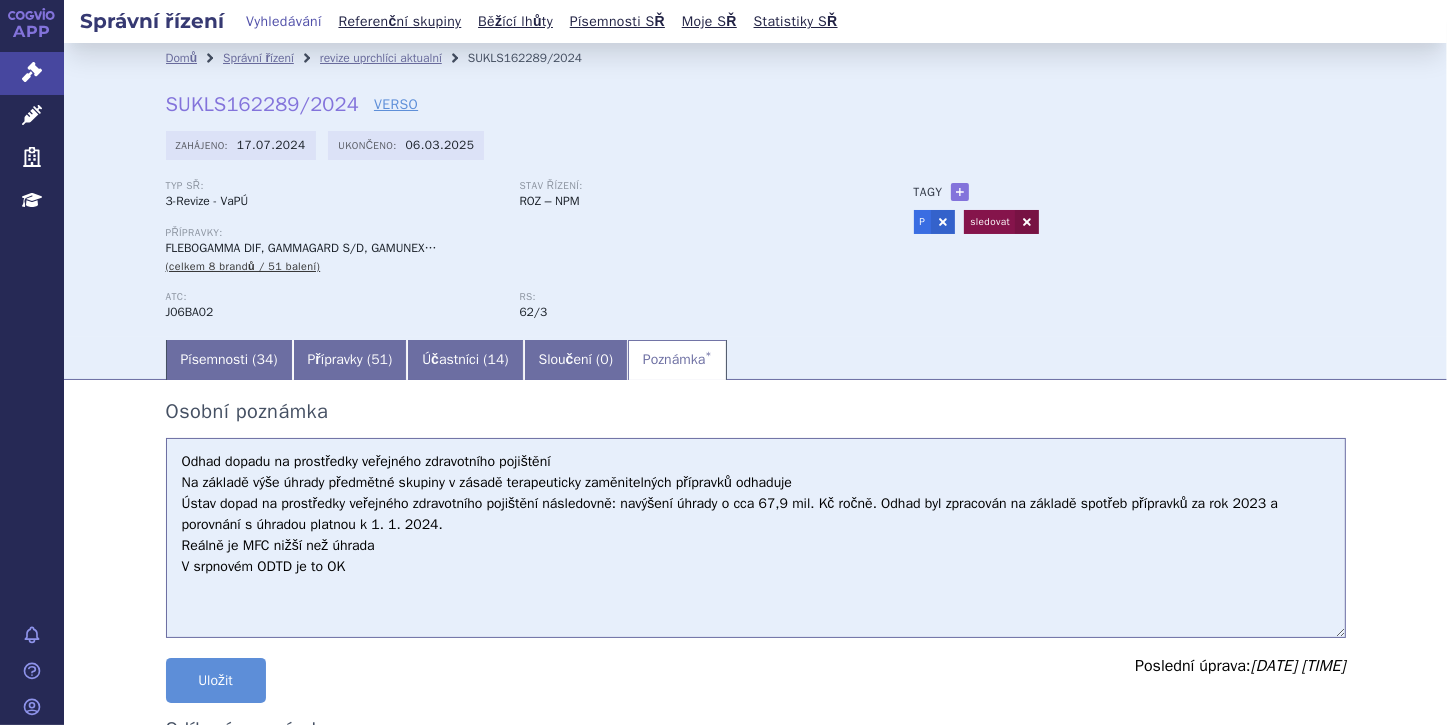 click on "Odhad dopadu na prostředky veřejného zdravotního pojištění
Na základě výše úhrady předmětné skupiny v zásadě terapeuticky zaměnitelných přípravků odhaduje
Ústav dopad na prostředky veřejného zdravotního pojištění následovně: navýšení úhrady o cca 67,9 mil. Kč ročně. Odhad byl zpracován na základě spotřeb přípravků za rok 2023 a porovnání s úhradou platnou k 1. 1. 2024.
Reálně je MFC nižší než úhrada
V ODTD OK" at bounding box center (756, 538) 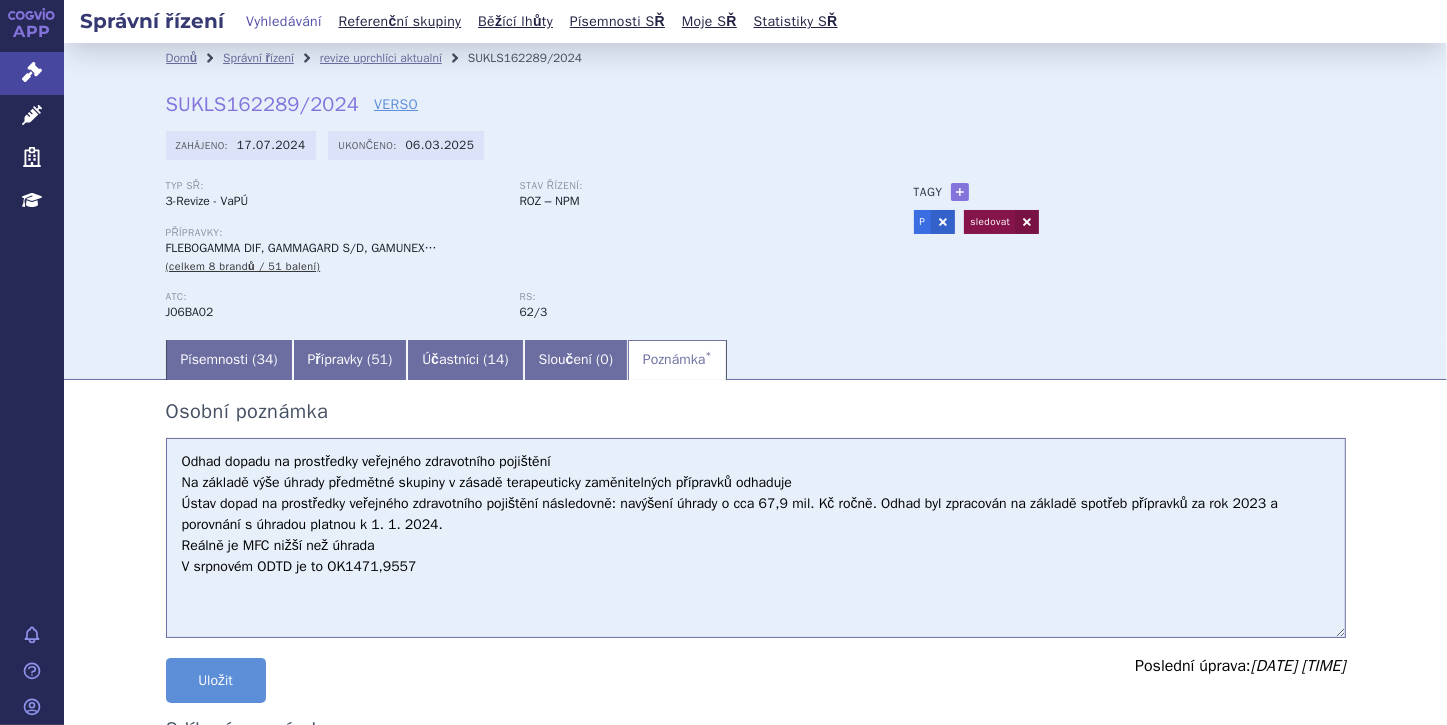 click on "Odhad dopadu na prostředky veřejného zdravotního pojištění
Na základě výše úhrady předmětné skupiny v zásadě terapeuticky zaměnitelných přípravků odhaduje
Ústav dopad na prostředky veřejného zdravotního pojištění následovně: navýšení úhrady o cca 67,9 mil. Kč ročně. Odhad byl zpracován na základě spotřeb přípravků za rok 2023 a porovnání s úhradou platnou k 1. 1. 2024.
Reálně je MFC nižší než úhrada
V ODTD OK" at bounding box center (756, 538) 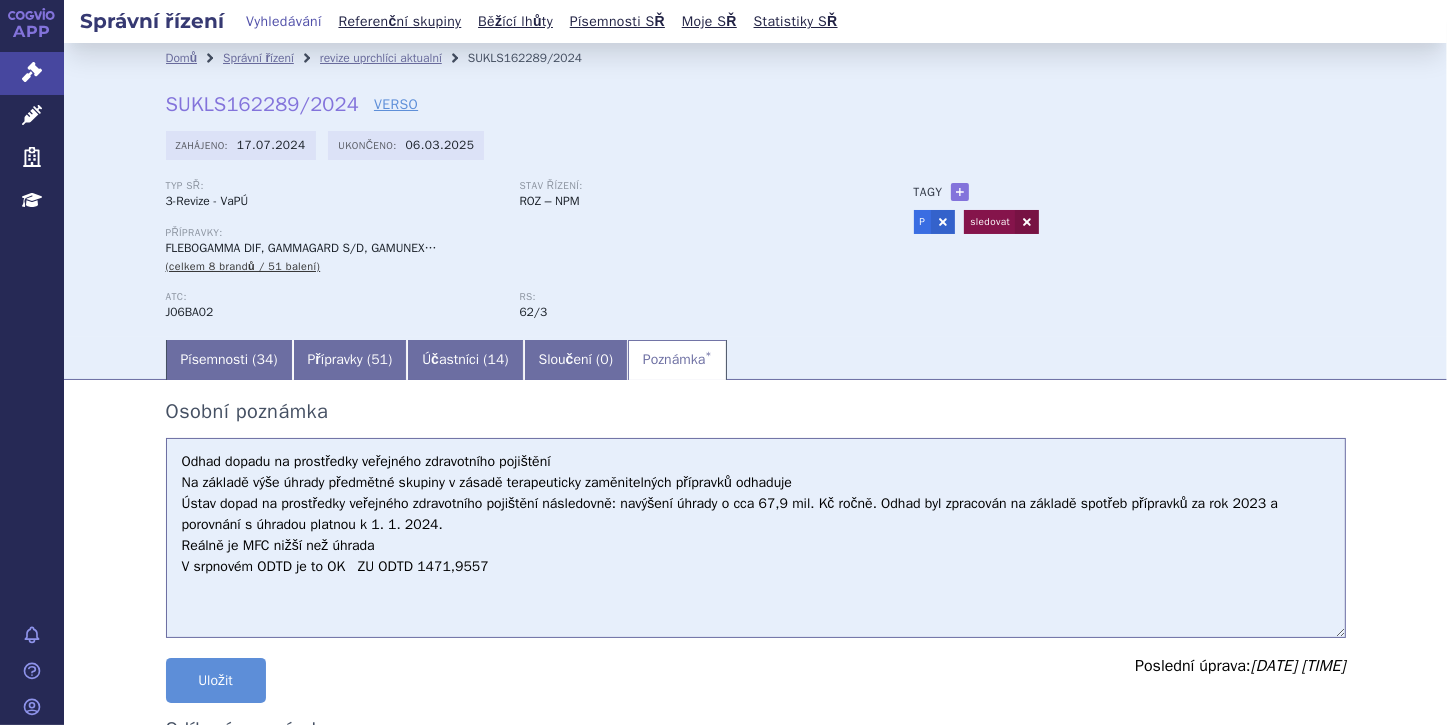 click on "Odhad dopadu na prostředky veřejného zdravotního pojištění
Na základě výše úhrady předmětné skupiny v zásadě terapeuticky zaměnitelných přípravků odhaduje
Ústav dopad na prostředky veřejného zdravotního pojištění následovně: navýšení úhrady o cca 67,9 mil. Kč ročně. Odhad byl zpracován na základě spotřeb přípravků za rok 2023 a porovnání s úhradou platnou k 1. 1. 2024.
Reálně je MFC nižší než úhrada
V ODTD OK" at bounding box center (756, 538) 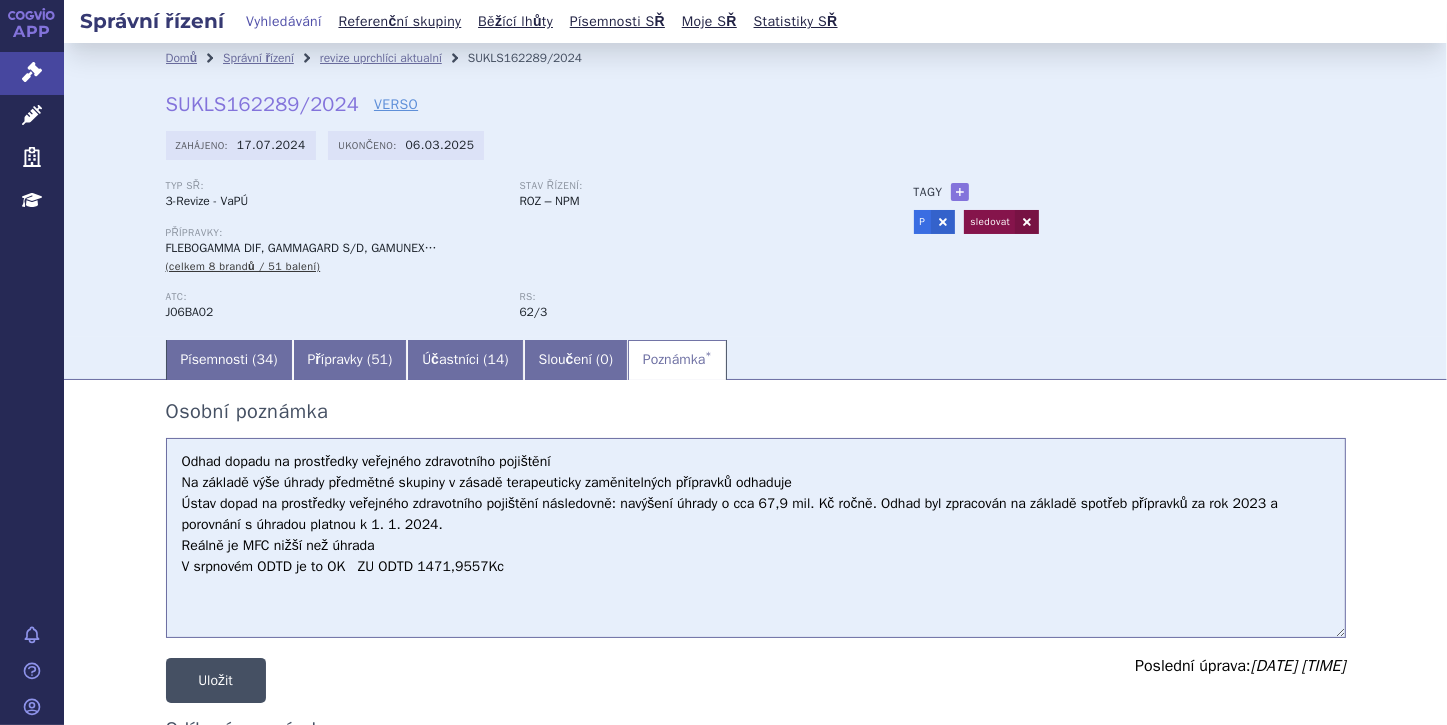 type on "Odhad dopadu na prostředky veřejného zdravotního pojištění
Na základě výše úhrady předmětné skupiny v zásadě terapeuticky zaměnitelných přípravků odhaduje
Ústav dopad na prostředky veřejného zdravotního pojištění následovně: navýšení úhrady o cca 67,9 mil. Kč ročně. Odhad byl zpracován na základě spotřeb přípravků za rok 2023 a porovnání s úhradou platnou k 1. 1. 2024.
Reálně je MFC nižší než úhrada
V srpnovém ODTD je to OK   ZU ODTD 1471,9557Kc" 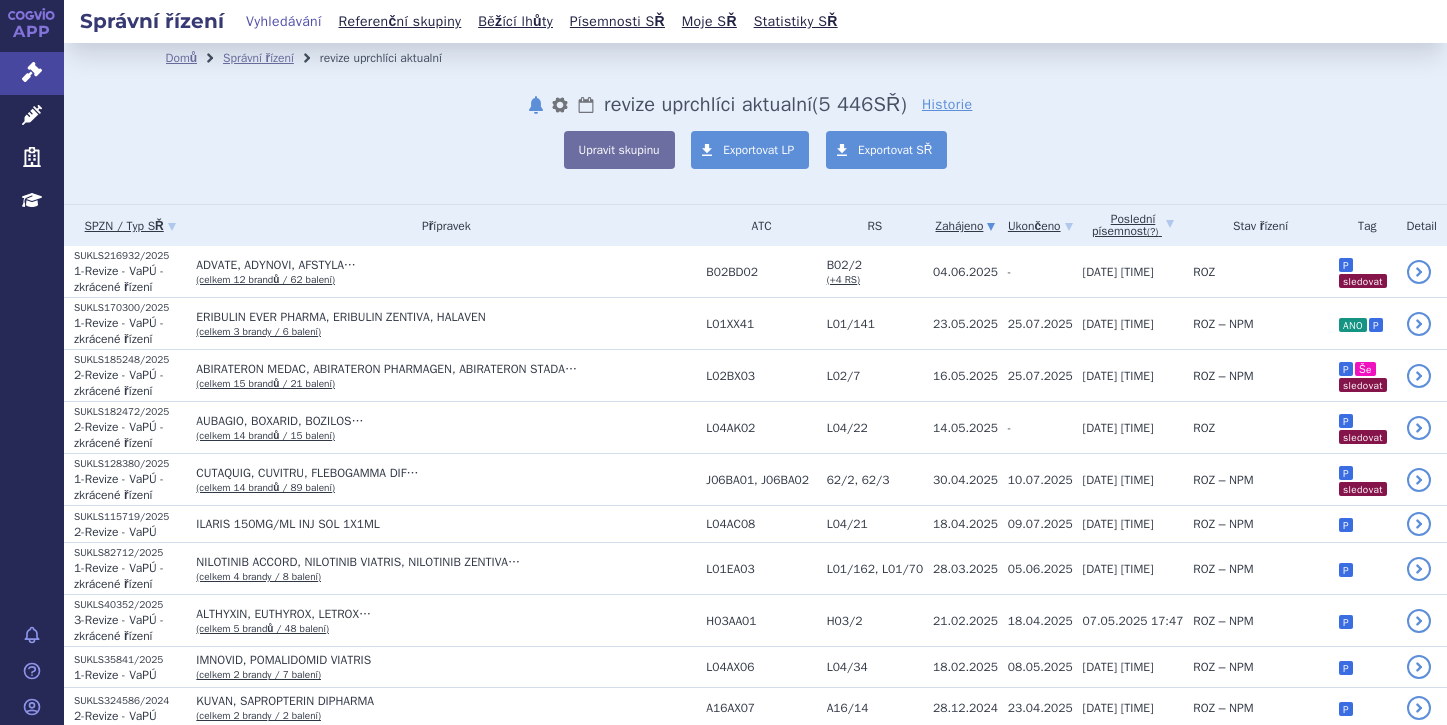 scroll, scrollTop: 0, scrollLeft: 0, axis: both 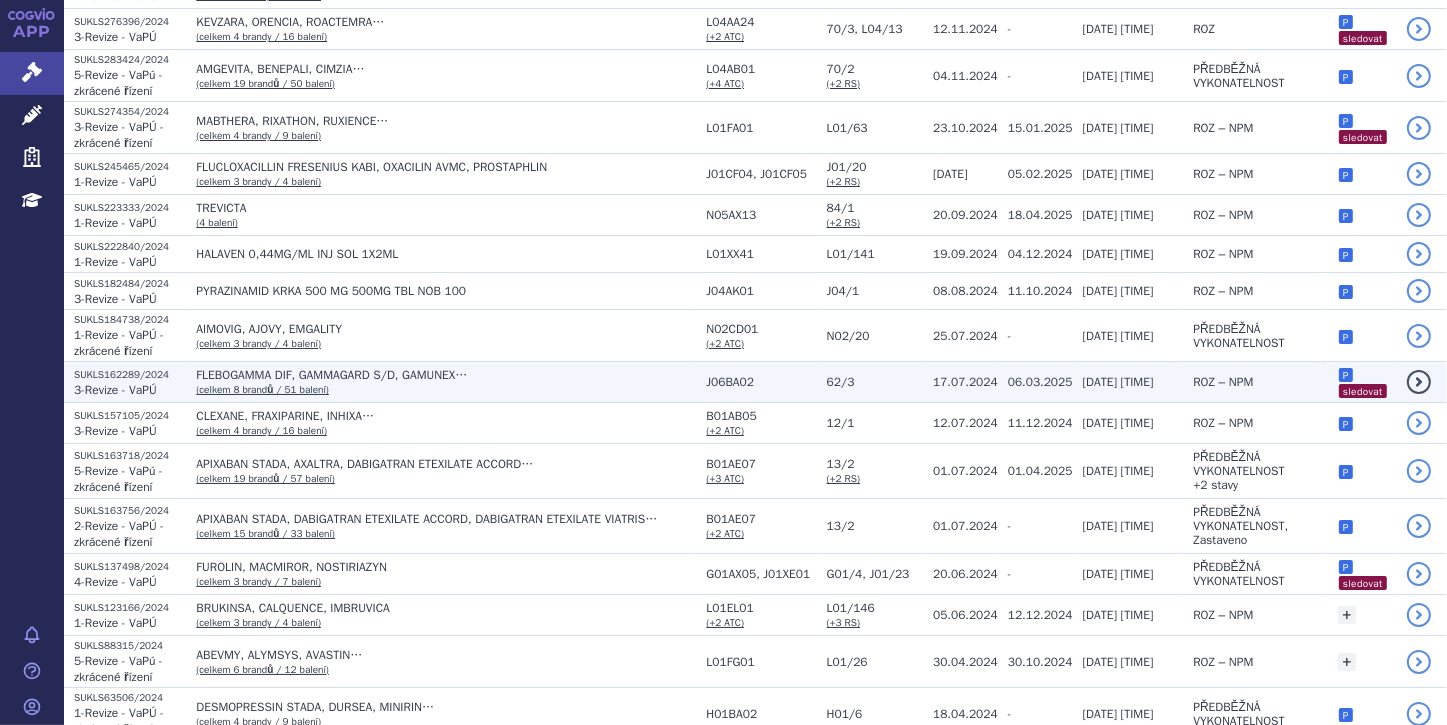 click on "FLEBOGAMMA DIF, GAMMAGARD S/D, GAMUNEX…
(celkem 8 brandů / 51 balení)" at bounding box center (441, 382) 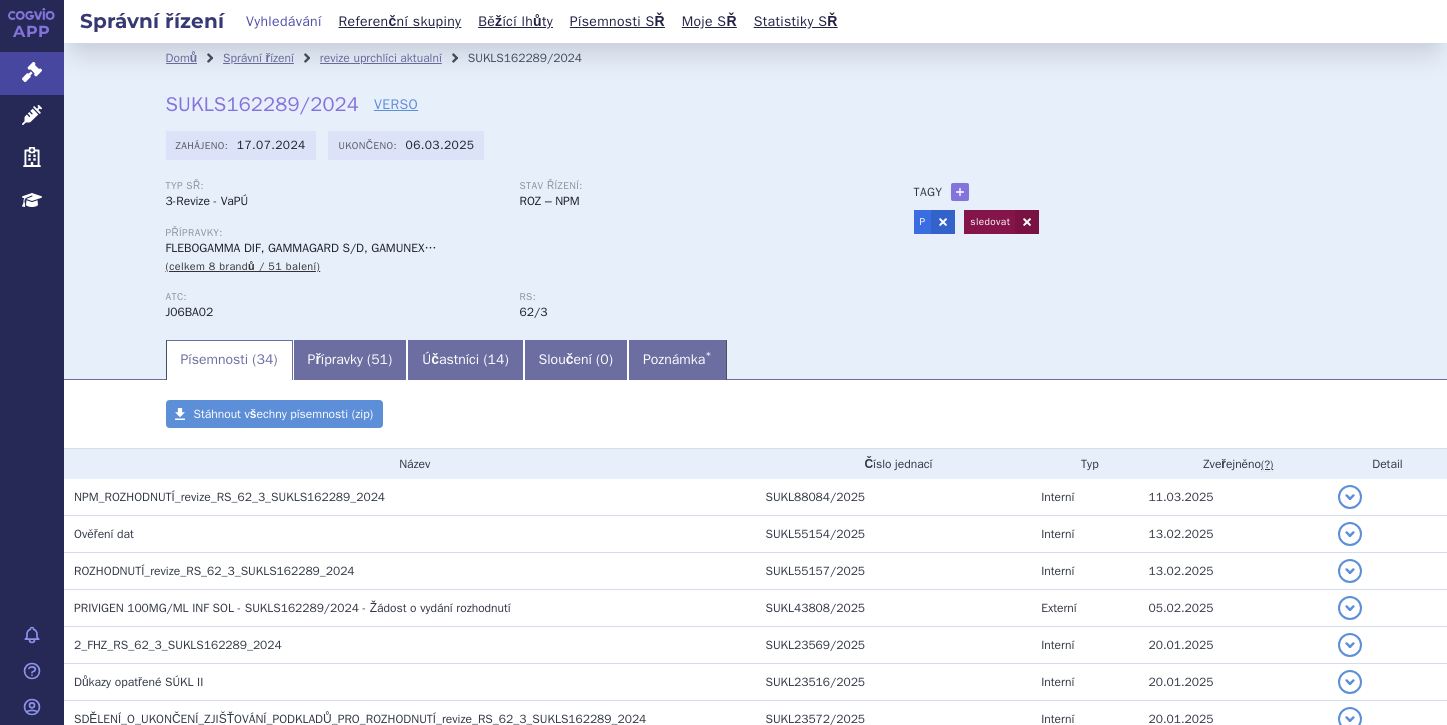 scroll, scrollTop: 0, scrollLeft: 0, axis: both 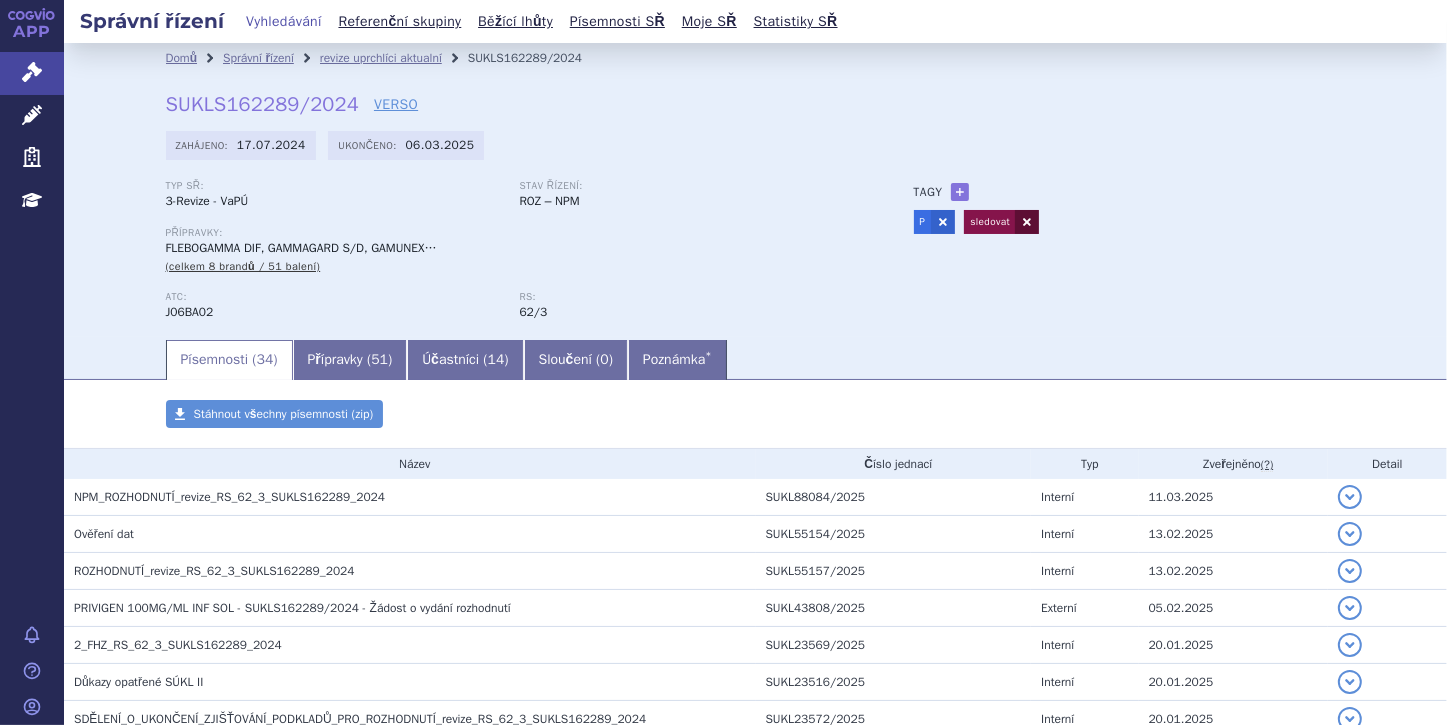click at bounding box center (1027, 222) 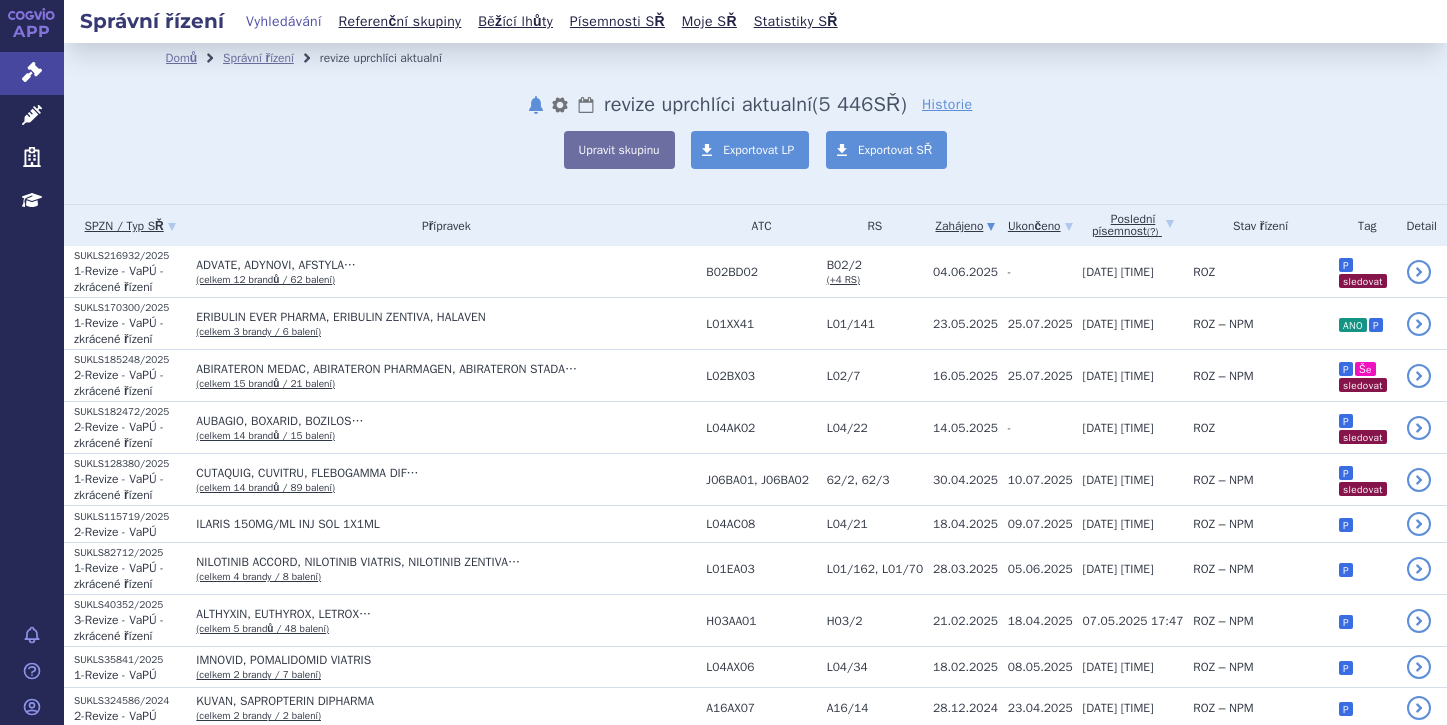 scroll, scrollTop: 0, scrollLeft: 0, axis: both 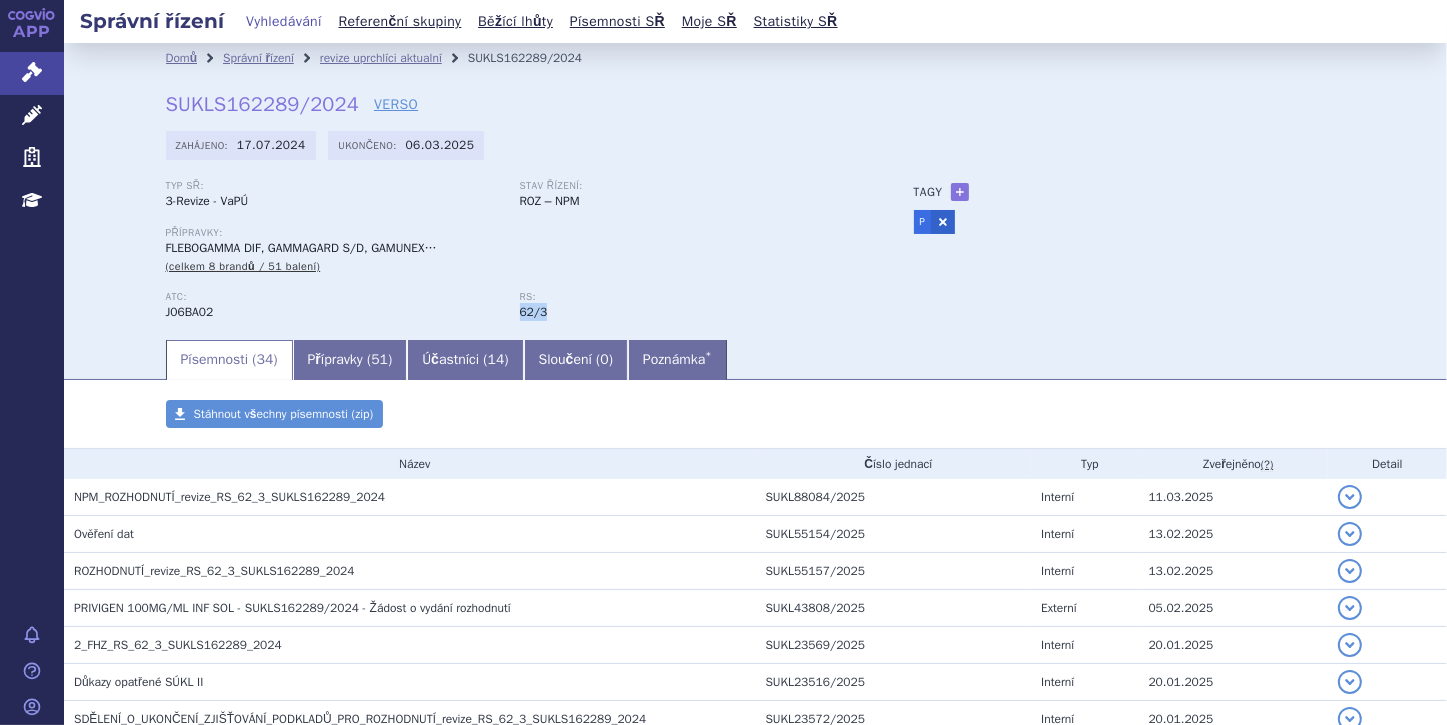 drag, startPoint x: 515, startPoint y: 316, endPoint x: 536, endPoint y: 316, distance: 21 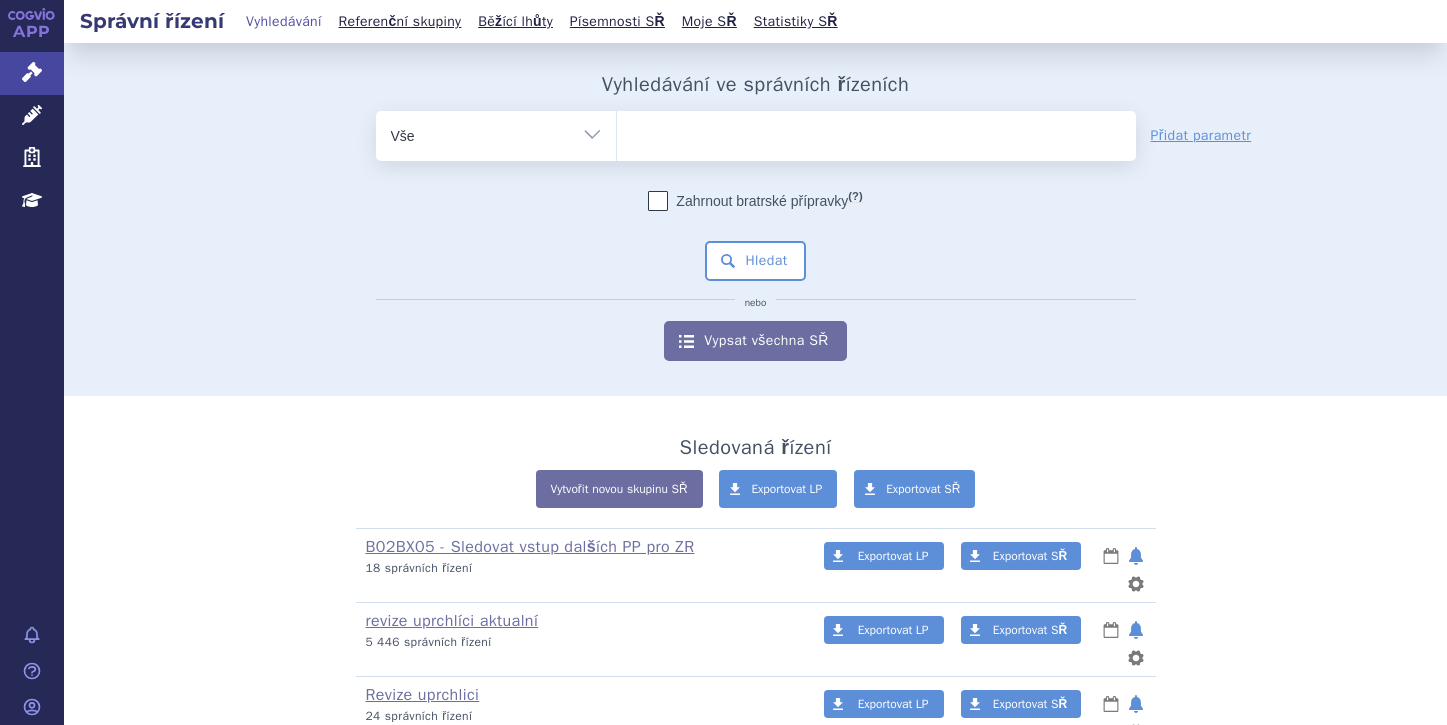scroll, scrollTop: 0, scrollLeft: 0, axis: both 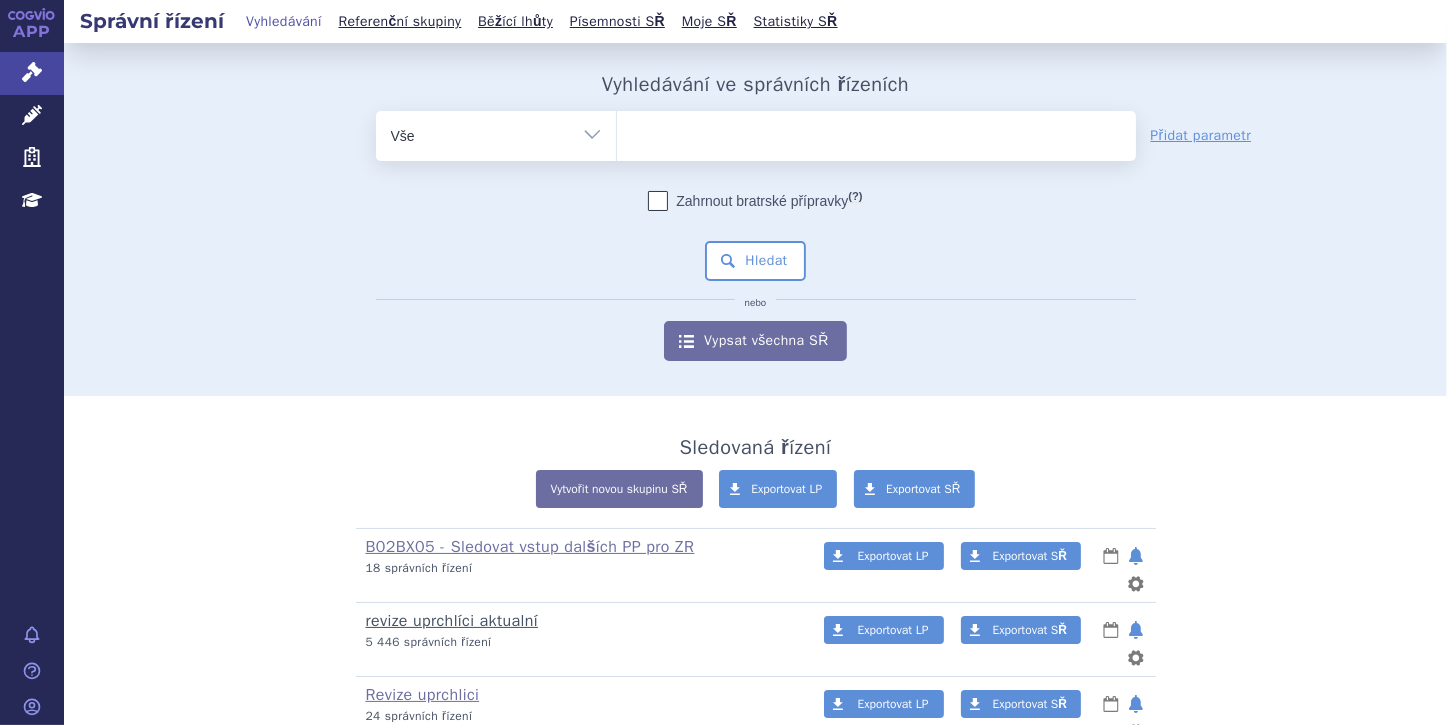 click on "revize uprchlíci aktualní" at bounding box center [452, 621] 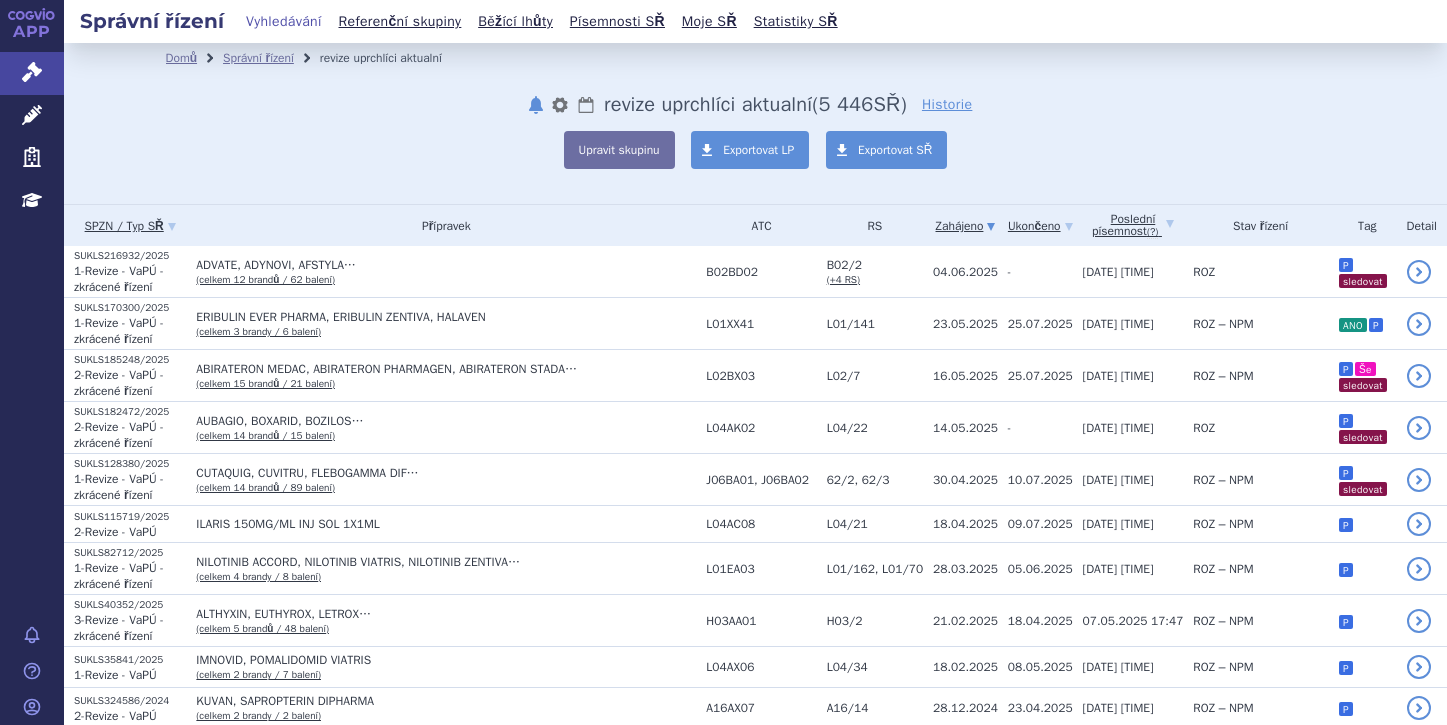 scroll, scrollTop: 0, scrollLeft: 0, axis: both 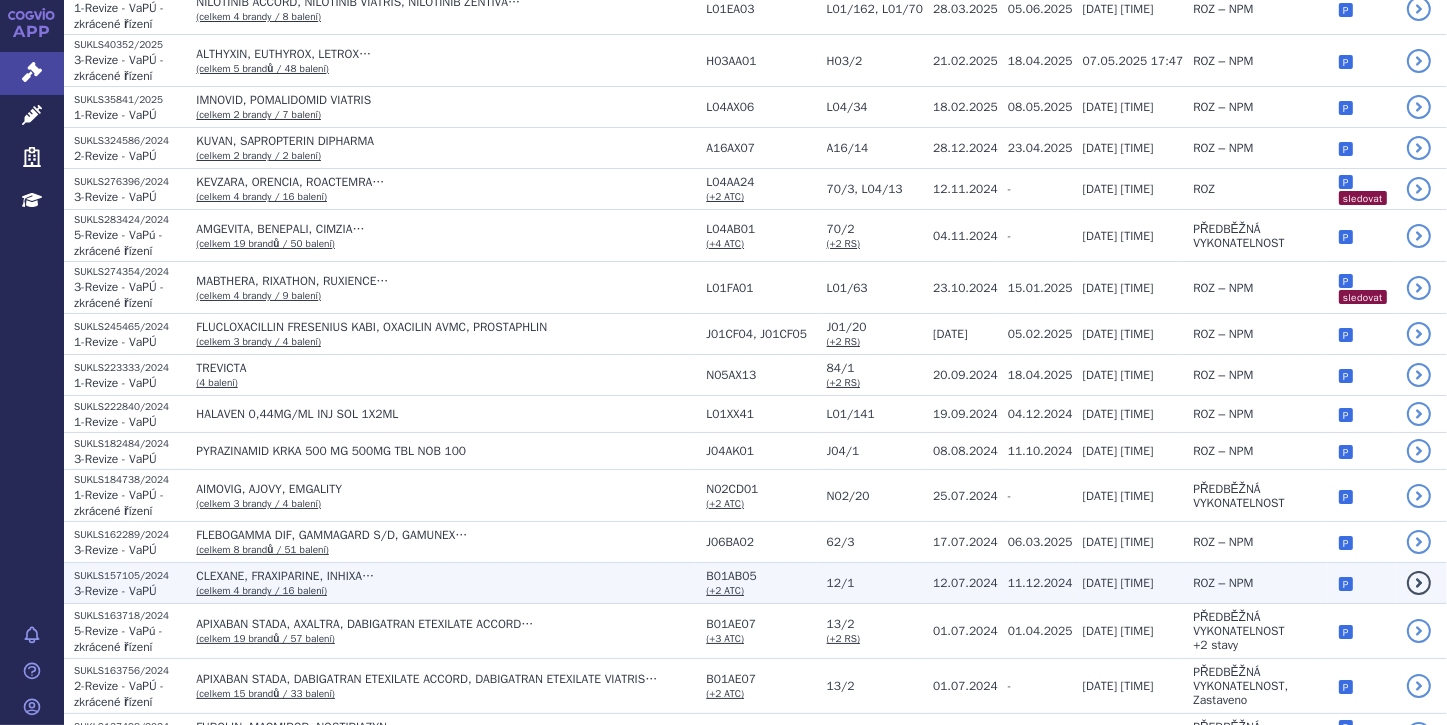 click on "detail" at bounding box center [1419, 583] 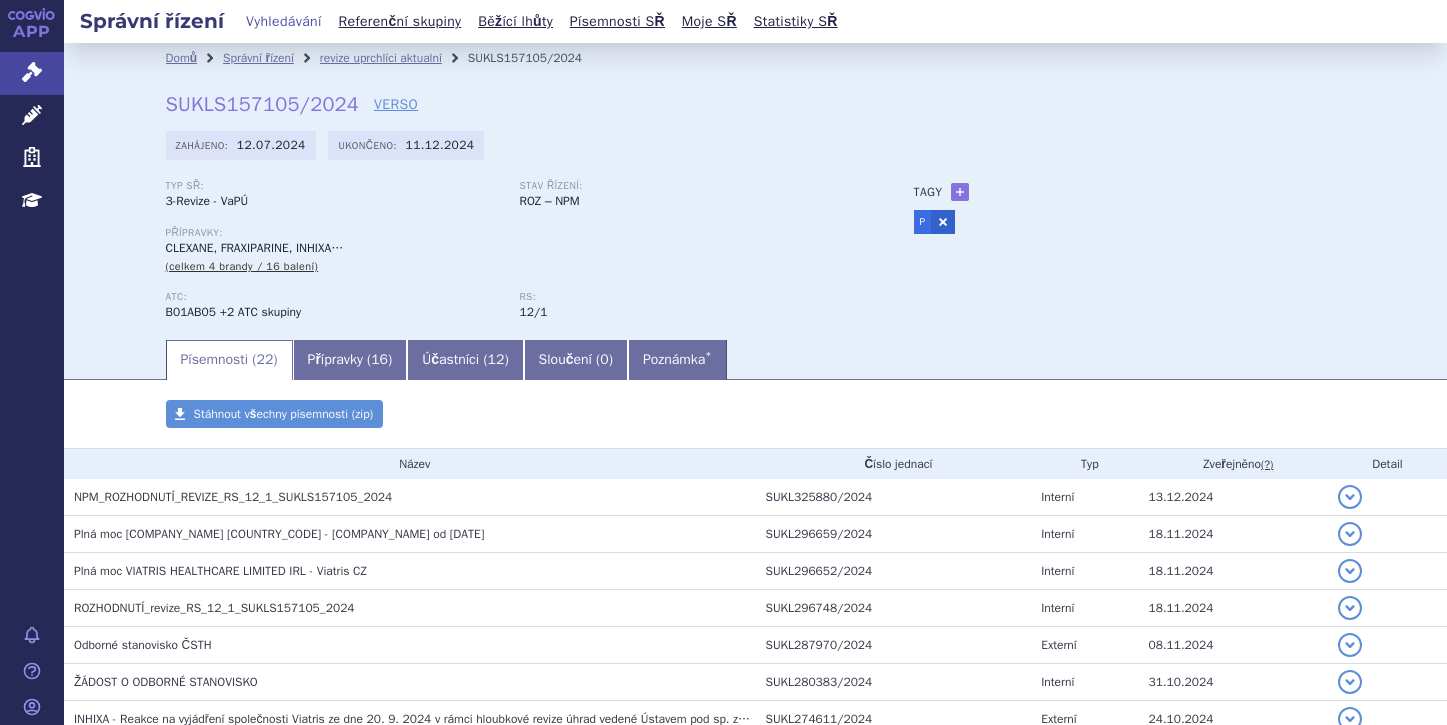 scroll, scrollTop: 0, scrollLeft: 0, axis: both 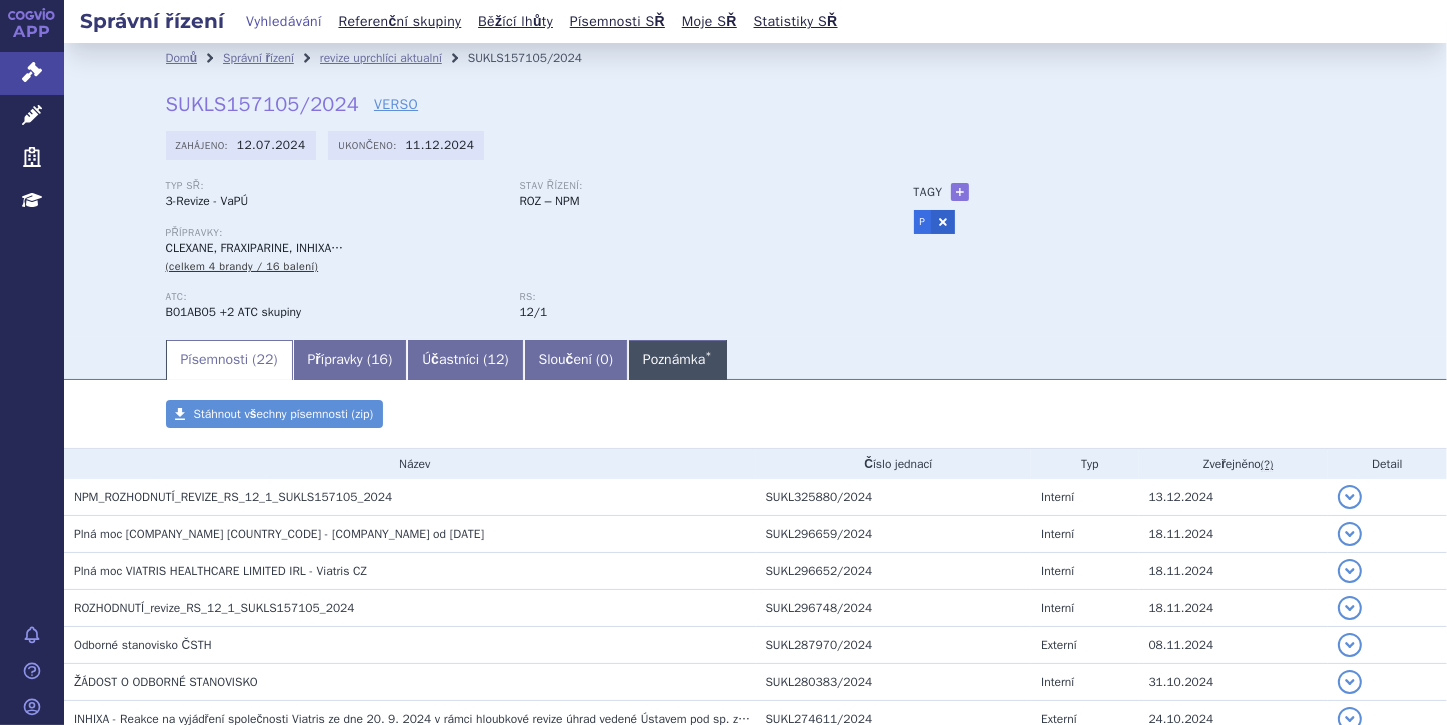 click on "Poznámka
*" at bounding box center [677, 360] 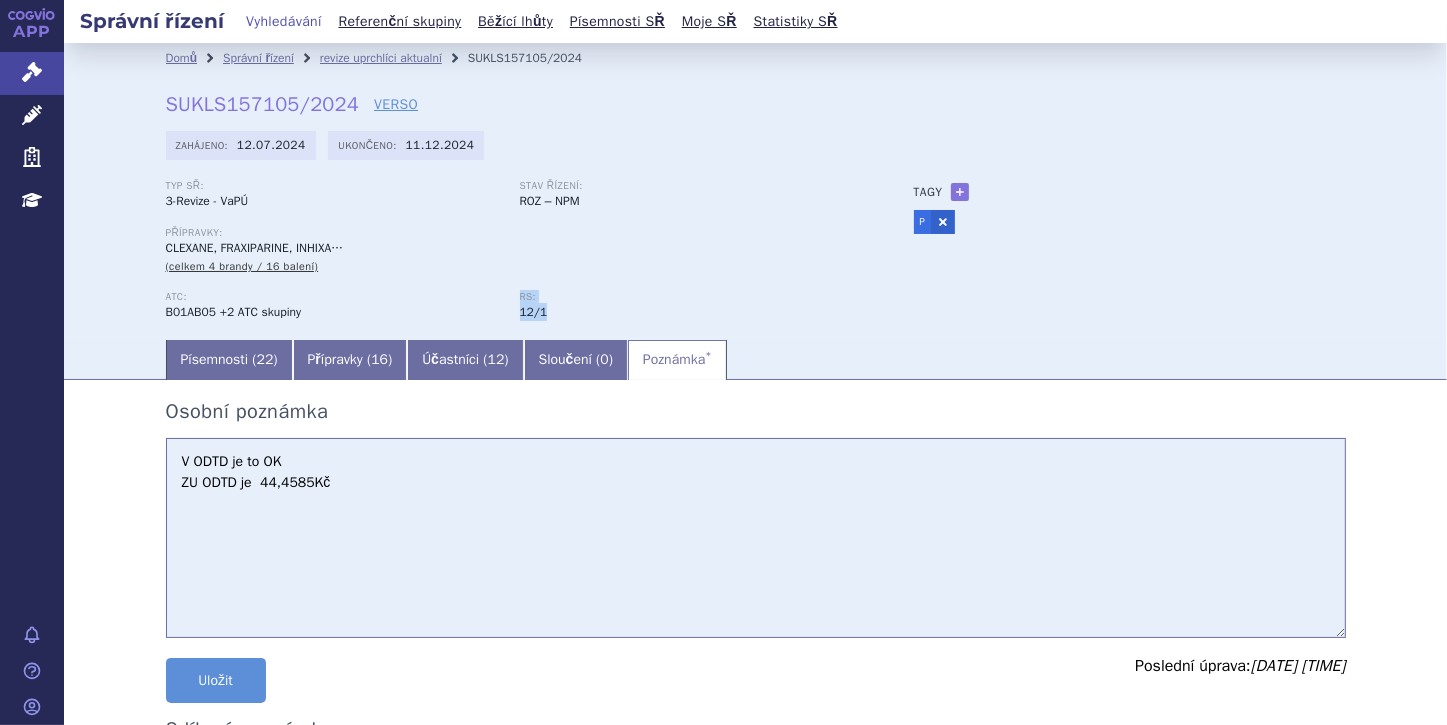 drag, startPoint x: 509, startPoint y: 316, endPoint x: 542, endPoint y: 314, distance: 33.06055 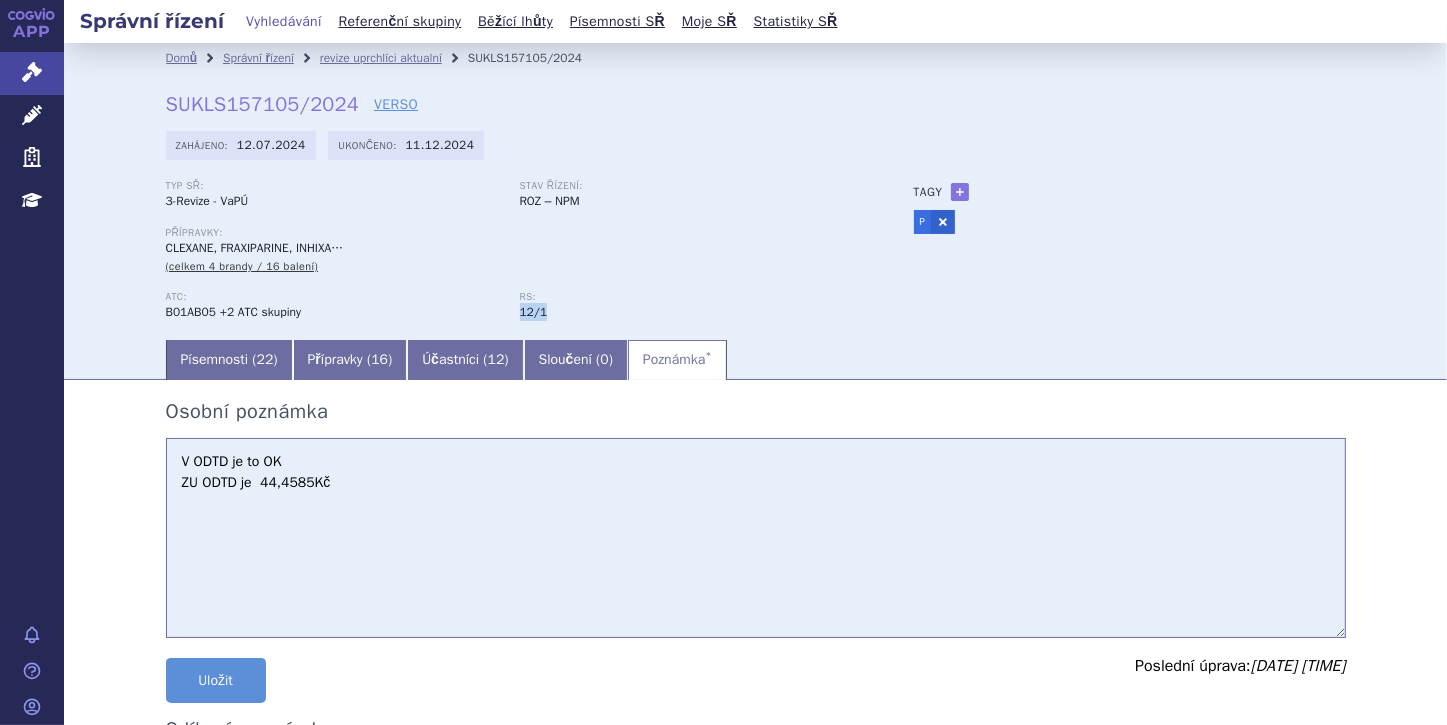 drag, startPoint x: 543, startPoint y: 317, endPoint x: 516, endPoint y: 317, distance: 27 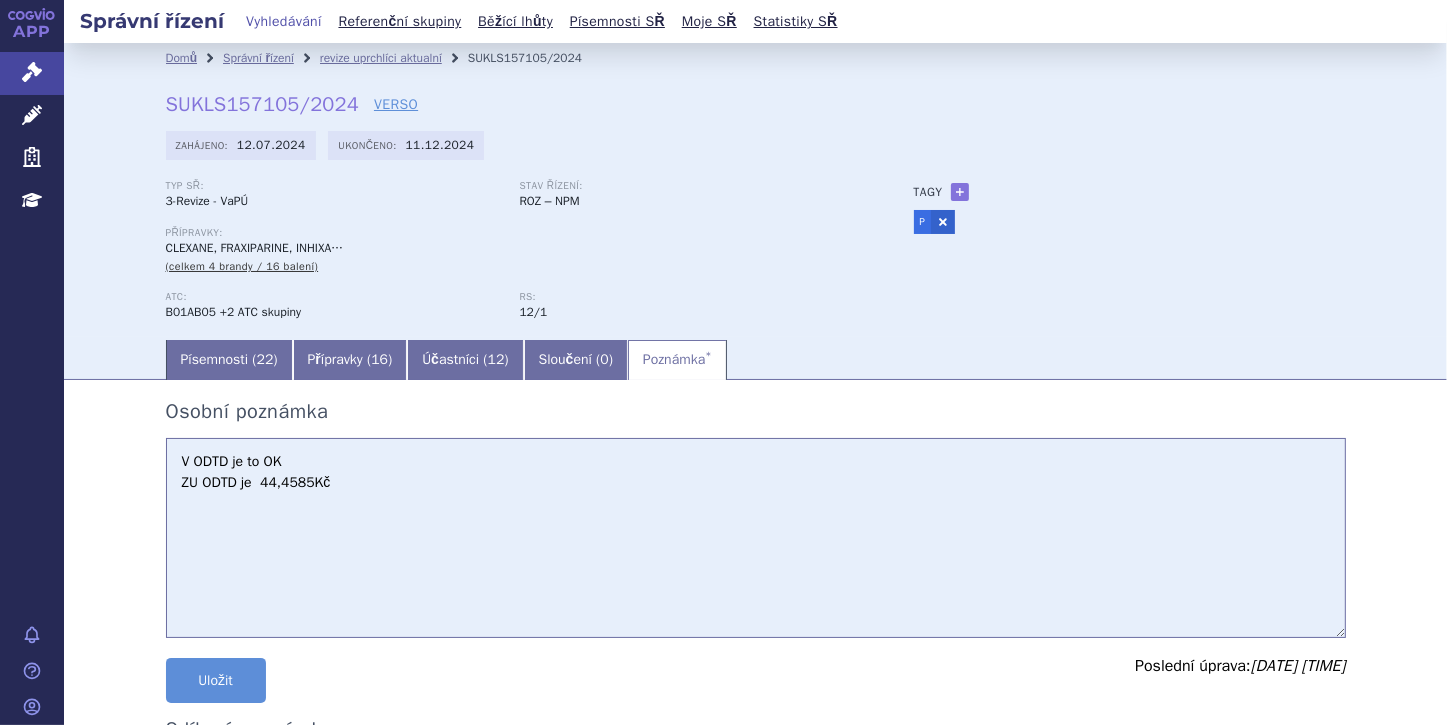click on "V ODTD je to OK
ZU ODTD je  44,4585Kč" at bounding box center [756, 538] 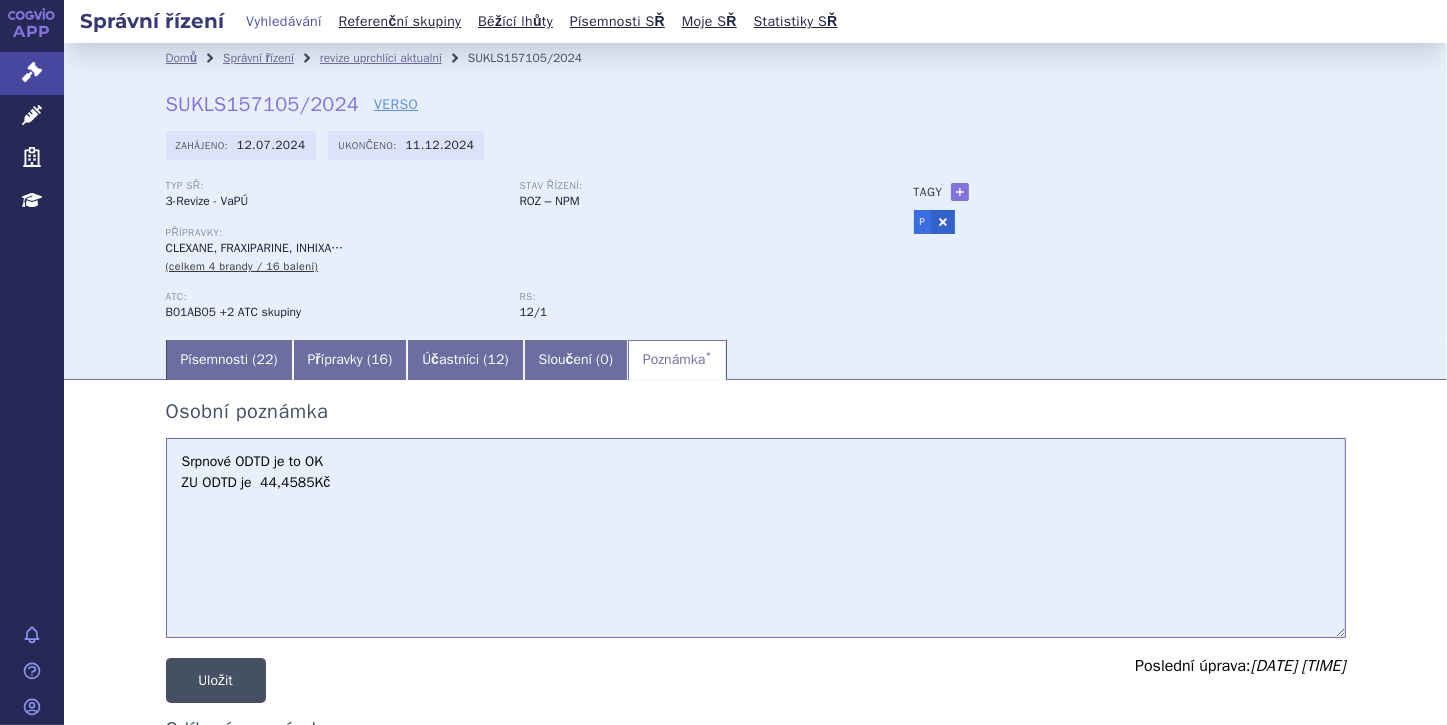 type on "Srpnové ODTD je to OK
ZU ODTD je  44,4585Kč" 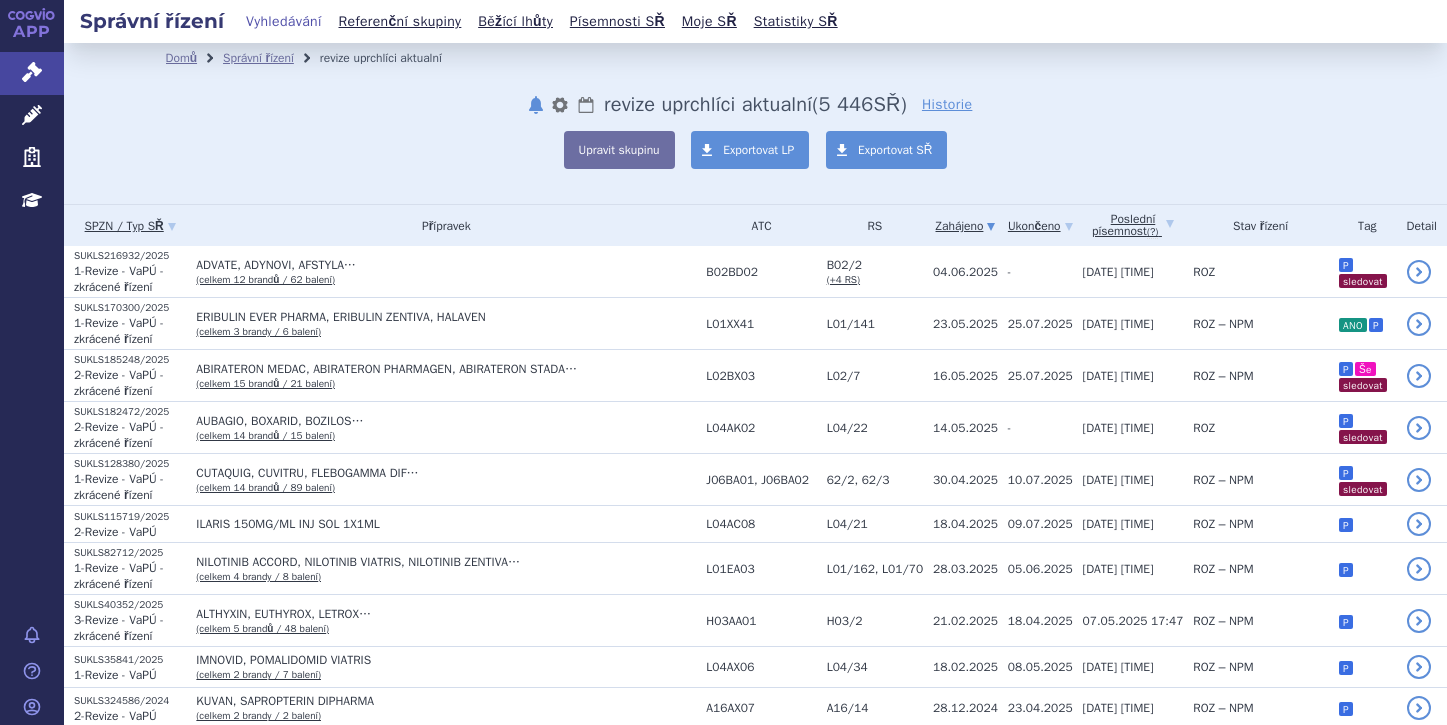 scroll, scrollTop: 0, scrollLeft: 0, axis: both 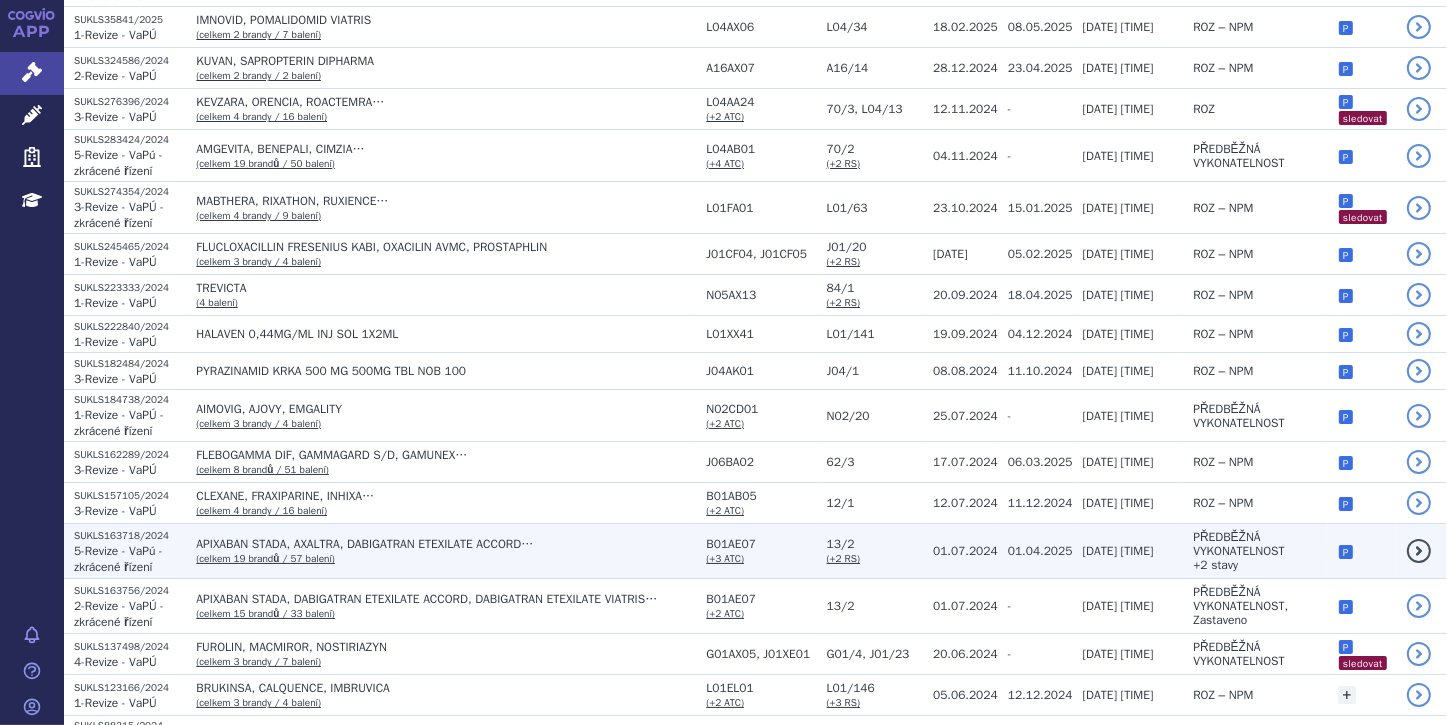 click on "APIXABAN STADA, AXALTRA, DABIGATRAN ETEXILATE ACCORD…
(celkem 19 brandů / 57 balení)" at bounding box center (441, 551) 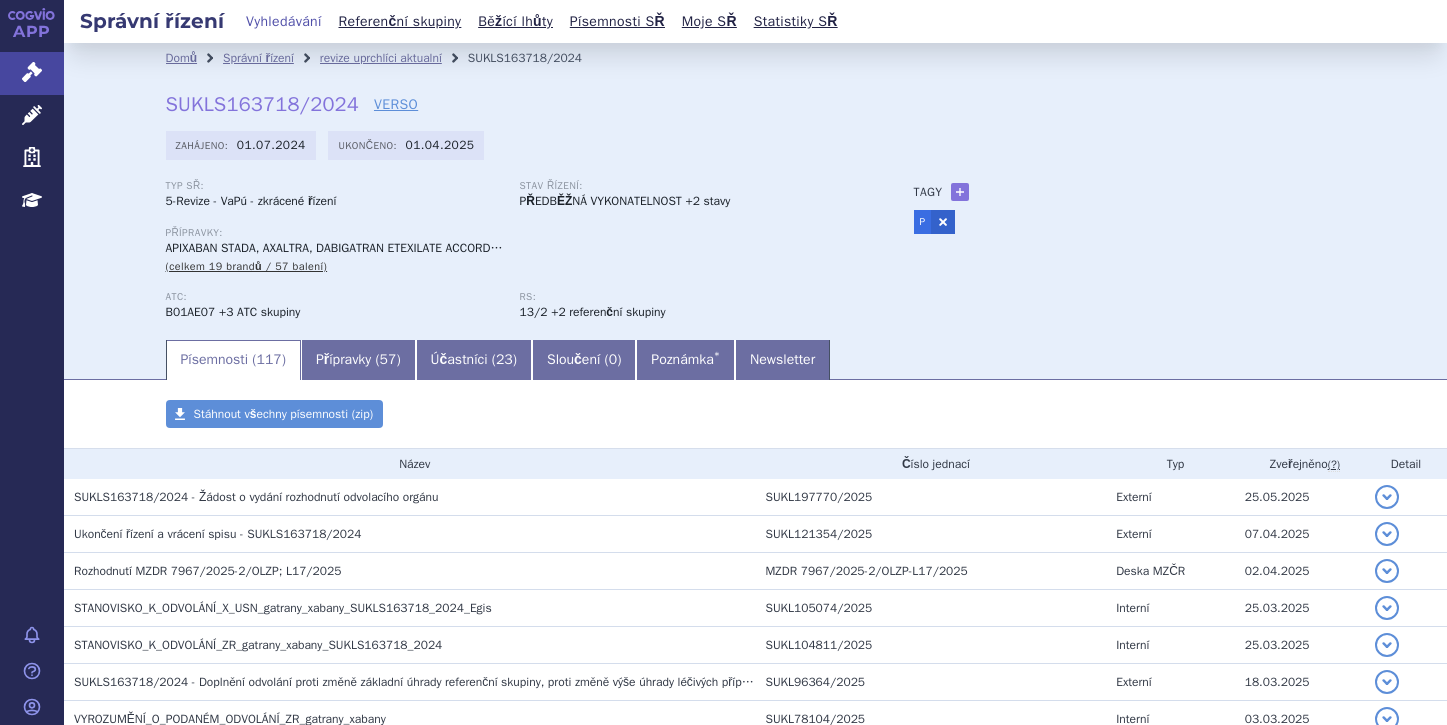 scroll, scrollTop: 0, scrollLeft: 0, axis: both 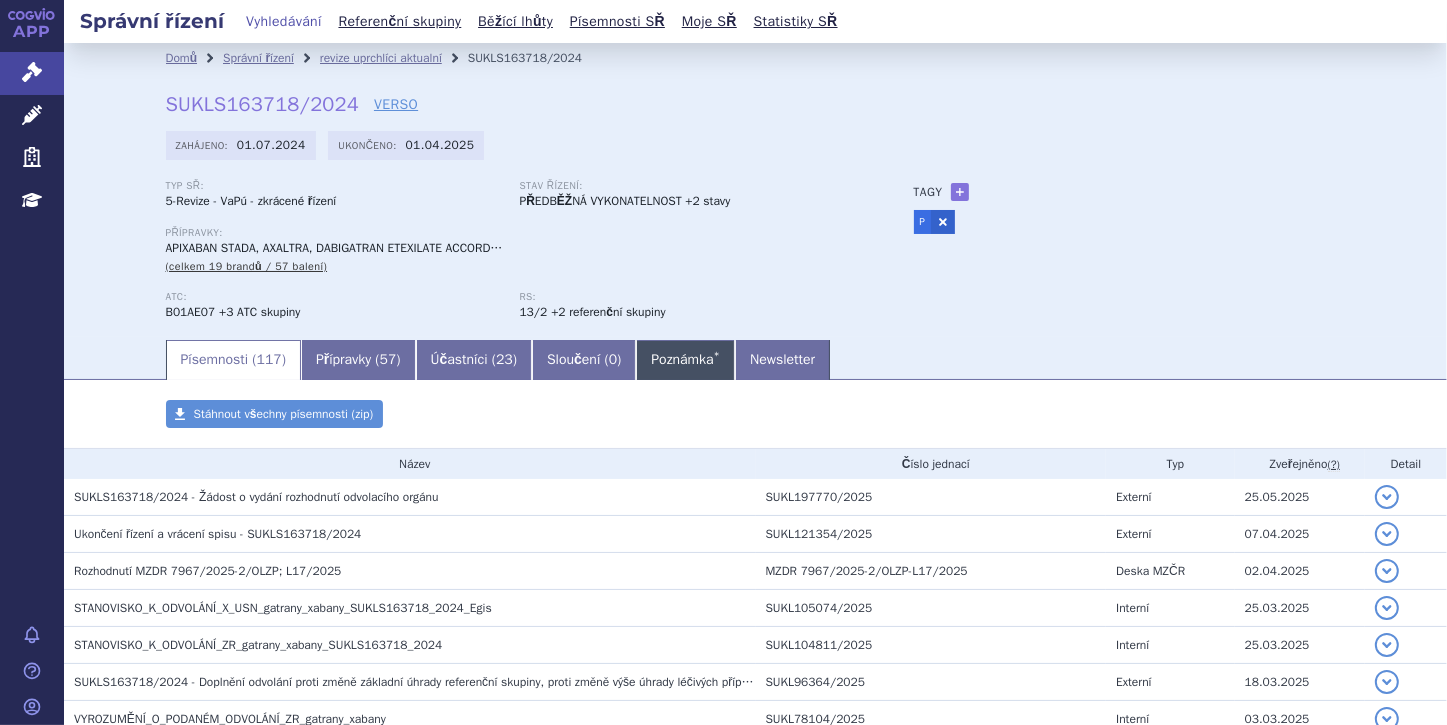 click on "Poznámka
*" at bounding box center (685, 360) 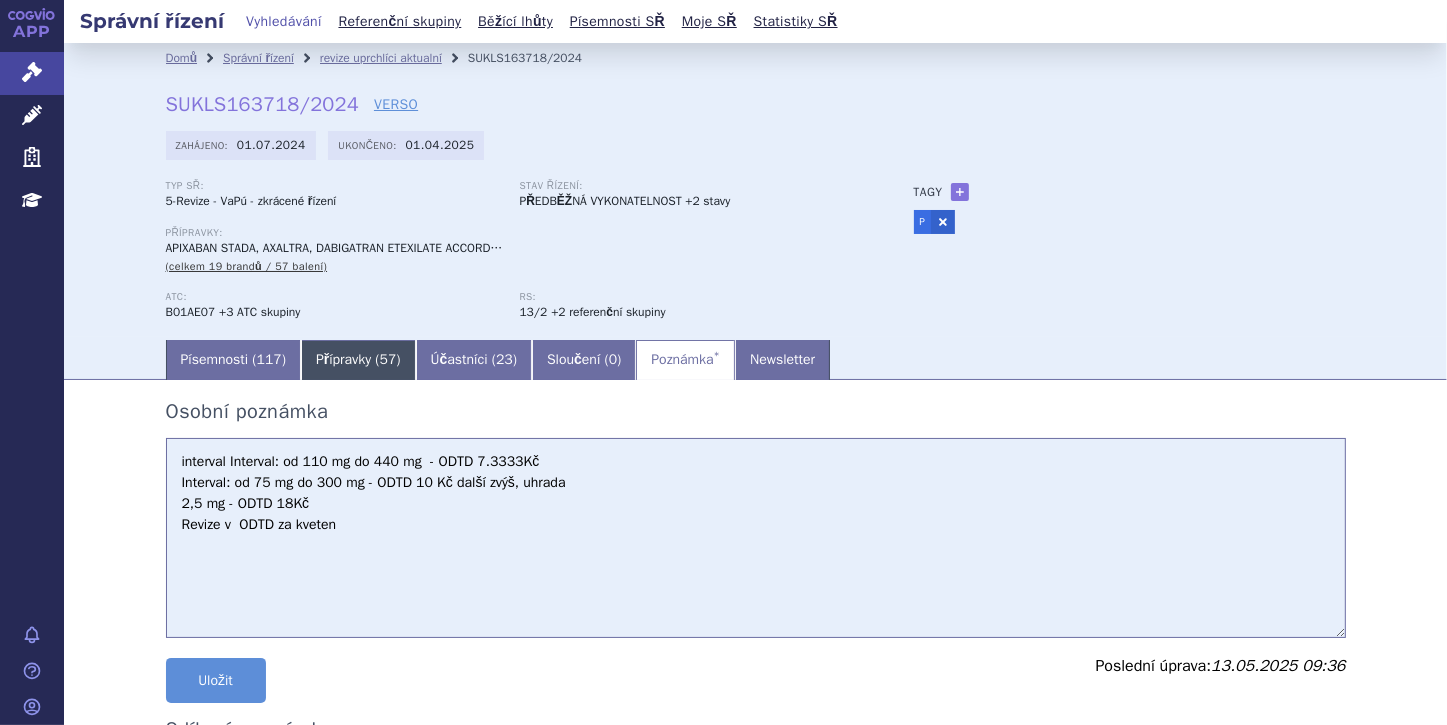 click on "Přípravky ( 57 )" at bounding box center (358, 360) 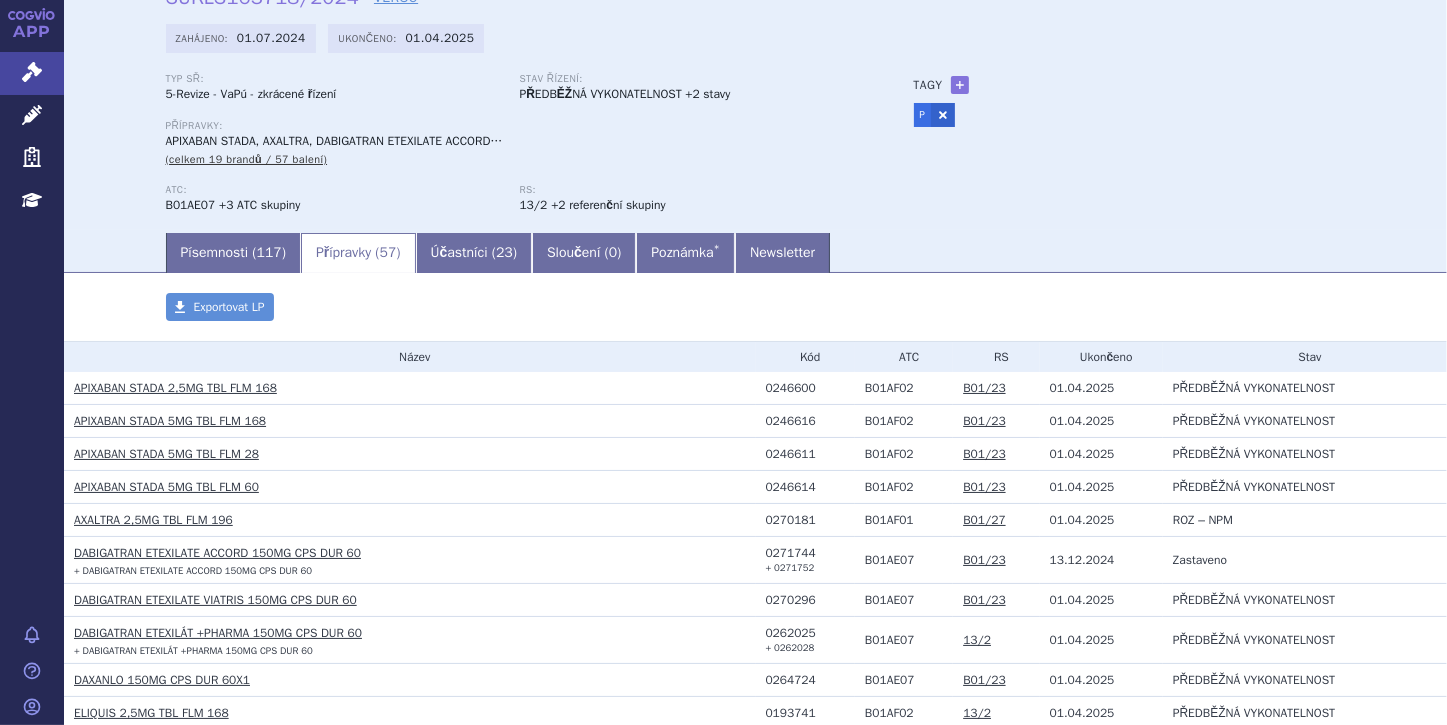 scroll, scrollTop: 160, scrollLeft: 0, axis: vertical 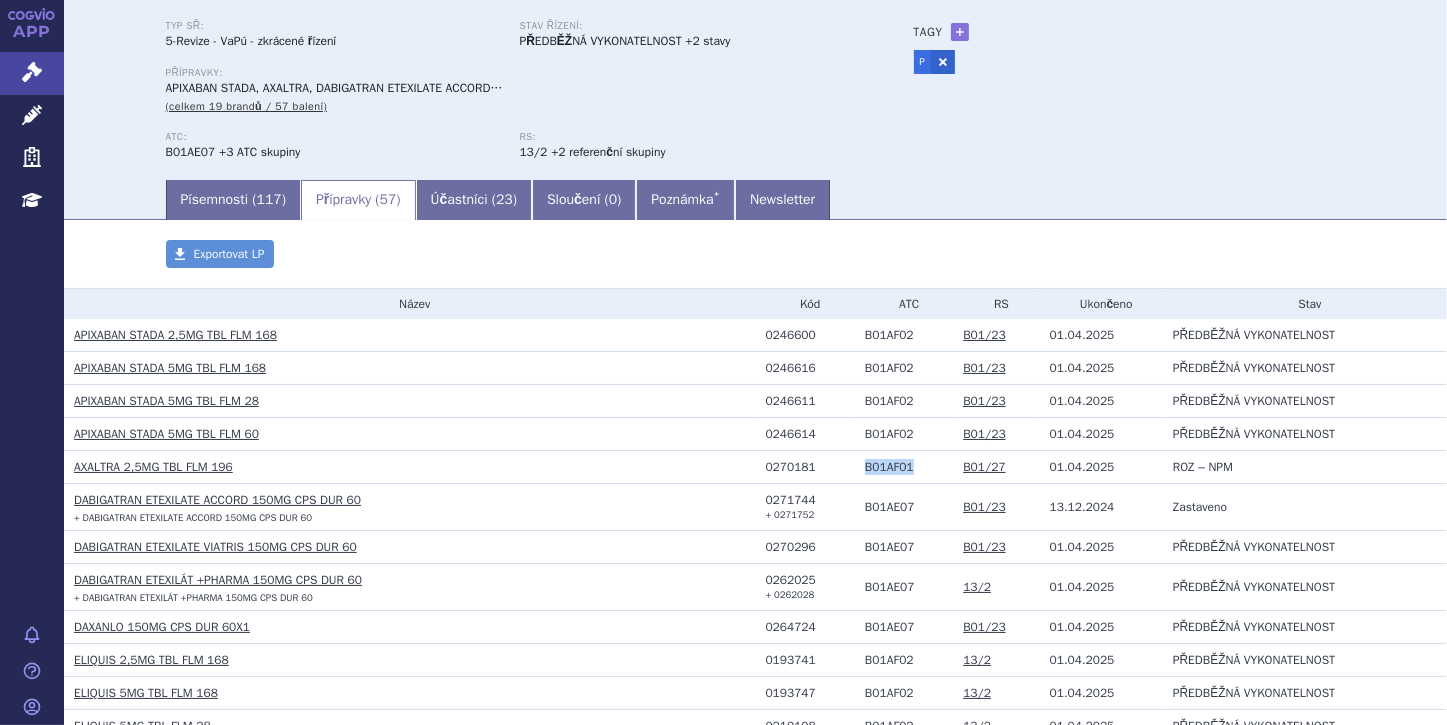 drag, startPoint x: 855, startPoint y: 472, endPoint x: 900, endPoint y: 466, distance: 45.39824 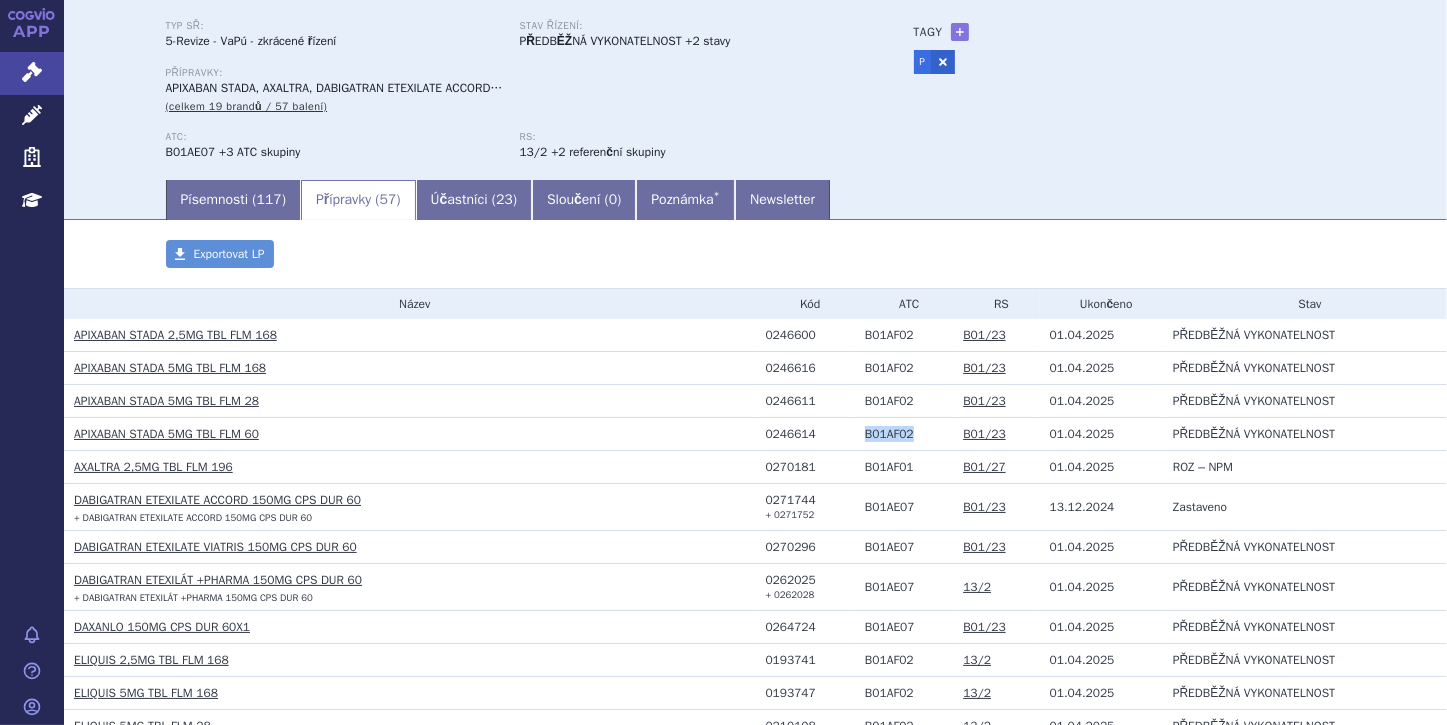 drag, startPoint x: 856, startPoint y: 436, endPoint x: 898, endPoint y: 432, distance: 42.190044 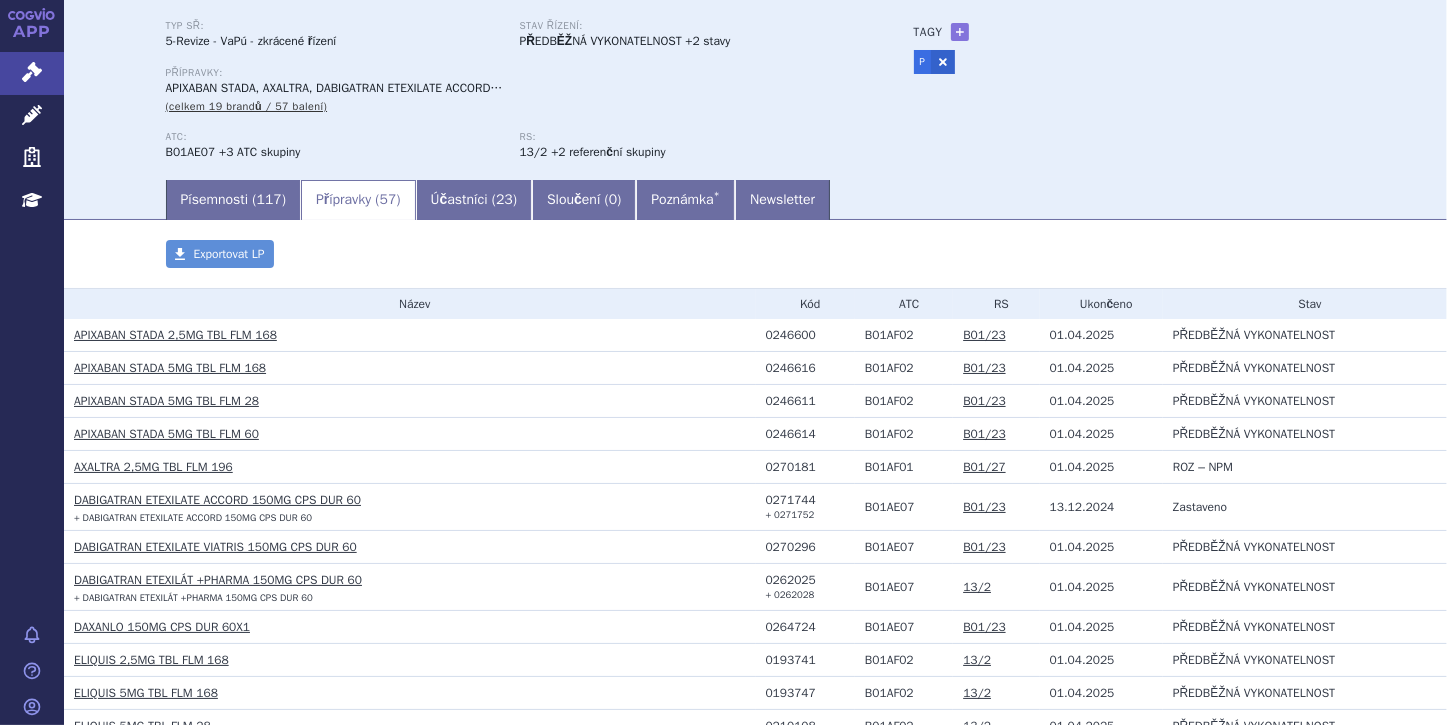 click on "AXALTRA 2,5MG TBL FLM 196" at bounding box center (415, 467) 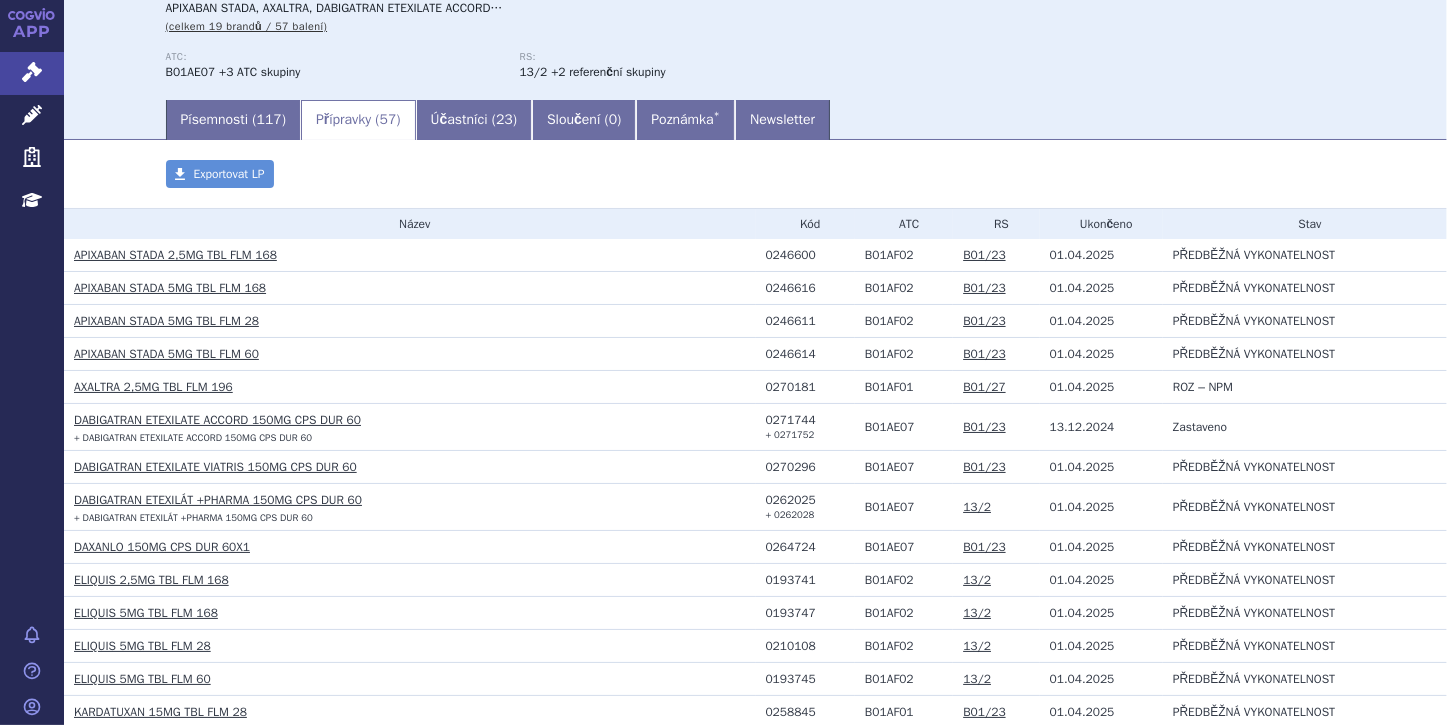 scroll, scrollTop: 320, scrollLeft: 0, axis: vertical 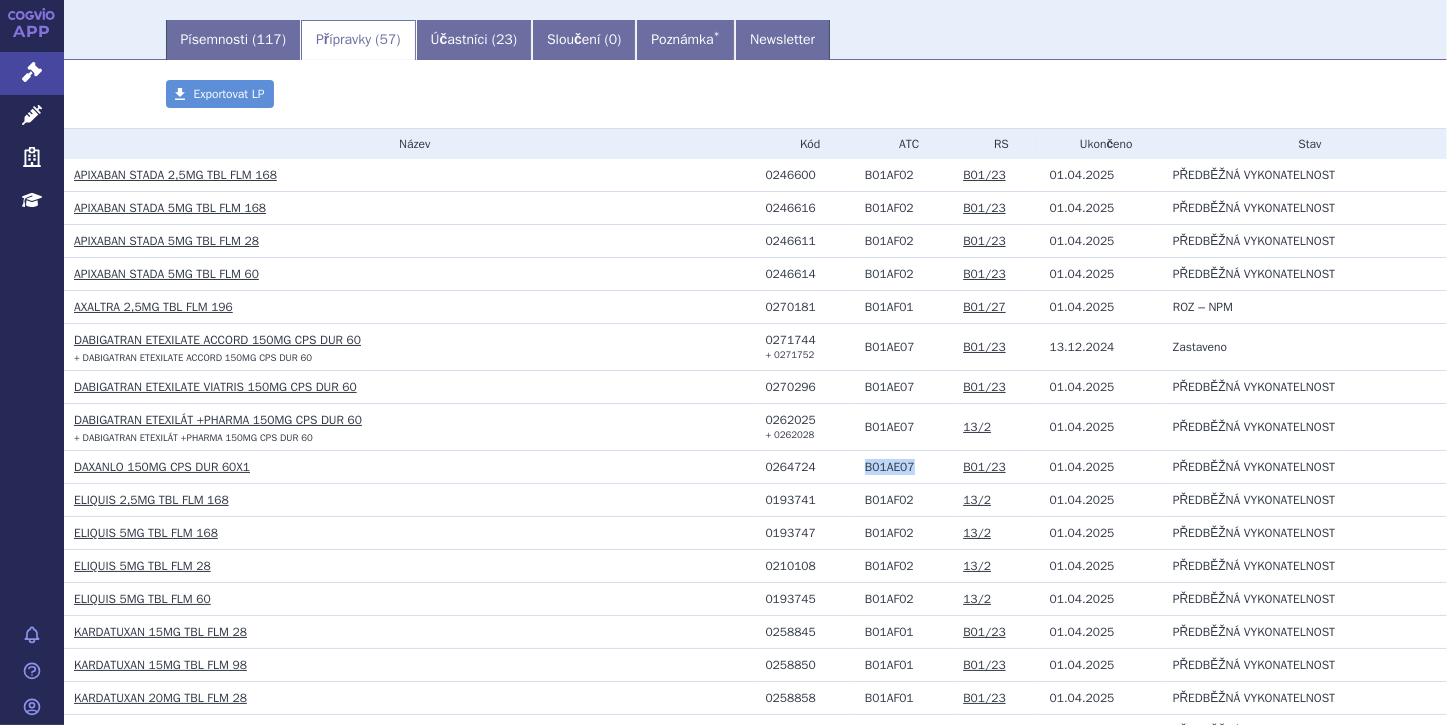 drag, startPoint x: 855, startPoint y: 468, endPoint x: 901, endPoint y: 460, distance: 46.69047 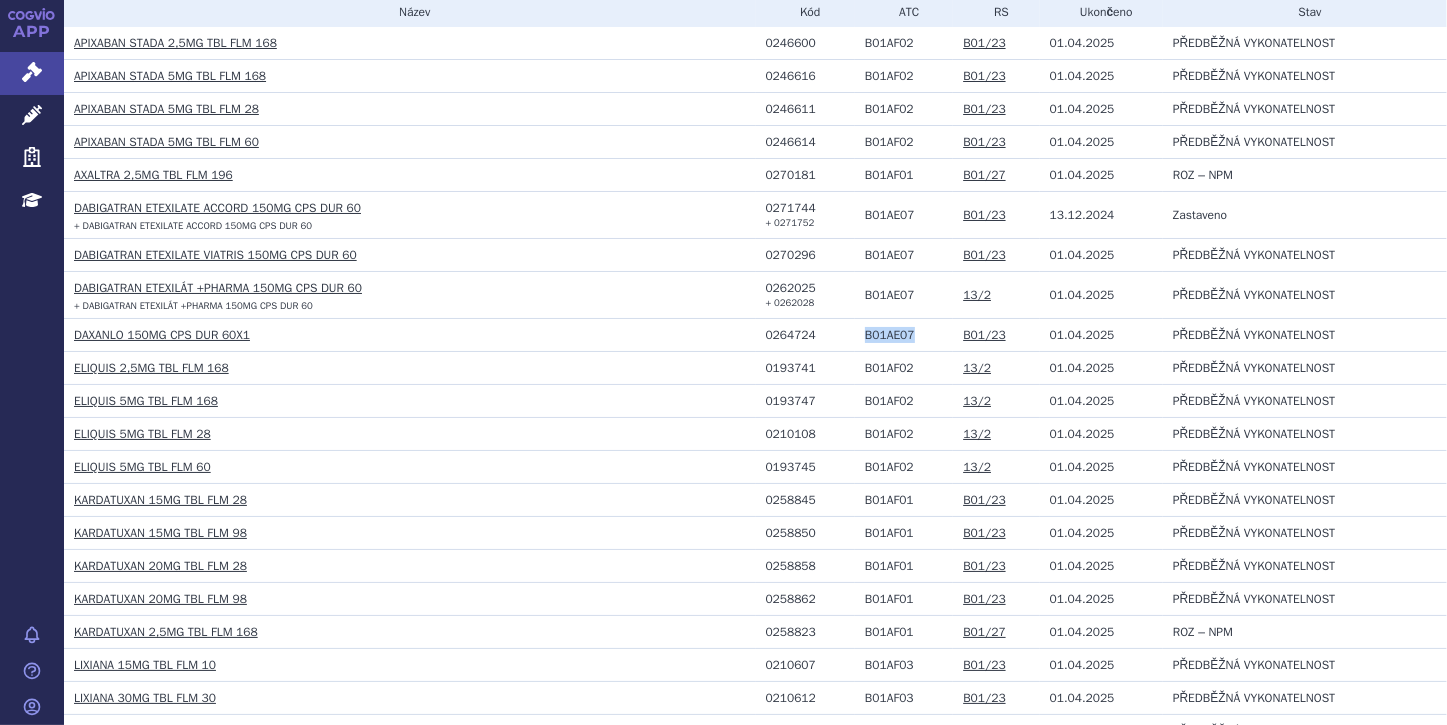 scroll, scrollTop: 480, scrollLeft: 0, axis: vertical 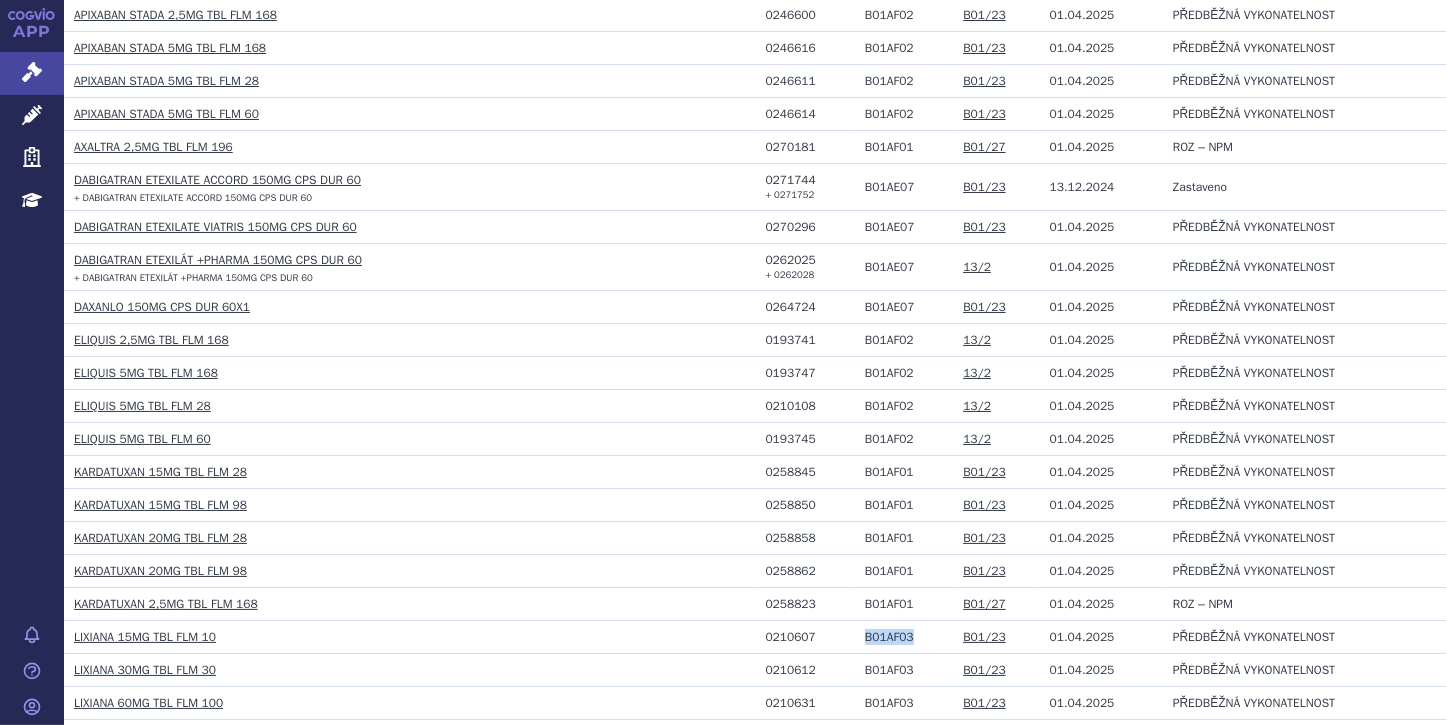 drag, startPoint x: 853, startPoint y: 636, endPoint x: 898, endPoint y: 636, distance: 45 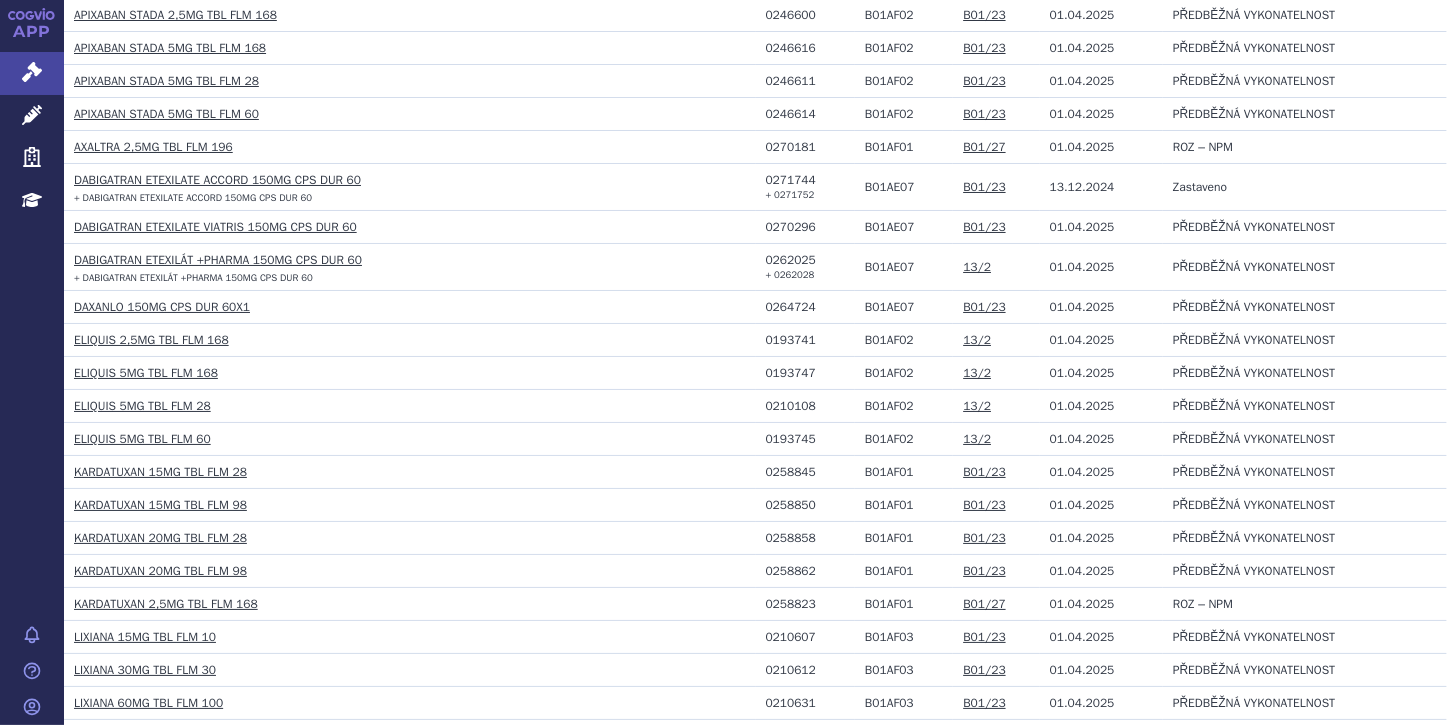 click on "0258862" at bounding box center (805, 571) 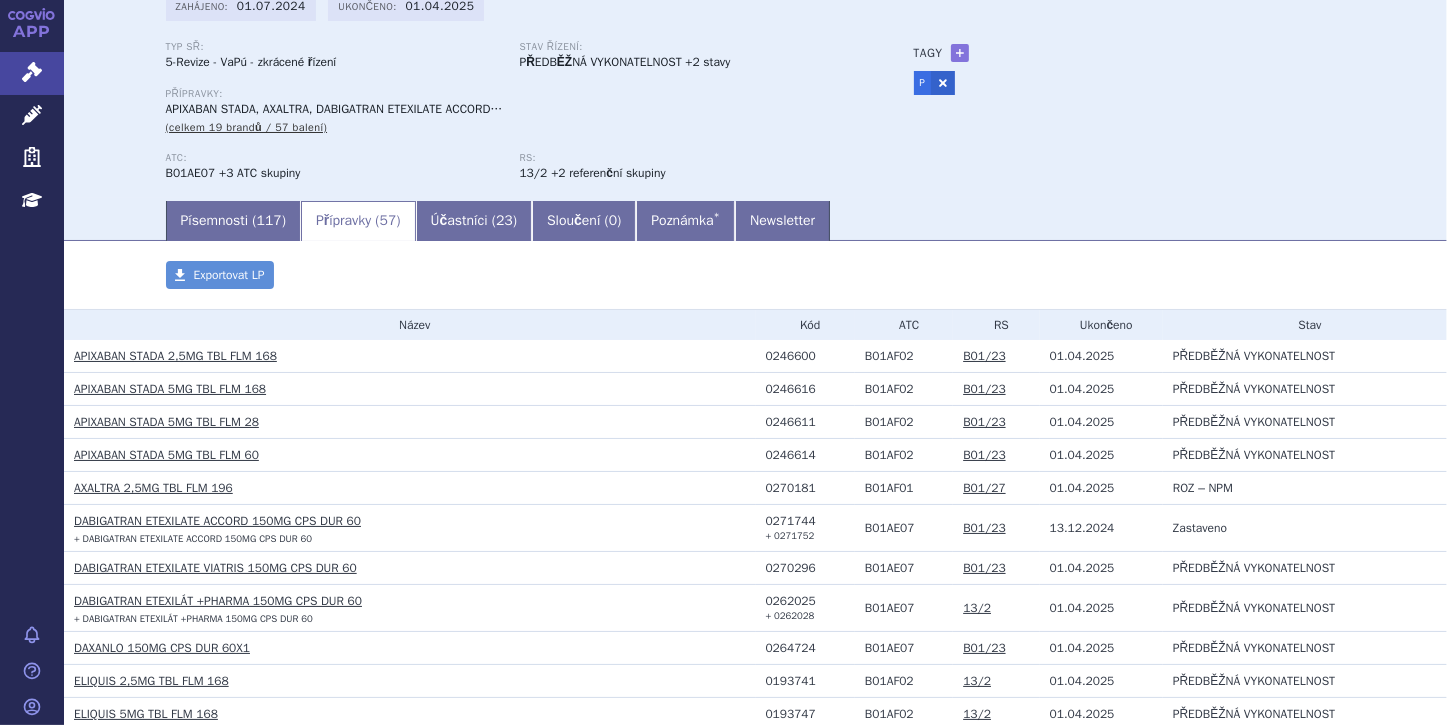 scroll, scrollTop: 0, scrollLeft: 0, axis: both 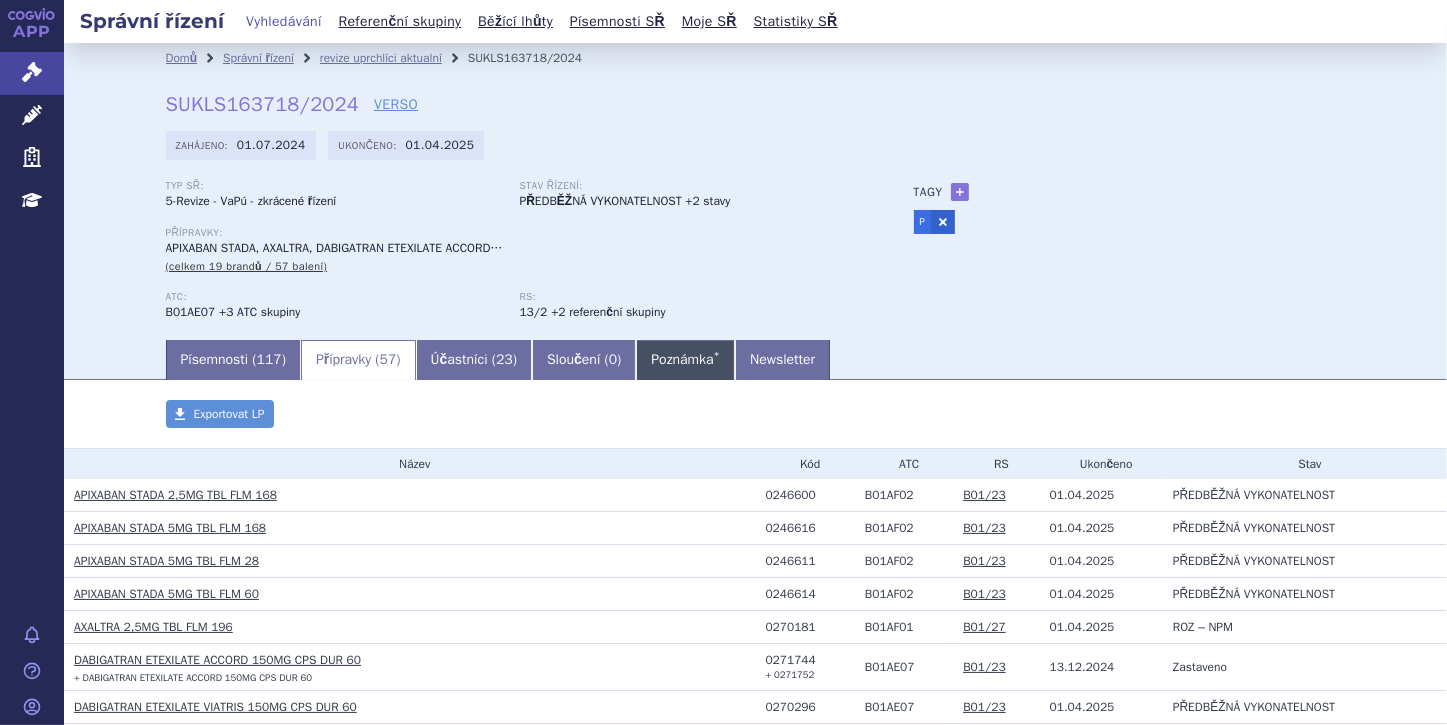 click on "Poznámka
*" at bounding box center (685, 360) 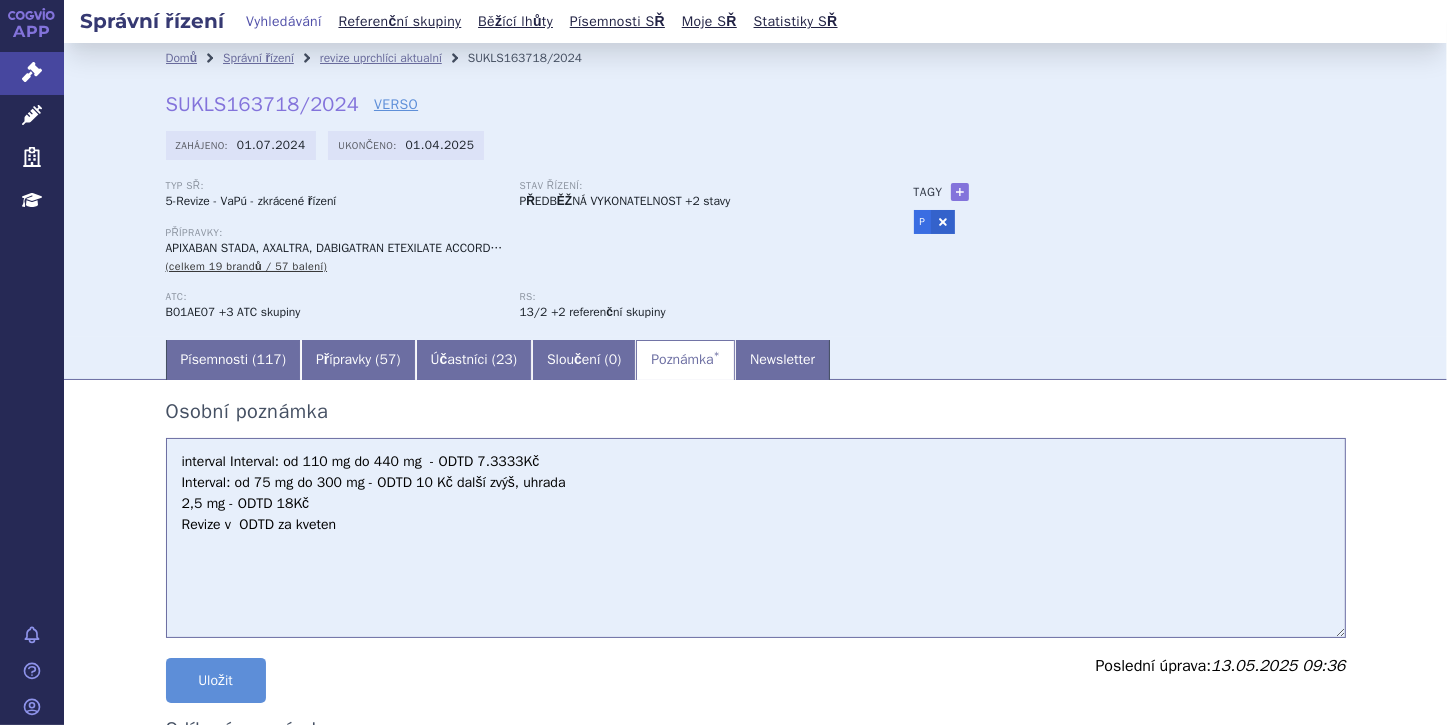 click on "Tagy
+
Přidat
P" at bounding box center (1110, 207) 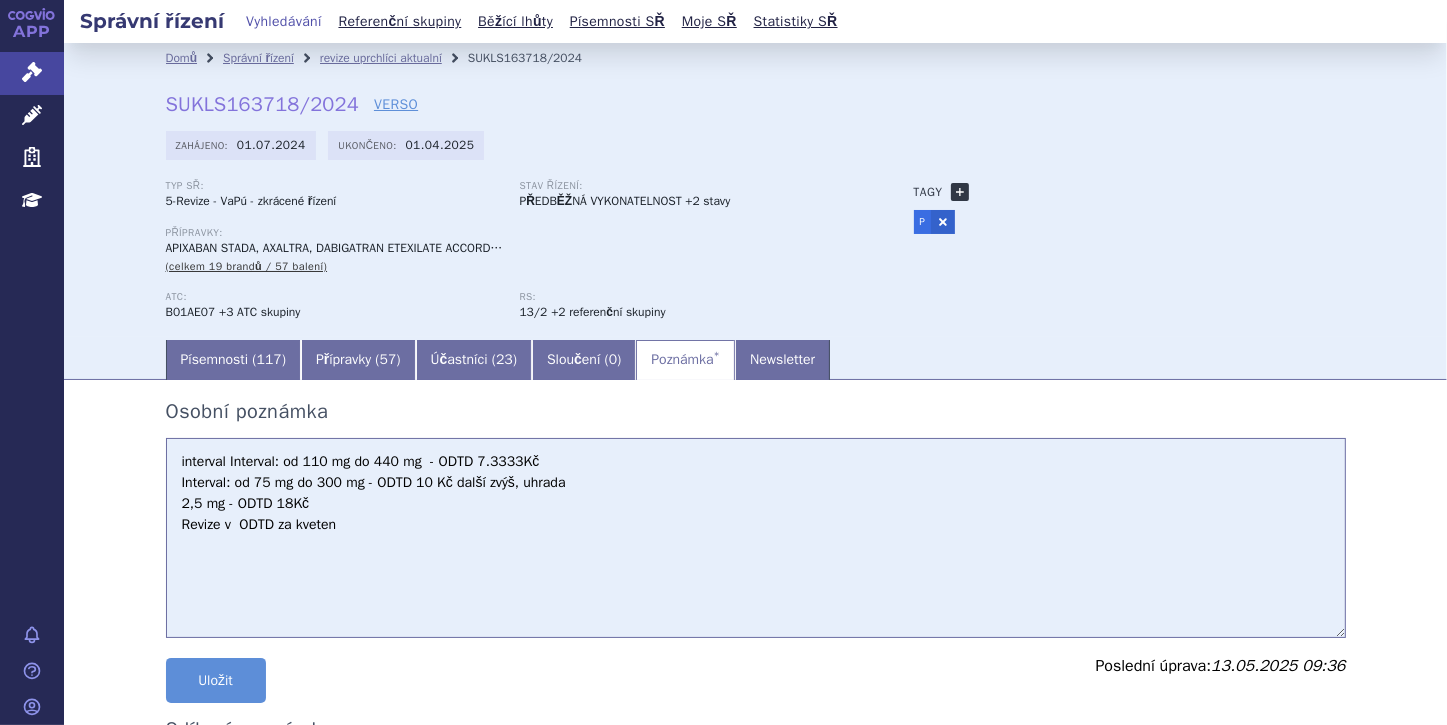 click on "+" at bounding box center (960, 192) 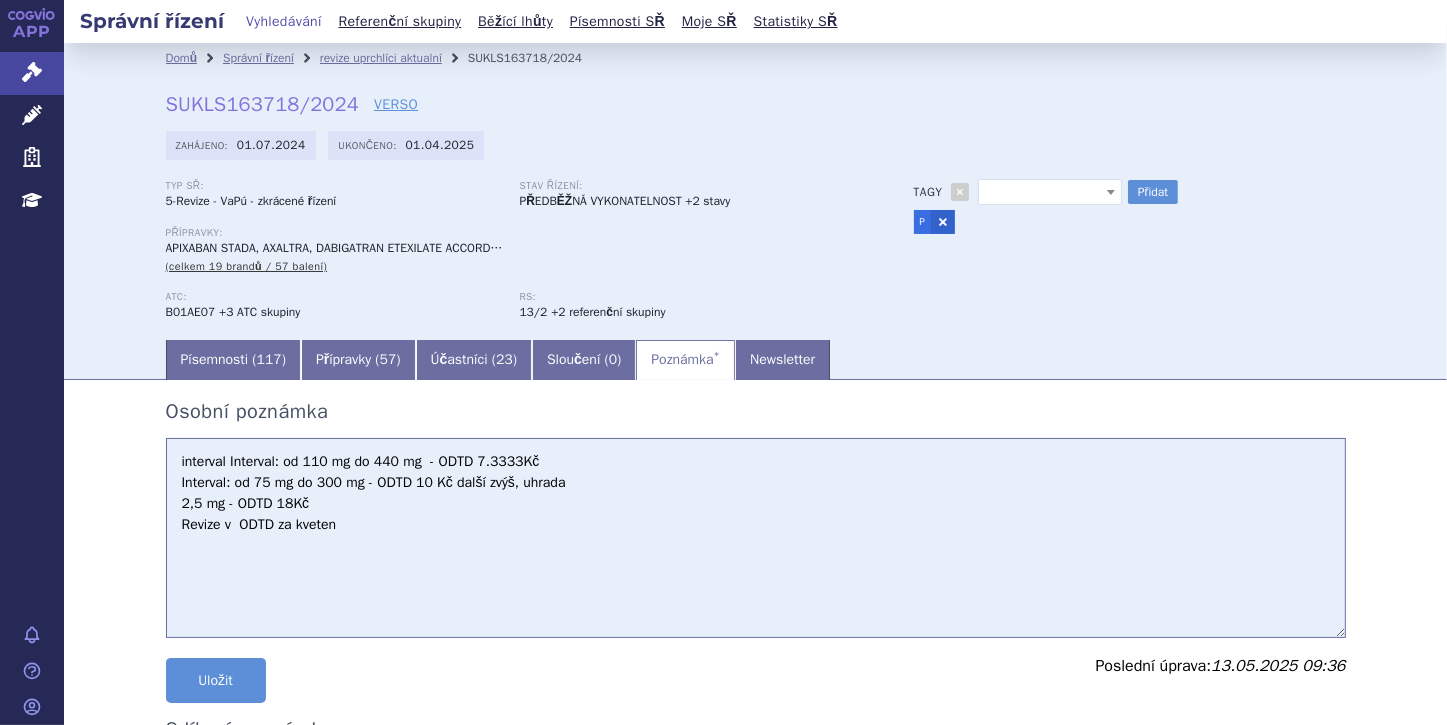 click at bounding box center [1111, 192] 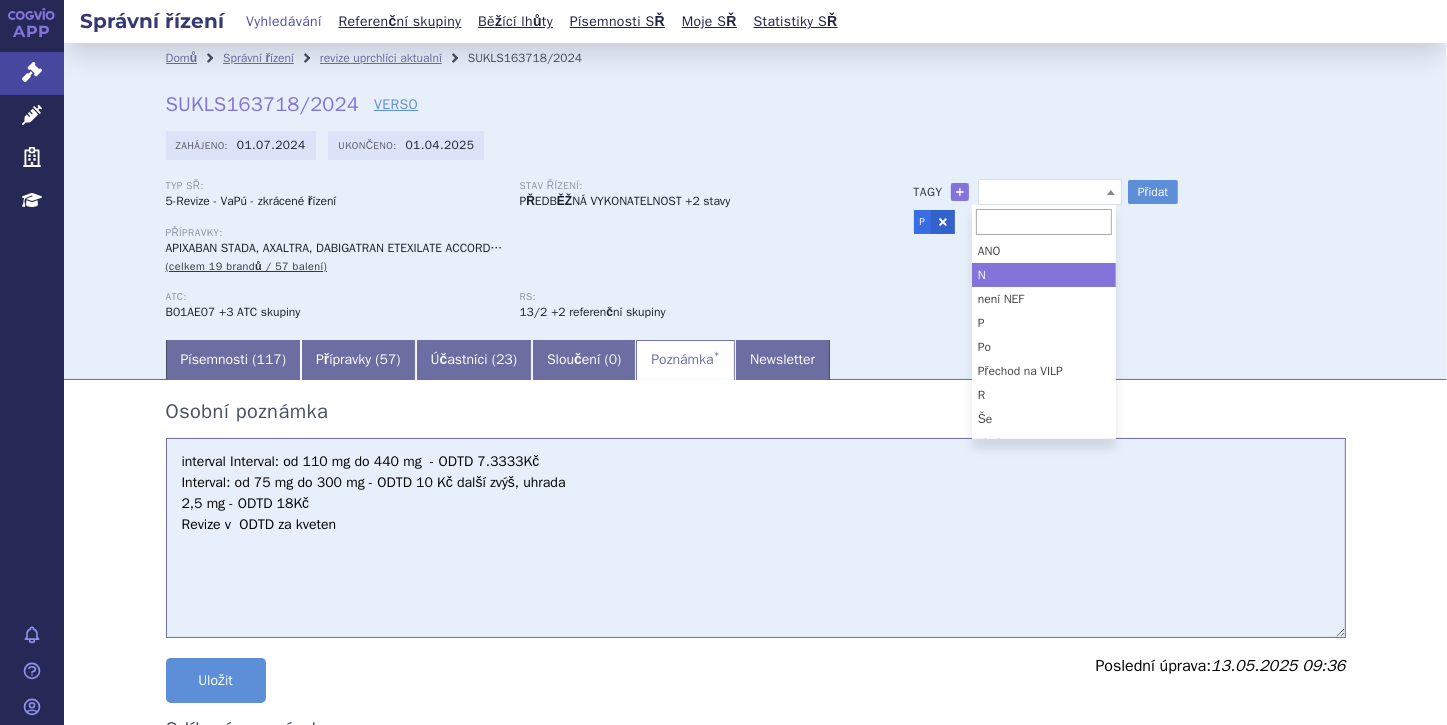 scroll, scrollTop: 88, scrollLeft: 0, axis: vertical 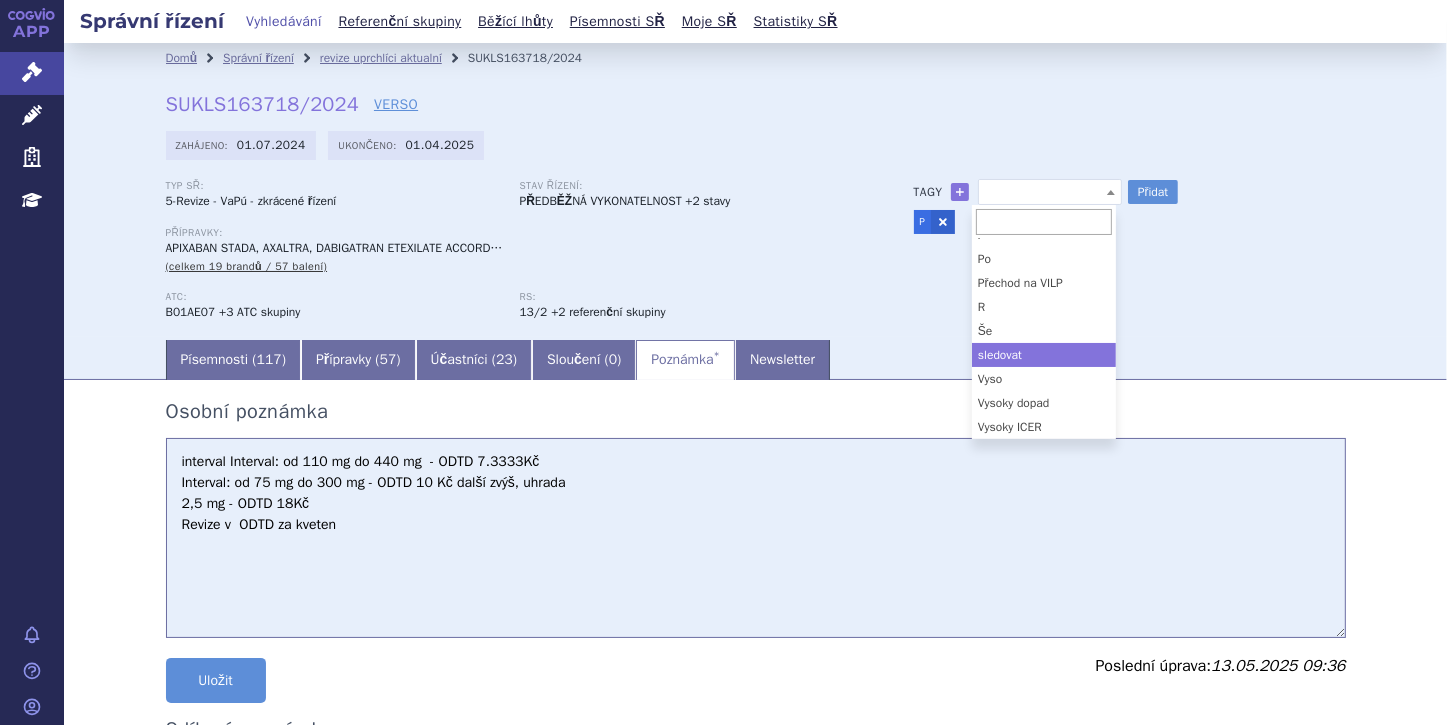 select on "sledovat" 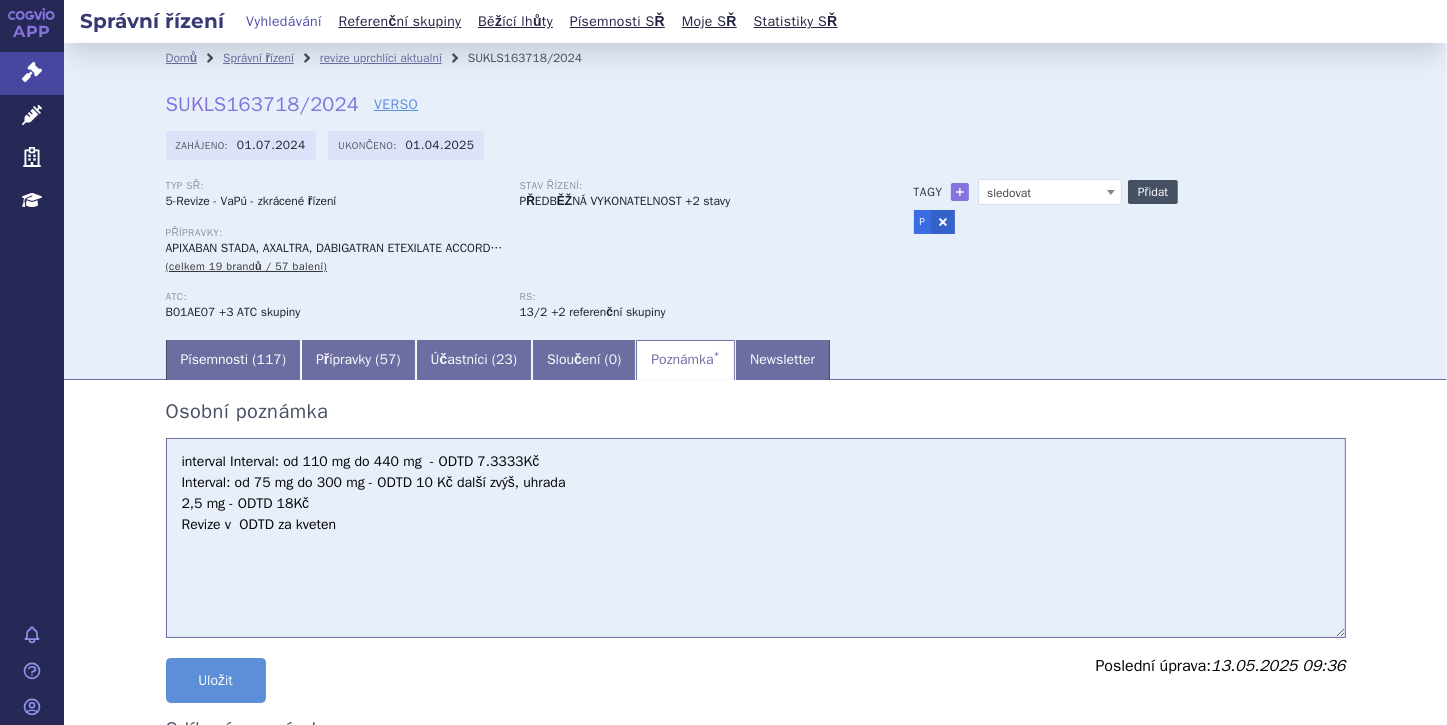 click on "Přidat" at bounding box center (1153, 192) 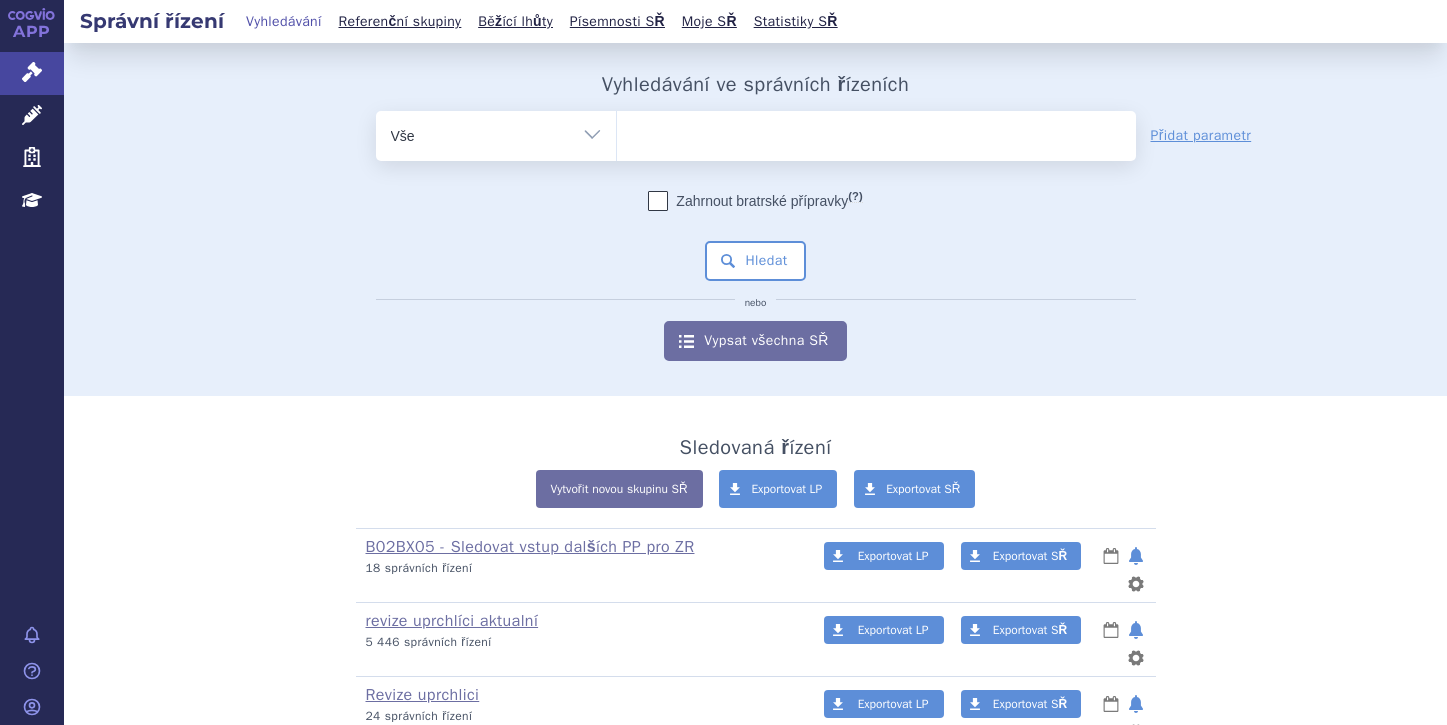 scroll, scrollTop: 0, scrollLeft: 0, axis: both 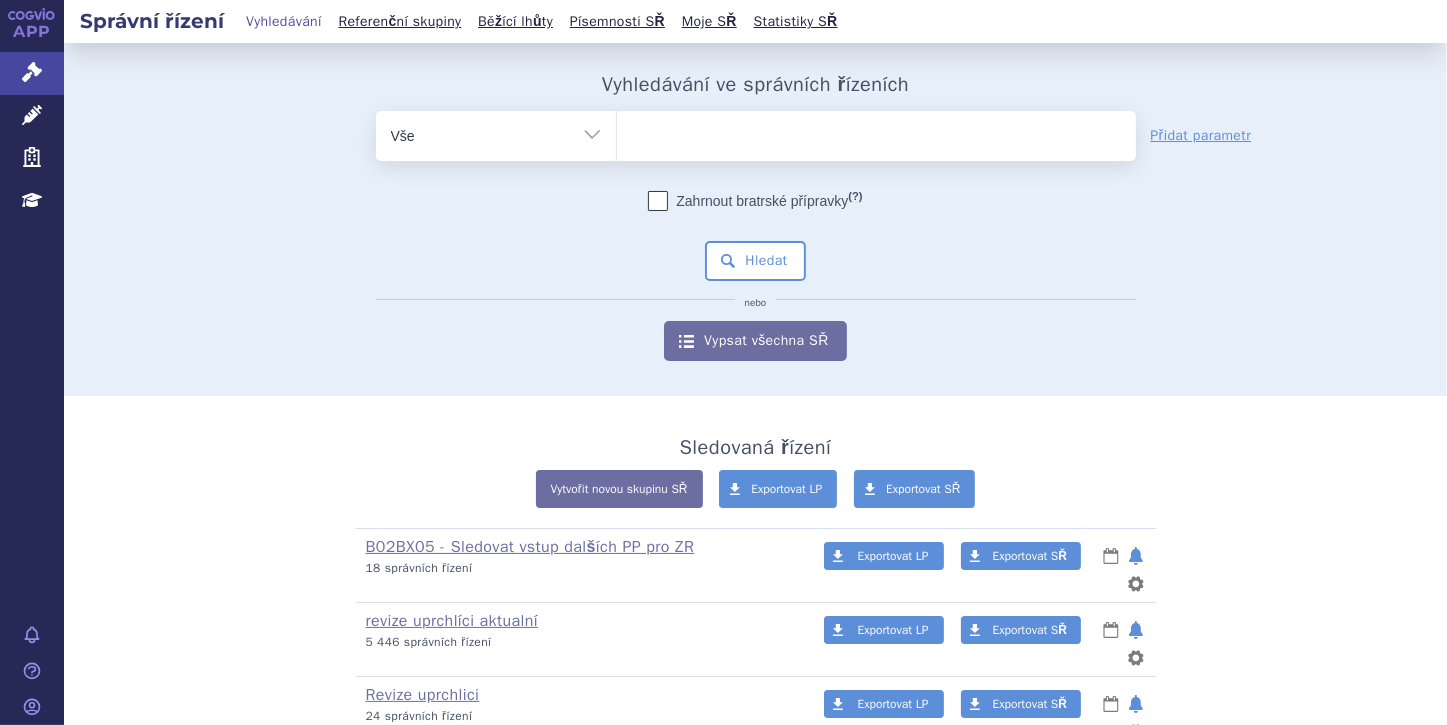 click at bounding box center (876, 132) 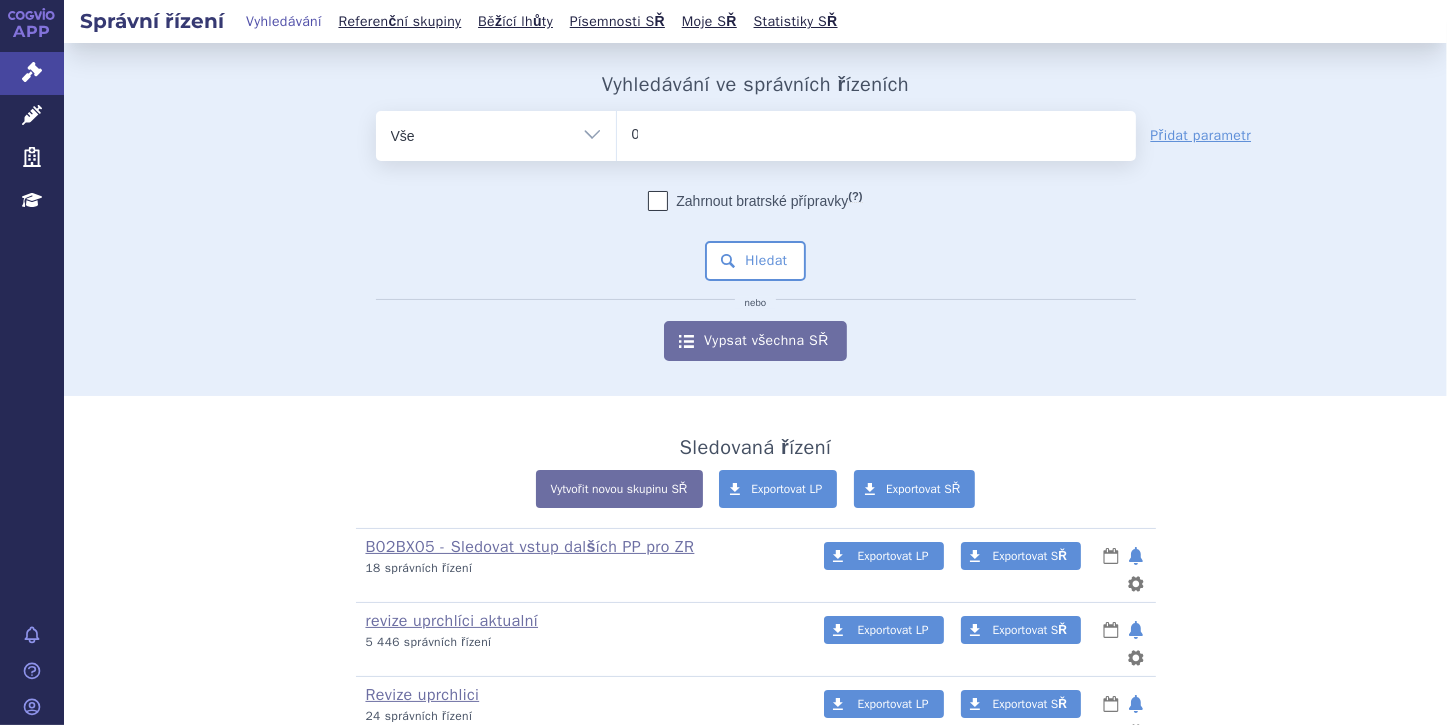 type 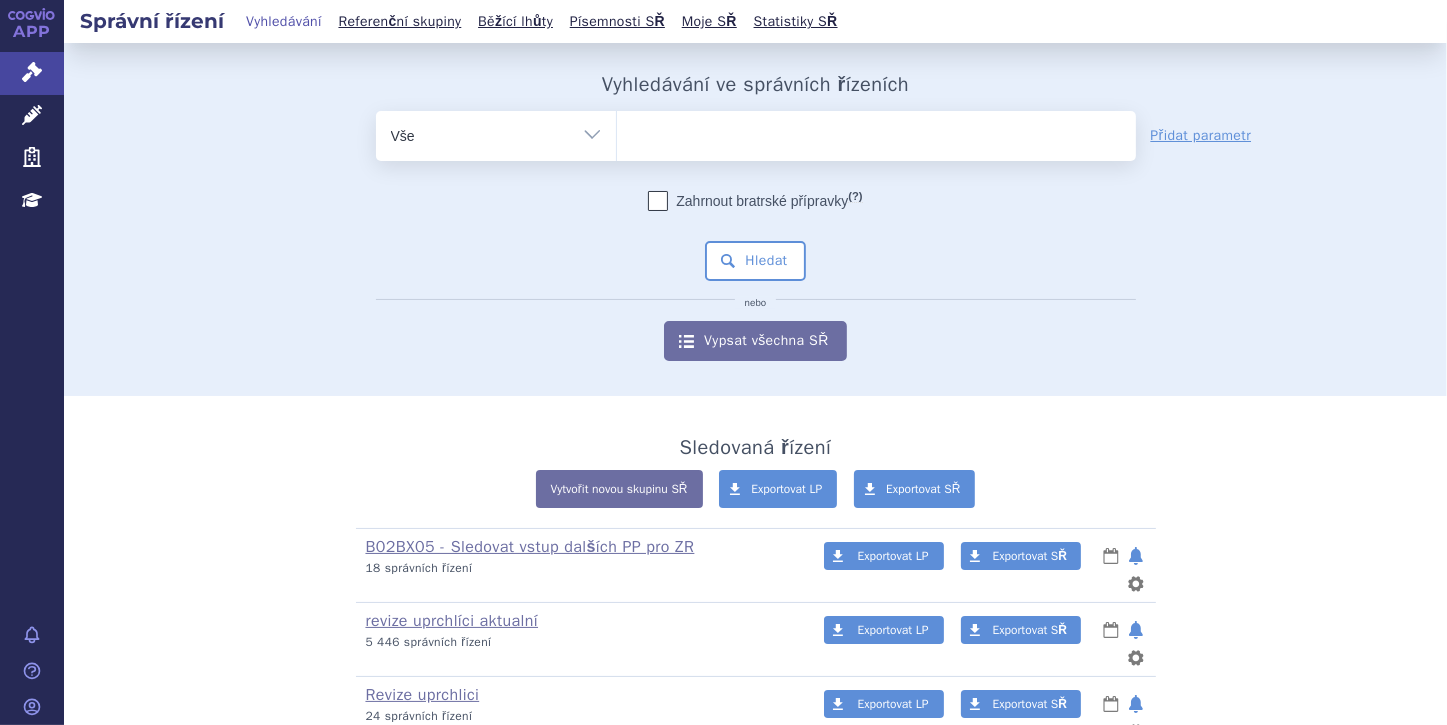 select on "0271810" 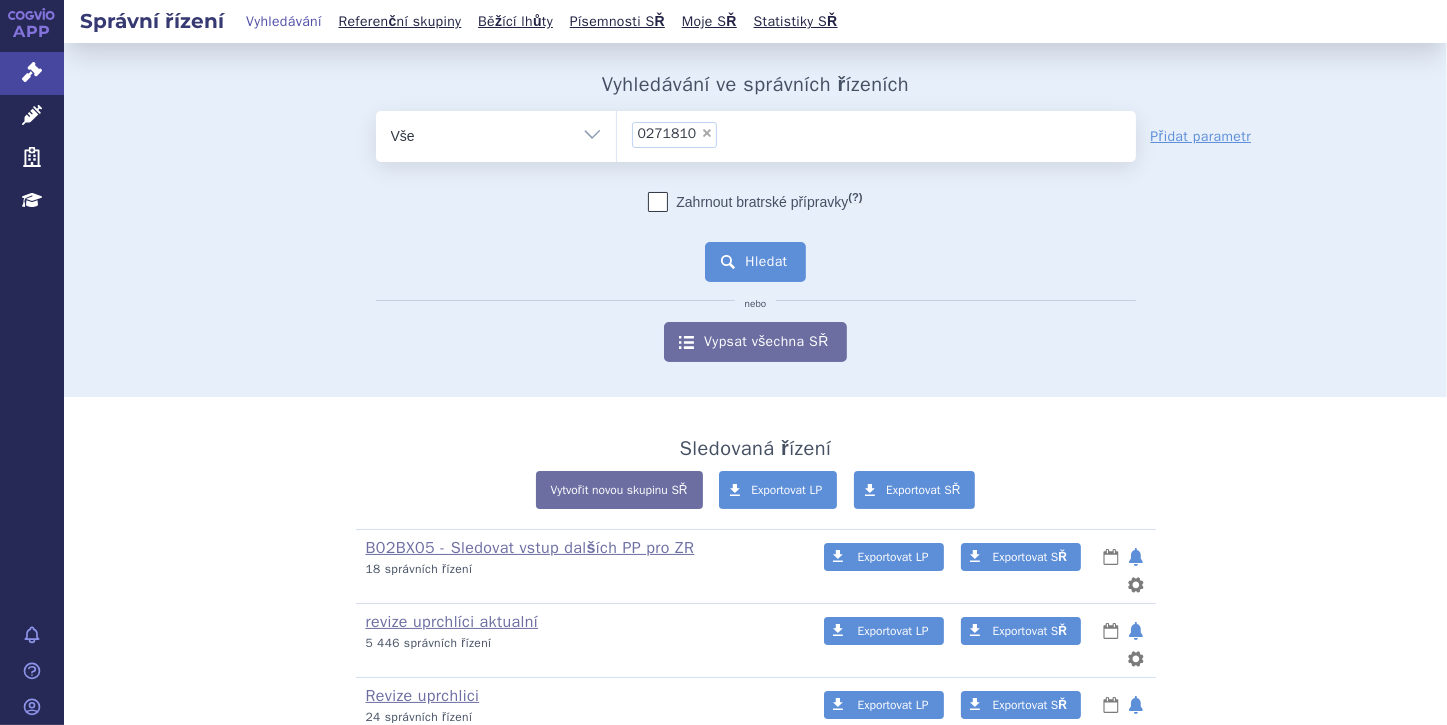click on "Hledat" at bounding box center [755, 262] 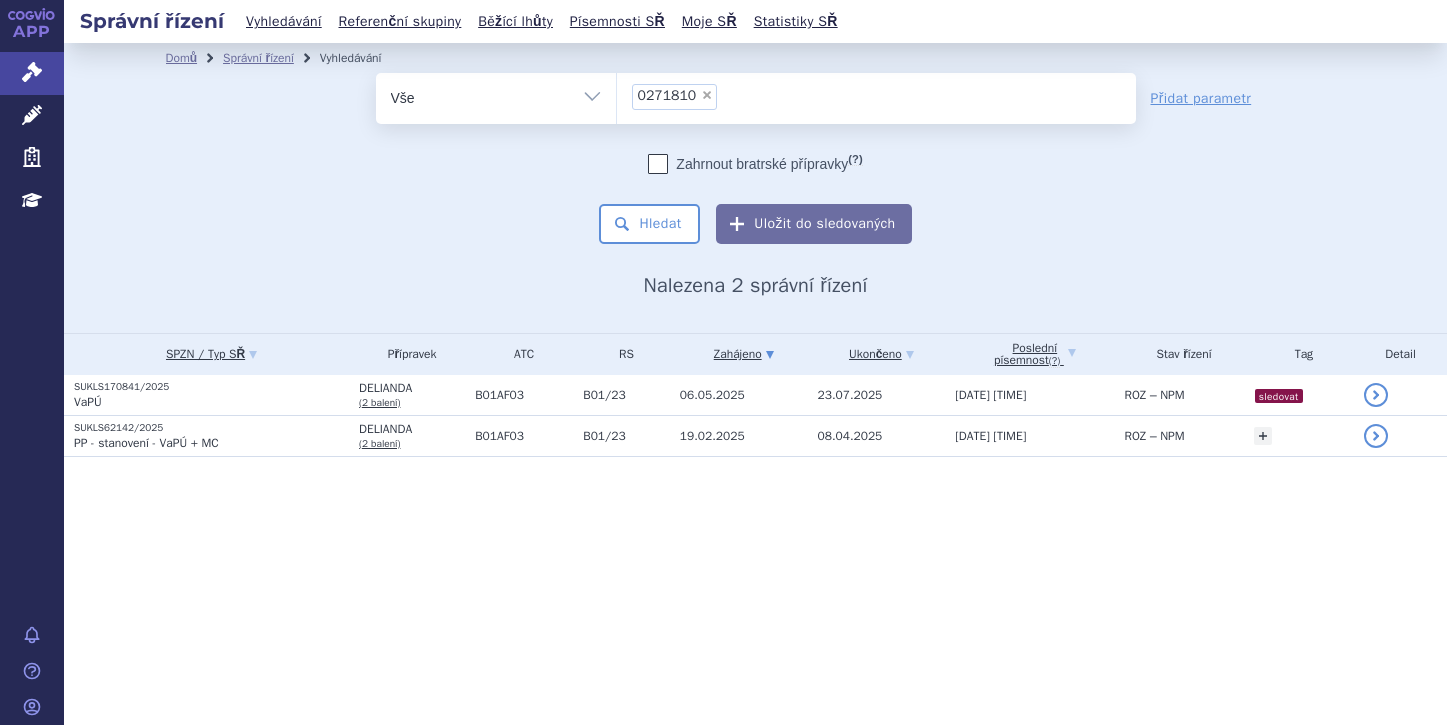 scroll, scrollTop: 0, scrollLeft: 0, axis: both 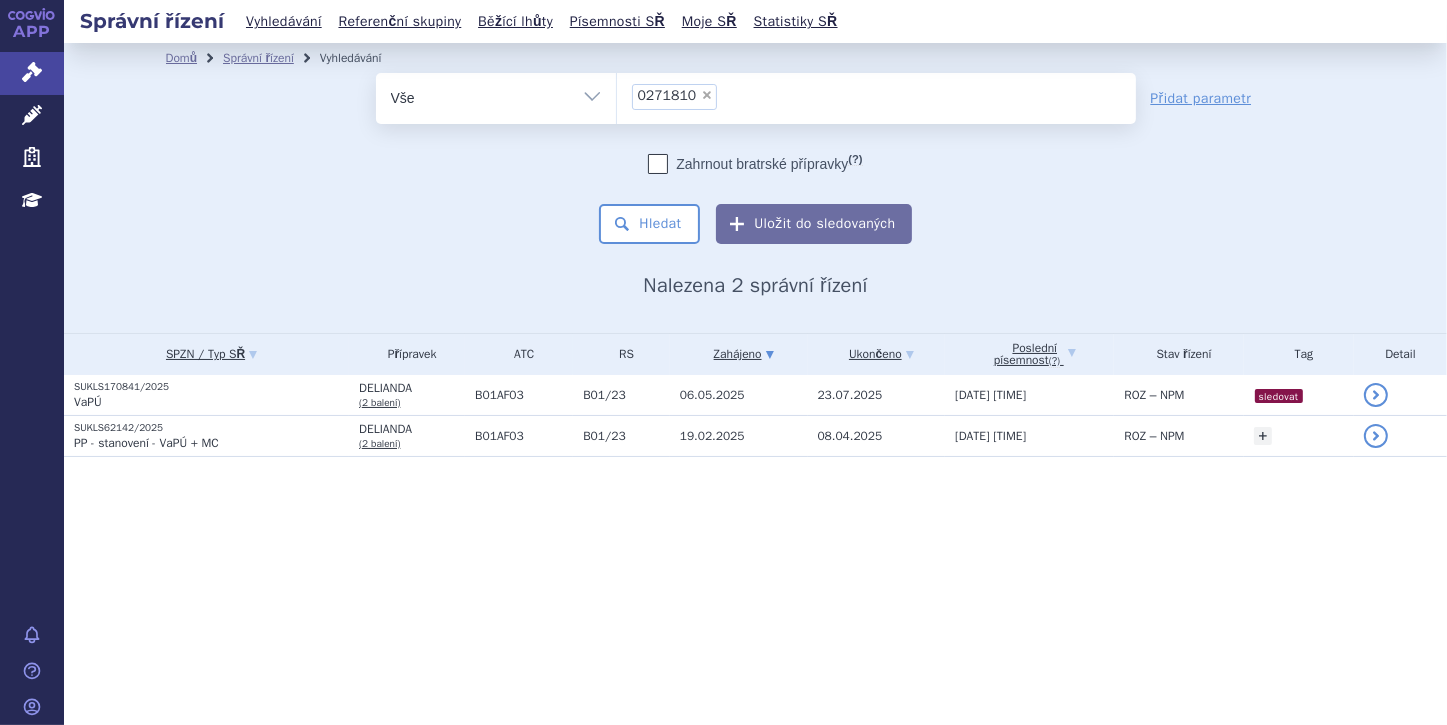 click on "×" at bounding box center [707, 95] 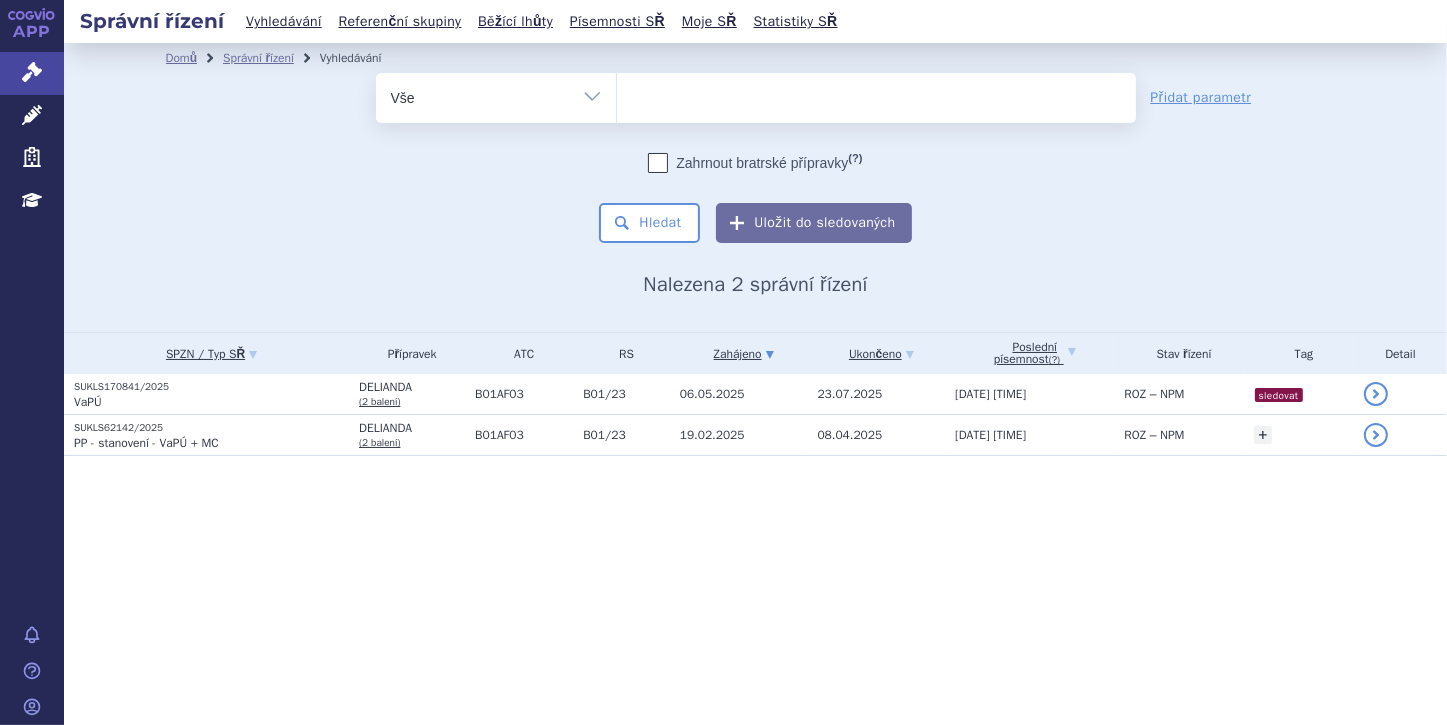 type on "0249995" 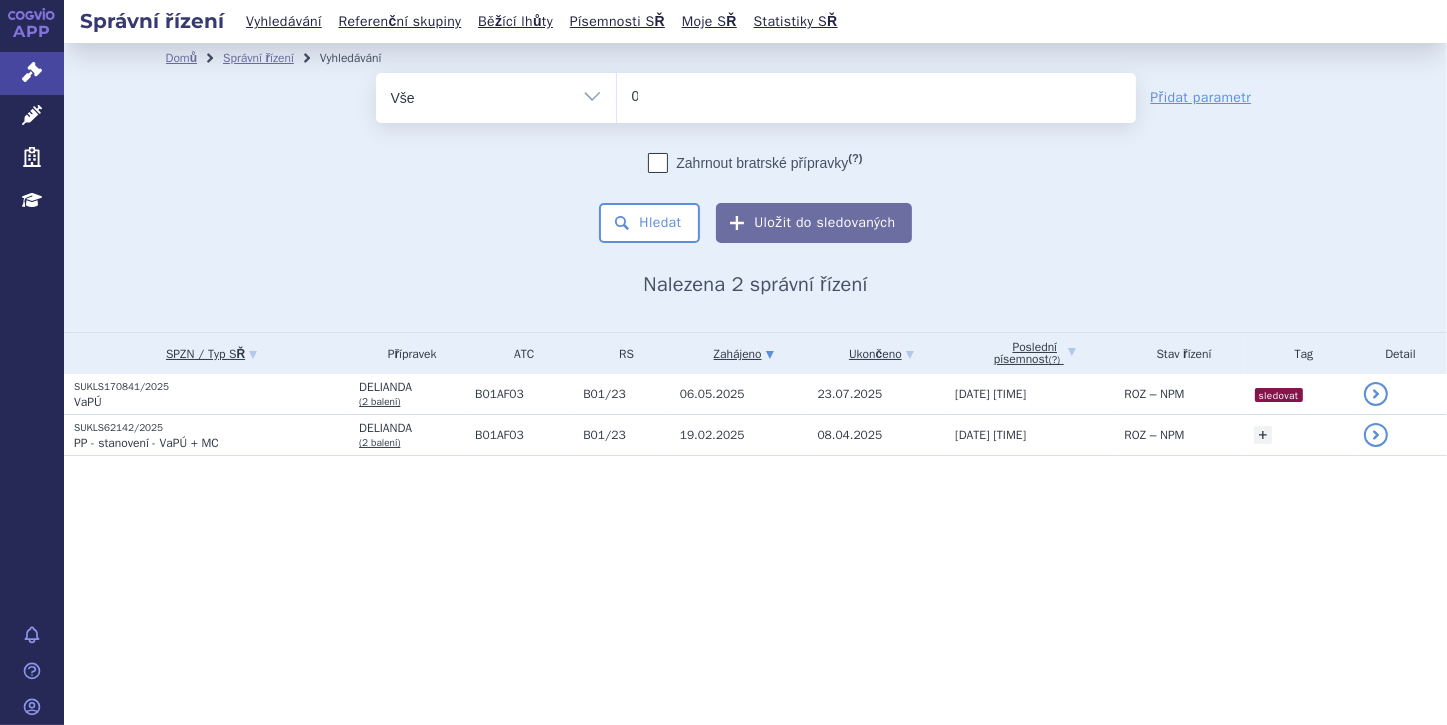 type 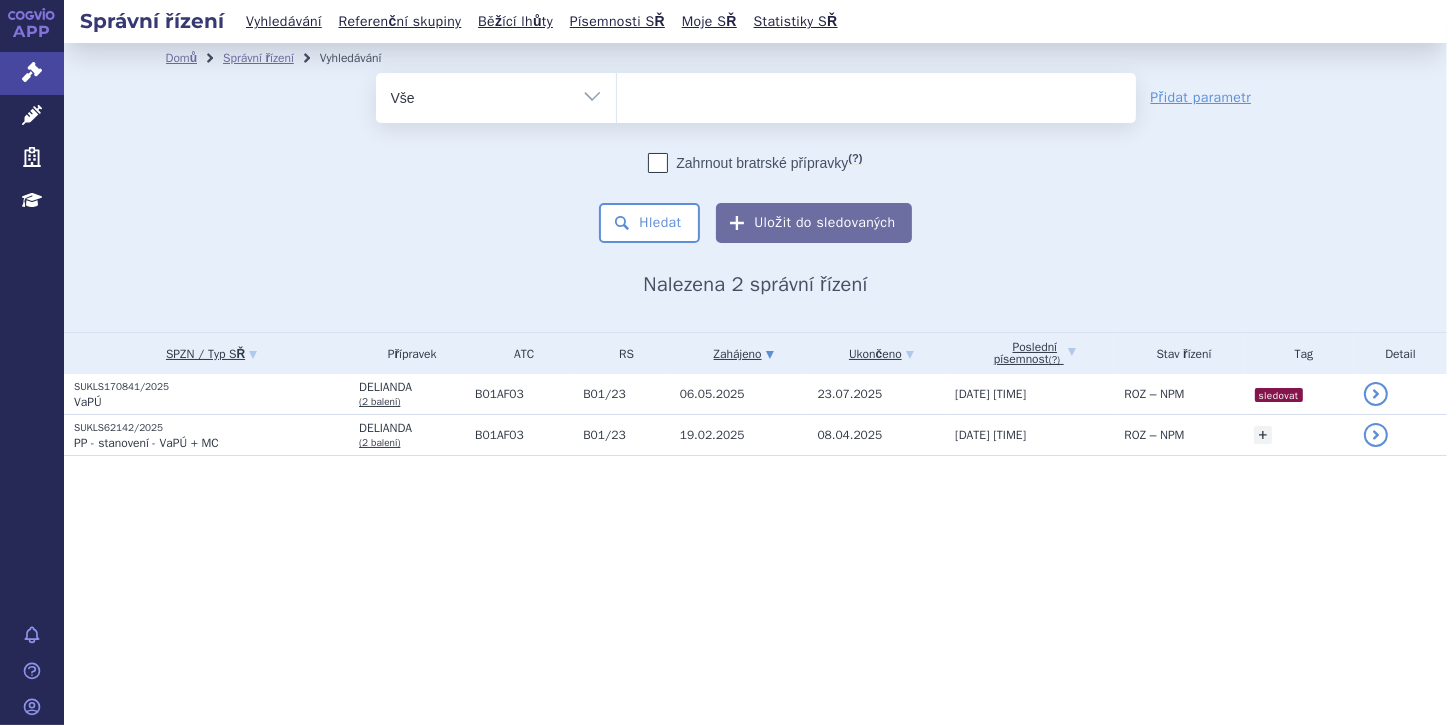select on "0249995" 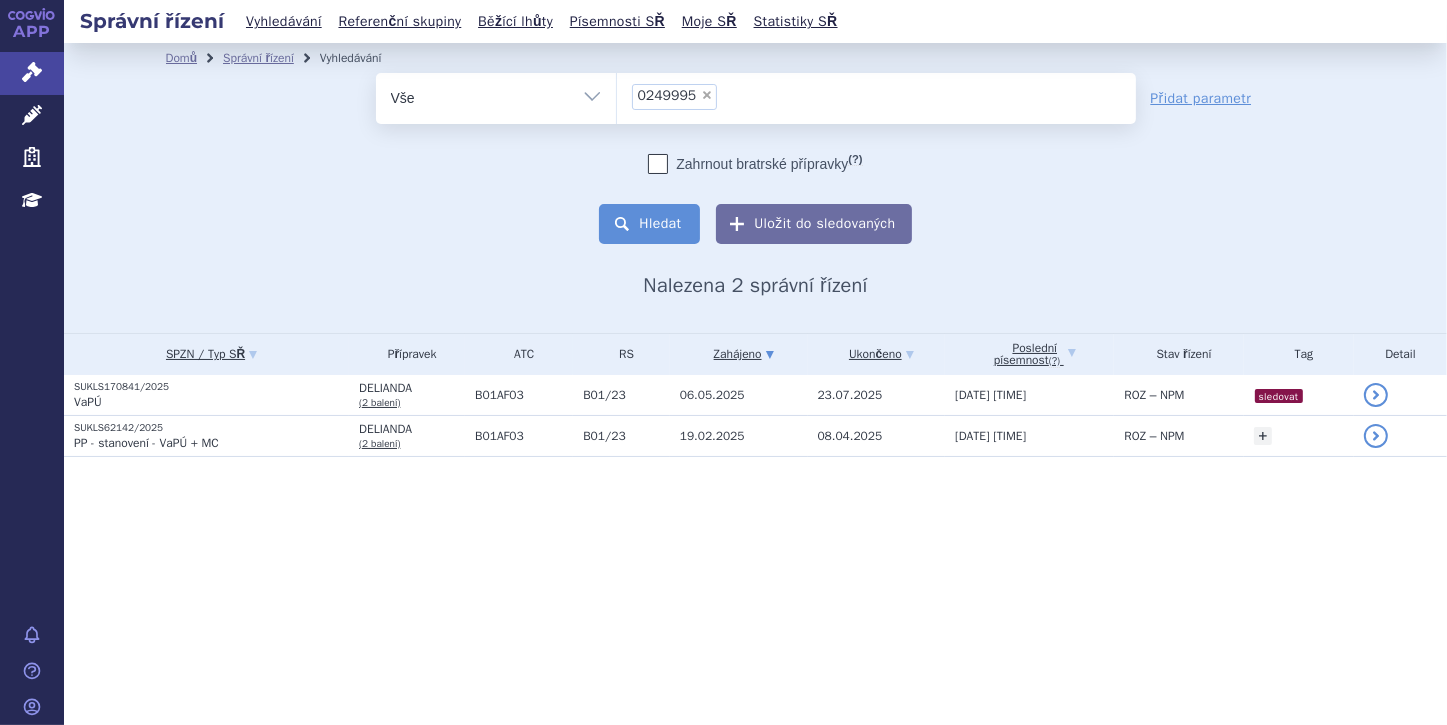 click on "Hledat" at bounding box center [649, 224] 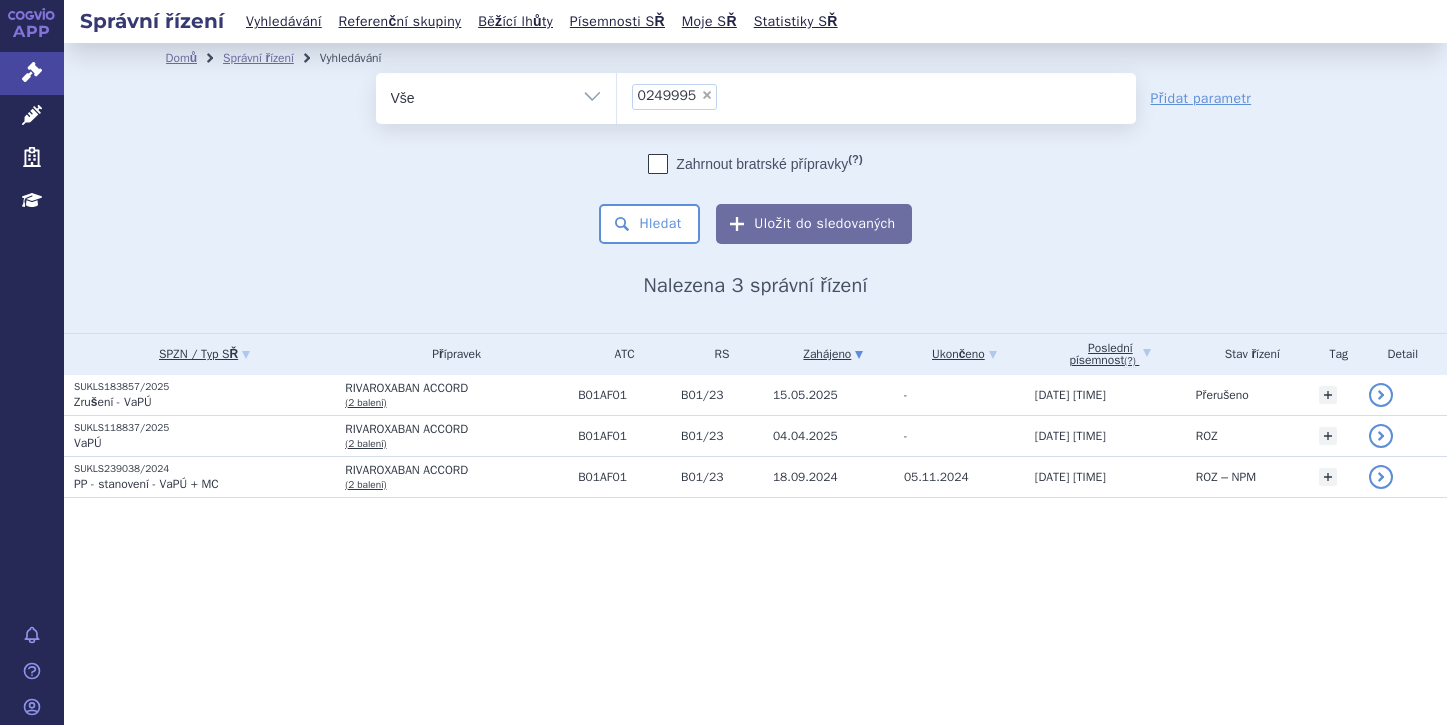 scroll, scrollTop: 0, scrollLeft: 0, axis: both 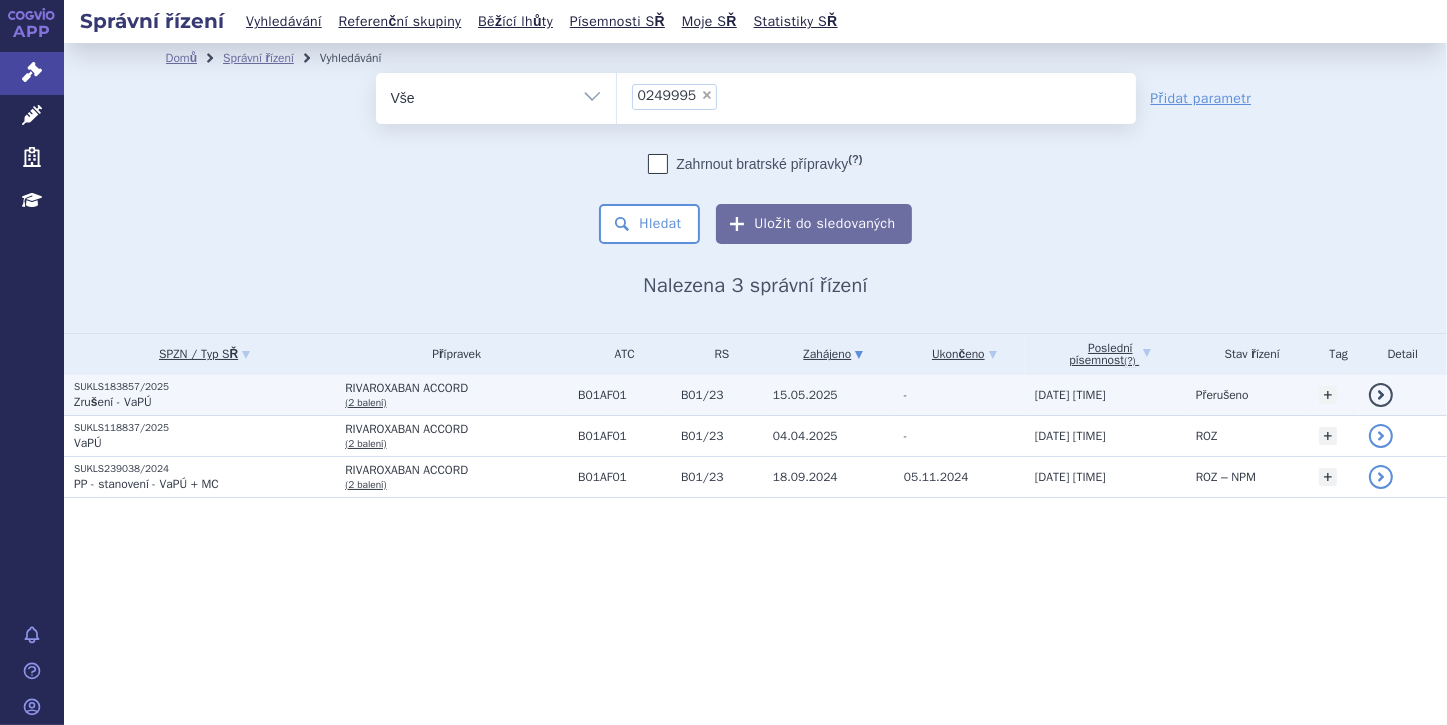 click on "SUKLS183857/2025" at bounding box center [204, 387] 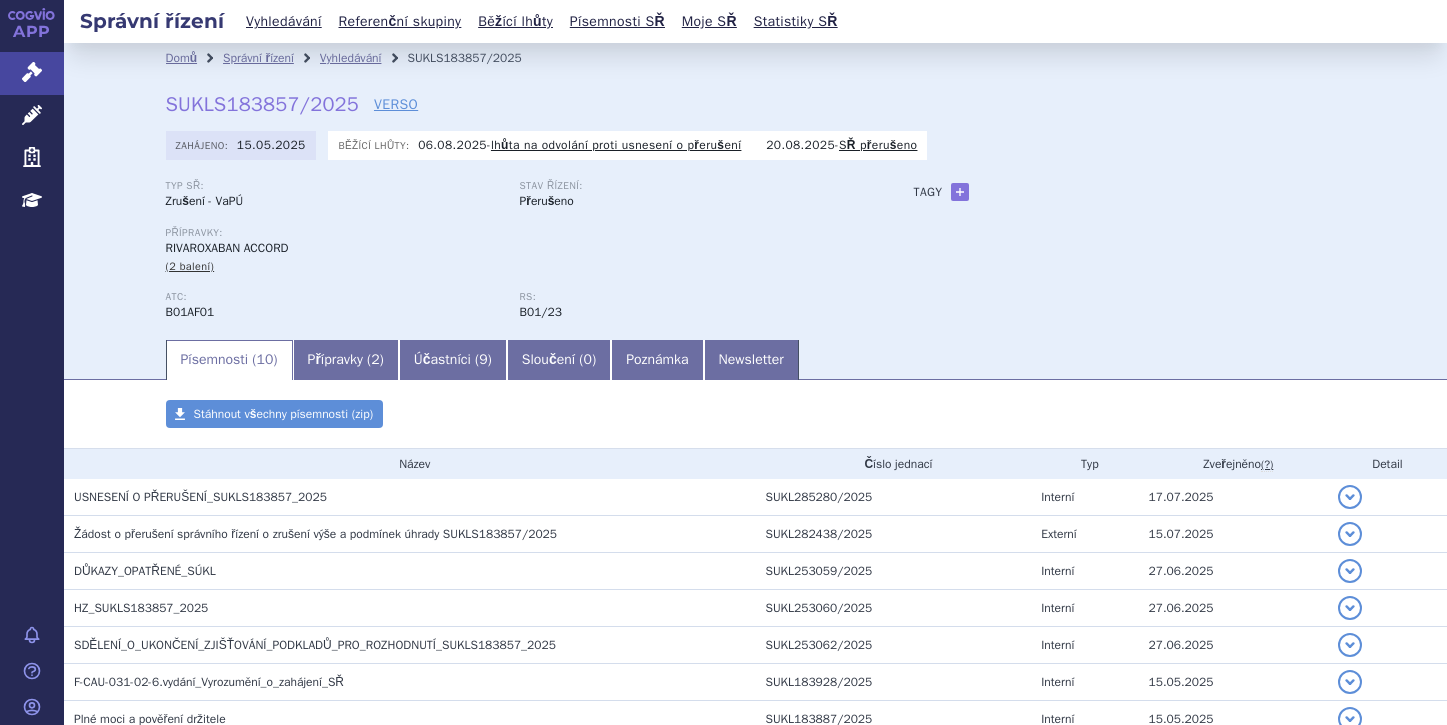 scroll, scrollTop: 0, scrollLeft: 0, axis: both 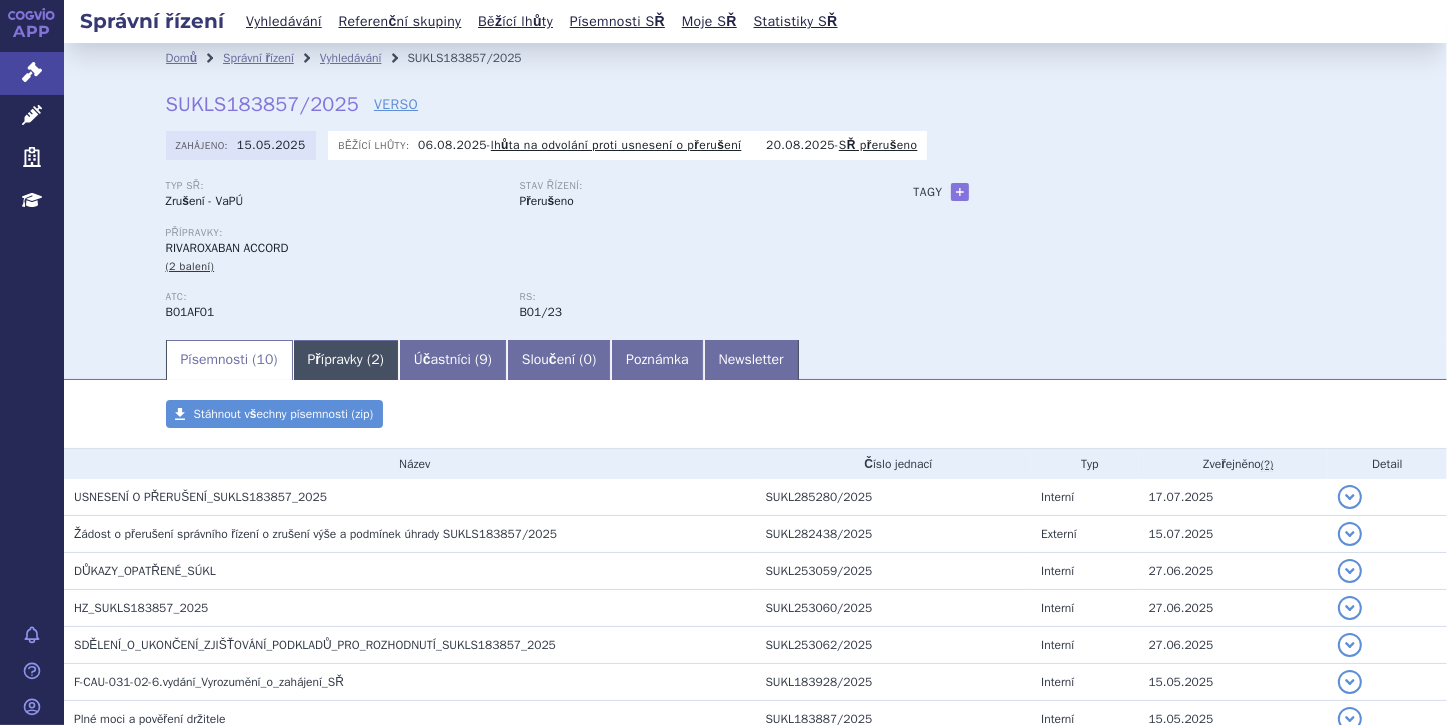 click on "2" at bounding box center (375, 359) 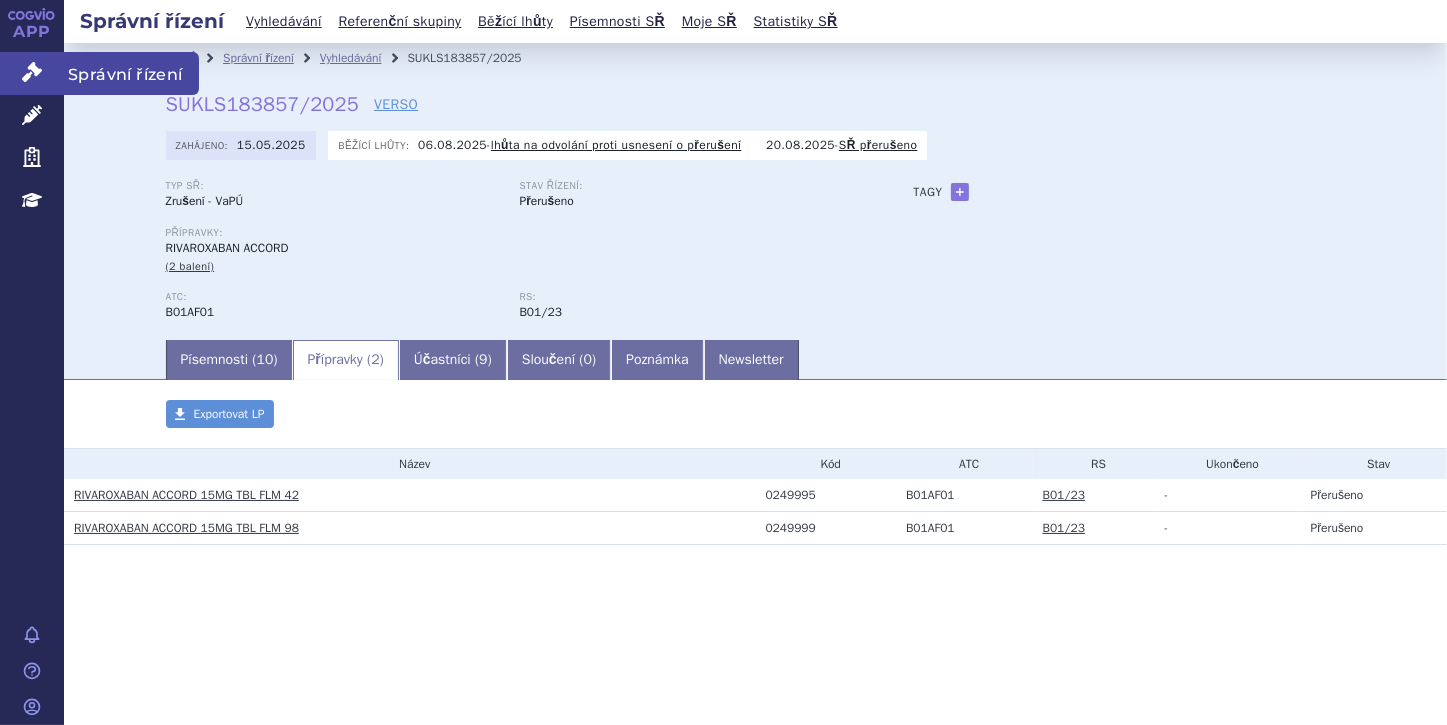 click 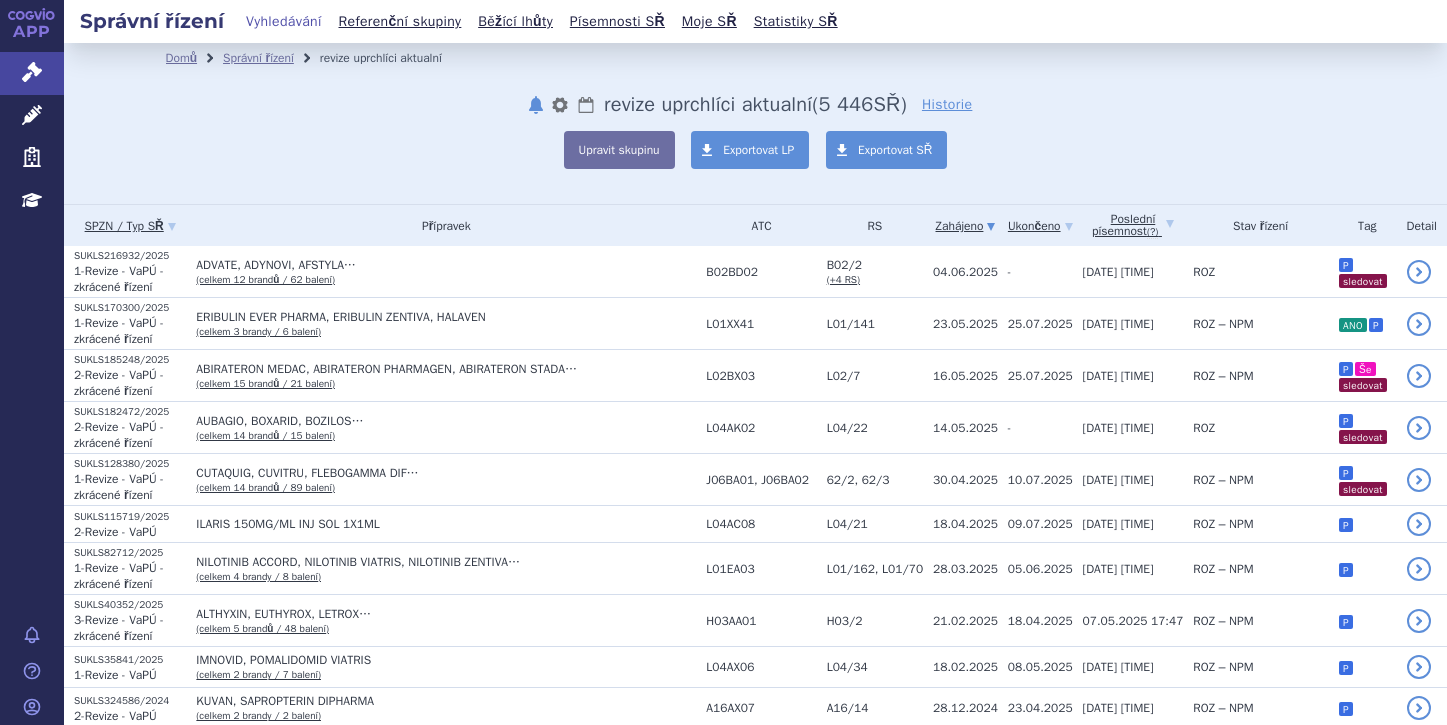 scroll, scrollTop: 0, scrollLeft: 0, axis: both 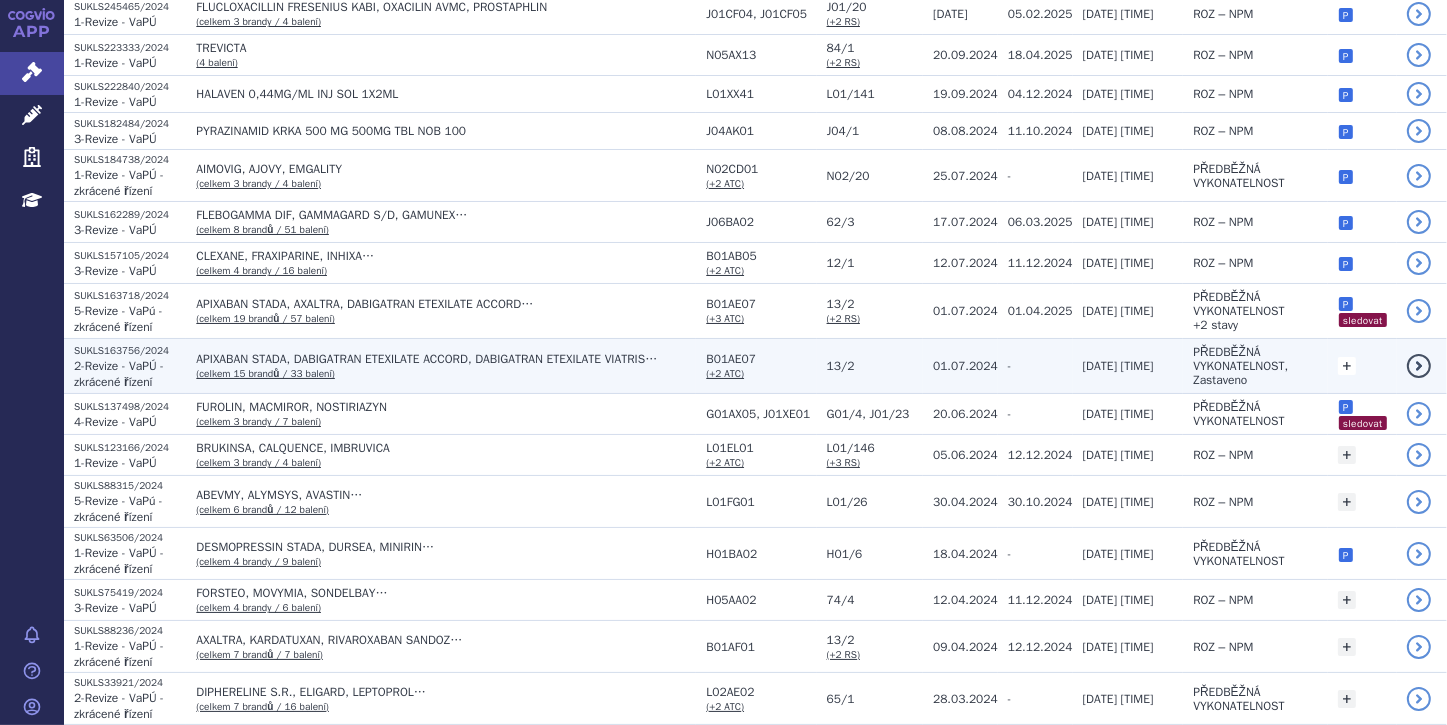 click on "+" at bounding box center [1347, 366] 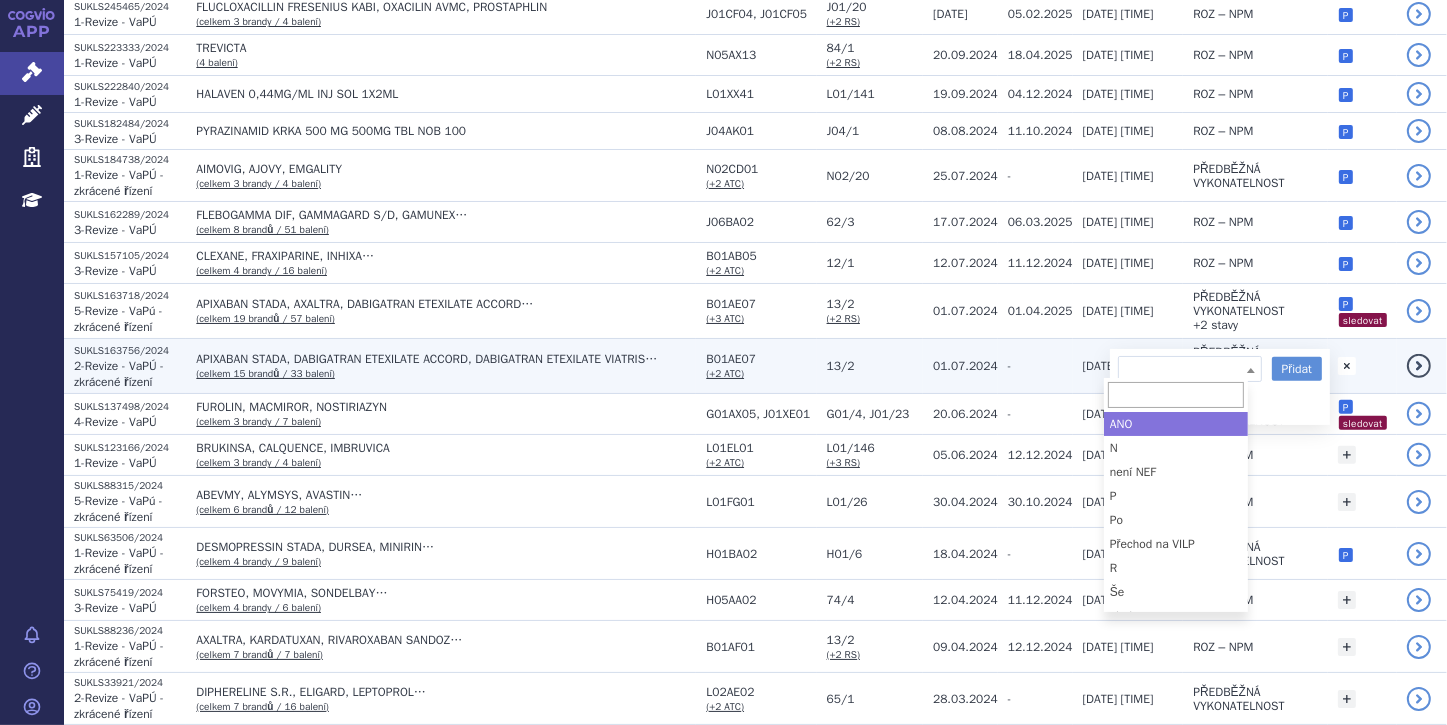 click at bounding box center [1251, 370] 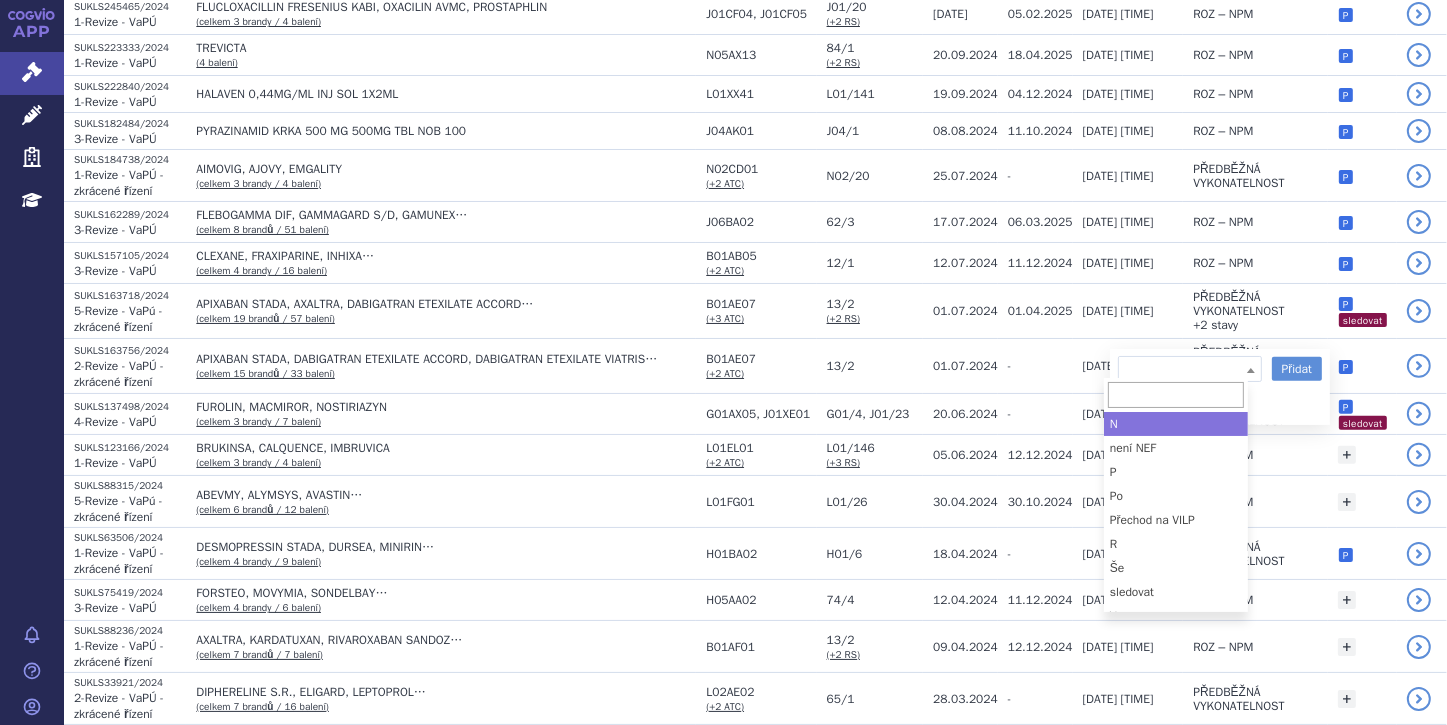 scroll, scrollTop: 36, scrollLeft: 0, axis: vertical 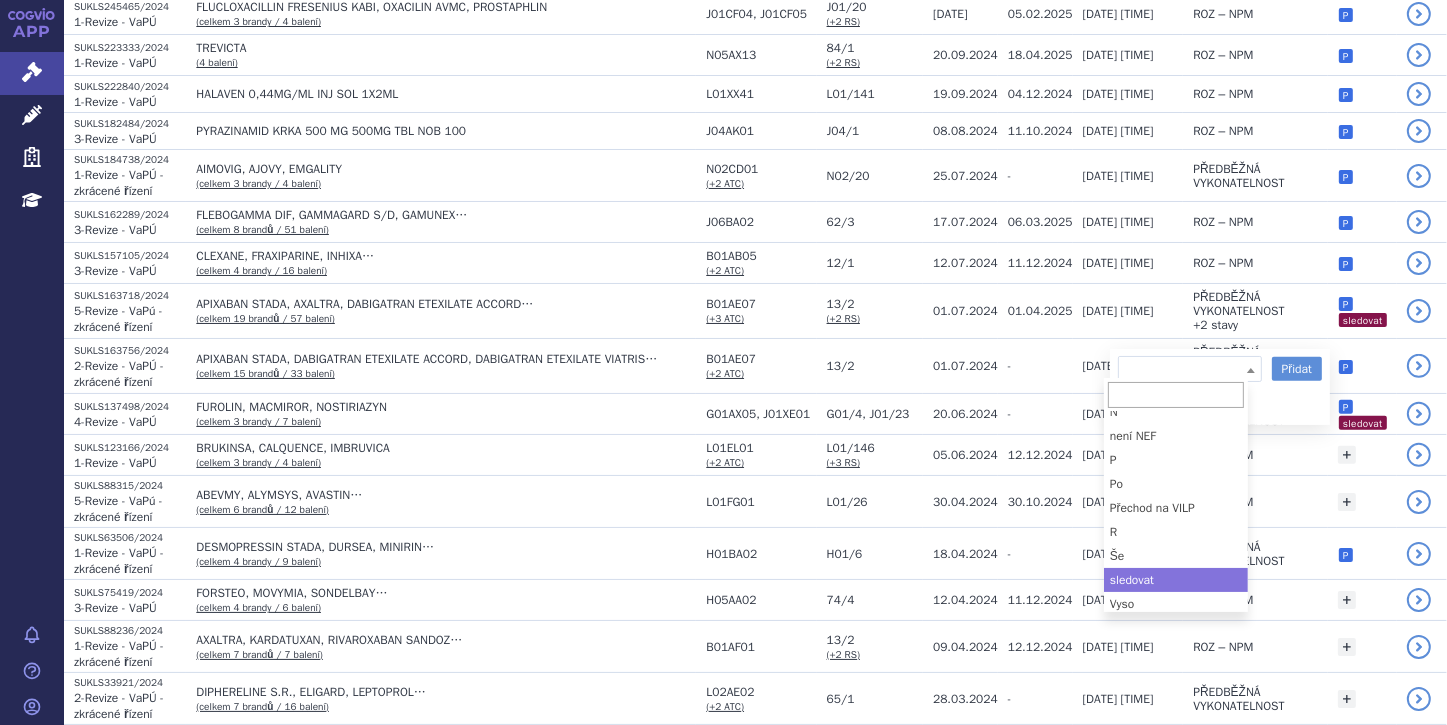 select on "sledovat" 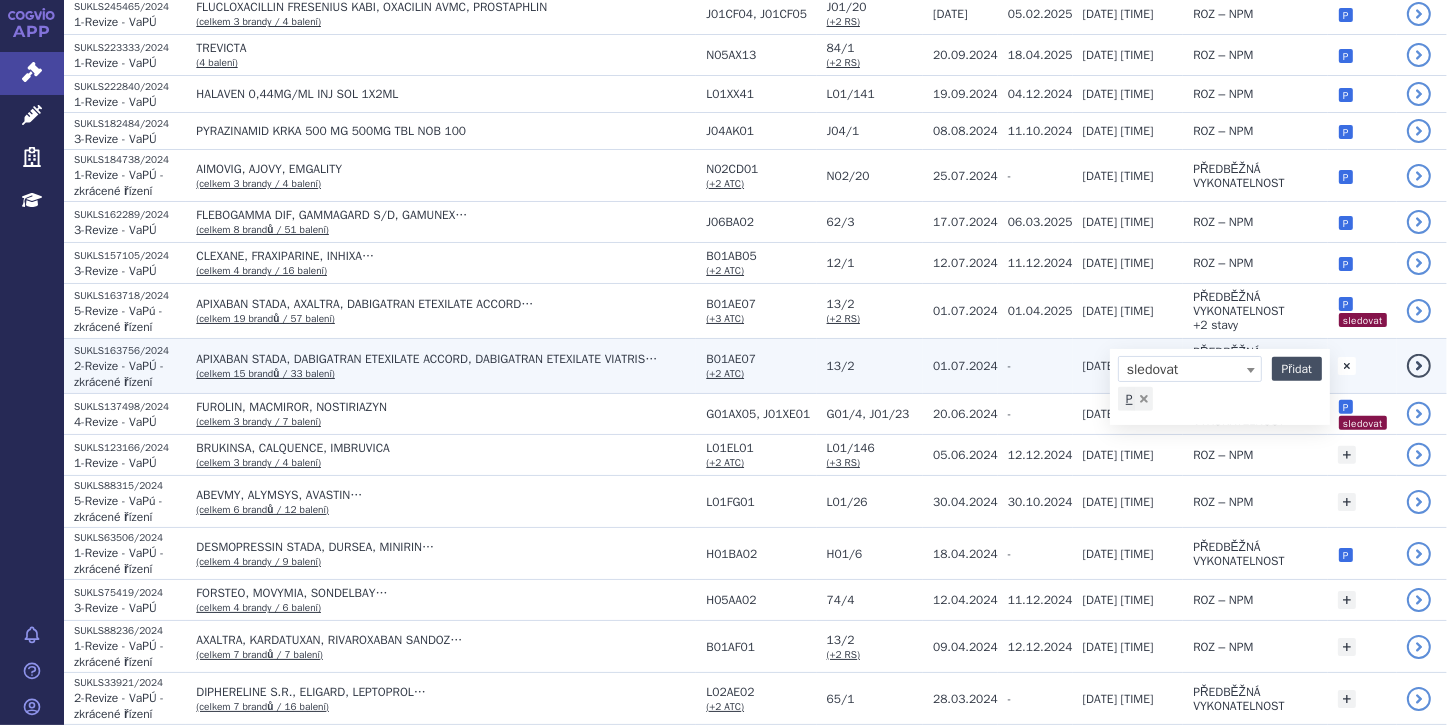 click on "Přidat" at bounding box center [1297, 369] 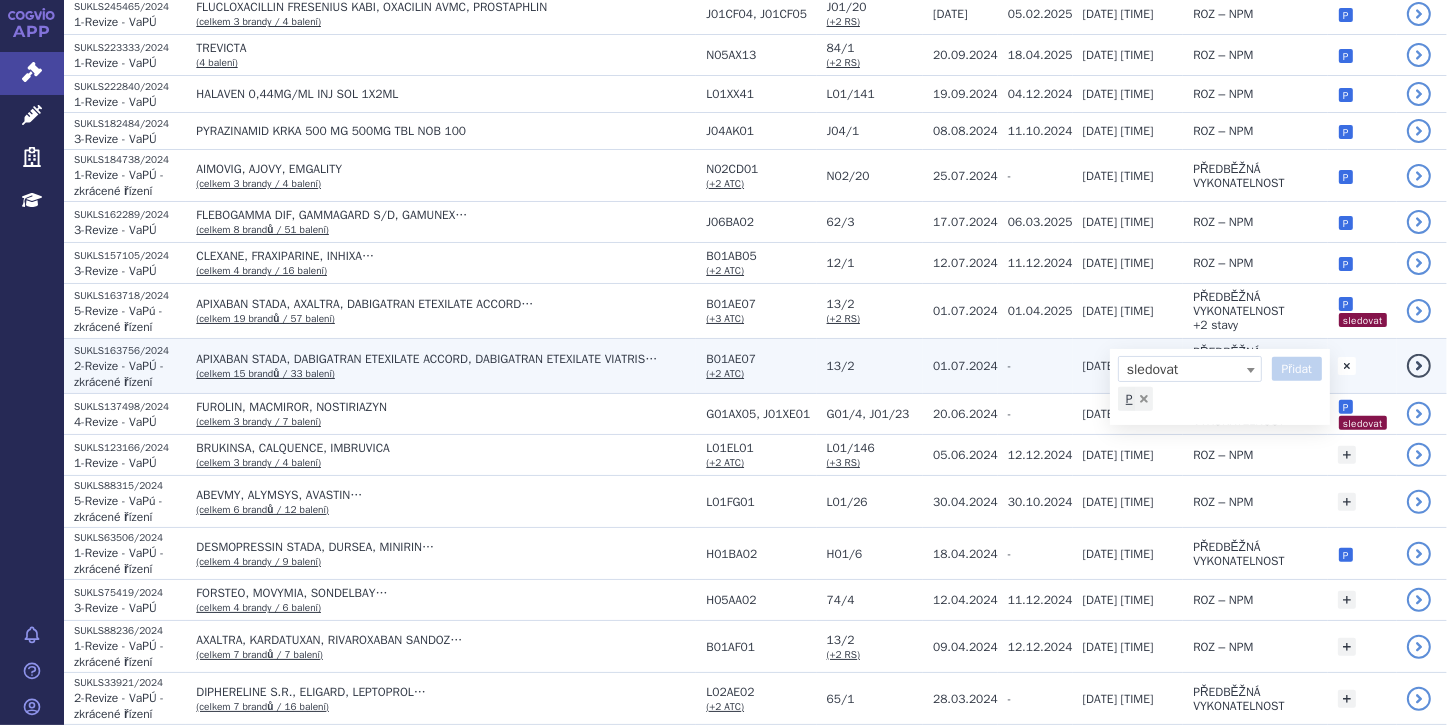 select 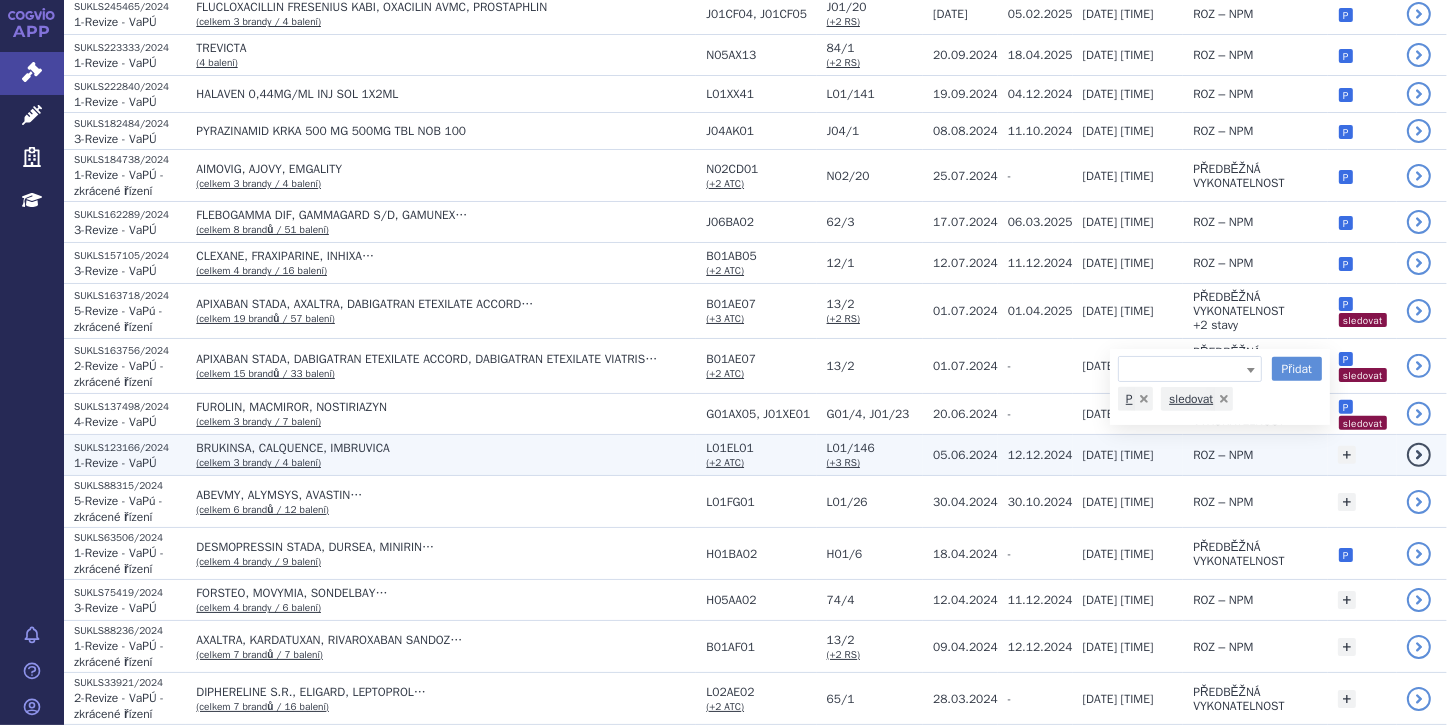 click on "BRUKINSA, CALQUENCE, IMBRUVICA" 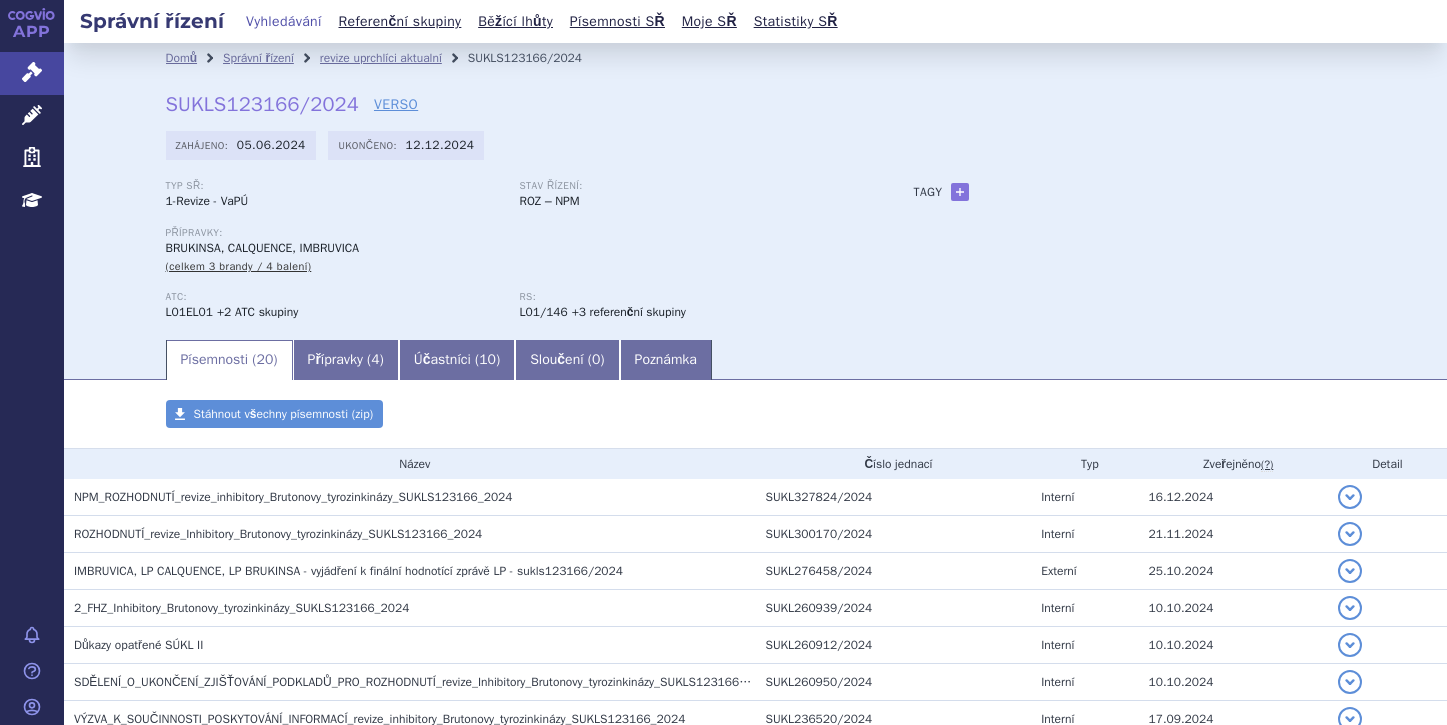 scroll, scrollTop: 0, scrollLeft: 0, axis: both 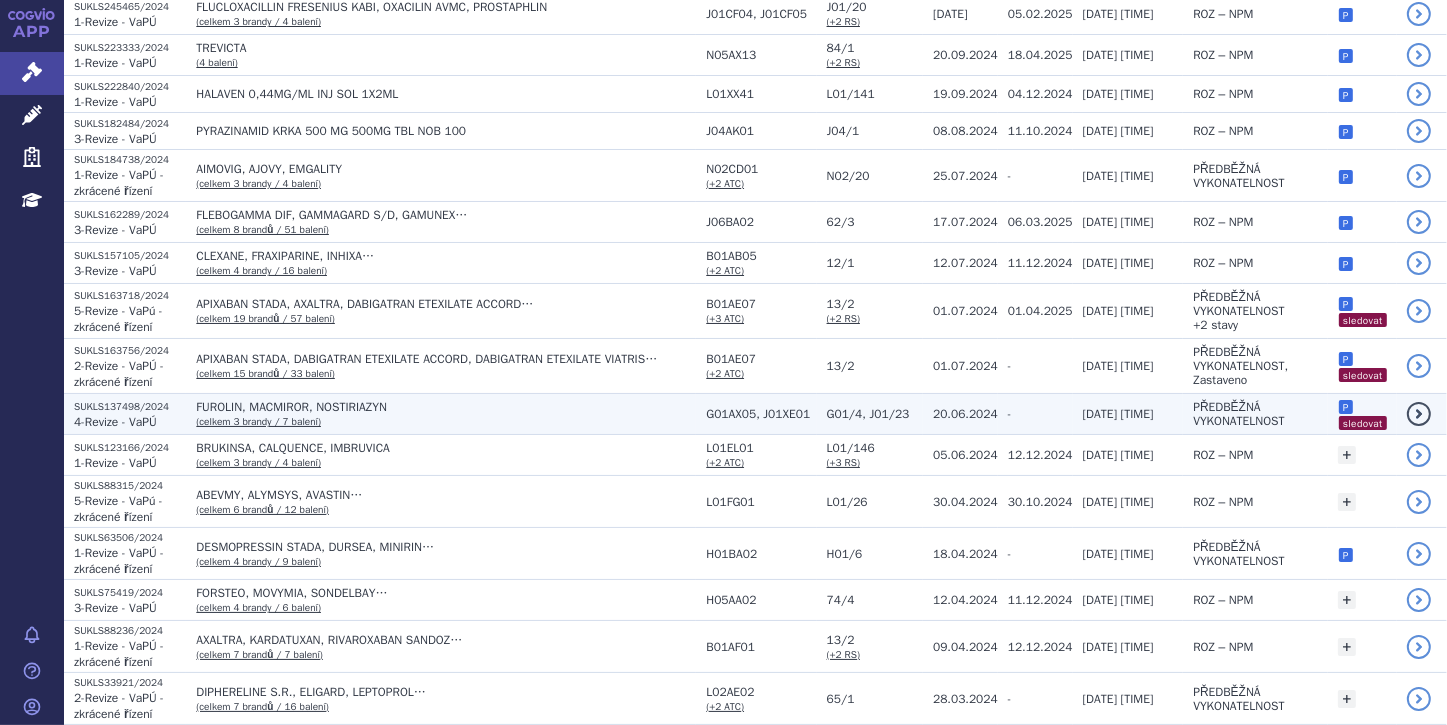 click on "FUROLIN, MACMIROR, NOSTIRIAZYN" at bounding box center [446, 407] 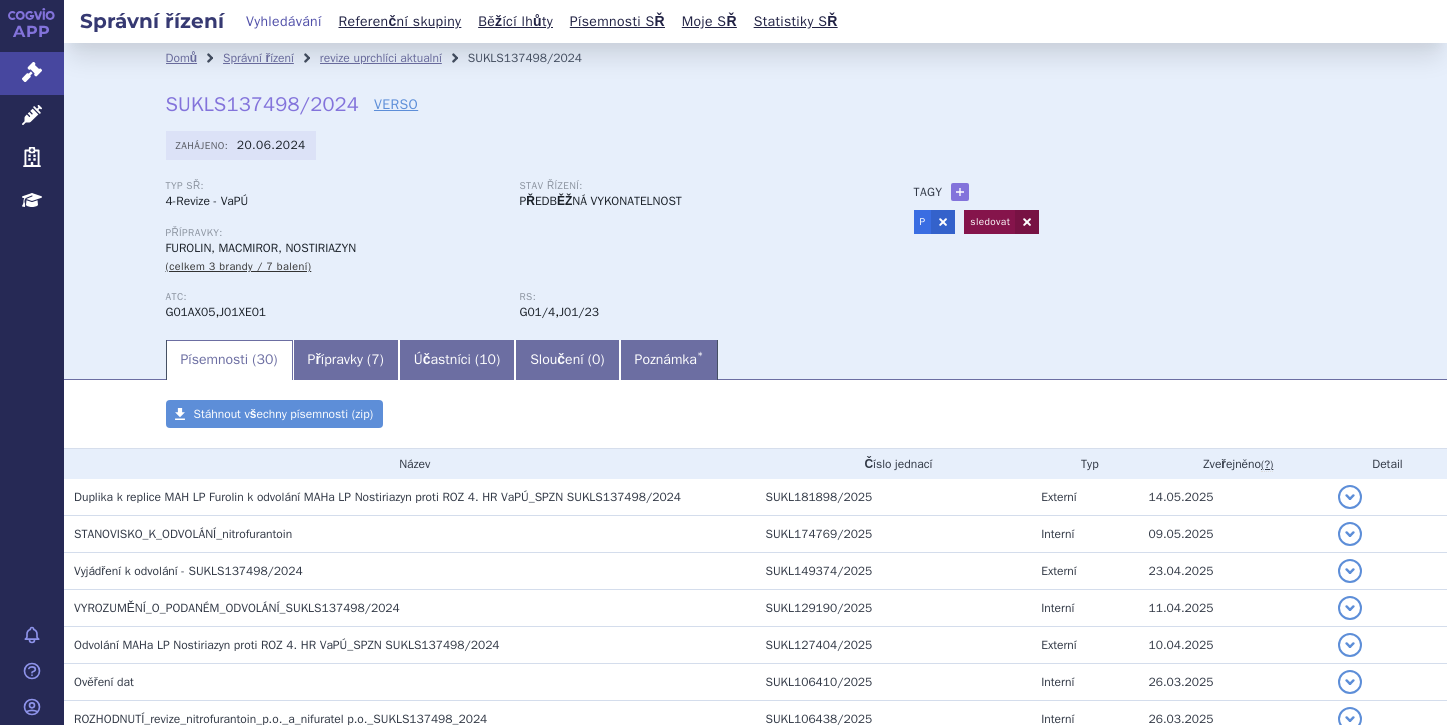 scroll, scrollTop: 0, scrollLeft: 0, axis: both 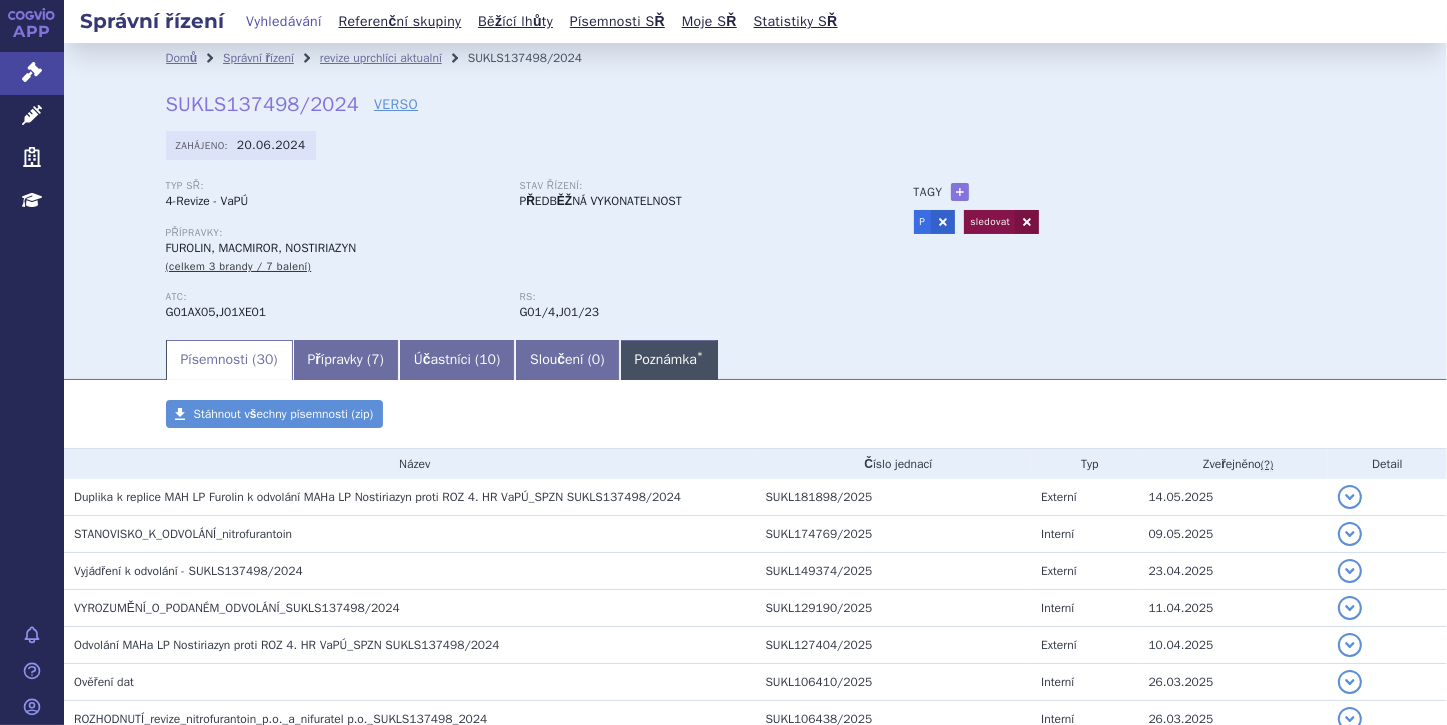 click on "Poznámka
*" at bounding box center (669, 360) 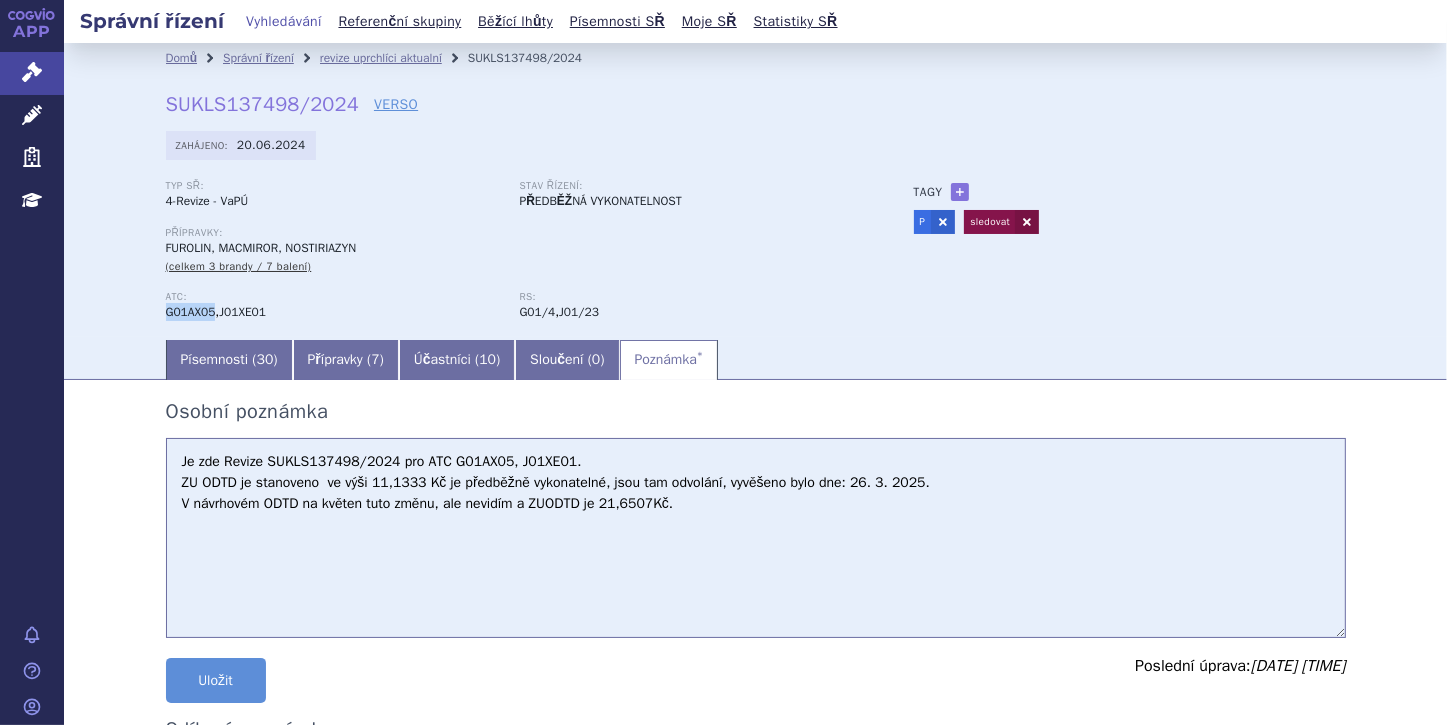 drag, startPoint x: 152, startPoint y: 316, endPoint x: 208, endPoint y: 313, distance: 56.0803 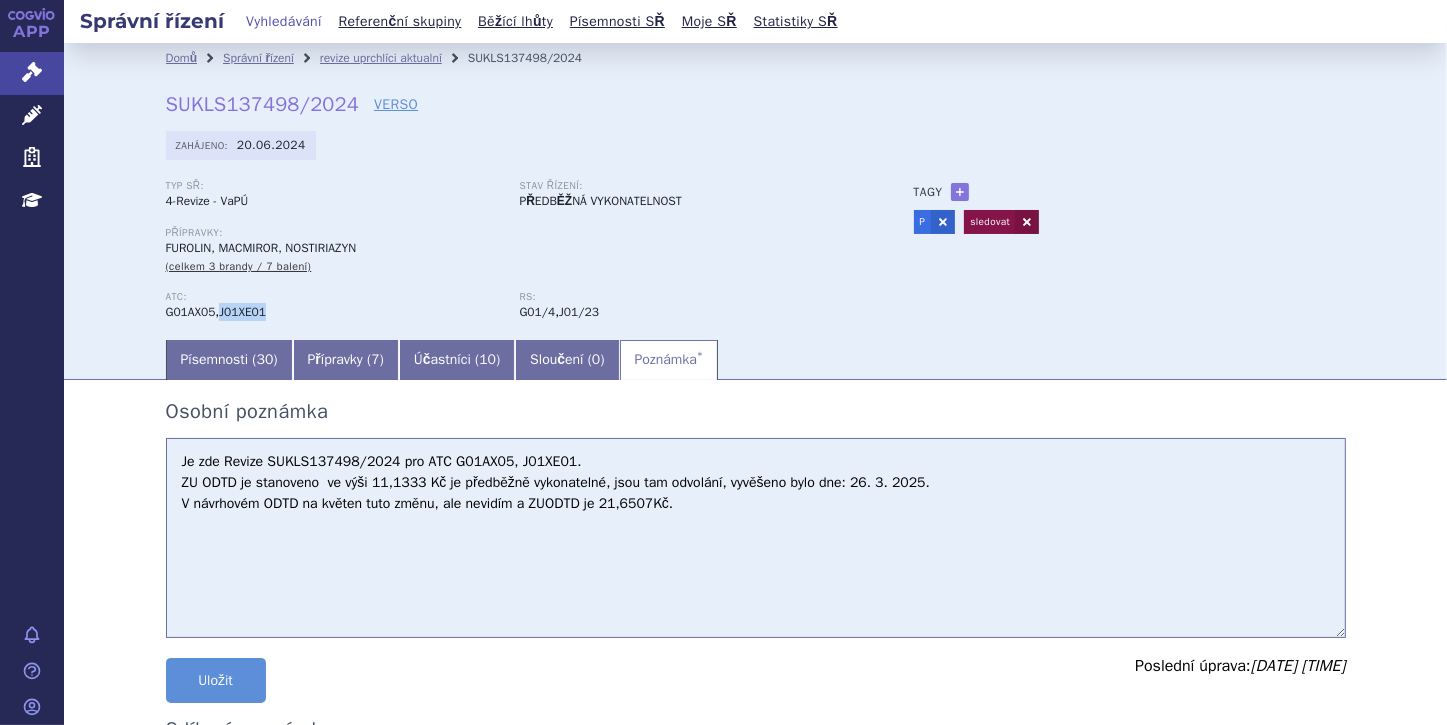 drag, startPoint x: 218, startPoint y: 308, endPoint x: 265, endPoint y: 307, distance: 47.010635 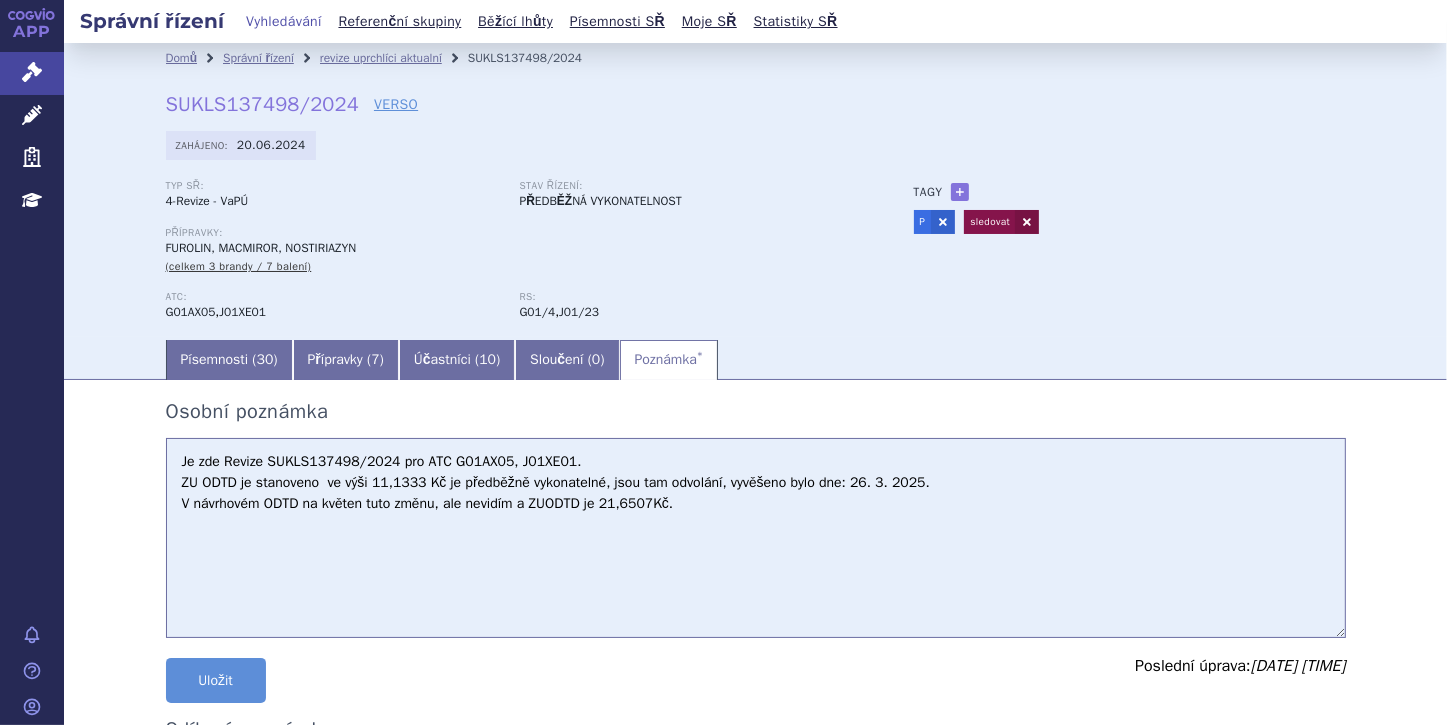 click on "Je zde Revize SUKLS137498/2024 pro ATC G01AX05, J01XE01.
ZU ODTD je stanoveno  ve výši 11,1333 Kč je předběžně vykonatelné, jsou tam odvolání, vyvěšeno bylo dne: 26. 3. 2025.
V návrhovém ODTD na květen tuto změnu, ale nevidím a ZUODTD je 21,6507Kč." at bounding box center (756, 538) 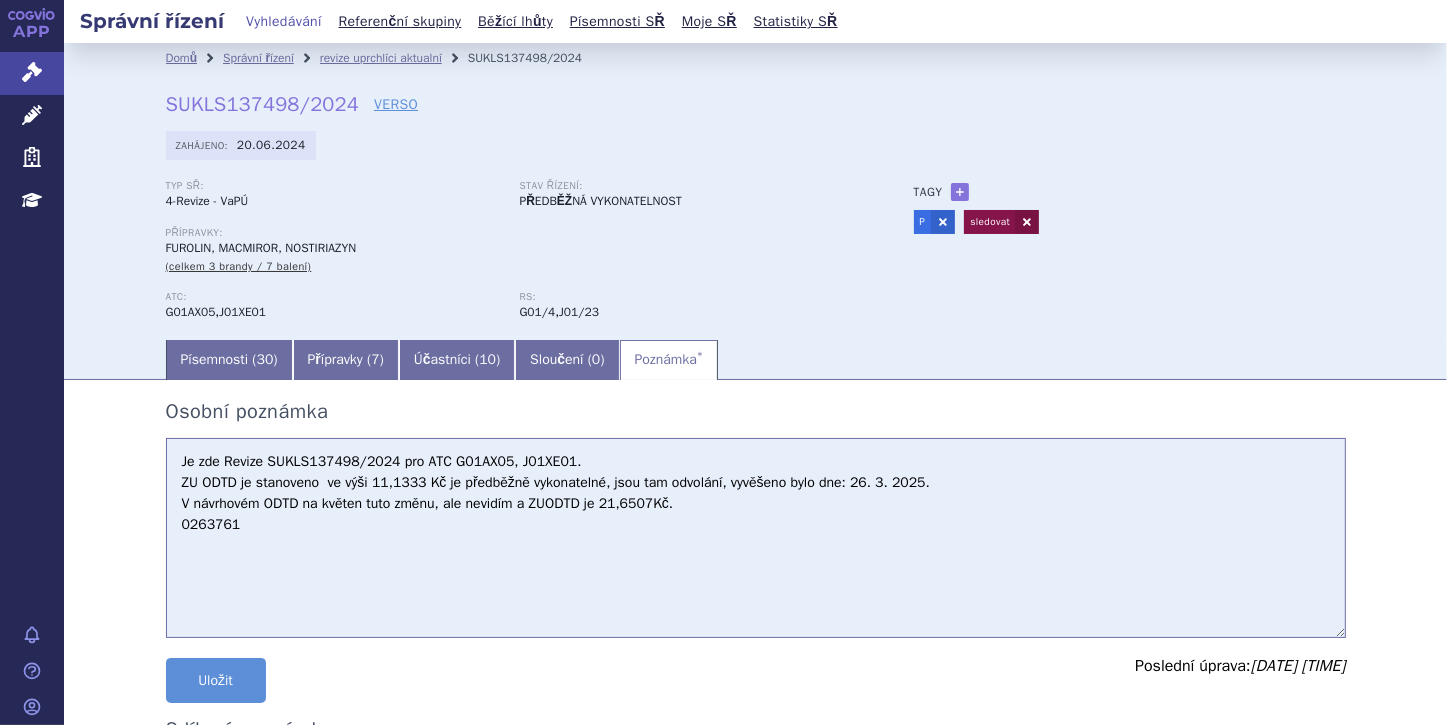 click on "Je zde Revize SUKLS137498/2024 pro ATC G01AX05, J01XE01.
ZU ODTD je stanoveno  ve výši 11,1333 Kč je předběžně vykonatelné, jsou tam odvolání, vyvěšeno bylo dne: 26. 3. 2025.
V návrhovém ODTD na květen tuto změnu, ale nevidím a ZUODTD je 21,6507Kč." at bounding box center (756, 538) 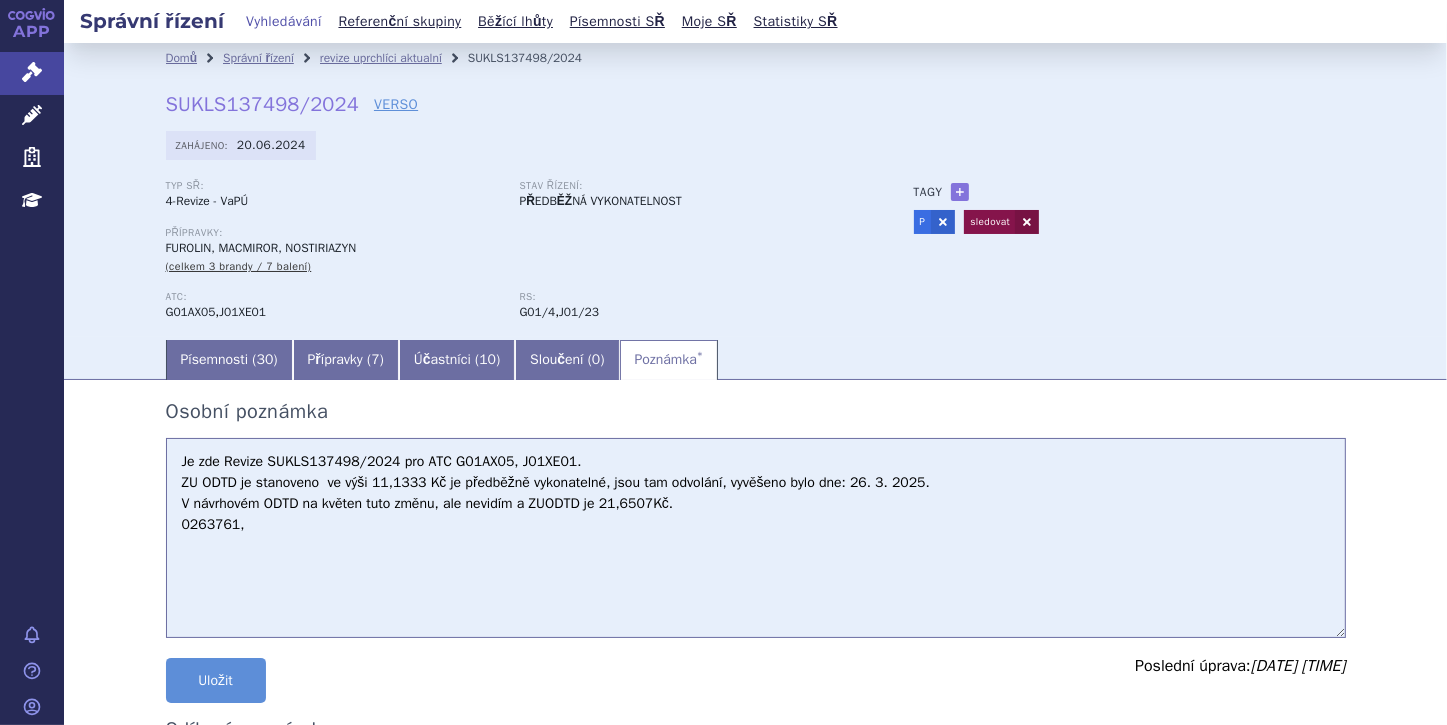 click on "Je zde Revize SUKLS137498/2024 pro ATC G01AX05, J01XE01.
ZU ODTD je stanoveno  ve výši 11,1333 Kč je předběžně vykonatelné, jsou tam odvolání, vyvěšeno bylo dne: 26. 3. 2025.
V návrhovém ODTD na květen tuto změnu, ale nevidím a ZUODTD je 21,6507Kč." at bounding box center (756, 538) 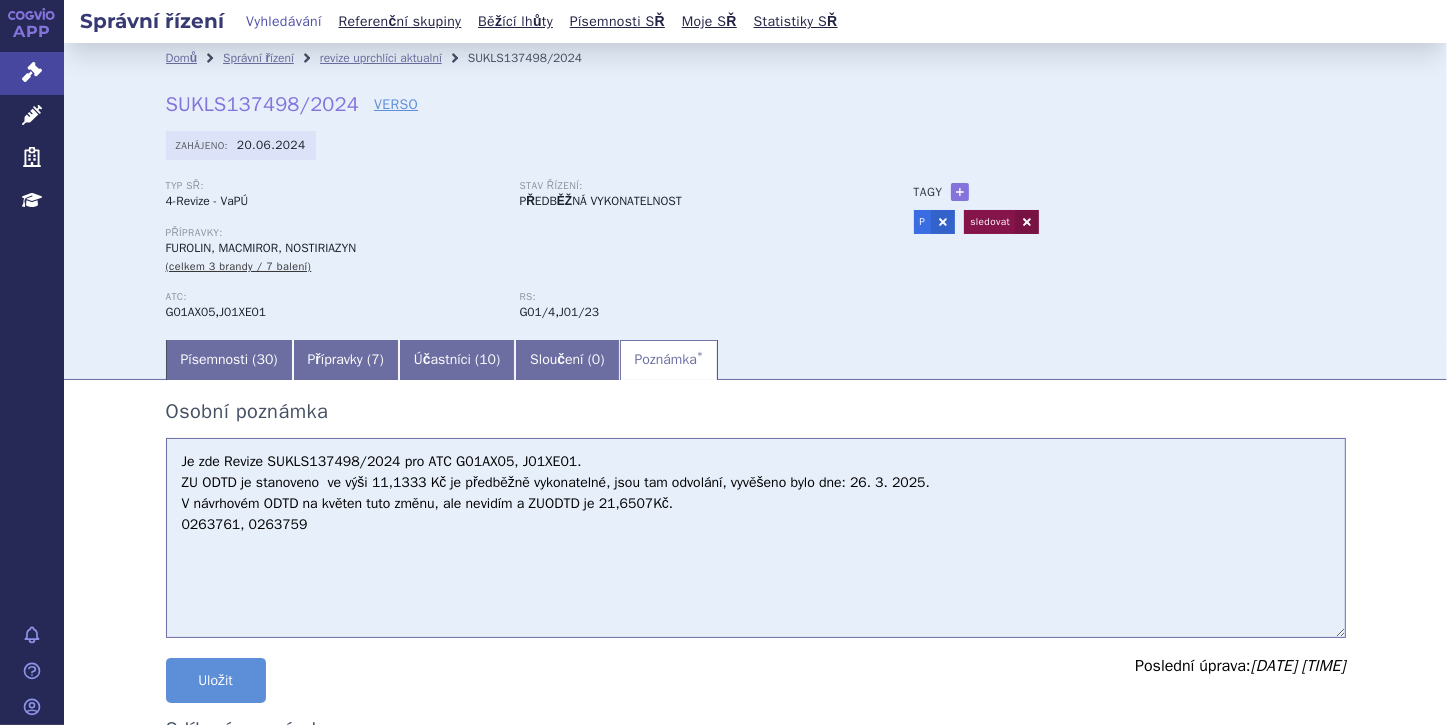 click on "Je zde Revize SUKLS137498/2024 pro ATC G01AX05, J01XE01.
ZU ODTD je stanoveno  ve výši 11,1333 Kč je předběžně vykonatelné, jsou tam odvolání, vyvěšeno bylo dne: 26. 3. 2025.
V návrhovém ODTD na květen tuto změnu, ale nevidím a ZUODTD je 21,6507Kč." at bounding box center (756, 538) 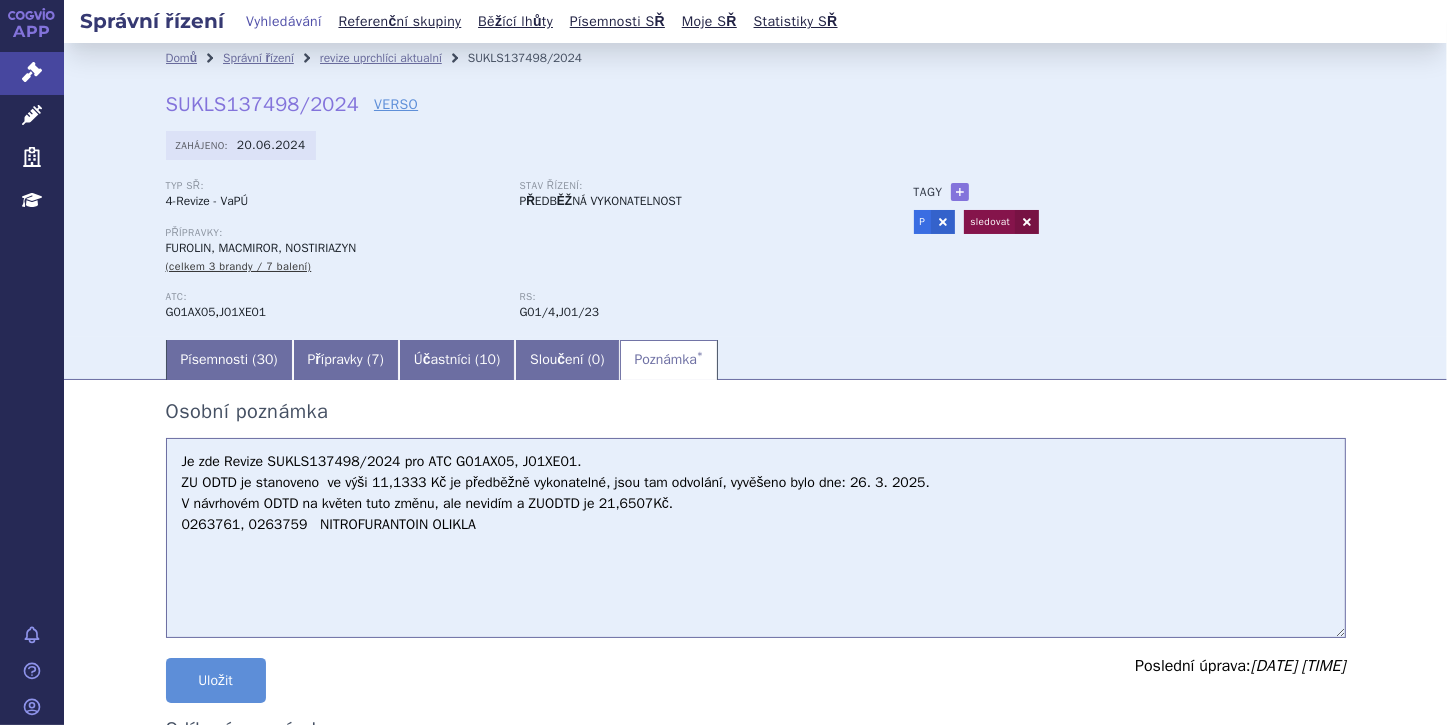 click on "Je zde Revize SUKLS137498/2024 pro ATC G01AX05, J01XE01.
ZU ODTD je stanoveno  ve výši 11,1333 Kč je předběžně vykonatelné, jsou tam odvolání, vyvěšeno bylo dne: 26. 3. 2025.
V návrhovém ODTD na květen tuto změnu, ale nevidím a ZUODTD je 21,6507Kč." at bounding box center [756, 538] 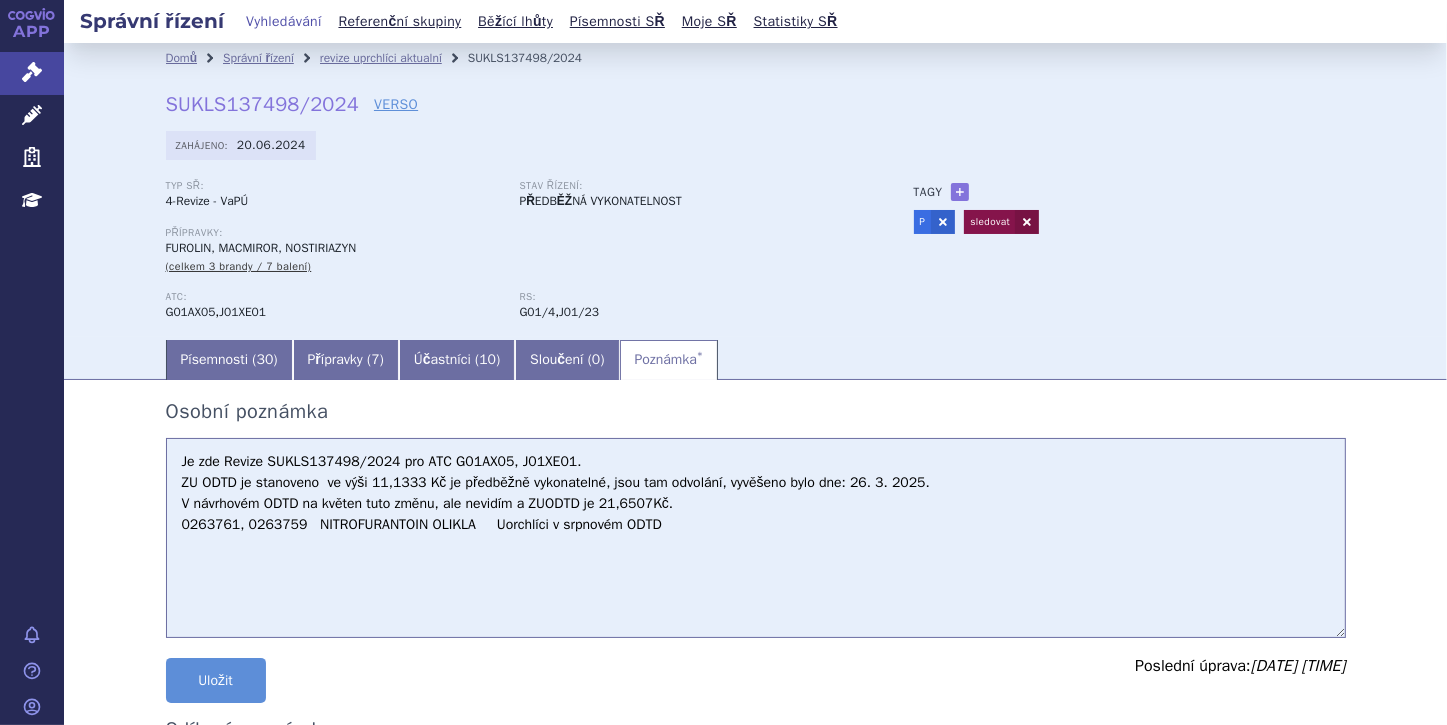 click on "Je zde Revize SUKLS137498/2024 pro ATC G01AX05, J01XE01.
ZU ODTD je stanoveno  ve výši 11,1333 Kč je předběžně vykonatelné, jsou tam odvolání, vyvěšeno bylo dne: 26. 3. 2025.
V návrhovém ODTD na květen tuto změnu, ale nevidím a ZUODTD je 21,6507Kč." at bounding box center [756, 538] 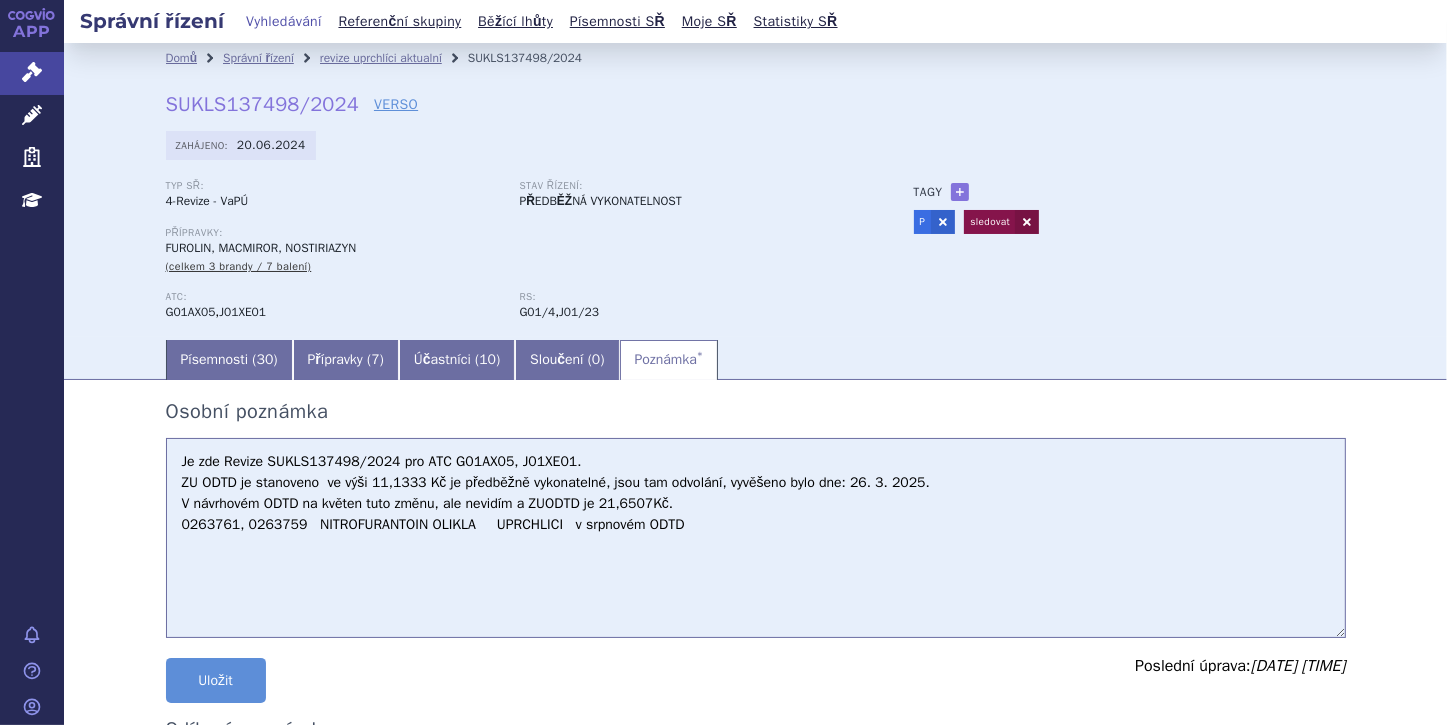 click on "Je zde Revize SUKLS137498/2024 pro ATC G01AX05, J01XE01.
ZU ODTD je stanoveno  ve výši 11,1333 Kč je předběžně vykonatelné, jsou tam odvolání, vyvěšeno bylo dne: 26. 3. 2025.
V návrhovém ODTD na květen tuto změnu, ale nevidím a ZUODTD je 21,6507Kč." at bounding box center [756, 538] 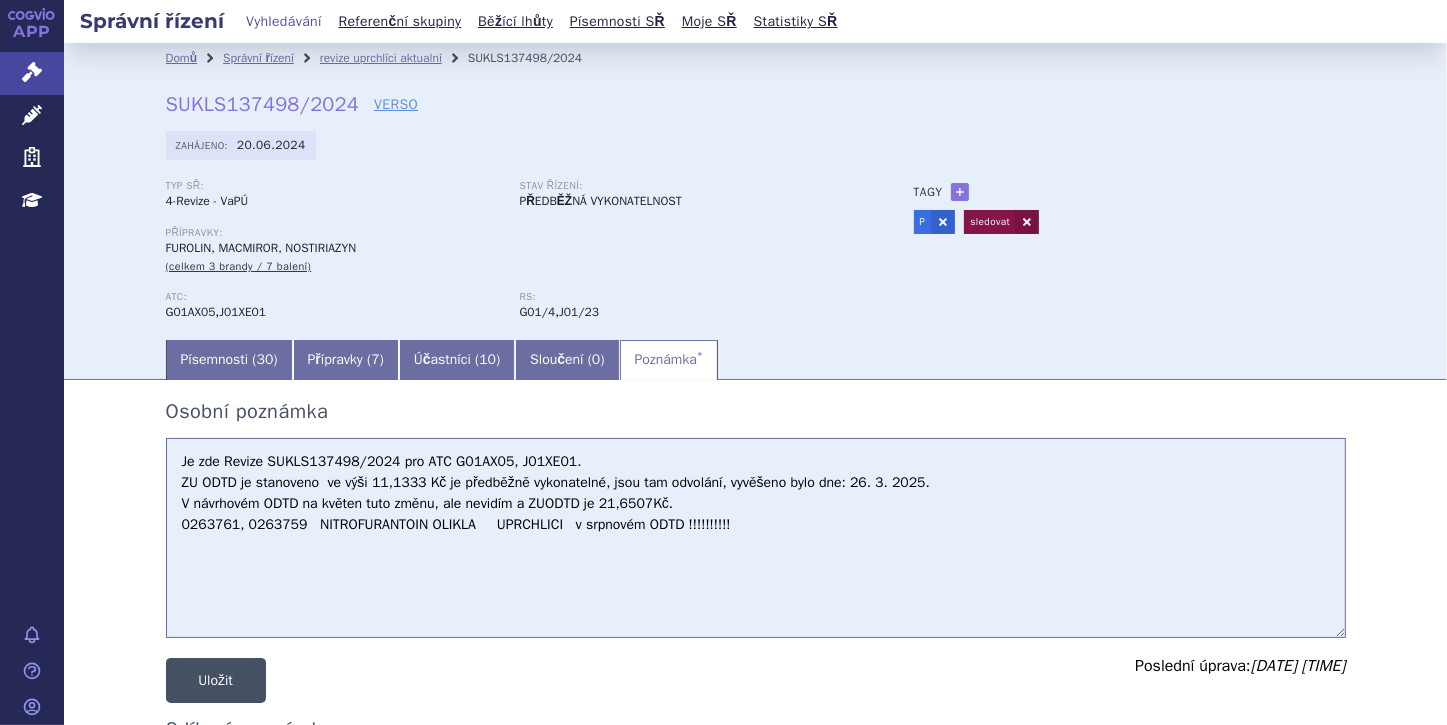 type on "Je zde Revize SUKLS137498/2024 pro ATC G01AX05, J01XE01.
ZU ODTD je stanoveno  ve výši 11,1333 Kč je předběžně vykonatelné, jsou tam odvolání, vyvěšeno bylo dne: 26. 3. 2025.
V návrhovém ODTD na květen tuto změnu, ale nevidím a ZUODTD je 21,6507Kč.
0263761, 0263759   NITROFURANTOIN OLIKLA     UPRCHLICI   v srpnovém ODTD !!!!!!!!!!" 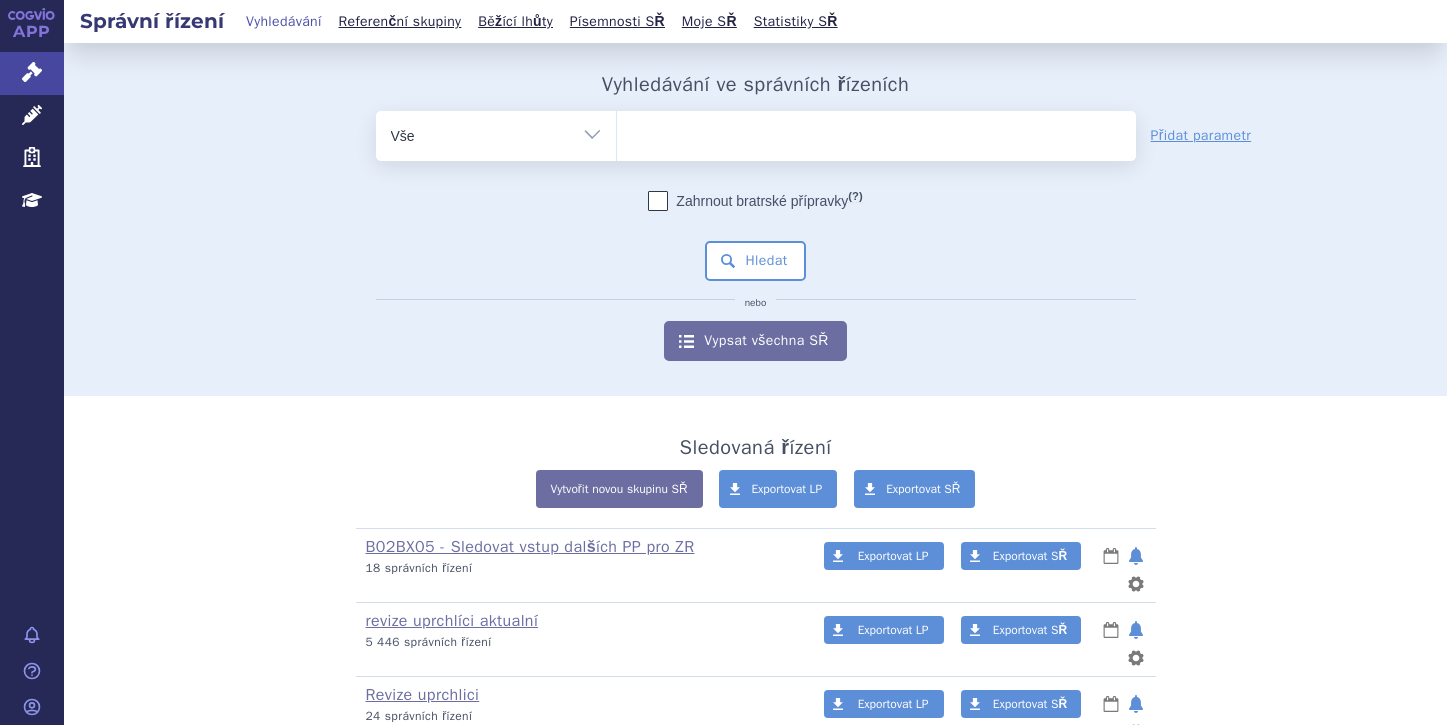 scroll, scrollTop: 0, scrollLeft: 0, axis: both 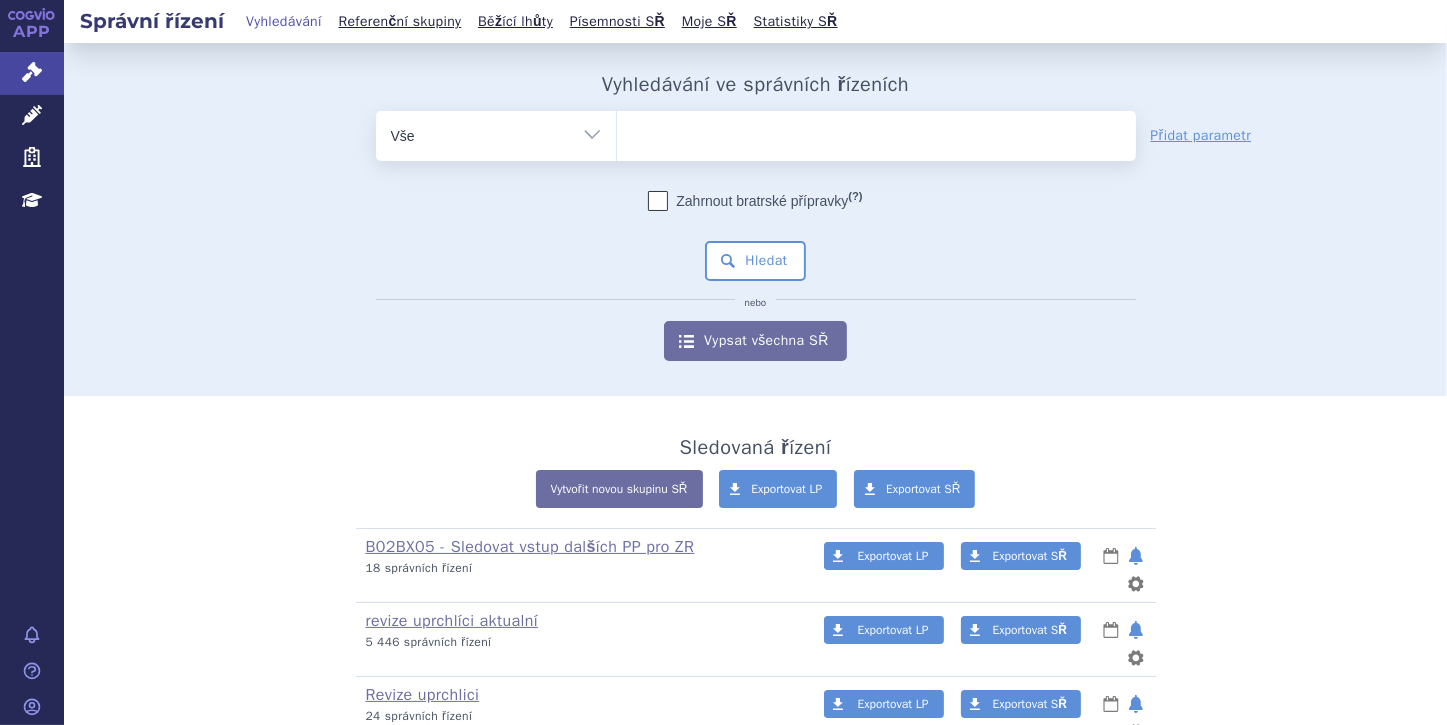 click at bounding box center [637, 133] 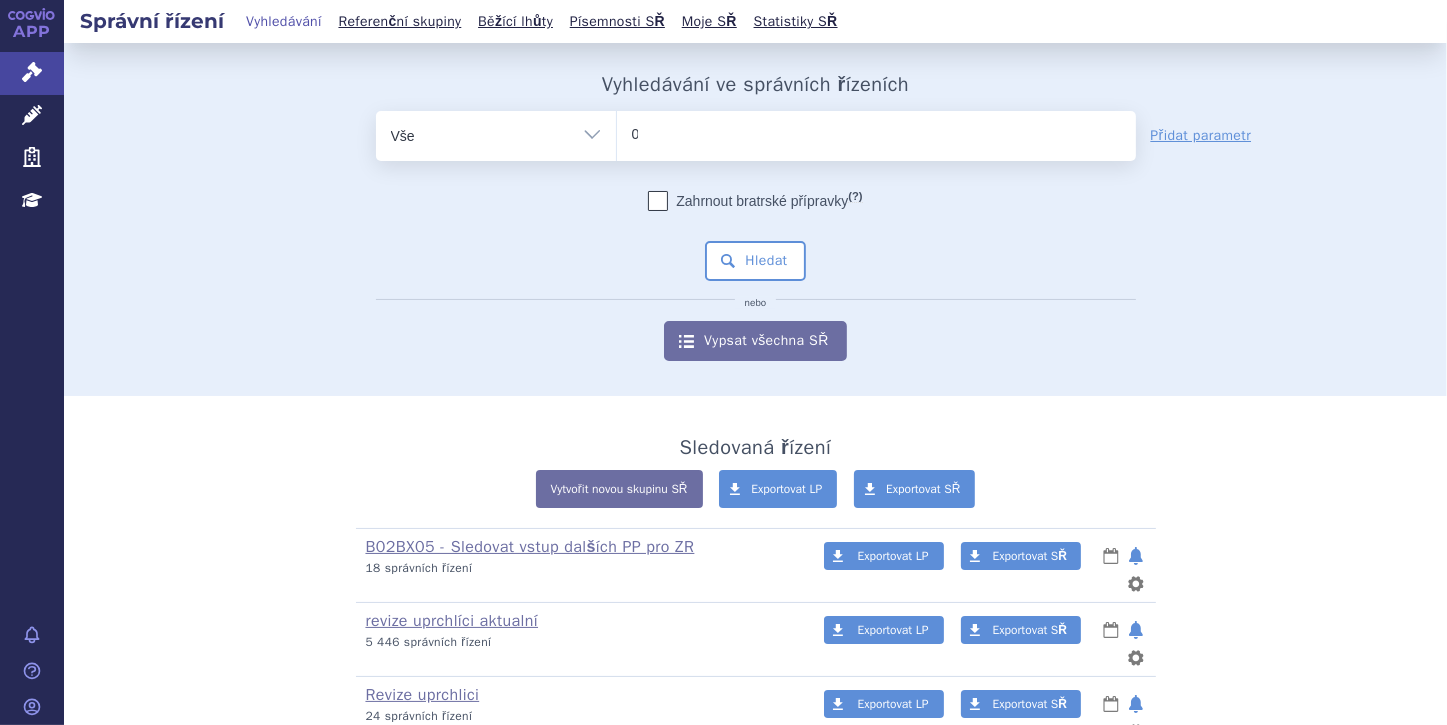 type 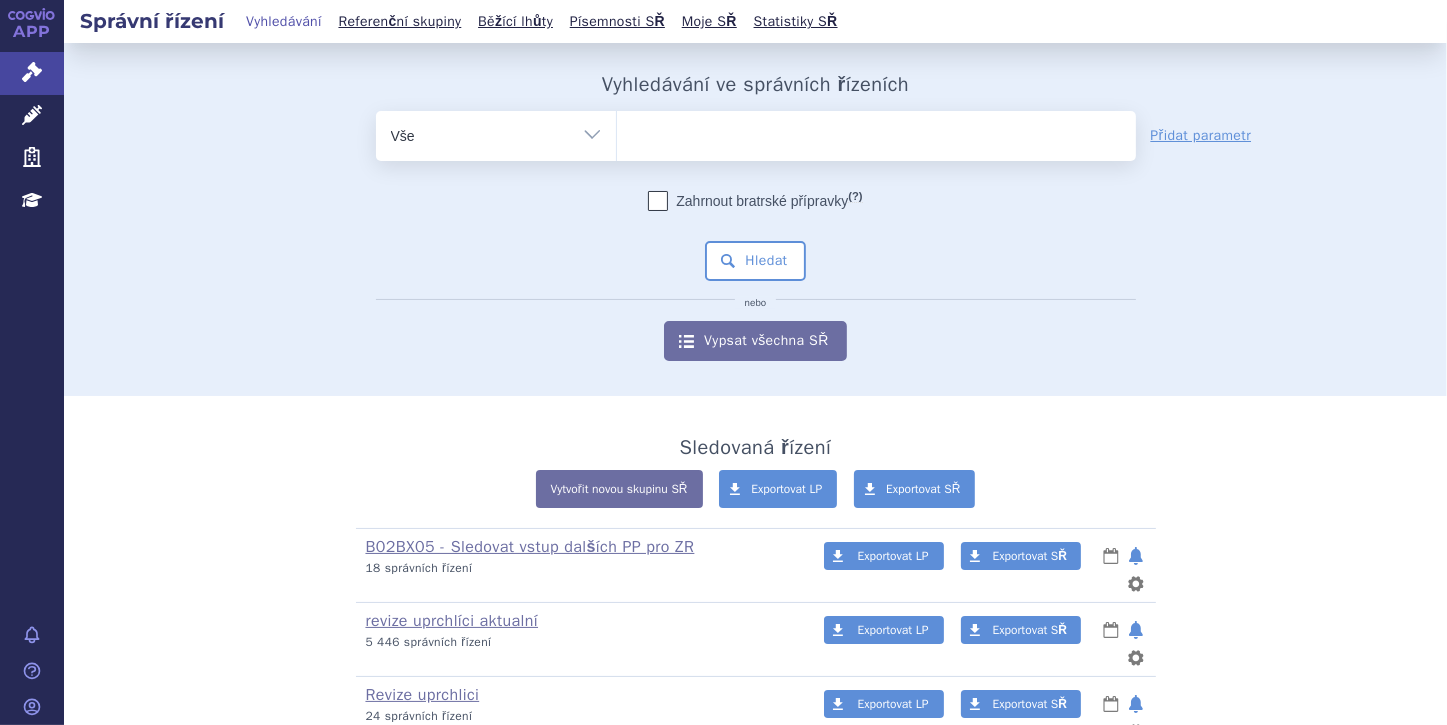 select on "0263761" 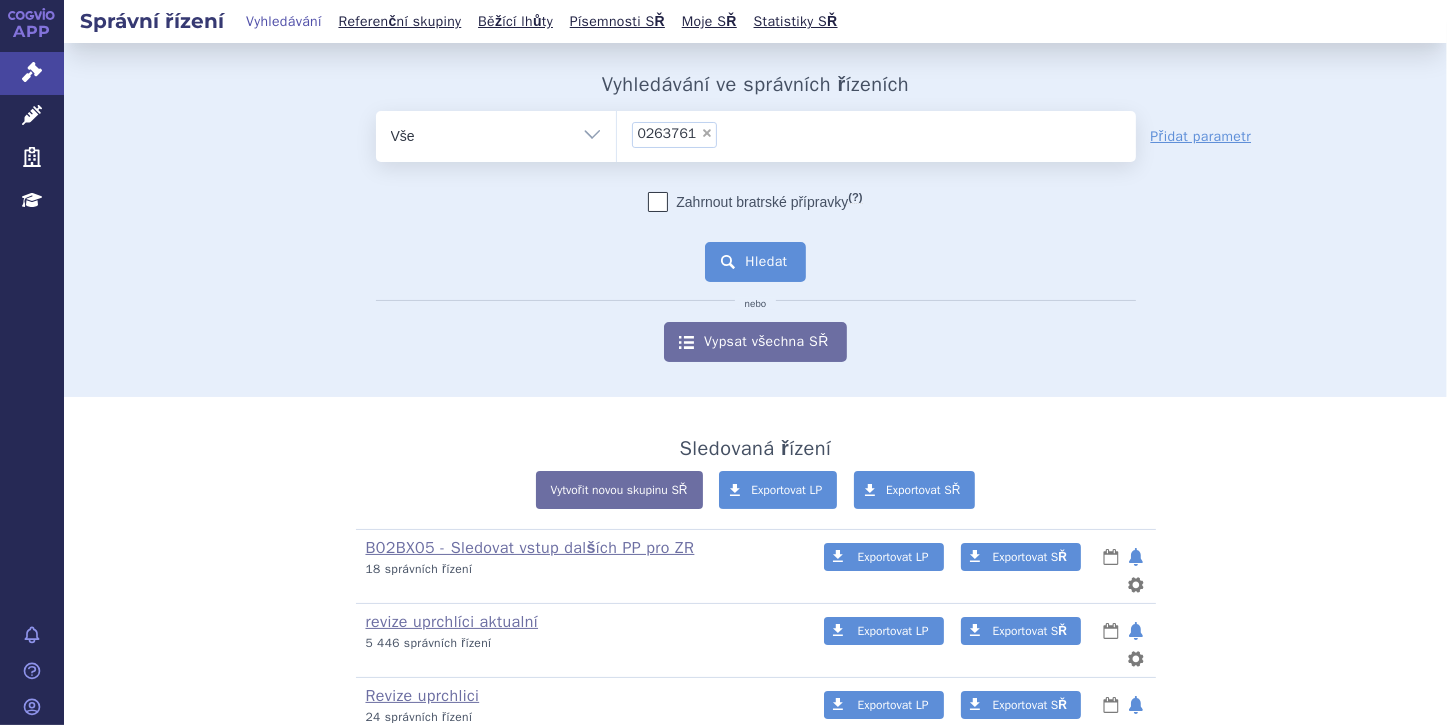 click on "Hledat" at bounding box center (755, 262) 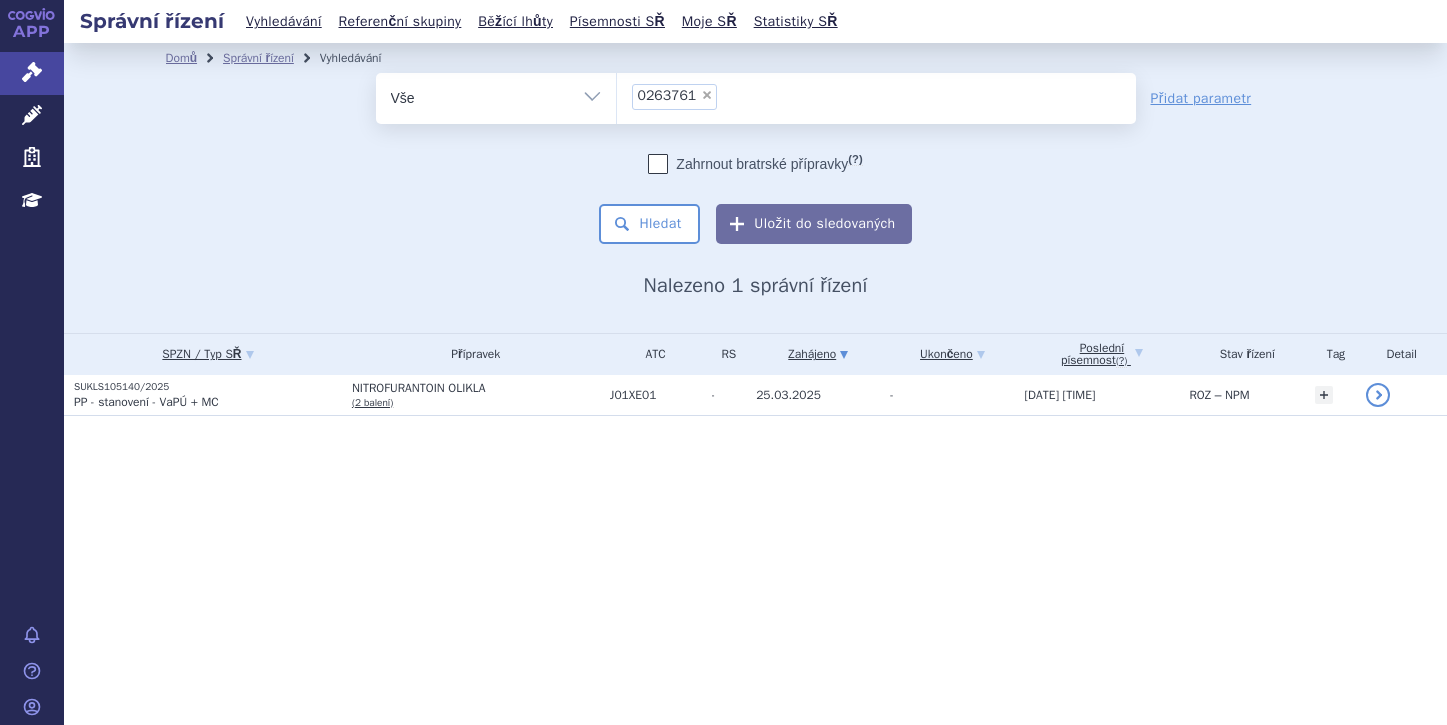 scroll, scrollTop: 0, scrollLeft: 0, axis: both 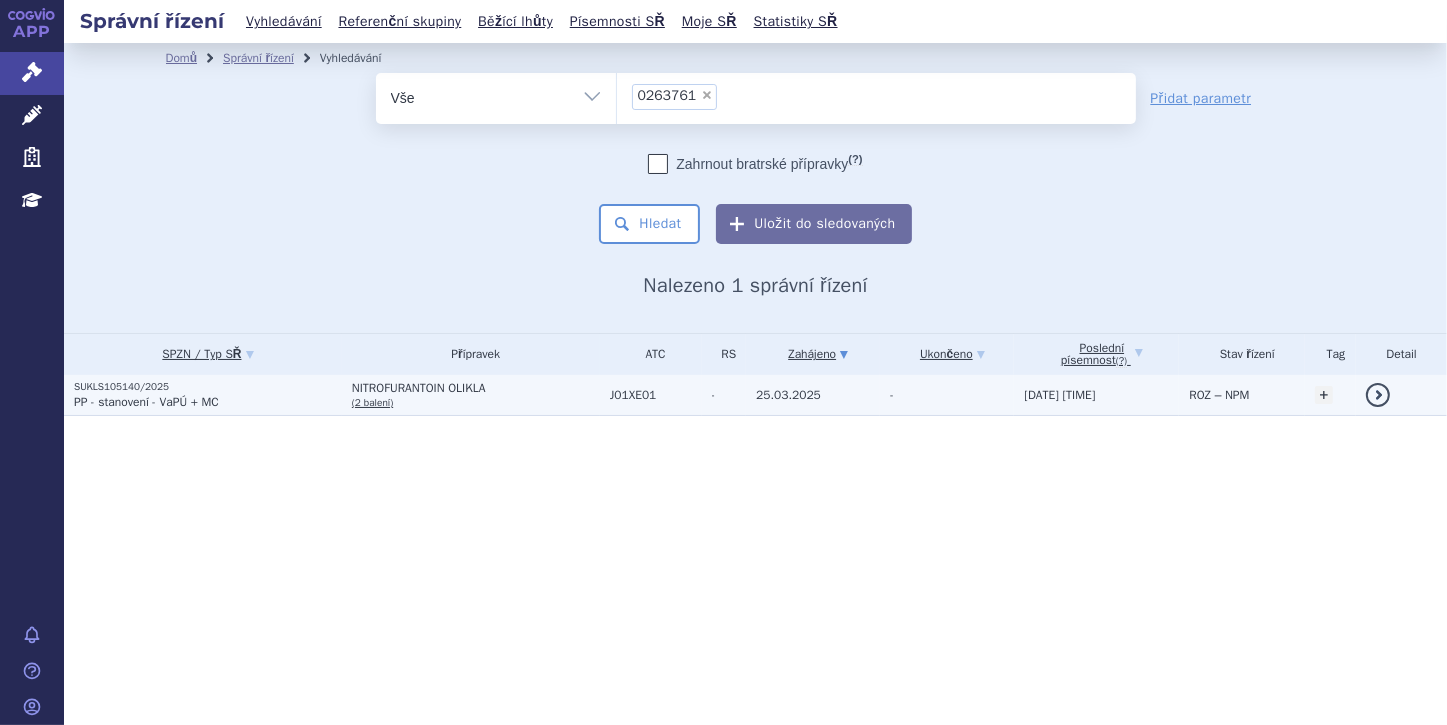 click on "(2 balení)" at bounding box center [372, 402] 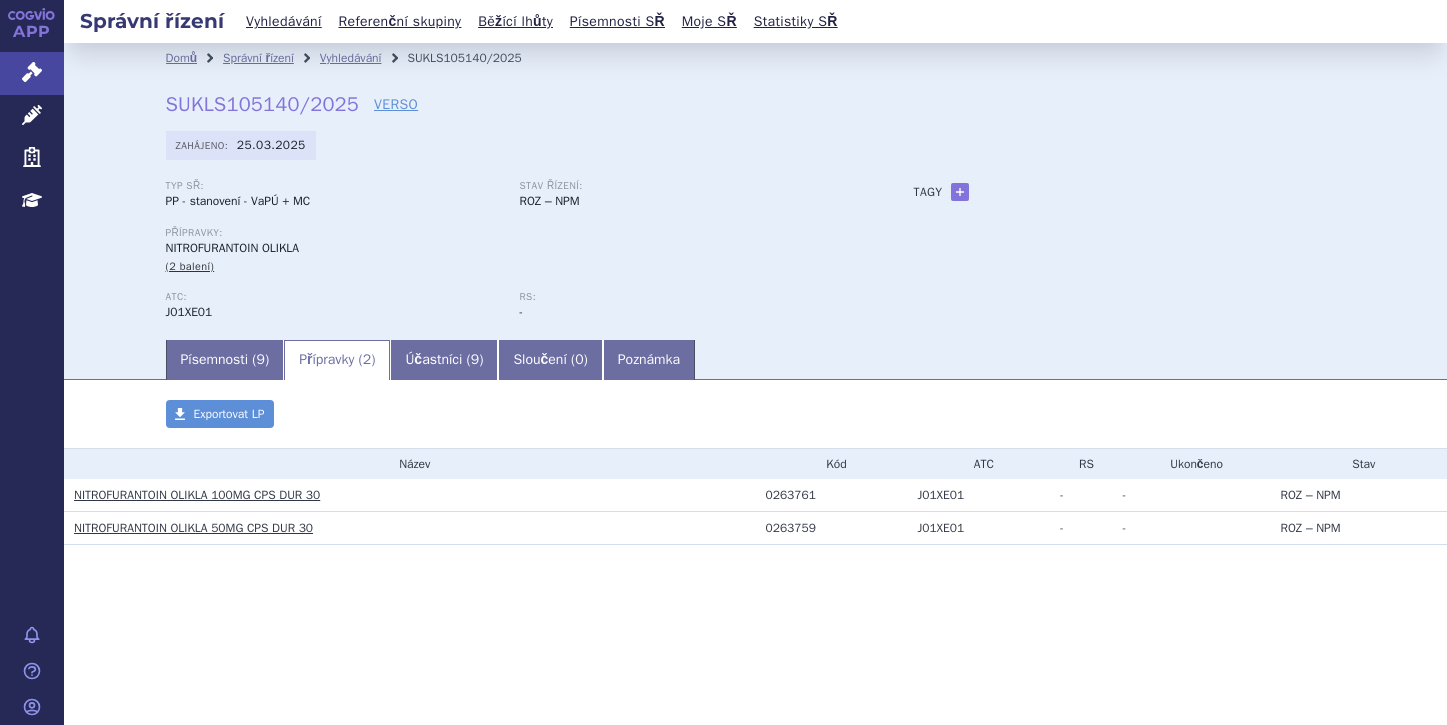 scroll, scrollTop: 0, scrollLeft: 0, axis: both 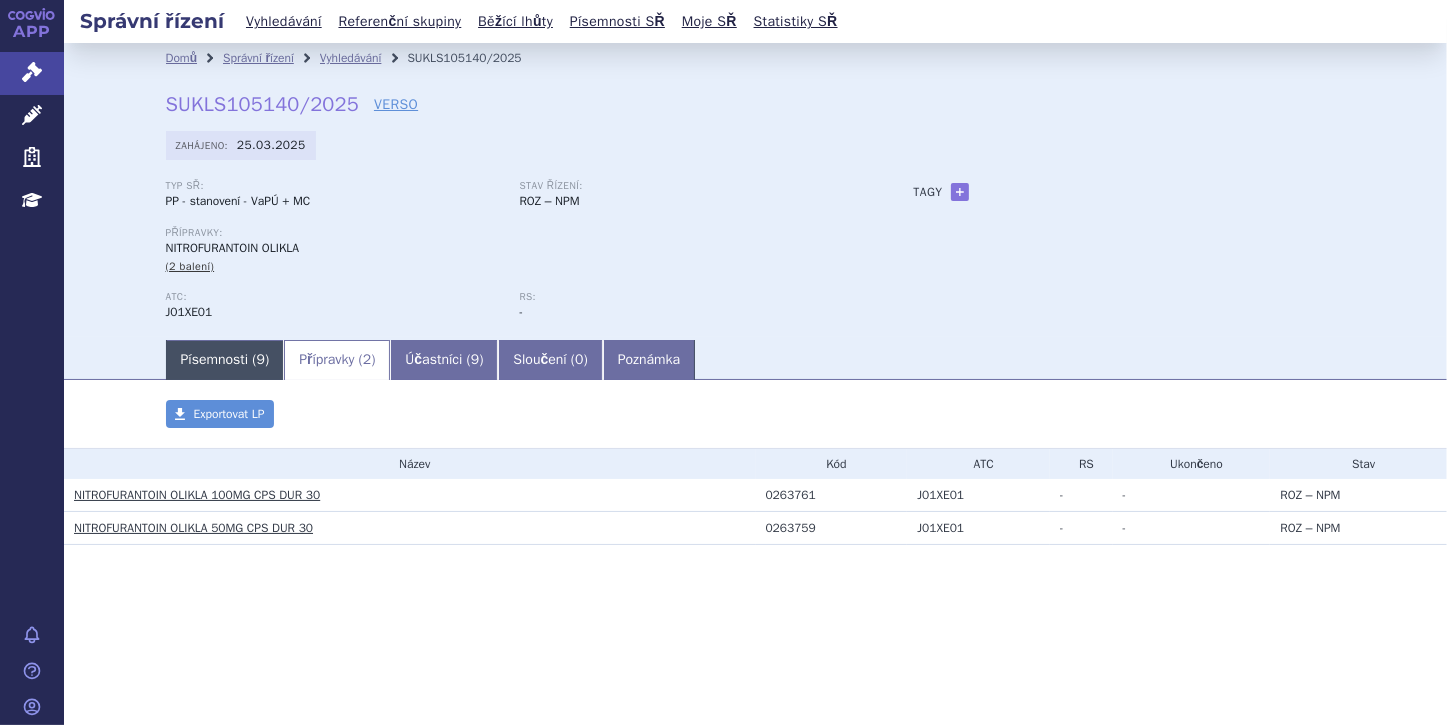 click on "Písemnosti ( 9 )" at bounding box center (225, 360) 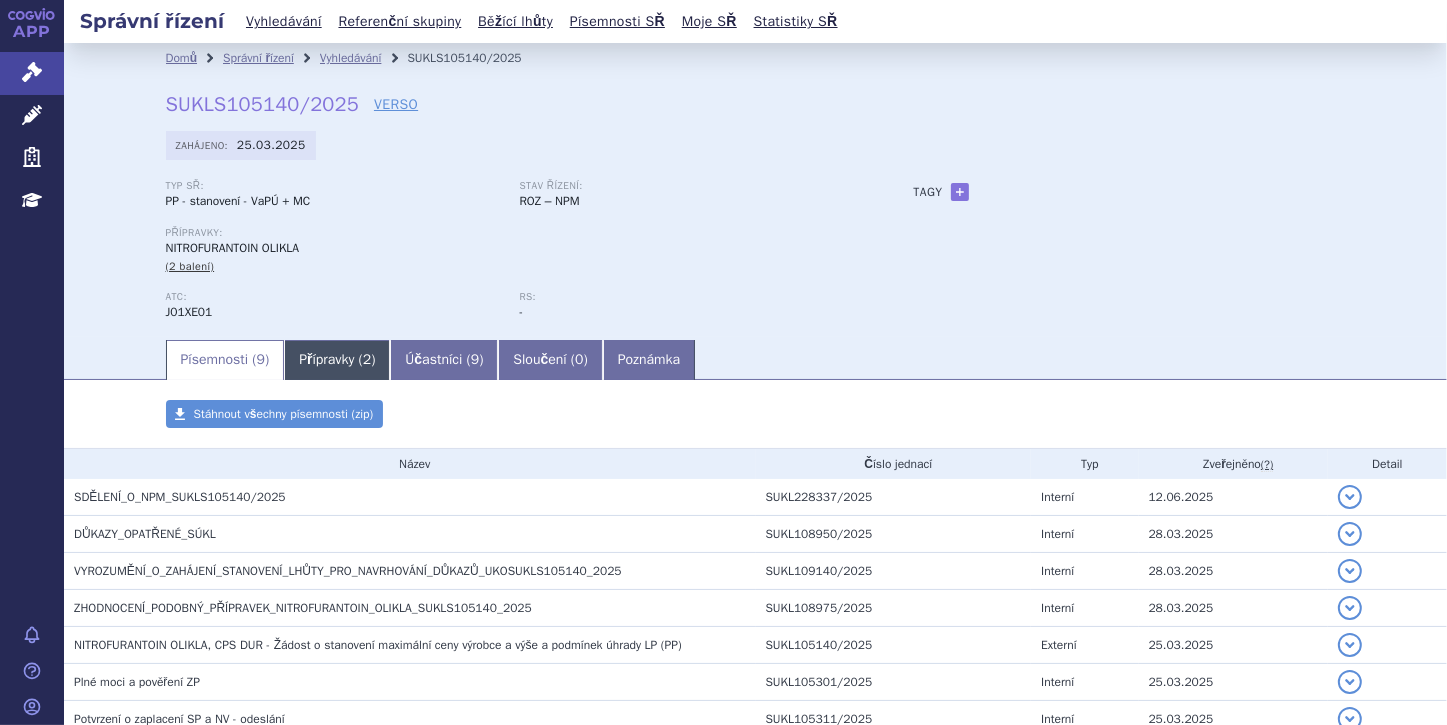 click on "Přípravky ( 2 )" at bounding box center [337, 360] 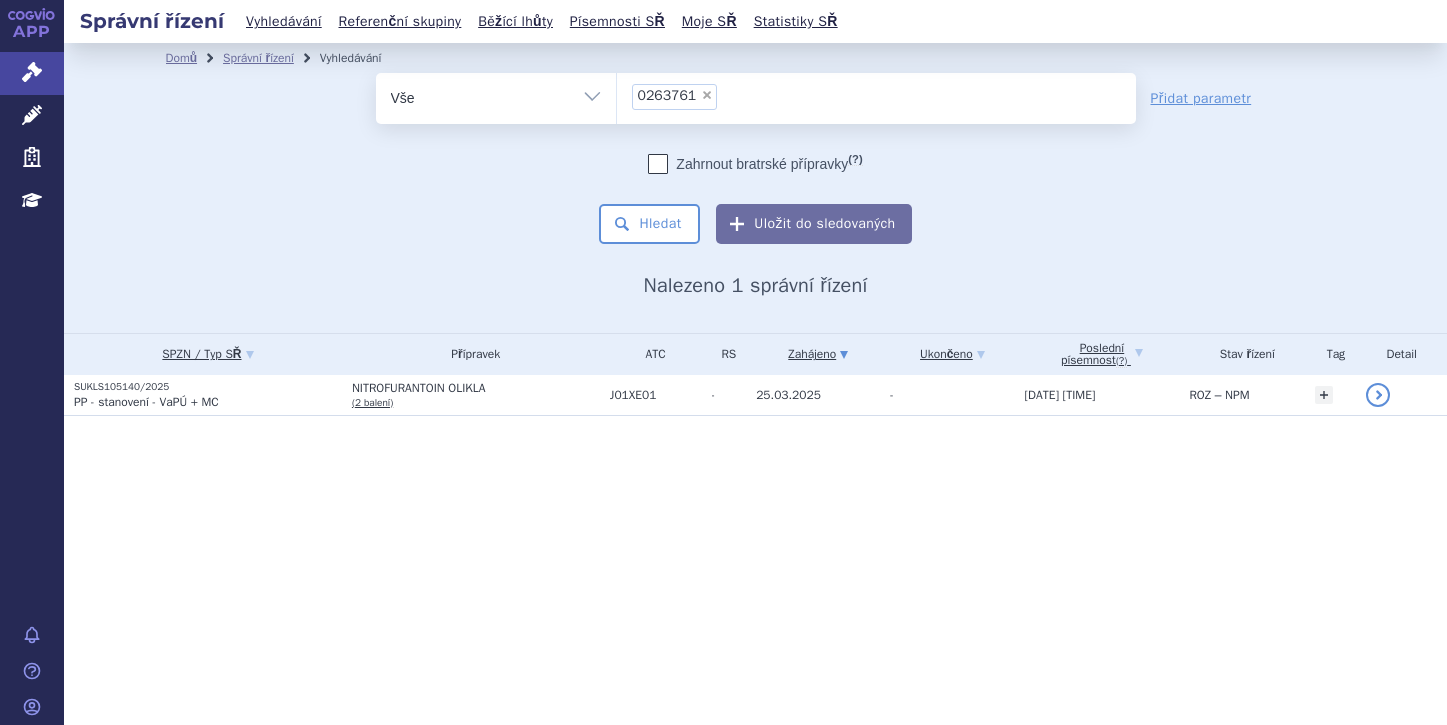 scroll, scrollTop: 0, scrollLeft: 0, axis: both 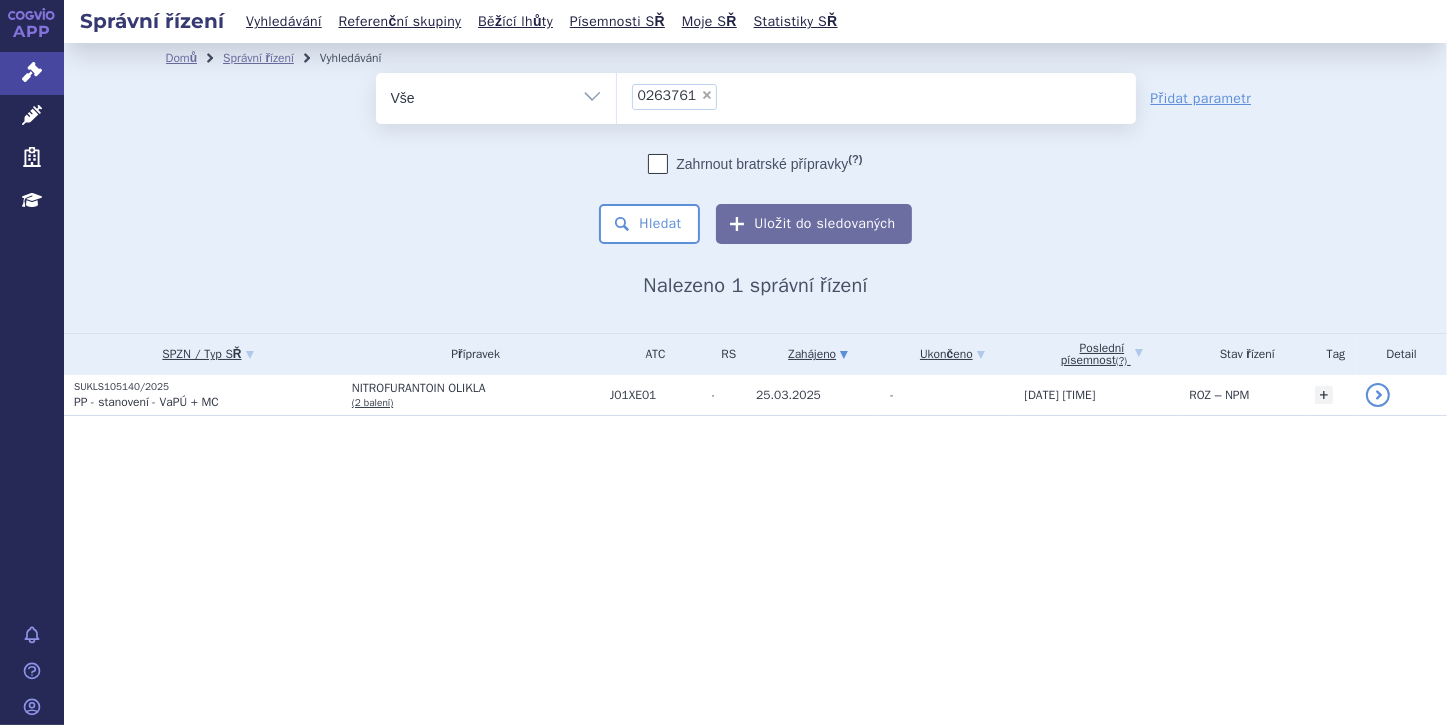 click on "×" at bounding box center [707, 95] 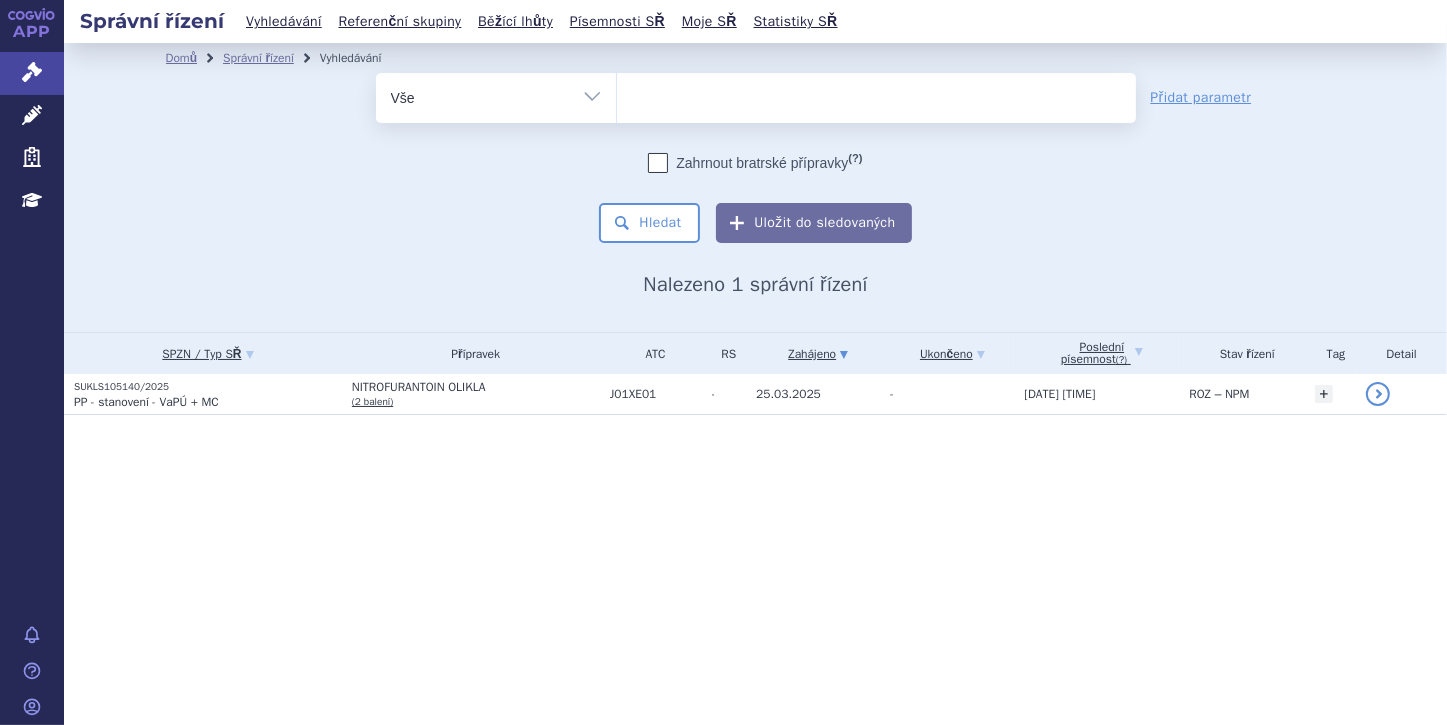 click at bounding box center [876, 94] 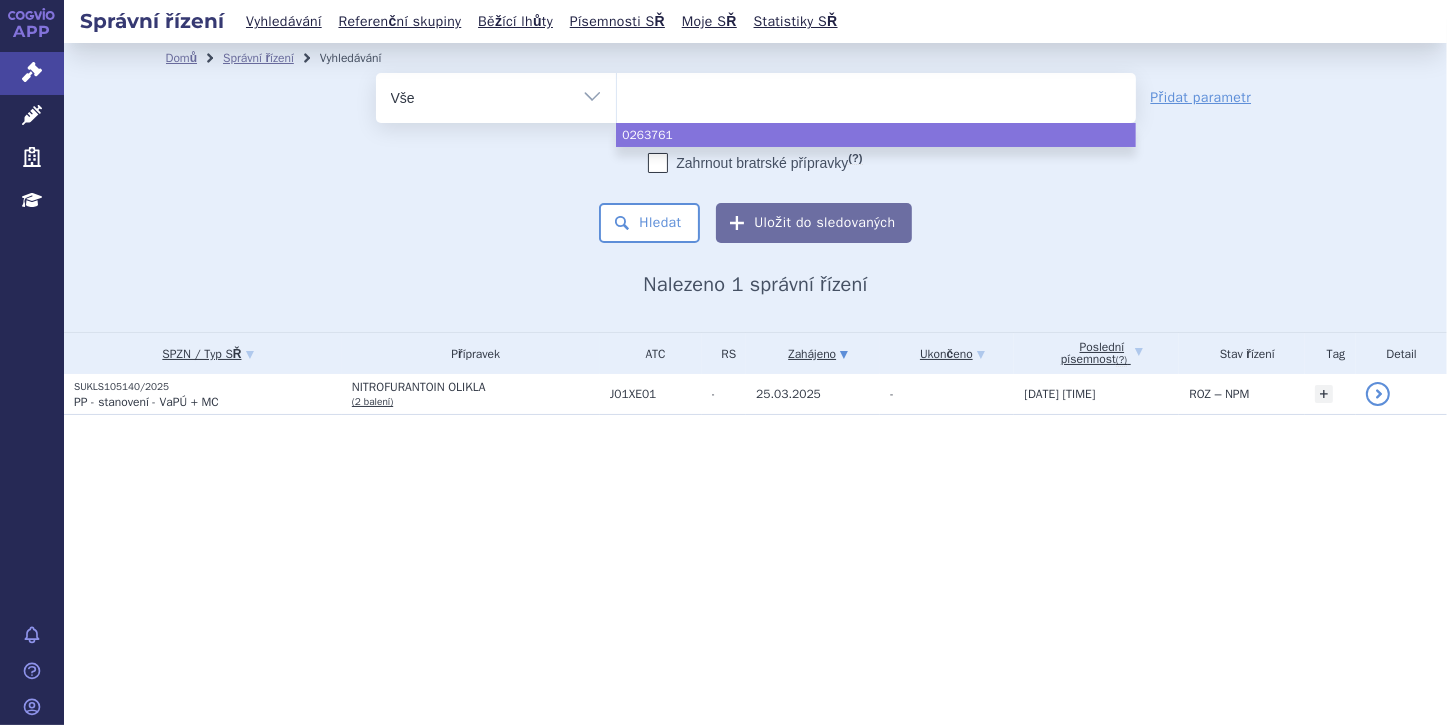 paste on "0263759" 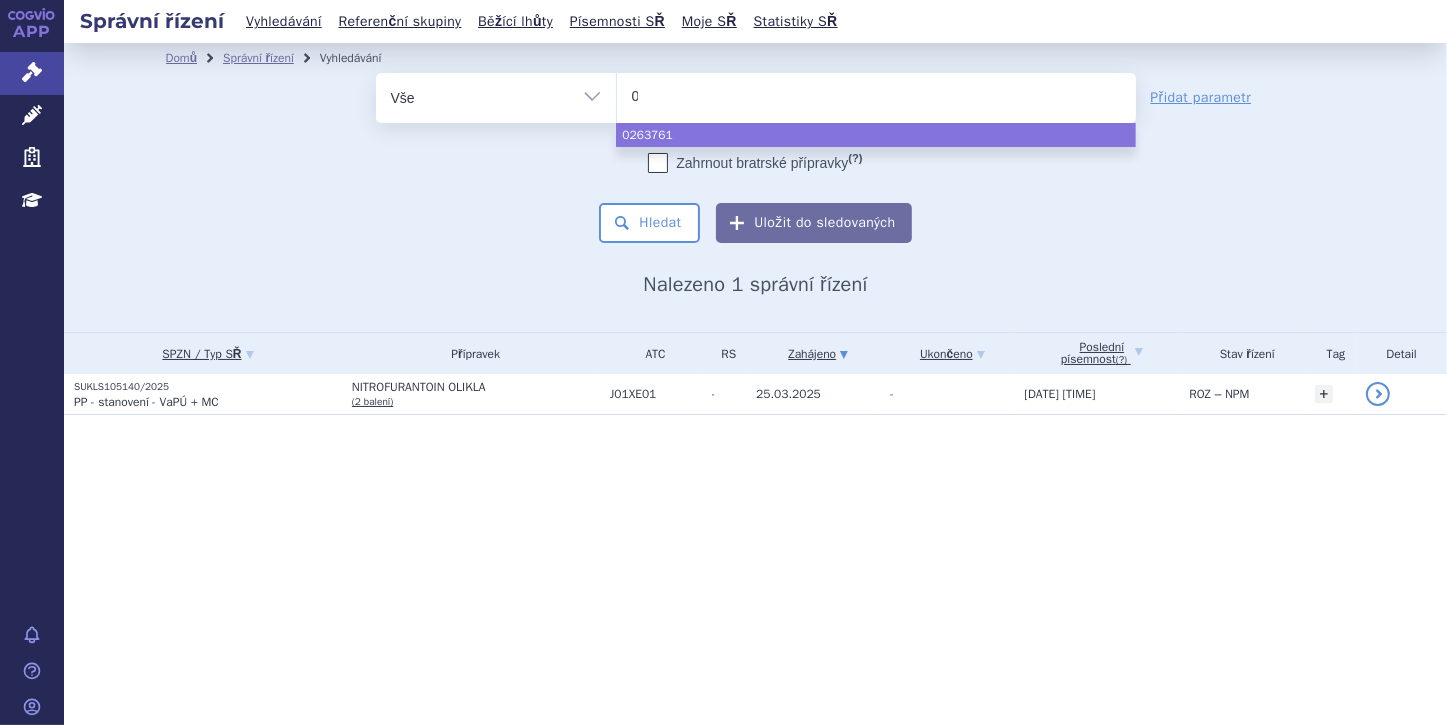 type 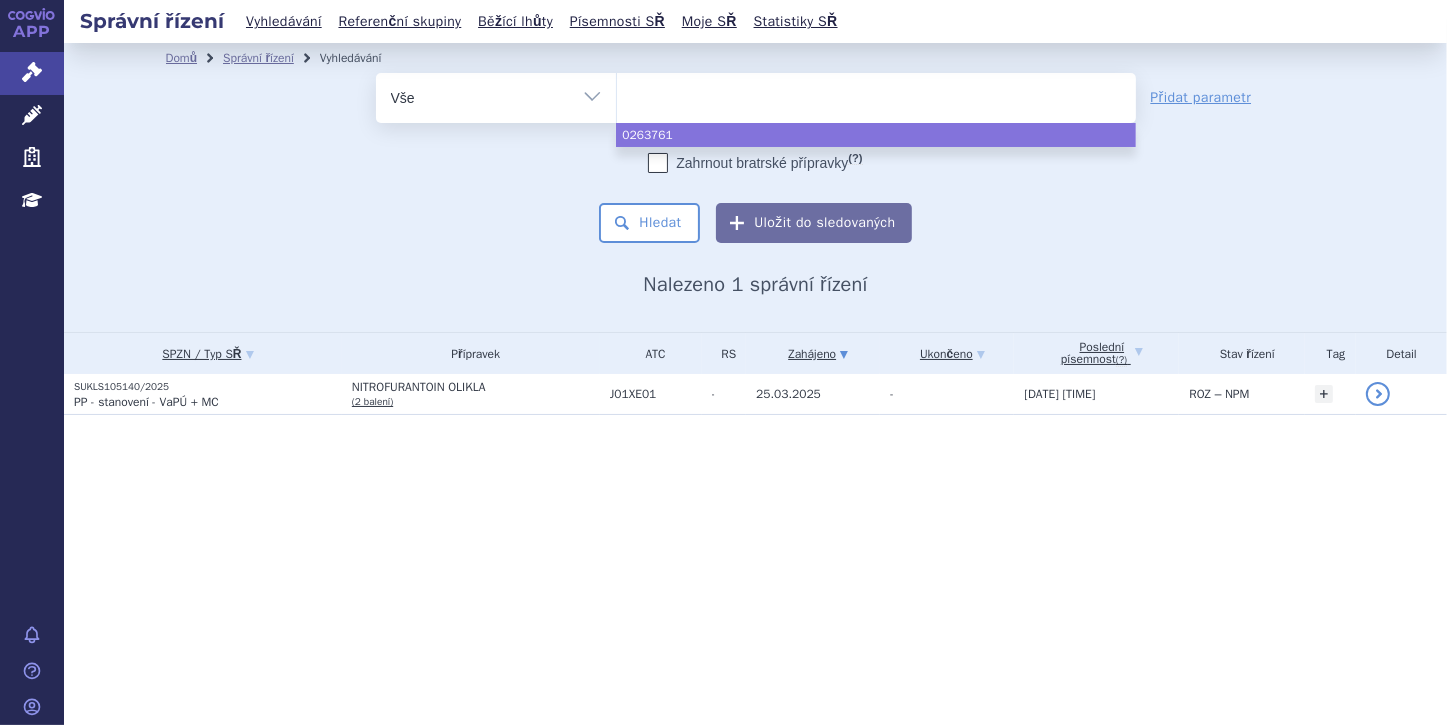 select on "0263759" 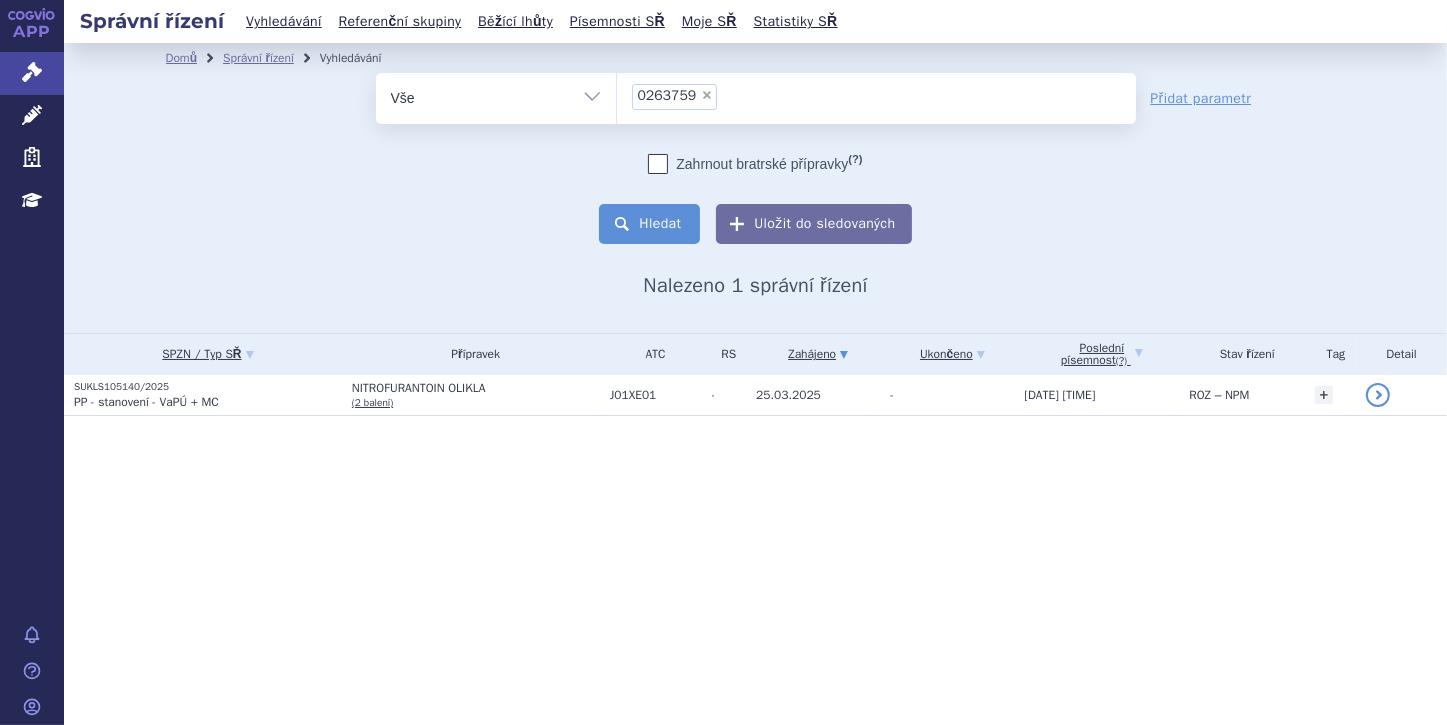 click on "Hledat" at bounding box center (649, 224) 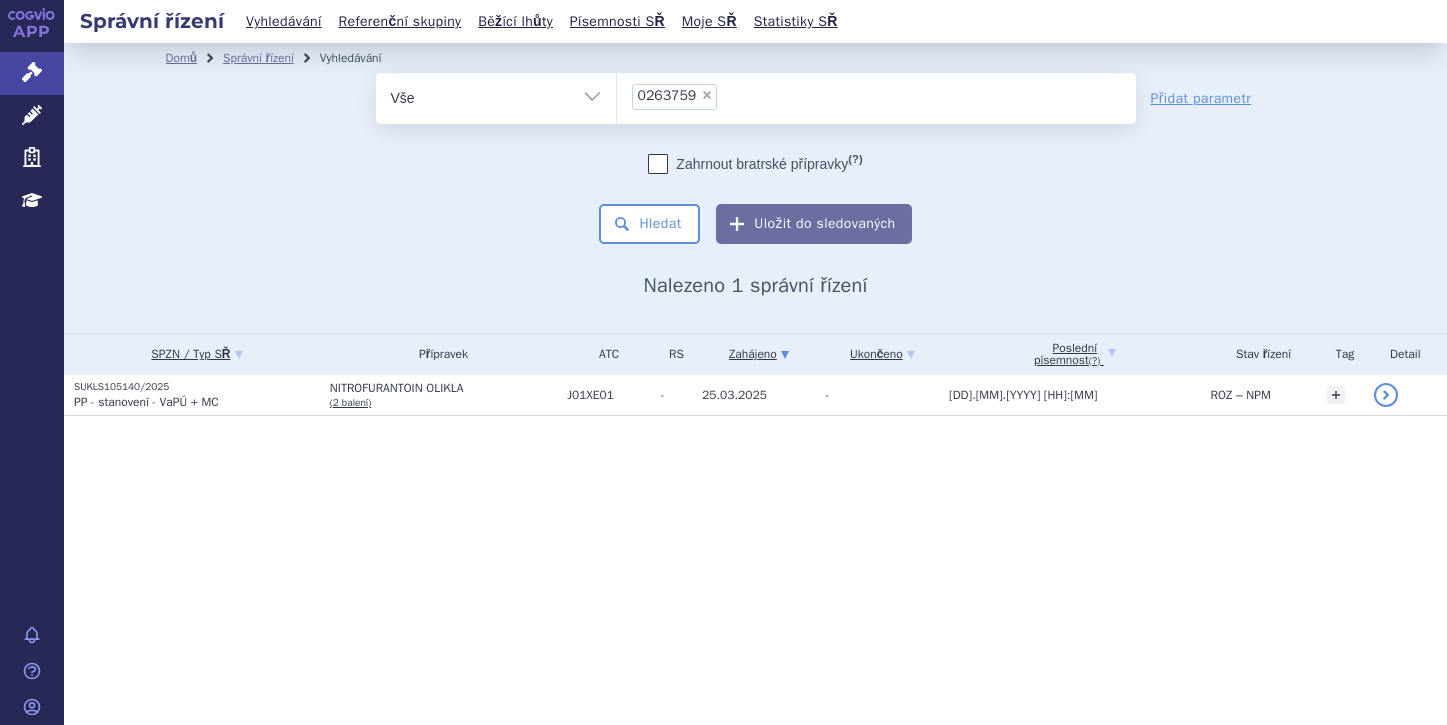 scroll, scrollTop: 0, scrollLeft: 0, axis: both 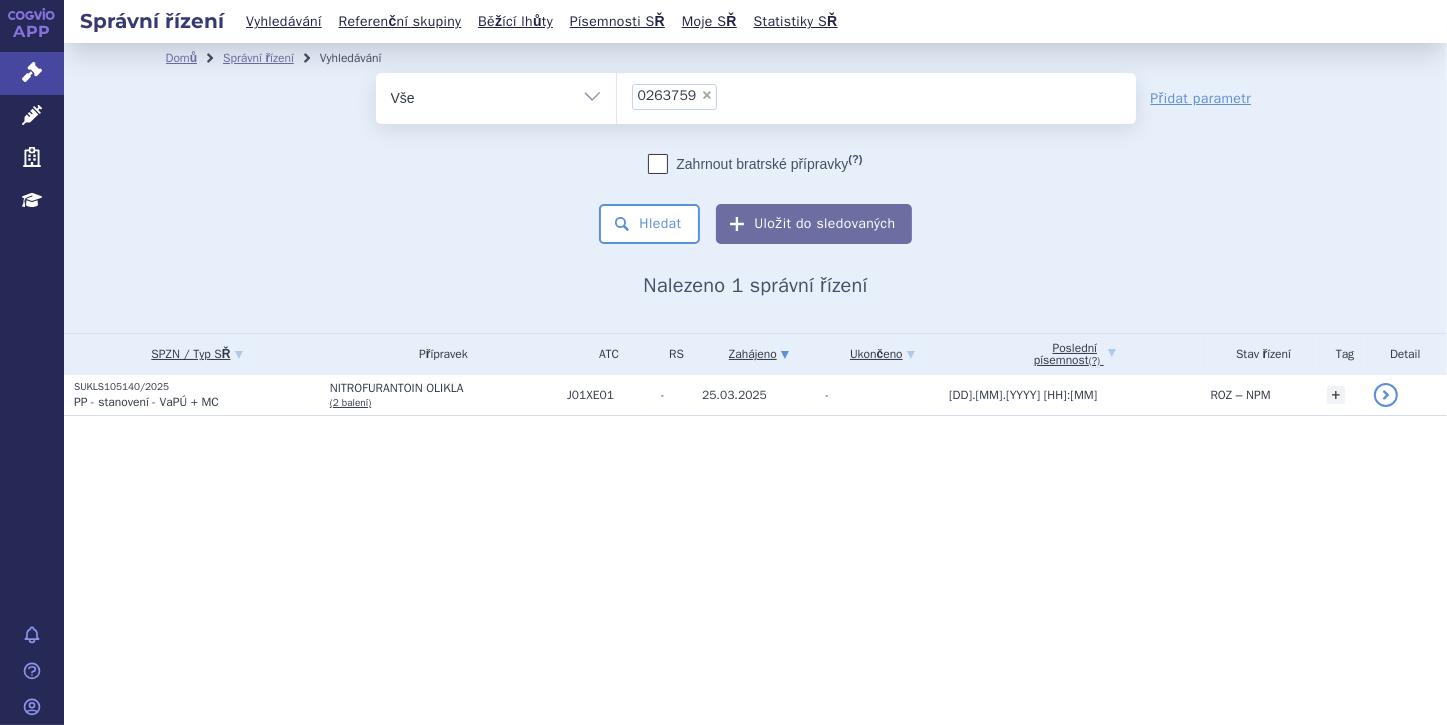click on "×" at bounding box center [707, 95] 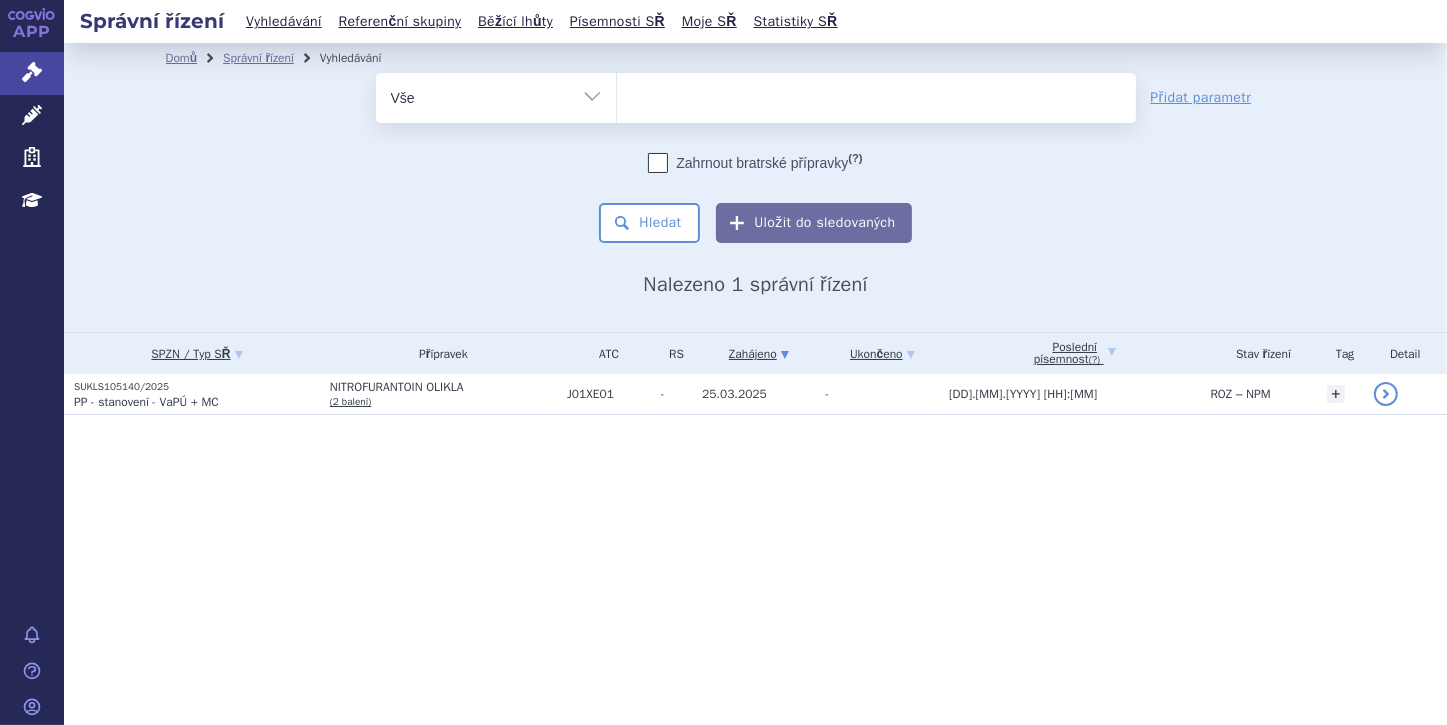 click at bounding box center (876, 94) 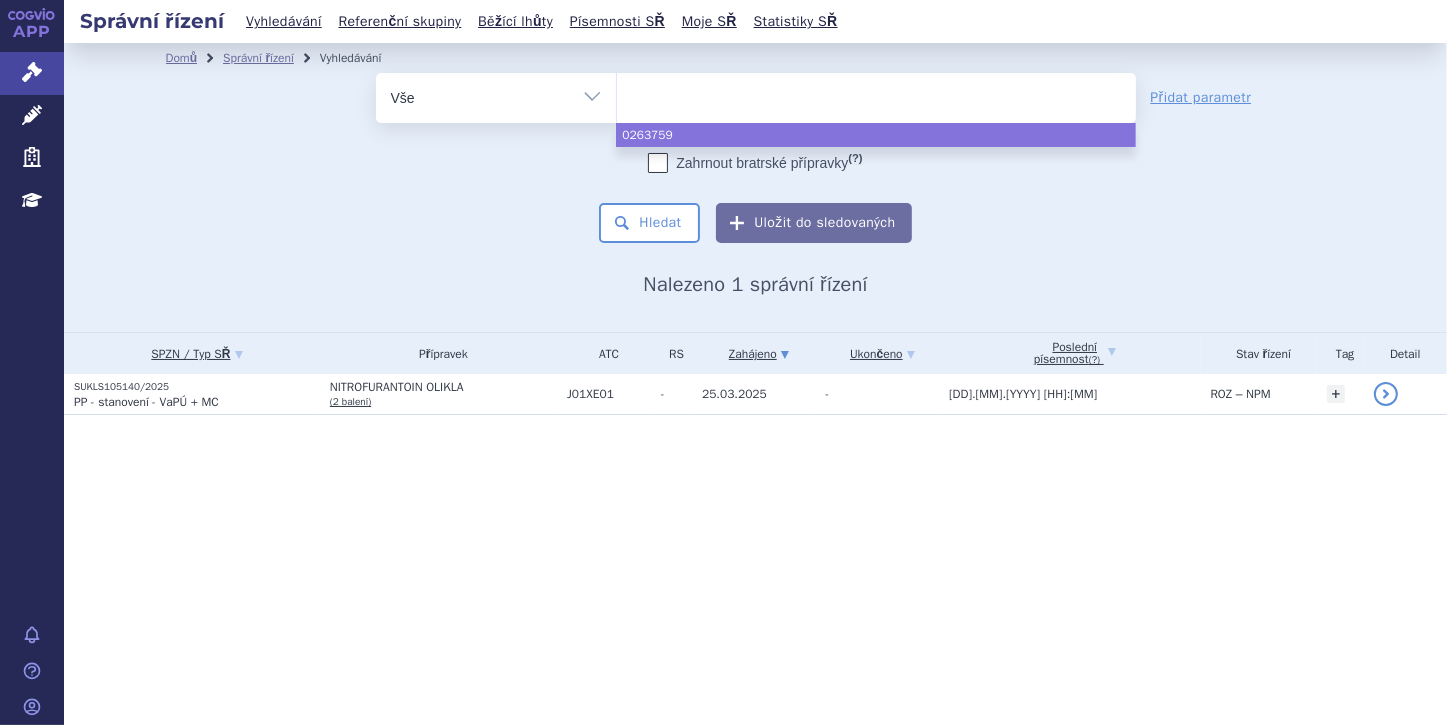 paste on "0263761" 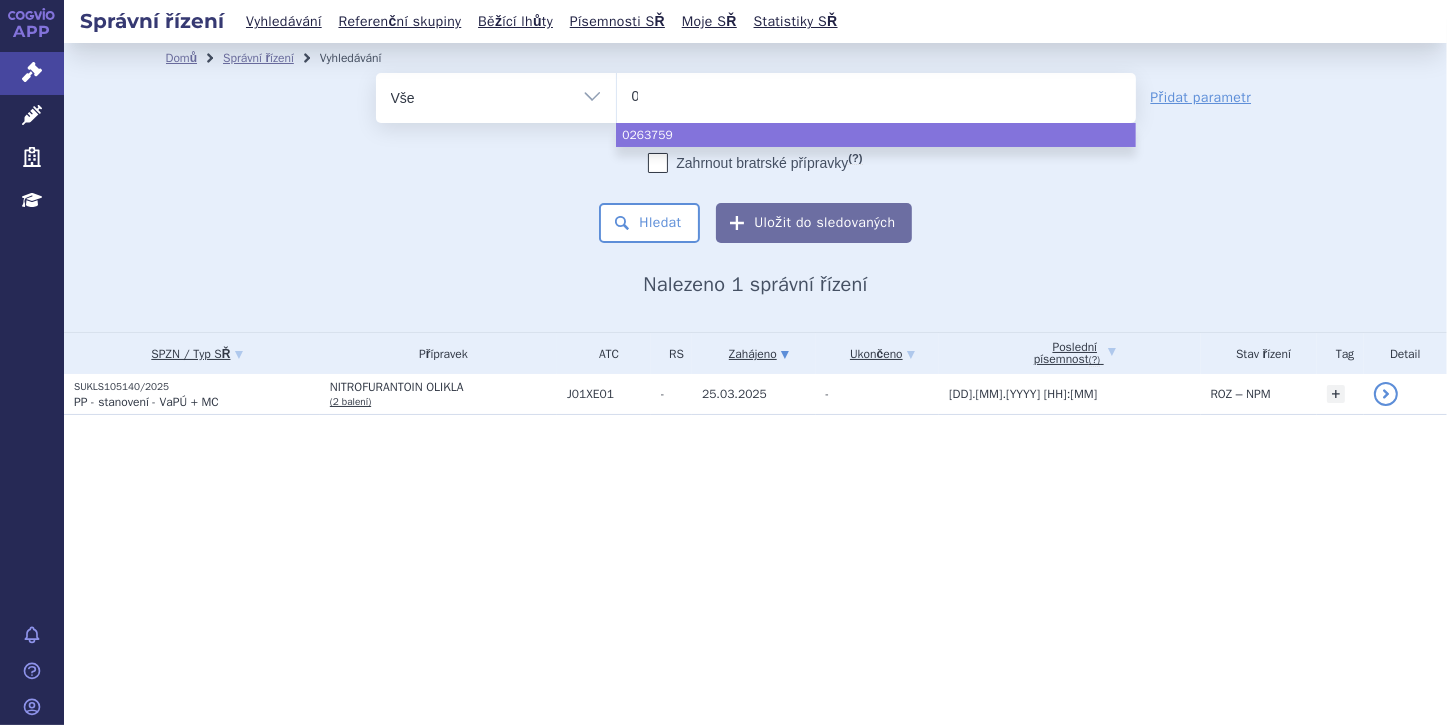 type 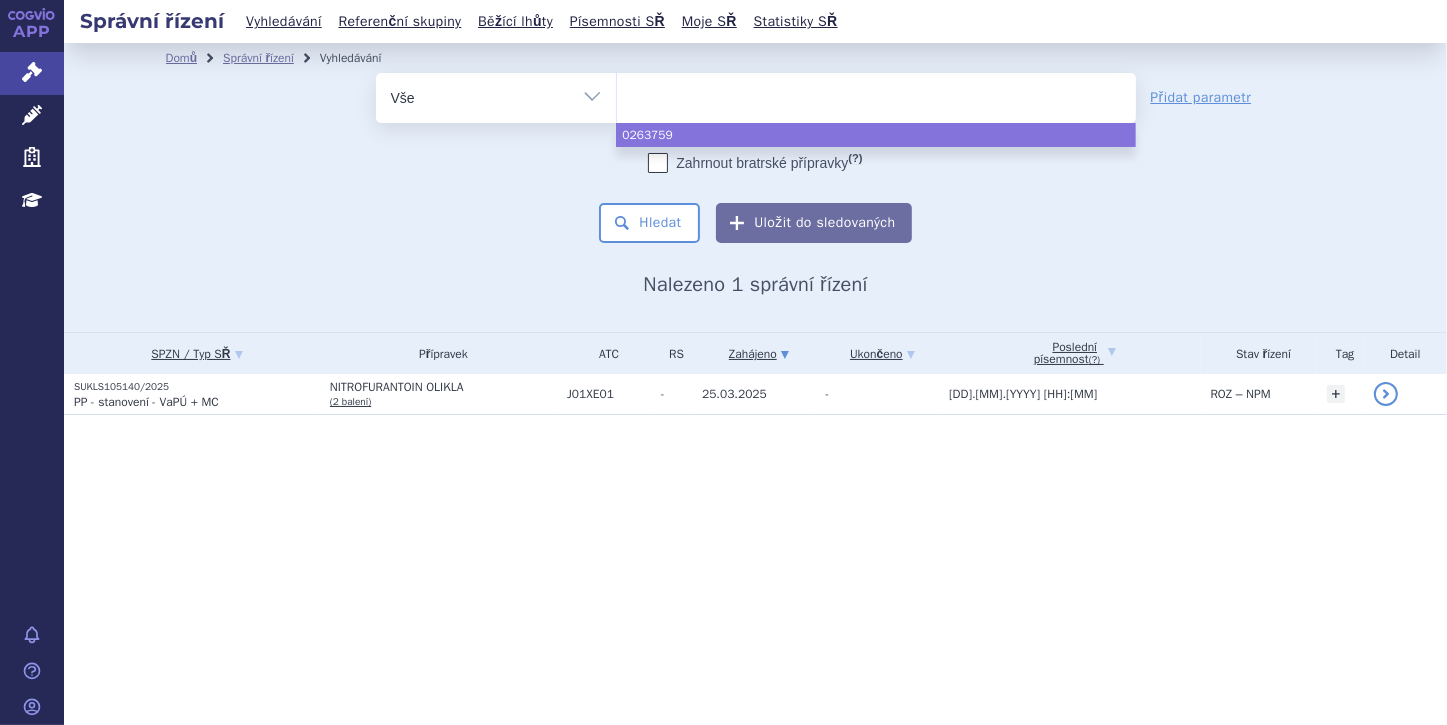 select on "0263761" 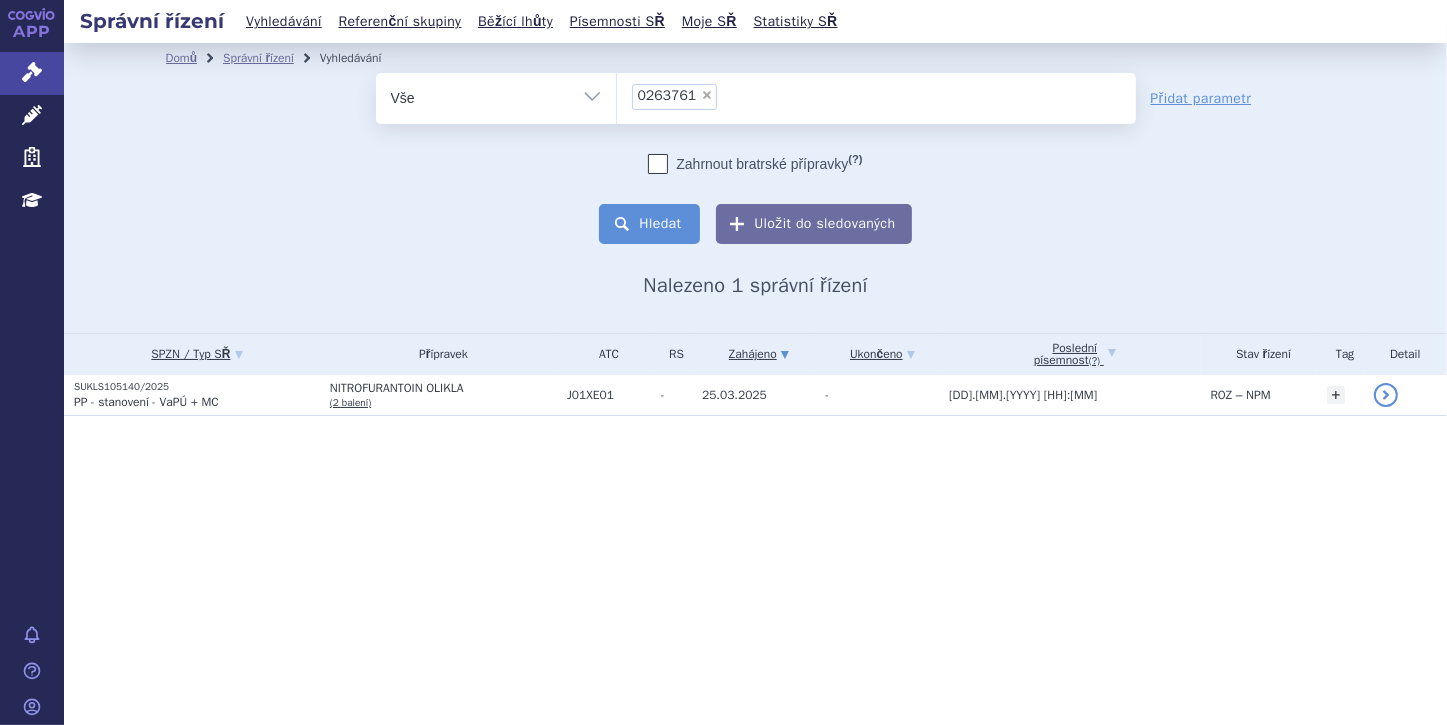 click on "Hledat" at bounding box center [649, 224] 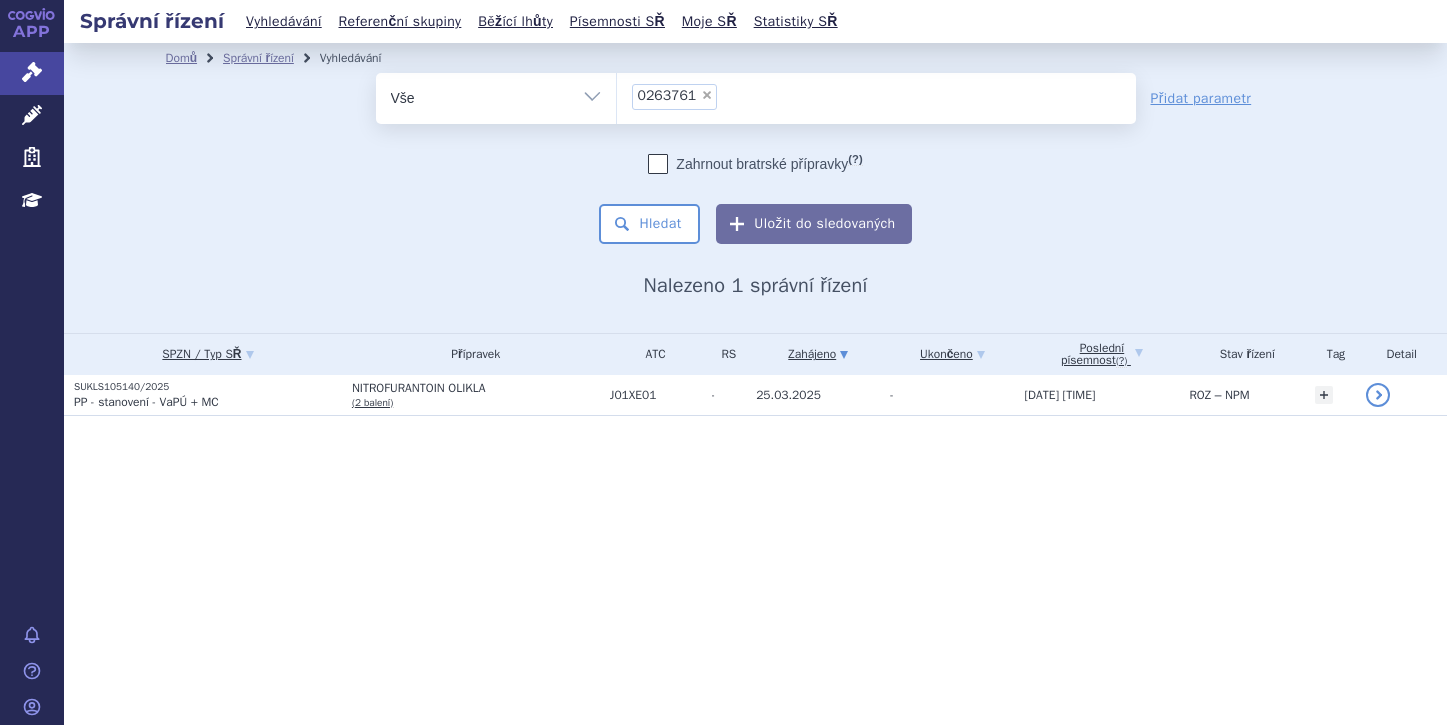 scroll, scrollTop: 0, scrollLeft: 0, axis: both 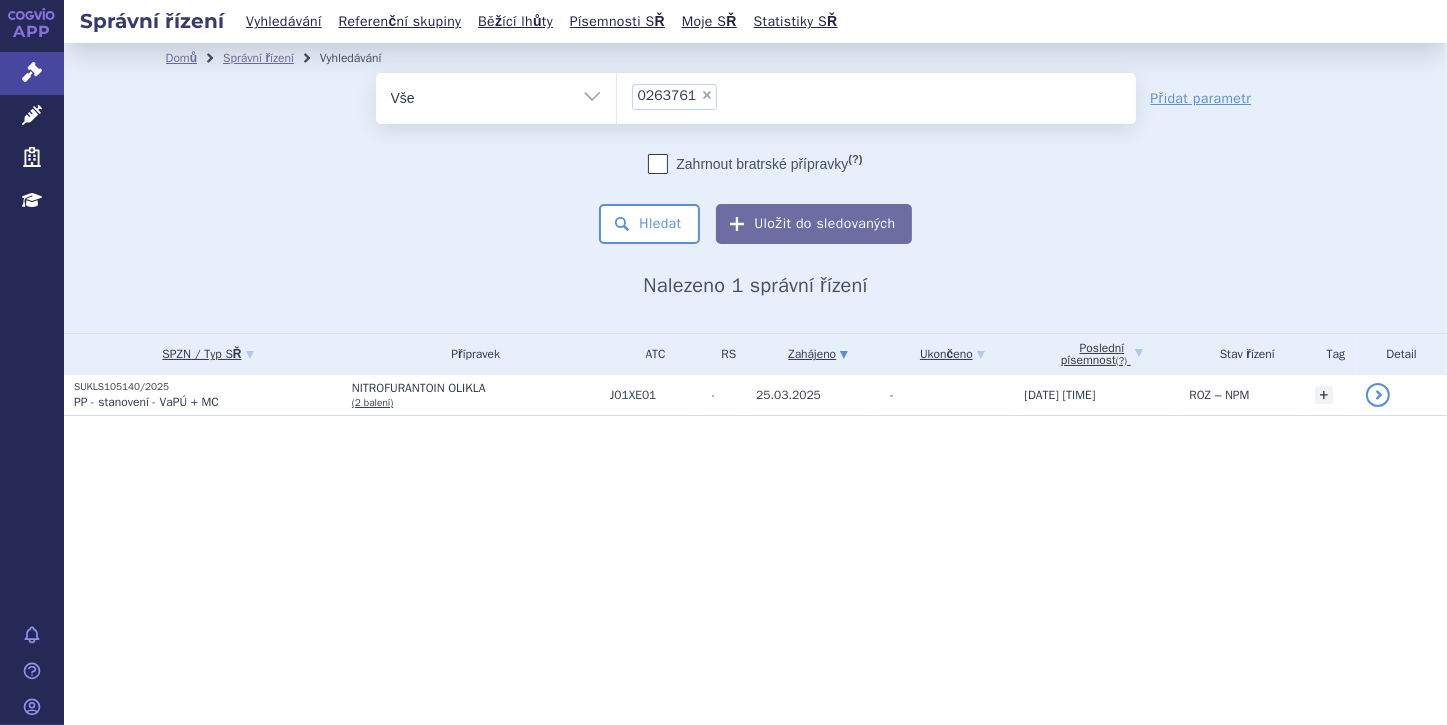 click on "×" at bounding box center (707, 95) 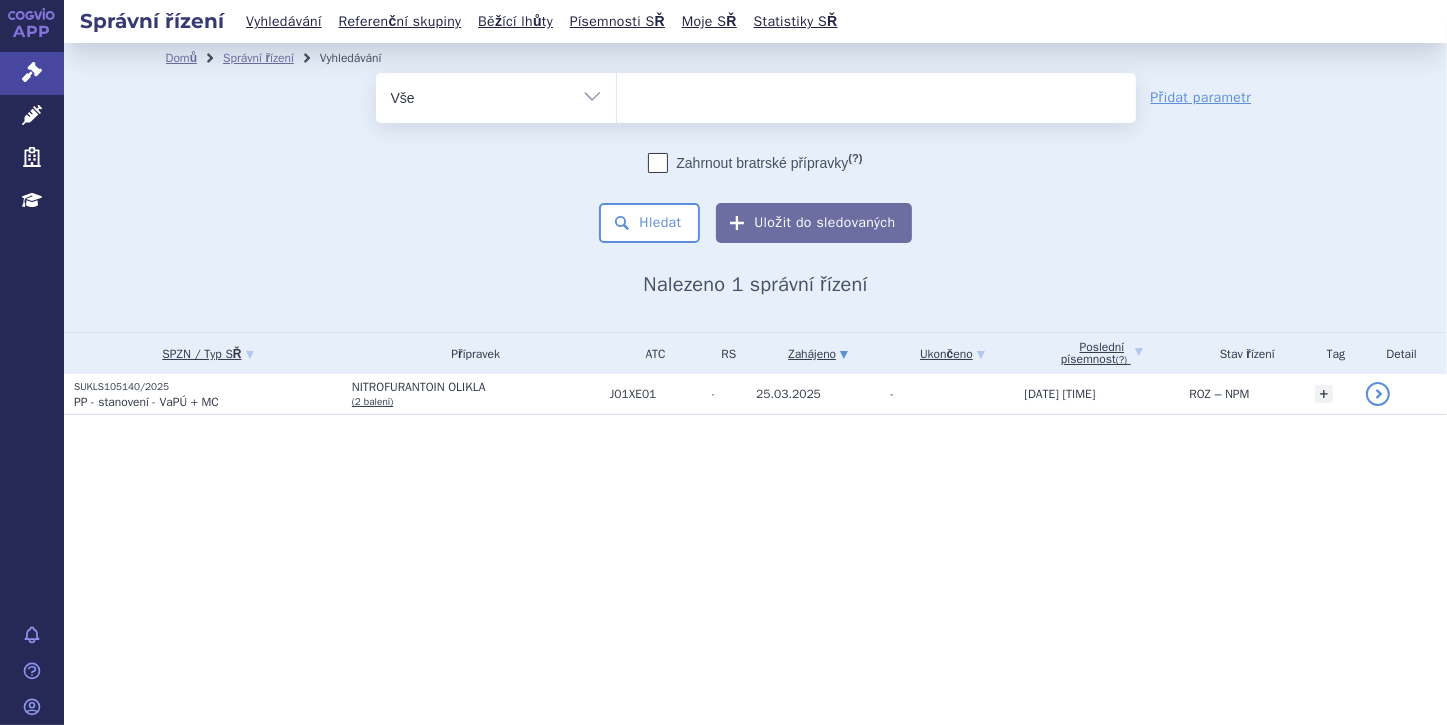 type on "0210188" 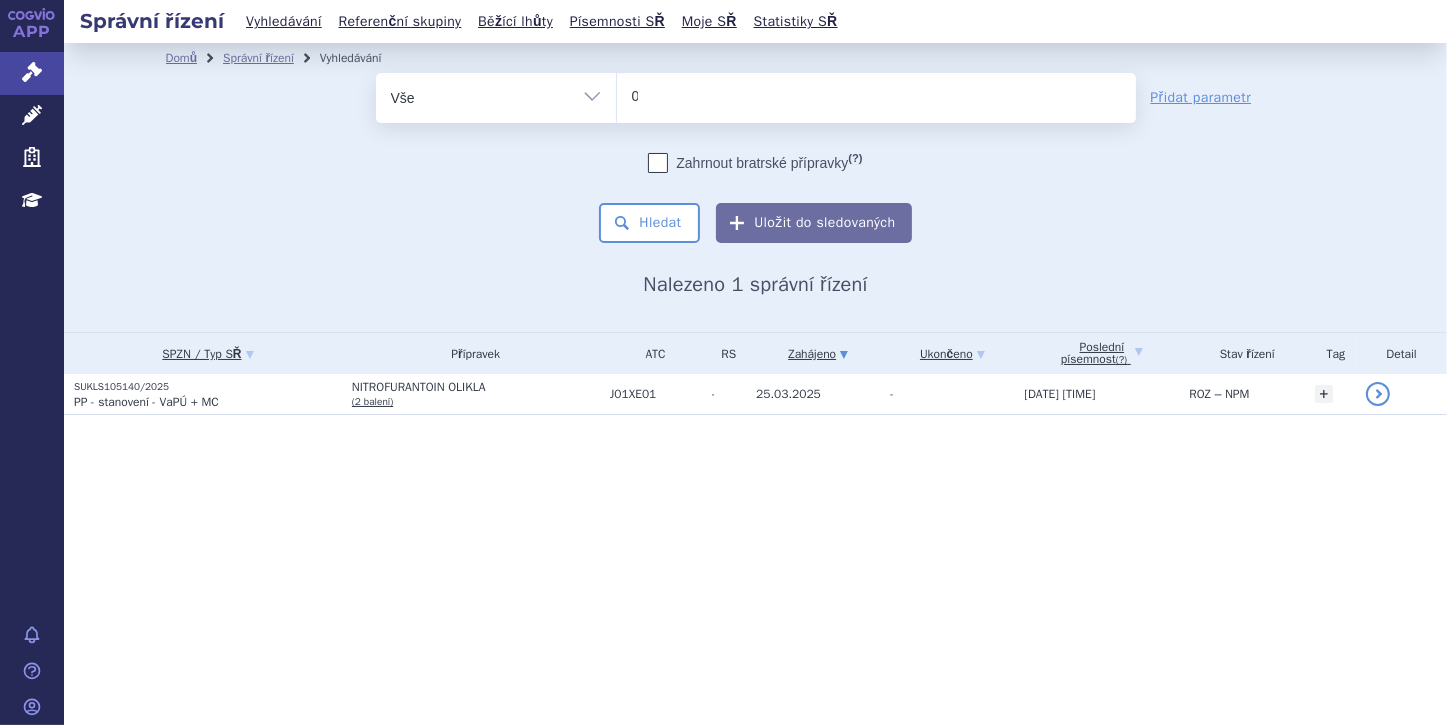 type 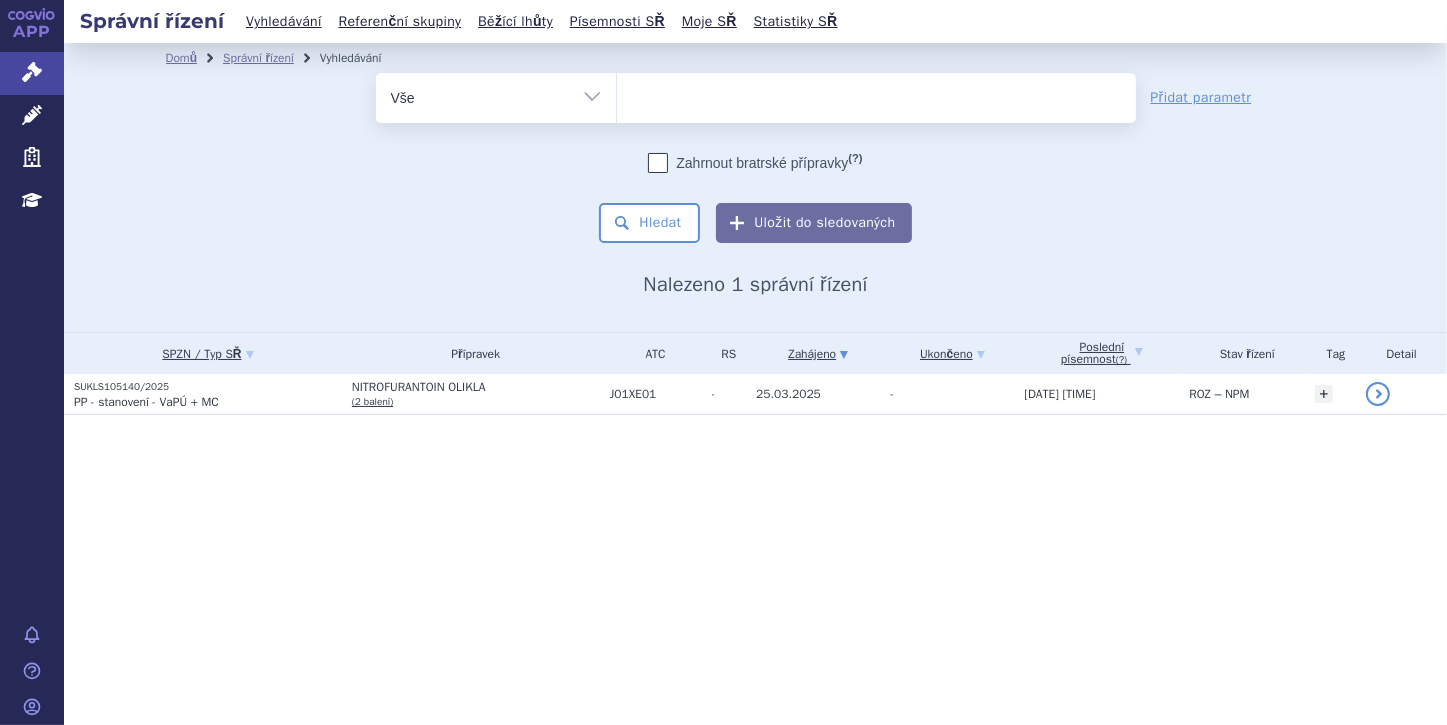 select on "0210188" 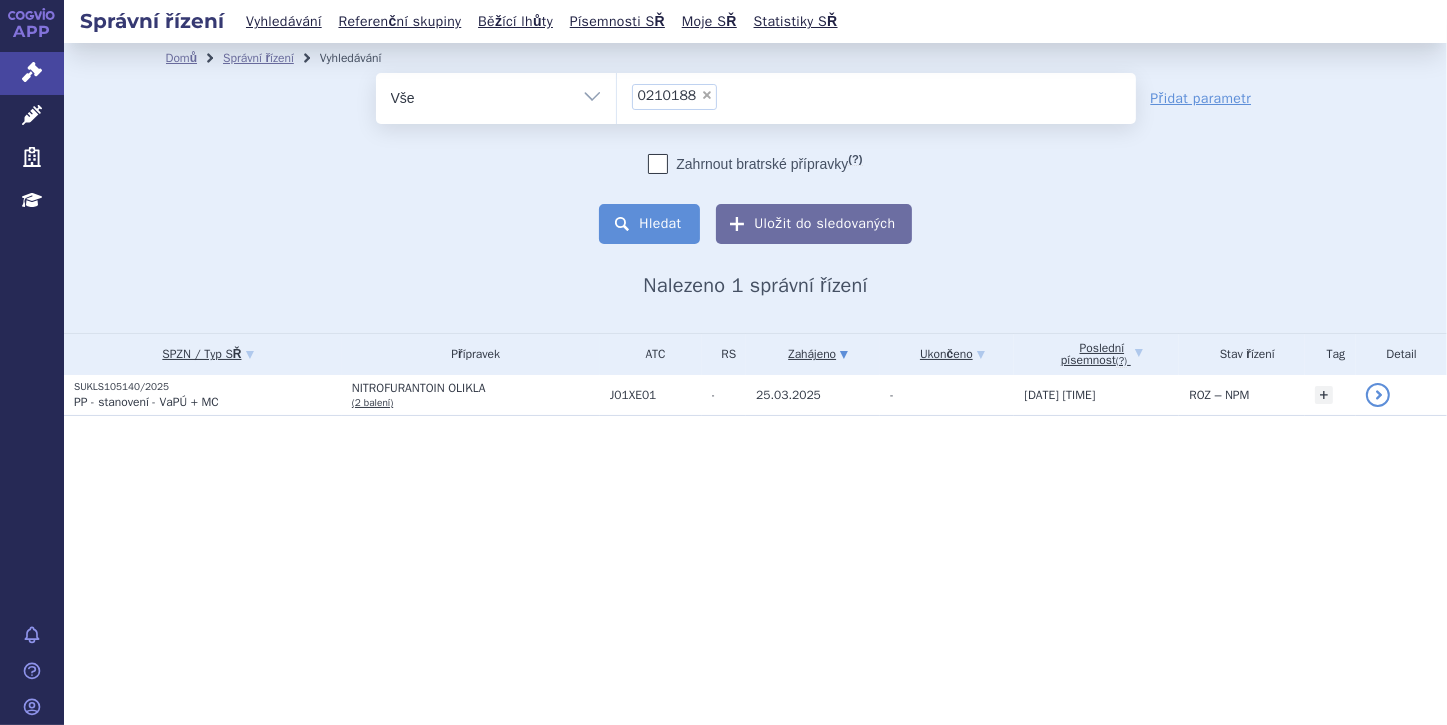 click on "Hledat" at bounding box center (649, 224) 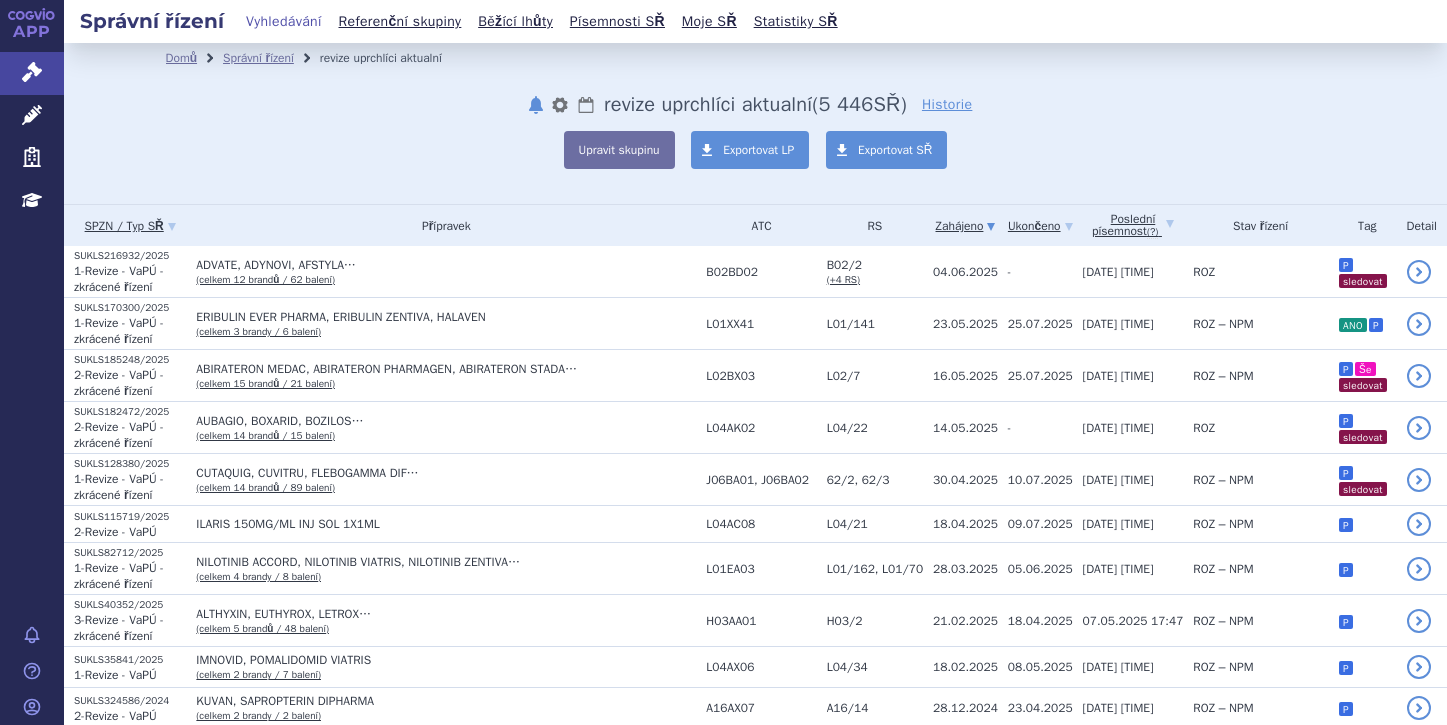 scroll, scrollTop: 0, scrollLeft: 0, axis: both 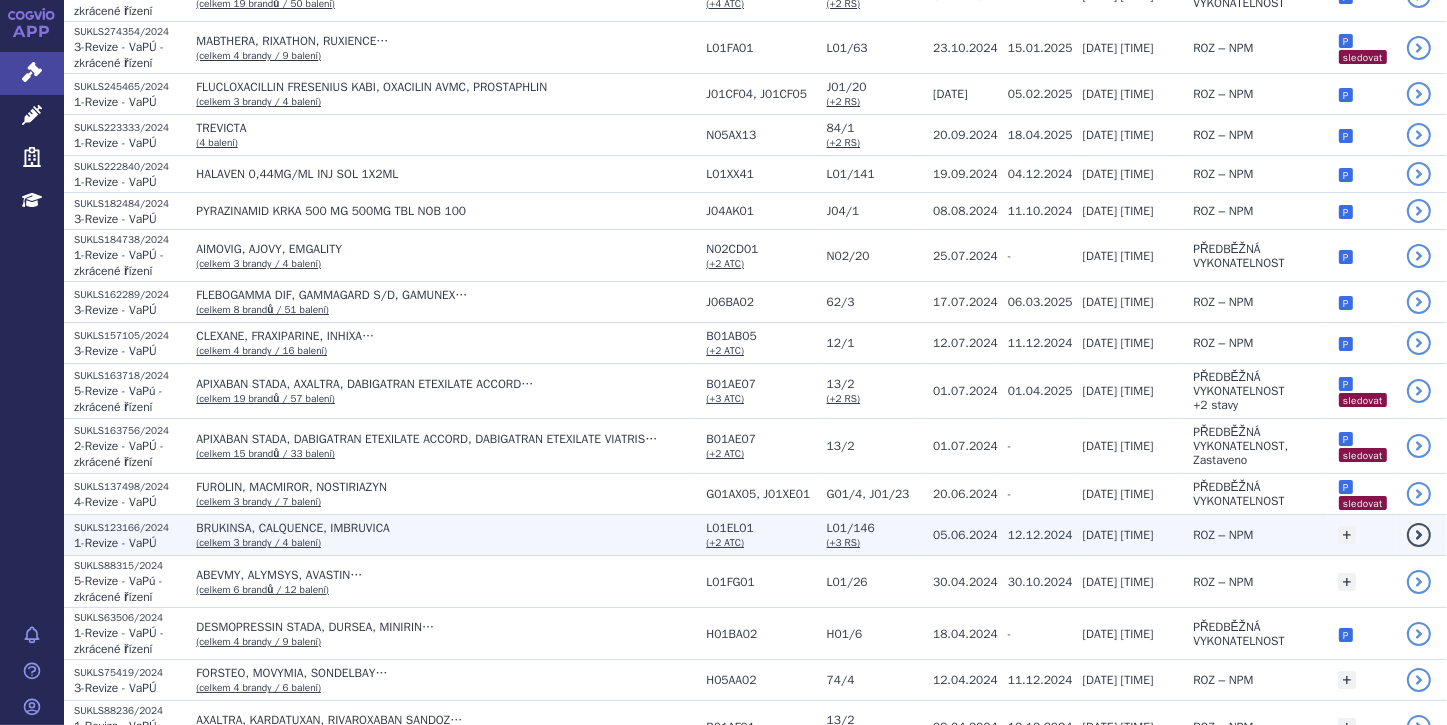 click on "BRUKINSA, CALQUENCE, IMBRUVICA" at bounding box center [446, 528] 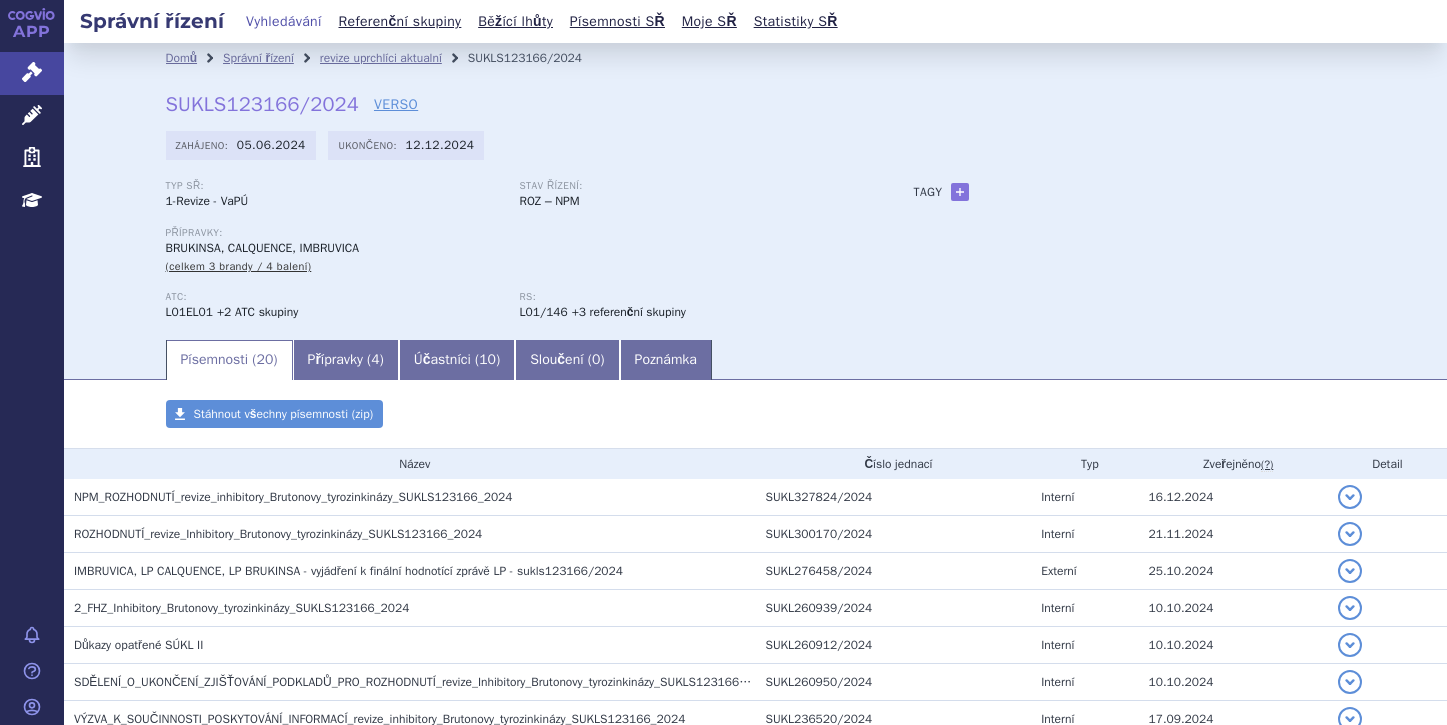scroll, scrollTop: 0, scrollLeft: 0, axis: both 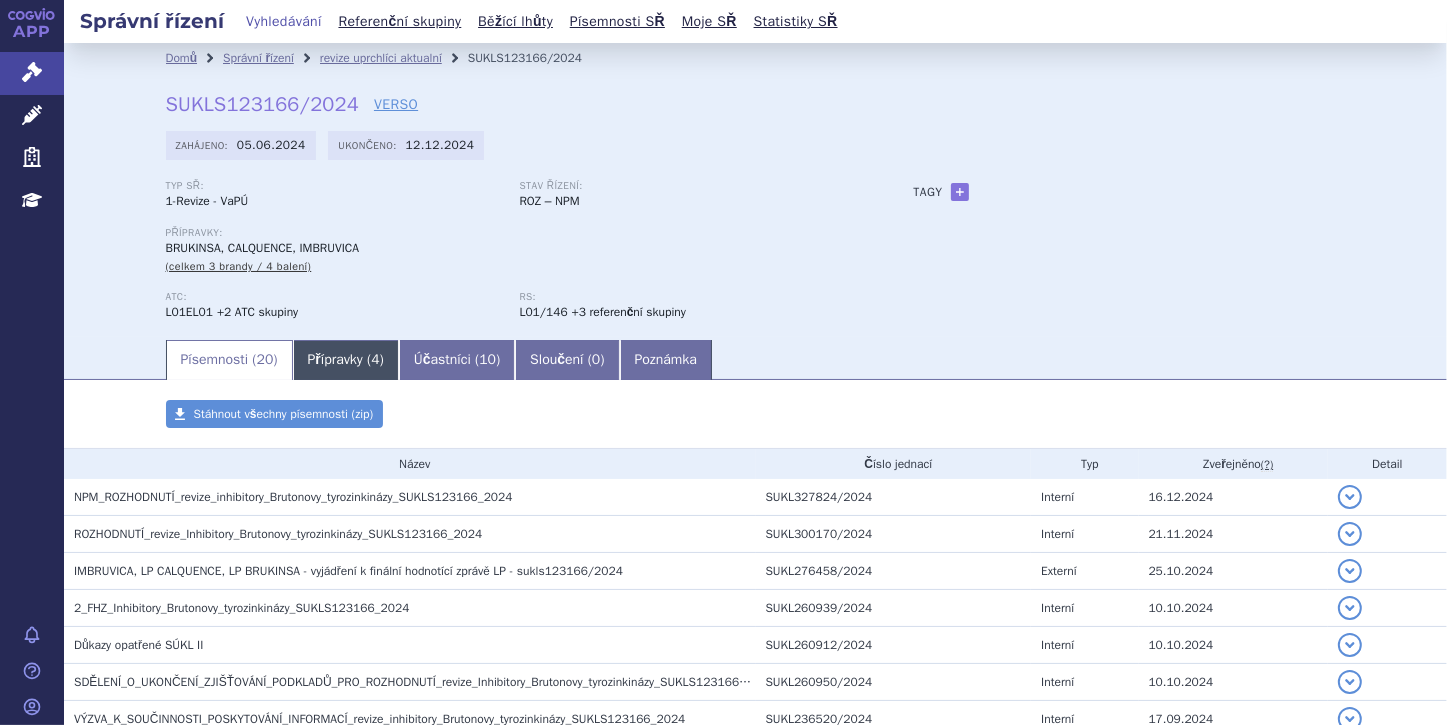 click on "Přípravky ( 4 )" at bounding box center [346, 360] 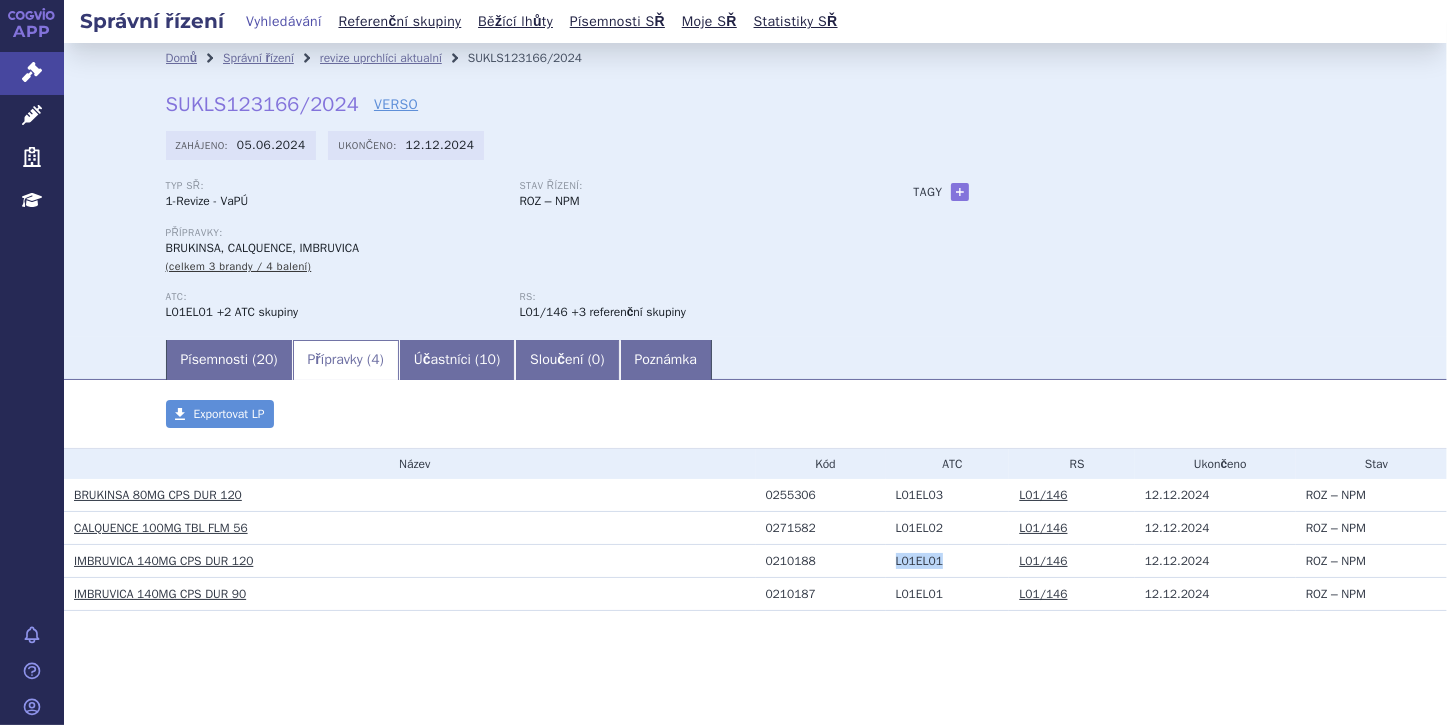 drag, startPoint x: 885, startPoint y: 565, endPoint x: 926, endPoint y: 556, distance: 41.976185 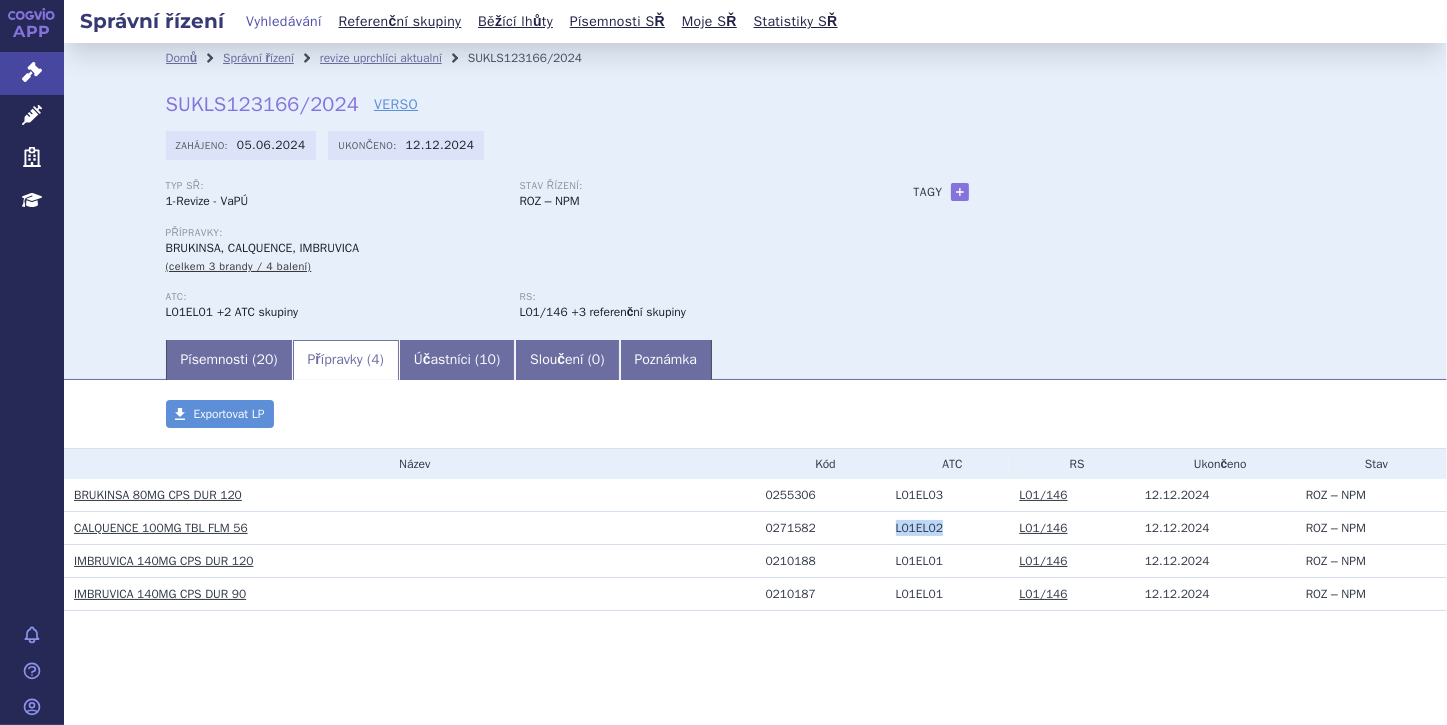 drag, startPoint x: 886, startPoint y: 529, endPoint x: 928, endPoint y: 529, distance: 42 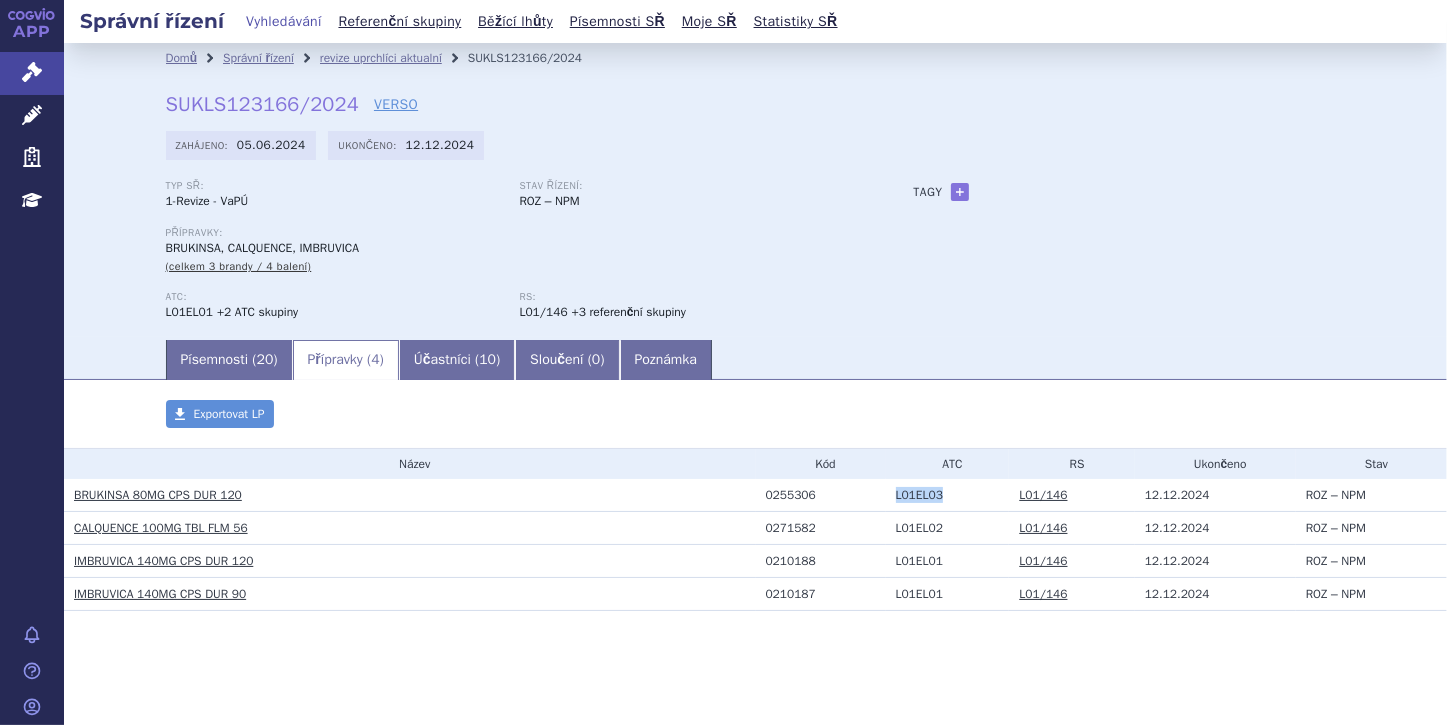 drag, startPoint x: 885, startPoint y: 495, endPoint x: 928, endPoint y: 491, distance: 43.185646 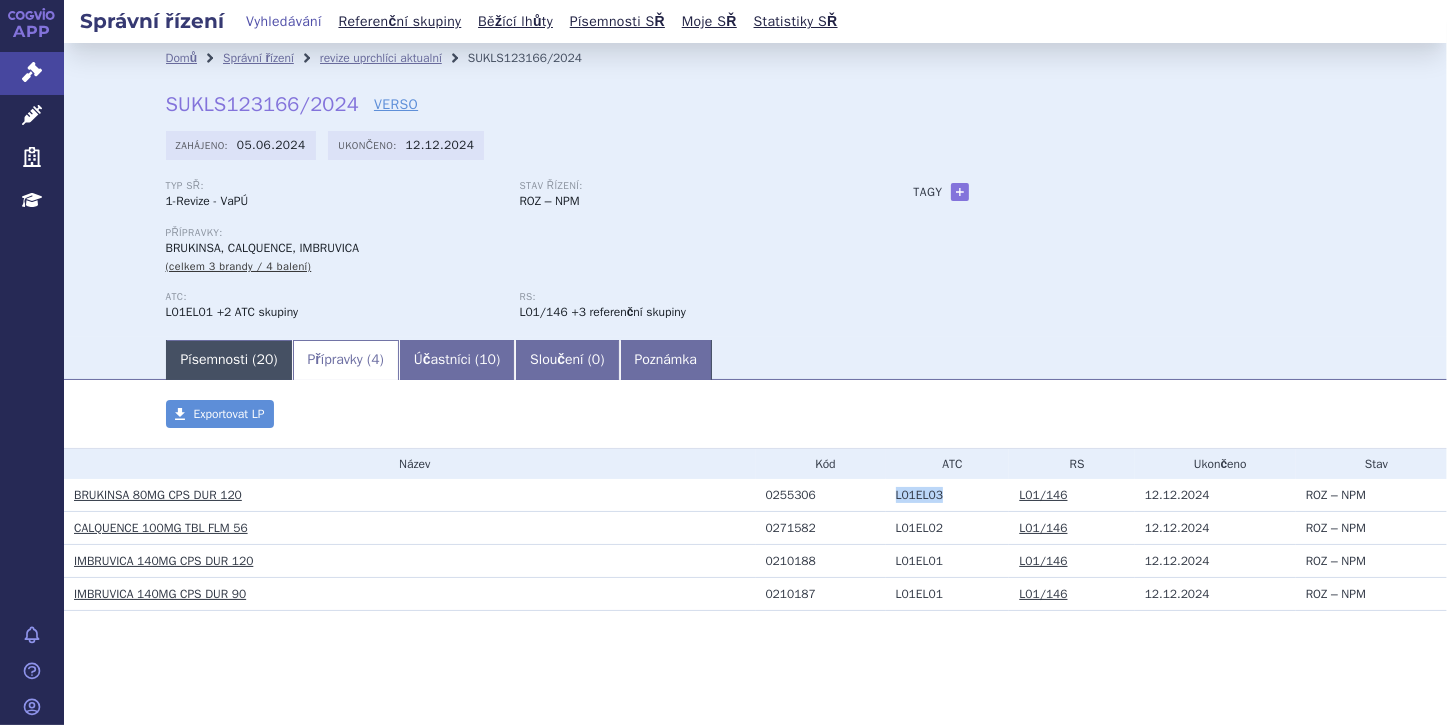 click on "Písemnosti ( 20 )" at bounding box center (229, 360) 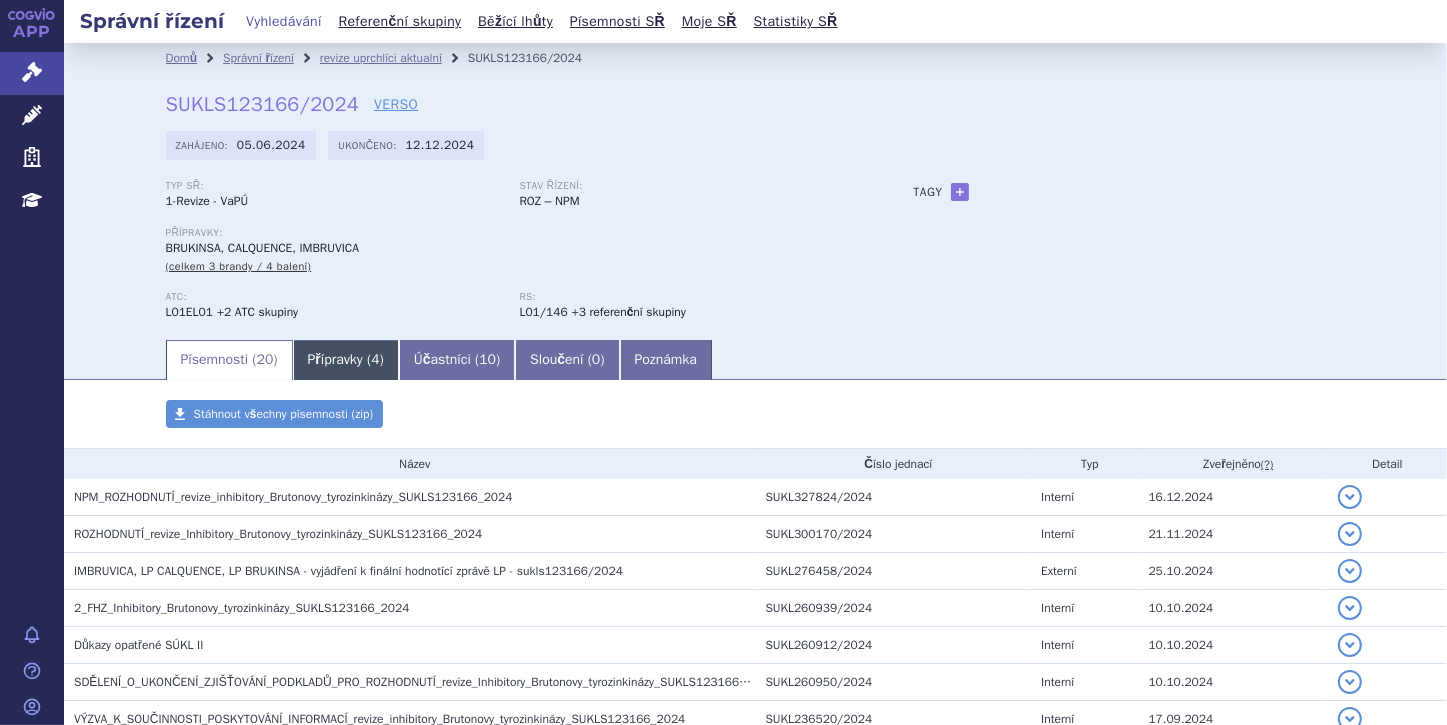 click on "Přípravky ( 4 )" at bounding box center (346, 360) 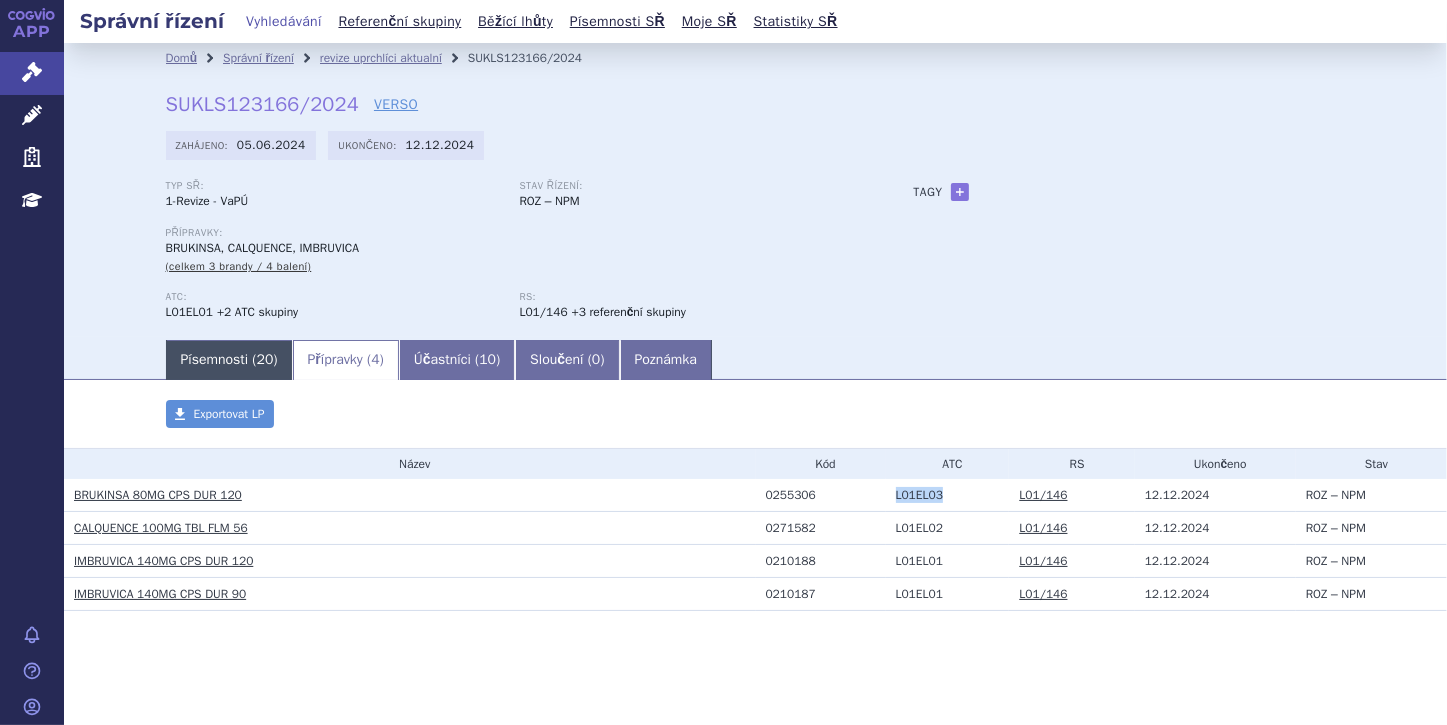 click on "Písemnosti ( 20 )" at bounding box center (229, 360) 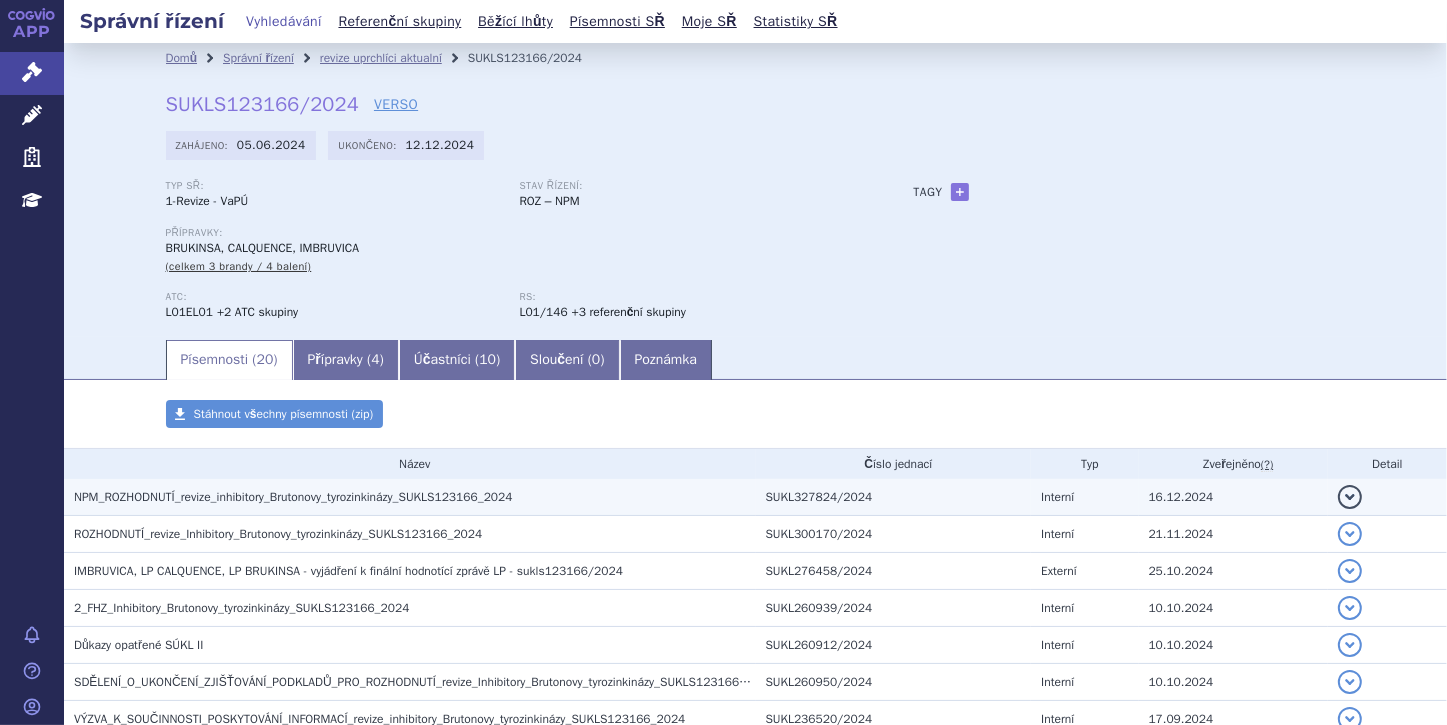 click on "NPM_ROZHODNUTÍ_revize_inhibitory_Brutonovy_tyrozinkinázy_SUKLS123166_2024" at bounding box center [410, 497] 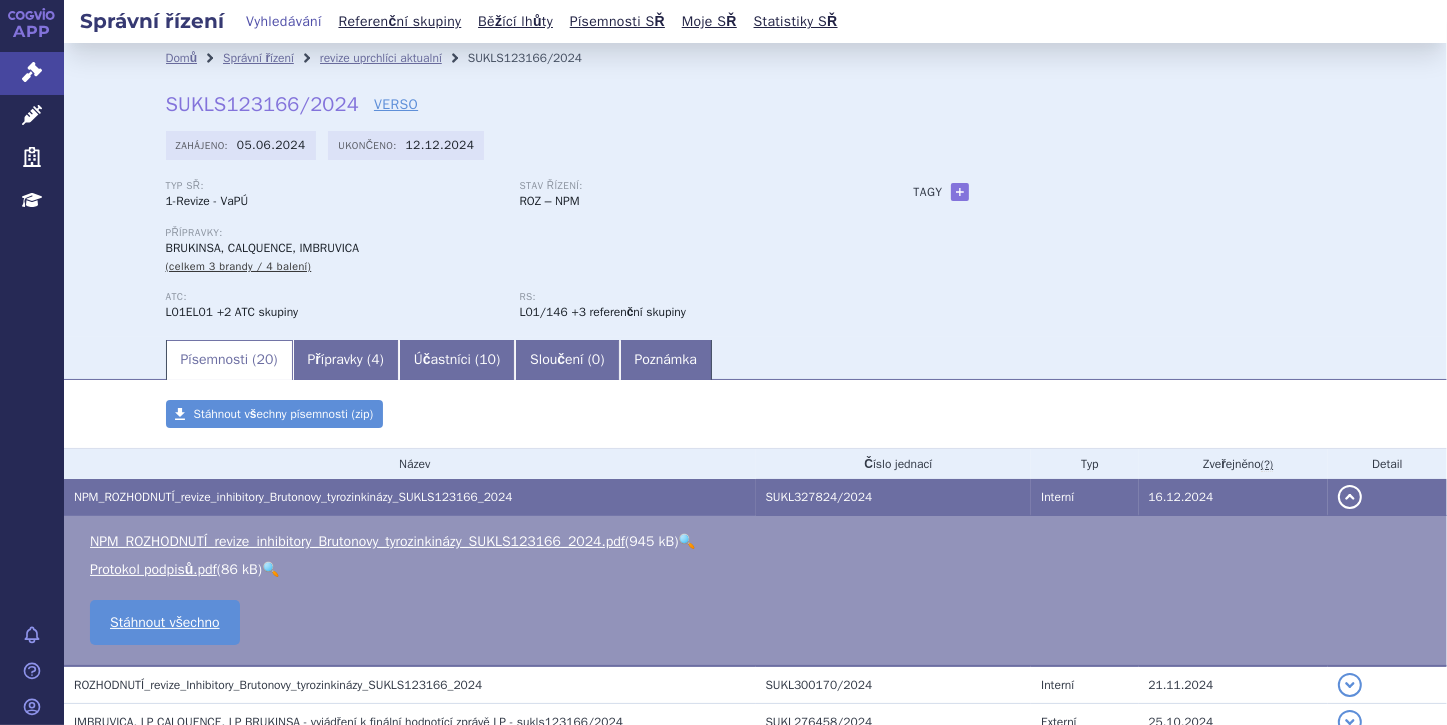 click on "🔍" at bounding box center [687, 541] 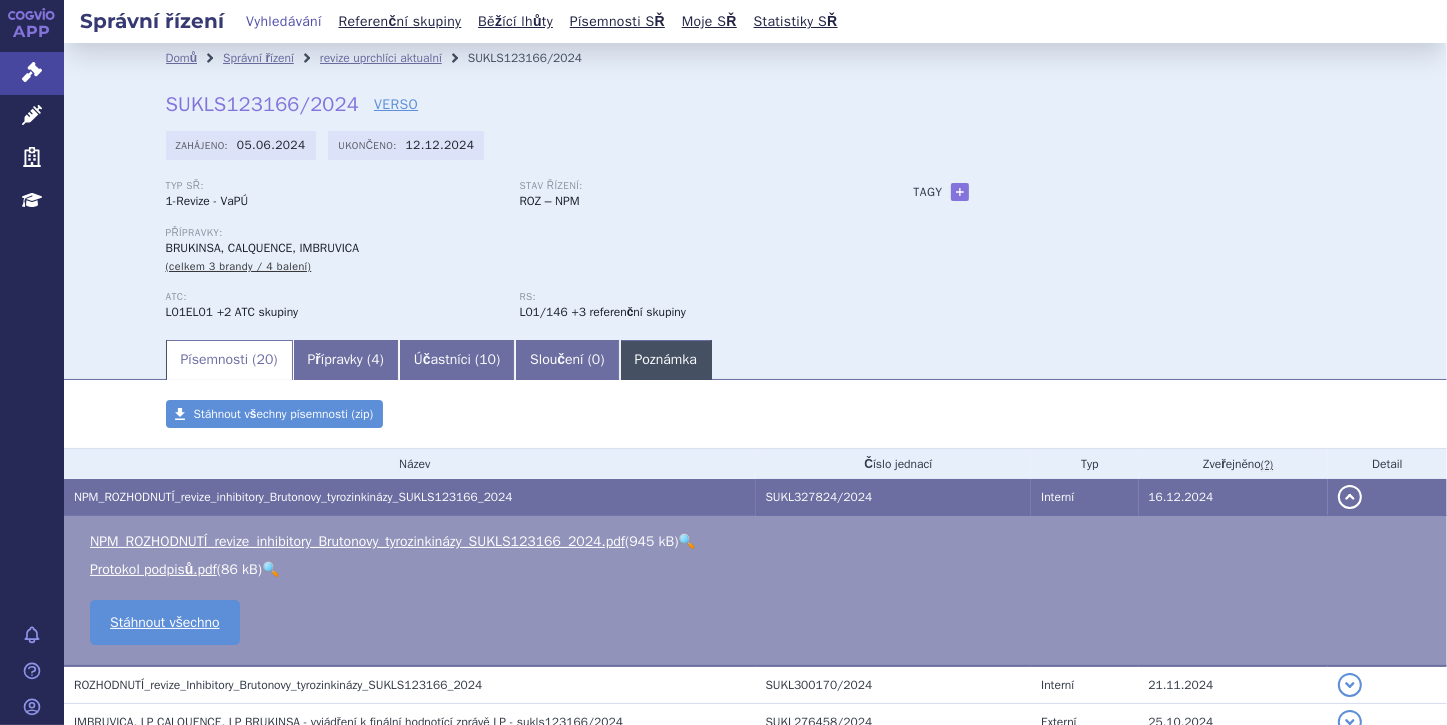 click on "Poznámka" at bounding box center [666, 360] 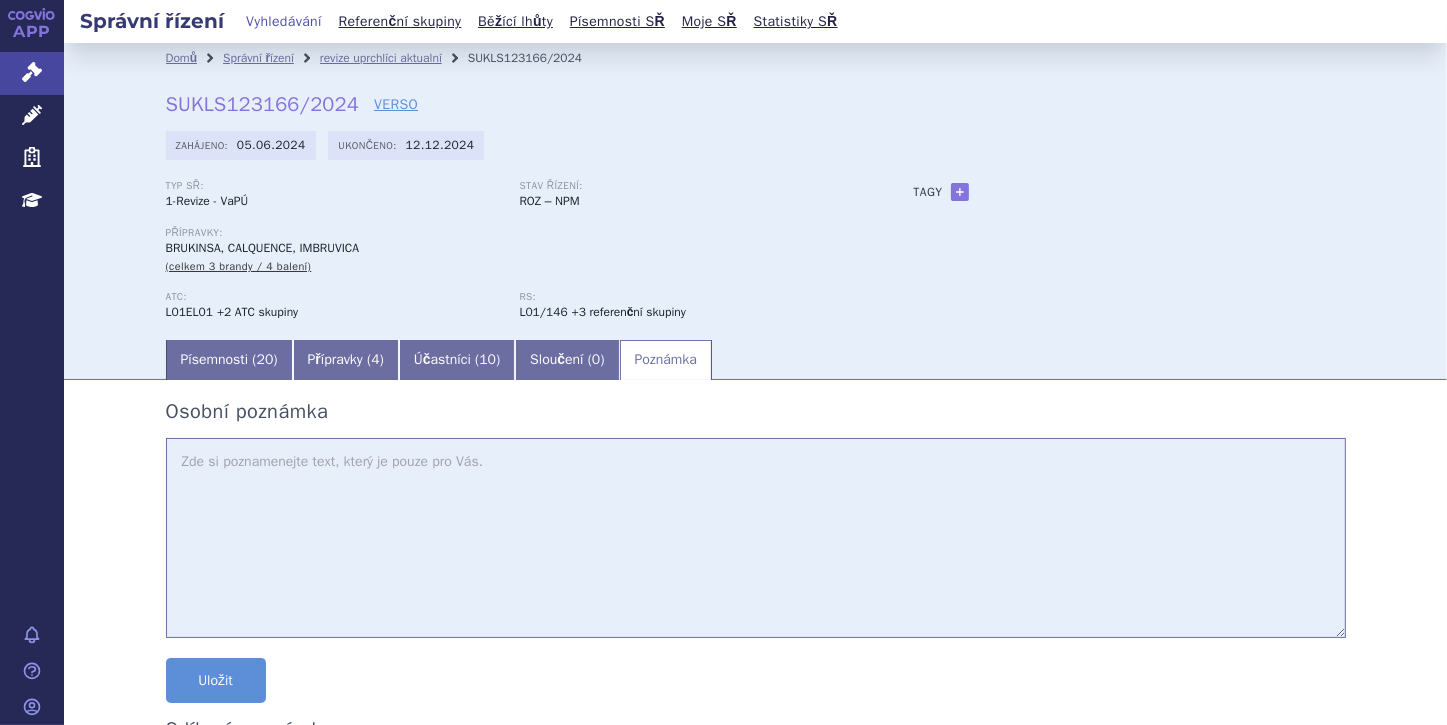 click at bounding box center (756, 538) 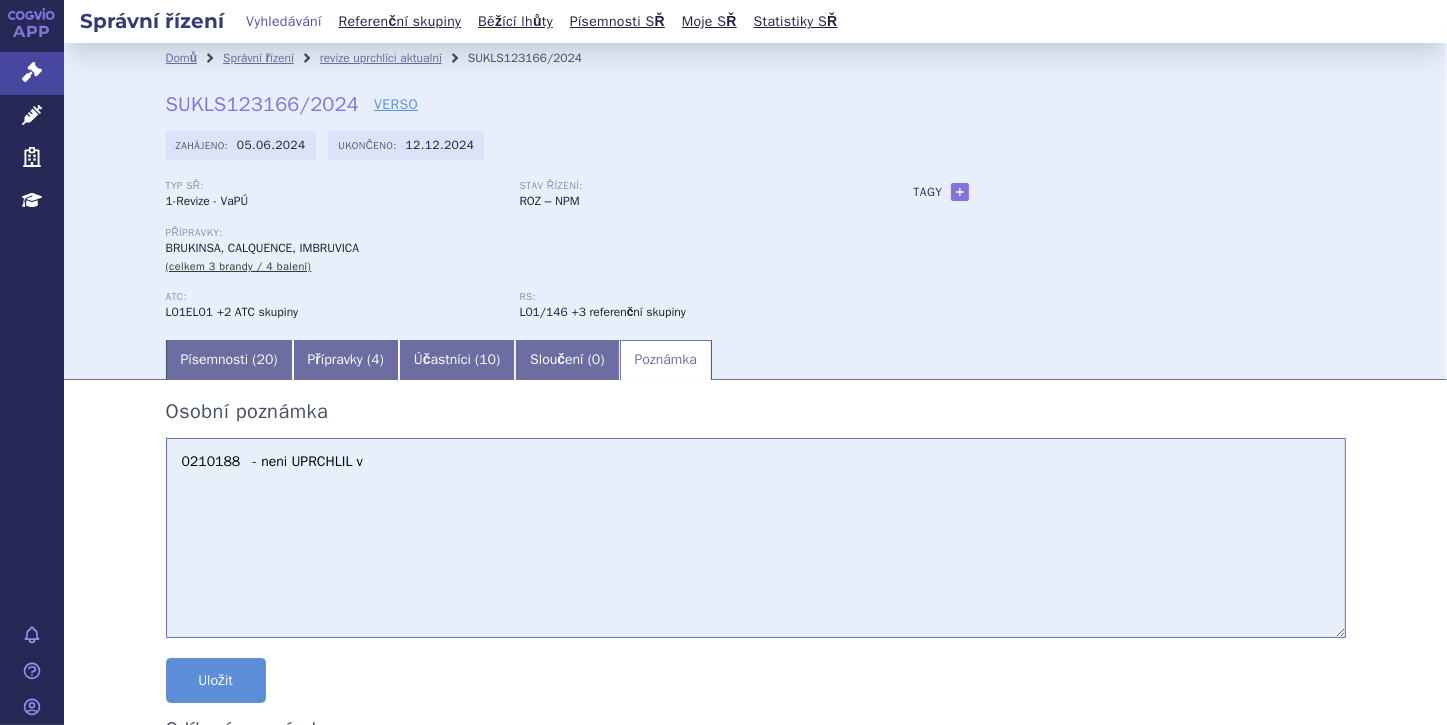 click on "0210188   - neni UPRCHLIL v" at bounding box center (756, 538) 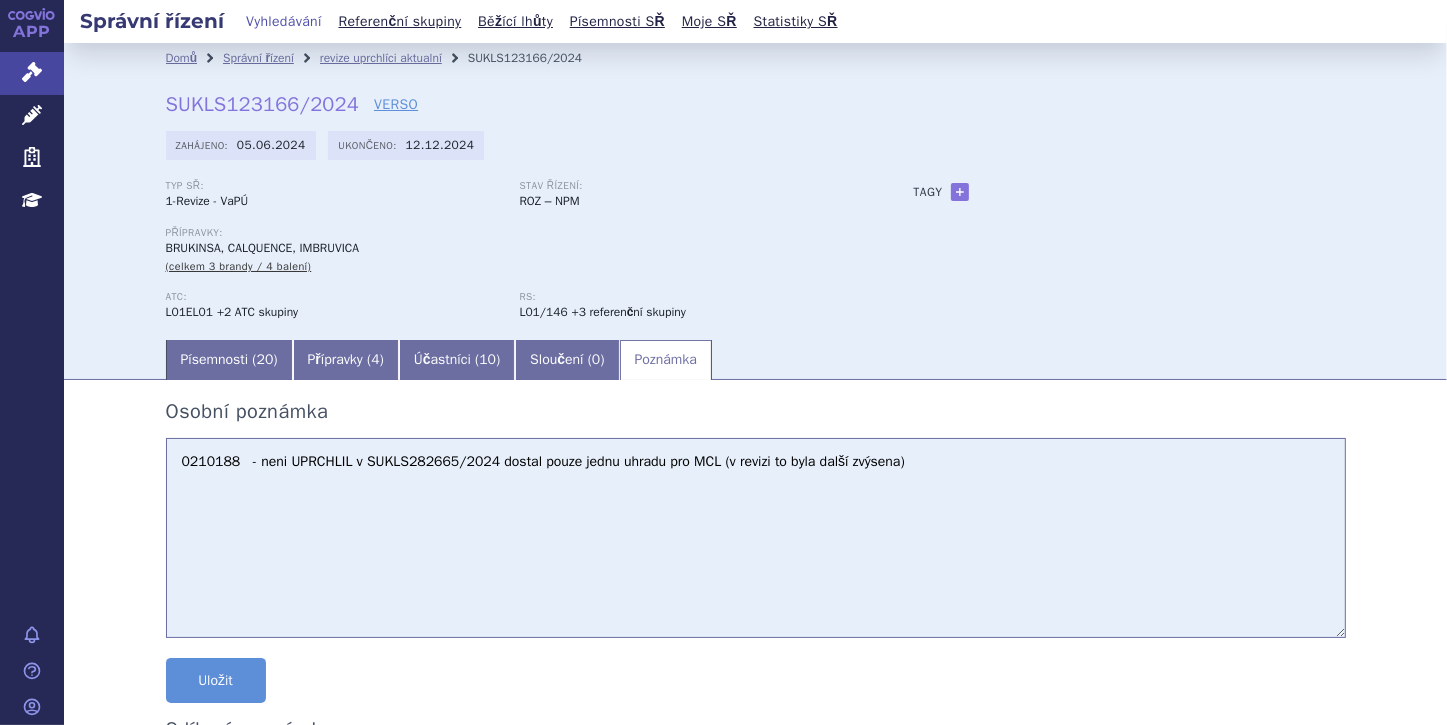 click on "0210188   - neni UPRCHLIL v SUKLS282665/2024 dostal pouze jednu uhradu pro MCL (v revizi to byla další zvýsena)" at bounding box center (756, 538) 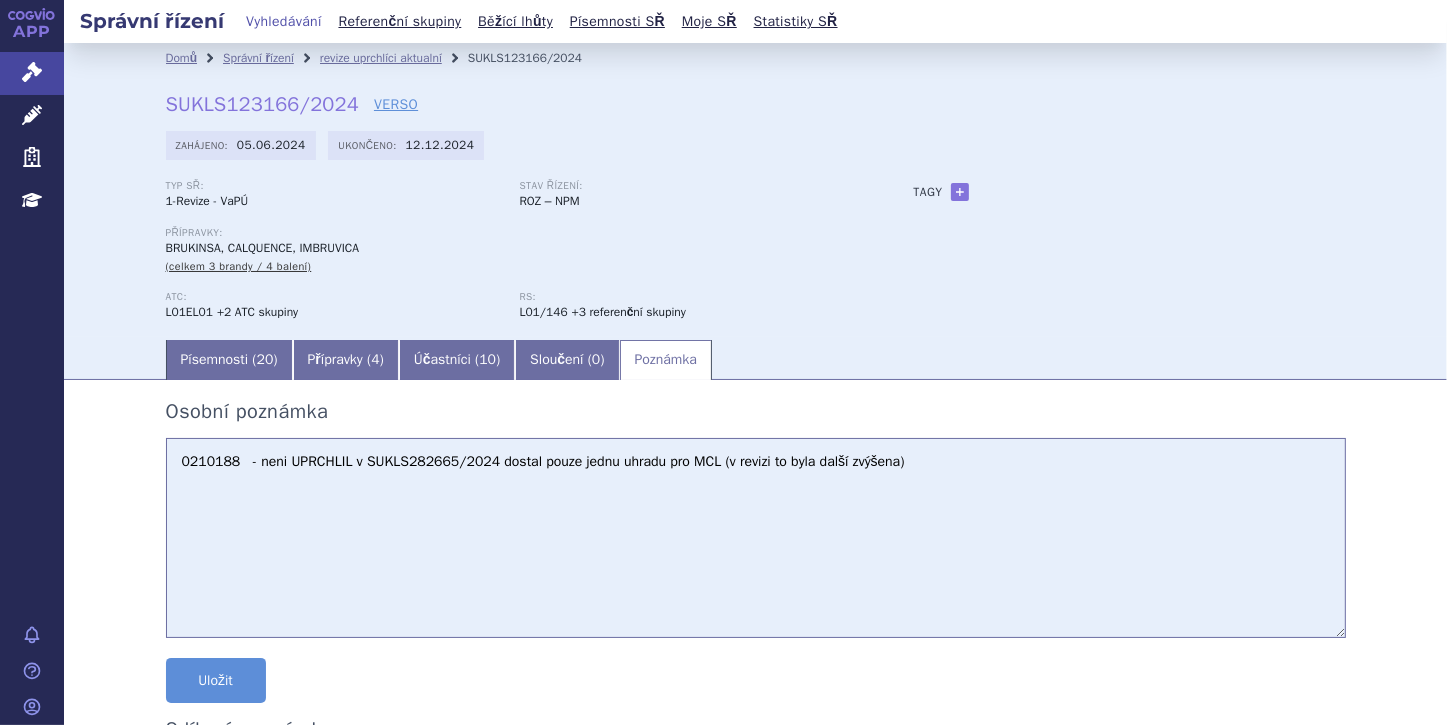 click on "0210188   - neni UPRCHLIL v SUKLS282665/2024 dostal pouze jednu uhradu pro MCL (v revizi to byla další zvýšena)" at bounding box center (756, 538) 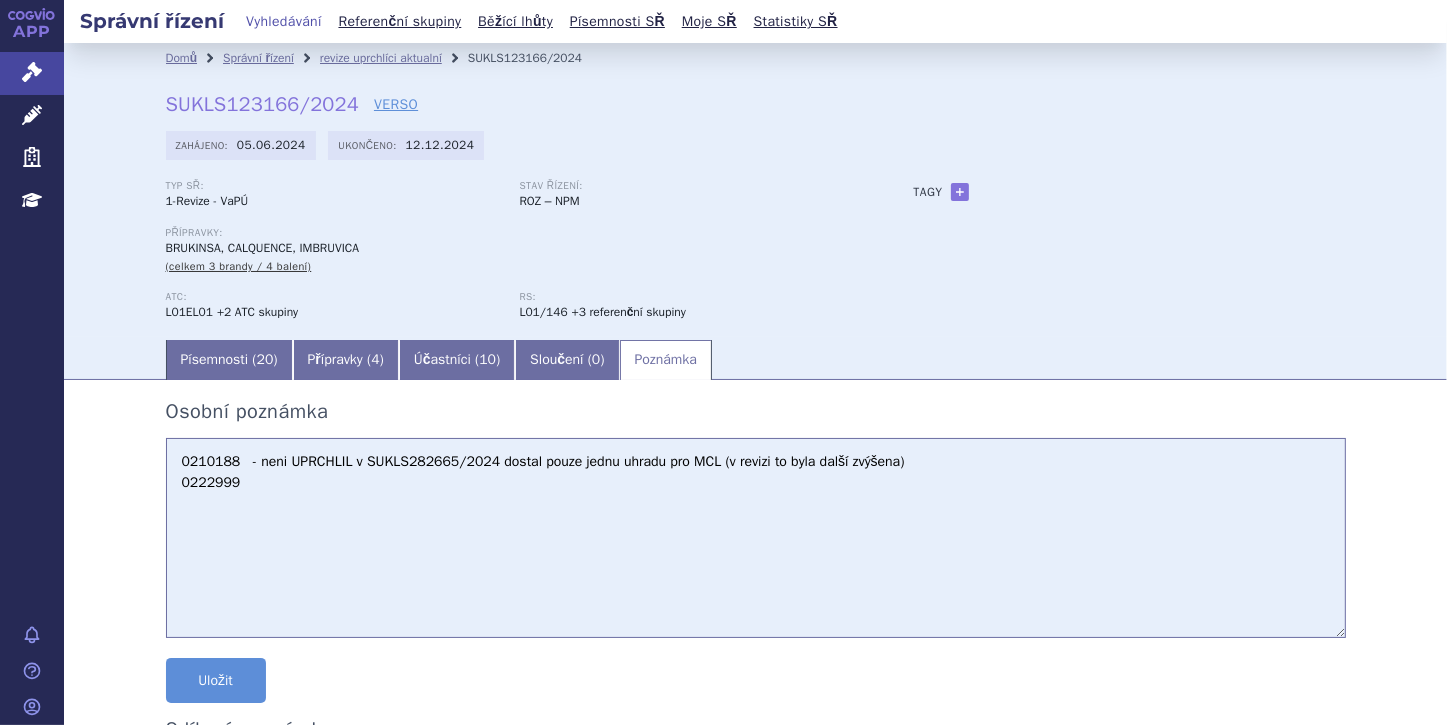 click on "0210188   - neni UPRCHLIL v SUKLS282665/2024 dostal pouze jednu uhradu pro MCL (v revizi to byla další zvýšena)
0222999" at bounding box center [756, 538] 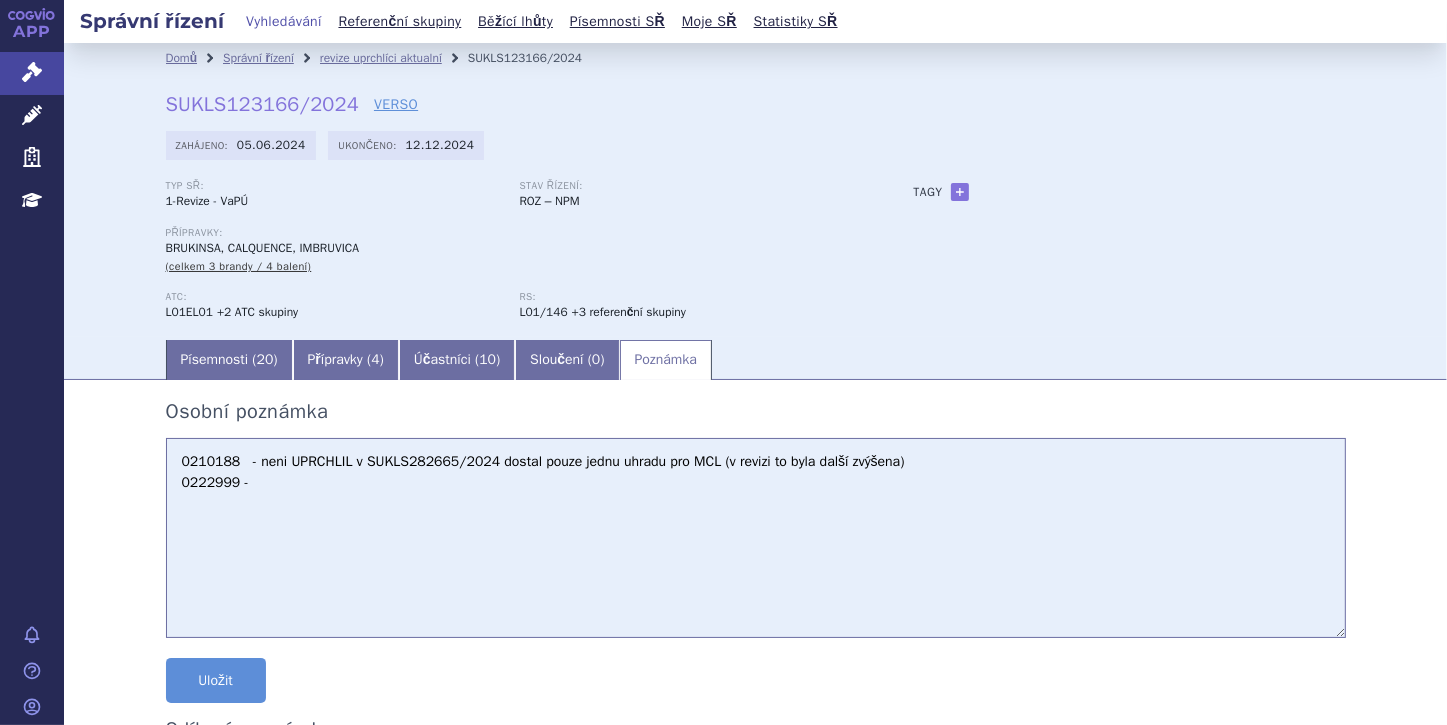 drag, startPoint x: 268, startPoint y: 468, endPoint x: 885, endPoint y: 474, distance: 617.0292 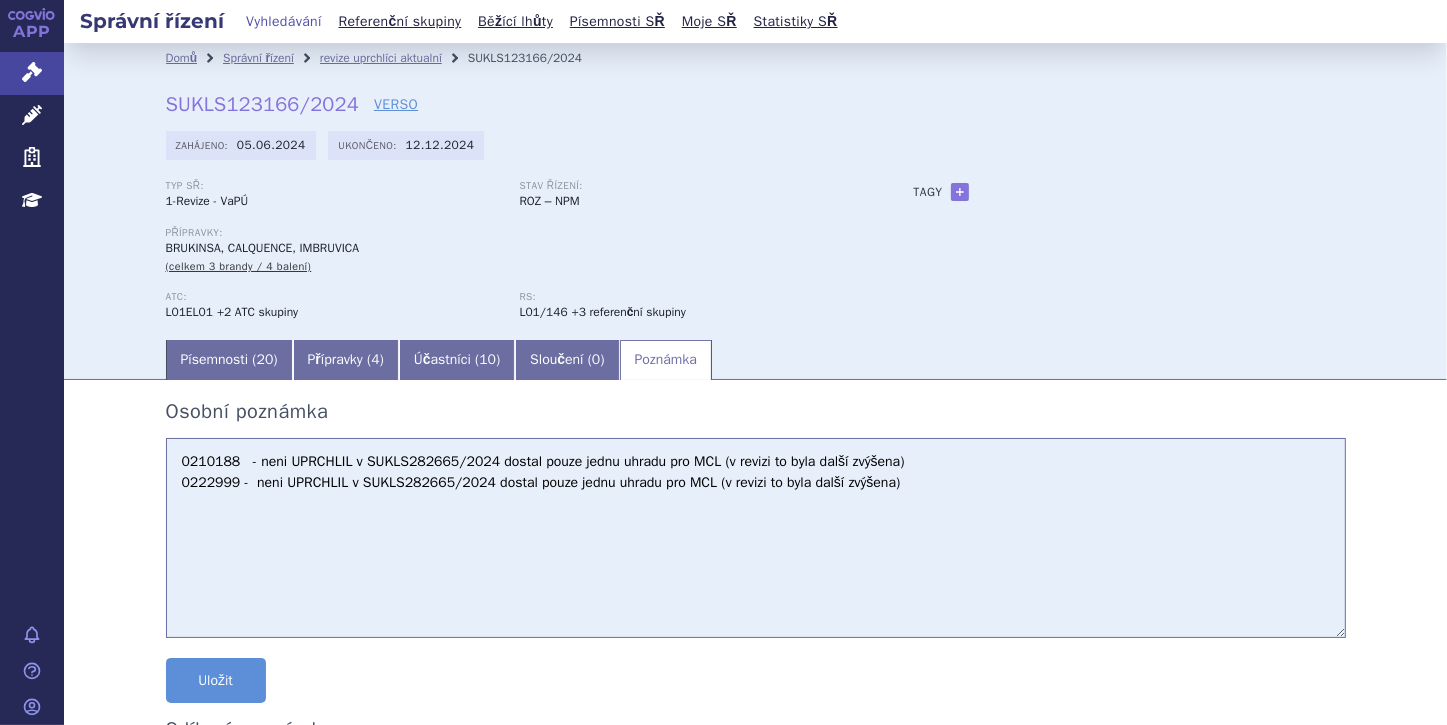 click on "0210188   - neni UPRCHLIL v SUKLS282665/2024 dostal pouze jednu uhradu pro MCL (v revizi to byla další zvýšena)
0222999 -  neni UPRCHLIL v SUKLS282665/2024 dostal pouze jednu uhradu pro MCL (v revizi to byla další zvýšena)" at bounding box center [756, 538] 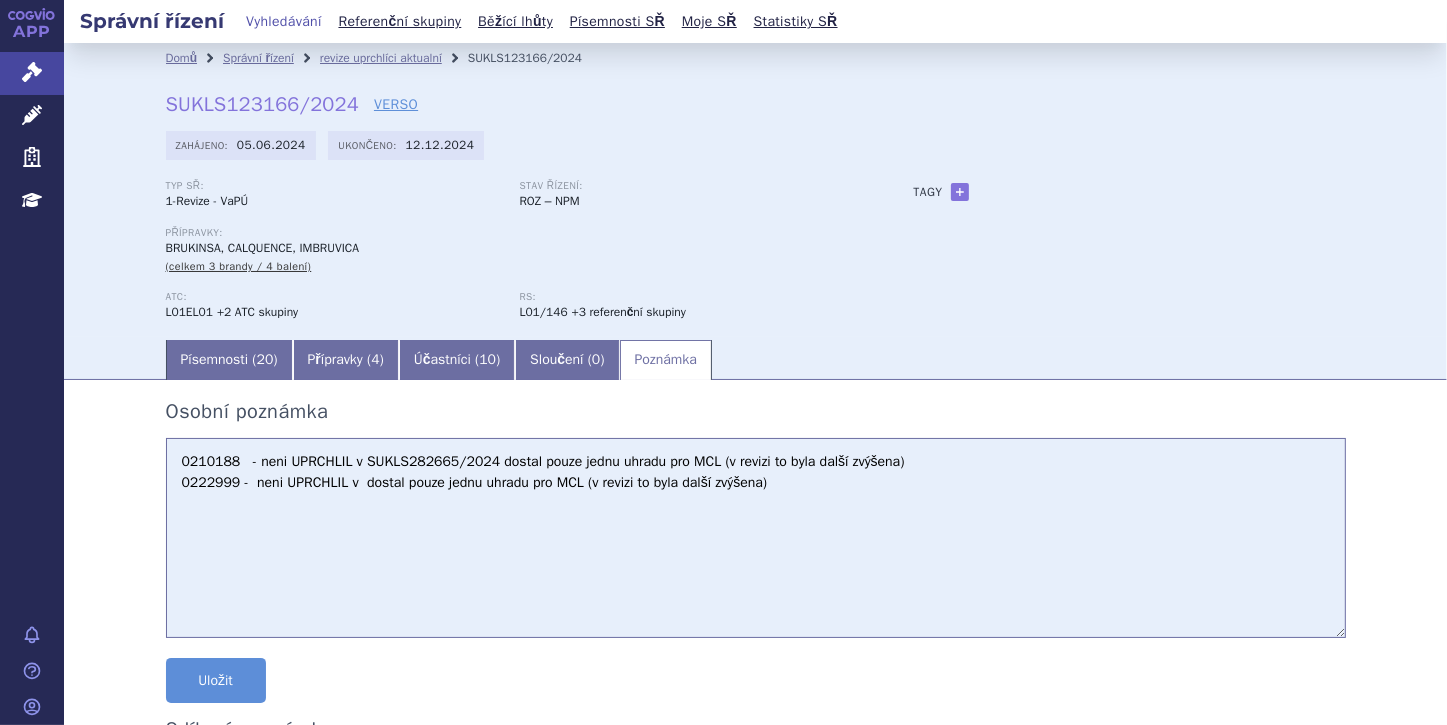 paste on "SUKLS267269/2024" 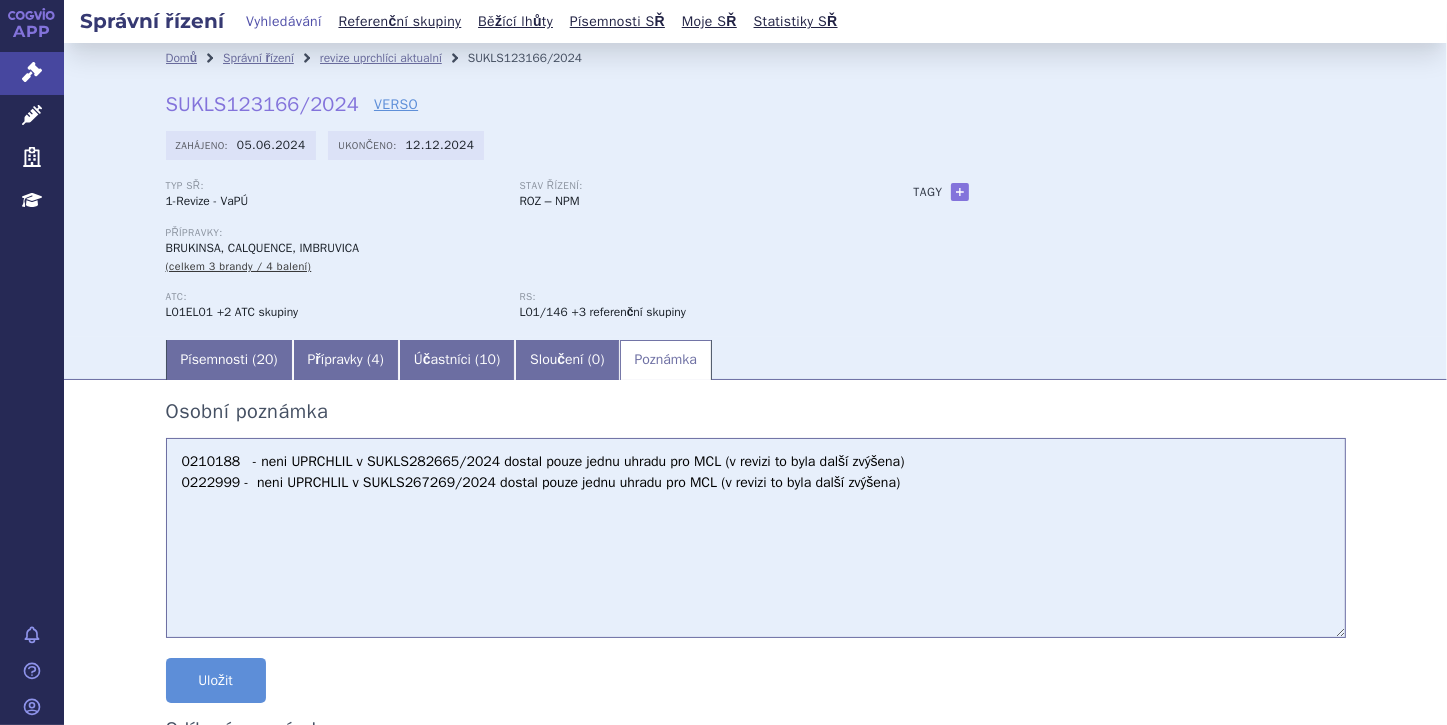 click on "0210188   - neni UPRCHLIL v SUKLS282665/2024 dostal pouze jednu uhradu pro MCL (v revizi to byla další zvýšena)
0222999 -  neni UPRCHLIL v SUKLS267269/2024 dostal pouze jednu uhradu pro MCL (v revizi to byla další zvýšena)" at bounding box center [756, 538] 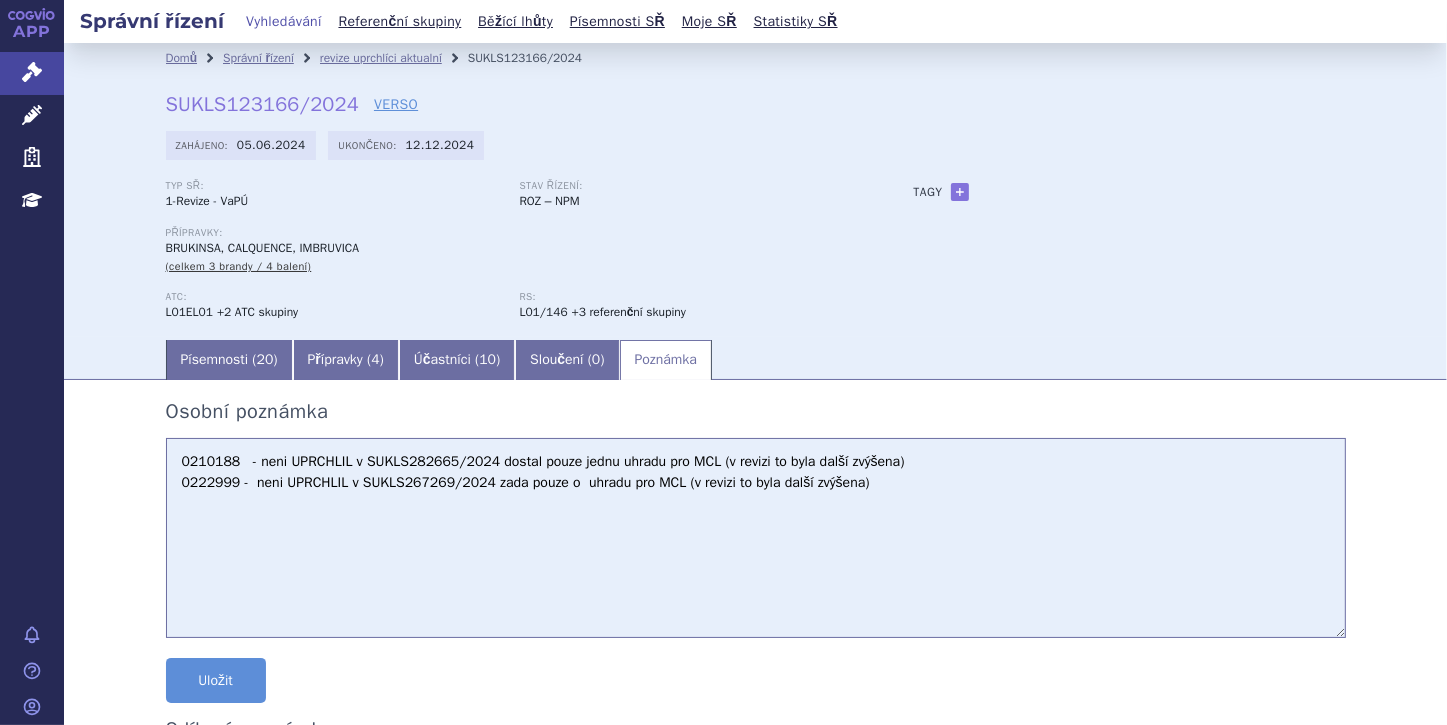 click on "0210188   - neni UPRCHLIL v SUKLS282665/2024 dostal pouze jednu uhradu pro MCL (v revizi to byla další zvýšena)
0222999 -  neni UPRCHLIL v SUKLS267269/2024 zada pouze o  uhradu pro MCL (v revizi to byla další zvýšena)" at bounding box center [756, 538] 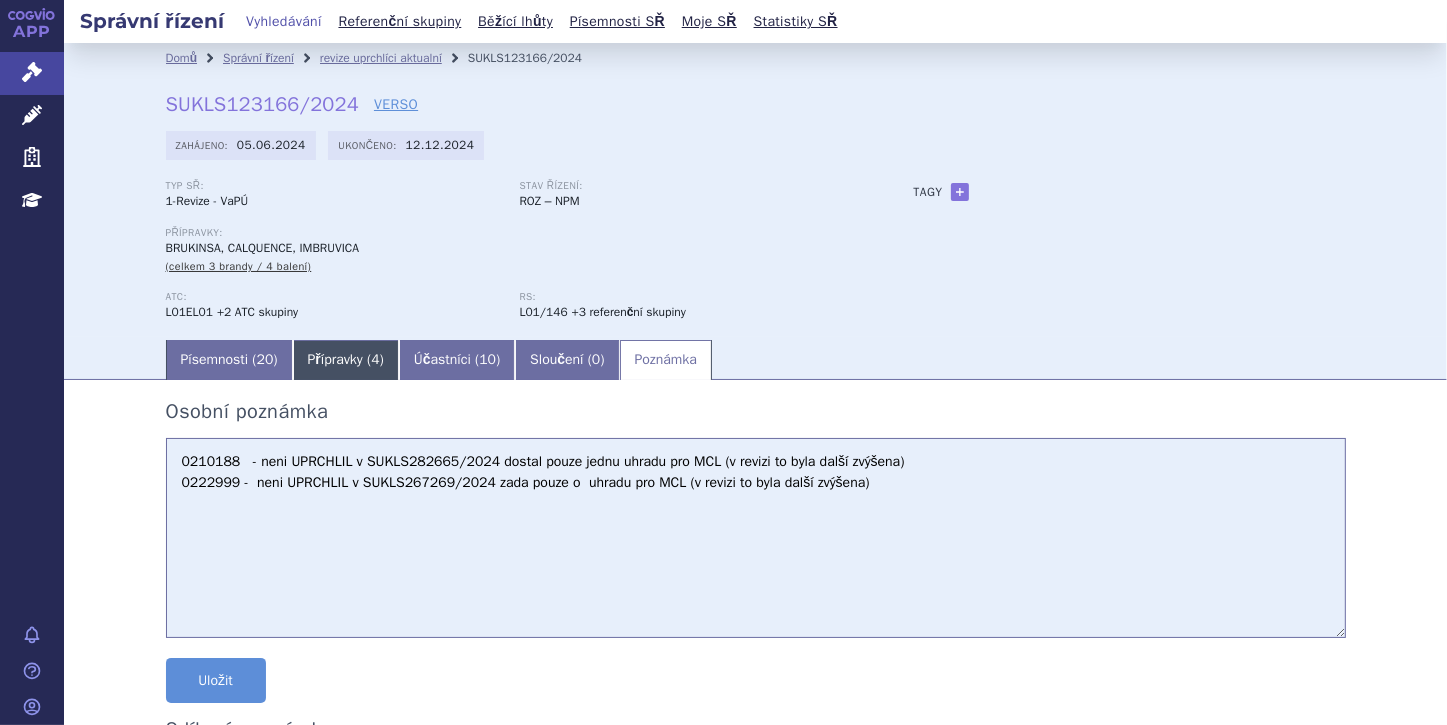 click on "Přípravky ( 4 )" at bounding box center (346, 360) 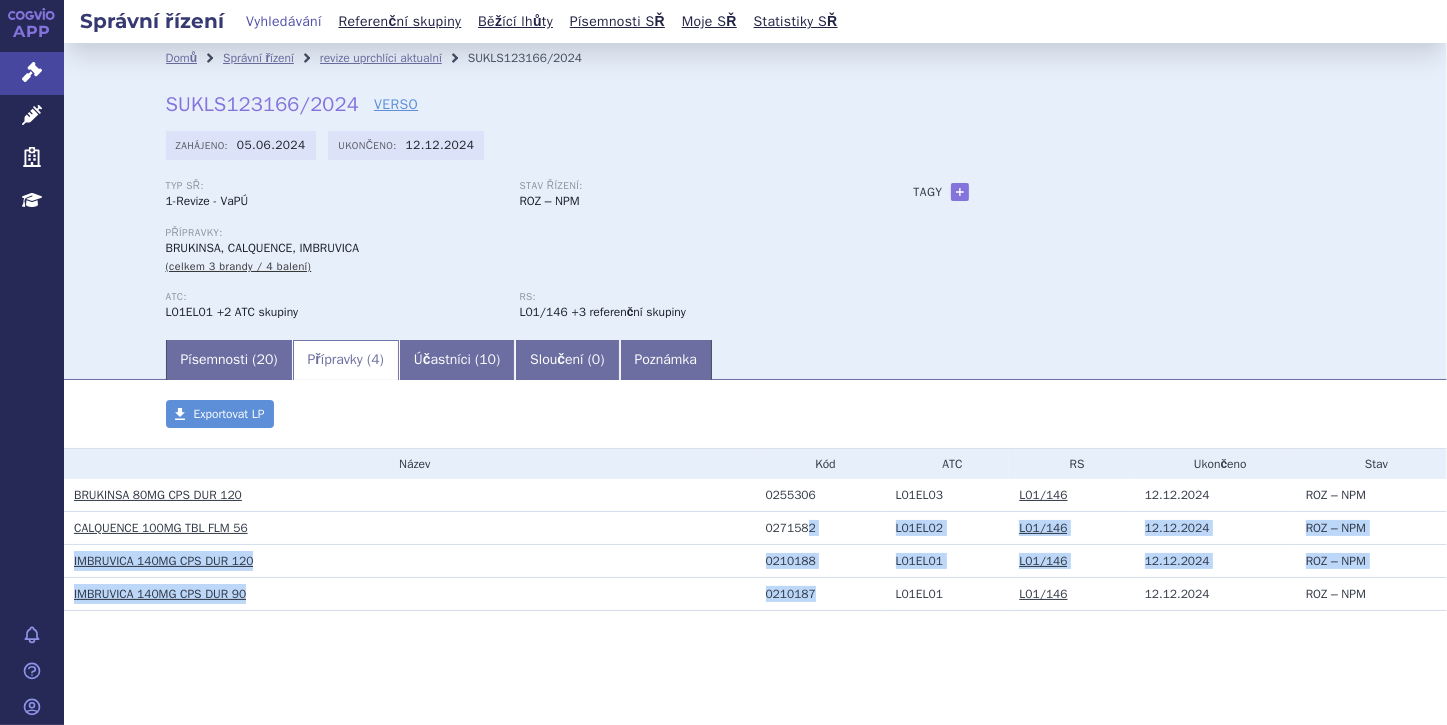 drag, startPoint x: 812, startPoint y: 604, endPoint x: 795, endPoint y: 524, distance: 81.78631 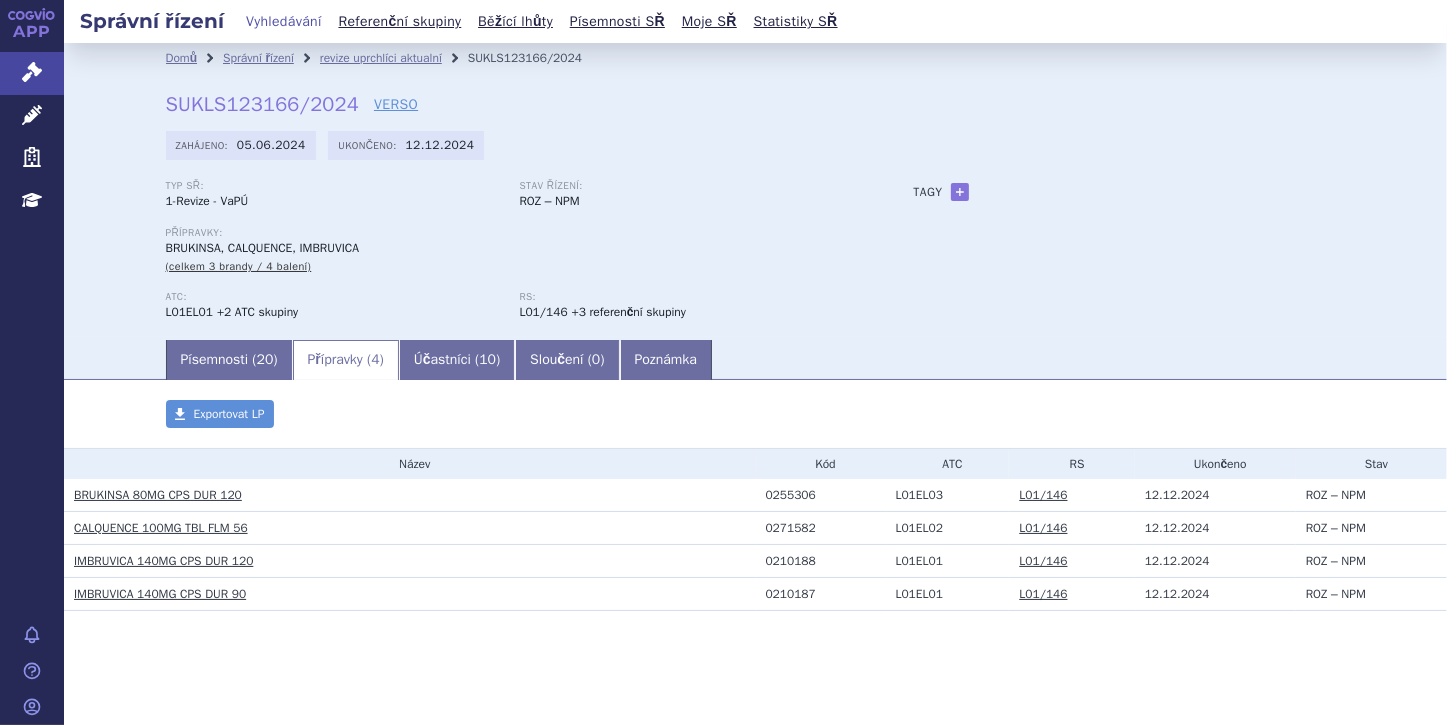 drag, startPoint x: 795, startPoint y: 524, endPoint x: 800, endPoint y: 691, distance: 167.07483 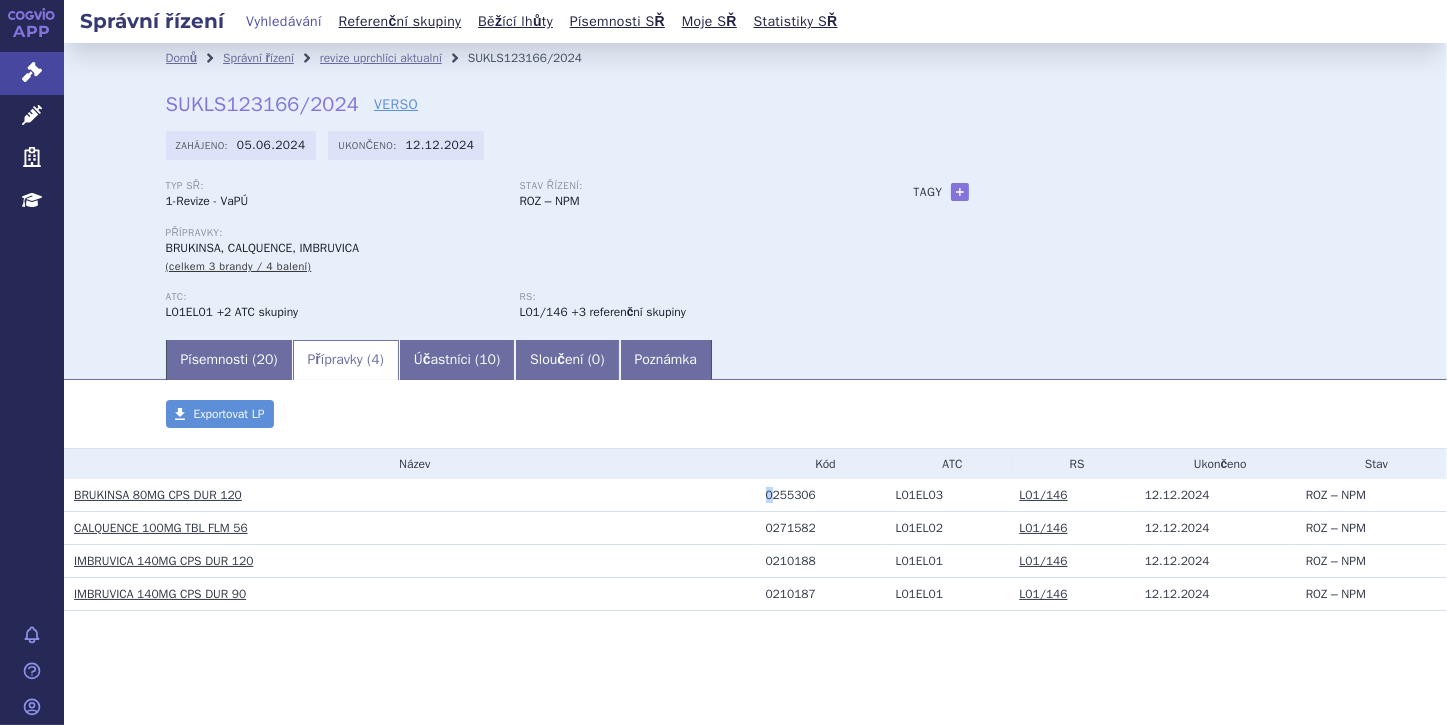 click on "0255306" at bounding box center [826, 495] 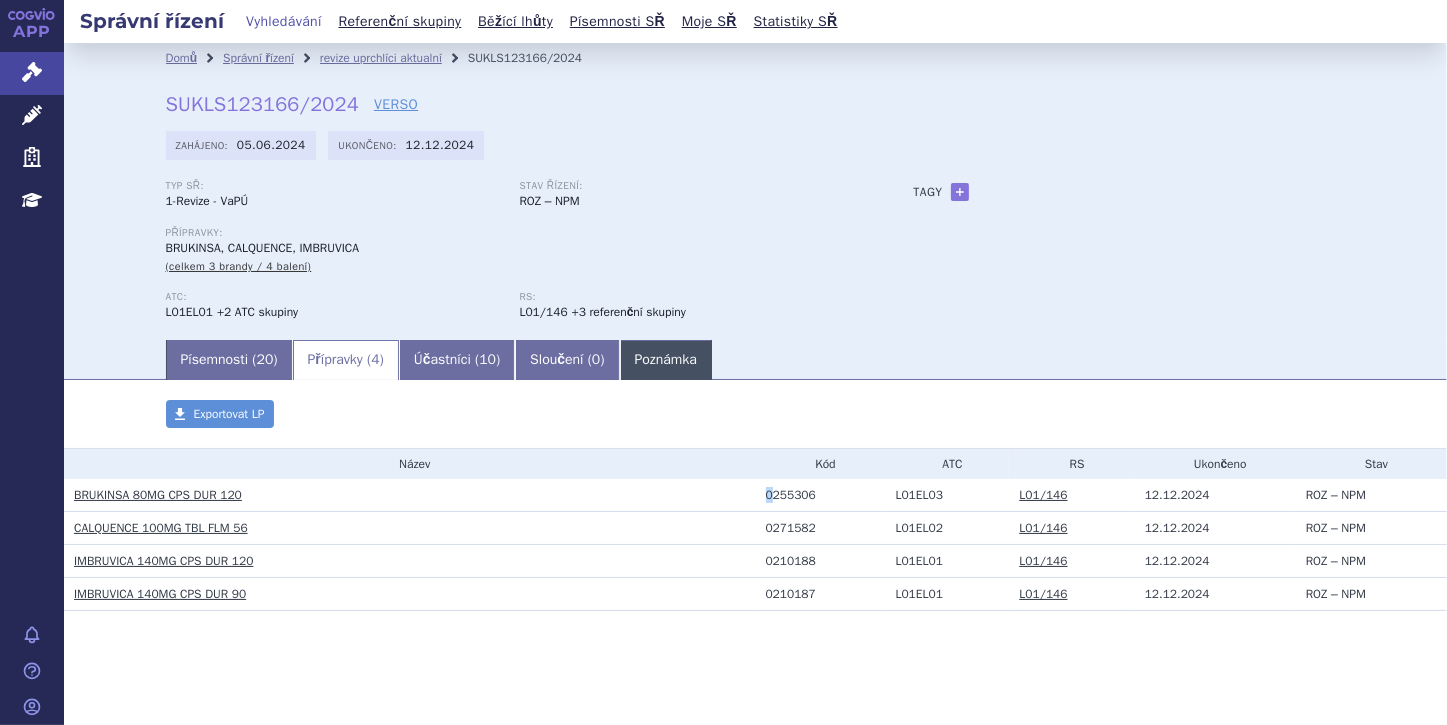 click on "Poznámka" at bounding box center (666, 360) 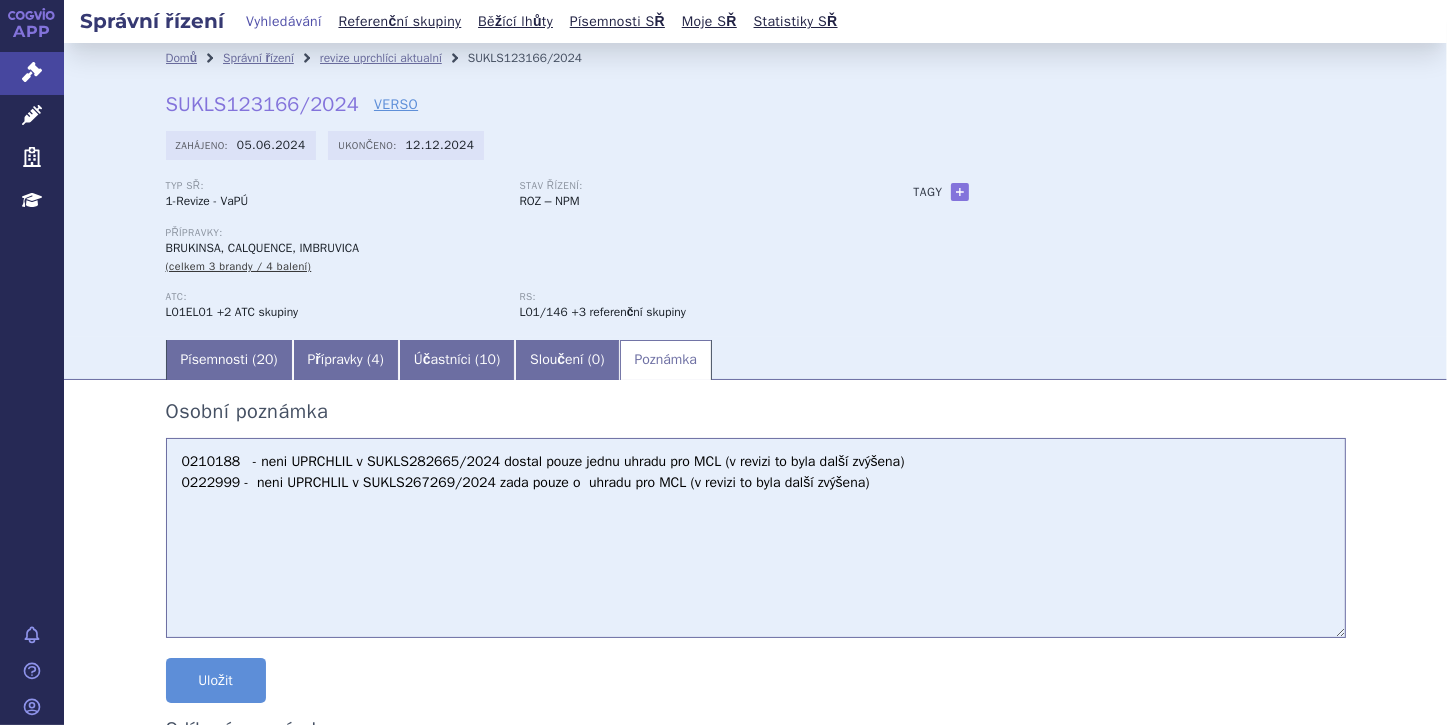 click on "0210188   - neni UPRCHLIL v SUKLS282665/2024 dostal pouze jednu uhradu pro MCL (v revizi to byla další zvýšena)
0222999 -  neni UPRCHLIL v SUKLS267269/2024 zada pouze o  uhradu pro MCL (v revizi to byla další zvýšena)" at bounding box center (756, 538) 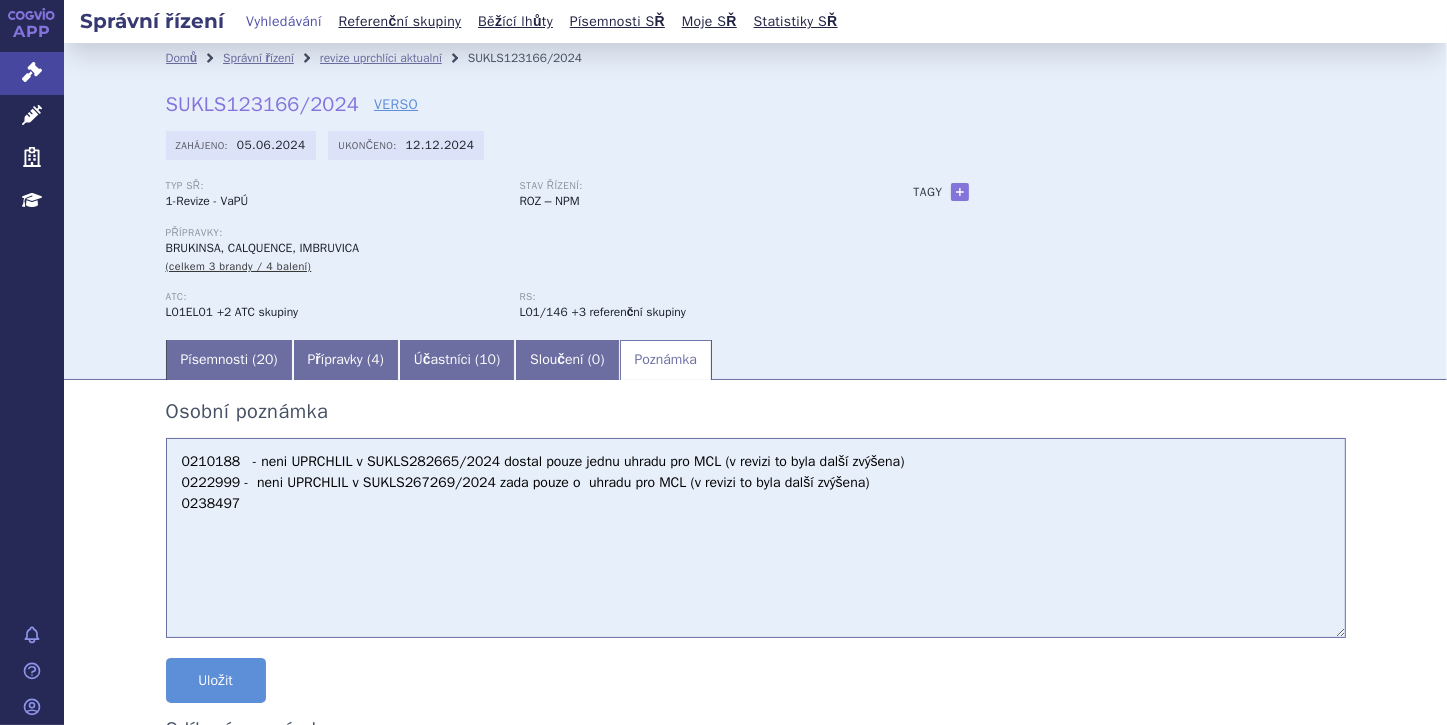 click on "0210188   - neni UPRCHLIL v SUKLS282665/2024 dostal pouze jednu uhradu pro MCL (v revizi to byla další zvýšena)
0222999 -  neni UPRCHLIL v SUKLS267269/2024 zada pouze o  uhradu pro MCL (v revizi to byla další zvýšena)
0238497" at bounding box center (756, 538) 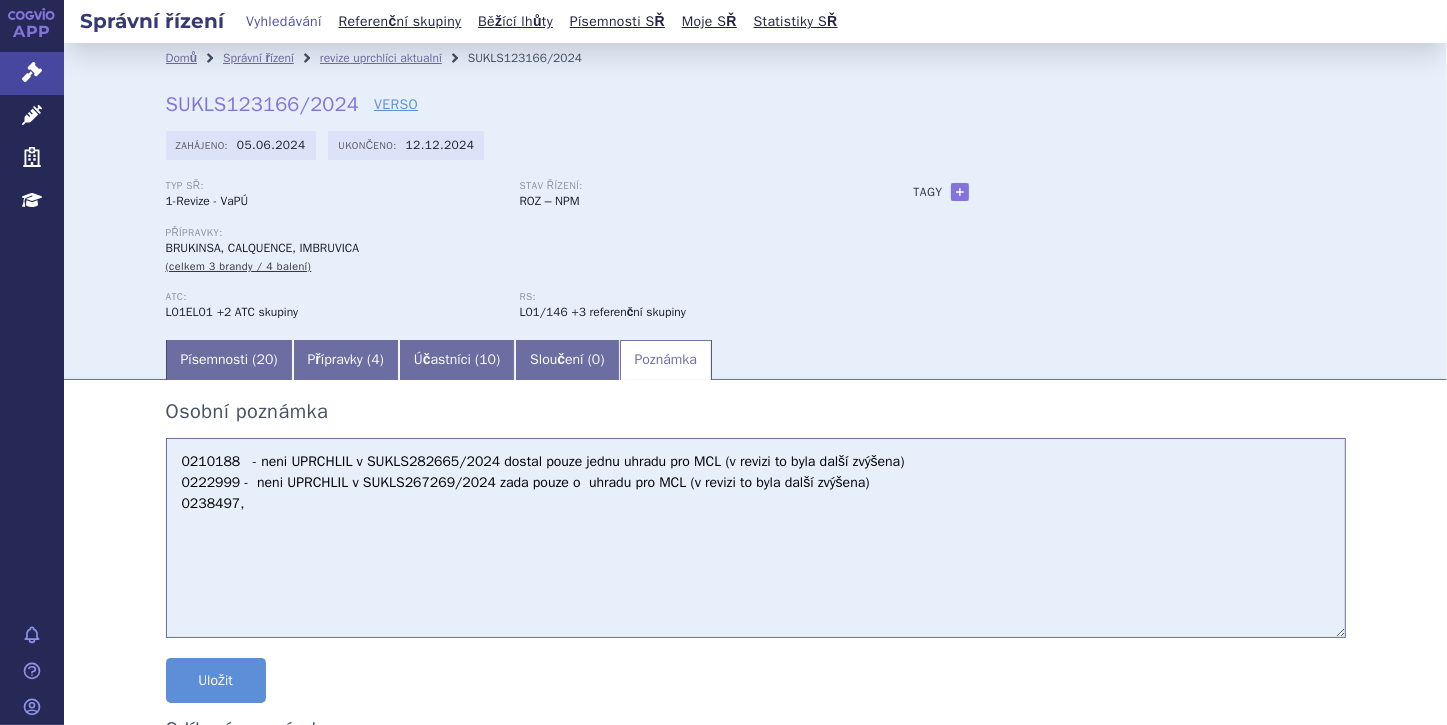 paste on "0238498" 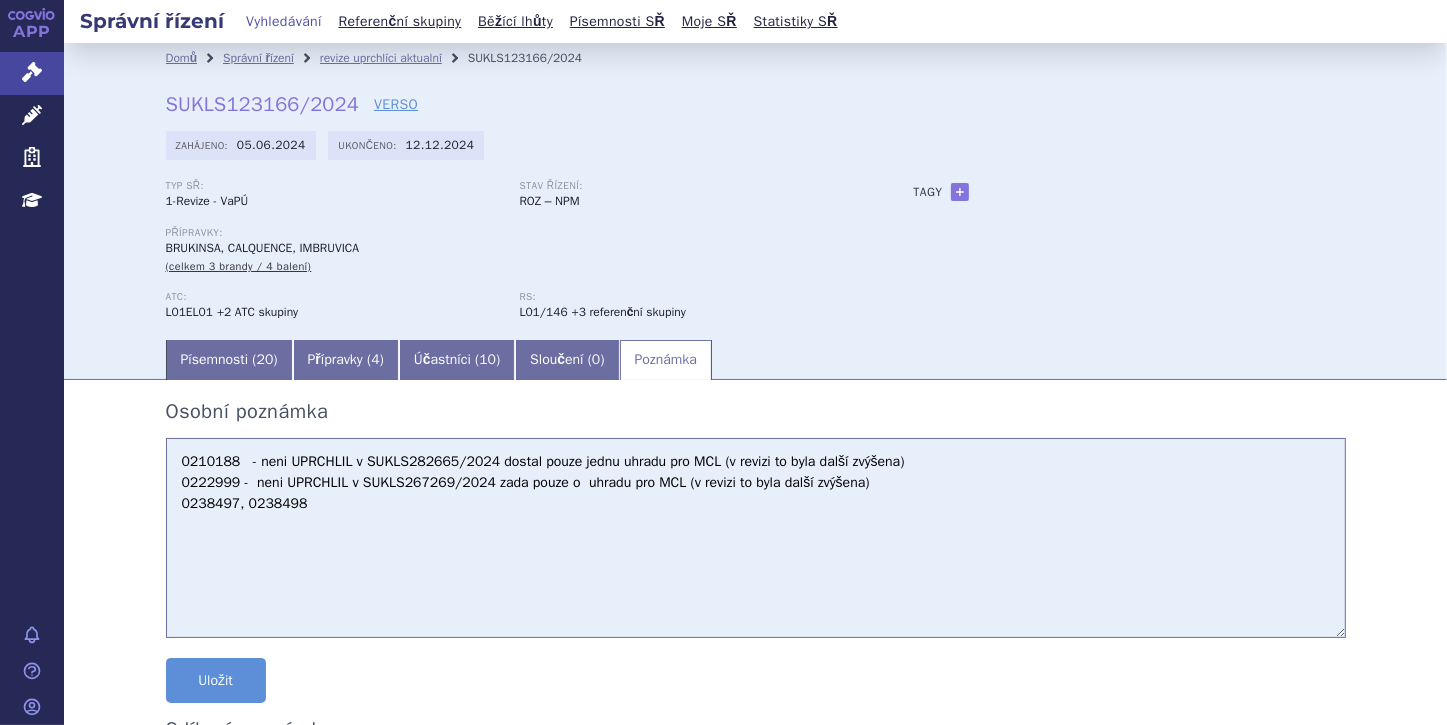 click on "0210188   - neni UPRCHLIL v SUKLS282665/2024 dostal pouze jednu uhradu pro MCL (v revizi to byla další zvýšena)
0222999 -  neni UPRCHLIL v SUKLS267269/2024 zada pouze o  uhradu pro MCL (v revizi to byla další zvýšena)
0238497, 0238498" at bounding box center [756, 538] 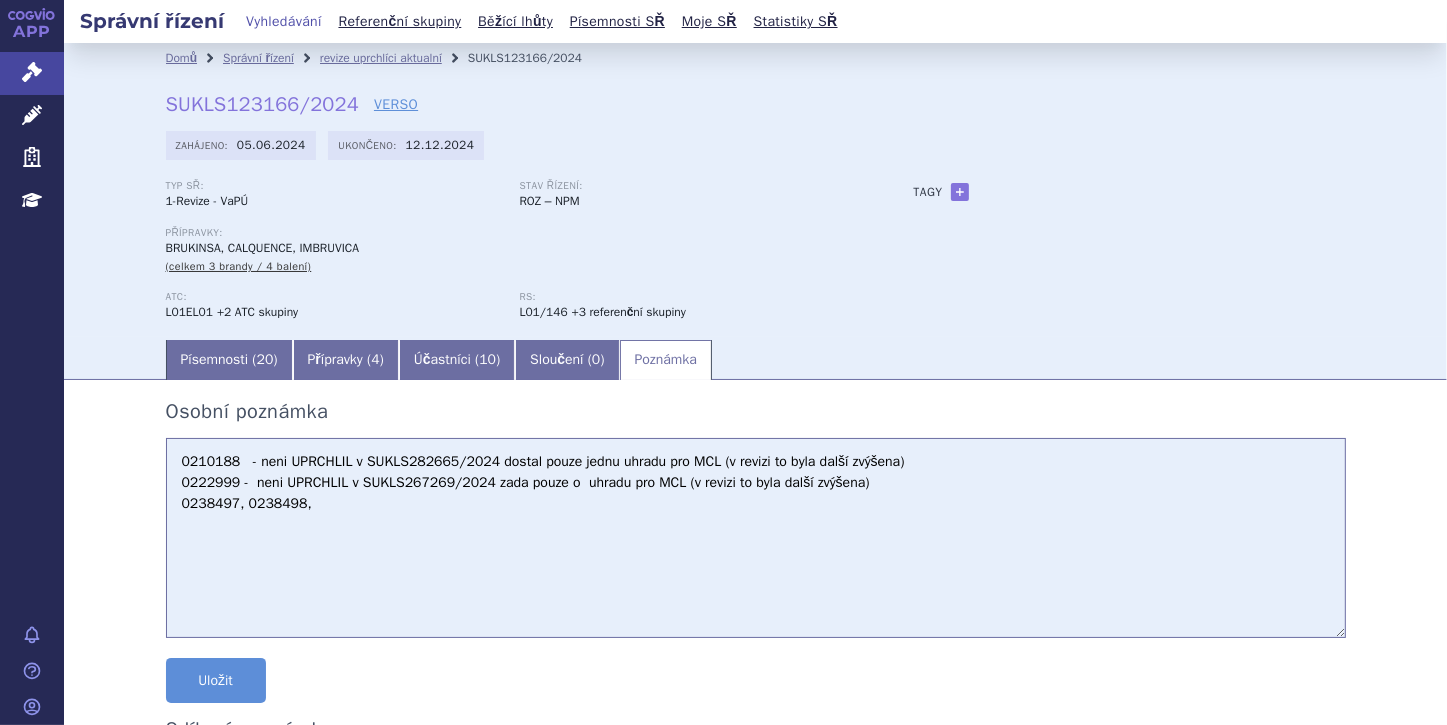 click on "0210188   - neni UPRCHLIL v SUKLS282665/2024 dostal pouze jednu uhradu pro MCL (v revizi to byla další zvýšena)
0222999 -  neni UPRCHLIL v SUKLS267269/2024 zada pouze o  uhradu pro MCL (v revizi to byla další zvýšena)
0238497, 0238498," at bounding box center [756, 538] 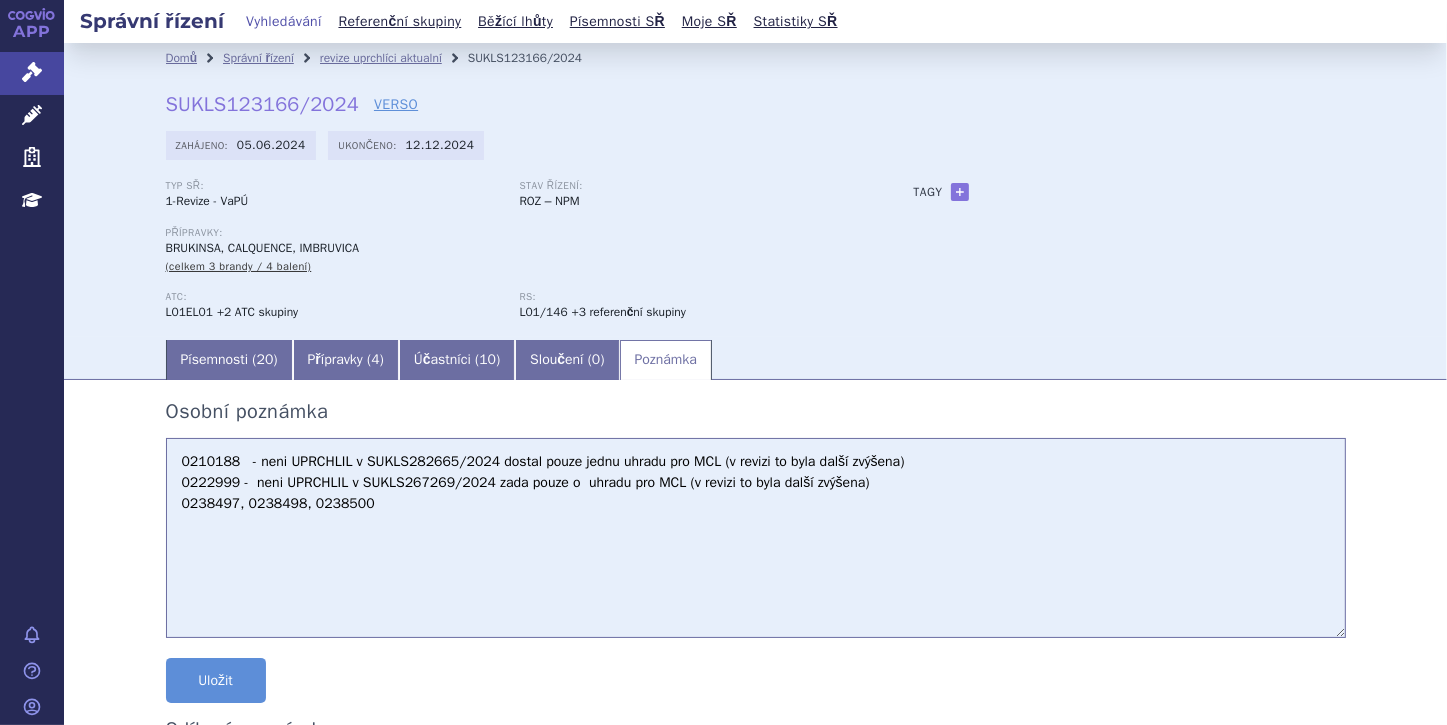click on "0210188   - neni UPRCHLIL v SUKLS282665/2024 dostal pouze jednu uhradu pro MCL (v revizi to byla další zvýšena)
0222999 -  neni UPRCHLIL v SUKLS267269/2024 zada pouze o  uhradu pro MCL (v revizi to byla další zvýšena)
0238497, 0238498, 0238500" at bounding box center (756, 538) 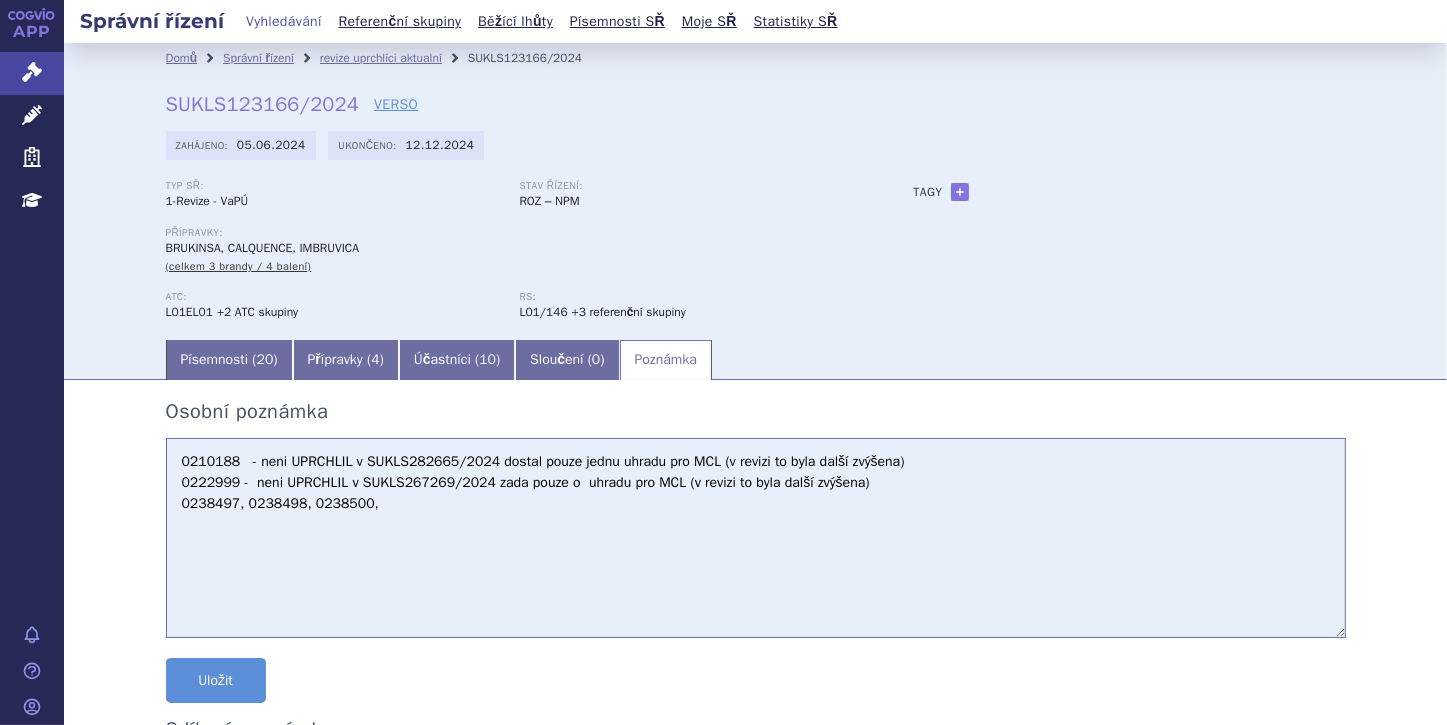 click on "0210188   - neni UPRCHLIL v SUKLS282665/2024 dostal pouze jednu uhradu pro MCL (v revizi to byla další zvýšena)
0222999 -  neni UPRCHLIL v SUKLS267269/2024 zada pouze o  uhradu pro MCL (v revizi to byla další zvýšena)
0238497, 0238498, 0238500," at bounding box center (756, 538) 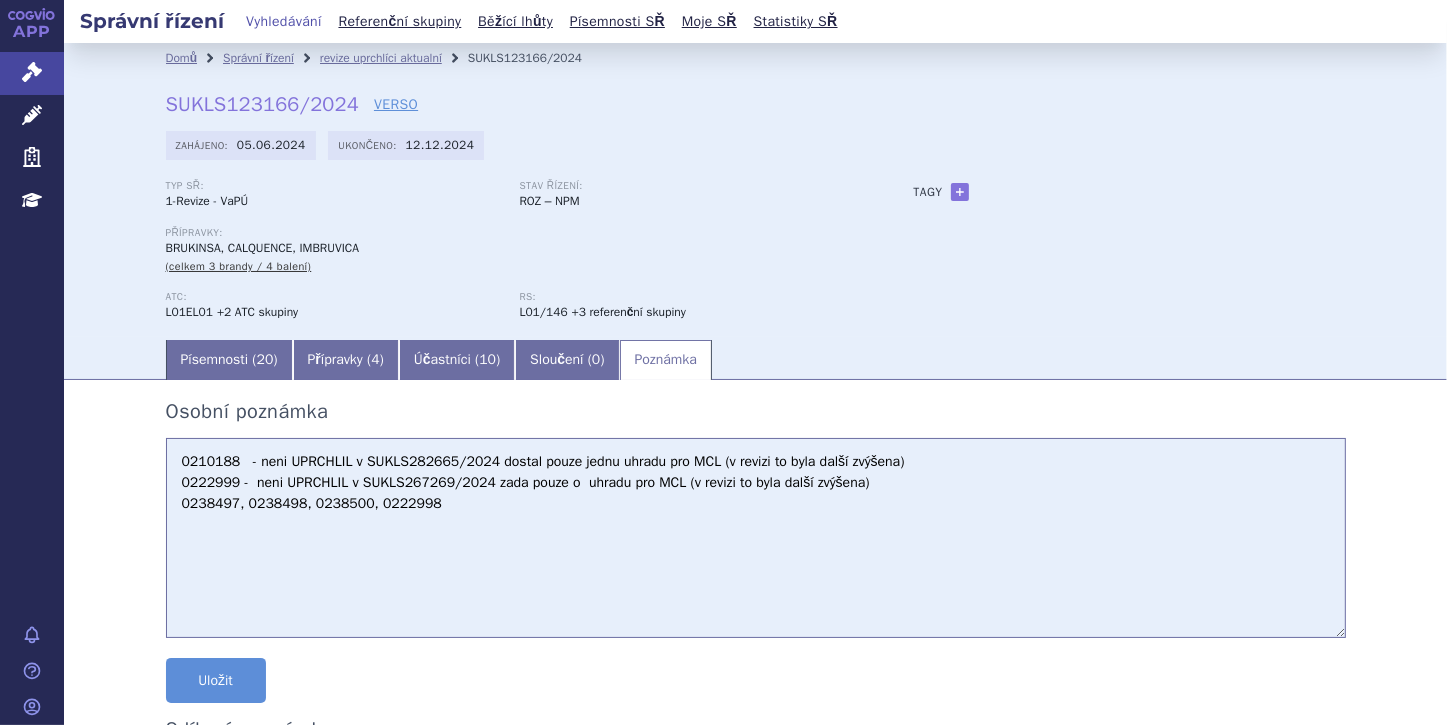 click on "0210188   - neni UPRCHLIL v SUKLS282665/2024 dostal pouze jednu uhradu pro MCL (v revizi to byla další zvýšena)
0222999 -  neni UPRCHLIL v SUKLS267269/2024 zada pouze o  uhradu pro MCL (v revizi to byla další zvýšena)
0238497, 0238498, 0238500, 0222998" at bounding box center [756, 538] 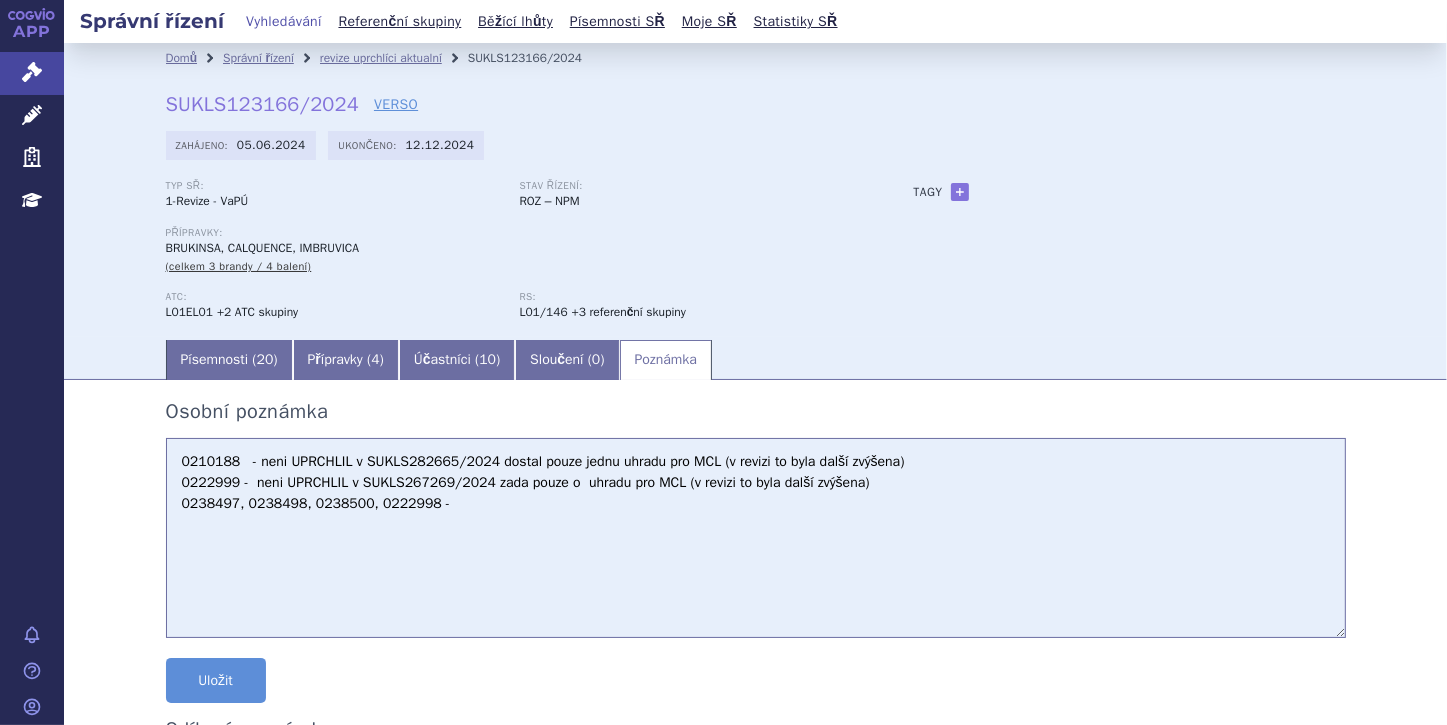 click on "0210188   - neni UPRCHLIL v SUKLS282665/2024 dostal pouze jednu uhradu pro MCL (v revizi to byla další zvýšena)
0222999 -  neni UPRCHLIL v SUKLS267269/2024 zada pouze o  uhradu pro MCL (v revizi to byla další zvýšena)
0238497, 0238498, 0238500, 0222998 -" at bounding box center [756, 538] 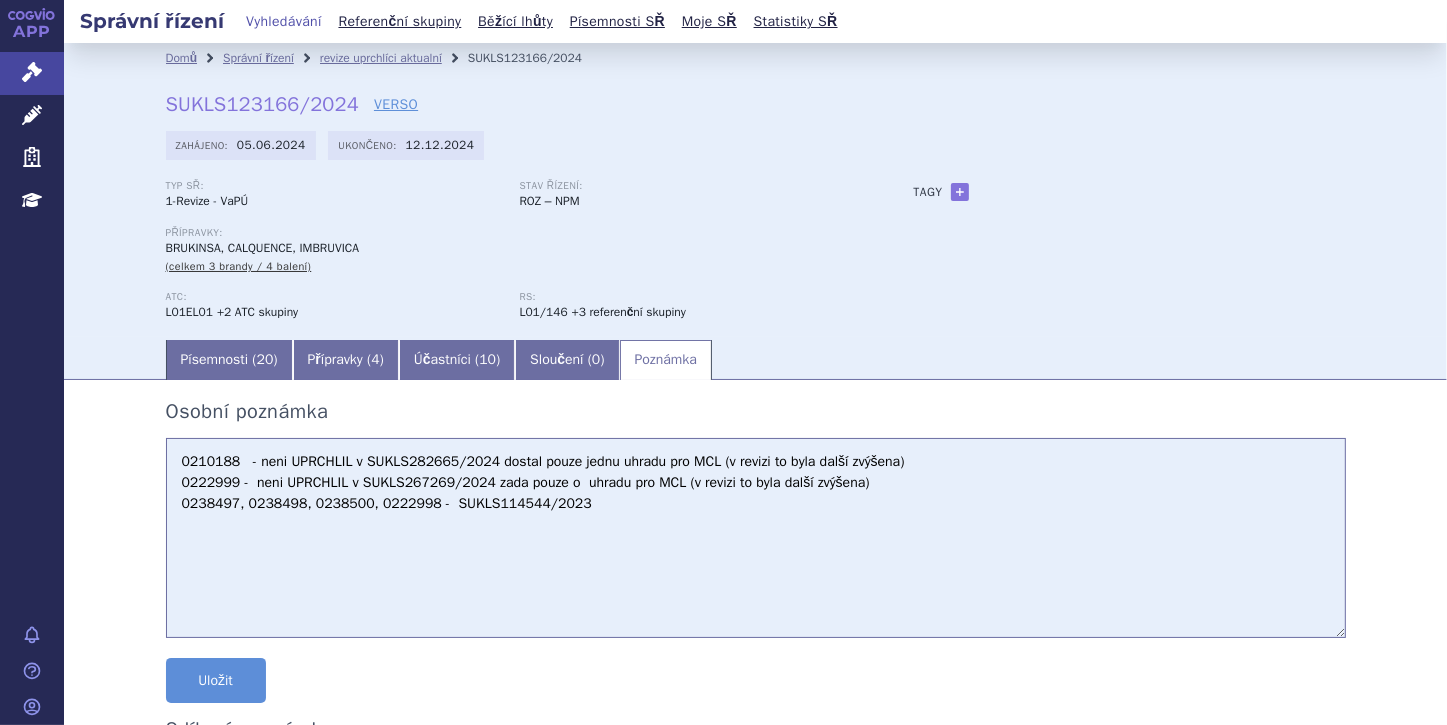 click on "0210188   - neni UPRCHLIL v SUKLS282665/2024 dostal pouze jednu uhradu pro MCL (v revizi to byla další zvýšena)
0222999 -  neni UPRCHLIL v SUKLS267269/2024 zada pouze o  uhradu pro MCL (v revizi to byla další zvýšena)
0238497, 0238498, 0238500, 0222998 -  SUKLS114544/2023" at bounding box center (756, 538) 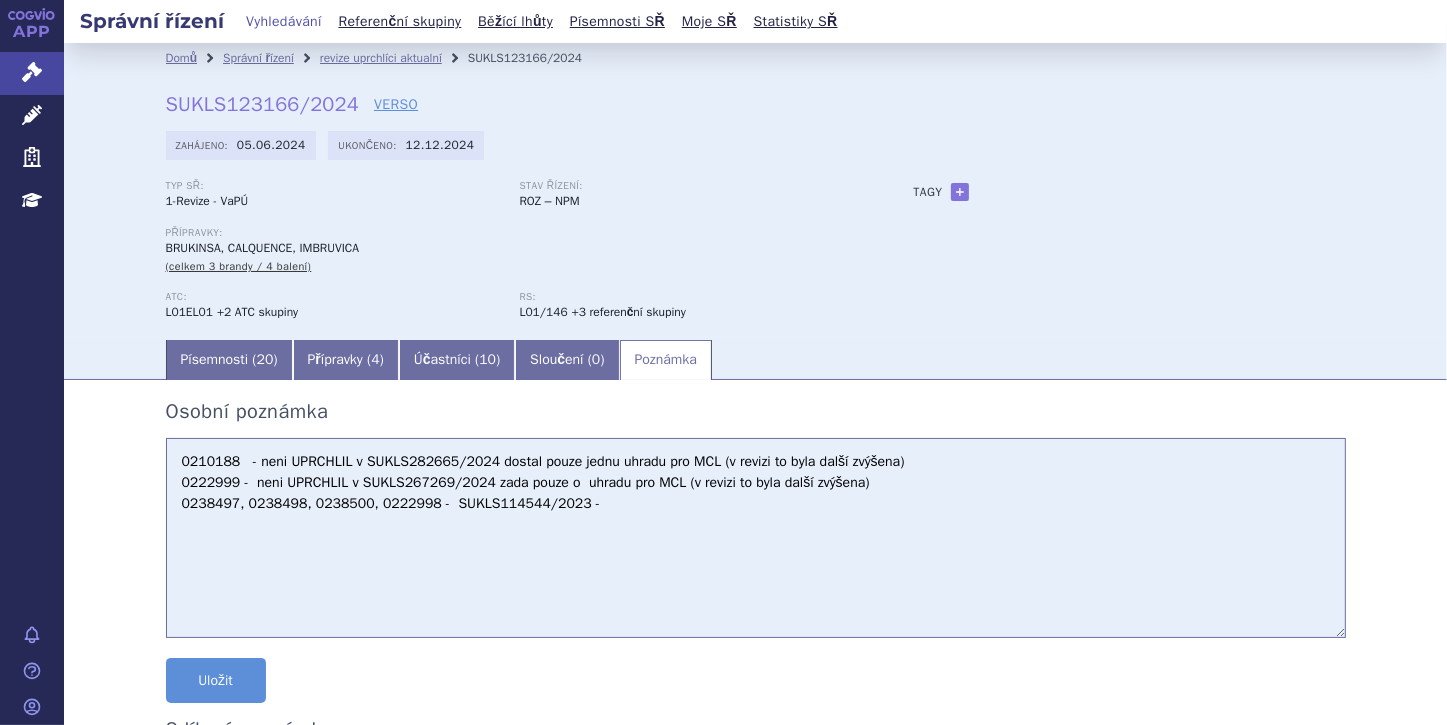 paste on "v kombinaci s venetoklaxem představuje přidanou hodnotu
u pacientů s CLL" 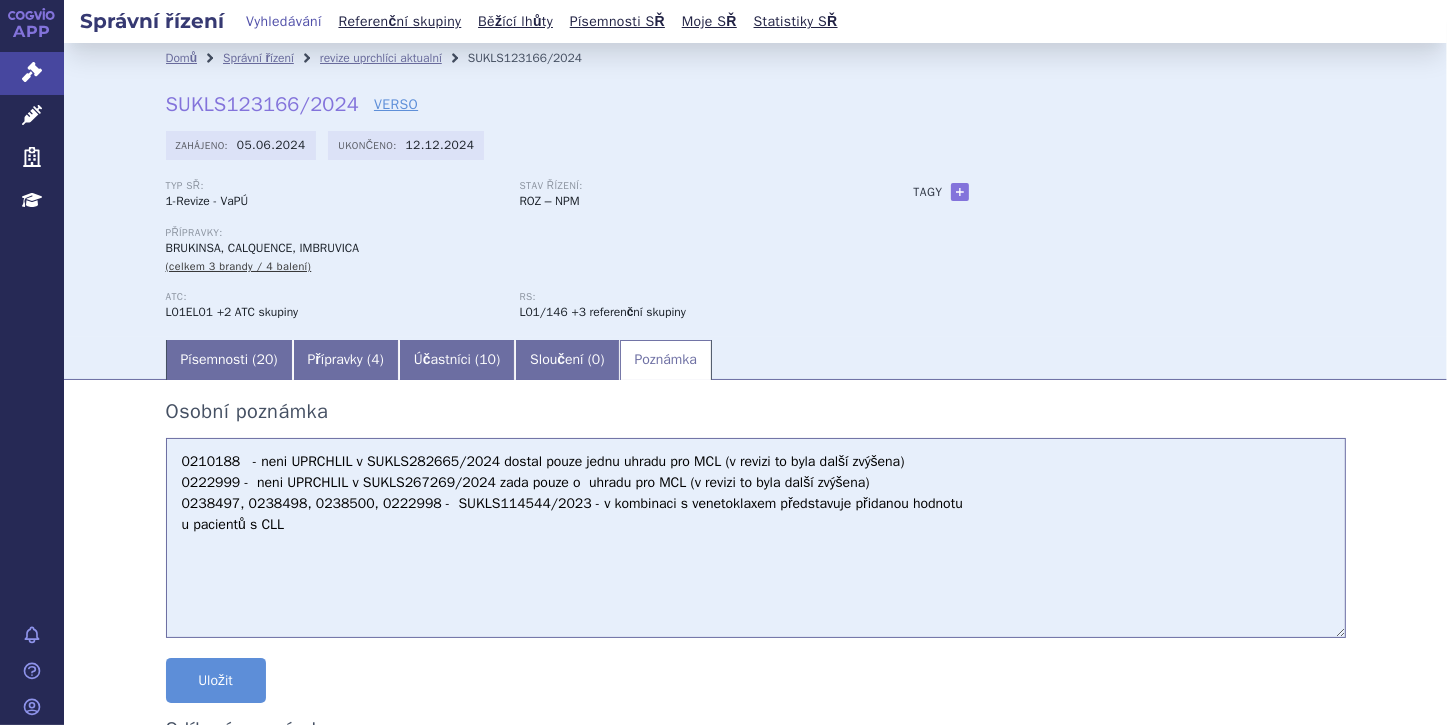 click on "0210188   - neni UPRCHLIL v SUKLS282665/2024 dostal pouze jednu uhradu pro MCL (v revizi to byla další zvýšena)
0222999 -  neni UPRCHLIL v SUKLS267269/2024 zada pouze o  uhradu pro MCL (v revizi to byla další zvýšena)
0238497, 0238498, 0238500, 0222998 -  SUKLS114544/2023 - v kombinaci s venetoklaxem představuje přidanou hodnotu
u pacientů s CLL" at bounding box center [756, 538] 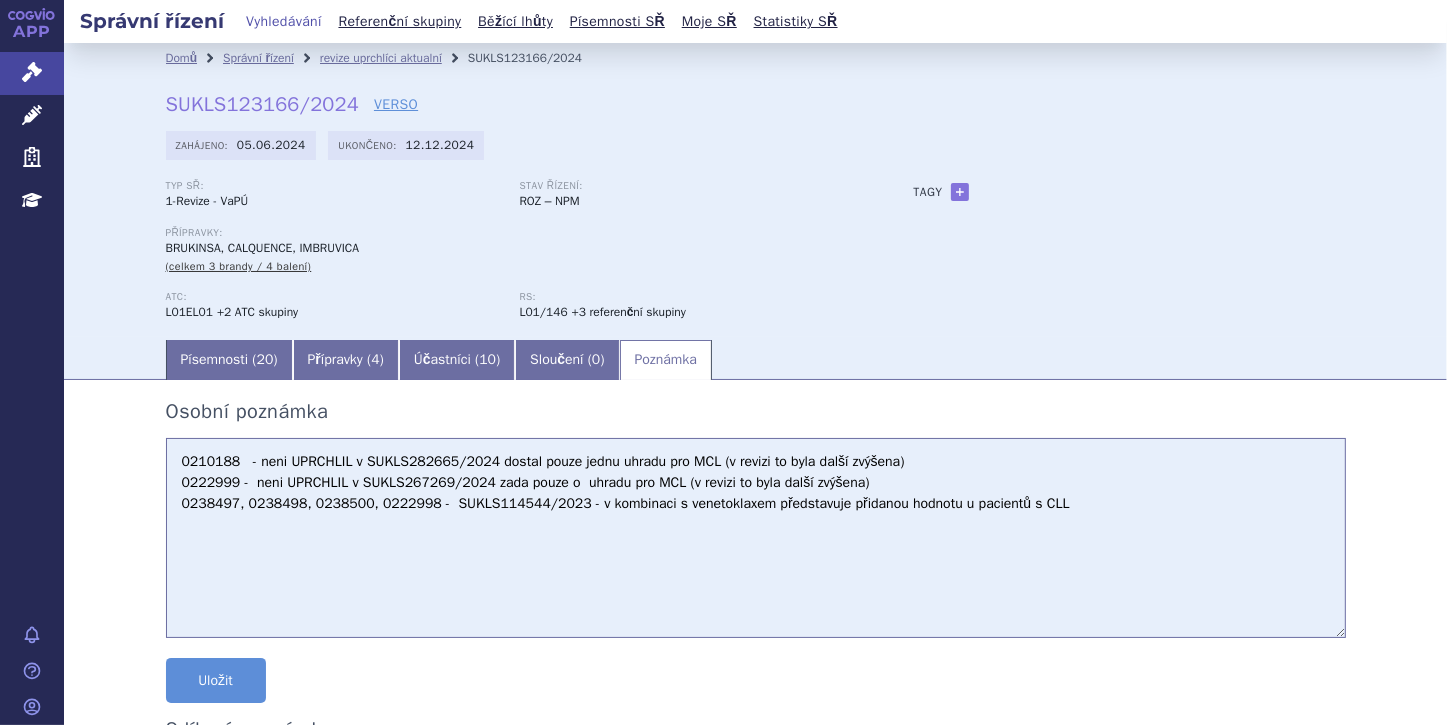 click on "0210188   - neni UPRCHLIL v SUKLS282665/2024 dostal pouze jednu uhradu pro MCL (v revizi to byla další zvýšena)
0222999 -  neni UPRCHLIL v SUKLS267269/2024 zada pouze o  uhradu pro MCL (v revizi to byla další zvýšena)
0238497, 0238498, 0238500, 0222998 -  SUKLS114544/2023 - v kombinaci s venetoklaxem představuje přidanou hodnotu u pacientů s CLL" at bounding box center [756, 538] 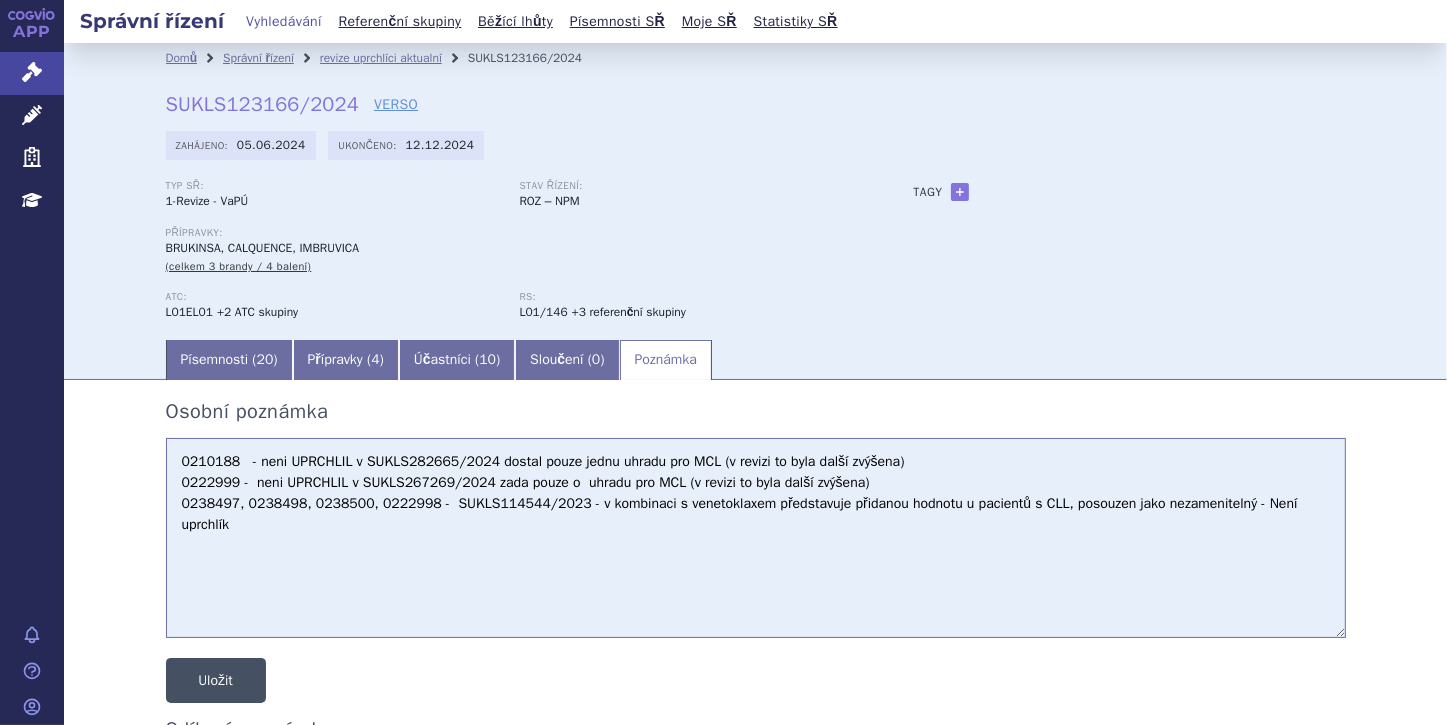 type on "0210188   - neni UPRCHLIL v SUKLS282665/2024 dostal pouze jednu uhradu pro MCL (v revizi to byla další zvýšena)
0222999 -  neni UPRCHLIL v SUKLS267269/2024 zada pouze o  uhradu pro MCL (v revizi to byla další zvýšena)
0238497, 0238498, 0238500, 0222998 -  SUKLS114544/2023 - v kombinaci s venetoklaxem představuje přidanou hodnotu u pacientů s CLL, posouzen jako nezamenitelný - Není uprchlík" 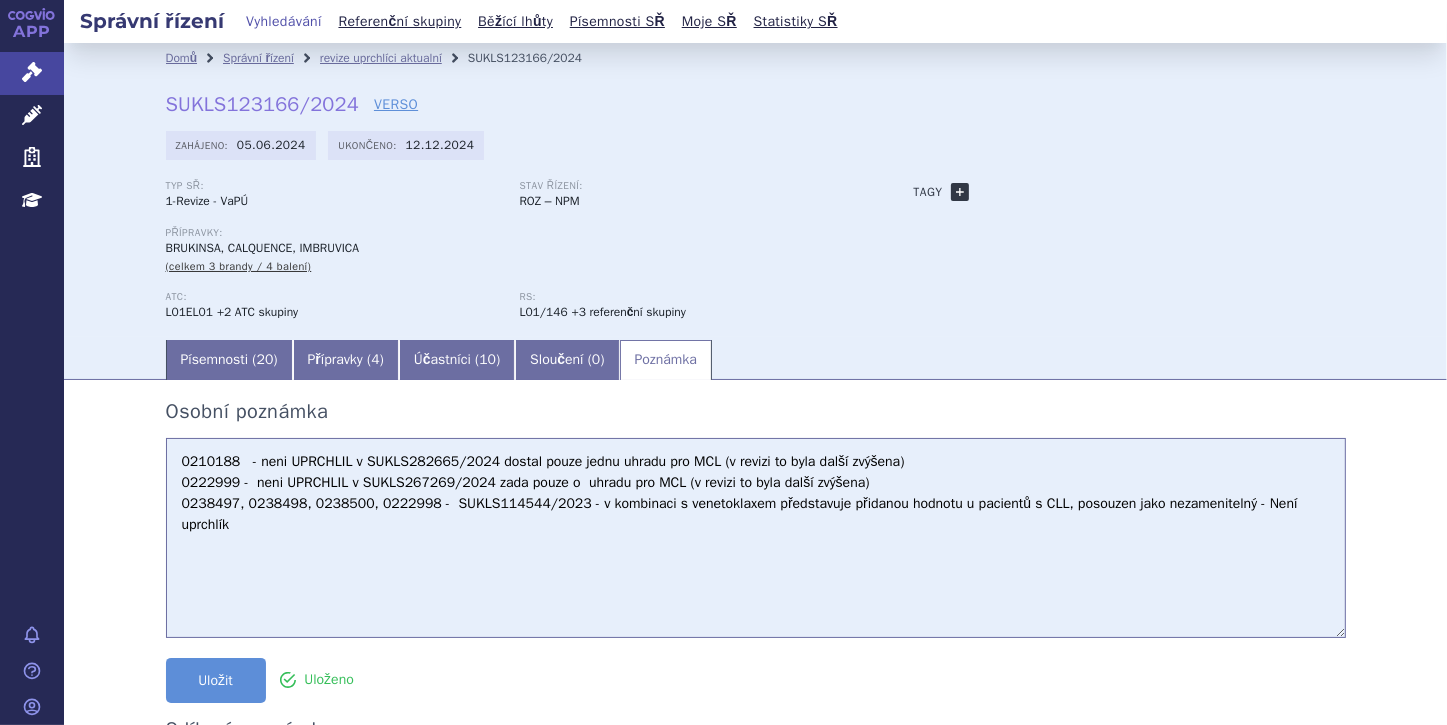 click on "+" at bounding box center (960, 192) 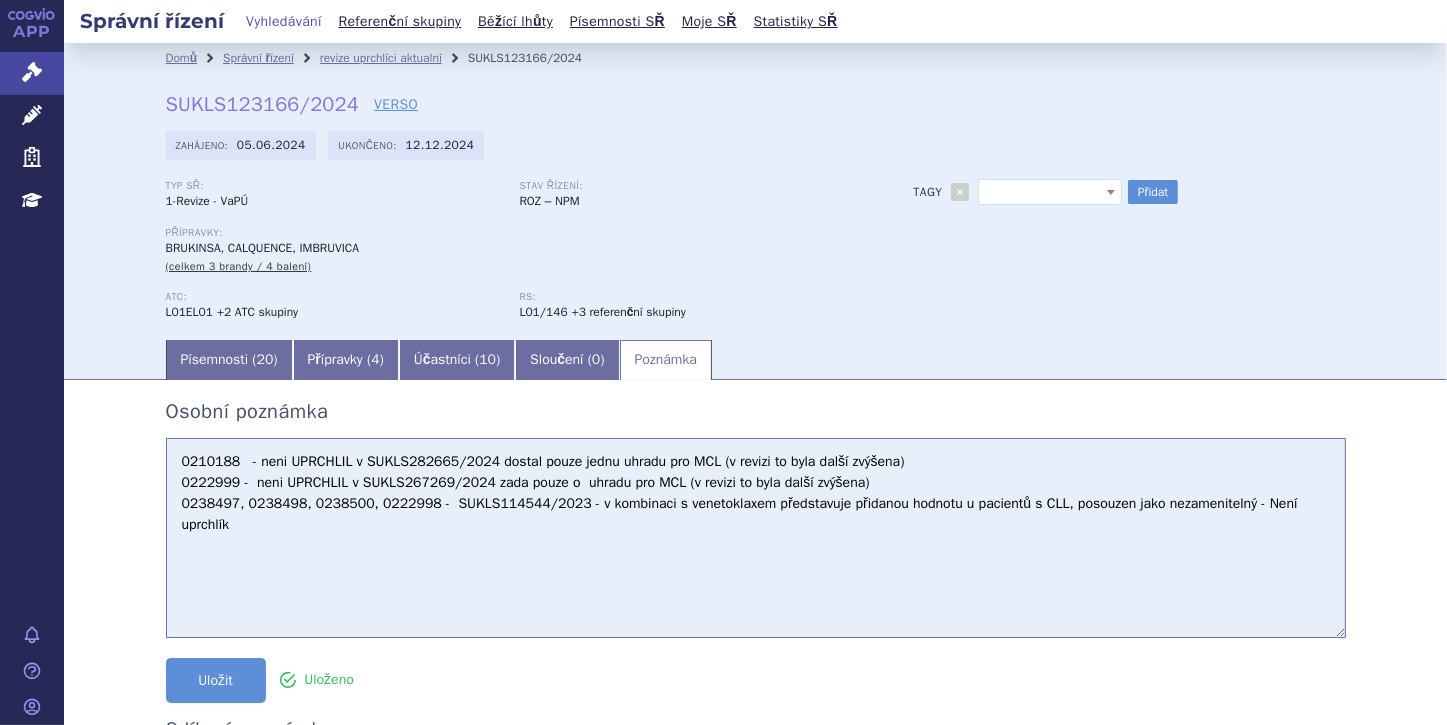 click at bounding box center (1111, 192) 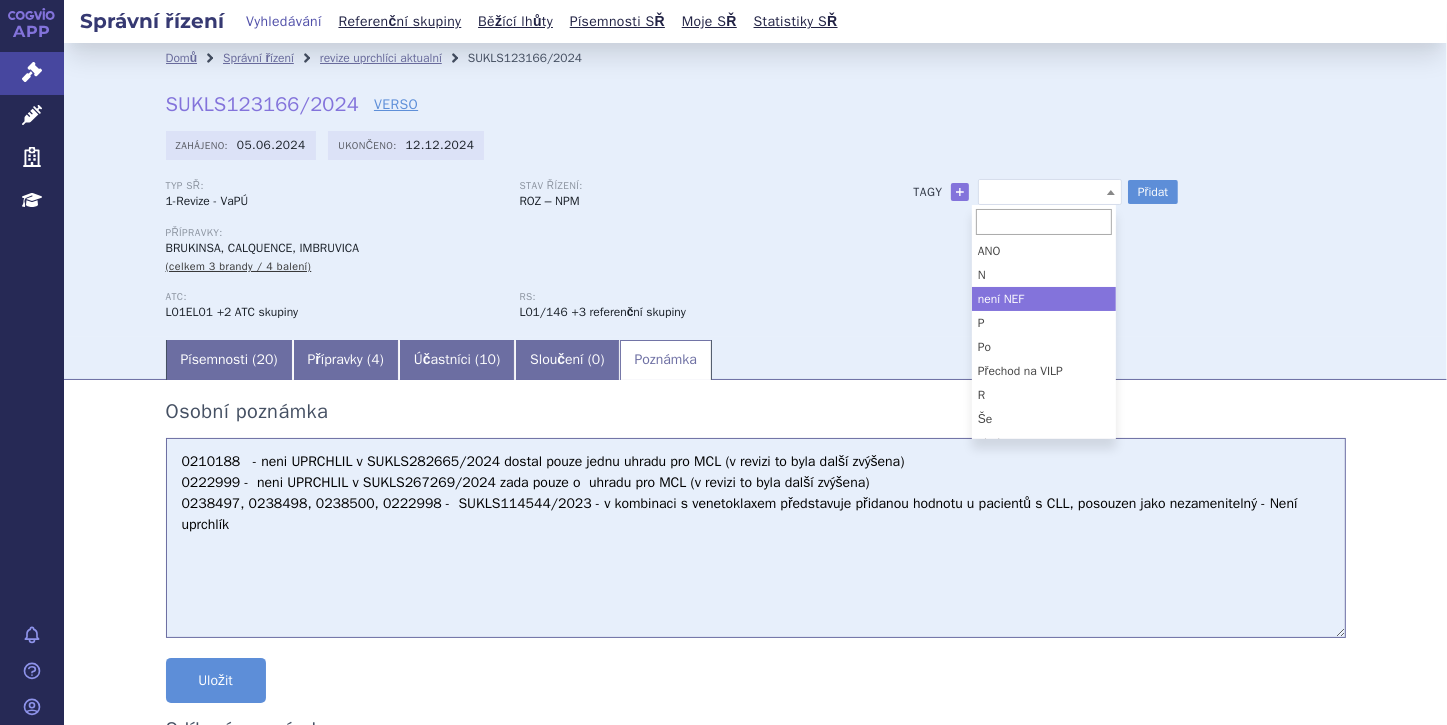 drag, startPoint x: 1101, startPoint y: 276, endPoint x: 1103, endPoint y: 301, distance: 25.079872 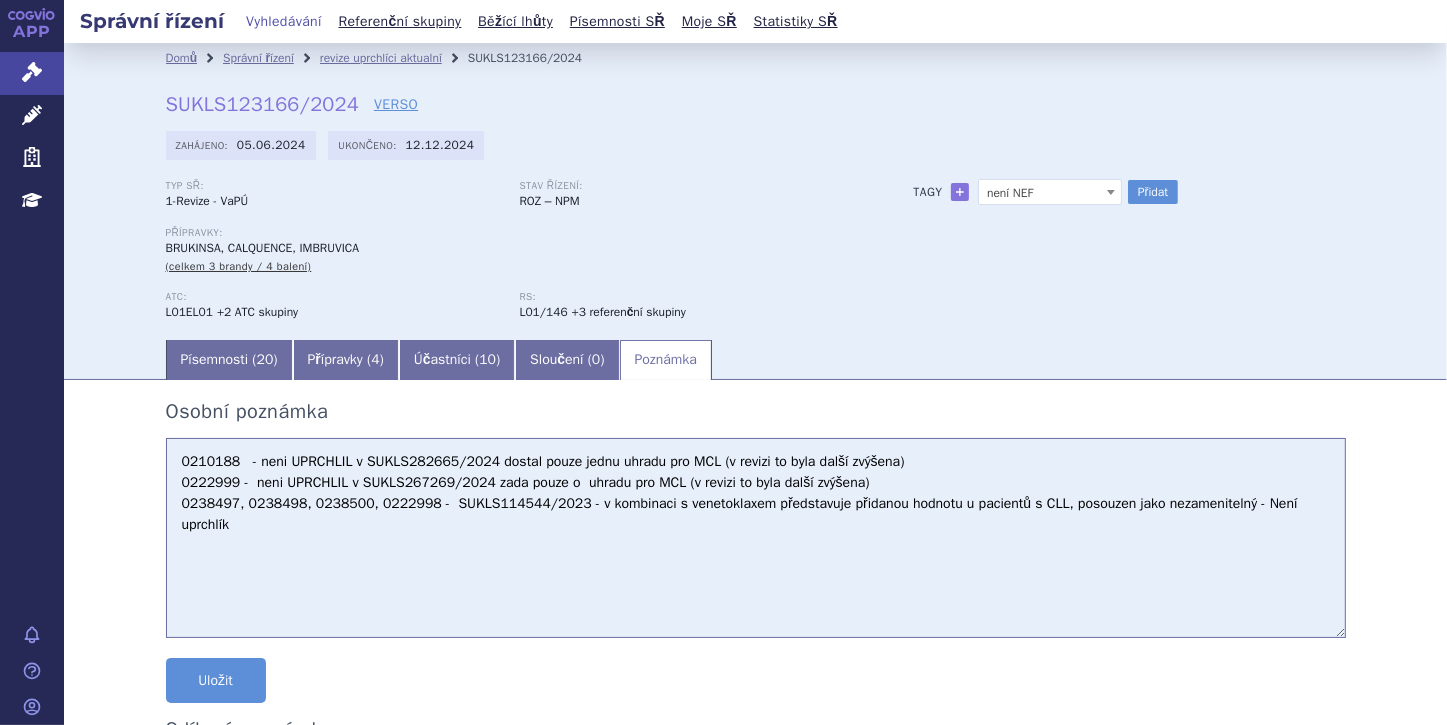 click at bounding box center (1111, 192) 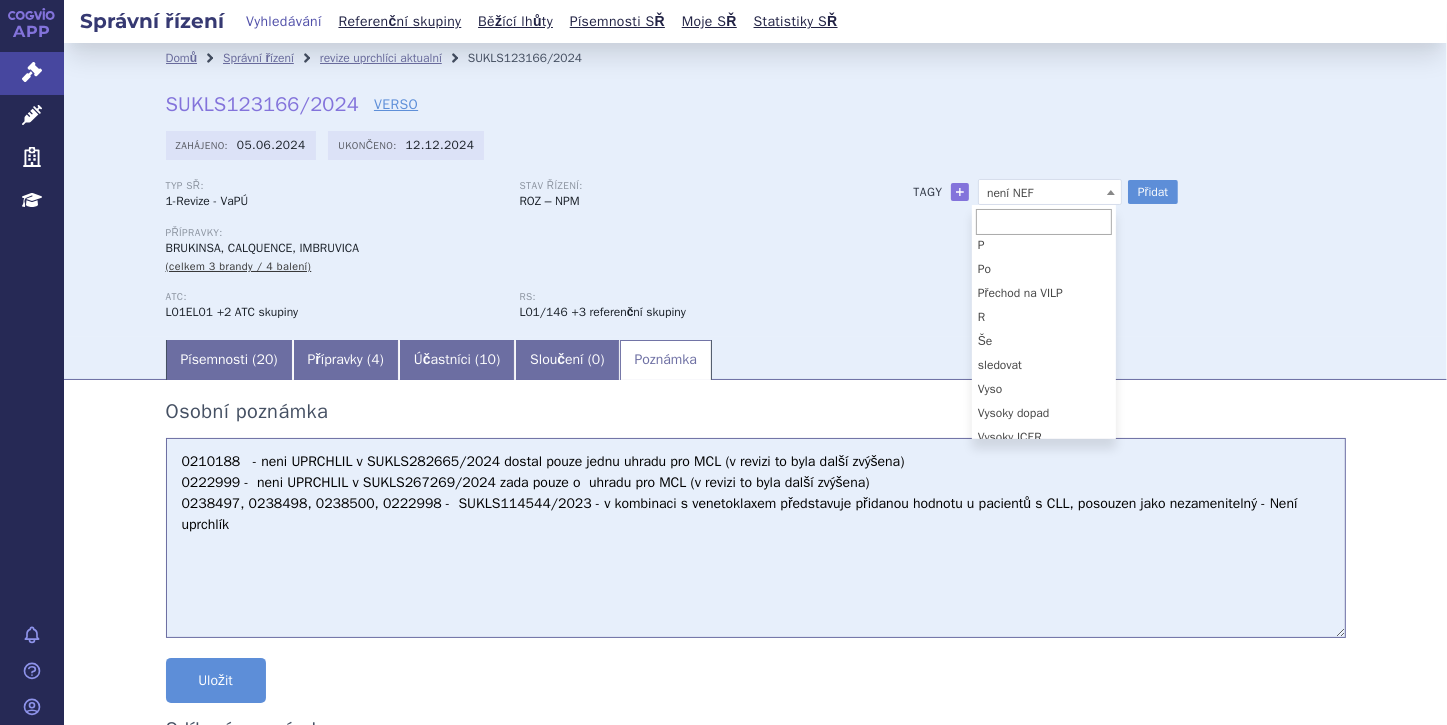 scroll, scrollTop: 88, scrollLeft: 0, axis: vertical 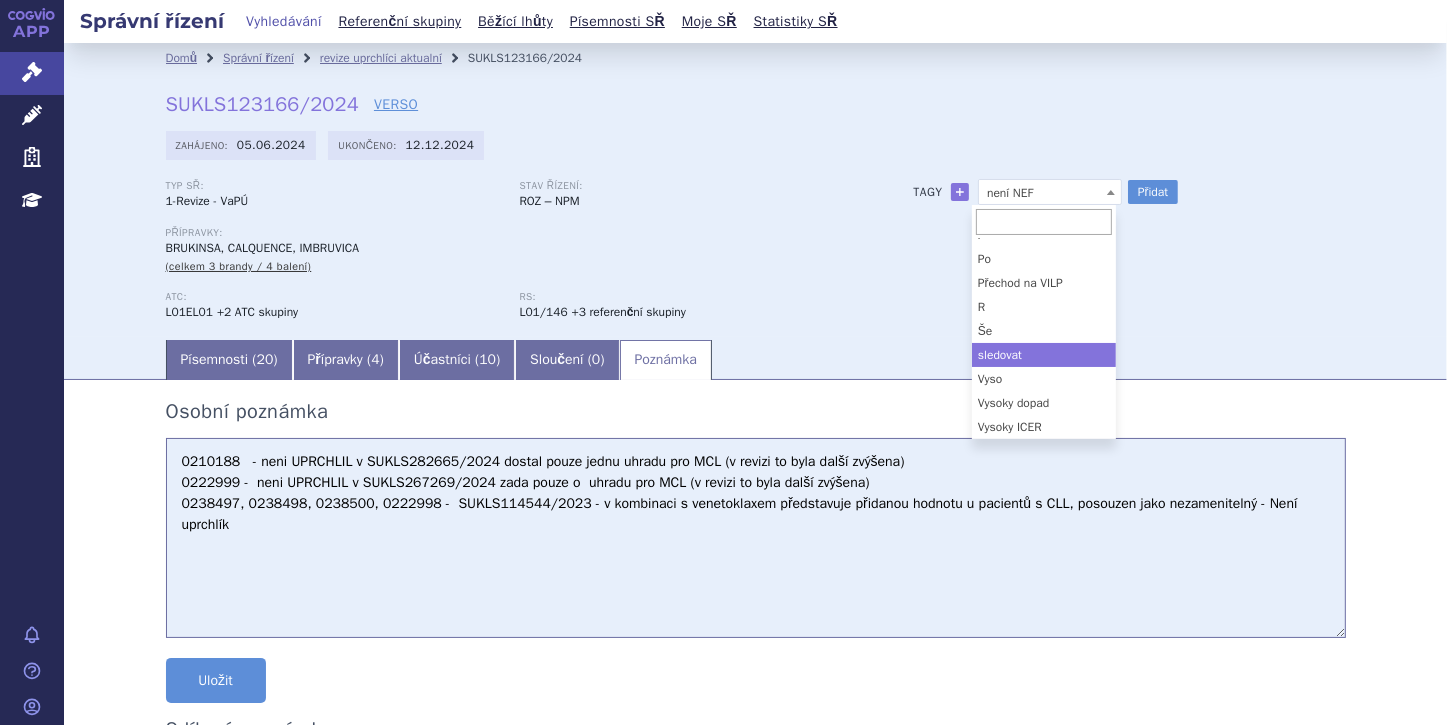select on "sledovat" 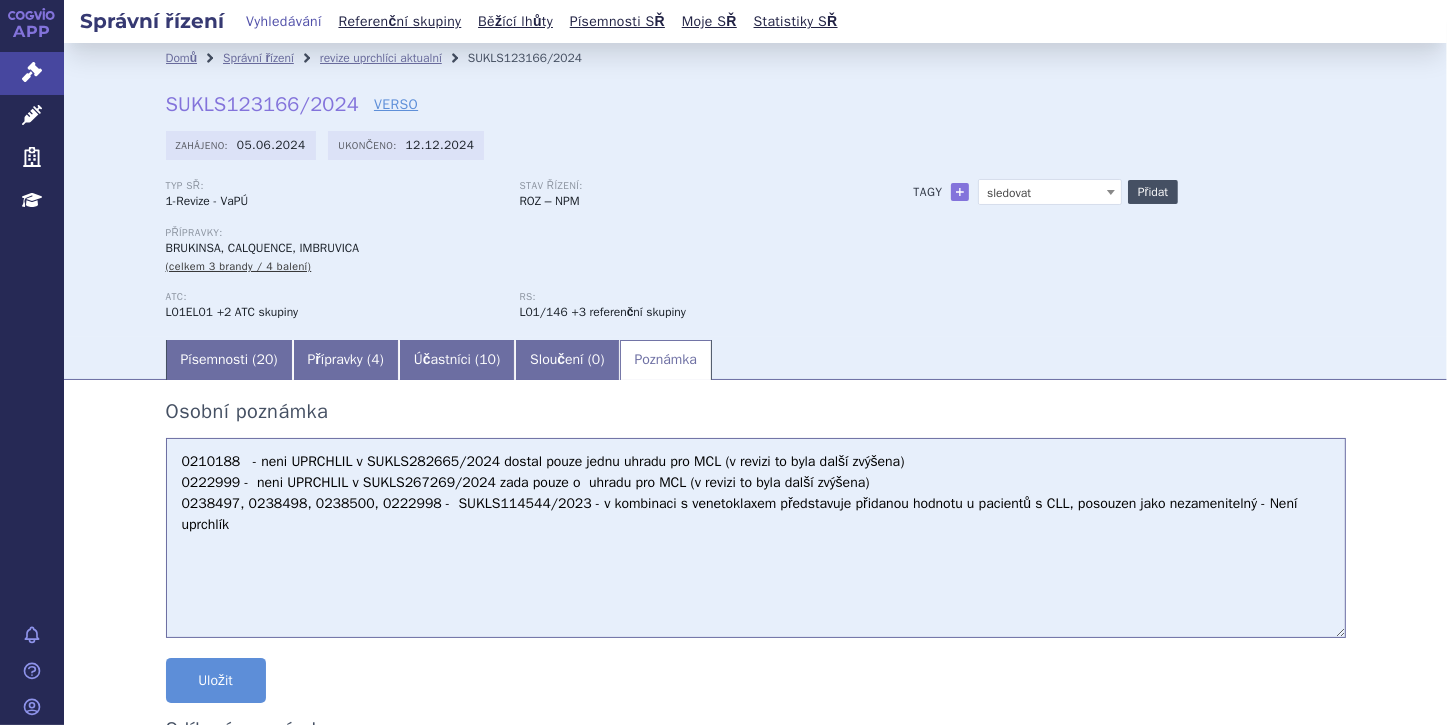click on "Přidat" at bounding box center [1153, 192] 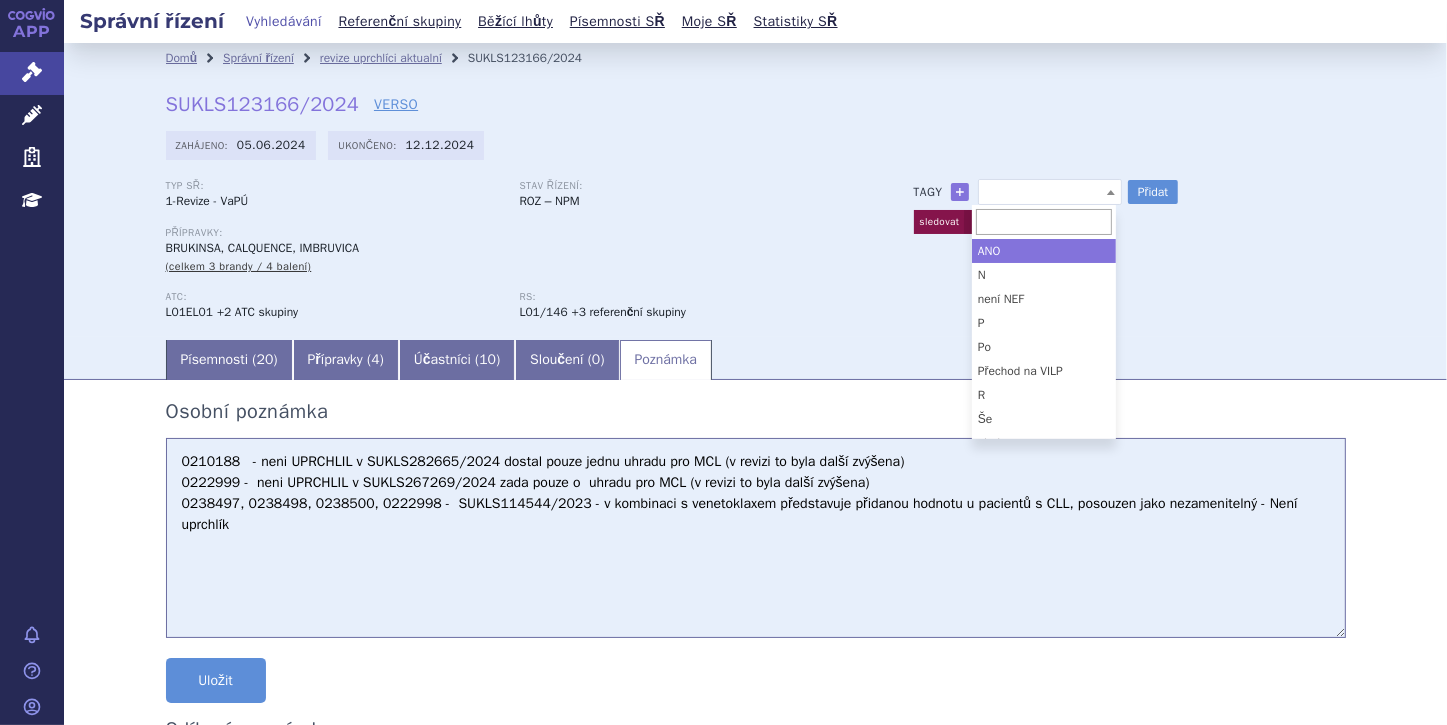 click at bounding box center (1111, 192) 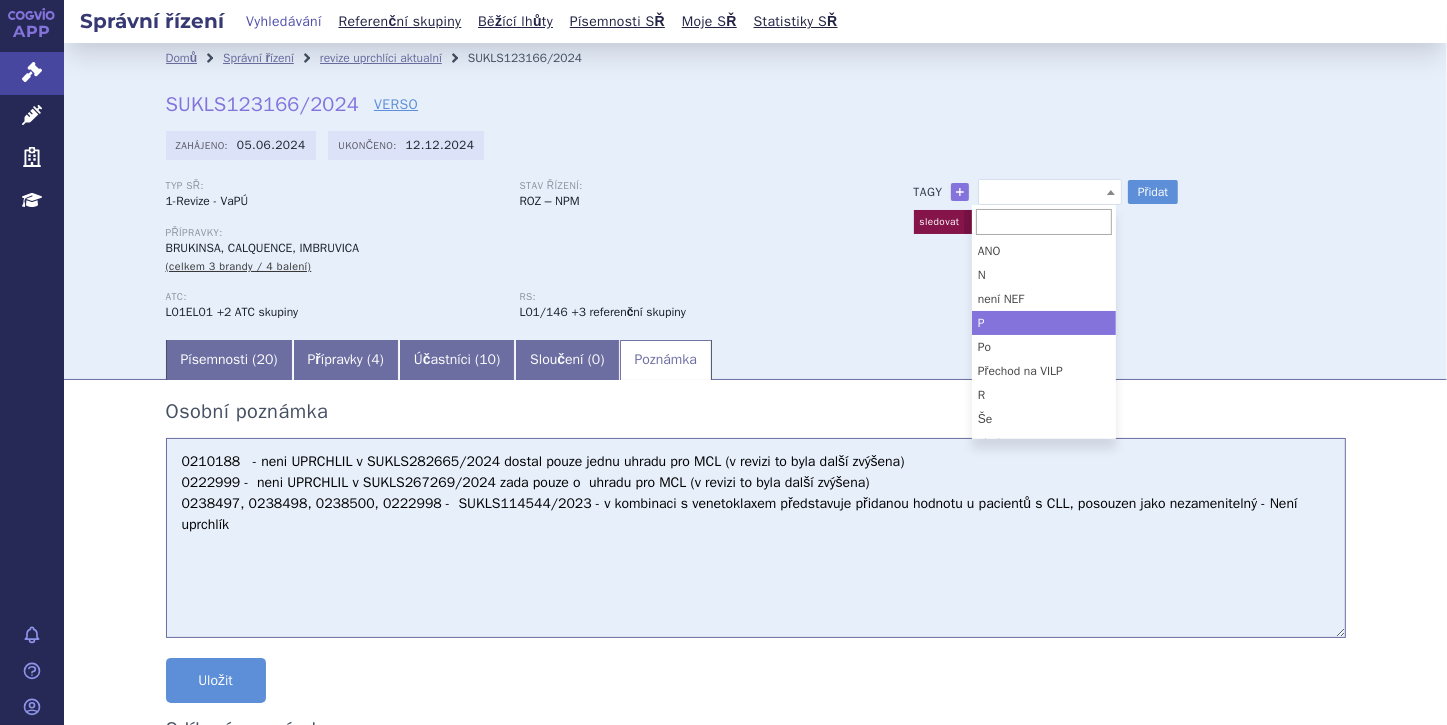 select on "P" 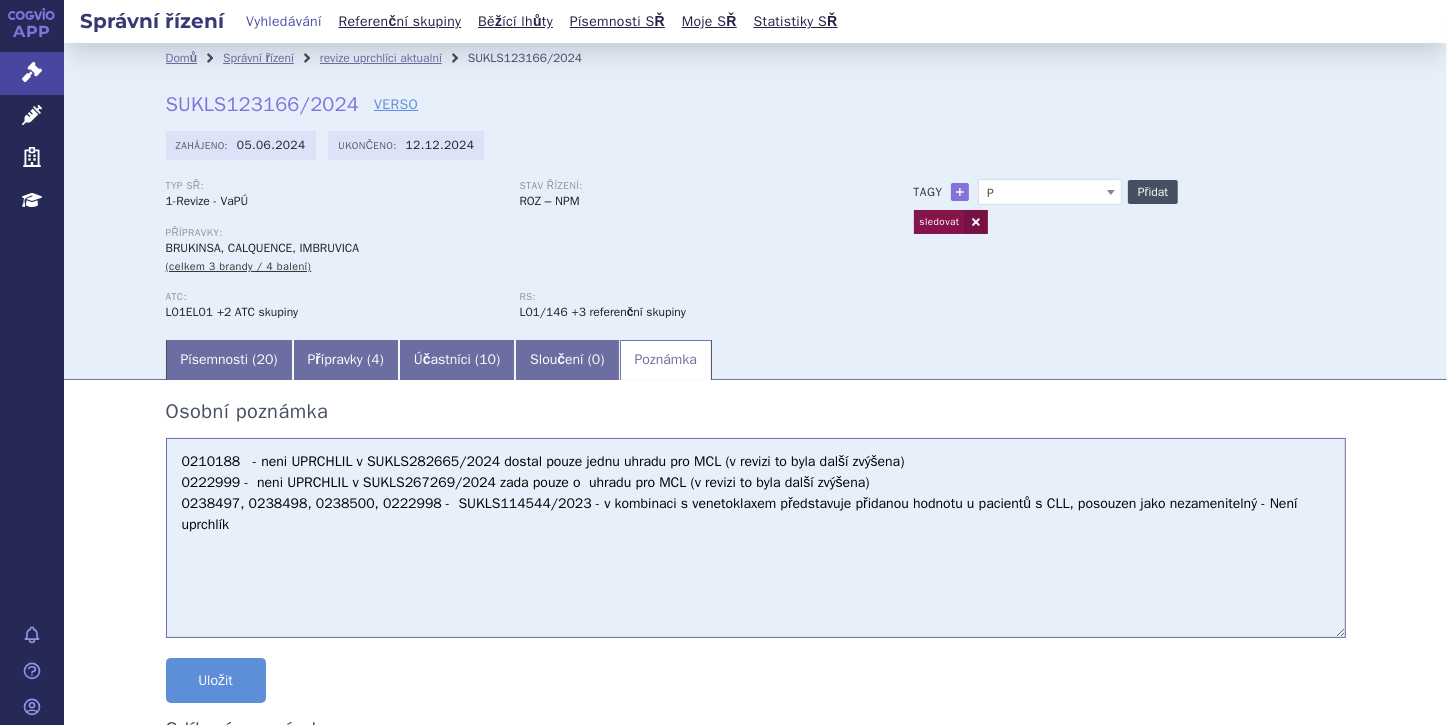 click on "Přidat" at bounding box center [1153, 192] 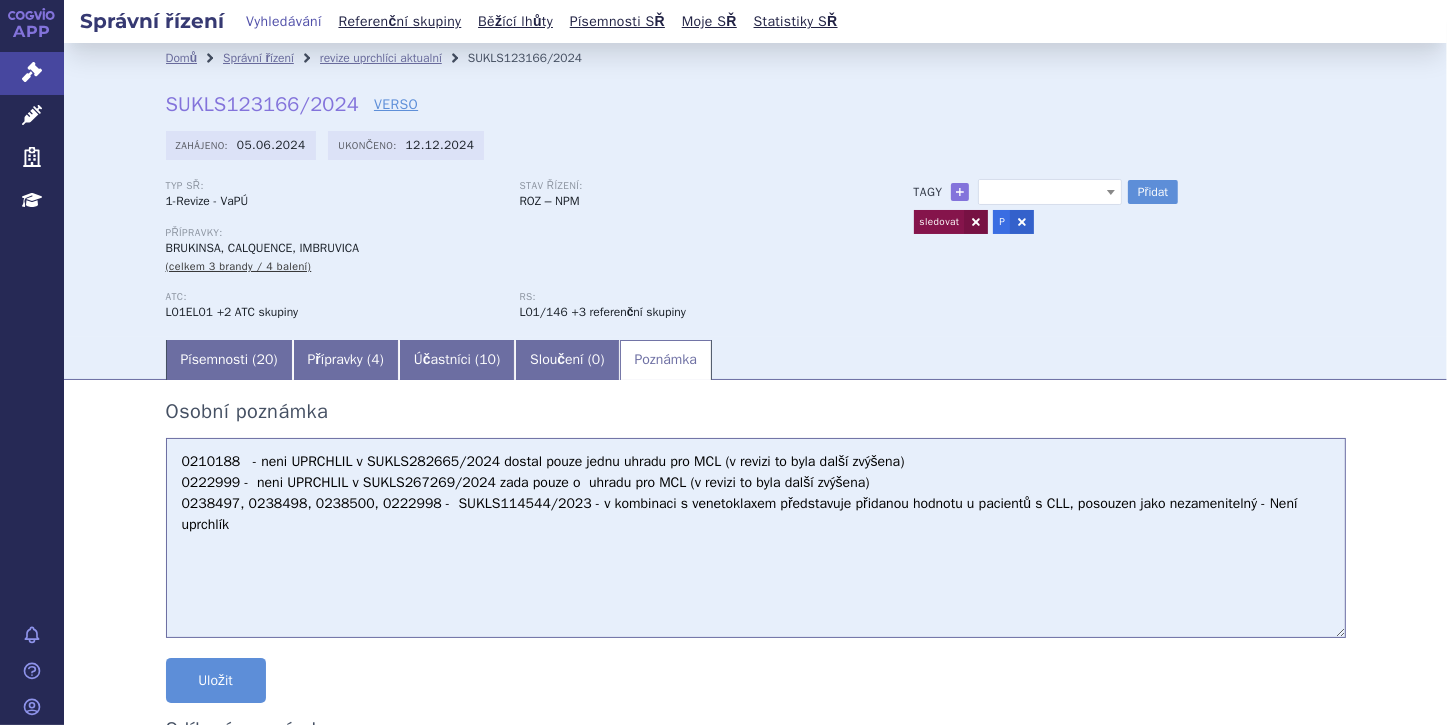 click on "0210188   - neni UPRCHLIL v SUKLS282665/2024 dostal pouze jednu uhradu pro MCL (v revizi to byla další zvýšena)
0222999 -  neni UPRCHLIL v SUKLS267269/2024 zada pouze o  uhradu pro MCL (v revizi to byla další zvýšena)
0238497, 0238498, 0238500, 0222998 -  SUKLS114544/2023 - v kombinaci s venetoklaxem představuje přidanou hodnotu u pacientů s CLL, posouzen jako nezamenitelný - Není uprchlík" at bounding box center [756, 538] 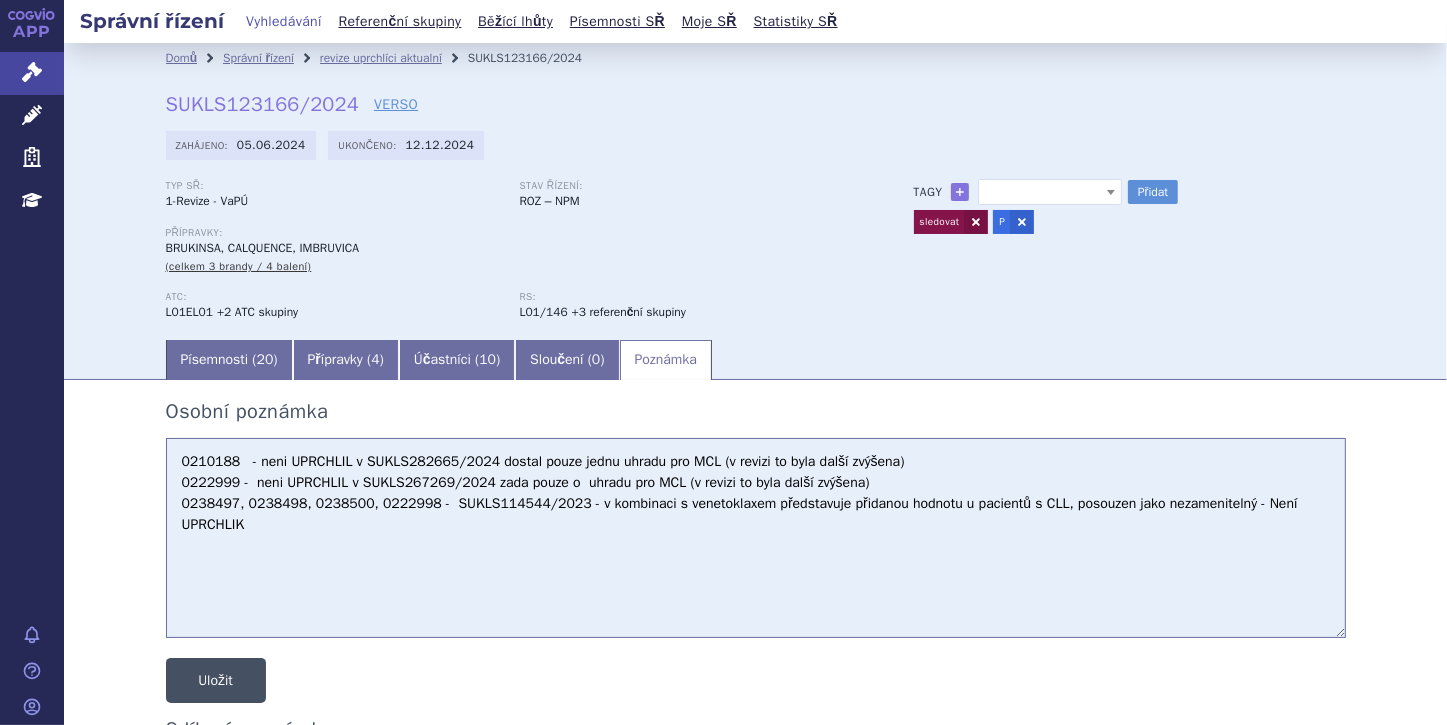 click on "Uložit" at bounding box center (216, 680) 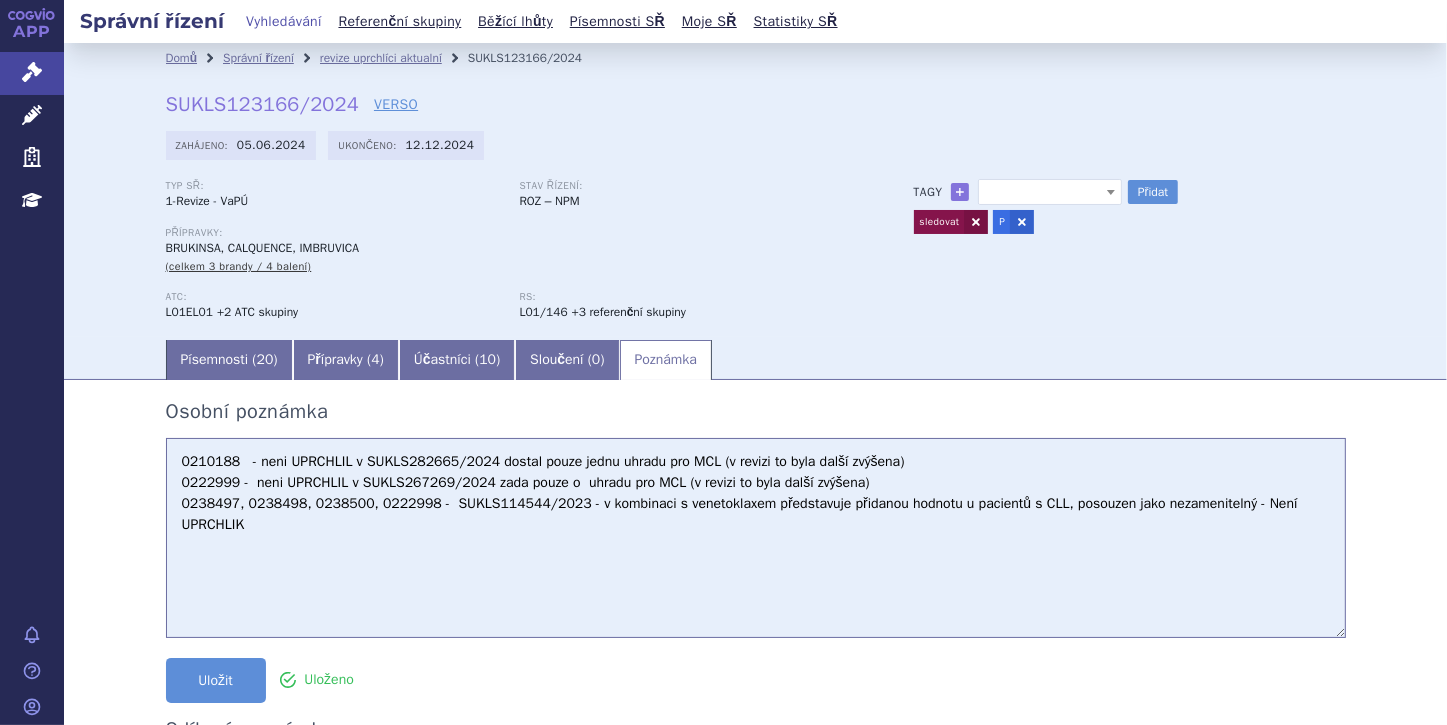 click on "0210188   - neni UPRCHLIL v SUKLS282665/2024 dostal pouze jednu uhradu pro MCL (v revizi to byla další zvýšena)
0222999 -  neni UPRCHLIL v SUKLS267269/2024 zada pouze o  uhradu pro MCL (v revizi to byla další zvýšena)
0238497, 0238498, 0238500, 0222998 -  SUKLS114544/2023 - v kombinaci s venetoklaxem představuje přidanou hodnotu u pacientů s CLL, posouzen jako nezamenitelný - Není UPRCHLIK" at bounding box center [756, 538] 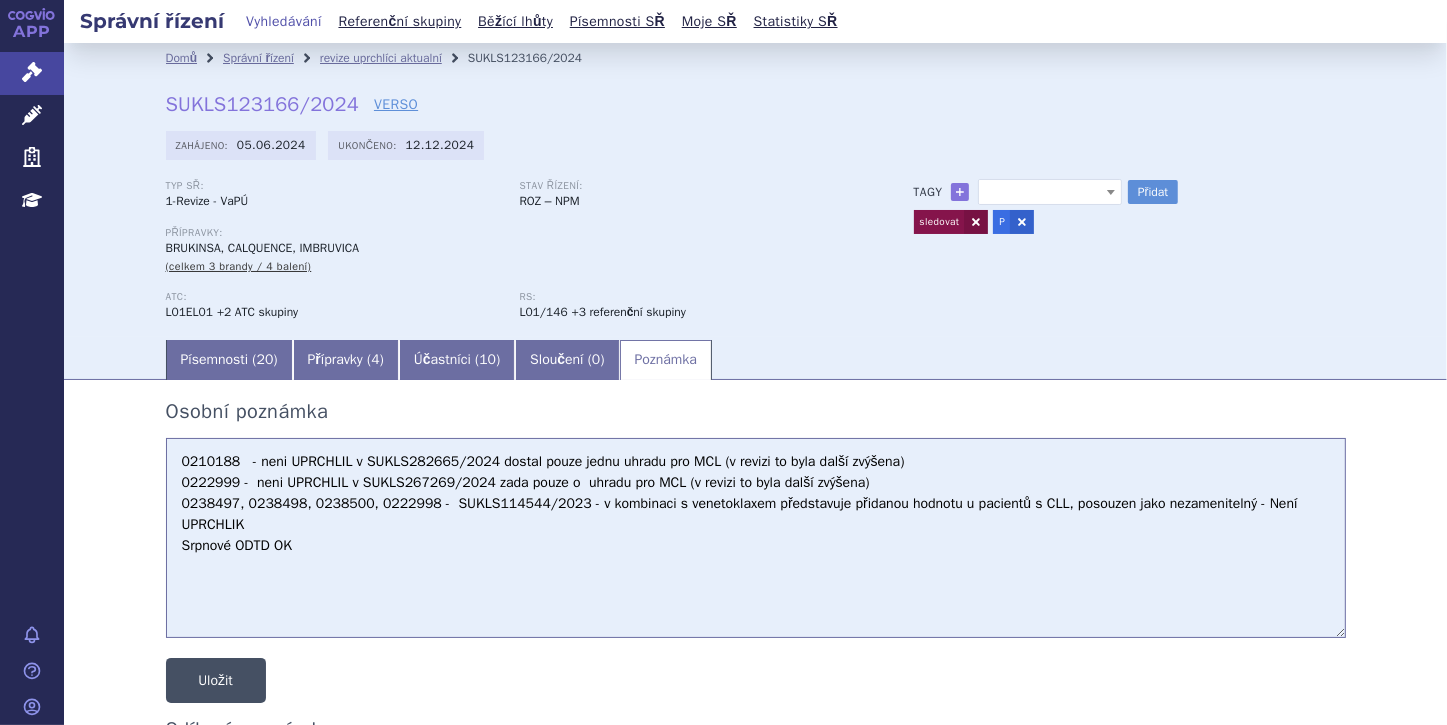 type on "0210188   - neni UPRCHLIL v SUKLS282665/2024 dostal pouze jednu uhradu pro MCL (v revizi to byla další zvýšena)
0222999 -  neni UPRCHLIL v SUKLS267269/2024 zada pouze o  uhradu pro MCL (v revizi to byla další zvýšena)
0238497, 0238498, 0238500, 0222998 -  SUKLS114544/2023 - v kombinaci s venetoklaxem představuje přidanou hodnotu u pacientů s CLL, posouzen jako nezamenitelný - Není UPRCHLIK
Srpnové ODTD OK" 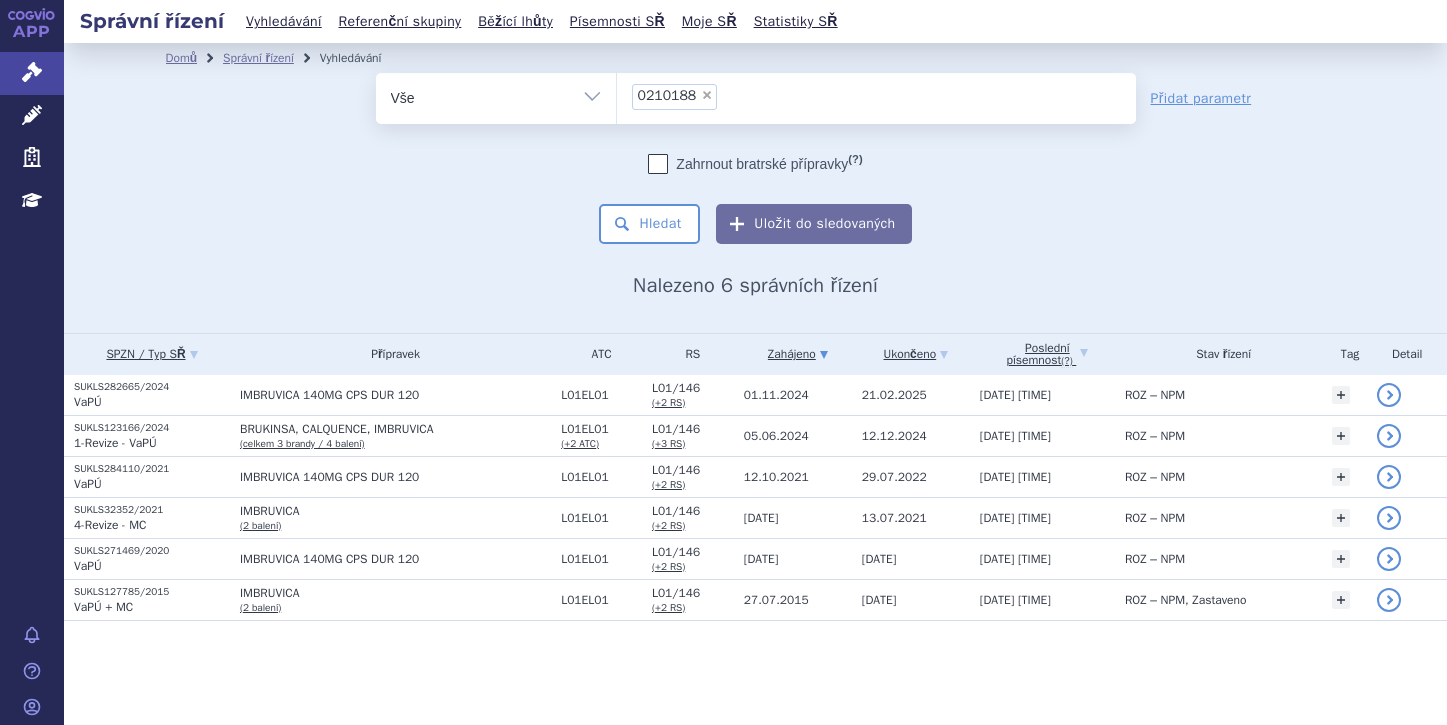 scroll, scrollTop: 0, scrollLeft: 0, axis: both 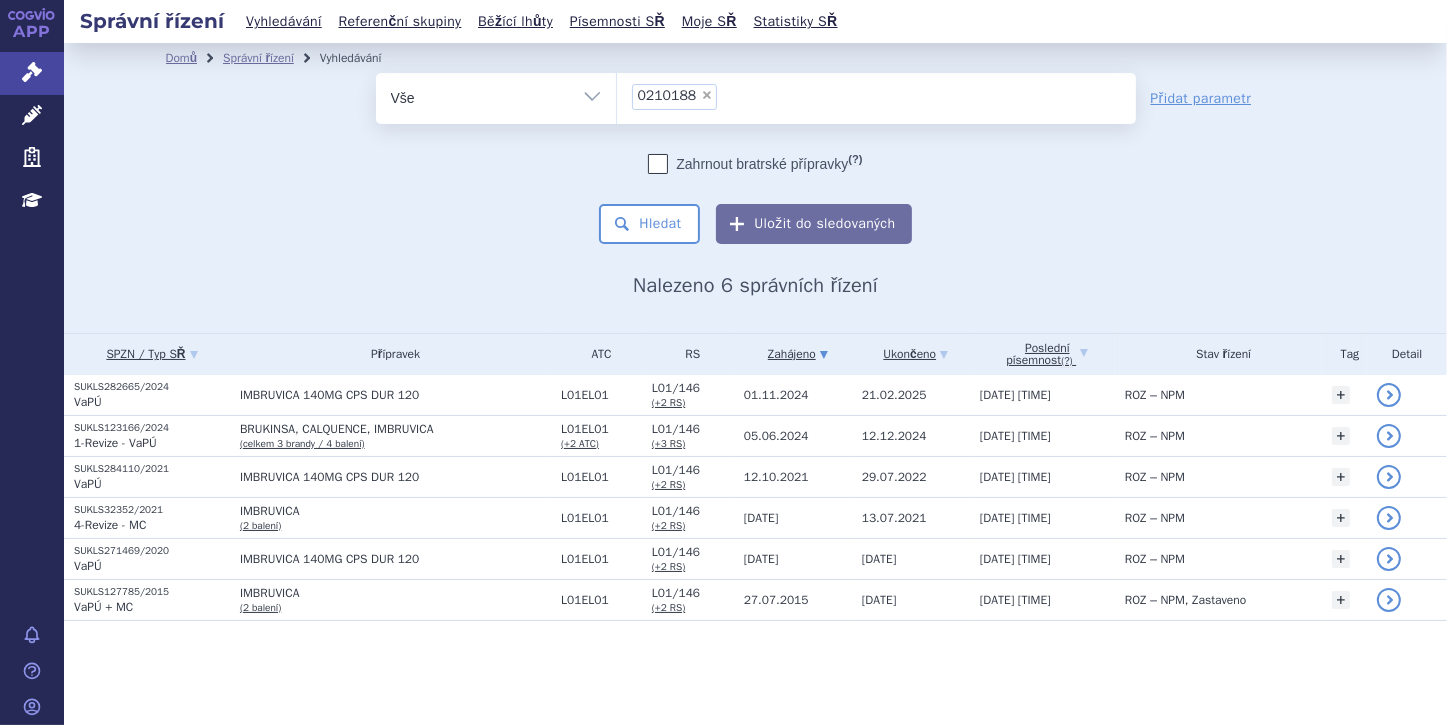 click on "×" at bounding box center [707, 95] 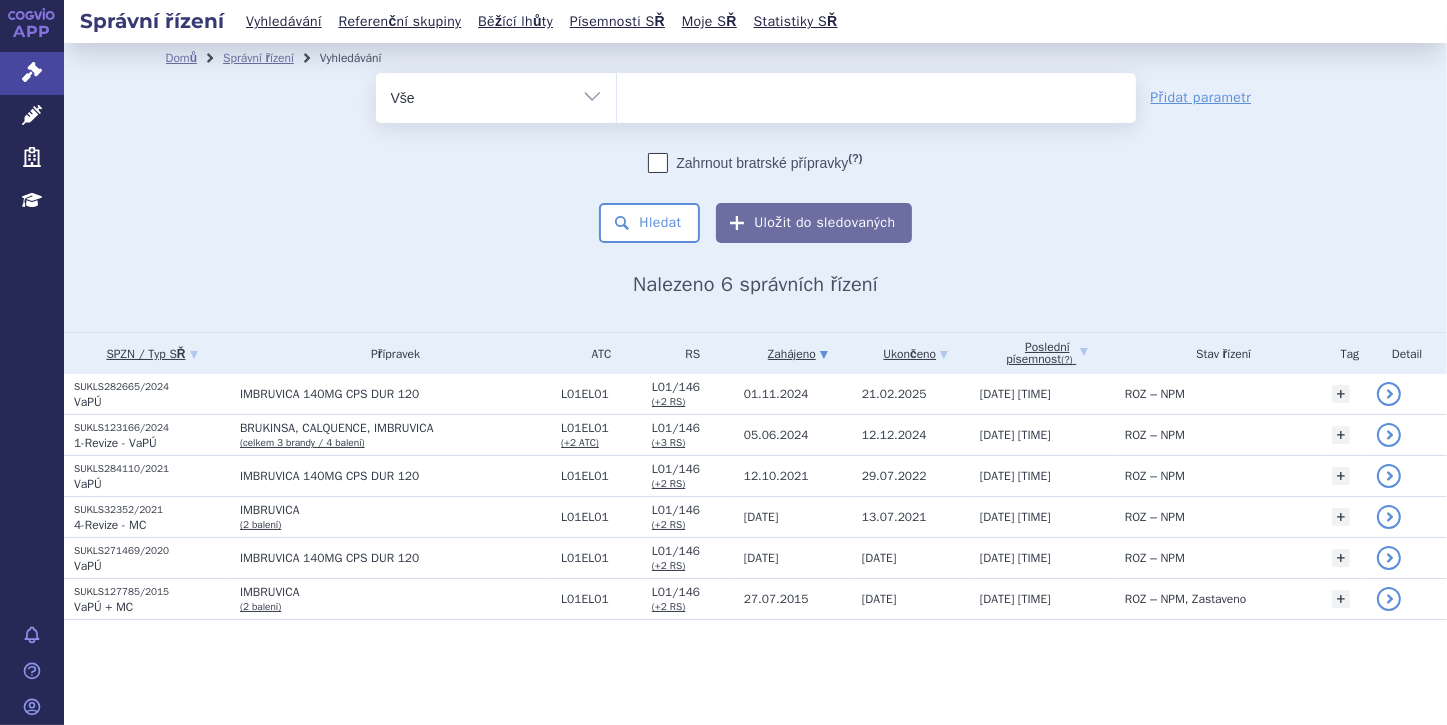 type on "0222999" 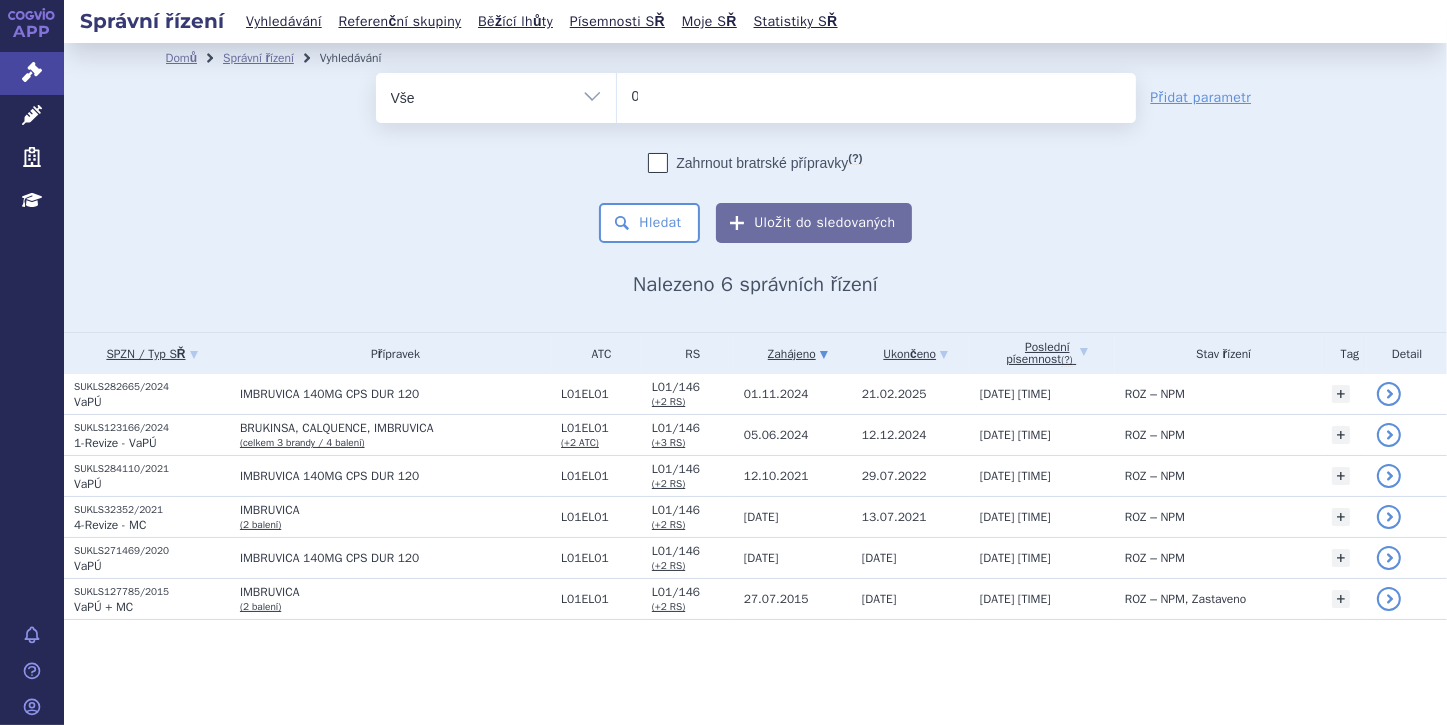 type 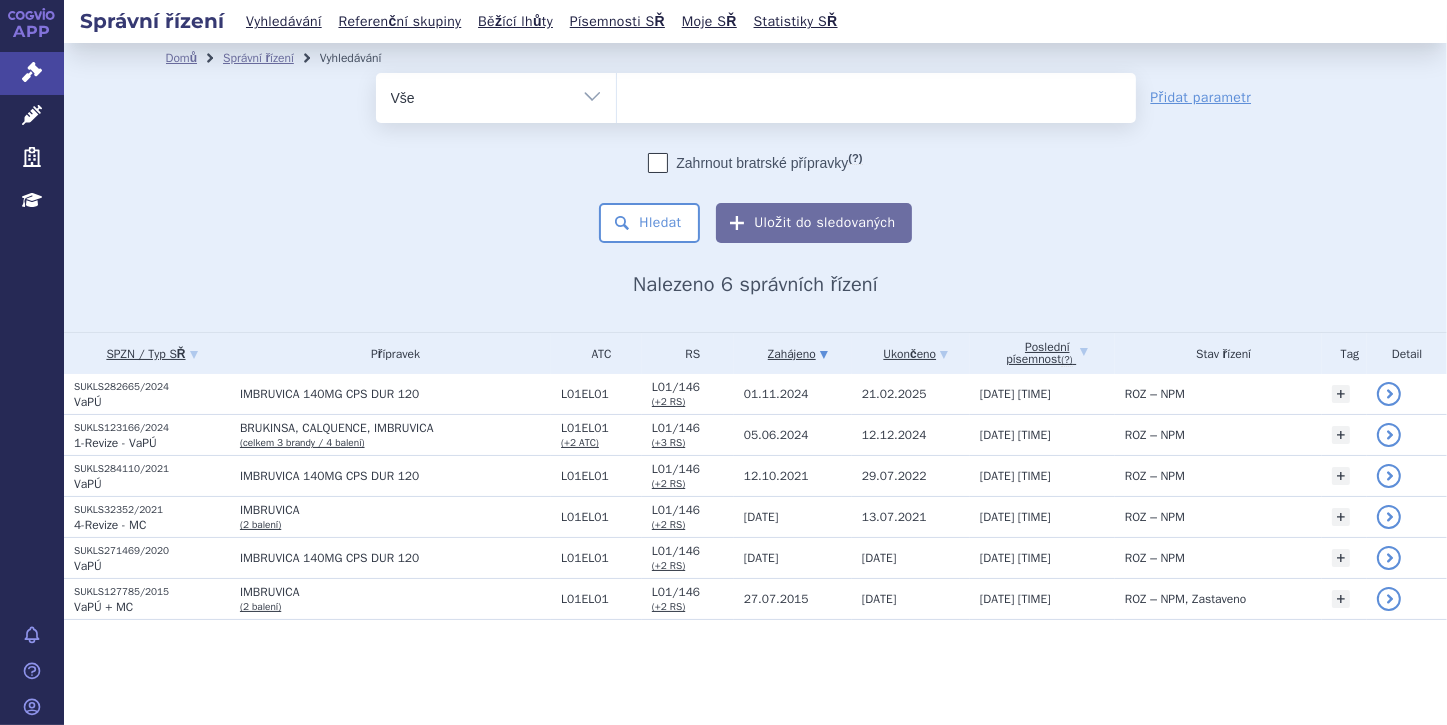 select on "0222999" 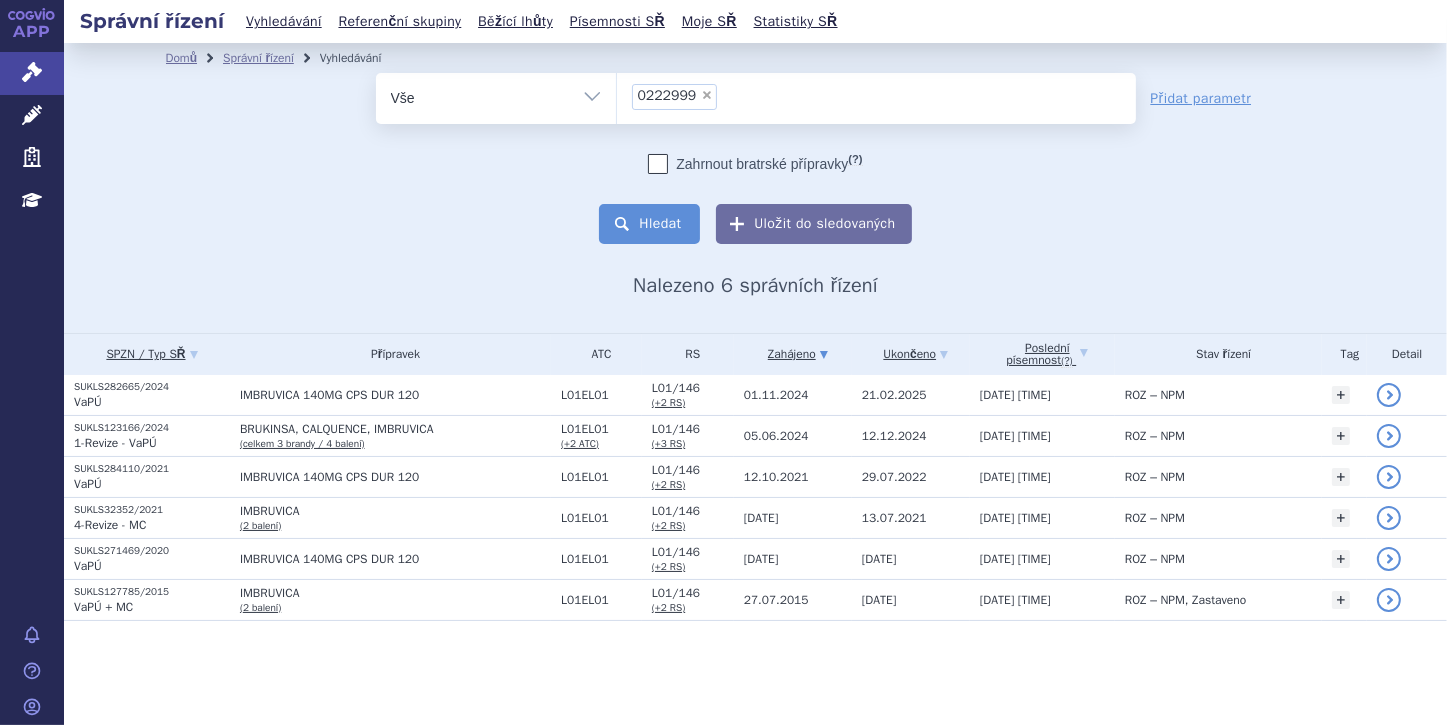 click on "Hledat" at bounding box center [649, 224] 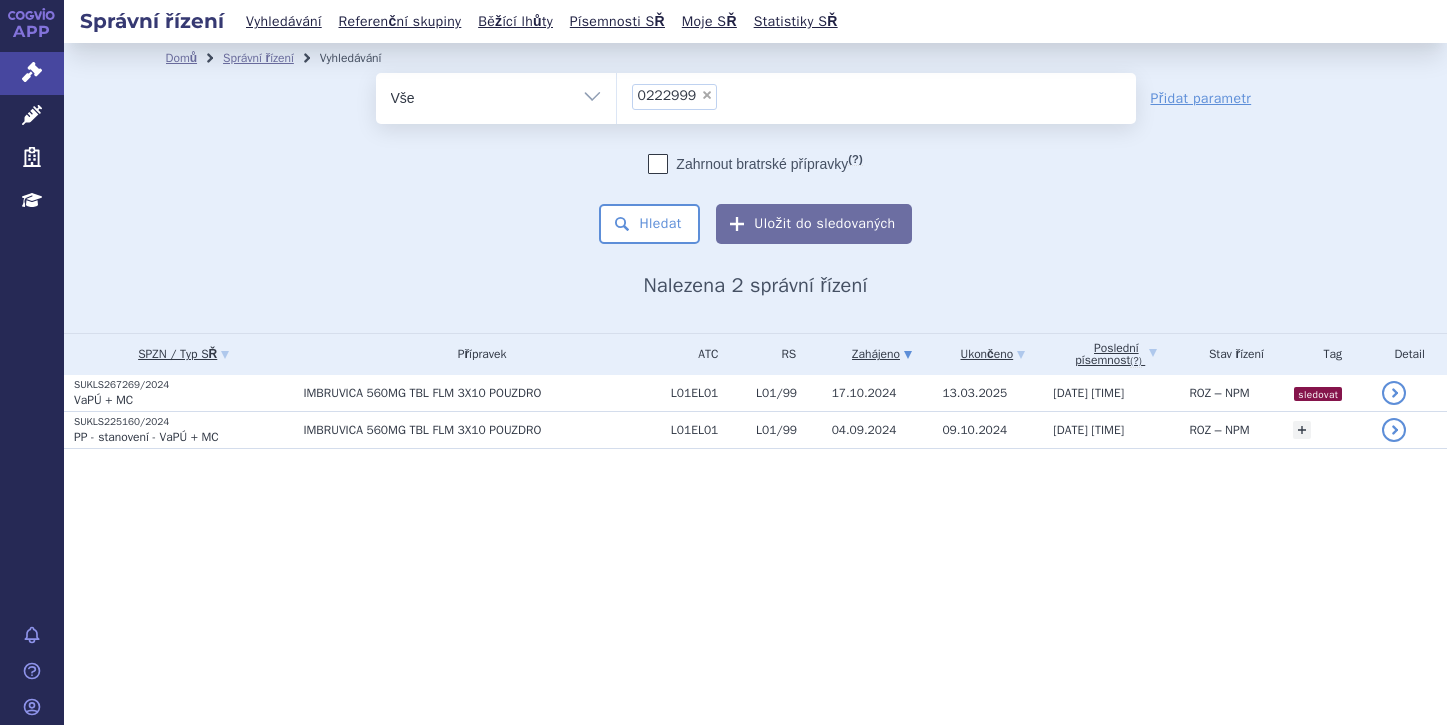 scroll, scrollTop: 0, scrollLeft: 0, axis: both 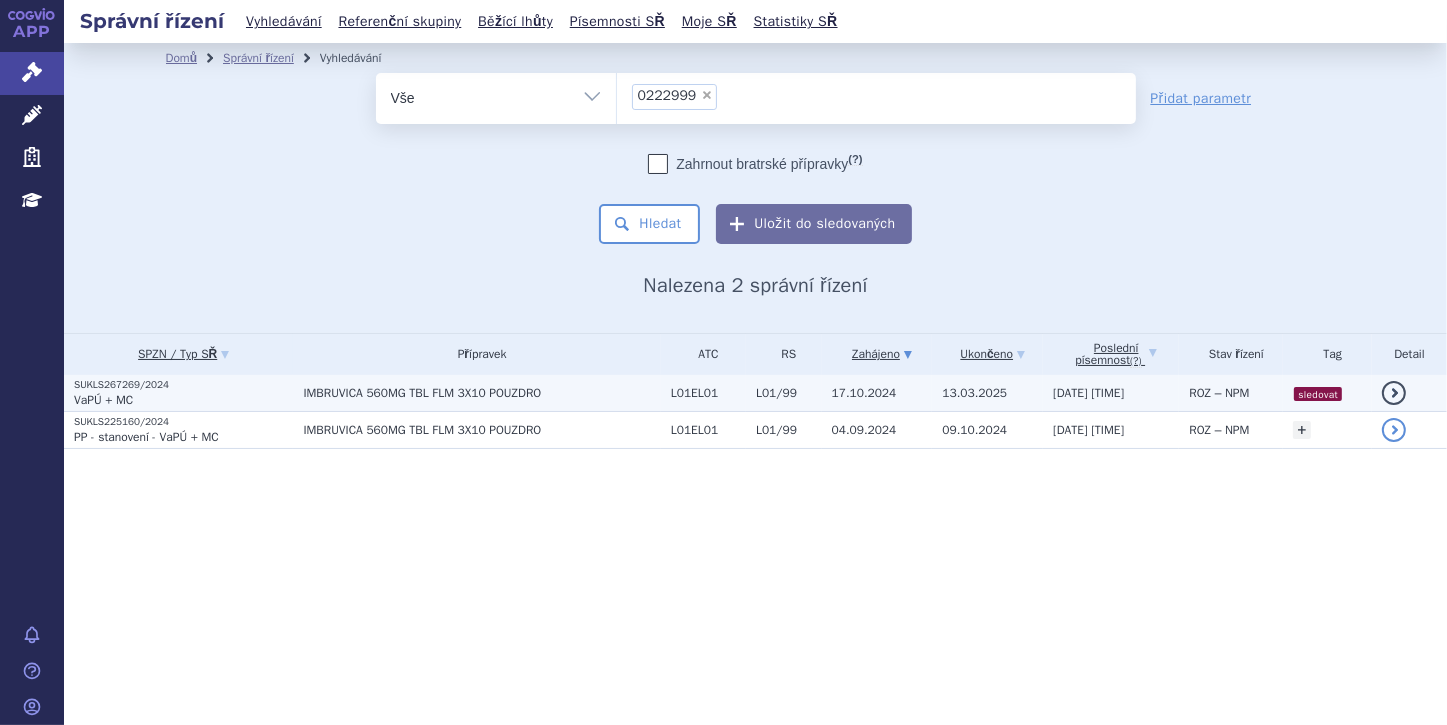 click on "SUKLS267269/2024" at bounding box center (183, 385) 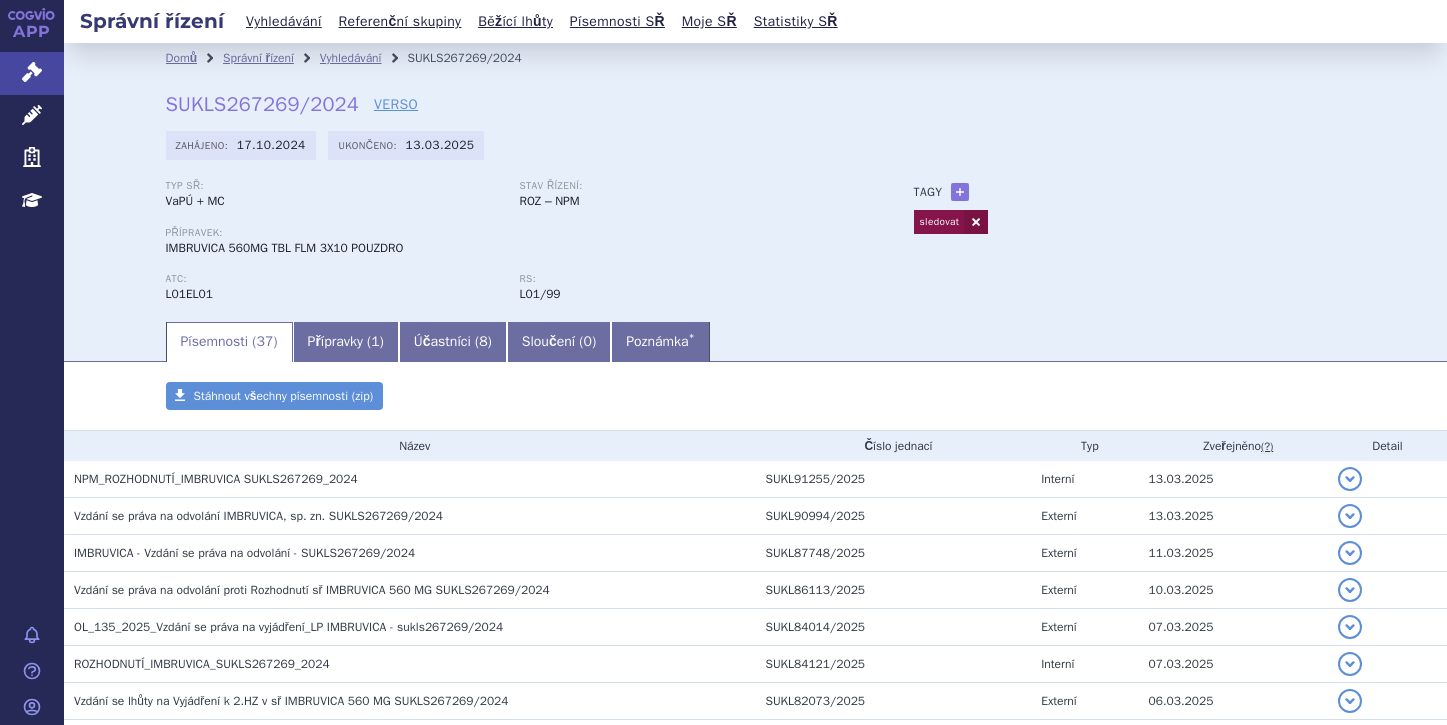 scroll, scrollTop: 0, scrollLeft: 0, axis: both 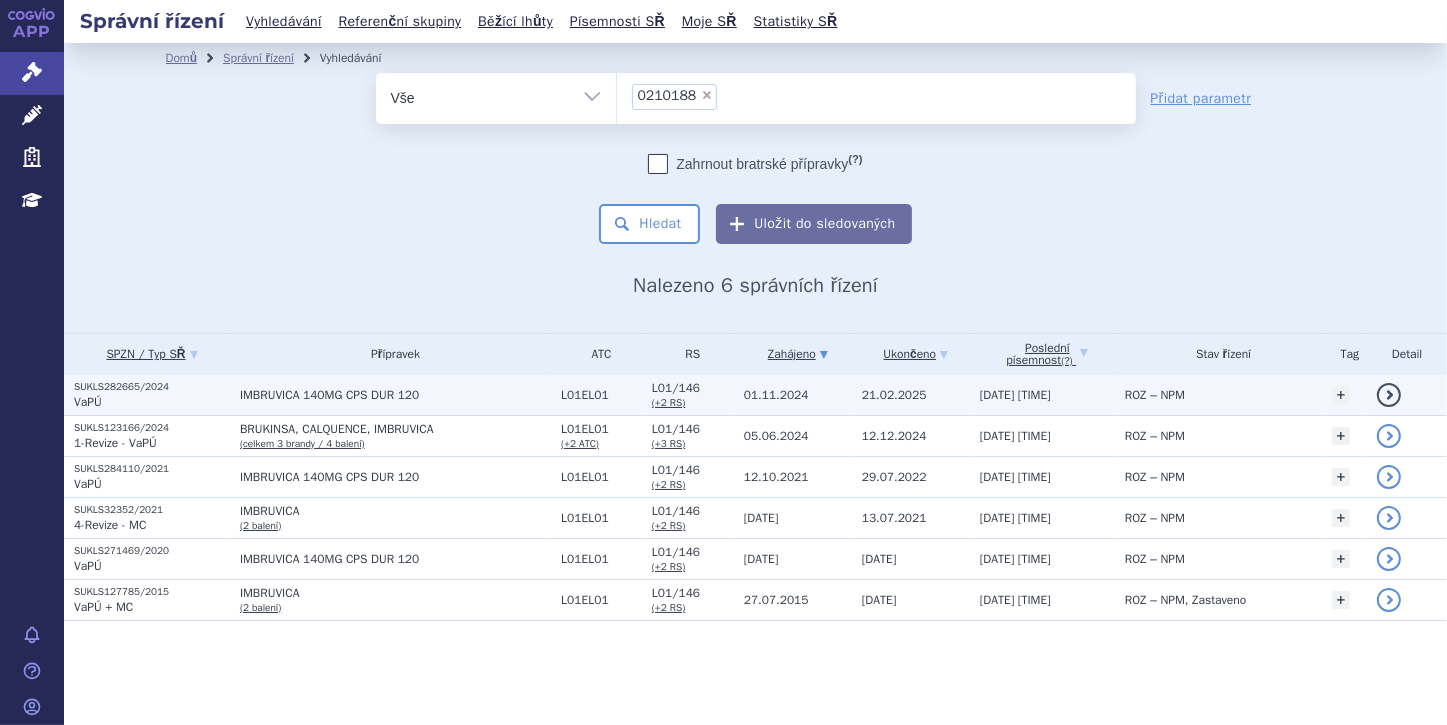 click on "VaPÚ" at bounding box center [152, 402] 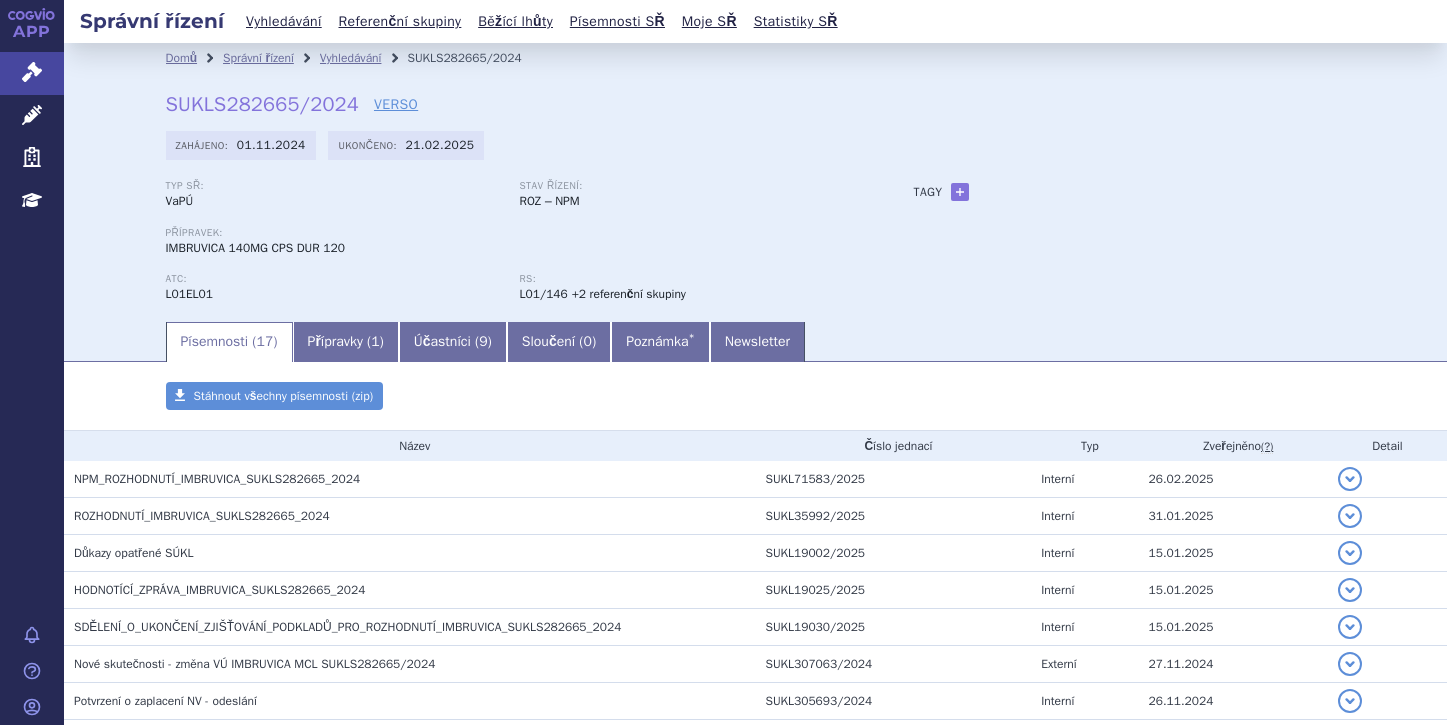 scroll, scrollTop: 0, scrollLeft: 0, axis: both 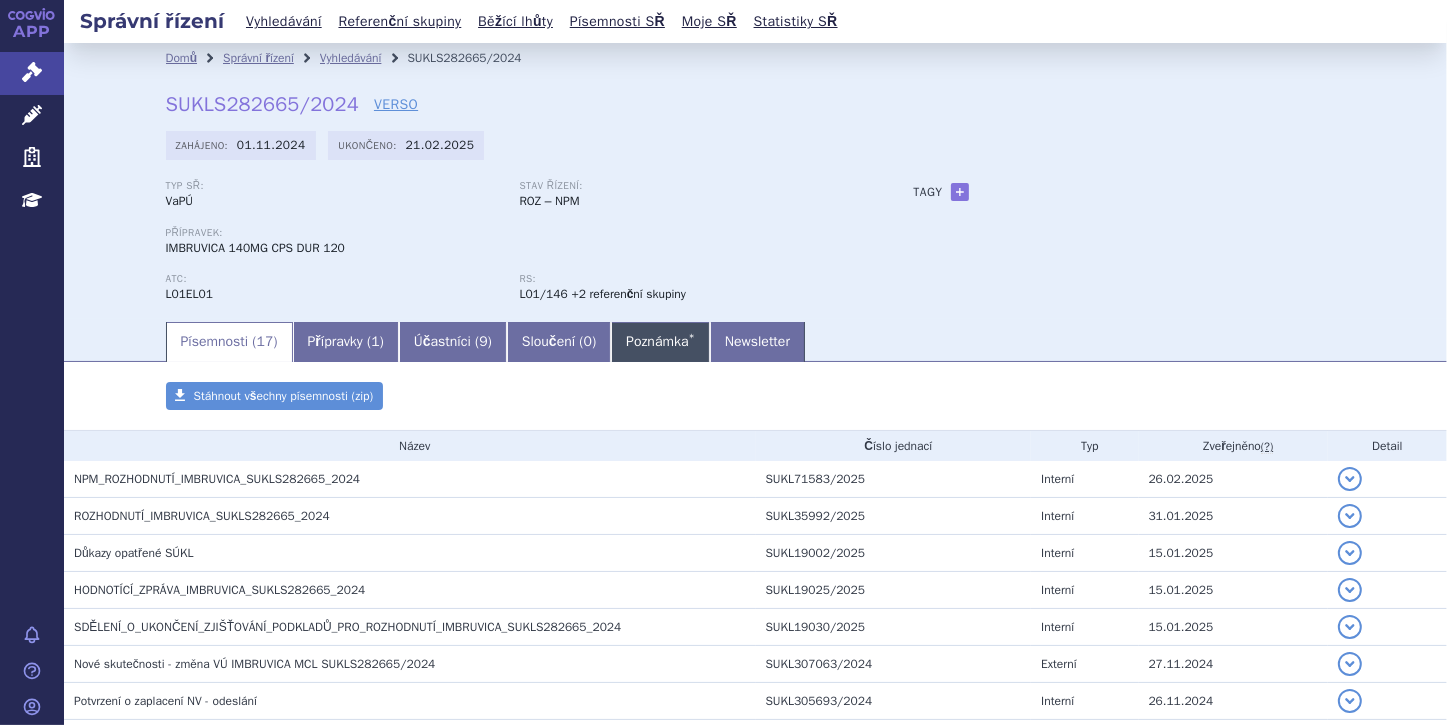 click on "Poznámka
*" at bounding box center [660, 342] 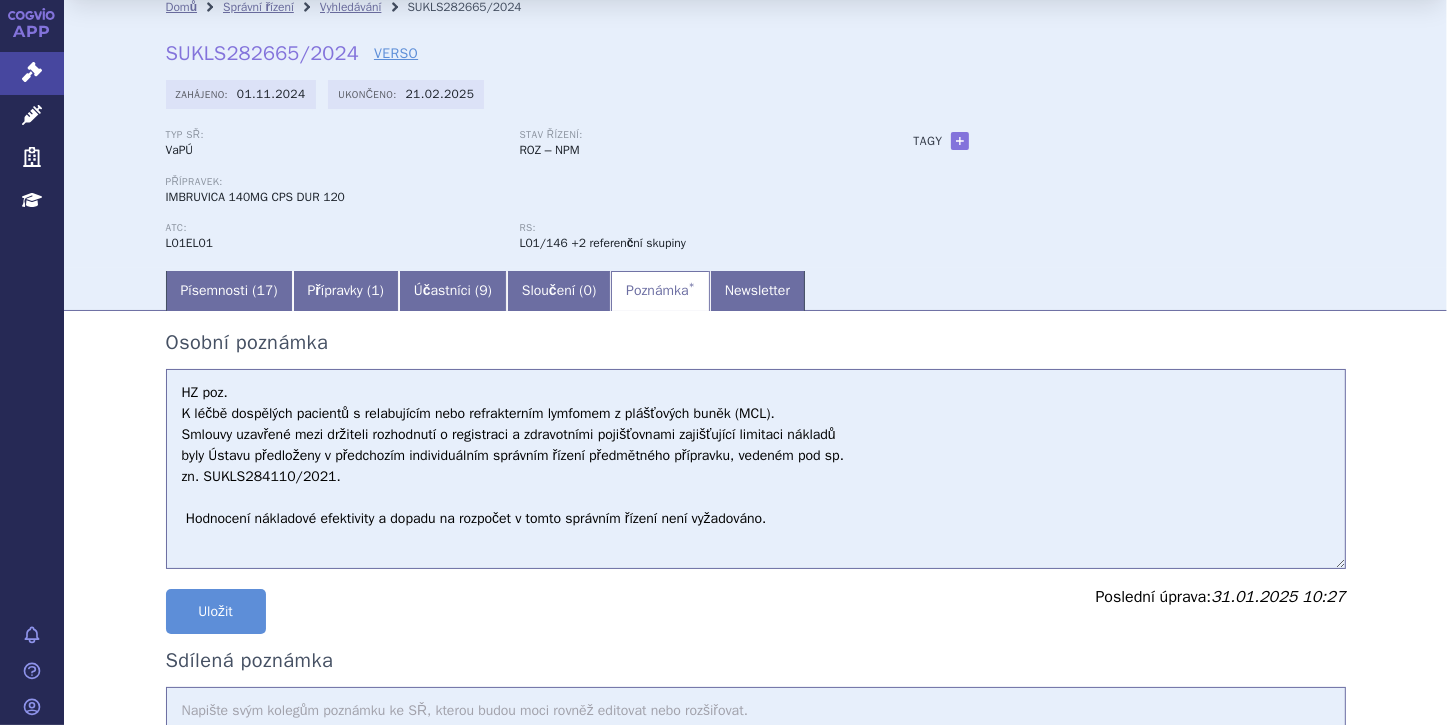 scroll, scrollTop: 80, scrollLeft: 0, axis: vertical 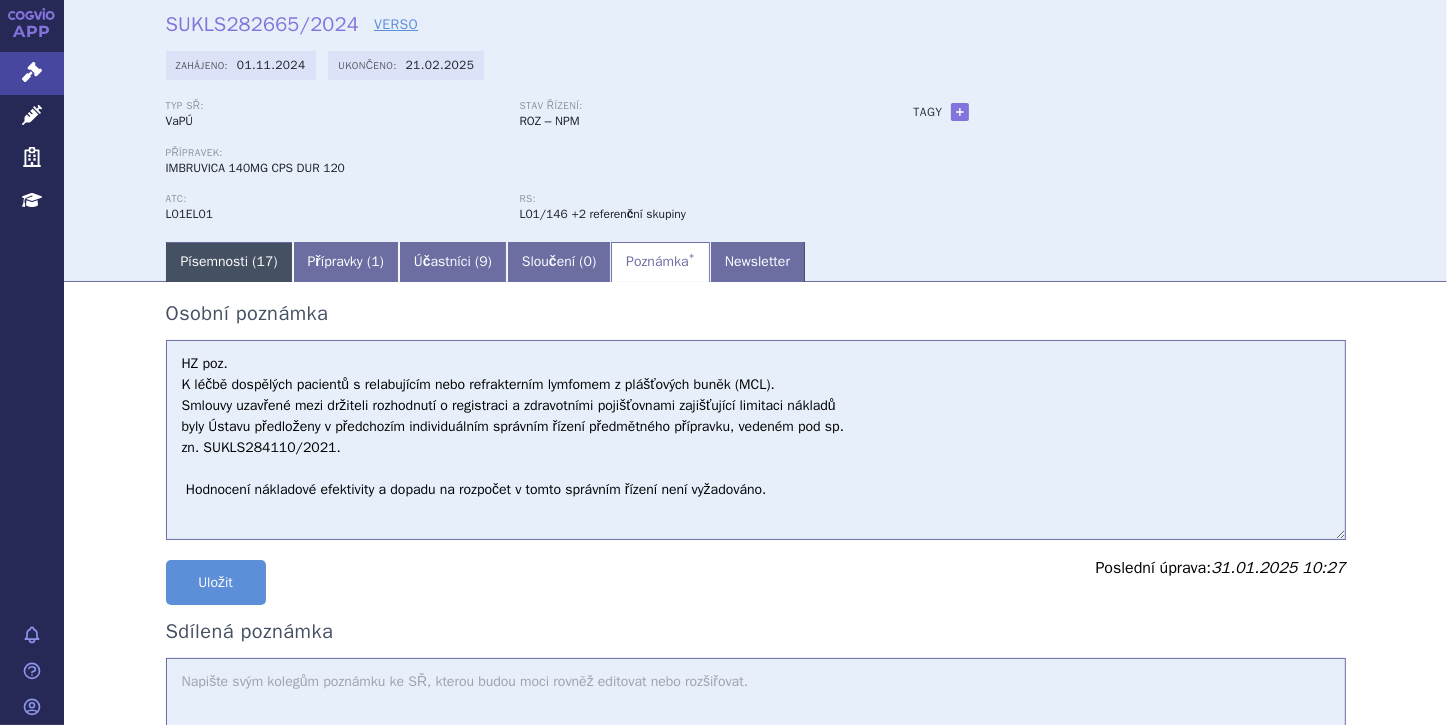 click on "Písemnosti ( 17 )" at bounding box center (229, 262) 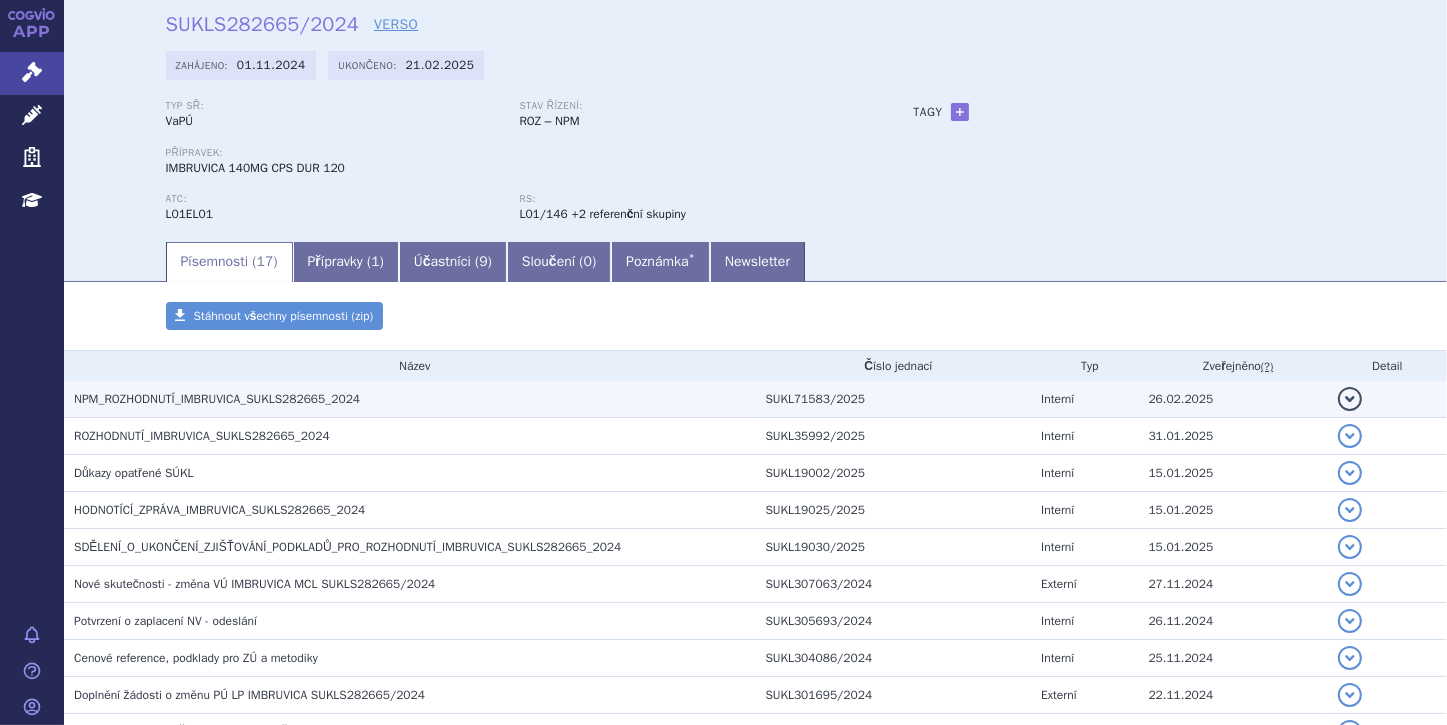 click on "NPM_ROZHODNUTÍ_IMBRUVICA_SUKLS282665_2024" at bounding box center (217, 399) 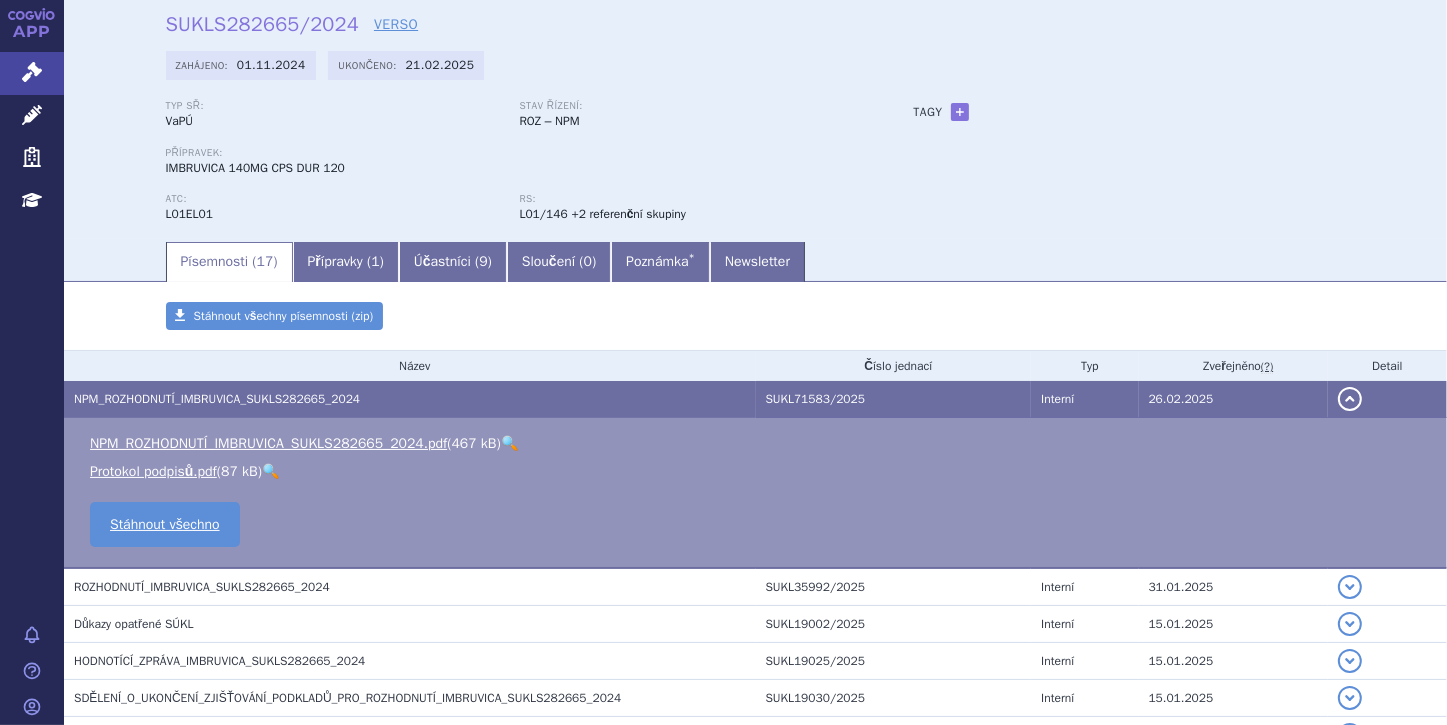 click on "🔍" at bounding box center (509, 443) 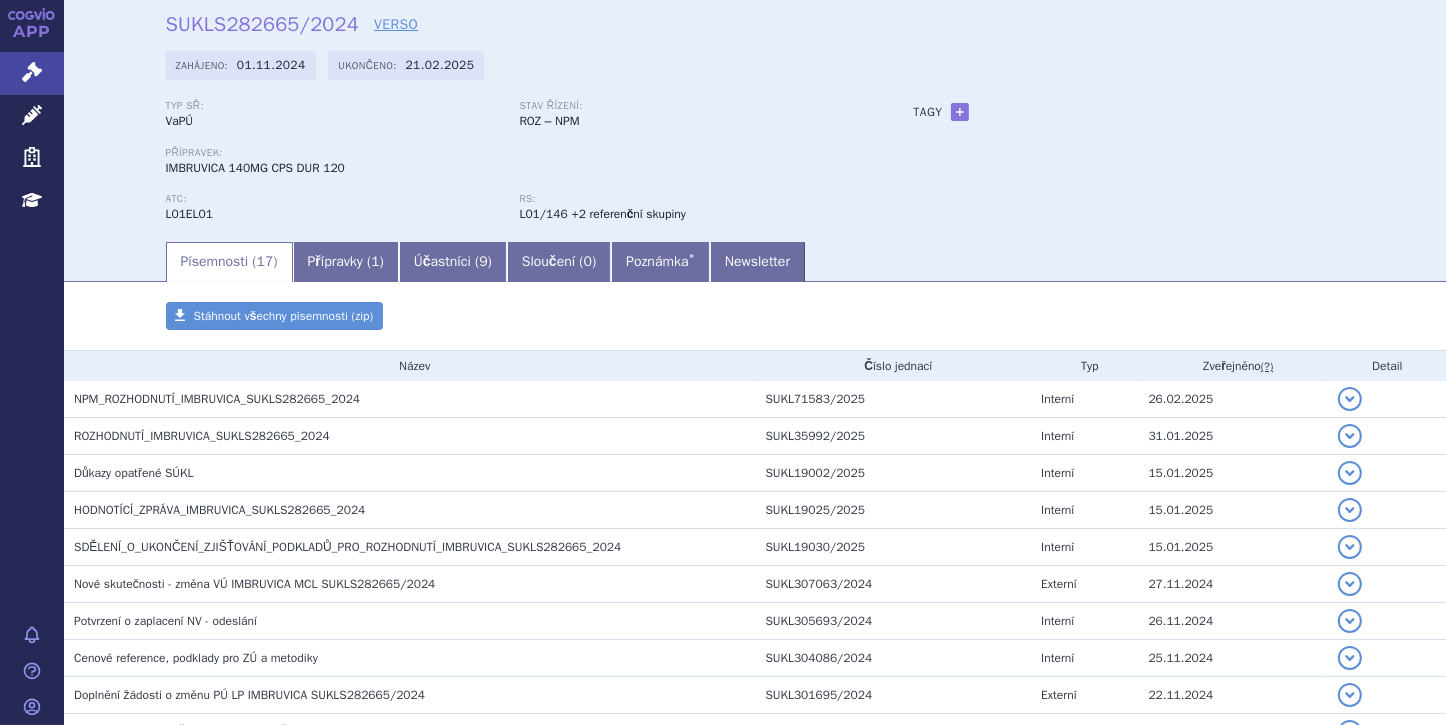 click on "Písemnosti ( 17 )" at bounding box center [229, 262] 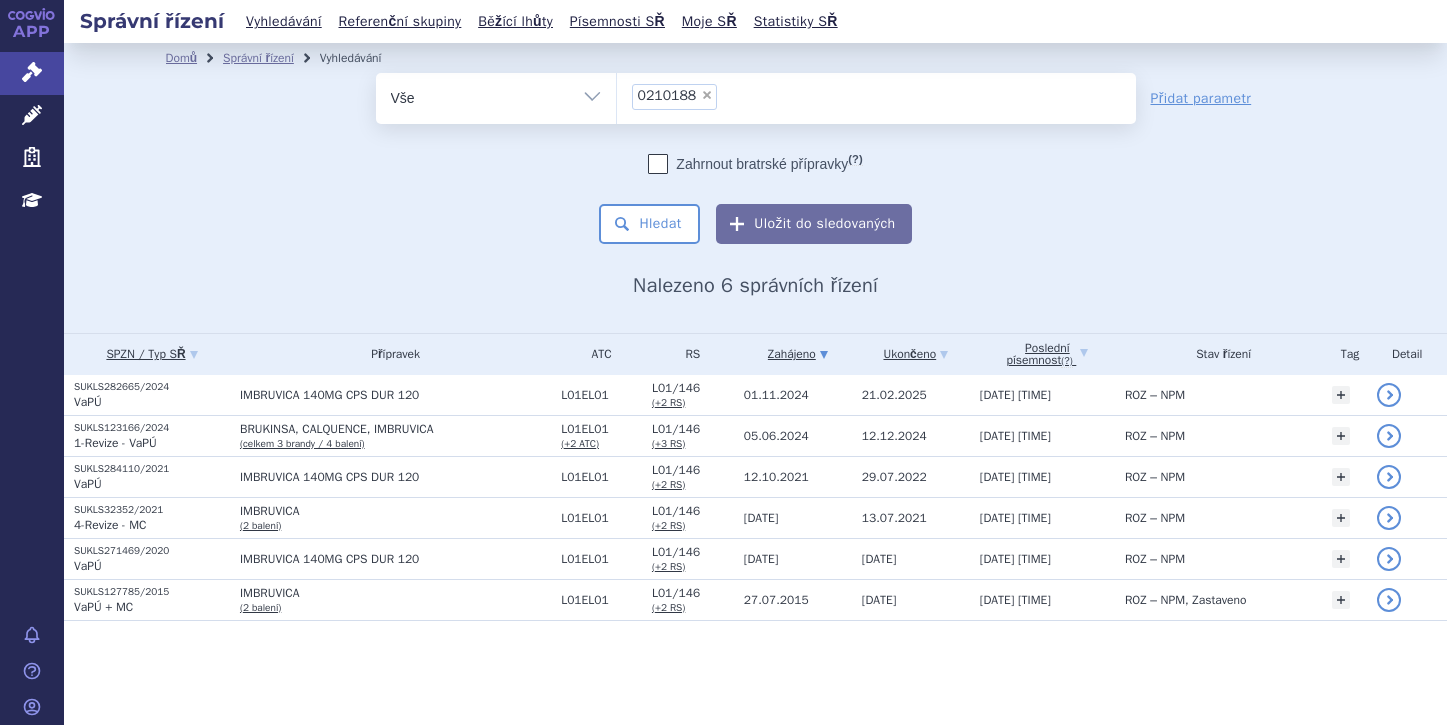 scroll, scrollTop: 0, scrollLeft: 0, axis: both 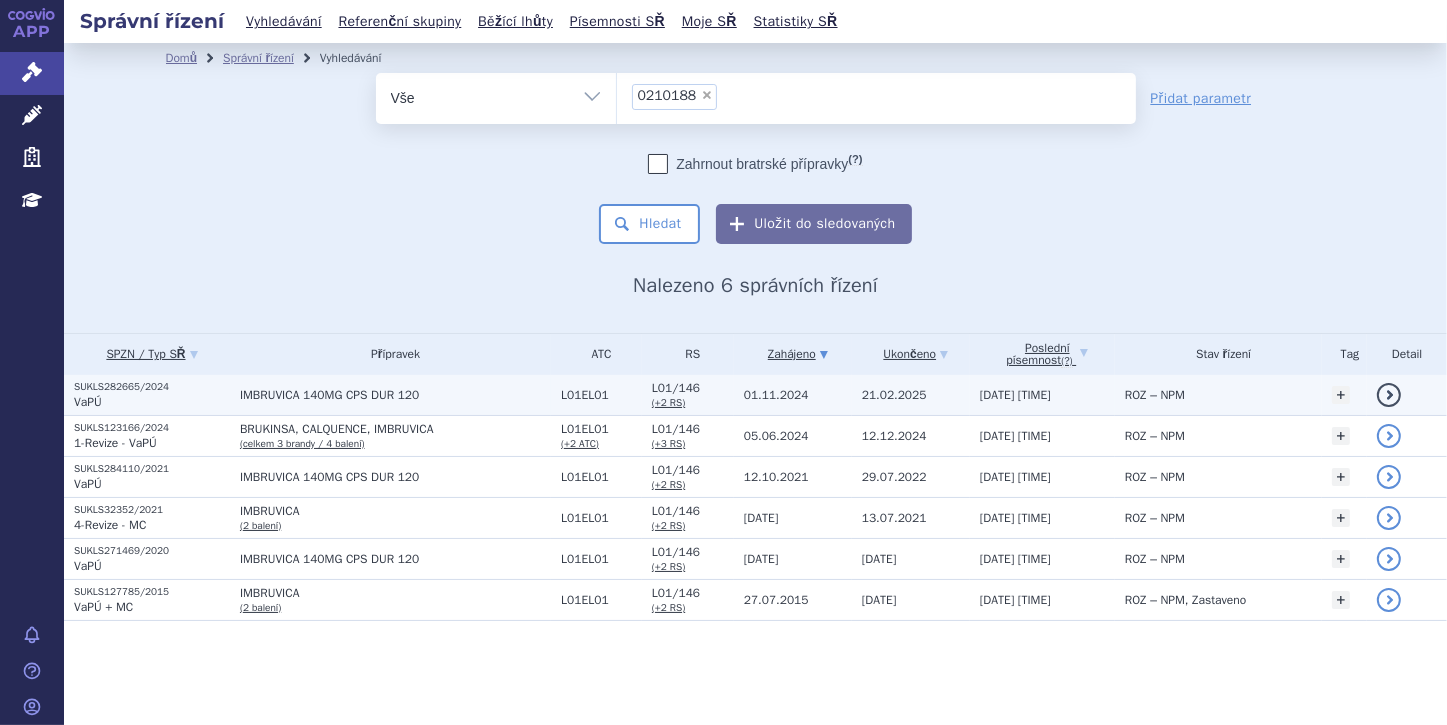 click on "IMBRUVICA 140MG CPS DUR 120" at bounding box center [390, 395] 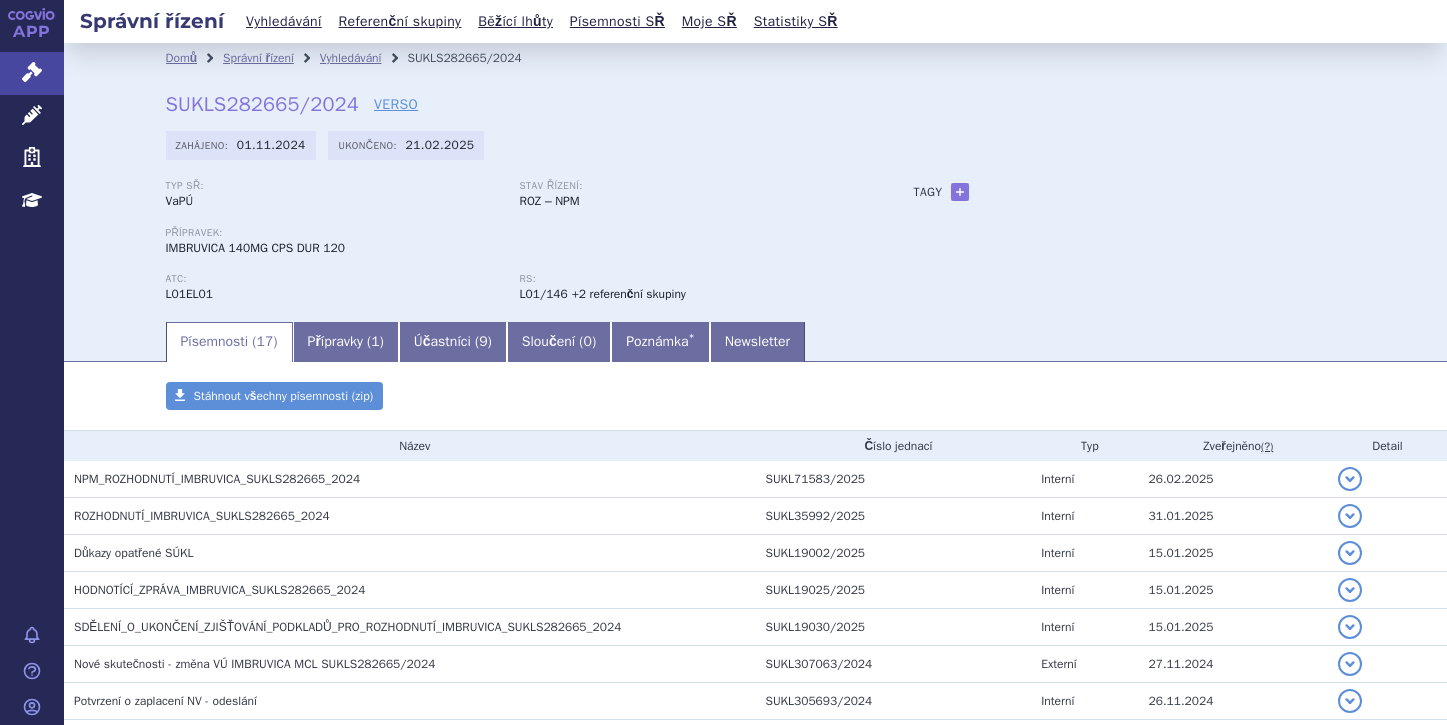 scroll, scrollTop: 0, scrollLeft: 0, axis: both 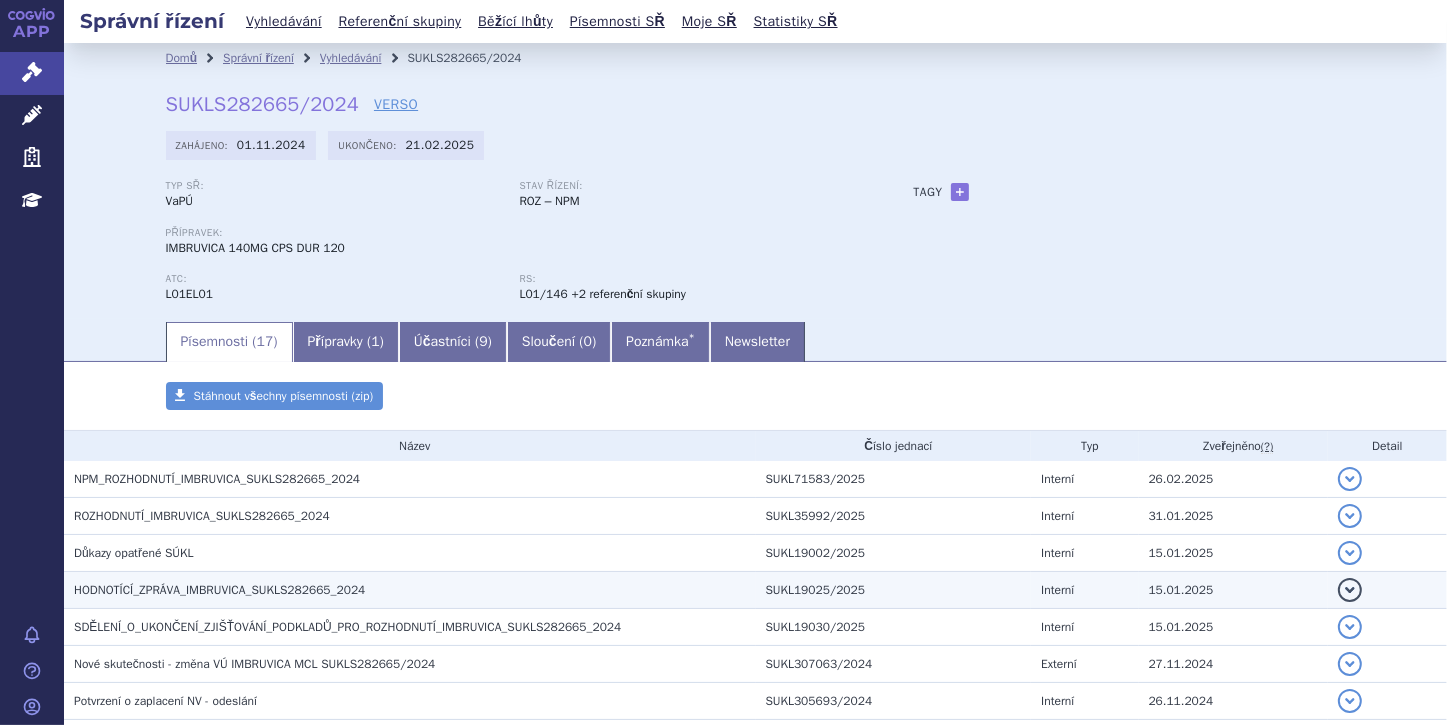 click on "detail" at bounding box center (1350, 590) 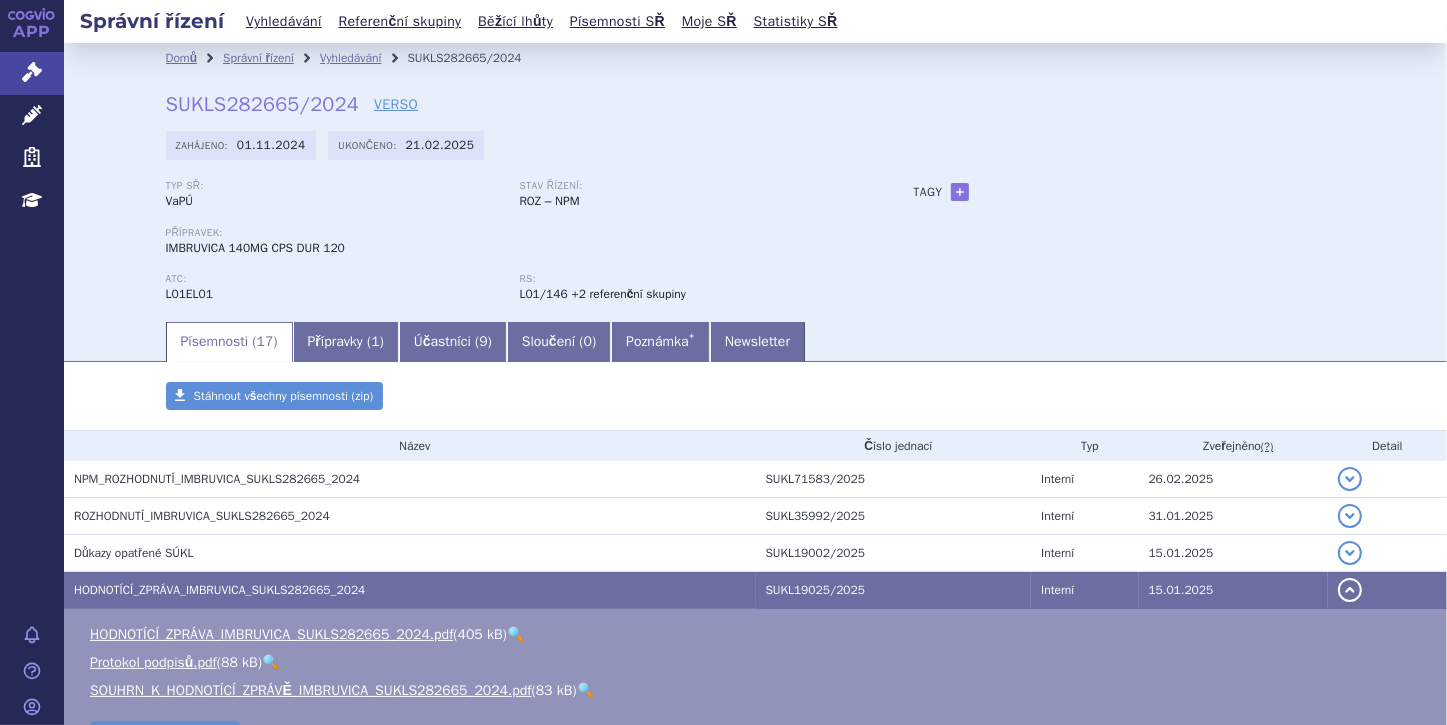 click on "🔍" at bounding box center (585, 690) 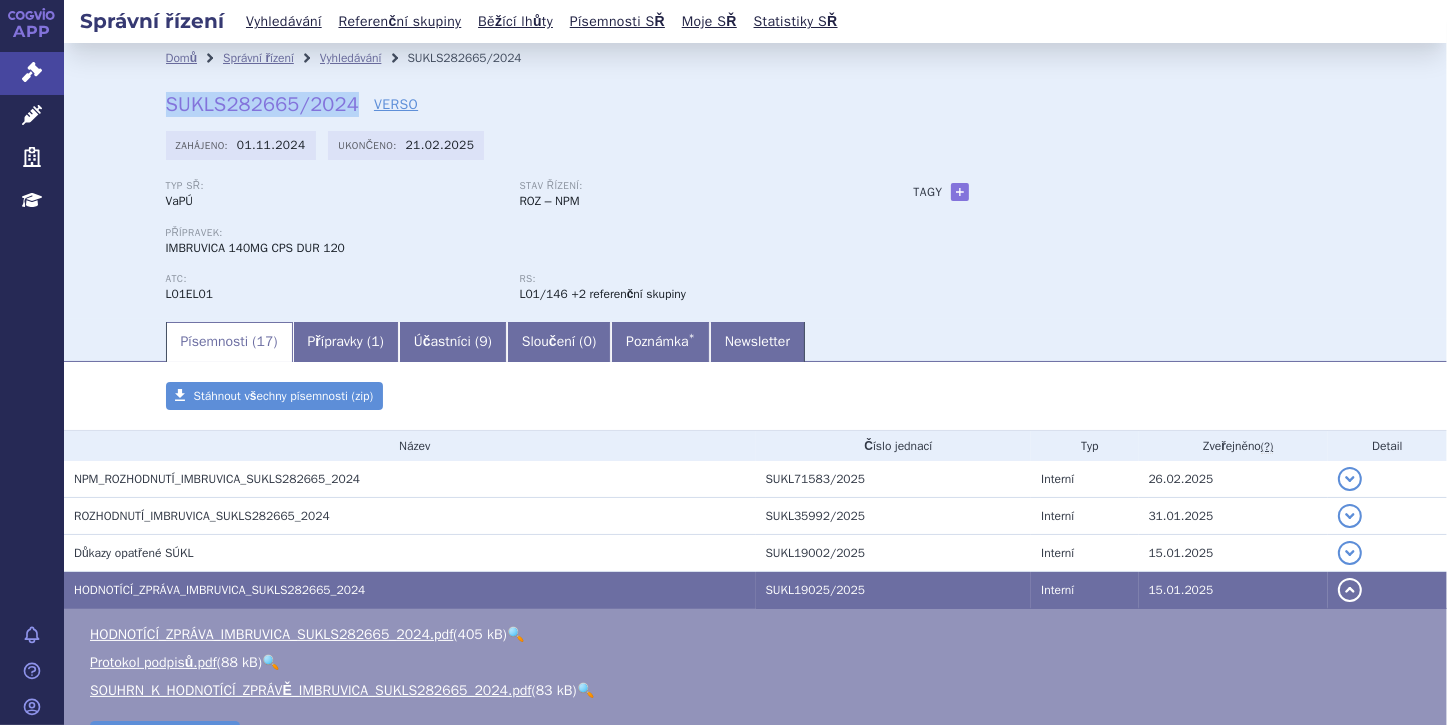 drag, startPoint x: 161, startPoint y: 113, endPoint x: 343, endPoint y: 103, distance: 182.27452 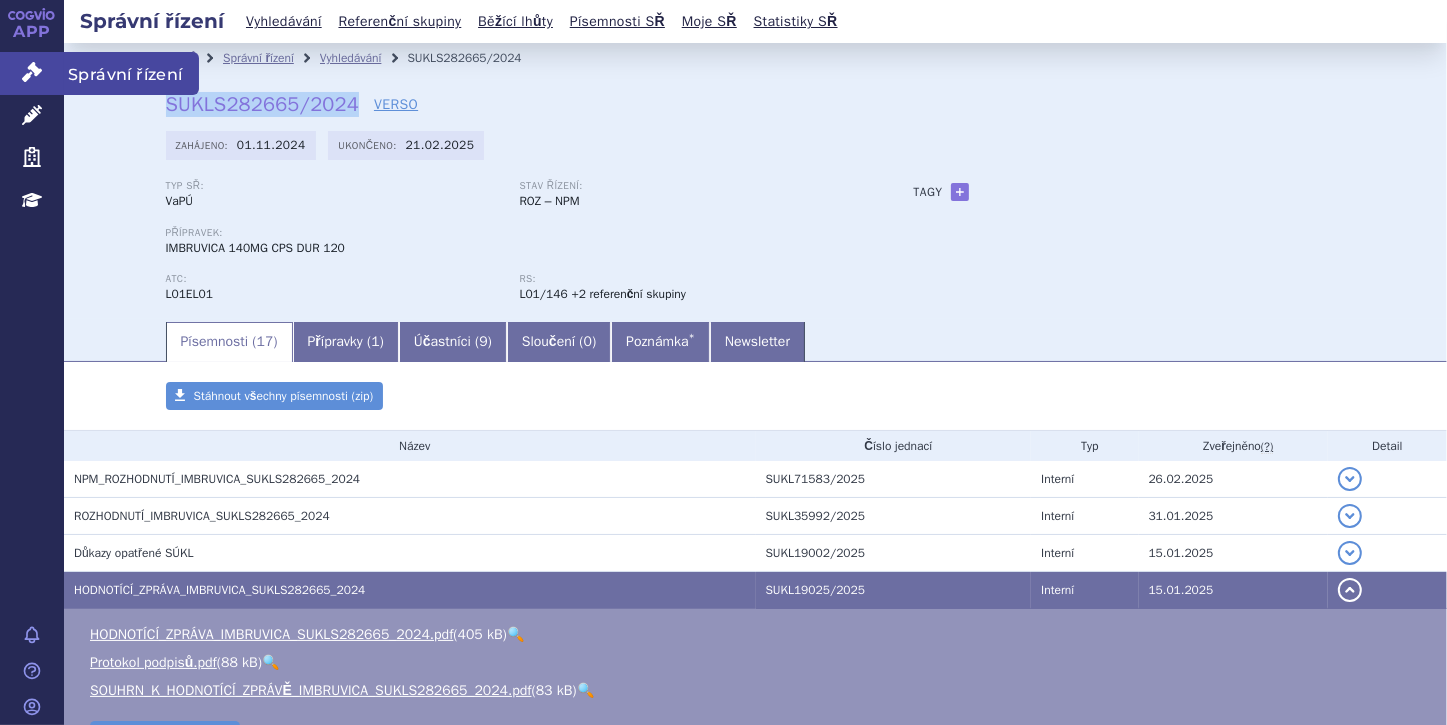 click on "Správní řízení" at bounding box center [32, 73] 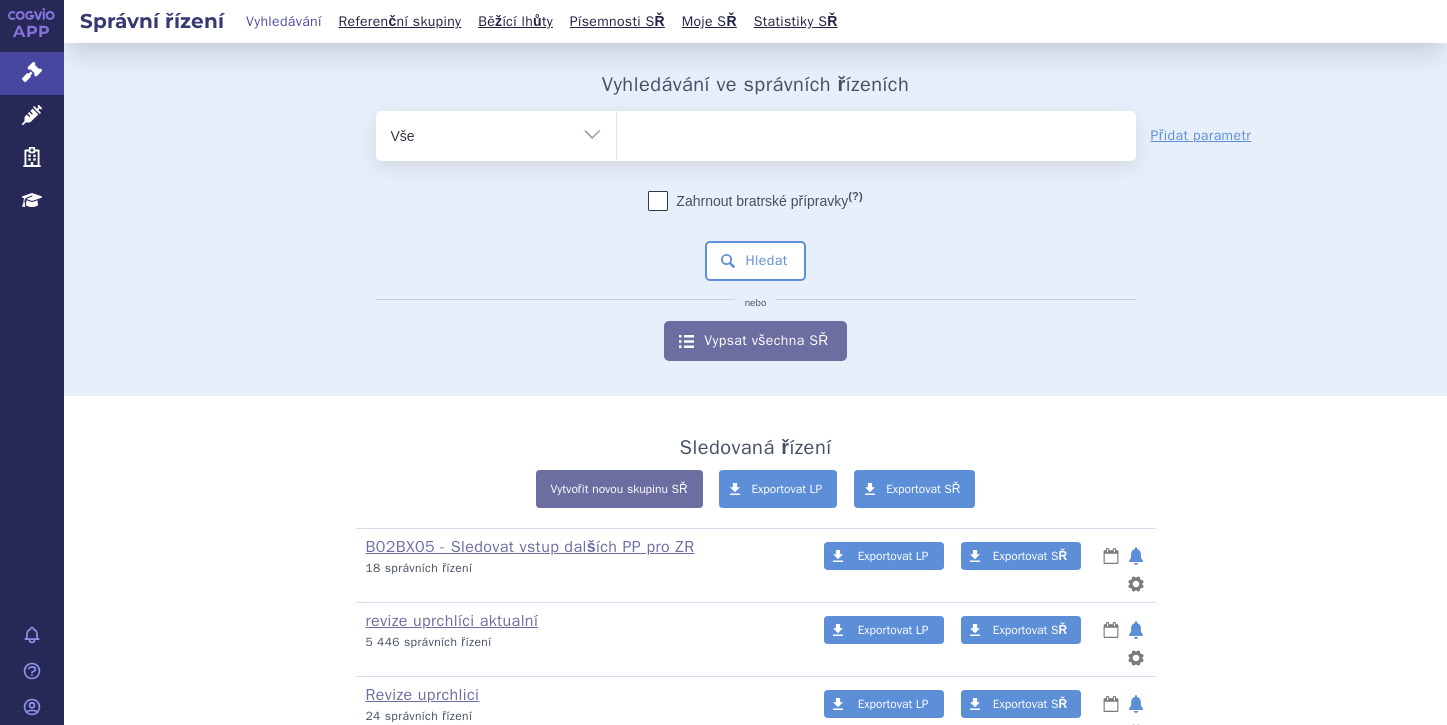 scroll, scrollTop: 0, scrollLeft: 0, axis: both 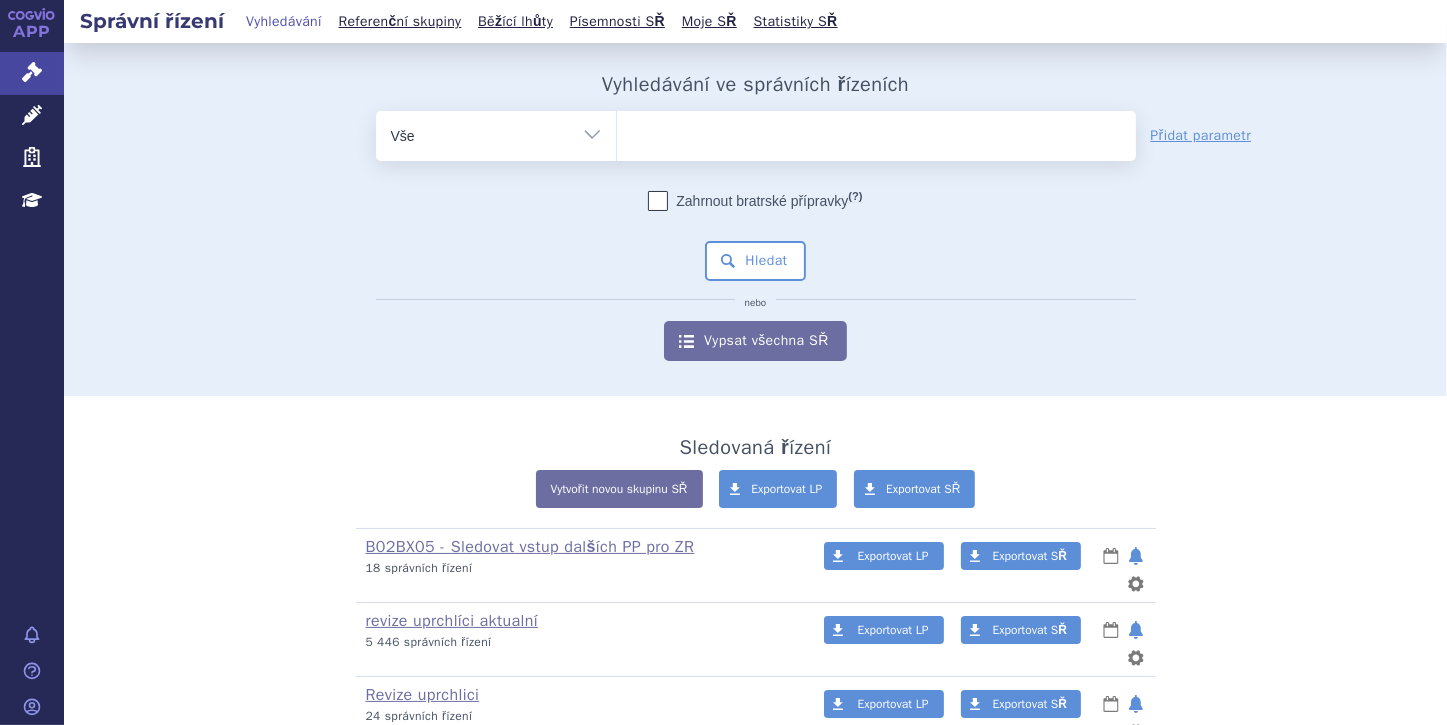 click at bounding box center (876, 132) 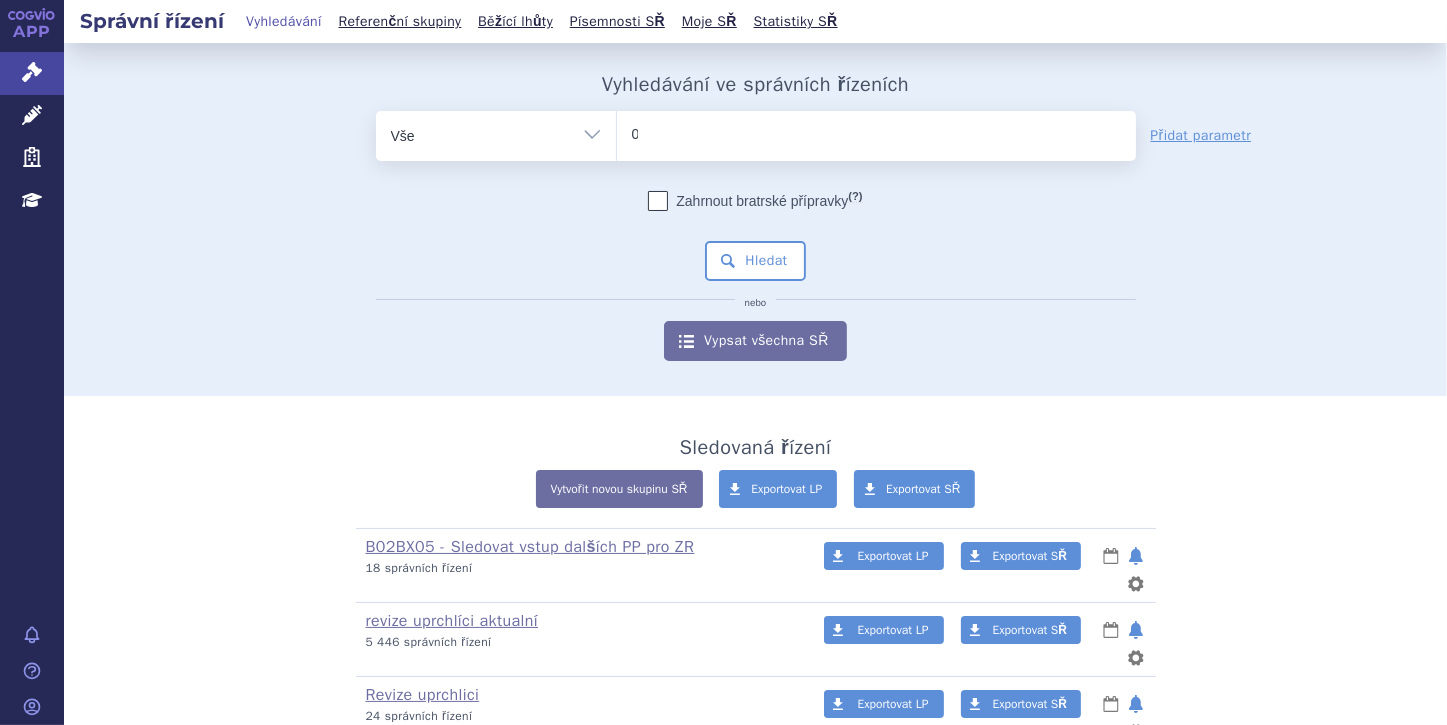 type 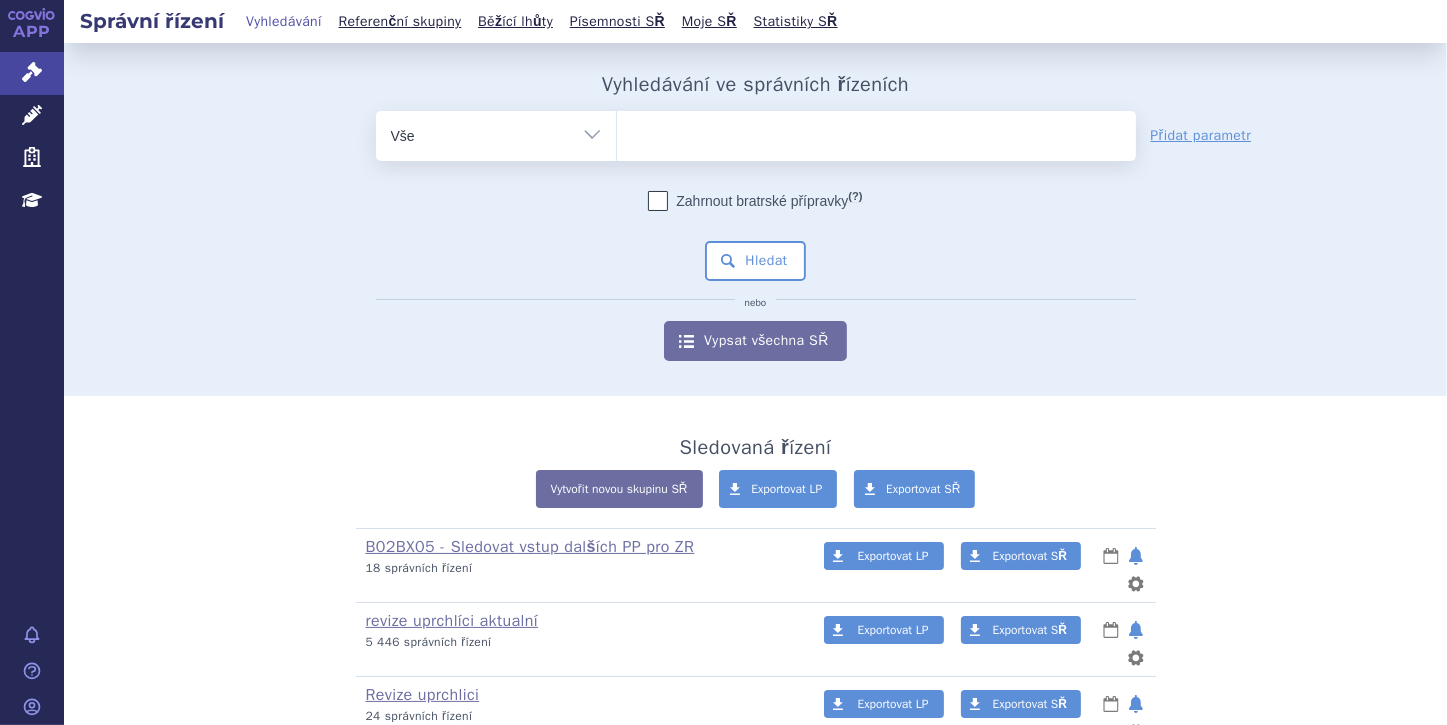 select on "0222999" 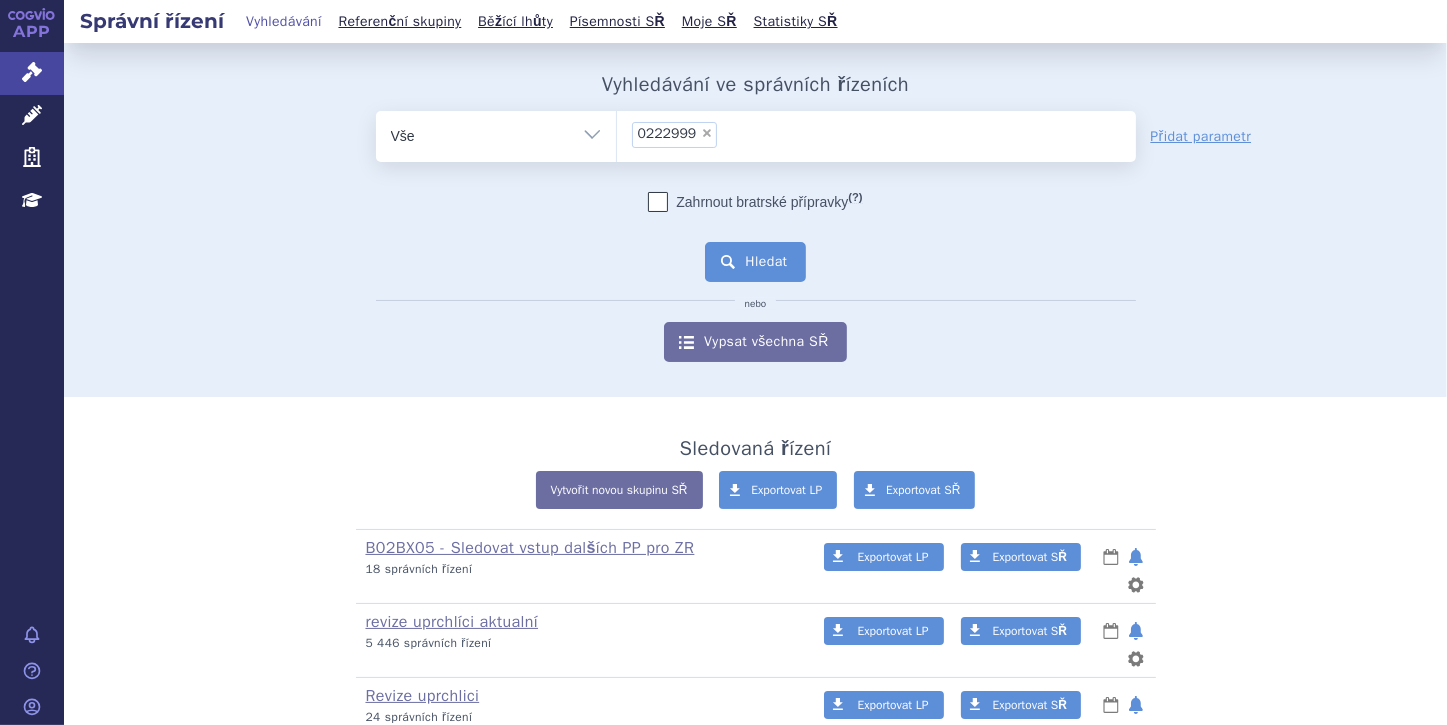 click on "Hledat" at bounding box center [755, 262] 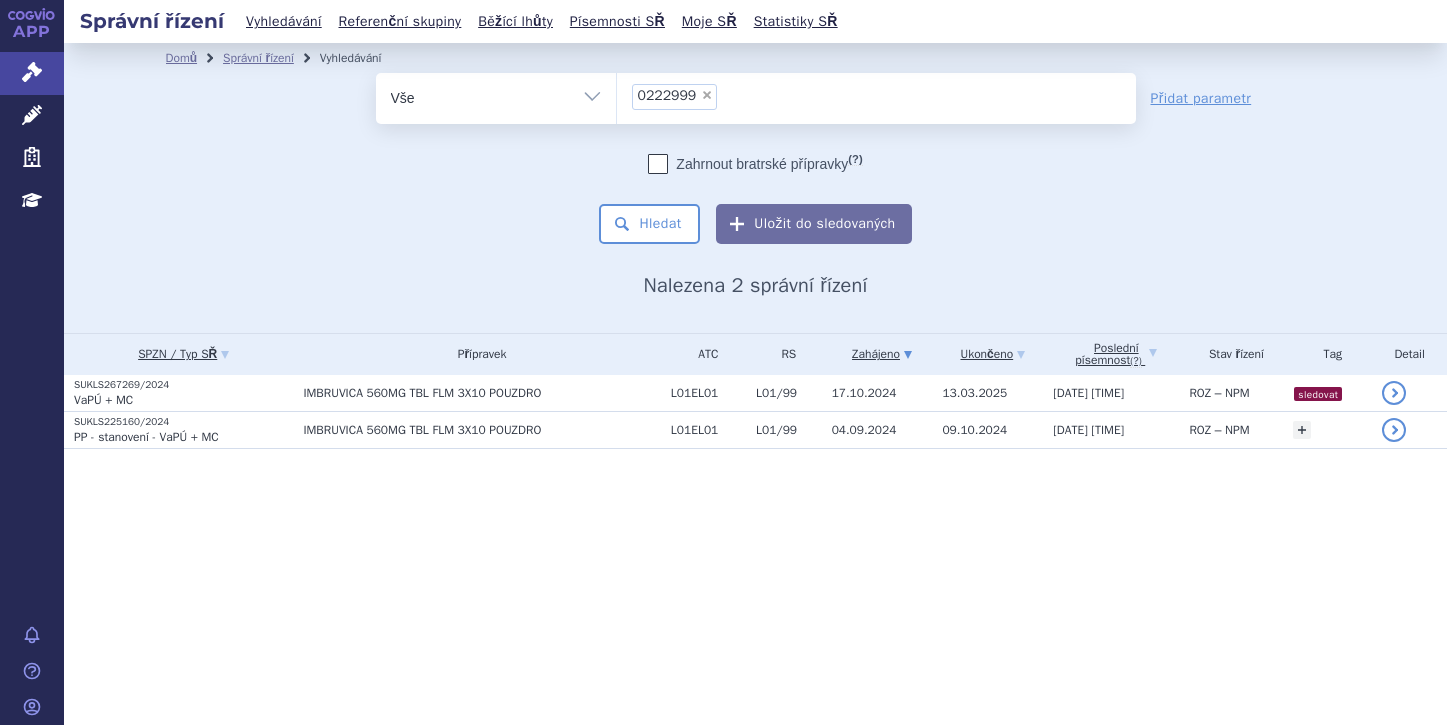 click on "VaPÚ + MC" at bounding box center [103, 400] 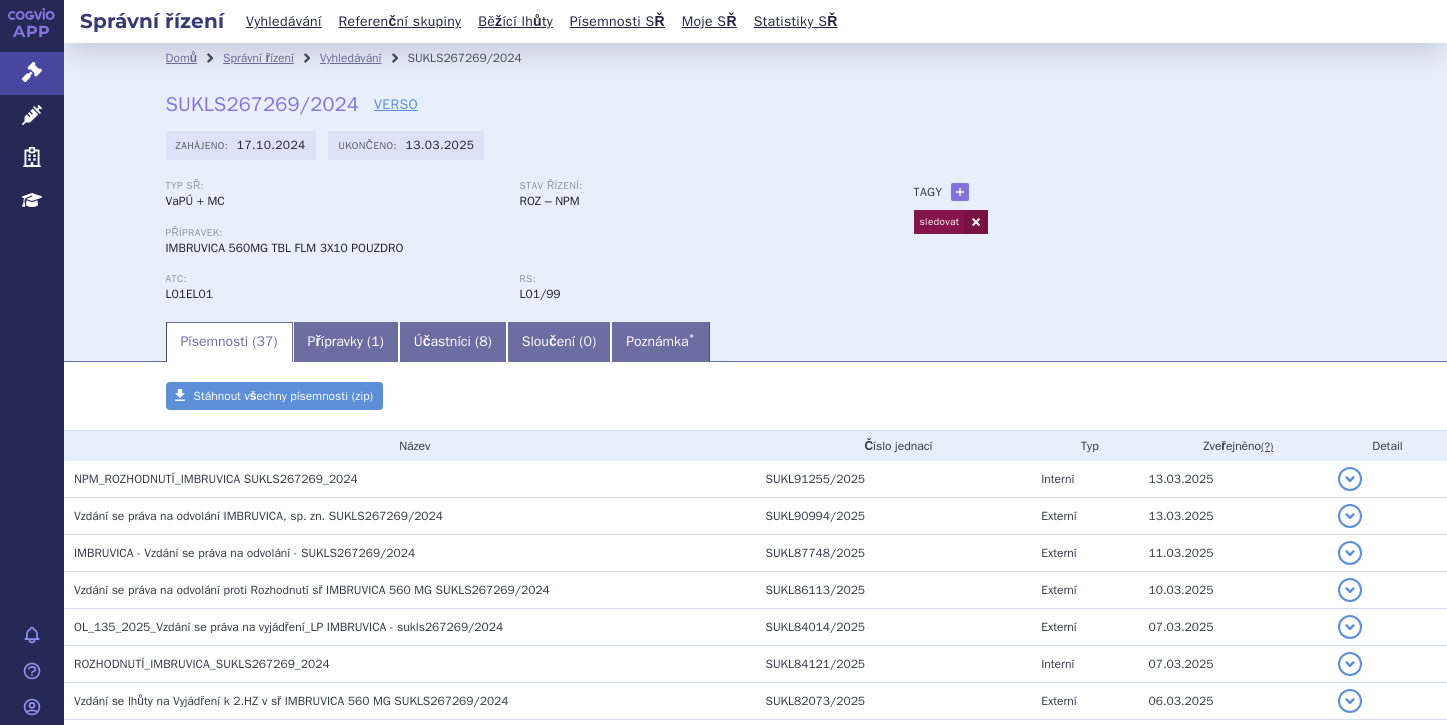 scroll, scrollTop: 0, scrollLeft: 0, axis: both 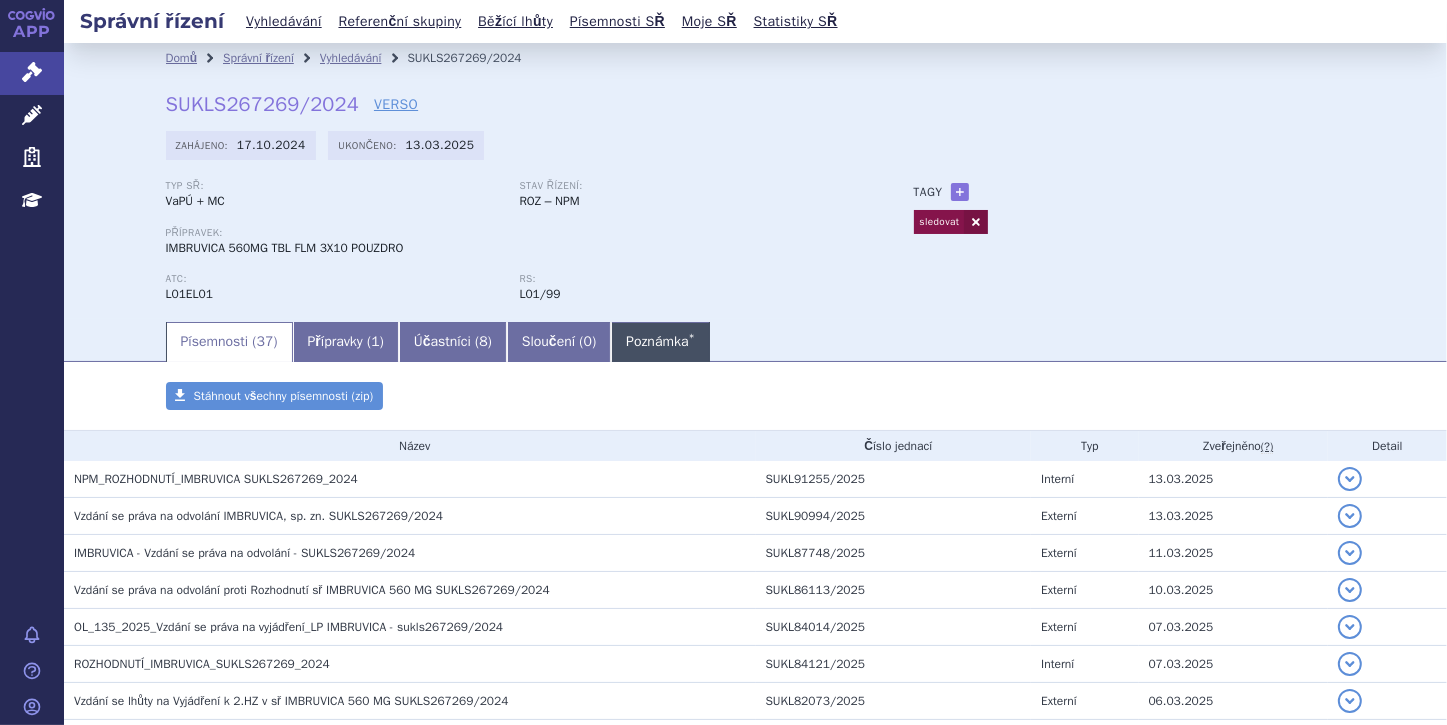 click on "Poznámka
*" at bounding box center [660, 342] 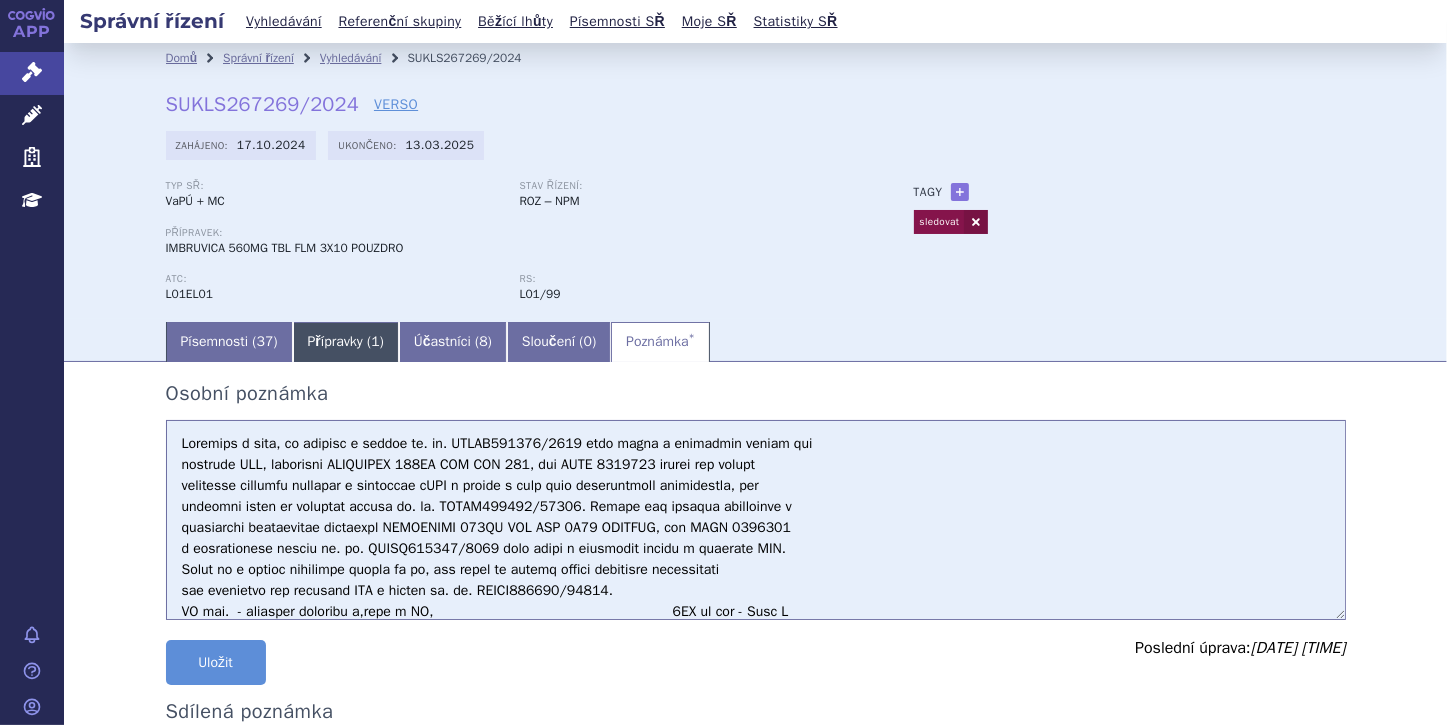 click on "Přípravky ( 1 )" at bounding box center (346, 342) 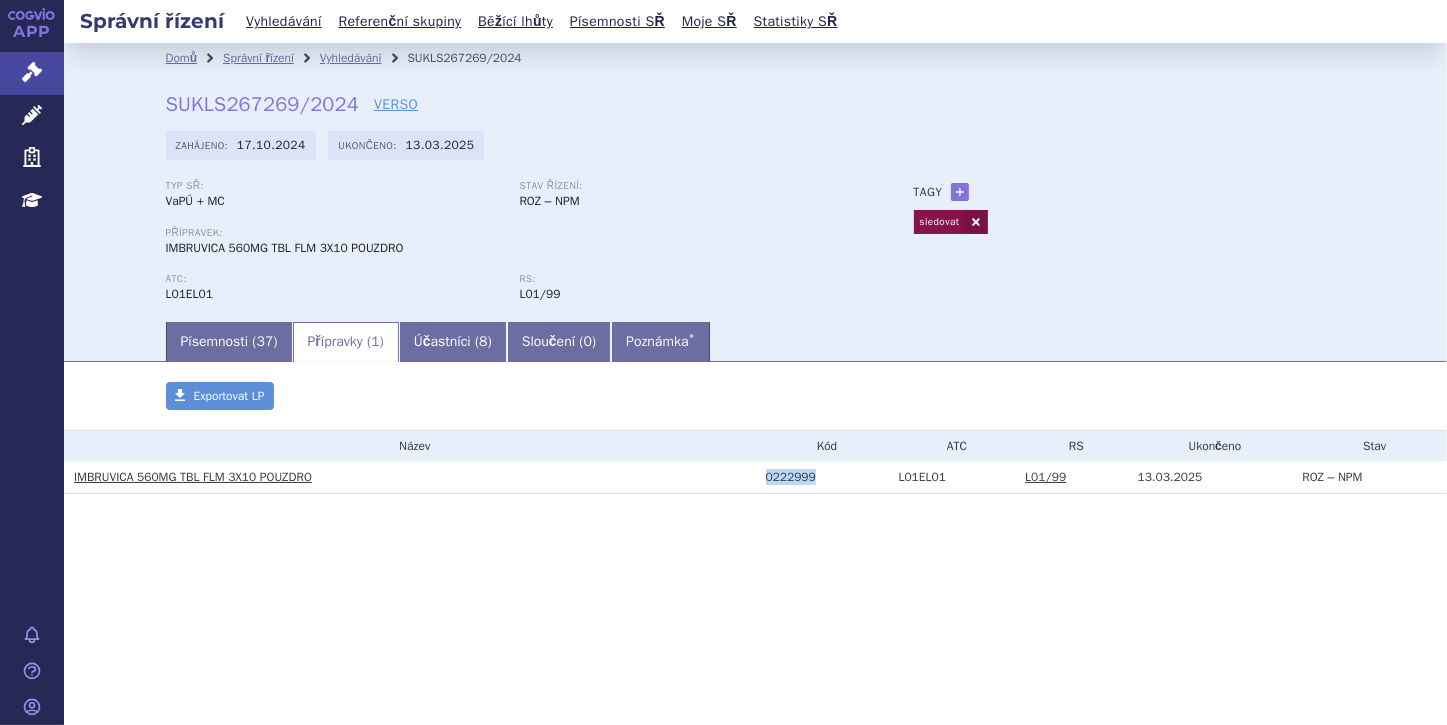 drag, startPoint x: 763, startPoint y: 479, endPoint x: 811, endPoint y: 477, distance: 48.04165 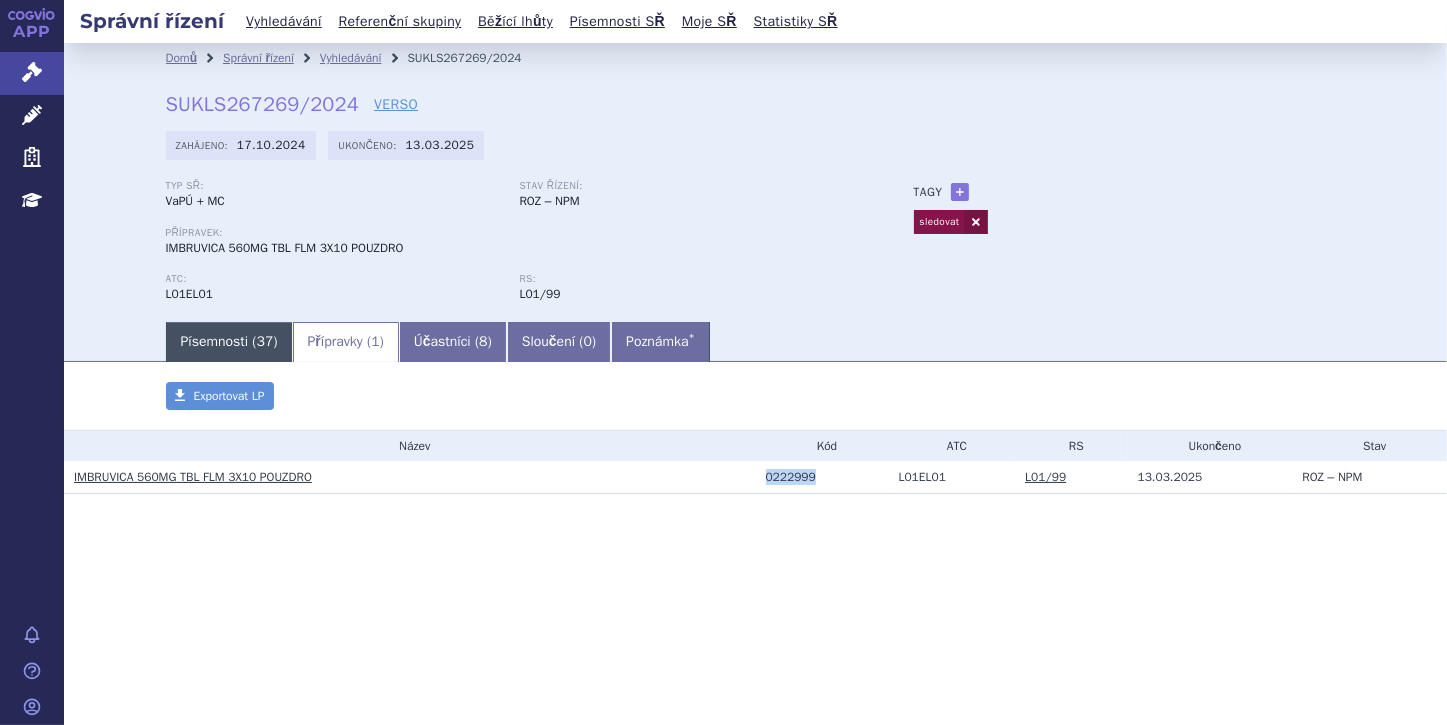 click on "Písemnosti ( 37 )" at bounding box center (229, 342) 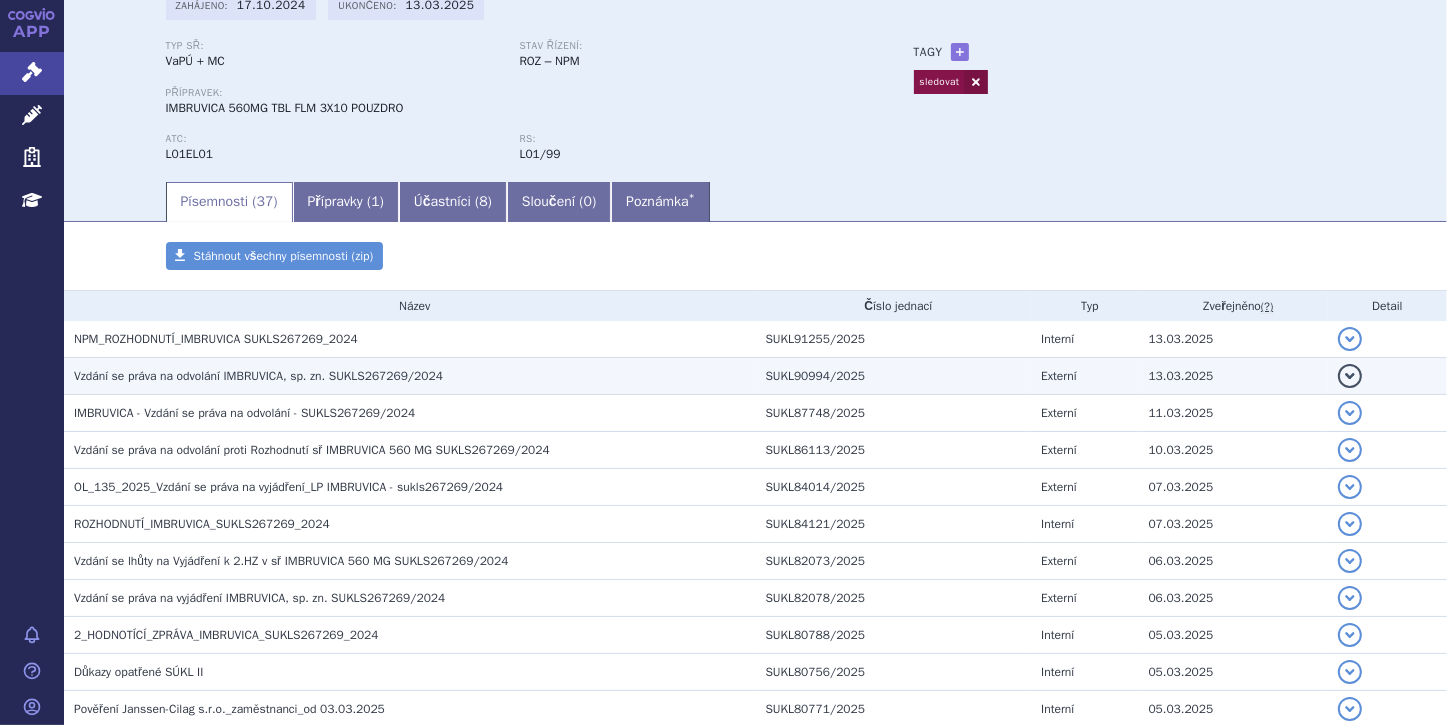 scroll, scrollTop: 160, scrollLeft: 0, axis: vertical 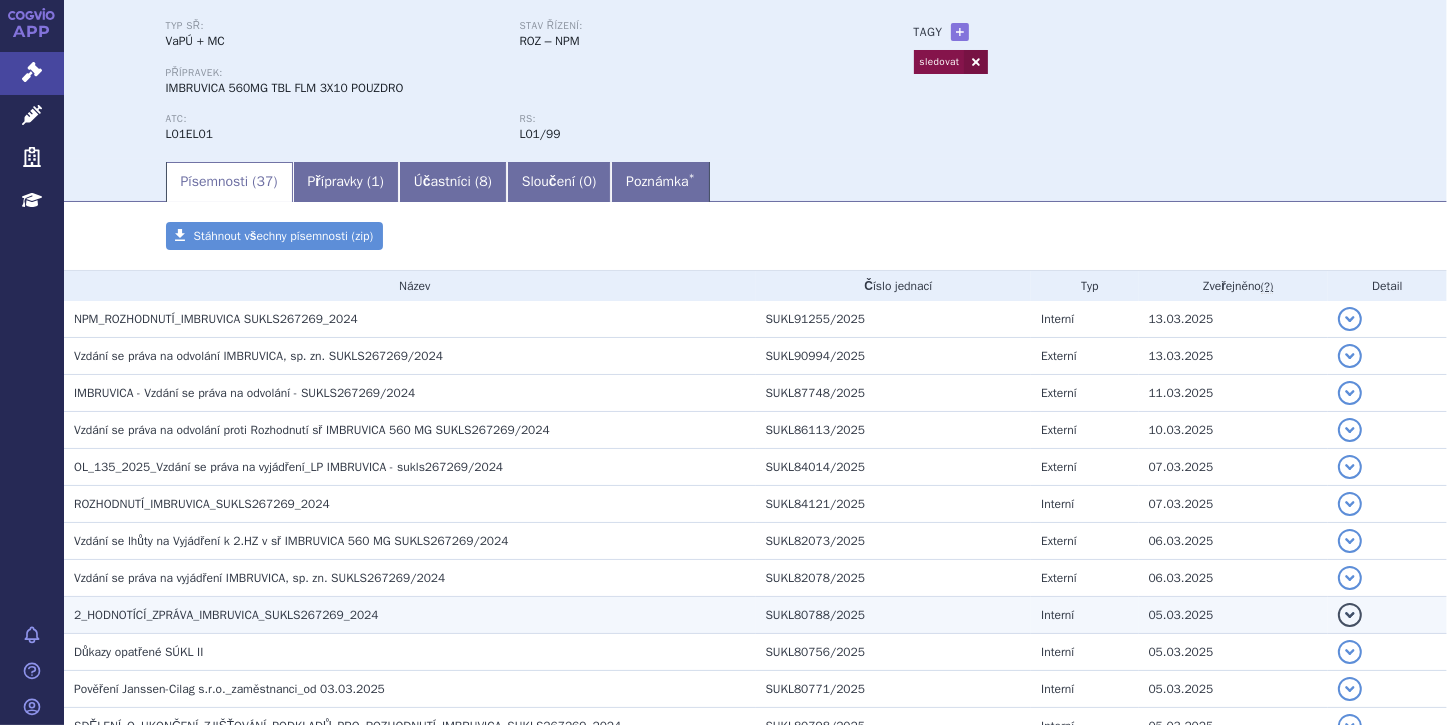click on "2_HODNOTÍCÍ_ZPRÁVA_IMBRUVICA_SUKLS267269_2024" at bounding box center (415, 615) 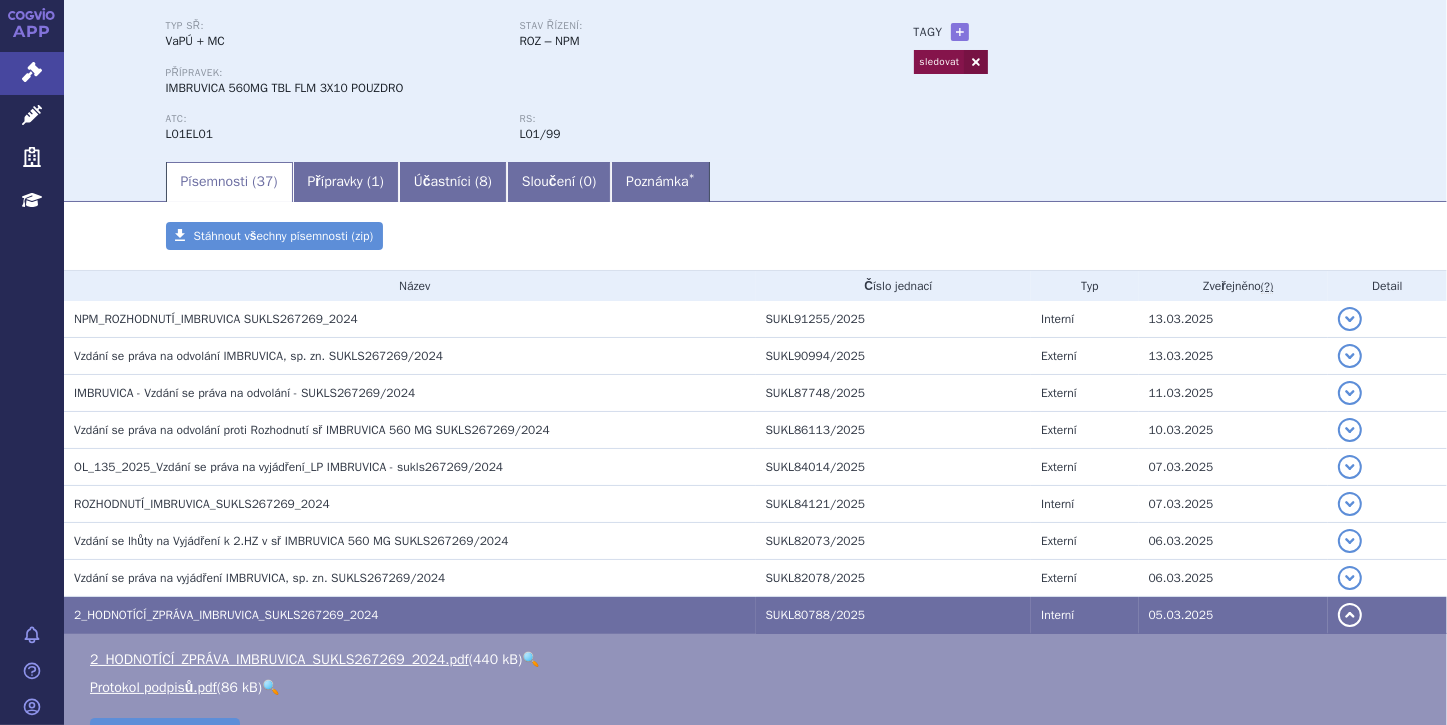 click on "🔍" at bounding box center [530, 659] 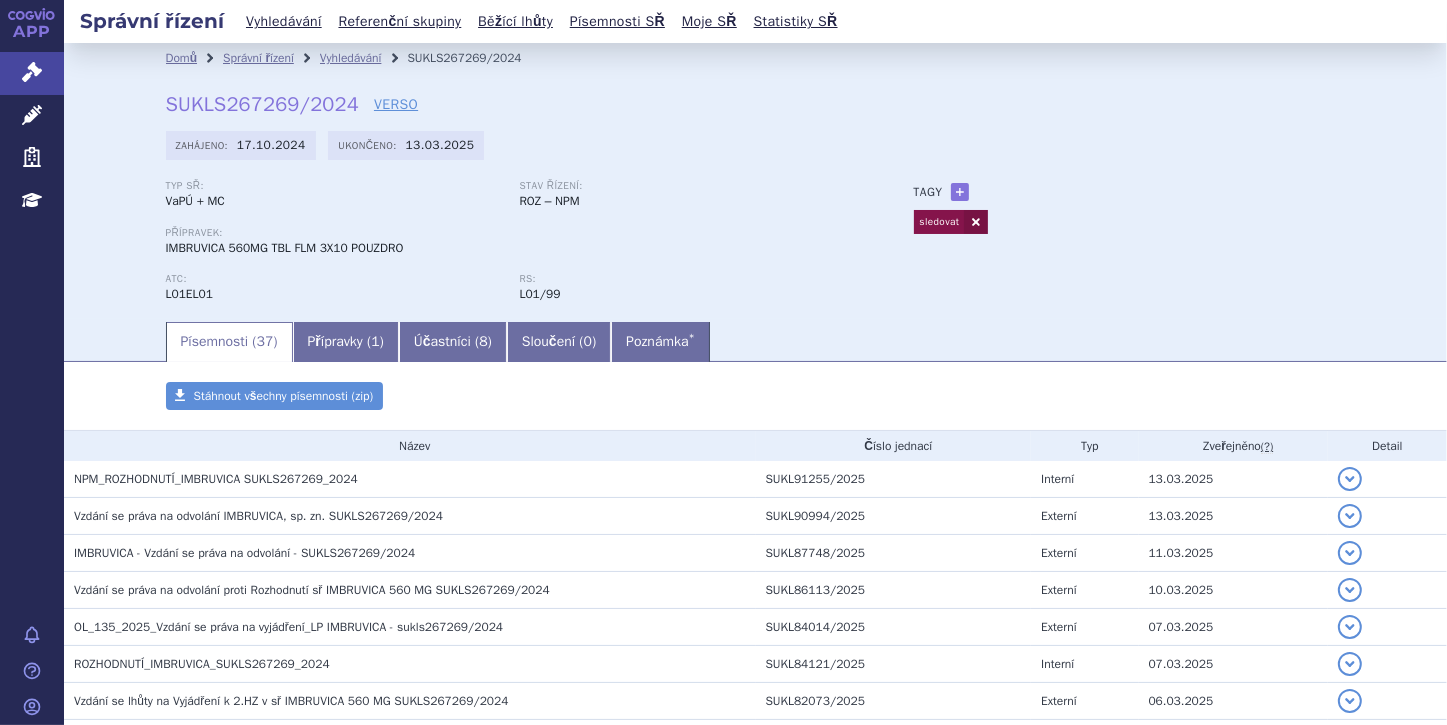 scroll, scrollTop: 0, scrollLeft: 0, axis: both 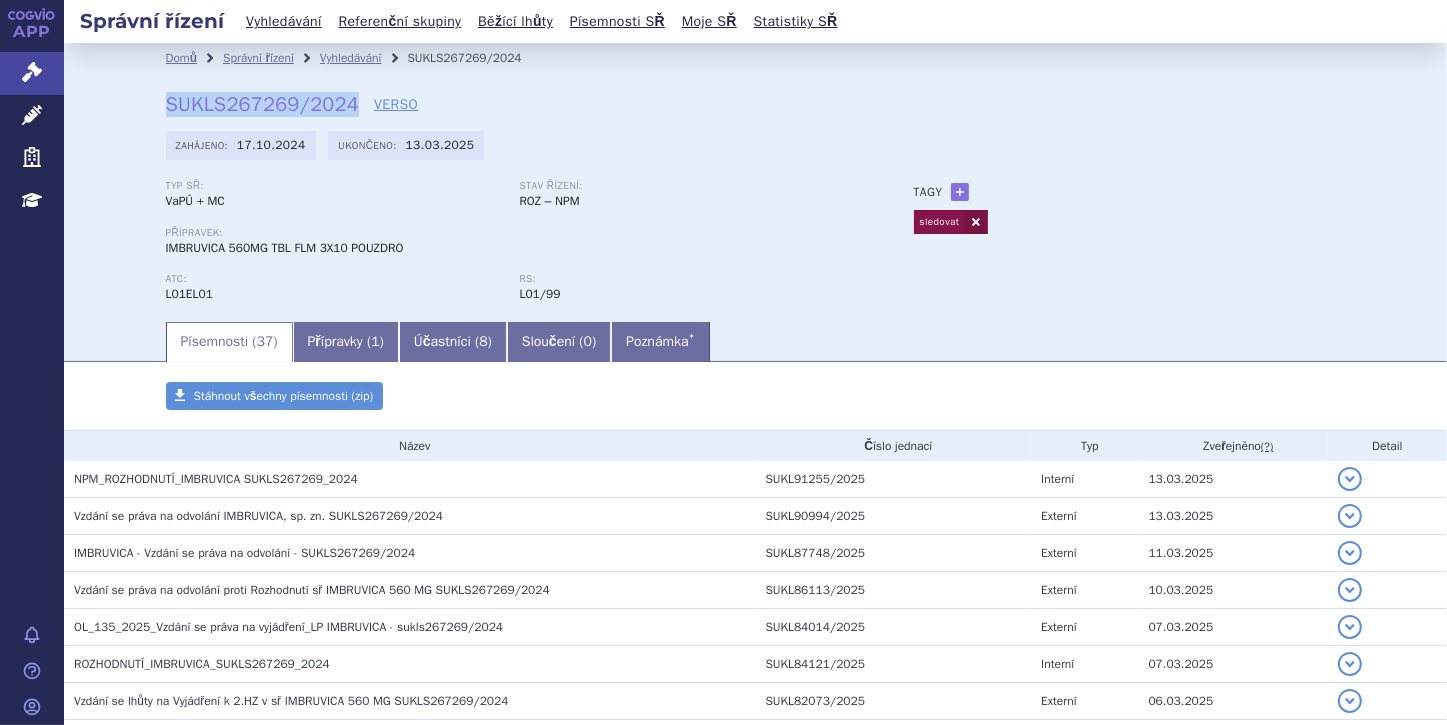 drag, startPoint x: 157, startPoint y: 106, endPoint x: 343, endPoint y: 106, distance: 186 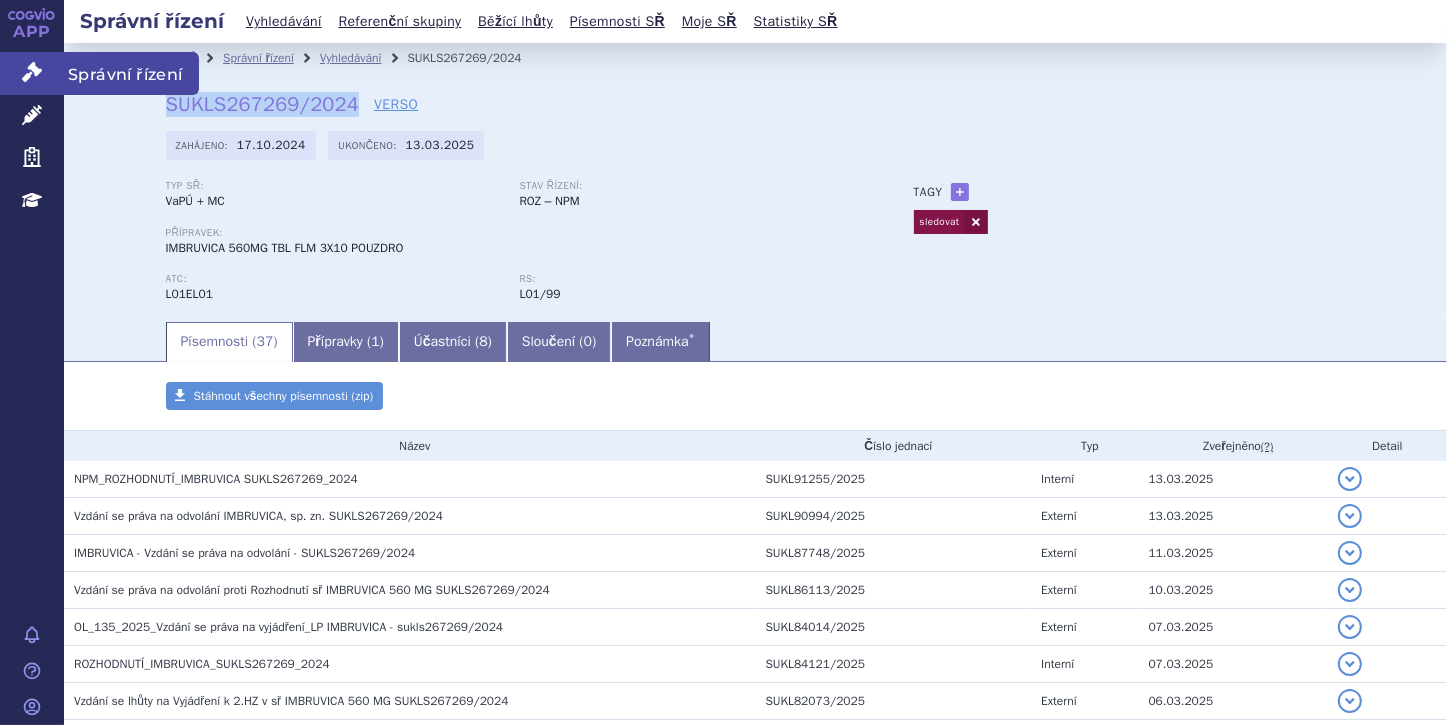 click 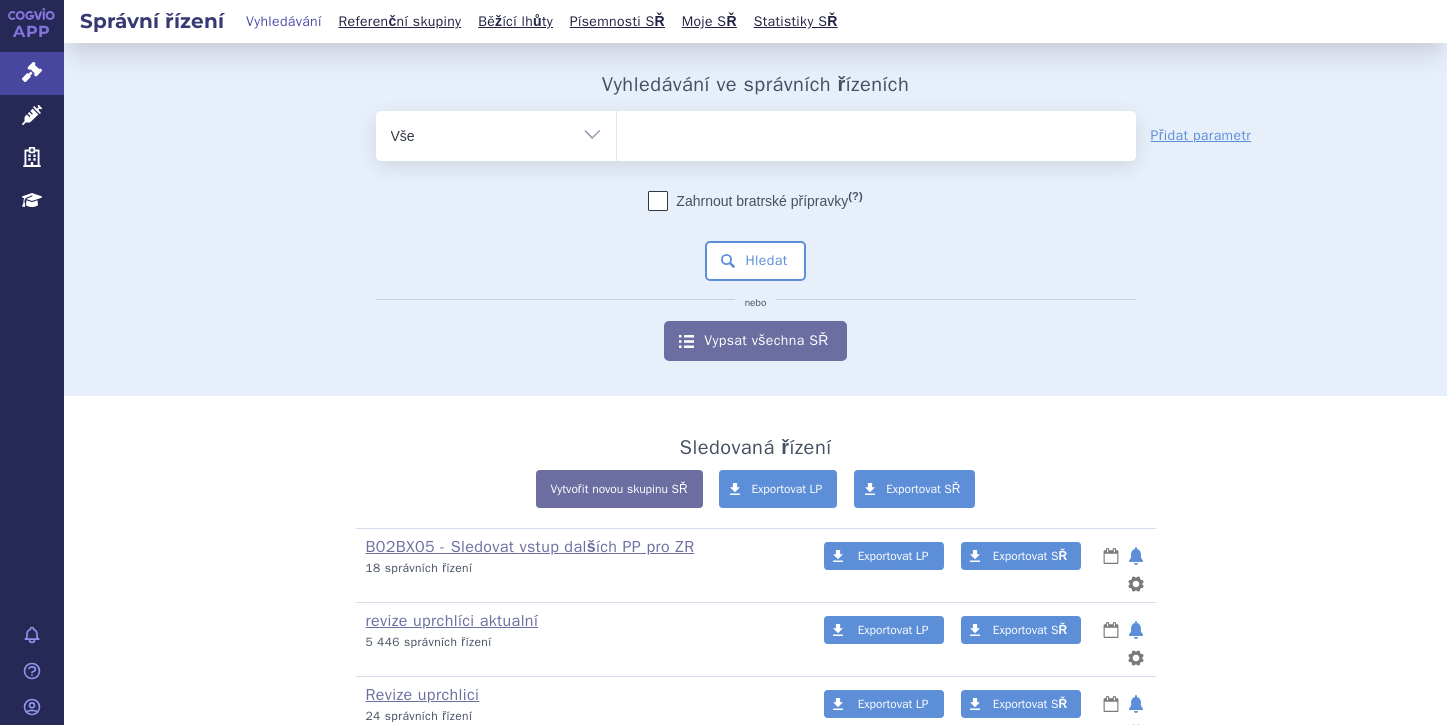 scroll, scrollTop: 0, scrollLeft: 0, axis: both 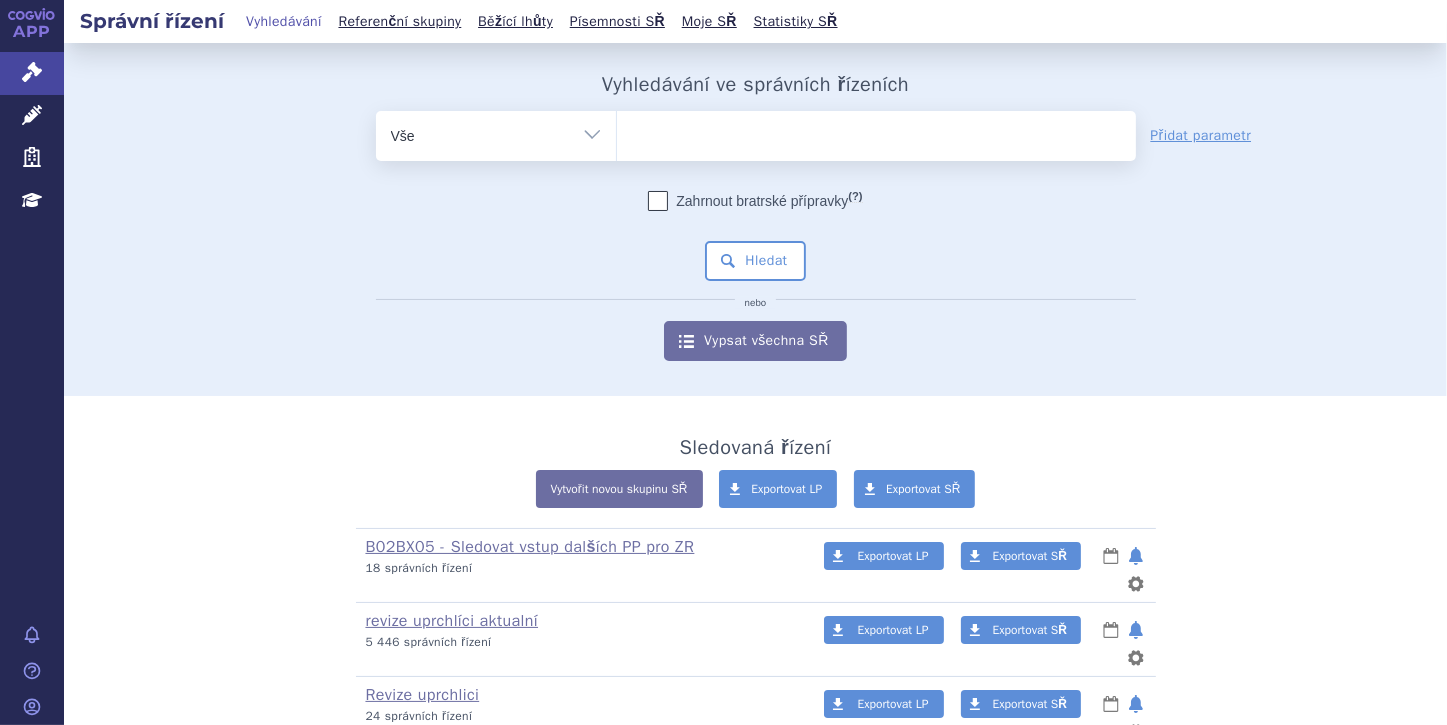 click at bounding box center (876, 132) 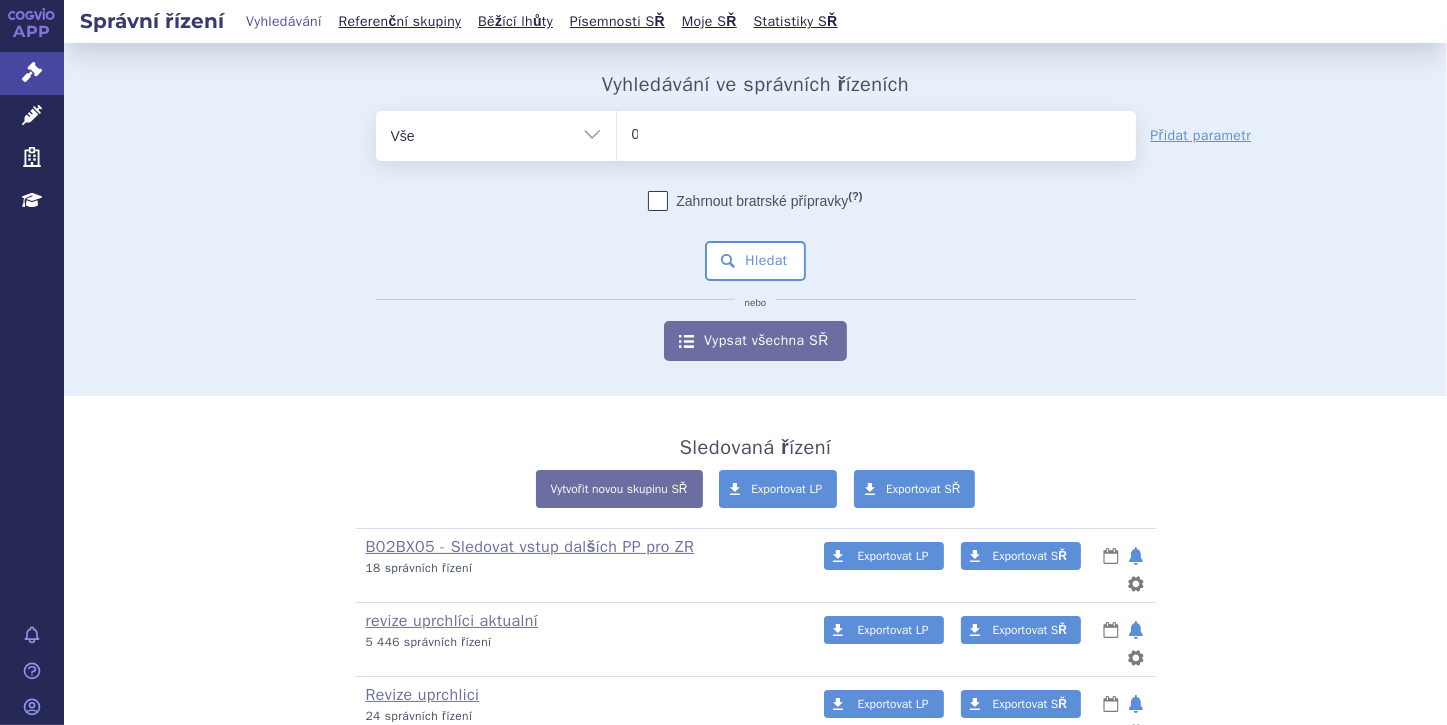 type 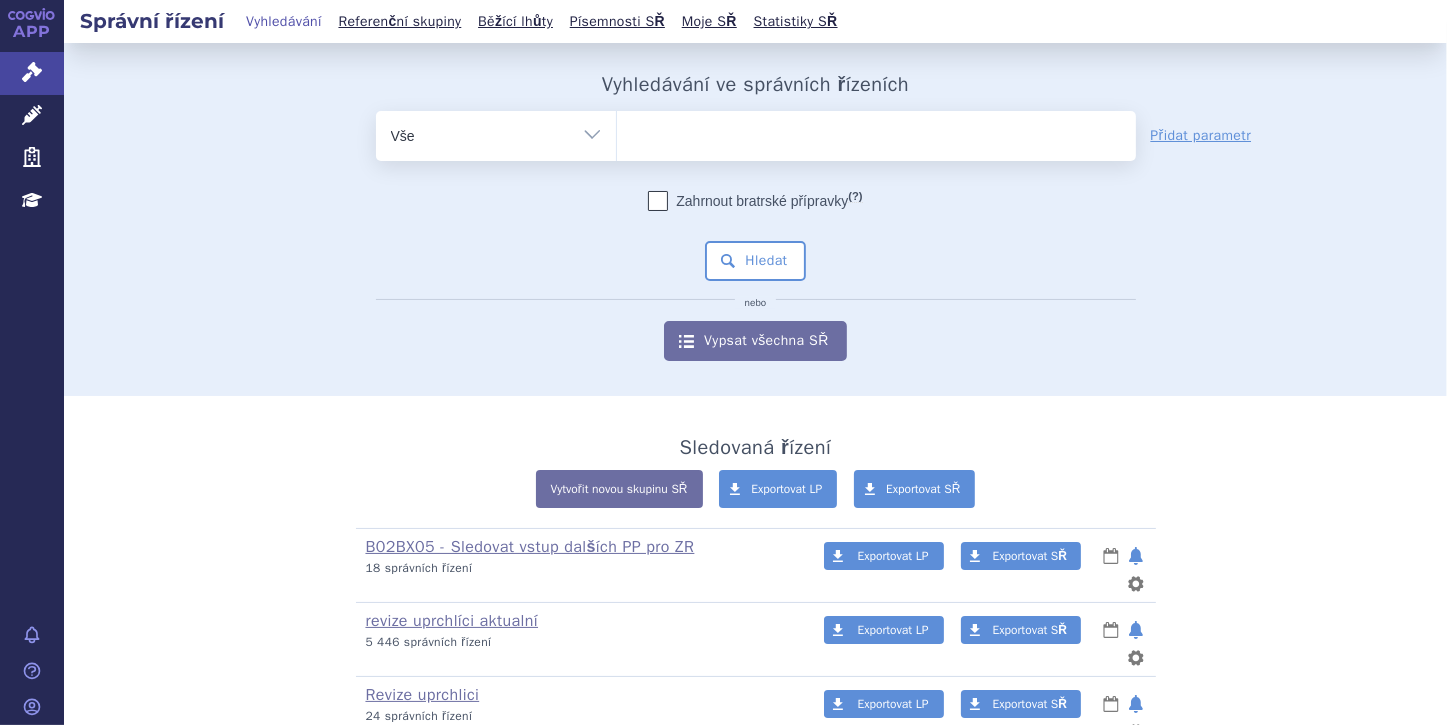 select on "0238498" 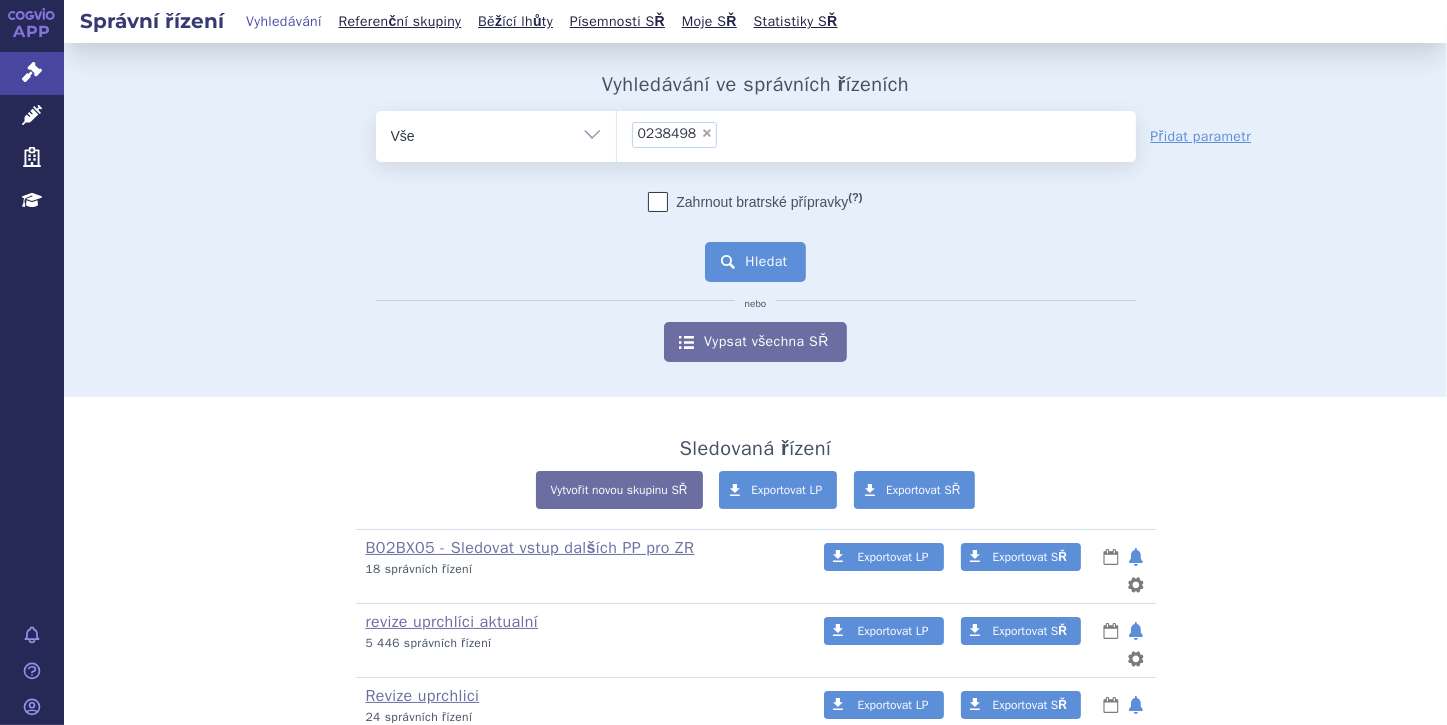 click on "Hledat" at bounding box center [755, 262] 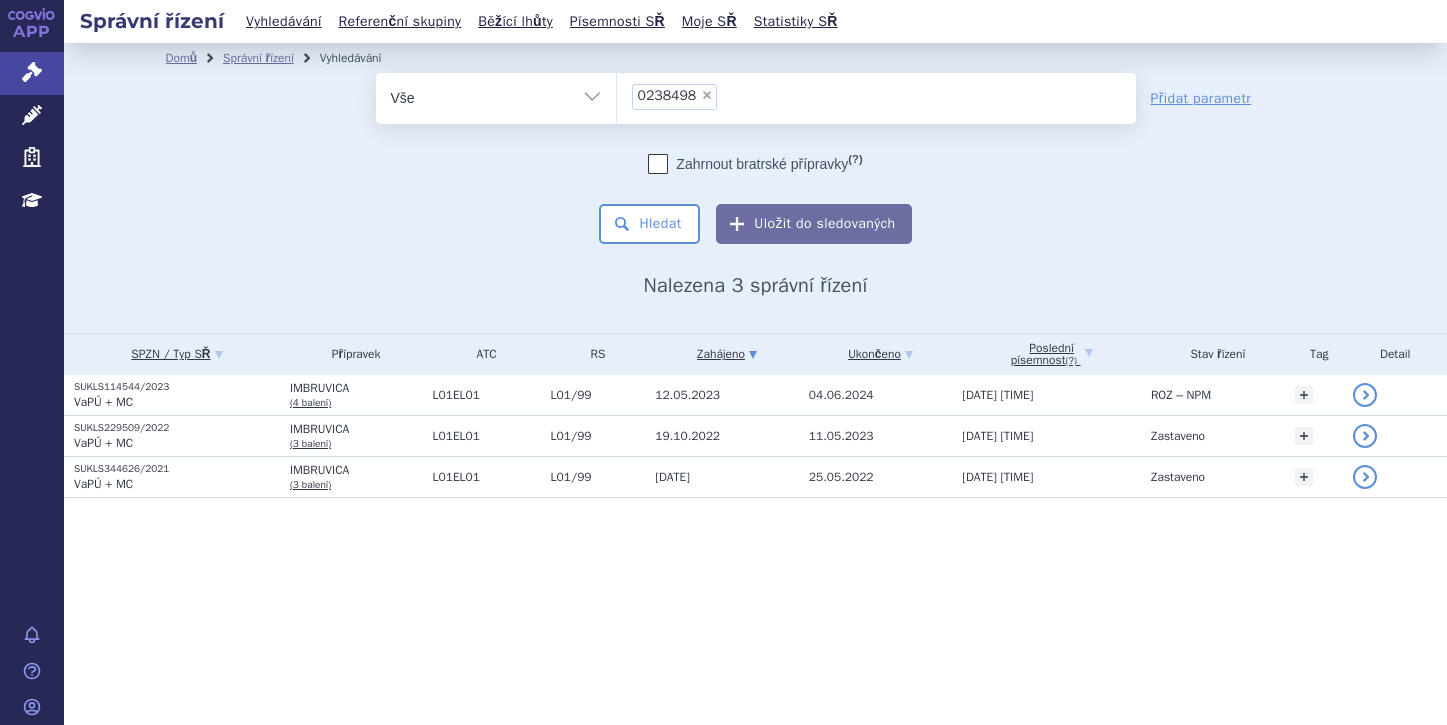scroll, scrollTop: 0, scrollLeft: 0, axis: both 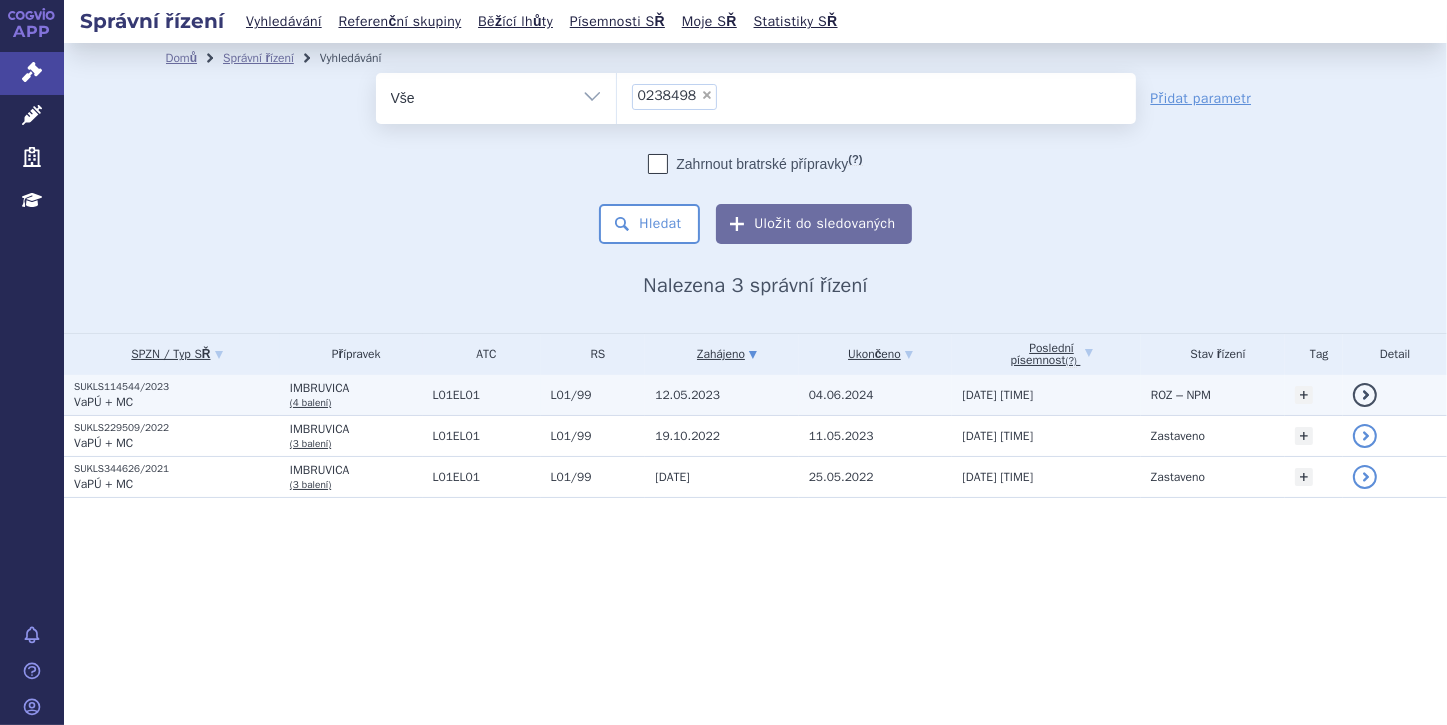 click on "VaPÚ + MC" at bounding box center (103, 402) 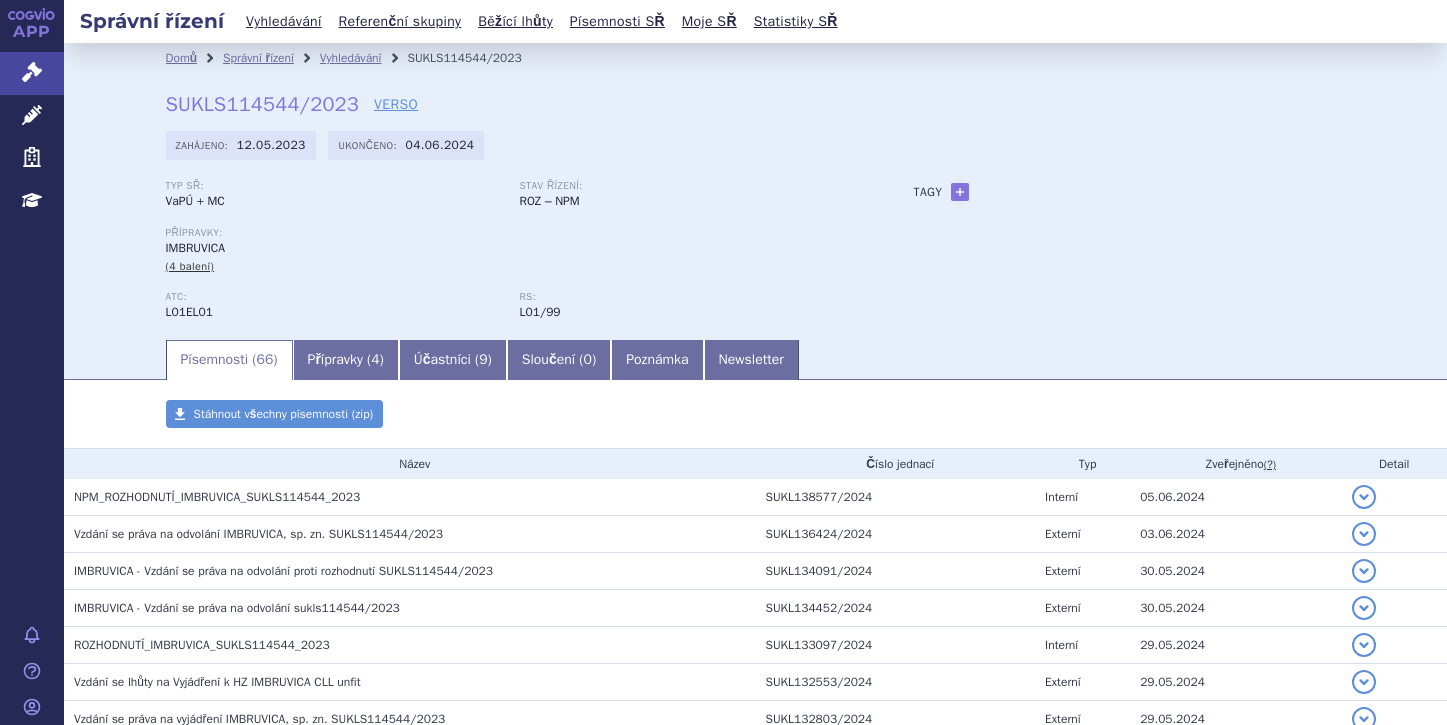 scroll, scrollTop: 0, scrollLeft: 0, axis: both 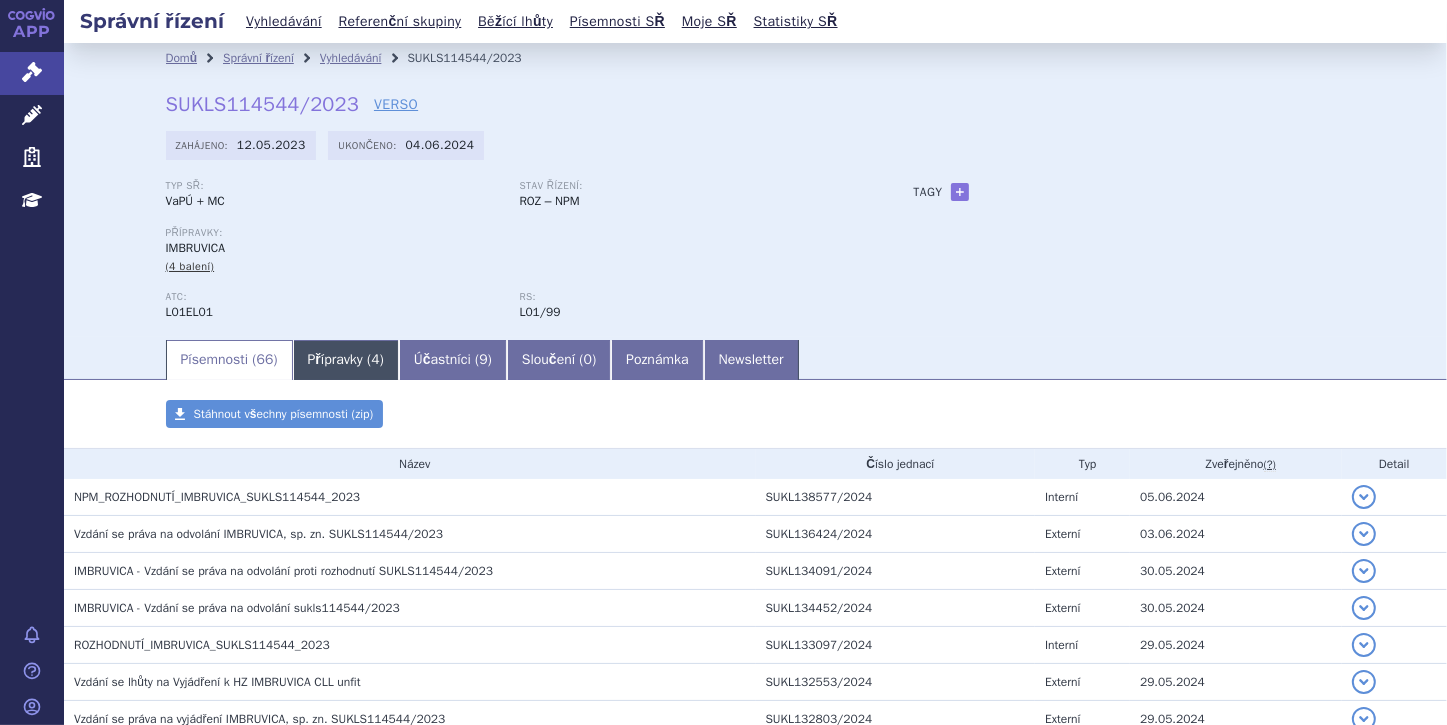 click on "Přípravky ( 4 )" at bounding box center [346, 360] 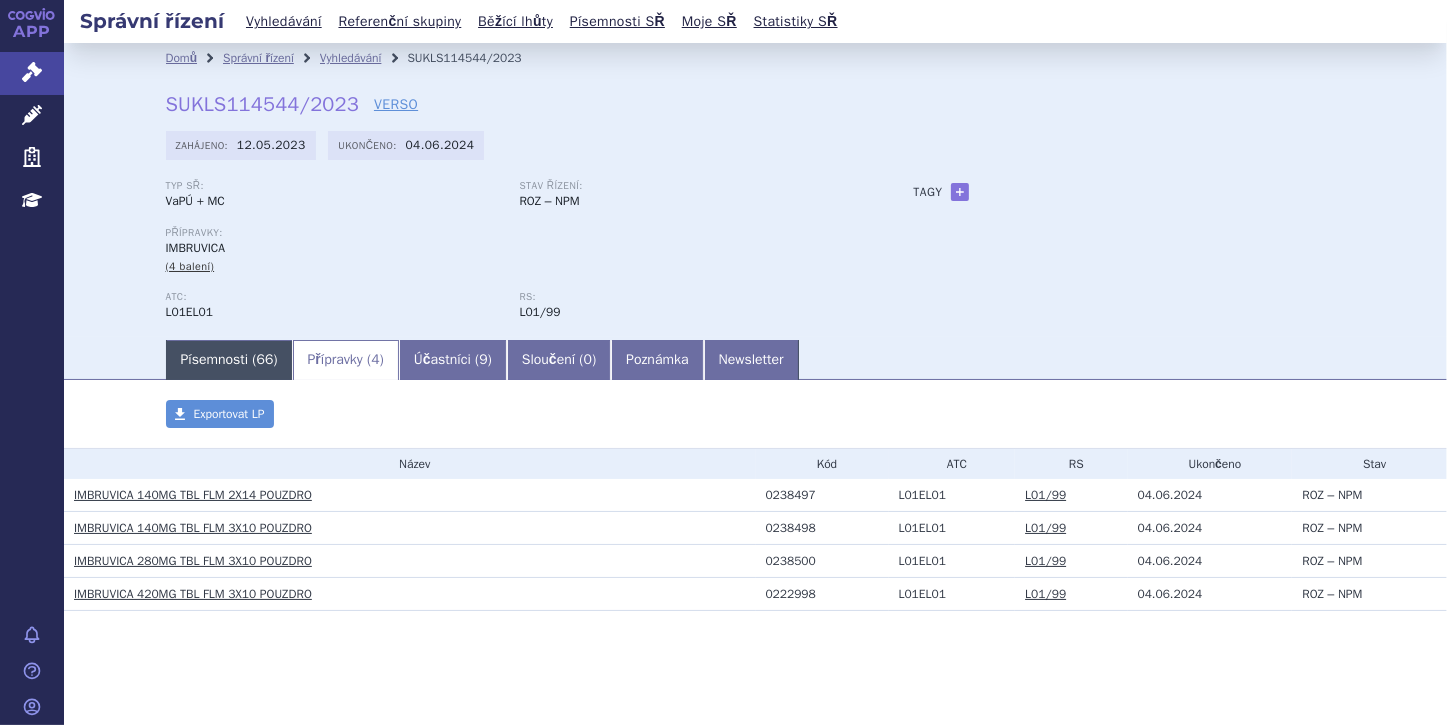 click on "Písemnosti ( 66 )" at bounding box center (229, 360) 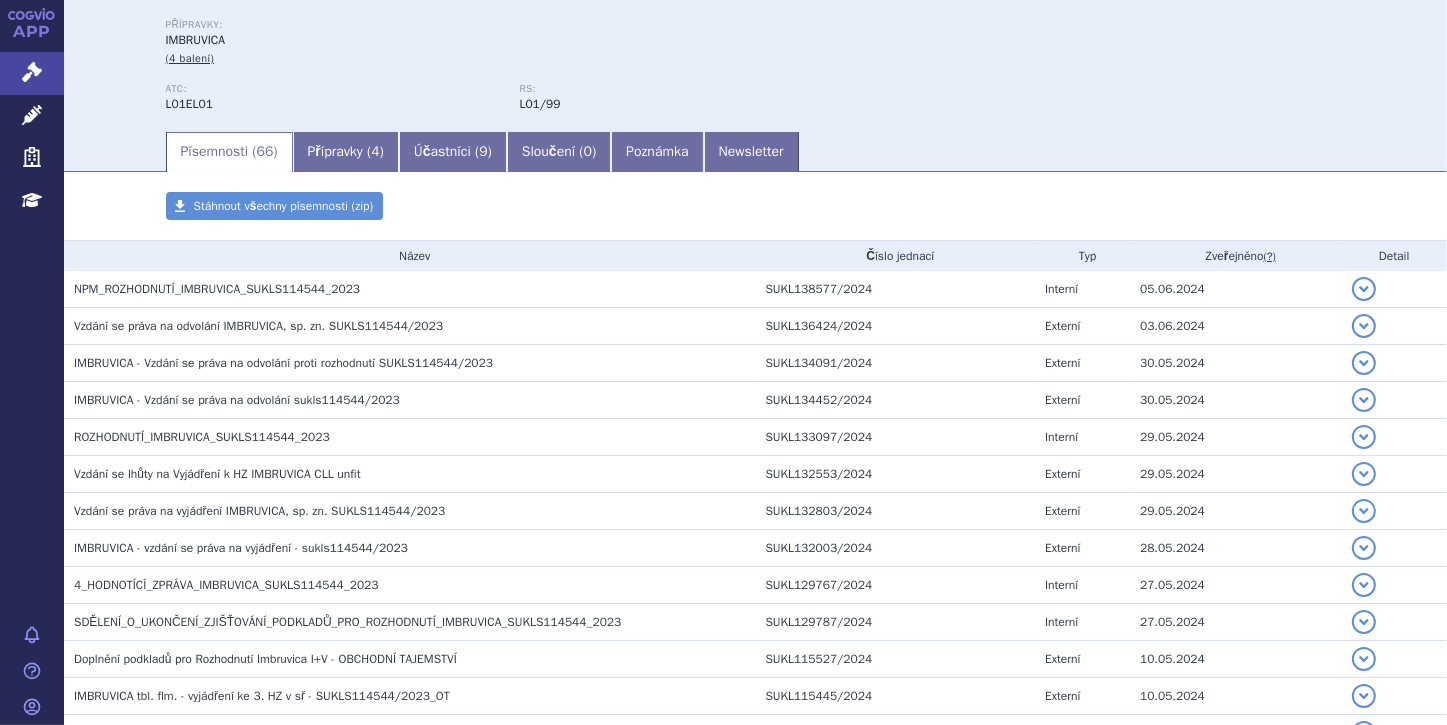 scroll, scrollTop: 240, scrollLeft: 0, axis: vertical 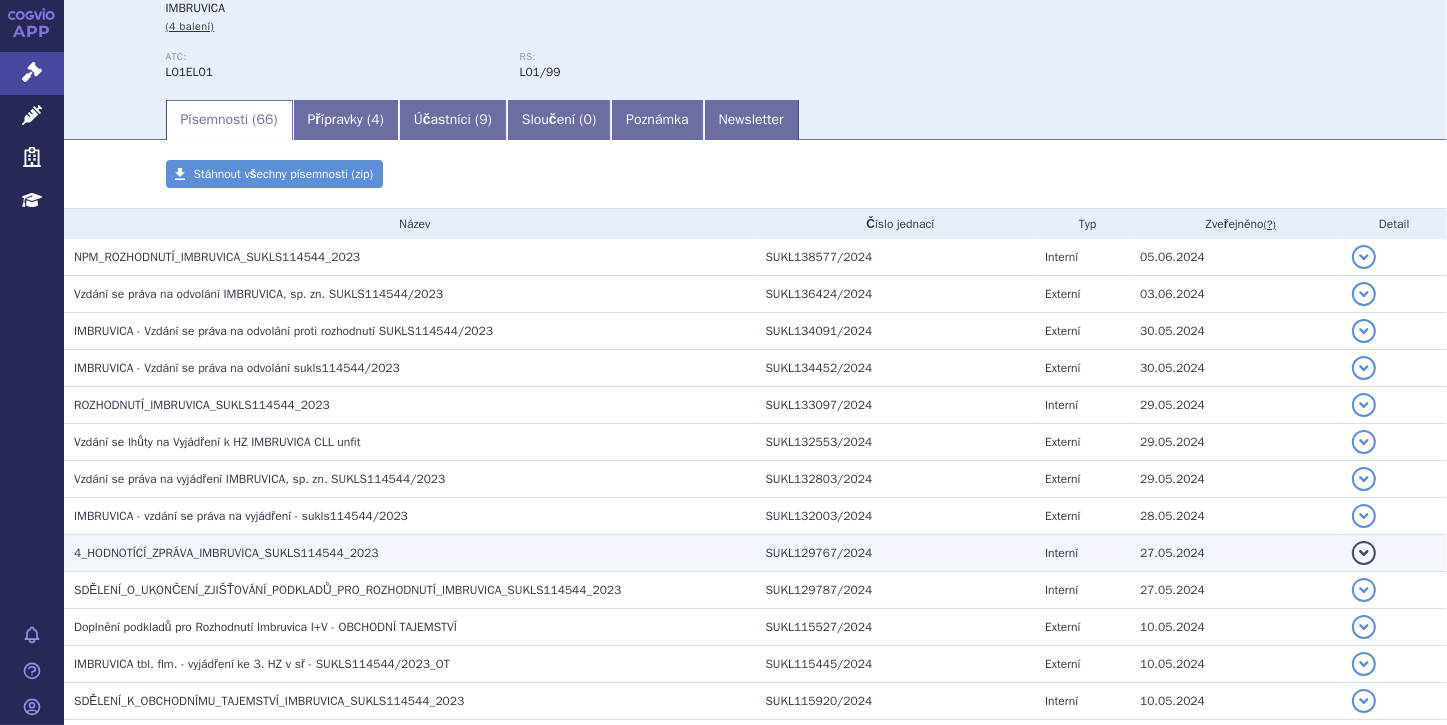 click on "detail" at bounding box center [1364, 553] 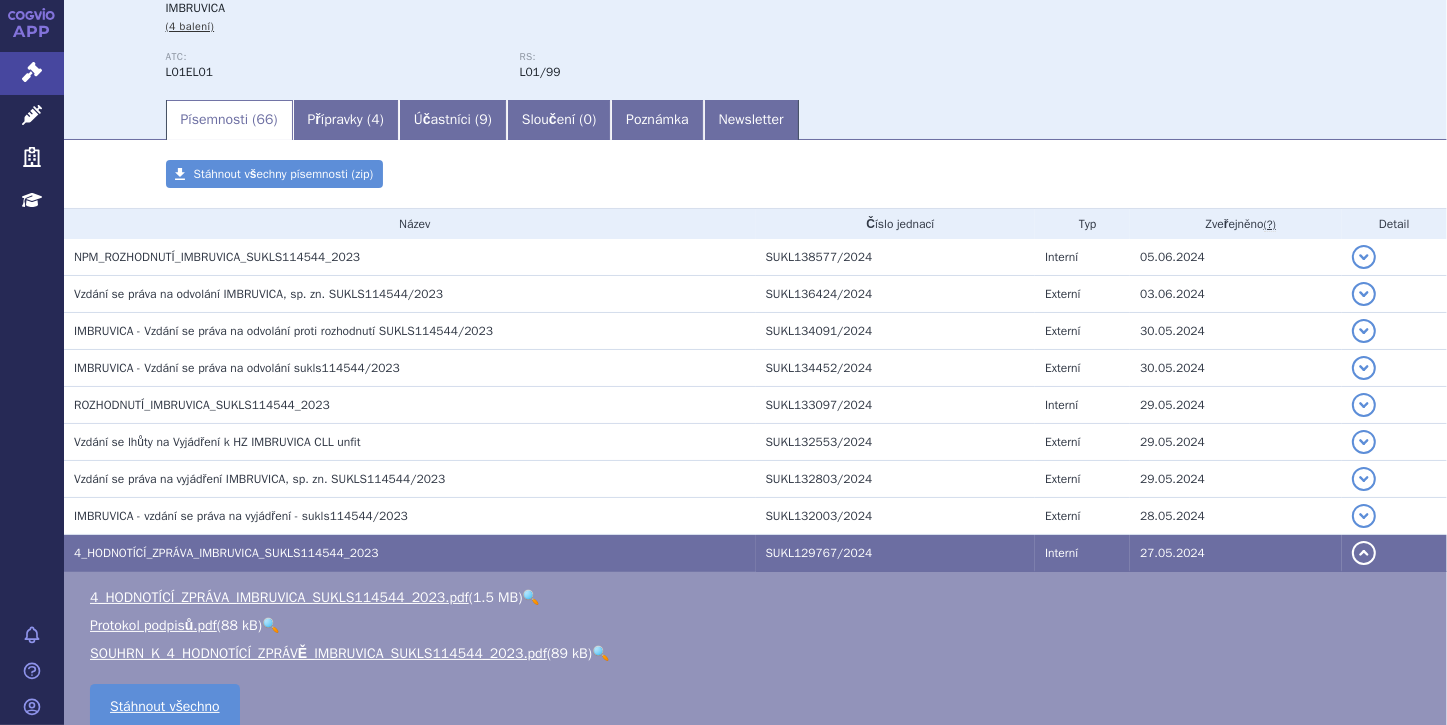 click on "🔍" at bounding box center (600, 653) 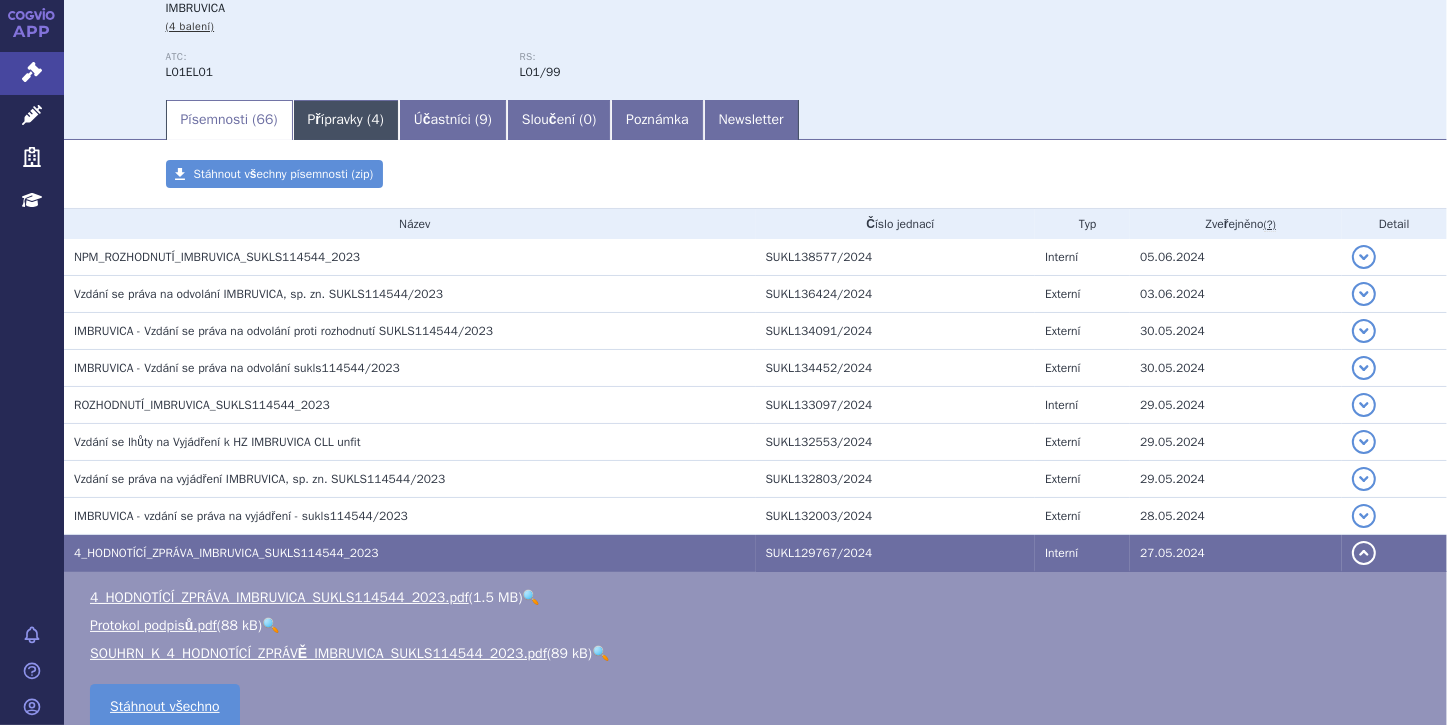 click on "4" at bounding box center (375, 119) 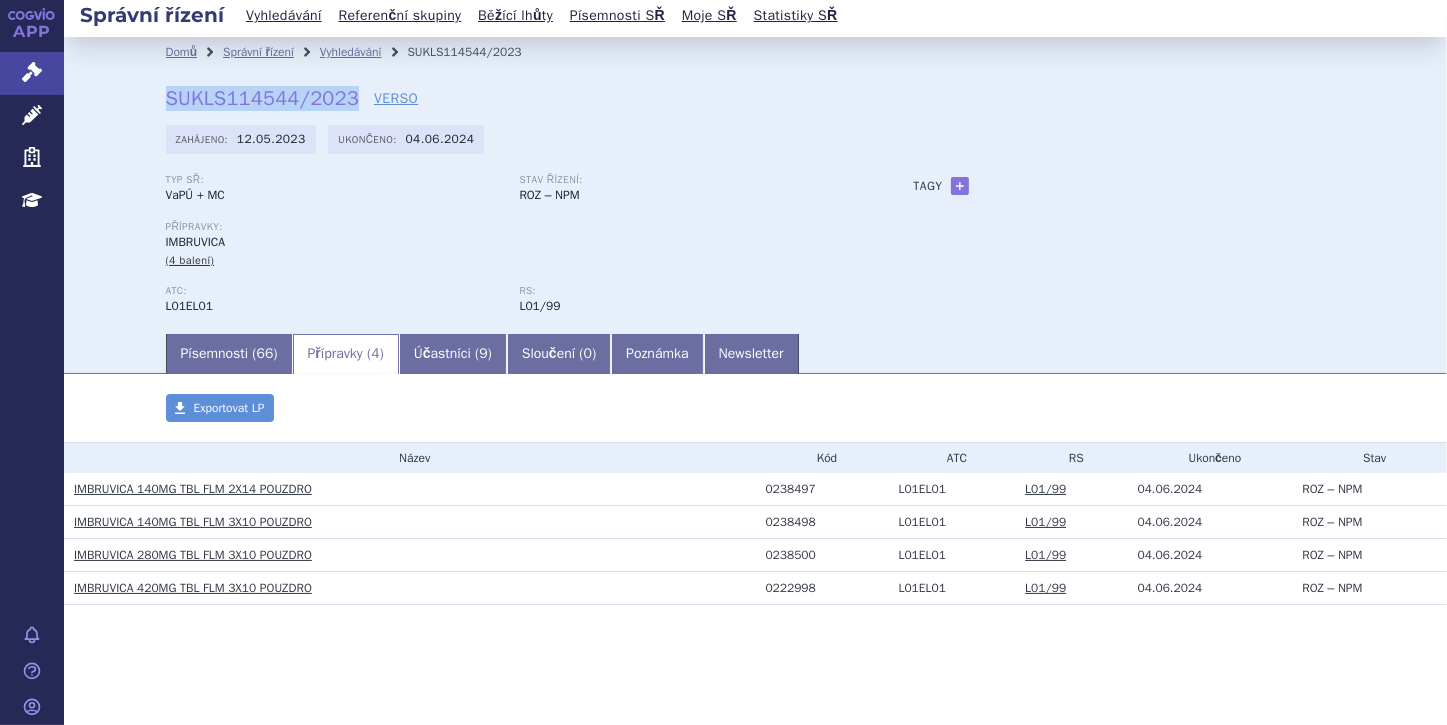 drag, startPoint x: 163, startPoint y: 98, endPoint x: 346, endPoint y: 96, distance: 183.01093 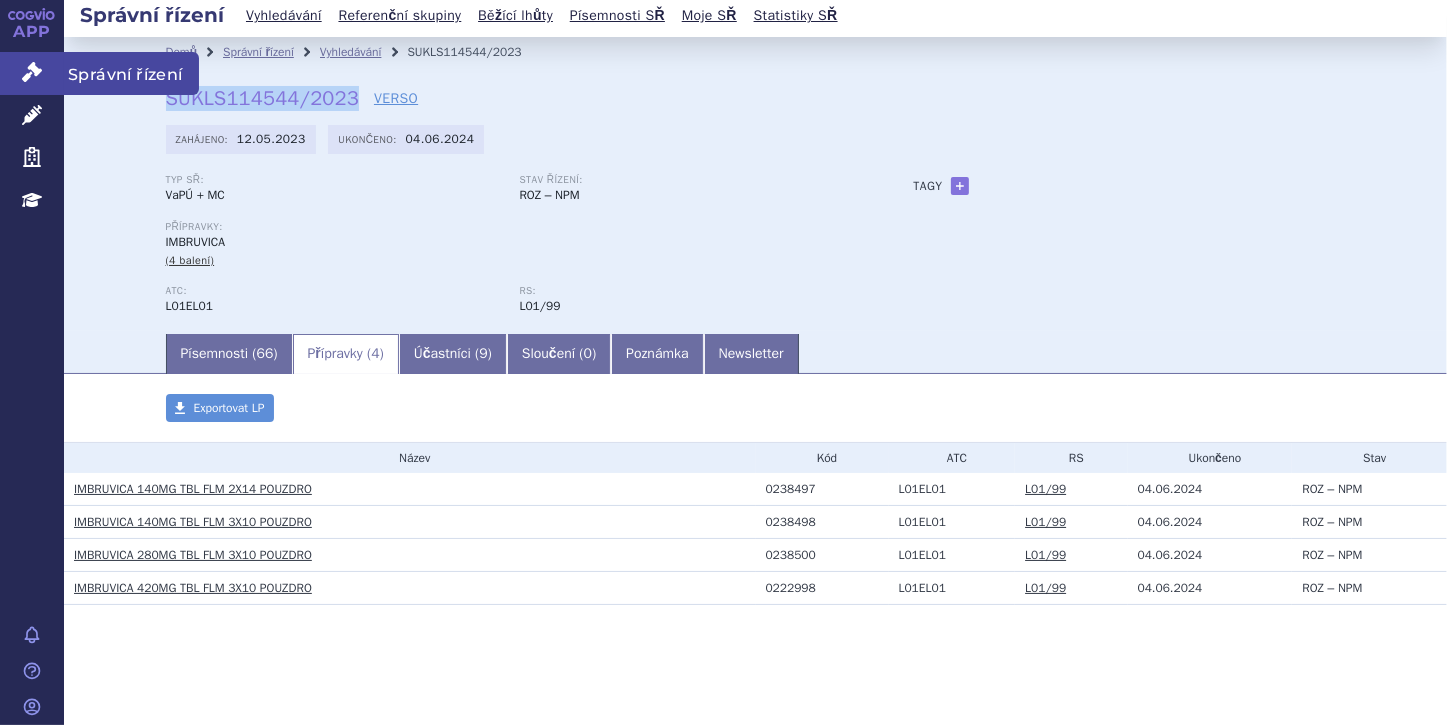 click 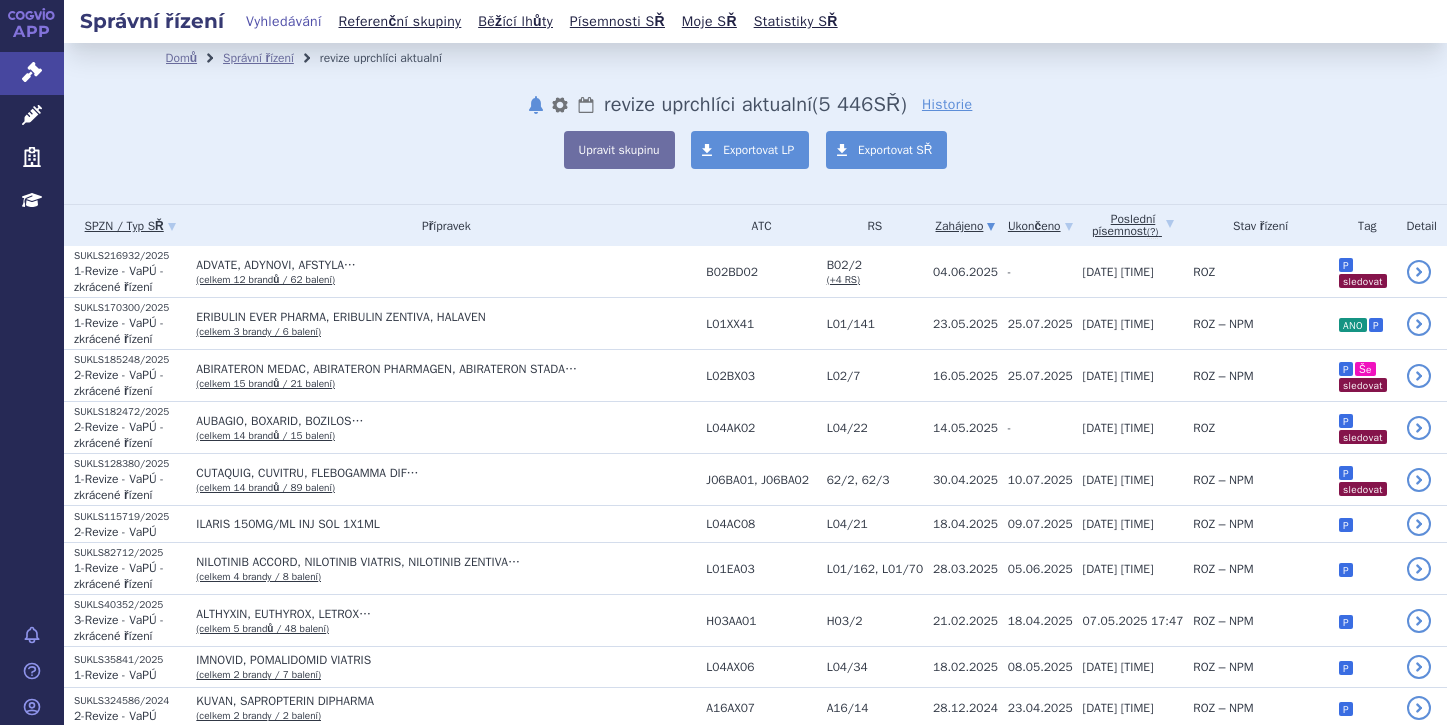 scroll, scrollTop: 0, scrollLeft: 0, axis: both 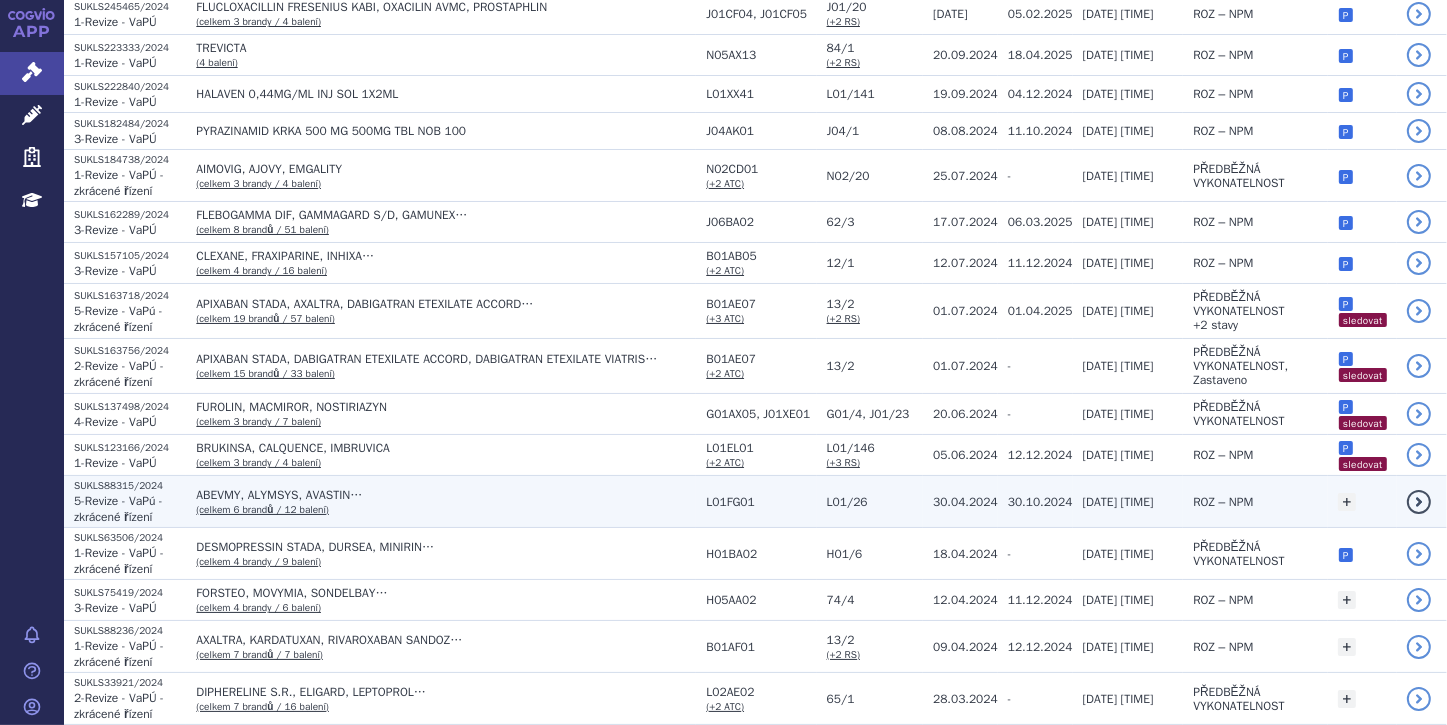 click on "ABEVMY, ALYMSYS, AVASTIN…
(celkem 6 brandů / 12 balení)" at bounding box center [441, 502] 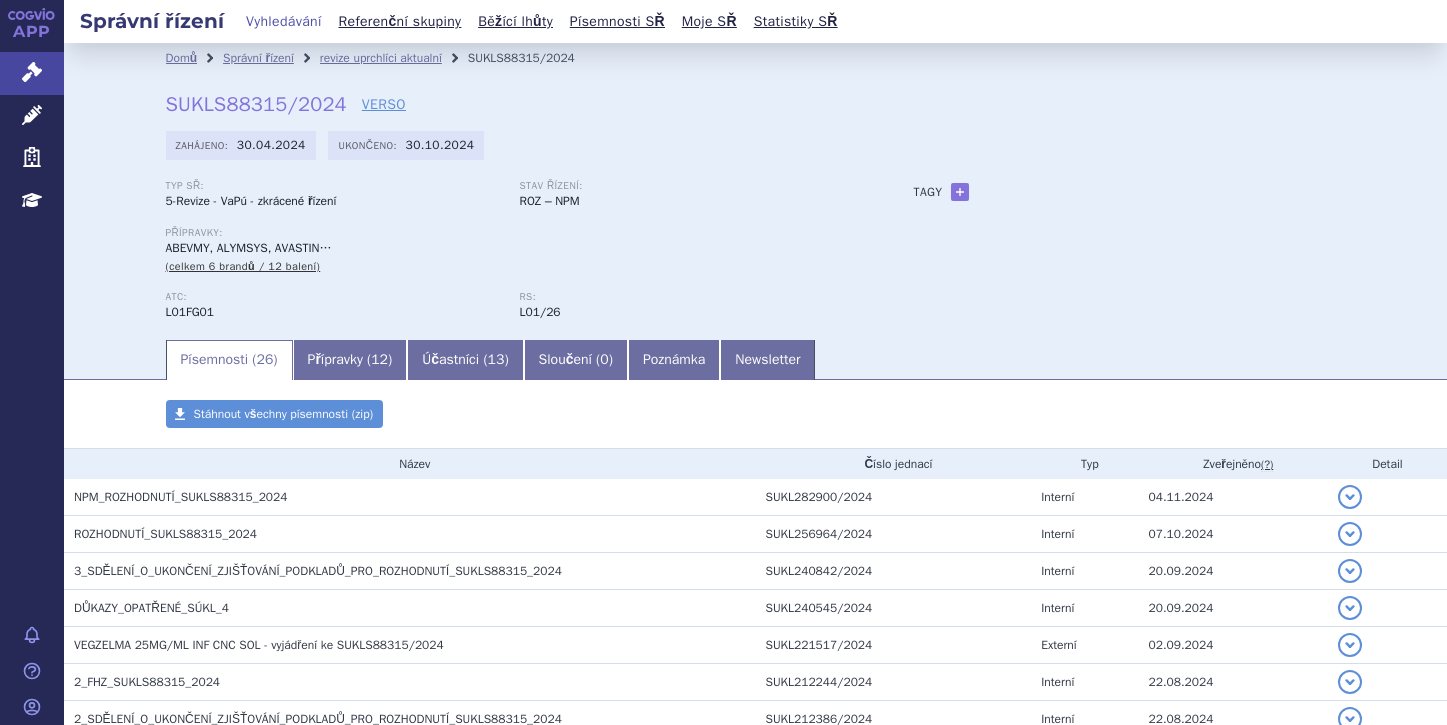 scroll, scrollTop: 0, scrollLeft: 0, axis: both 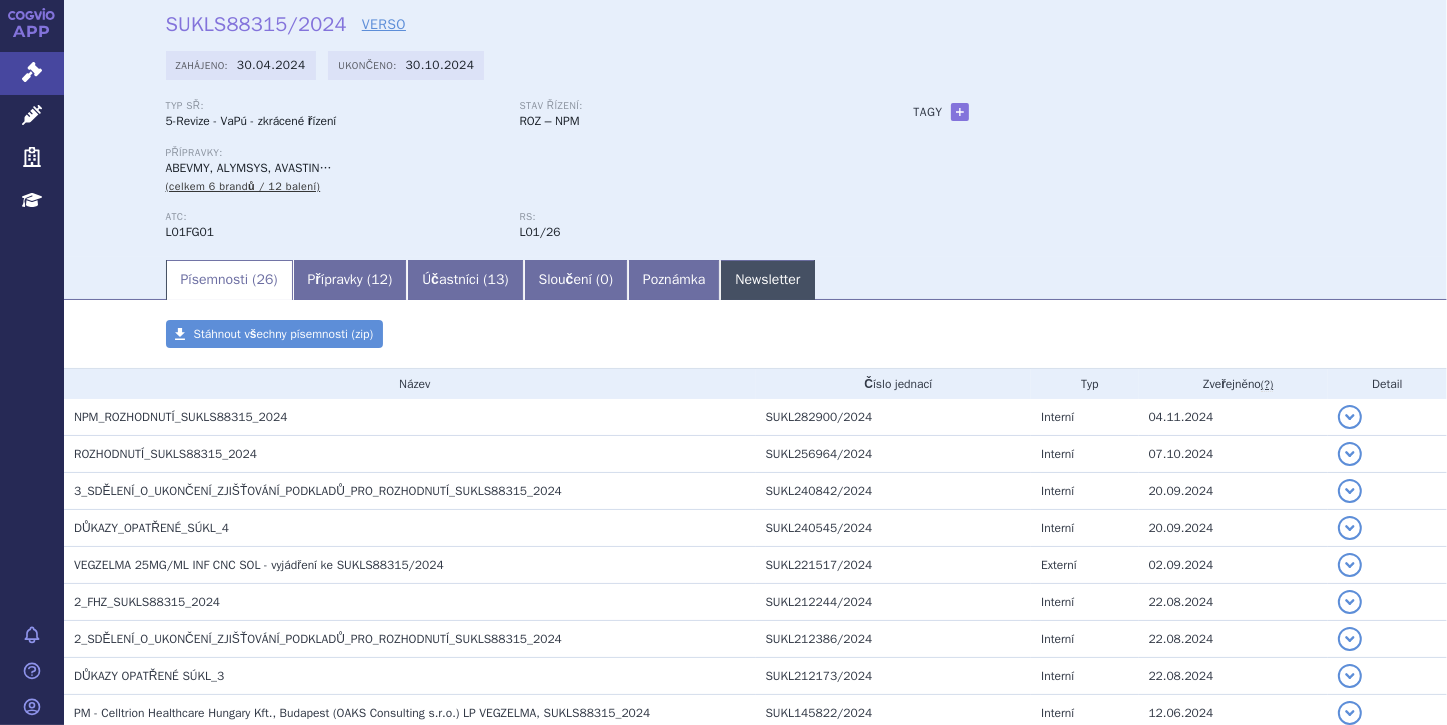 click on "Newsletter" at bounding box center [767, 280] 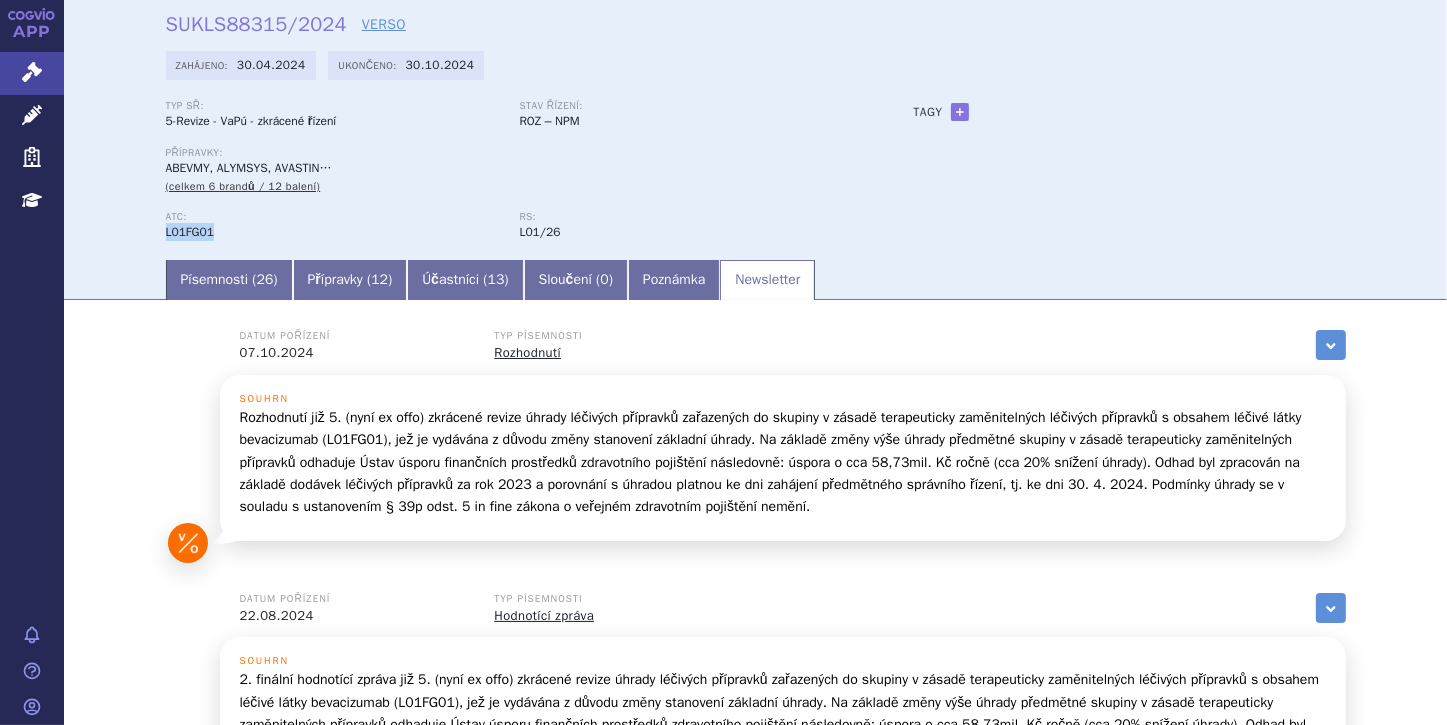 drag, startPoint x: 157, startPoint y: 236, endPoint x: 208, endPoint y: 240, distance: 51.156624 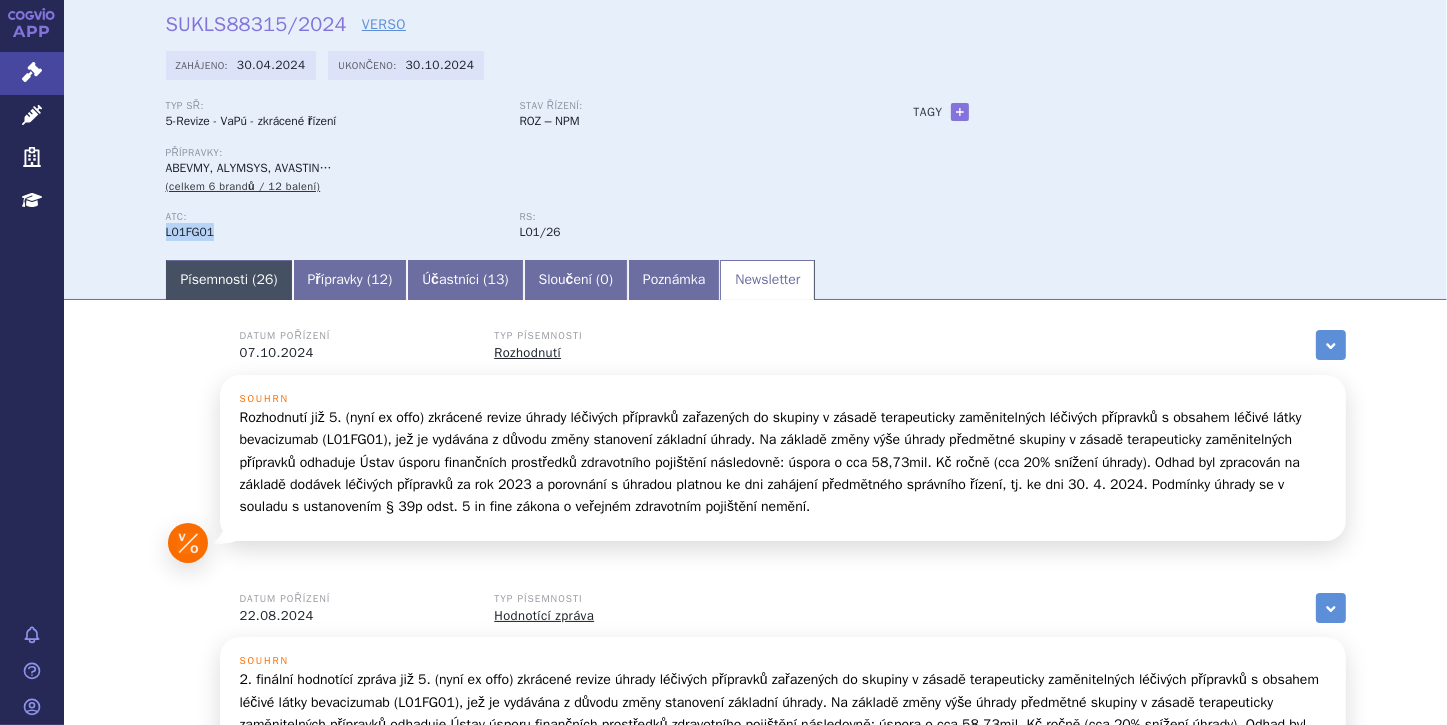 click on "Písemnosti ( 26 )" at bounding box center [229, 280] 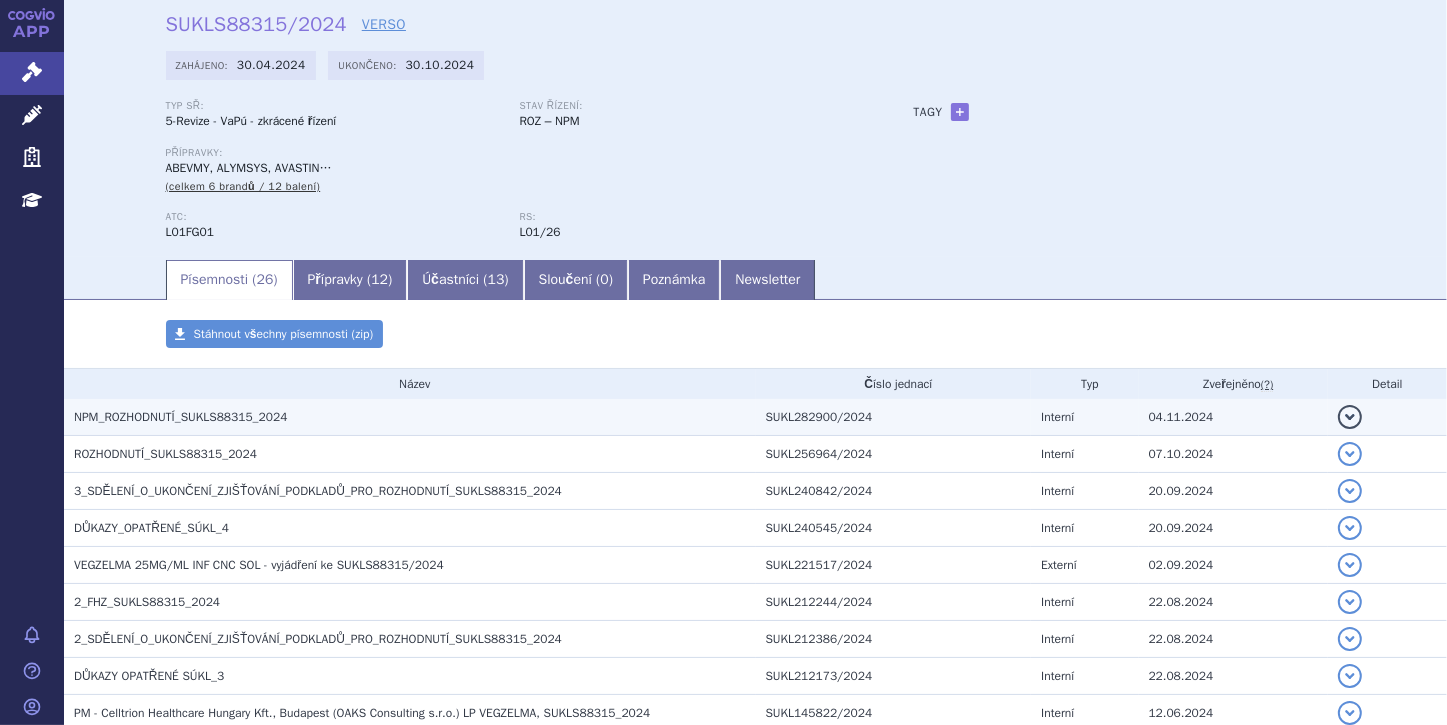 click on "NPM_ROZHODNUTÍ_SUKLS88315_2024" at bounding box center [180, 417] 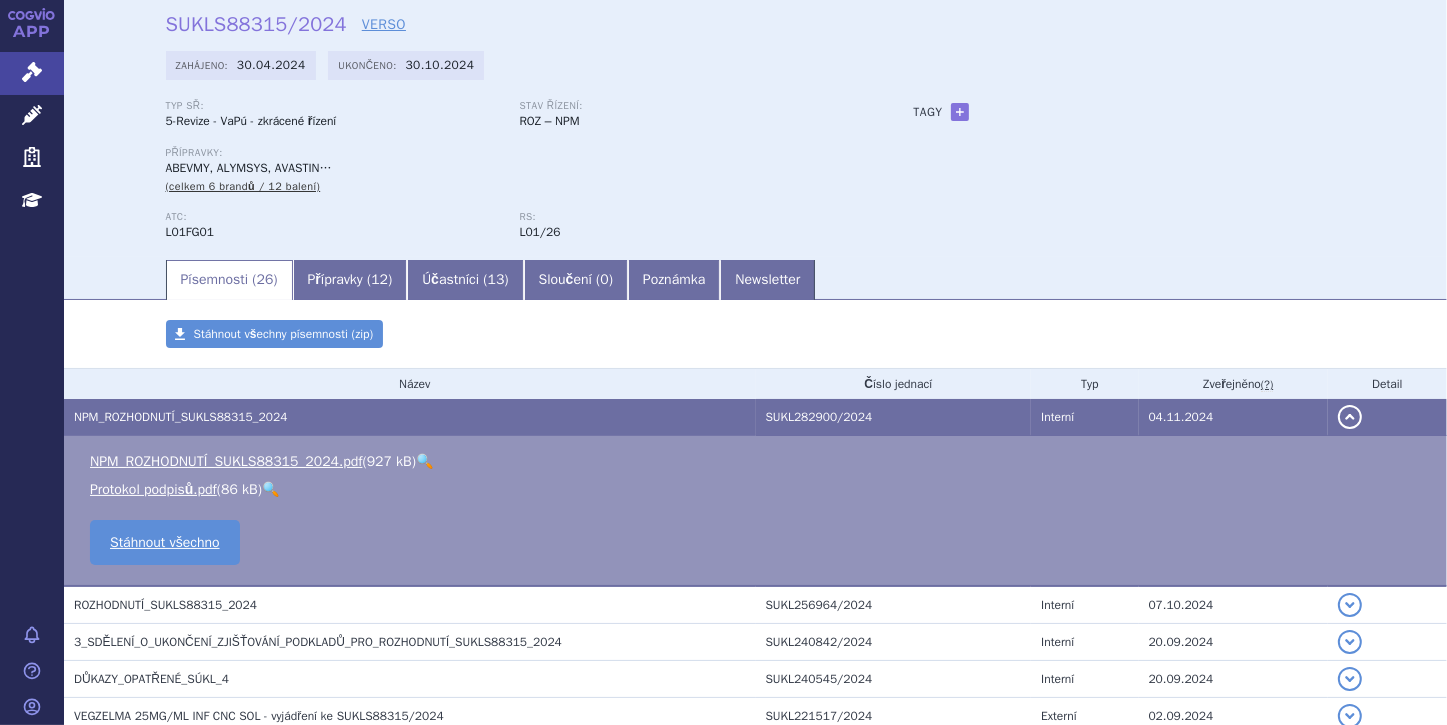 click on "🔍" at bounding box center [424, 461] 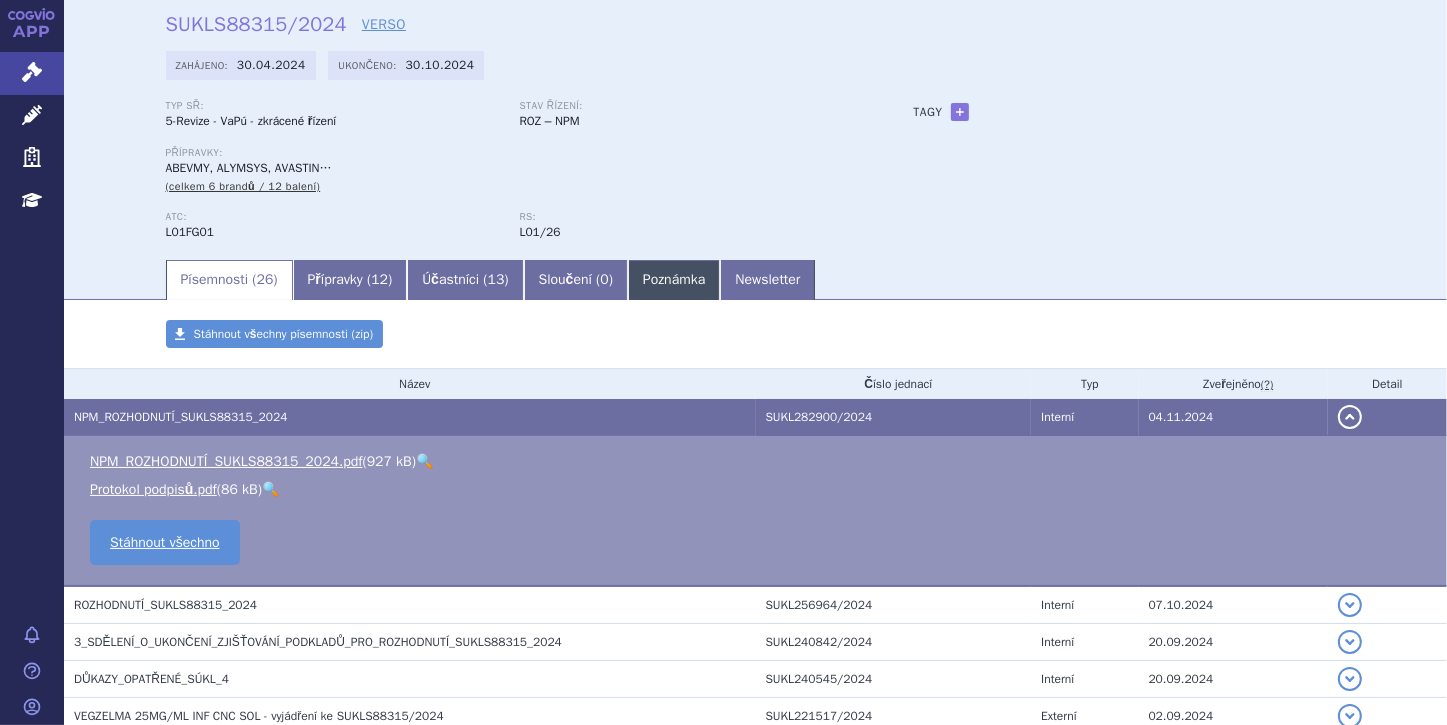 click on "Poznámka" at bounding box center (674, 280) 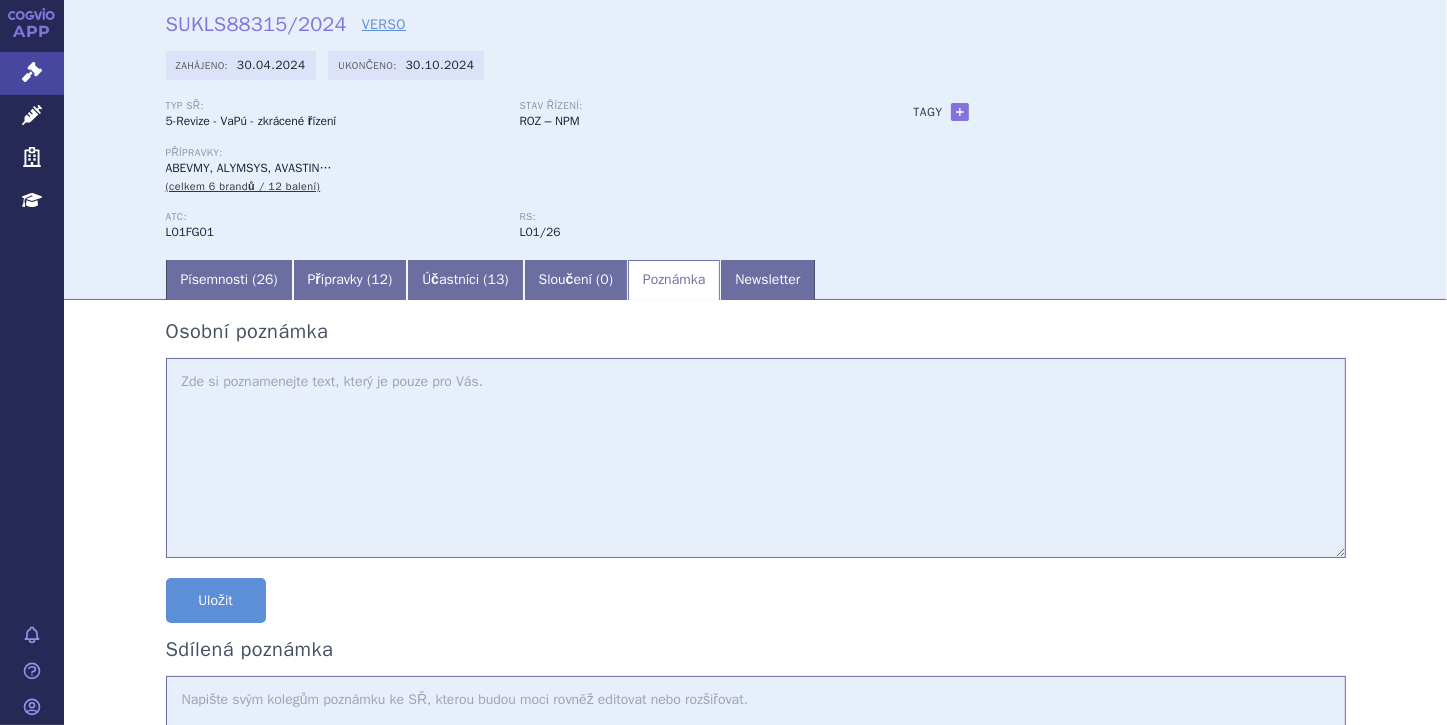 click at bounding box center [756, 458] 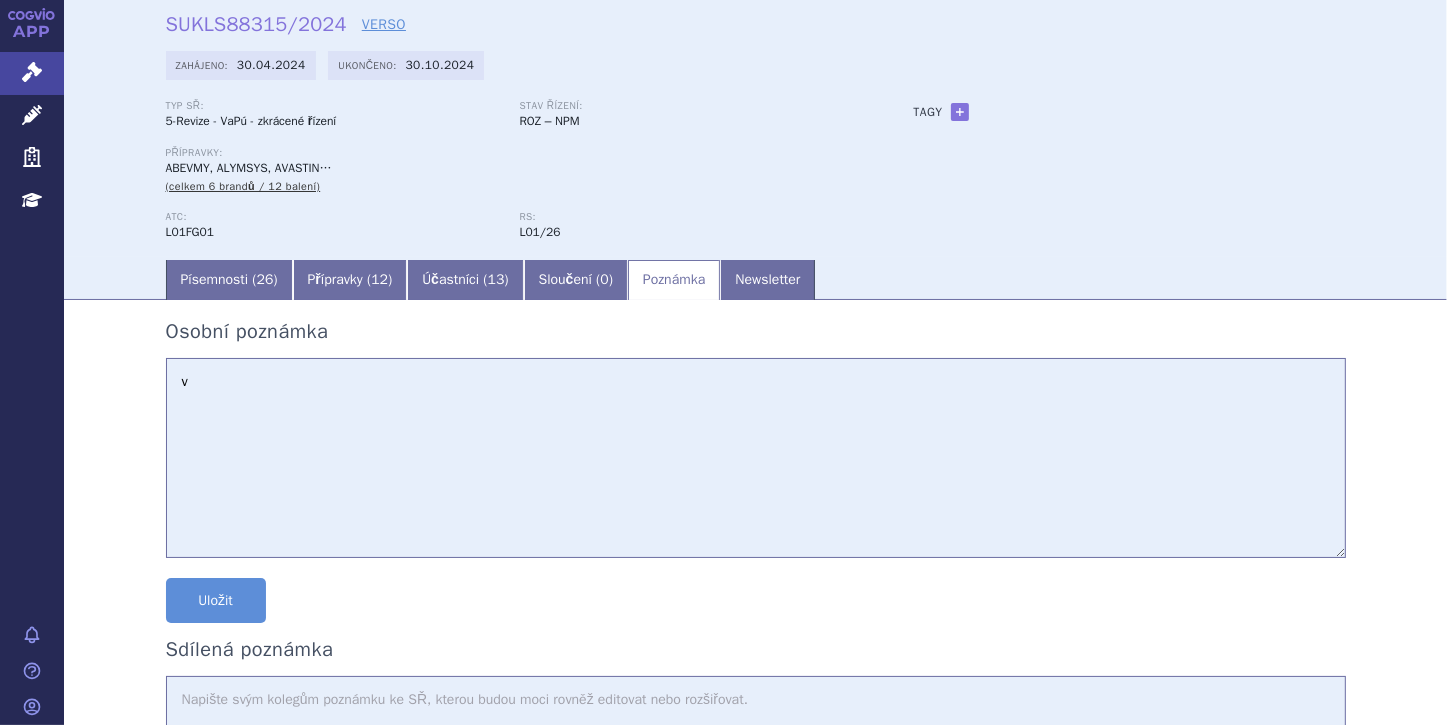 type on "v" 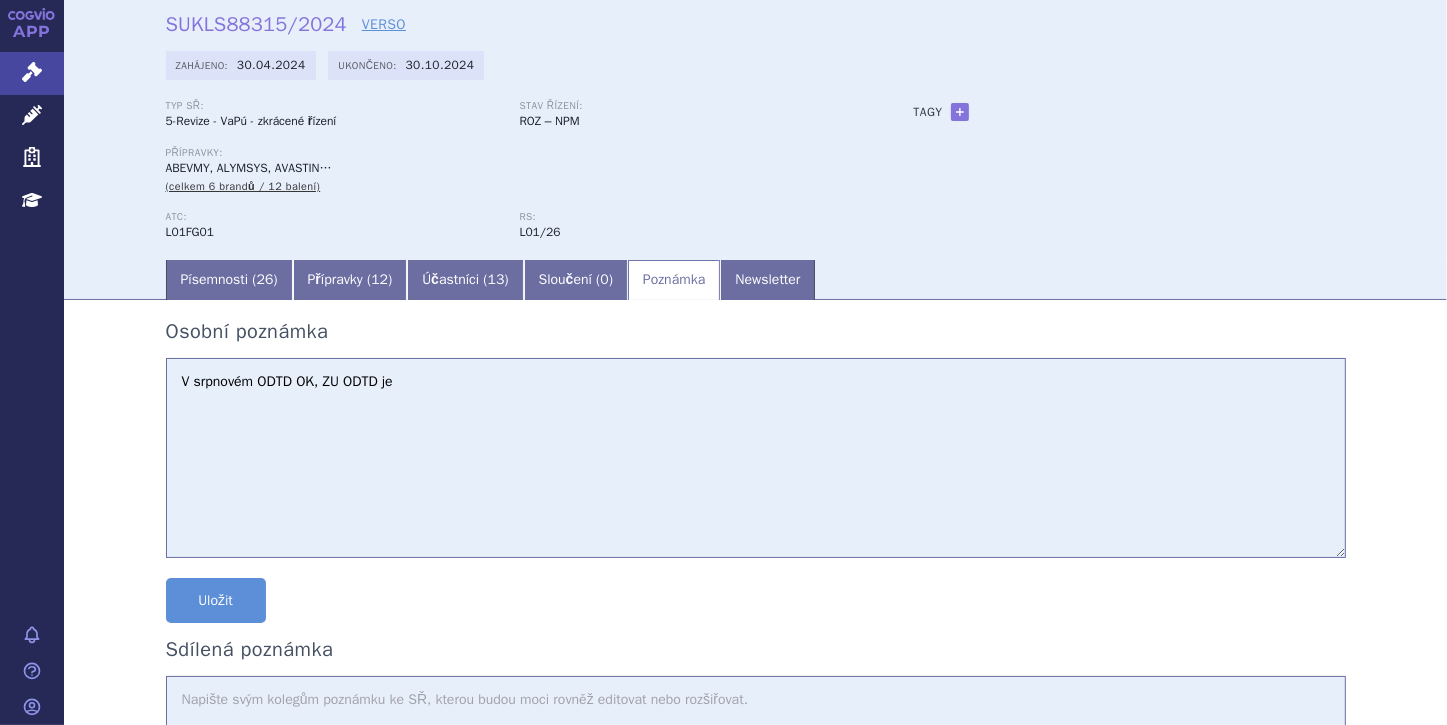 click on "V srpnovém ODTD OK, ZU ODTD je" at bounding box center [756, 458] 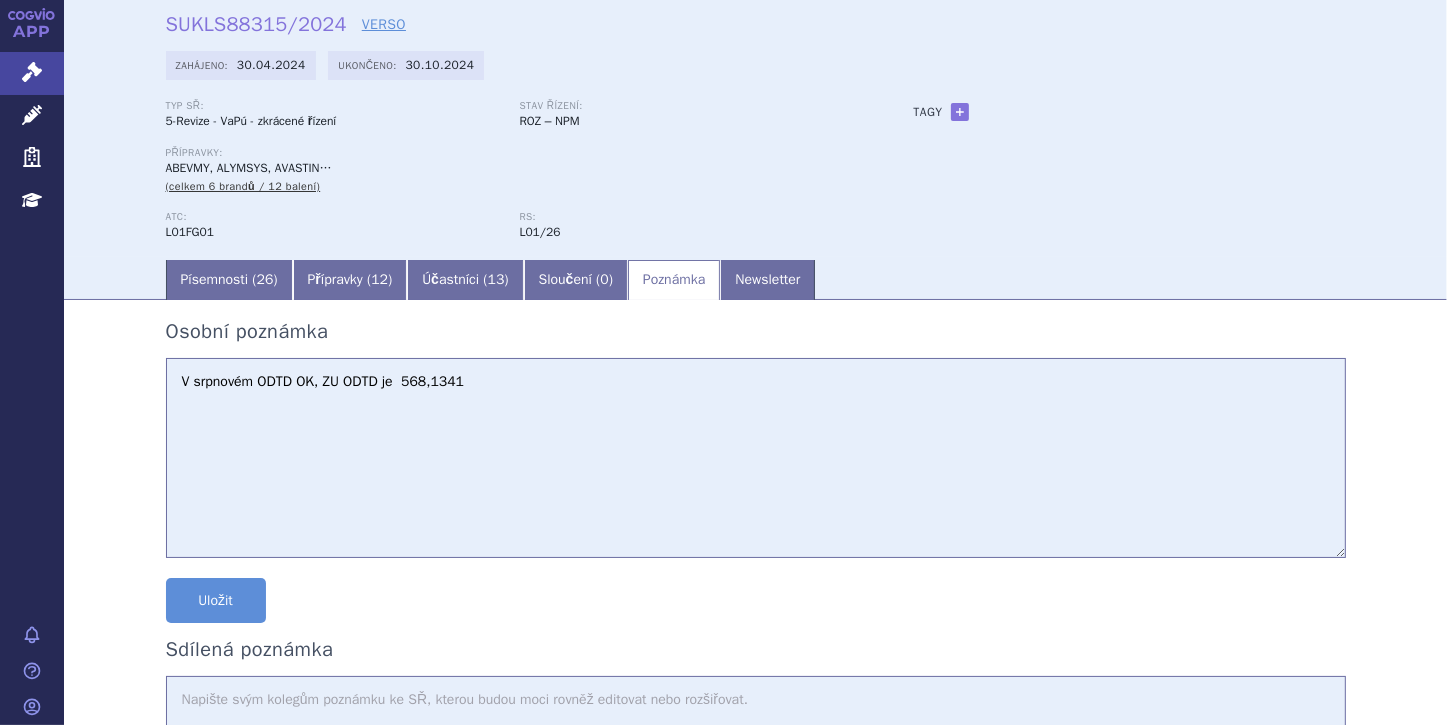 click on "V srpnovém ODTD OK, ZU ODTD je  568,1341" at bounding box center [756, 458] 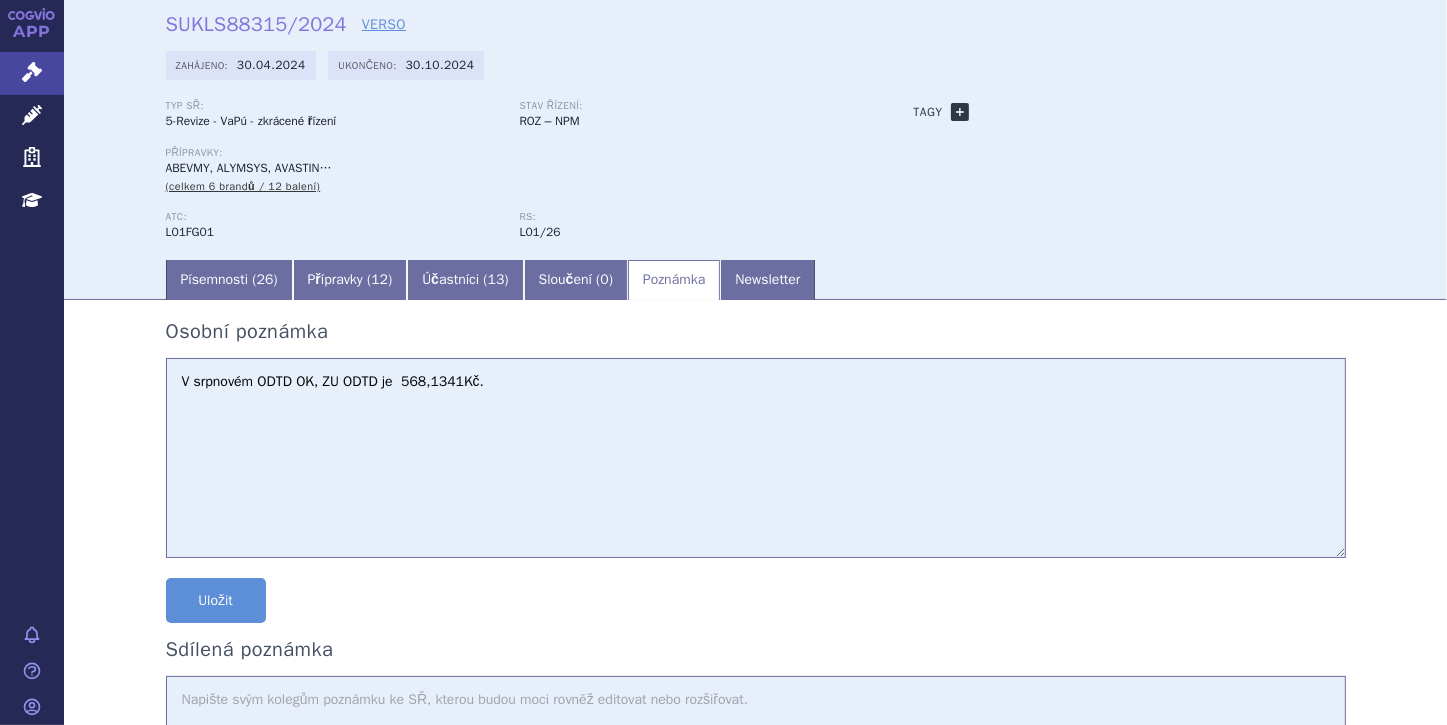 type on "V srpnovém ODTD OK, ZU ODTD je  568,1341Kč." 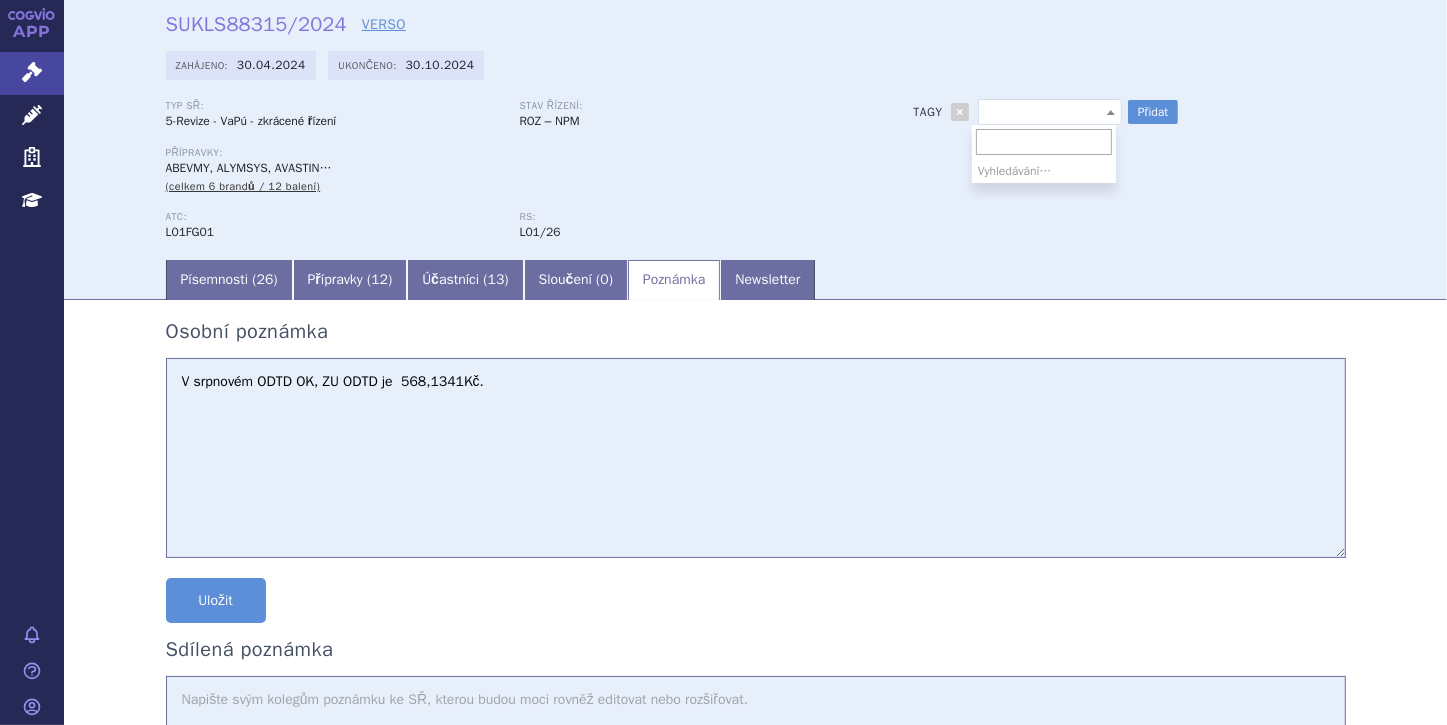 click at bounding box center (1111, 112) 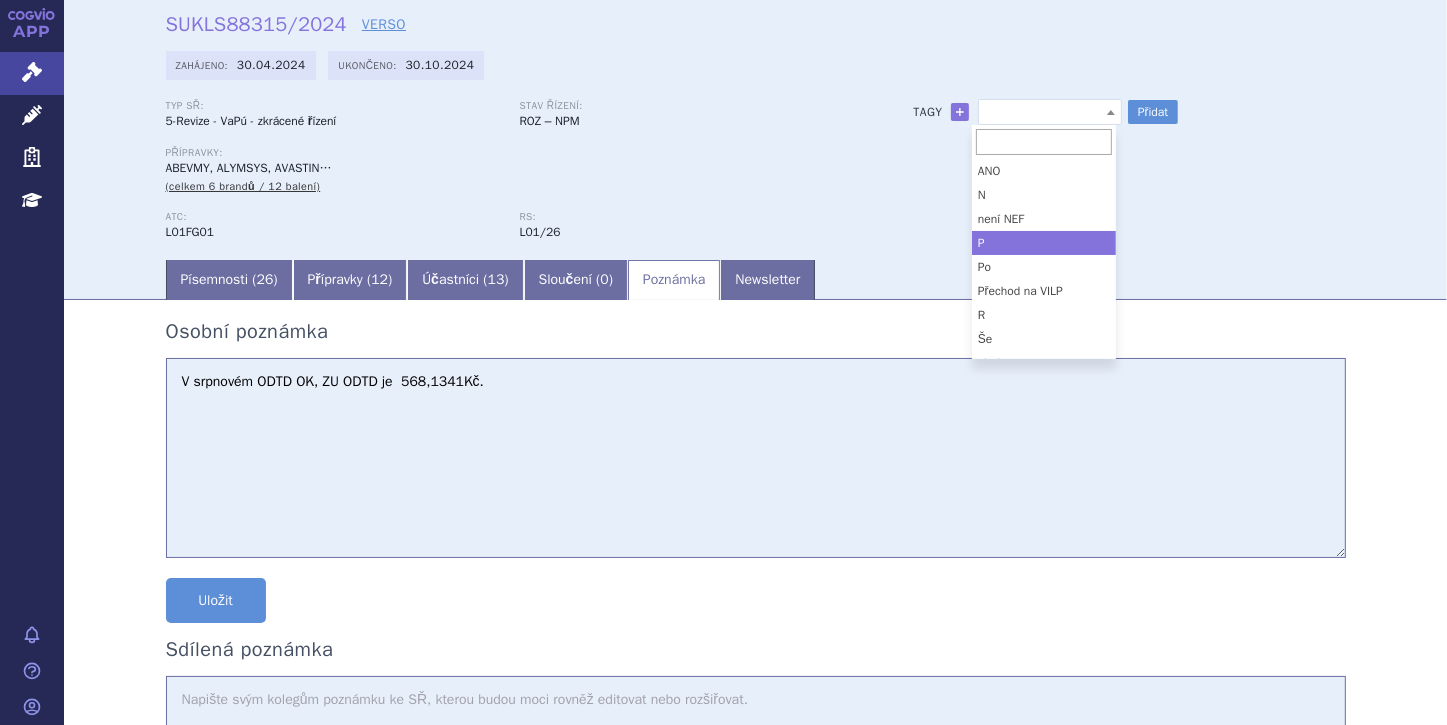 select on "P" 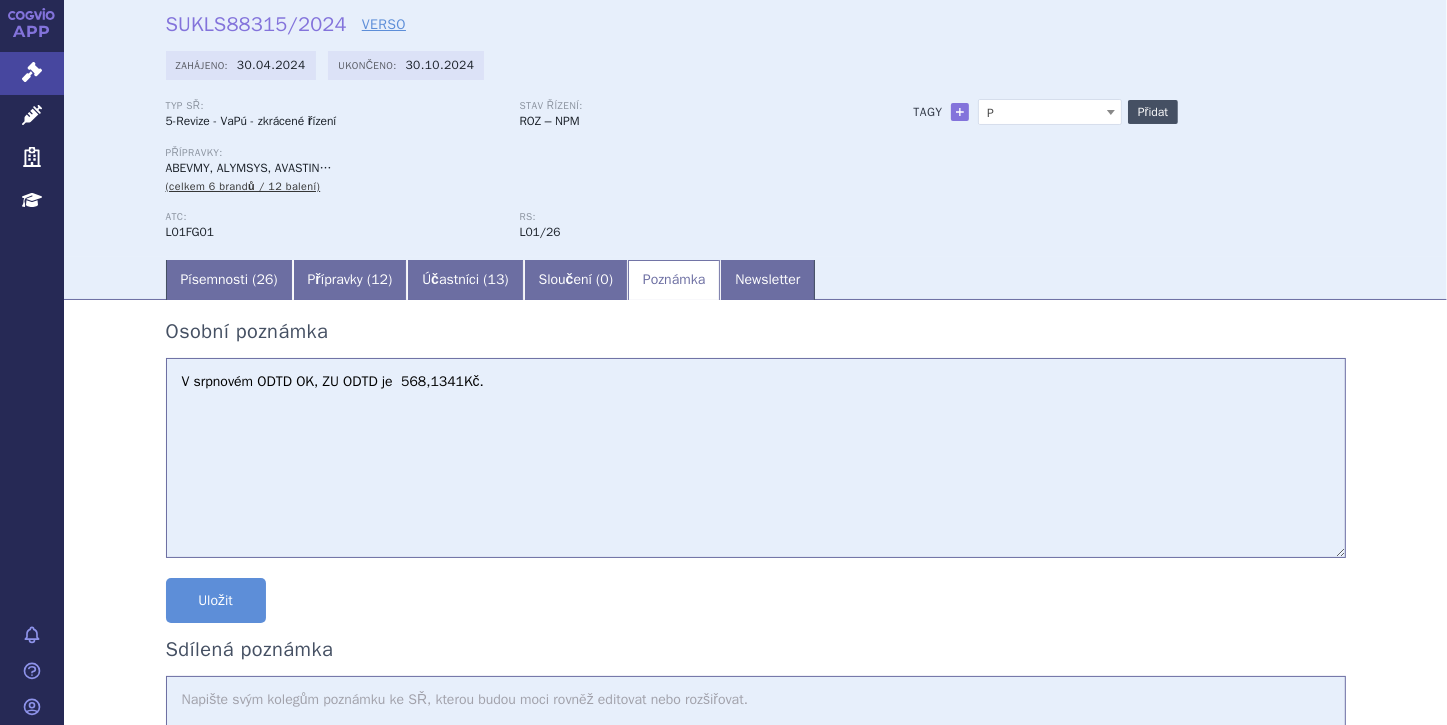 click on "Přidat" at bounding box center [1153, 112] 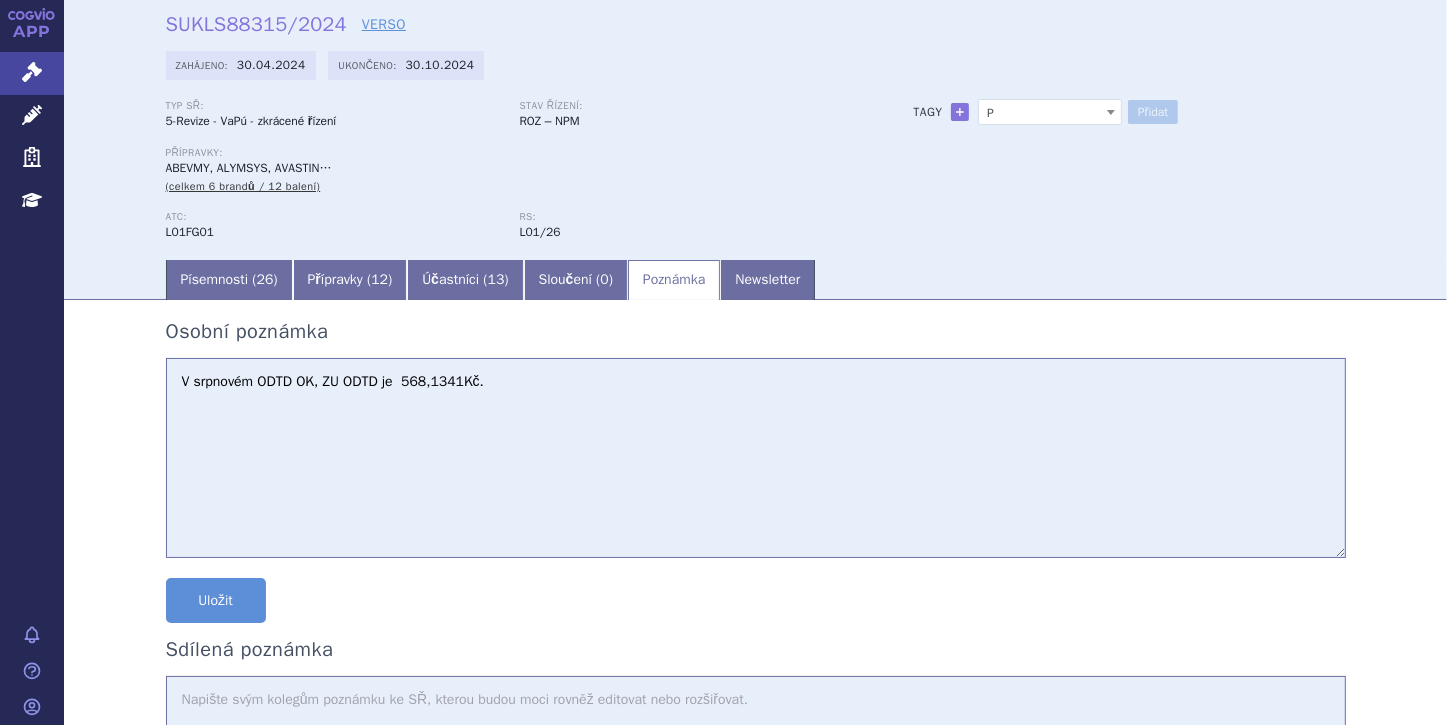 select 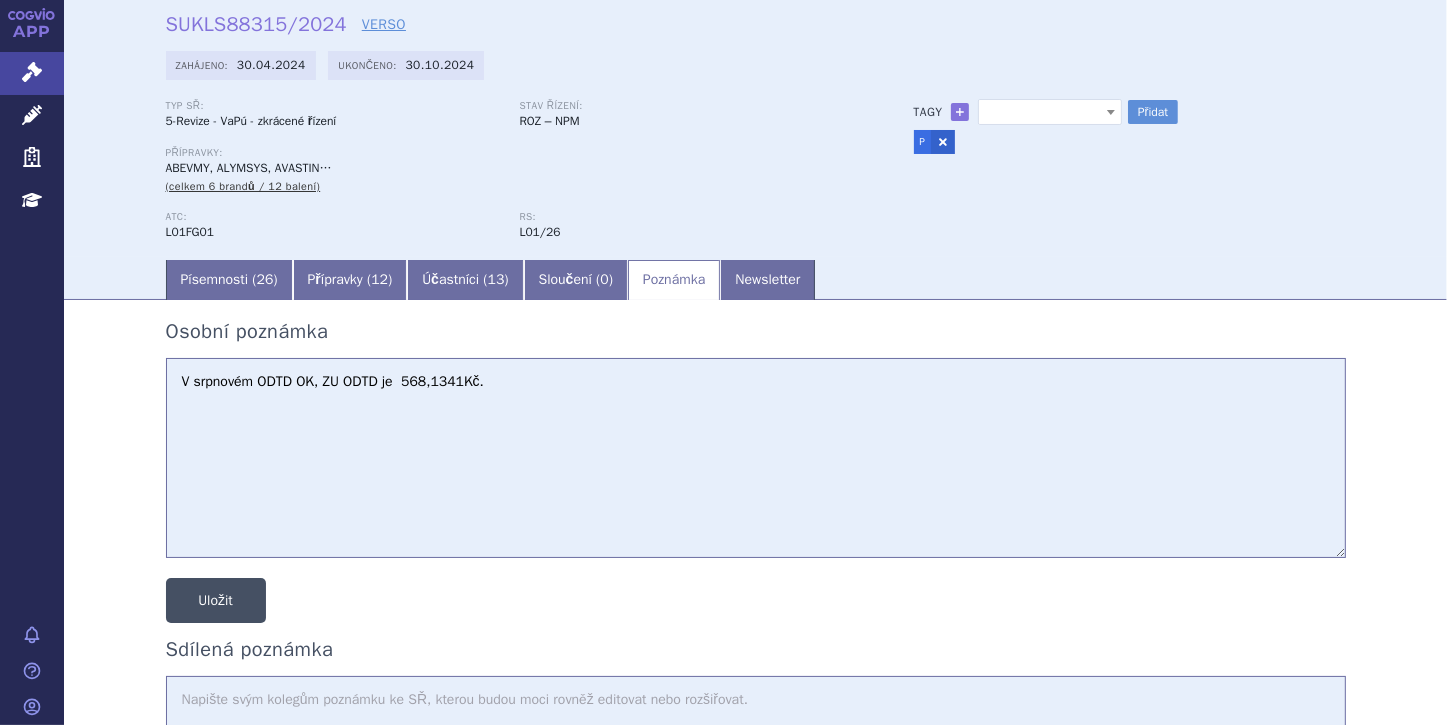click on "Uložit" at bounding box center [216, 600] 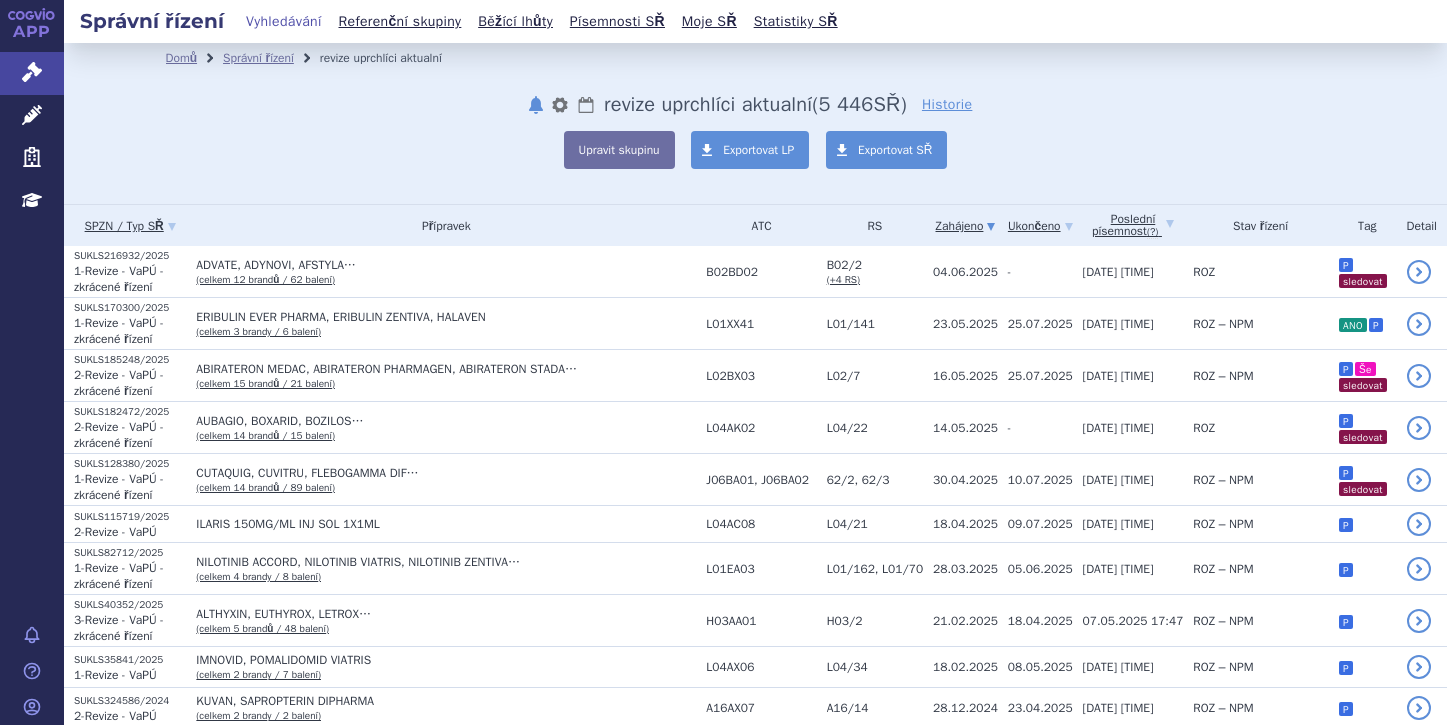 scroll, scrollTop: 0, scrollLeft: 0, axis: both 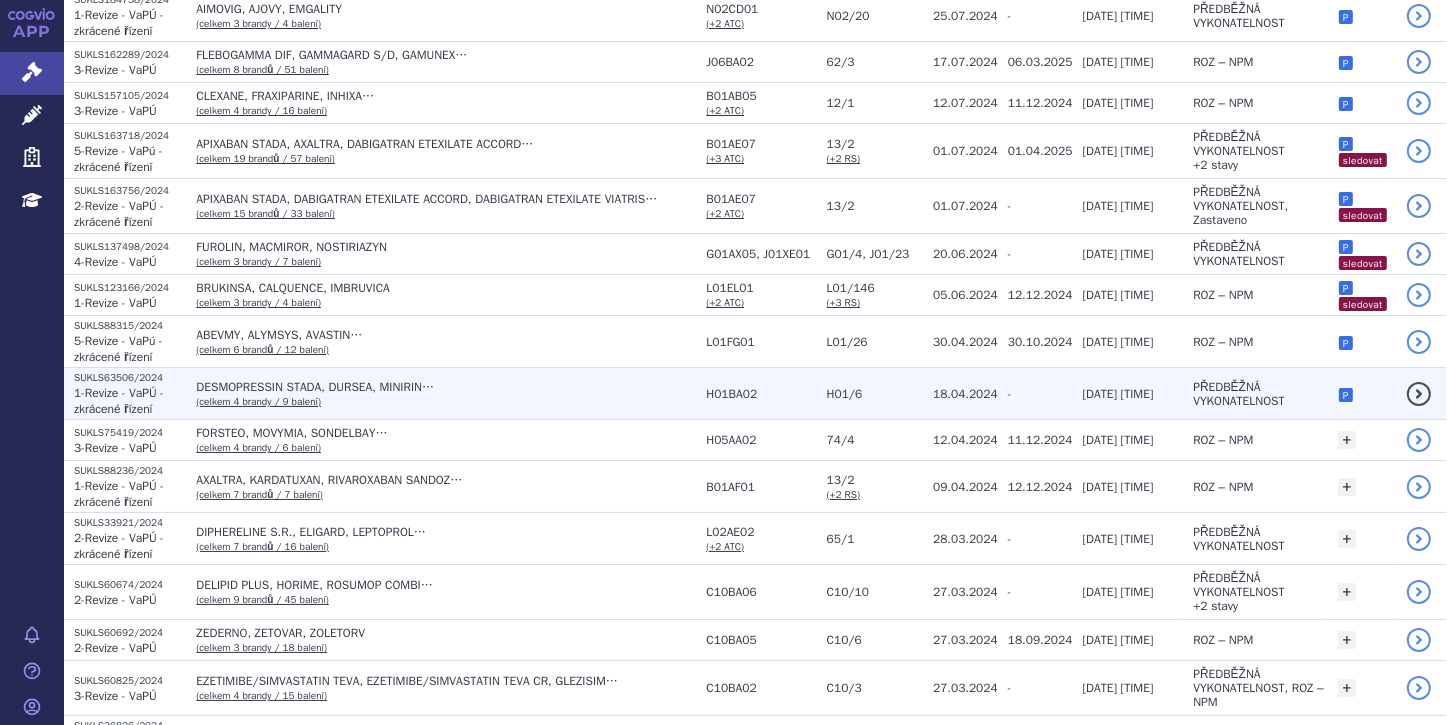 click on "(celkem 4 brandy / 9 balení)" at bounding box center [258, 401] 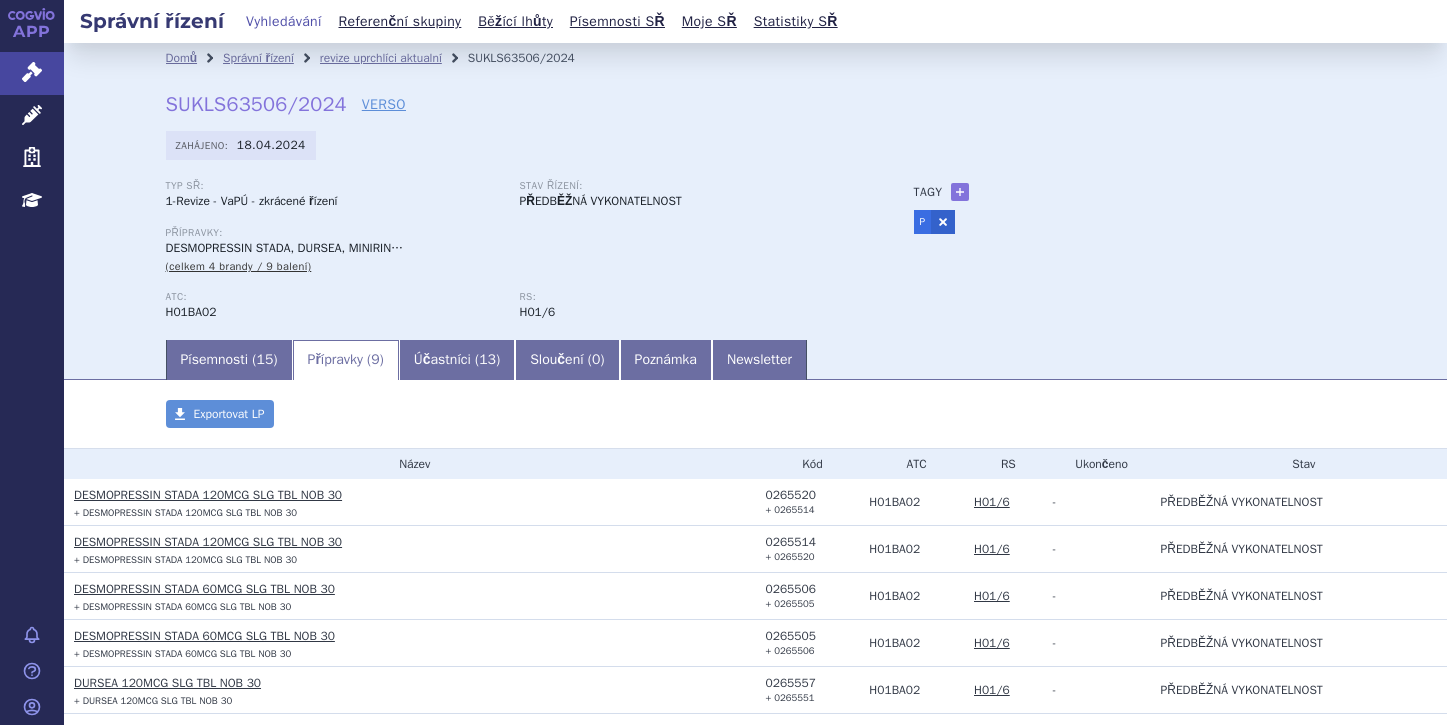 scroll, scrollTop: 0, scrollLeft: 0, axis: both 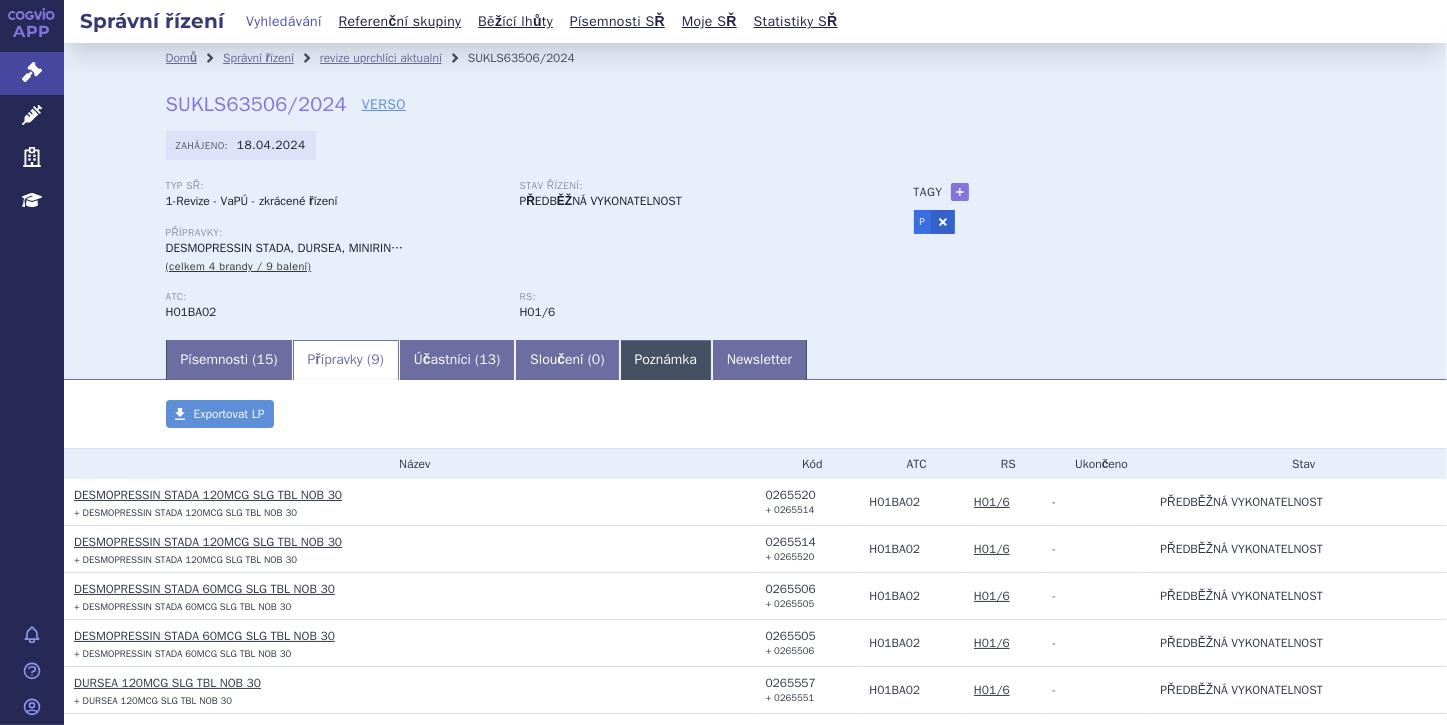 click on "Poznámka" at bounding box center [666, 360] 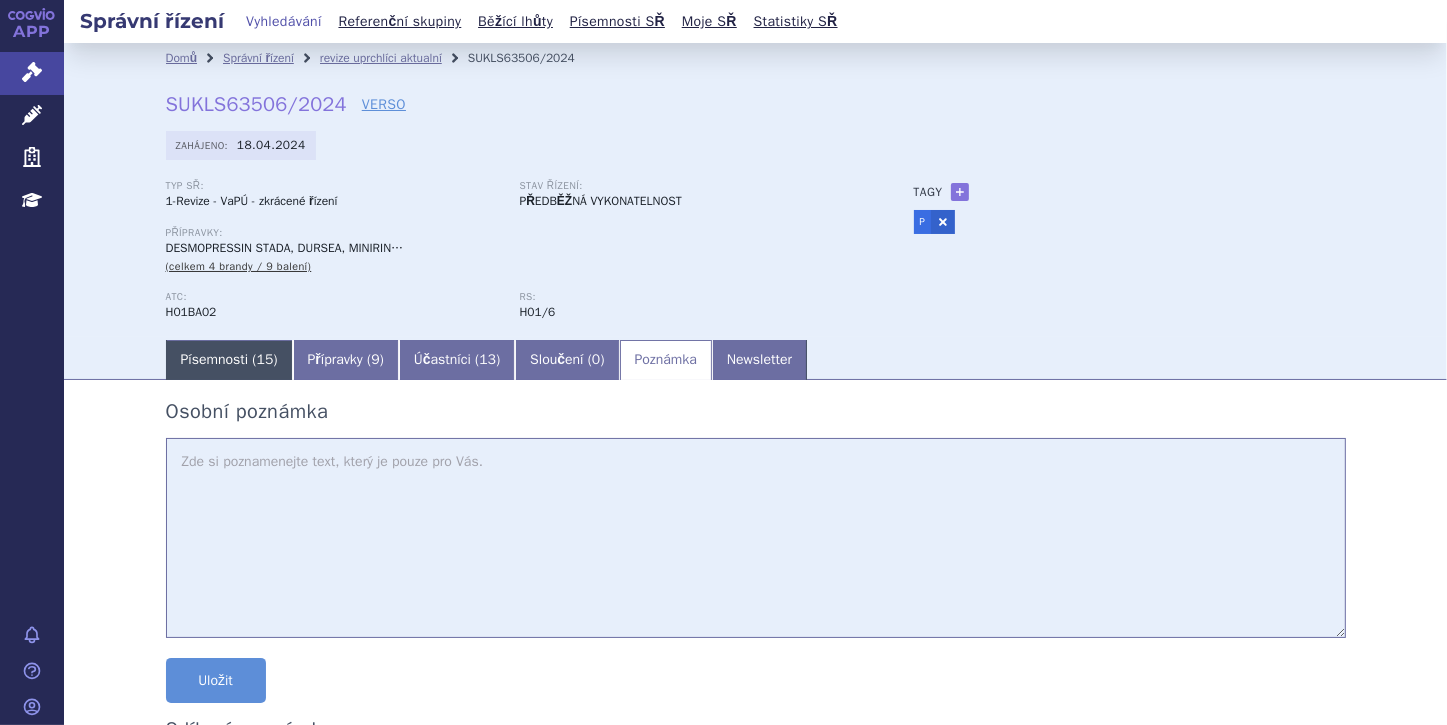 click on "15" at bounding box center (265, 359) 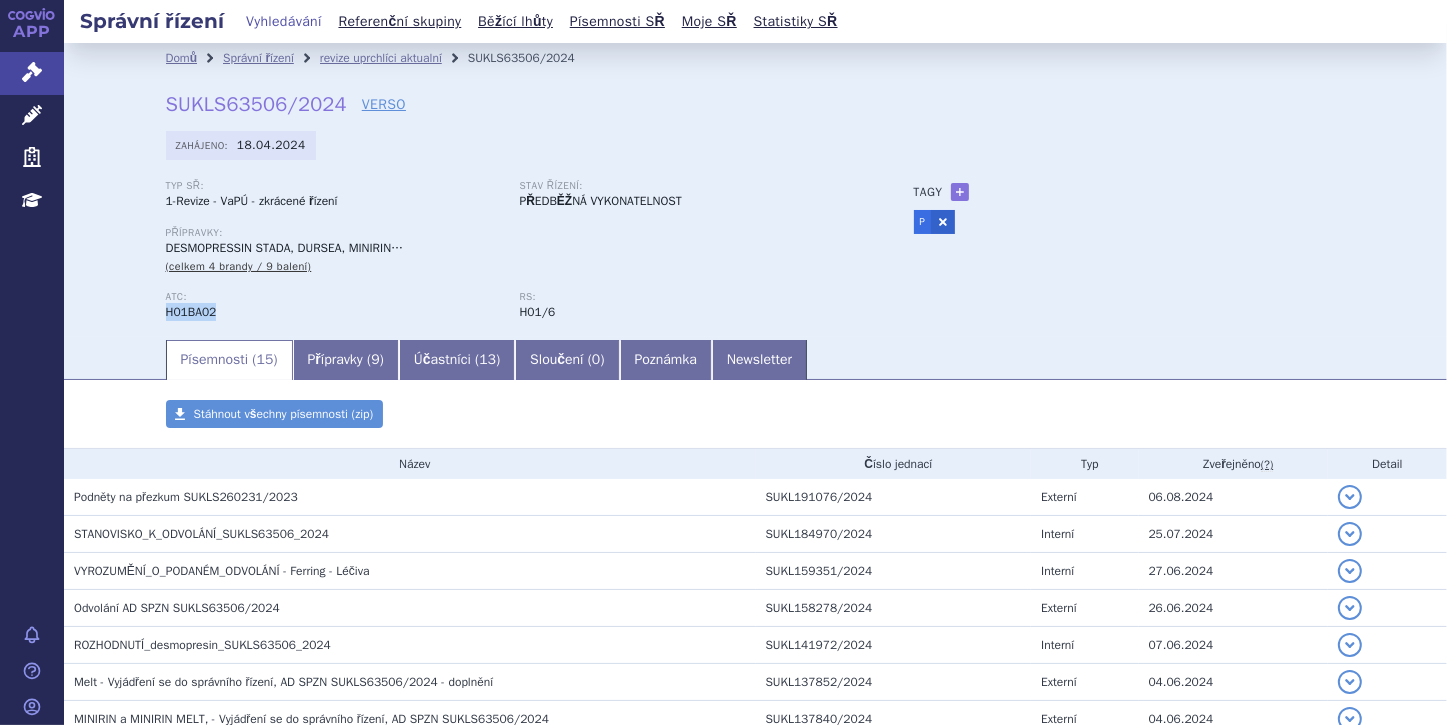 drag, startPoint x: 156, startPoint y: 321, endPoint x: 209, endPoint y: 320, distance: 53.009434 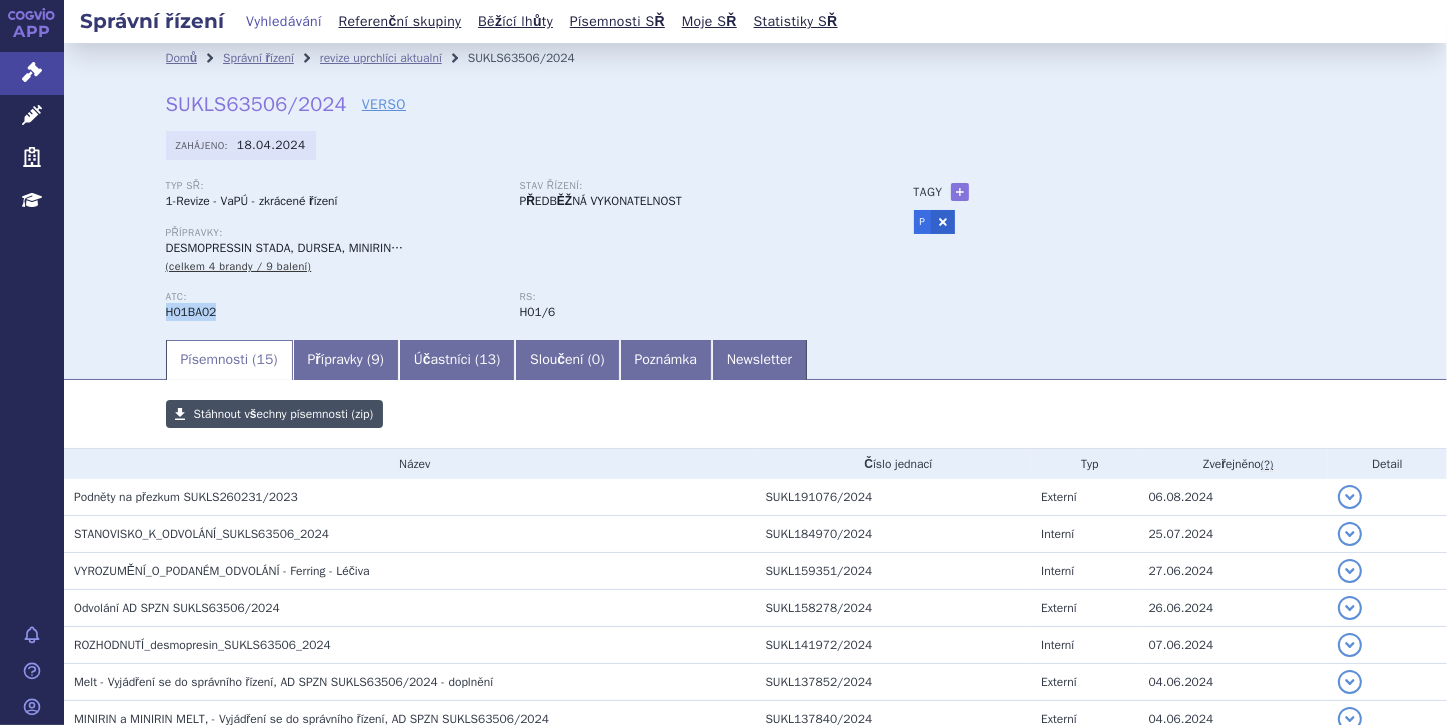 copy on "H01BA02" 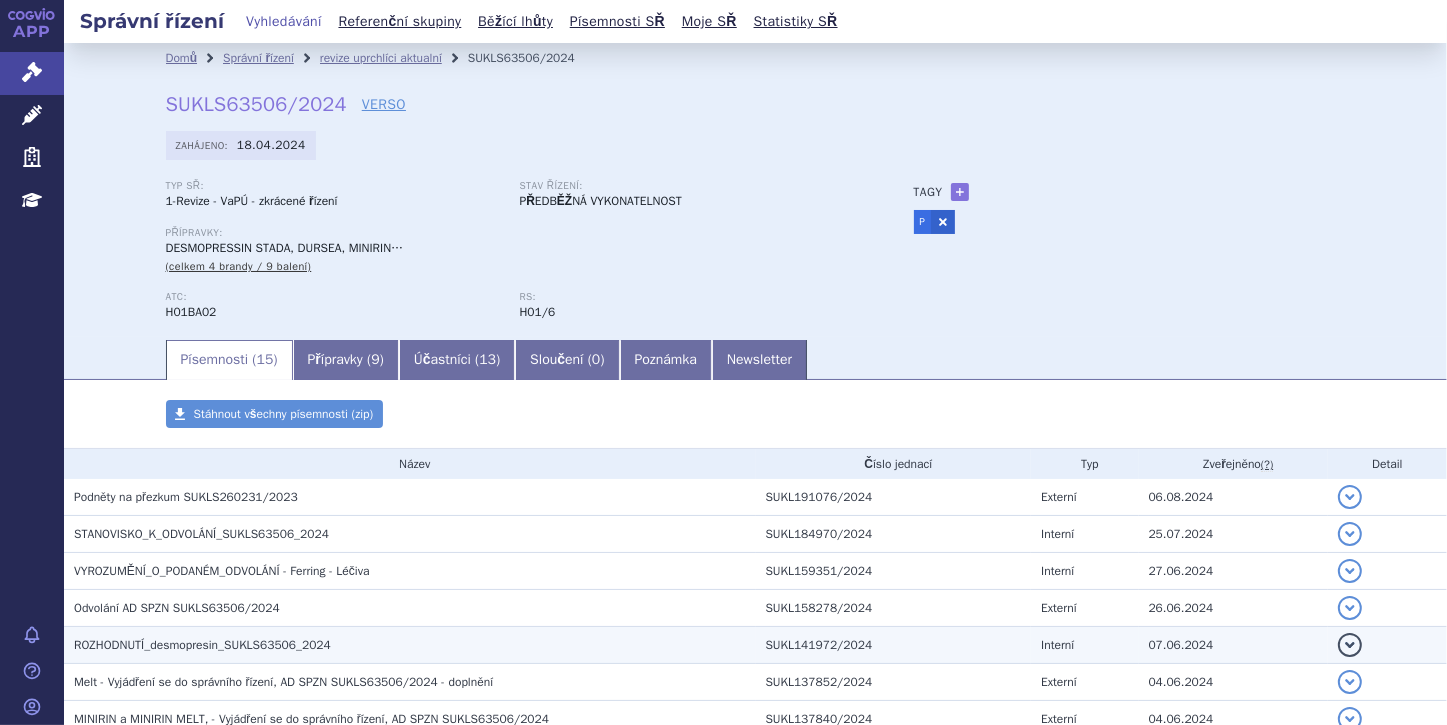 click on "ROZHODNUTÍ_desmopresin_SUKLS63506_2024" at bounding box center [415, 645] 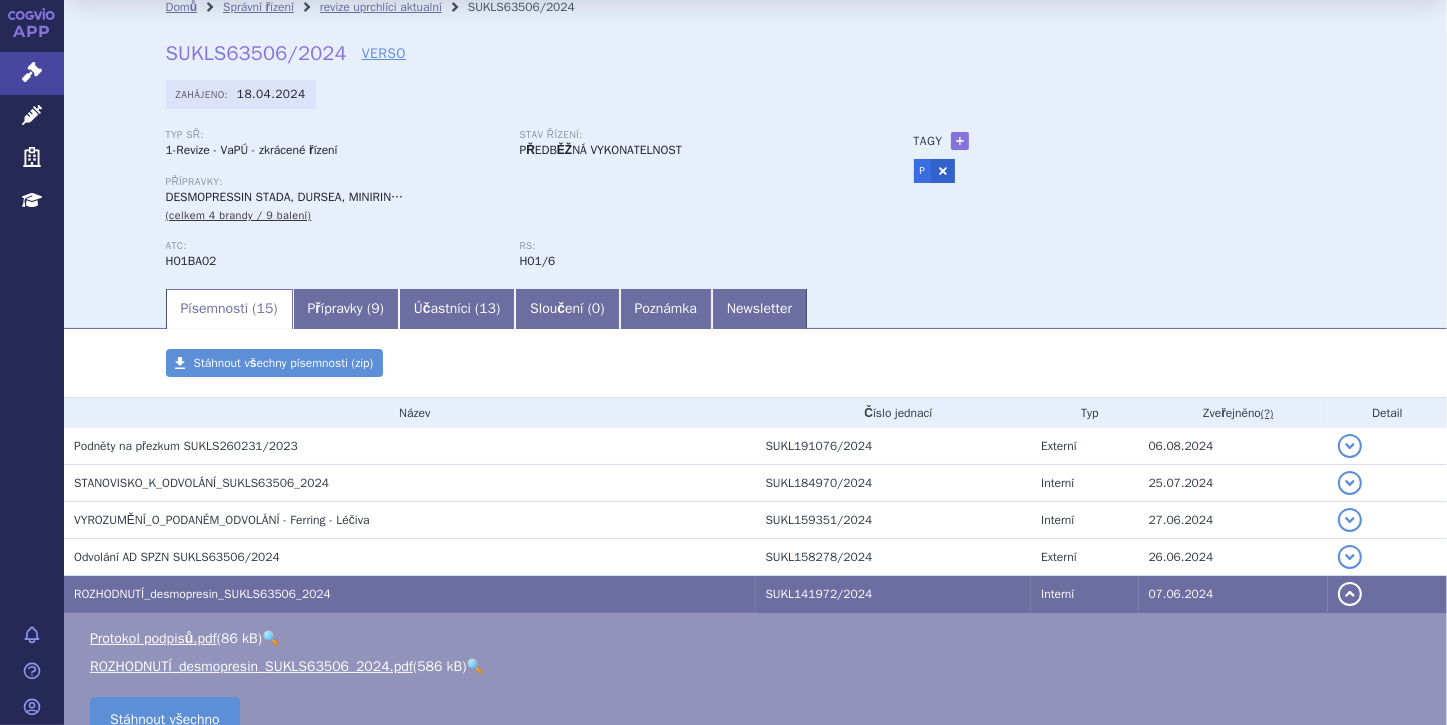 scroll, scrollTop: 80, scrollLeft: 0, axis: vertical 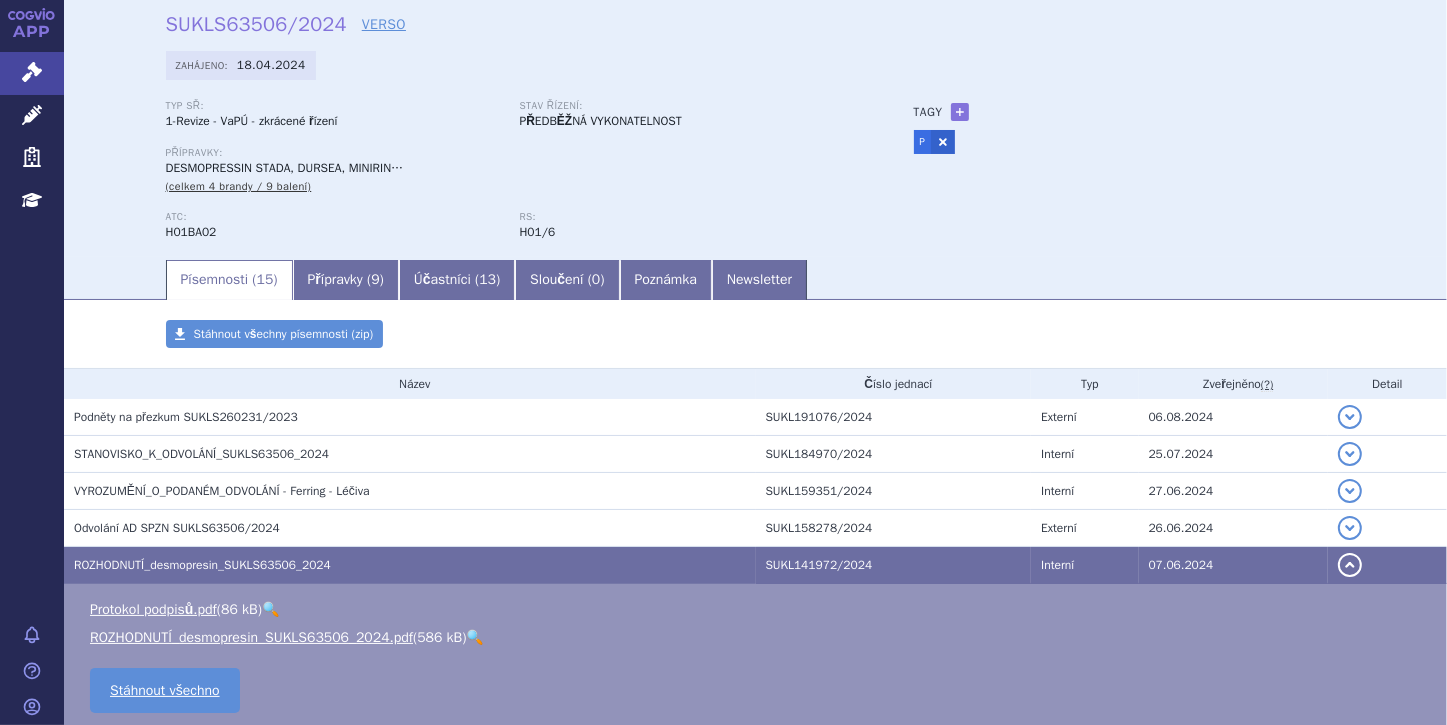 click on "🔍" at bounding box center (475, 637) 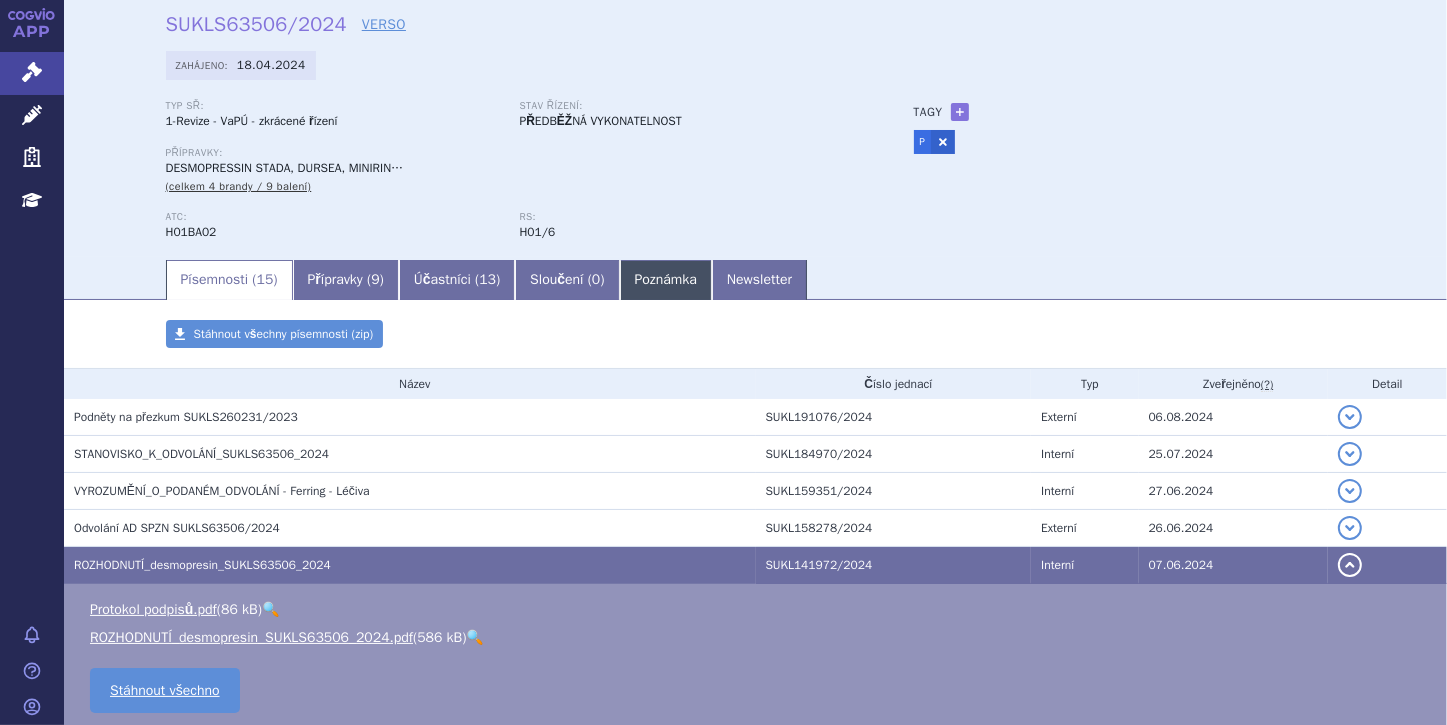 click on "Poznámka" at bounding box center [666, 280] 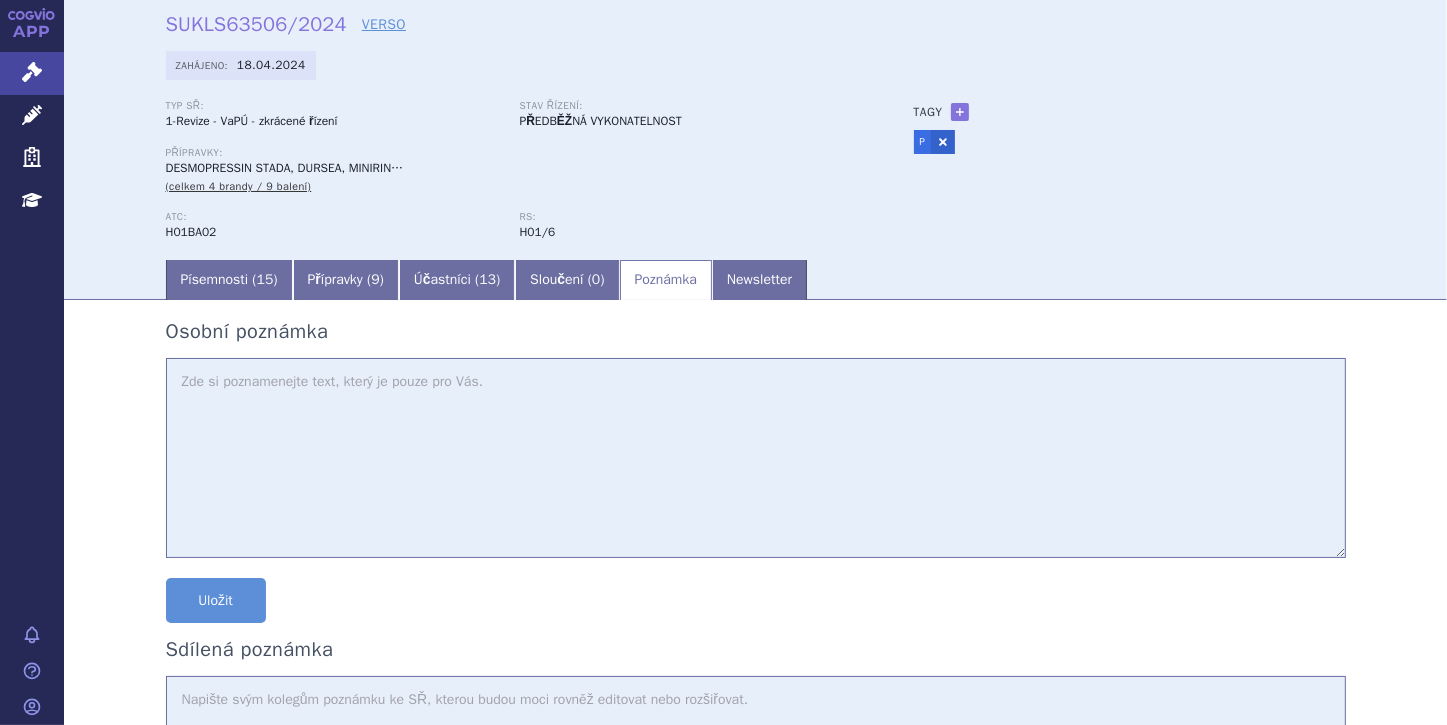 click at bounding box center [756, 458] 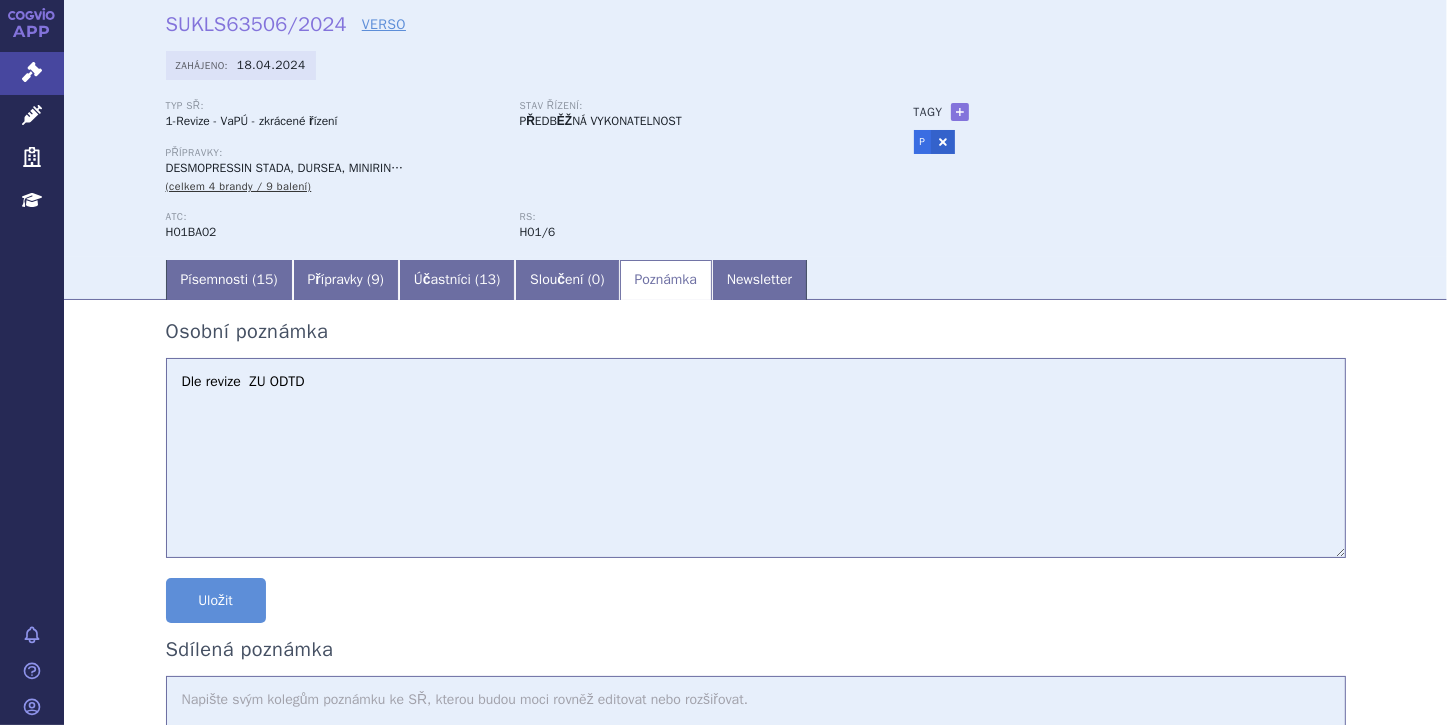paste on "29,9893" 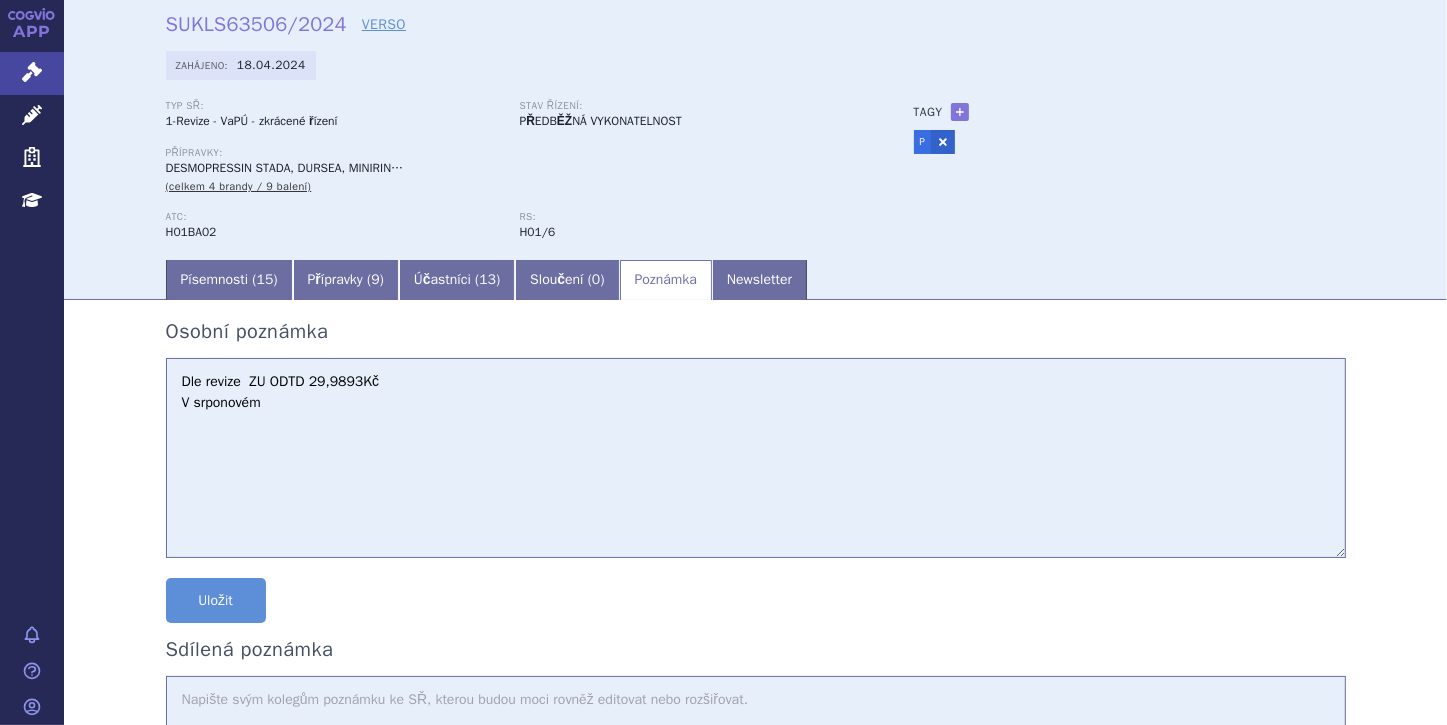 click on "Dle revize  ZU ODTD 29,9893Kč
V srponovém" at bounding box center [756, 458] 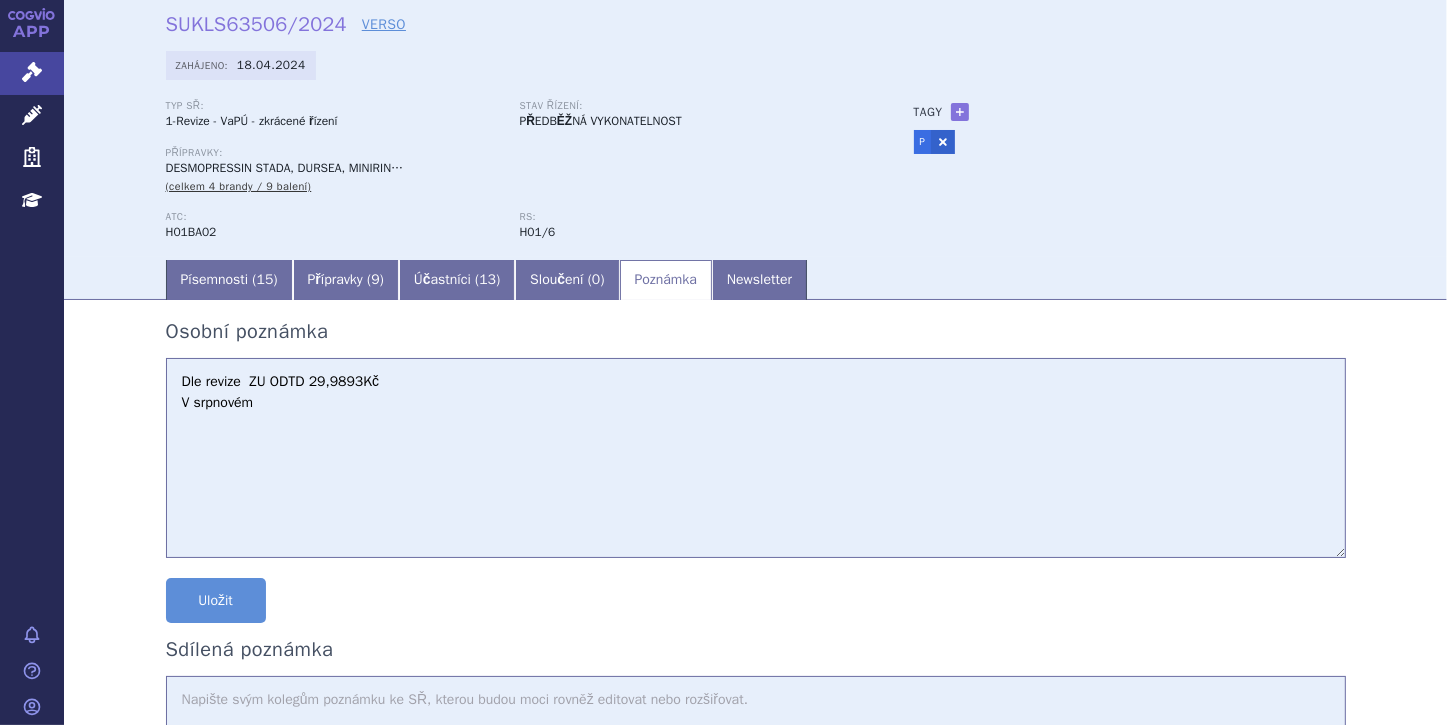 click on "Dle revize  ZU ODTD 29,9893Kč
V srpnovém" at bounding box center (756, 458) 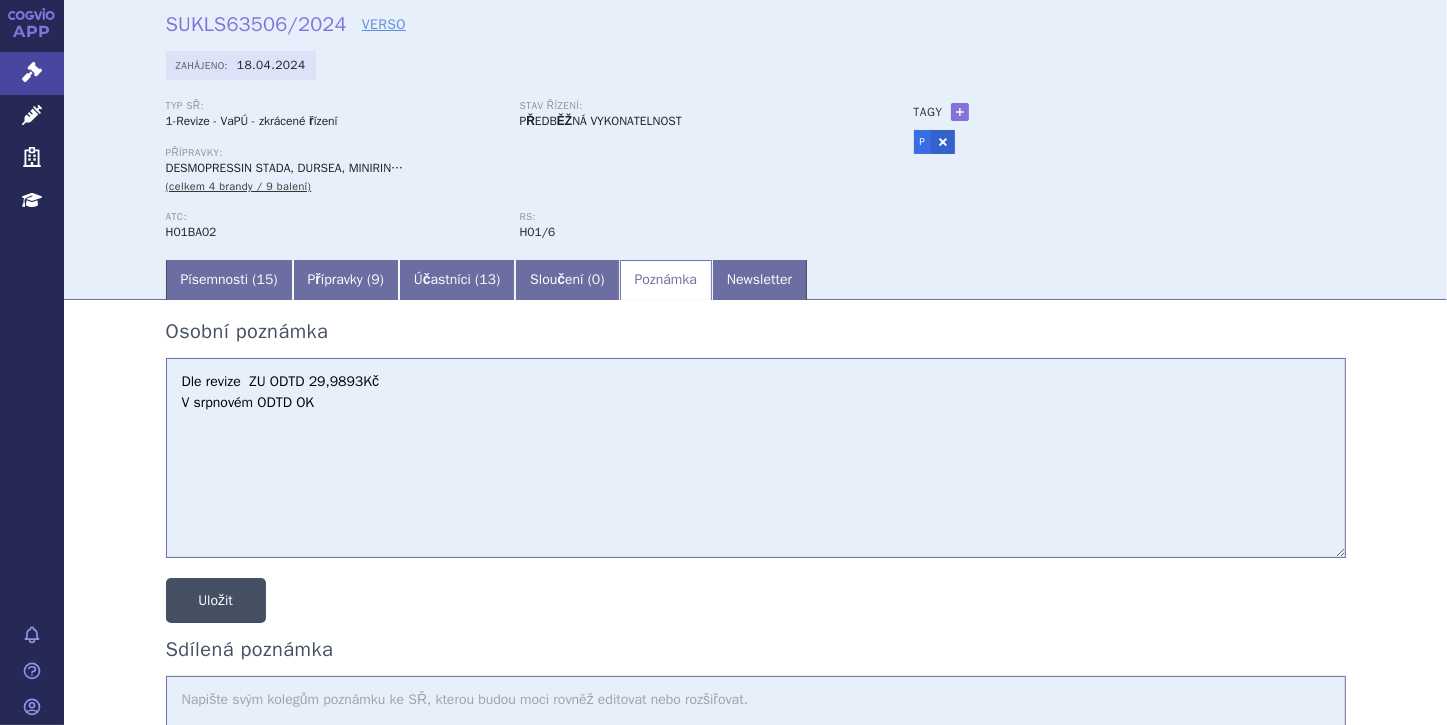 type on "Dle revize  ZU ODTD 29,9893Kč
V srpnovém ODTD OK" 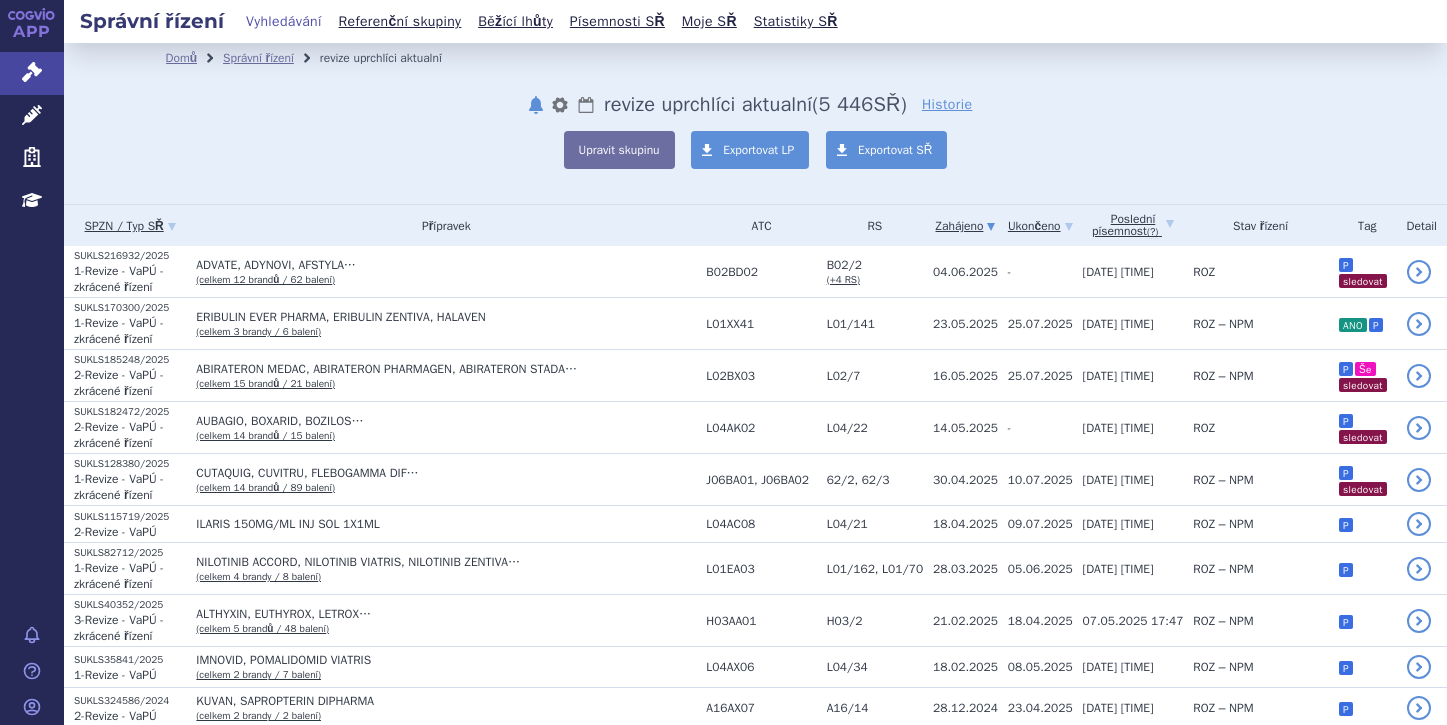 scroll, scrollTop: 0, scrollLeft: 0, axis: both 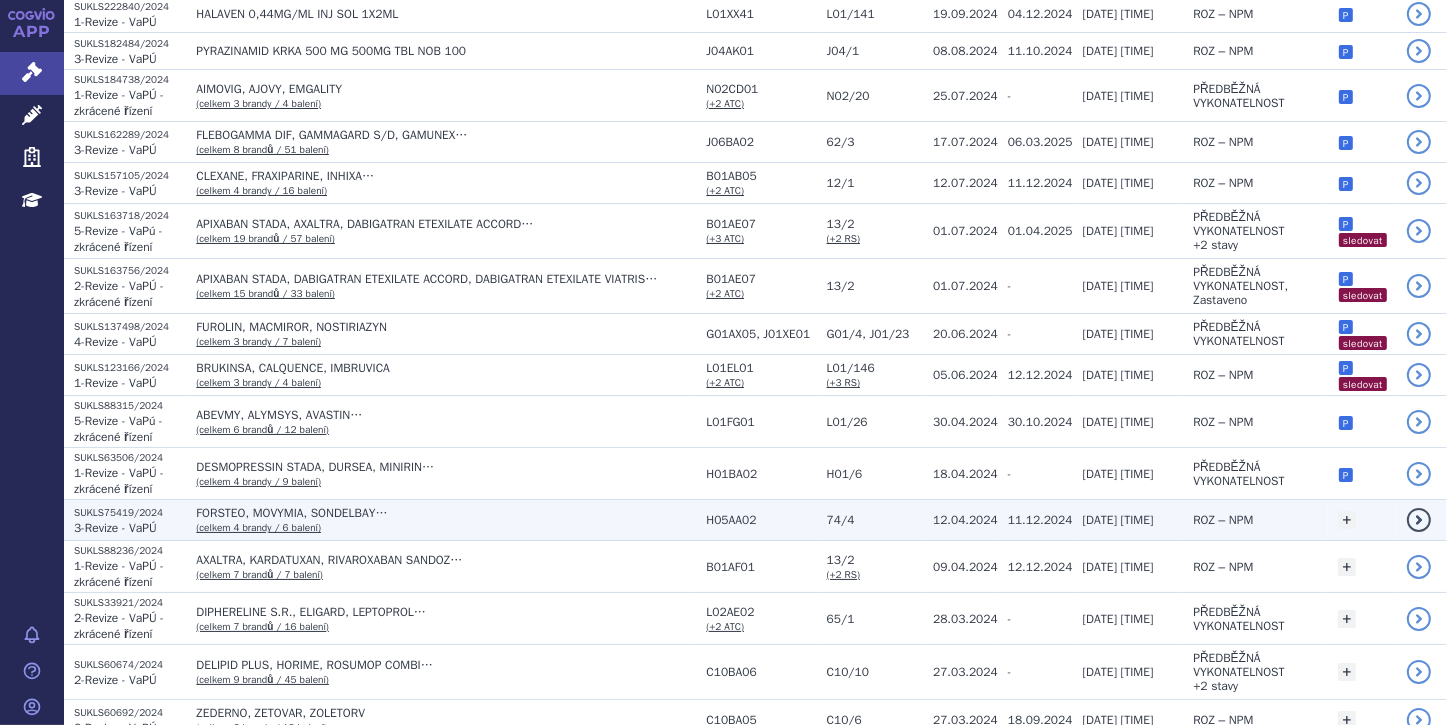 click on "FORSTEO, MOVYMIA, SONDELBAY…
(celkem 4 brandy / 6 balení)" at bounding box center [446, 520] 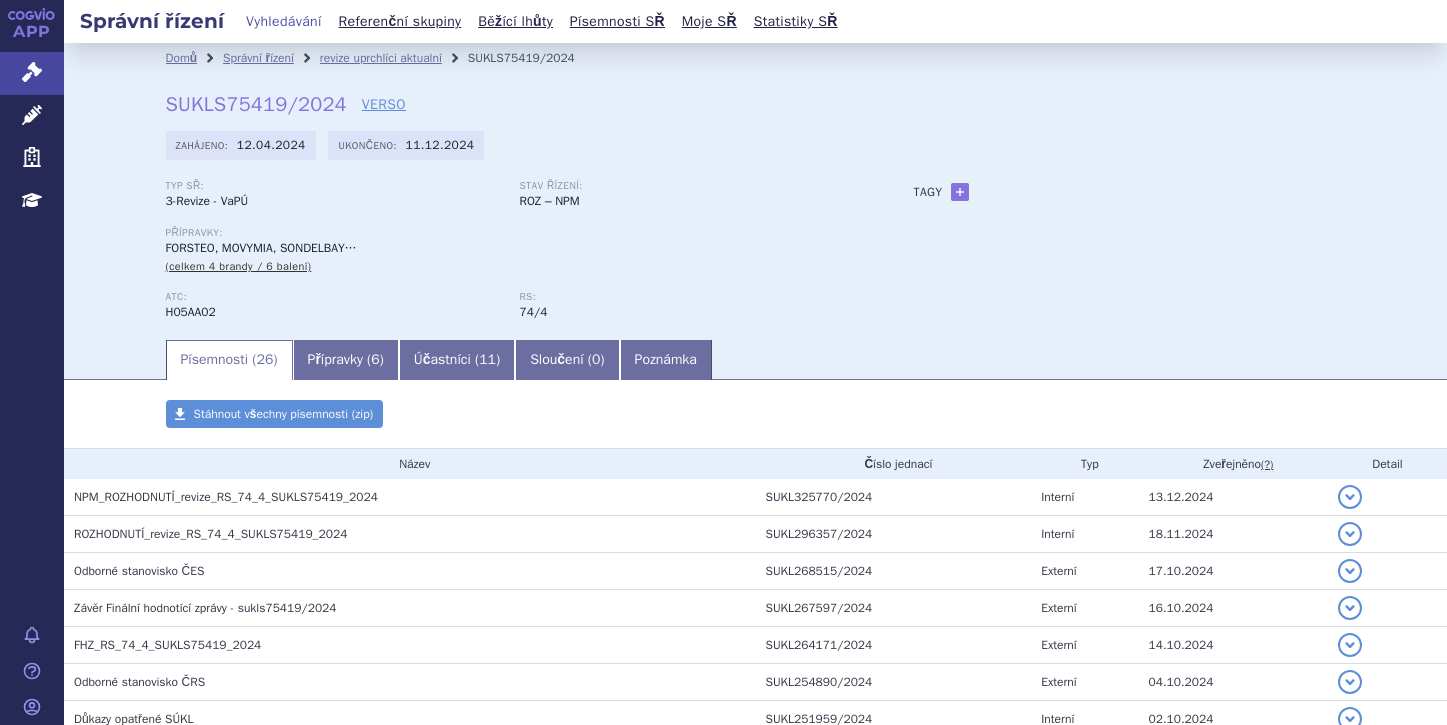 scroll, scrollTop: 0, scrollLeft: 0, axis: both 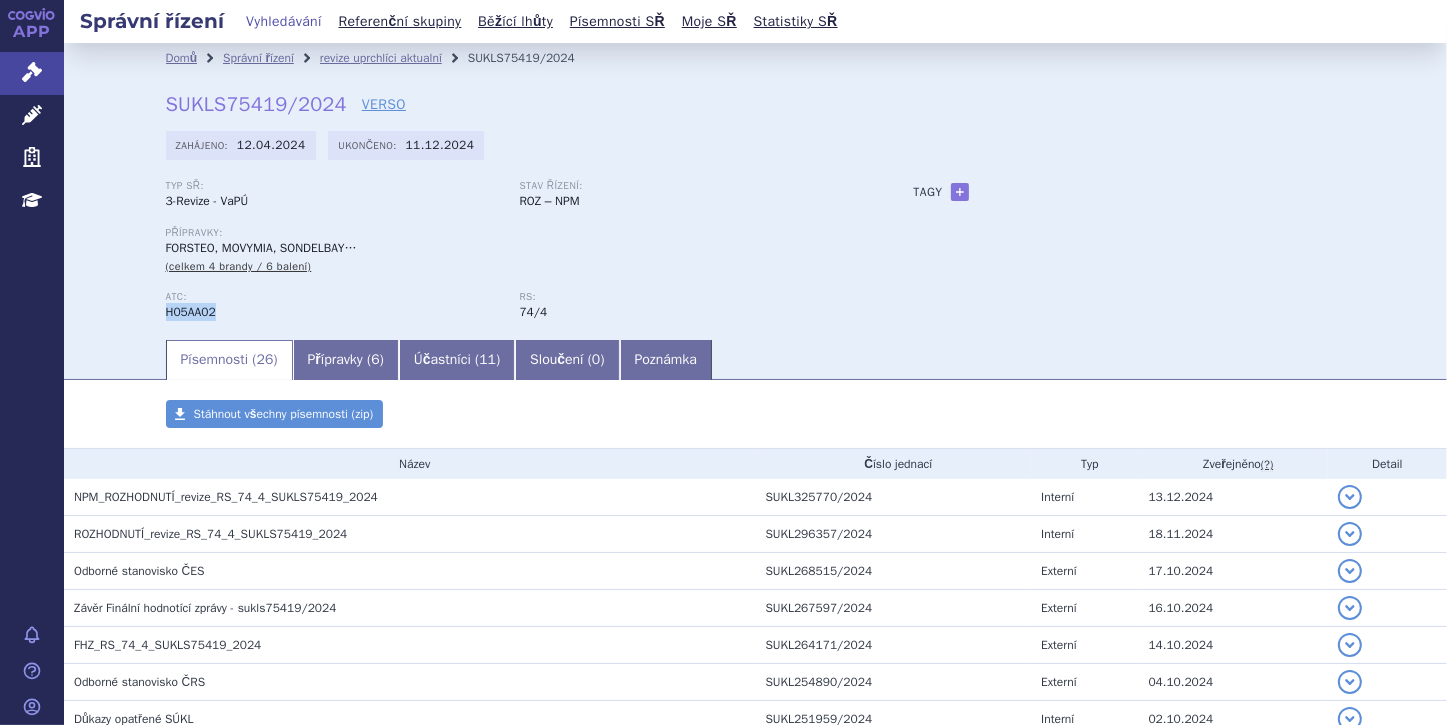 drag, startPoint x: 156, startPoint y: 319, endPoint x: 215, endPoint y: 316, distance: 59.07622 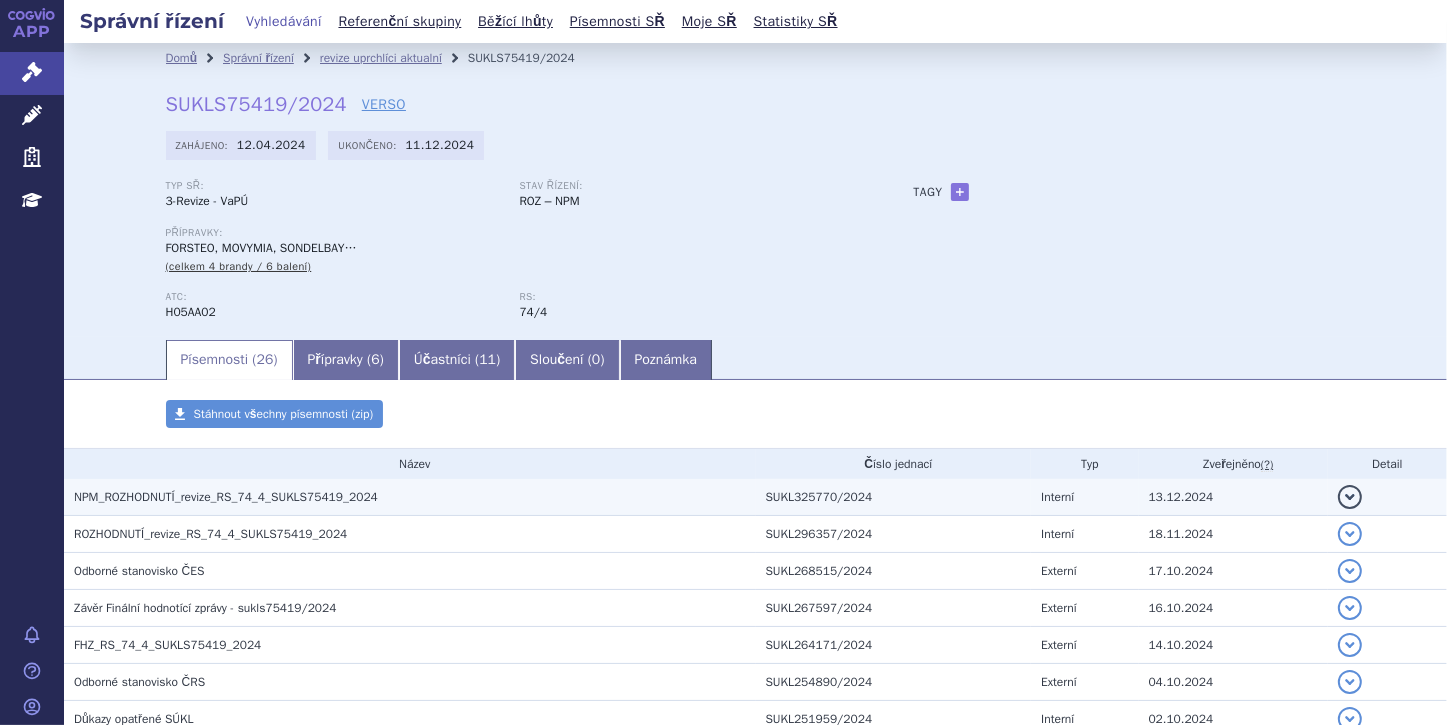 click on "NPM_ROZHODNUTÍ_revize_RS_74_4_SUKLS75419_2024" at bounding box center (226, 497) 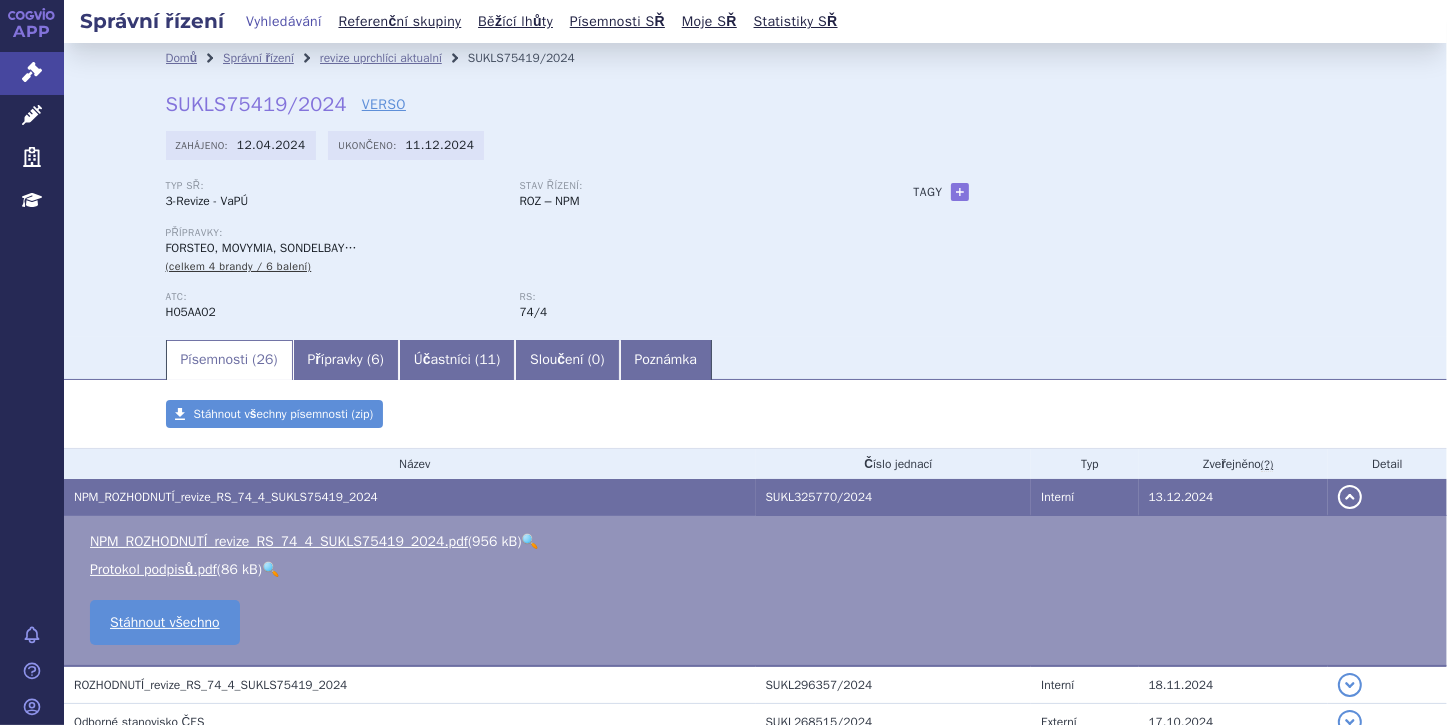 click on "🔍" at bounding box center [529, 541] 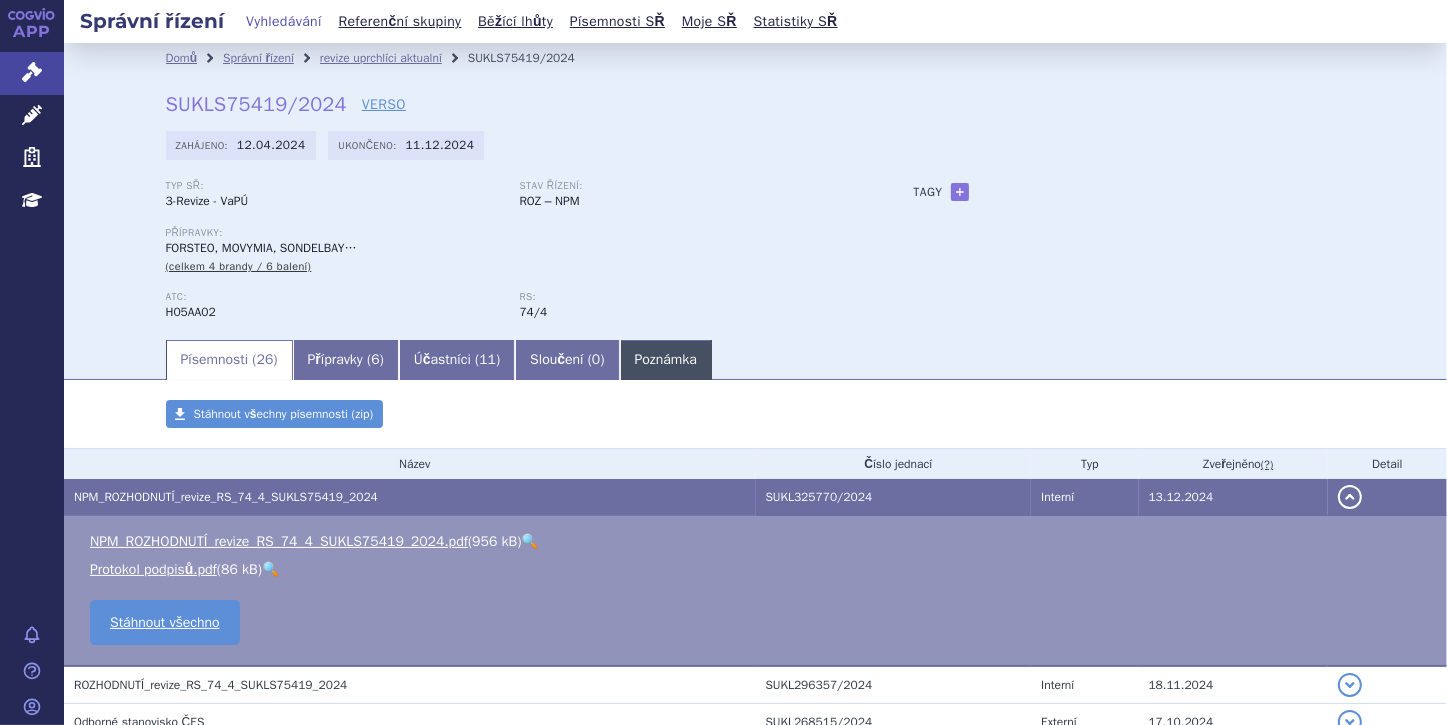 click on "Poznámka" at bounding box center [666, 360] 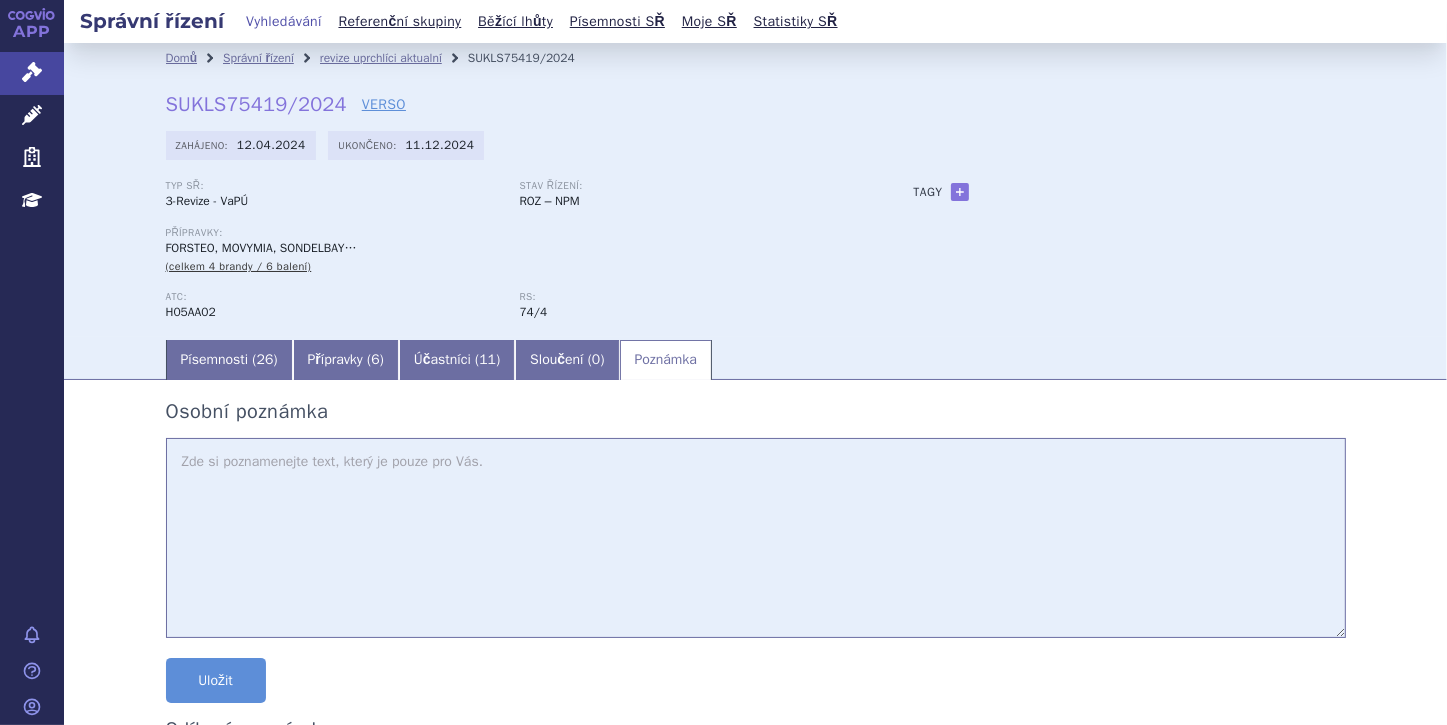 click at bounding box center (756, 538) 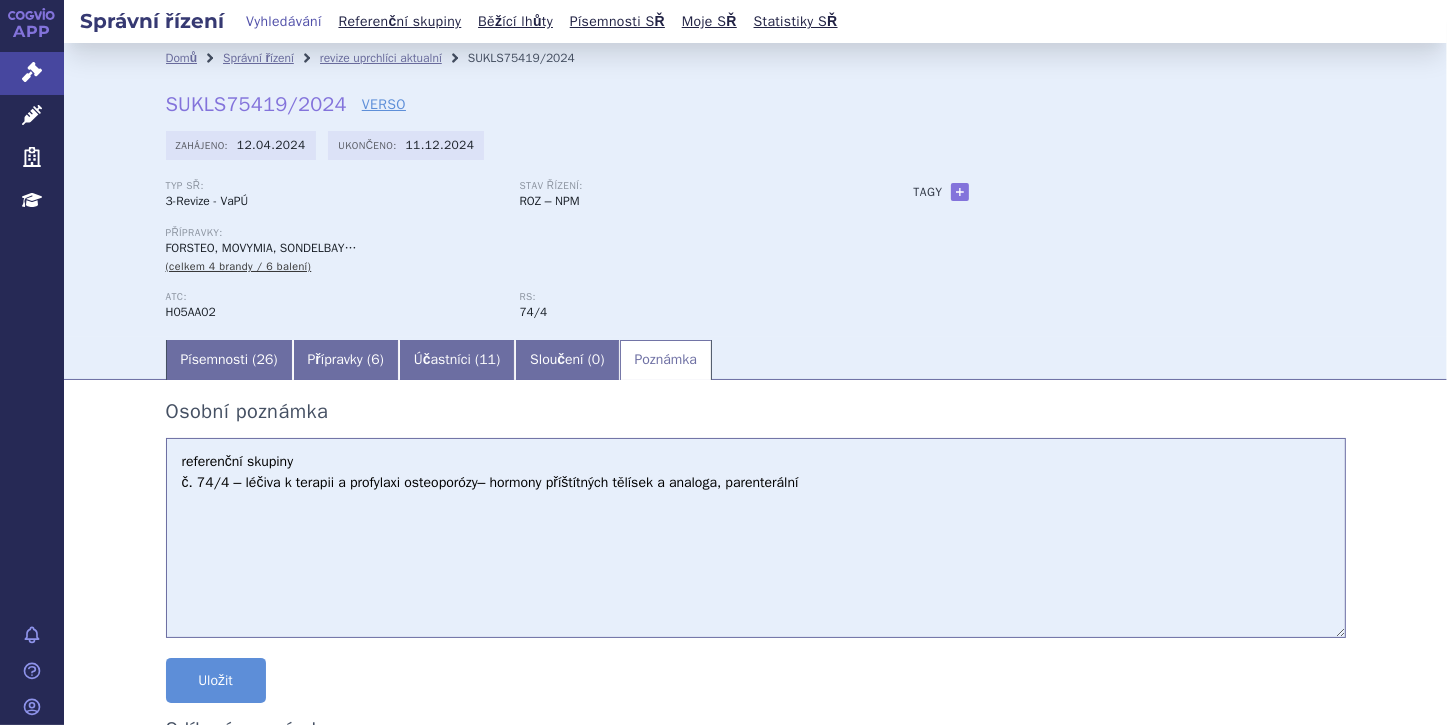 click on "referenční skupiny
č. 74/4 – léčiva k terapii a profylaxi osteoporózy– hormony příštítných tělísek a analoga, parenterální" at bounding box center [756, 538] 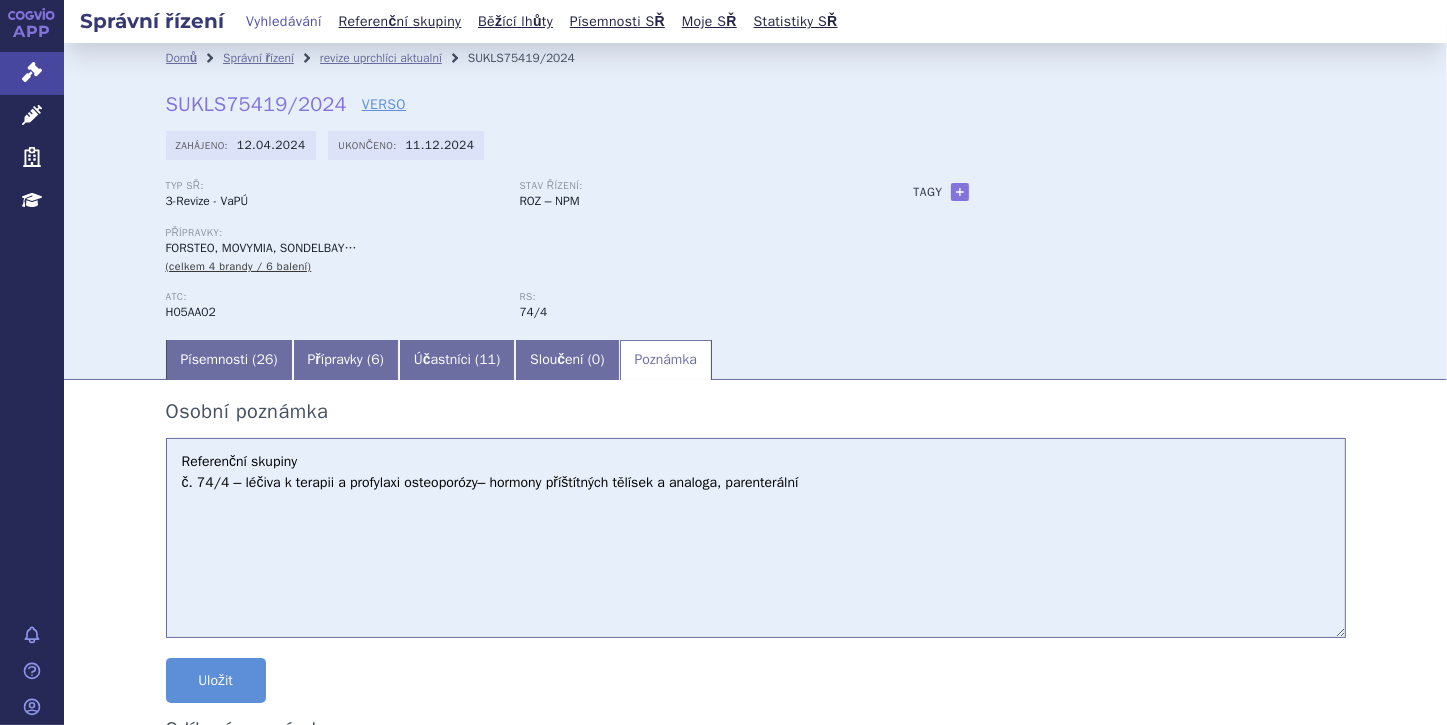 click on "Referenční skupiny
č. 74/4 – léčiva k terapii a profylaxi osteoporózy– hormony příštítných tělísek a analoga, parenterální" at bounding box center (756, 538) 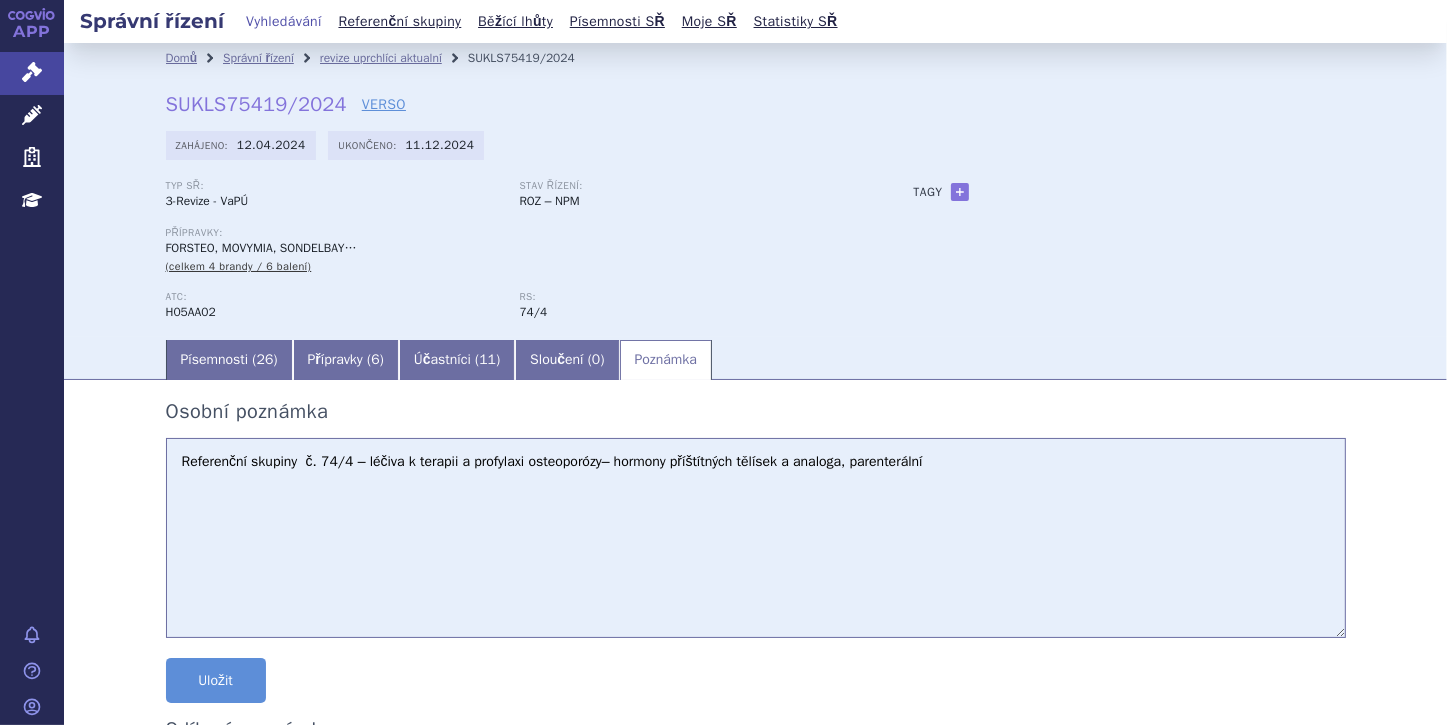 click on "Referenční skupiny  č. 74/4 – léčiva k terapii a profylaxi osteoporózy– hormony příštítných tělísek a analoga, parenterální" at bounding box center [756, 538] 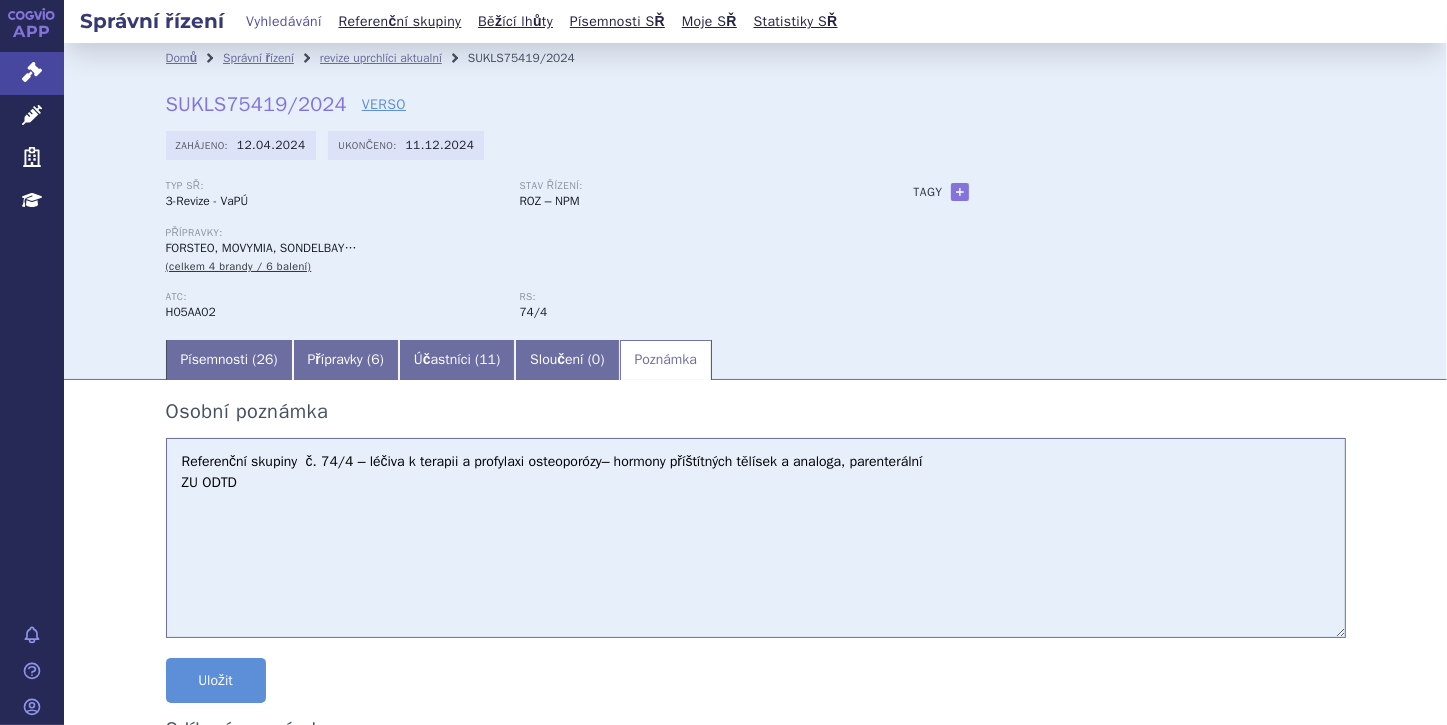 paste on "základní úhradu ve výši 93,1532 Kč" 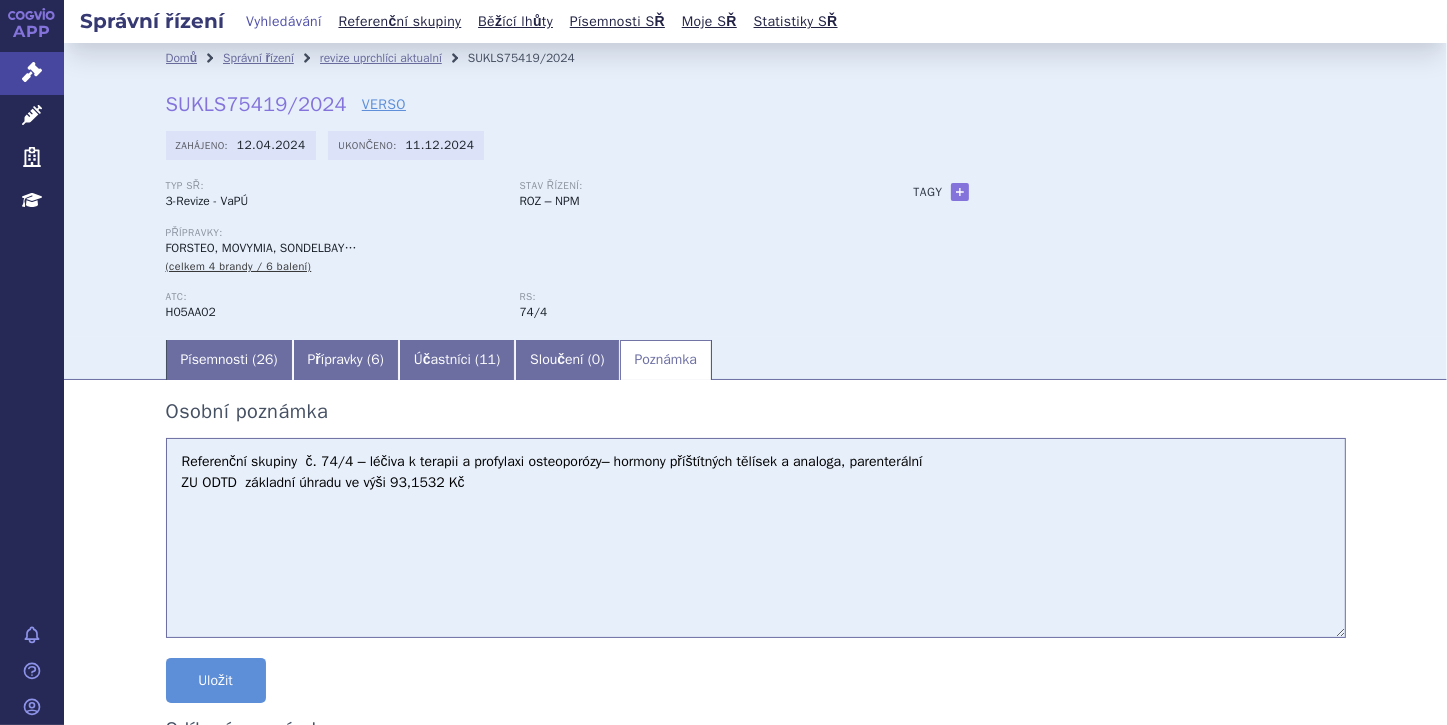 type on "Referenční skupiny  č. 74/4 – léčiva k terapii a profylaxi osteoporózy– hormony příštítných tělísek a analoga, parenterální
ZU ODTD  základní úhradu ve výši 93,1532 Kč" 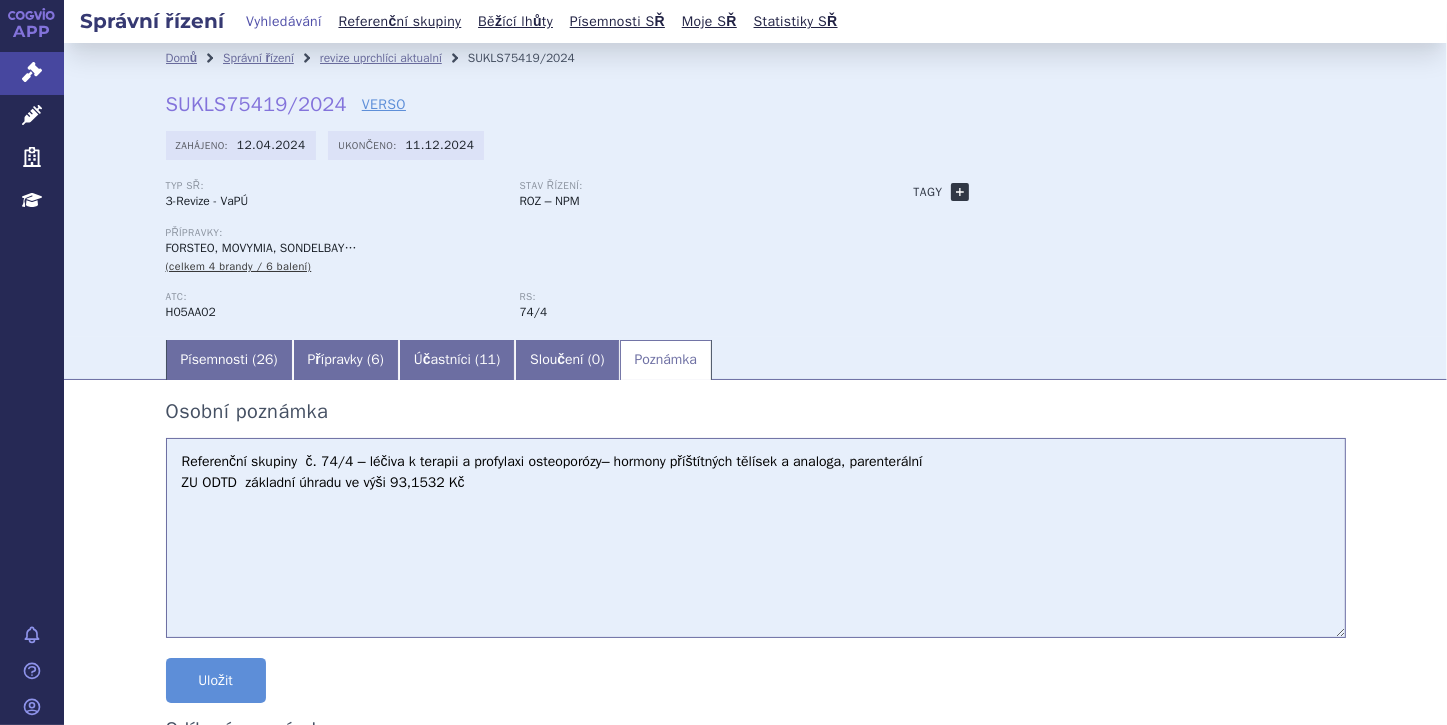 click on "+" at bounding box center [960, 192] 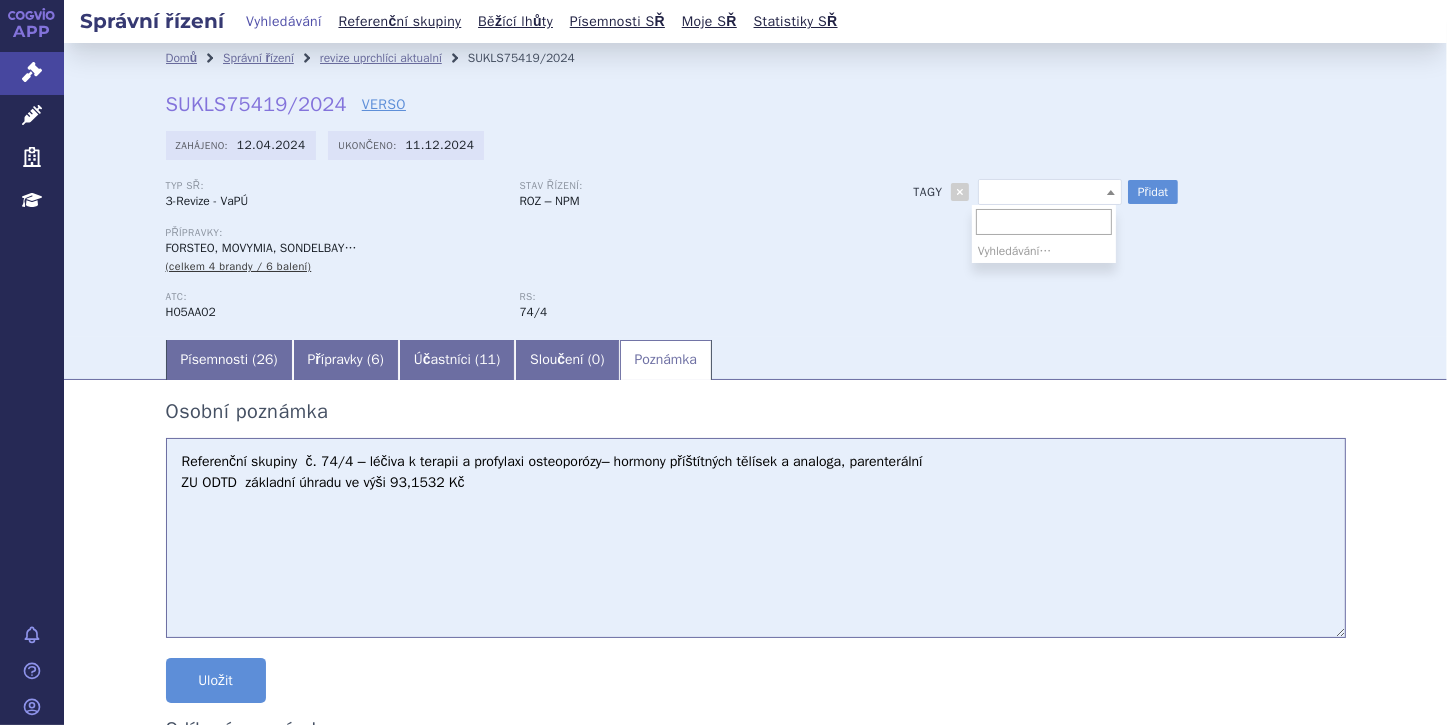 click at bounding box center [1111, 192] 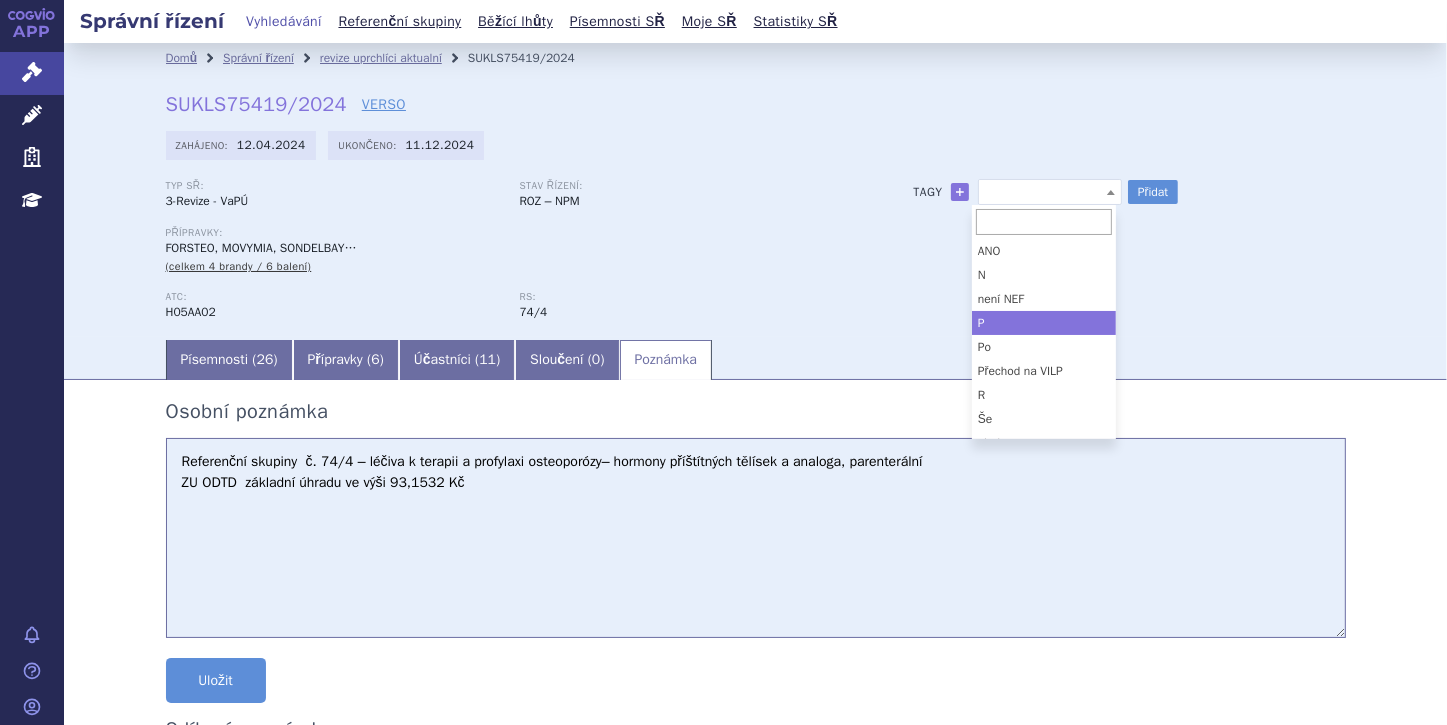 select on "P" 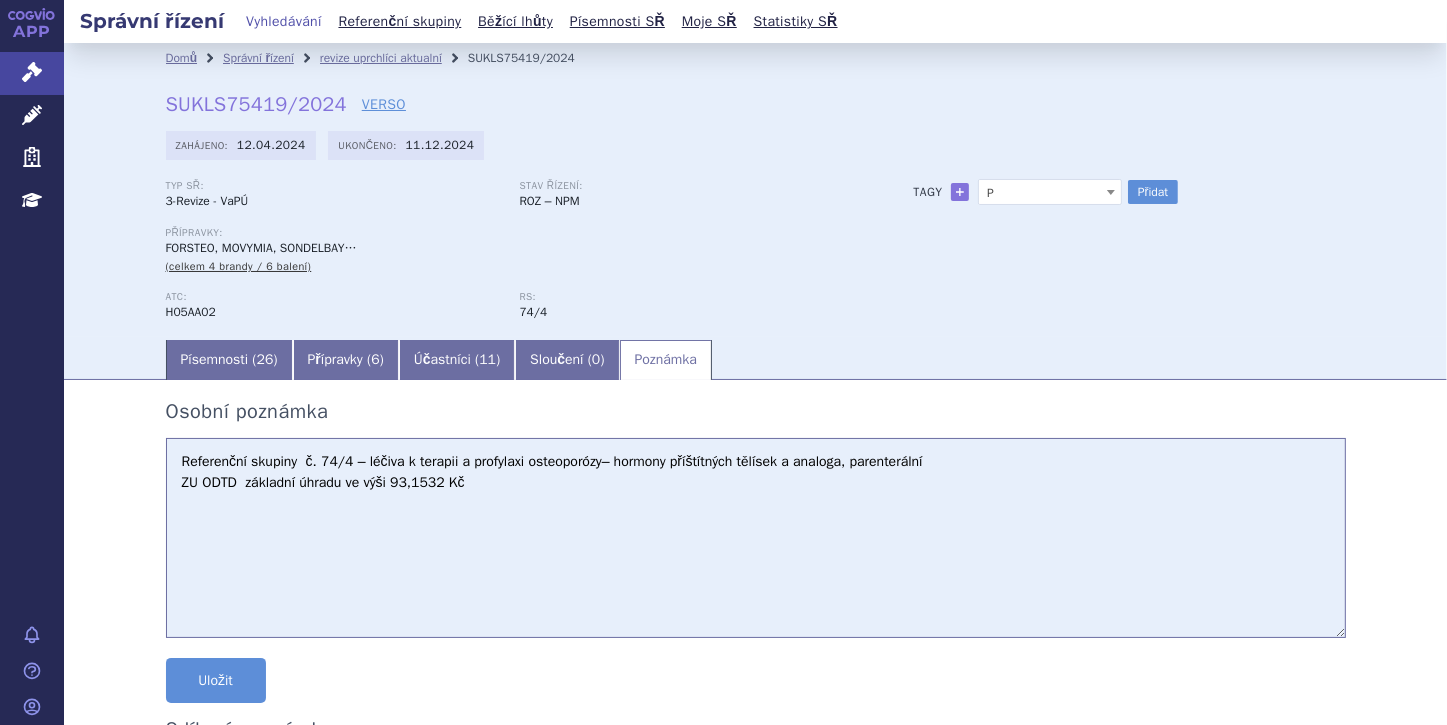 click on "Referenční skupiny  č. 74/4 – léčiva k terapii a profylaxi osteoporózy– hormony příštítných tělísek a analoga, parenterální
ZU ODTD  základní úhradu ve výši 93,1532 Kč" at bounding box center [756, 538] 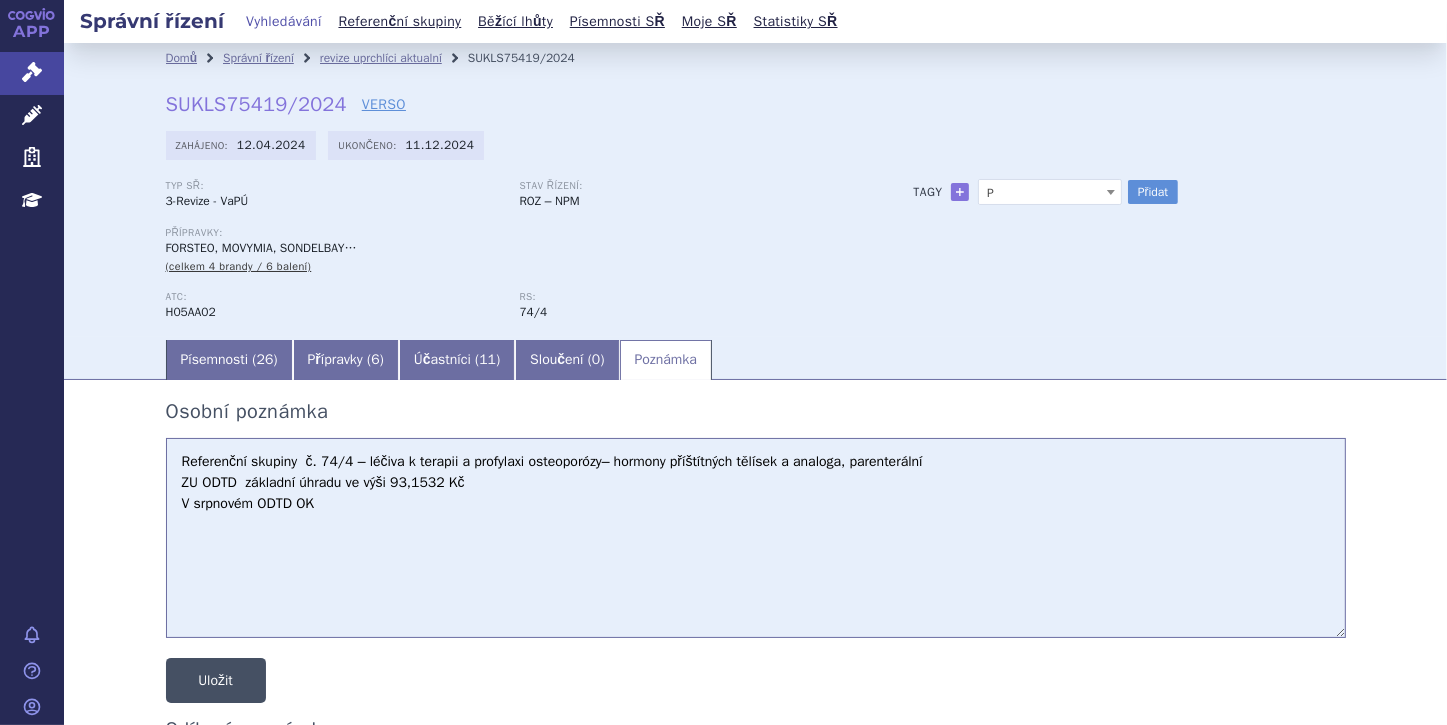 type on "Referenční skupiny  č. 74/4 – léčiva k terapii a profylaxi osteoporózy– hormony příštítných tělísek a analoga, parenterální
ZU ODTD  základní úhradu ve výši 93,1532 Kč
V srpnovém ODTD OK" 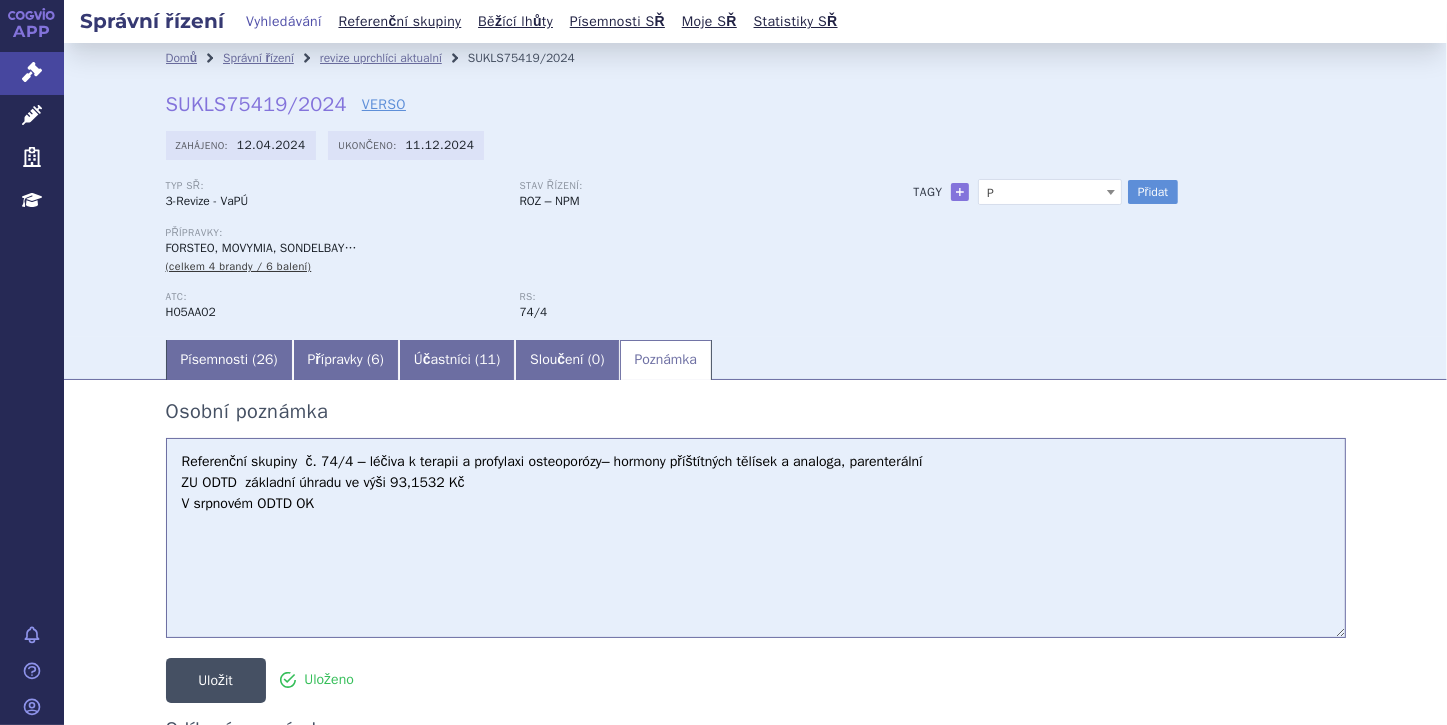 click on "Uložit" at bounding box center [216, 680] 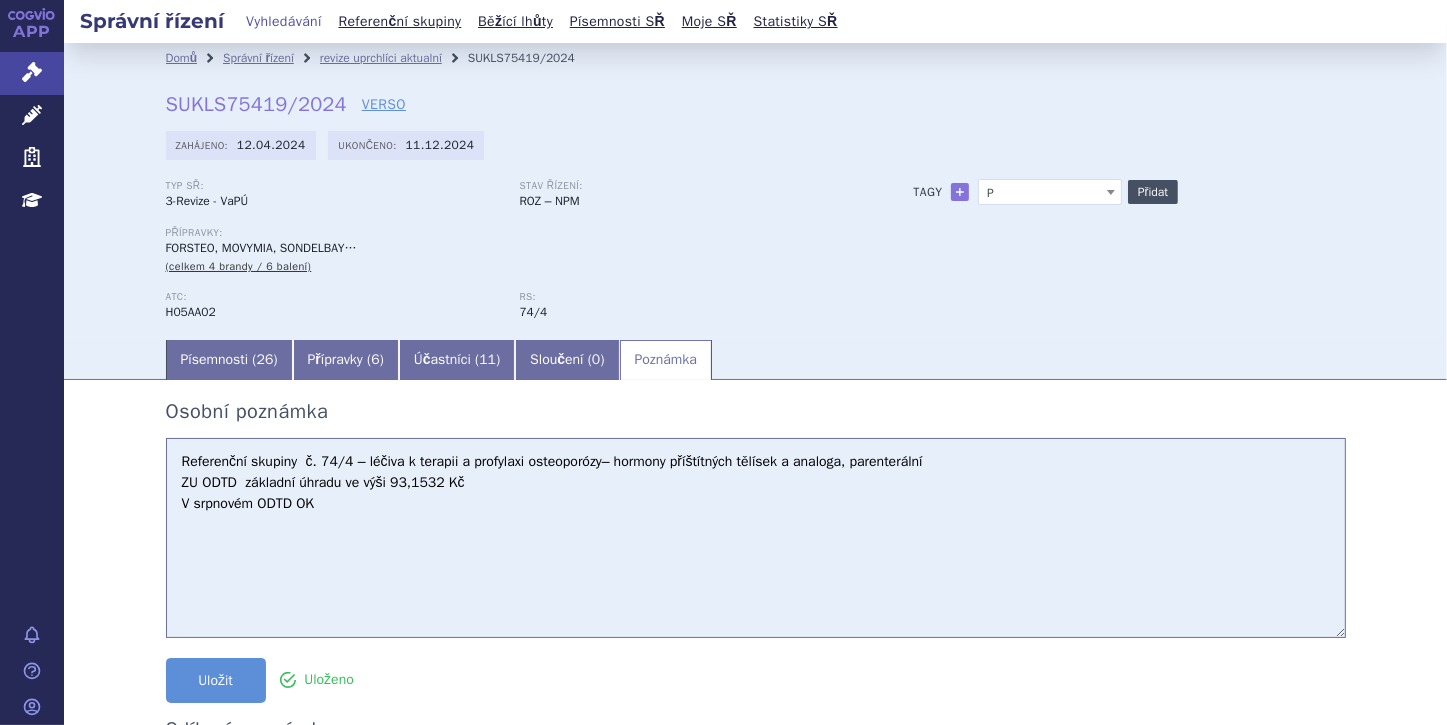 click on "Přidat" at bounding box center [1153, 192] 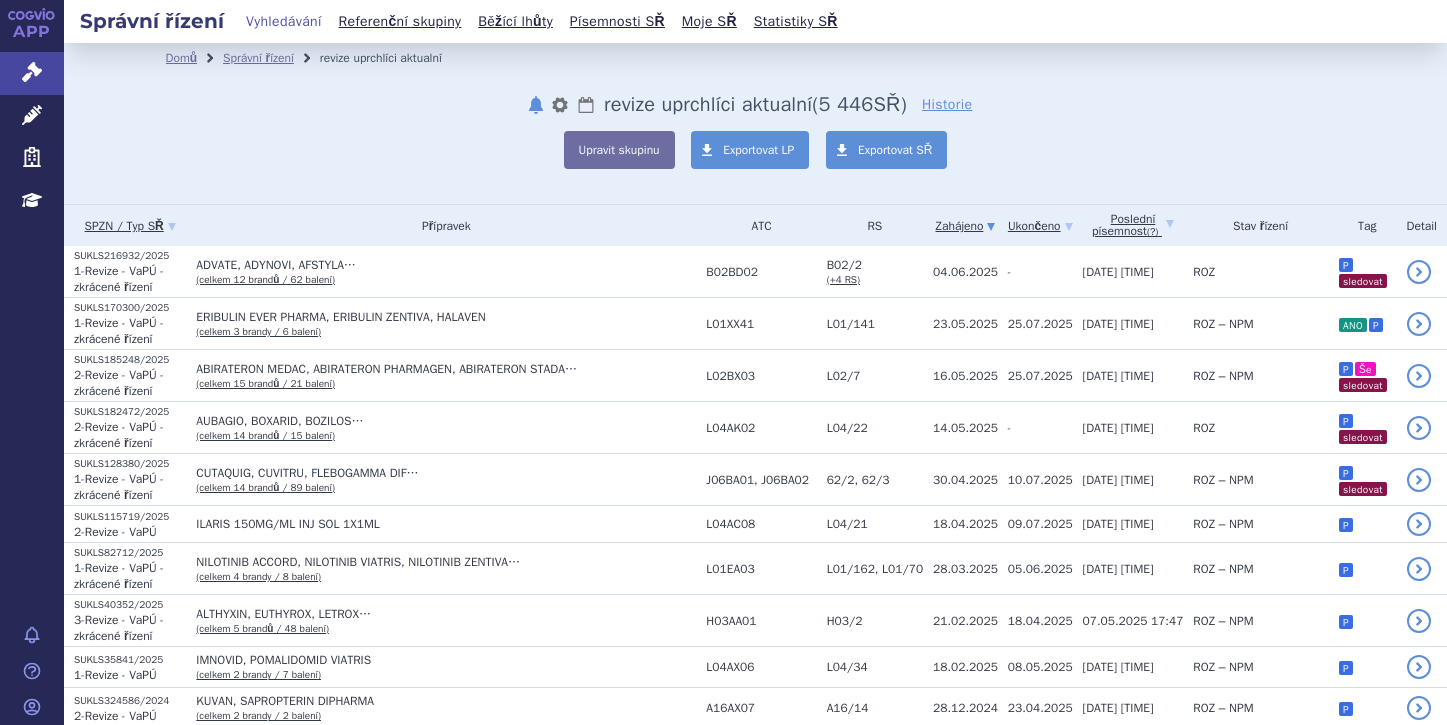 scroll, scrollTop: 0, scrollLeft: 0, axis: both 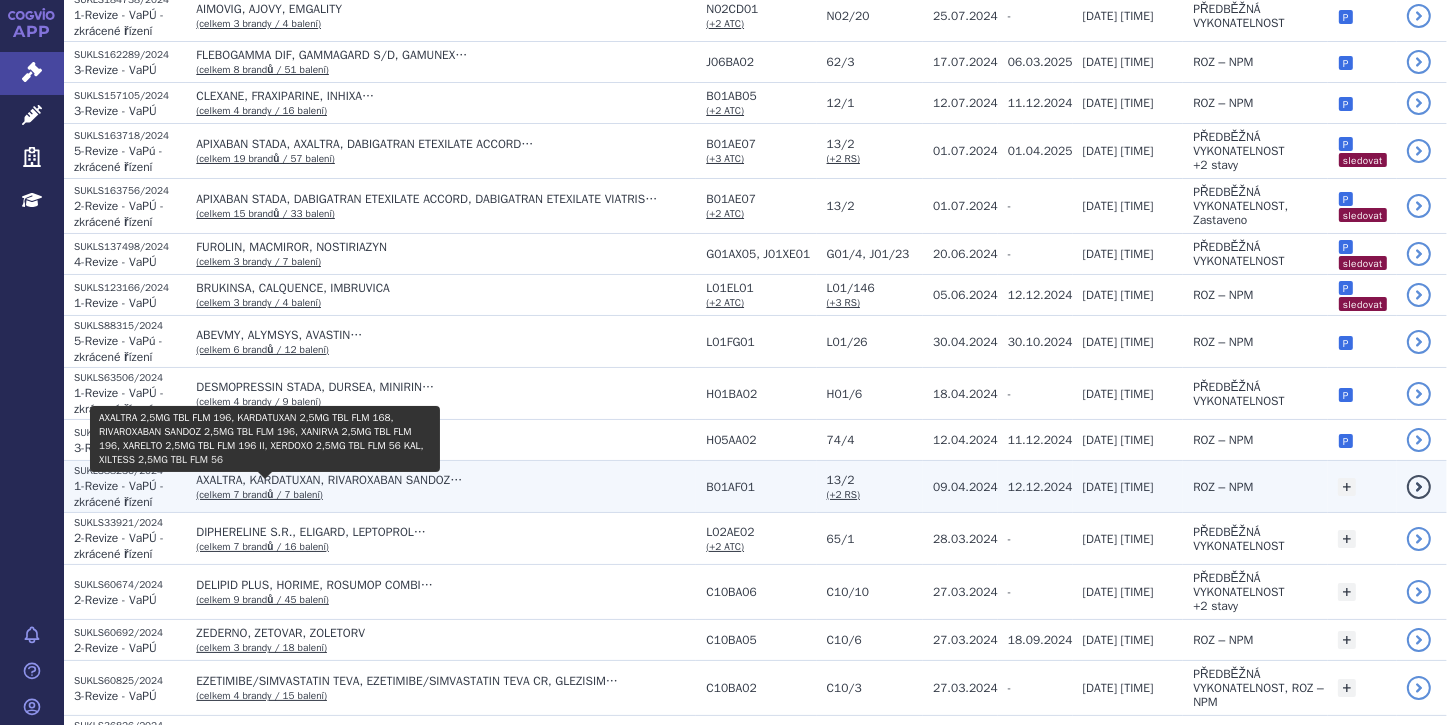 click on "(celkem 7 brandů / 7 balení)" at bounding box center [259, 494] 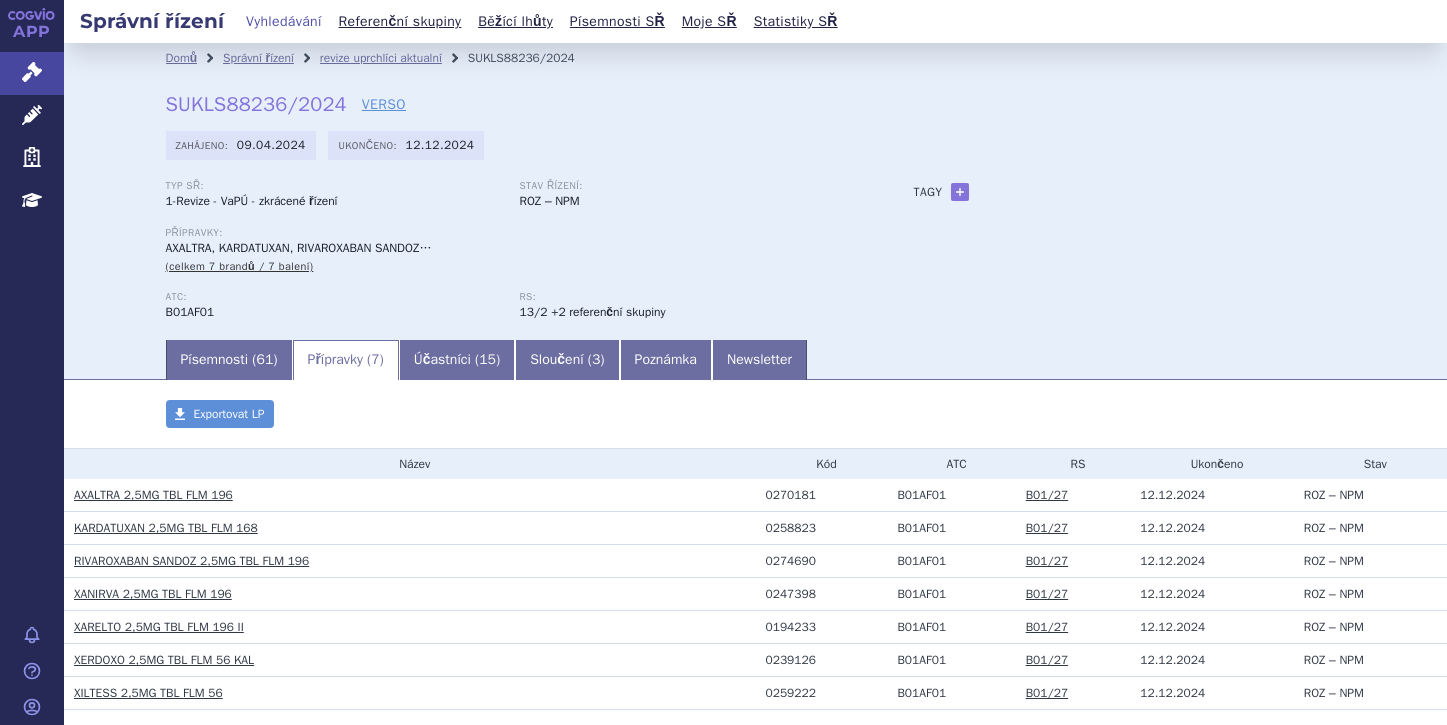 scroll, scrollTop: 0, scrollLeft: 0, axis: both 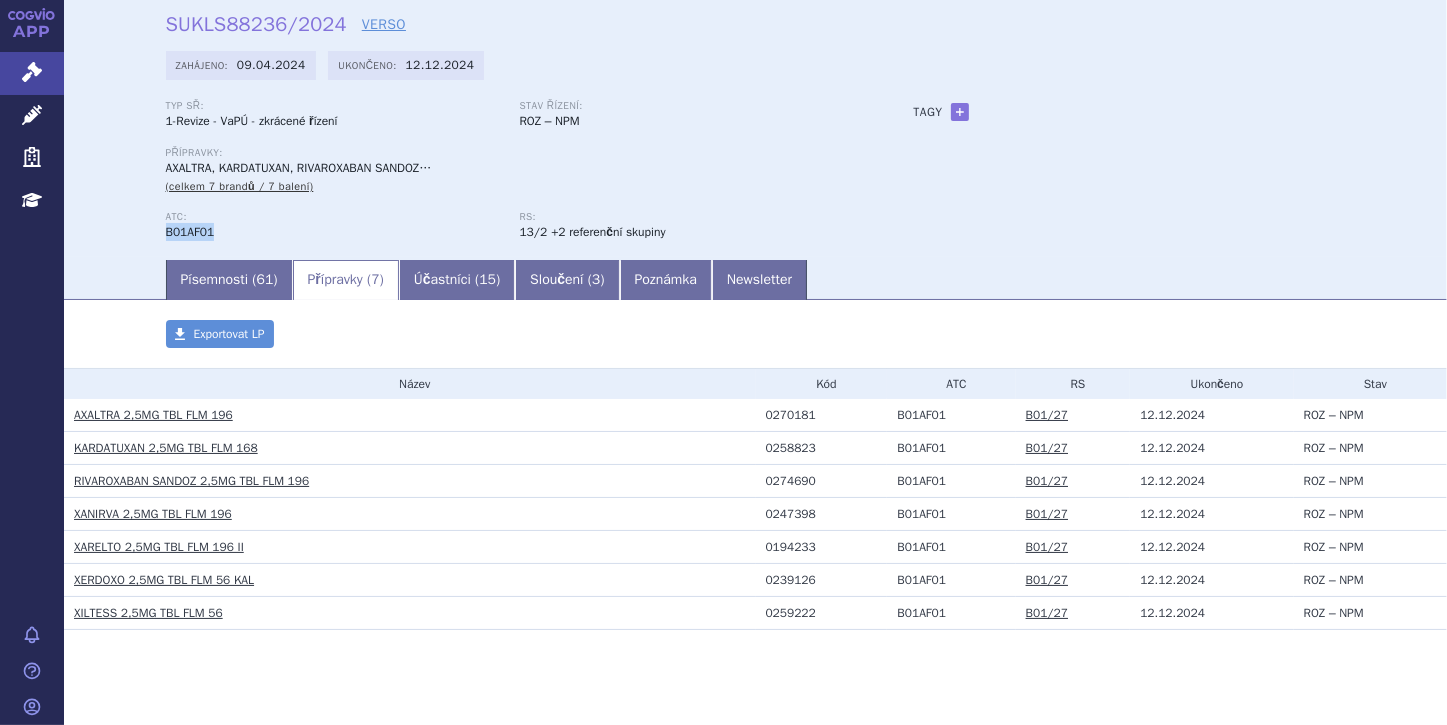 drag, startPoint x: 153, startPoint y: 237, endPoint x: 207, endPoint y: 234, distance: 54.08327 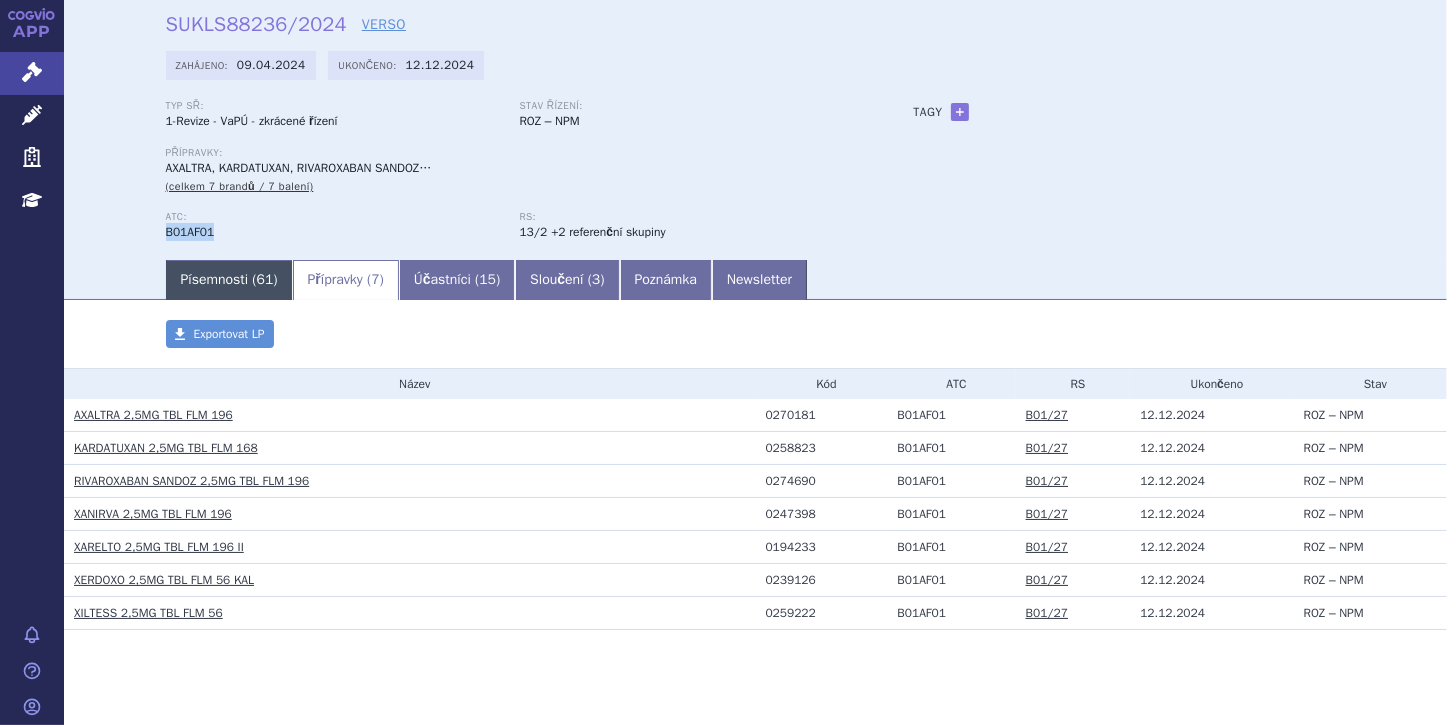 click on "Písemnosti ( 61 )" at bounding box center [229, 280] 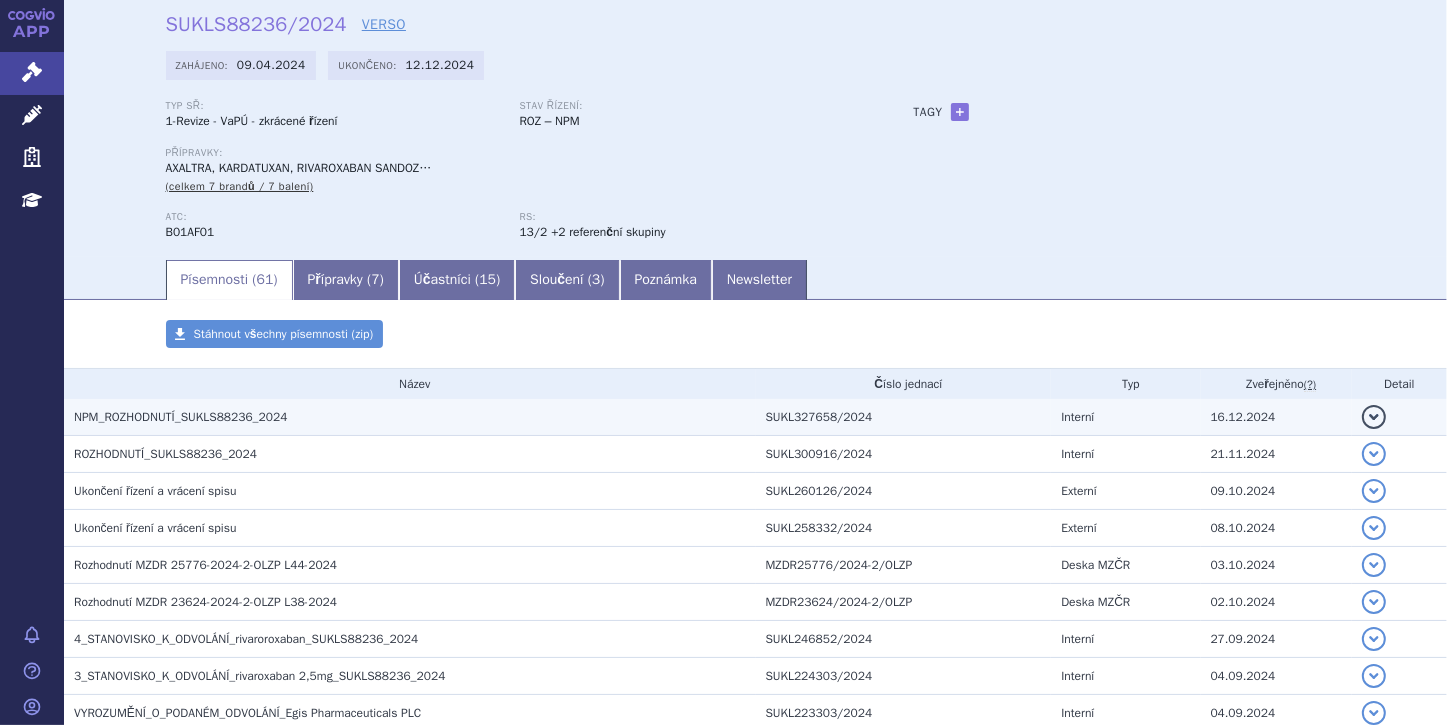 click on "NPM_ROZHODNUTÍ_SUKLS88236_2024" at bounding box center (180, 417) 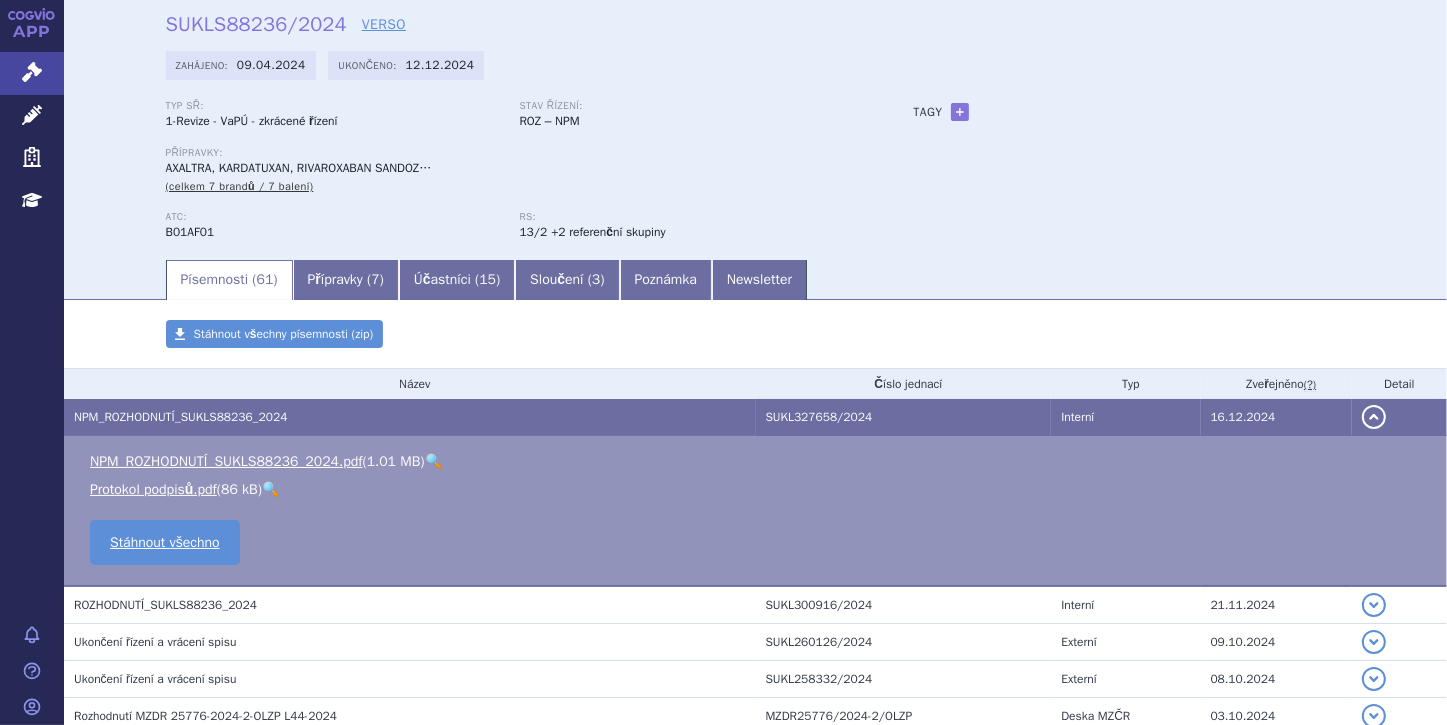 click on "🔍" at bounding box center [433, 461] 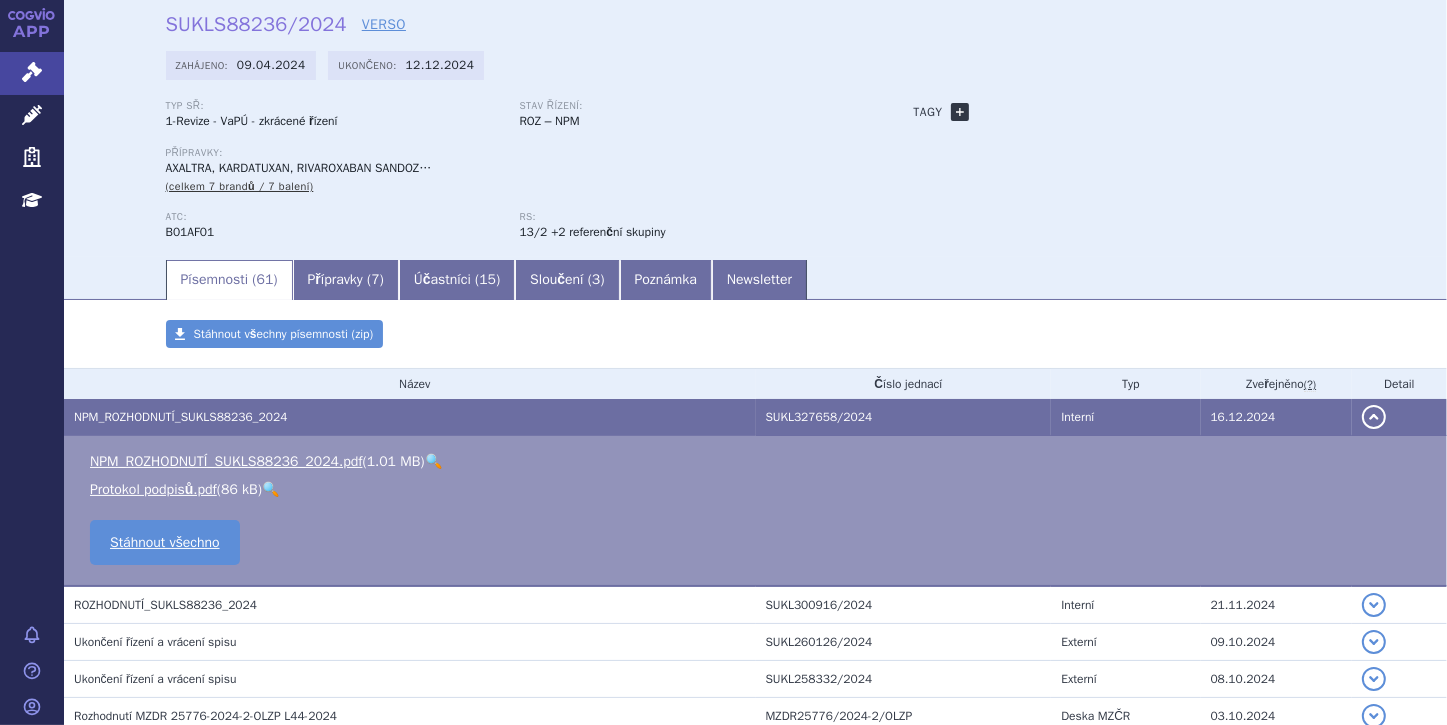click on "+" at bounding box center (960, 112) 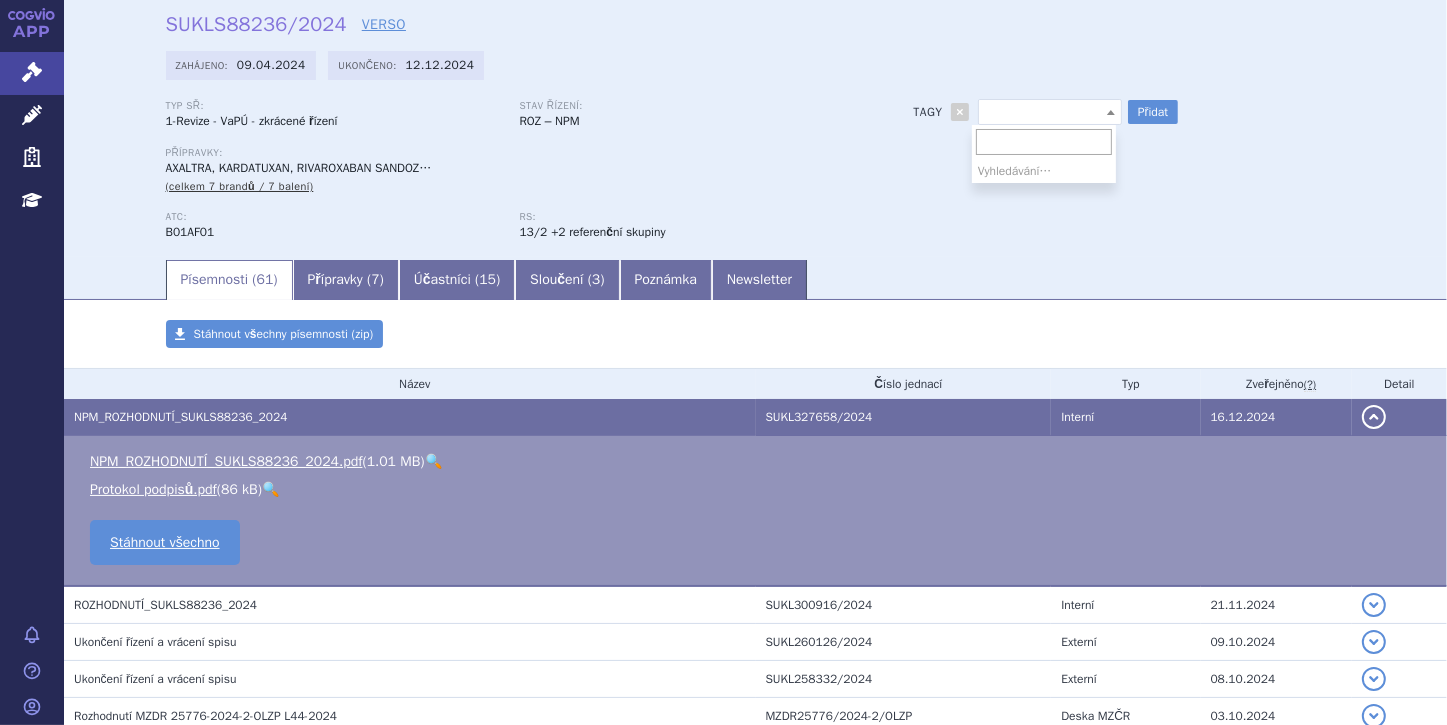 click at bounding box center (1111, 112) 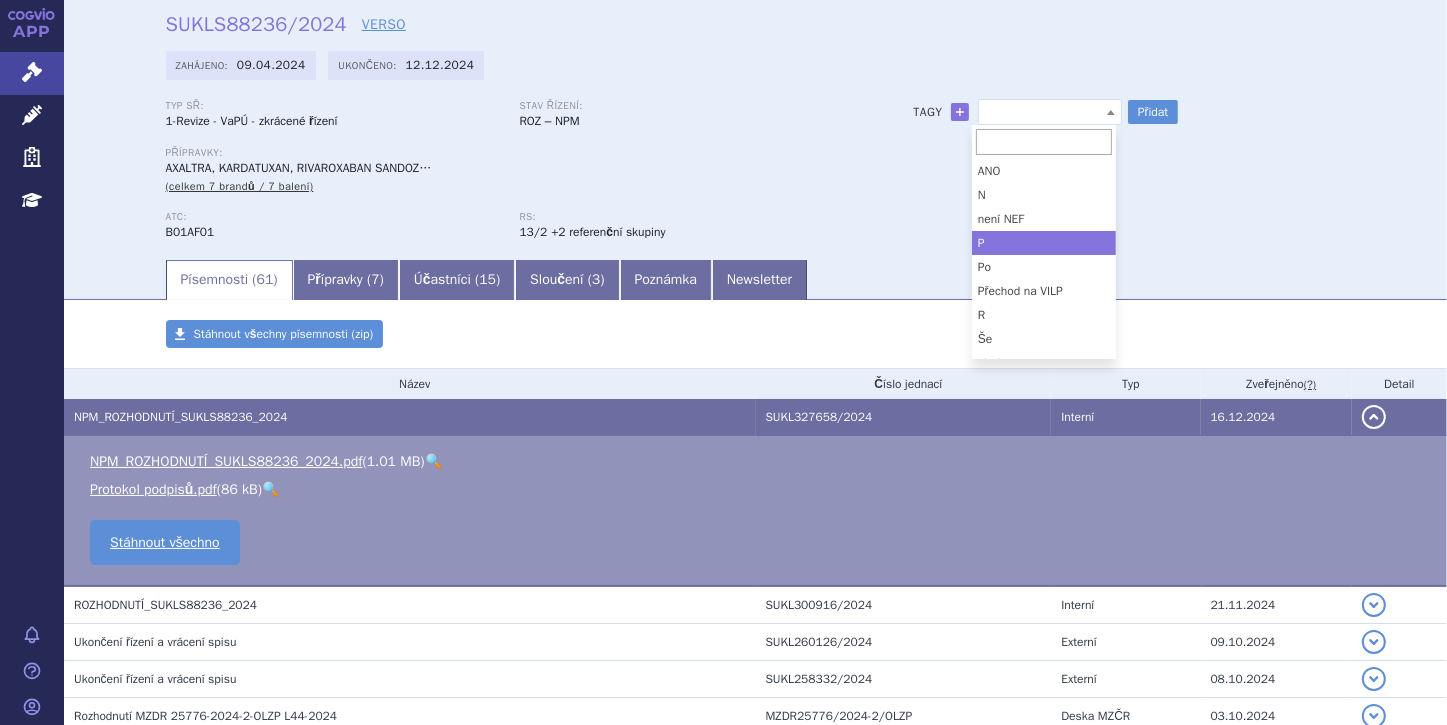 select on "P" 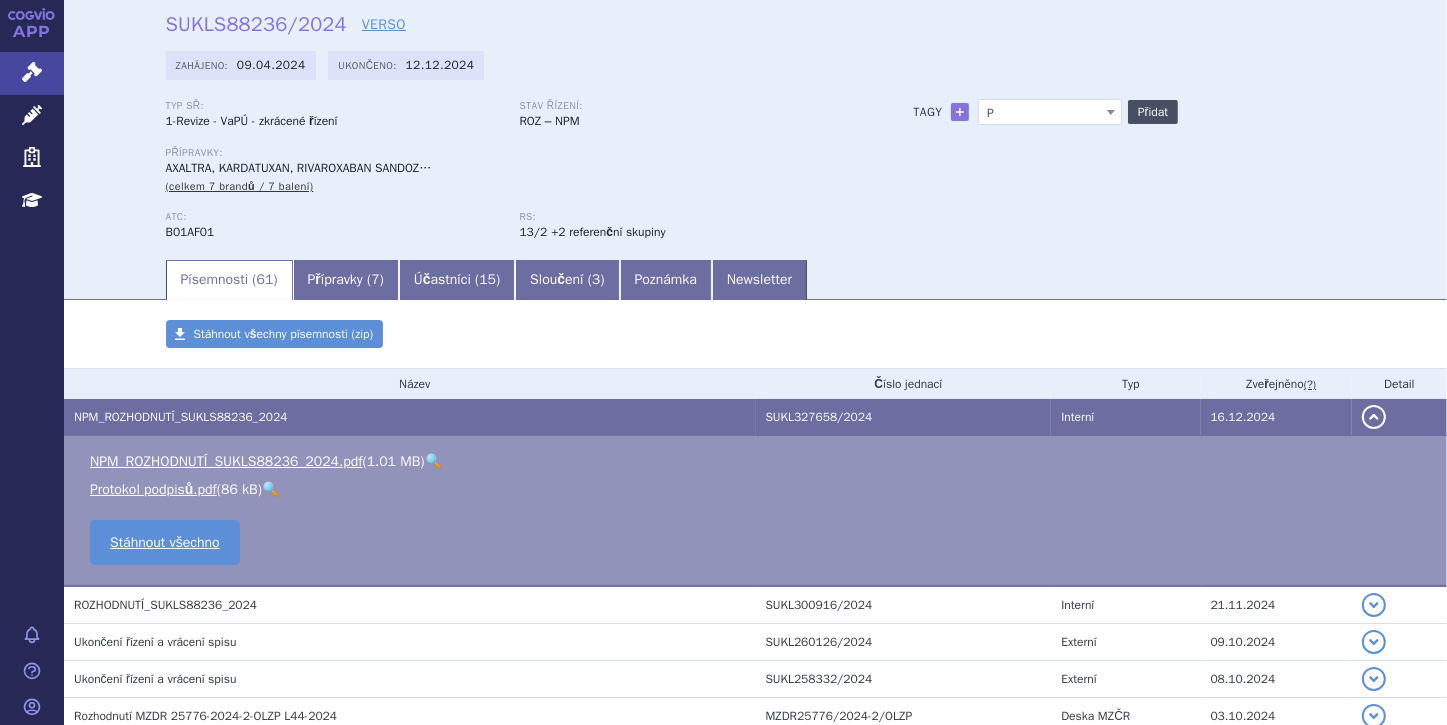 click on "Přidat" at bounding box center (1153, 112) 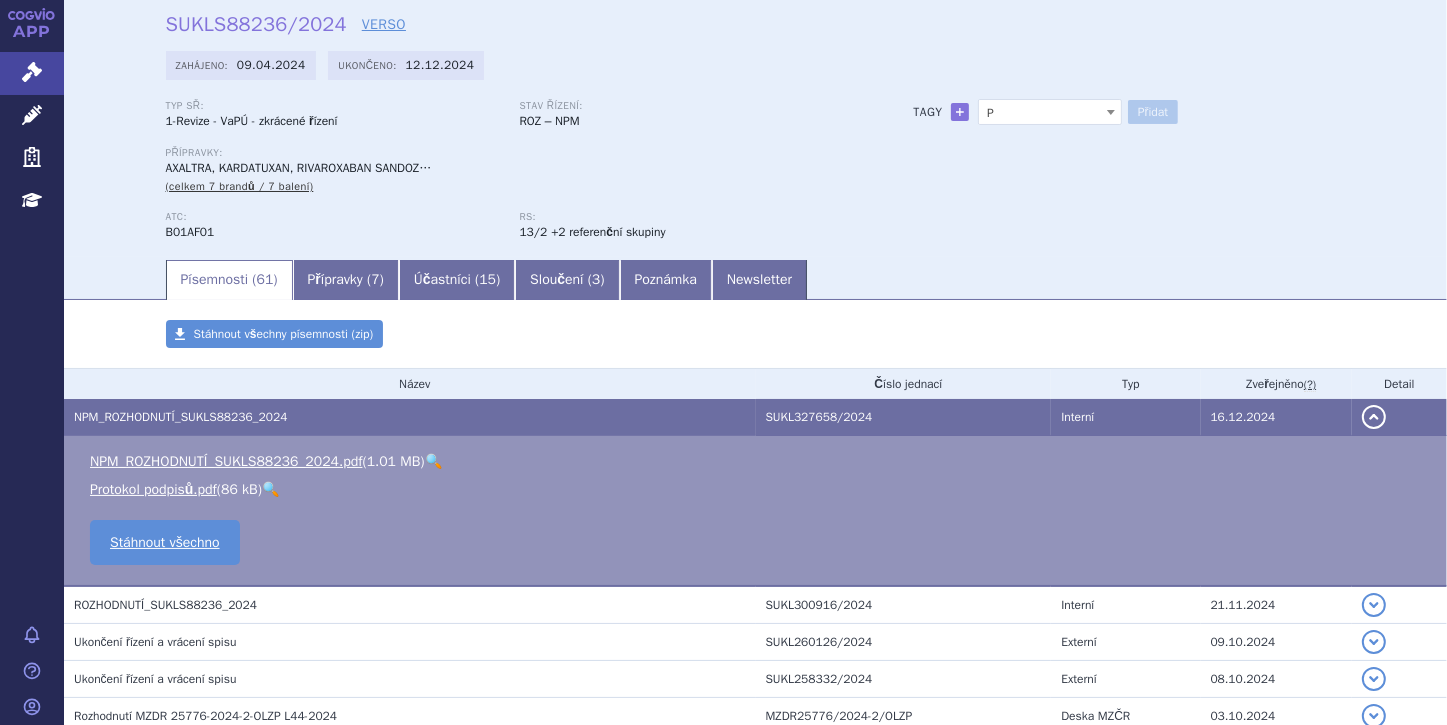 select 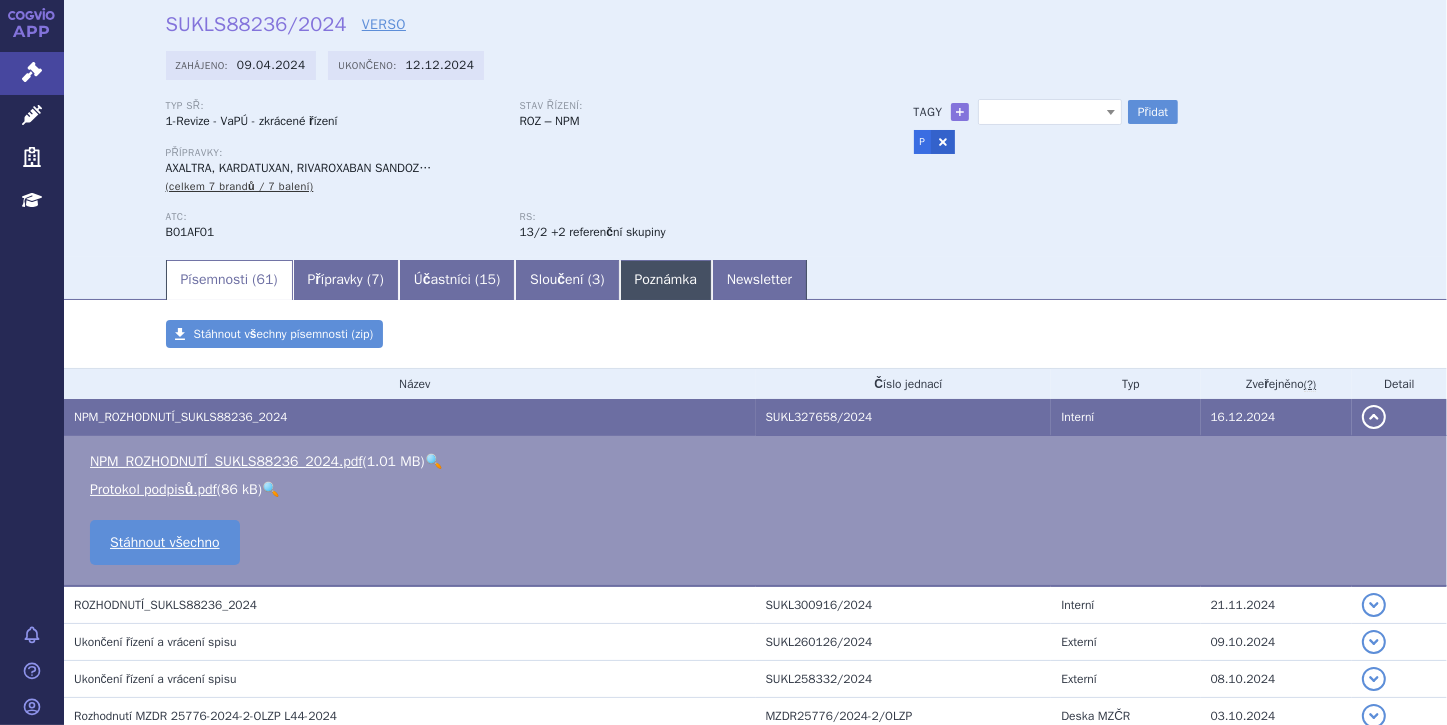 click on "Poznámka" at bounding box center (666, 280) 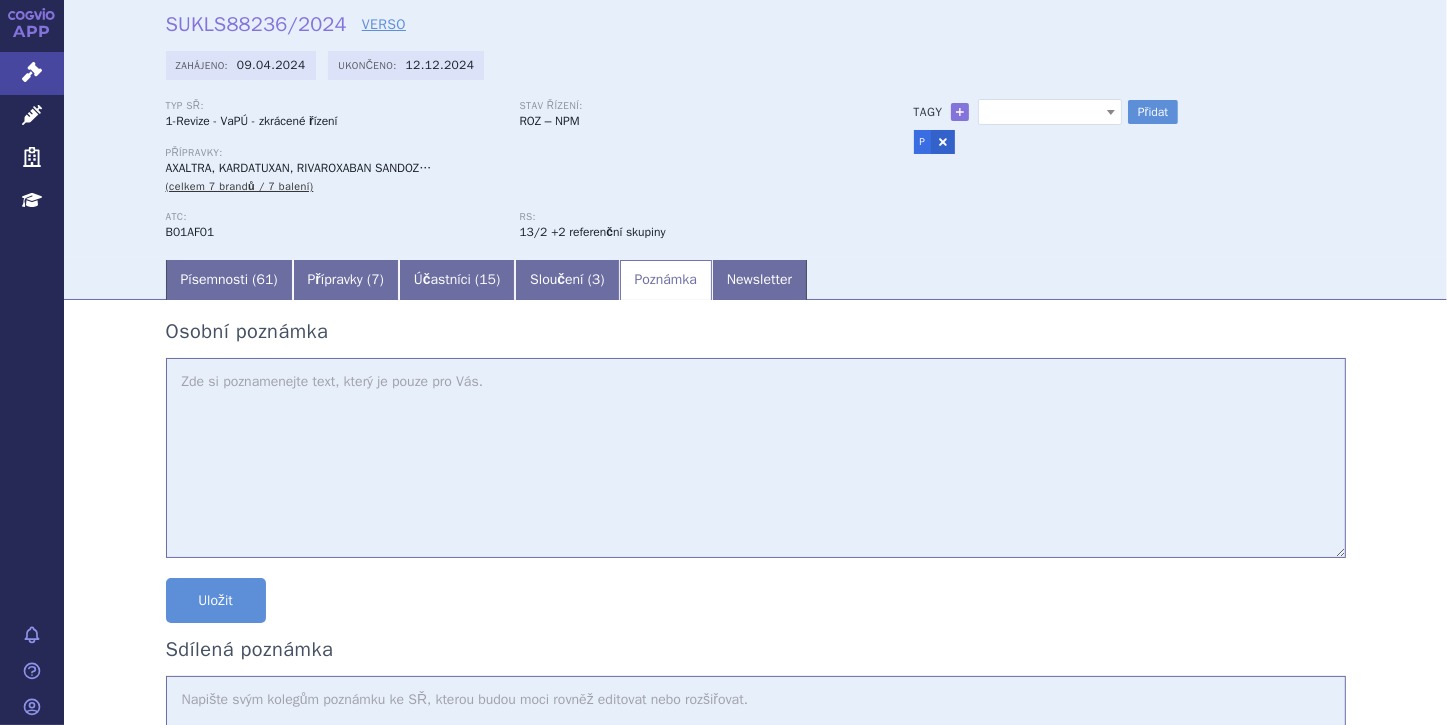click at bounding box center [756, 458] 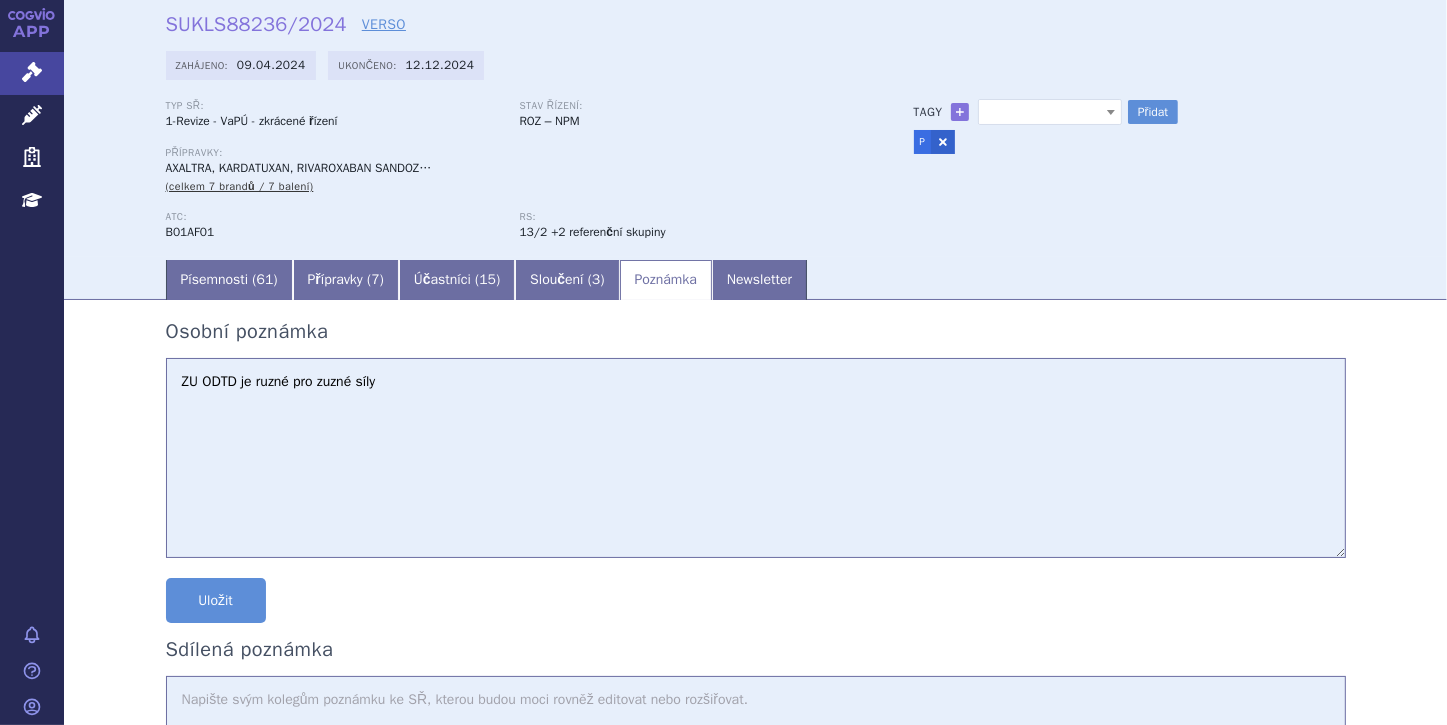 click on "ZU ODTD je ruzné pro zuzné síly" at bounding box center (756, 458) 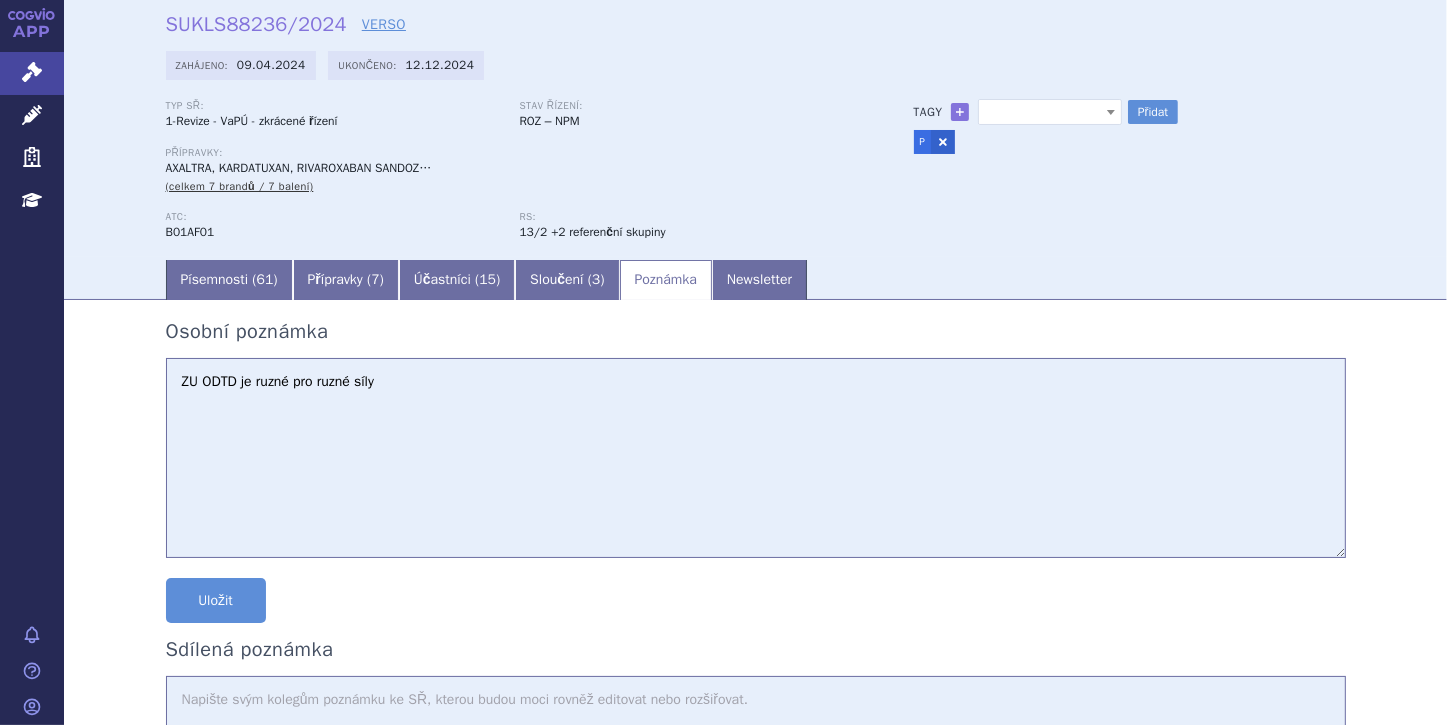click on "ZU ODTD je ruzné pro ruzné síly" at bounding box center (756, 458) 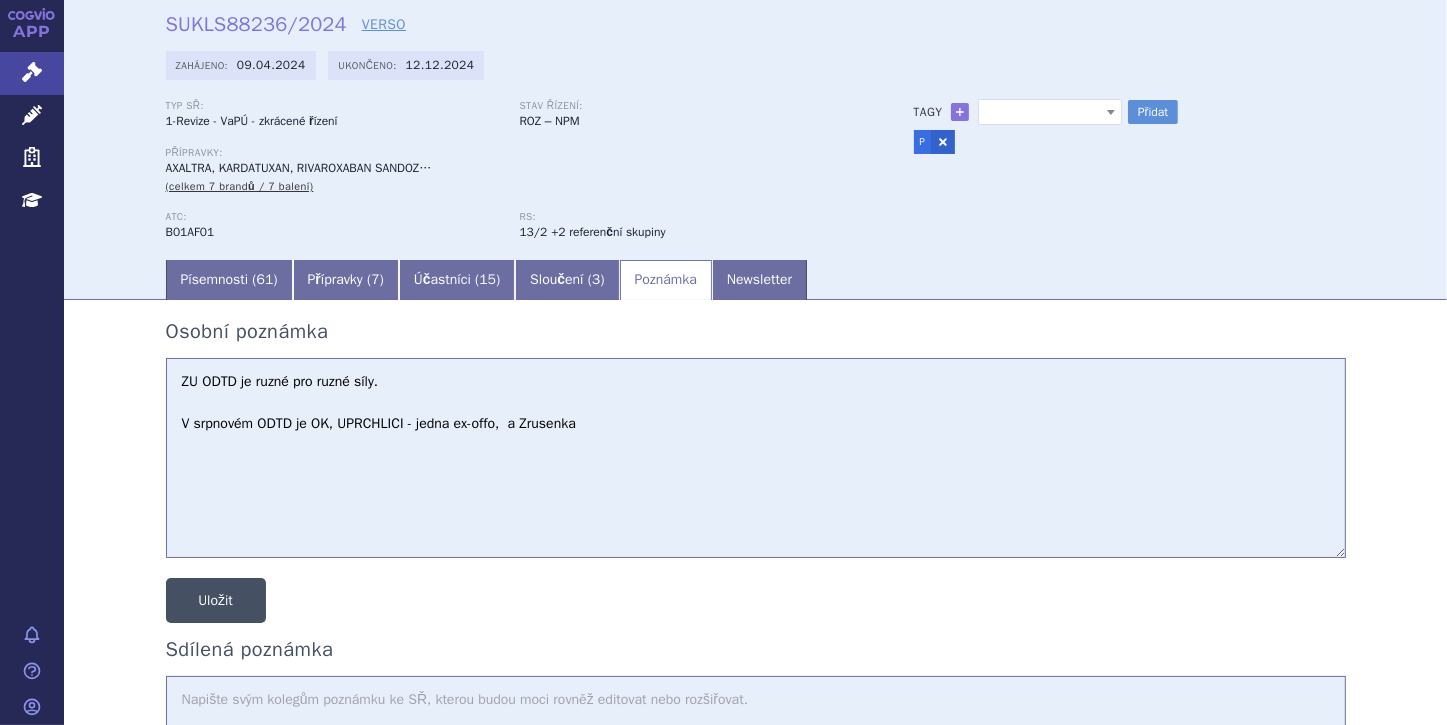 type on "ZU ODTD je ruzné pro ruzné síly.
V srpnovém ODTD je OK, UPRCHLICI - jedna ex-offo,  a Zrusenka" 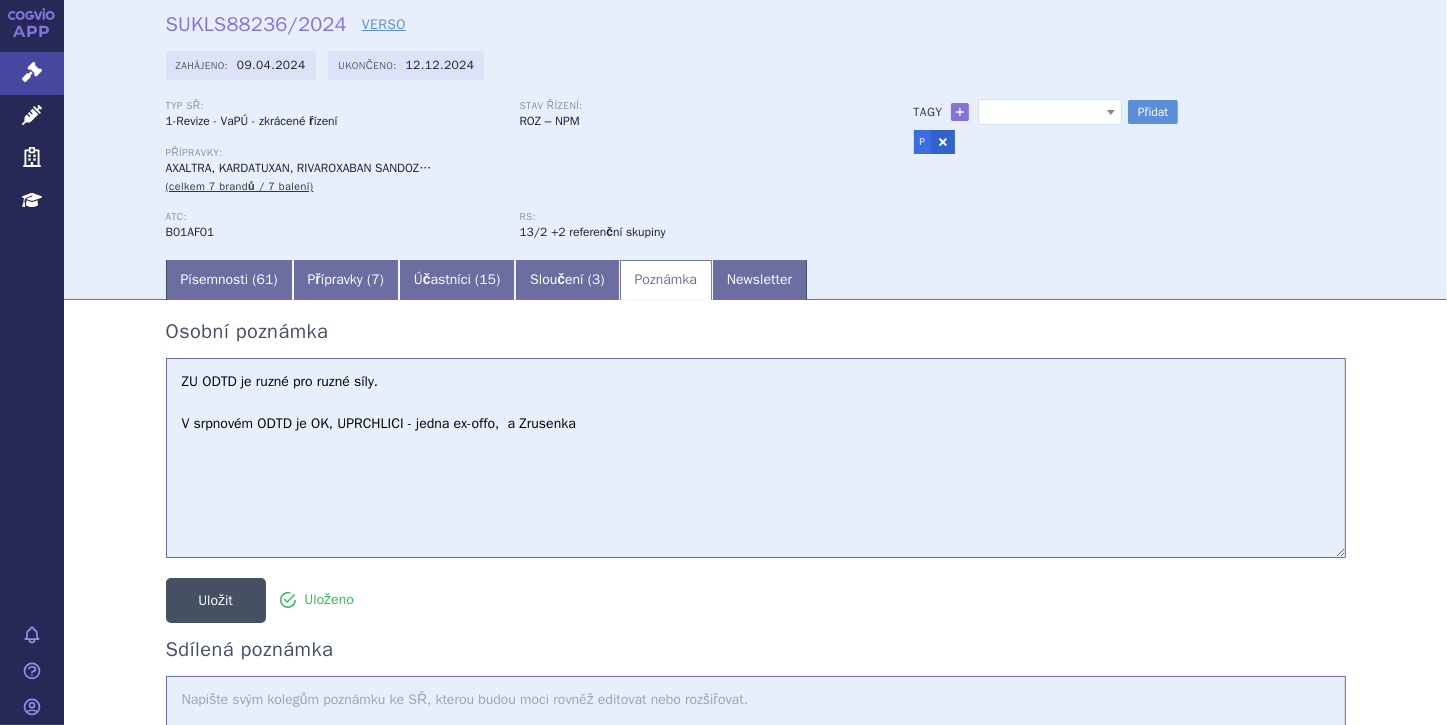 click on "Uložit" at bounding box center (216, 600) 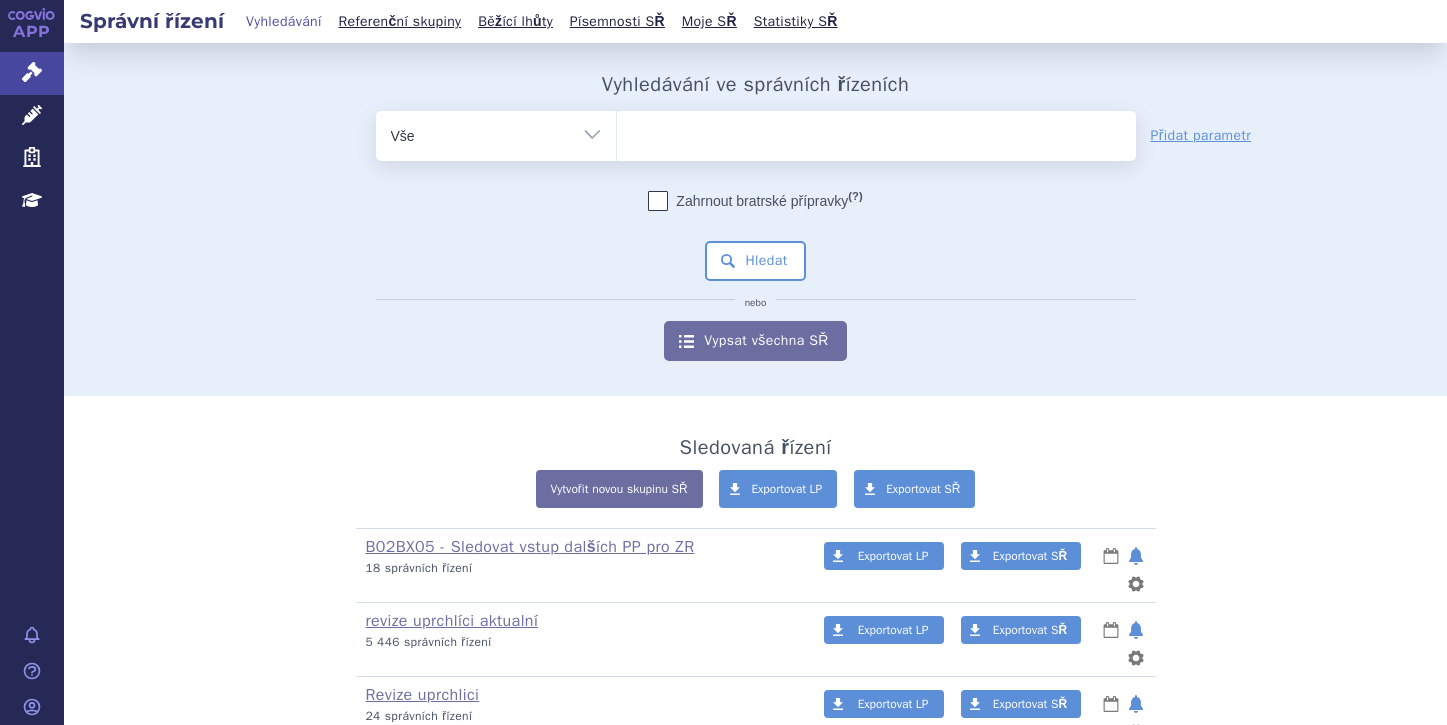 scroll, scrollTop: 0, scrollLeft: 0, axis: both 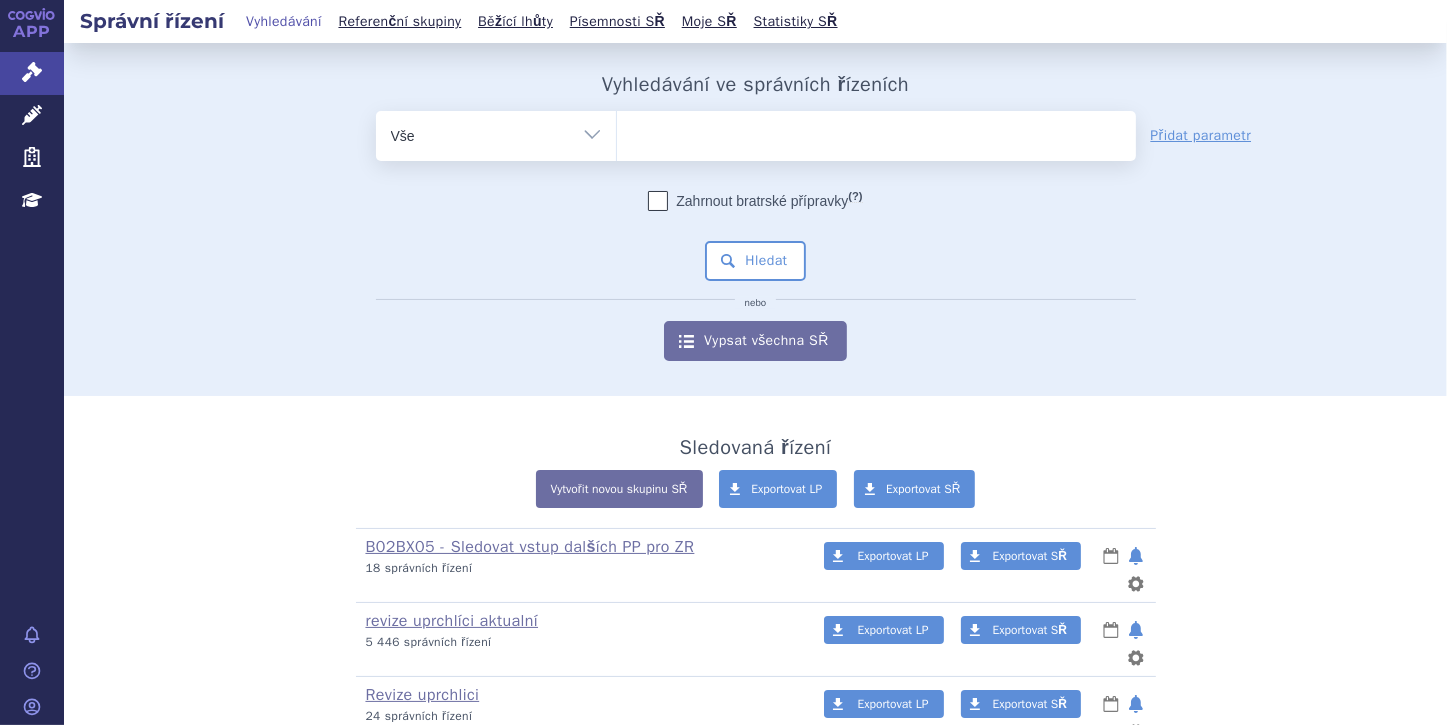 click at bounding box center (637, 133) 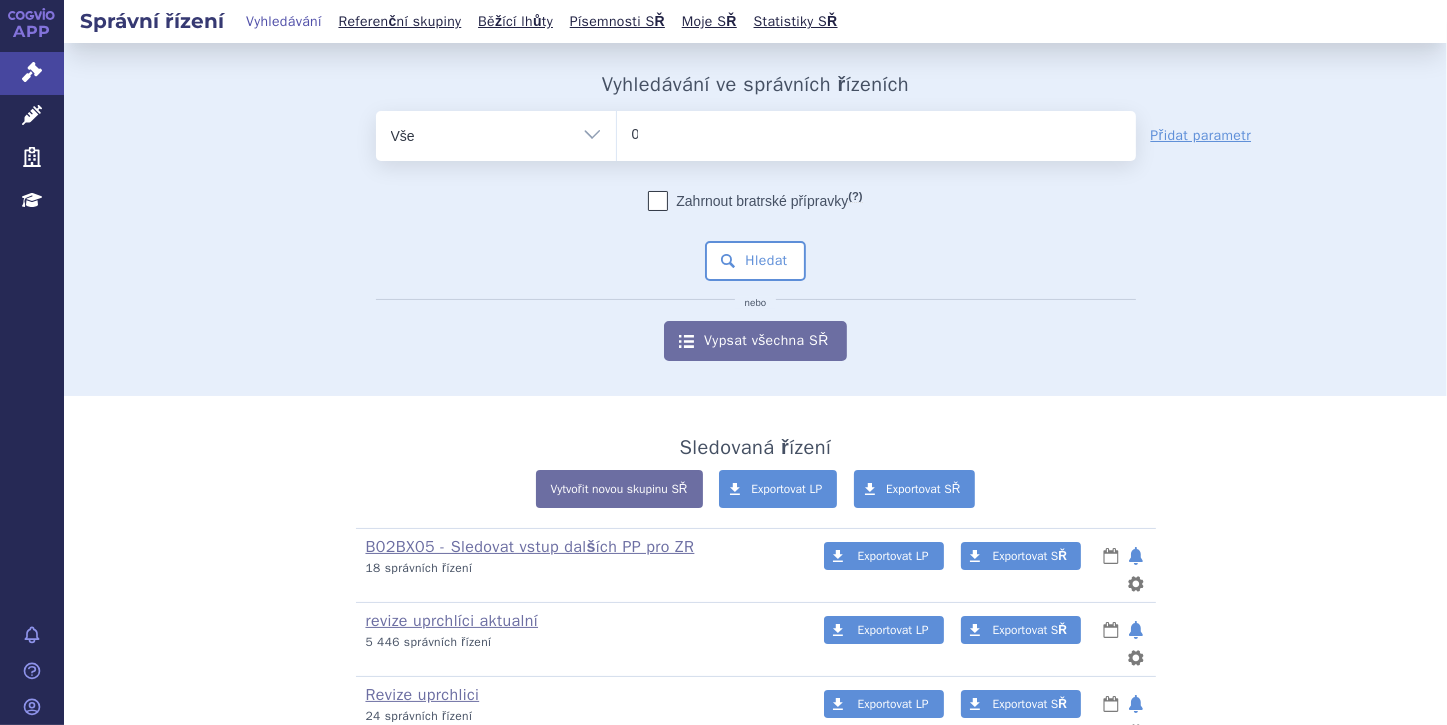 type 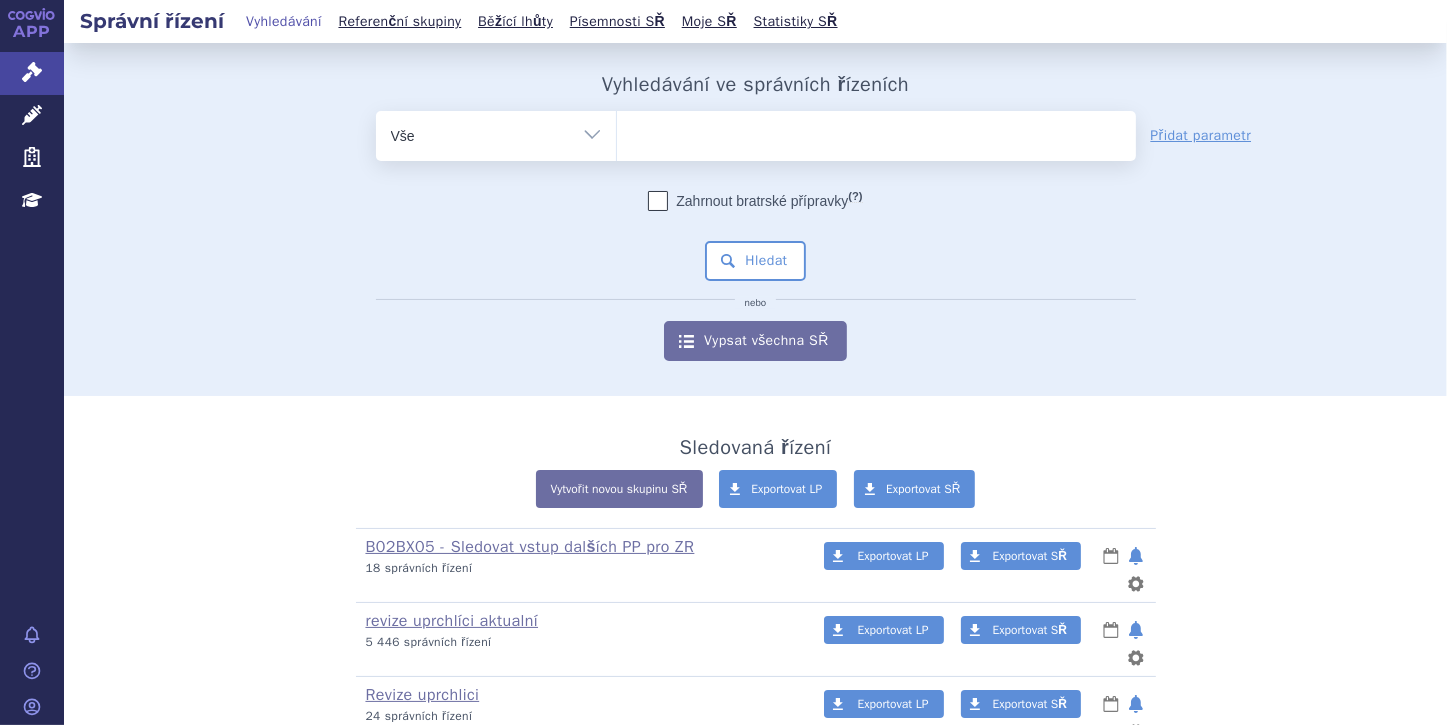 select on "0249995" 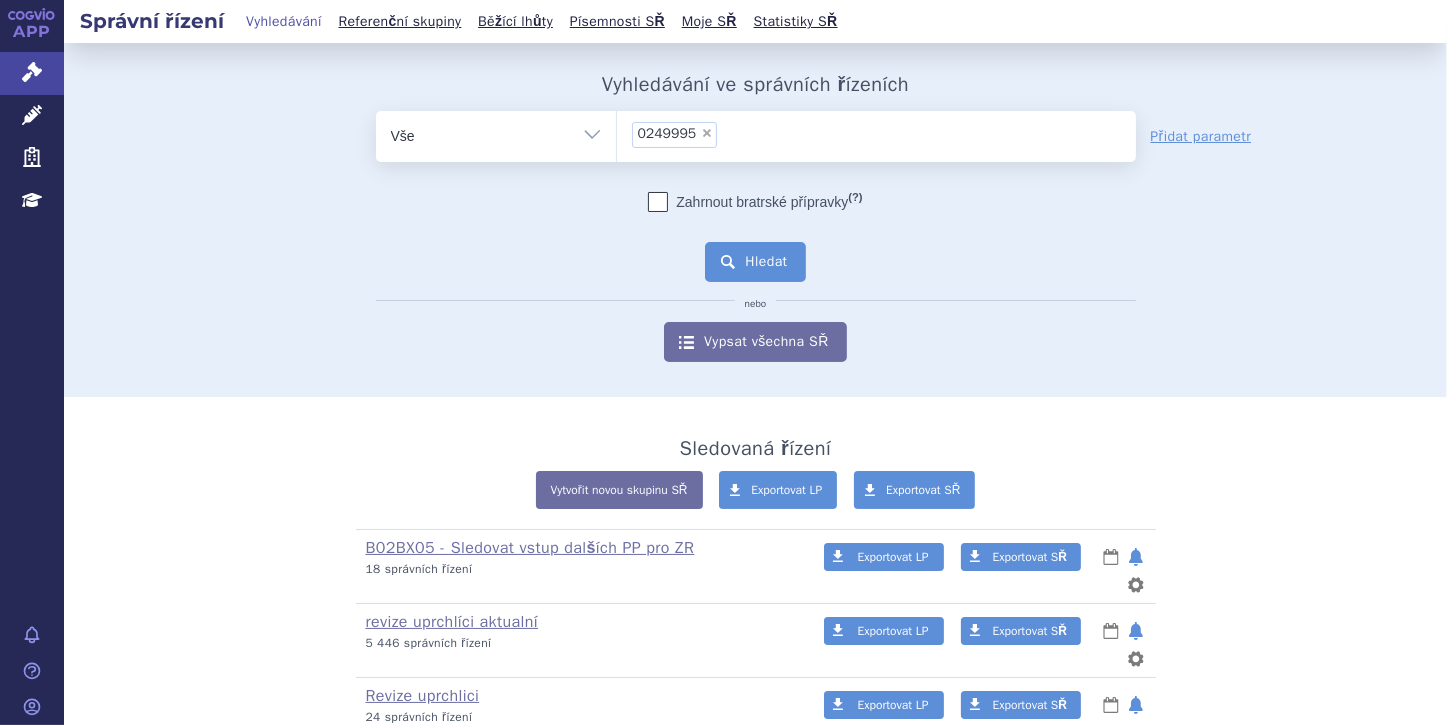 click on "Hledat" at bounding box center (755, 262) 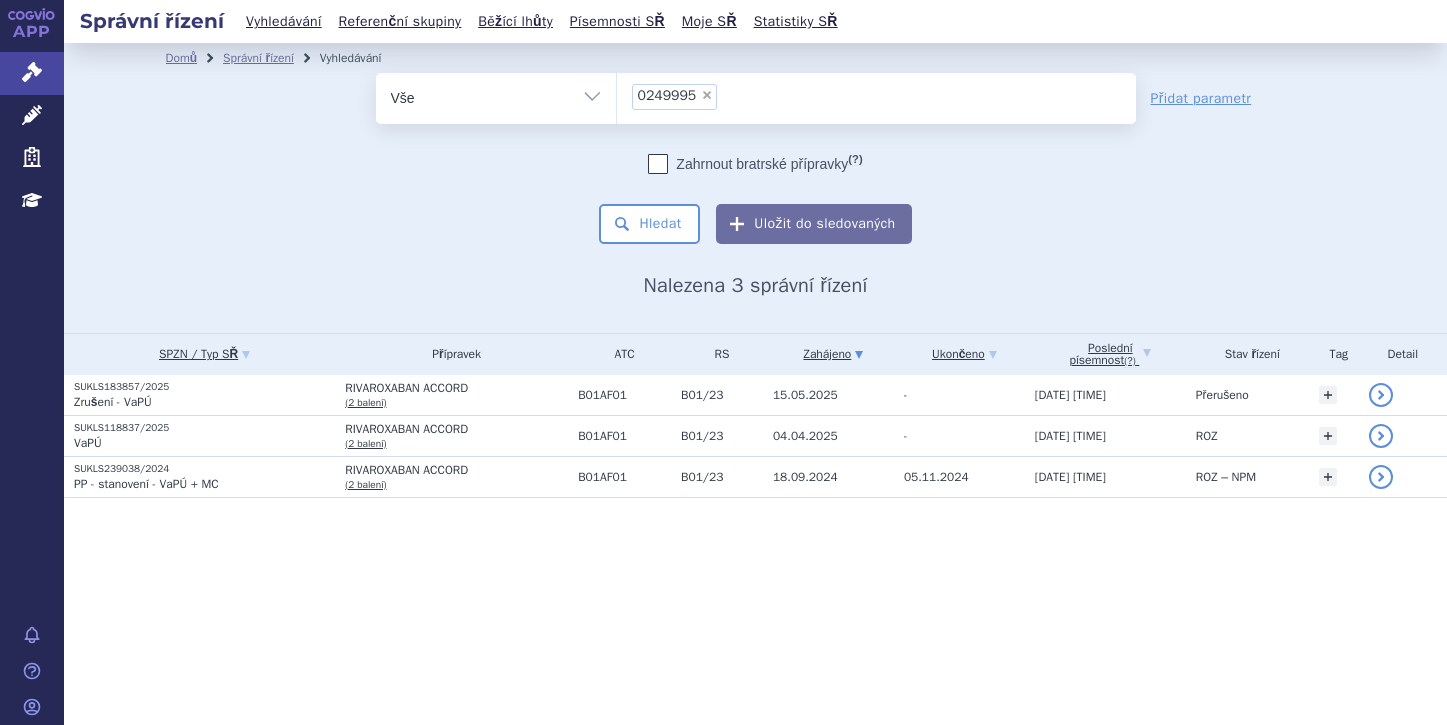 scroll, scrollTop: 0, scrollLeft: 0, axis: both 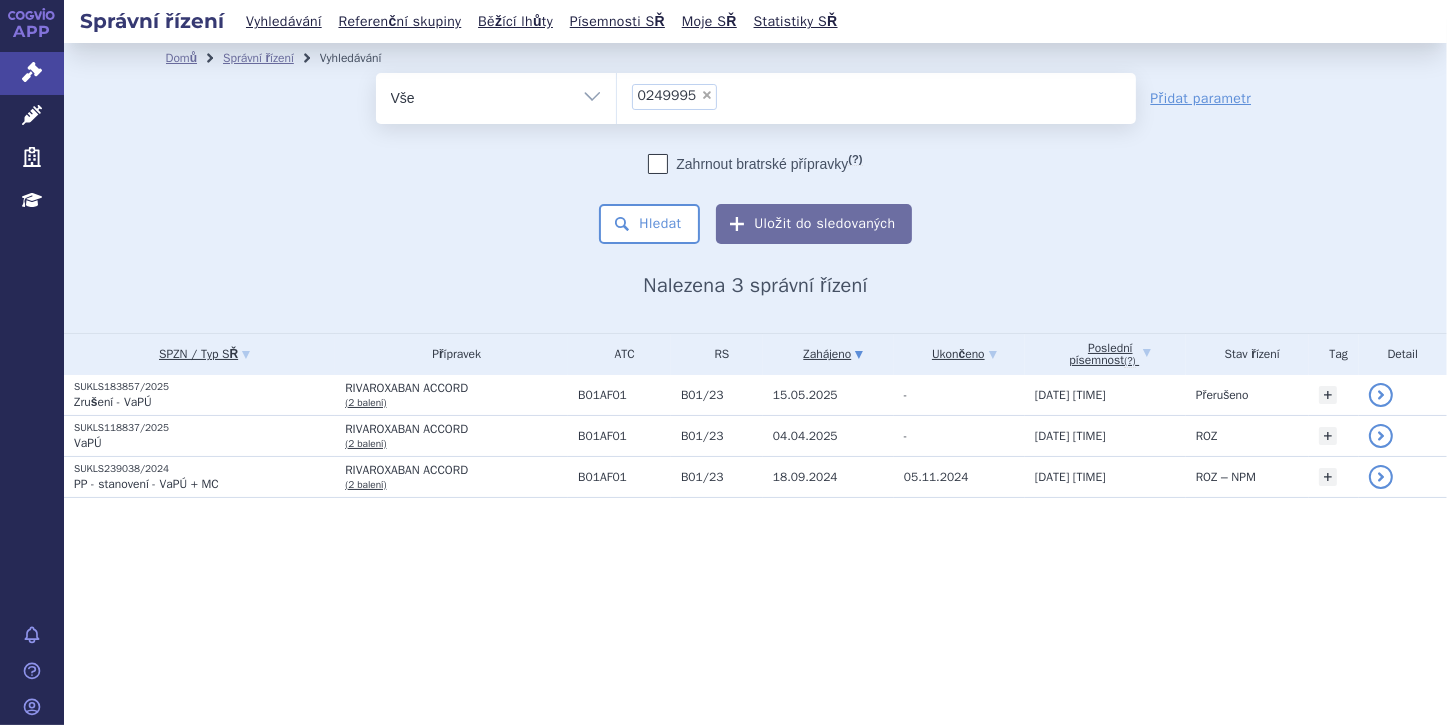 click on "×" at bounding box center (707, 95) 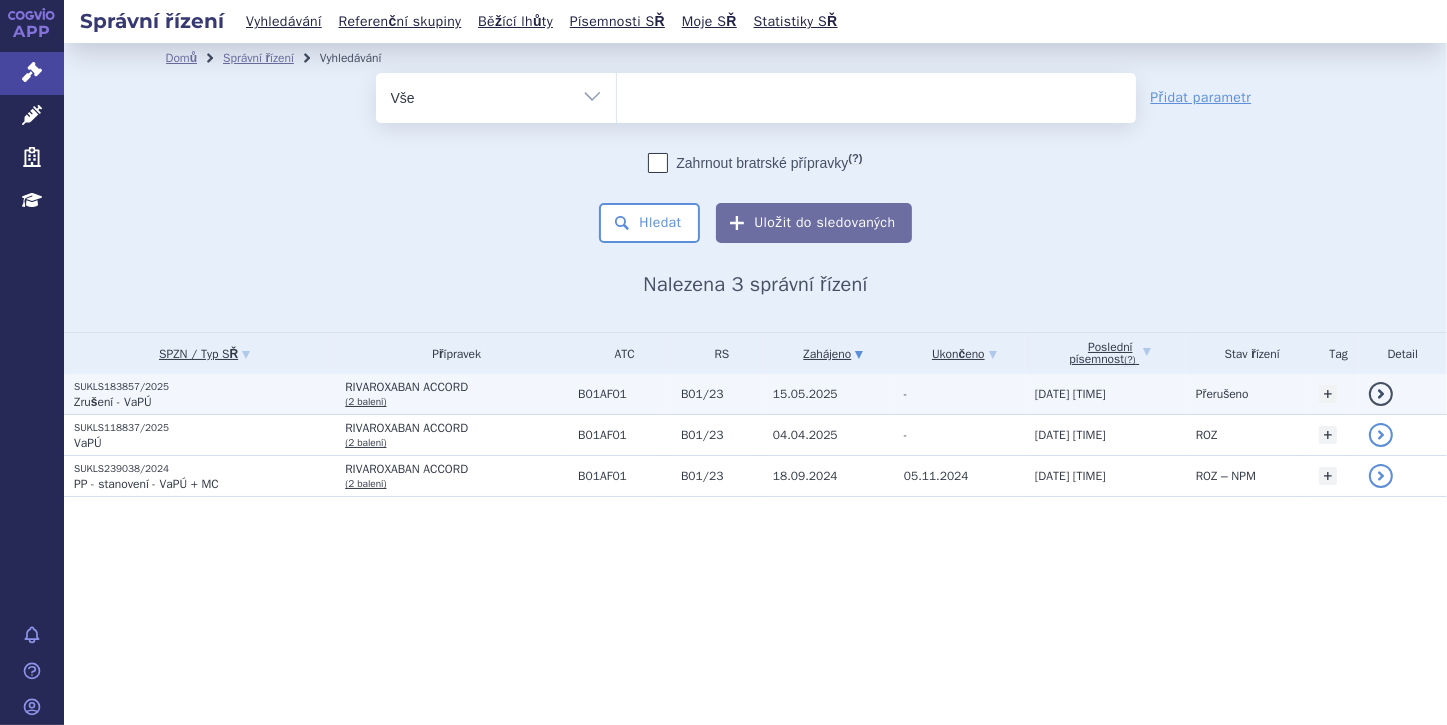 click on "Zrušení - VaPÚ" at bounding box center [113, 402] 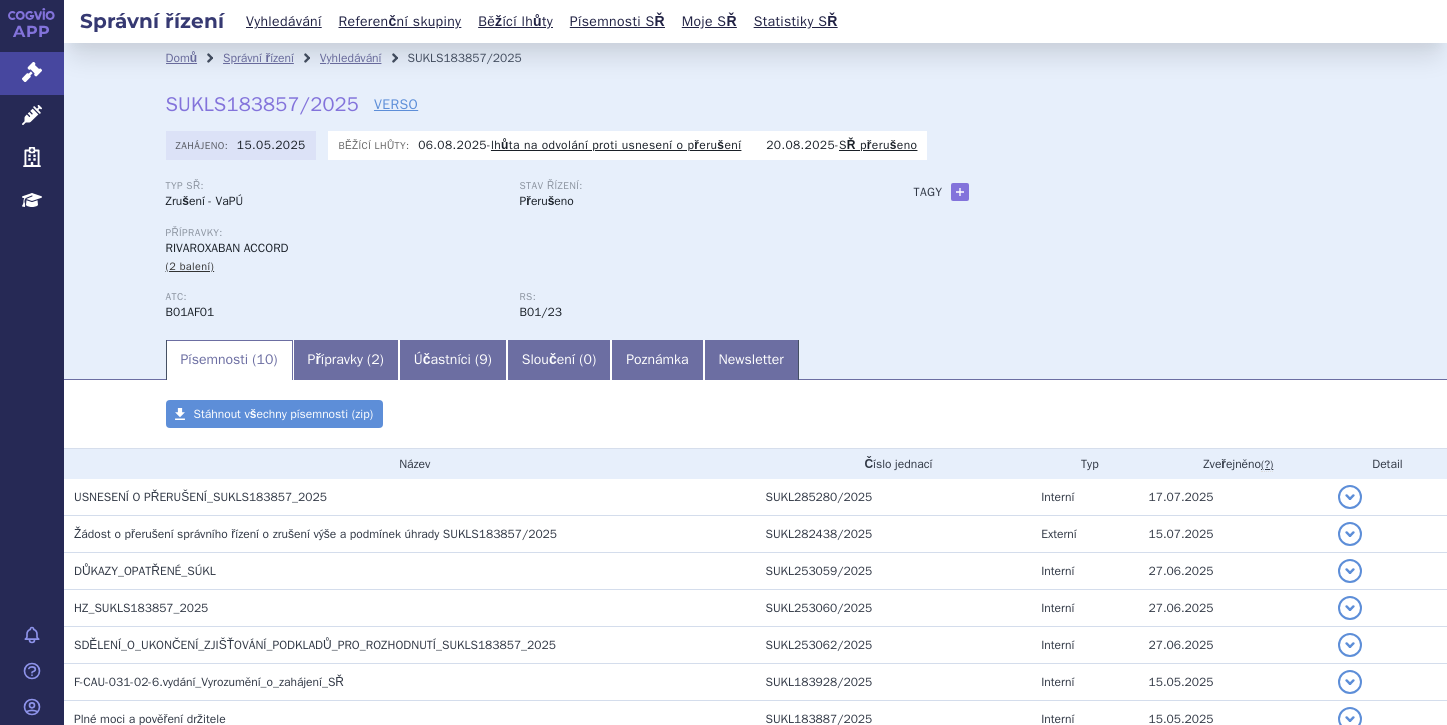 scroll, scrollTop: 0, scrollLeft: 0, axis: both 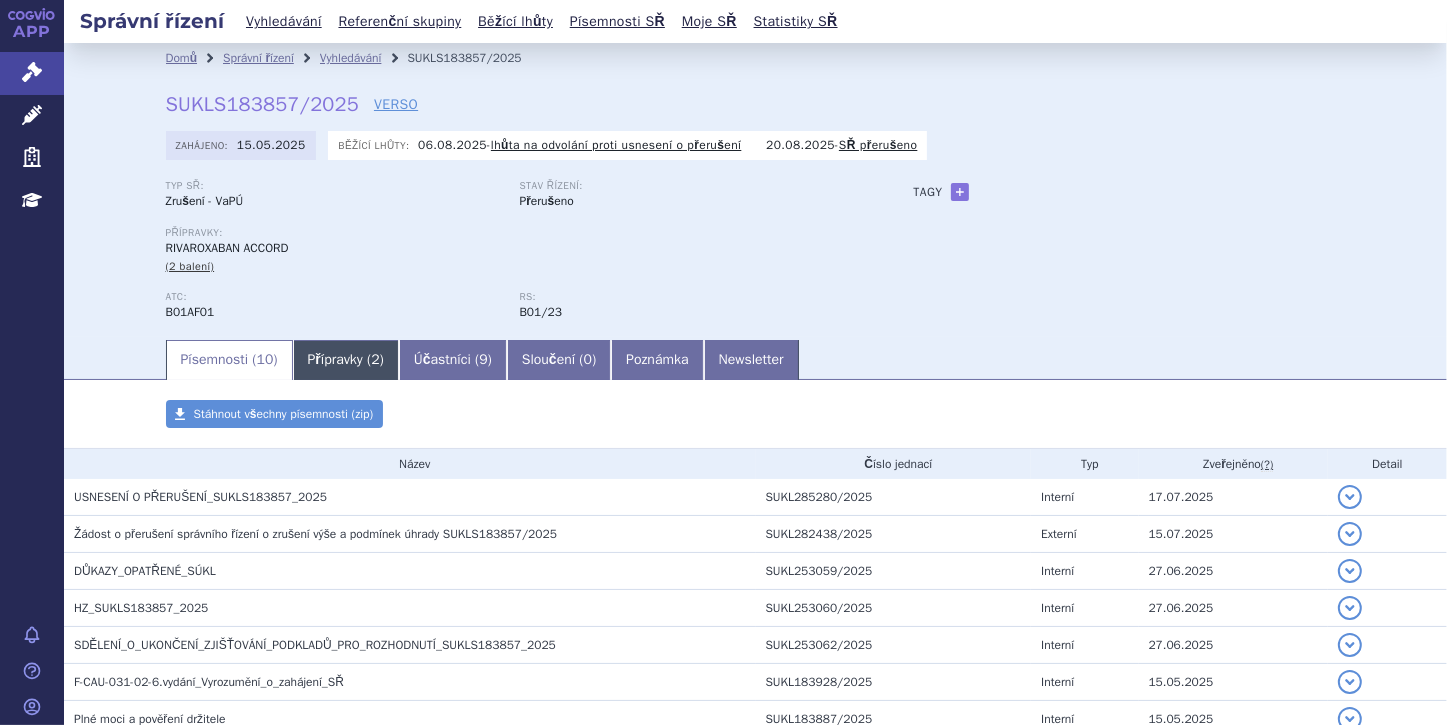 click on "Přípravky ( 2 )" at bounding box center (346, 360) 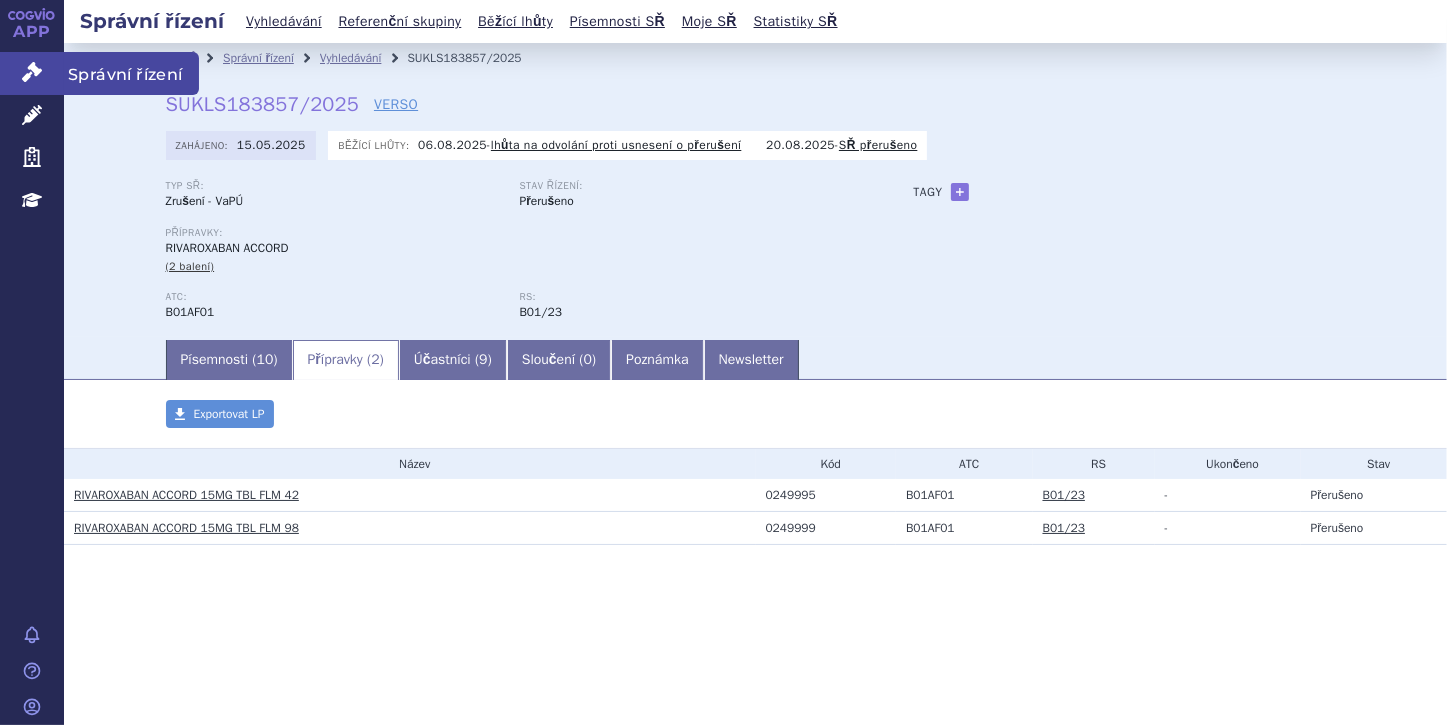 click on "Správní řízení" at bounding box center [32, 73] 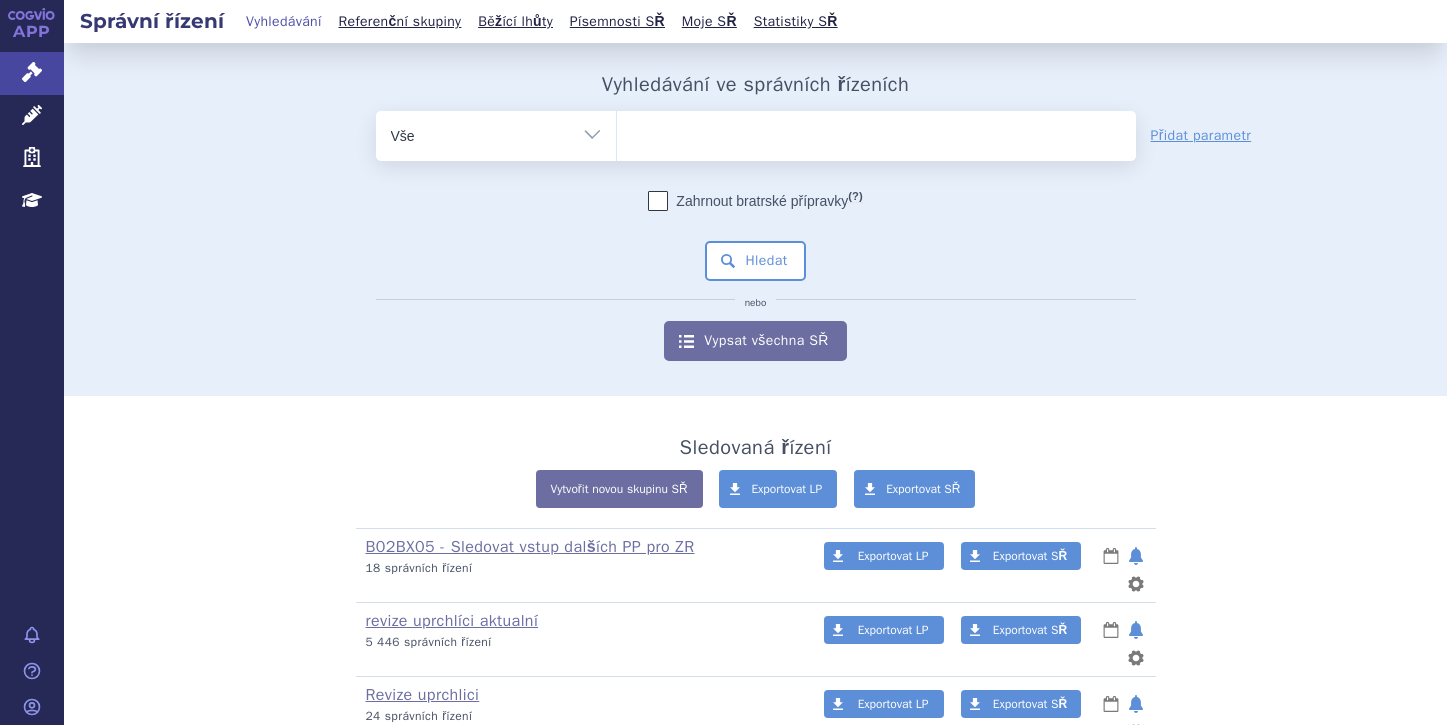 scroll, scrollTop: 0, scrollLeft: 0, axis: both 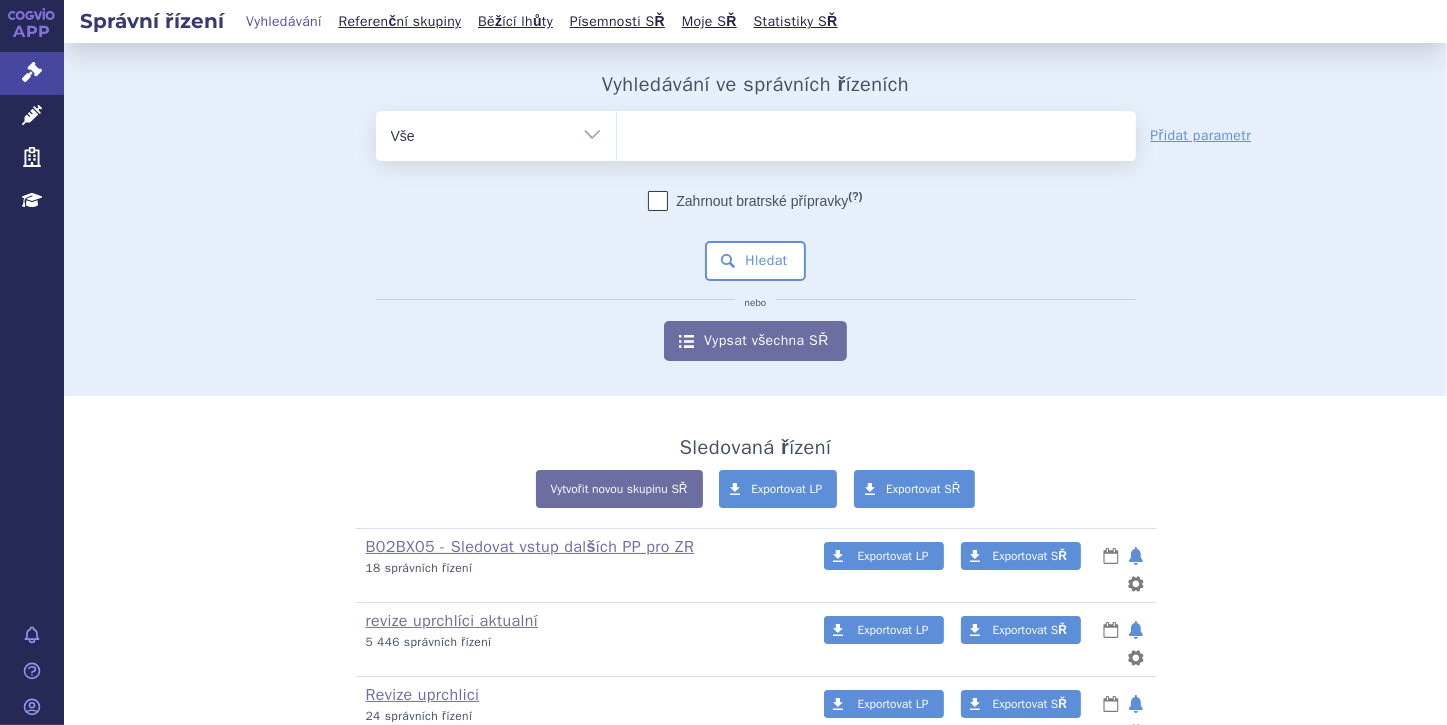 click at bounding box center [637, 133] 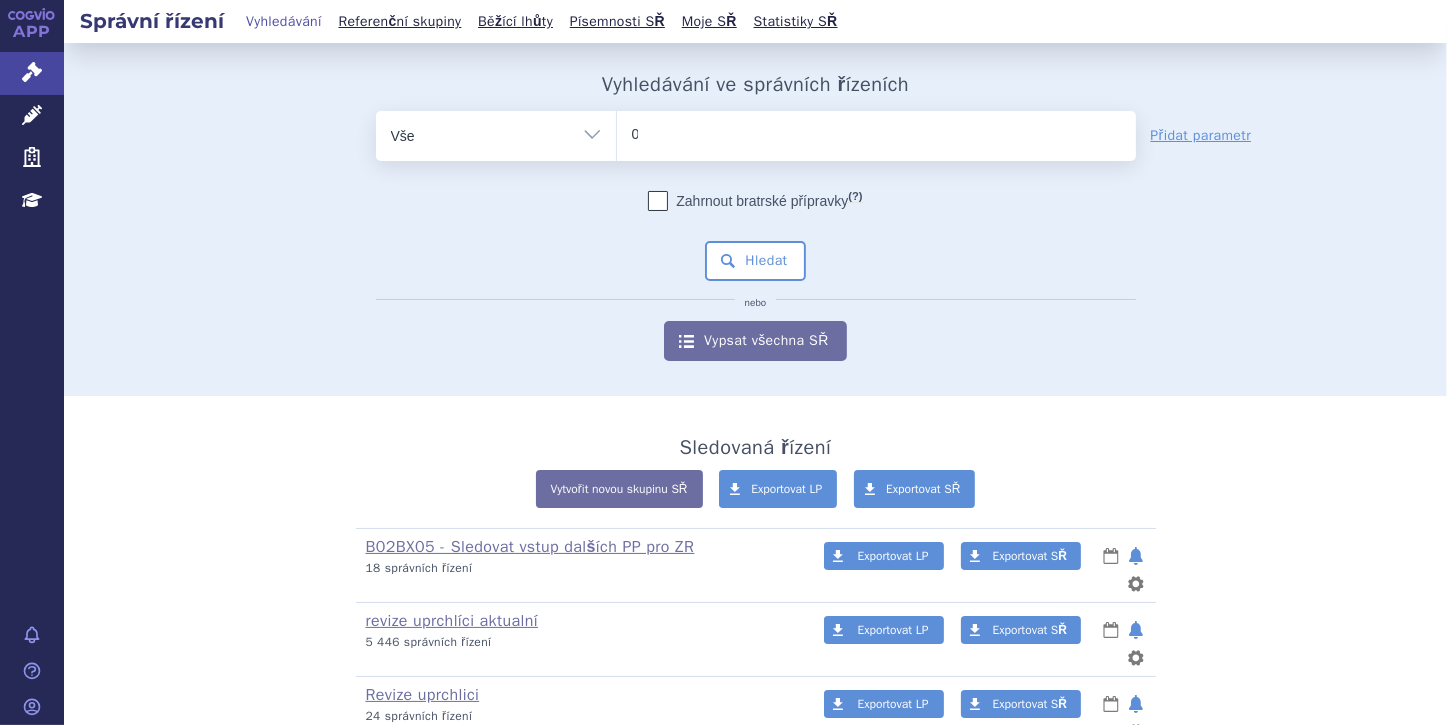 type 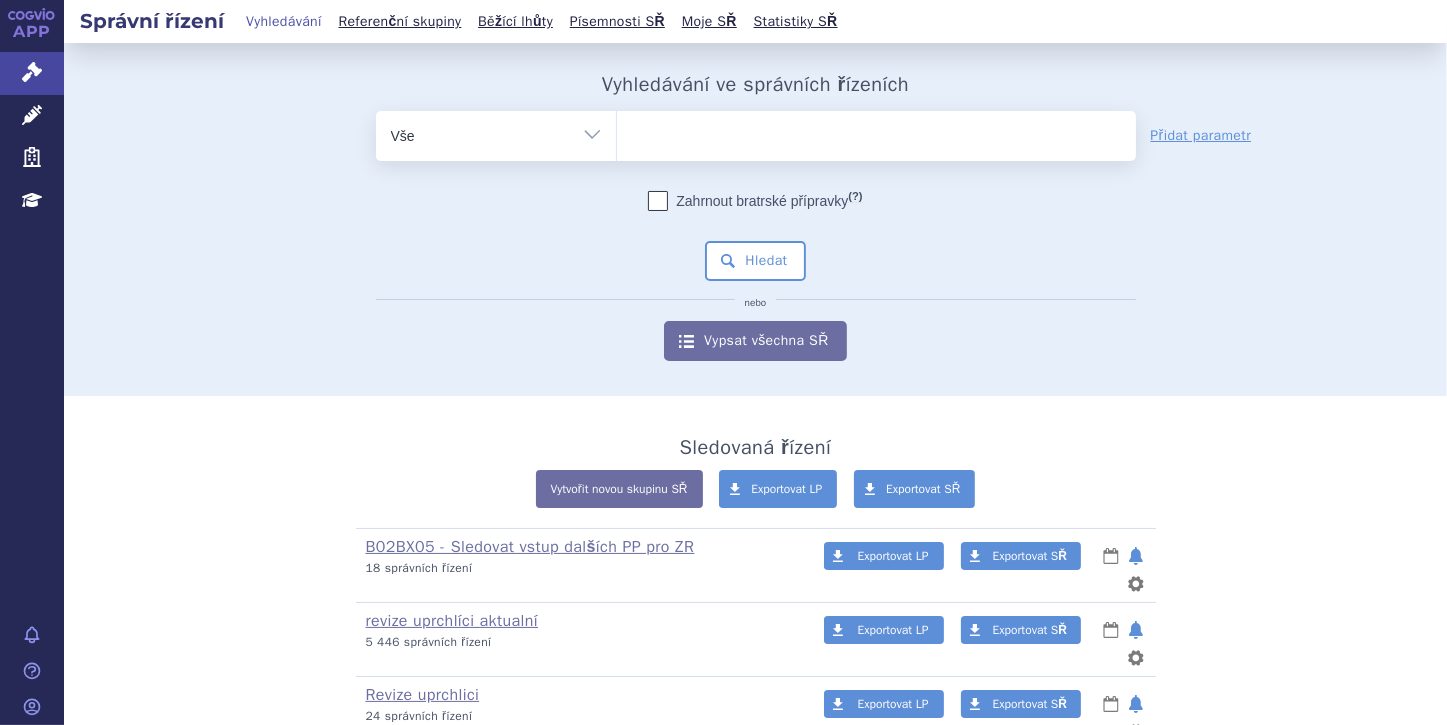 select on "0275342" 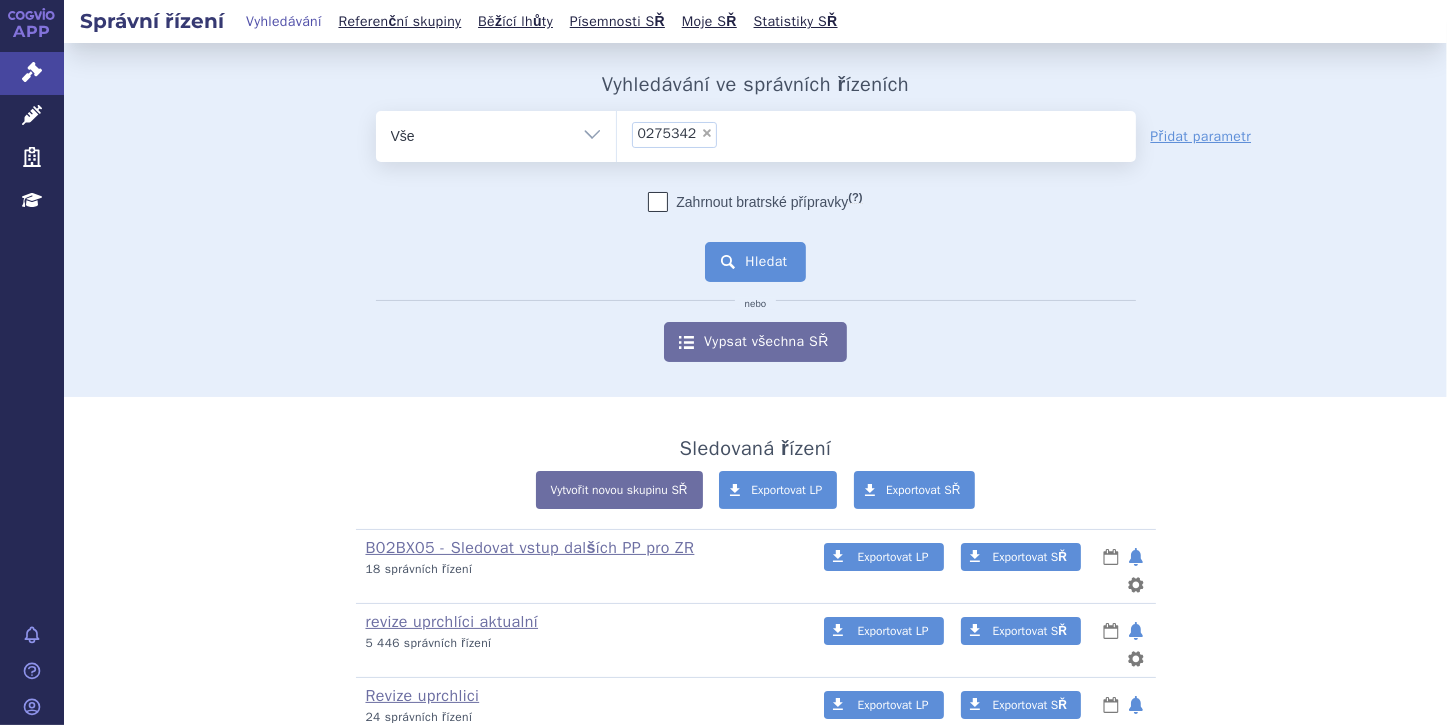 click on "Hledat" at bounding box center (755, 262) 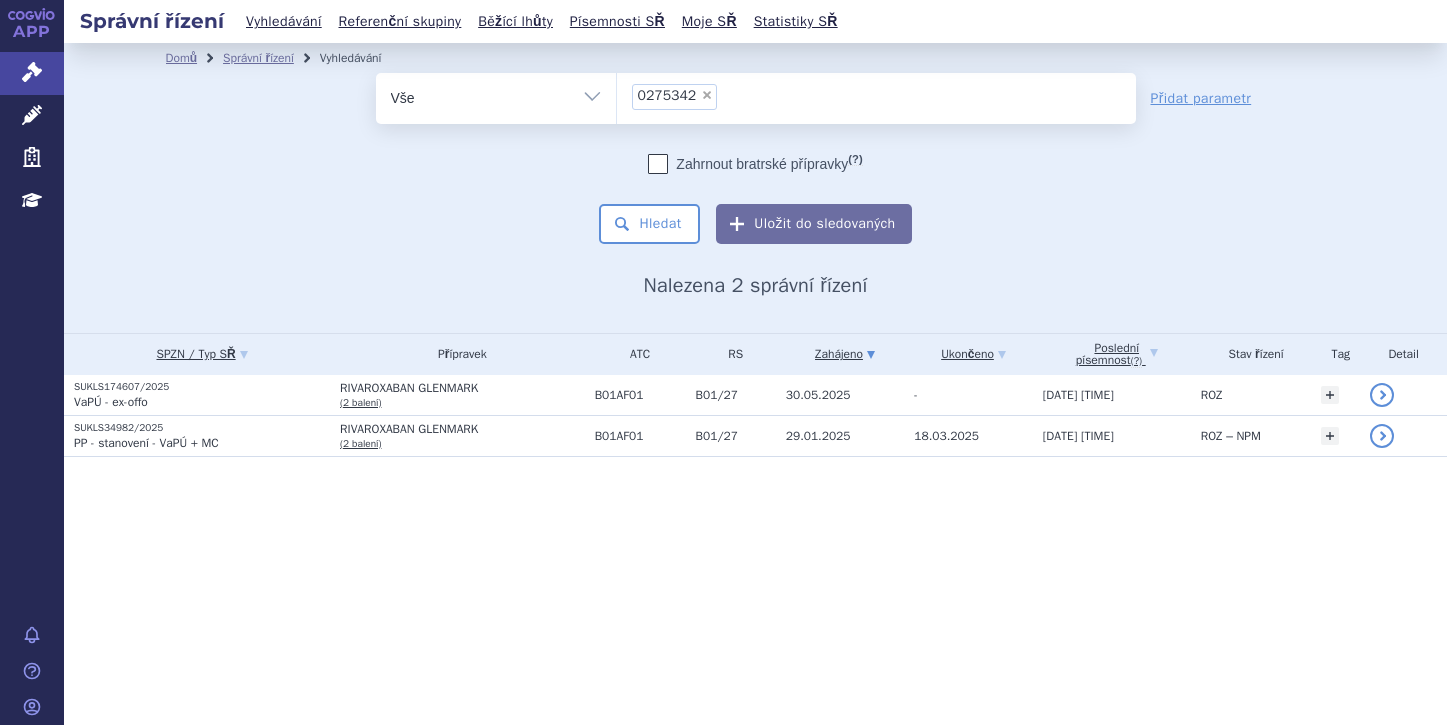 scroll, scrollTop: 0, scrollLeft: 0, axis: both 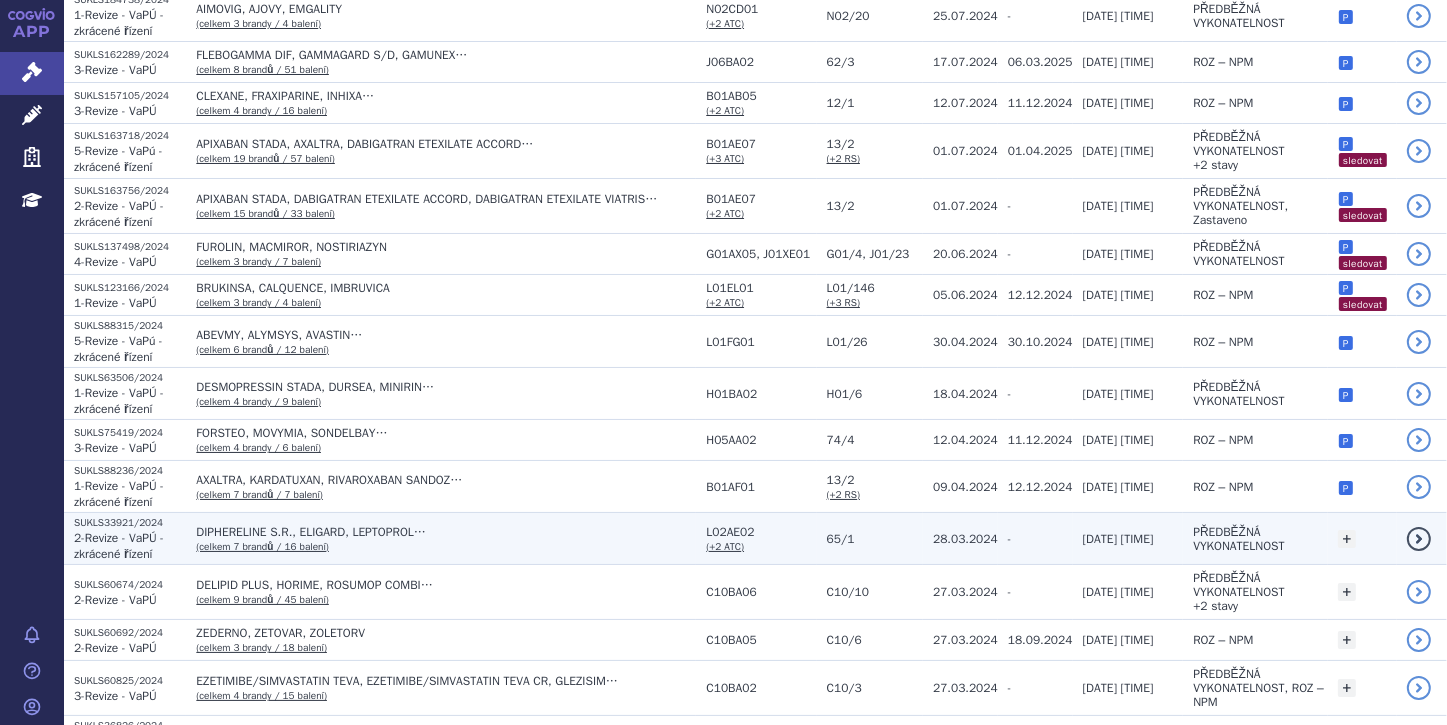 click on "(celkem 7 brandů / 16 balení)" at bounding box center [262, 546] 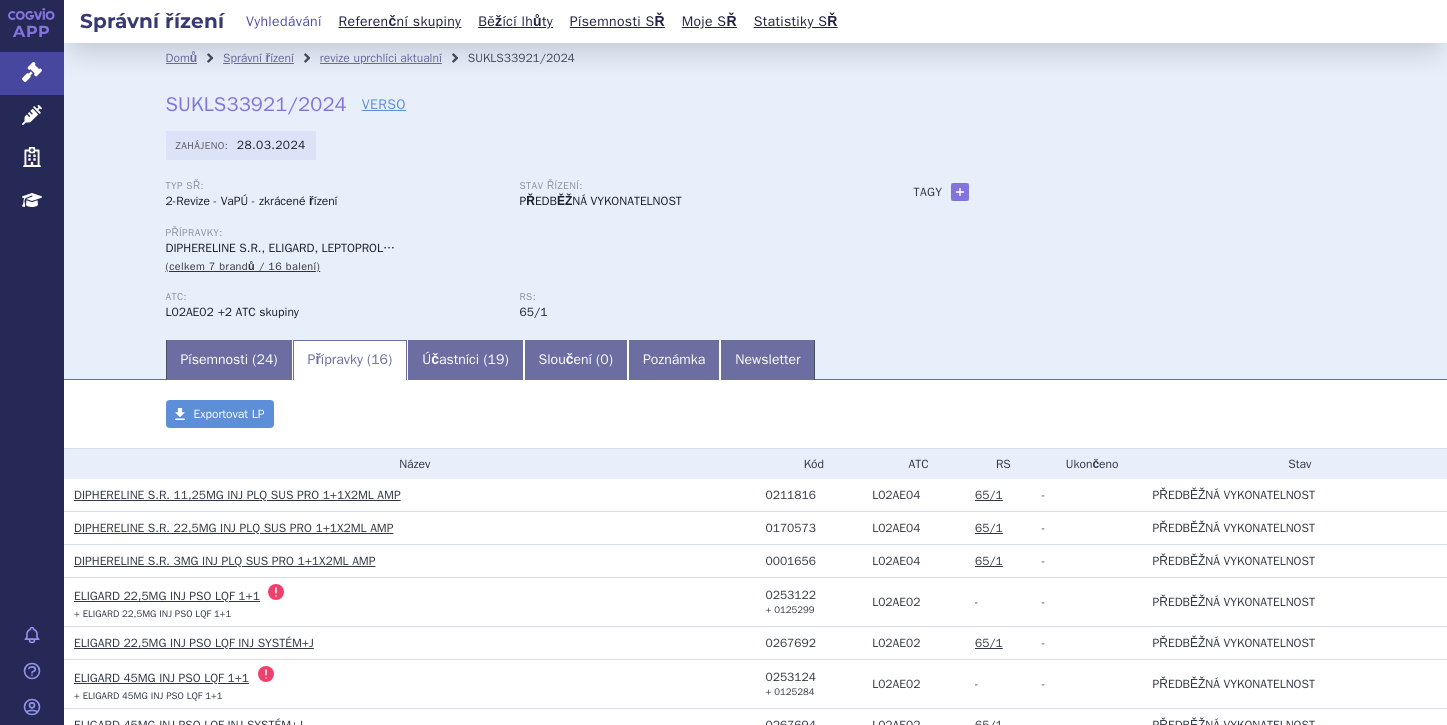 scroll, scrollTop: 0, scrollLeft: 0, axis: both 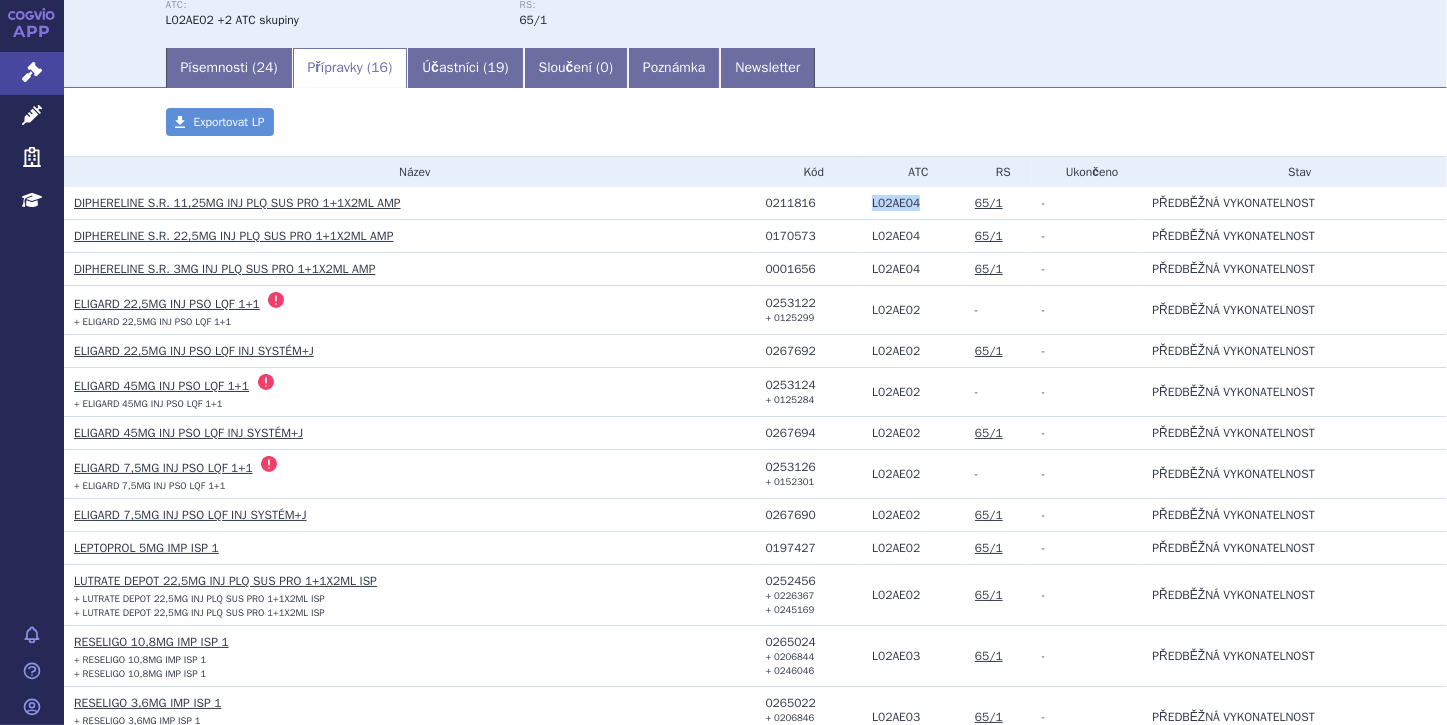 drag, startPoint x: 860, startPoint y: 204, endPoint x: 901, endPoint y: 204, distance: 41 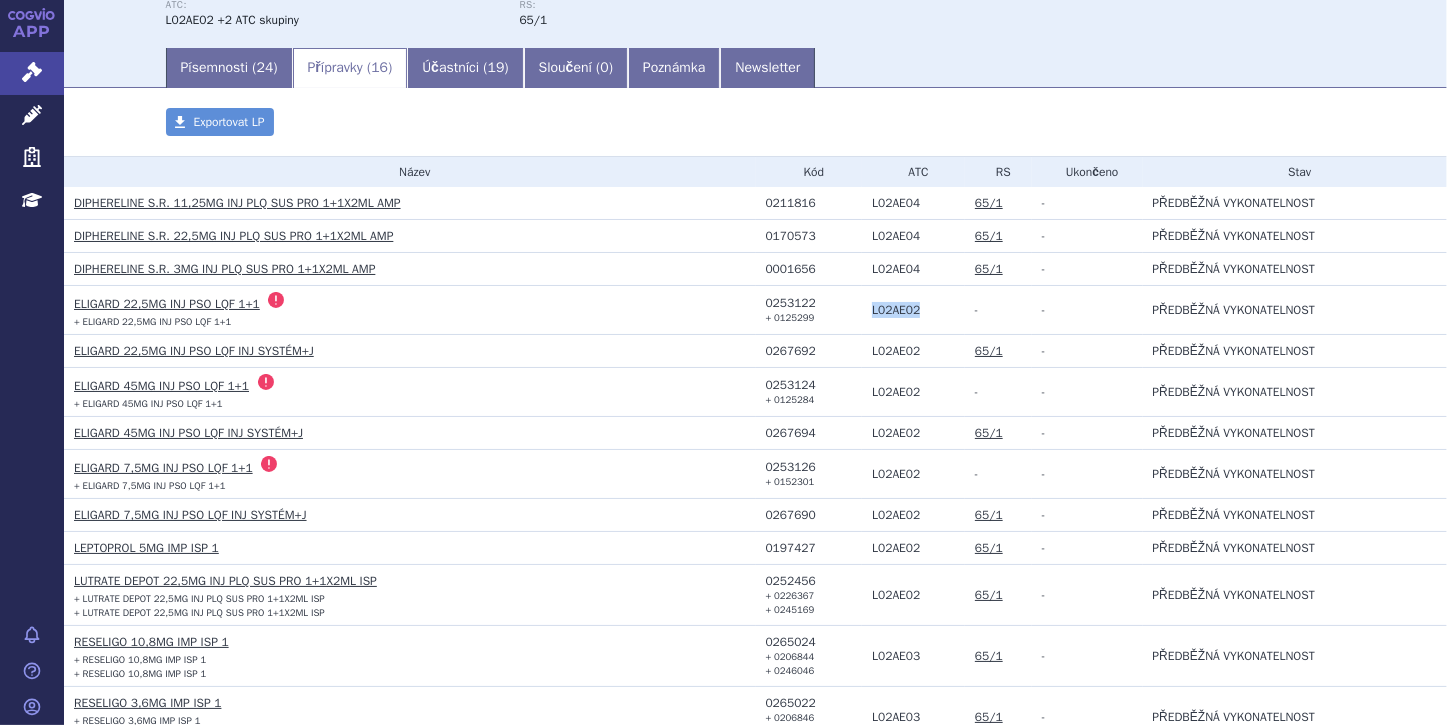 drag, startPoint x: 858, startPoint y: 311, endPoint x: 906, endPoint y: 309, distance: 48.04165 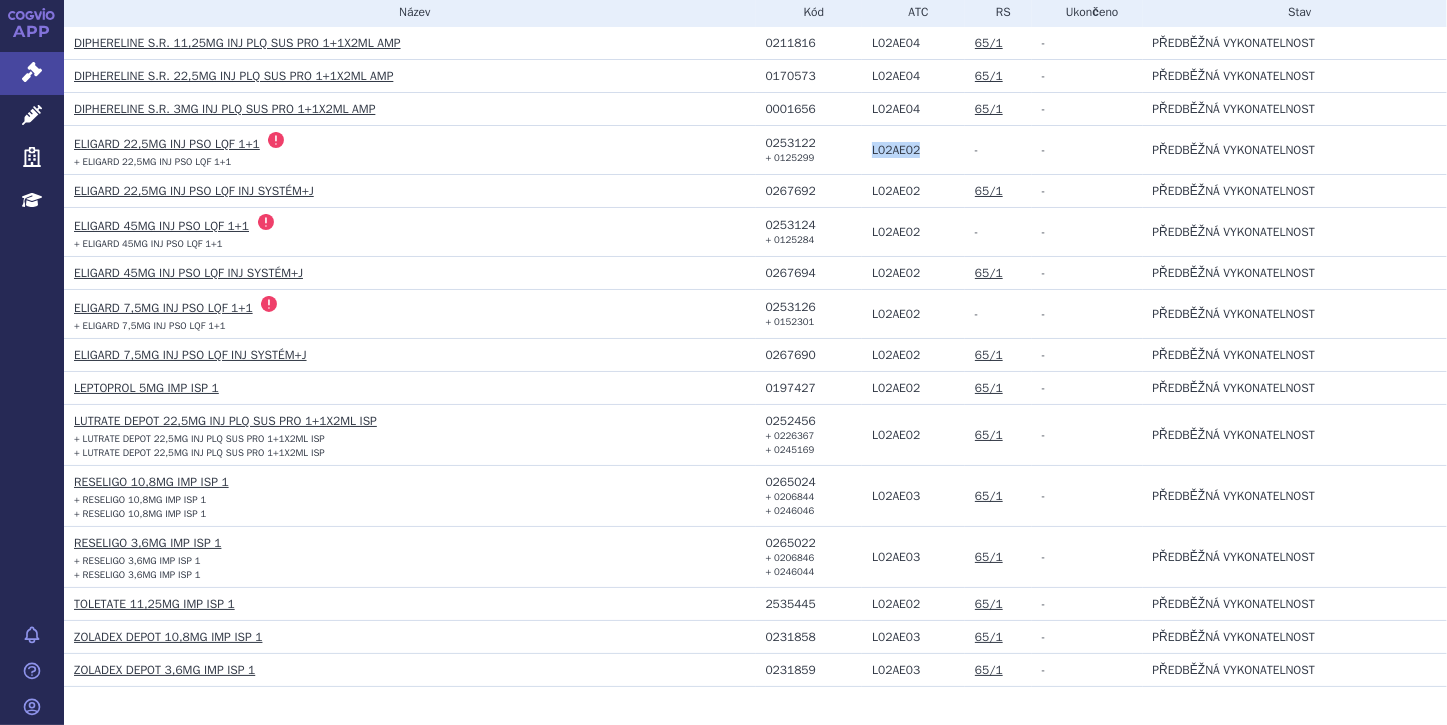 scroll, scrollTop: 532, scrollLeft: 0, axis: vertical 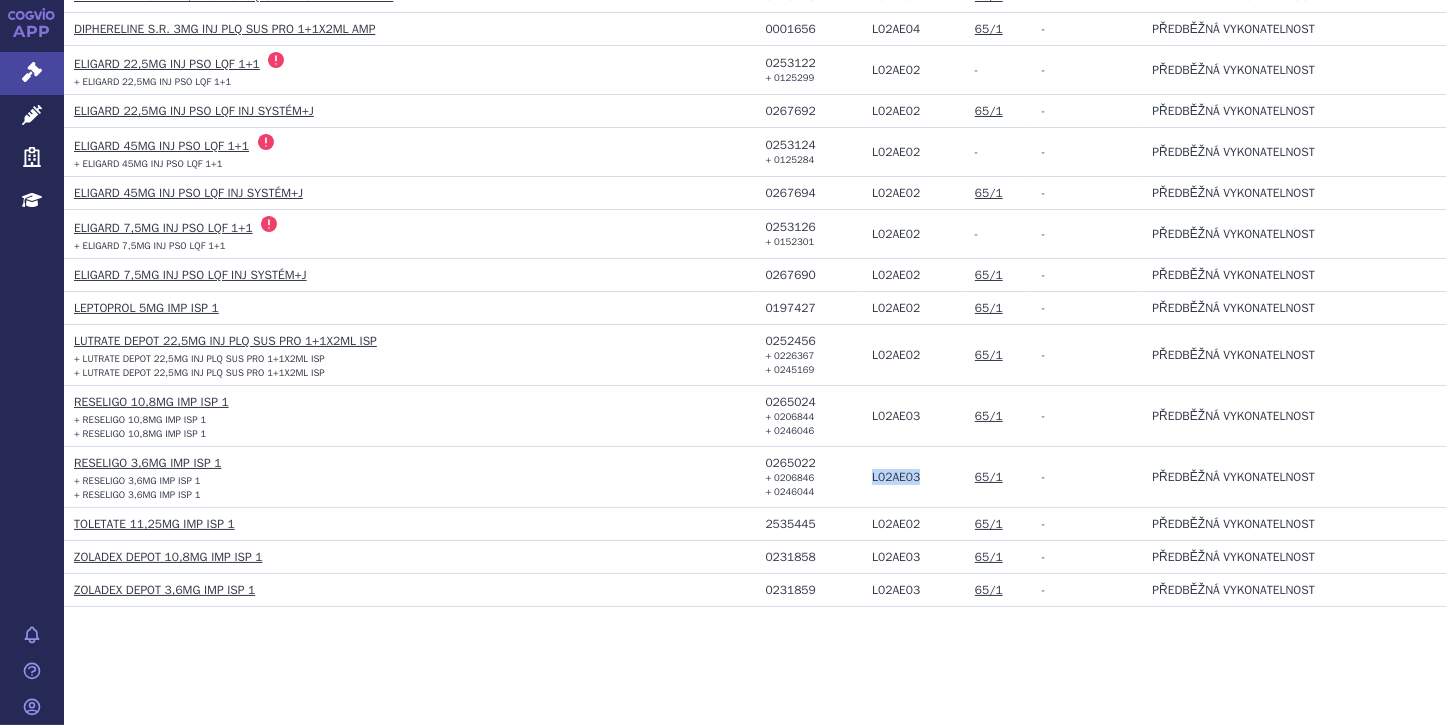 drag, startPoint x: 859, startPoint y: 474, endPoint x: 902, endPoint y: 472, distance: 43.046486 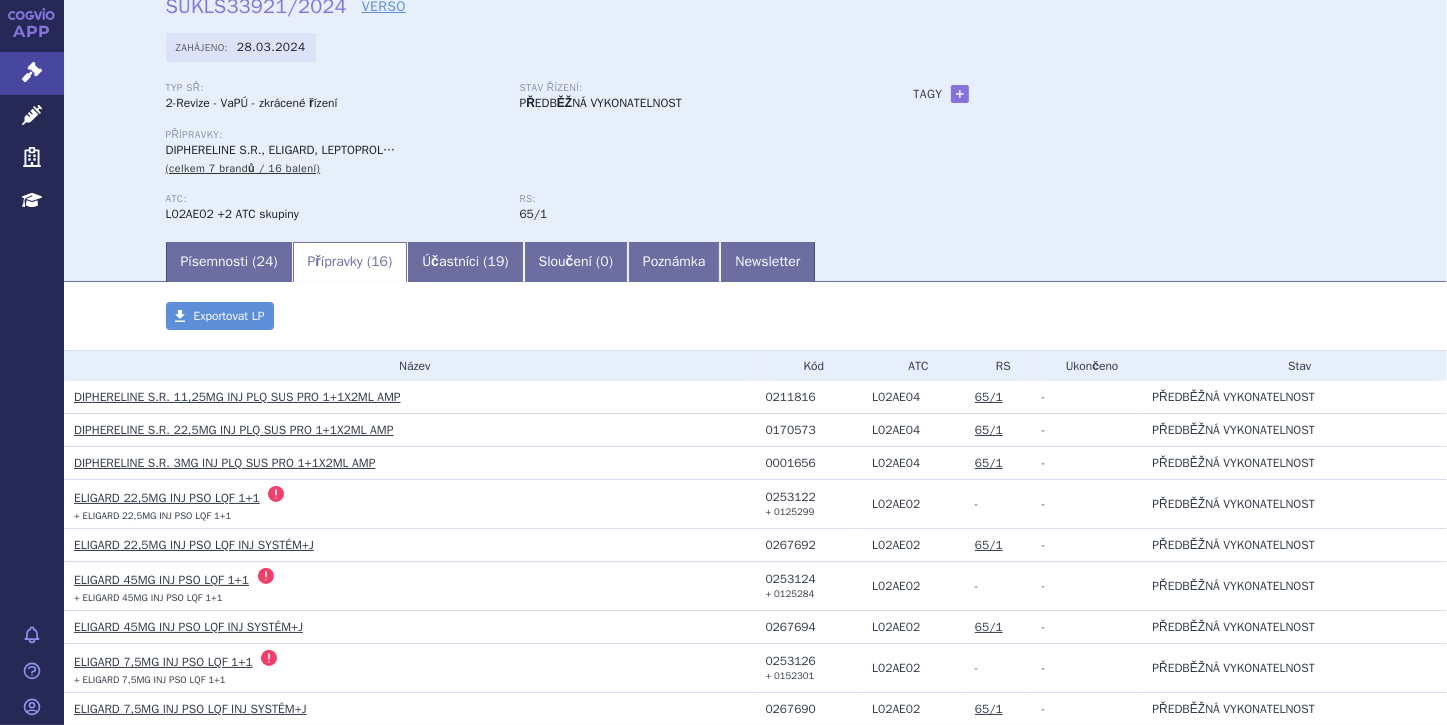 scroll, scrollTop: 0, scrollLeft: 0, axis: both 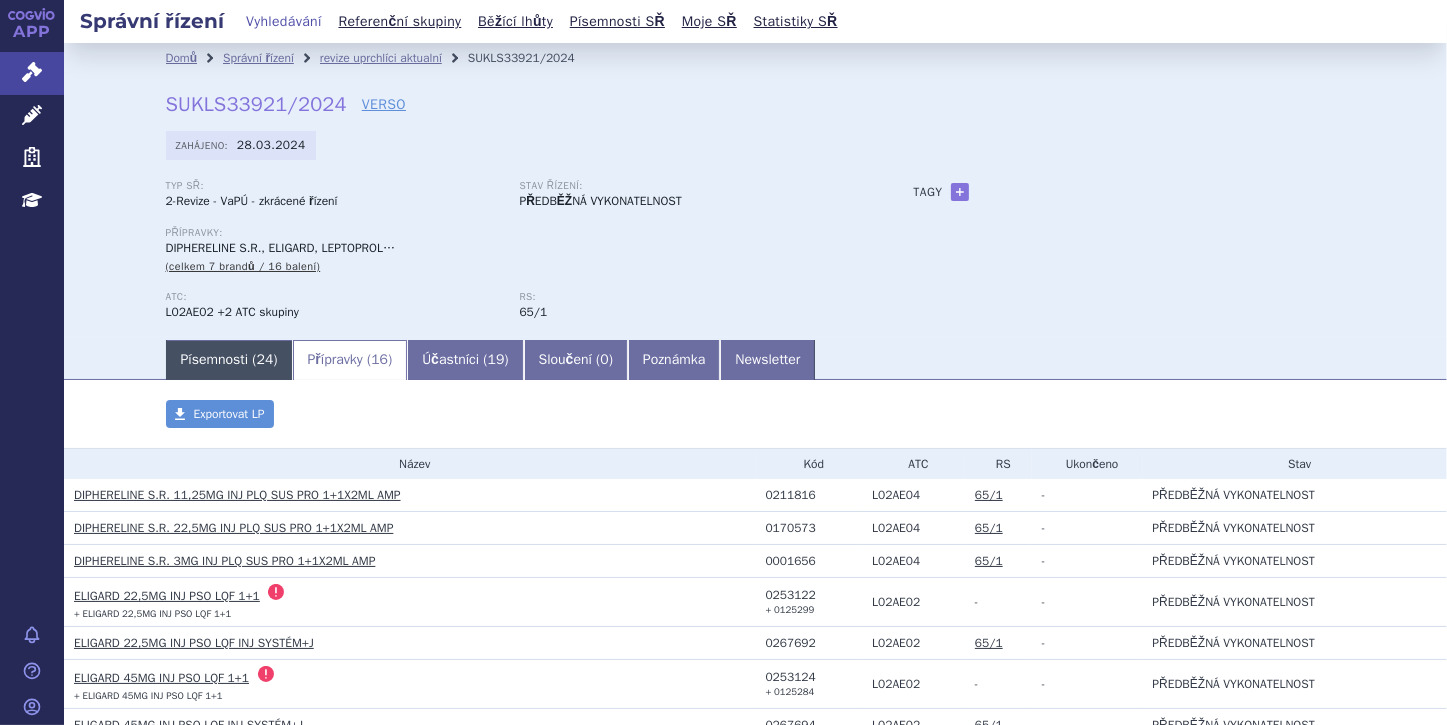 click on "24" at bounding box center [265, 359] 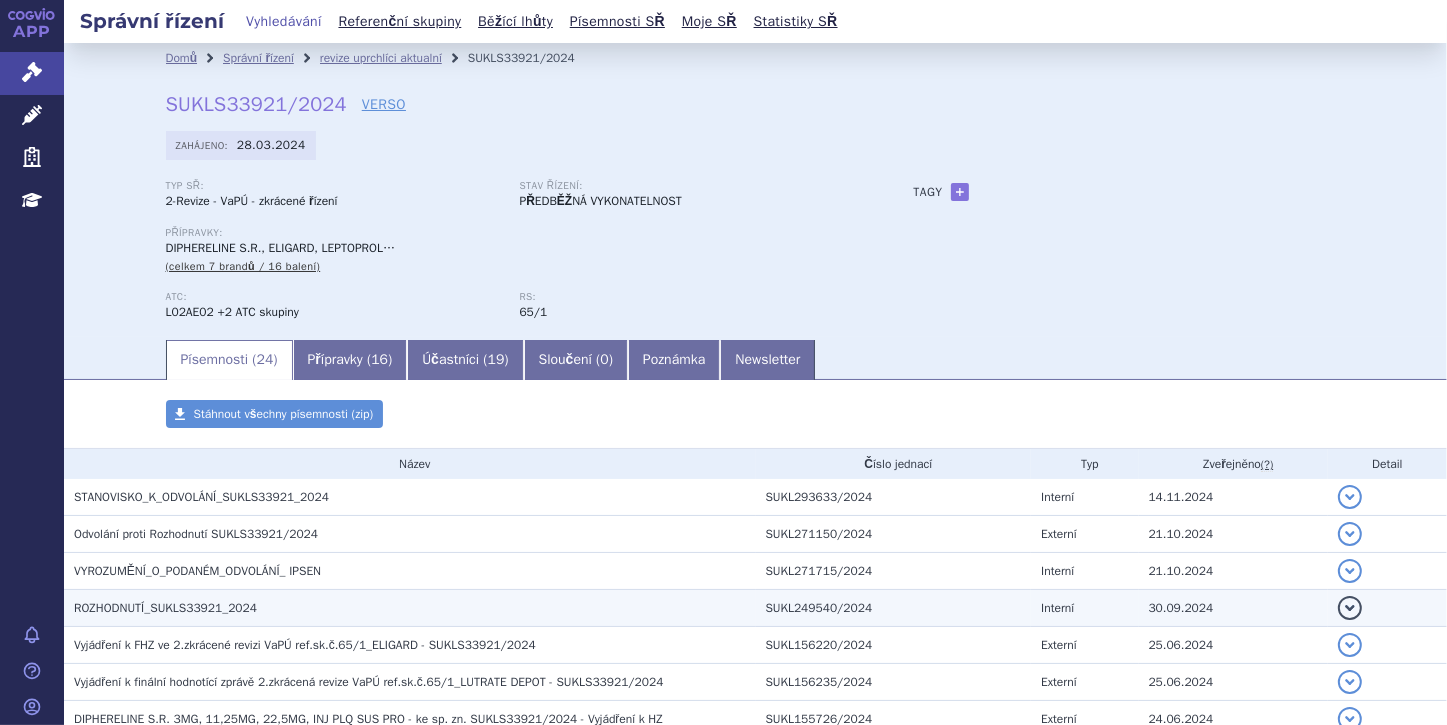 click on "ROZHODNUTÍ_SUKLS33921_2024" at bounding box center [415, 608] 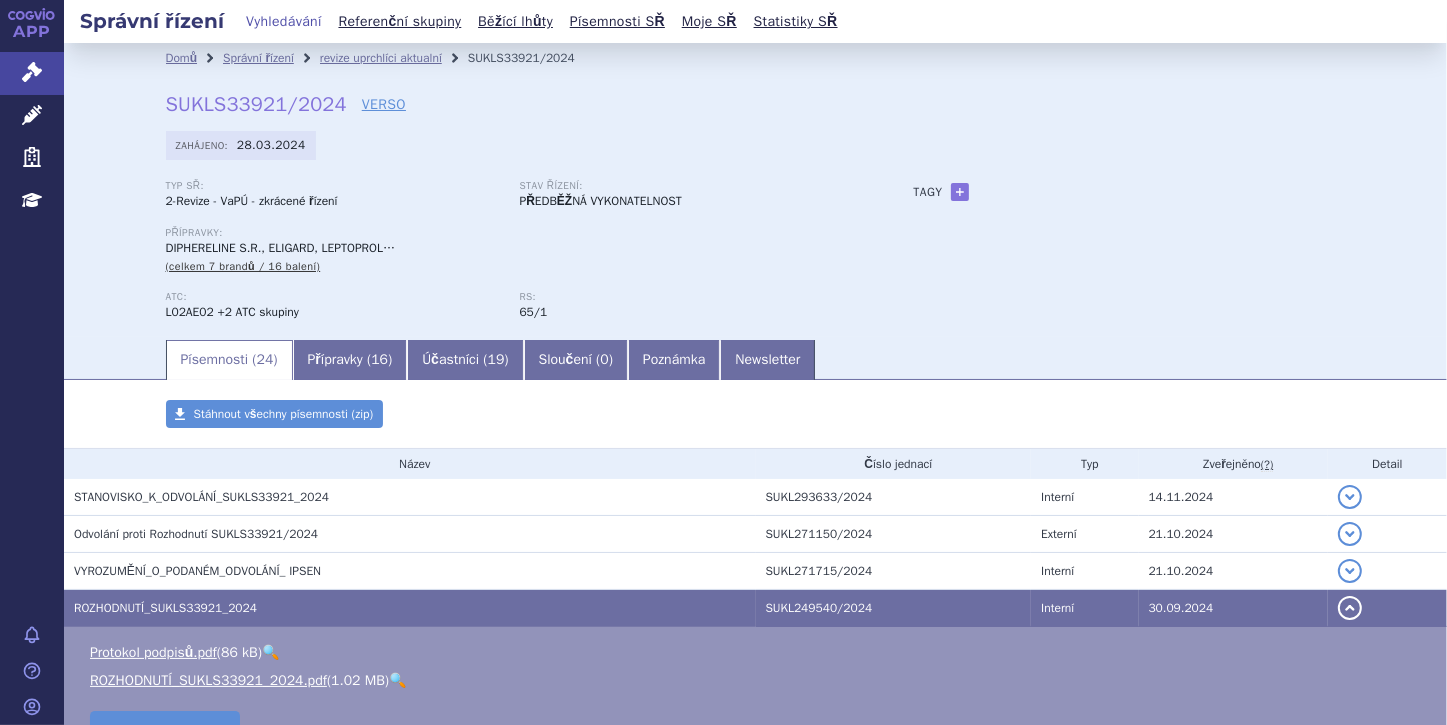 click on "🔍" at bounding box center [397, 680] 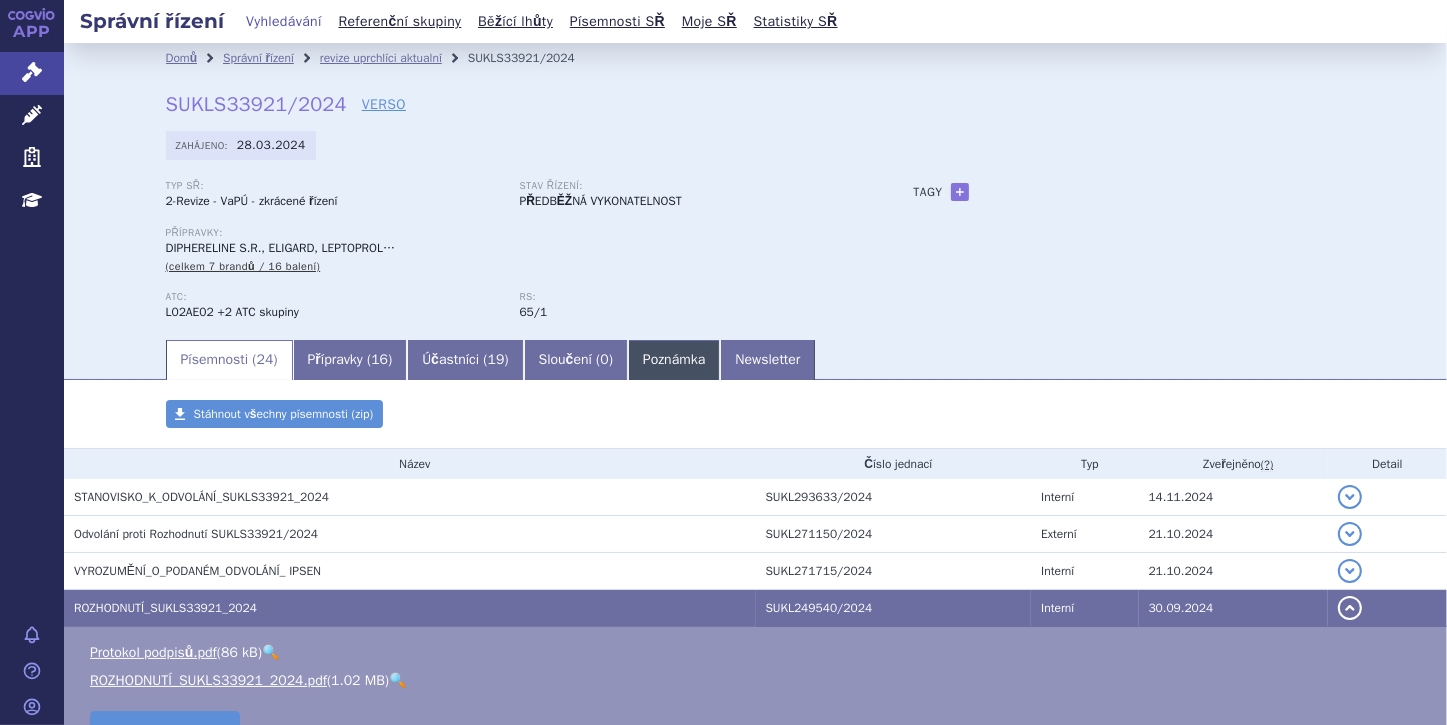 click on "Poznámka" at bounding box center (674, 360) 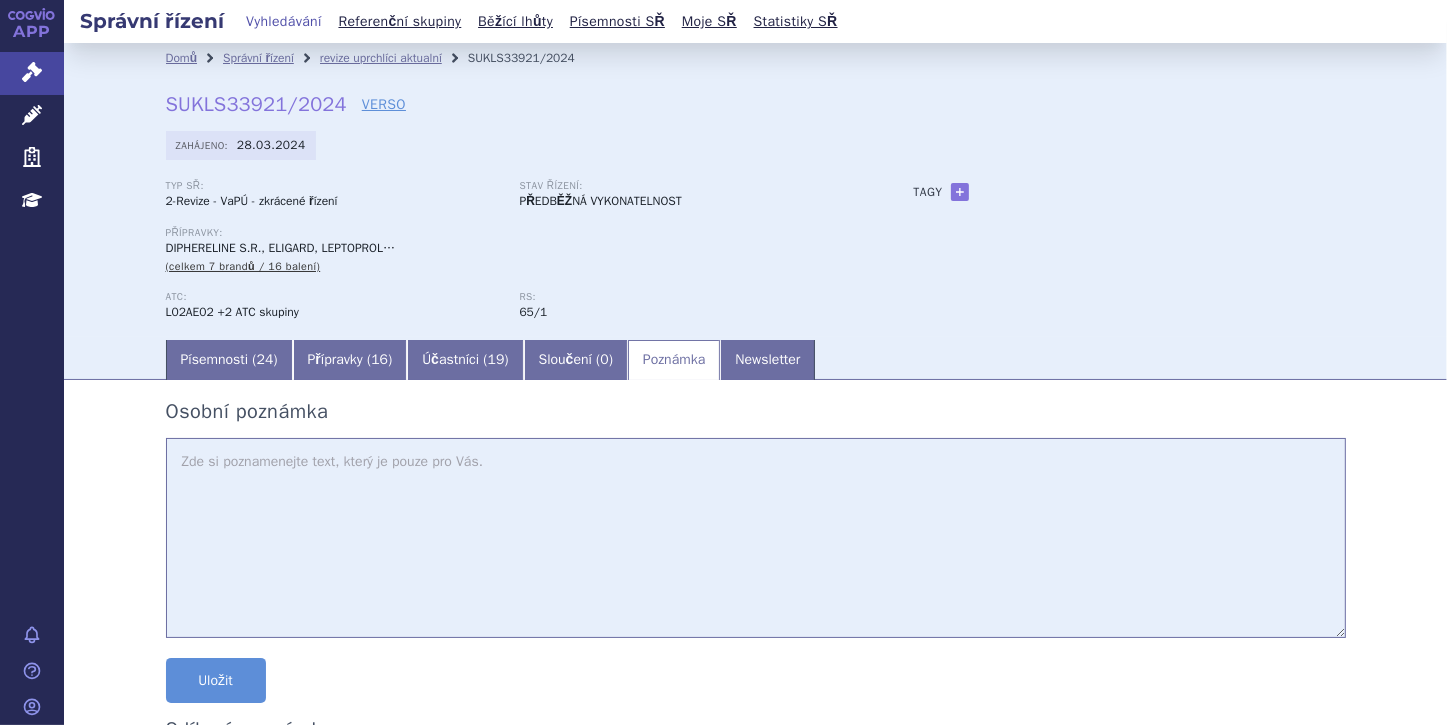 click at bounding box center [756, 538] 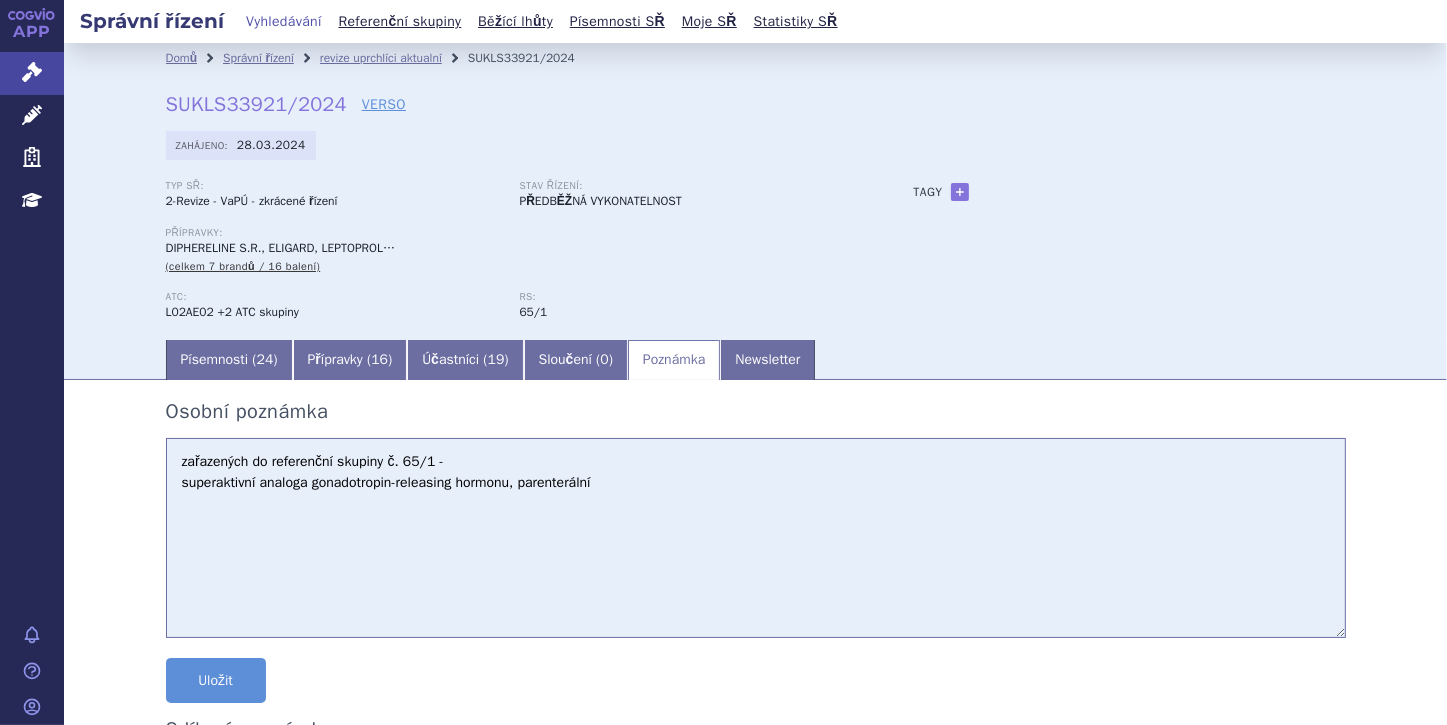 click on "zařazených do referenční skupiny č. 65/1 -
superaktivní analoga gonadotropin-releasing hormonu, parenterální" at bounding box center (756, 538) 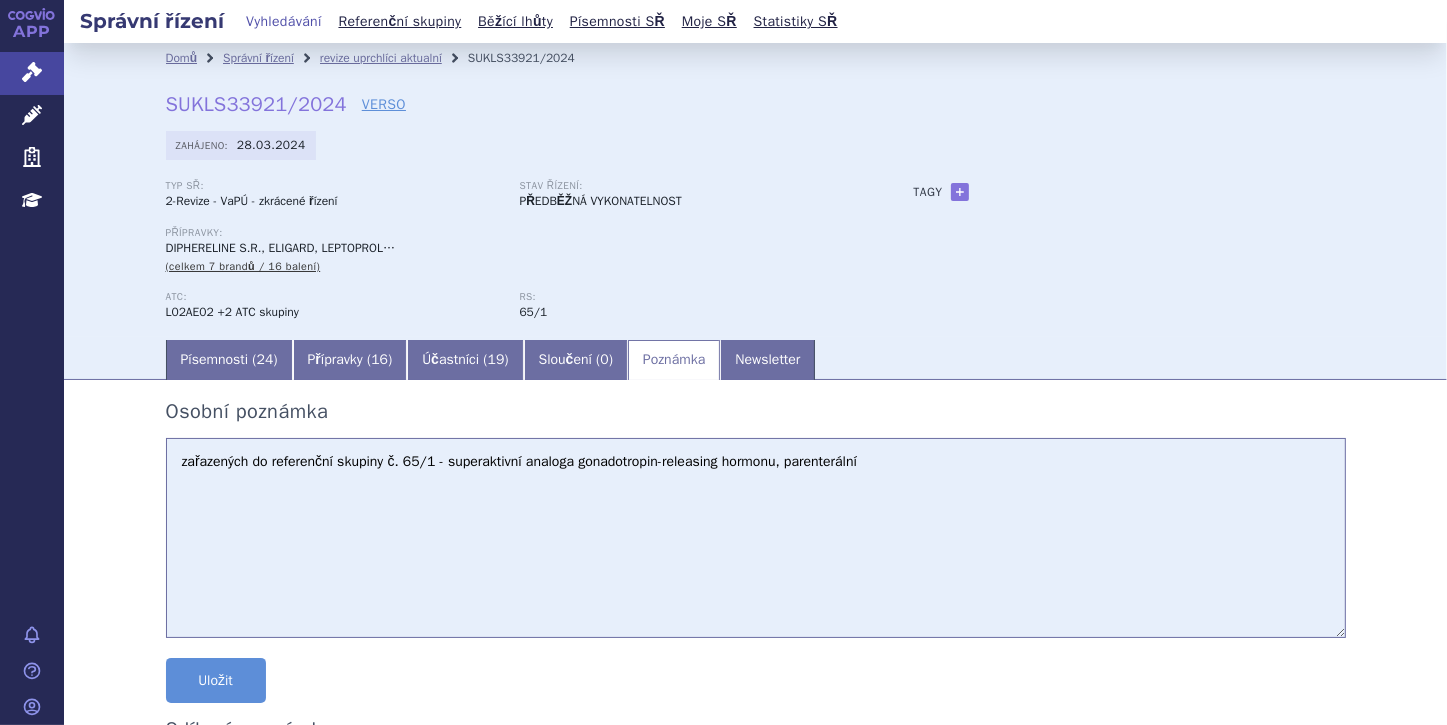 click on "zařazených do referenční skupiny č. 65/1 - superaktivní analoga gonadotropin-releasing hormonu, parenterální" at bounding box center (756, 538) 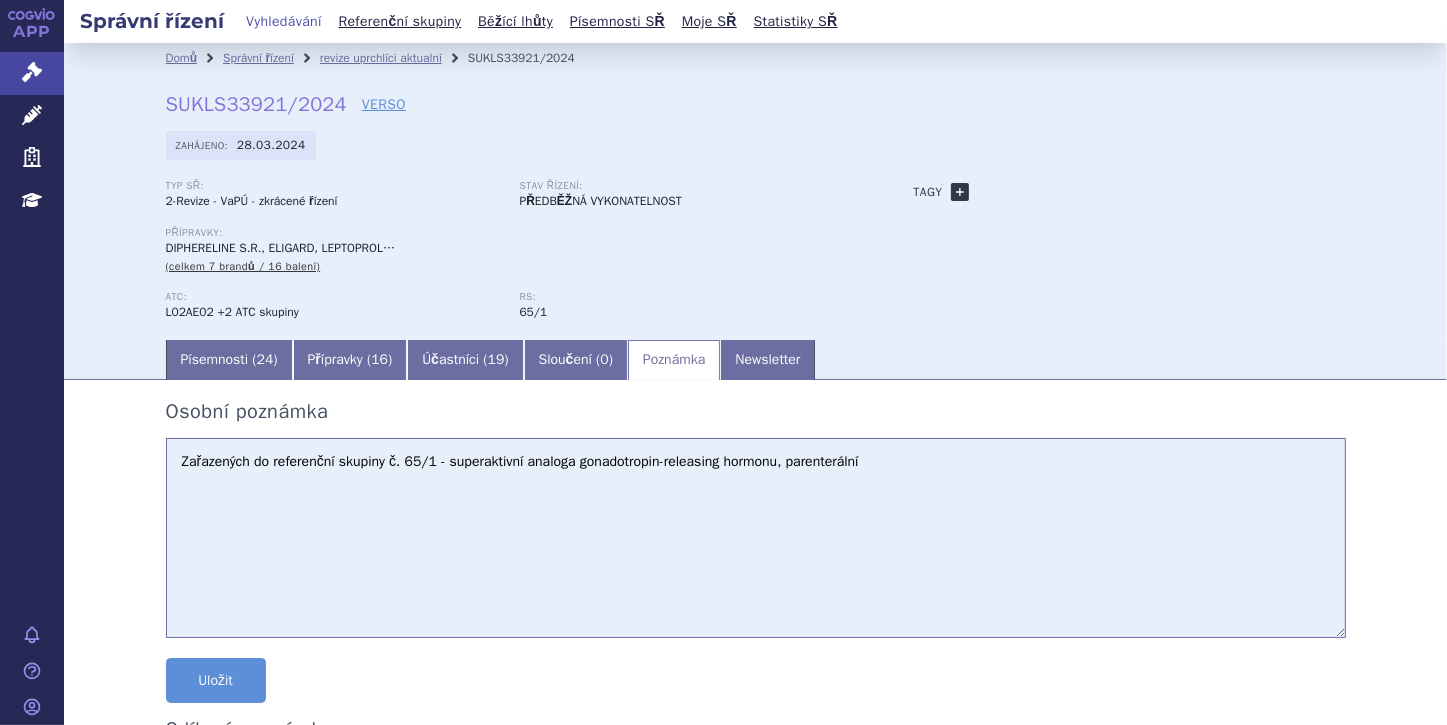 type on "Zařazených do referenční skupiny č. 65/1 - superaktivní analoga gonadotropin-releasing hormonu, parenterální" 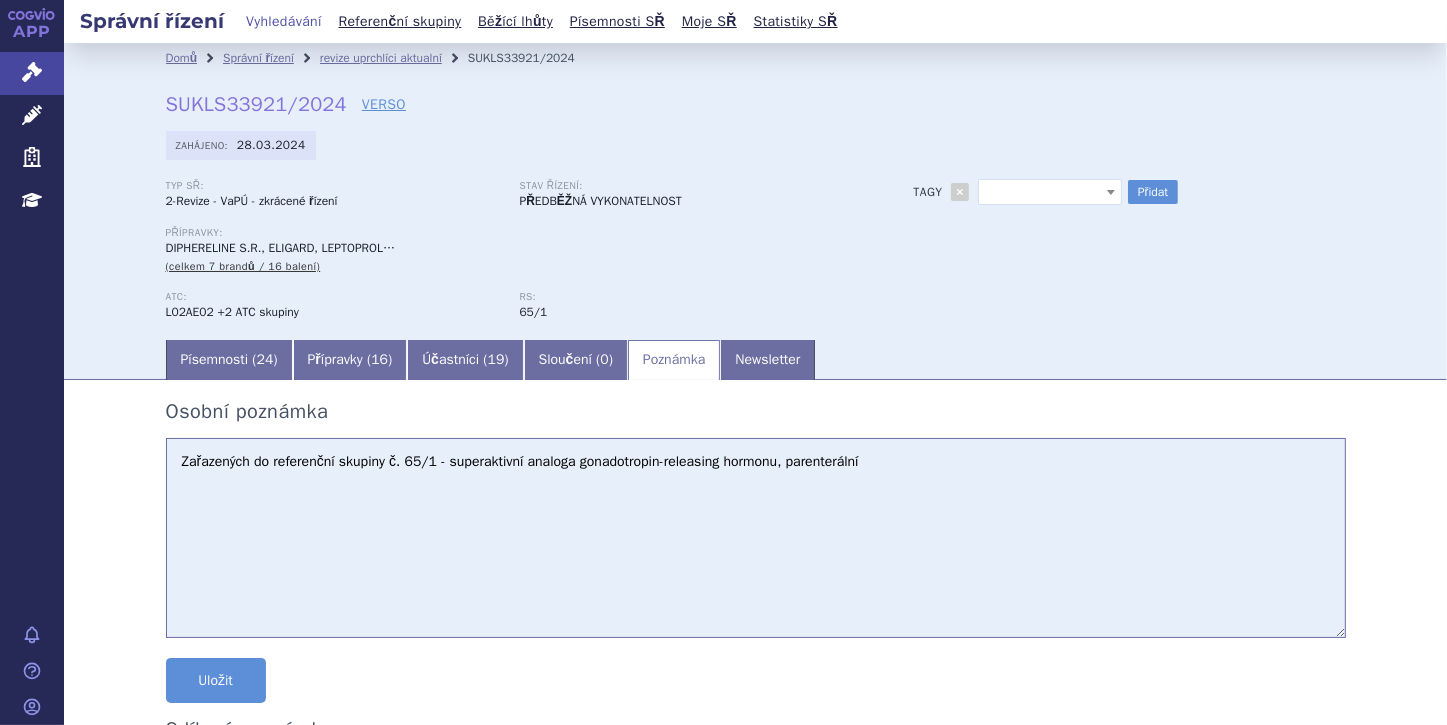 click at bounding box center [1111, 192] 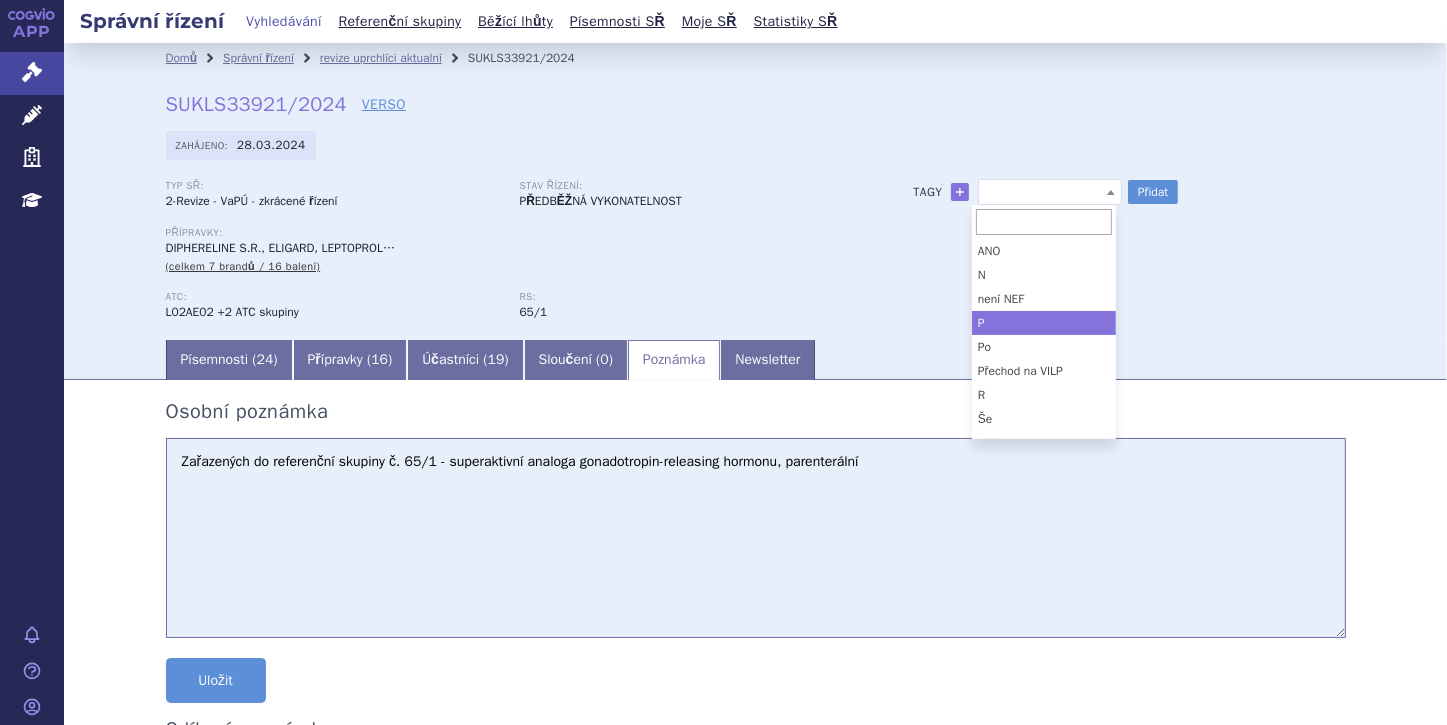 select on "P" 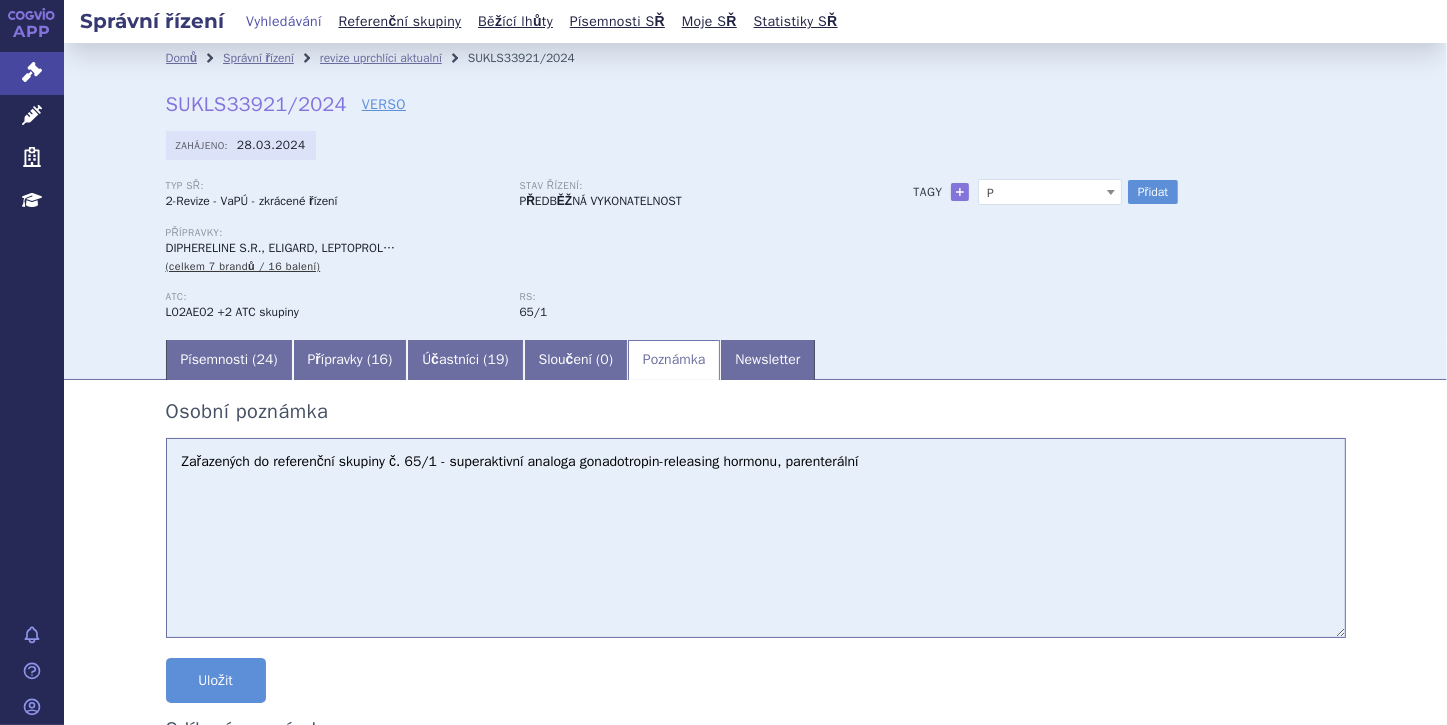 click on "Zařazených do referenční skupiny č. 65/1 - superaktivní analoga gonadotropin-releasing hormonu, parenterální" at bounding box center (756, 538) 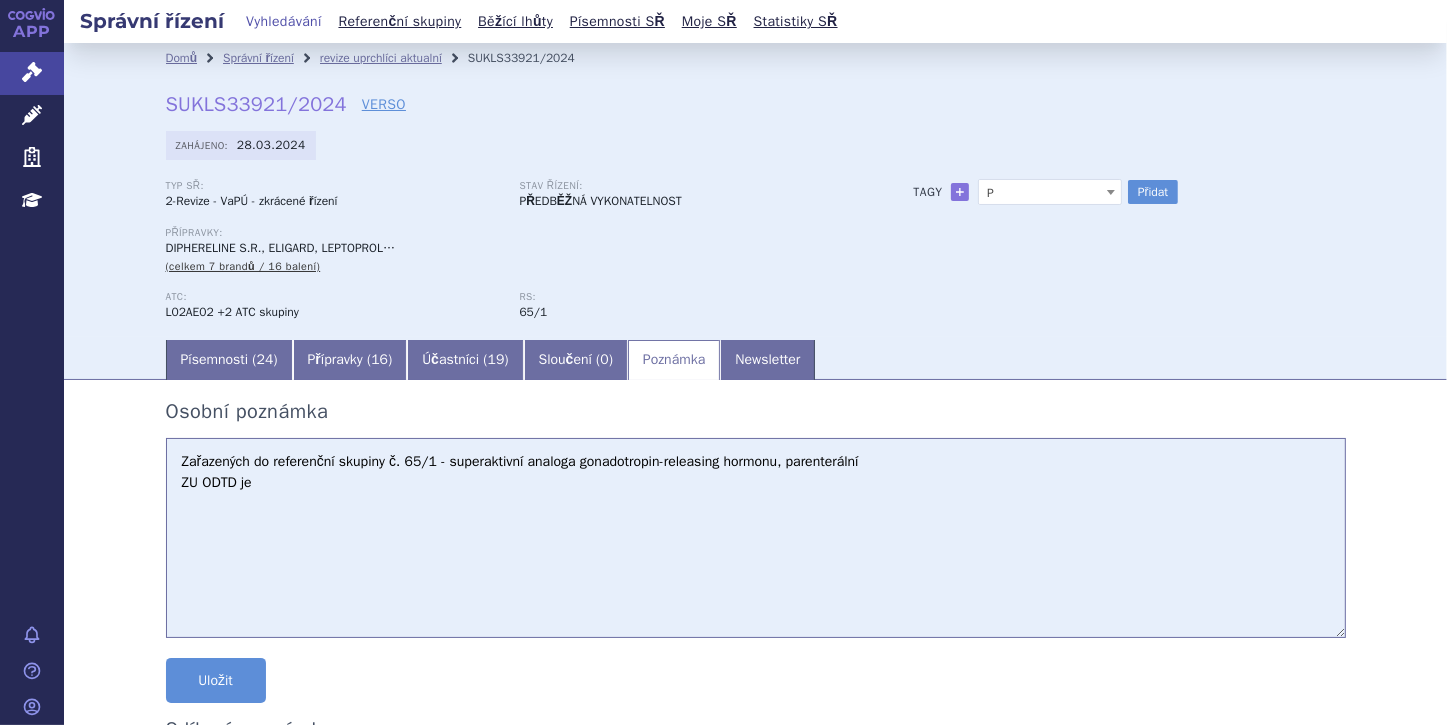 paste on "623,0000 Kč" 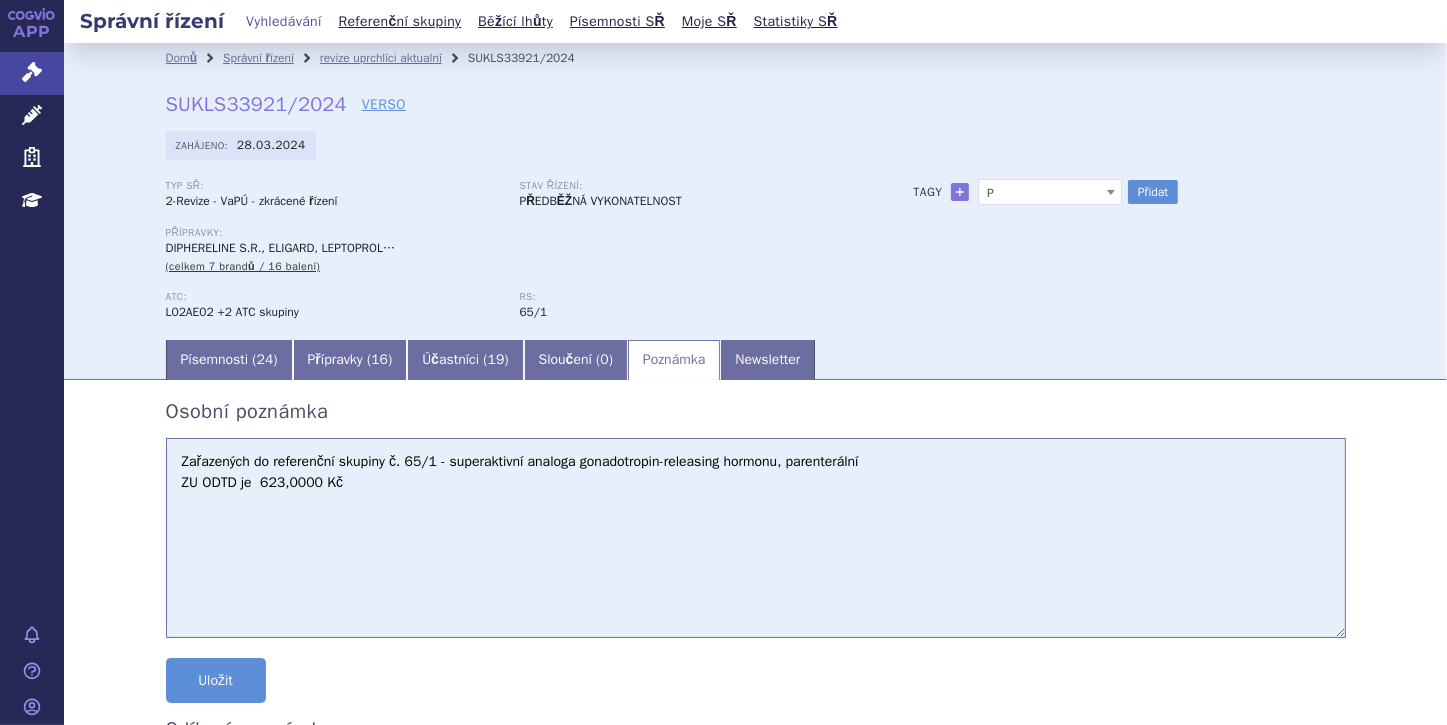 click on "Zařazených do referenční skupiny č. 65/1 - superaktivní analoga gonadotropin-releasing hormonu, parenterální
ZU ODTD je  623,0000 Kč" at bounding box center [756, 538] 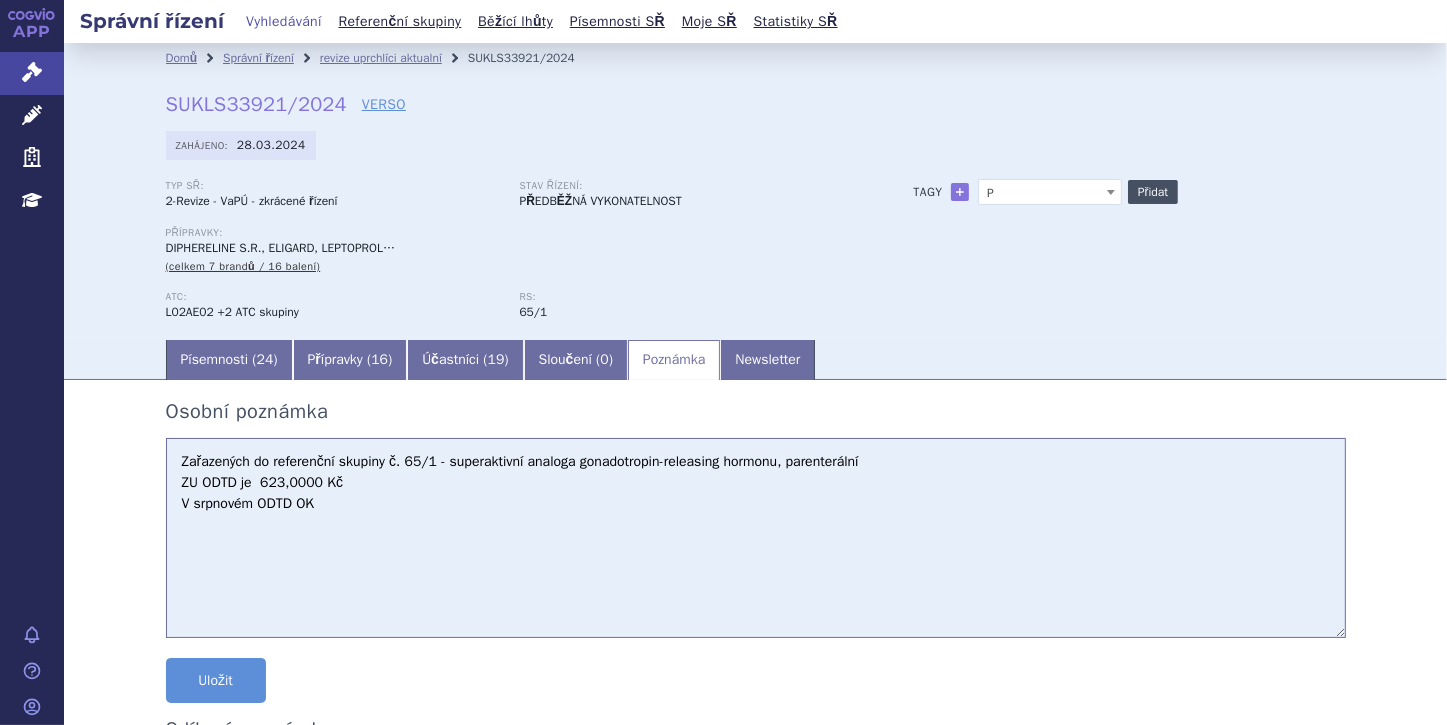 type on "Zařazených do referenční skupiny č. 65/1 - superaktivní analoga gonadotropin-releasing hormonu, parenterální
ZU ODTD je  623,0000 Kč
V srpnovém ODTD OK" 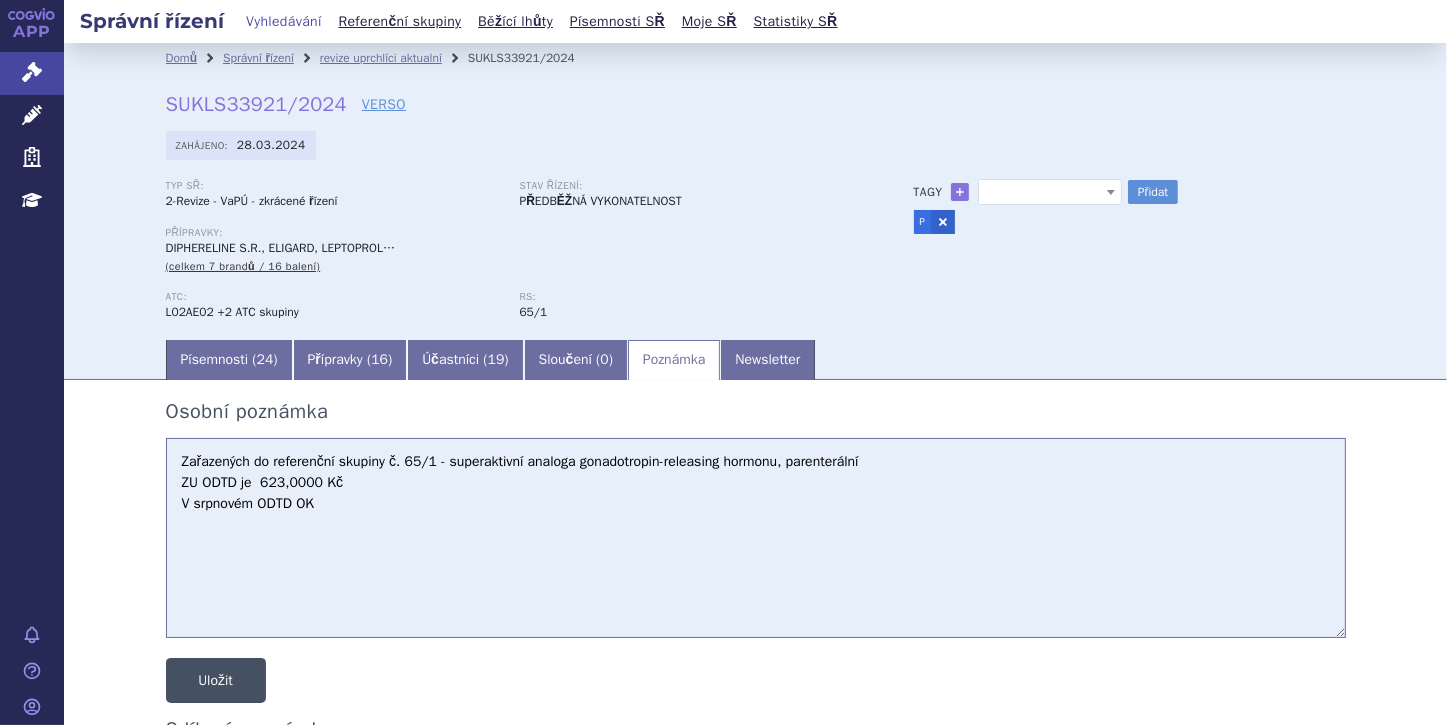 click on "Uložit" at bounding box center (216, 680) 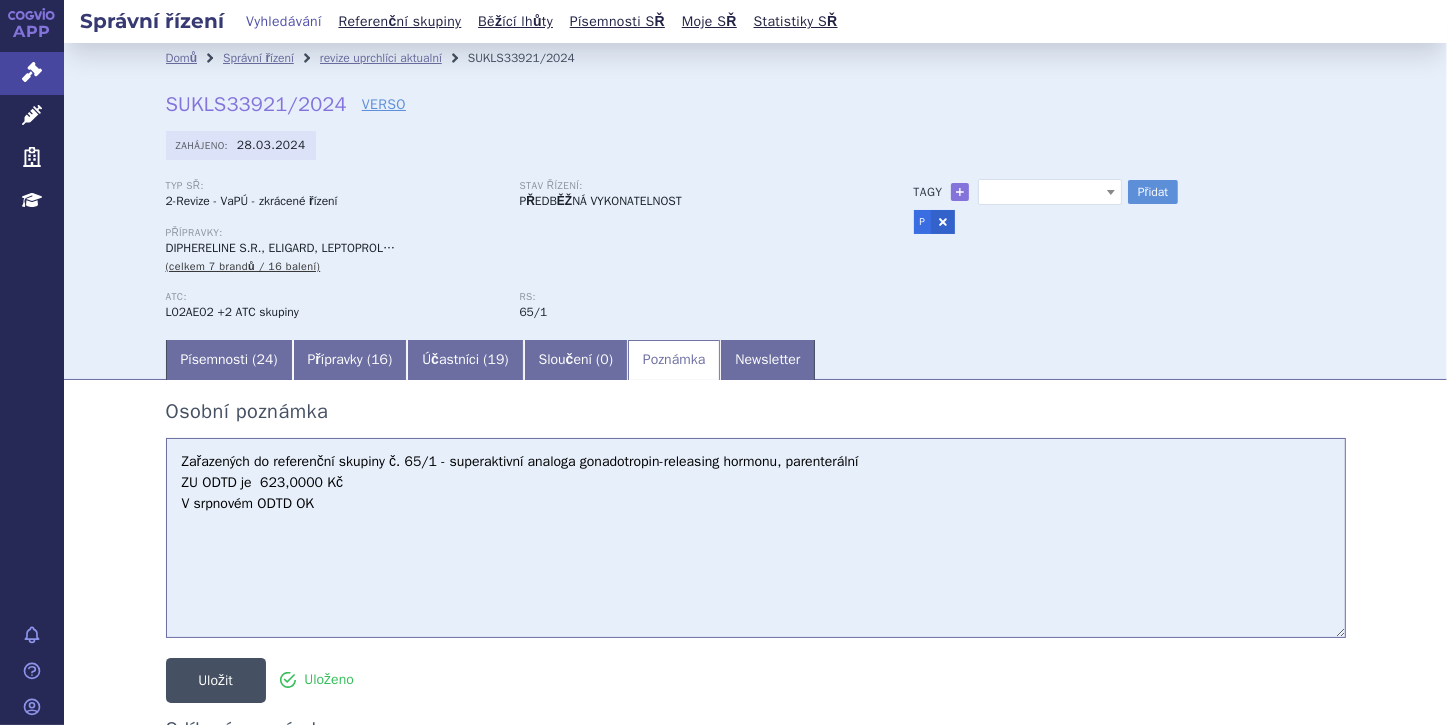 click on "Uložit" at bounding box center [216, 680] 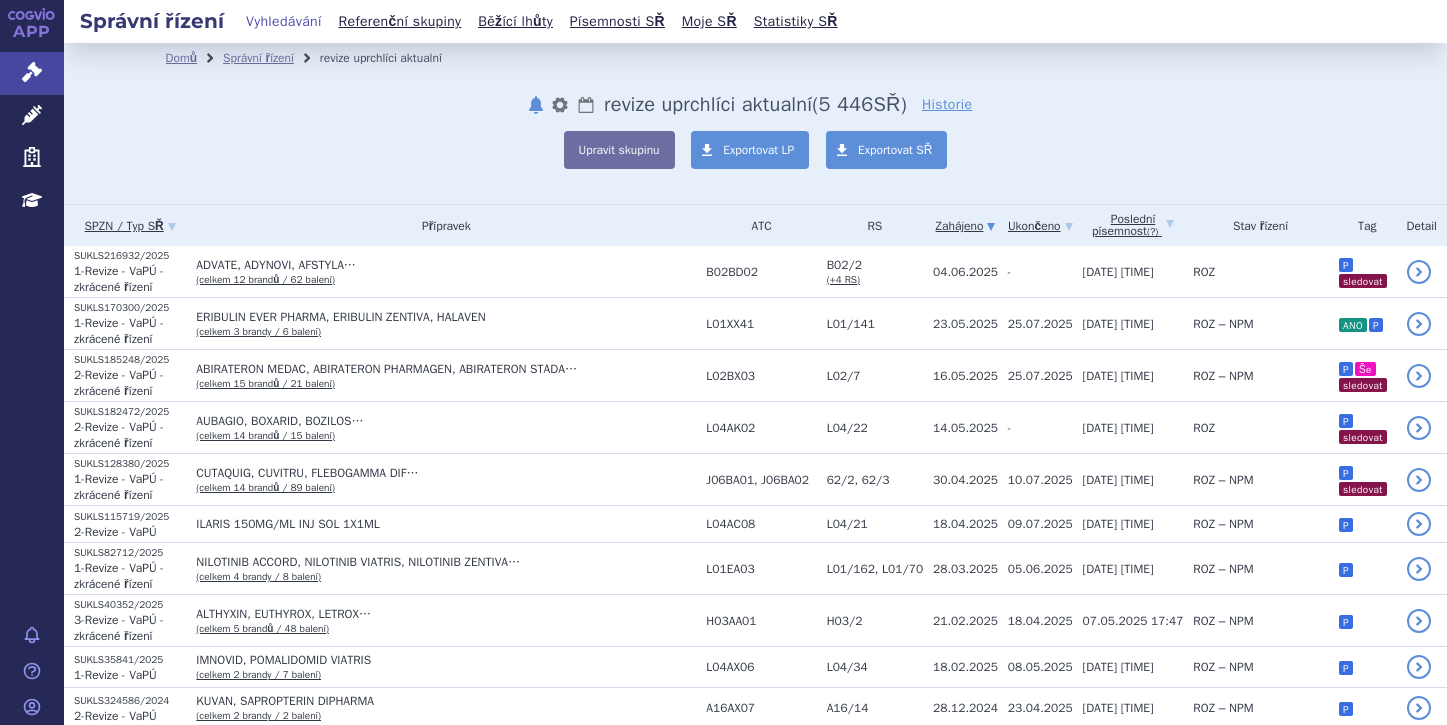 scroll, scrollTop: 0, scrollLeft: 0, axis: both 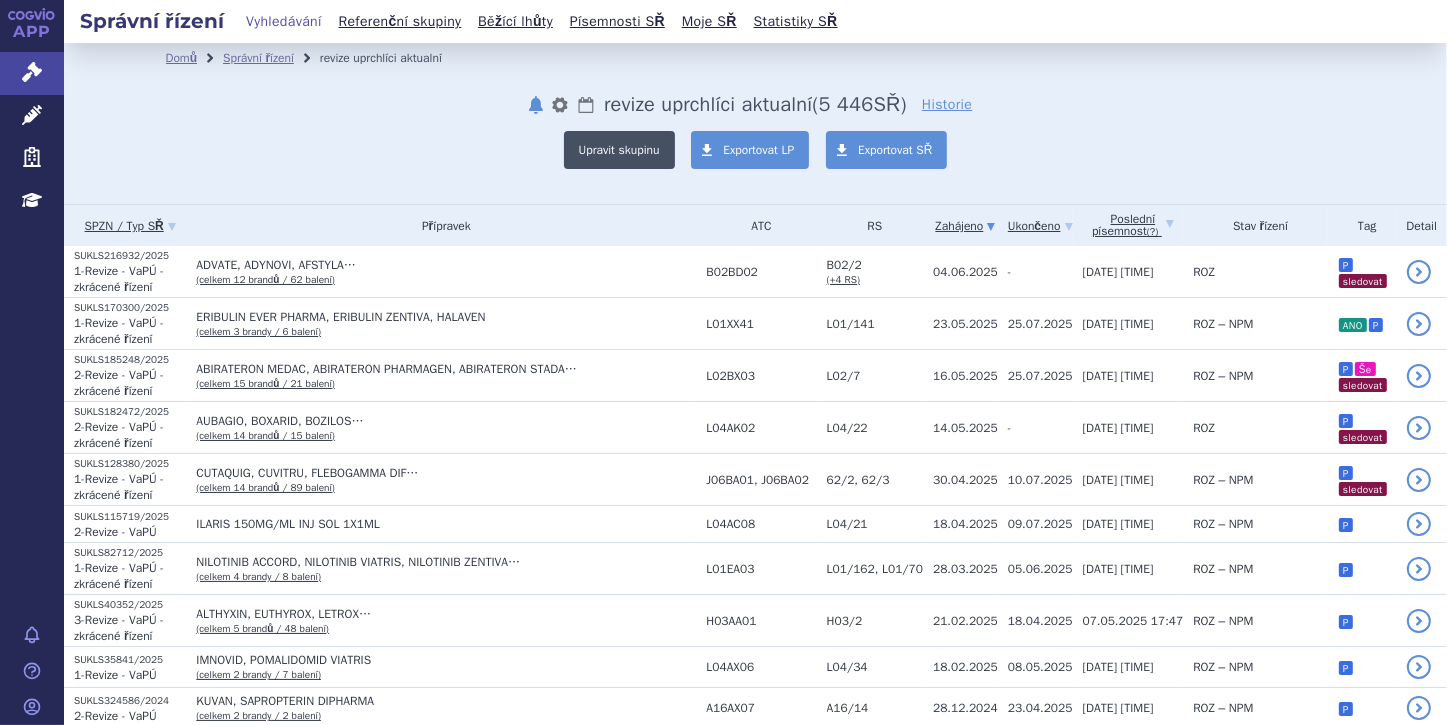 click on "Upravit skupinu" at bounding box center [619, 150] 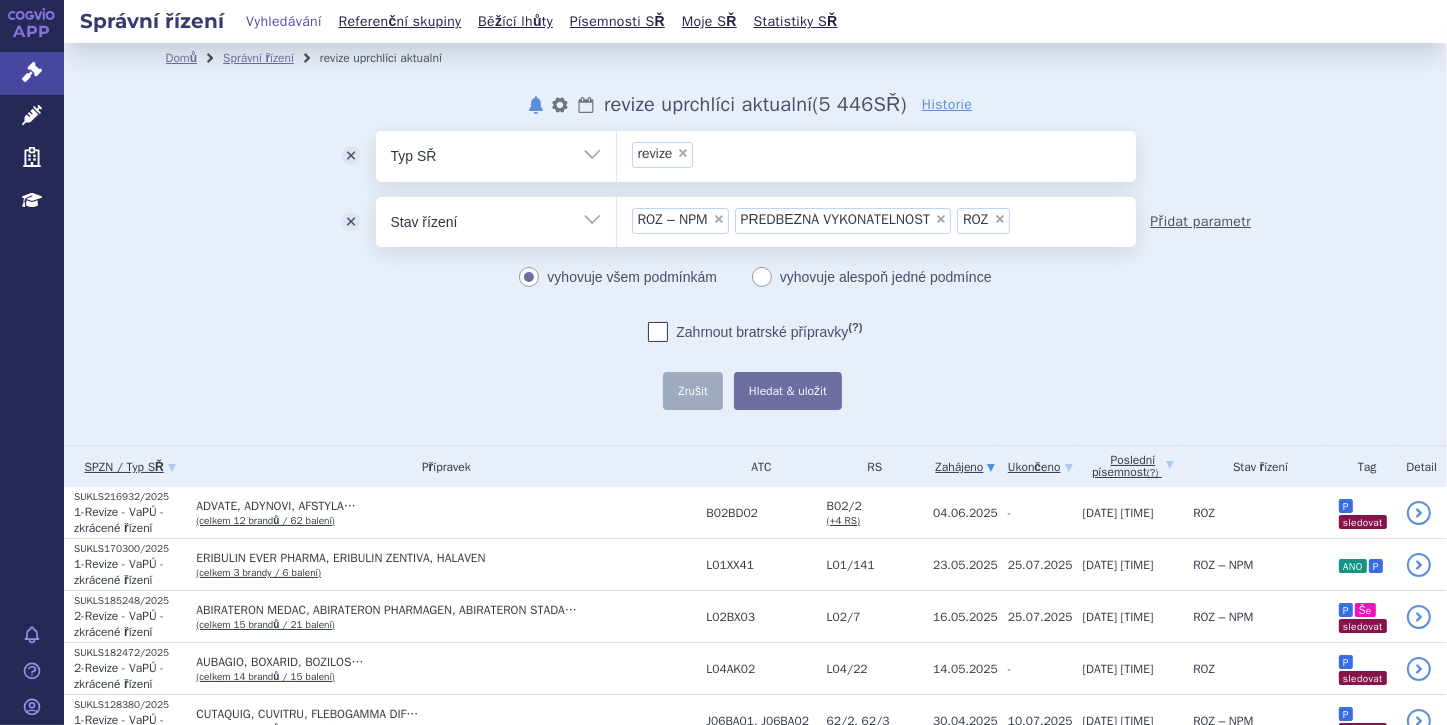 click on "Přidat parametr" at bounding box center [1201, 222] 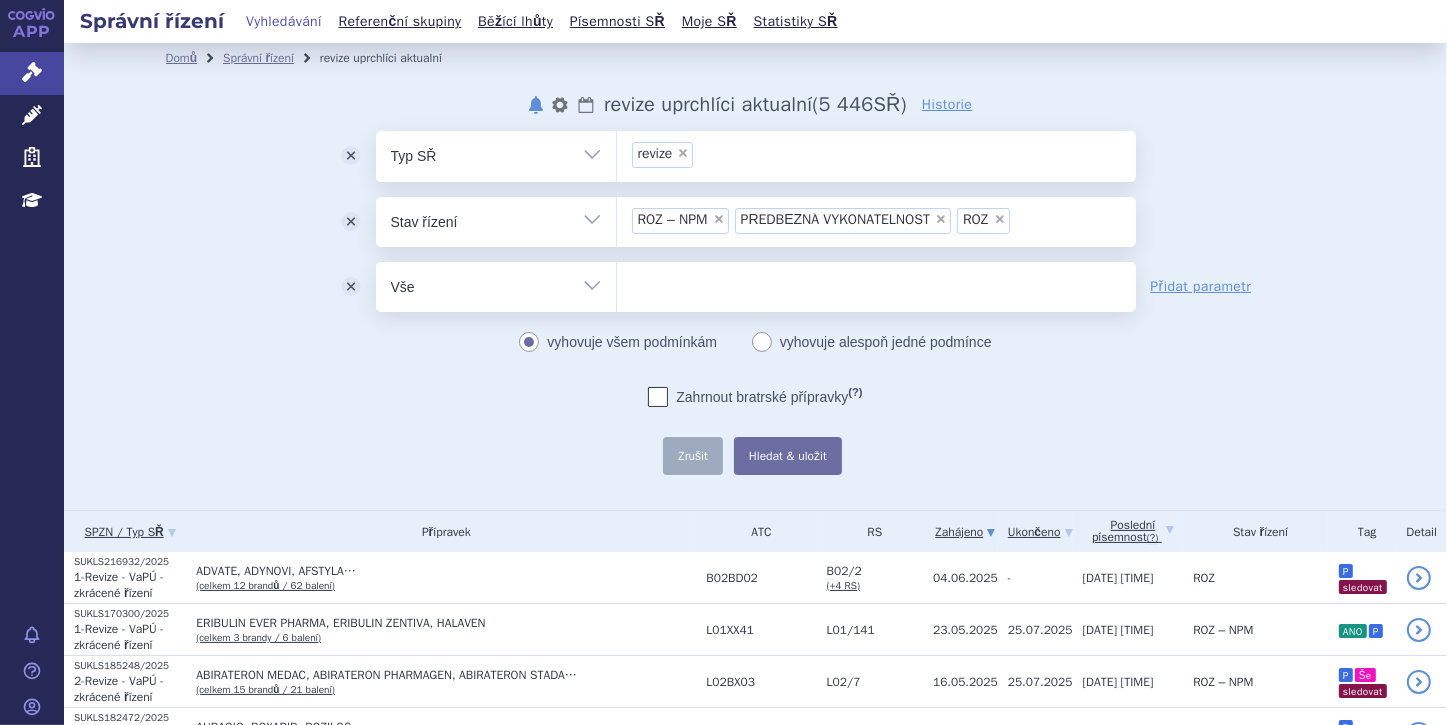 click on "Vše
Spisová značka
Typ SŘ
Přípravek/SUKL kód
Účastník/Držitel" at bounding box center (496, 284) 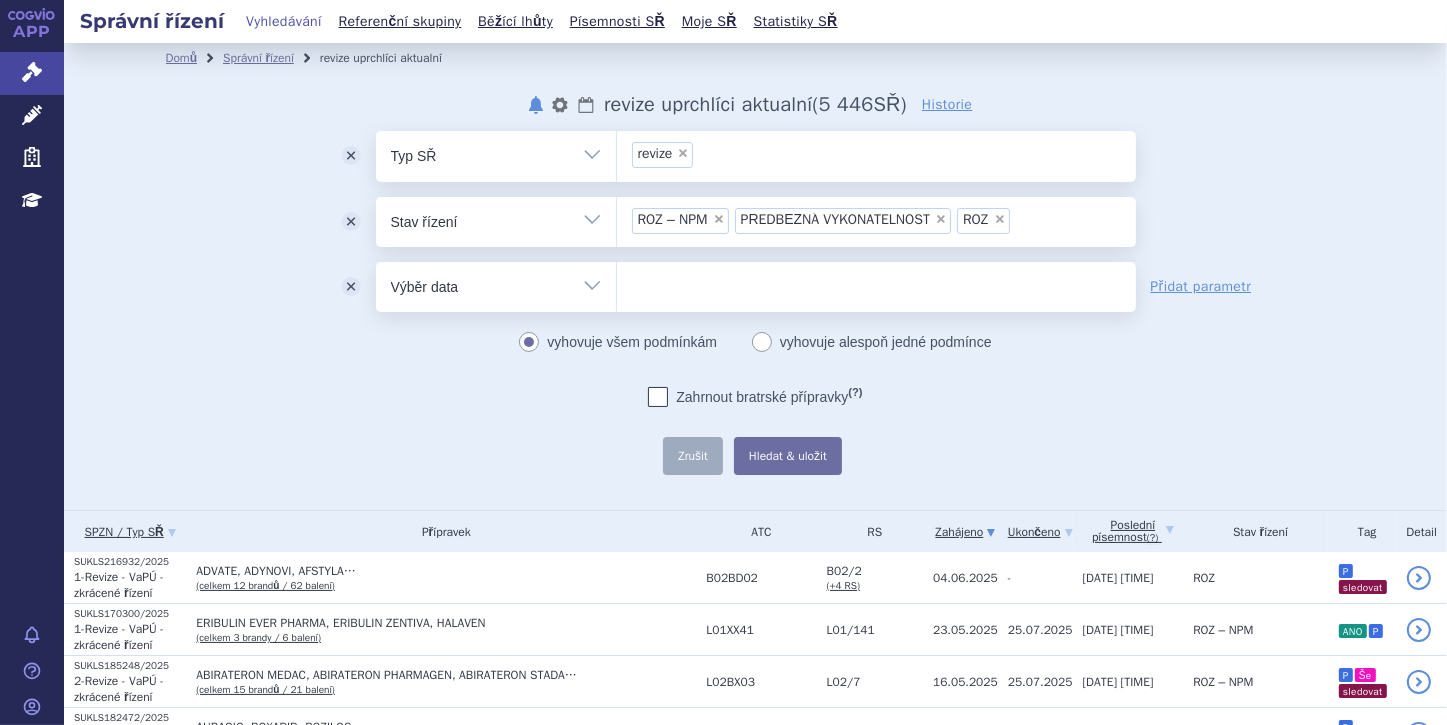 click on "Vše
Spisová značka
Typ SŘ
Přípravek/SUKL kód
Účastník/Držitel" at bounding box center (496, 284) 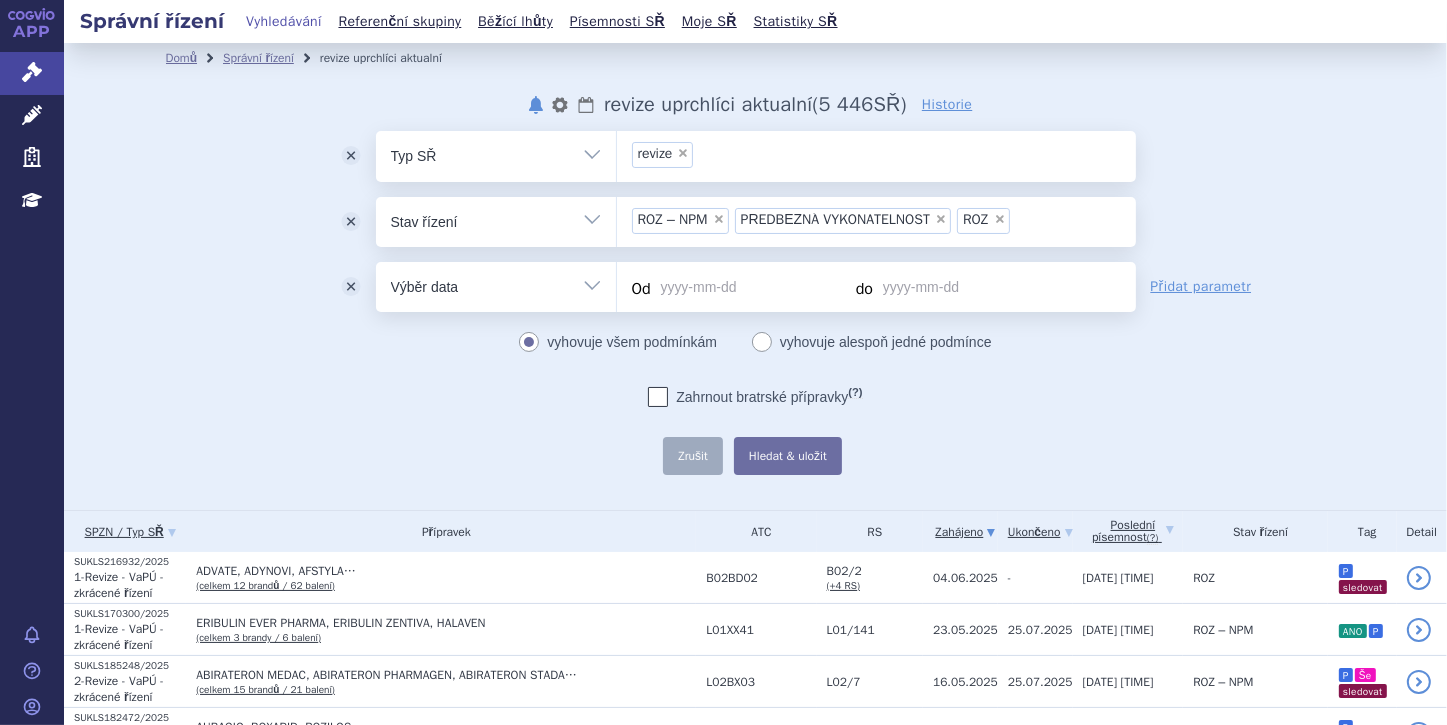 click on "odstranit" at bounding box center (351, 287) 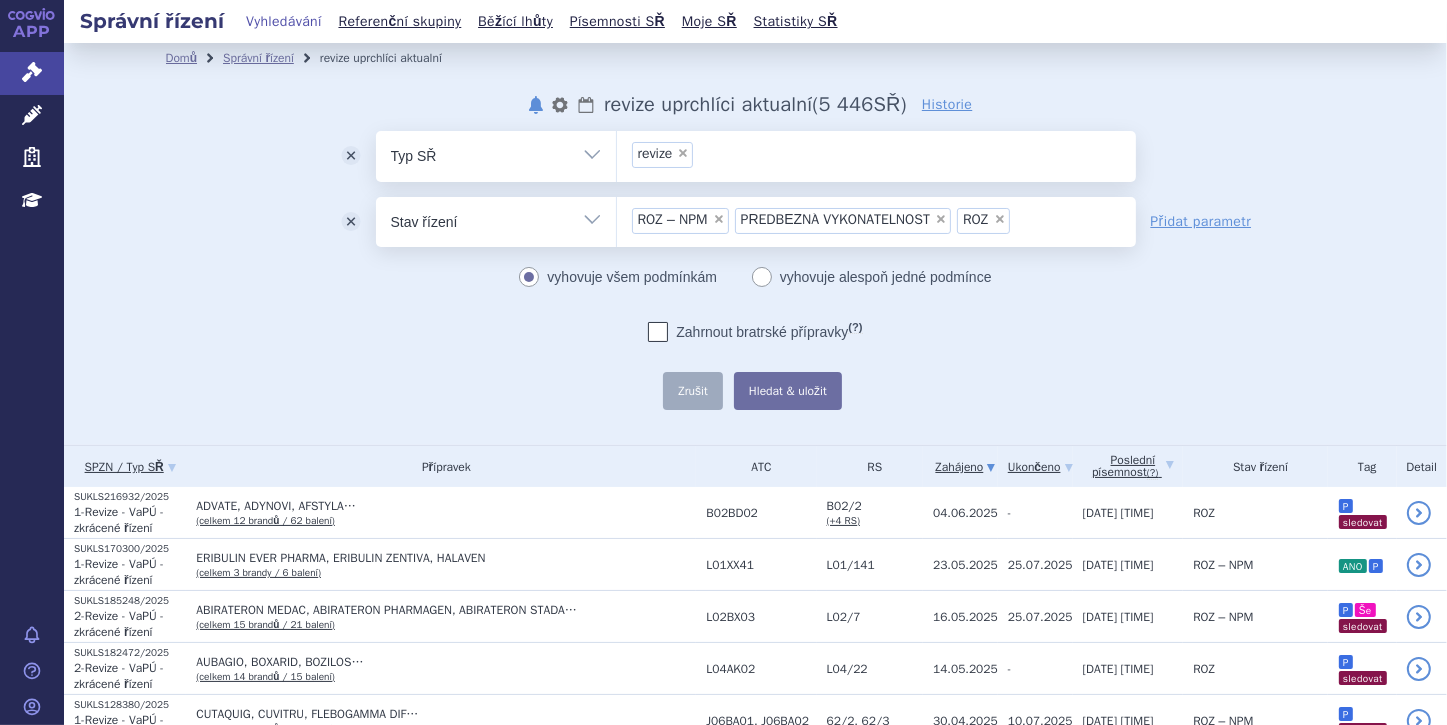 click on "odstranit
Vše
Spisová značka
Typ SŘ" at bounding box center [756, 270] 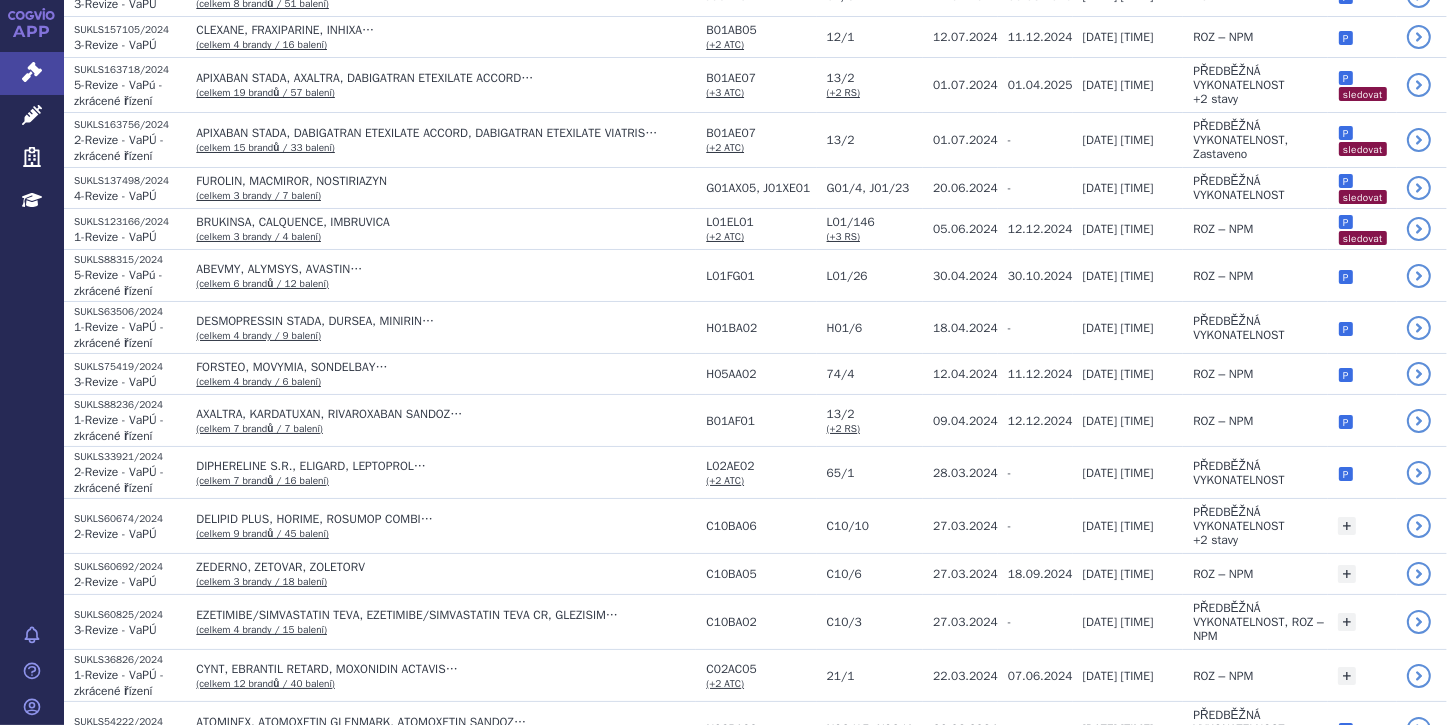 scroll, scrollTop: 1366, scrollLeft: 0, axis: vertical 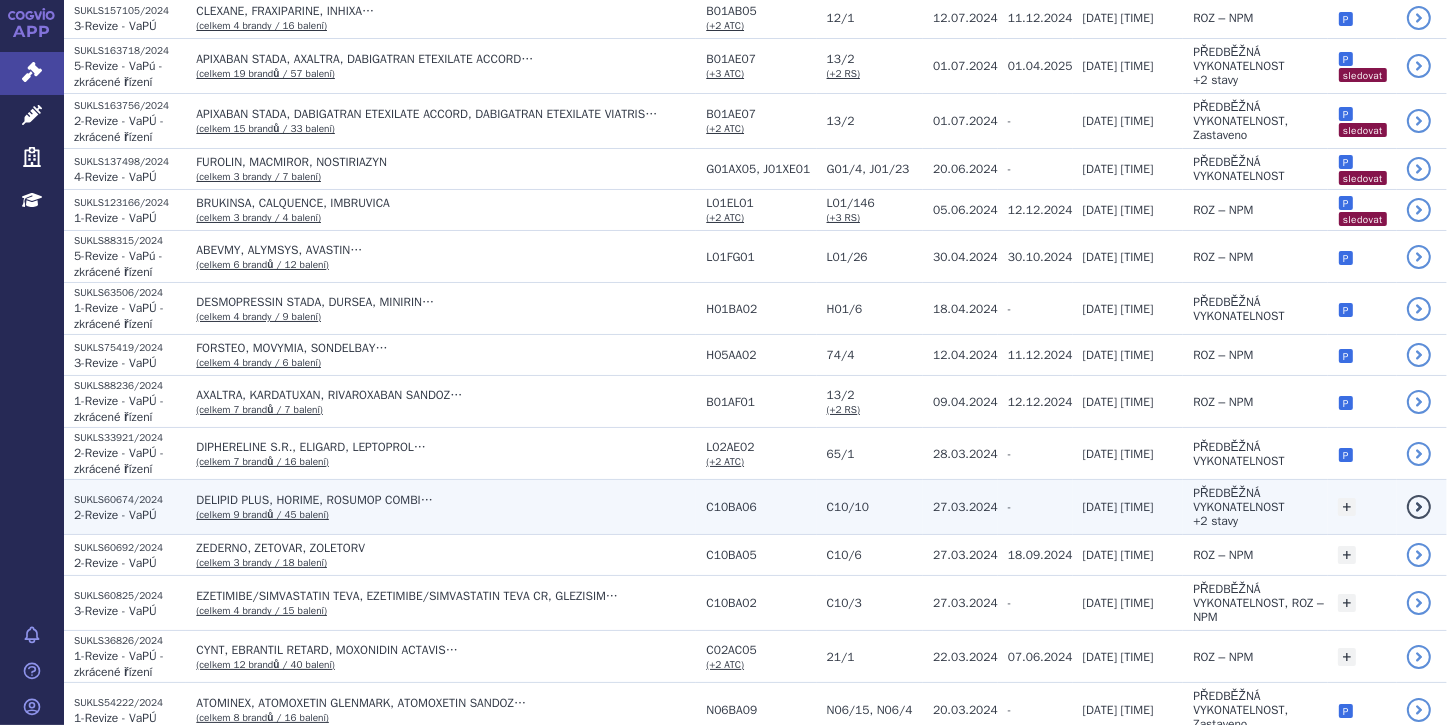 click on "detail" at bounding box center [1419, 507] 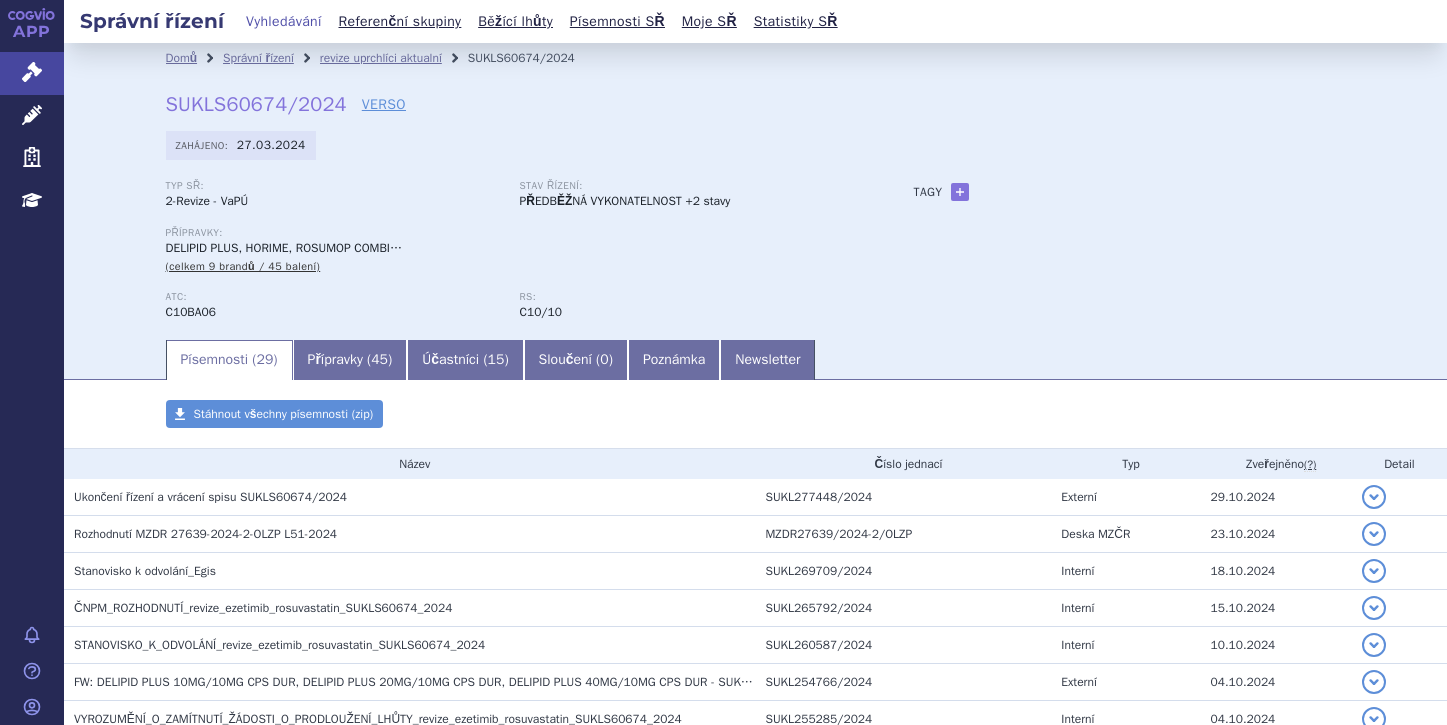 scroll, scrollTop: 0, scrollLeft: 0, axis: both 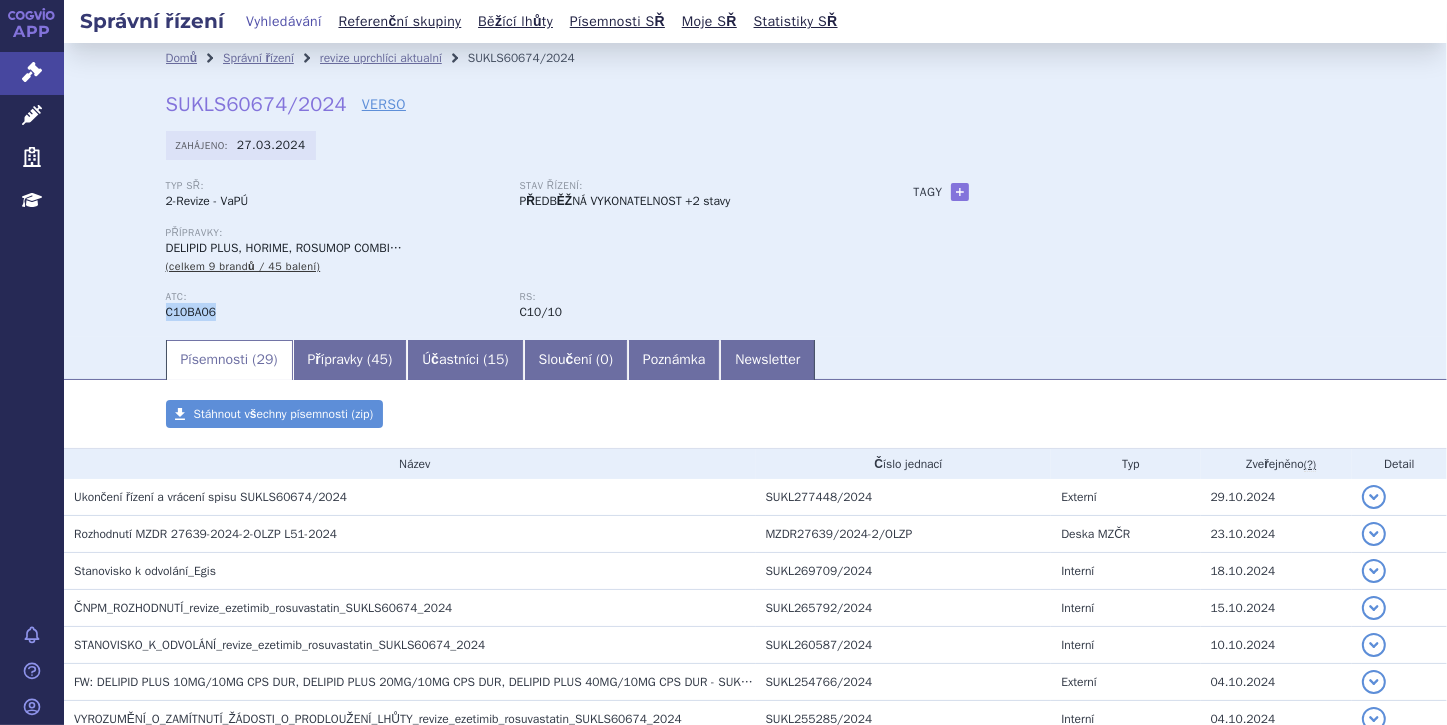 drag, startPoint x: 158, startPoint y: 313, endPoint x: 211, endPoint y: 308, distance: 53.235325 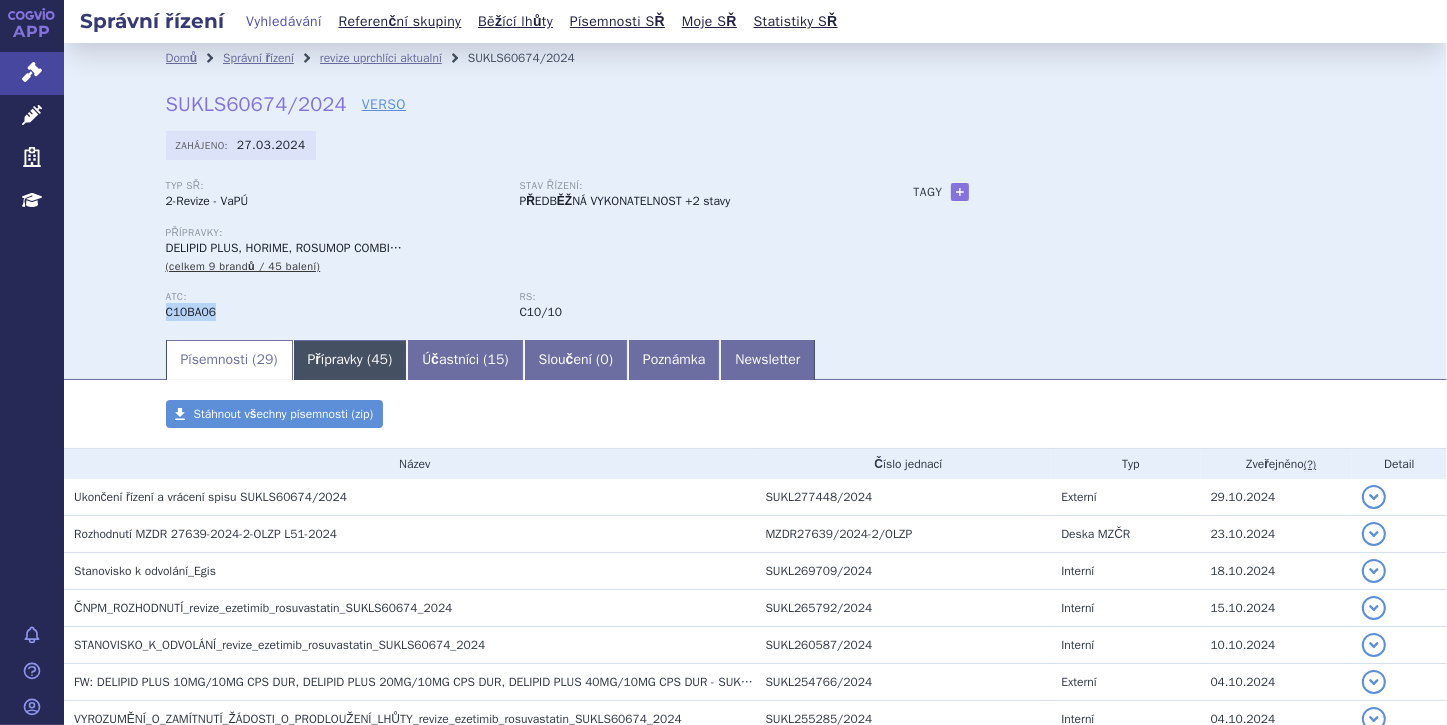 click on "Přípravky ( 45 )" at bounding box center (350, 360) 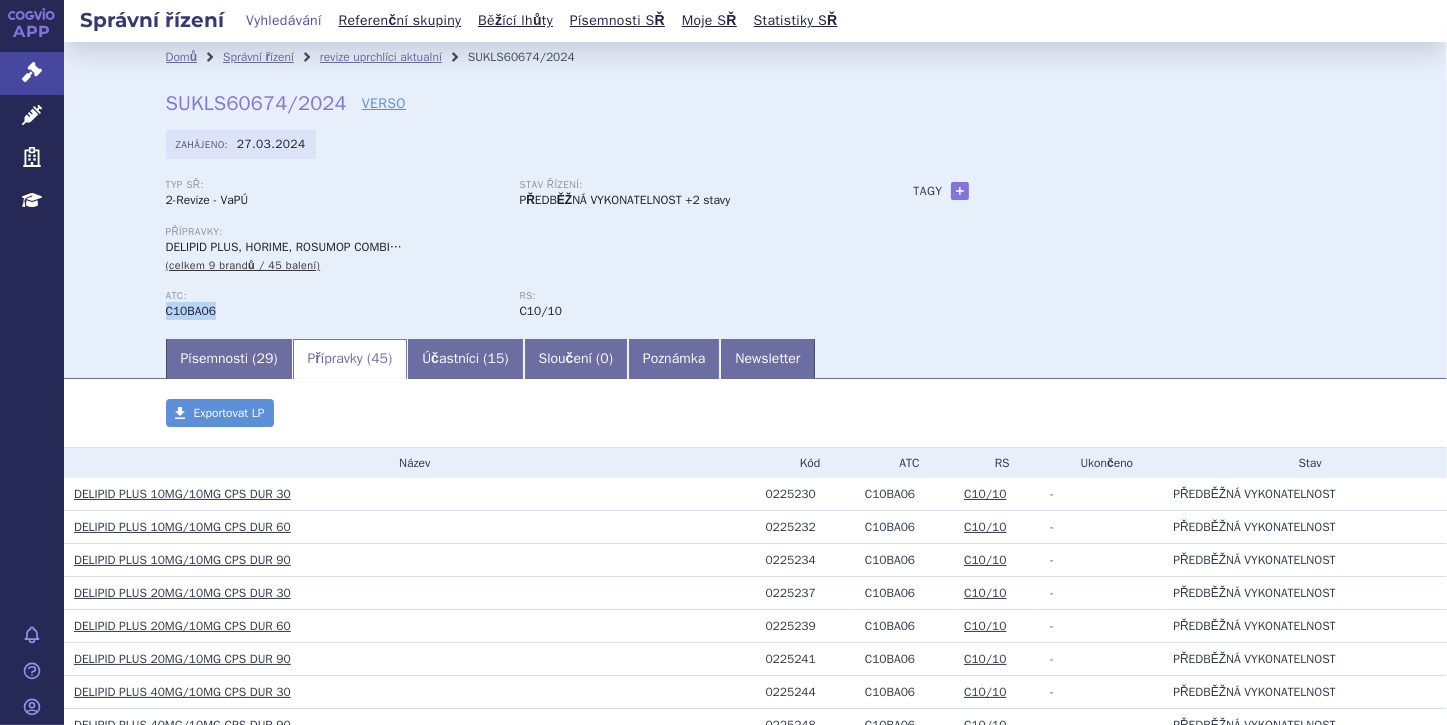 scroll, scrollTop: 0, scrollLeft: 0, axis: both 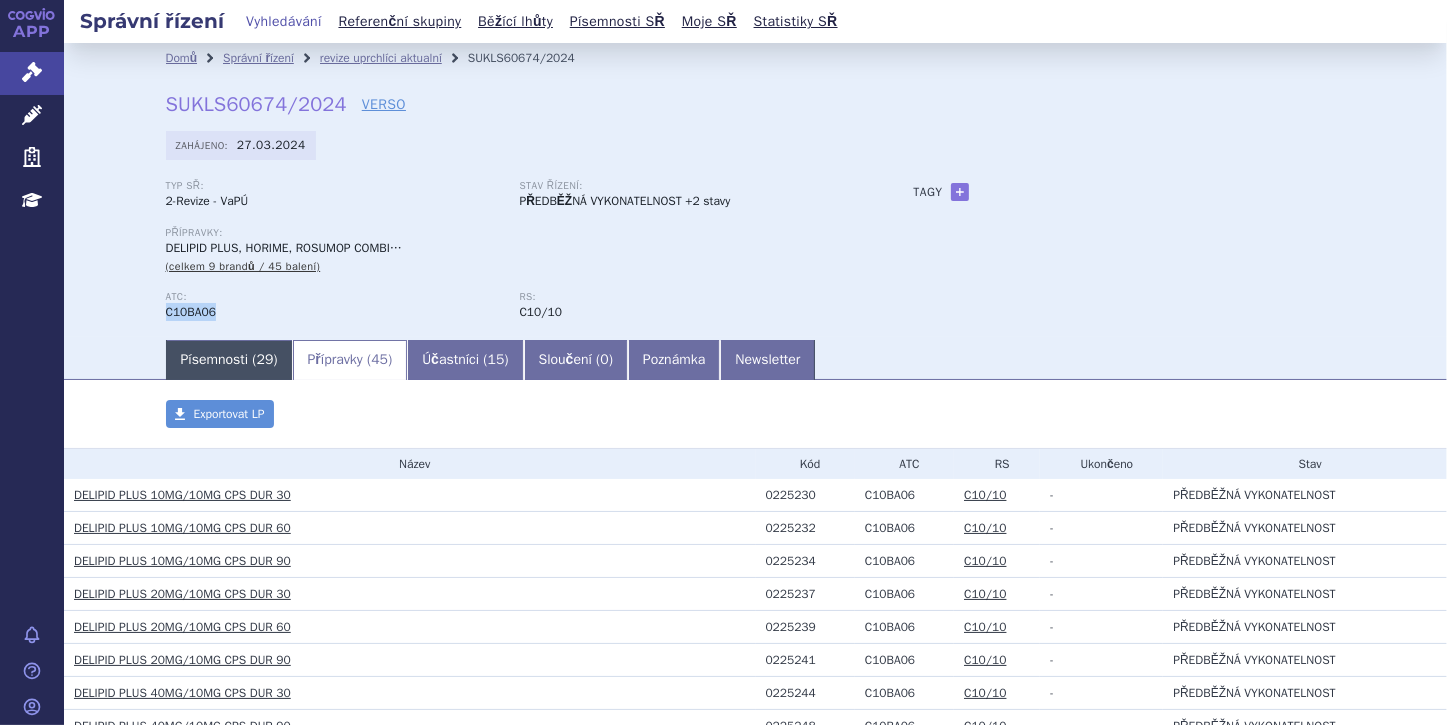 click on "Písemnosti ( 29 )" at bounding box center (229, 360) 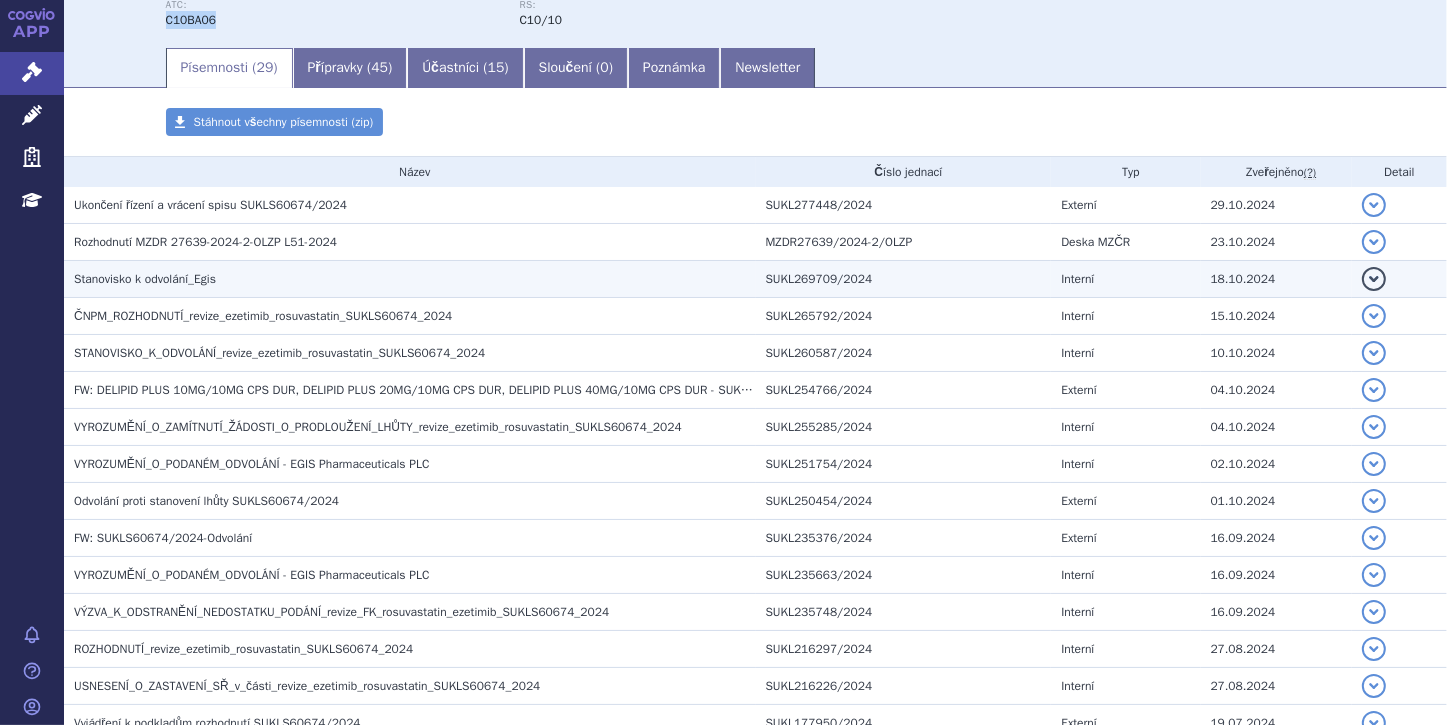 scroll, scrollTop: 320, scrollLeft: 0, axis: vertical 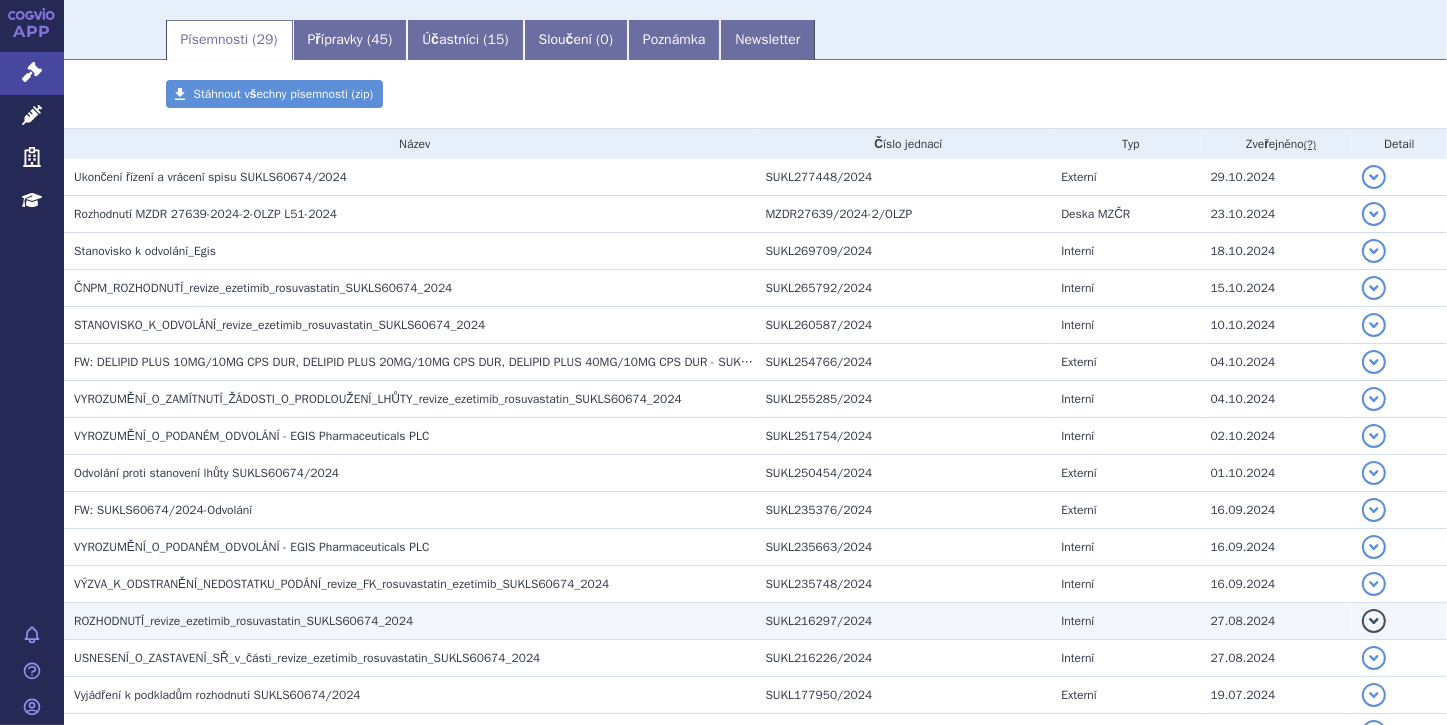 click on "ROZHODNUTÍ_revize_ezetimib_rosuvastatin_SUKLS60674_2024" at bounding box center [415, 621] 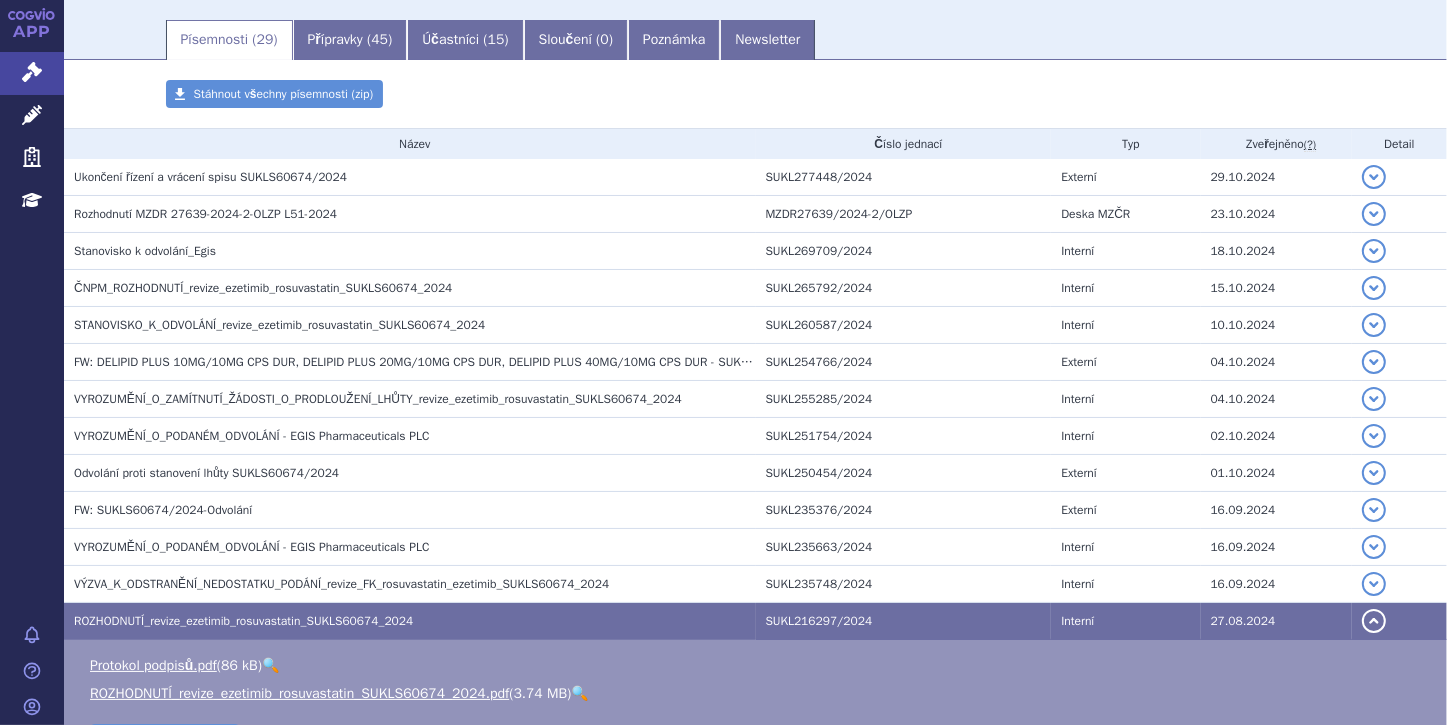 click on "🔍" at bounding box center (579, 693) 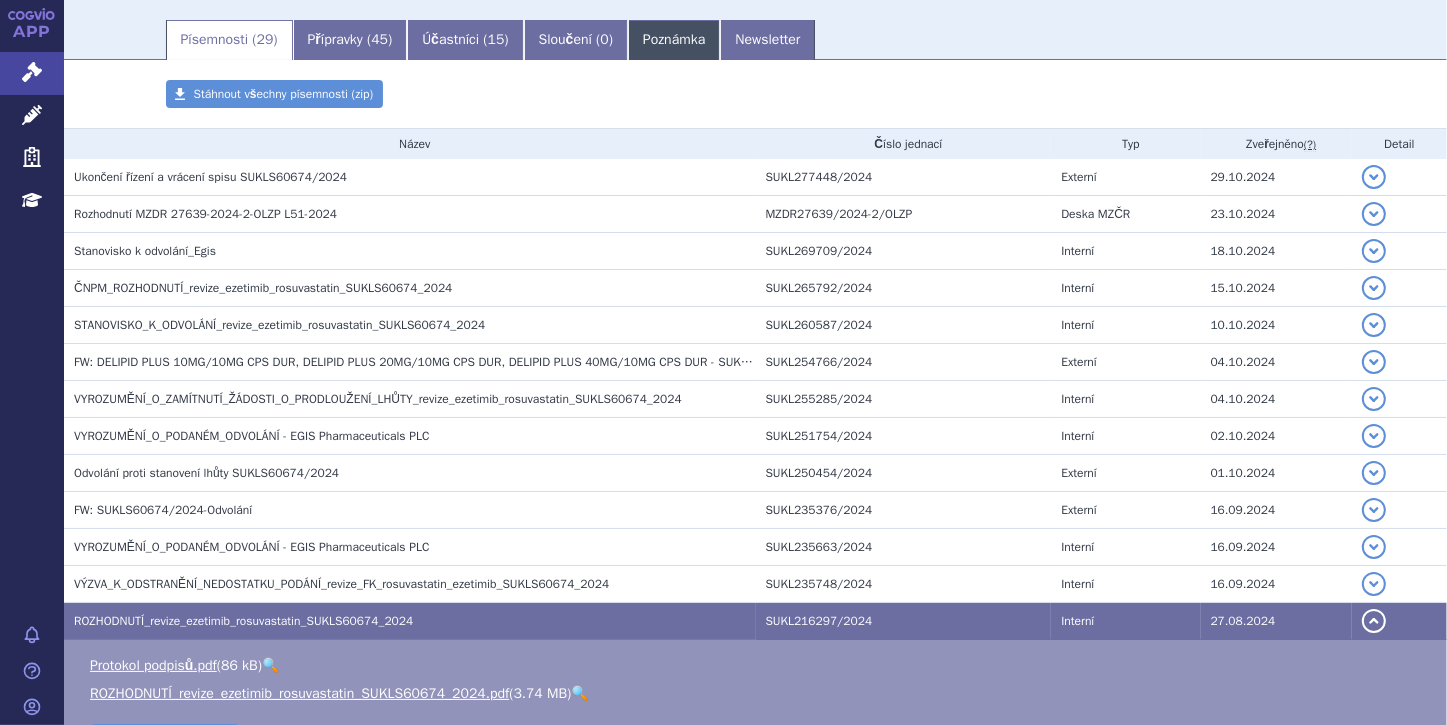 click on "Poznámka" at bounding box center (674, 40) 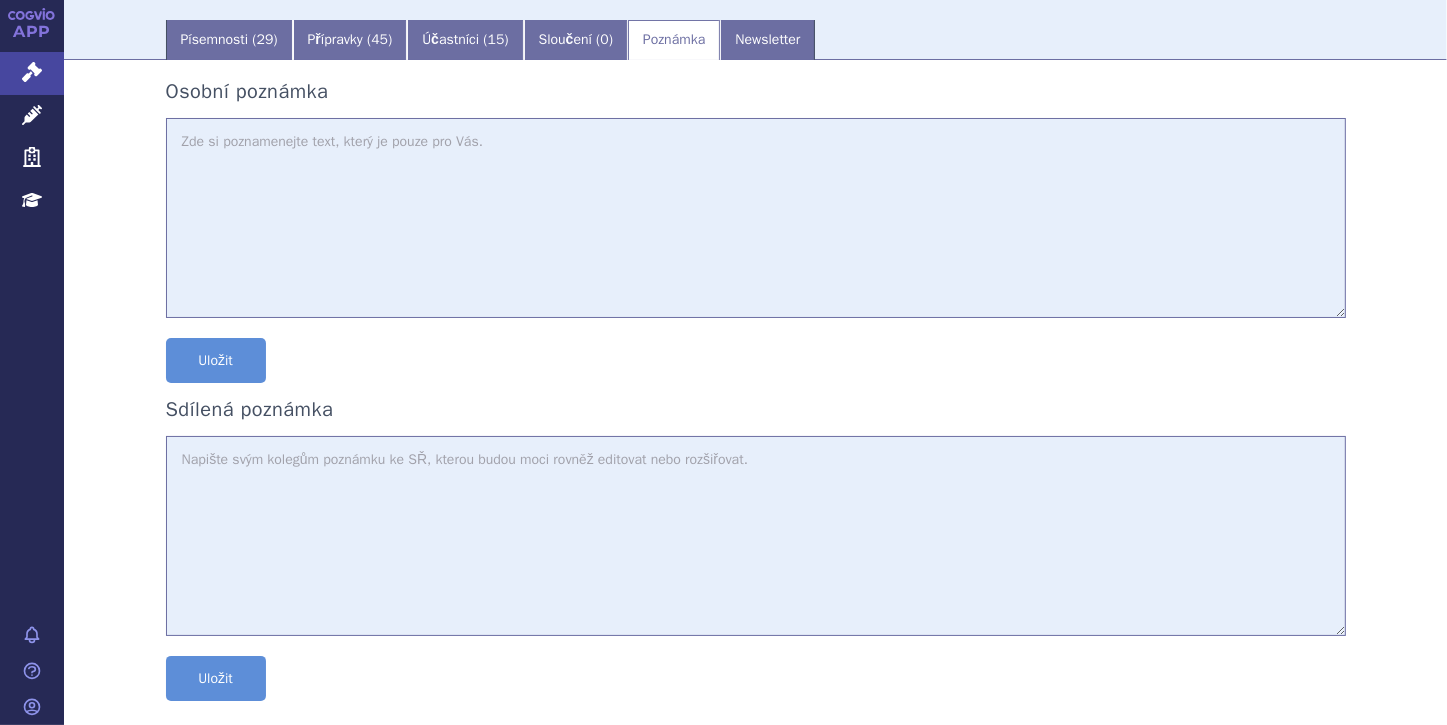 click at bounding box center (756, 218) 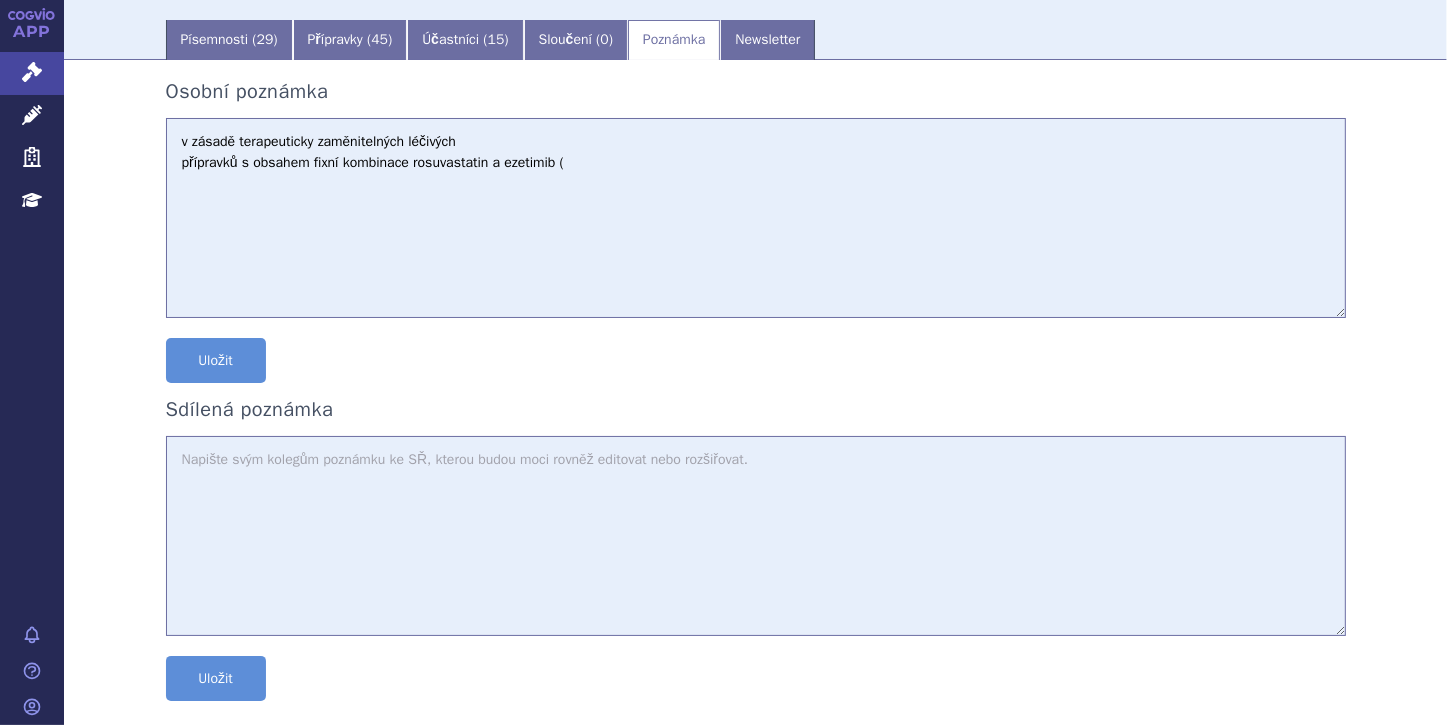 click on "v zásadě terapeuticky zaměnitelných léčivých
přípravků s obsahem fixní kombinace rosuvastatin a ezetimib (" at bounding box center [756, 218] 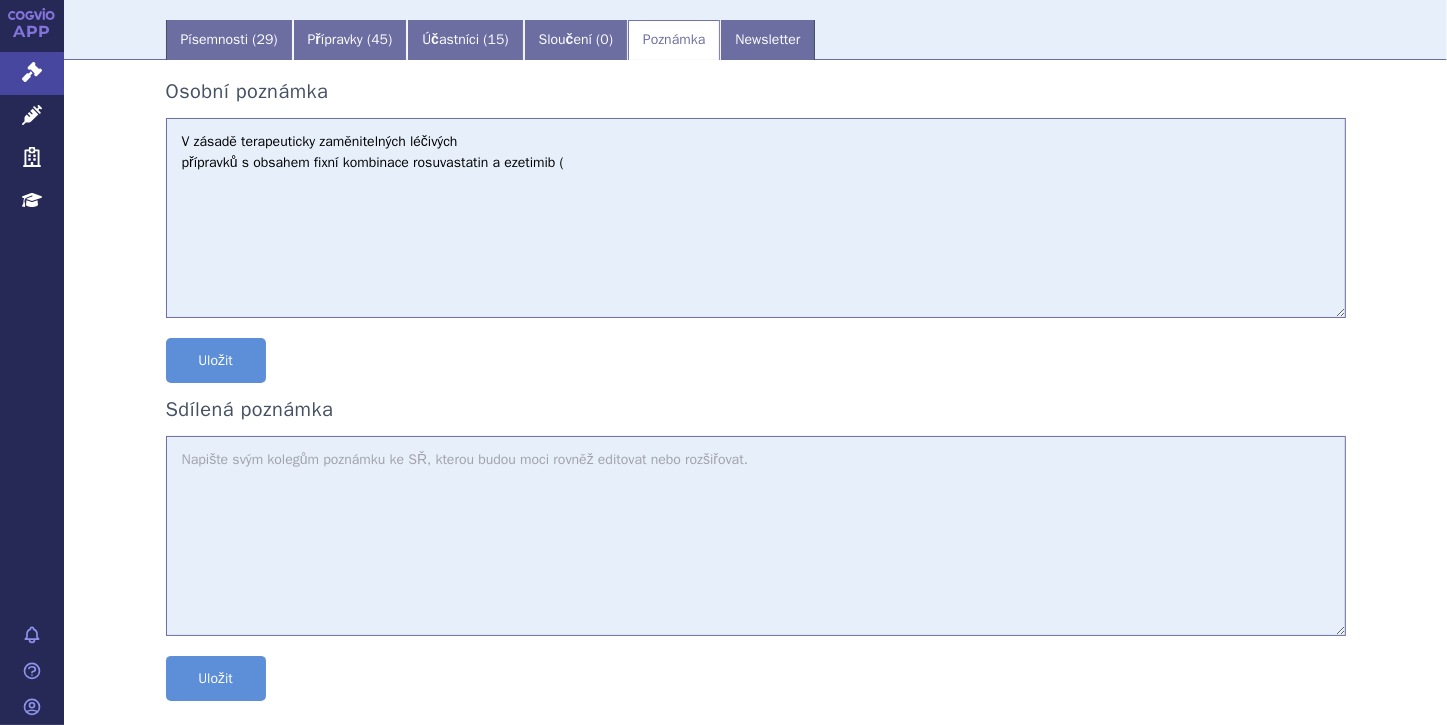 click on "V zásadě terapeuticky zaměnitelných léčivých
přípravků s obsahem fixní kombinace rosuvastatin a ezetimib (" at bounding box center [756, 218] 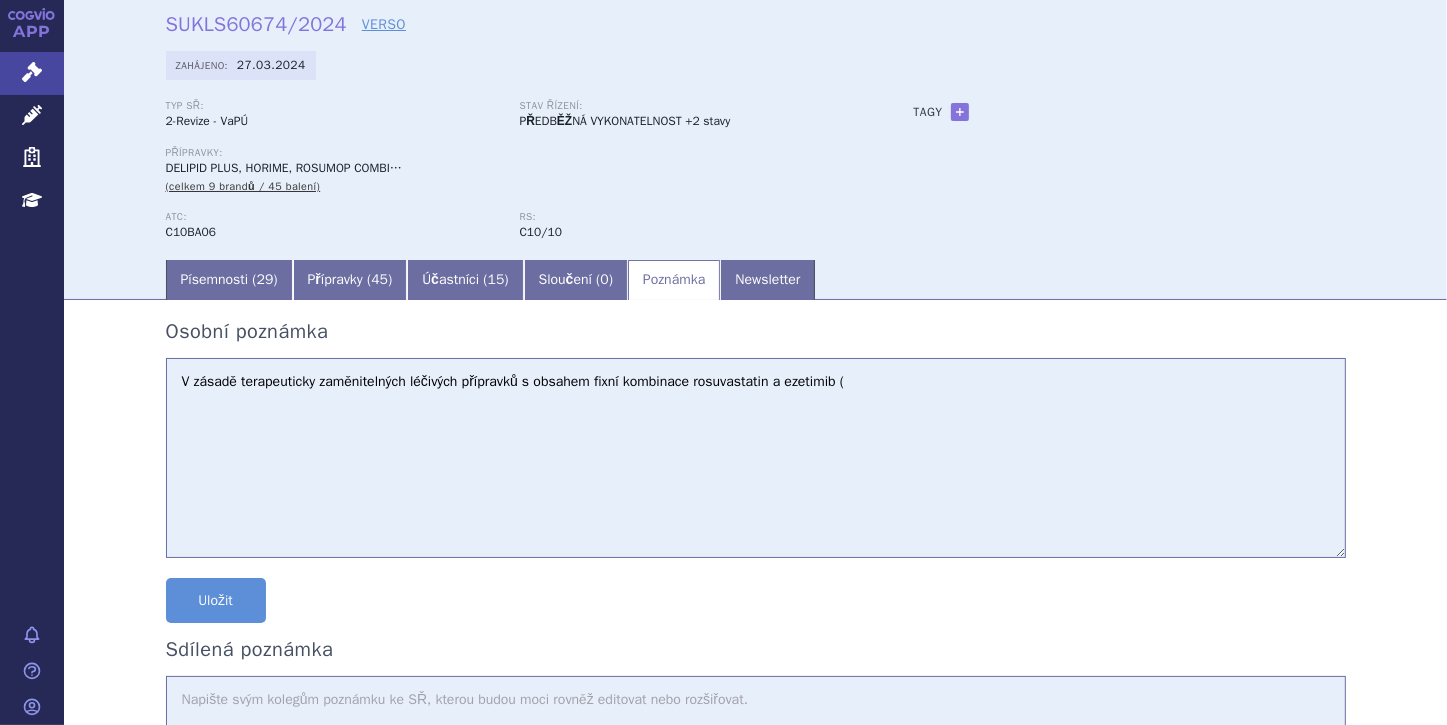 scroll, scrollTop: 80, scrollLeft: 0, axis: vertical 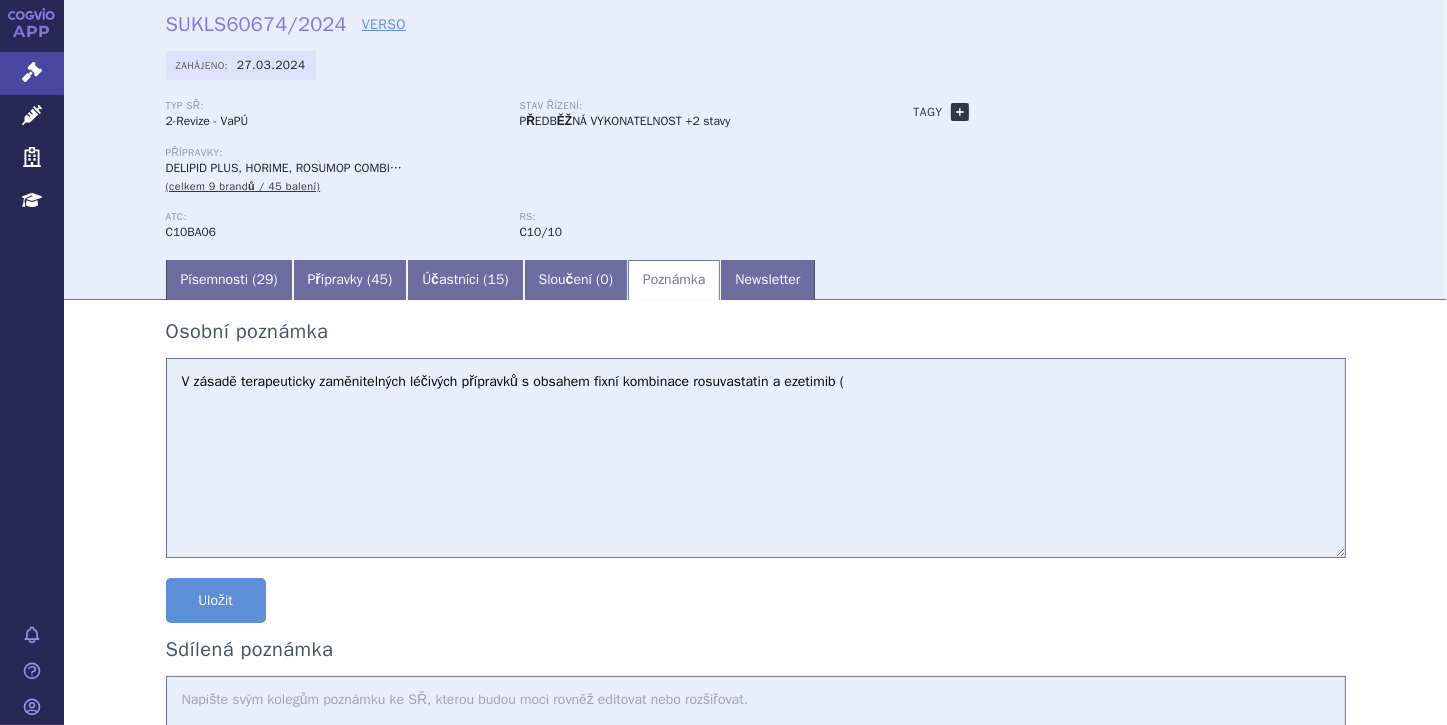 type on "V zásadě terapeuticky zaměnitelných léčivých přípravků s obsahem fixní kombinace rosuvastatin a ezetimib (" 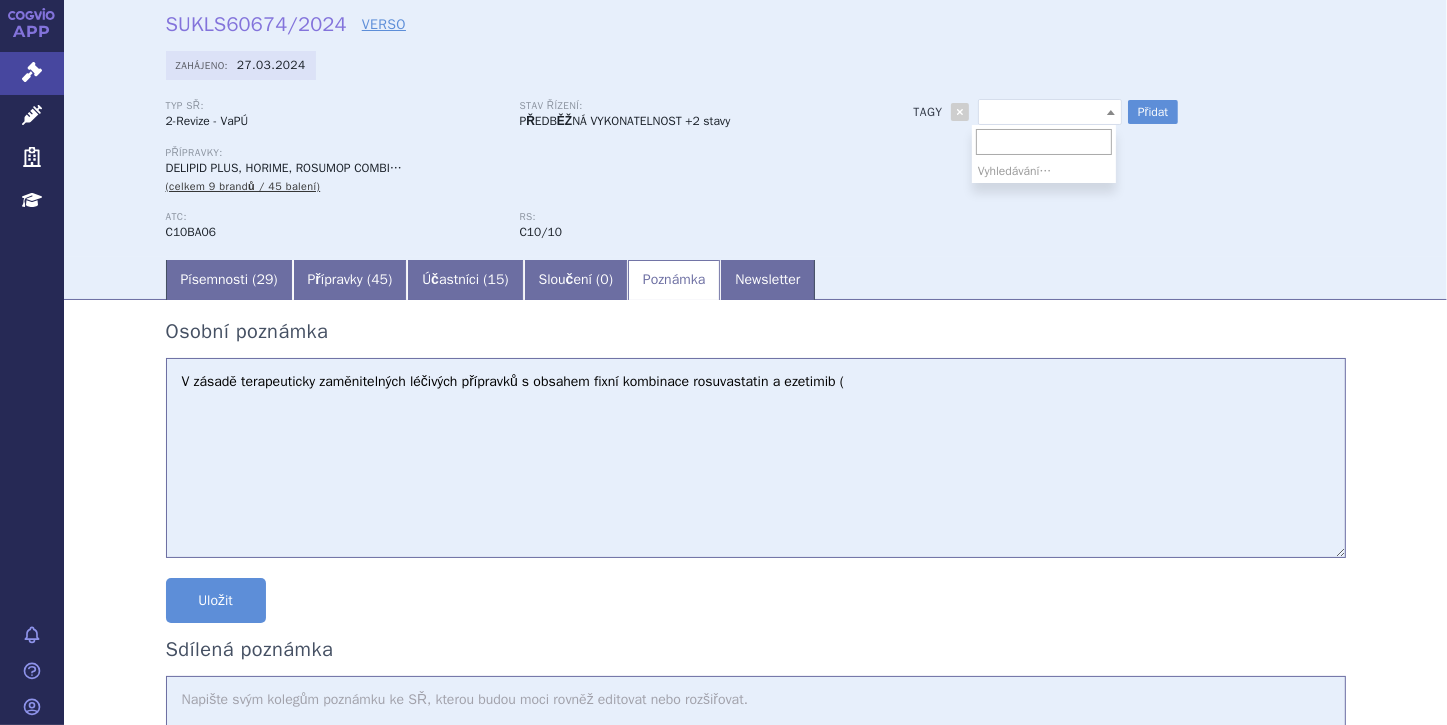 click at bounding box center (1111, 112) 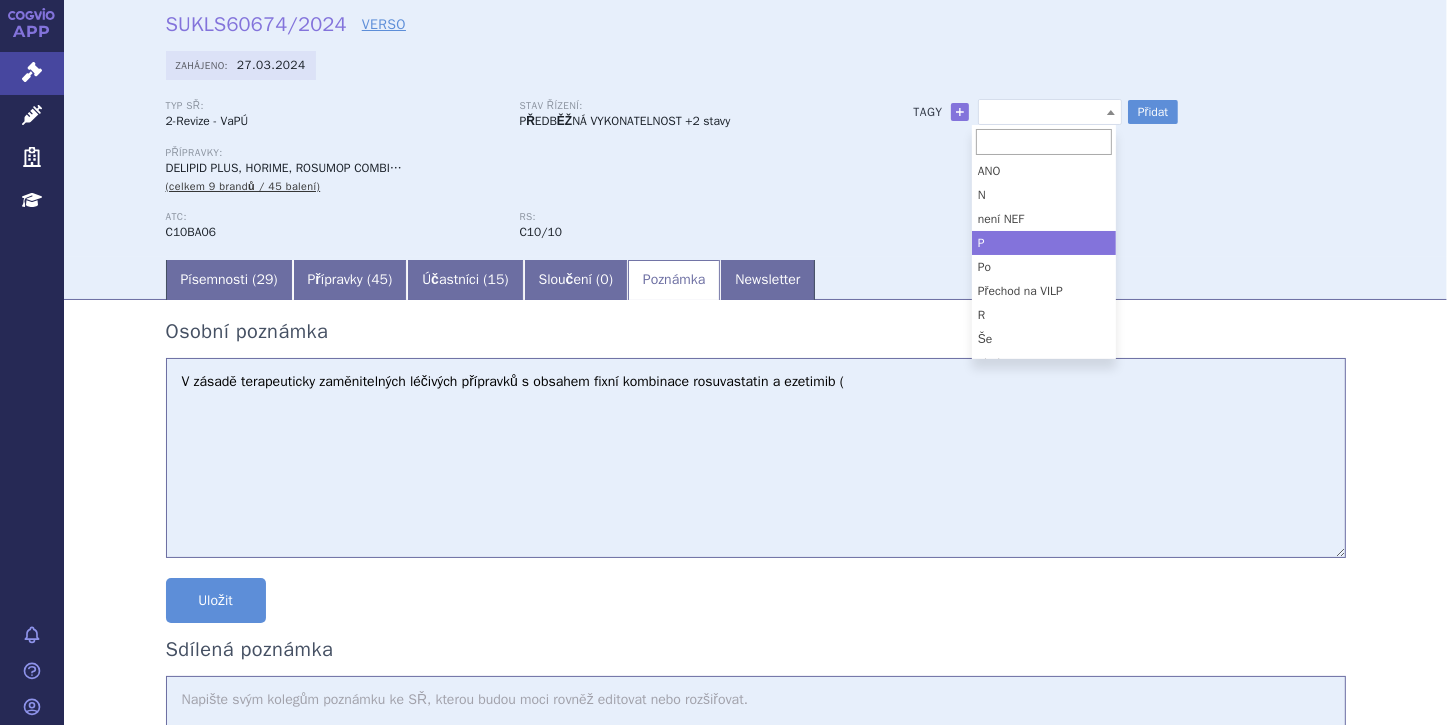 select on "P" 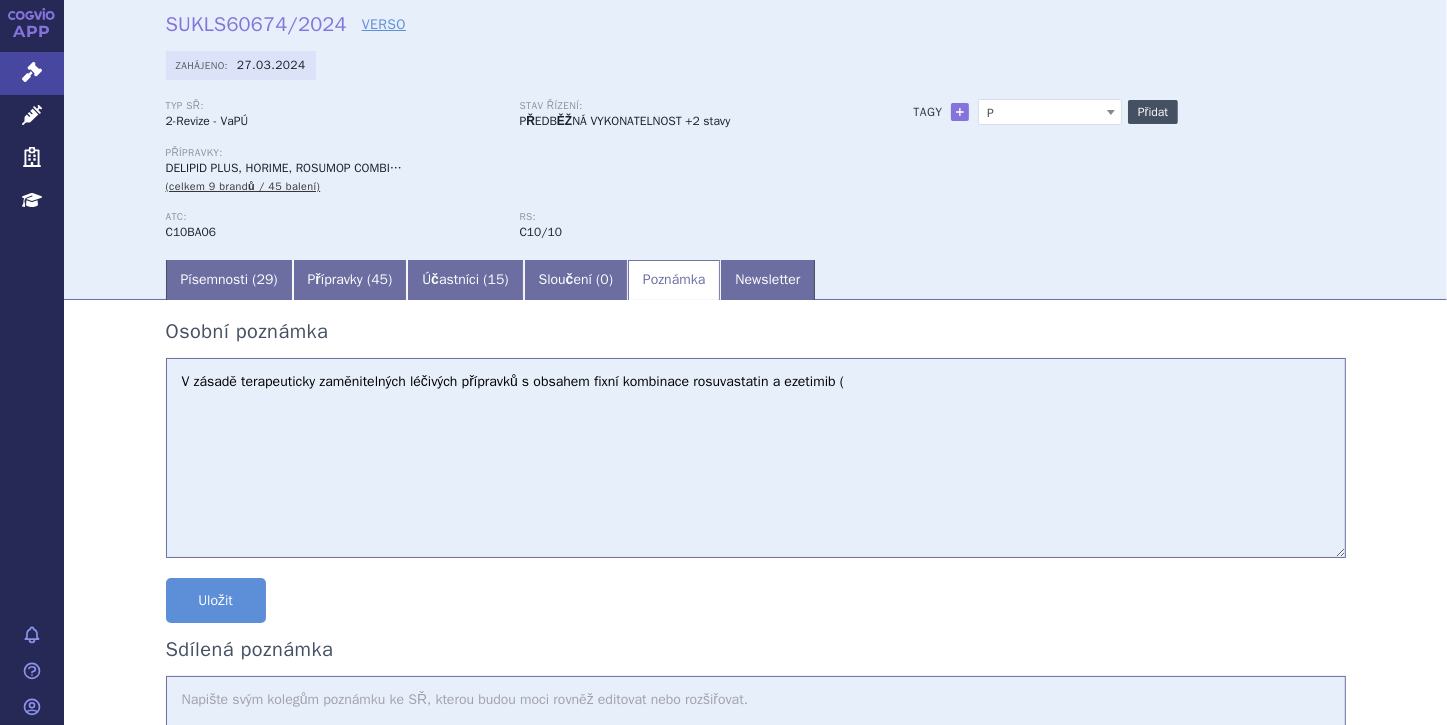 click on "Přidat" at bounding box center [1153, 112] 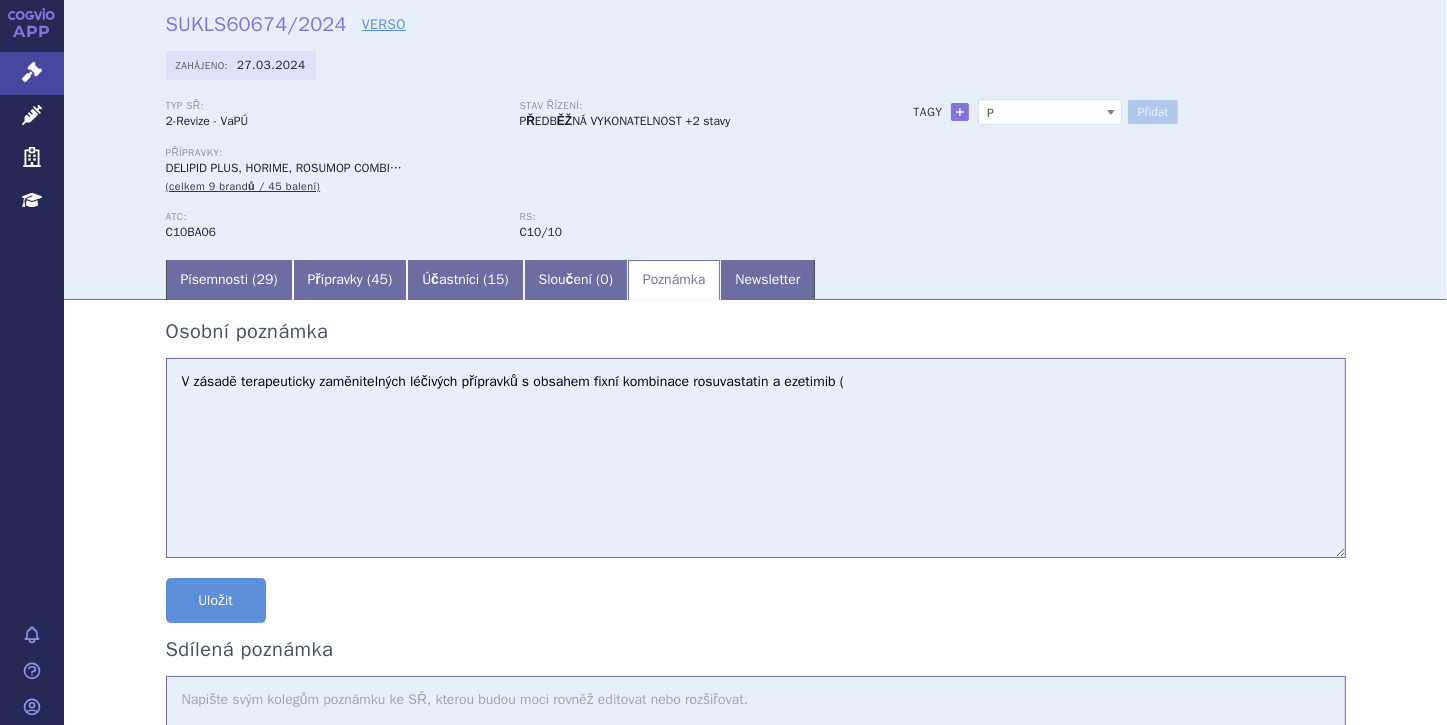 select 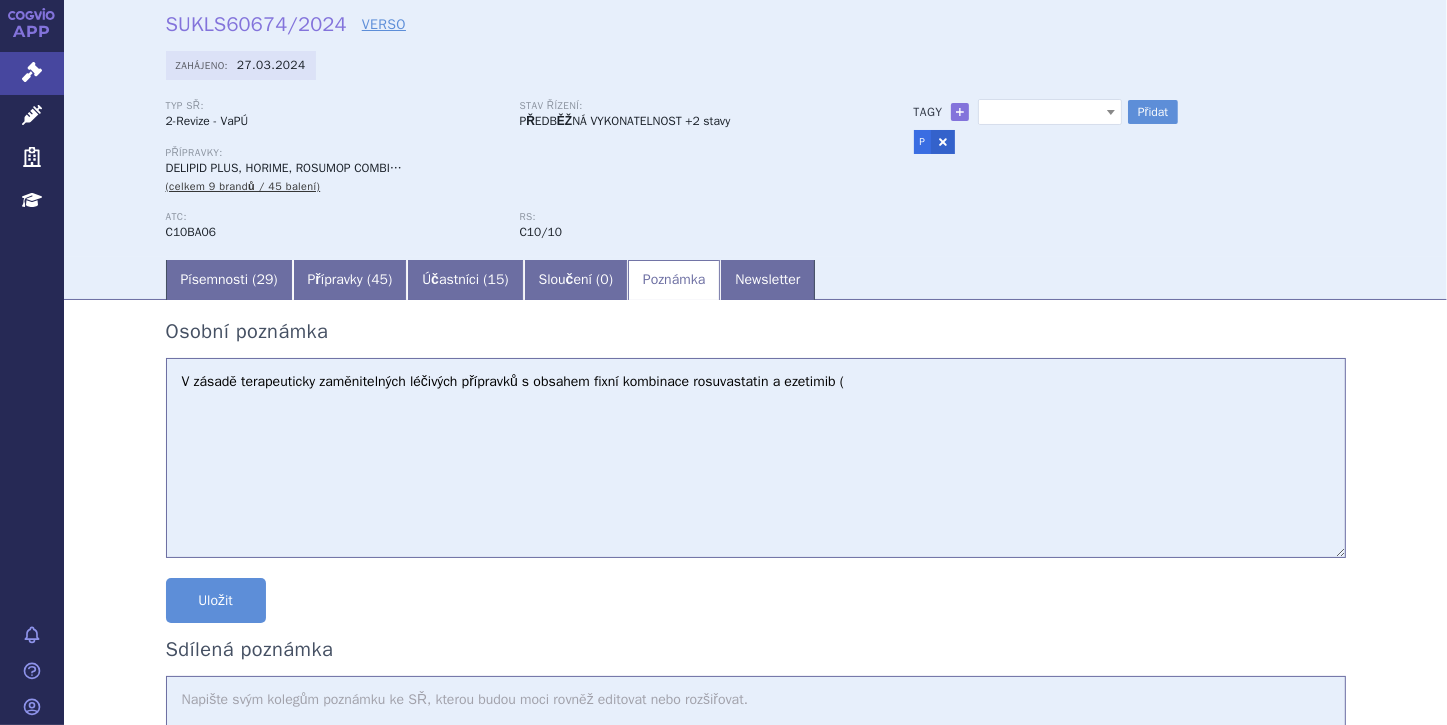 click on "V zásadě terapeuticky zaměnitelných léčivých přípravků s obsahem fixní kombinace rosuvastatin a ezetimib (" at bounding box center (756, 458) 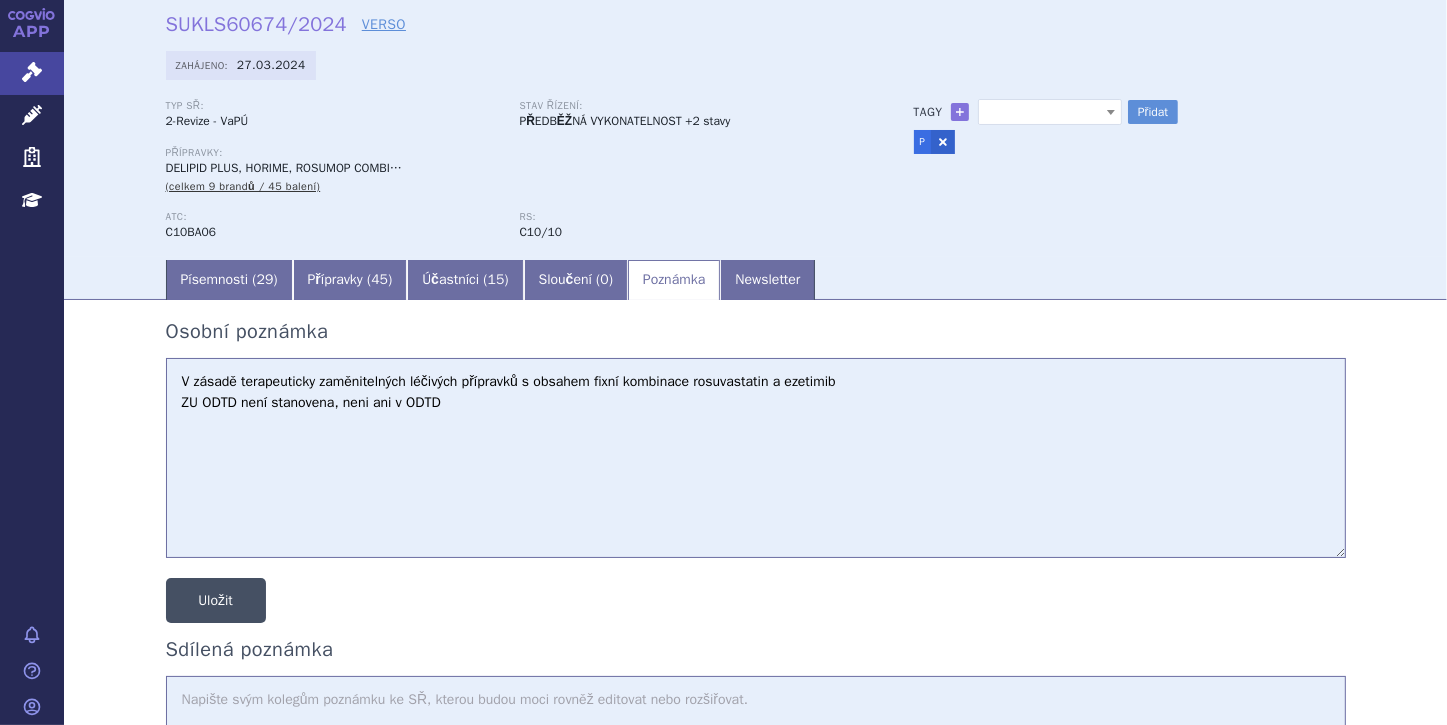 type on "V zásadě terapeuticky zaměnitelných léčivých přípravků s obsahem fixní kombinace rosuvastatin a ezetimib
ZU ODTD není stanovena, neni ani v ODTD" 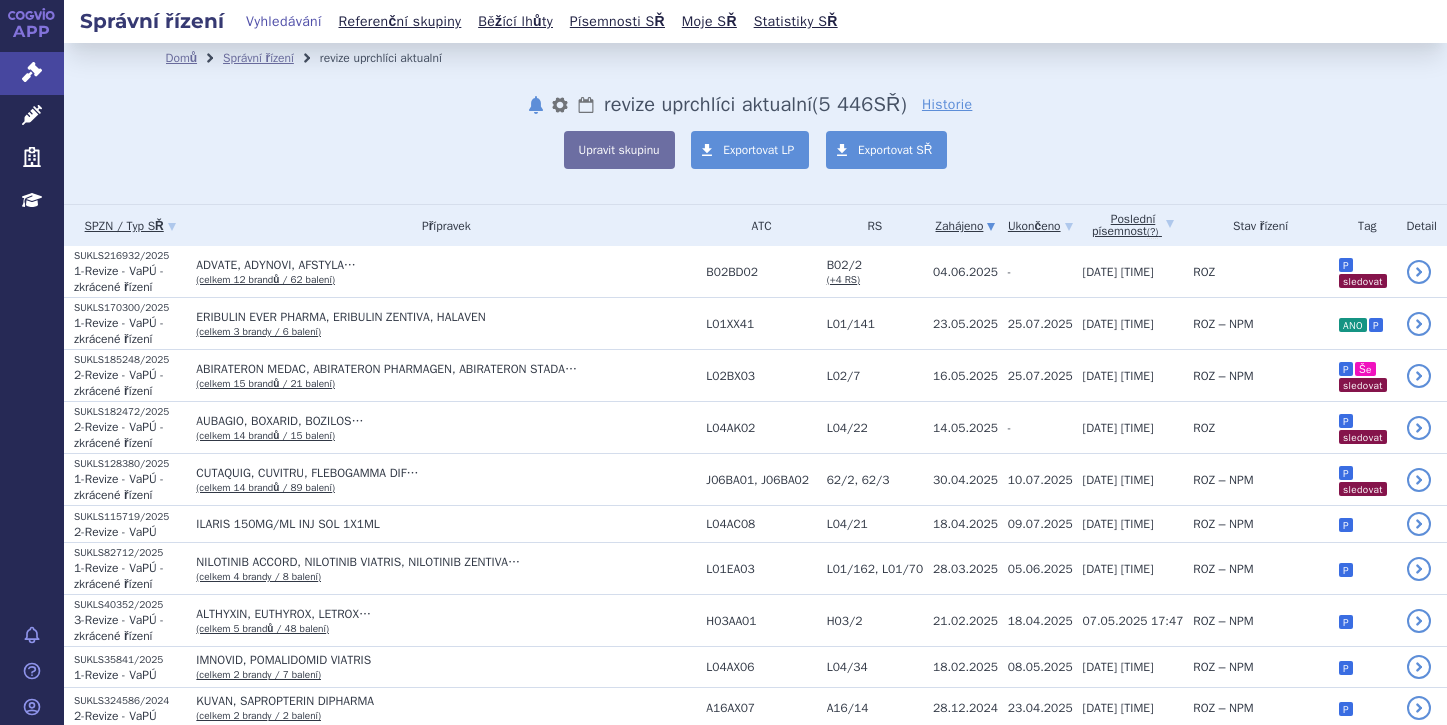 scroll, scrollTop: 0, scrollLeft: 0, axis: both 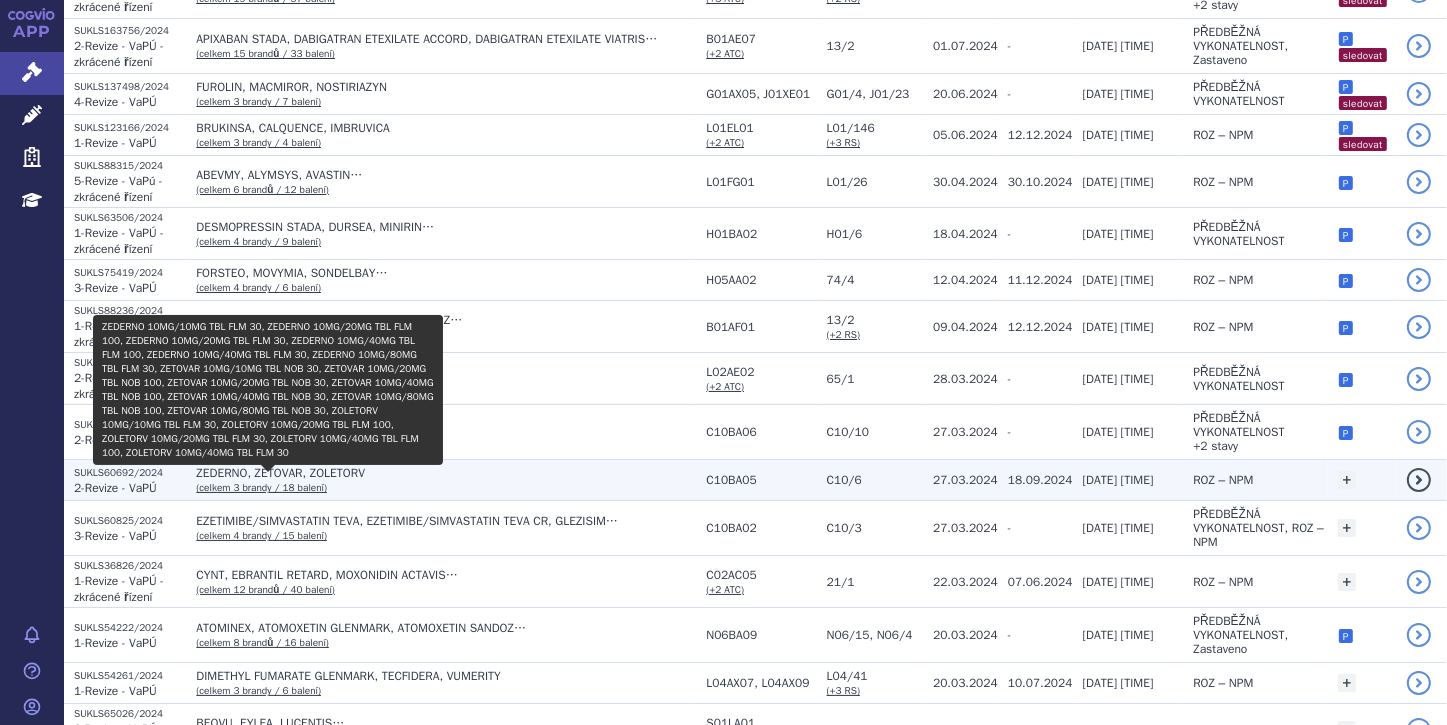 click on "(celkem 3 brandy / 18 balení)" at bounding box center [261, 487] 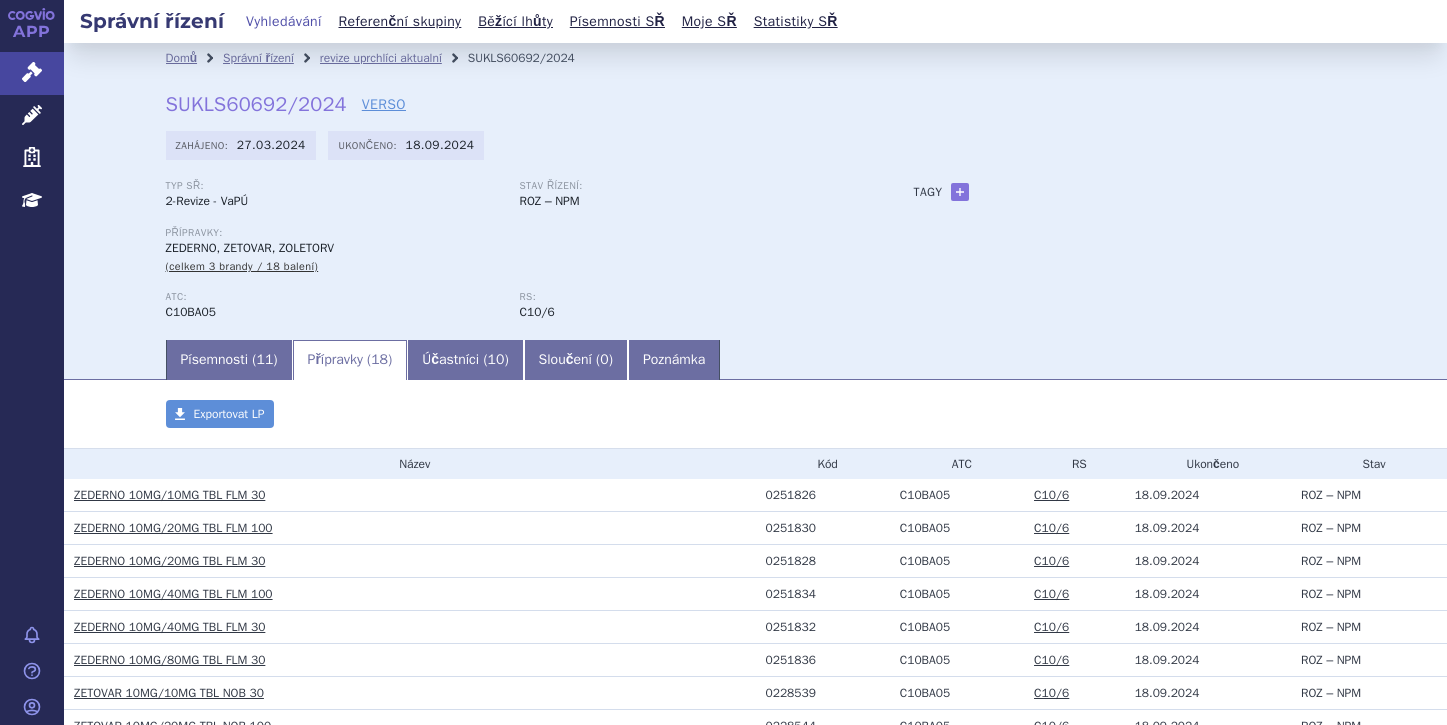 scroll, scrollTop: 0, scrollLeft: 0, axis: both 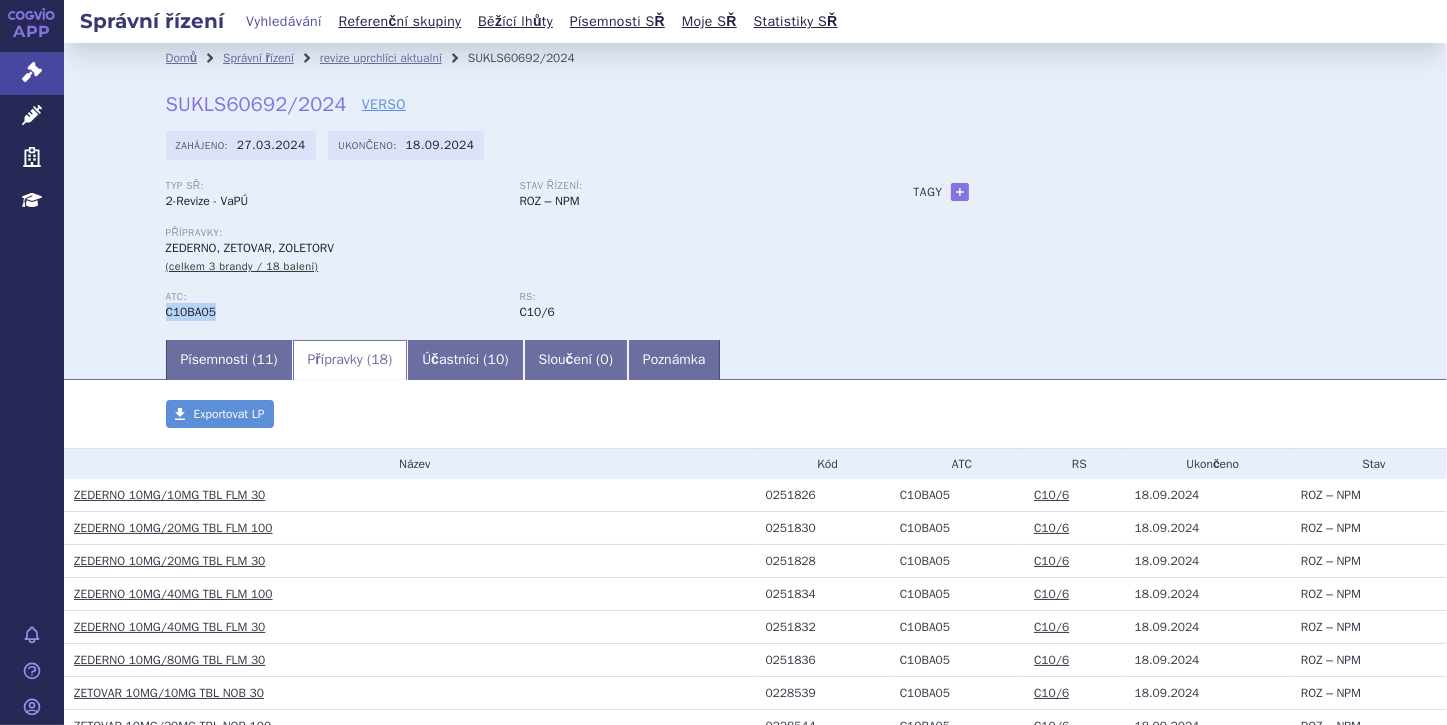drag, startPoint x: 159, startPoint y: 313, endPoint x: 212, endPoint y: 314, distance: 53.009434 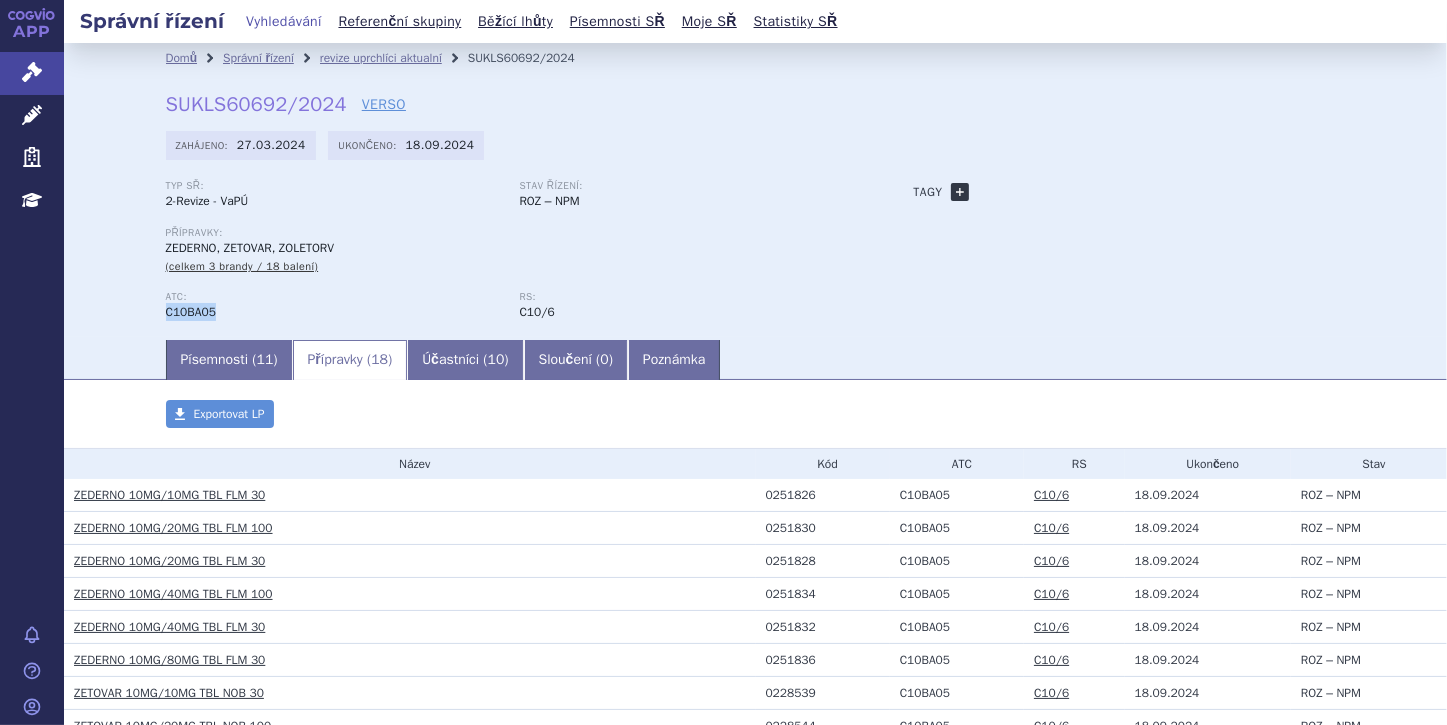 click on "+" at bounding box center (960, 192) 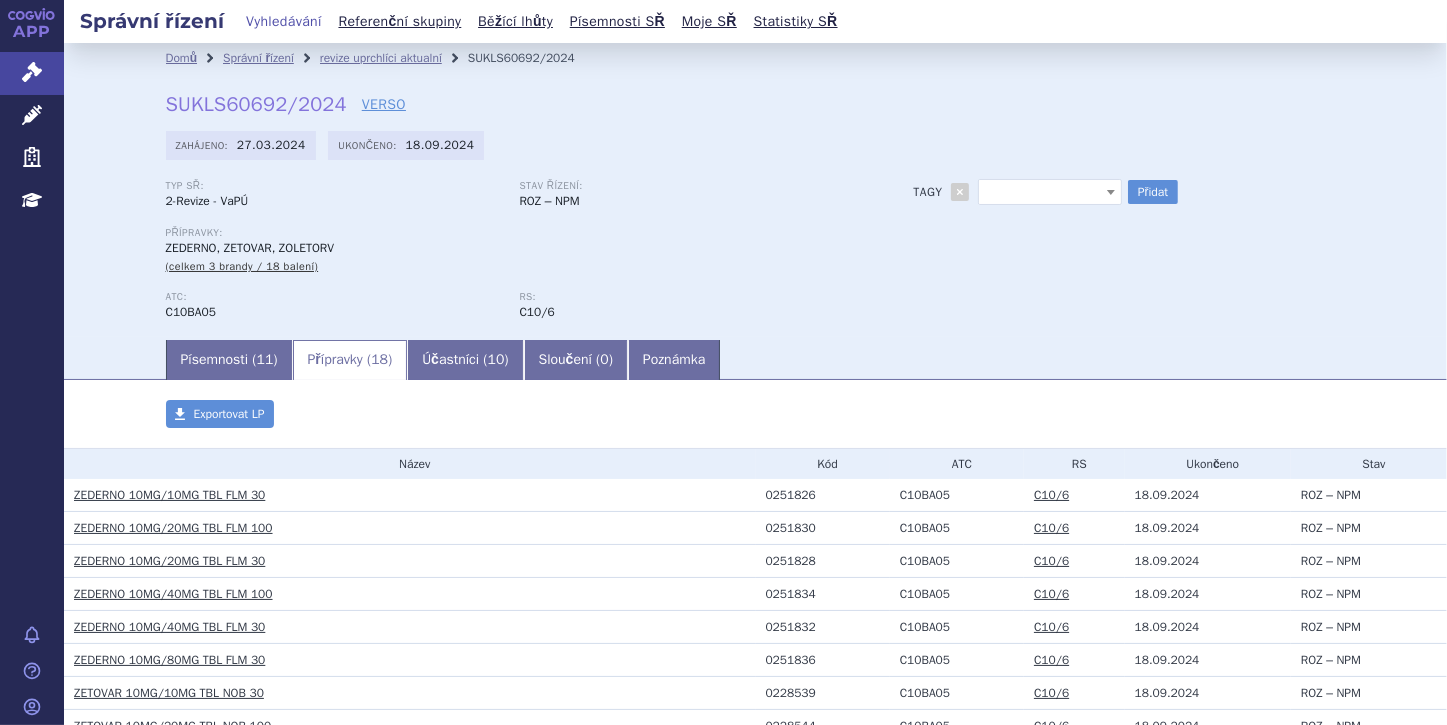 click at bounding box center (1111, 192) 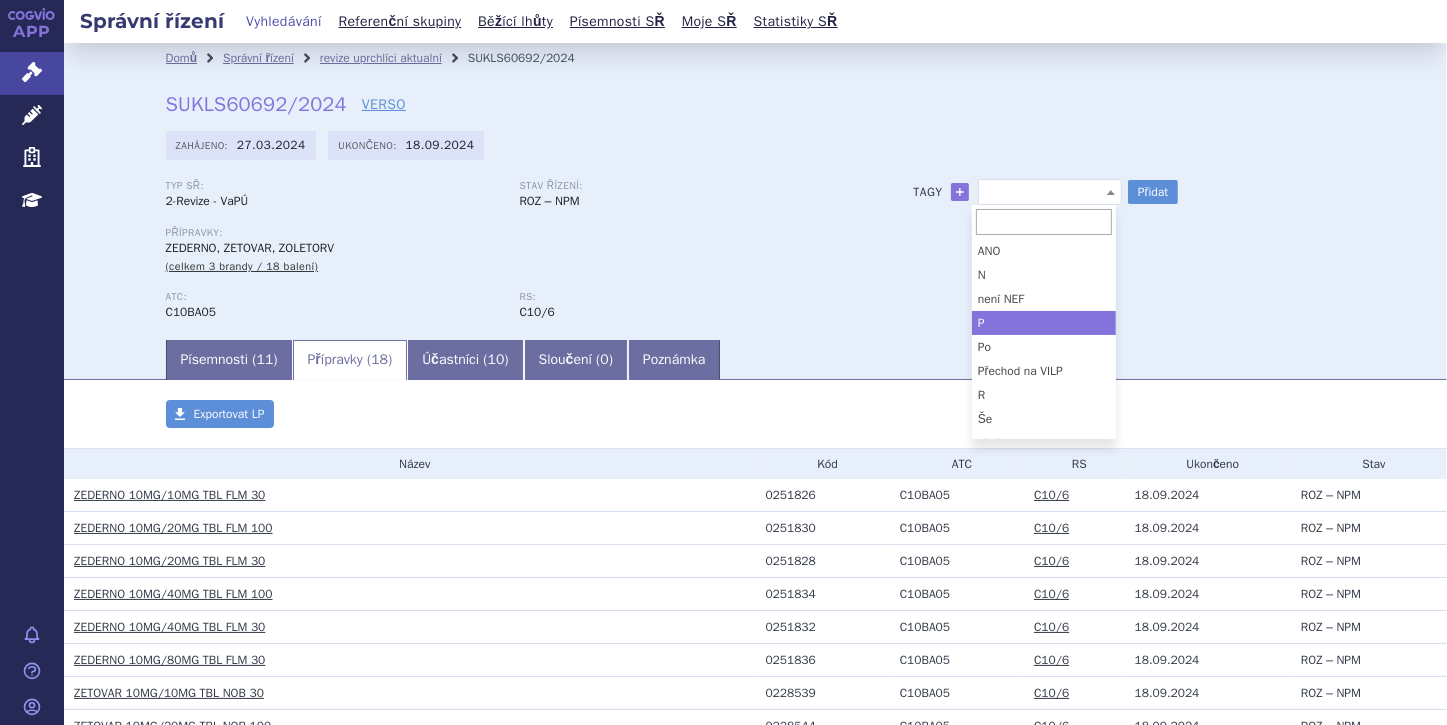 select on "P" 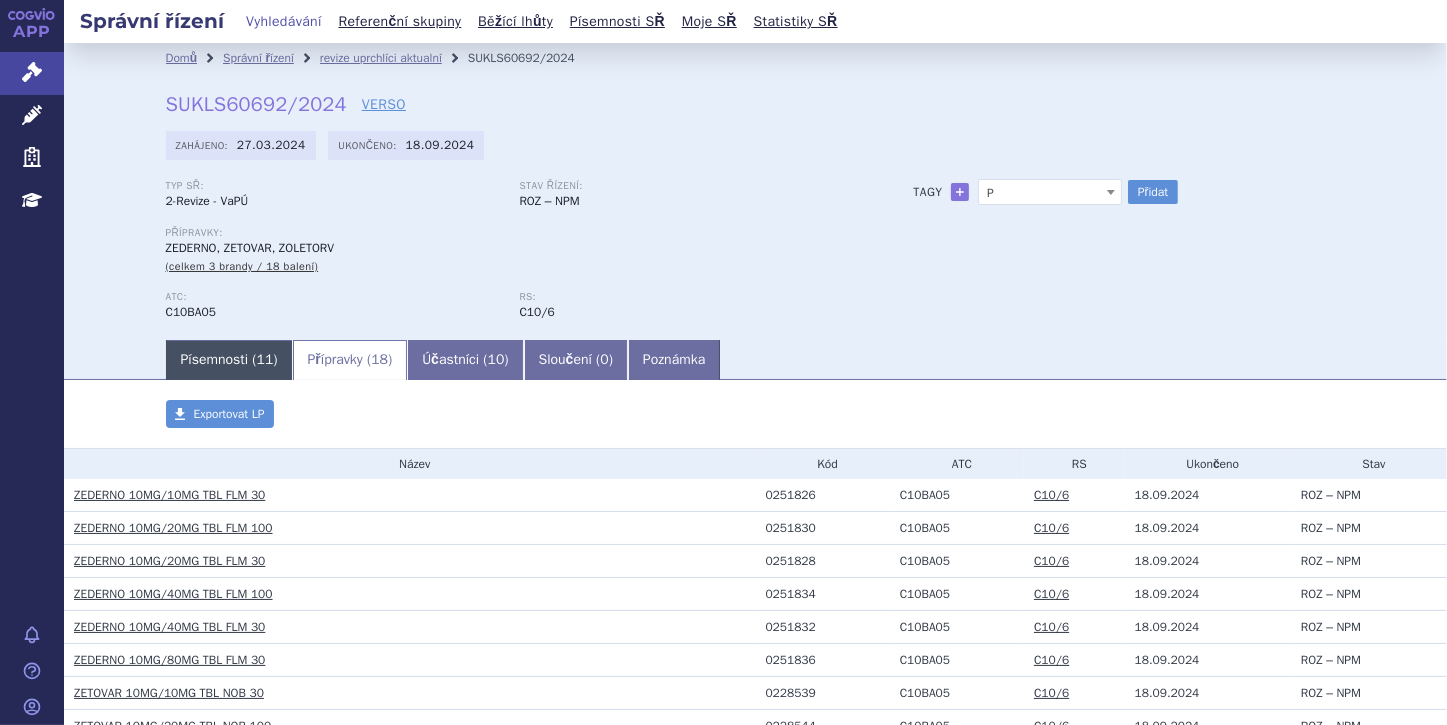 click on "Písemnosti ( 11 )" at bounding box center [229, 360] 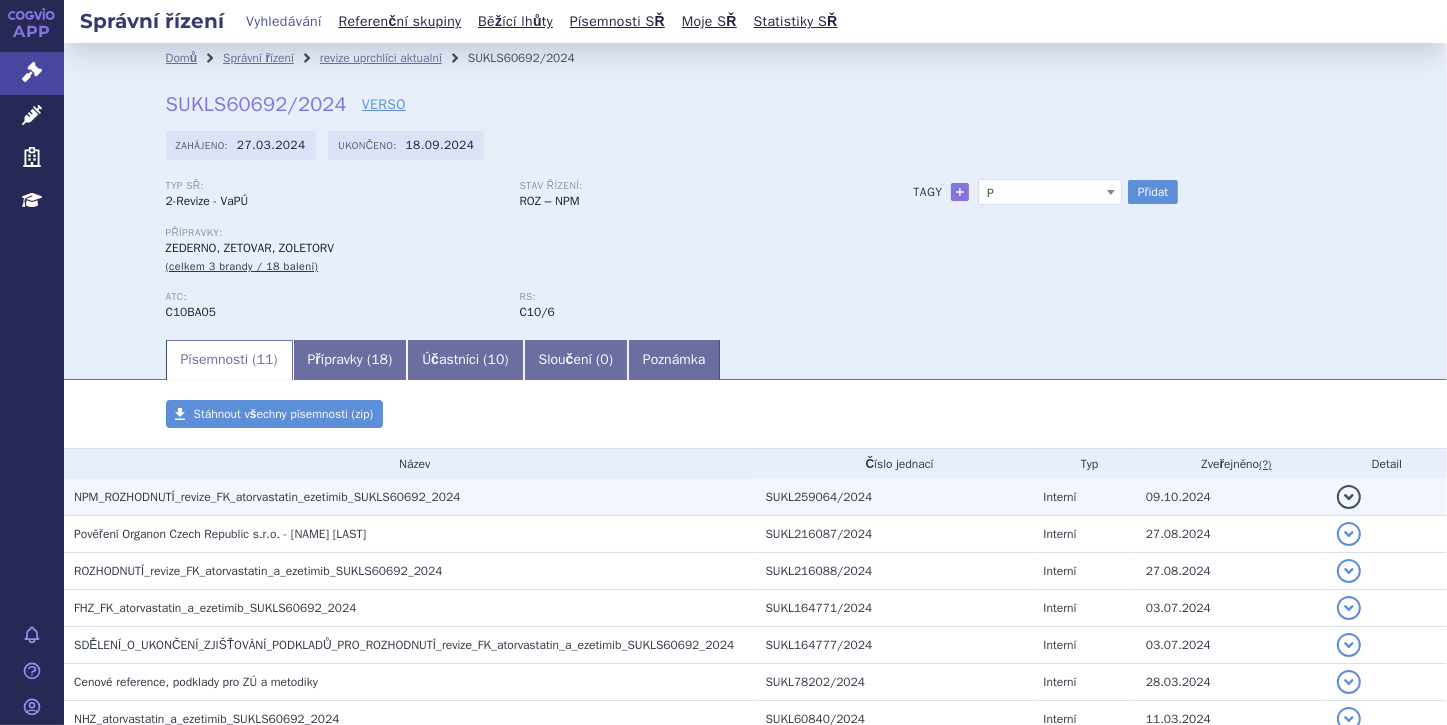 click on "NPM_ROZHODNUTÍ_revize_FK_atorvastatin_ezetimib_SUKLS60692_2024" at bounding box center [267, 497] 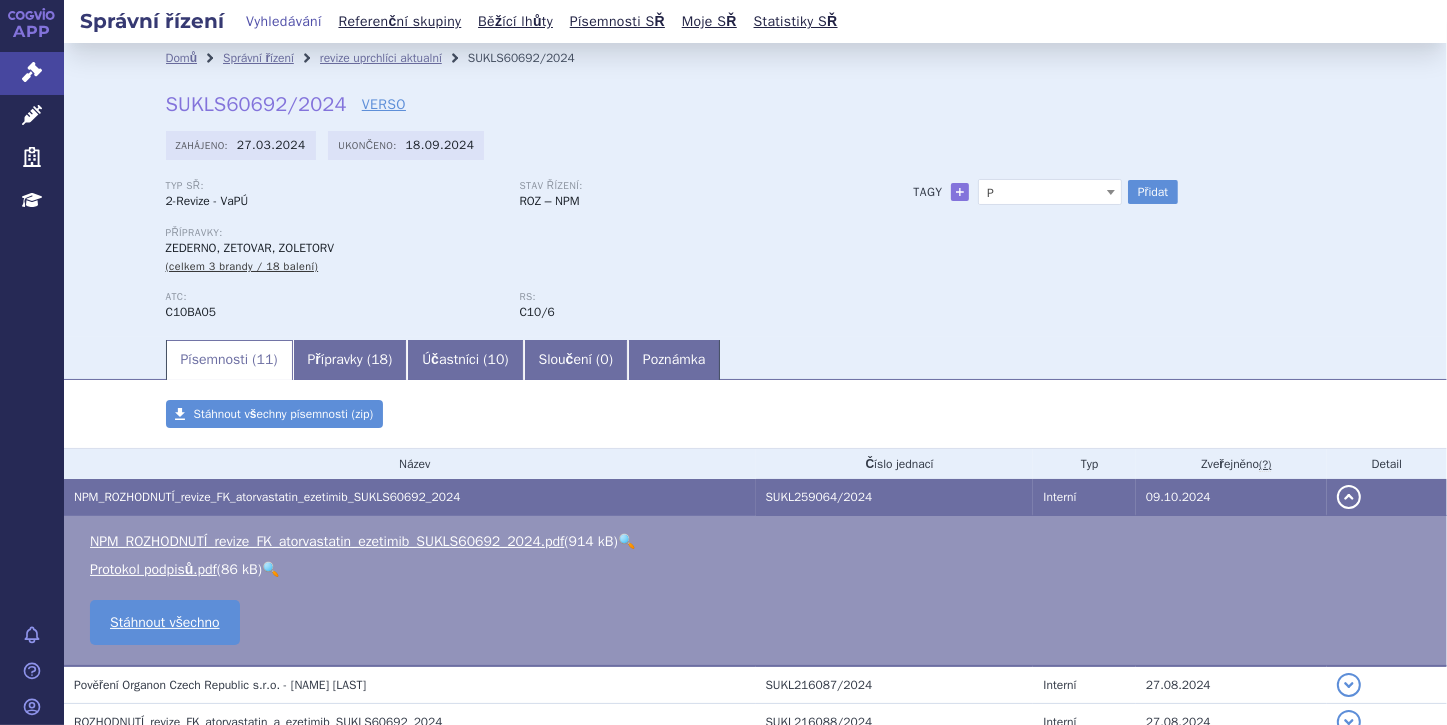 click on "🔍" at bounding box center [626, 541] 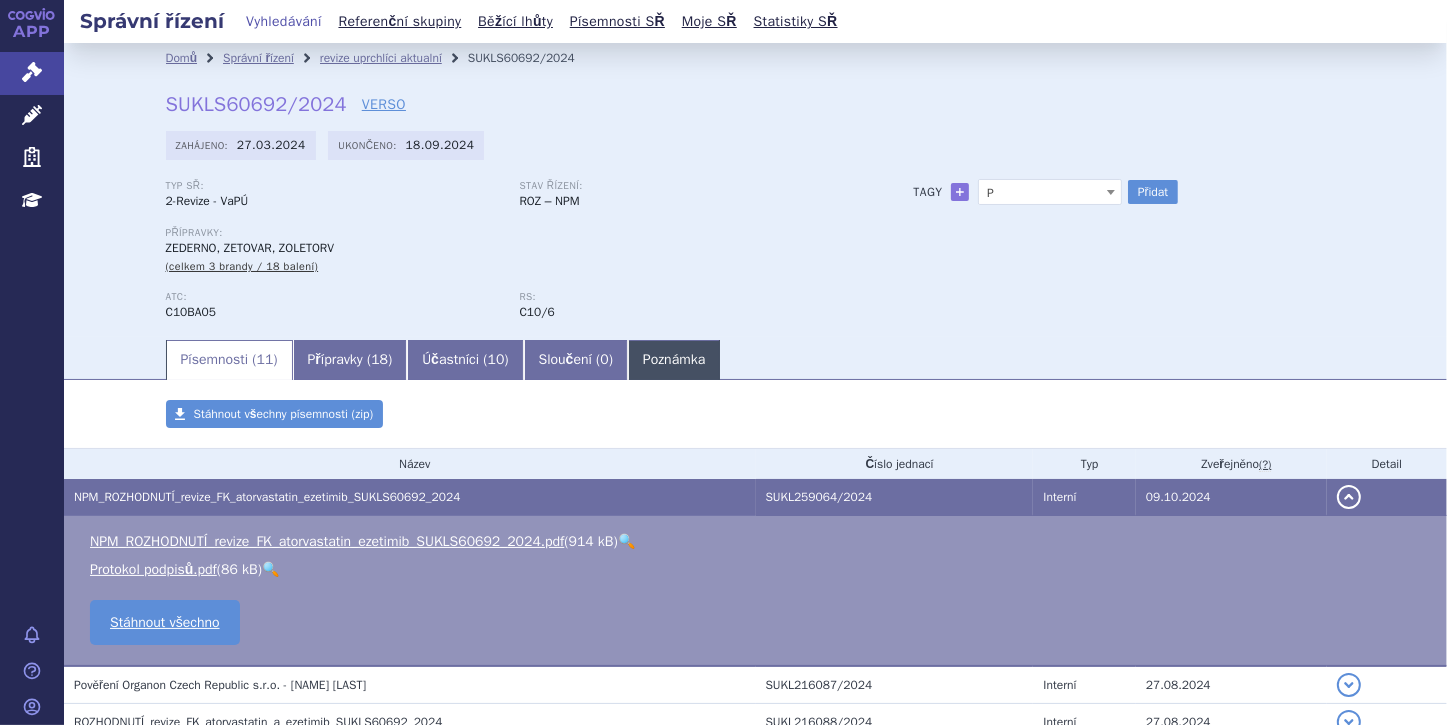 click on "Poznámka" at bounding box center (674, 360) 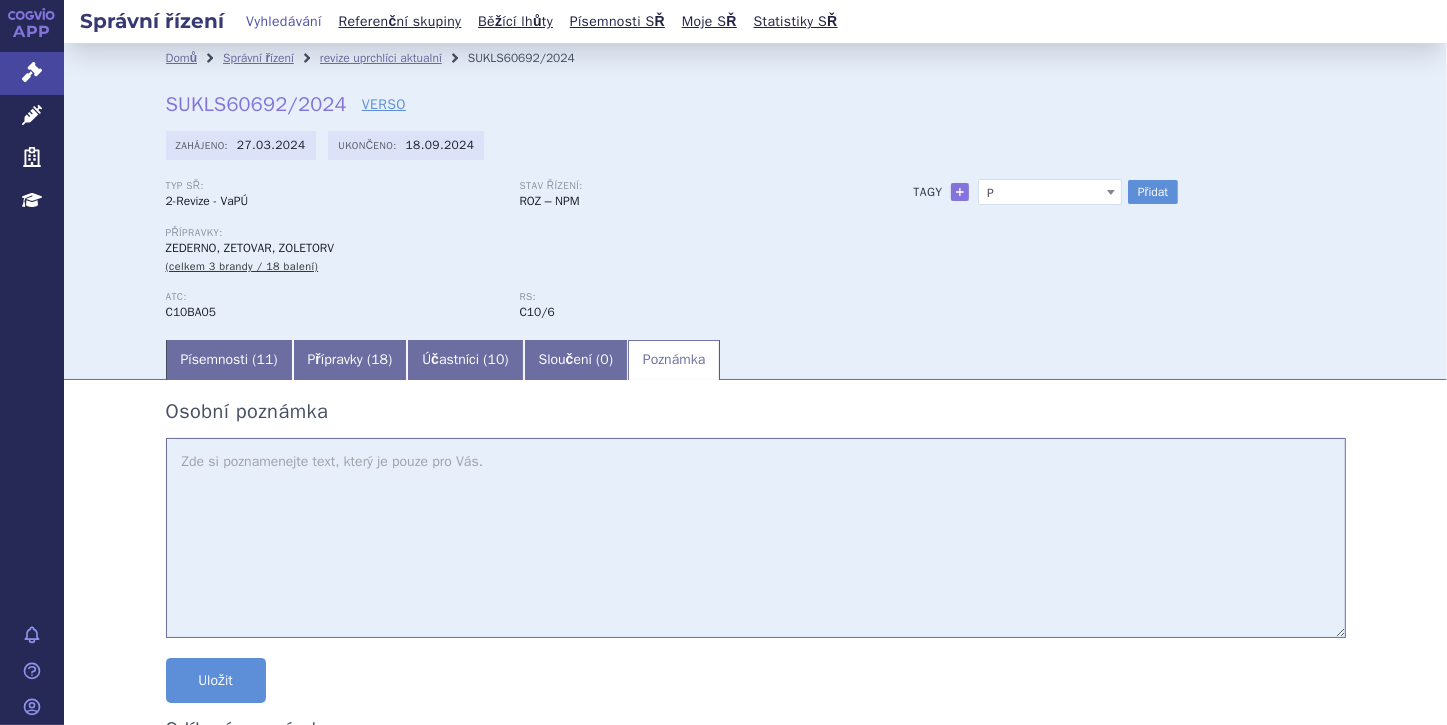 click at bounding box center (756, 538) 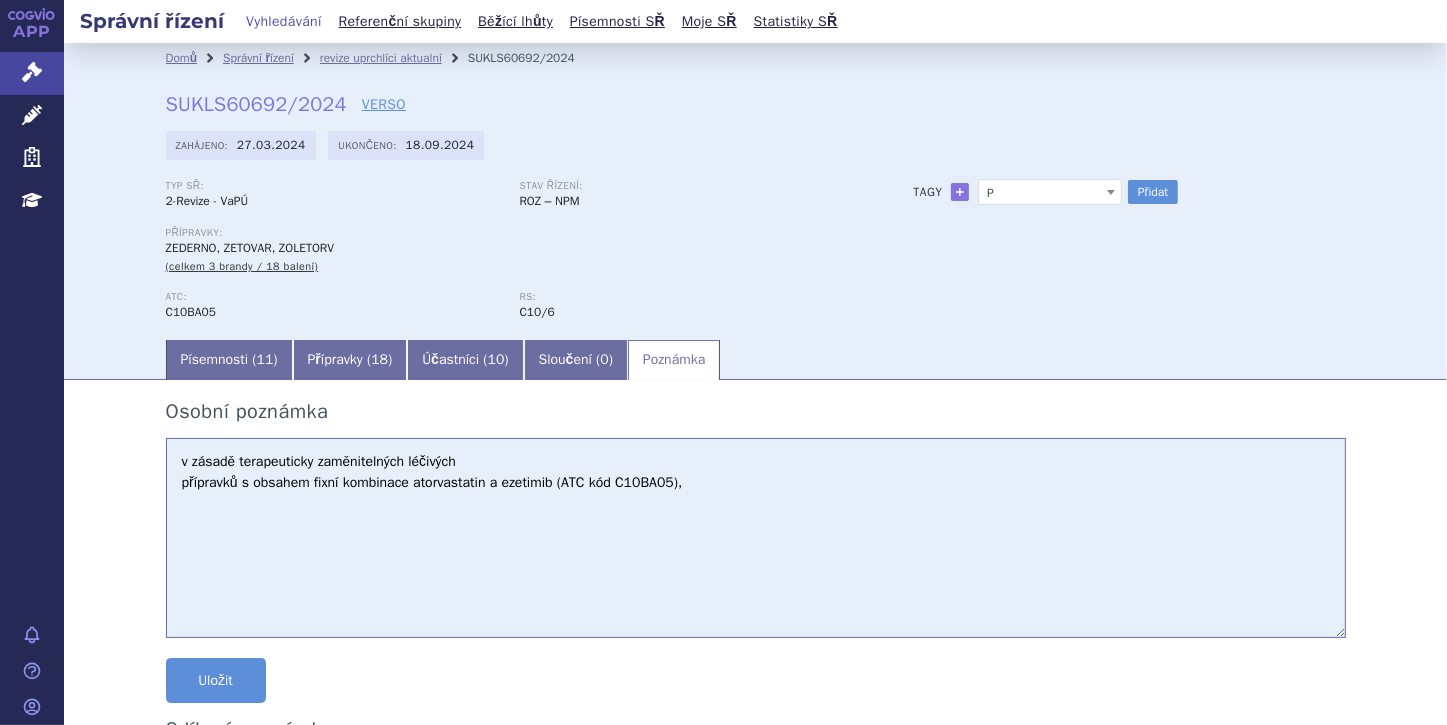 click on "v zásadě terapeuticky zaměnitelných léčivých
přípravků s obsahem fixní kombinace atorvastatin a ezetimib (ATC kód C10BA05)," at bounding box center (756, 538) 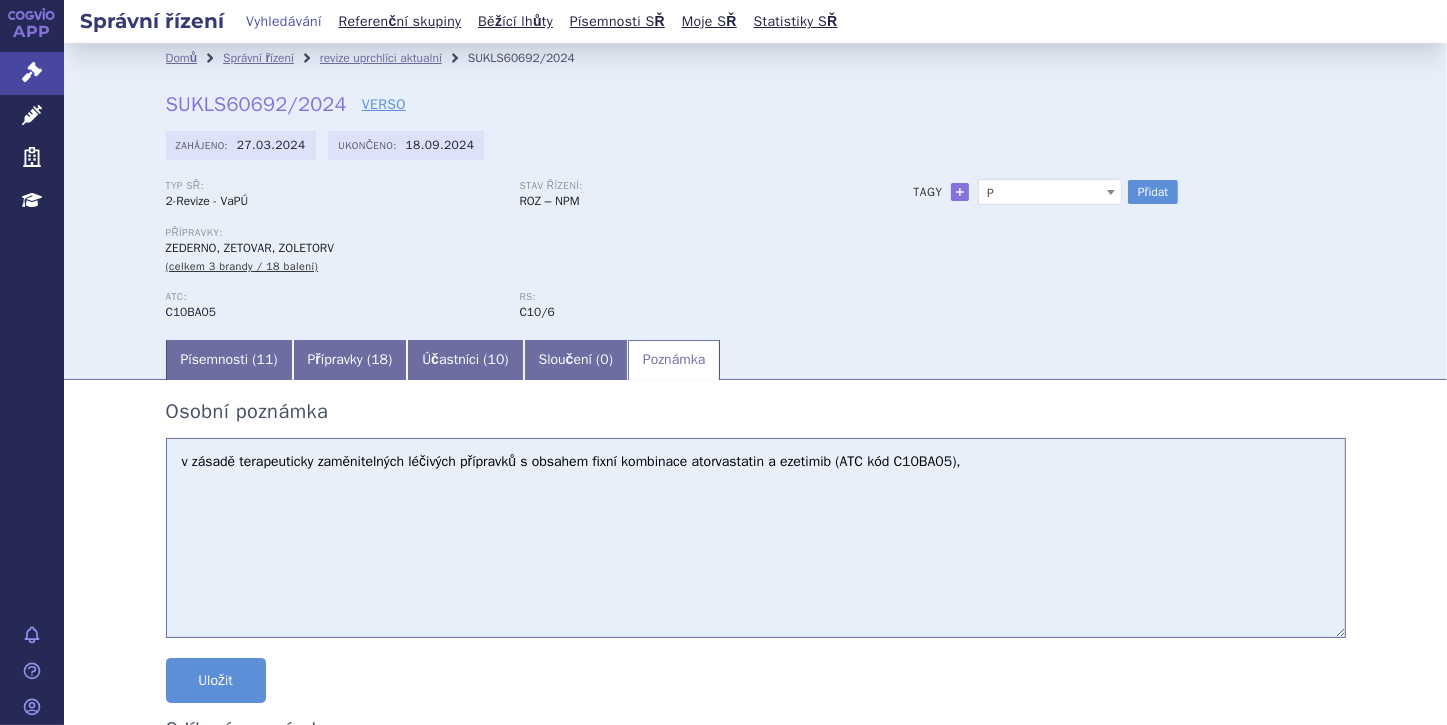 click on "v zásadě terapeuticky zaměnitelných léčivých přípravků s obsahem fixní kombinace atorvastatin a ezetimib (ATC kód C10BA05)," at bounding box center [756, 538] 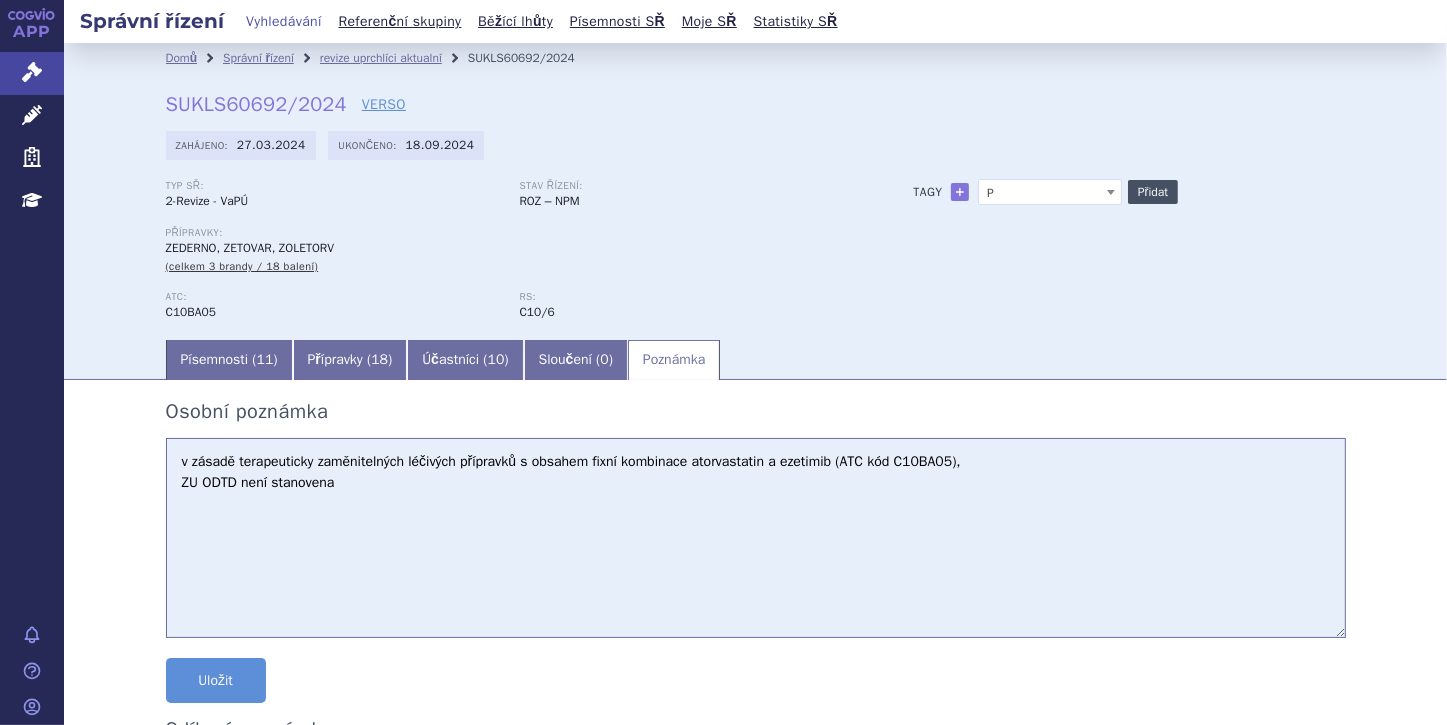 type on "v zásadě terapeuticky zaměnitelných léčivých přípravků s obsahem fixní kombinace atorvastatin a ezetimib (ATC kód C10BA05),
ZU ODTD není stanovena" 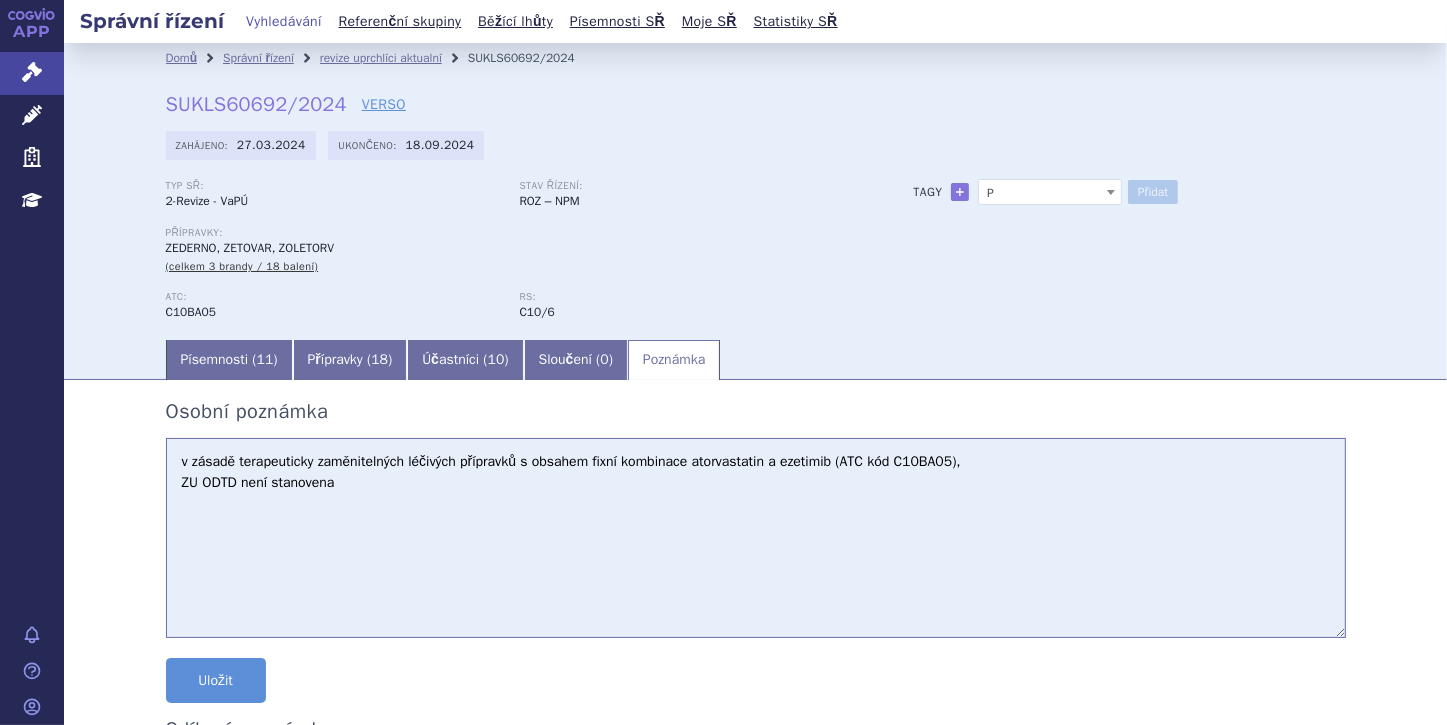 select 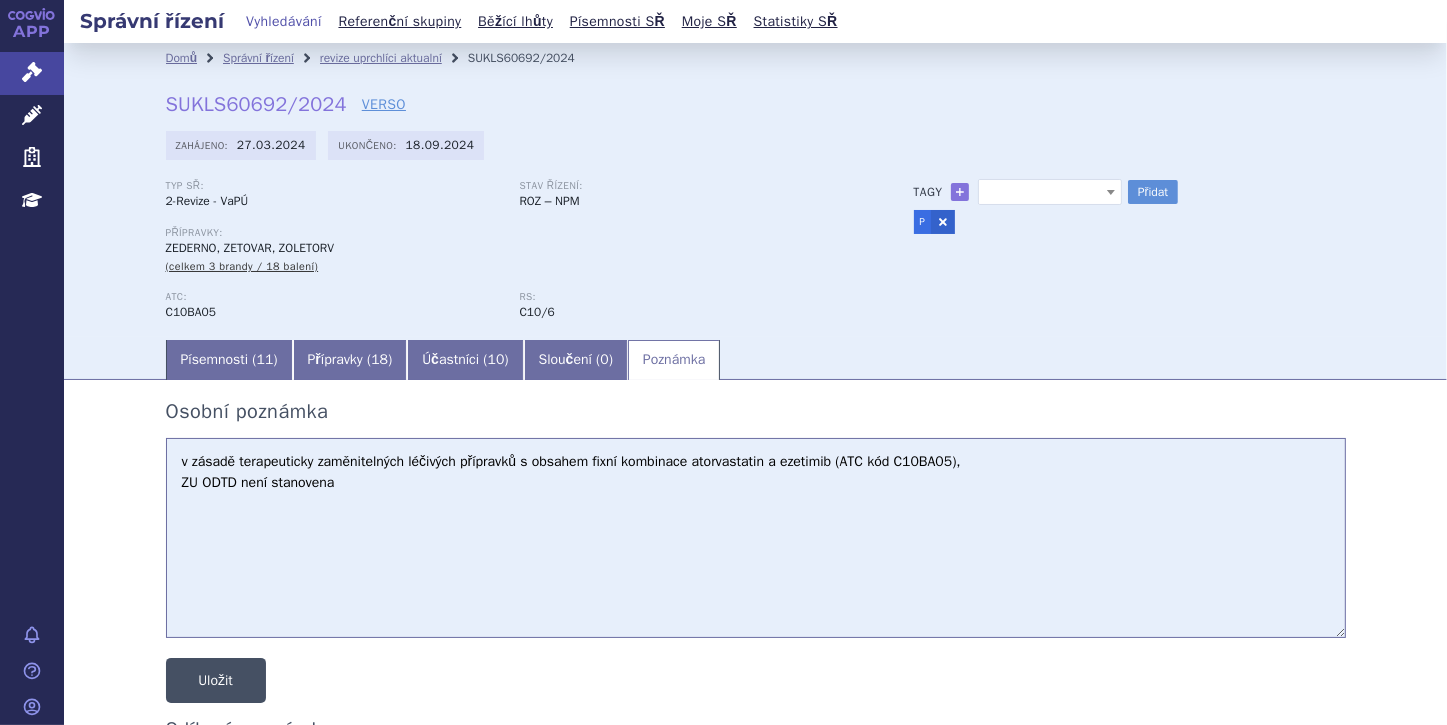 click on "Uložit" at bounding box center [216, 680] 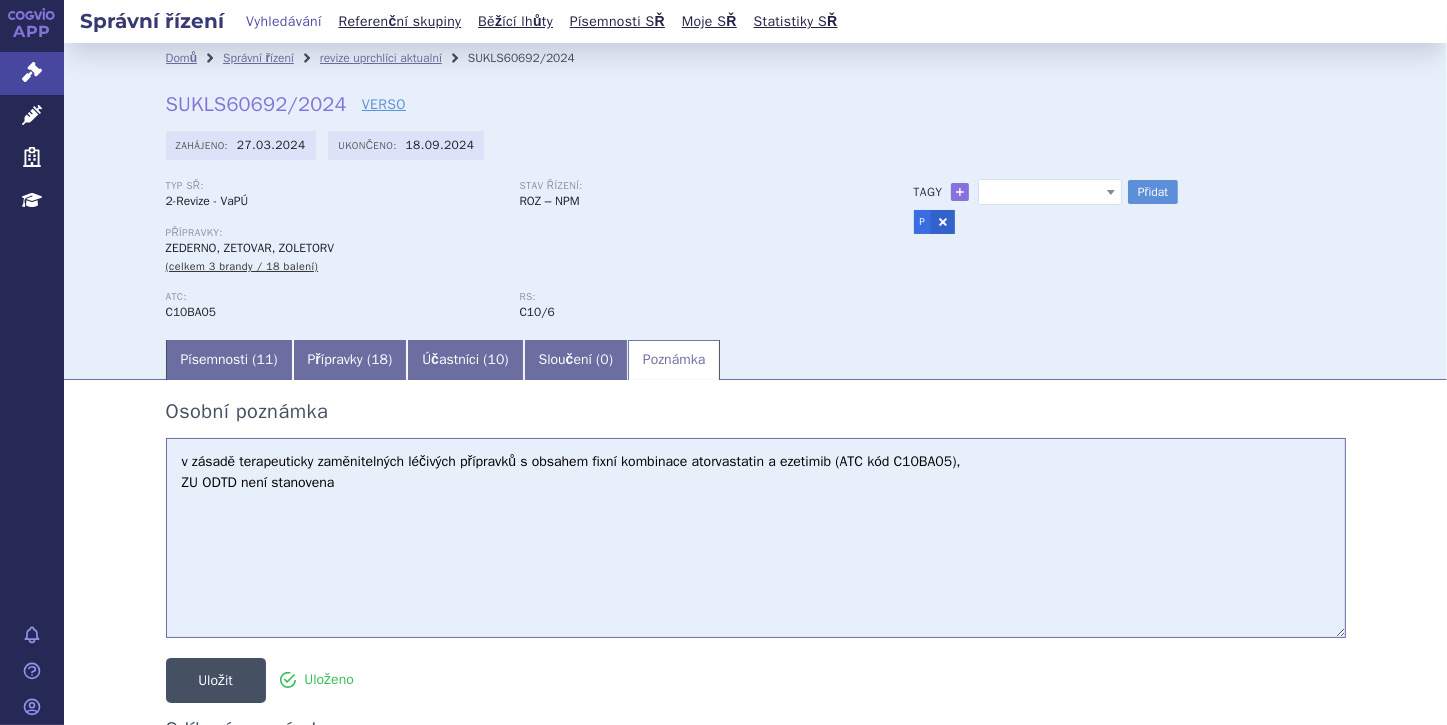 click on "Uložit" at bounding box center (216, 680) 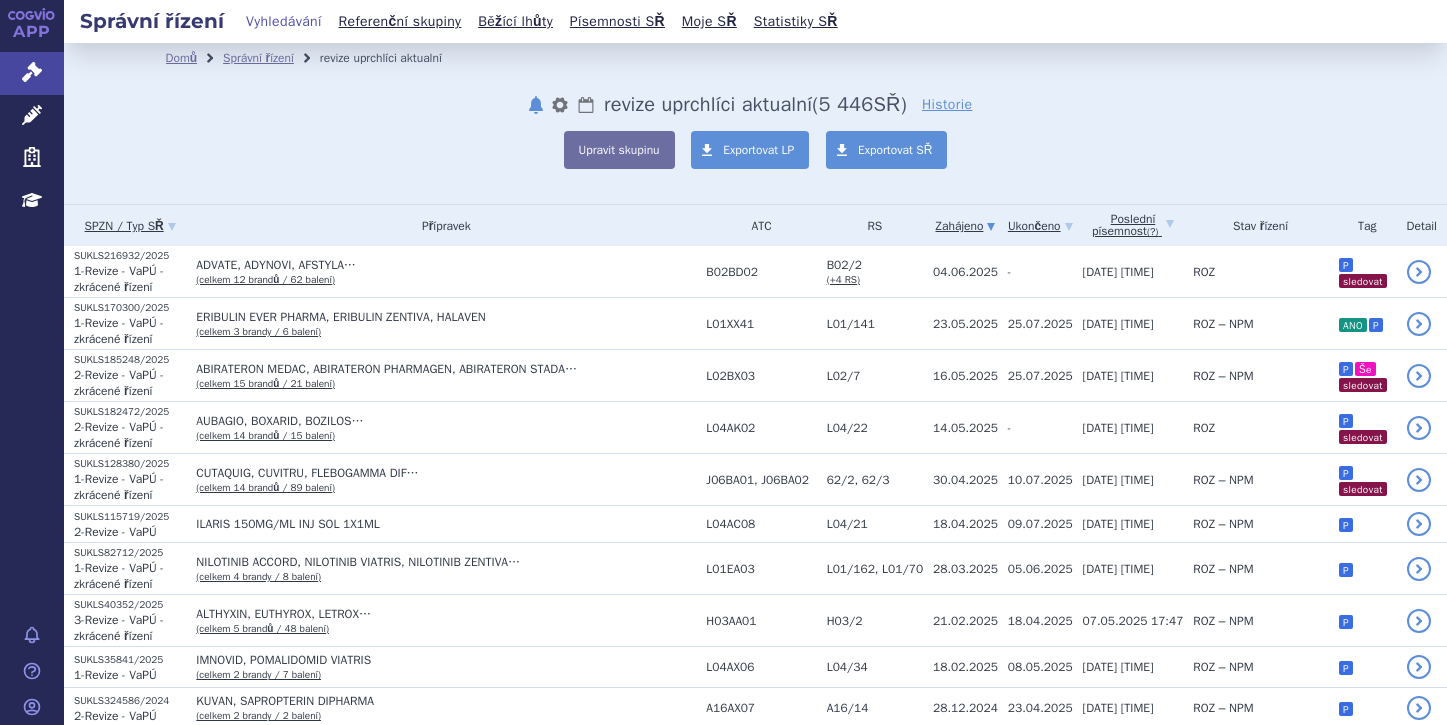 scroll, scrollTop: 0, scrollLeft: 0, axis: both 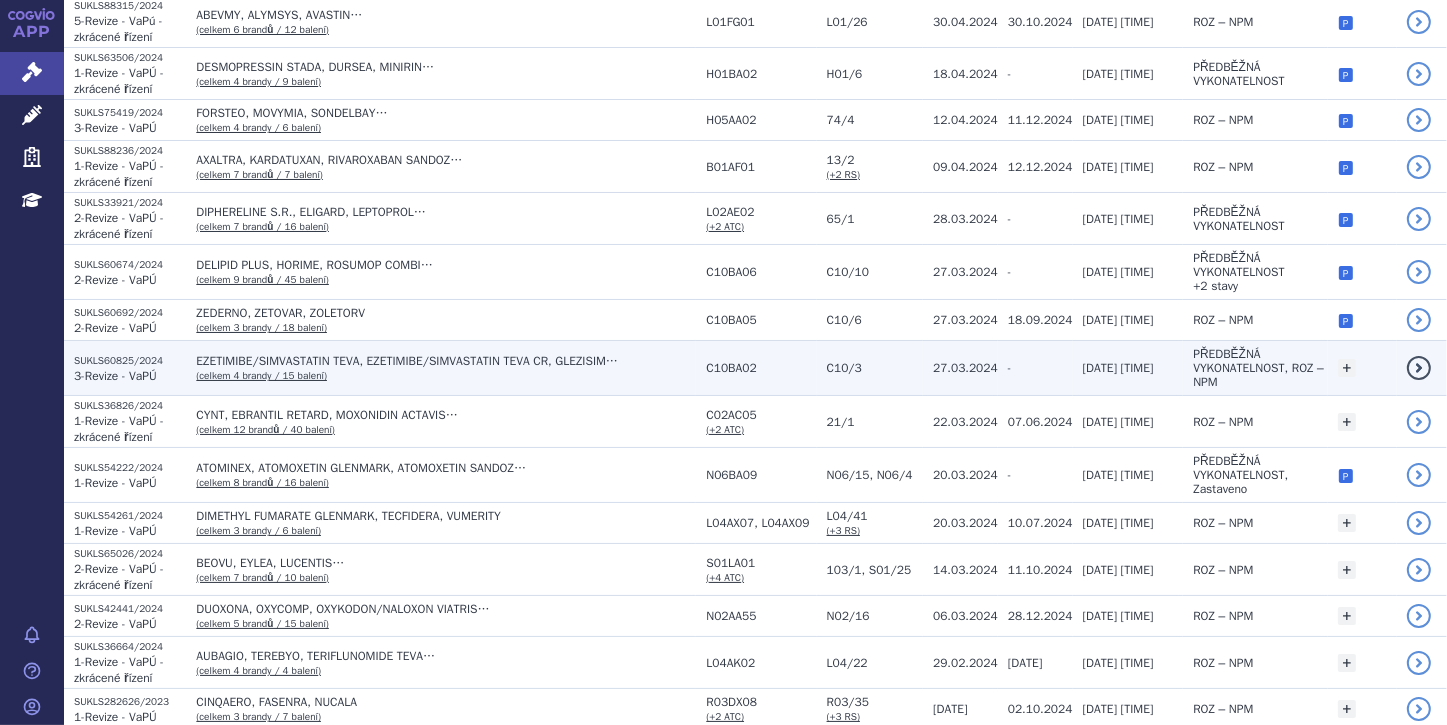 click on "EZETIMIBE/SIMVASTATIN TEVA, EZETIMIBE/SIMVASTATIN TEVA CR, GLEZISIM…" at bounding box center (446, 361) 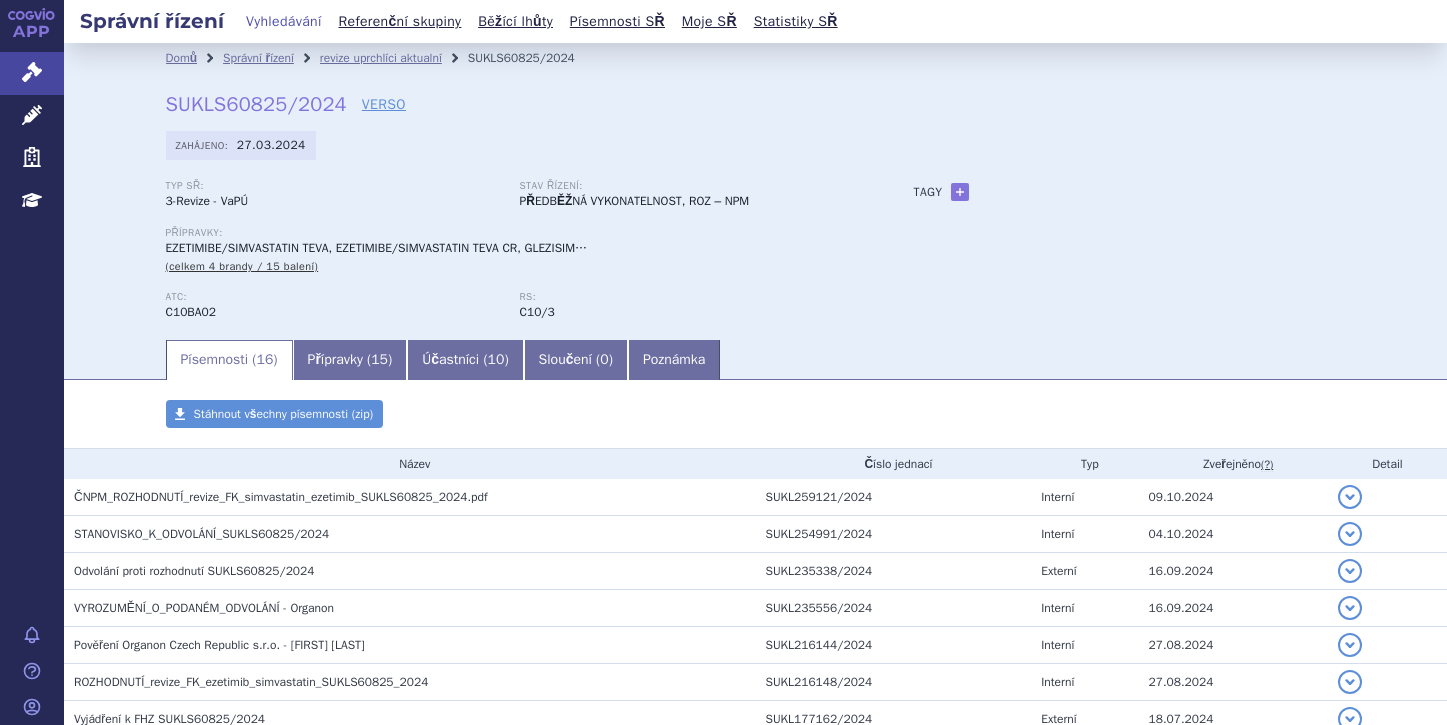 scroll, scrollTop: 0, scrollLeft: 0, axis: both 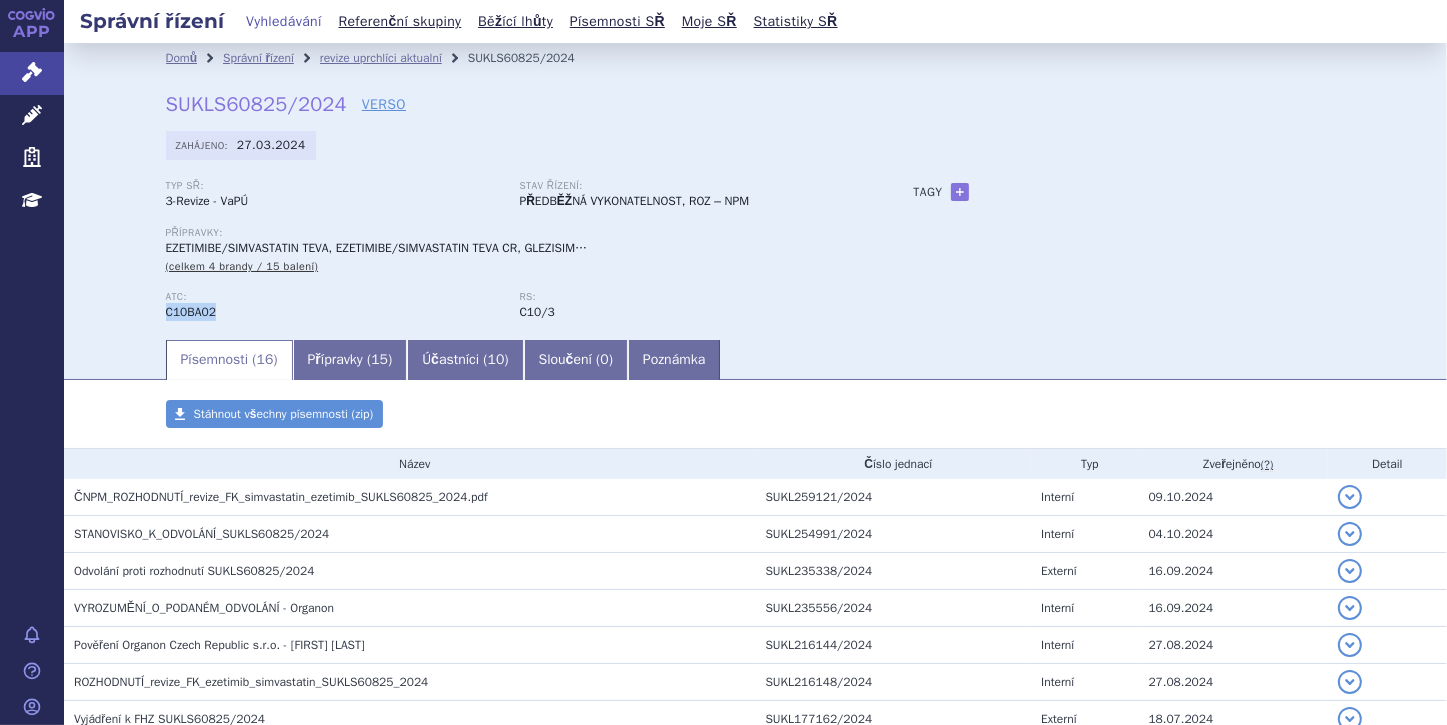 drag, startPoint x: 212, startPoint y: 315, endPoint x: 156, endPoint y: 314, distance: 56.008926 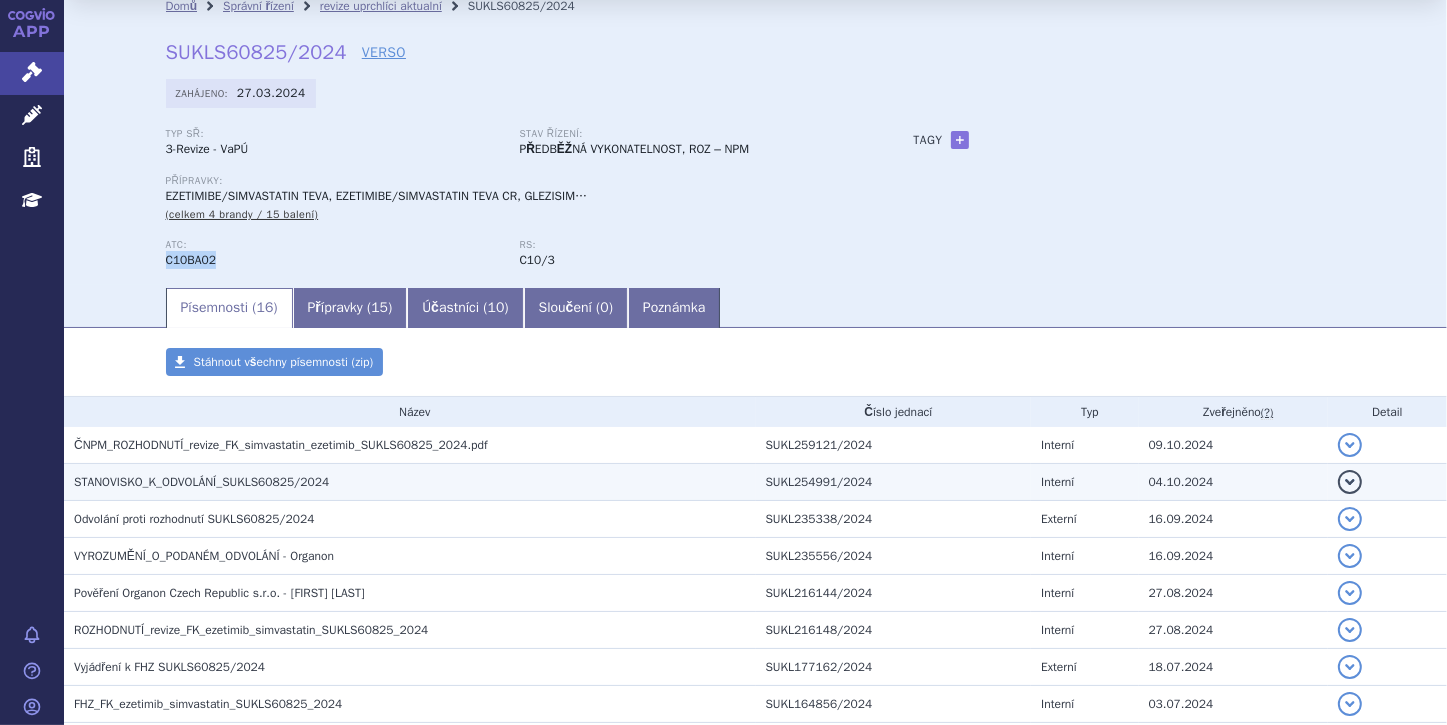 scroll, scrollTop: 80, scrollLeft: 0, axis: vertical 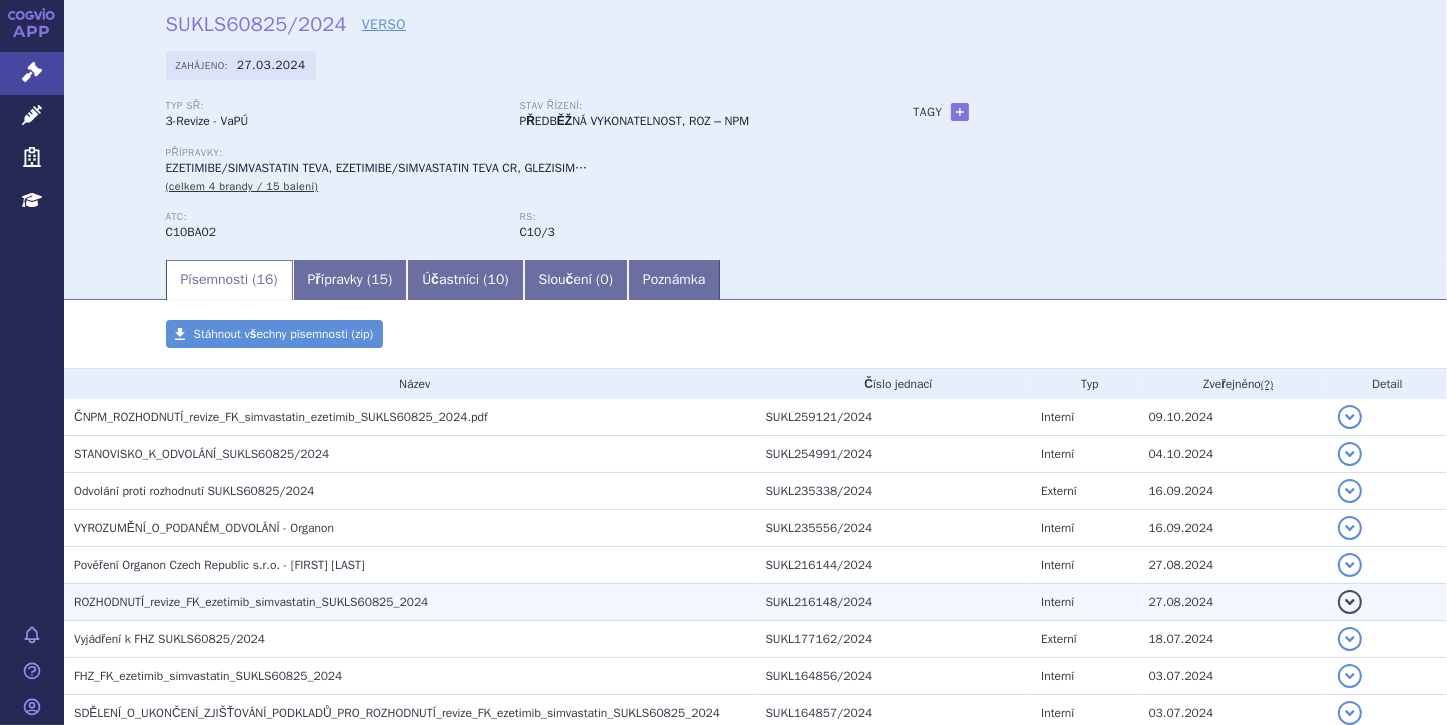 click on "ROZHODNUTÍ_revize_FK_ezetimib_simvastatin_SUKLS60825_2024" at bounding box center [251, 602] 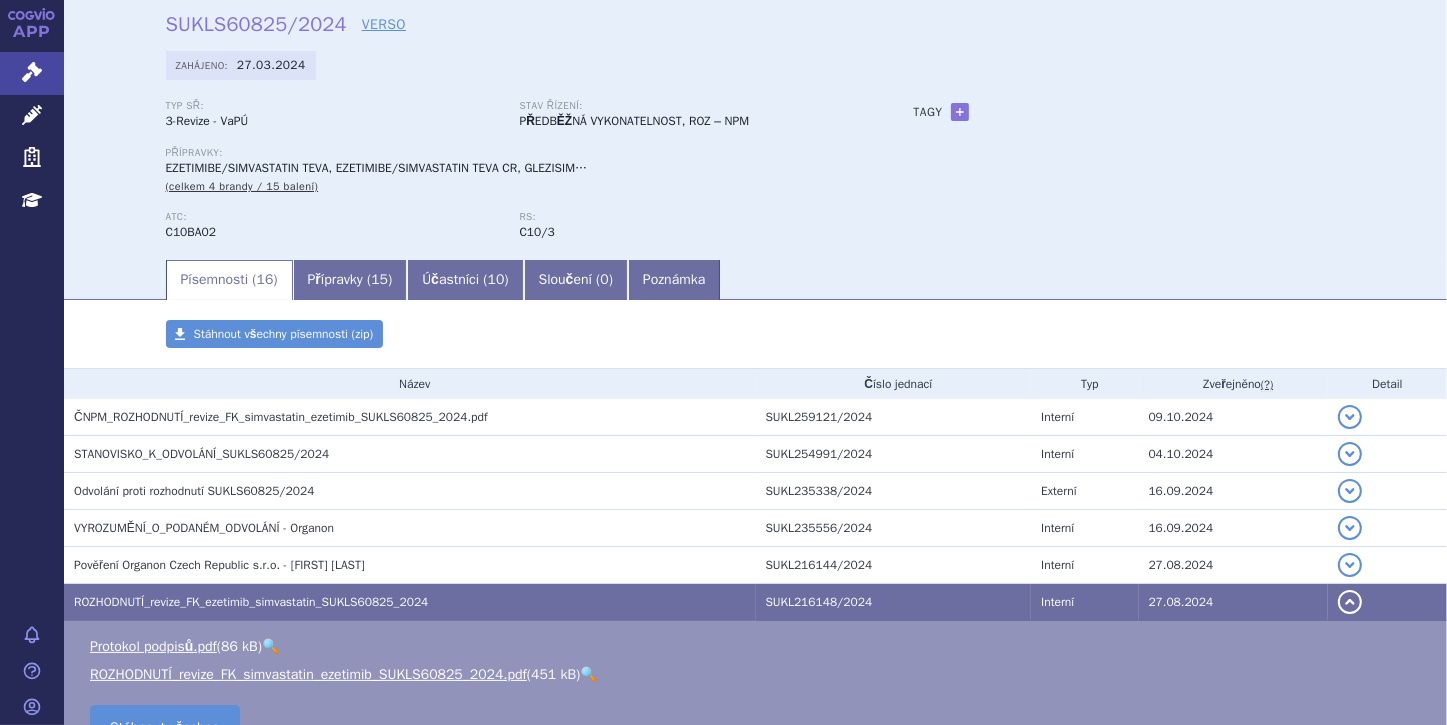 click on "🔍" at bounding box center [588, 674] 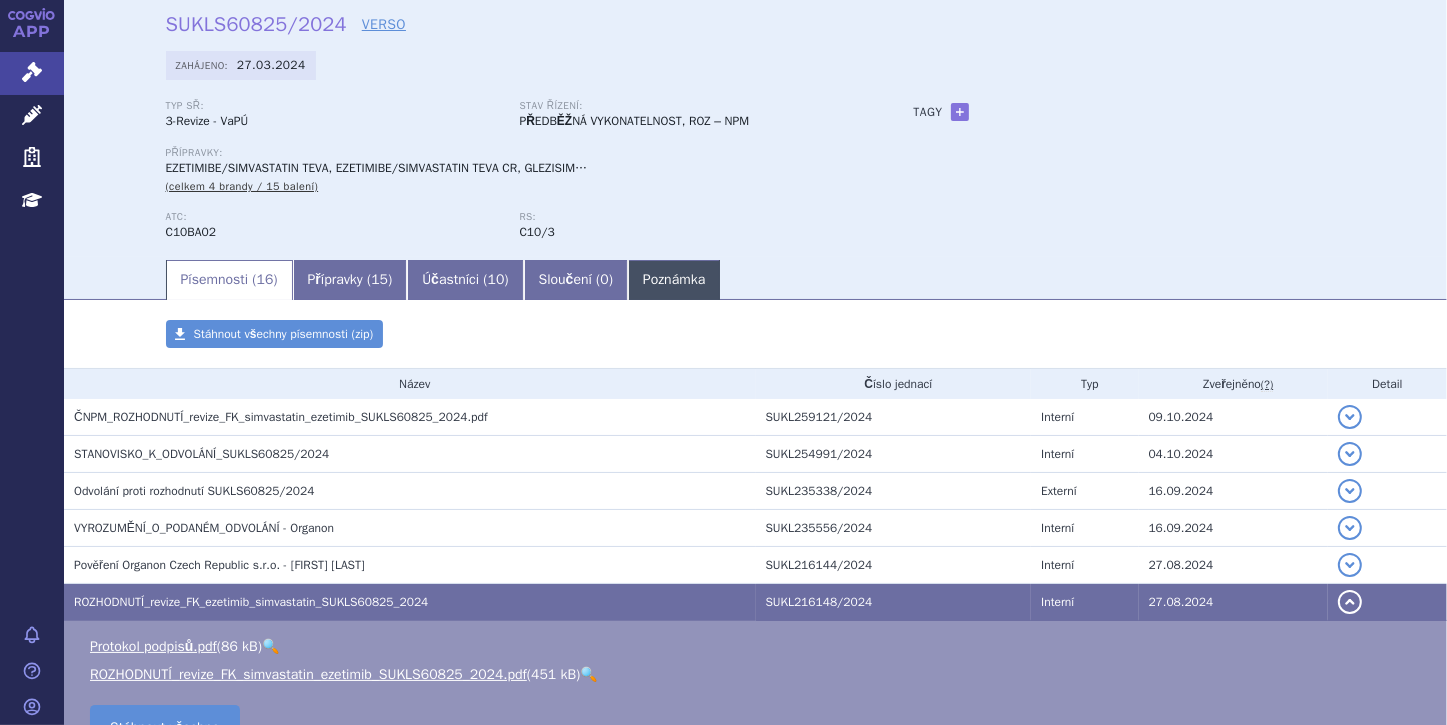 click on "Poznámka" at bounding box center (674, 280) 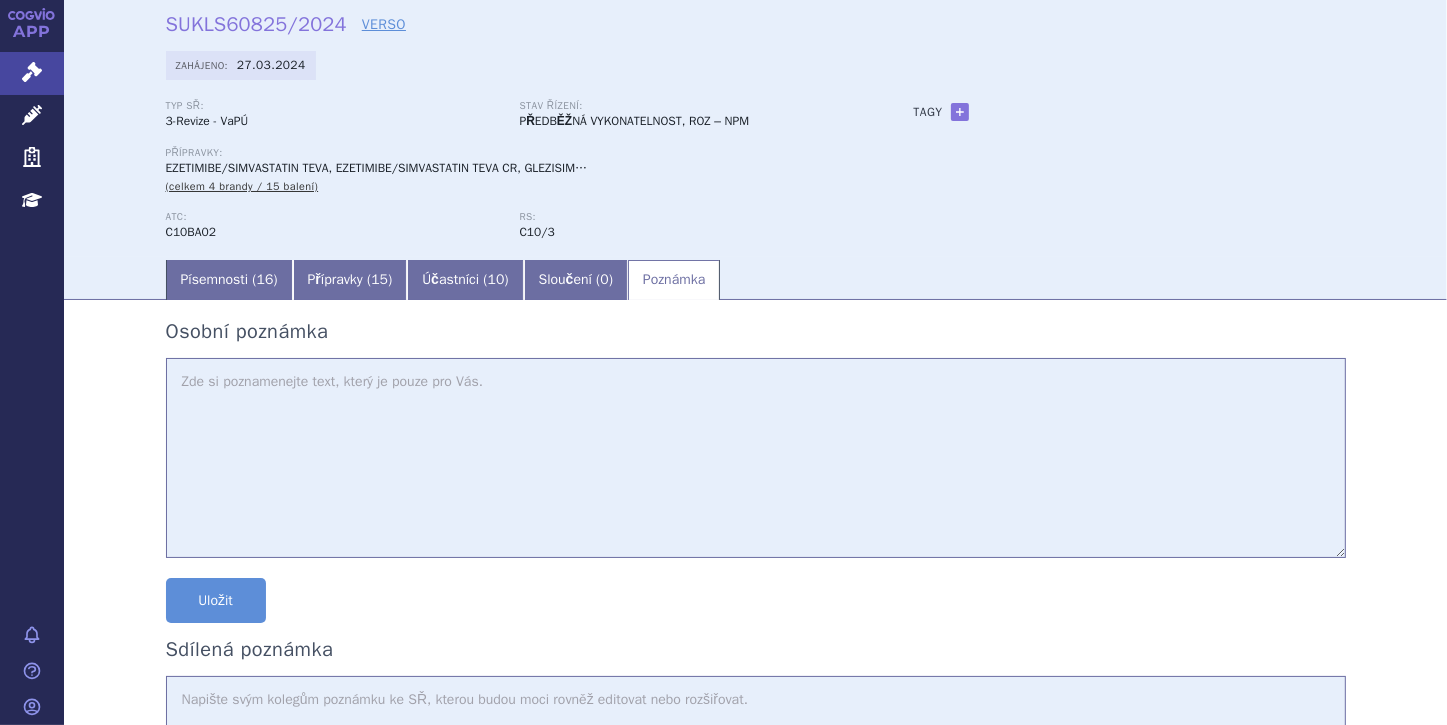 click at bounding box center [756, 458] 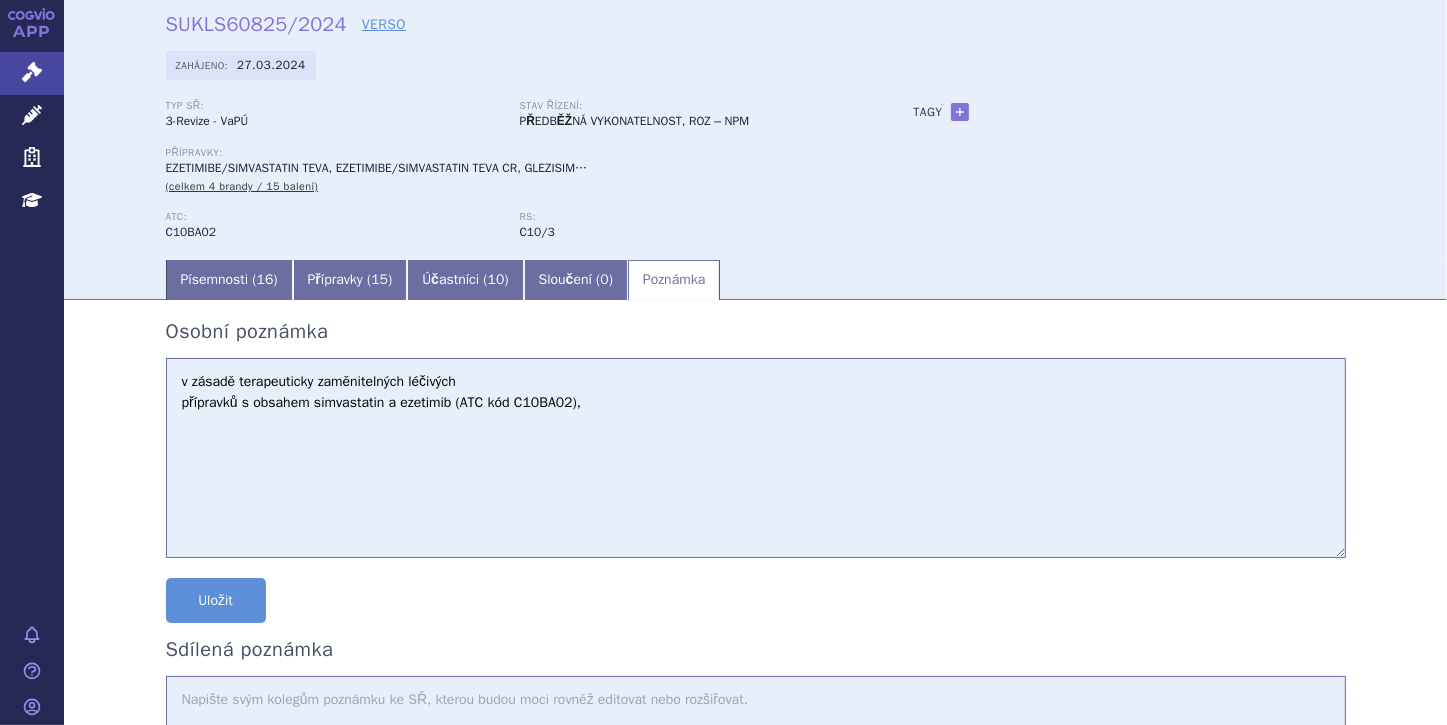 click on "v zásadě terapeuticky zaměnitelných léčivých
přípravků s obsahem simvastatin a ezetimib (ATC kód C10BA02)," at bounding box center (756, 458) 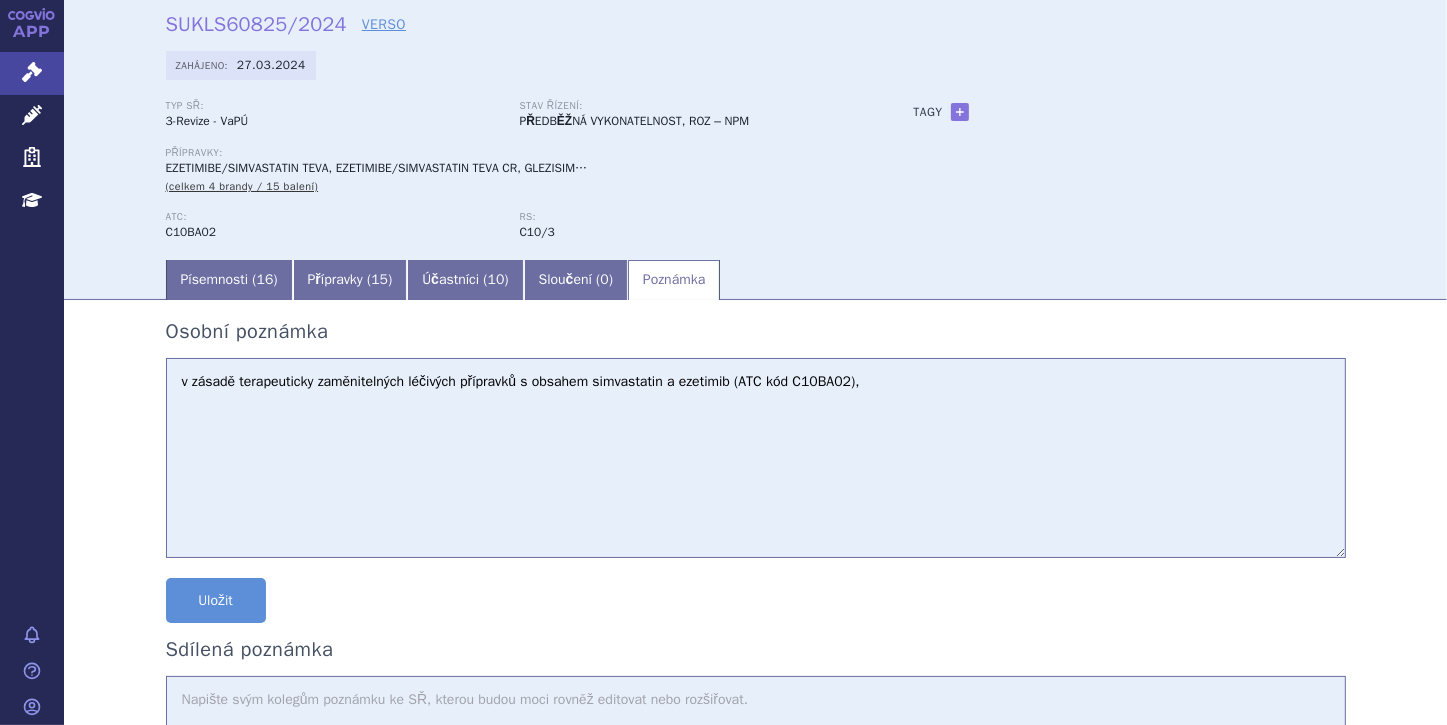 click on "v zásadě terapeuticky zaměnitelných léčivých přípravků s obsahem simvastatin a ezetimib (ATC kód C10BA02)," at bounding box center [756, 458] 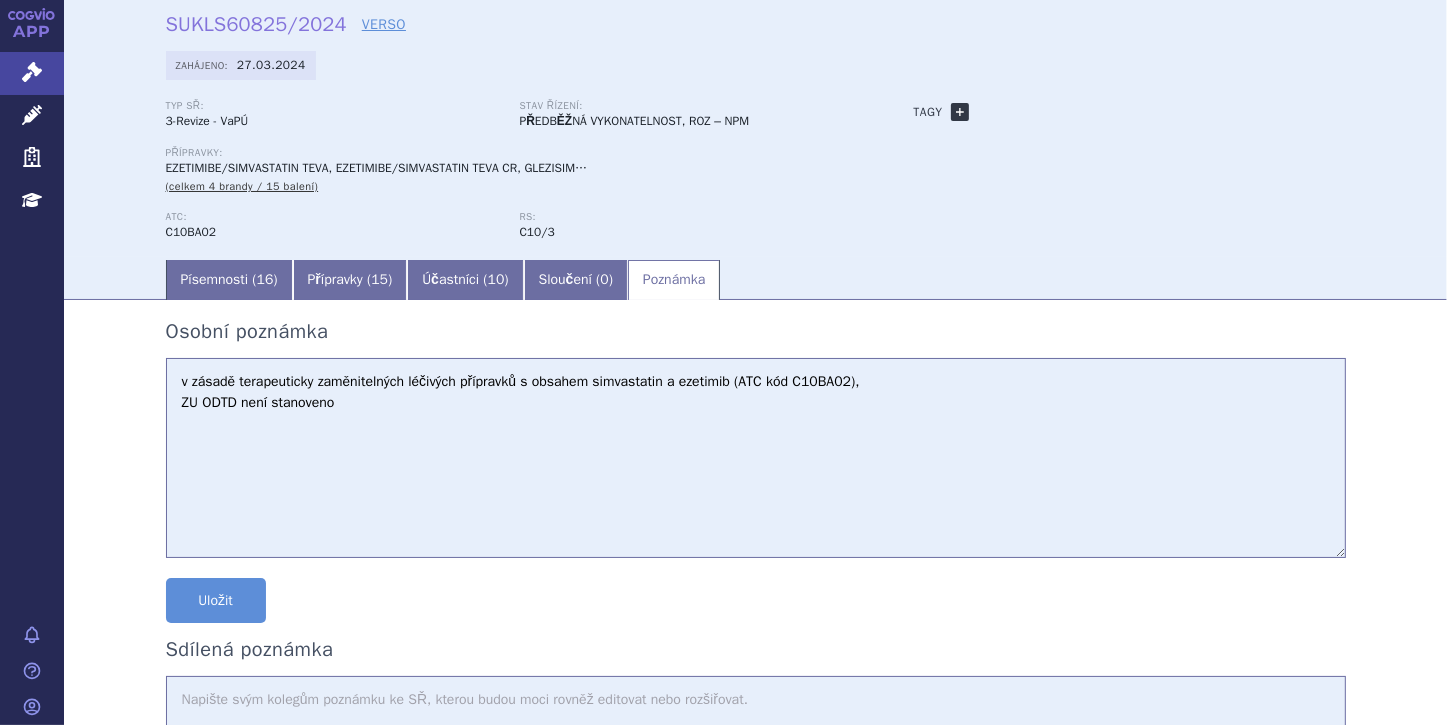 type on "v zásadě terapeuticky zaměnitelných léčivých přípravků s obsahem simvastatin a ezetimib (ATC kód C10BA02),
ZU ODTD není stanoveno" 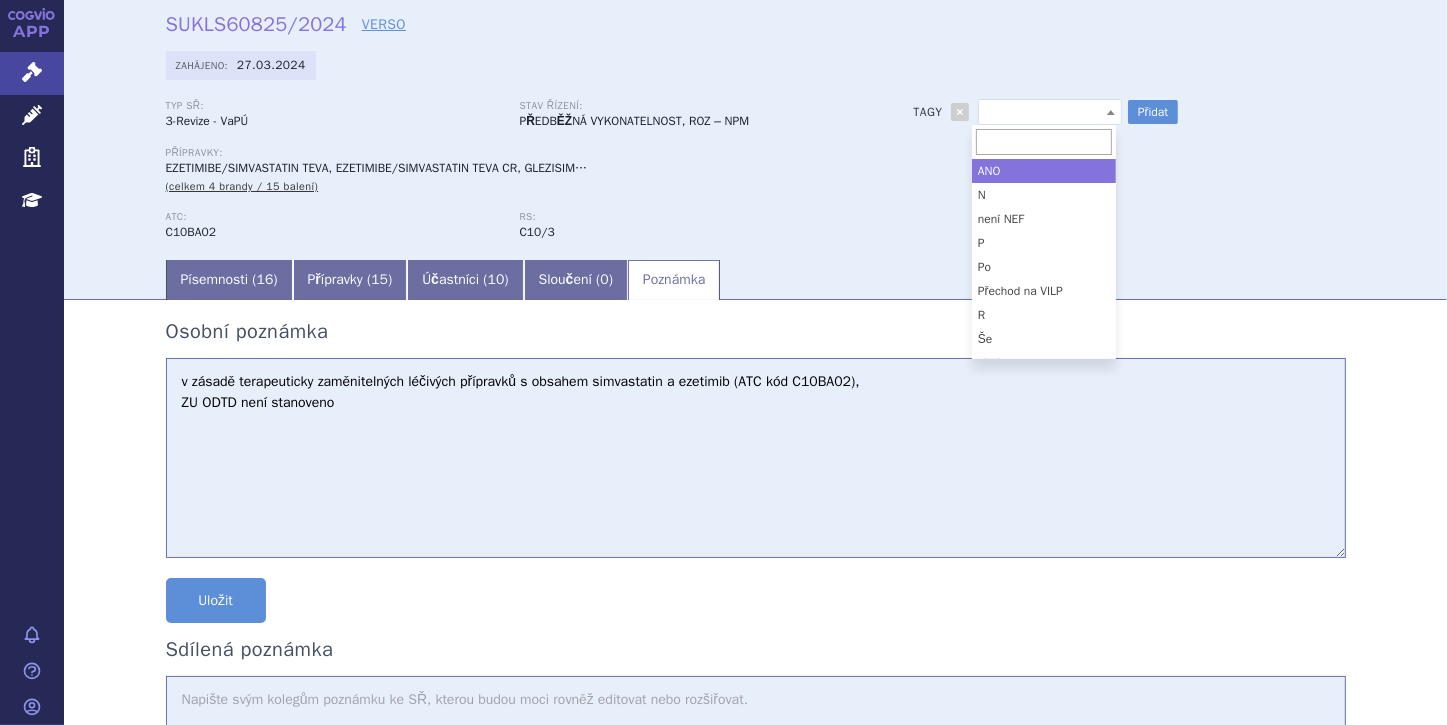 click at bounding box center [1111, 112] 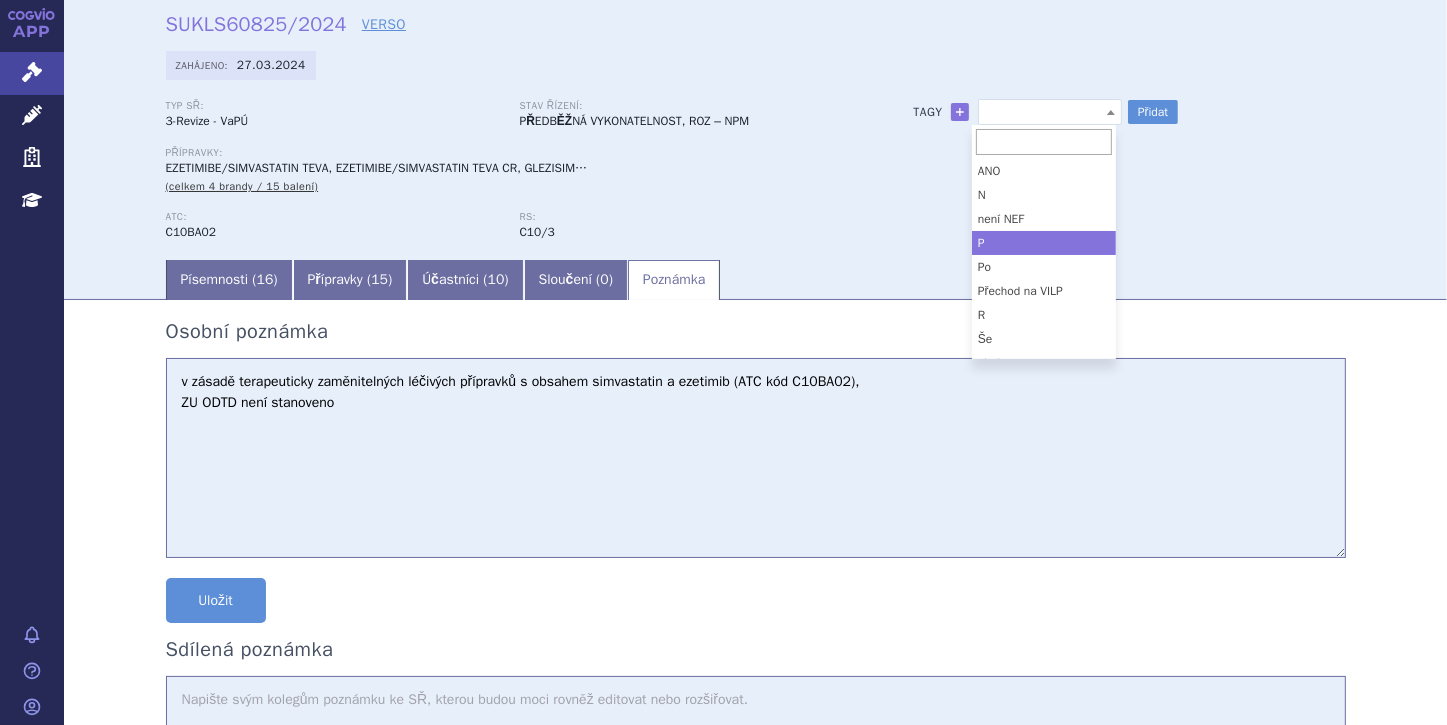select on "P" 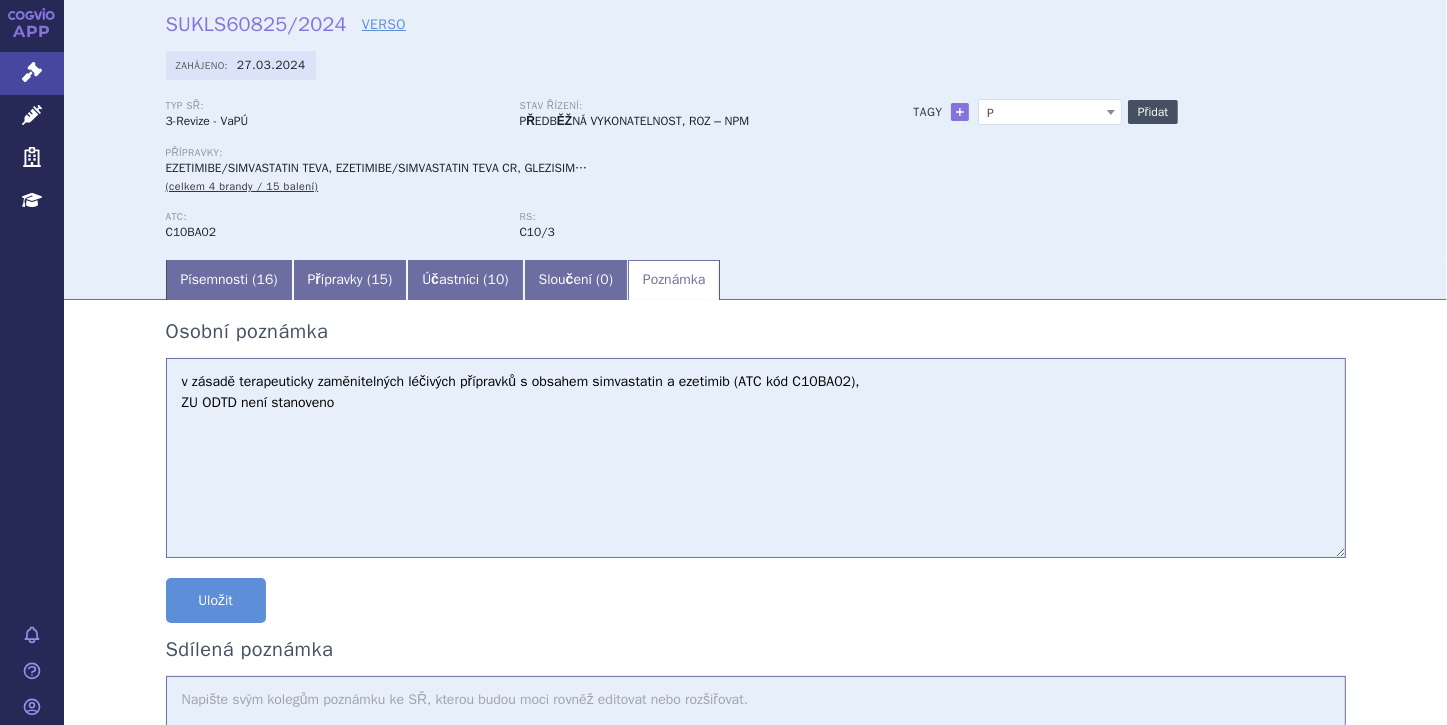 click on "Přidat" at bounding box center [1153, 112] 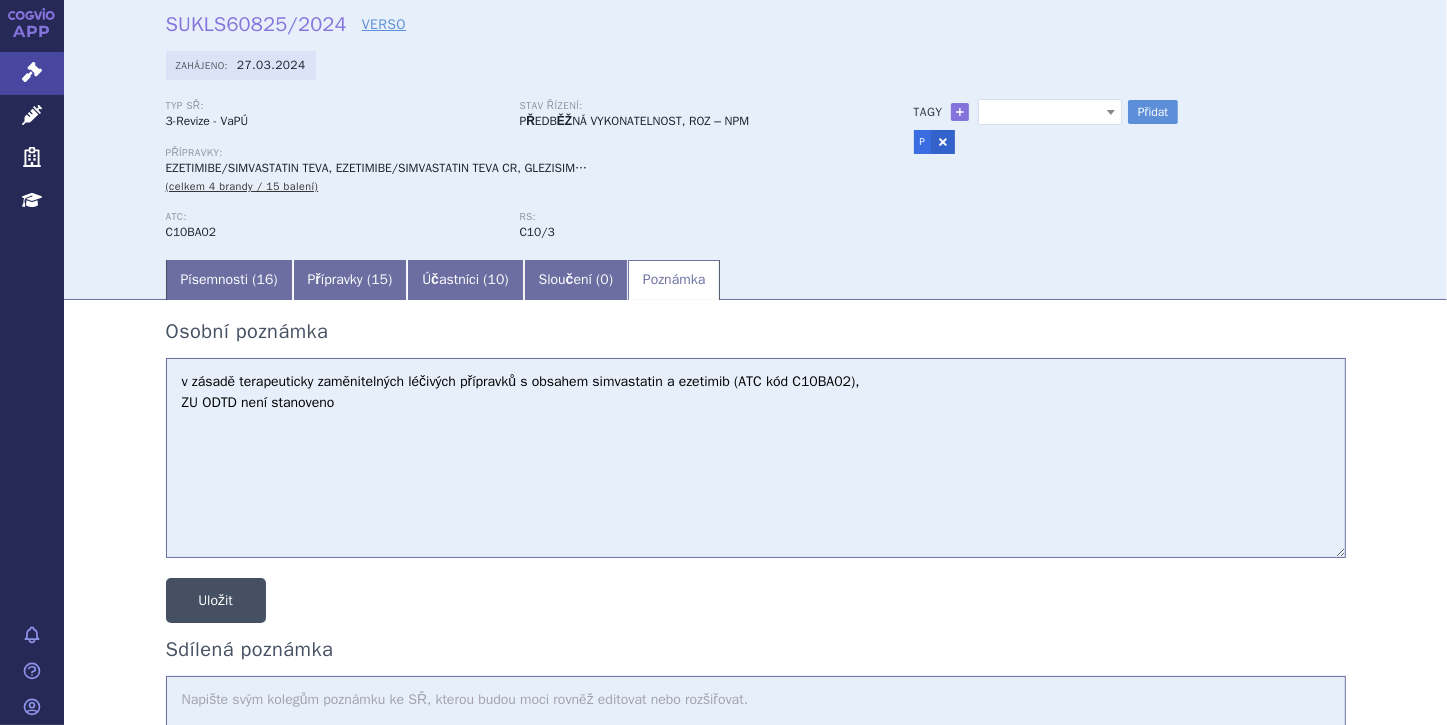 click on "Uložit" at bounding box center [216, 600] 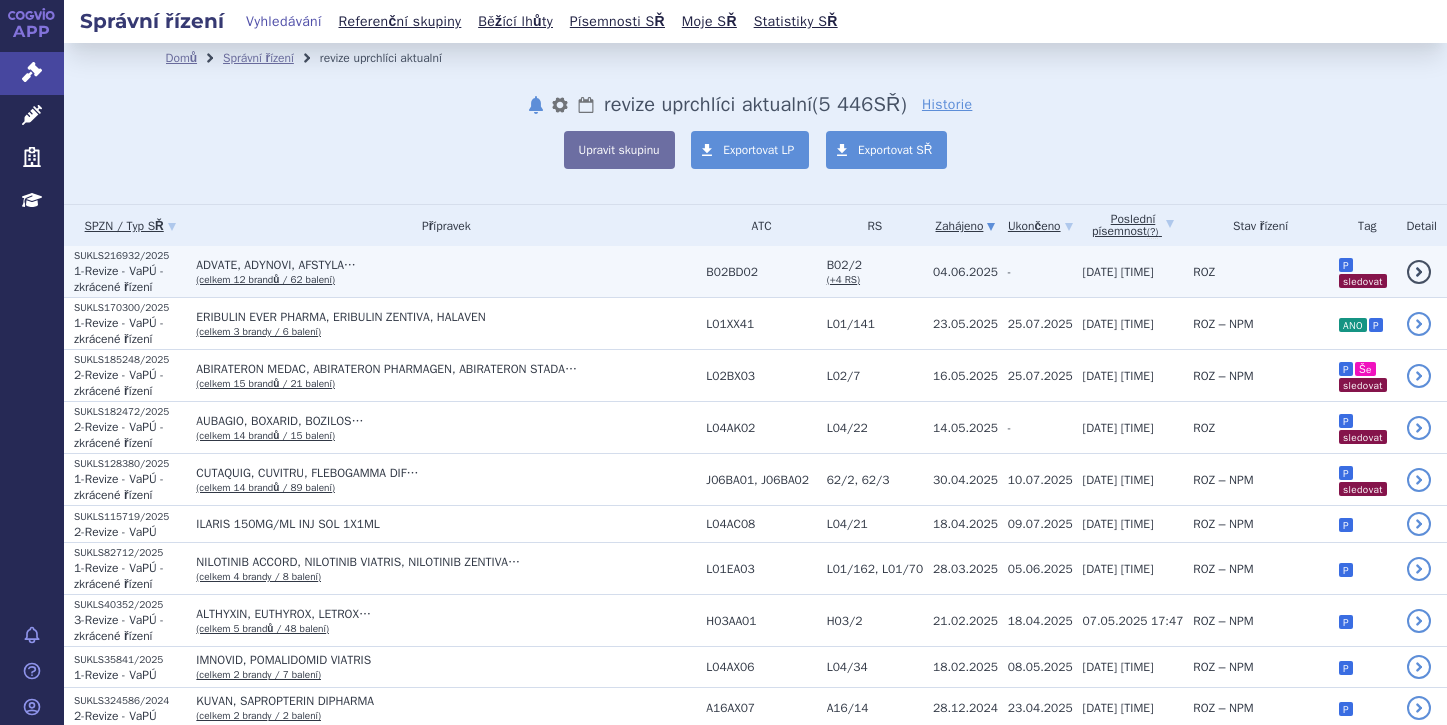 scroll, scrollTop: 0, scrollLeft: 0, axis: both 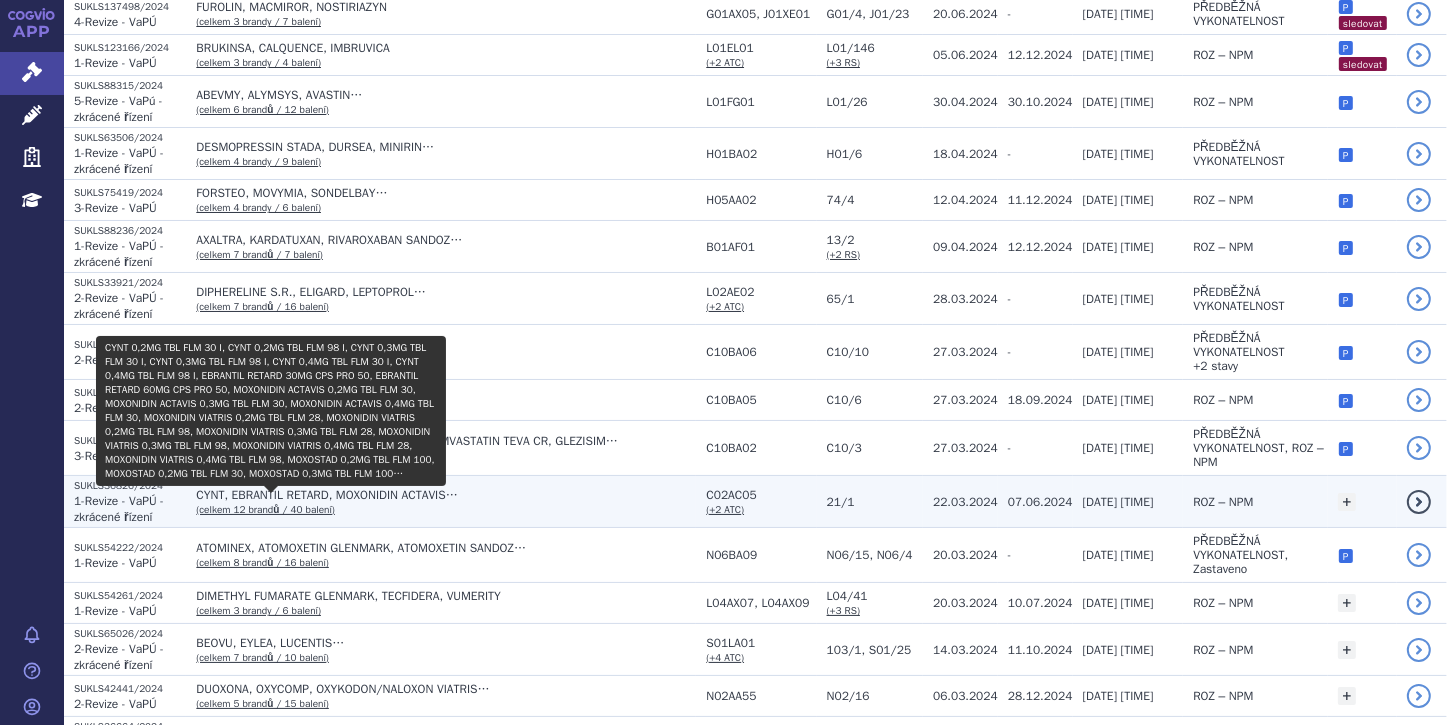 click on "(celkem 12 brandů / 40 balení)" at bounding box center (265, 509) 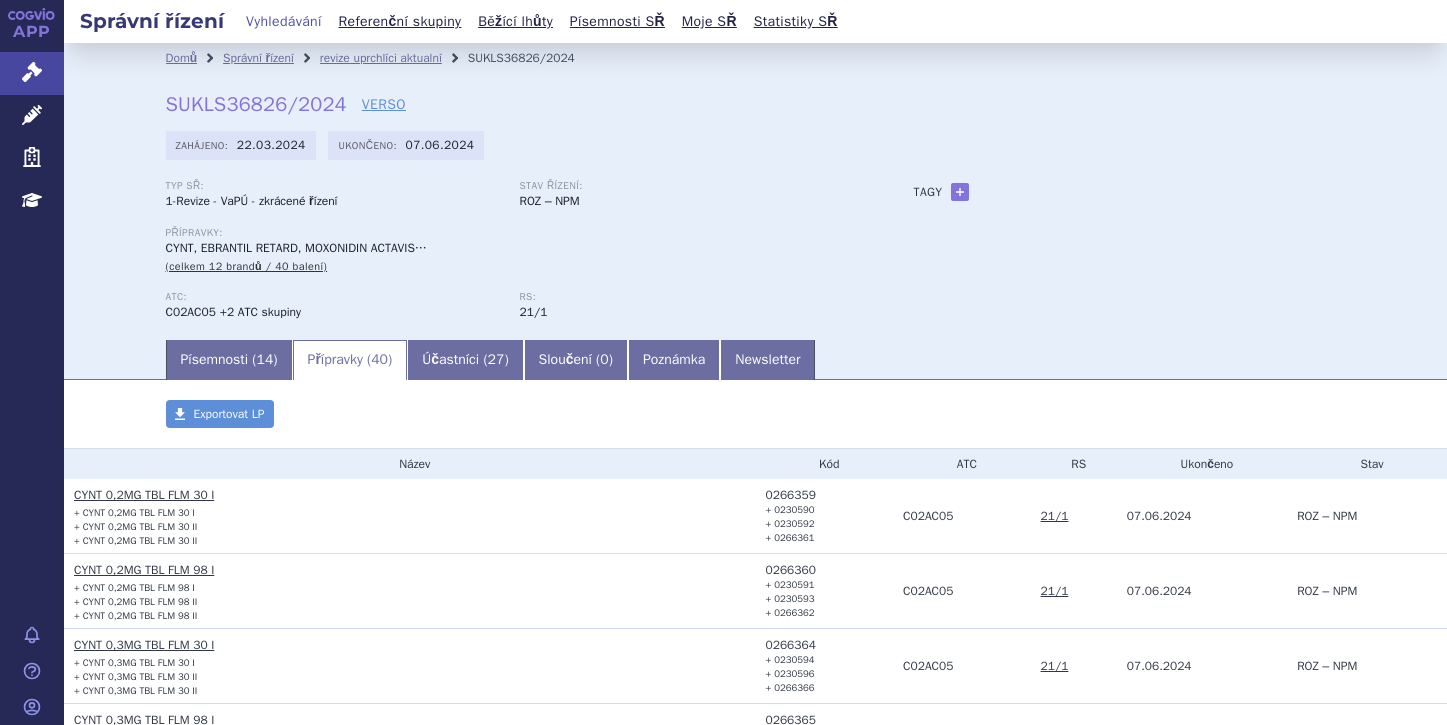 scroll, scrollTop: 0, scrollLeft: 0, axis: both 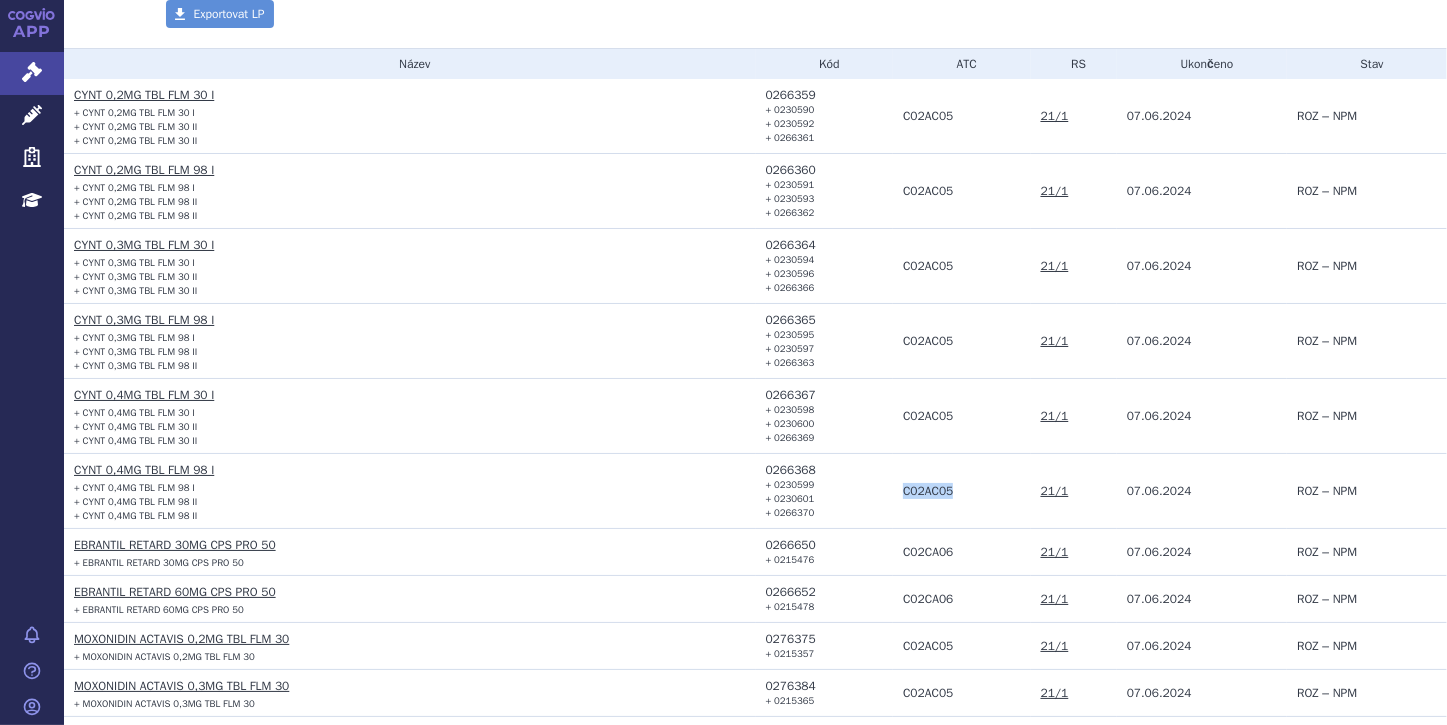 drag, startPoint x: 894, startPoint y: 493, endPoint x: 937, endPoint y: 492, distance: 43.011627 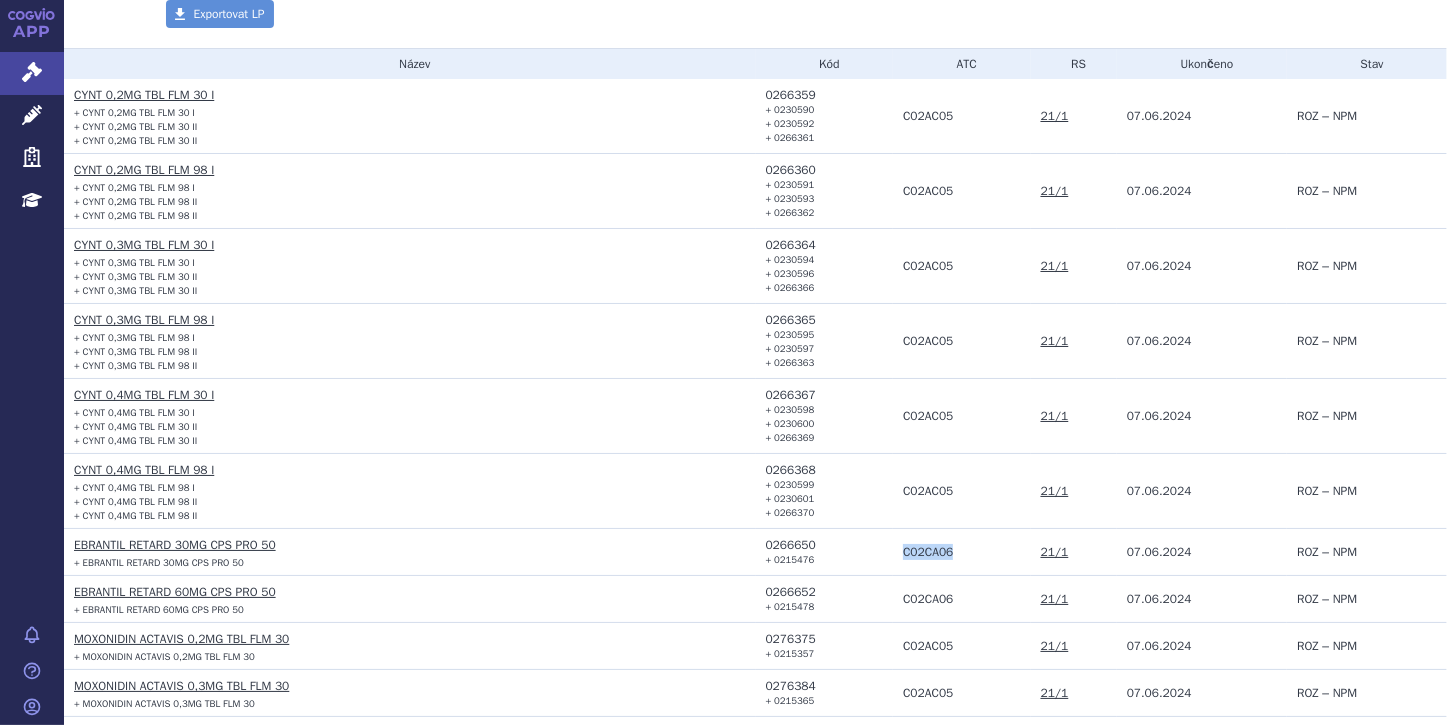 drag, startPoint x: 892, startPoint y: 552, endPoint x: 940, endPoint y: 552, distance: 48 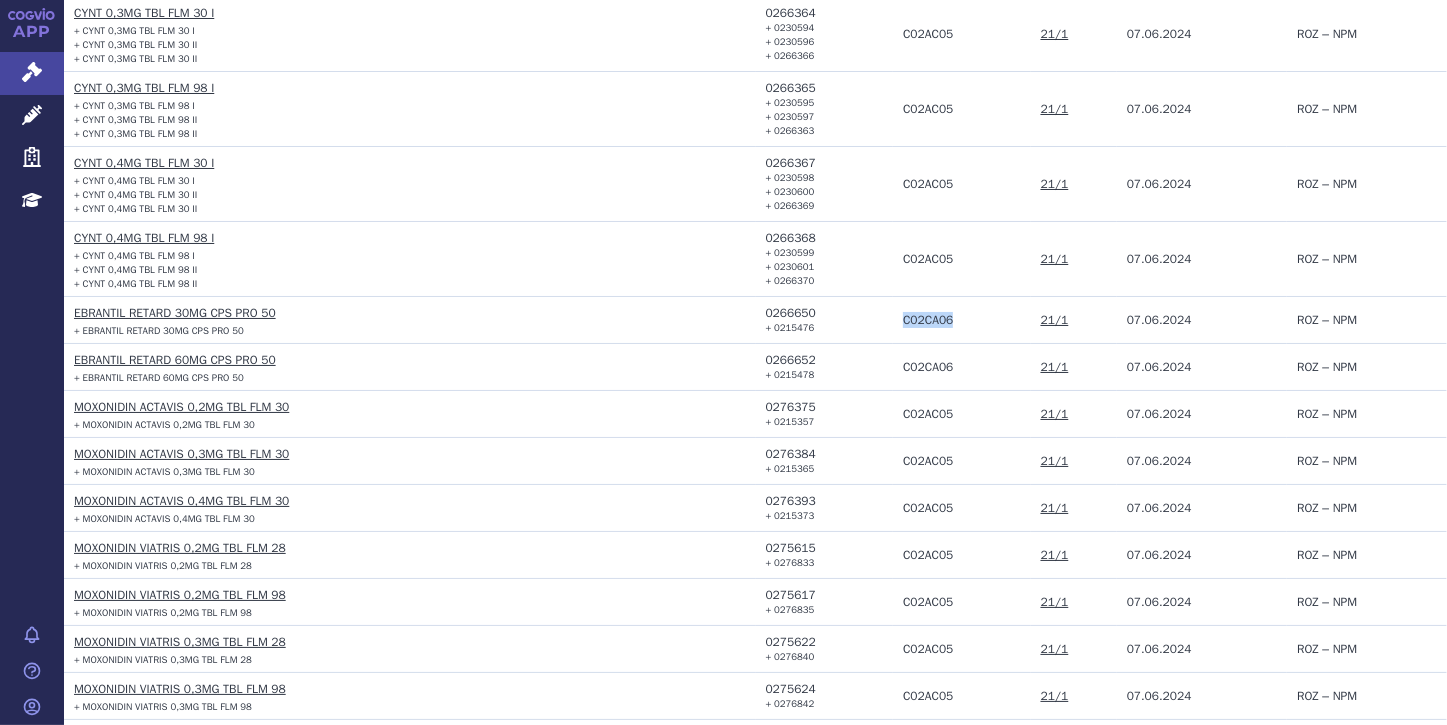scroll, scrollTop: 315, scrollLeft: 0, axis: vertical 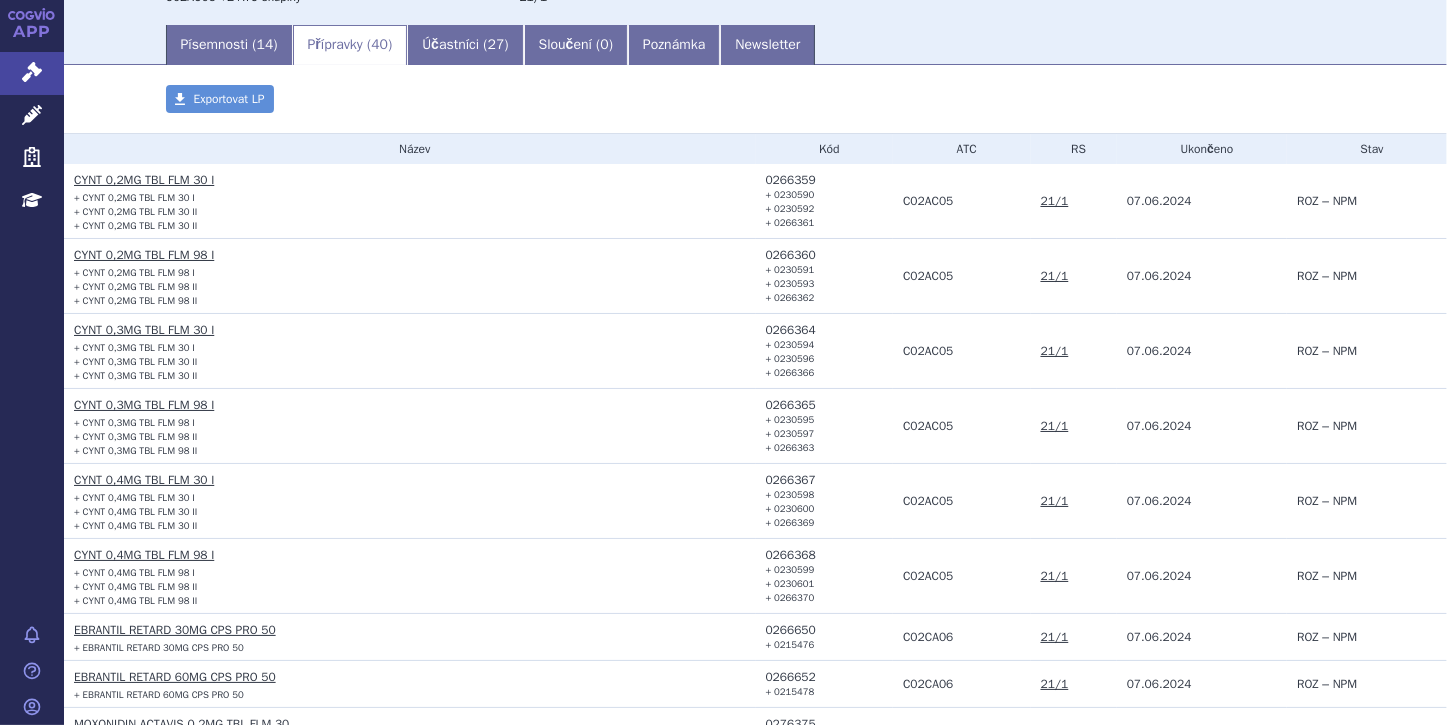 click on "C02AC05" at bounding box center (962, 576) 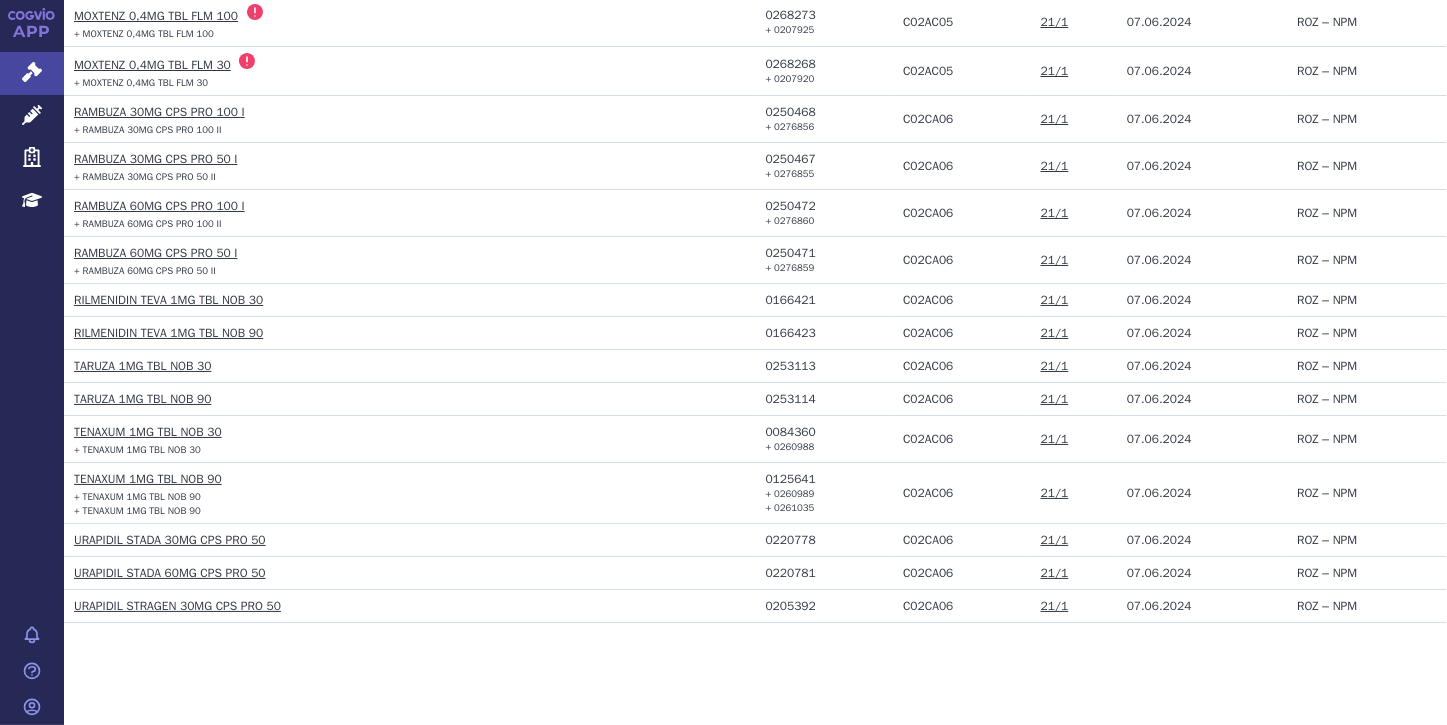 scroll, scrollTop: 1755, scrollLeft: 0, axis: vertical 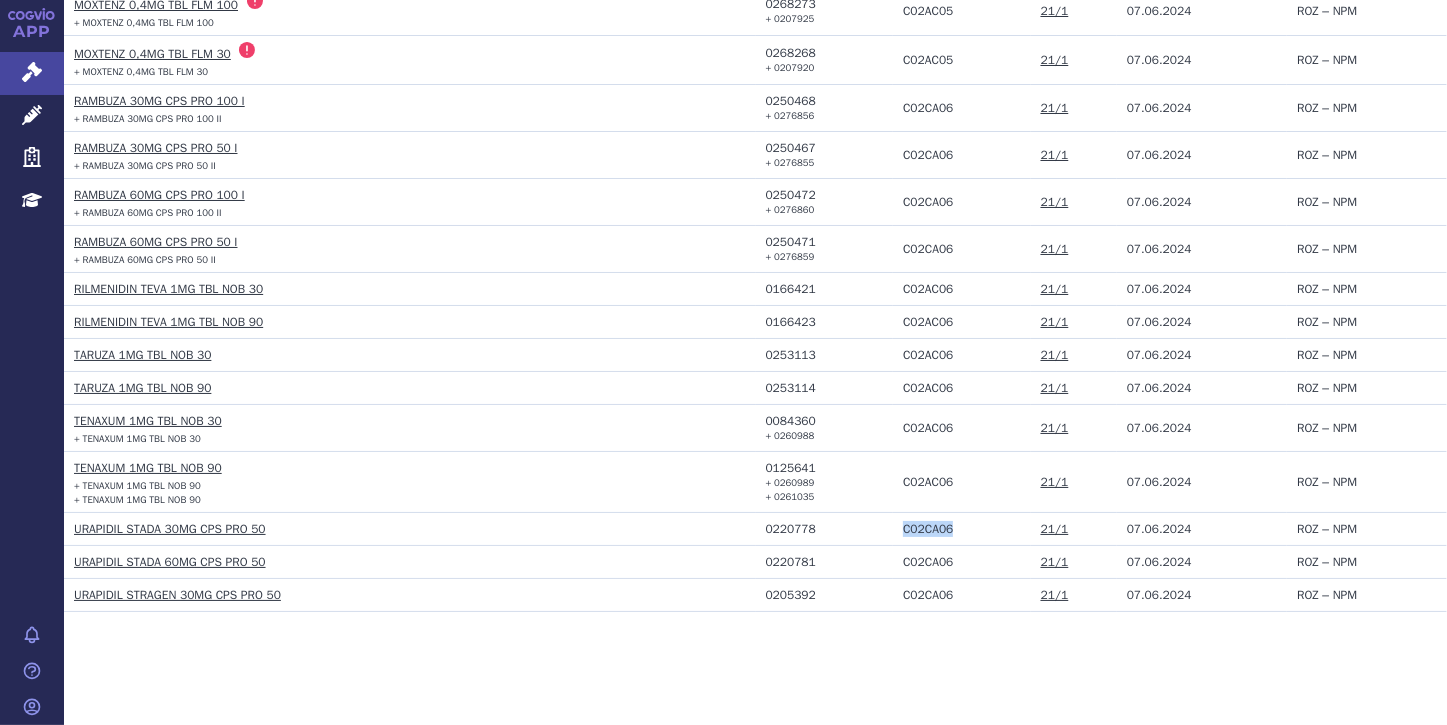 drag, startPoint x: 892, startPoint y: 520, endPoint x: 941, endPoint y: 523, distance: 49.09175 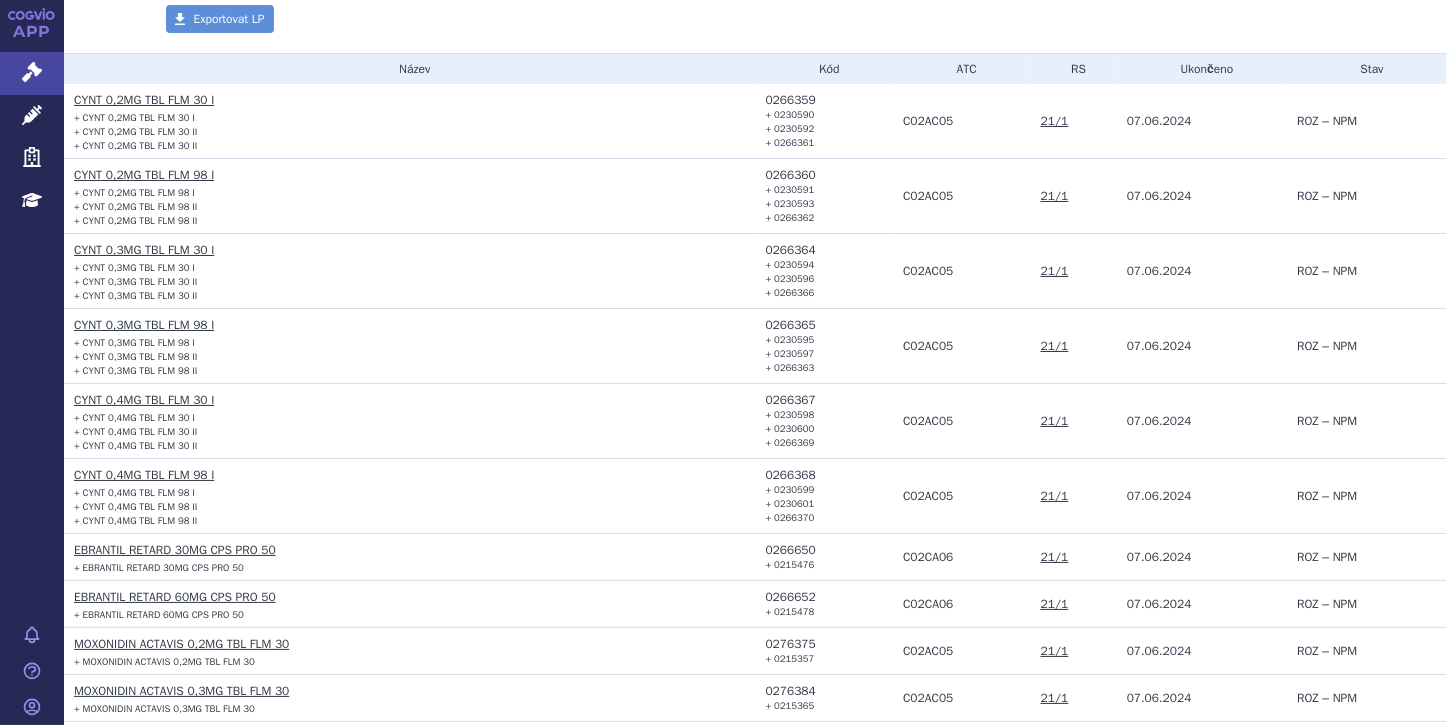 scroll, scrollTop: 0, scrollLeft: 0, axis: both 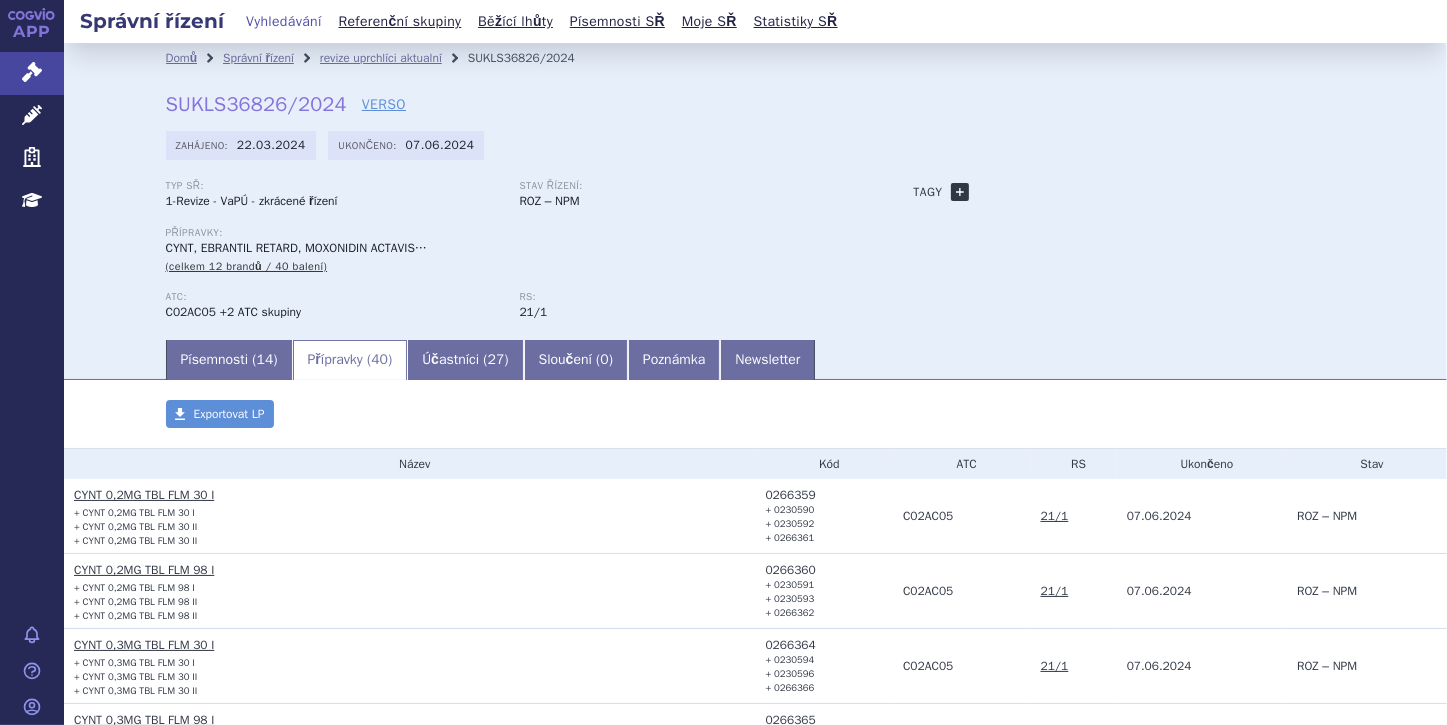 click on "+" at bounding box center [960, 192] 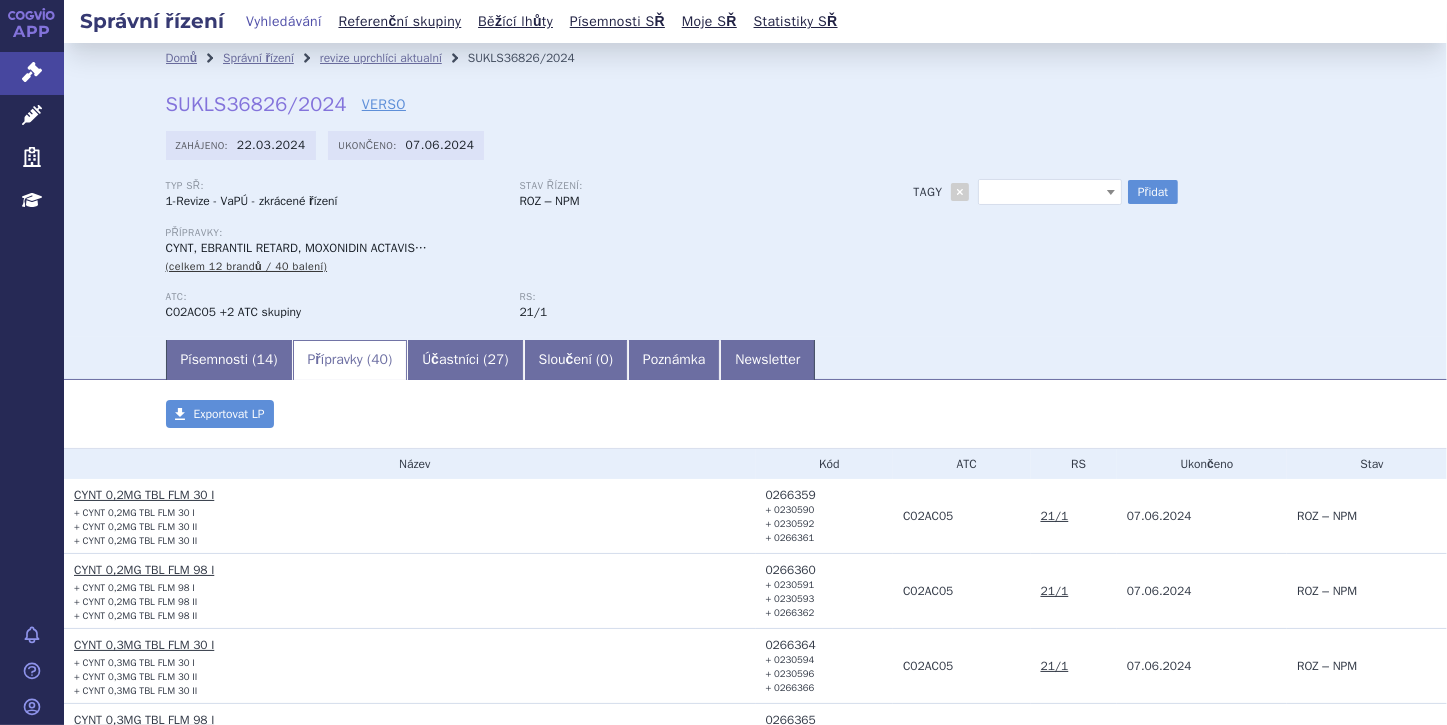 click at bounding box center (1111, 192) 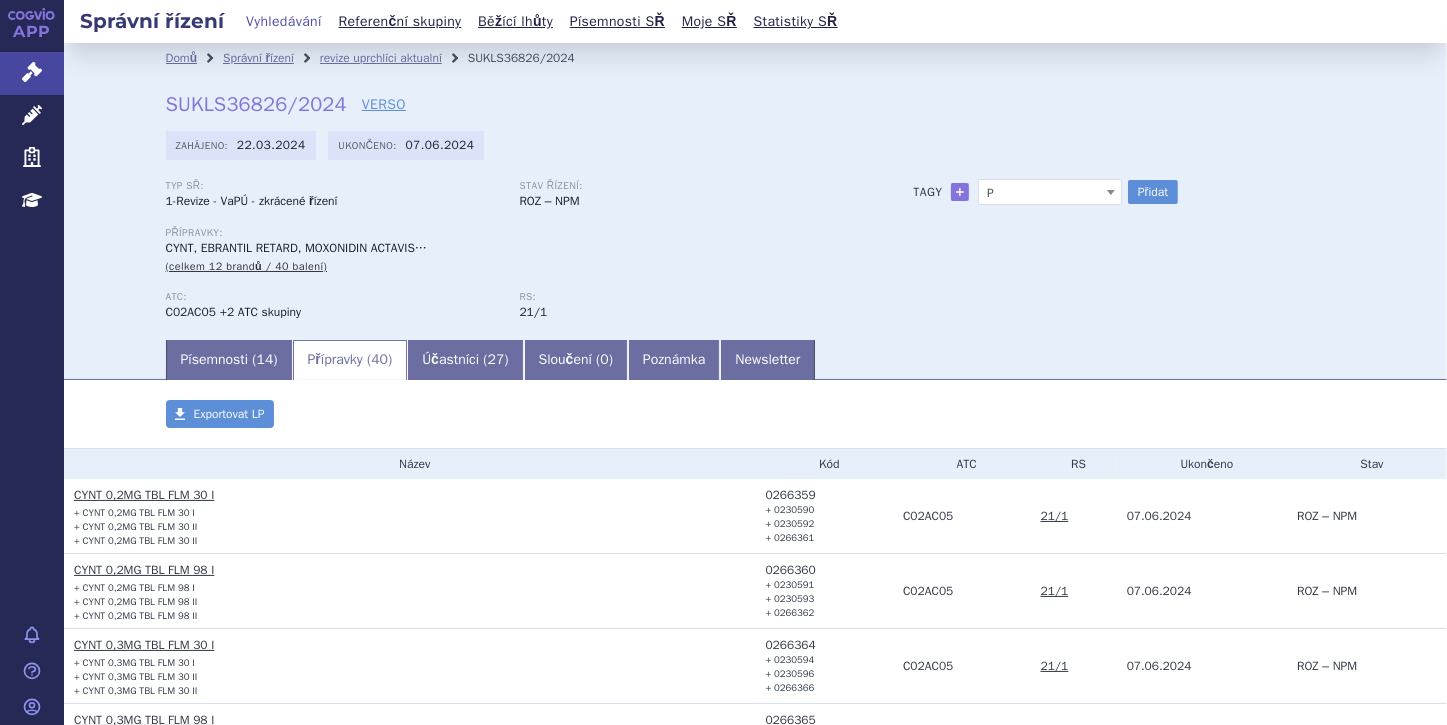 select on "P" 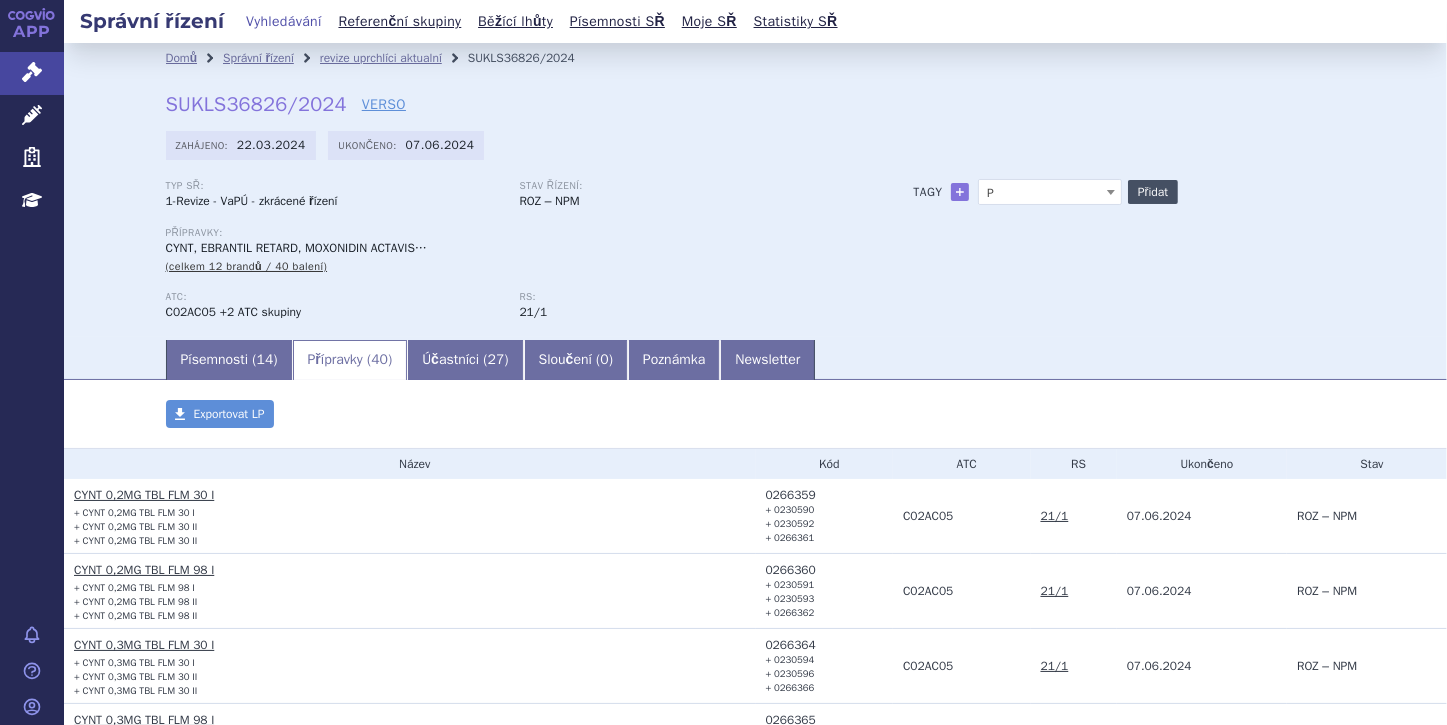 click on "Přidat" at bounding box center (1153, 192) 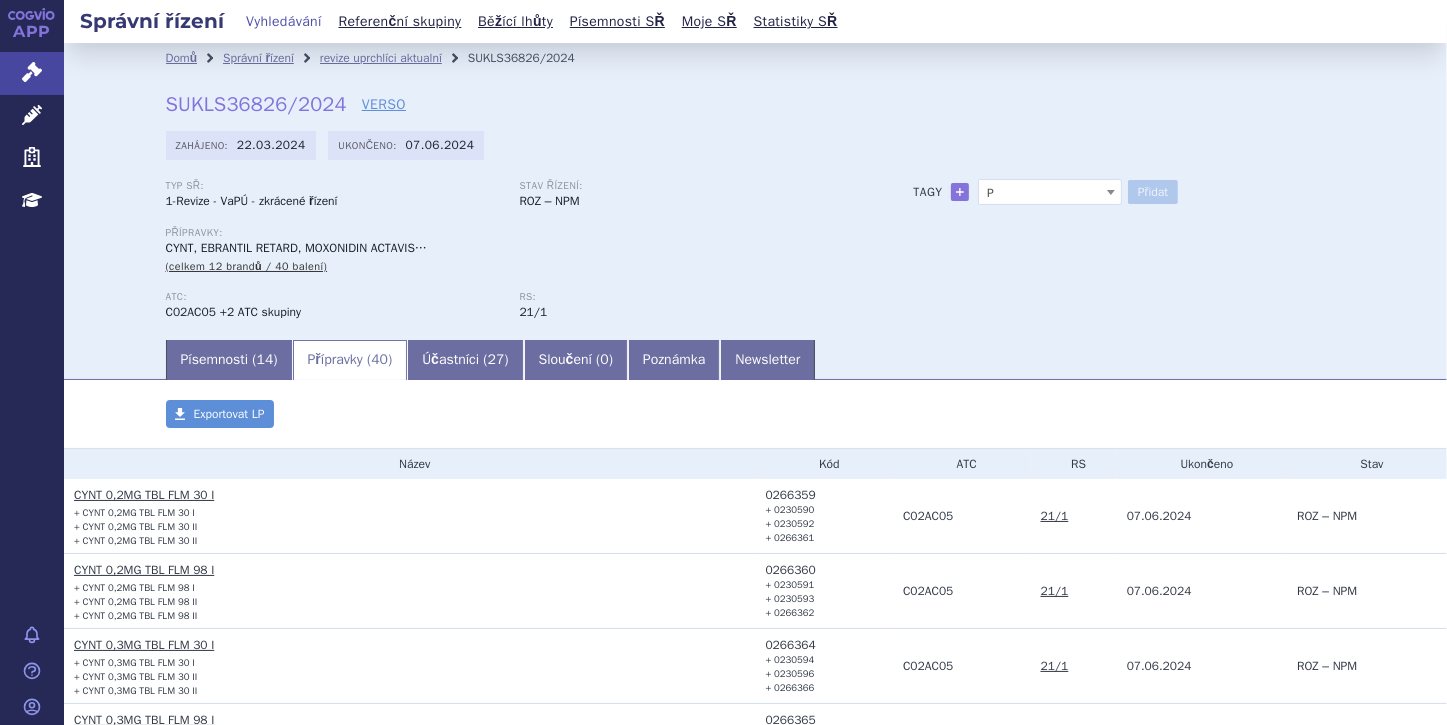 select 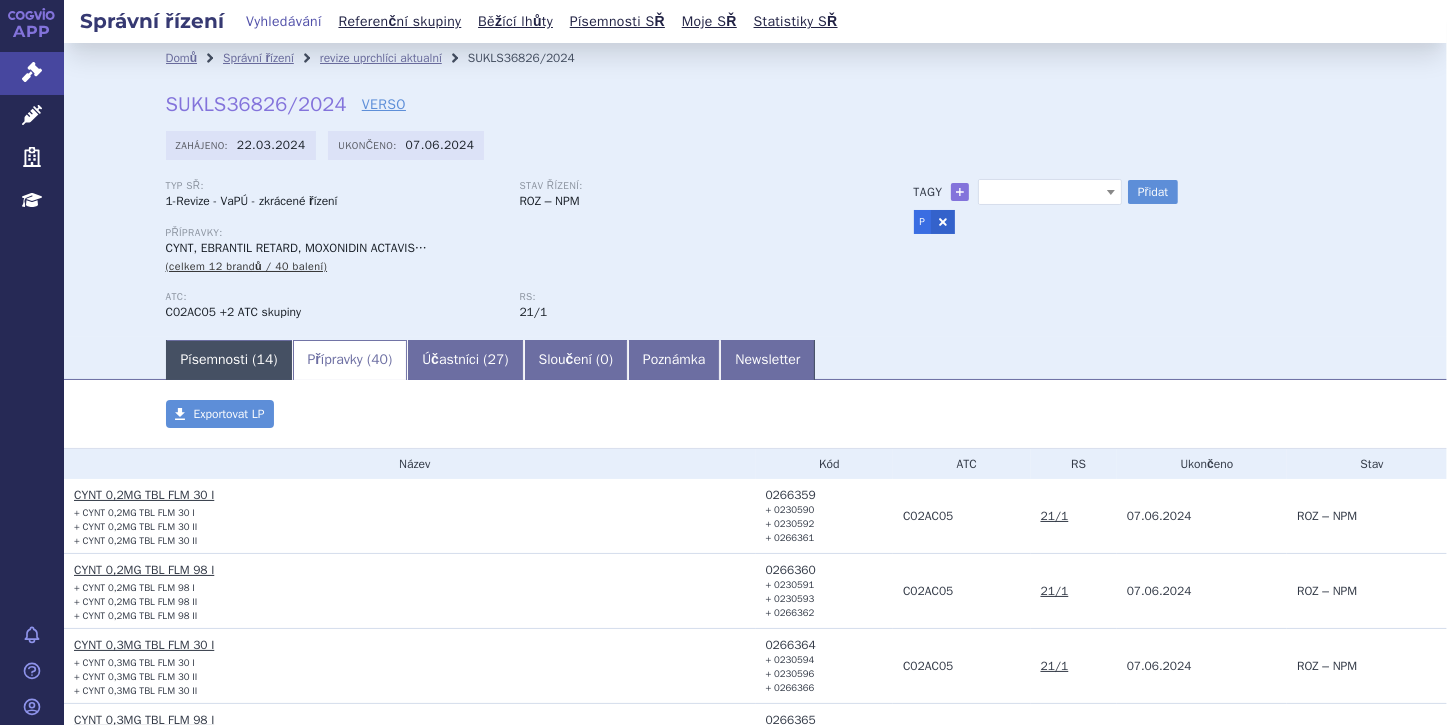 click on "Písemnosti ( 14 )" at bounding box center (229, 360) 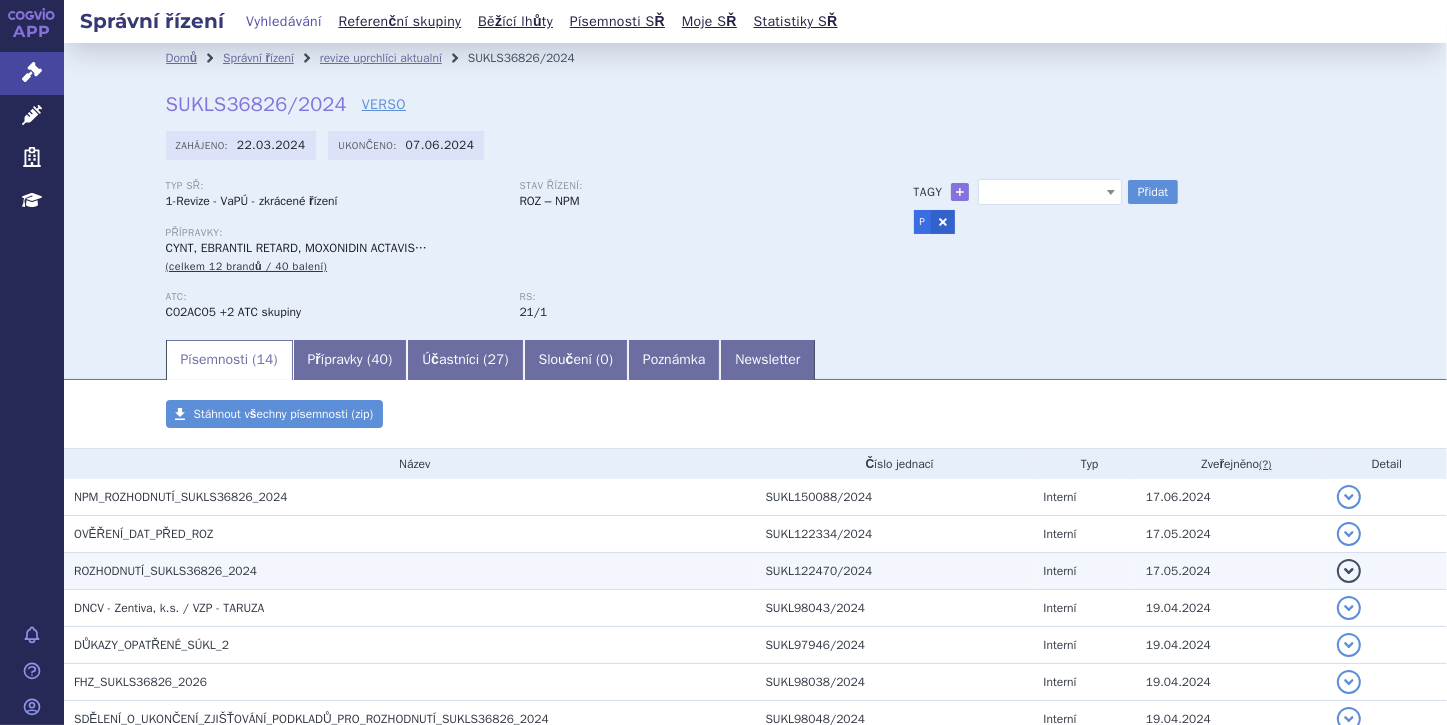 click on "ROZHODNUTÍ_SUKLS36826_2024" at bounding box center (415, 571) 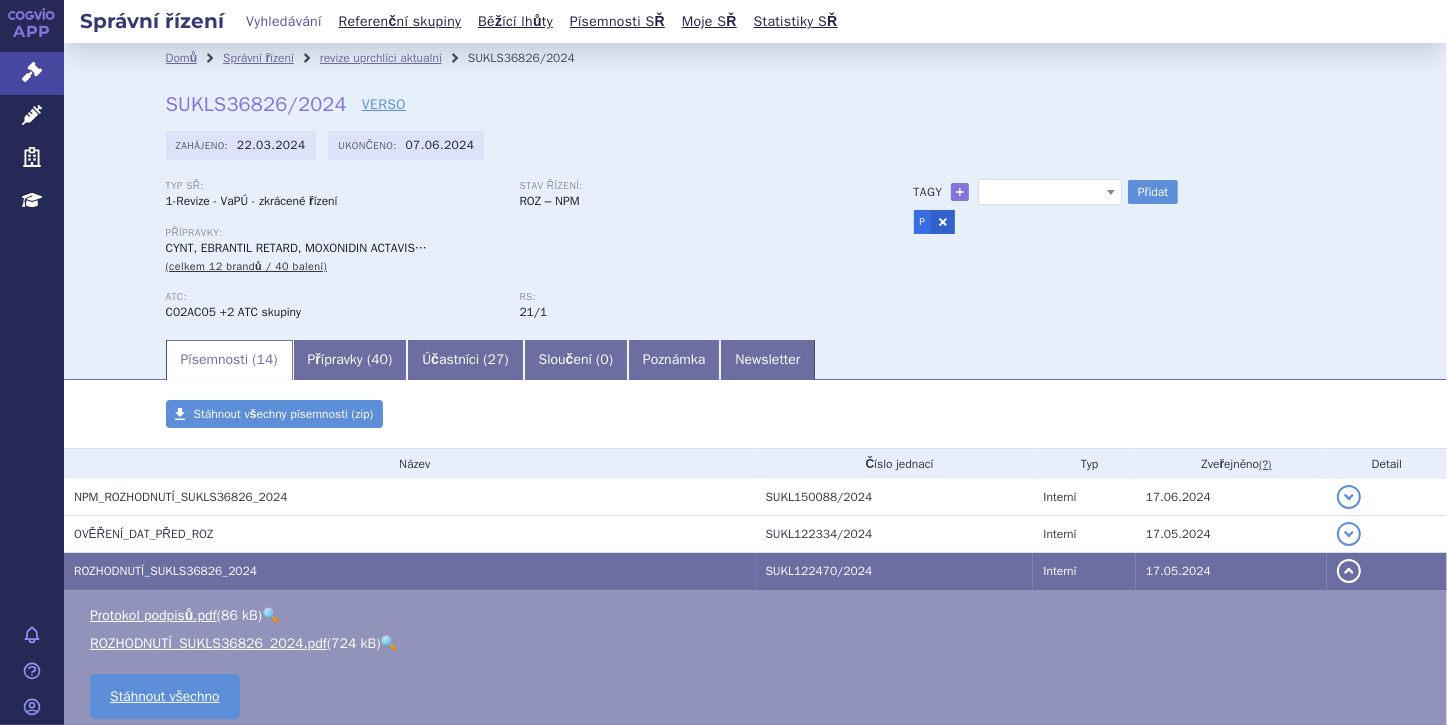 click on "🔍" at bounding box center (388, 643) 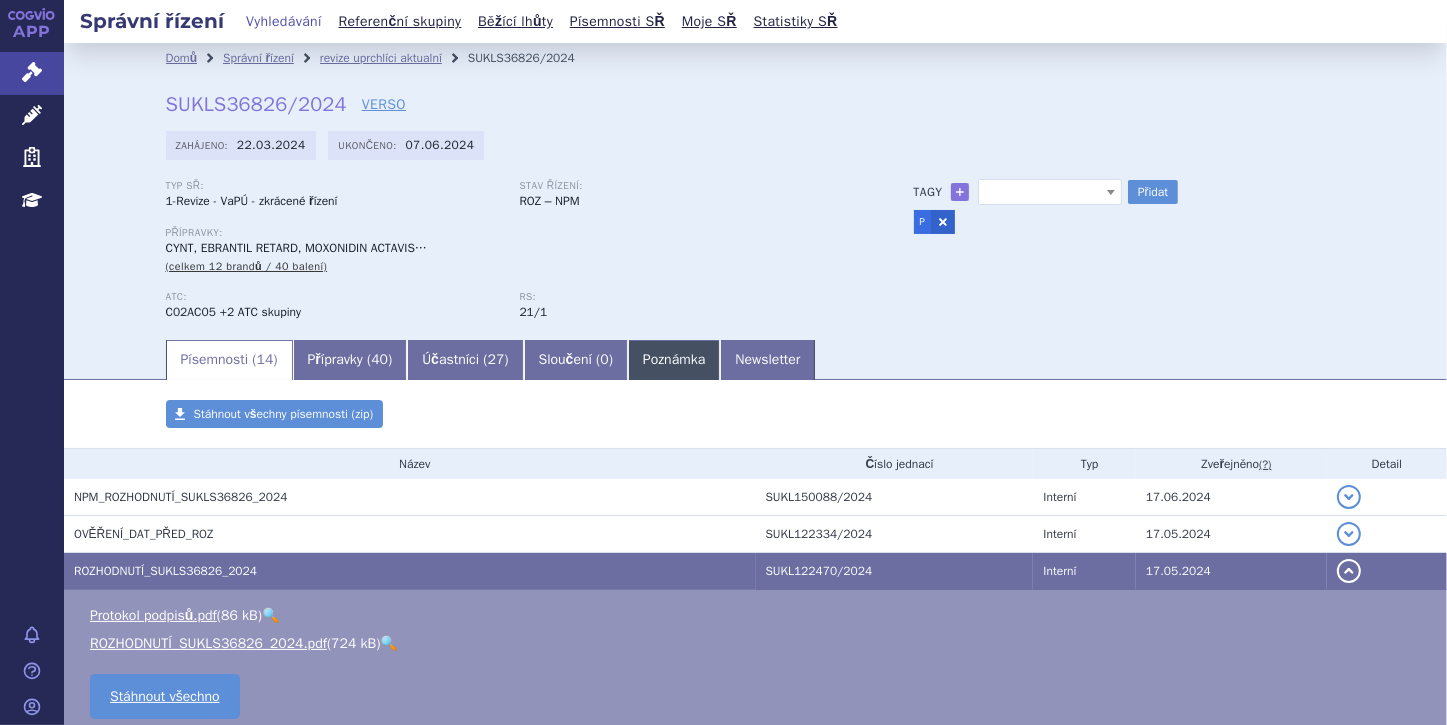 click on "Poznámka" at bounding box center [674, 360] 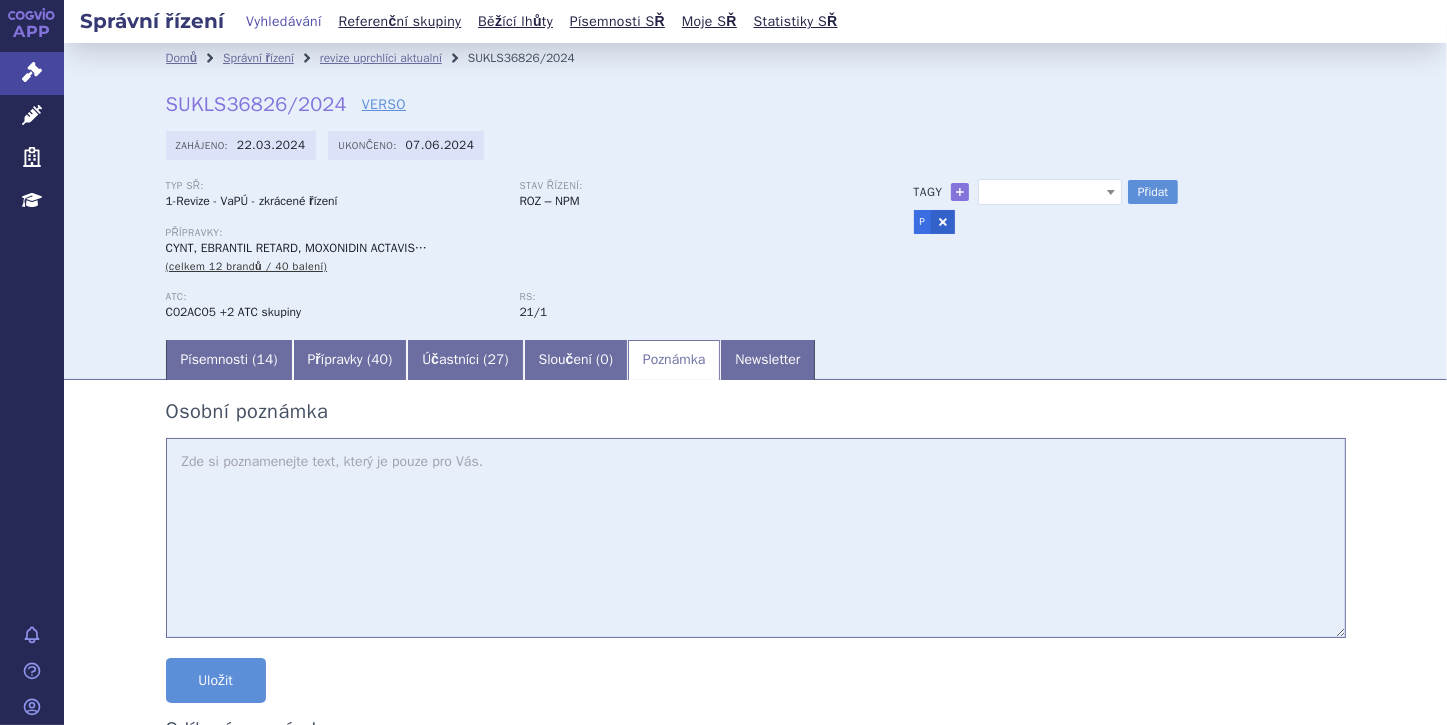 click at bounding box center (756, 538) 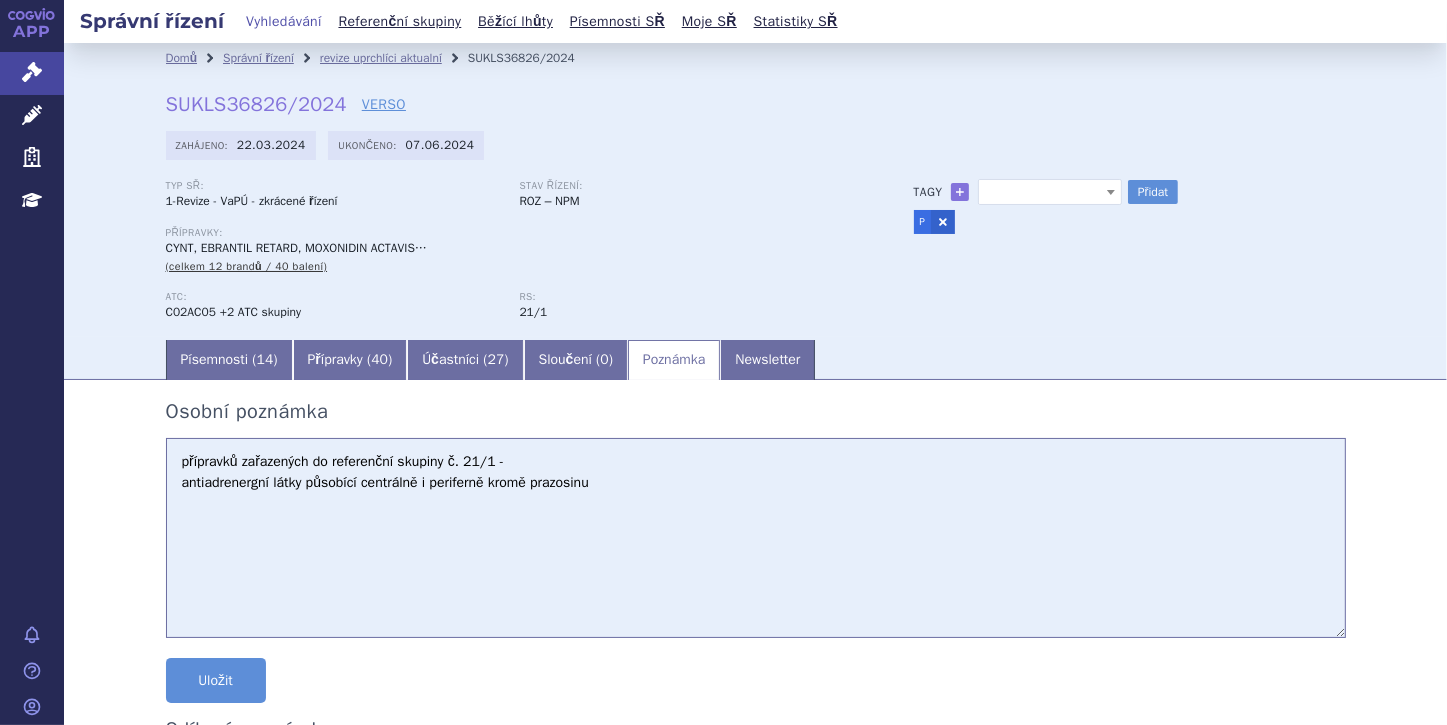 click on "přípravků zařazených do referenční skupiny č. 21/1 -
antiadrenergní látky působící centrálně i periferně kromě prazosinu" at bounding box center [756, 538] 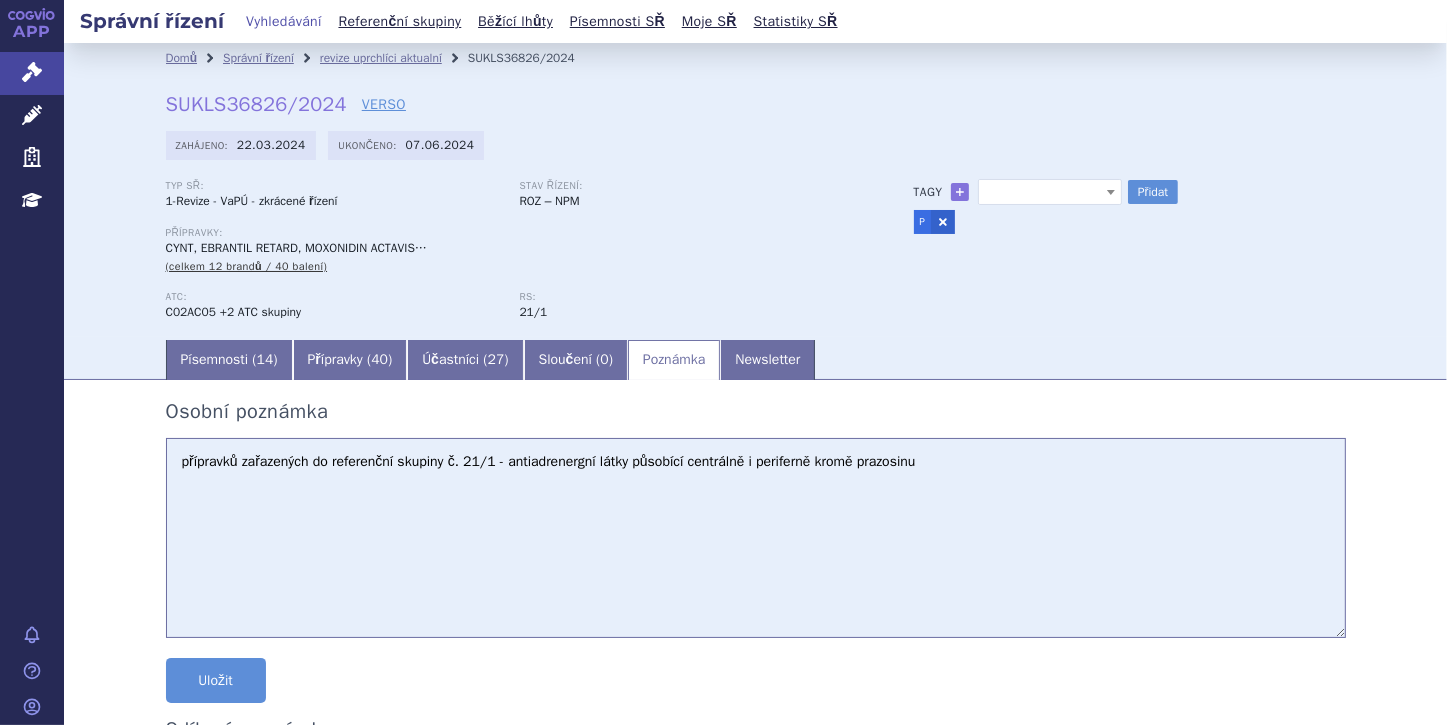 click on "přípravků zařazených do referenční skupiny č. 21/1 - antiadrenergní látky působící centrálně i periferně kromě prazosinu" at bounding box center (756, 538) 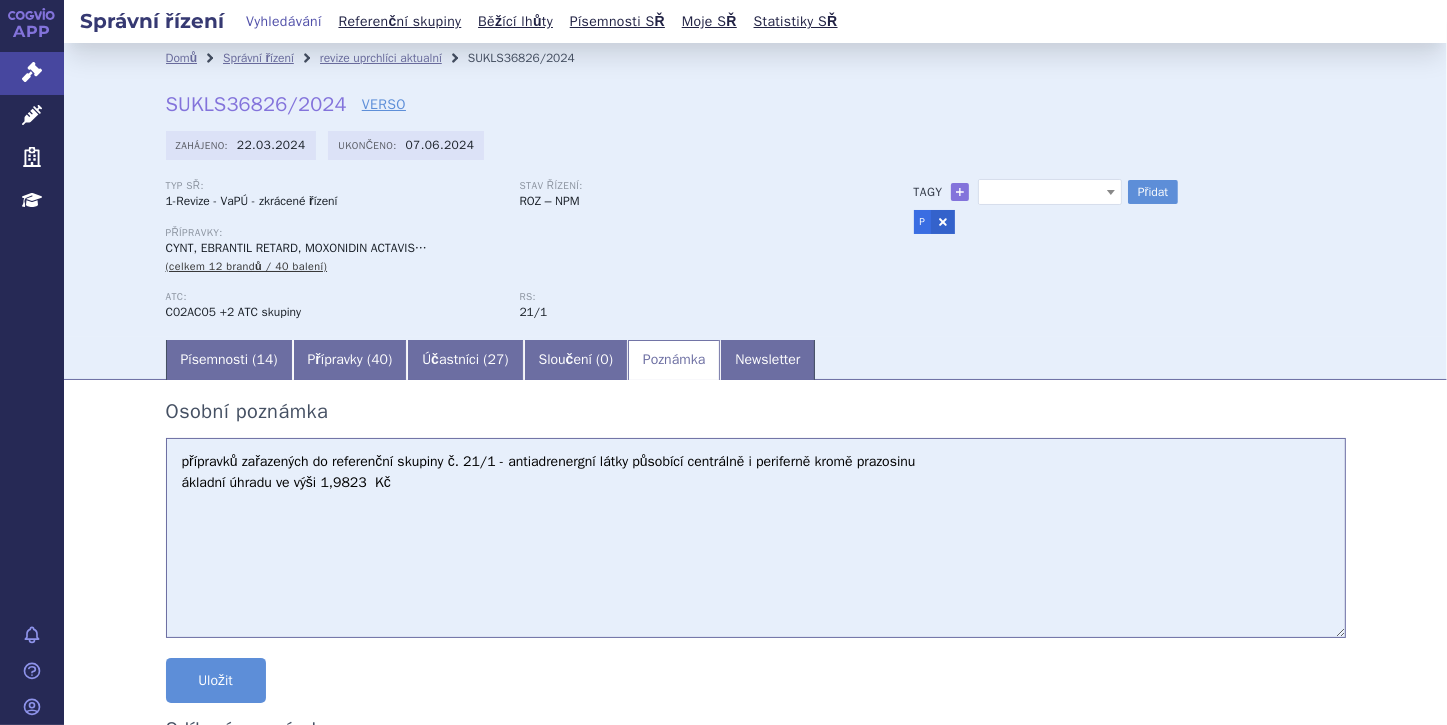 click on "přípravků zařazených do referenční skupiny č. 21/1 - antiadrenergní látky působící centrálně i periferně kromě prazosinu
ákladní úhradu ve výši 1,9823  Kč" at bounding box center (756, 538) 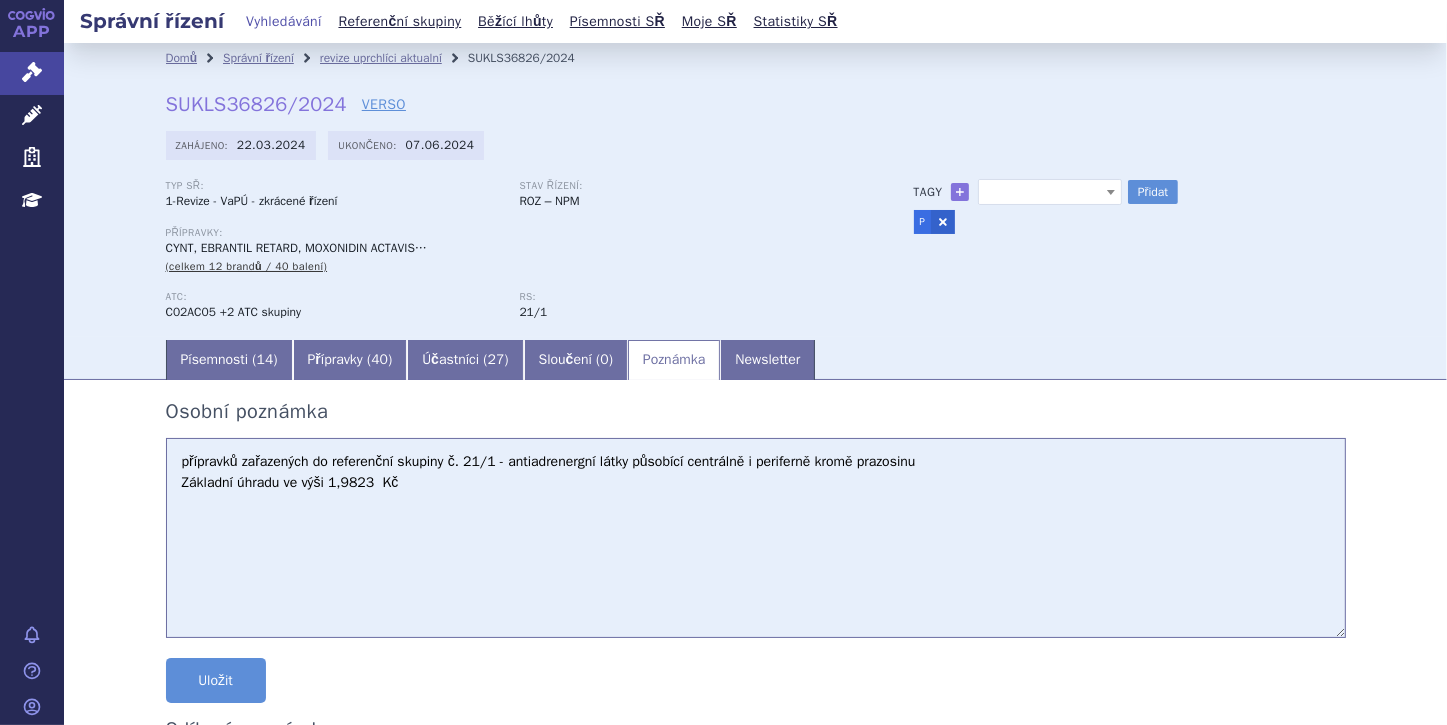 click on "přípravků zařazených do referenční skupiny č. 21/1 - antiadrenergní látky působící centrálně i periferně kromě prazosinu
Základní úhradu ve výši 1,9823  Kč" at bounding box center [756, 538] 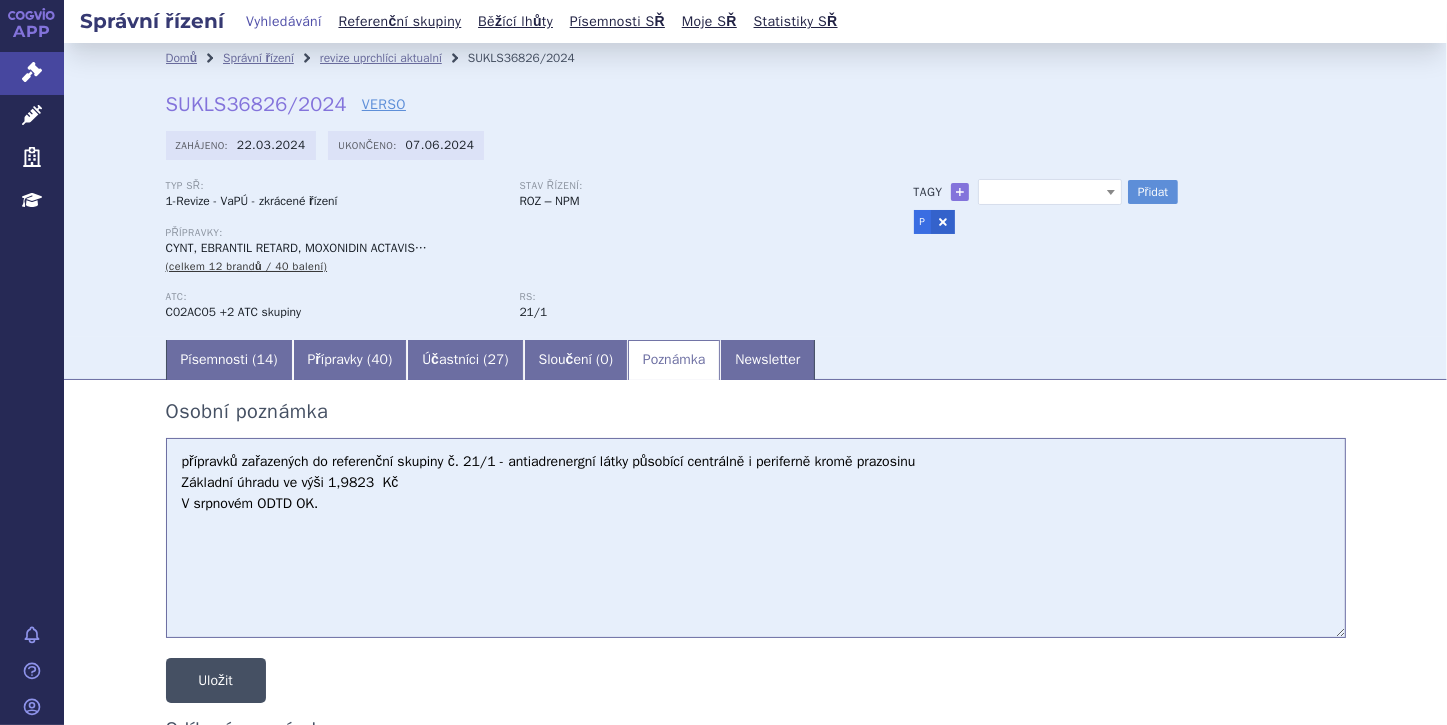 type on "přípravků zařazených do referenční skupiny č. 21/1 - antiadrenergní látky působící centrálně i periferně kromě prazosinu
Základní úhradu ve výši 1,9823  Kč
V srpnovém ODTD OK." 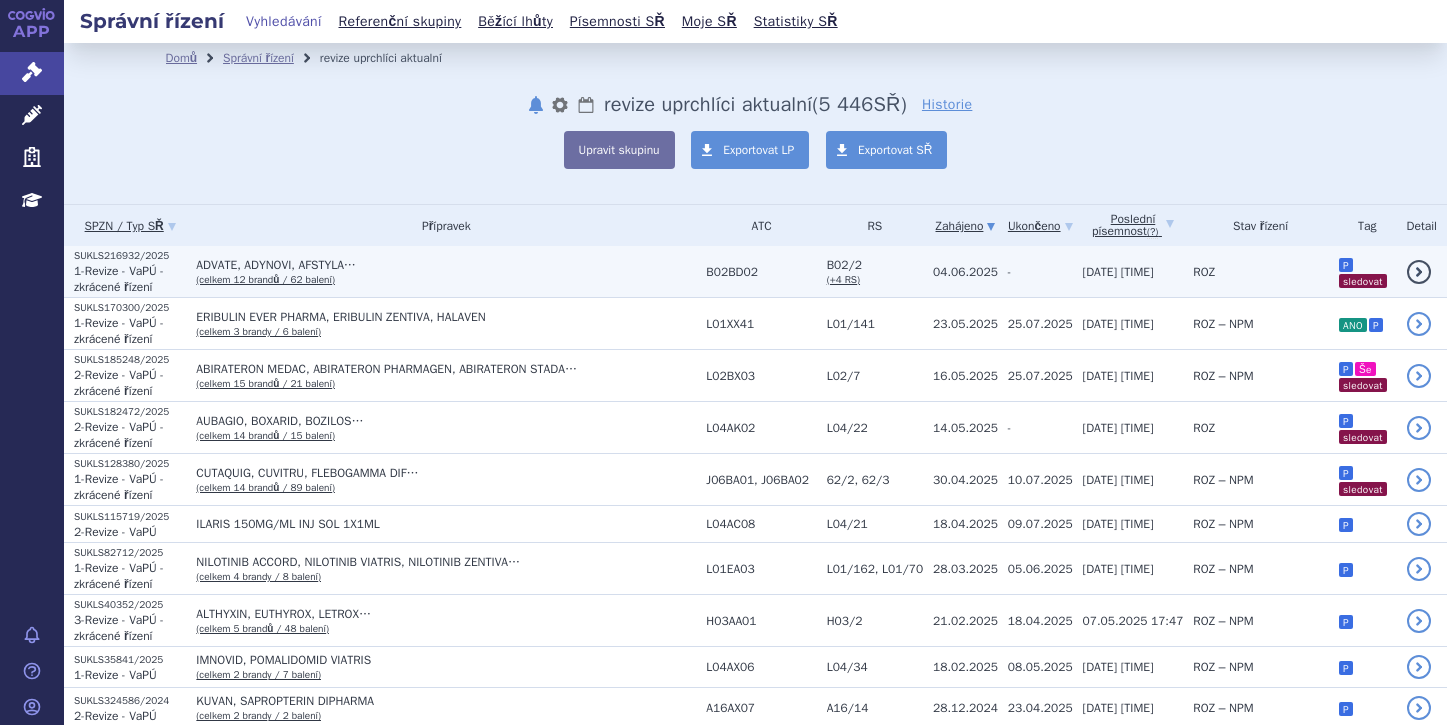 scroll, scrollTop: 0, scrollLeft: 0, axis: both 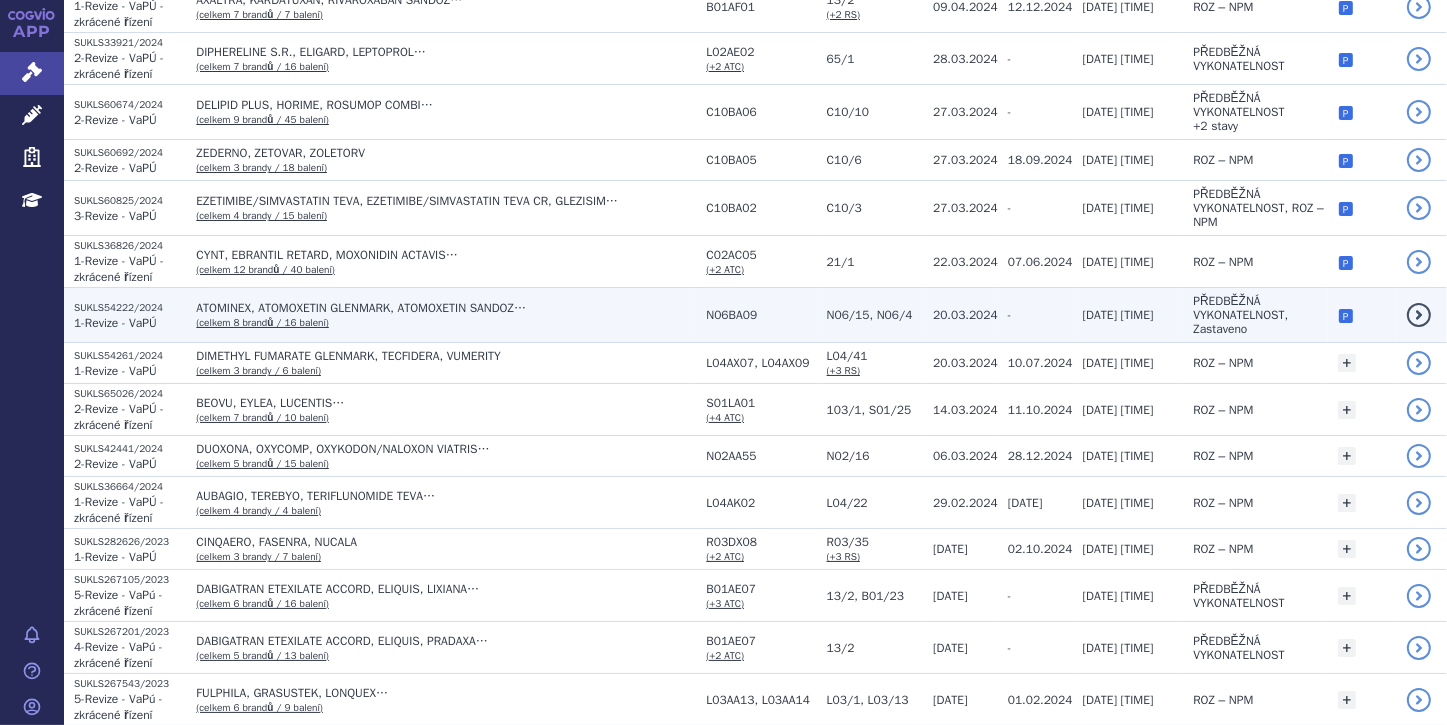 click on "ATOMINEX, ATOMOXETIN GLENMARK, ATOMOXETIN SANDOZ…" at bounding box center (446, 308) 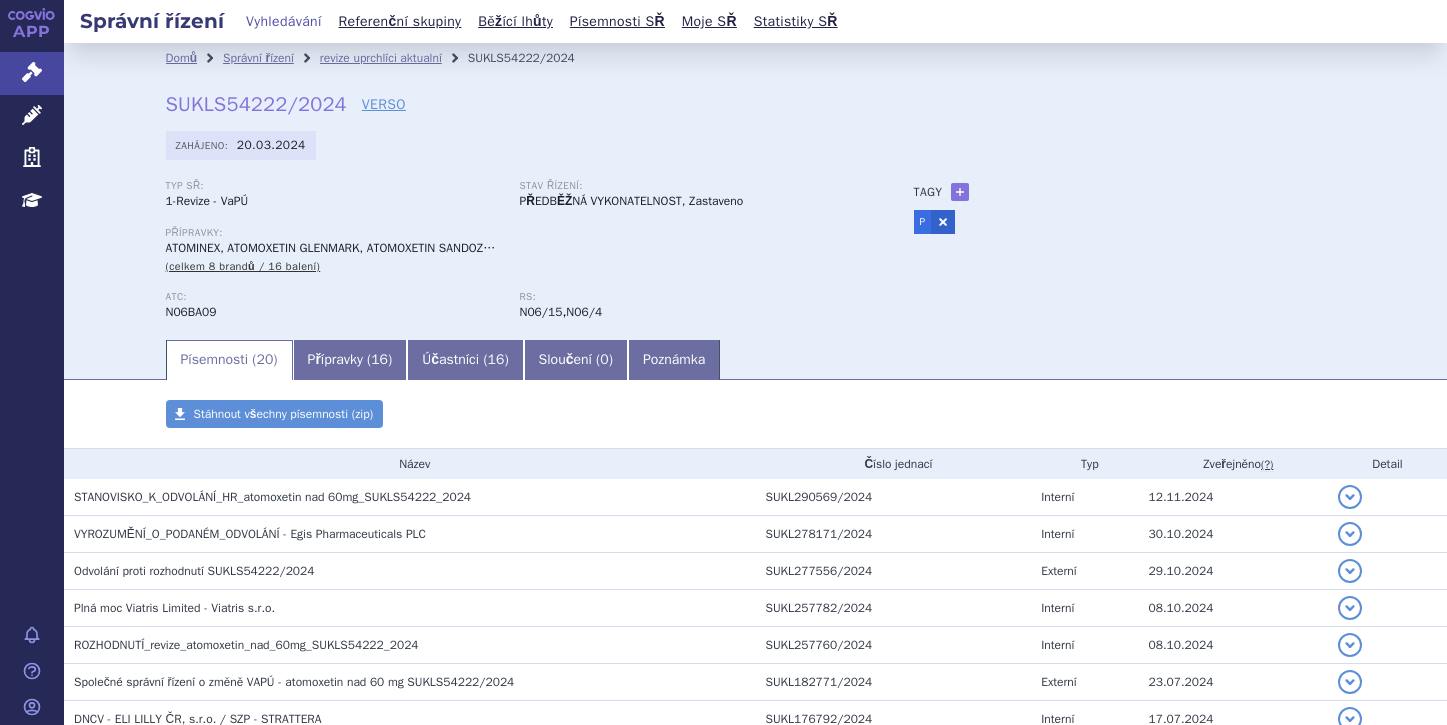 scroll, scrollTop: 0, scrollLeft: 0, axis: both 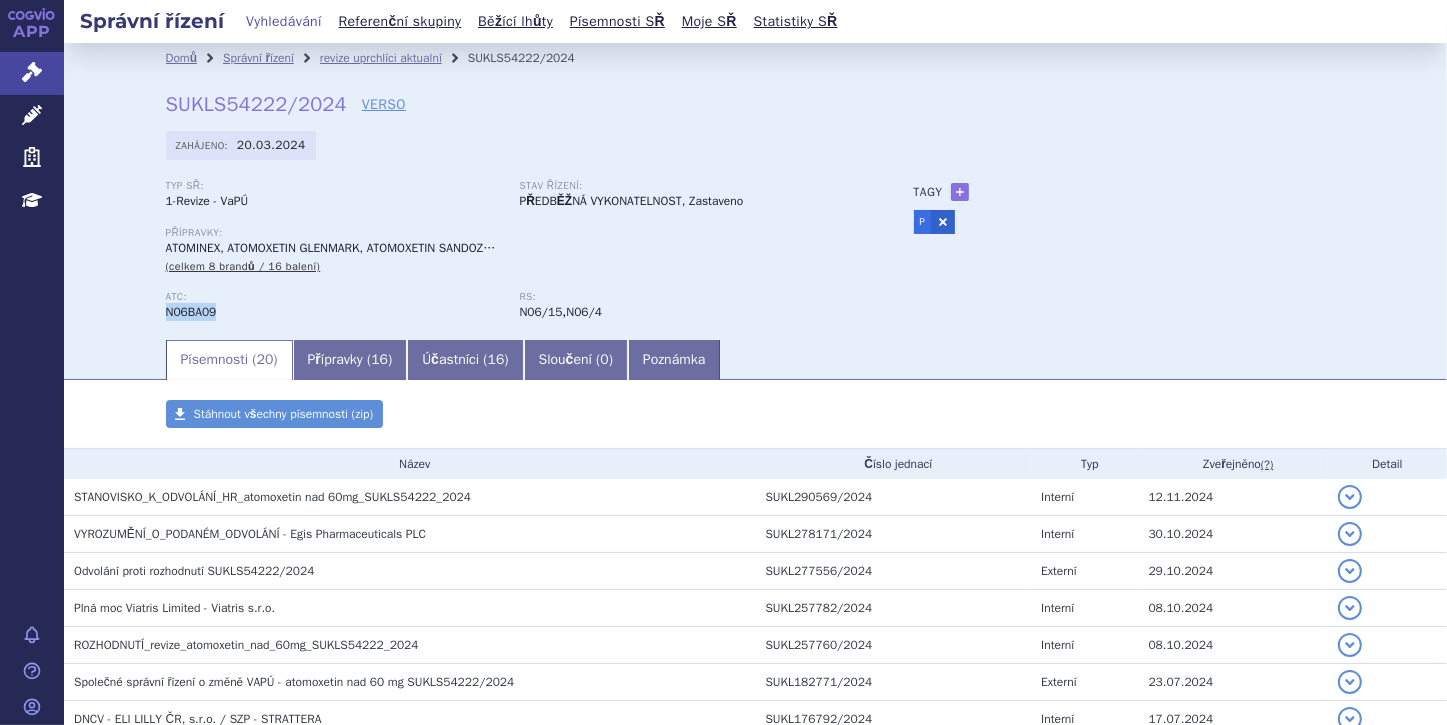drag, startPoint x: 155, startPoint y: 319, endPoint x: 211, endPoint y: 319, distance: 56 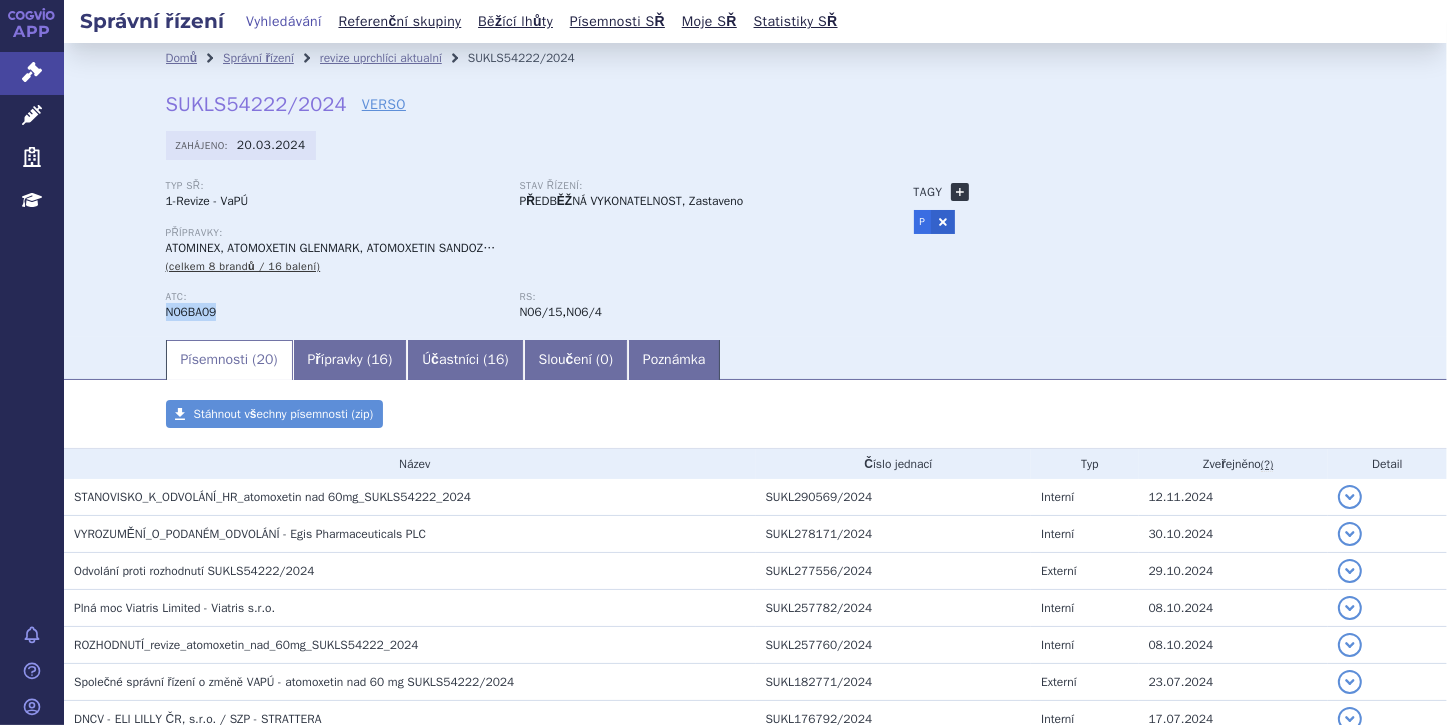click on "+" at bounding box center [960, 192] 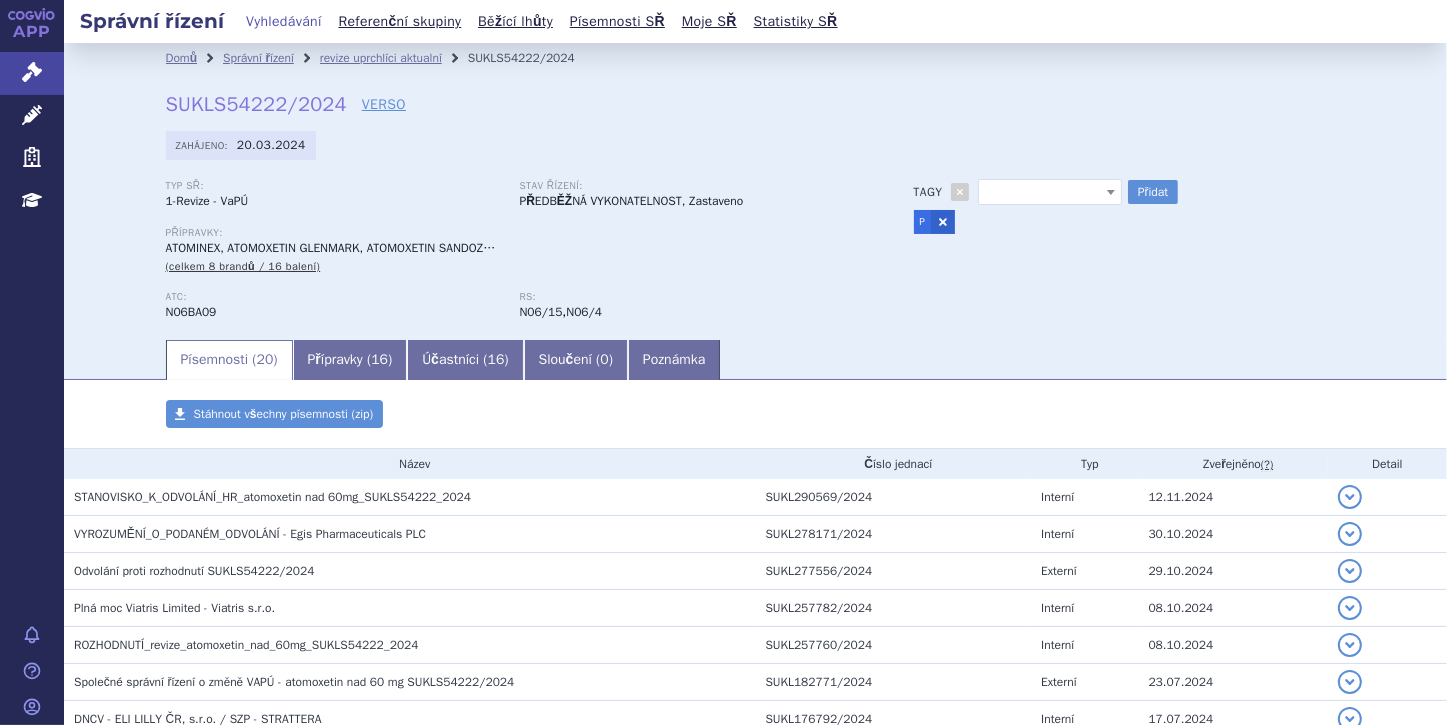 click on "Typ SŘ:
1-Revize - VaPÚ
Stav řízení:
PŘEDBĚŽNÁ VYKONATELNOST, Zastaveno
Přípravky:
ATOMINEX, ATOMOXETIN GLENMARK, ATOMOXETIN SANDOZ…
(celkem 8 brandů / 16 balení)
ATC: N06BA09" at bounding box center (756, 258) 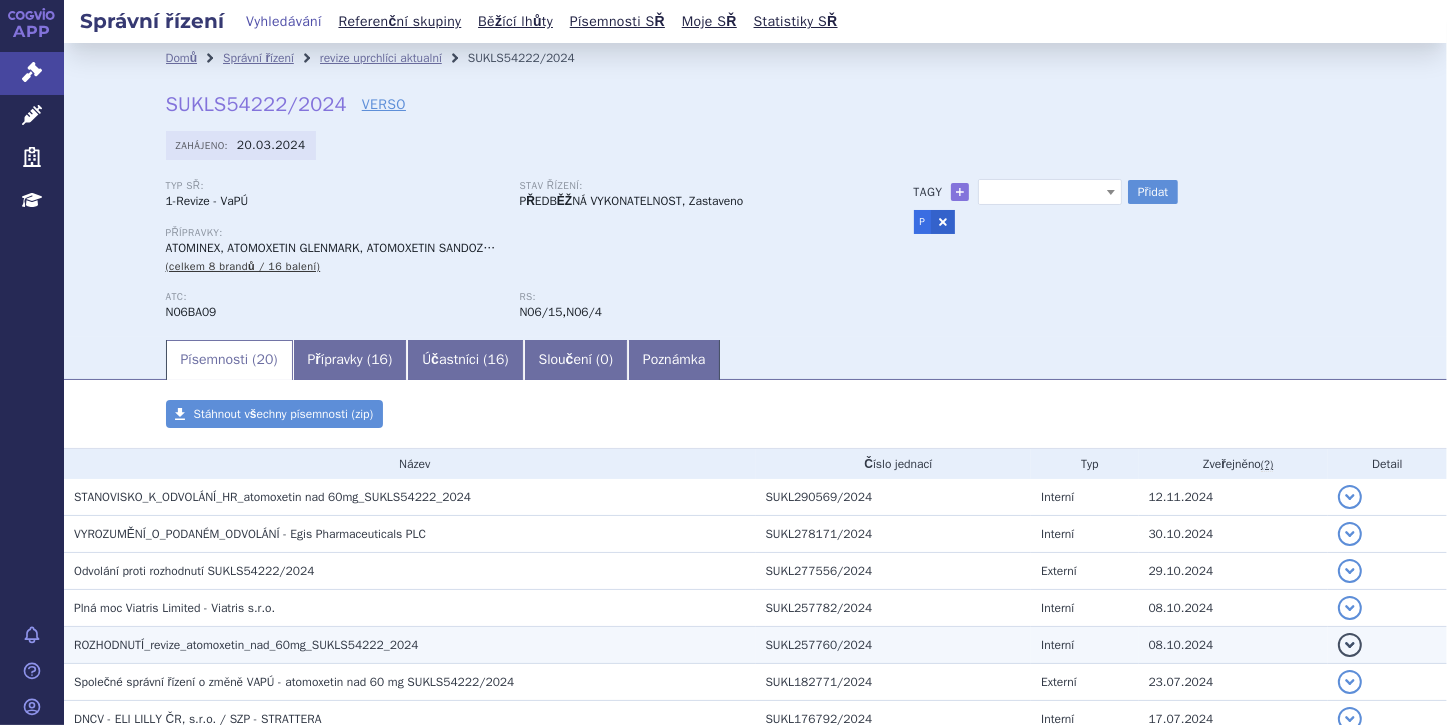 click on "ROZHODNUTÍ_revize_atomoxetin_nad_60mg_SUKLS54222_2024" at bounding box center [246, 645] 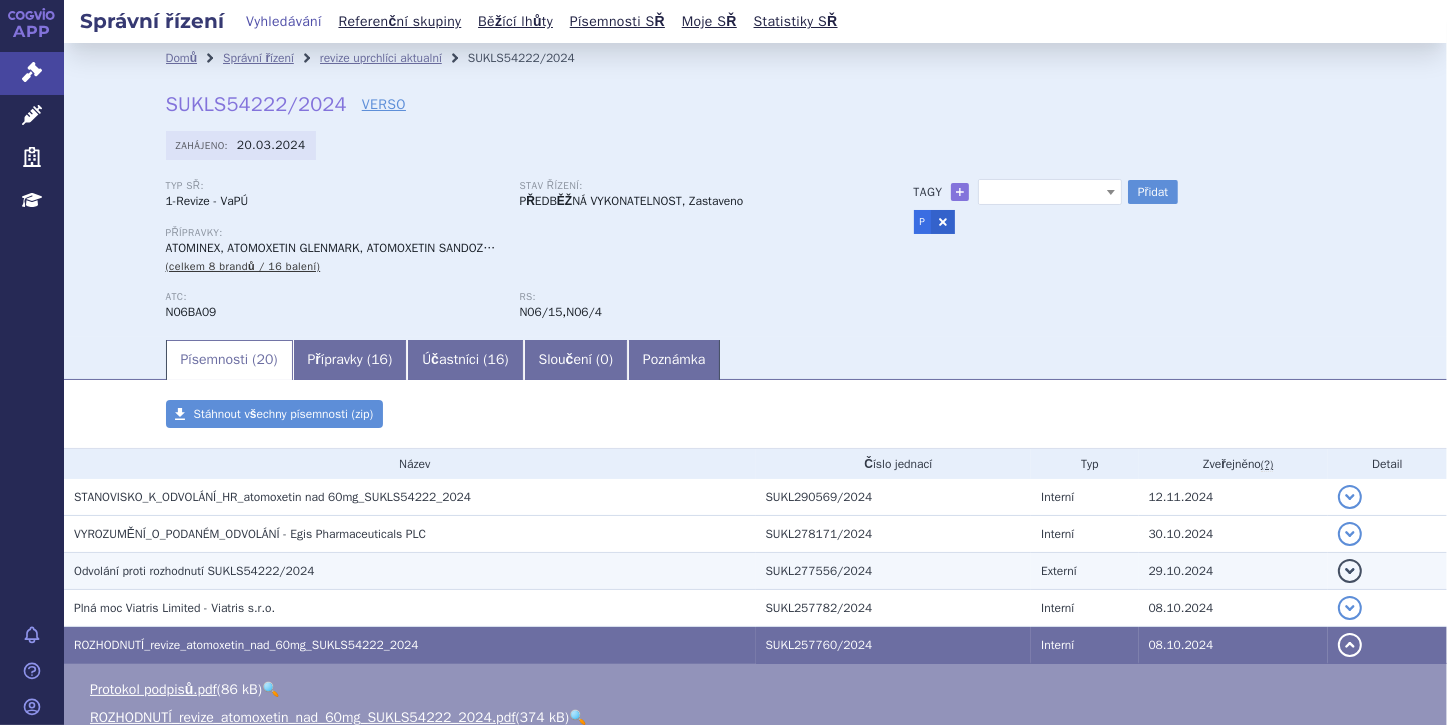 scroll, scrollTop: 80, scrollLeft: 0, axis: vertical 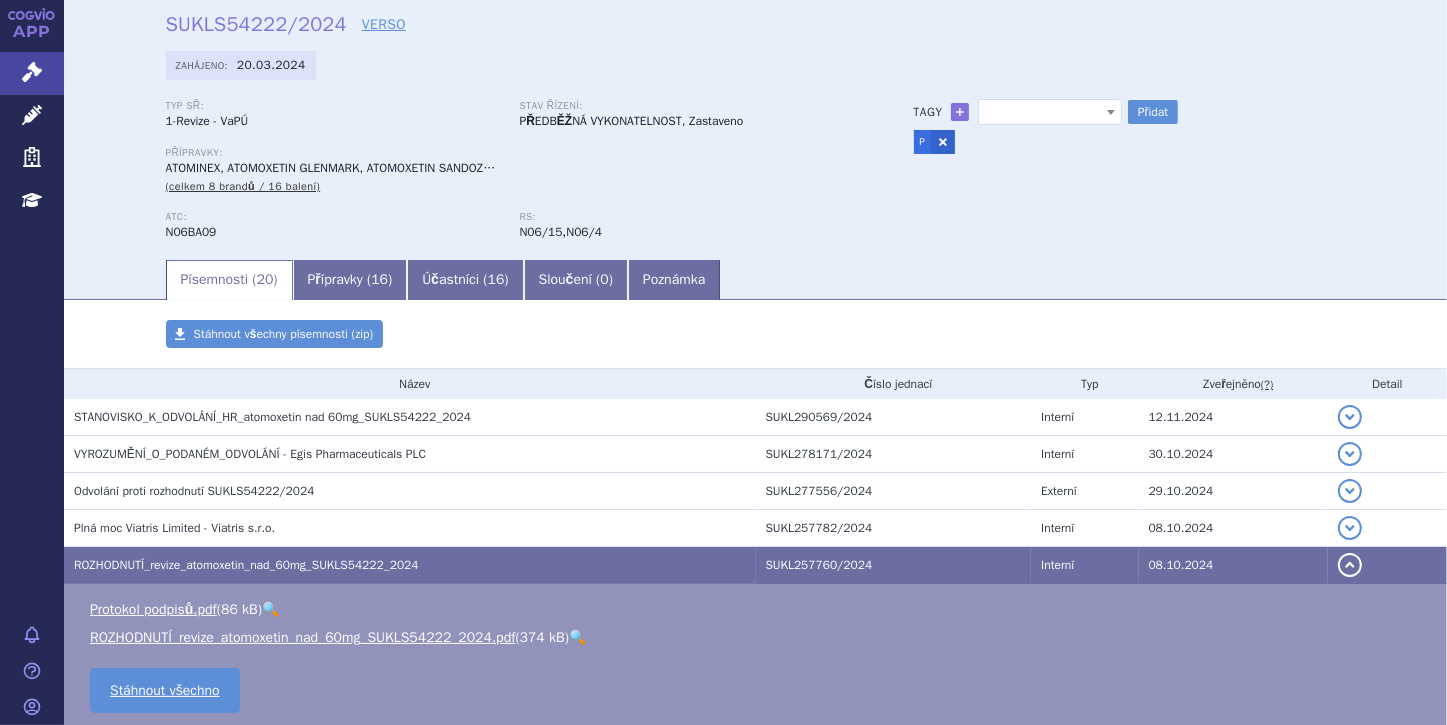 click on "🔍" at bounding box center (577, 637) 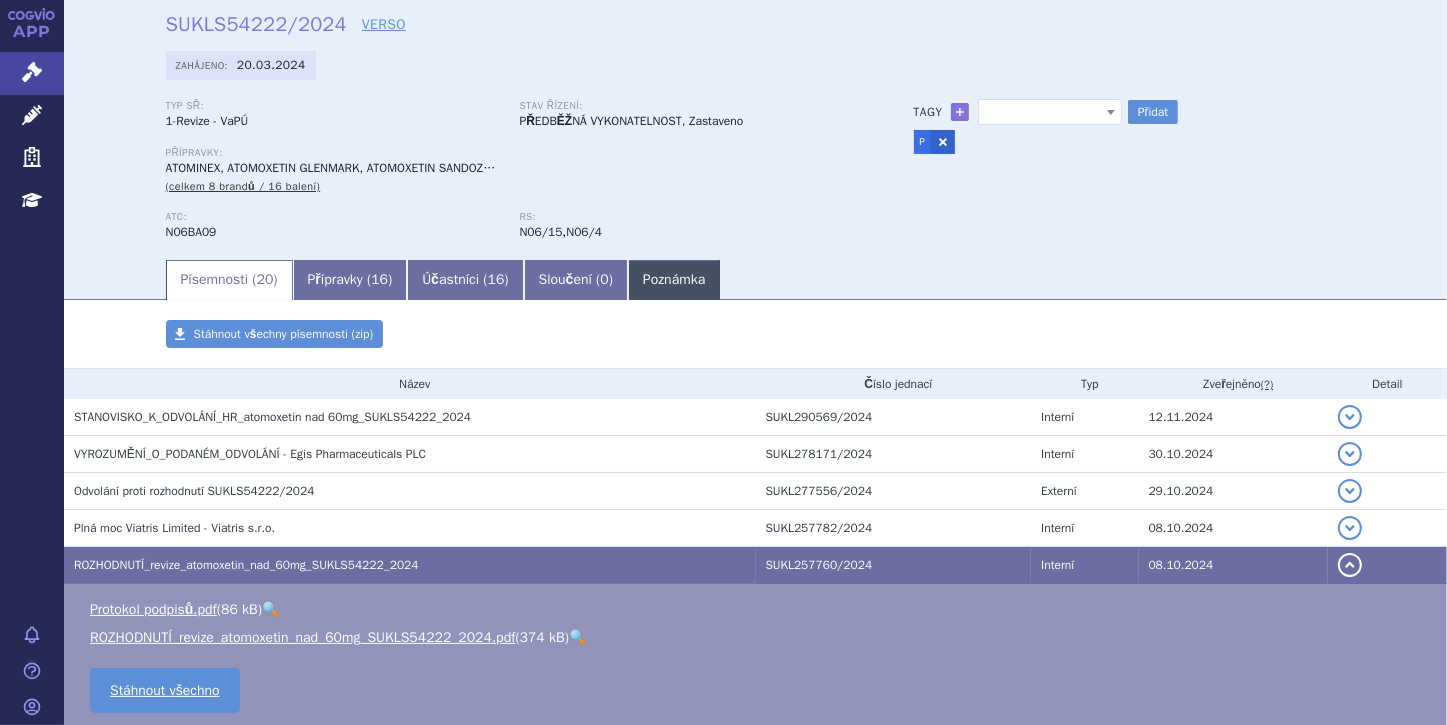 click on "Poznámka" at bounding box center (674, 280) 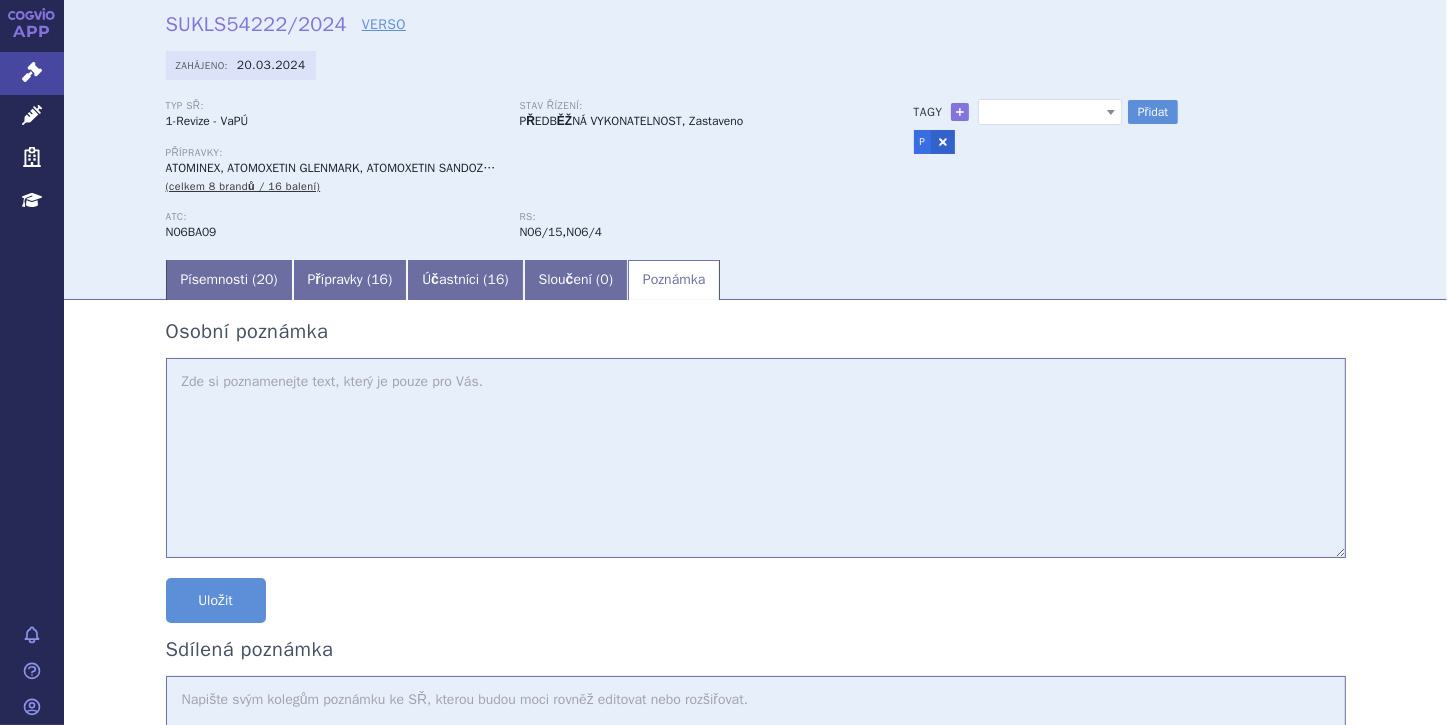 click at bounding box center (756, 458) 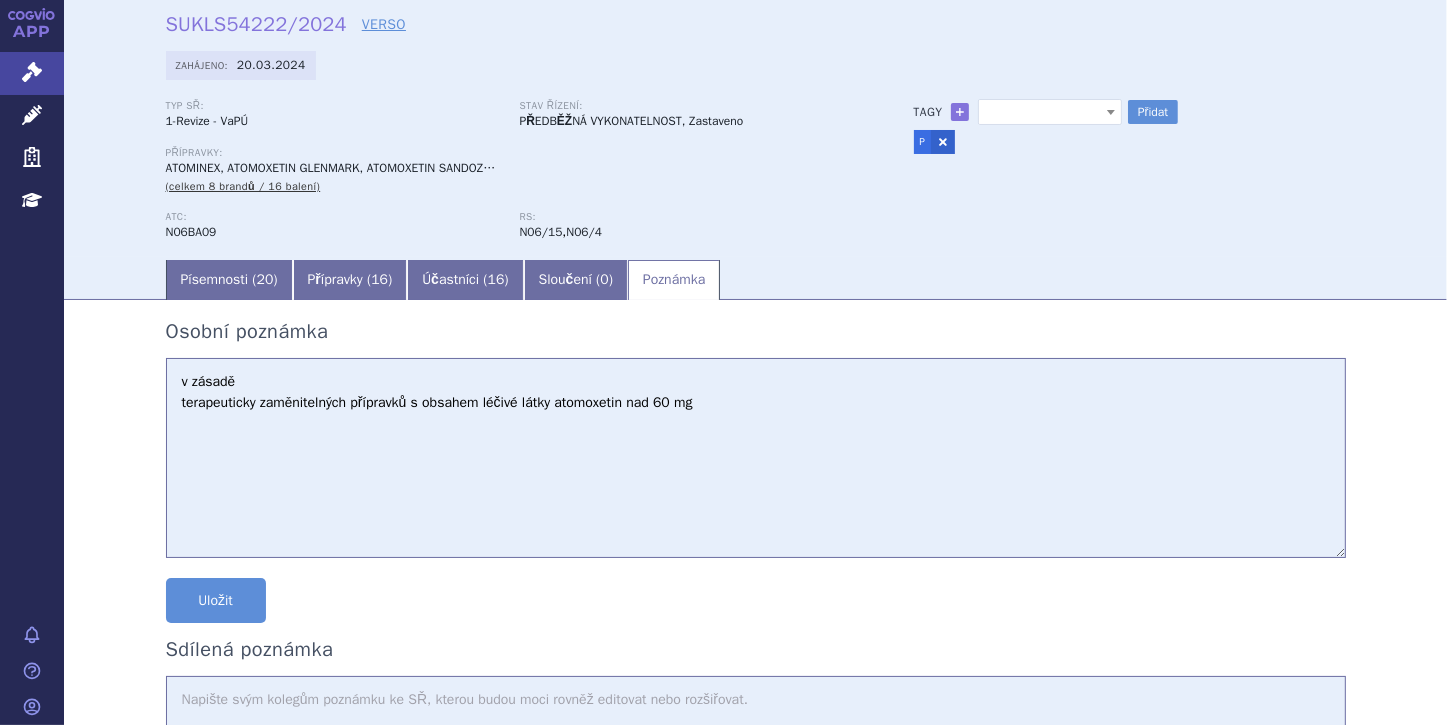 click on "v zásadě
terapeuticky zaměnitelných přípravků s obsahem léčivé látky atomoxetin nad 60 mg" at bounding box center (756, 458) 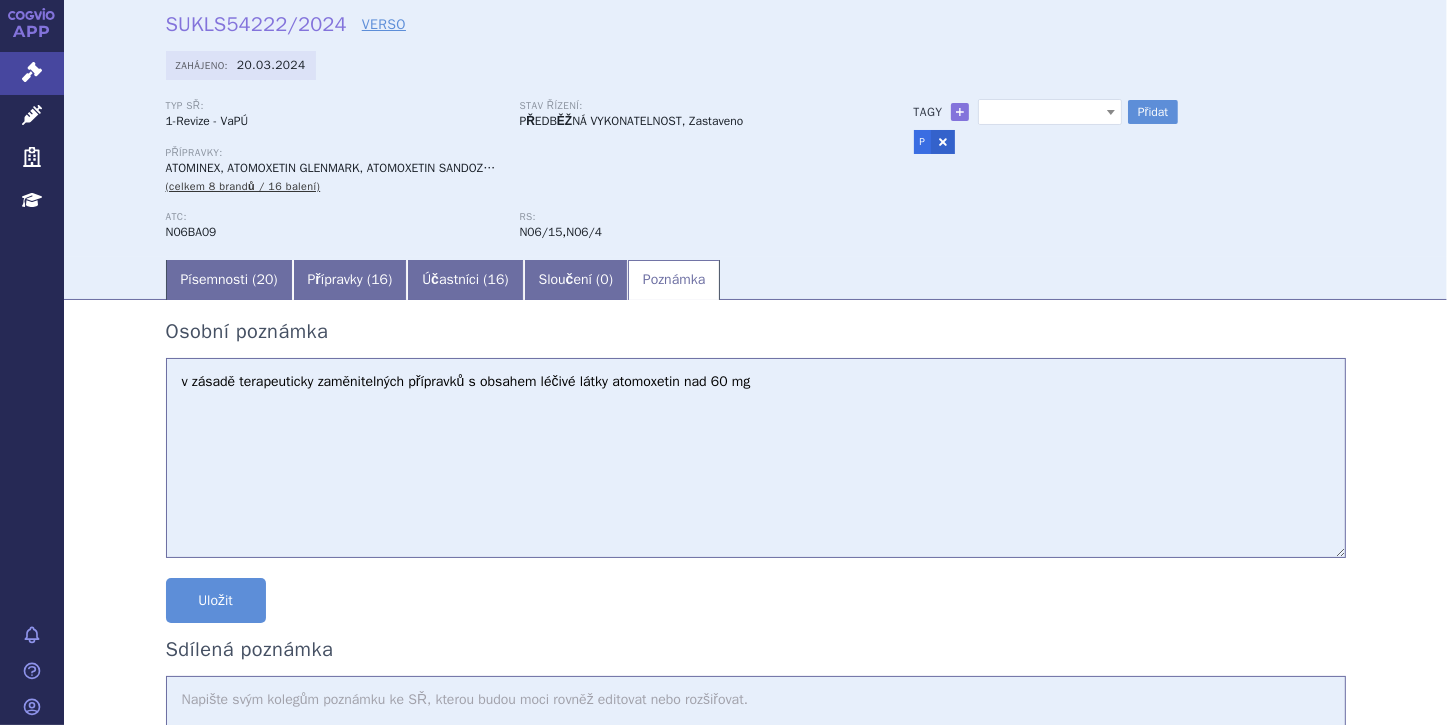 click on "v zásadě terapeuticky zaměnitelných přípravků s obsahem léčivé látky atomoxetin nad 60 mg" at bounding box center [756, 458] 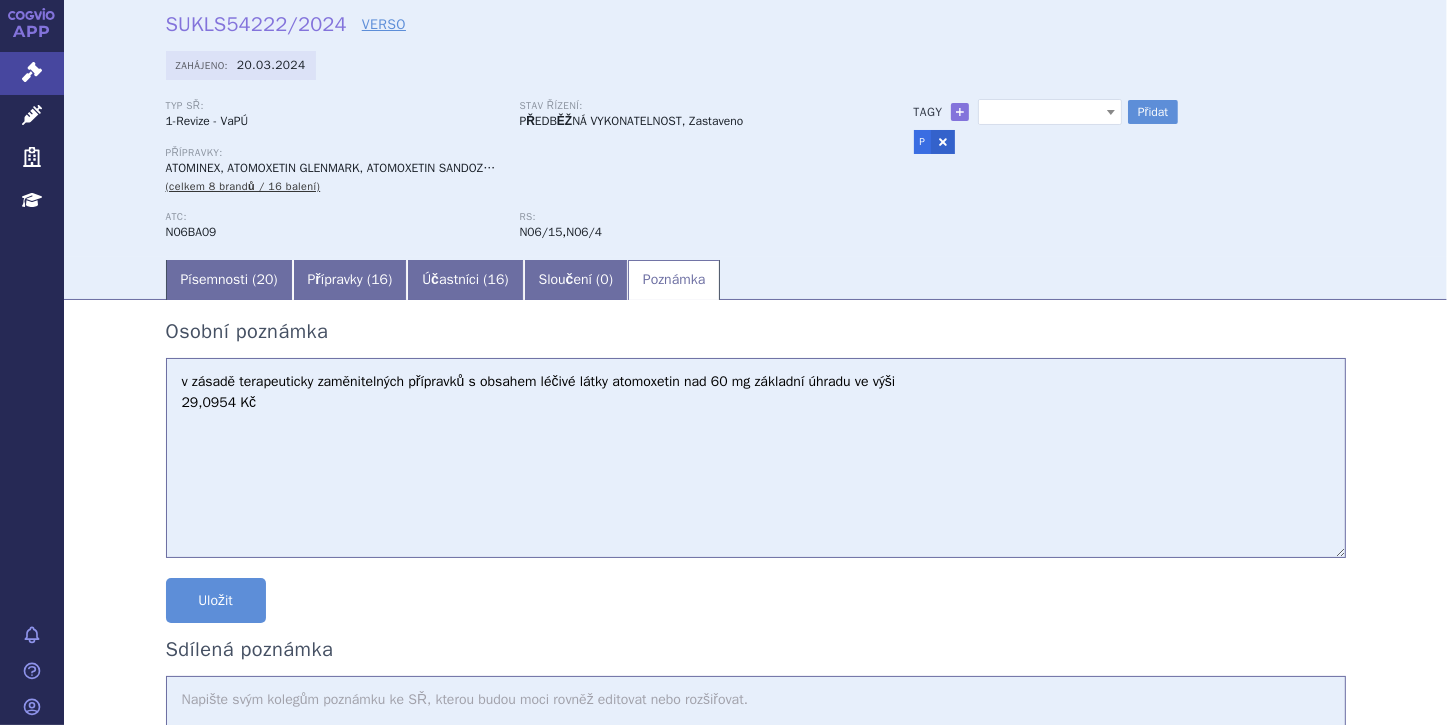 click on "v zásadě terapeuticky zaměnitelných přípravků s obsahem léčivé látky atomoxetin nad 60 mg základní úhradu ve výši
29,0954 Kč" at bounding box center [756, 458] 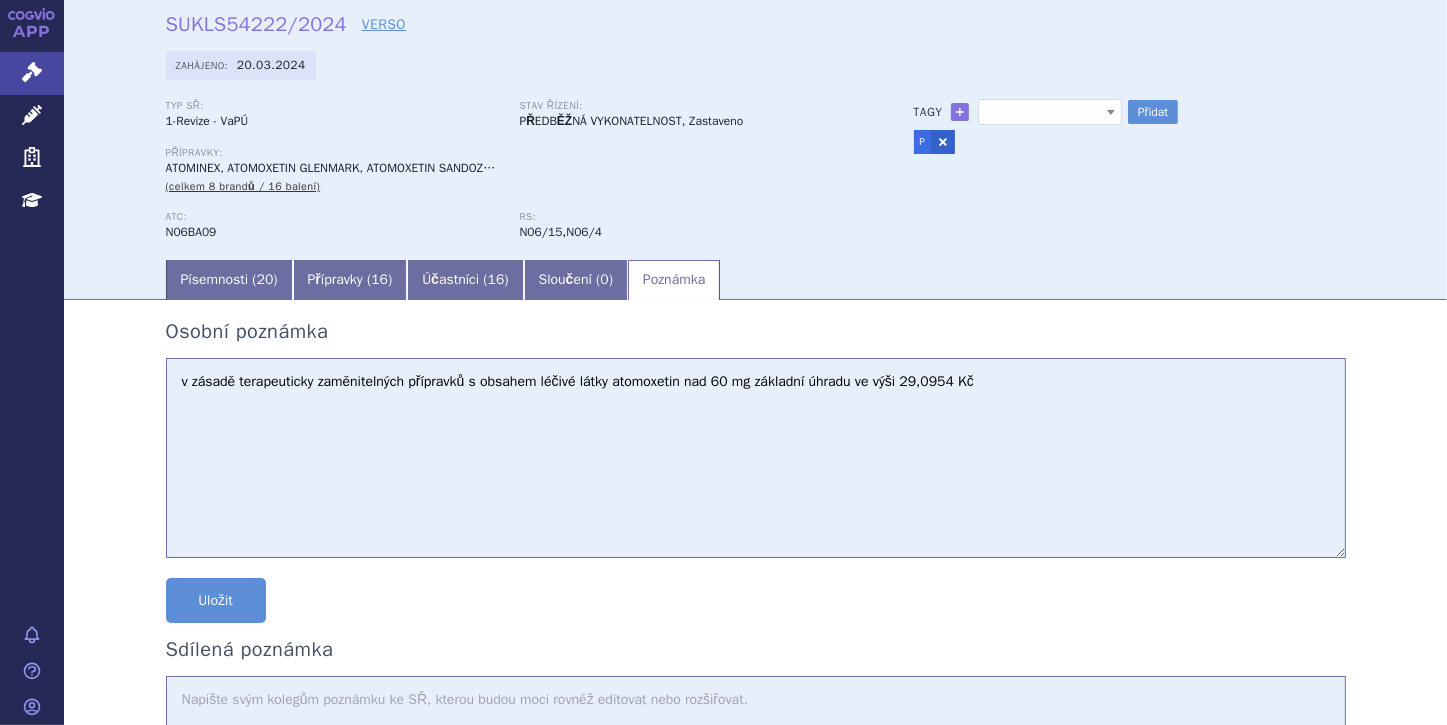 click on "v zásadě terapeuticky zaměnitelných přípravků s obsahem léčivé látky atomoxetin nad 60 mg základní úhradu ve výši 29,0954 Kč" at bounding box center (756, 458) 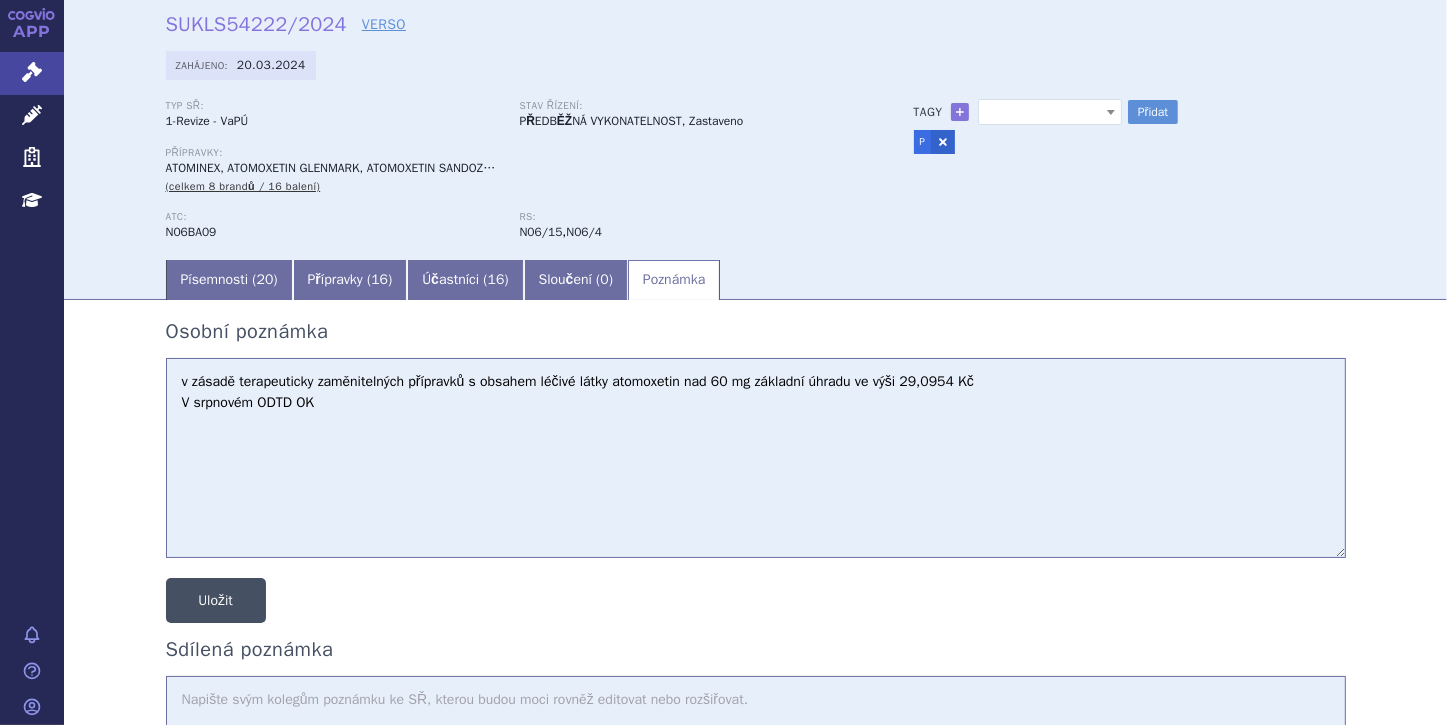 click on "Uložit" at bounding box center [216, 600] 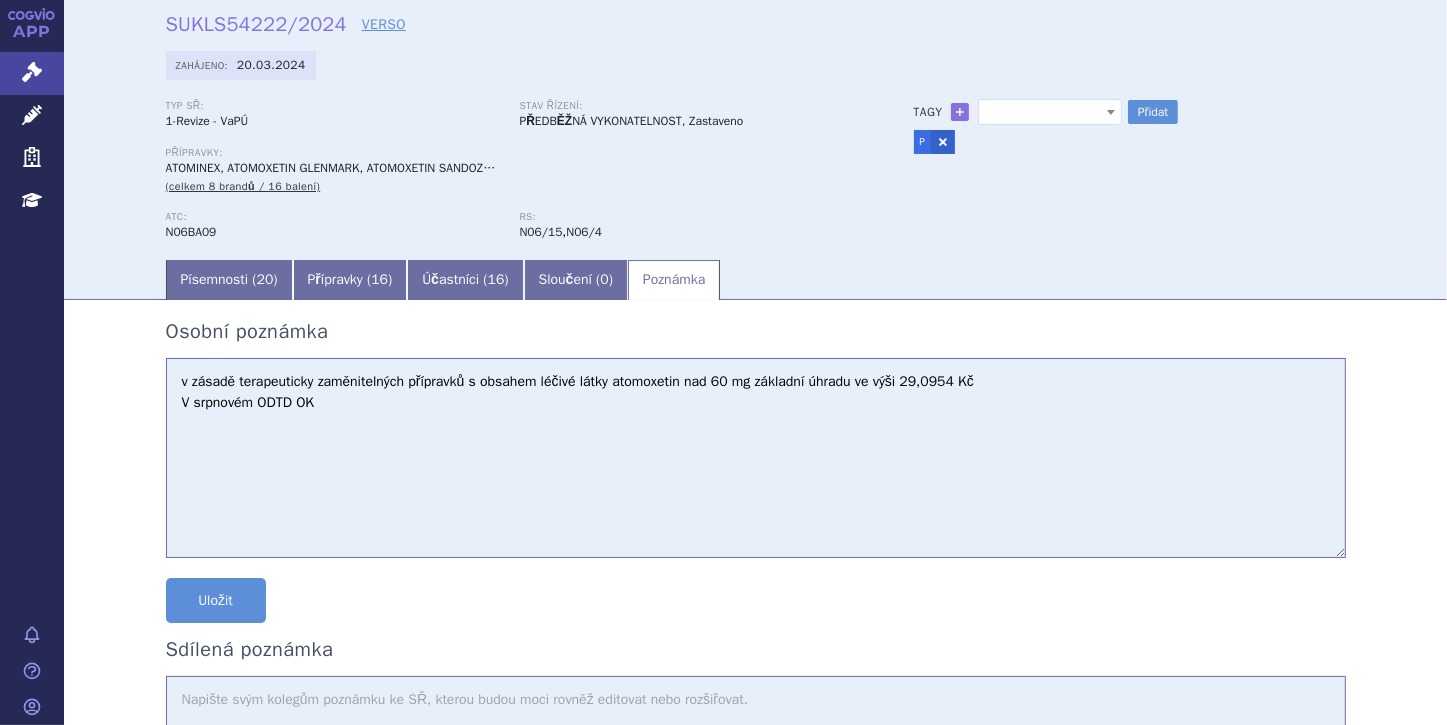 click on "v zásadě terapeuticky zaměnitelných přípravků s obsahem léčivé látky atomoxetin nad 60 mg základní úhradu ve výši 29,0954 Kč
V srpnovém ODTD OK" at bounding box center [756, 458] 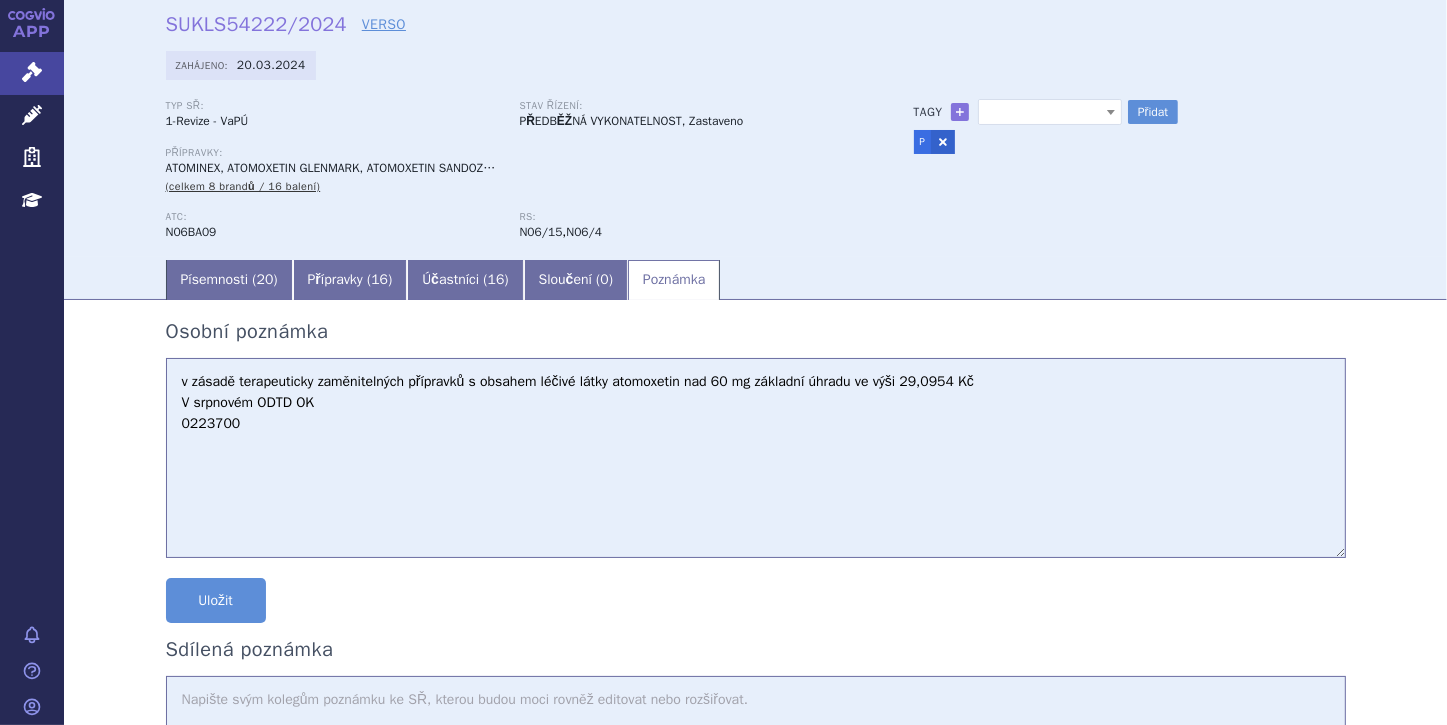 click on "v zásadě terapeuticky zaměnitelných přípravků s obsahem léčivé látky atomoxetin nad 60 mg základní úhradu ve výši 29,0954 Kč
V srpnovém ODTD OK
0223700" at bounding box center [756, 458] 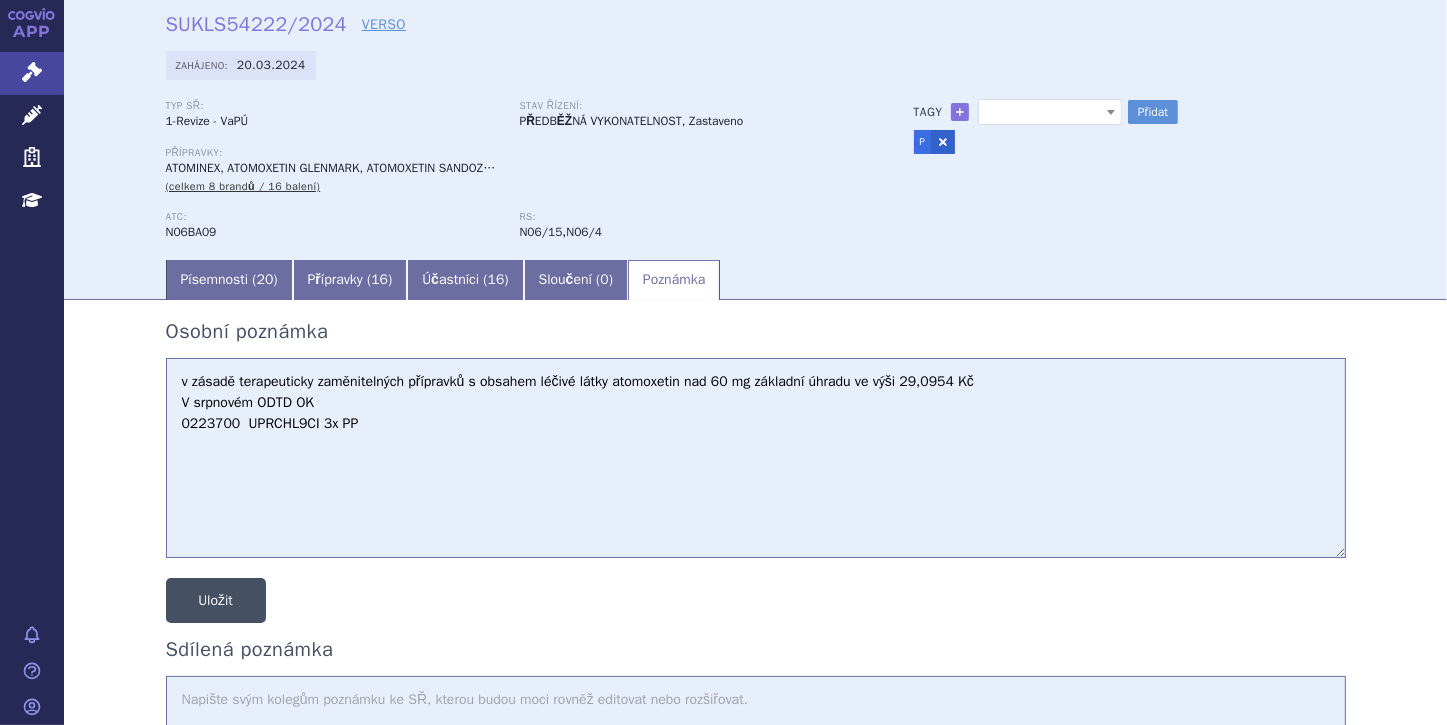 type on "v zásadě terapeuticky zaměnitelných přípravků s obsahem léčivé látky atomoxetin nad 60 mg základní úhradu ve výši 29,0954 Kč
V srpnovém ODTD OK
0223700  UPRCHL9CI 3x PP" 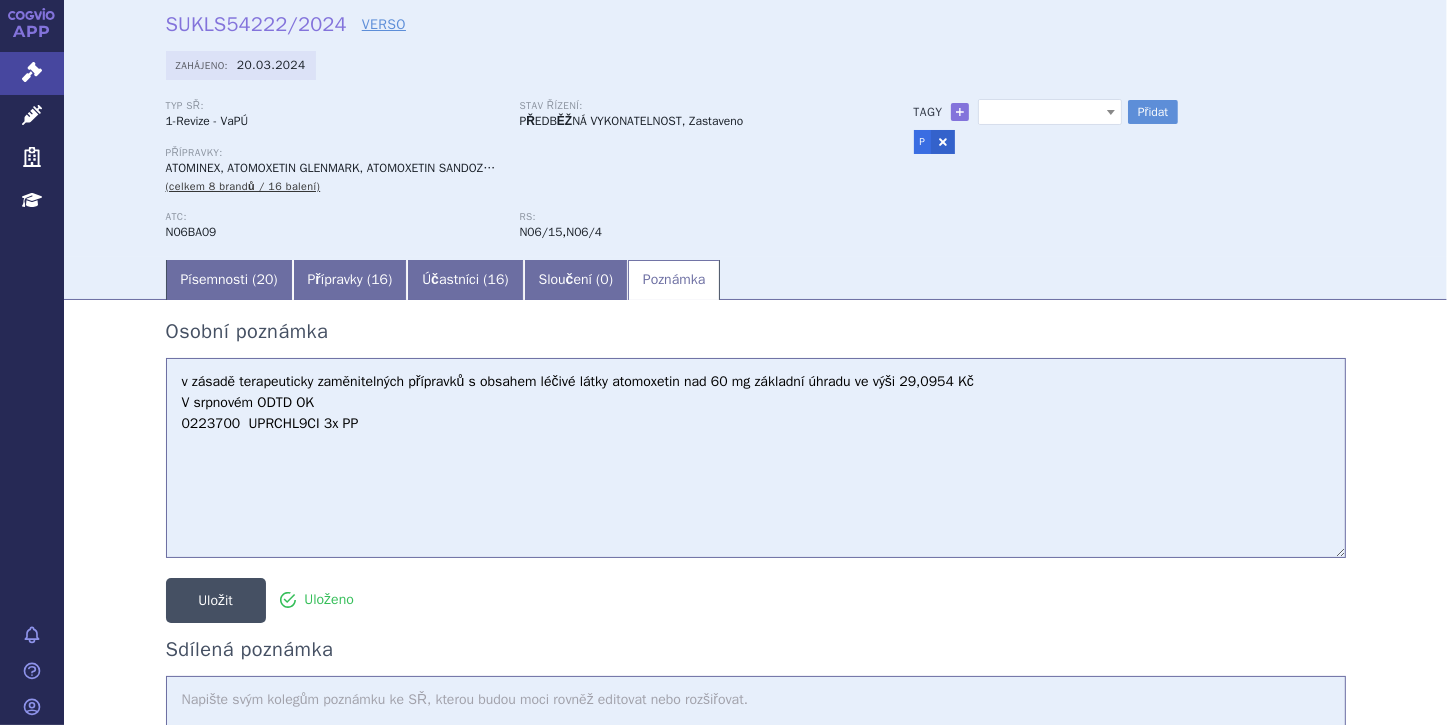 click on "Uložit" at bounding box center [216, 600] 